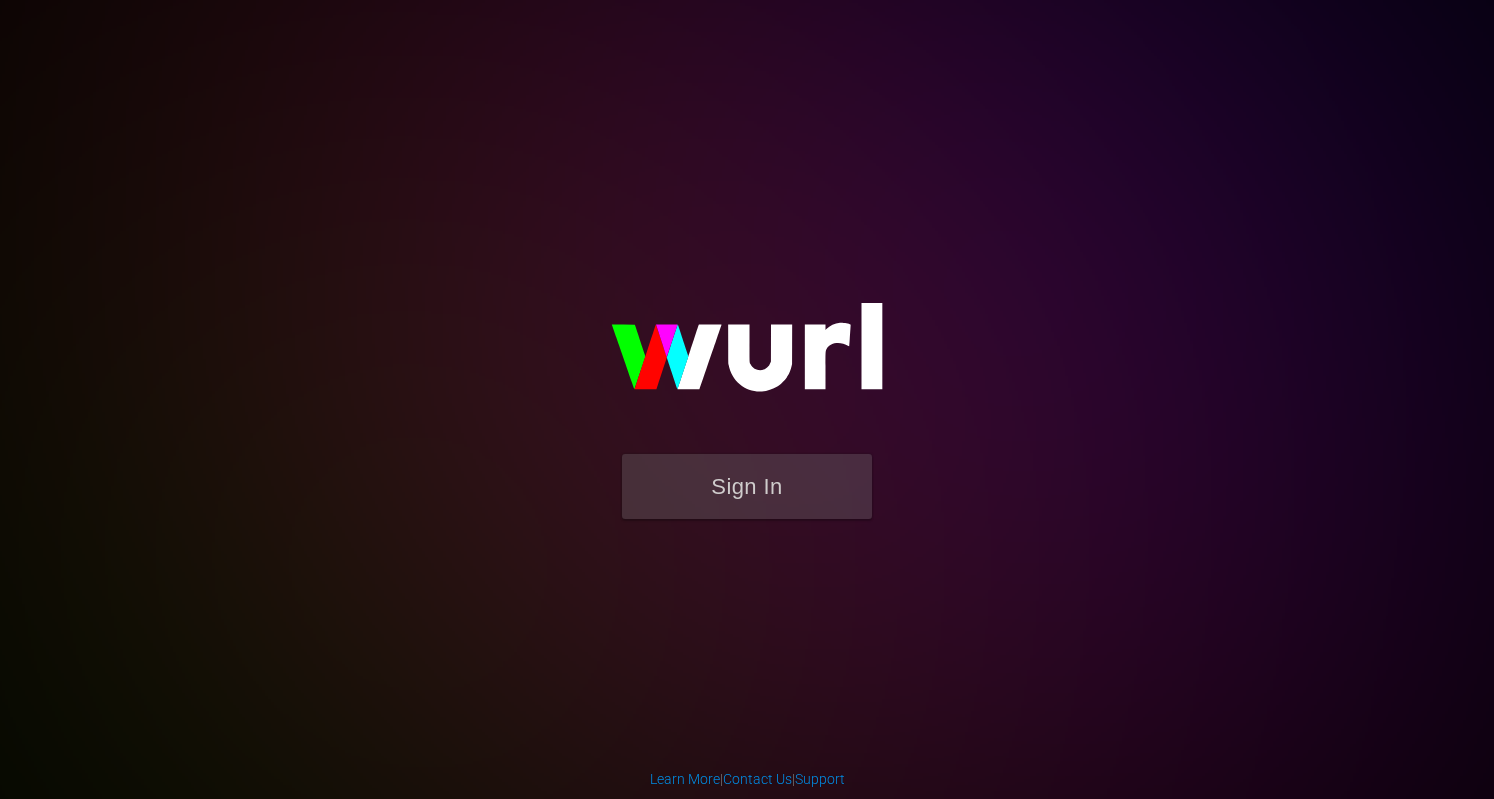 scroll, scrollTop: 0, scrollLeft: 0, axis: both 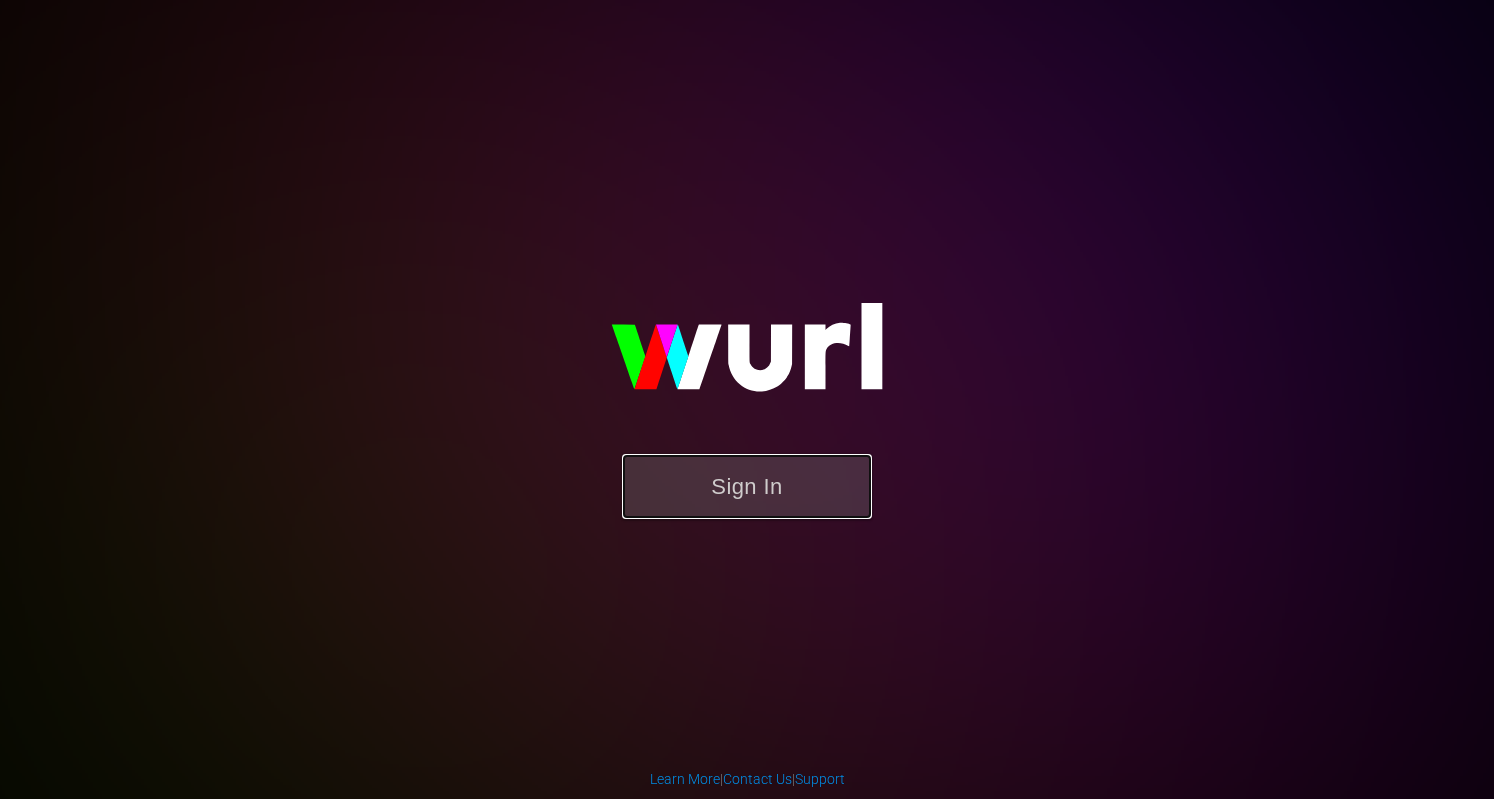 click on "Sign In" at bounding box center (747, 486) 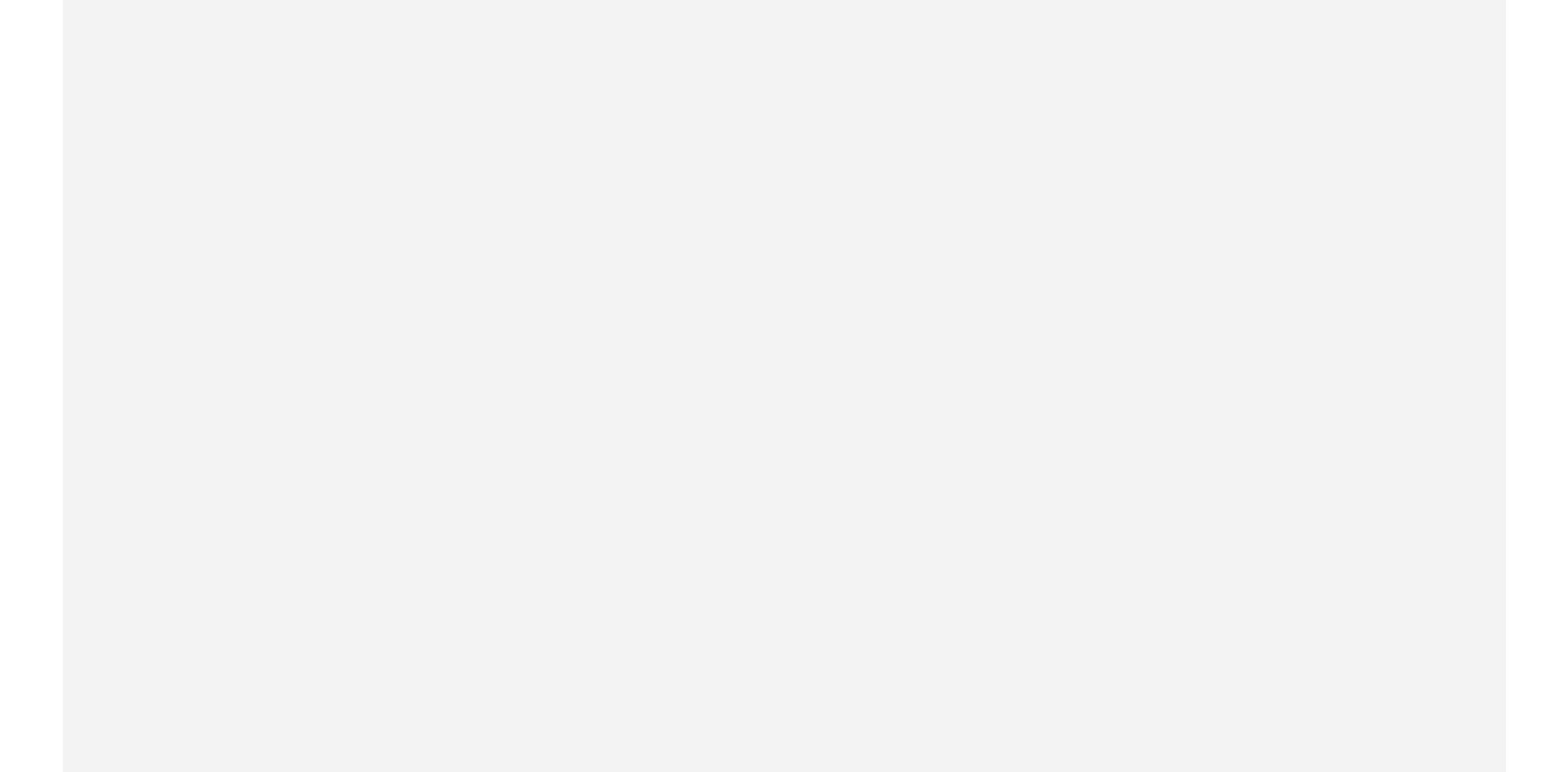 scroll, scrollTop: 0, scrollLeft: 0, axis: both 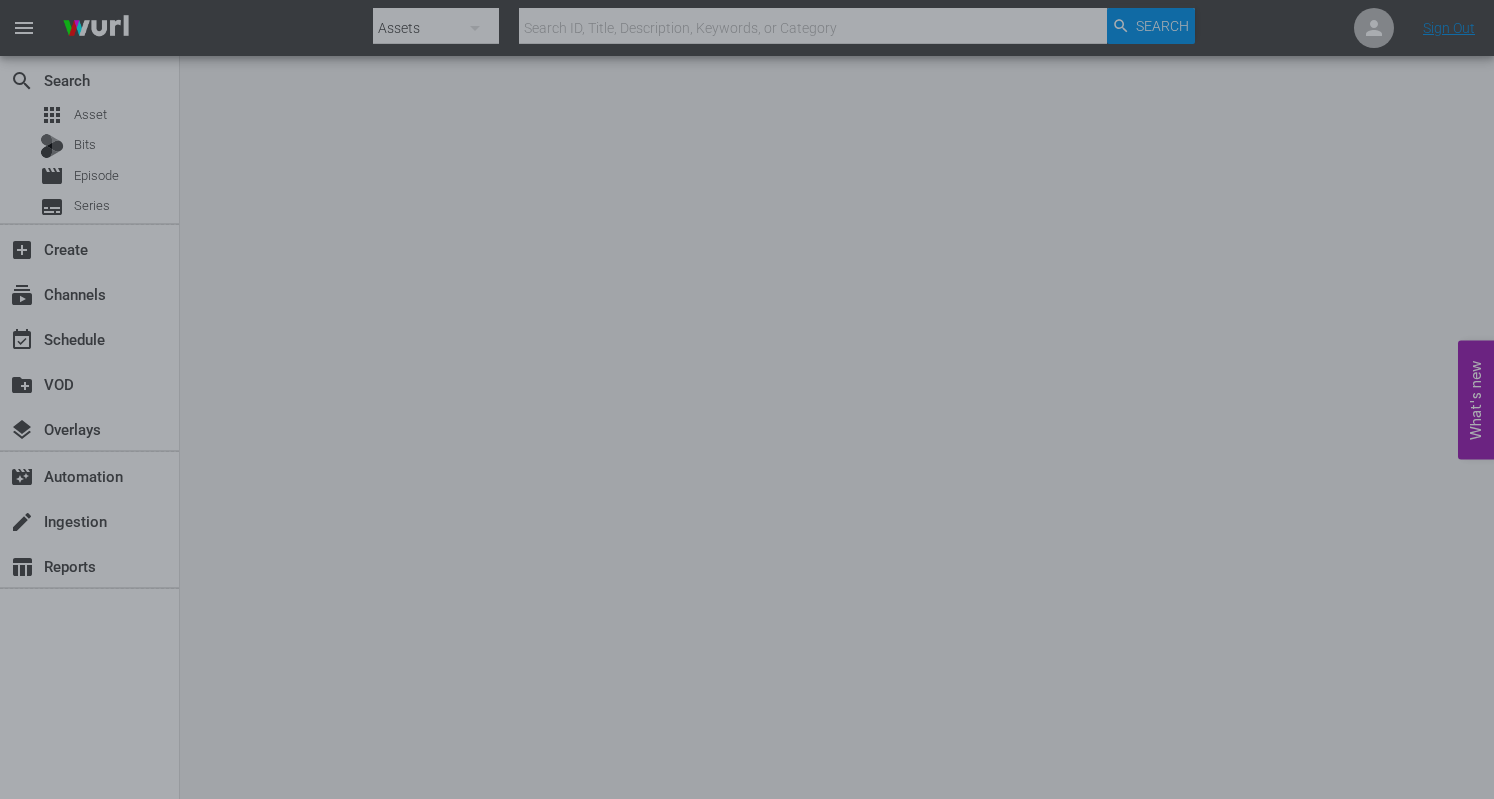 click at bounding box center [747, 399] 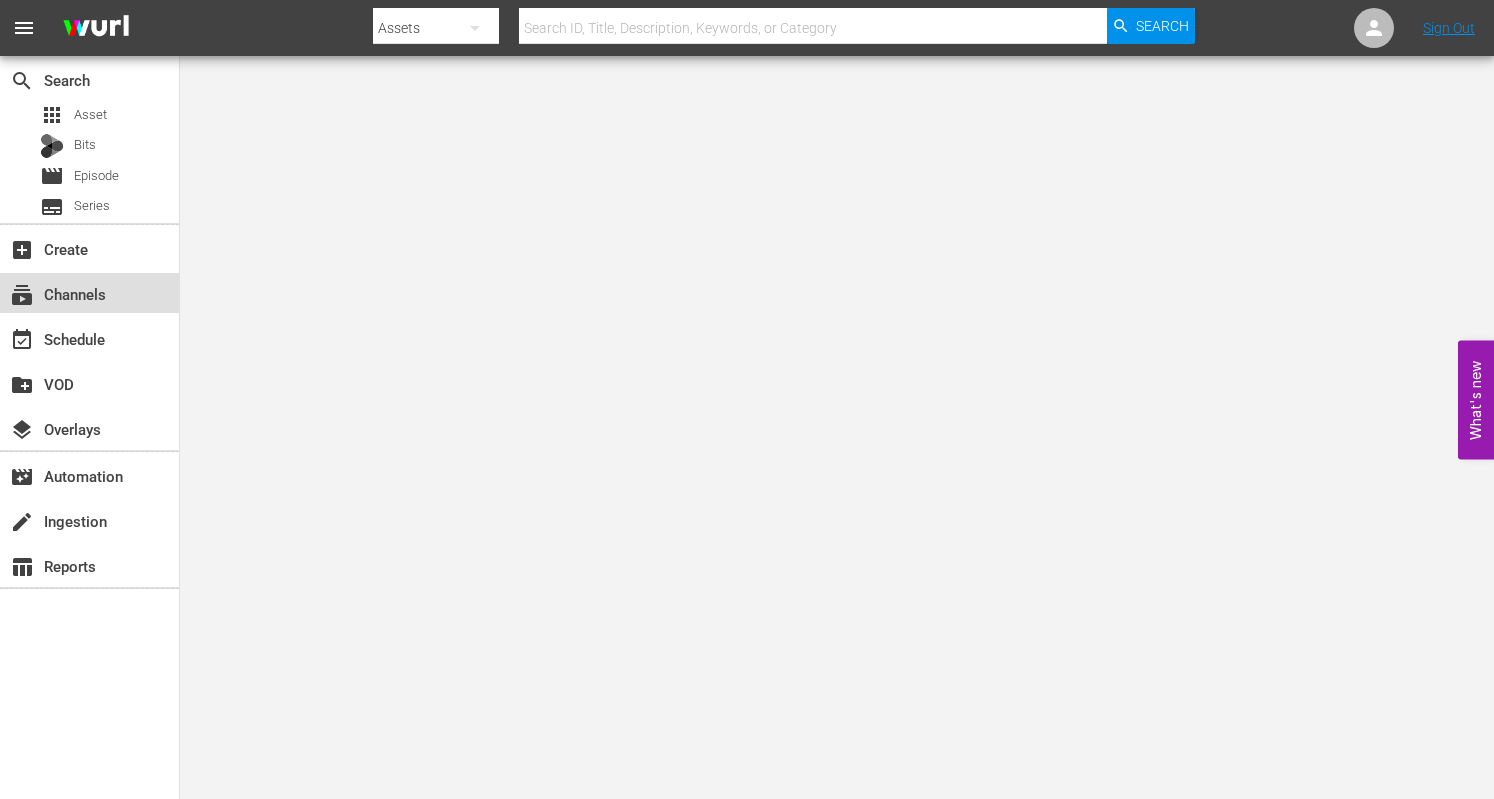 click on "subscriptions   Channels" at bounding box center [89, 293] 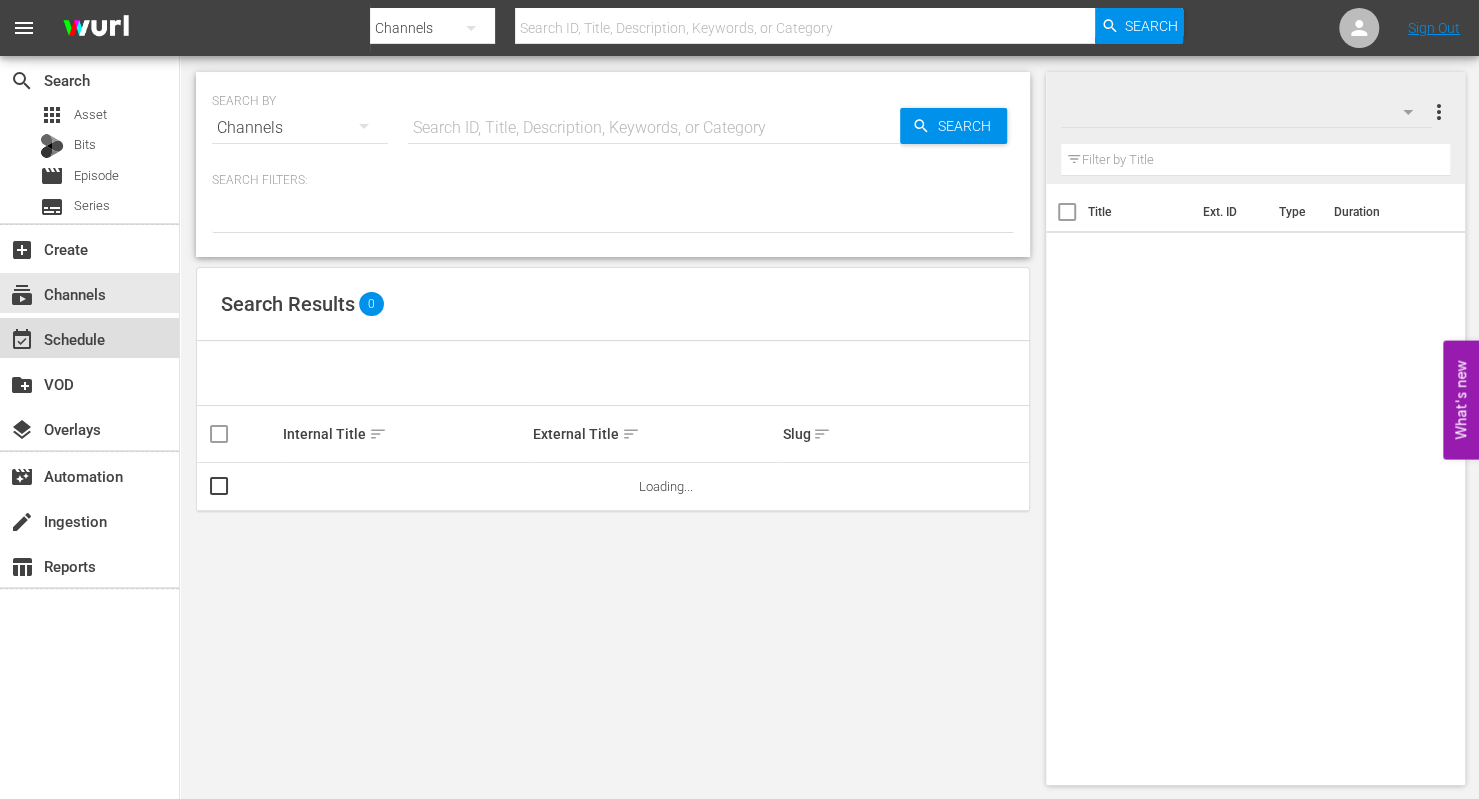click on "event_available   Schedule" at bounding box center (56, 336) 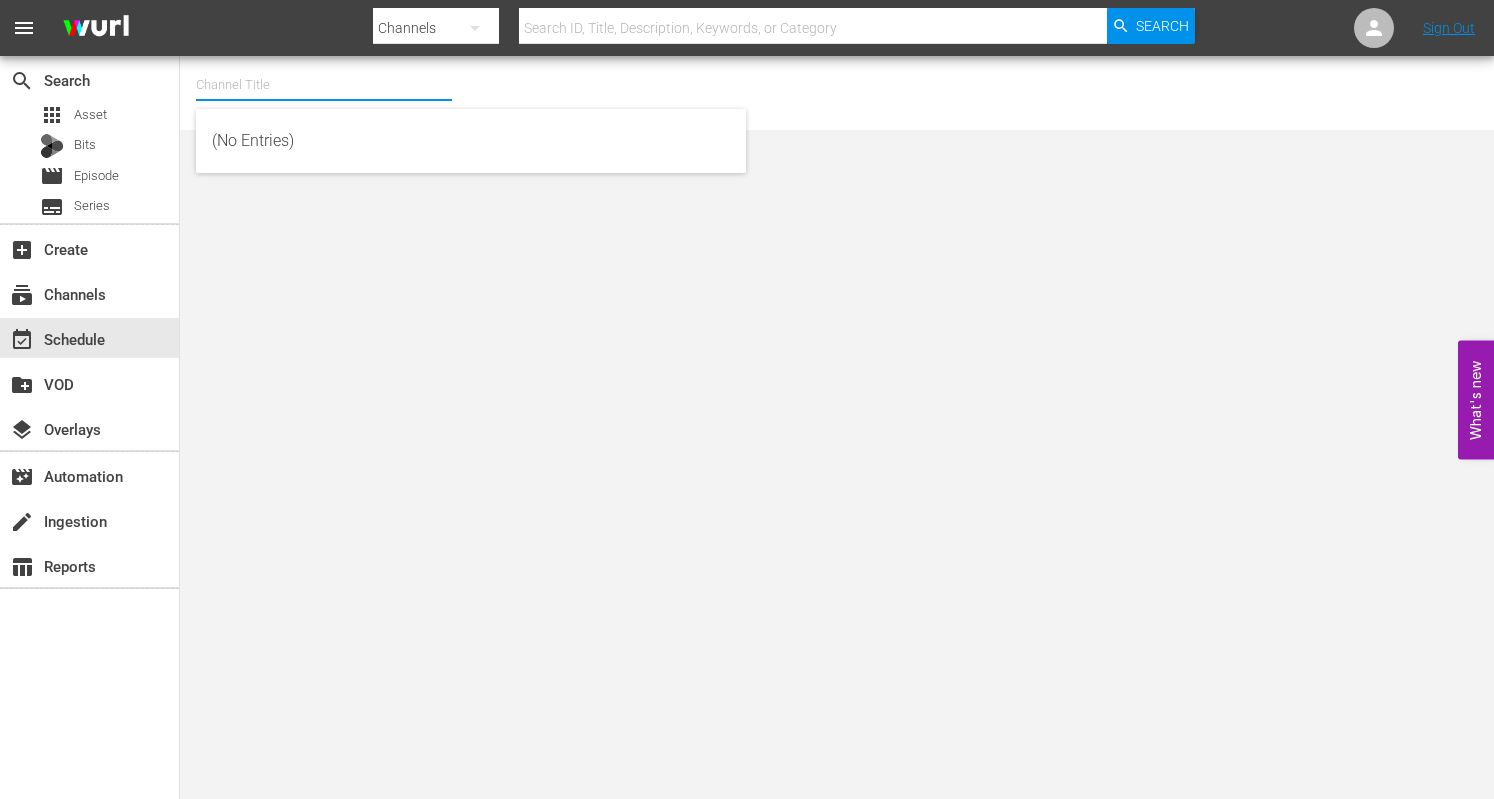 click at bounding box center (324, 85) 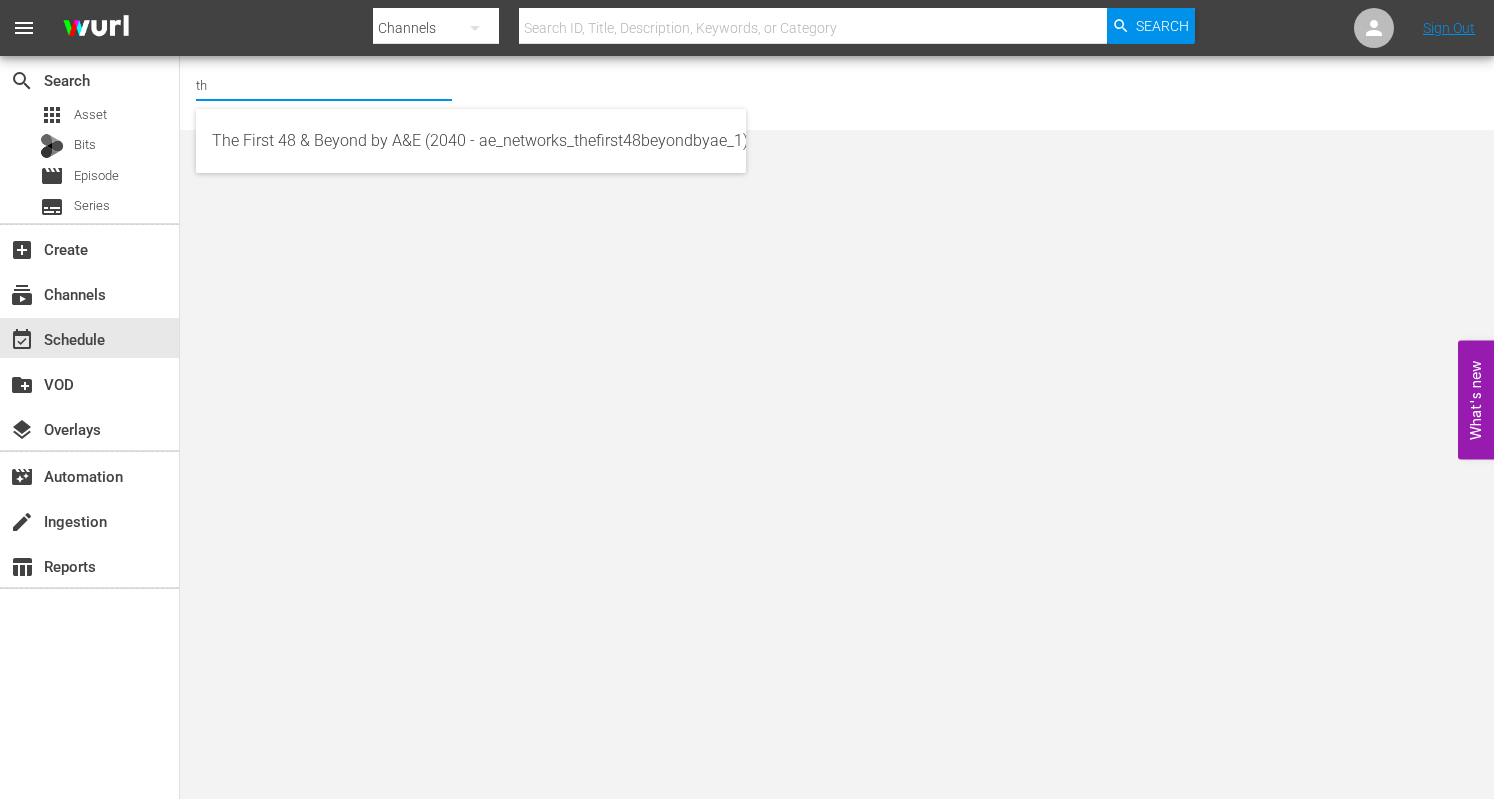 type on "t" 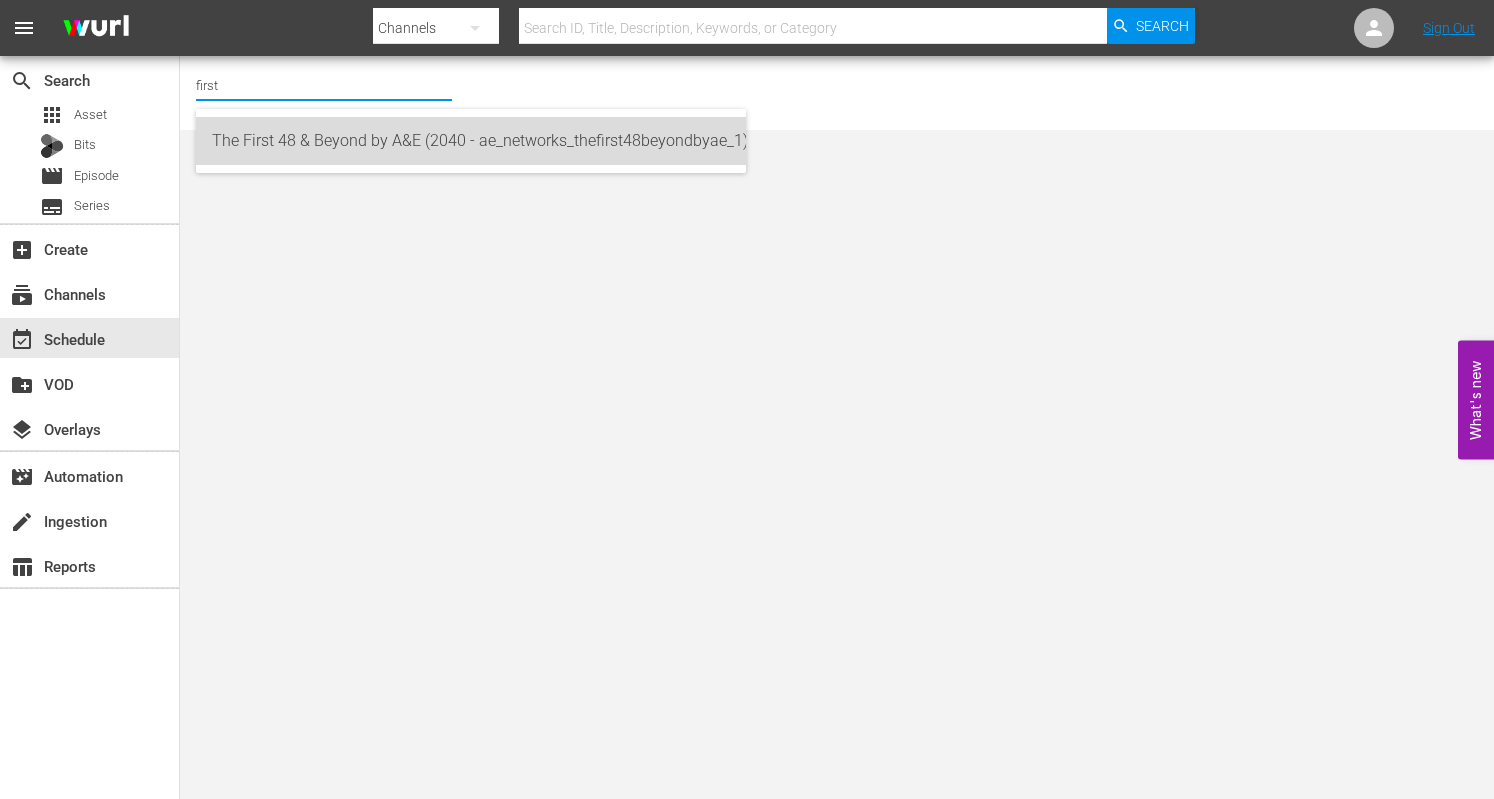 click on "The First 48 & Beyond by A&E (2040 - ae_networks_thefirst48beyondbyae_1)" at bounding box center [471, 141] 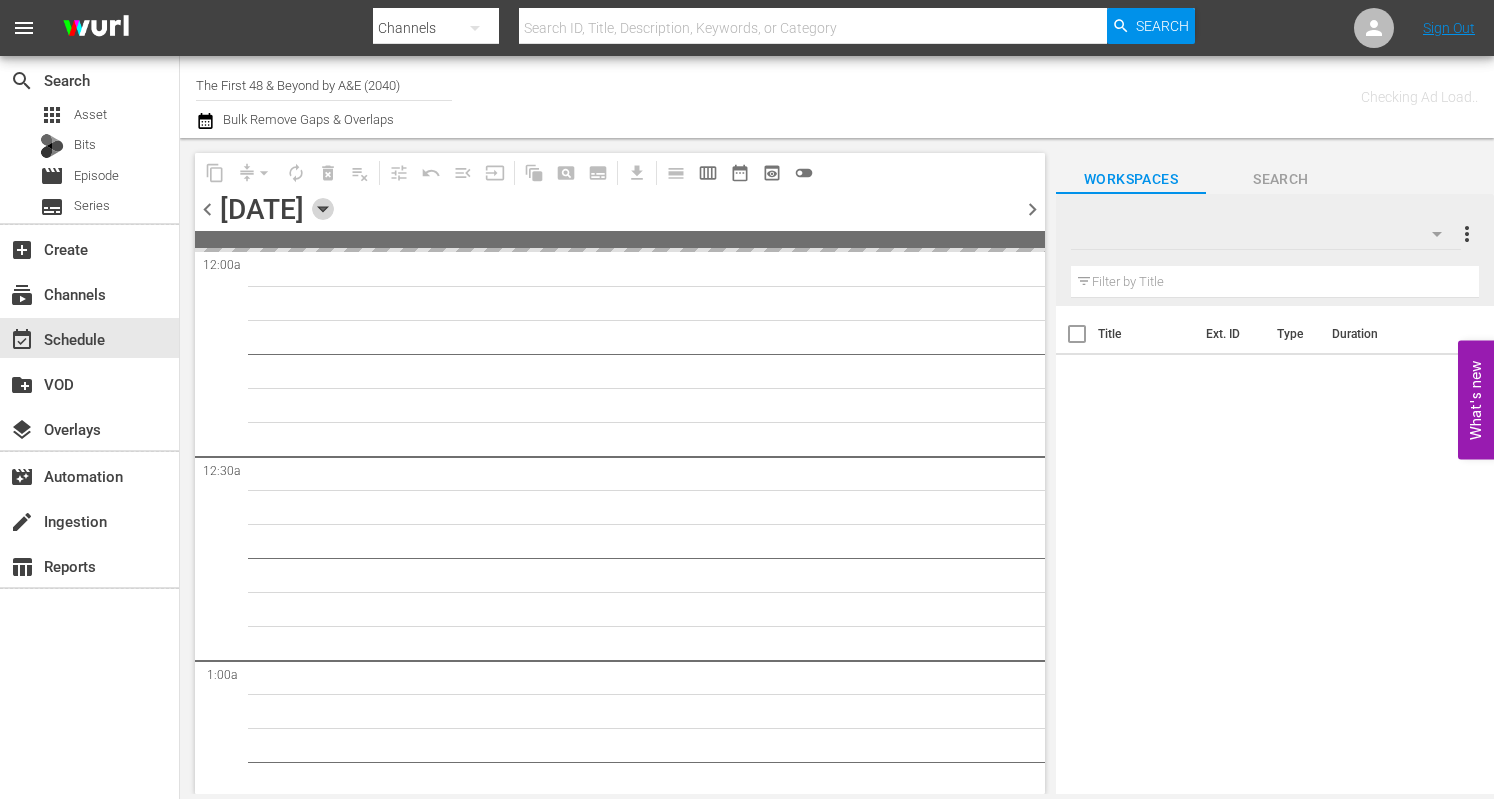 click 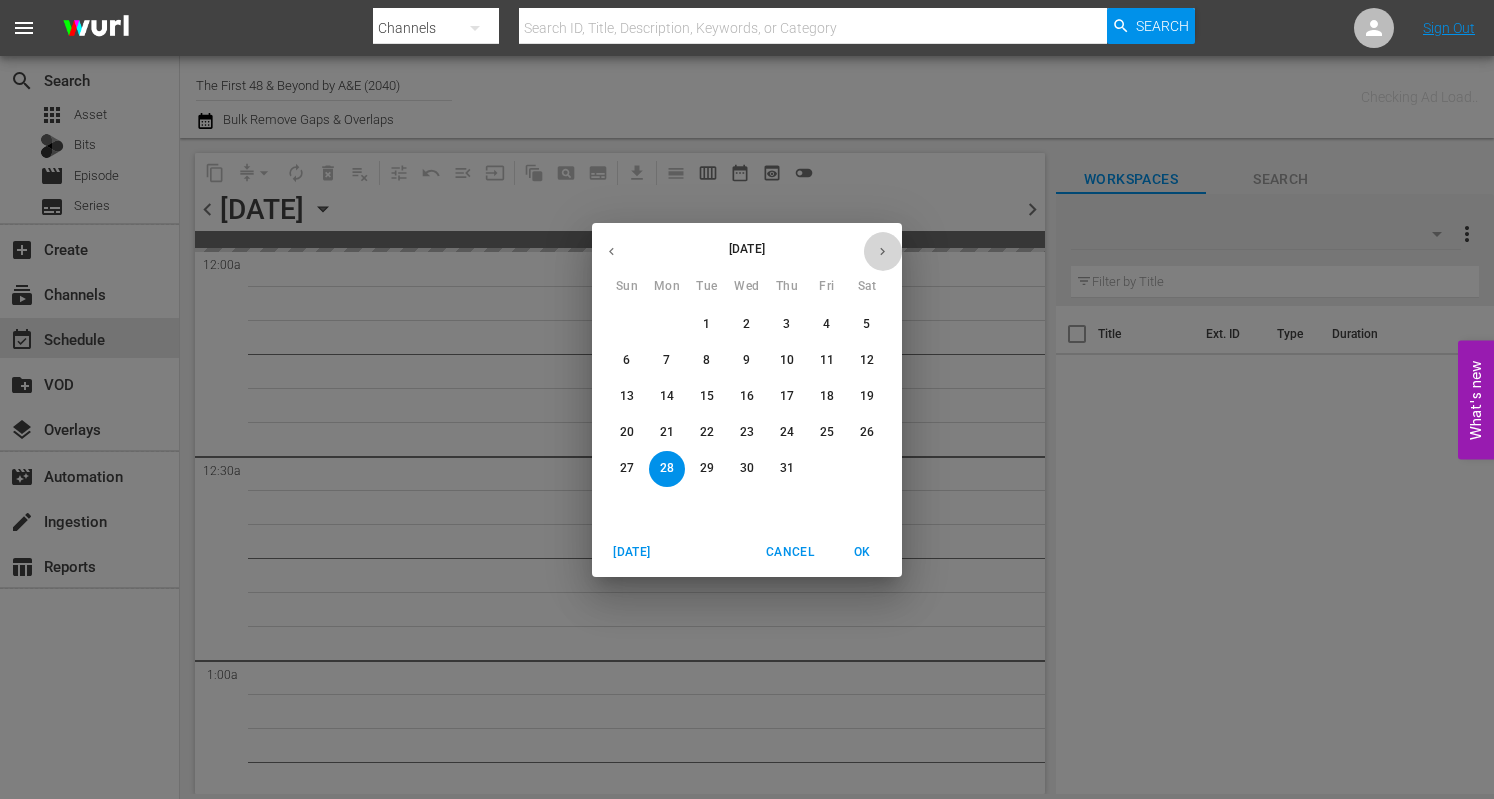 click 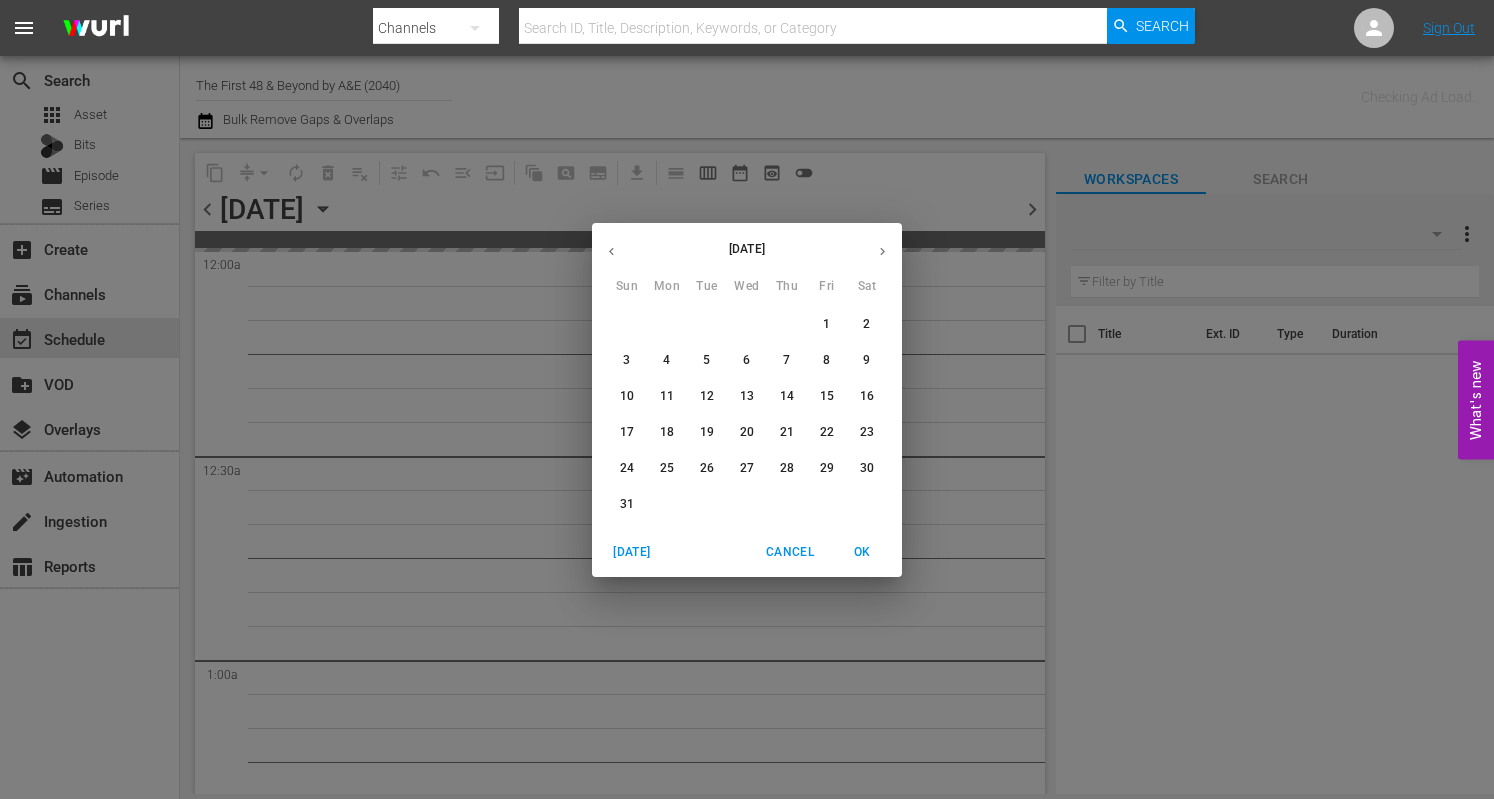 click on "17" at bounding box center [627, 432] 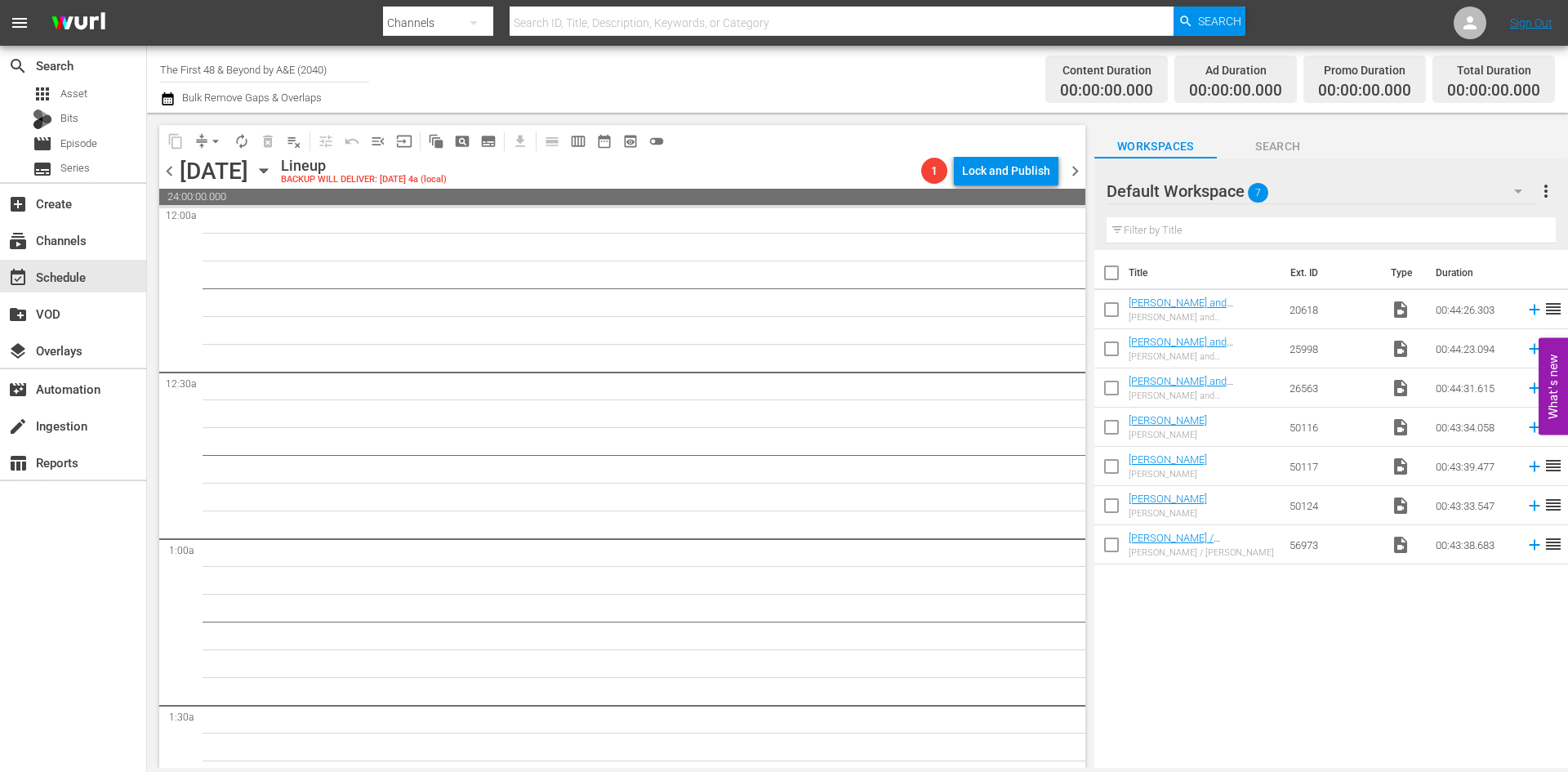 scroll, scrollTop: 0, scrollLeft: 0, axis: both 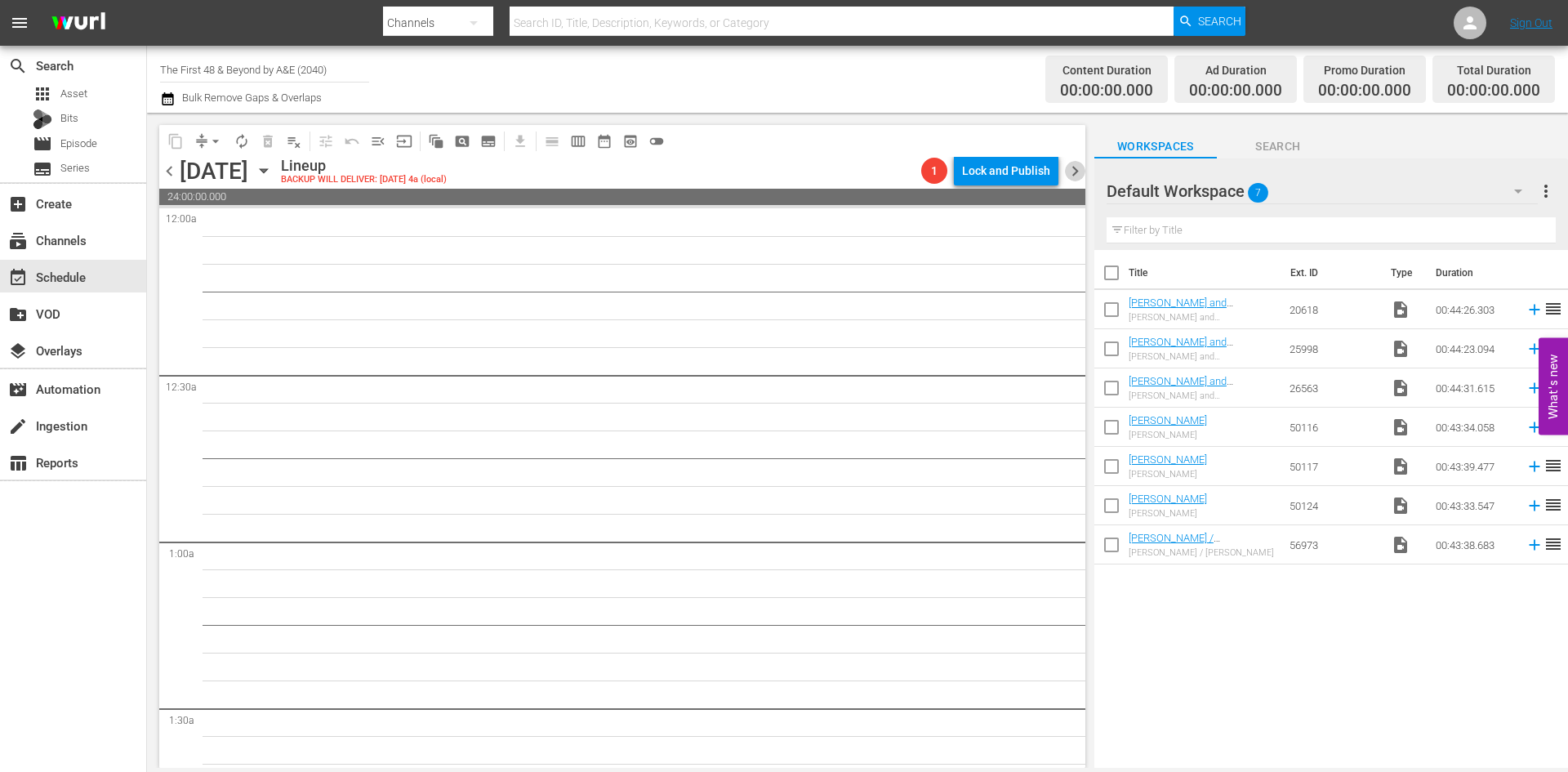 click on "chevron_right" at bounding box center (1075, 171) 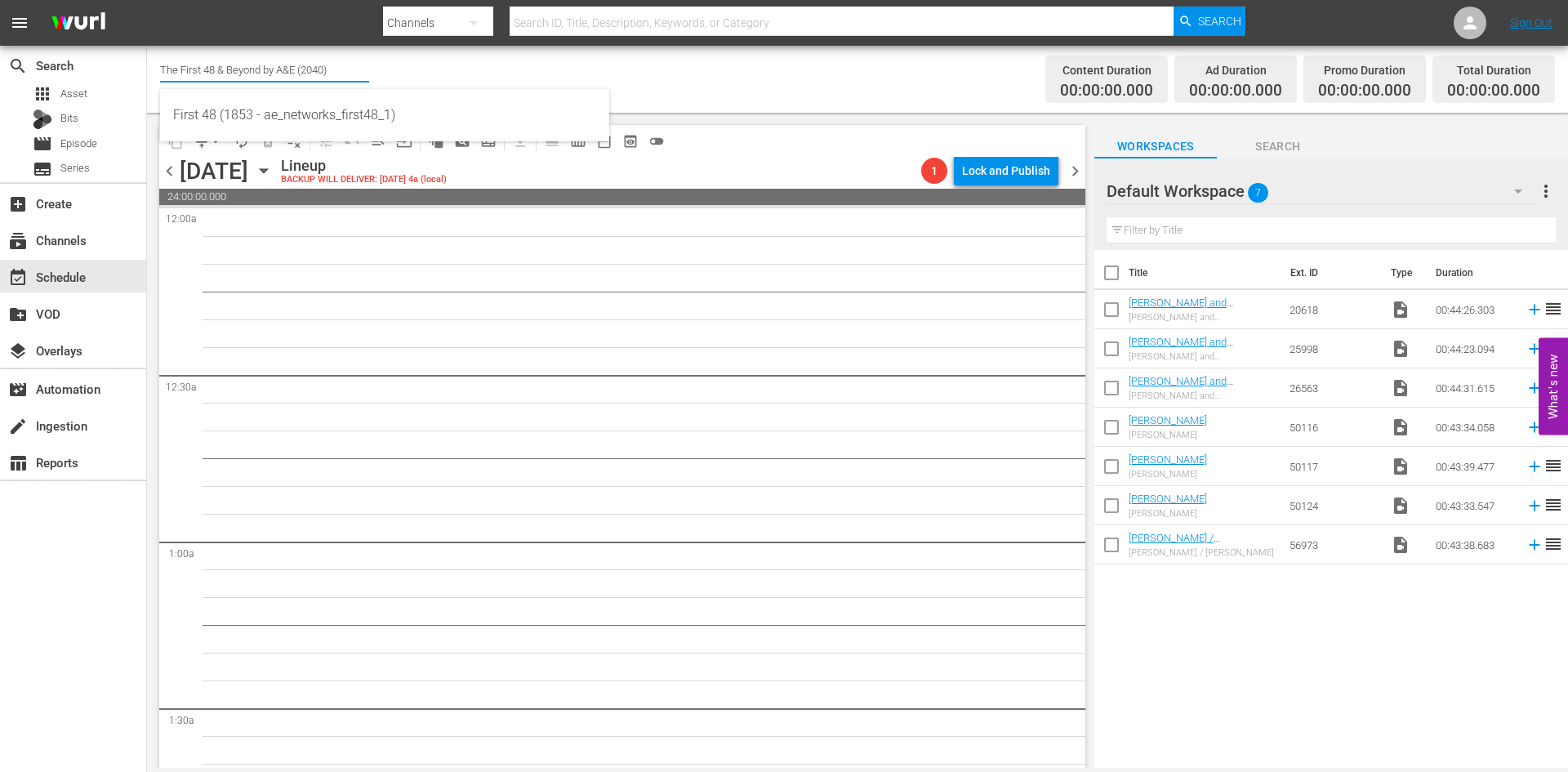 click on "The First 48 & Beyond by A&E (2040)" at bounding box center [265, 69] 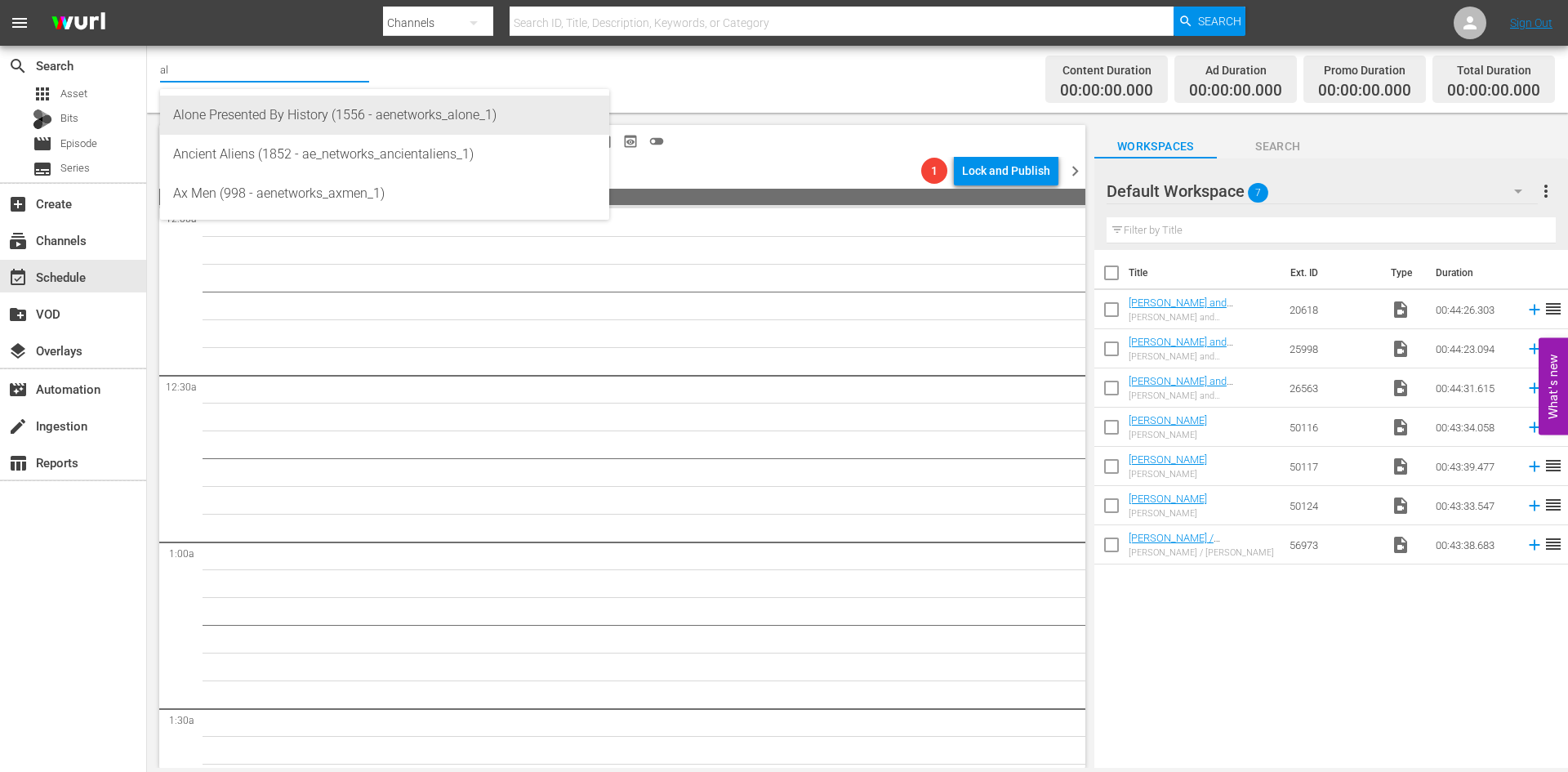 type on "a" 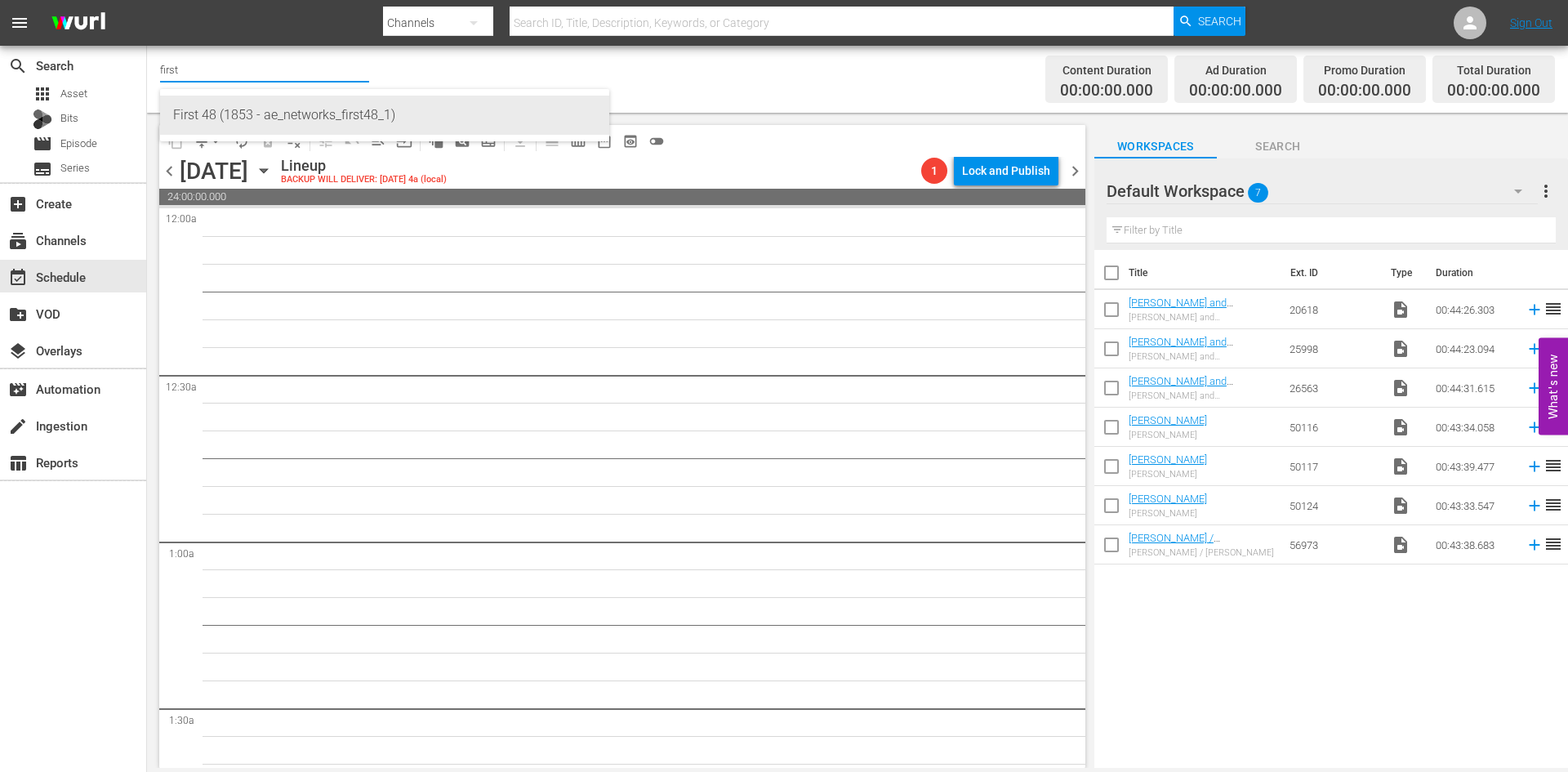 click on "First 48 (1853 - ae_networks_first48_1)" at bounding box center (385, 115) 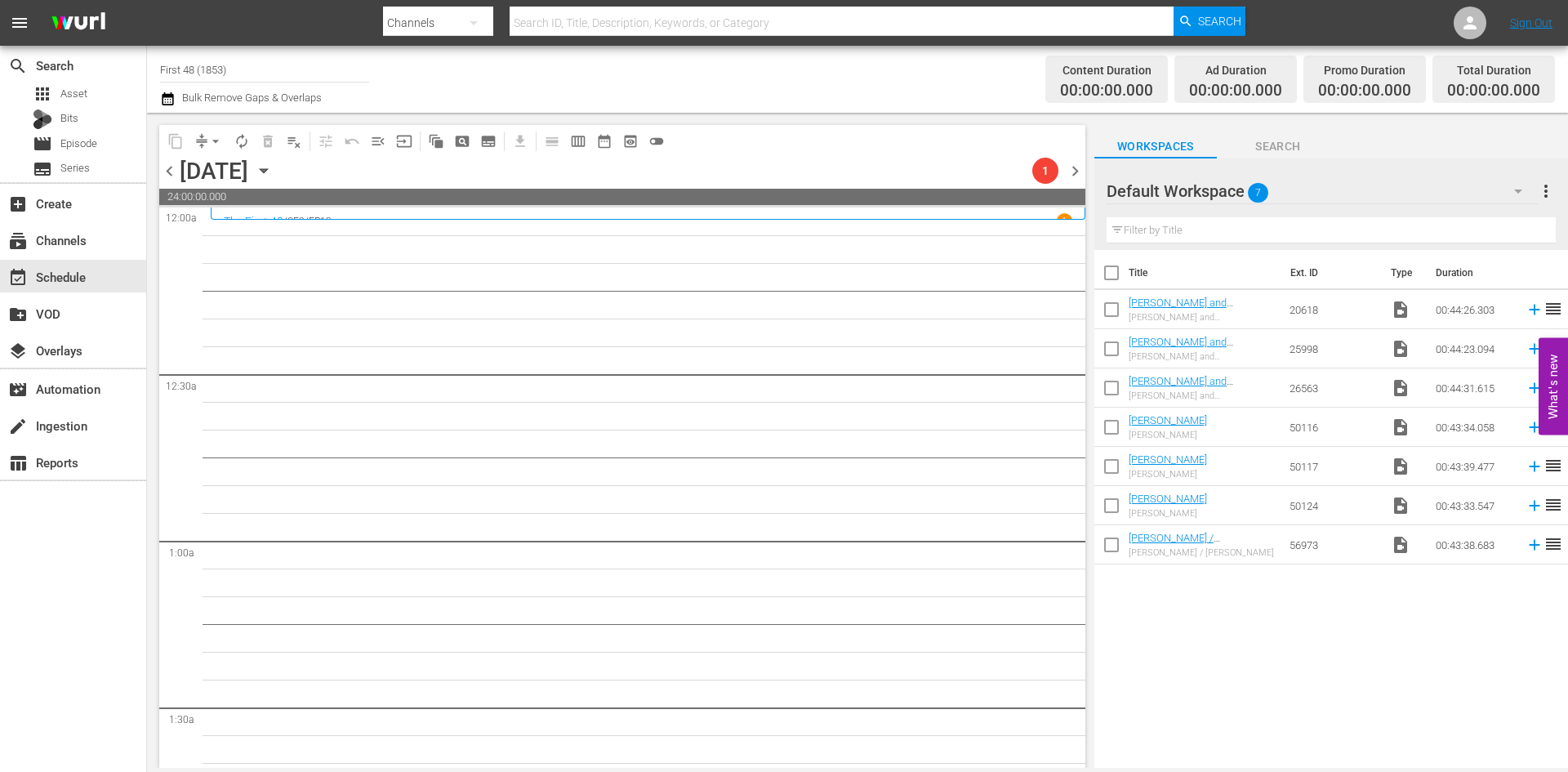 click on "chevron_left" at bounding box center (169, 171) 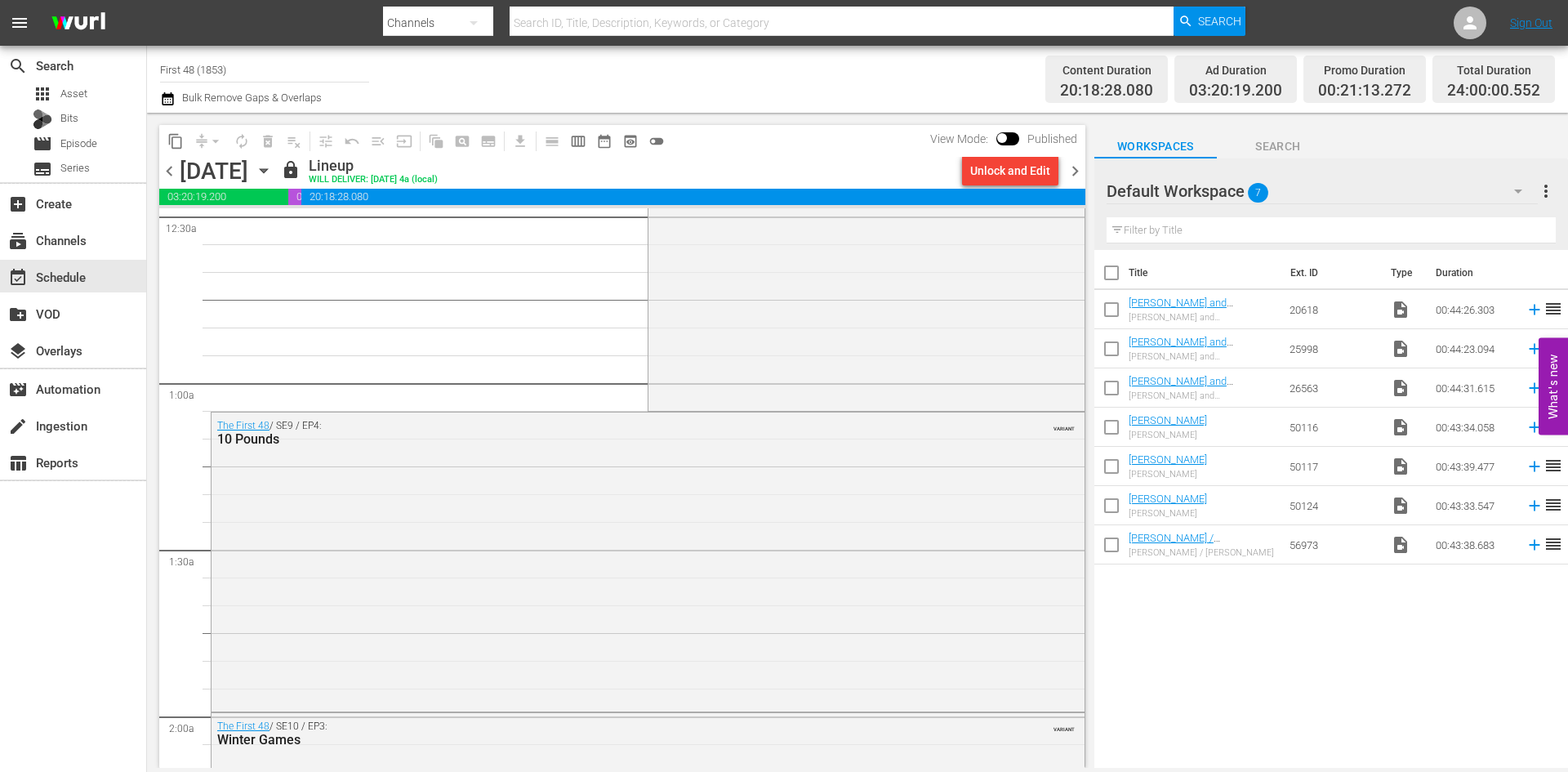 scroll, scrollTop: 0, scrollLeft: 0, axis: both 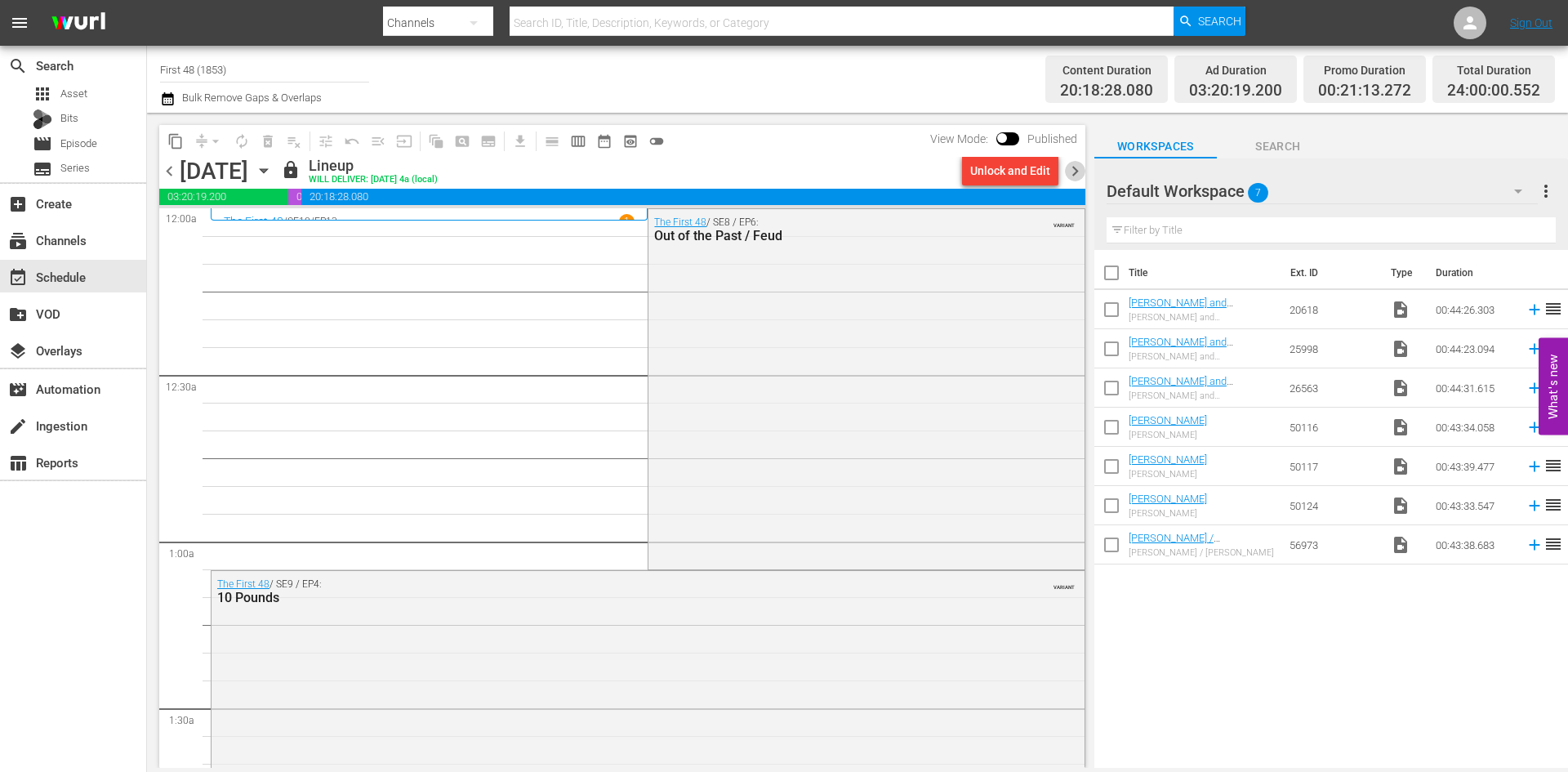 click on "chevron_right" at bounding box center [1075, 171] 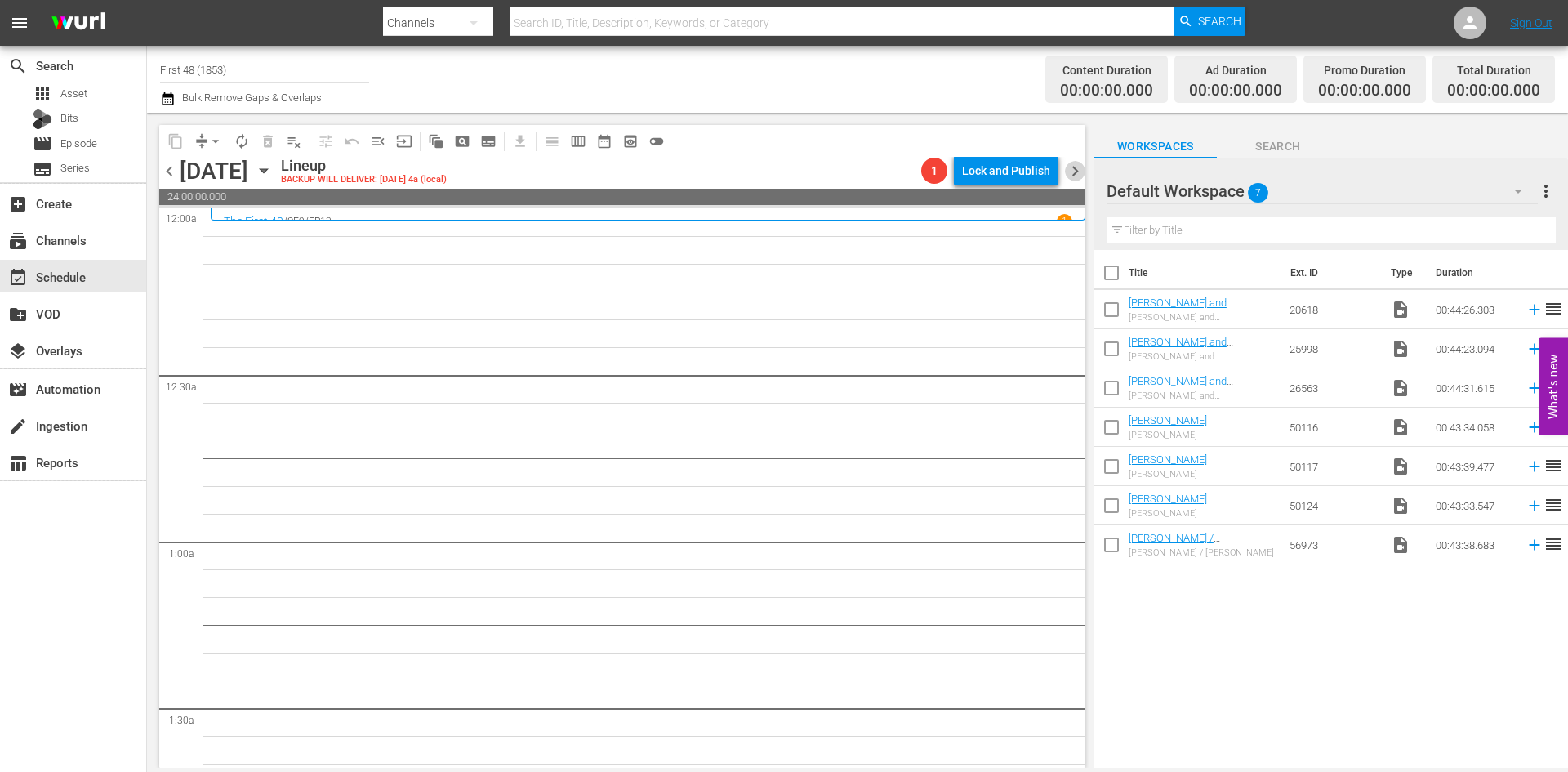 click on "chevron_right" at bounding box center [1075, 171] 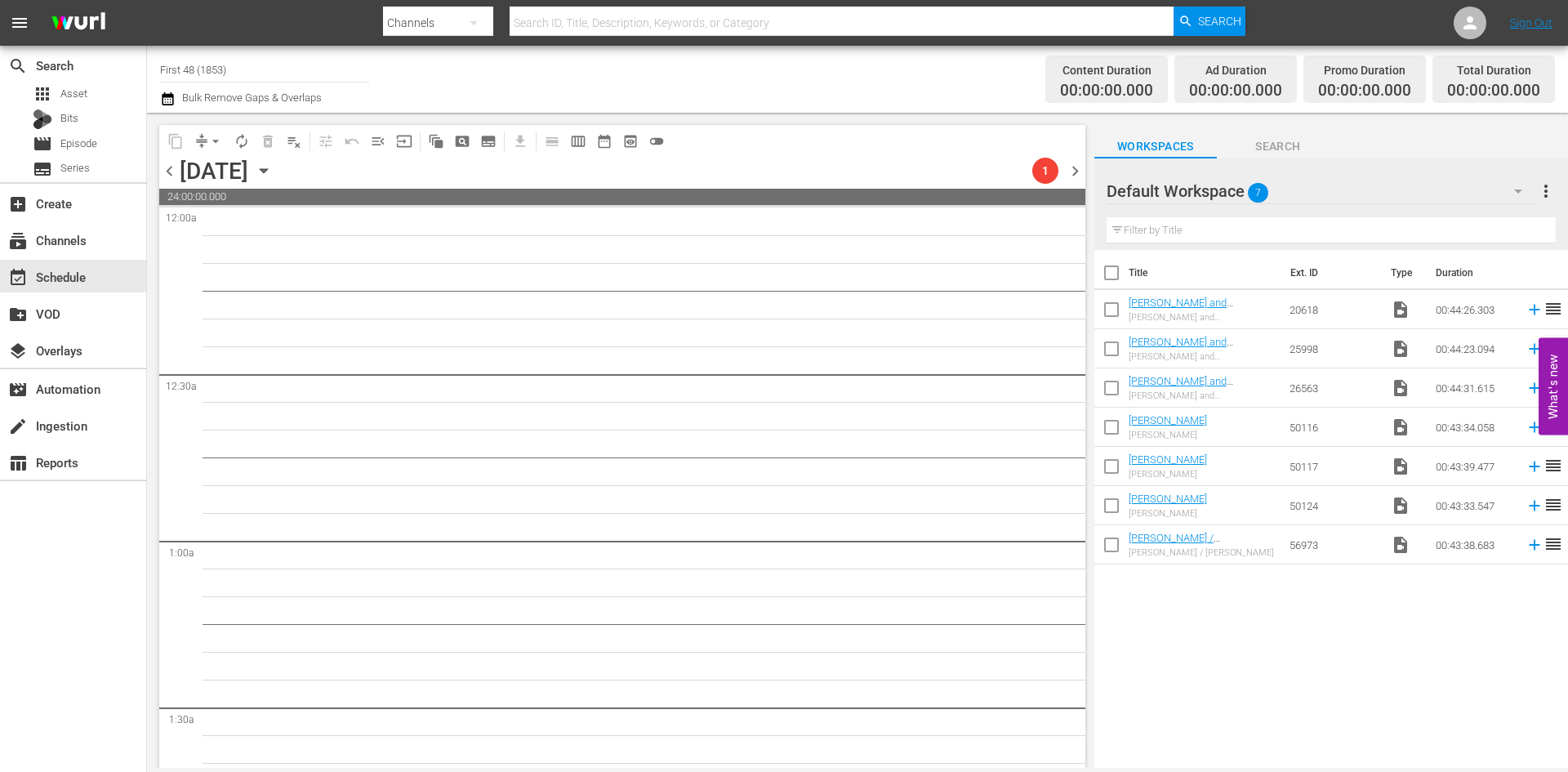 click on "First 48 (1853)" at bounding box center (265, 69) 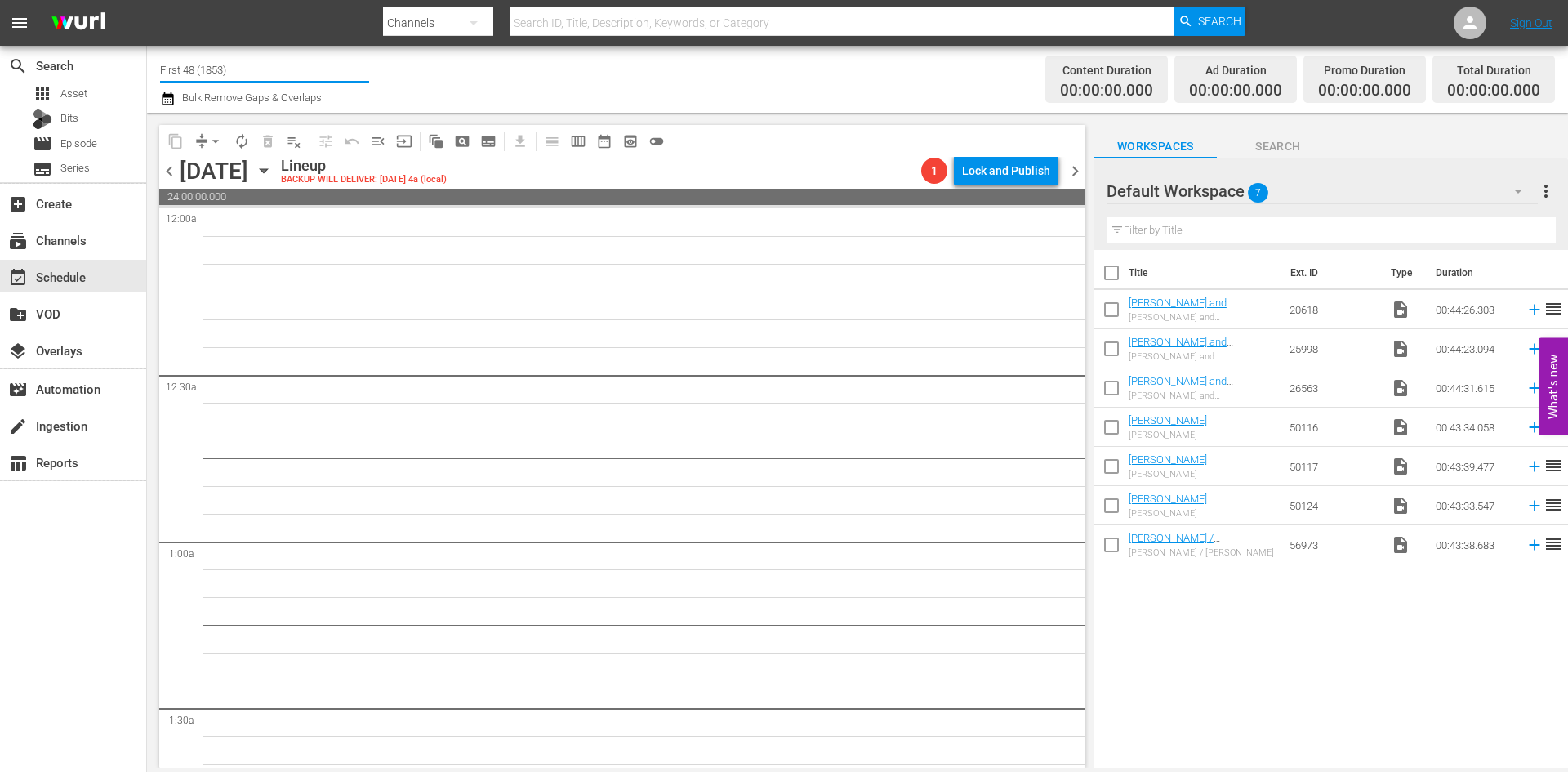 click on "First 48 (1853)" at bounding box center [265, 69] 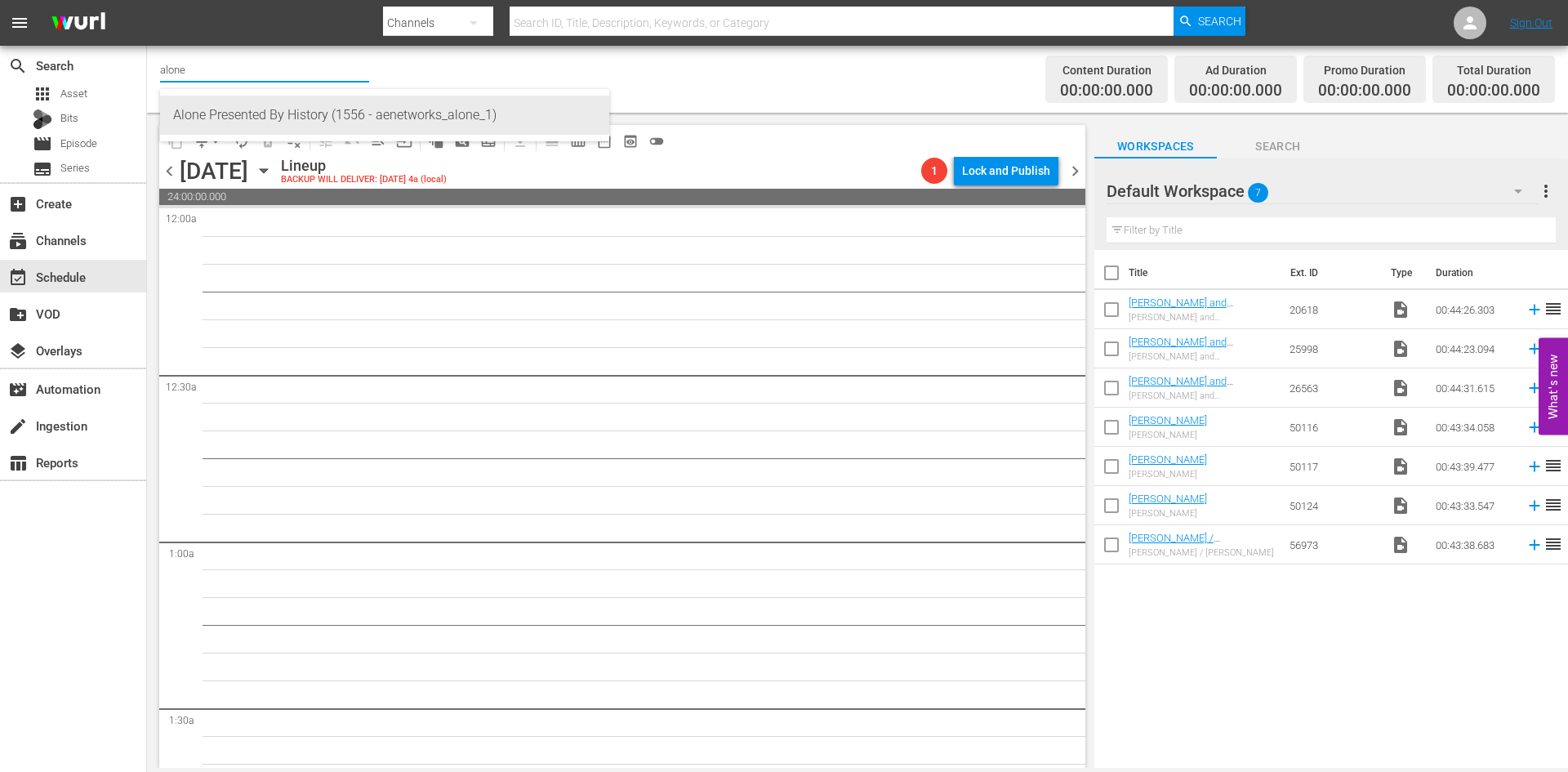 click on "Alone Presented By History (1556 - aenetworks_alone_1)" at bounding box center (385, 115) 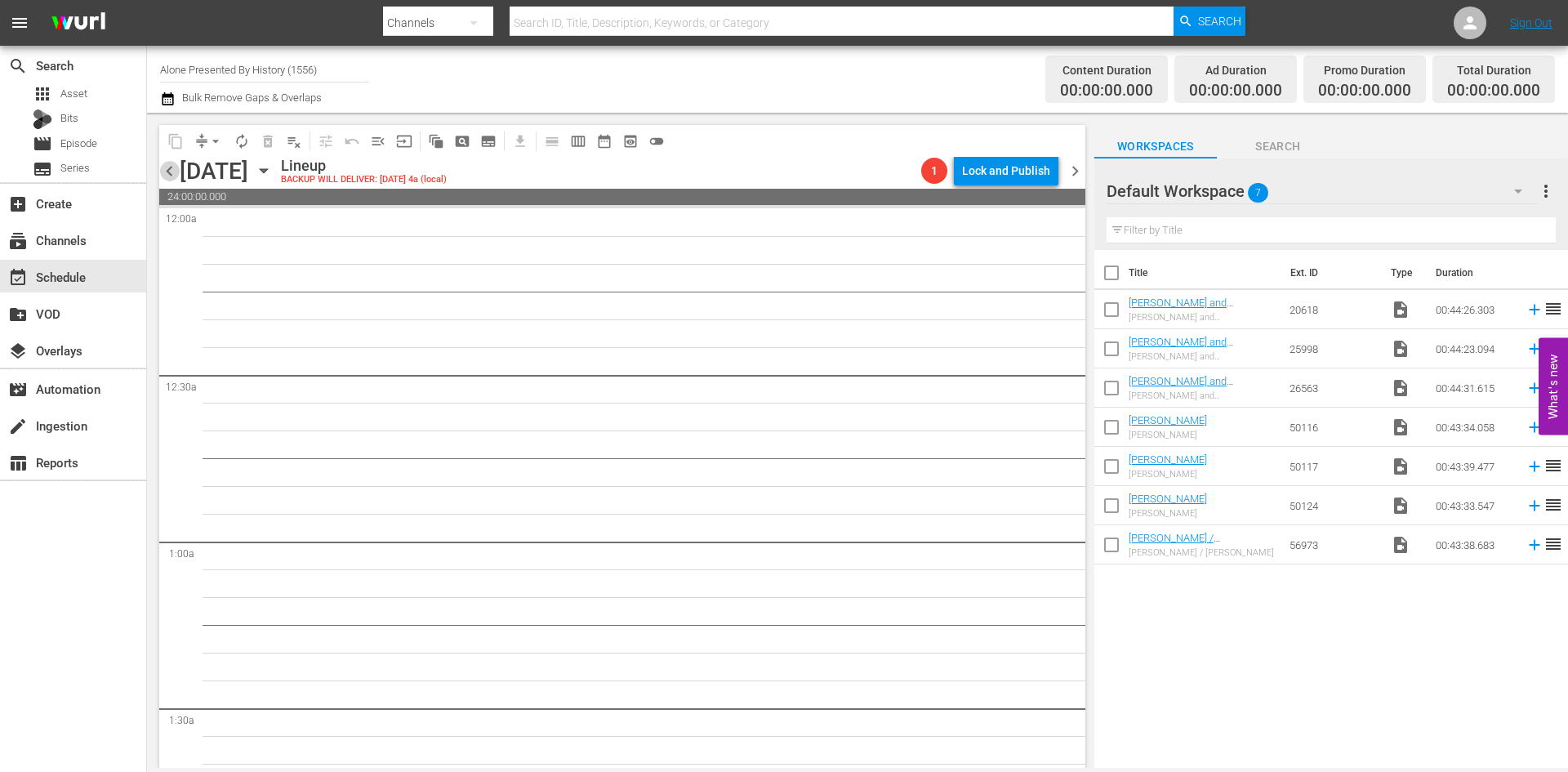 click on "chevron_left" at bounding box center [169, 171] 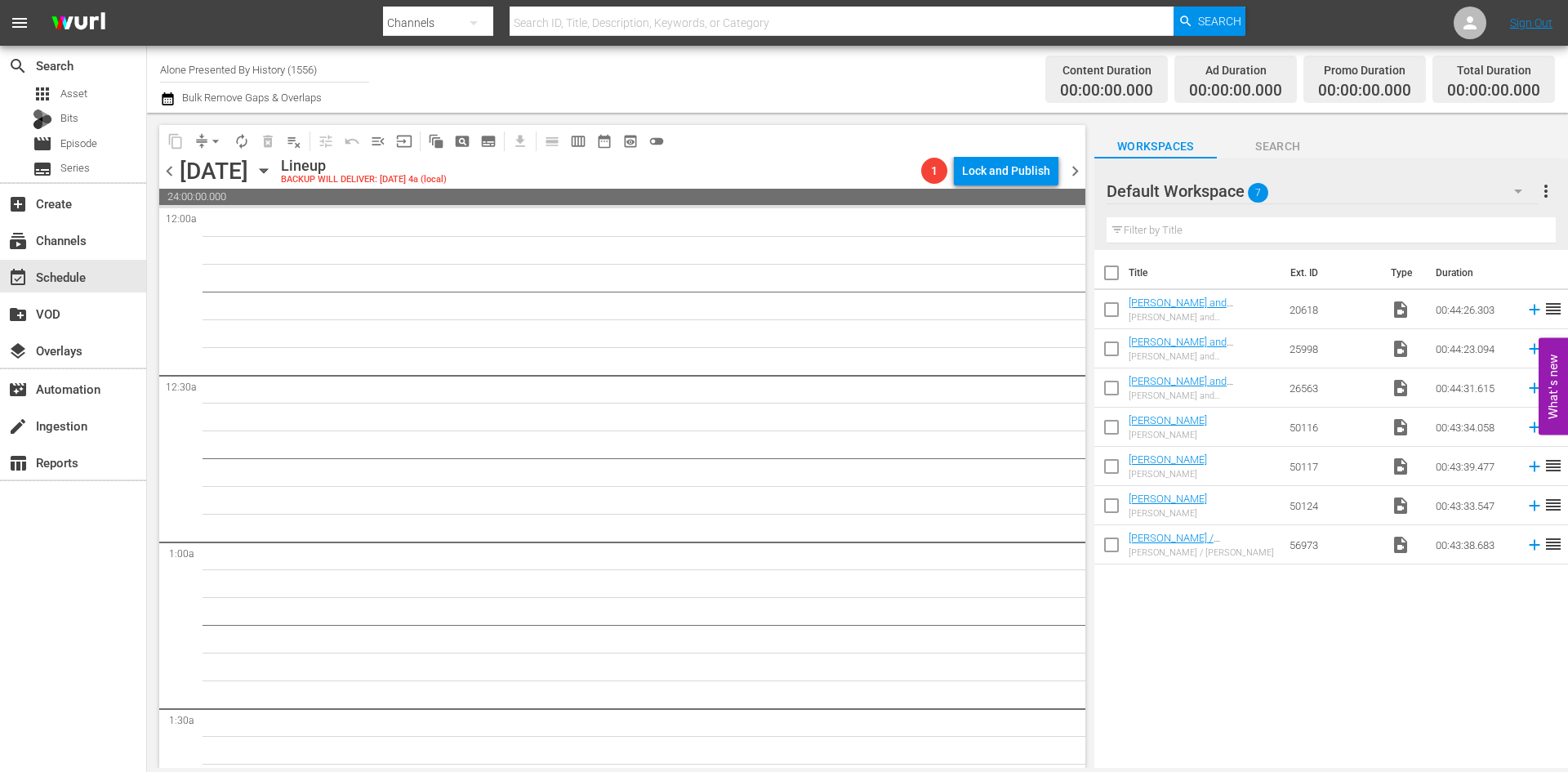click on "chevron_left" at bounding box center (169, 171) 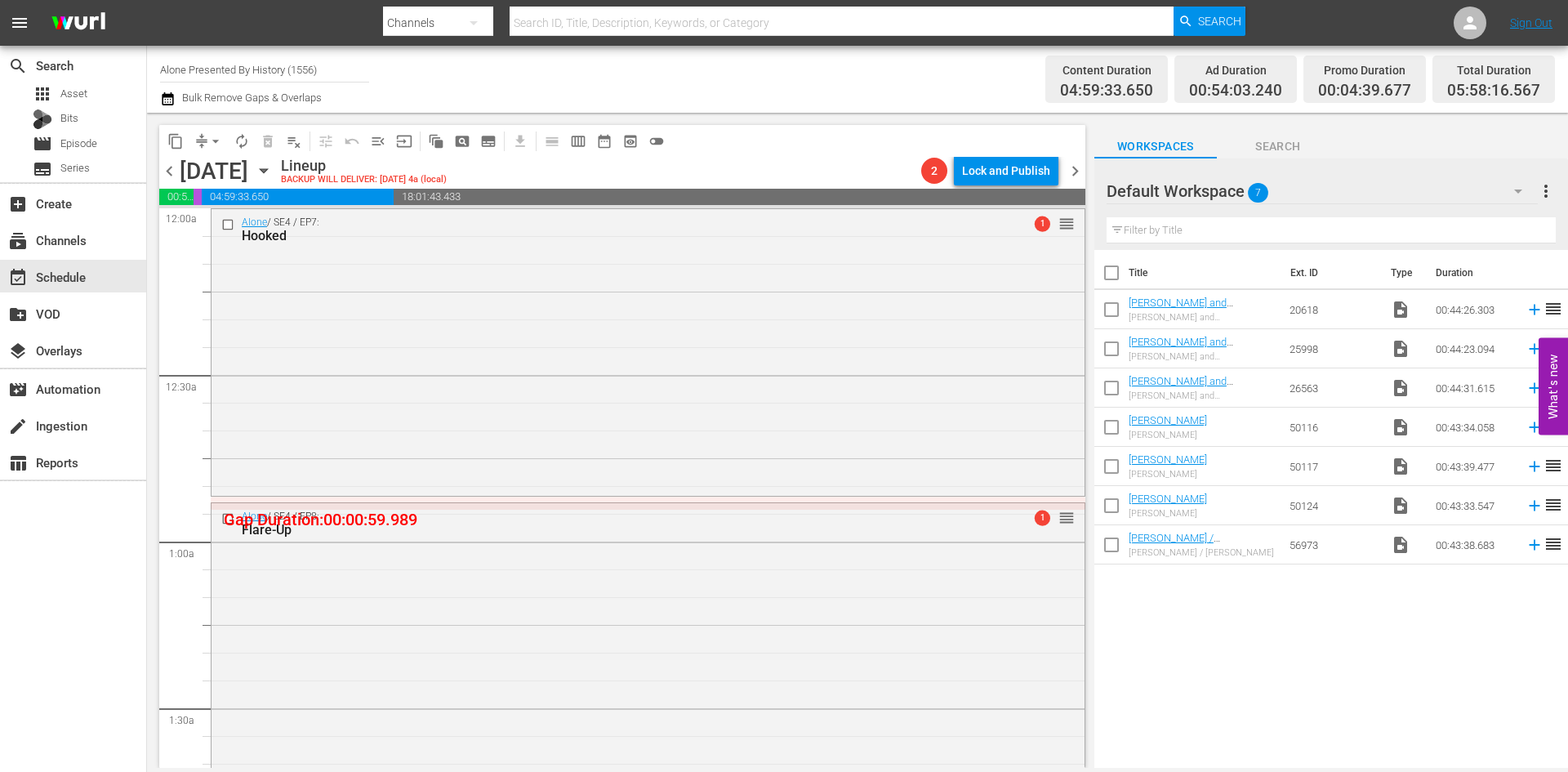 drag, startPoint x: 239, startPoint y: 140, endPoint x: 214, endPoint y: 164, distance: 34.65545 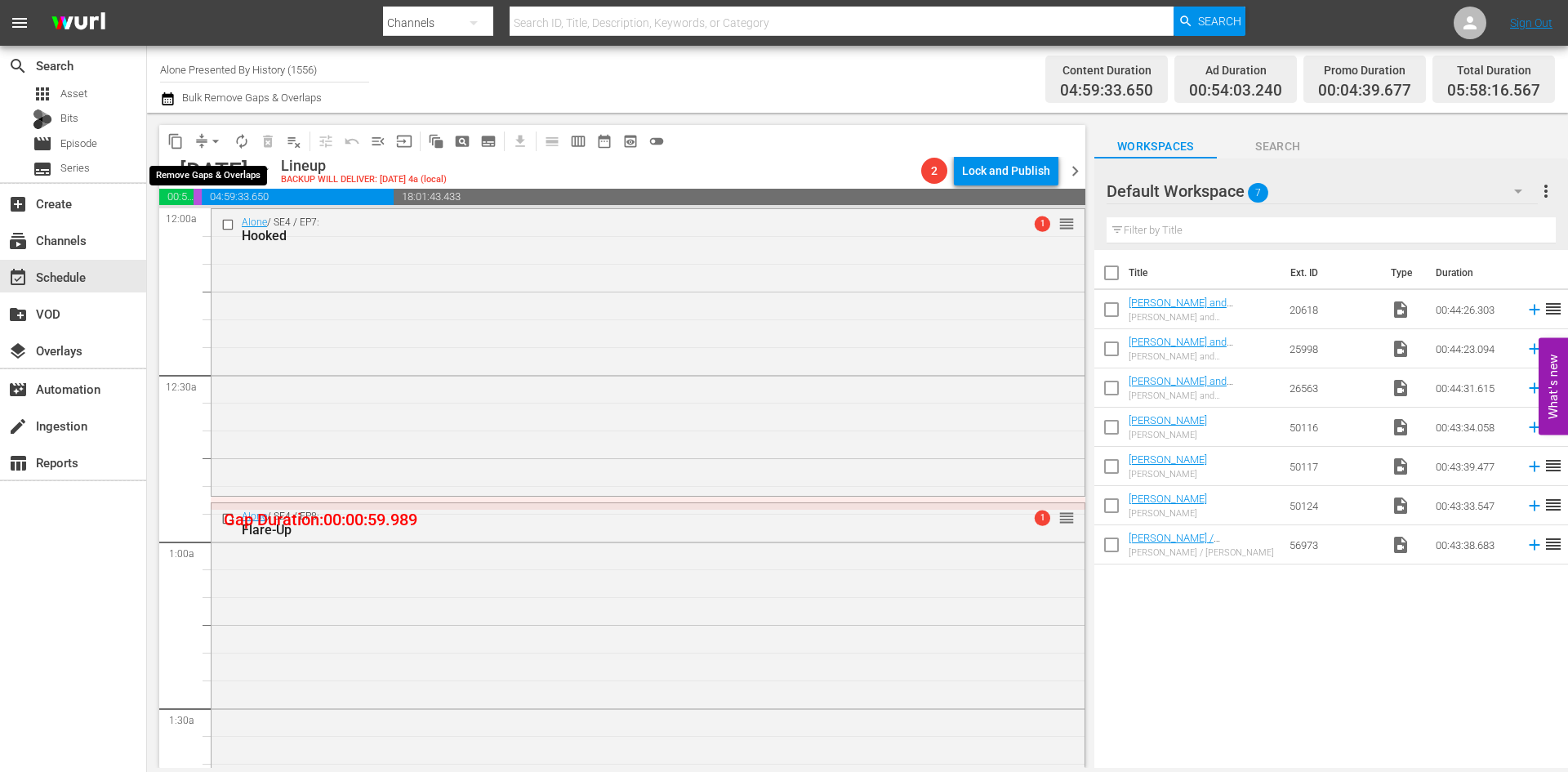 click on "arrow_drop_down" at bounding box center (216, 141) 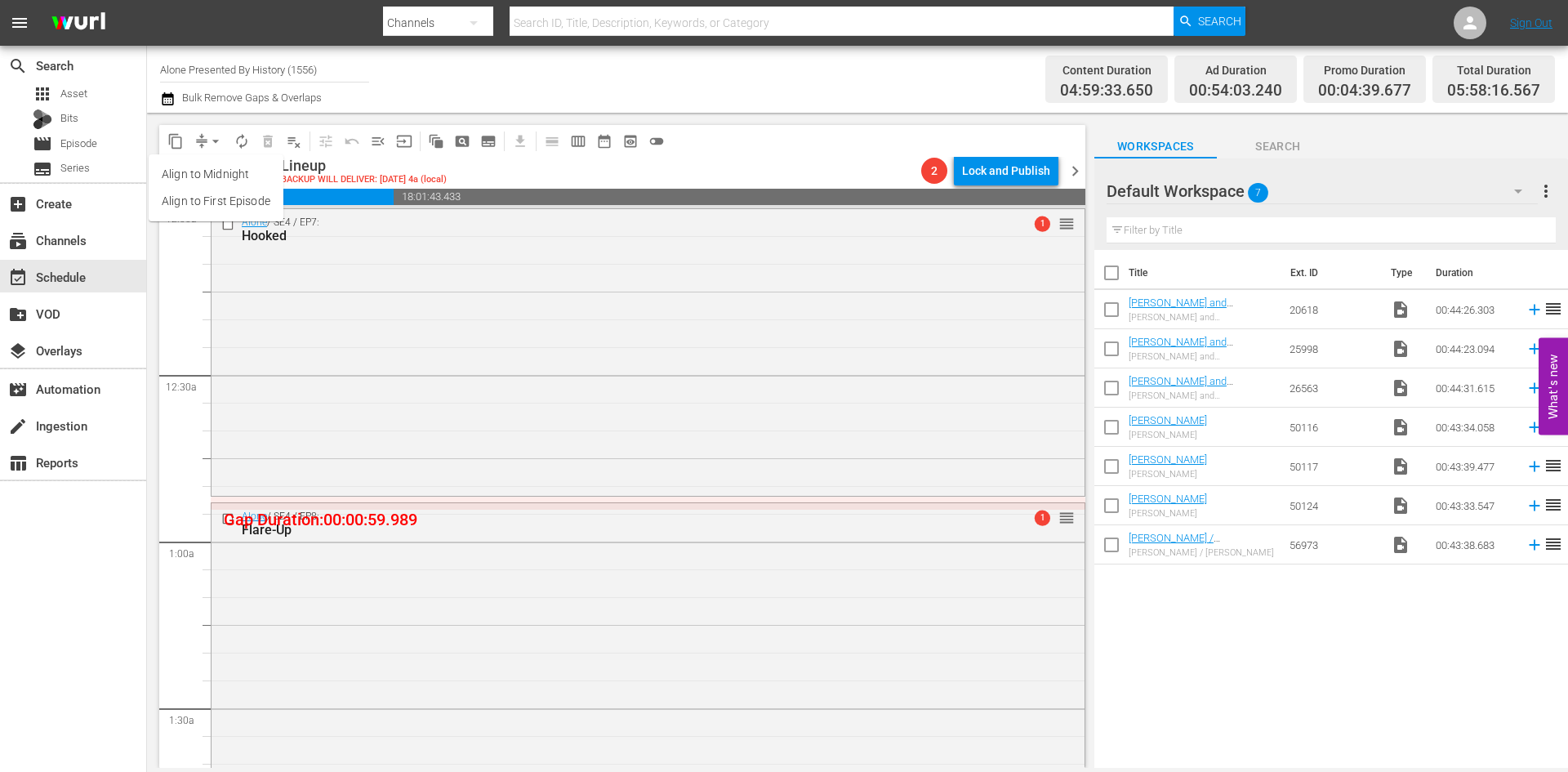 click on "Align to Midnight" at bounding box center (216, 174) 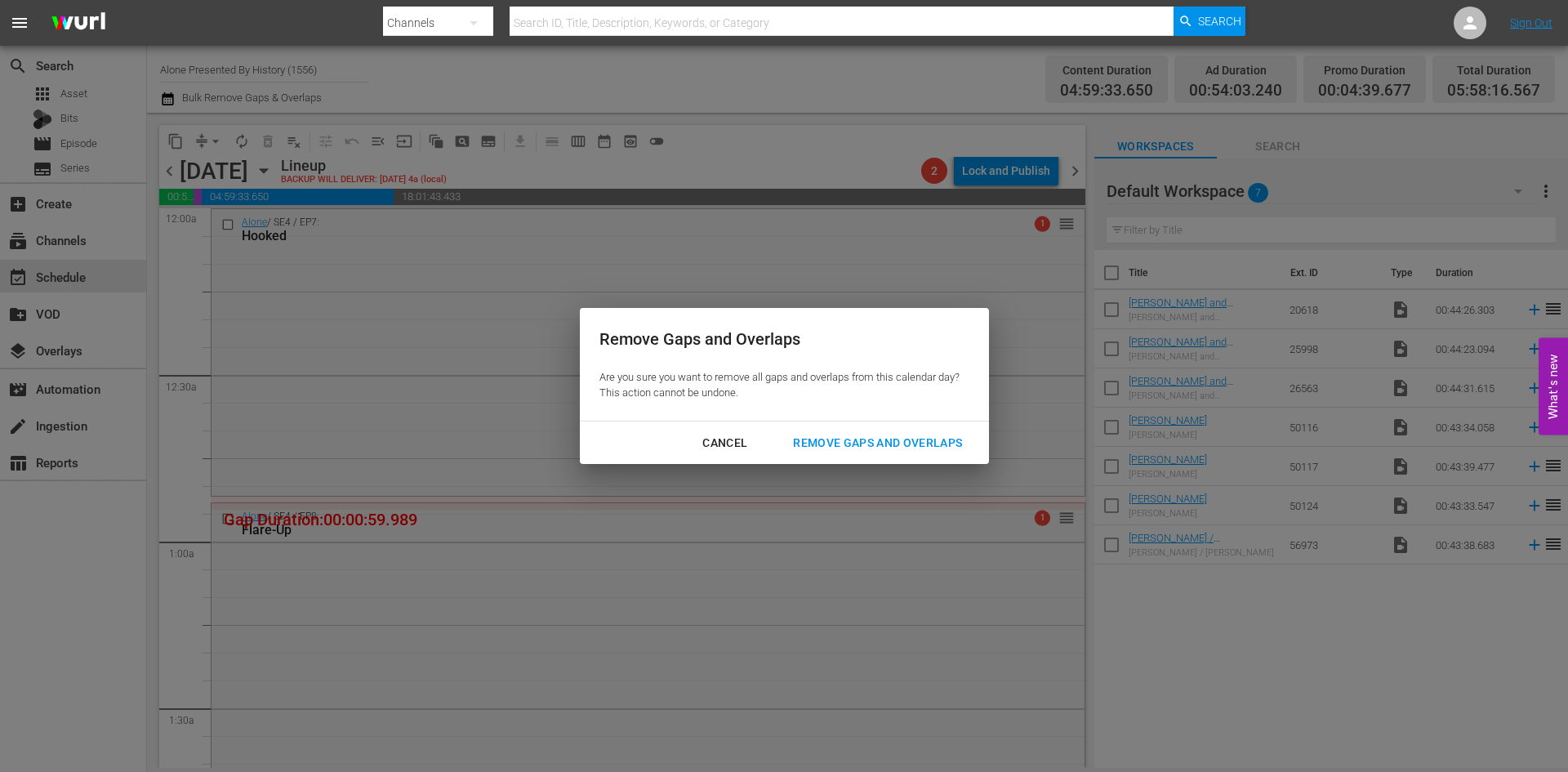 click on "Remove Gaps and Overlaps" at bounding box center [877, 443] 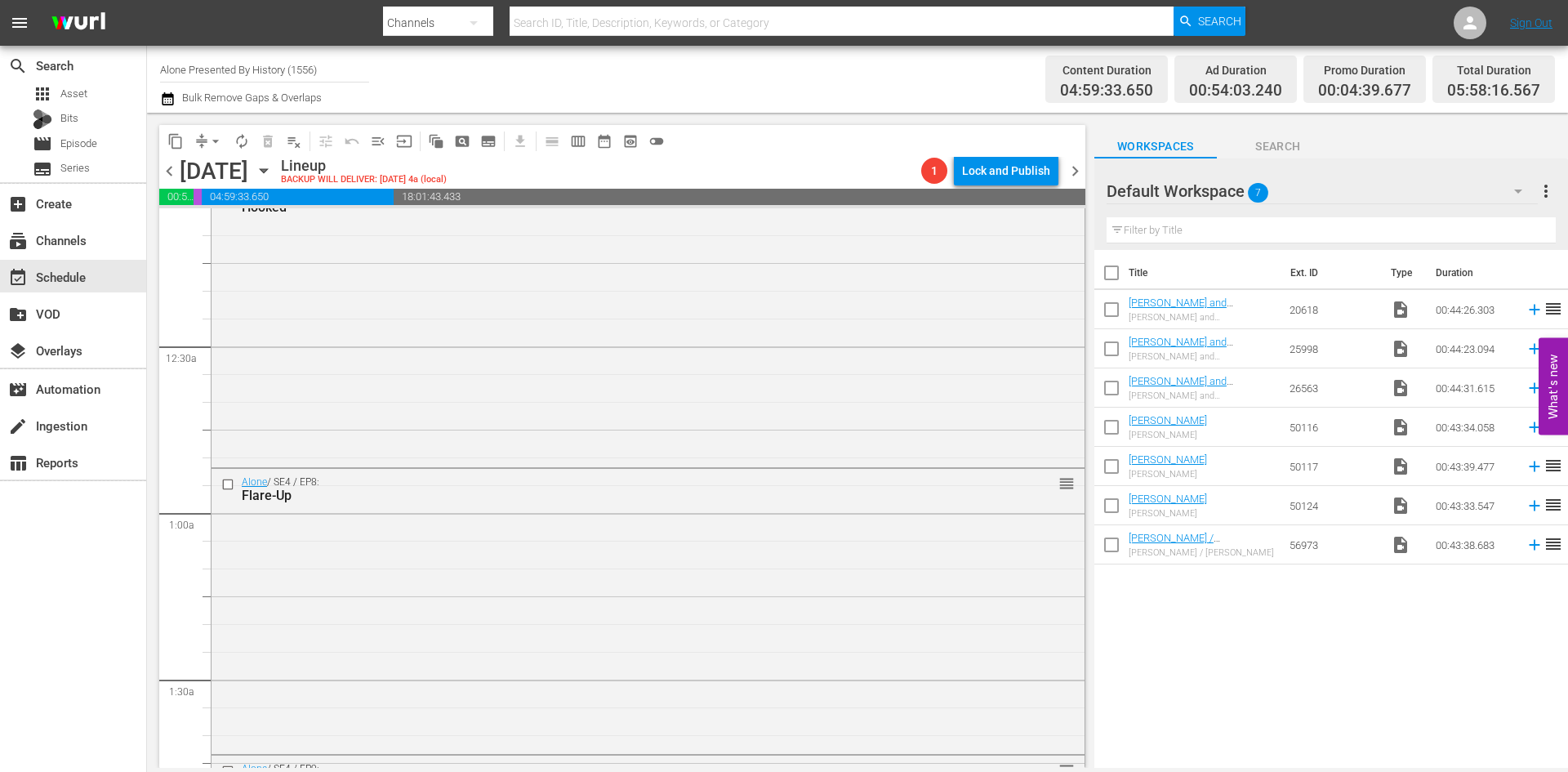 scroll, scrollTop: 0, scrollLeft: 0, axis: both 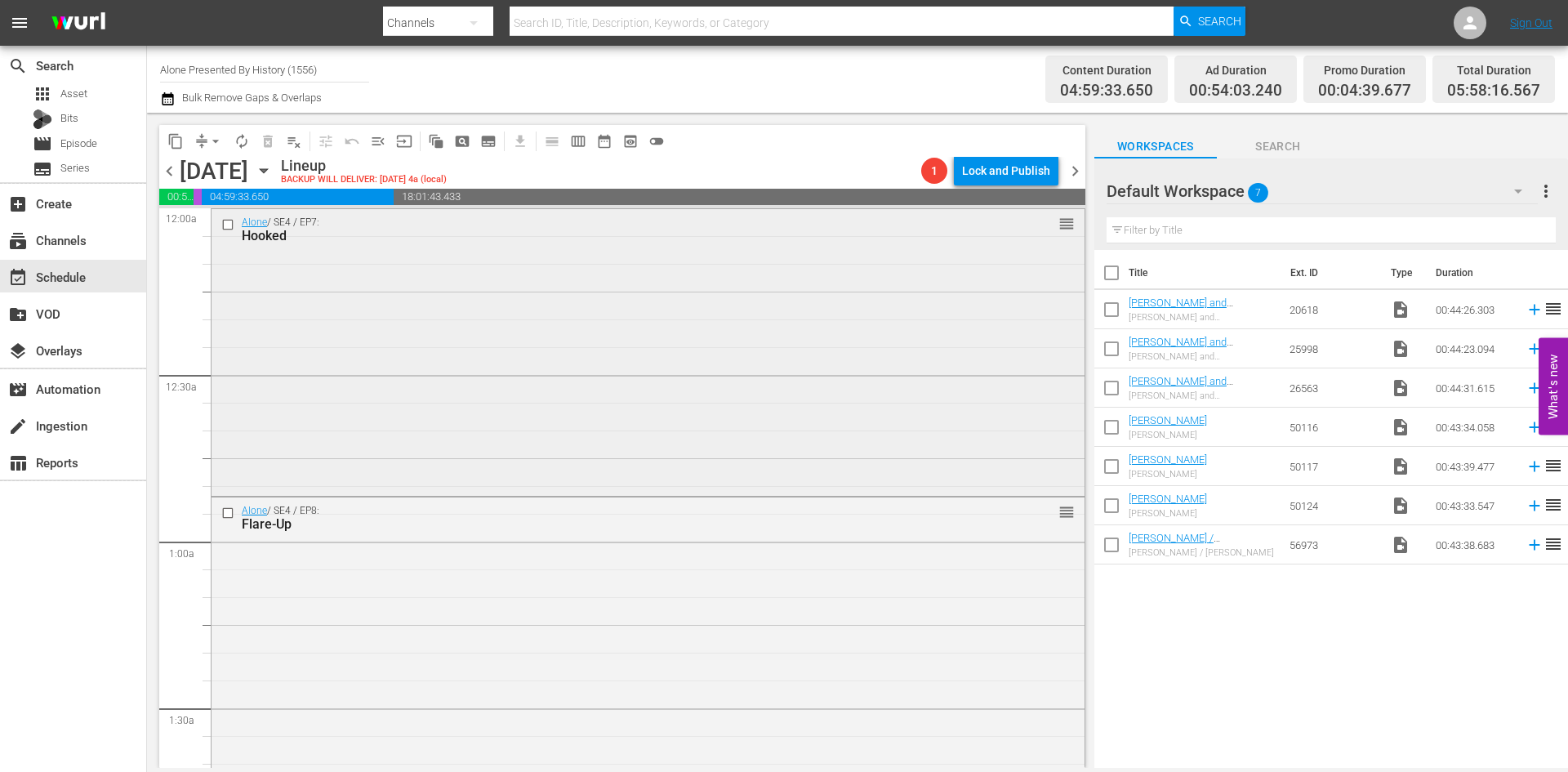 click on "Alone  / SE4 / EP7:
Hooked reorder" at bounding box center (648, 351) 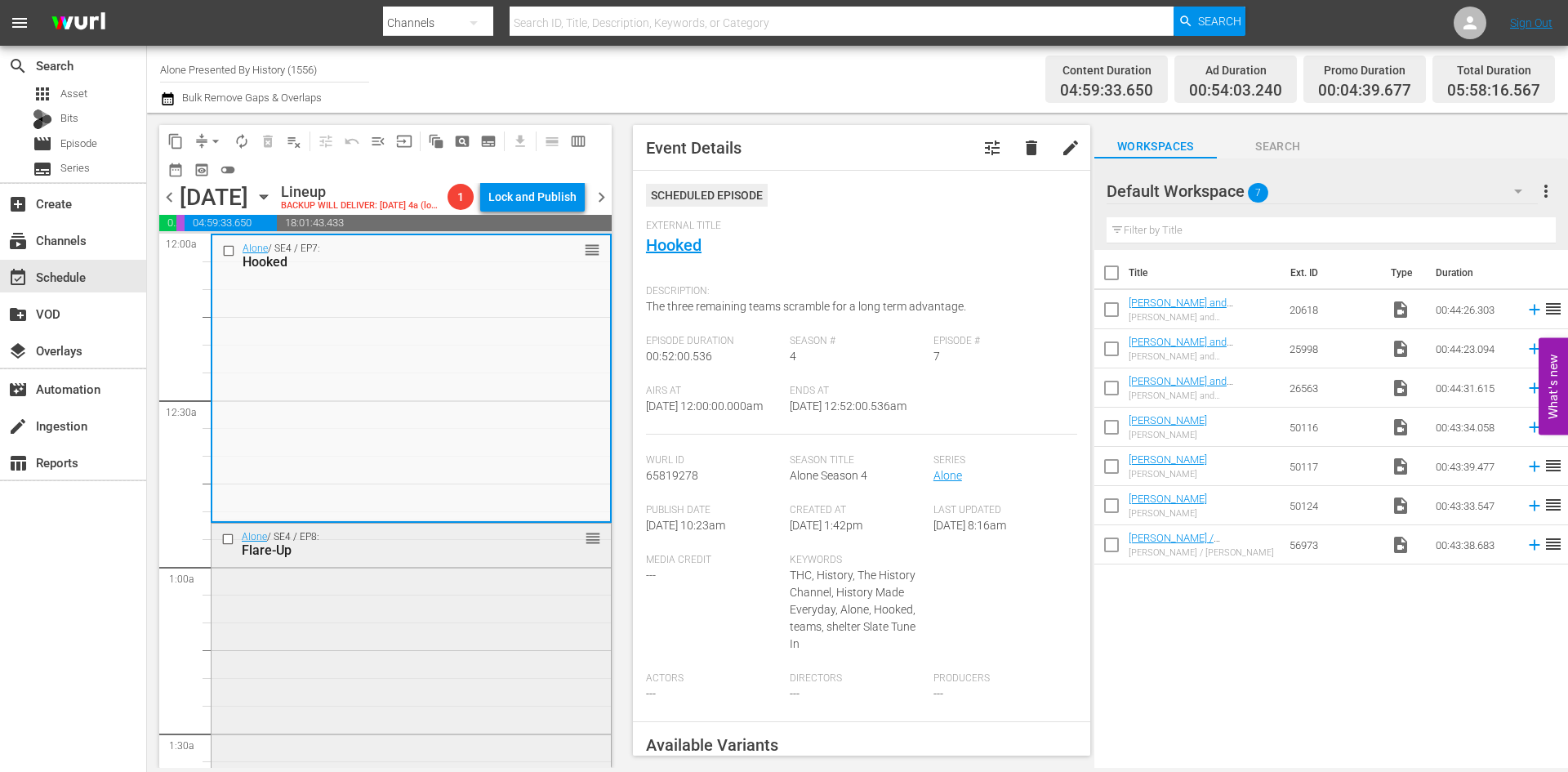 click on "Alone  / SE4 / EP8:
Flare-Up reorder" at bounding box center [411, 664] 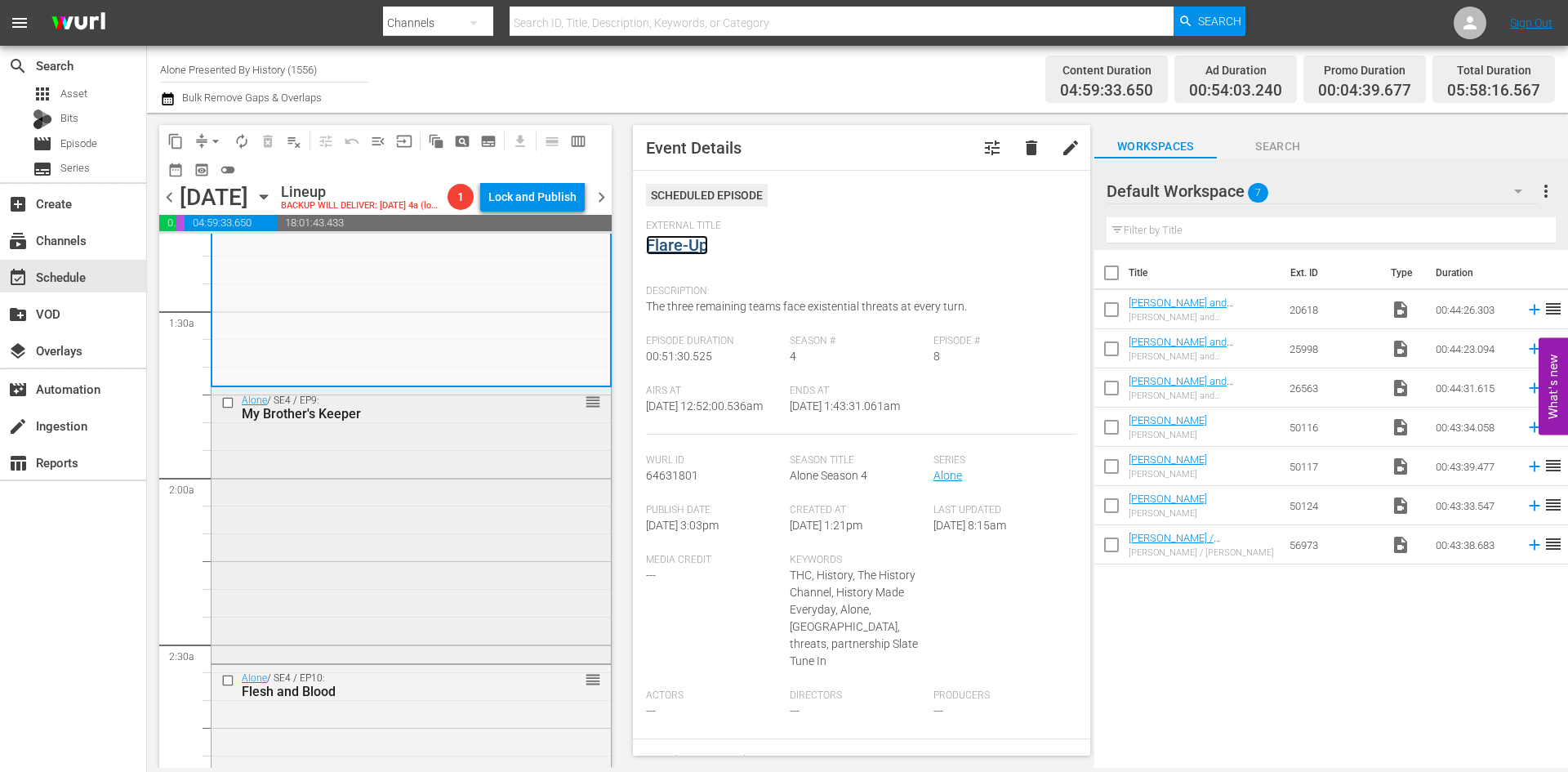 scroll, scrollTop: 490, scrollLeft: 0, axis: vertical 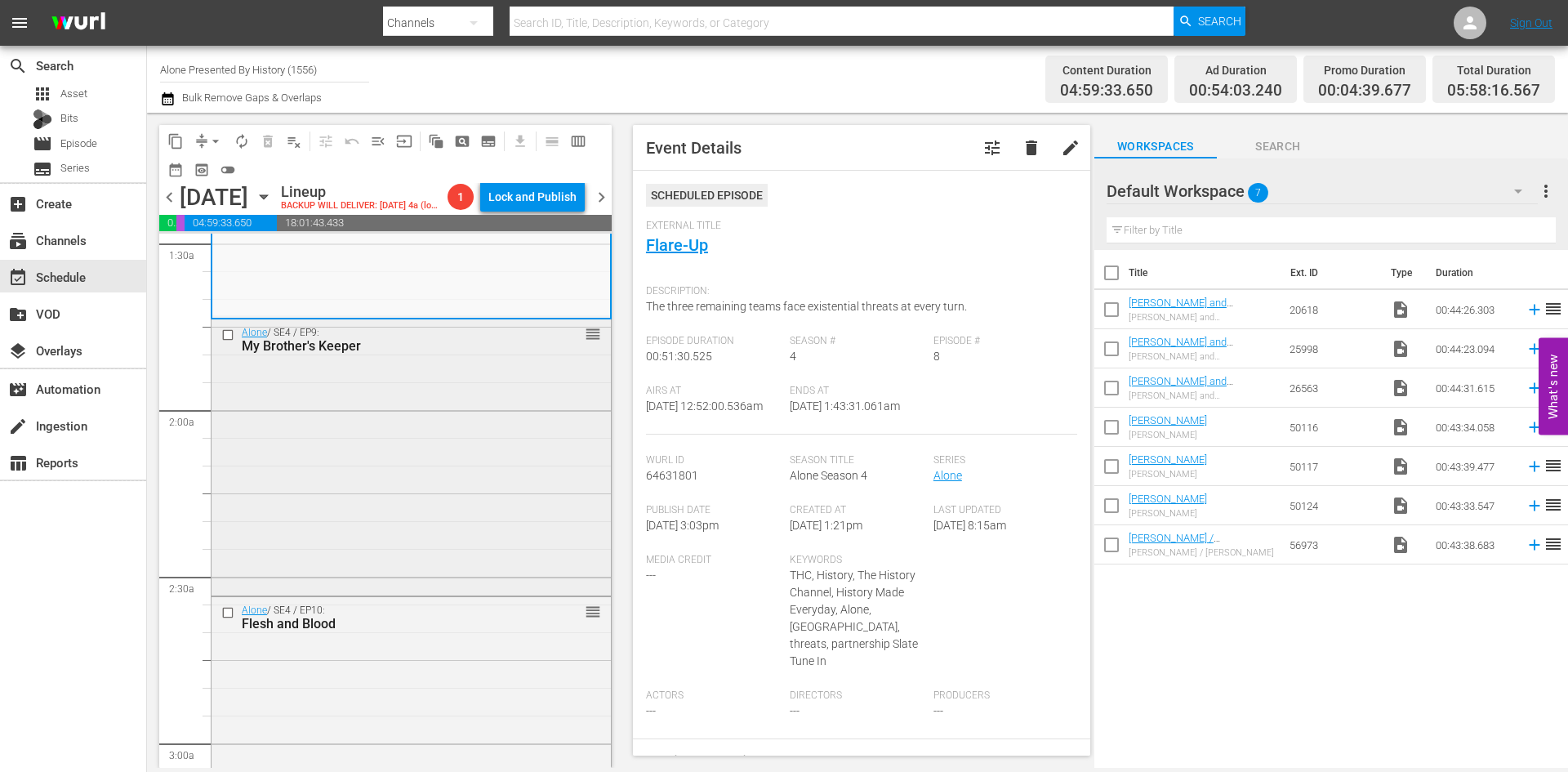 click on "Alone  / SE4 / EP9:
My Brother's Keeper reorder" at bounding box center [411, 456] 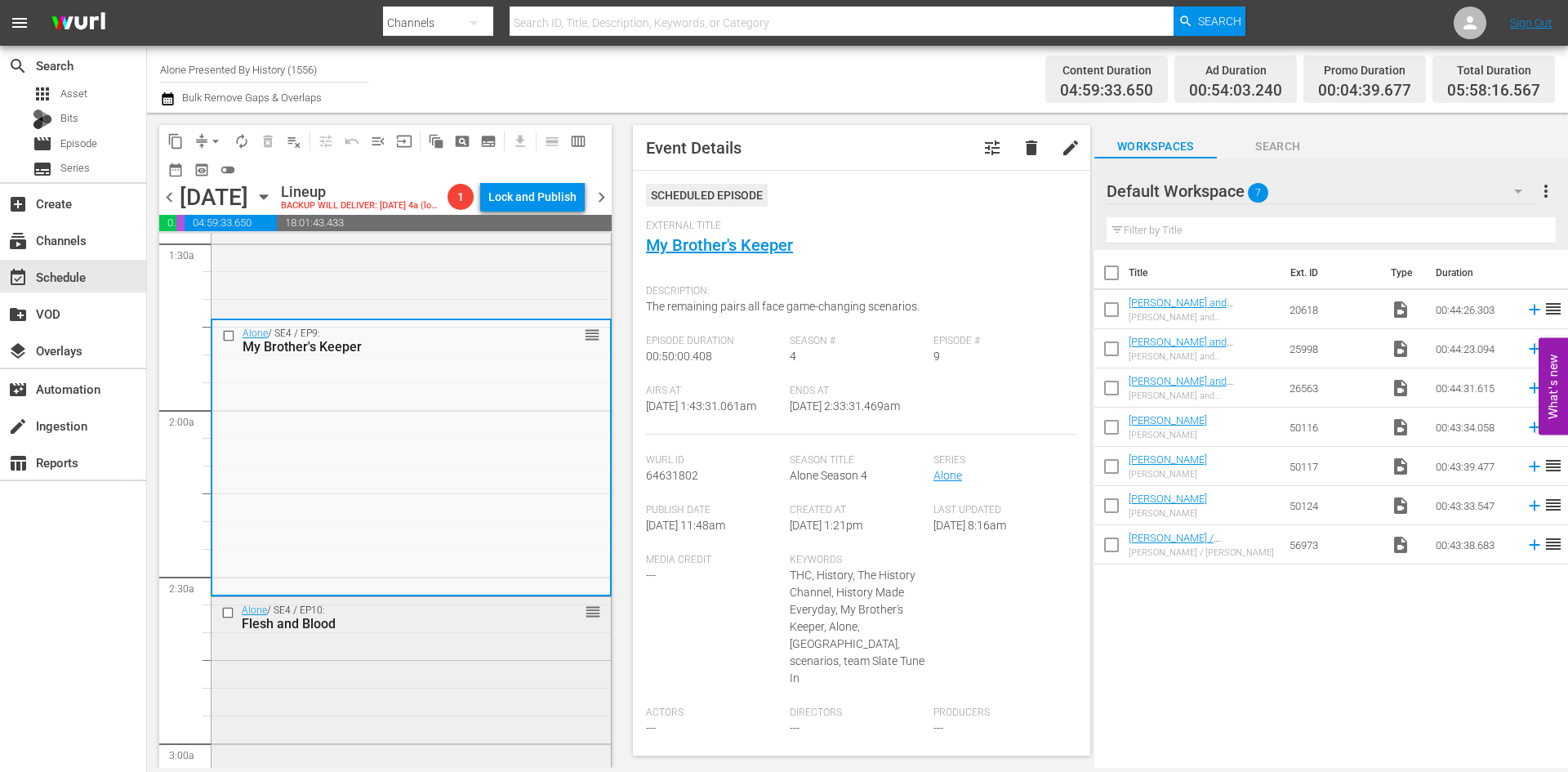 click on "Alone  / SE4 / EP10:
Flesh and Blood reorder" at bounding box center (411, 738) 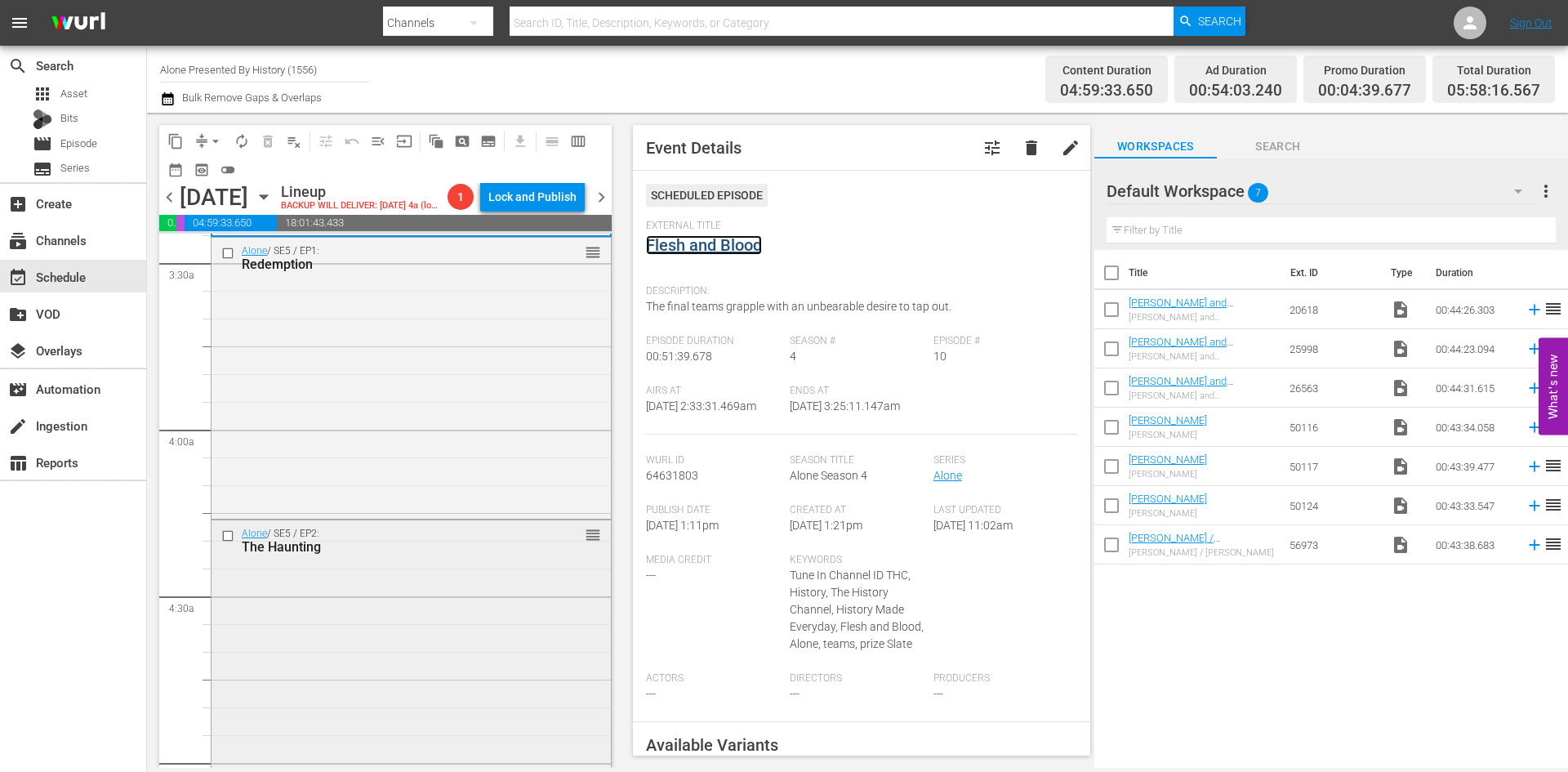 scroll, scrollTop: 1144, scrollLeft: 0, axis: vertical 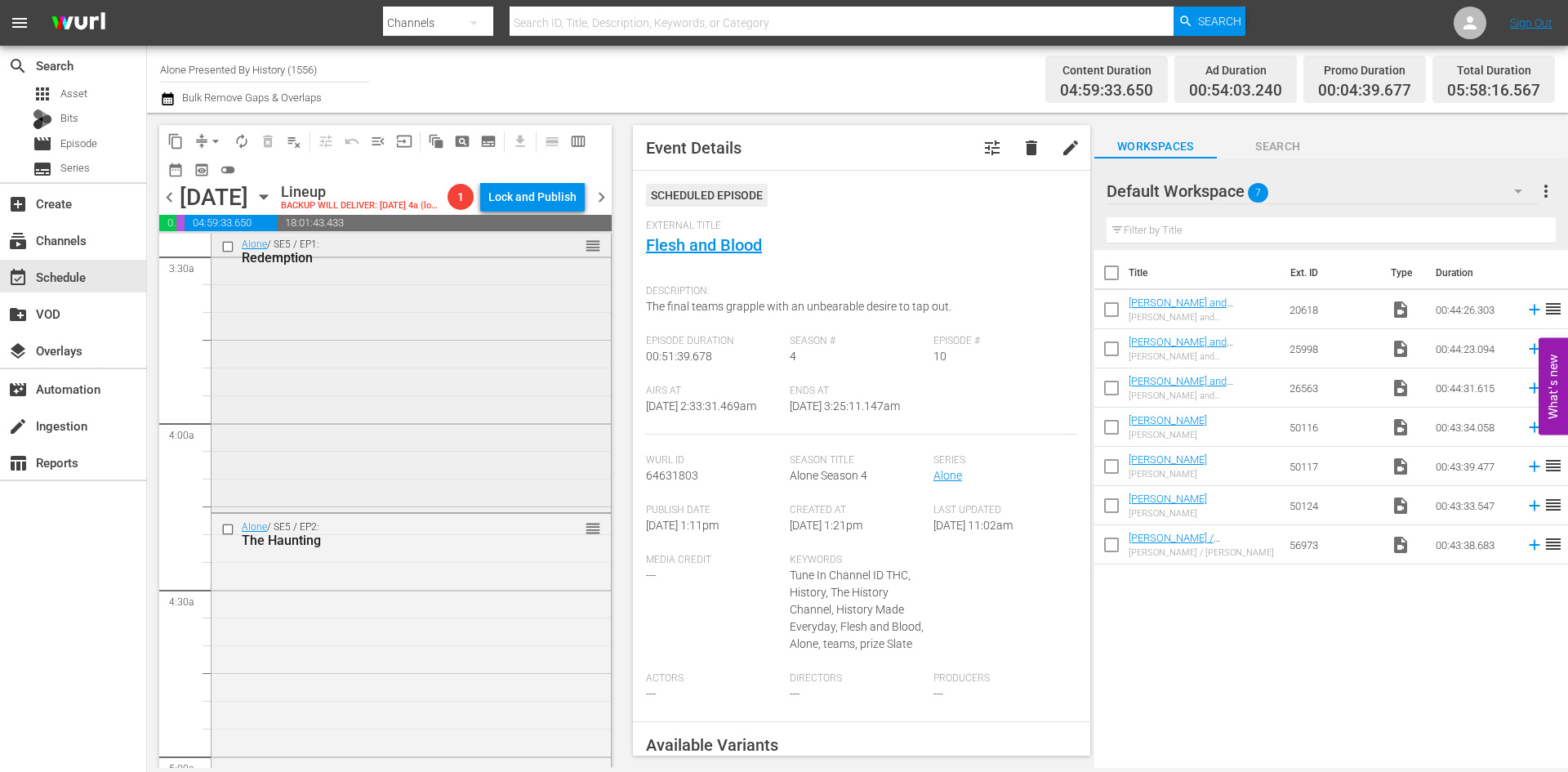click on "Alone  / SE5 / EP1:
Redemption reorder" at bounding box center (411, 370) 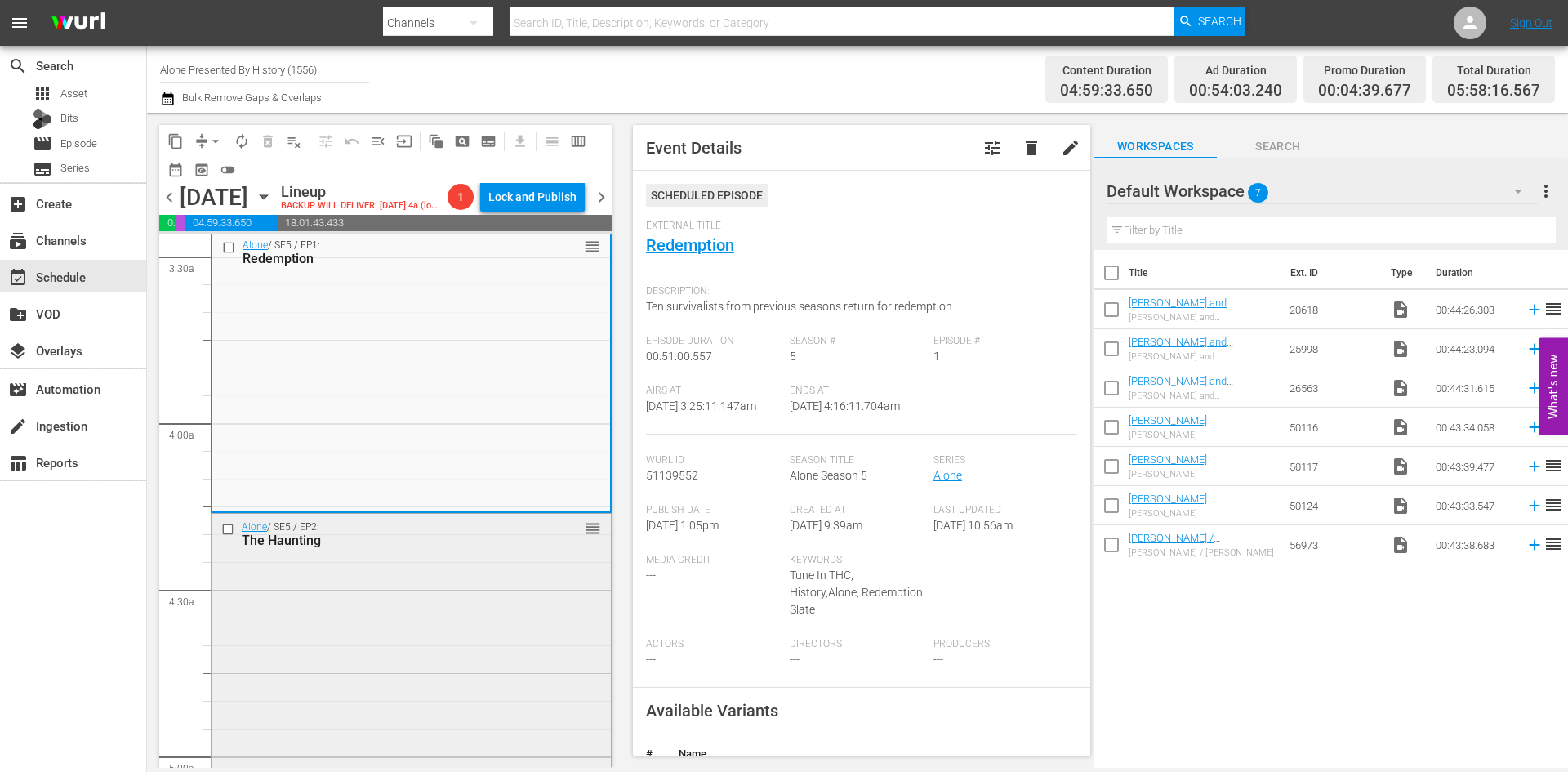 click on "Alone  / SE5 / EP2:
The Haunting reorder" at bounding box center (411, 653) 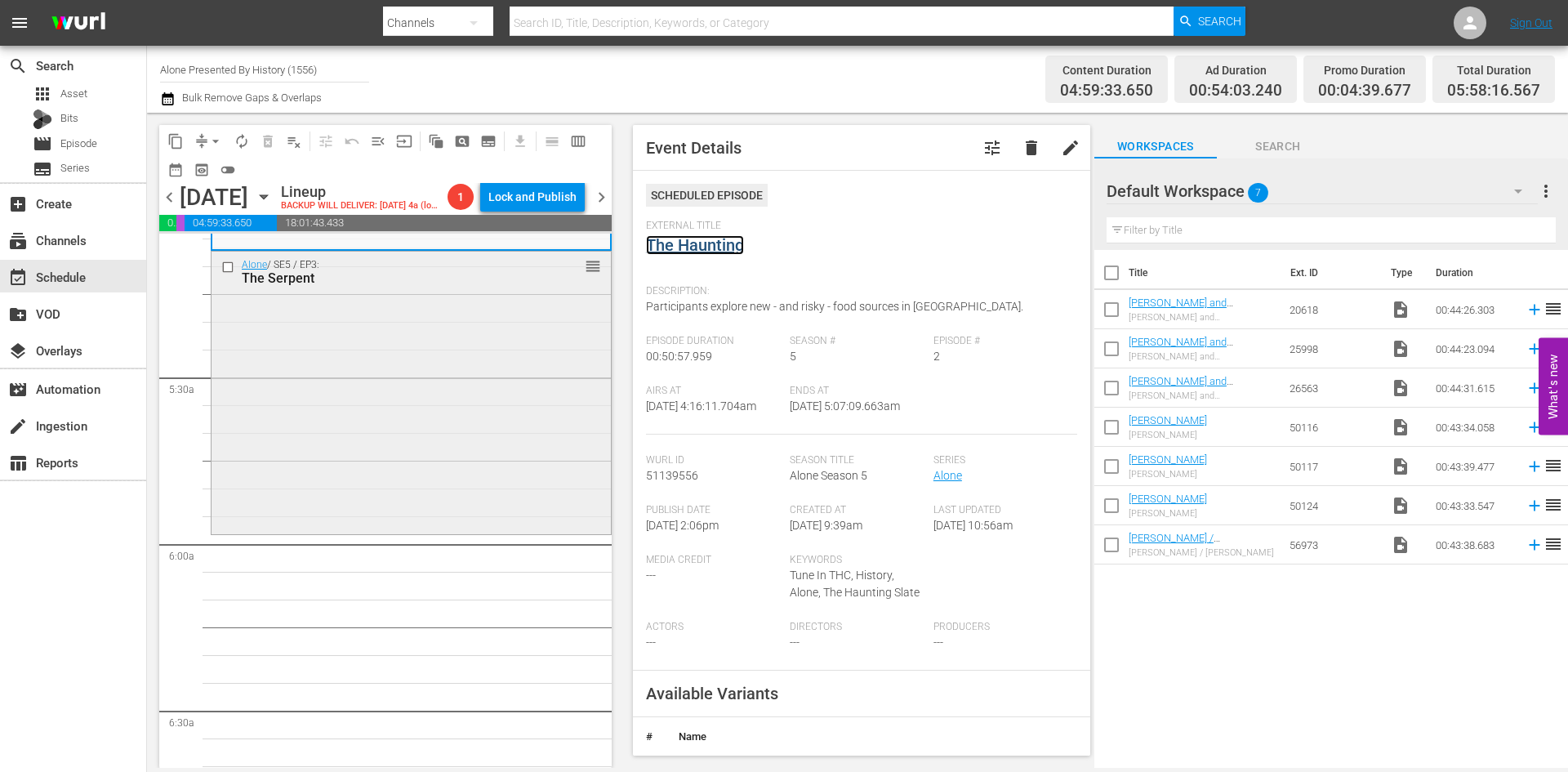 scroll, scrollTop: 1716, scrollLeft: 0, axis: vertical 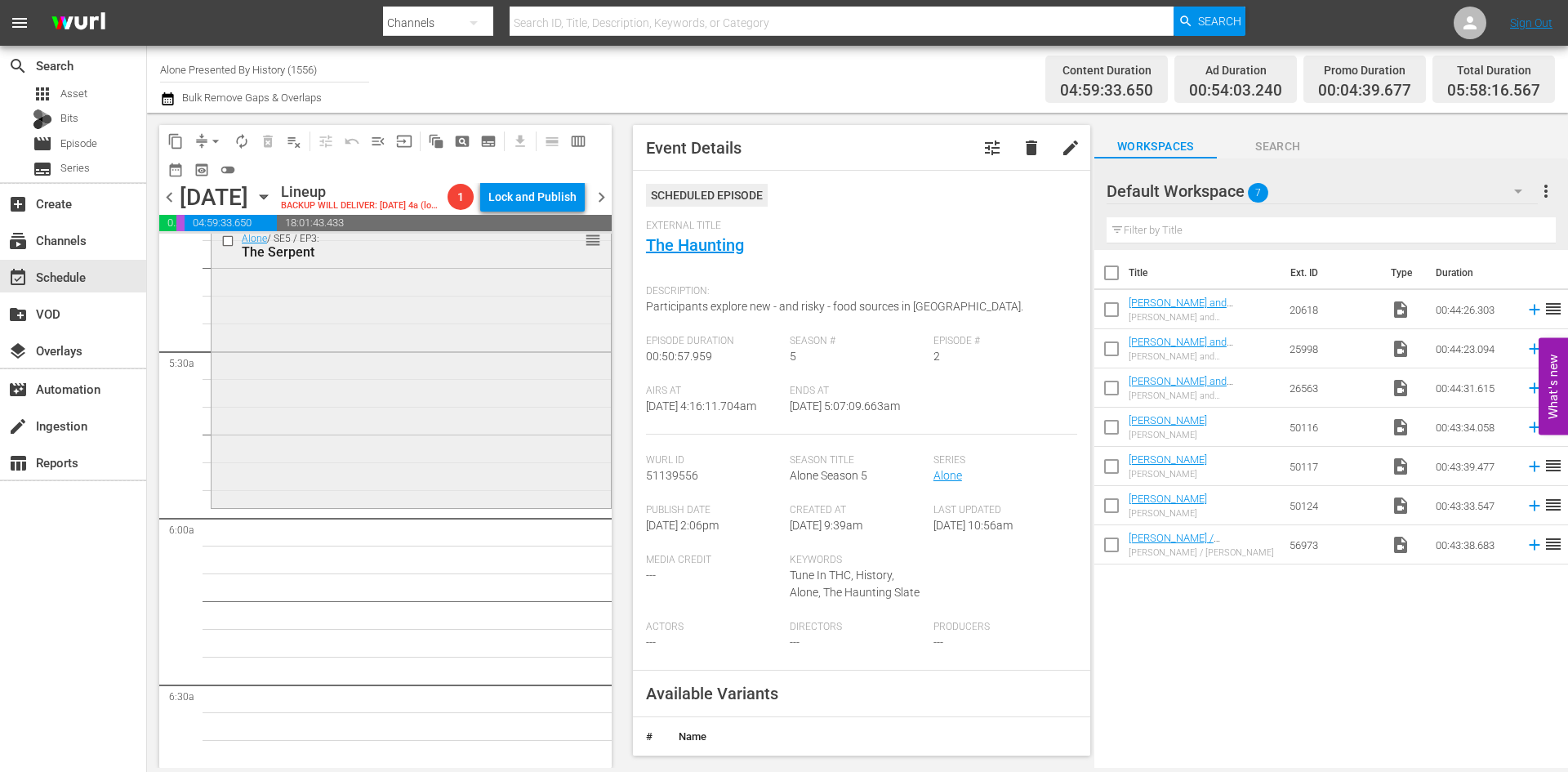 click on "Alone  / SE5 / EP3:
The Serpent reorder" at bounding box center [411, 365] 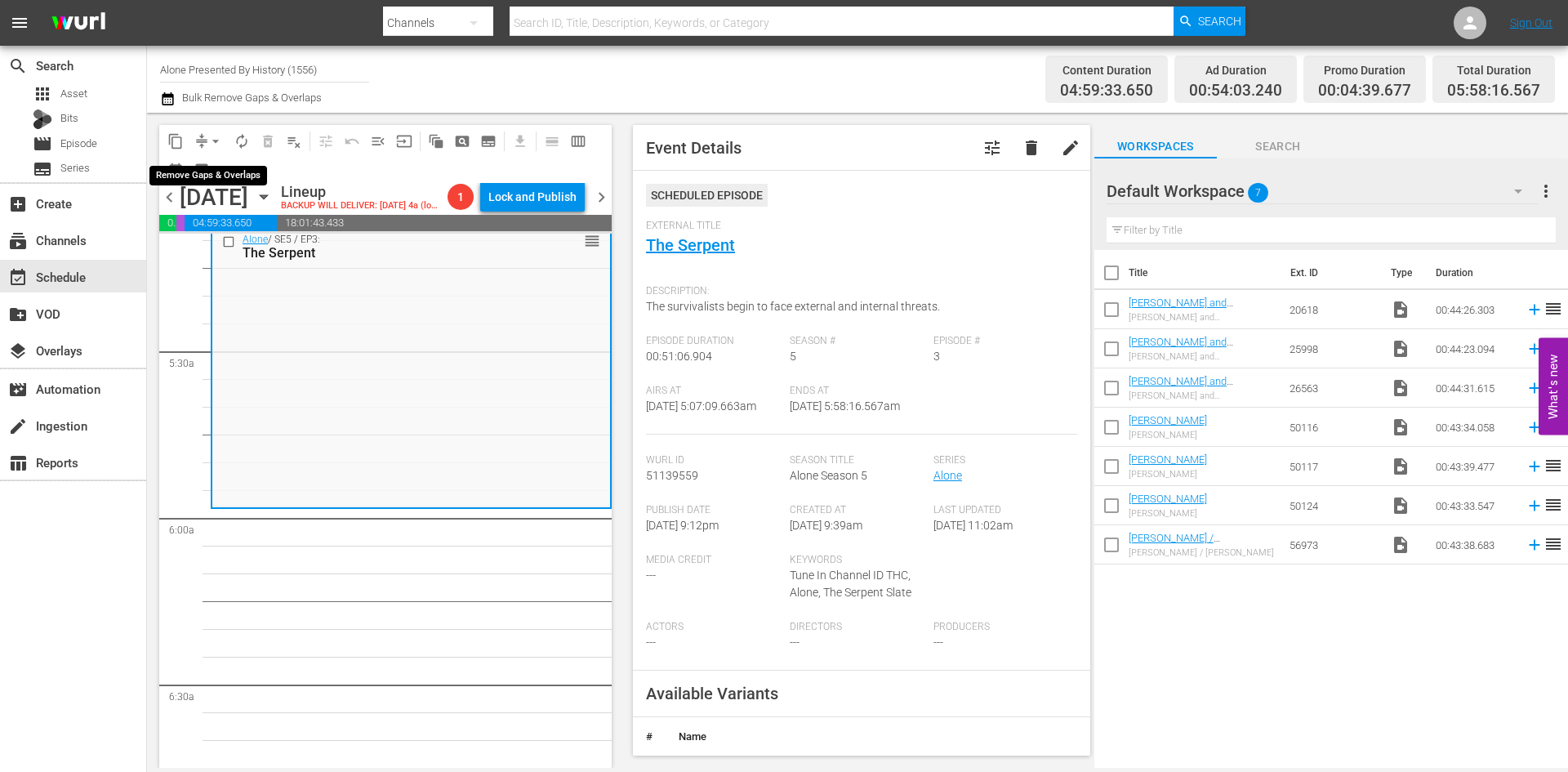 click on "arrow_drop_down" at bounding box center [216, 141] 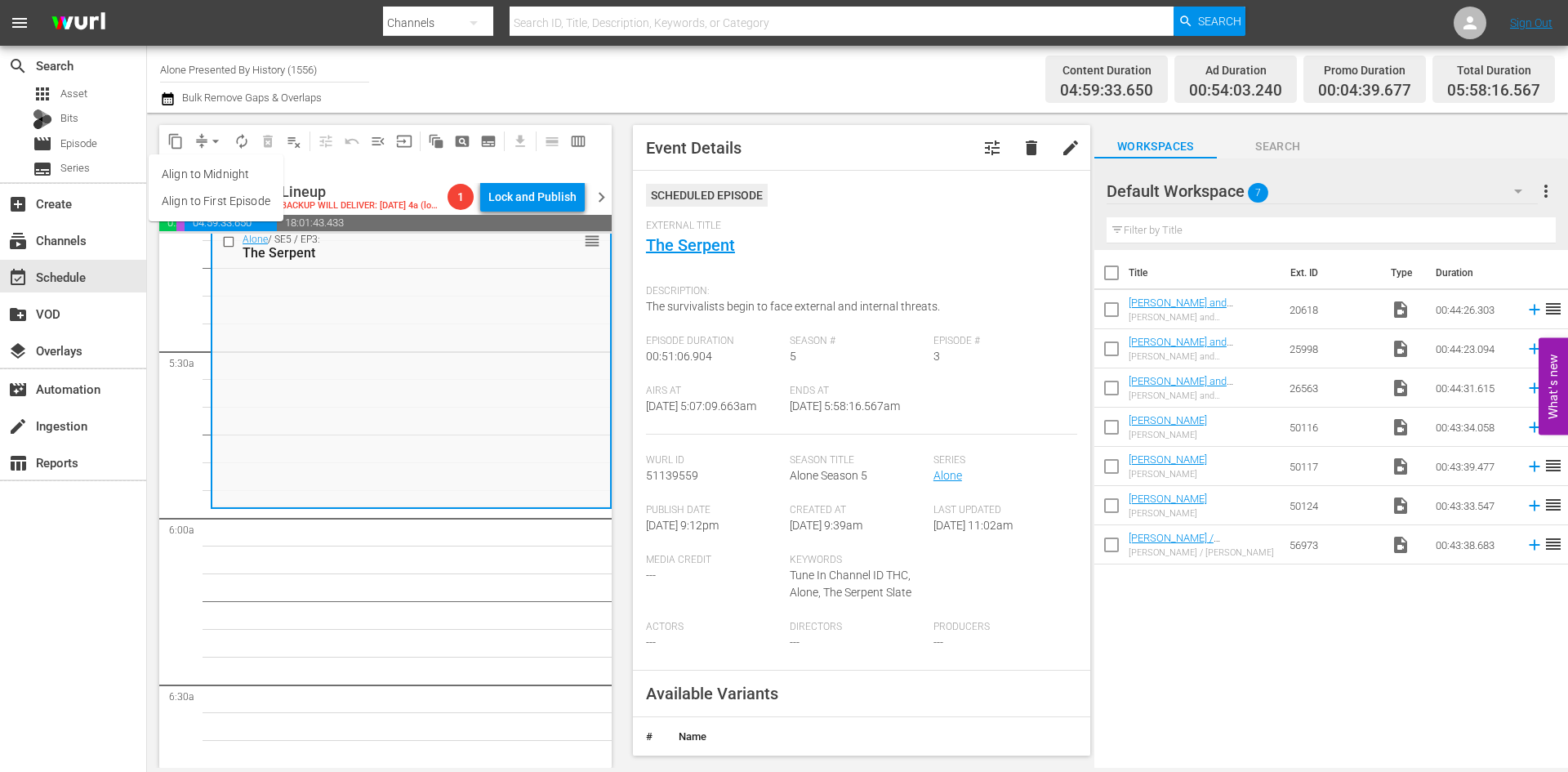 click on "Align to Midnight" at bounding box center [216, 174] 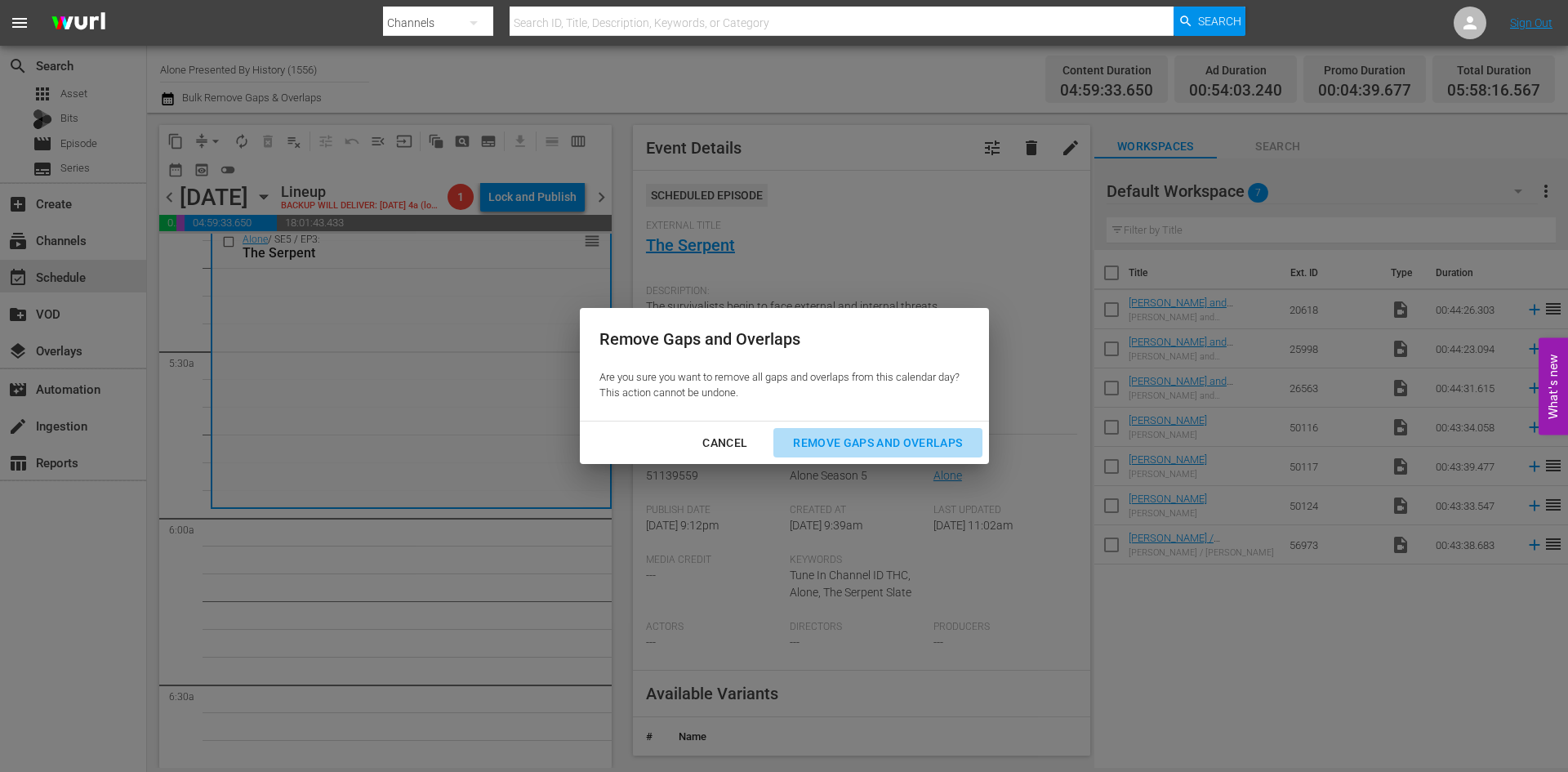 click on "Remove Gaps and Overlaps" at bounding box center [877, 443] 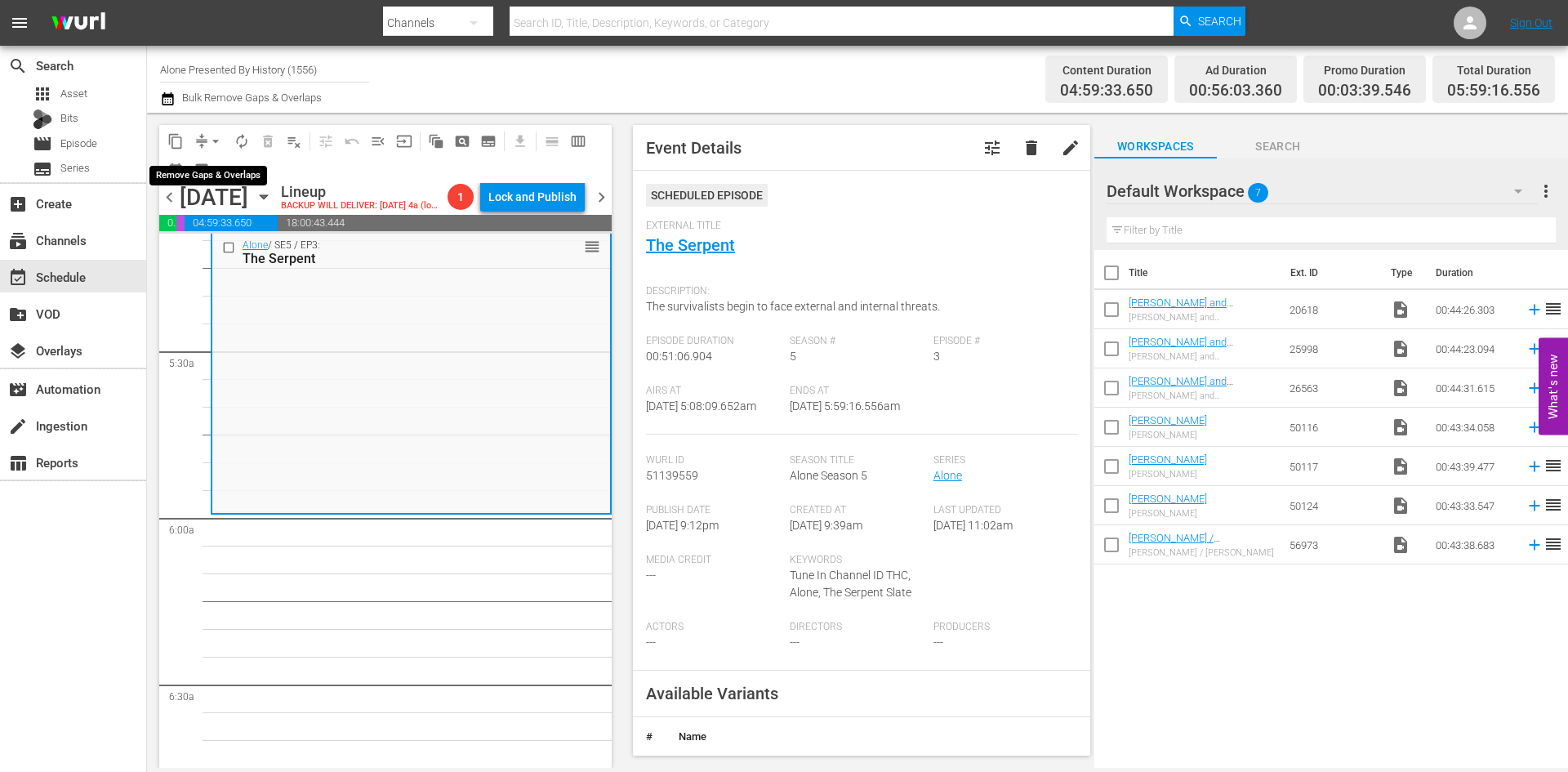 click on "arrow_drop_down" at bounding box center (216, 141) 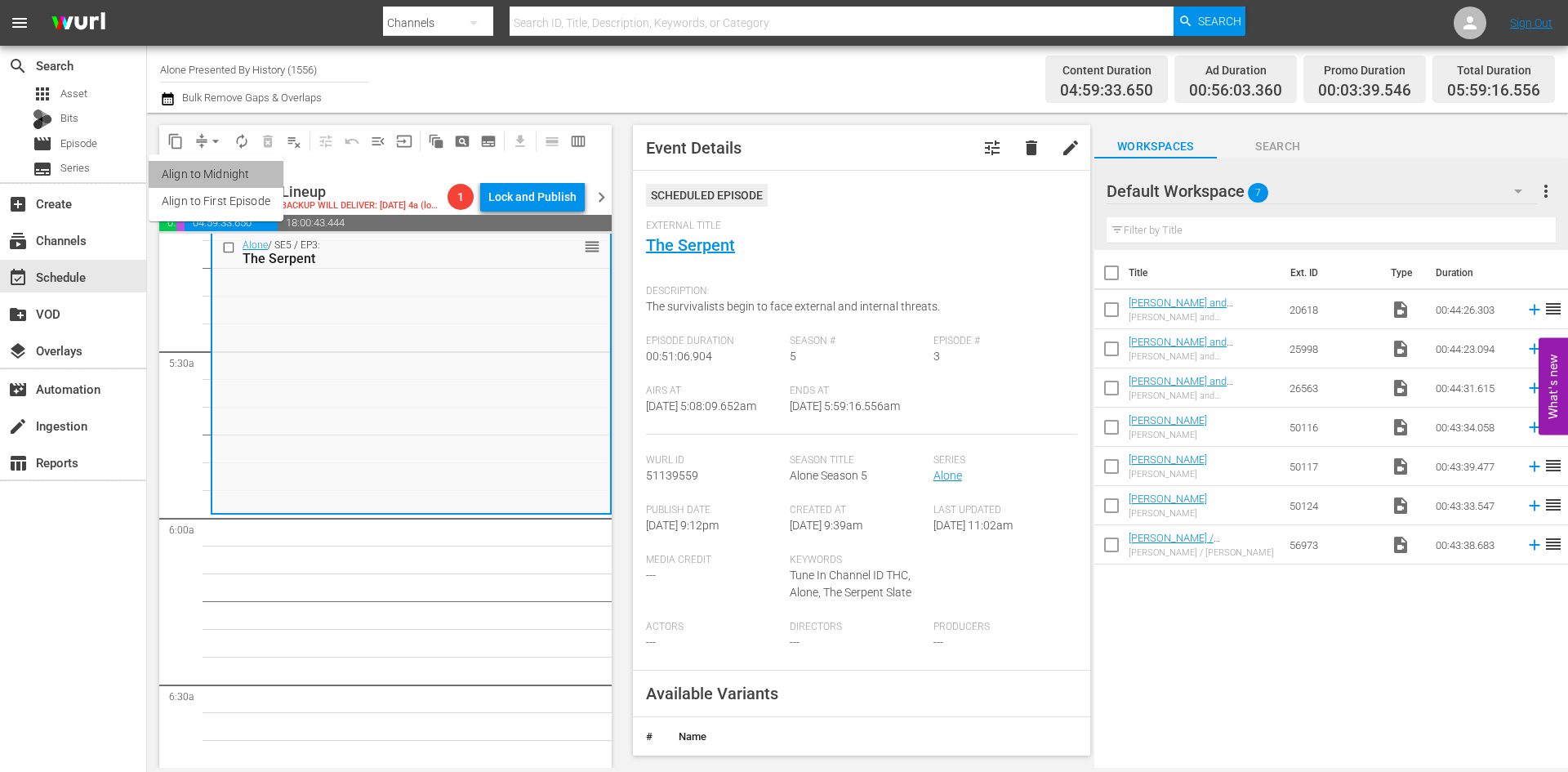 click on "Align to Midnight" at bounding box center [216, 174] 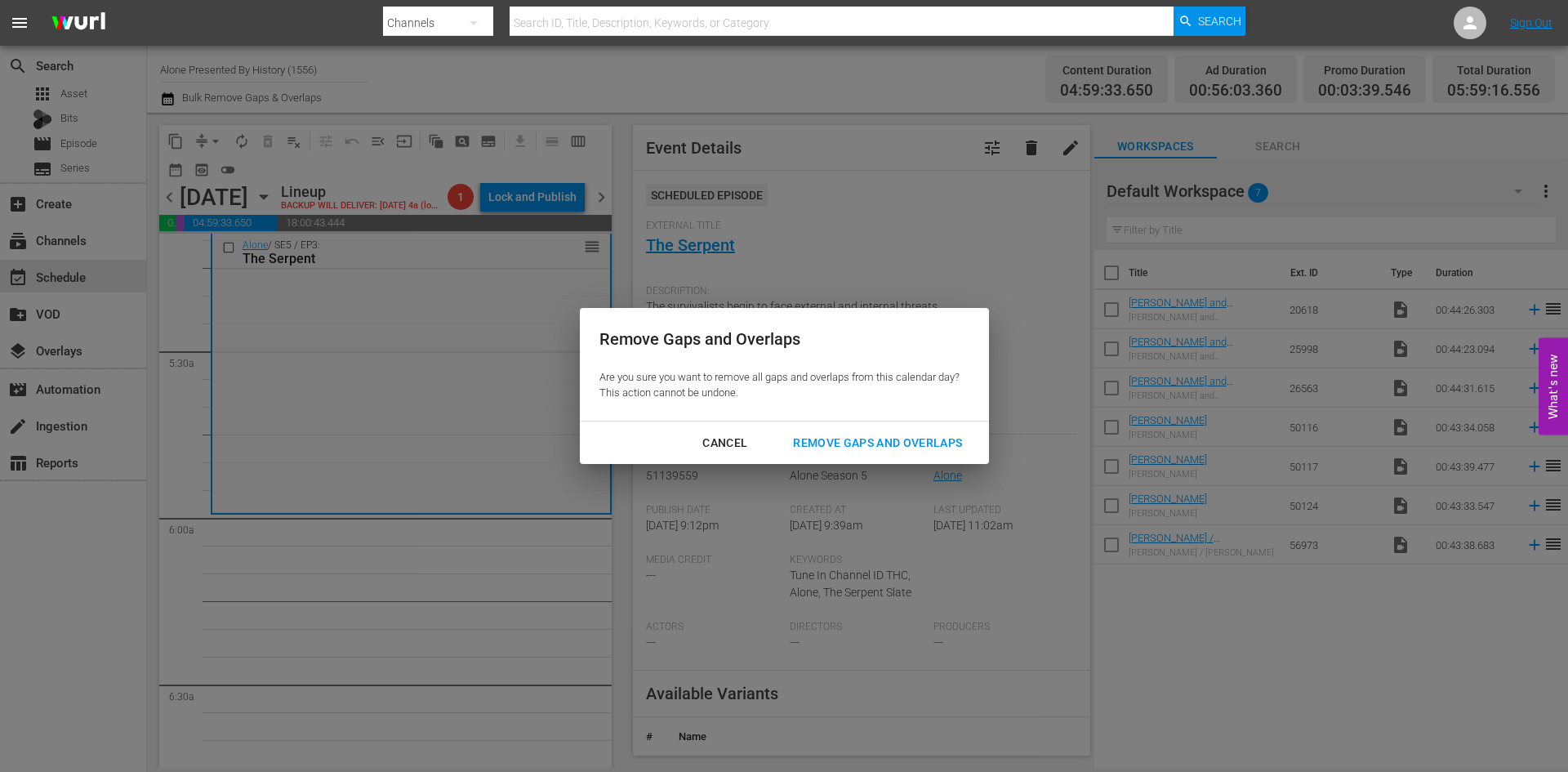 click on "Remove Gaps and Overlaps" at bounding box center (877, 443) 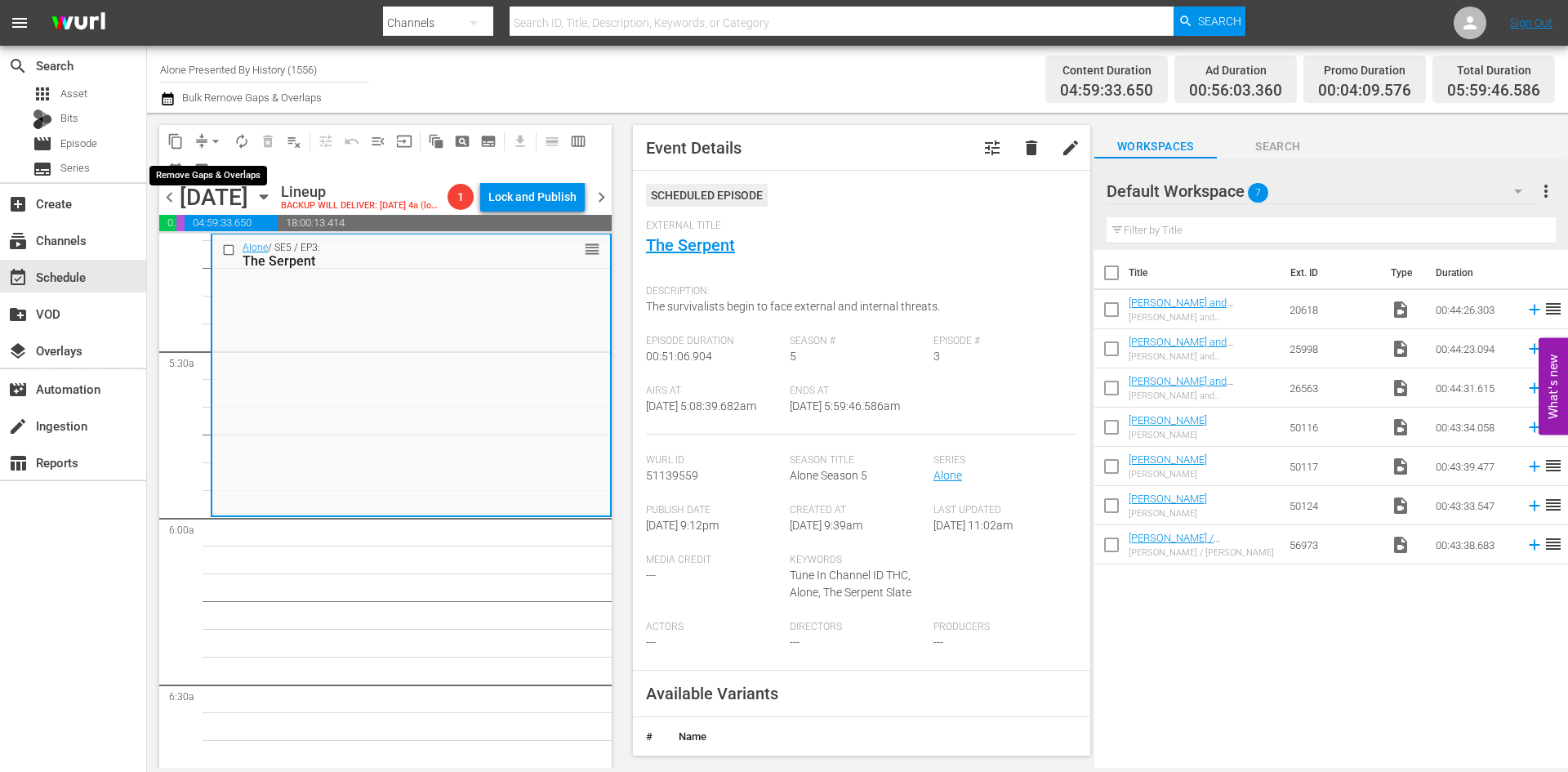 click on "arrow_drop_down" at bounding box center [216, 141] 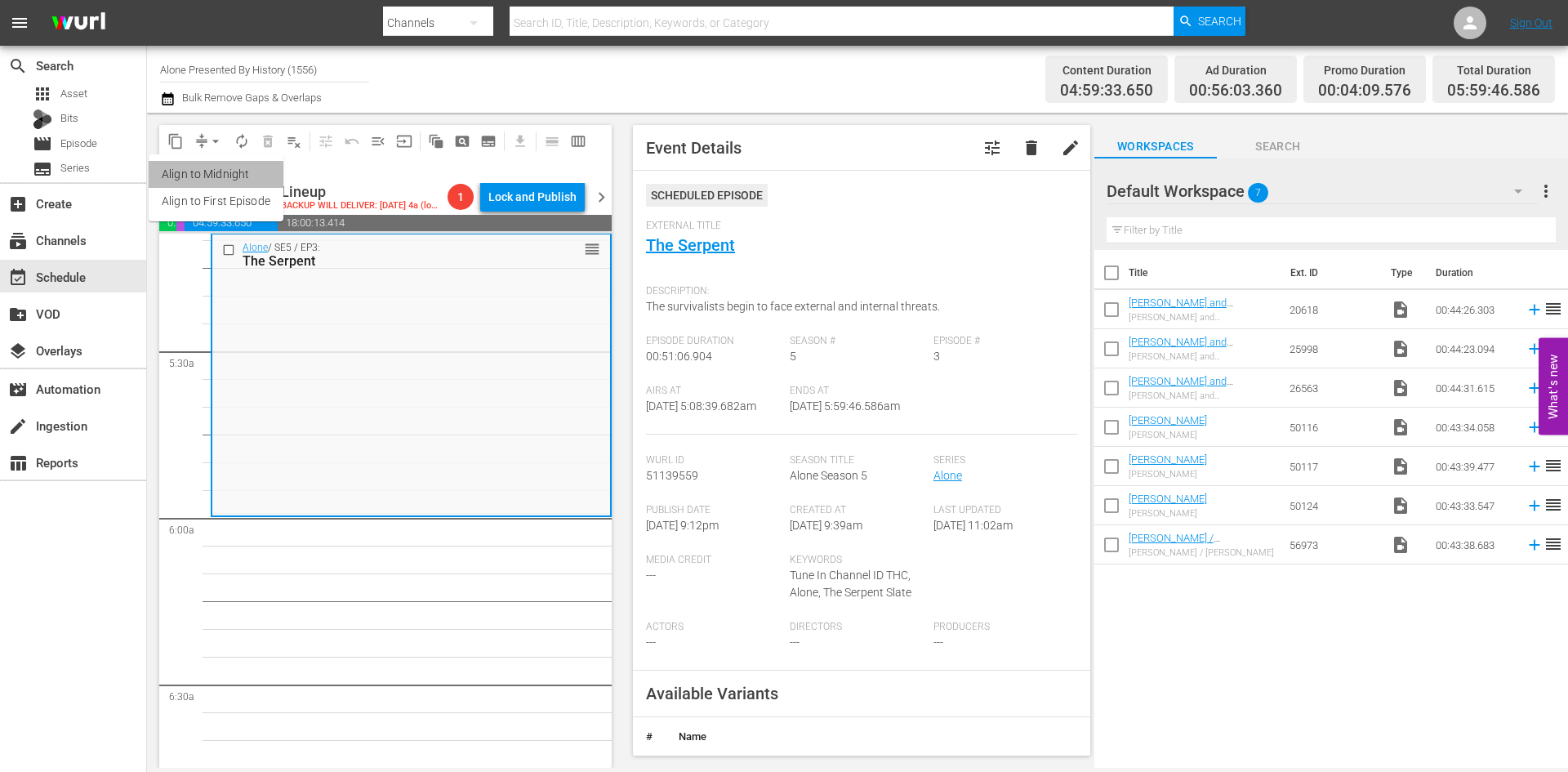 click on "Align to Midnight" at bounding box center (216, 174) 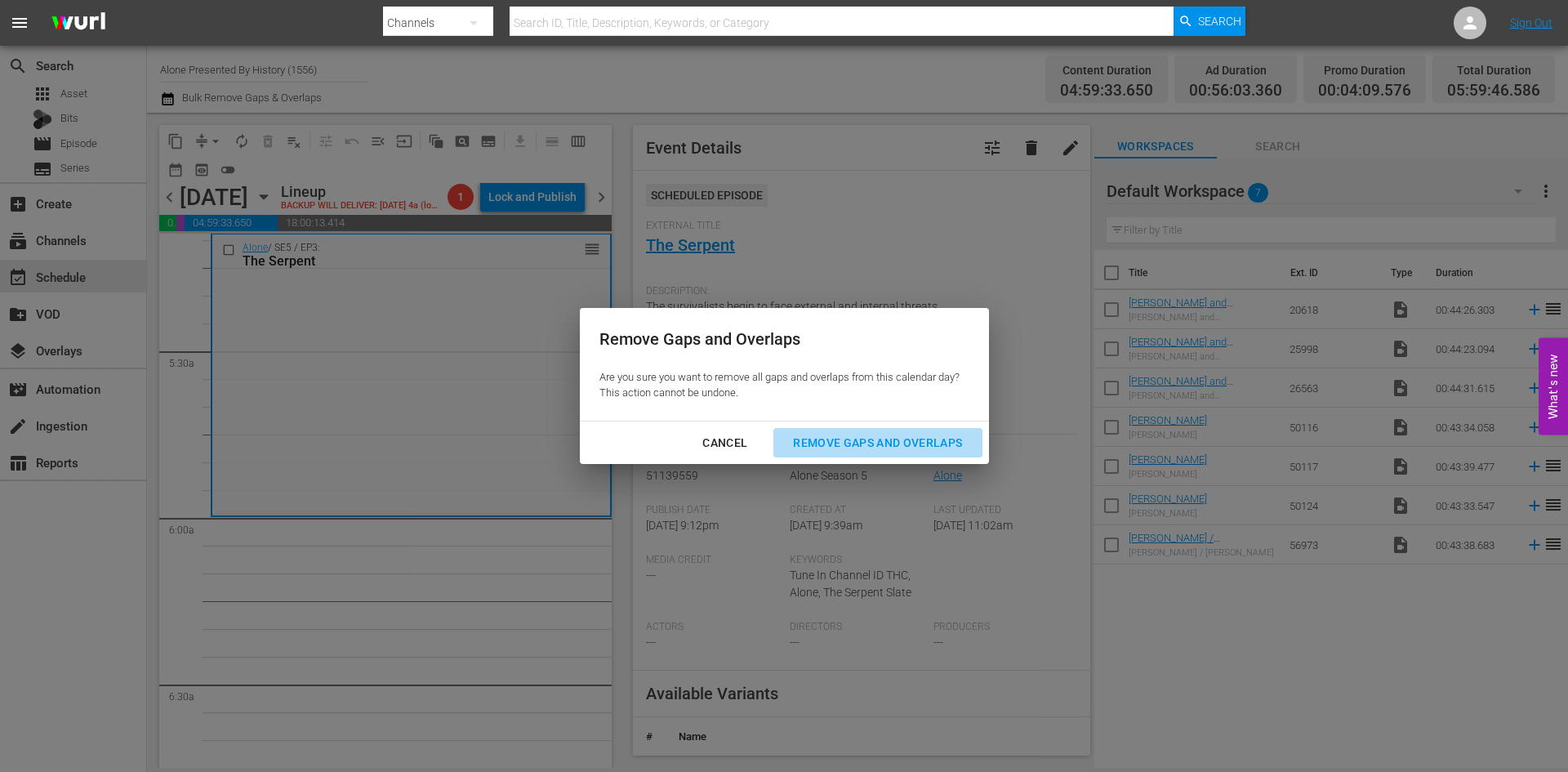 click on "Remove Gaps and Overlaps" at bounding box center (877, 443) 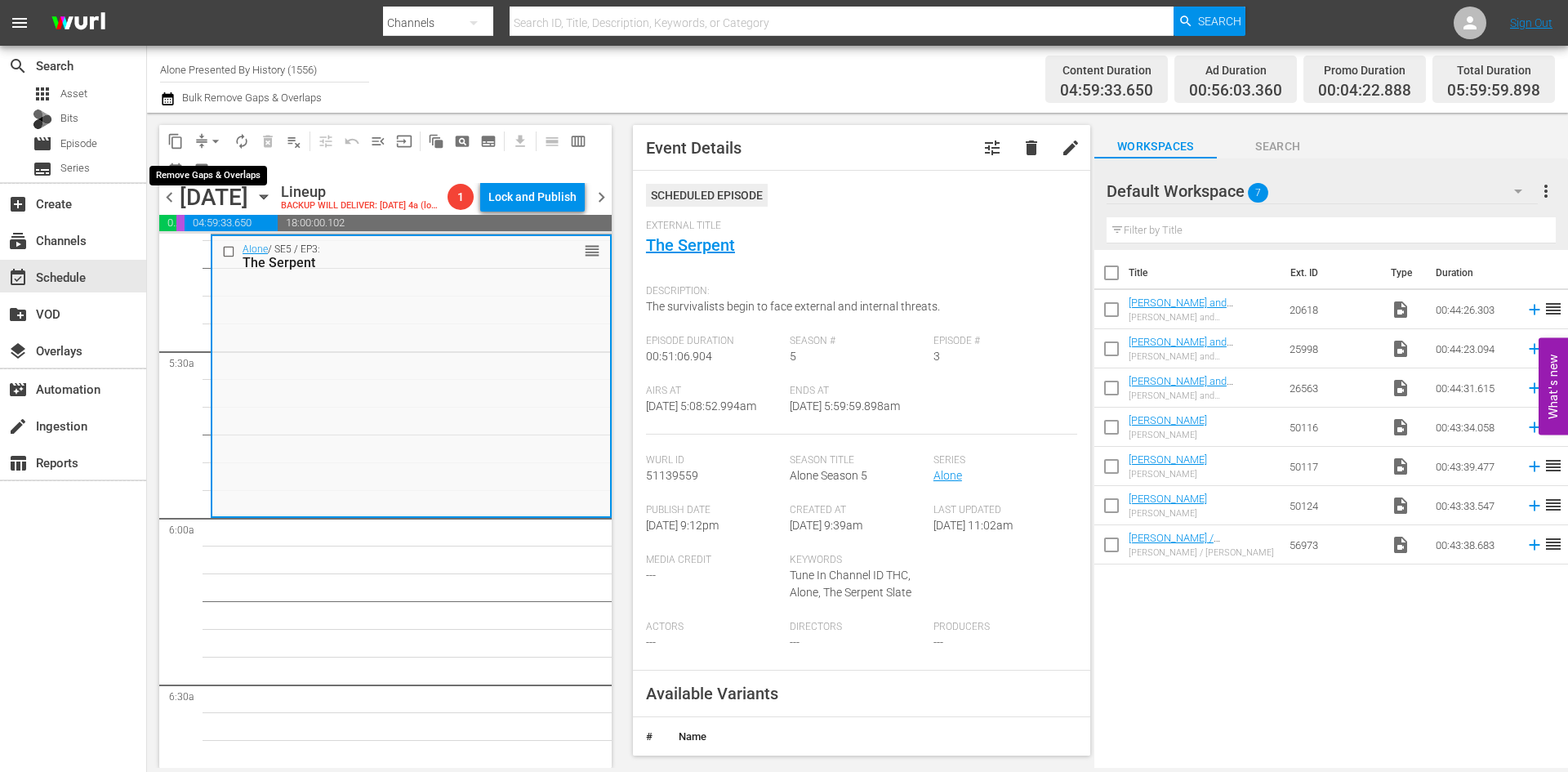 click on "arrow_drop_down" at bounding box center [216, 141] 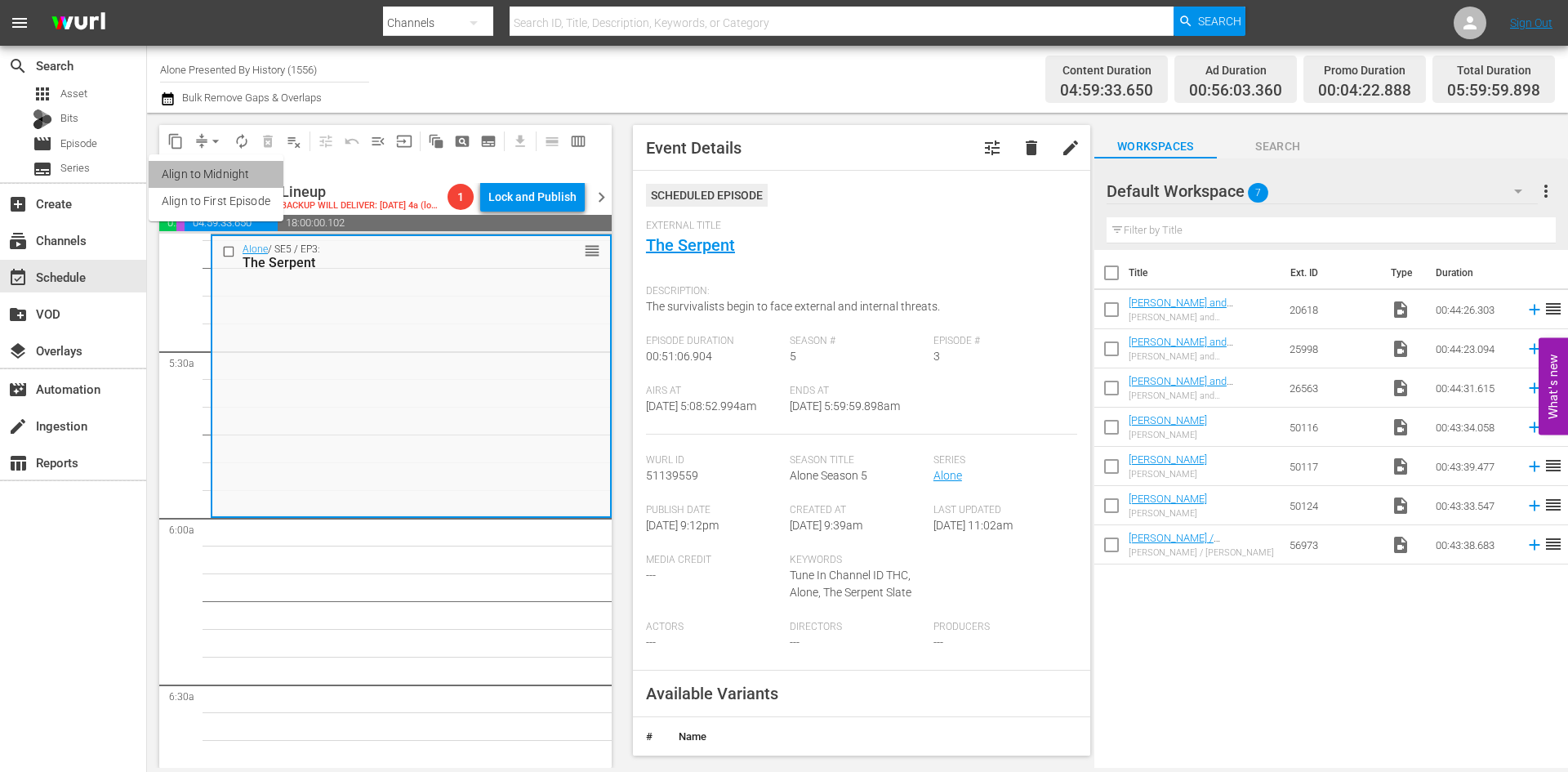 click on "Align to Midnight" at bounding box center [216, 174] 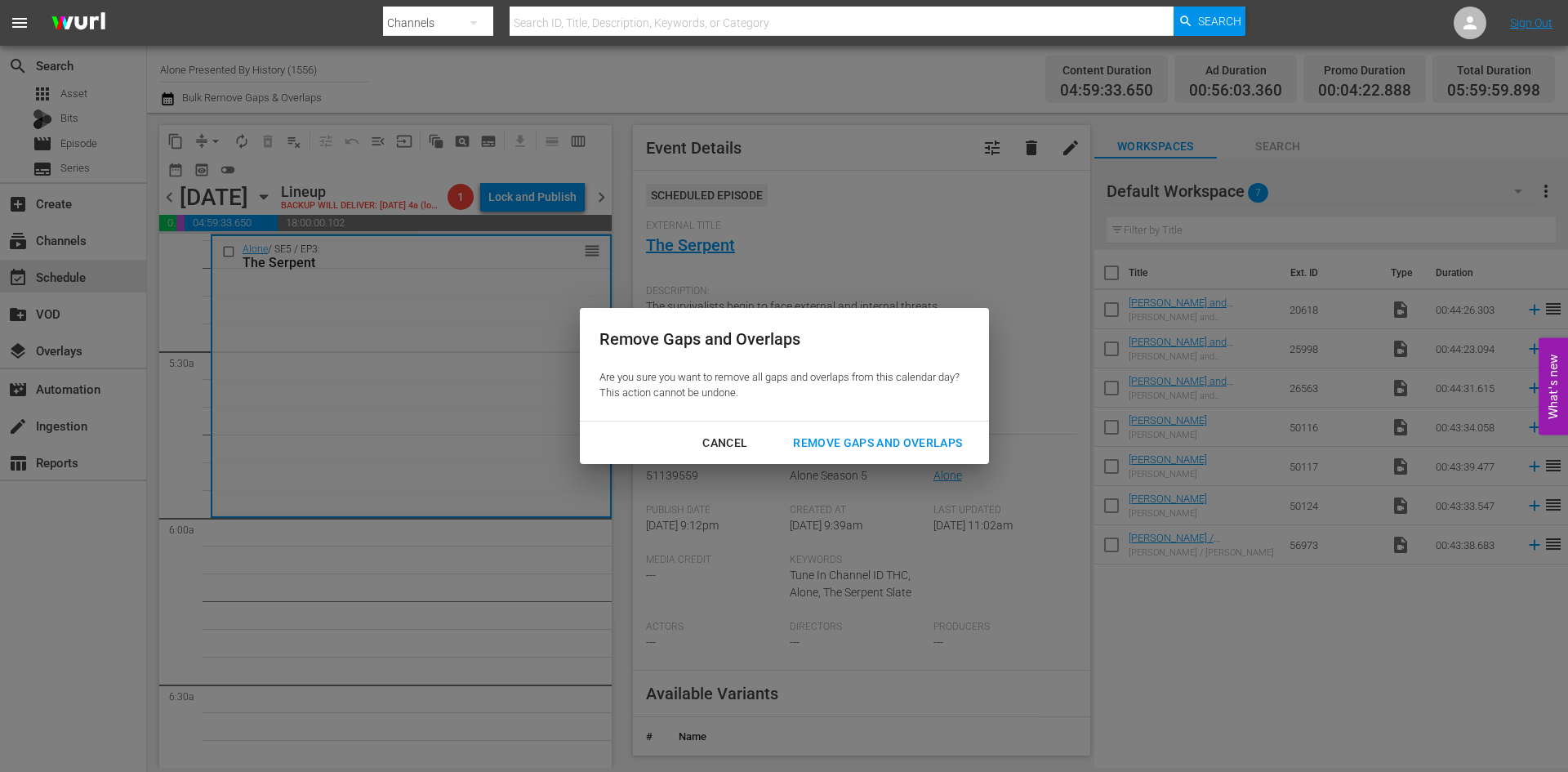 click on "Remove Gaps and Overlaps" at bounding box center (877, 443) 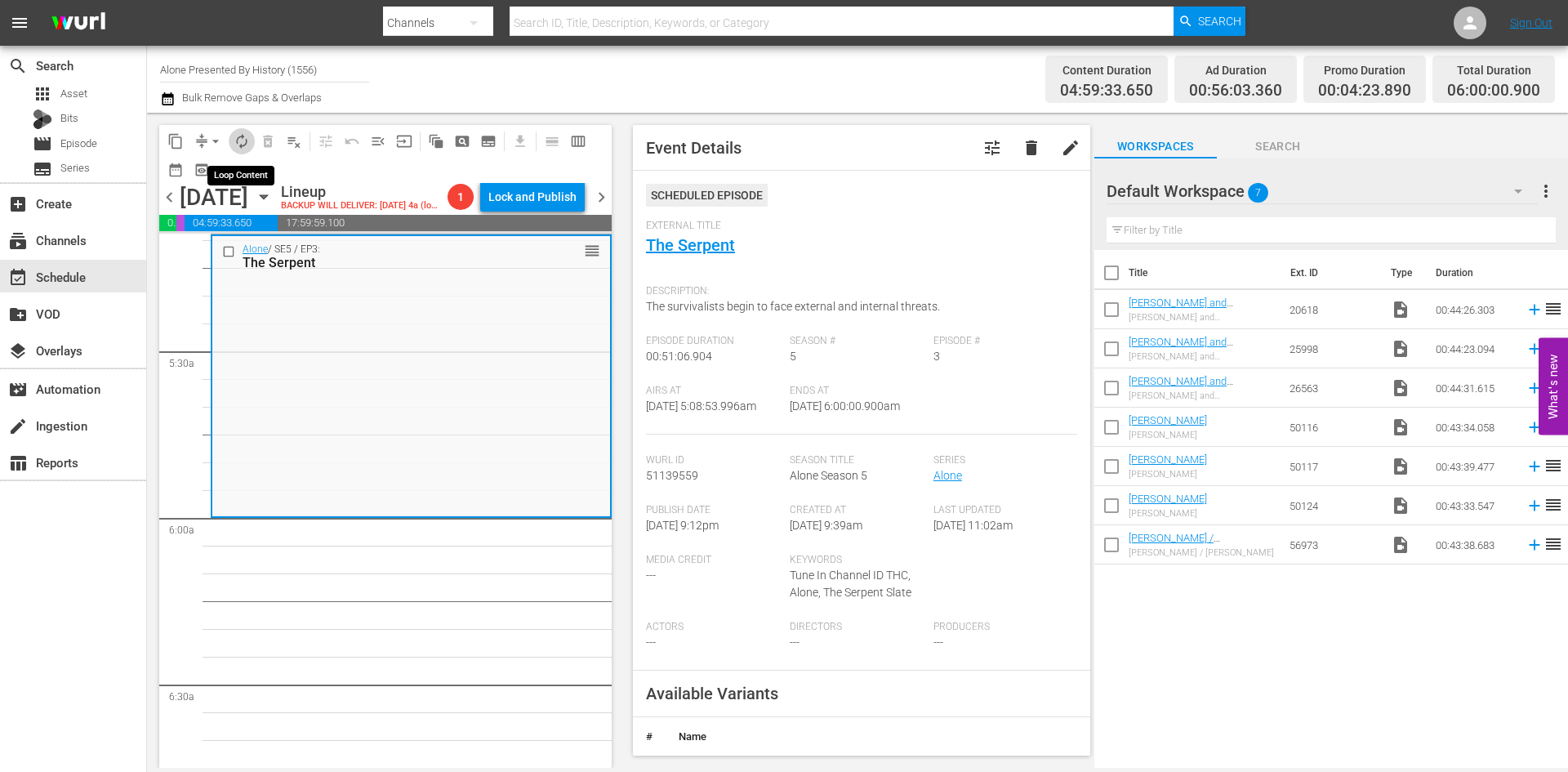 click on "autorenew_outlined" at bounding box center (242, 141) 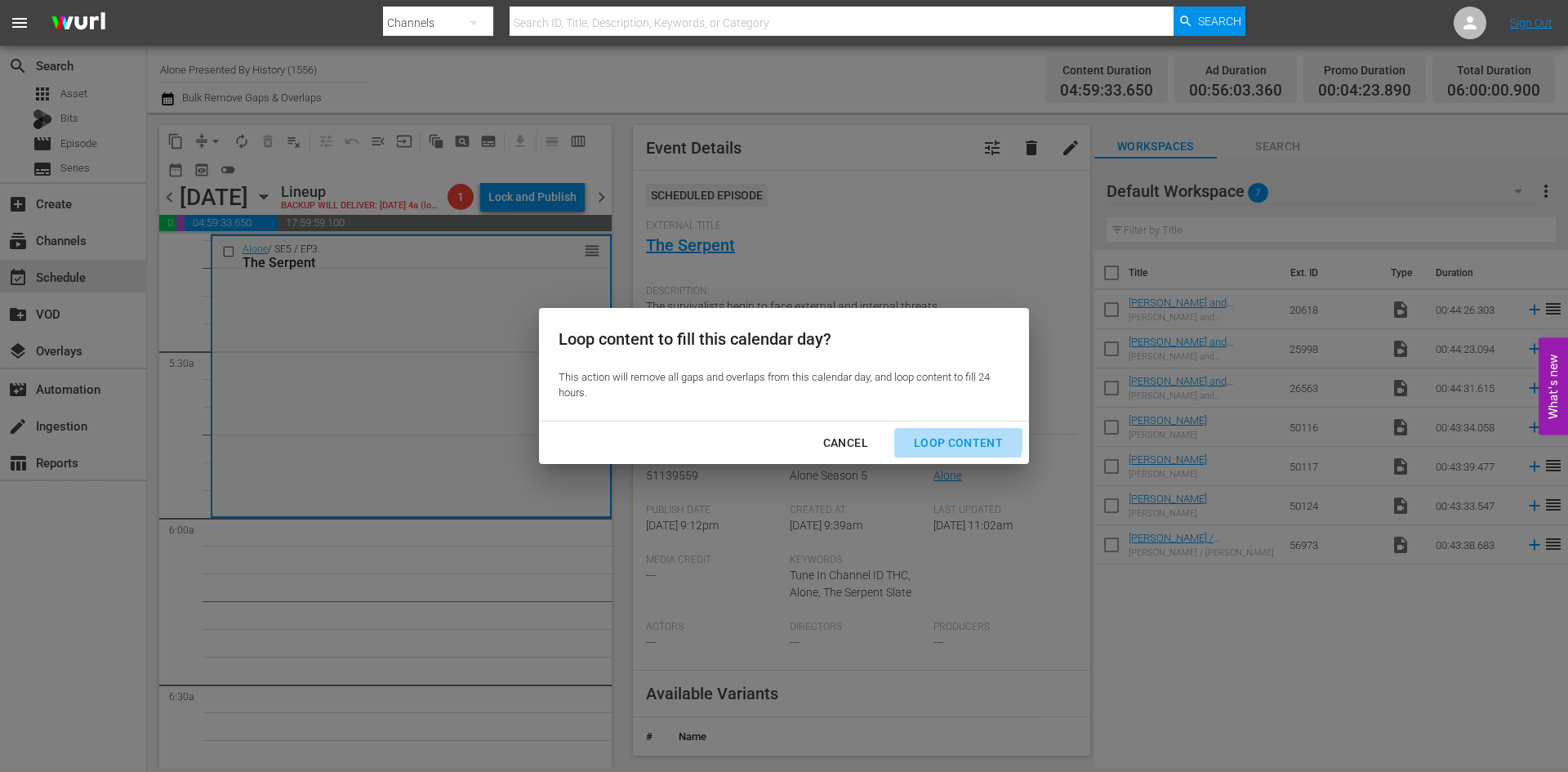 click on "Loop Content" at bounding box center [958, 443] 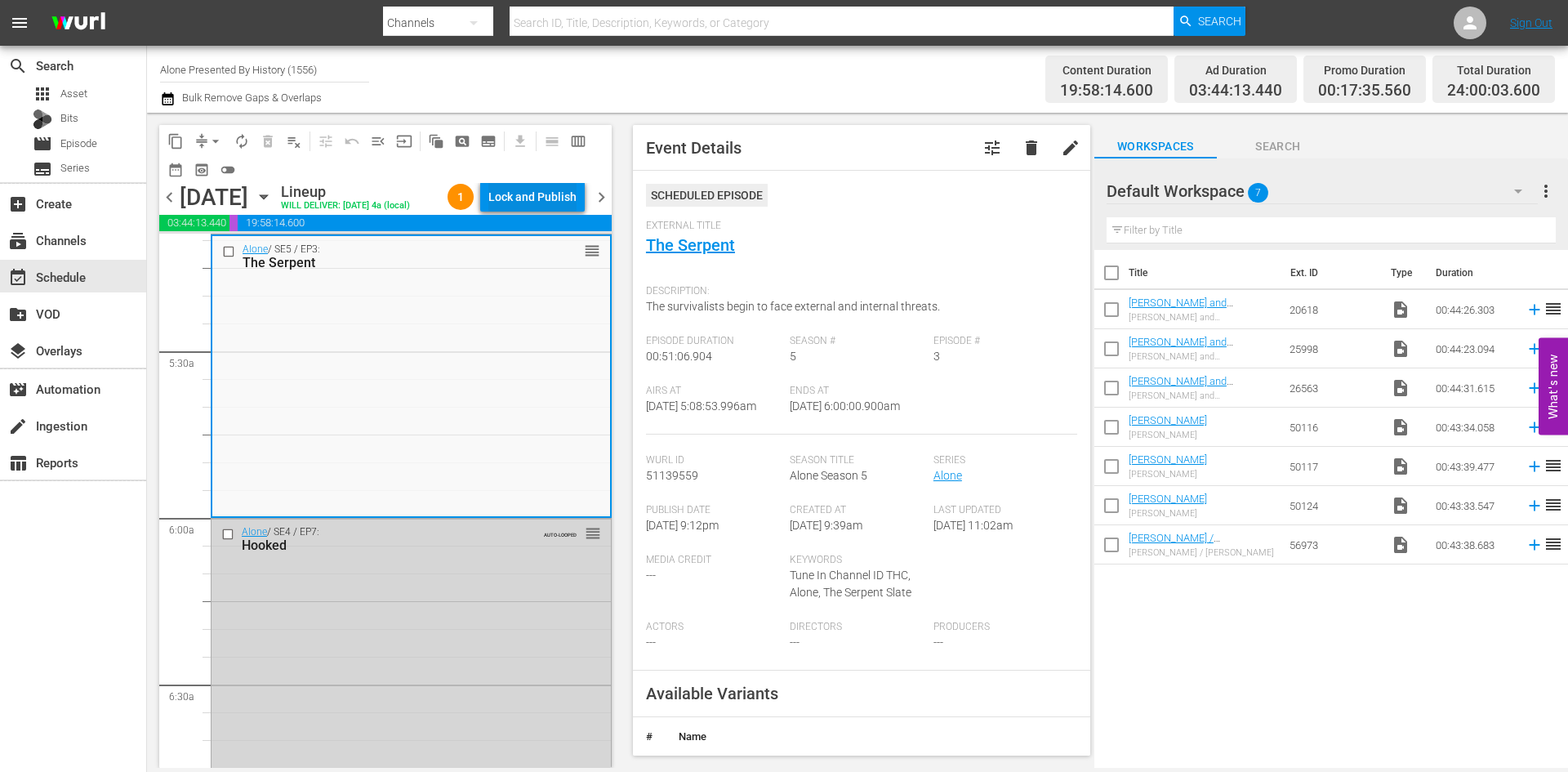 click on "Lock and Publish" at bounding box center [532, 197] 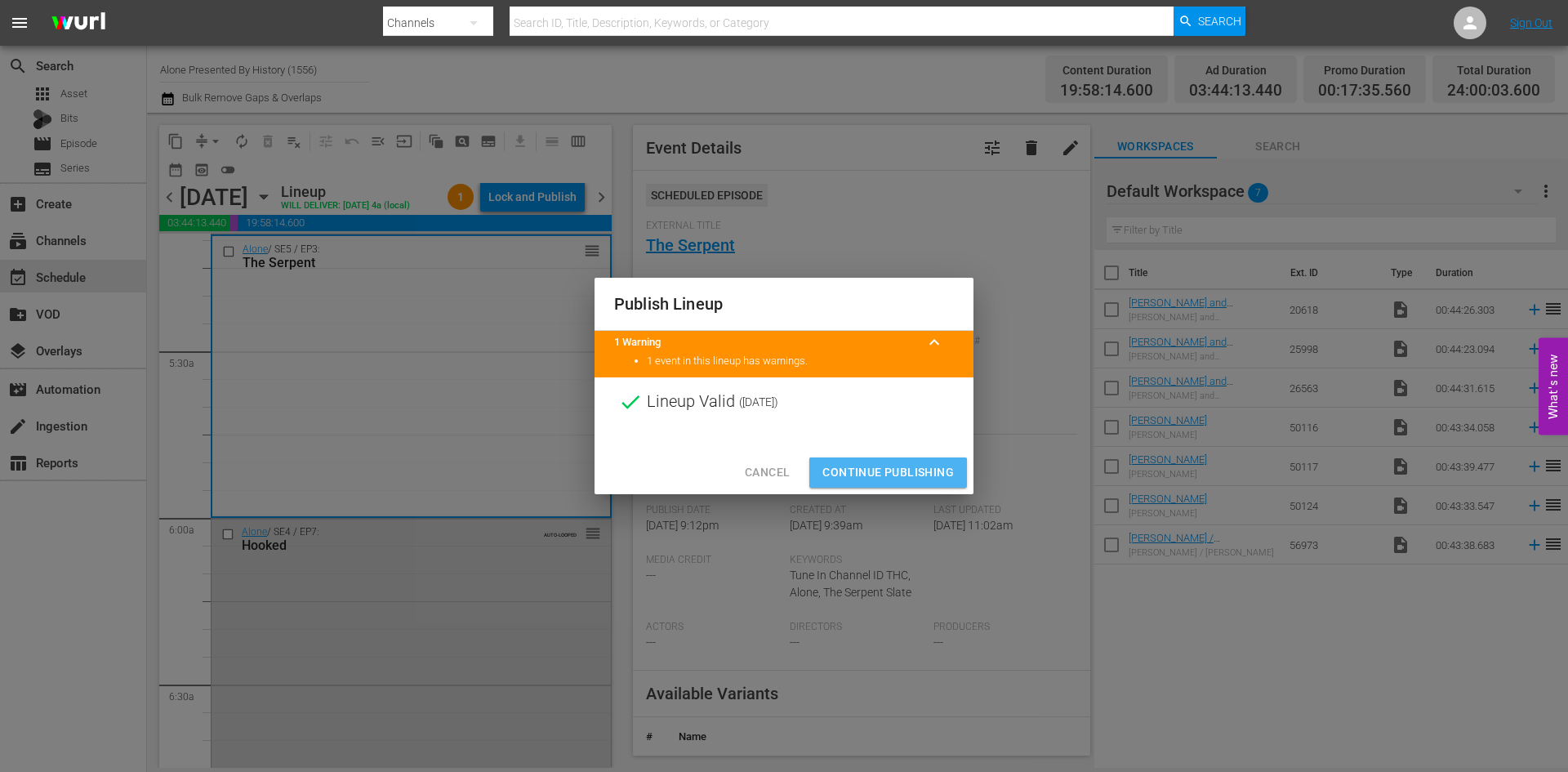 click on "Continue Publishing" at bounding box center (888, 472) 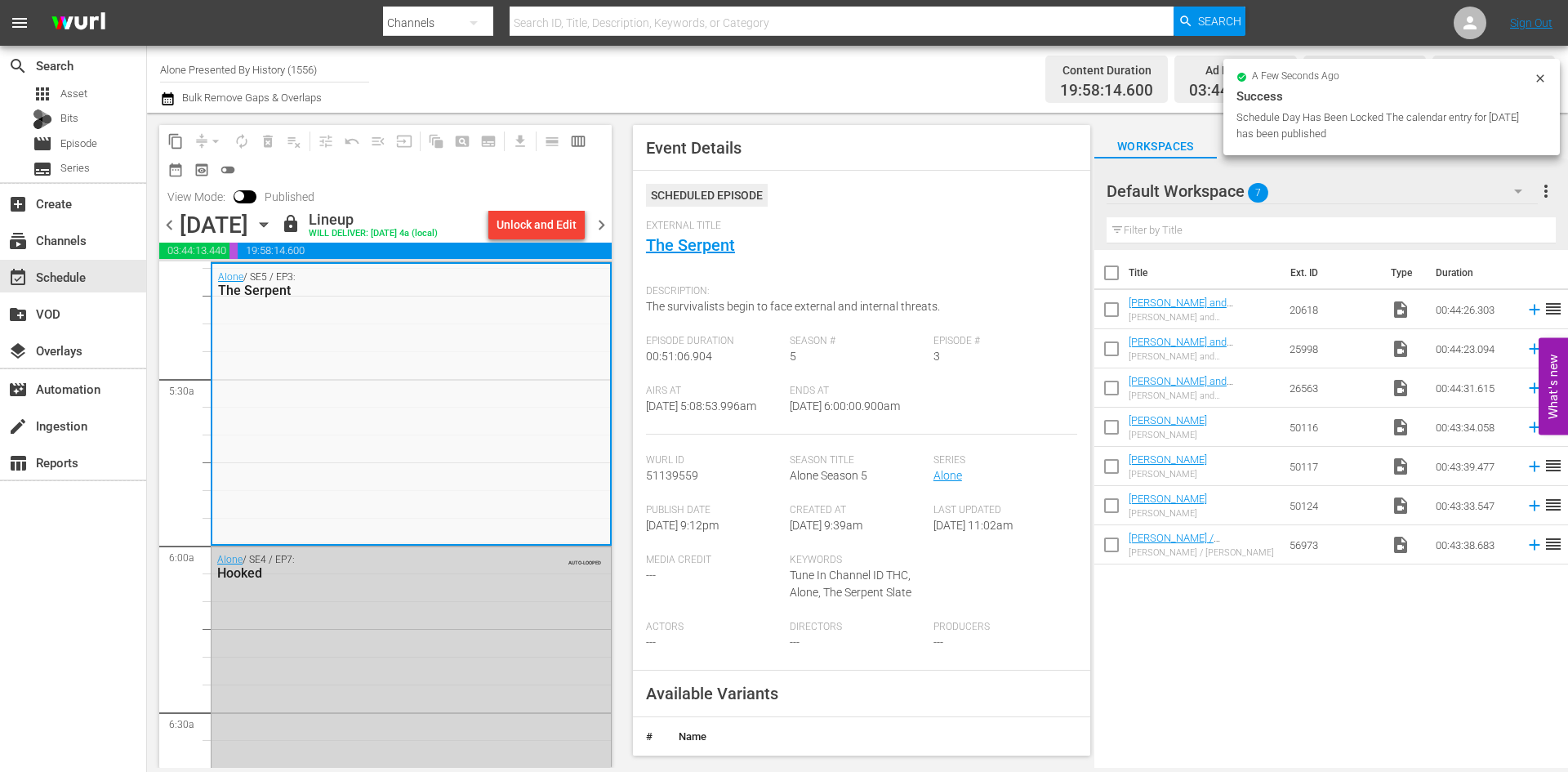 click on "chevron_right" at bounding box center (601, 225) 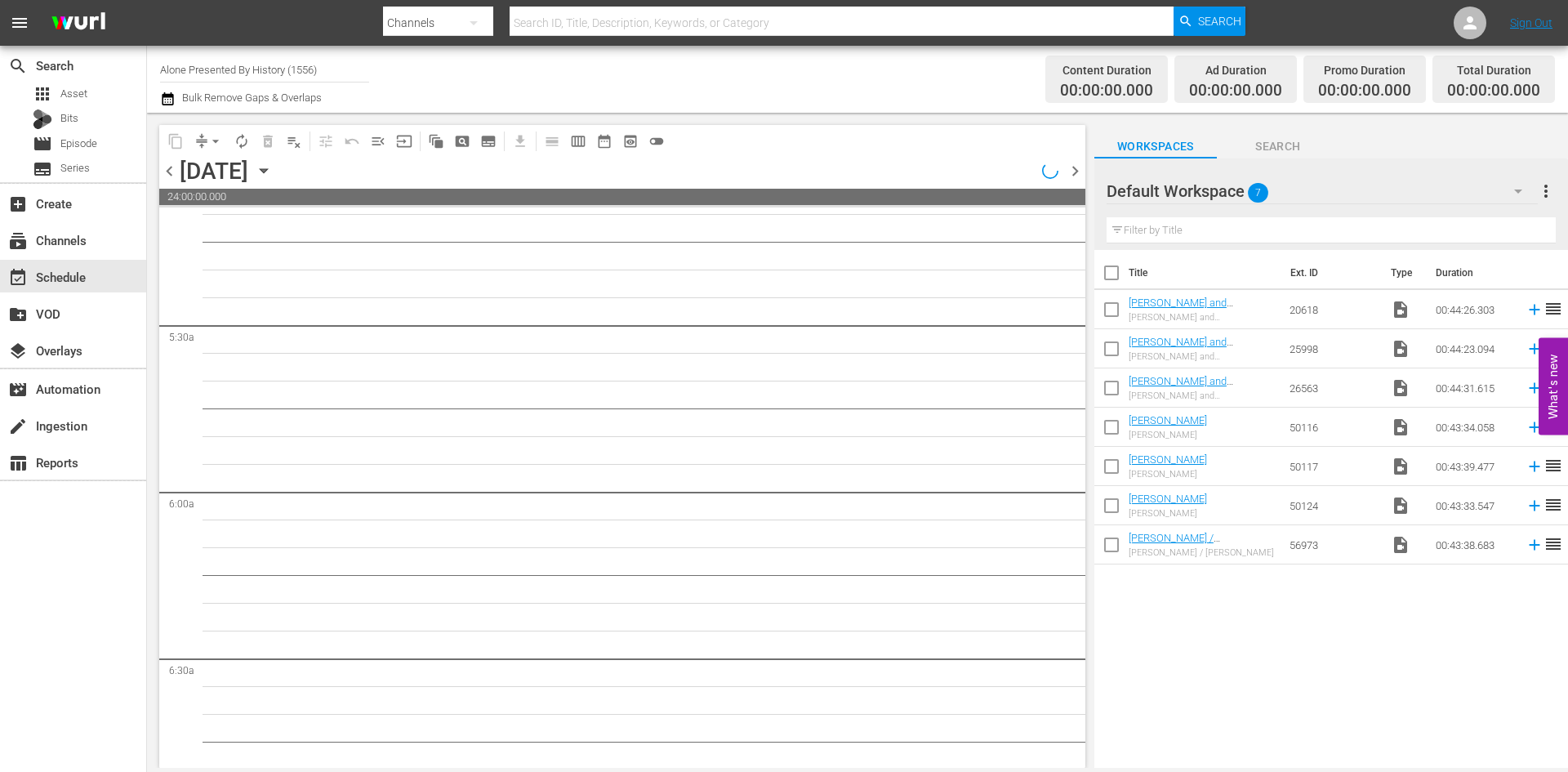 scroll, scrollTop: 1688, scrollLeft: 0, axis: vertical 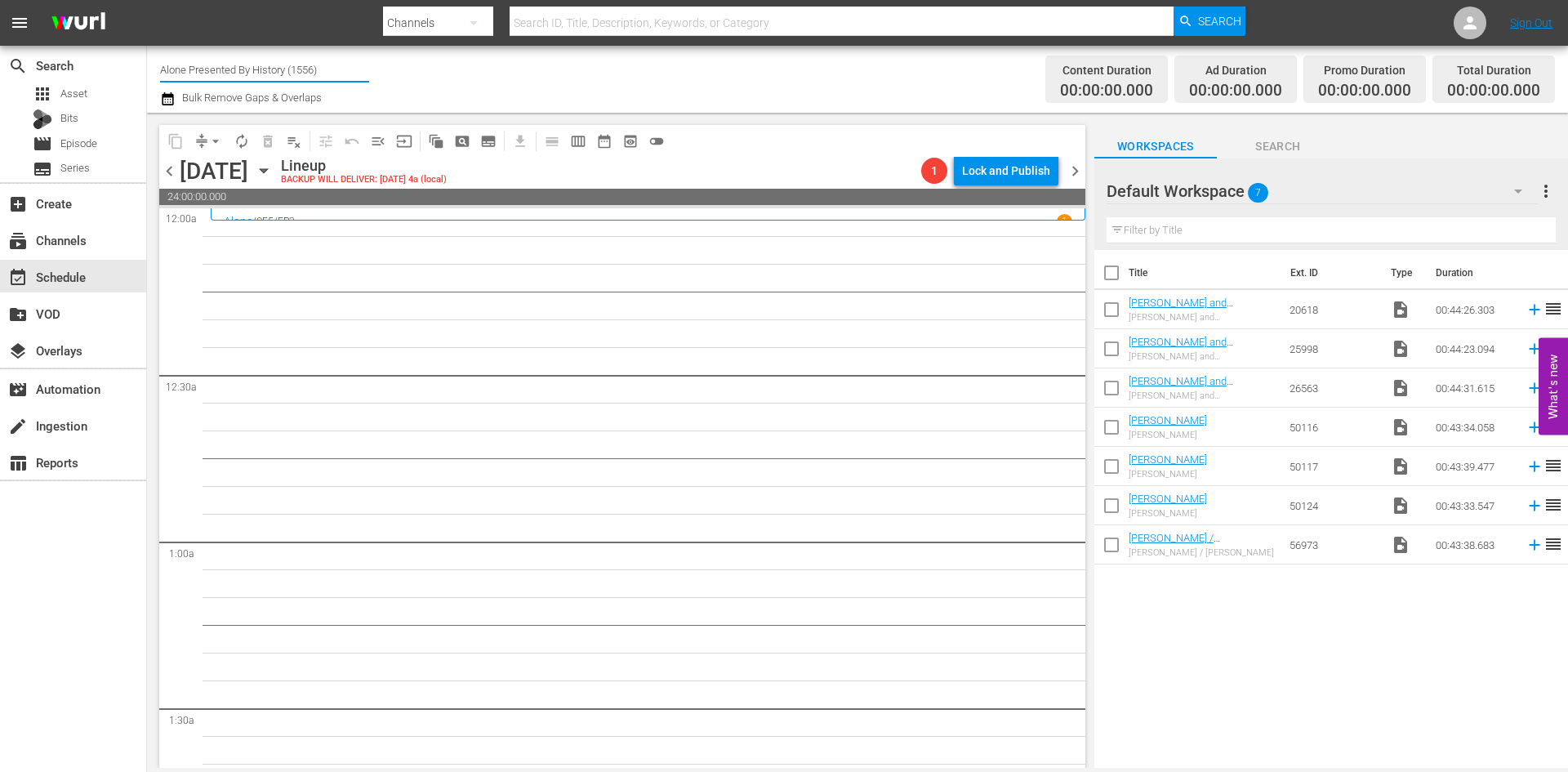 click on "Alone Presented By History (1556)" at bounding box center (265, 69) 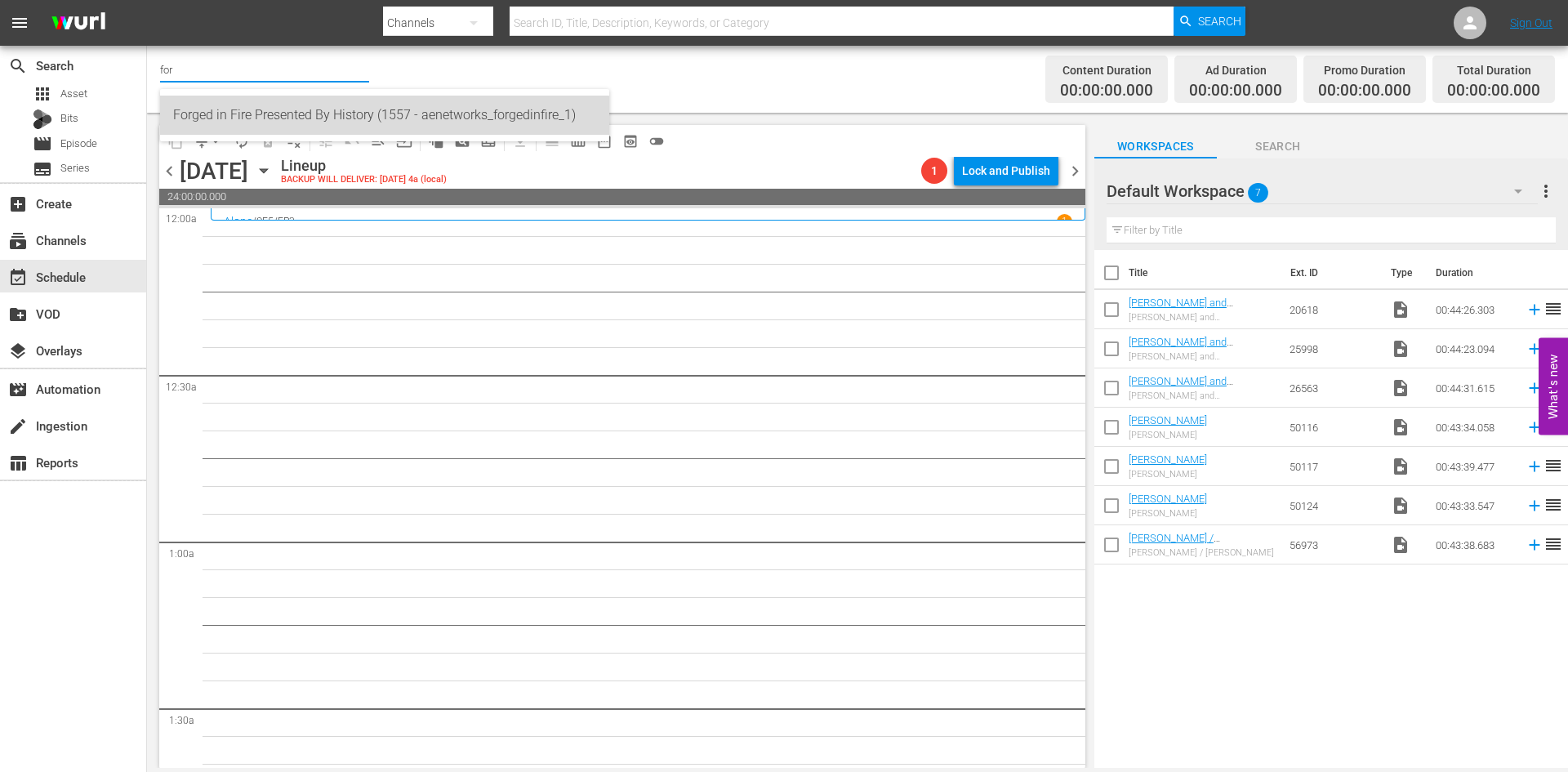 click on "Forged in Fire Presented By History (1557 - aenetworks_forgedinfire_1)" at bounding box center [385, 115] 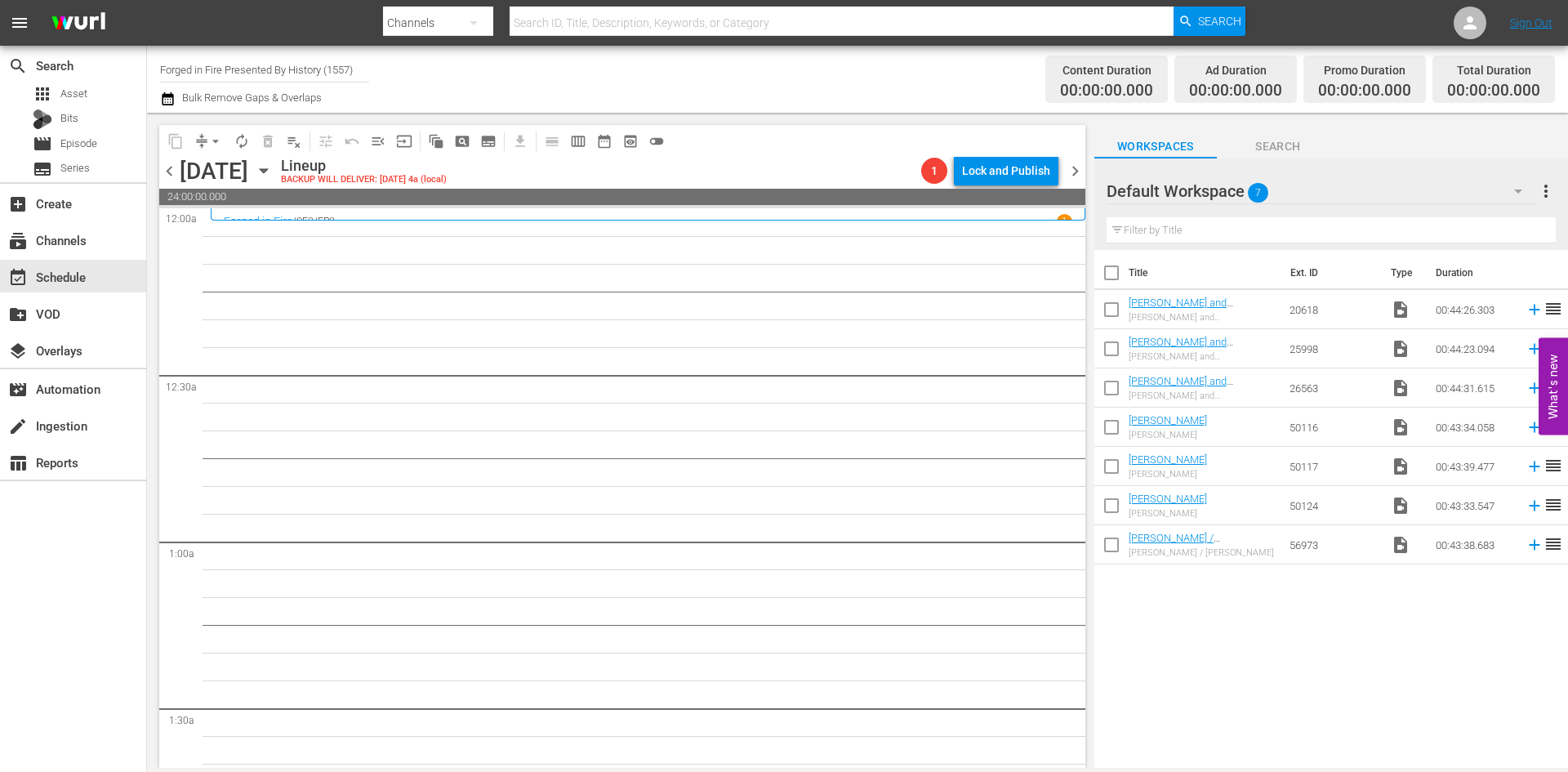 click on "chevron_left" at bounding box center (169, 171) 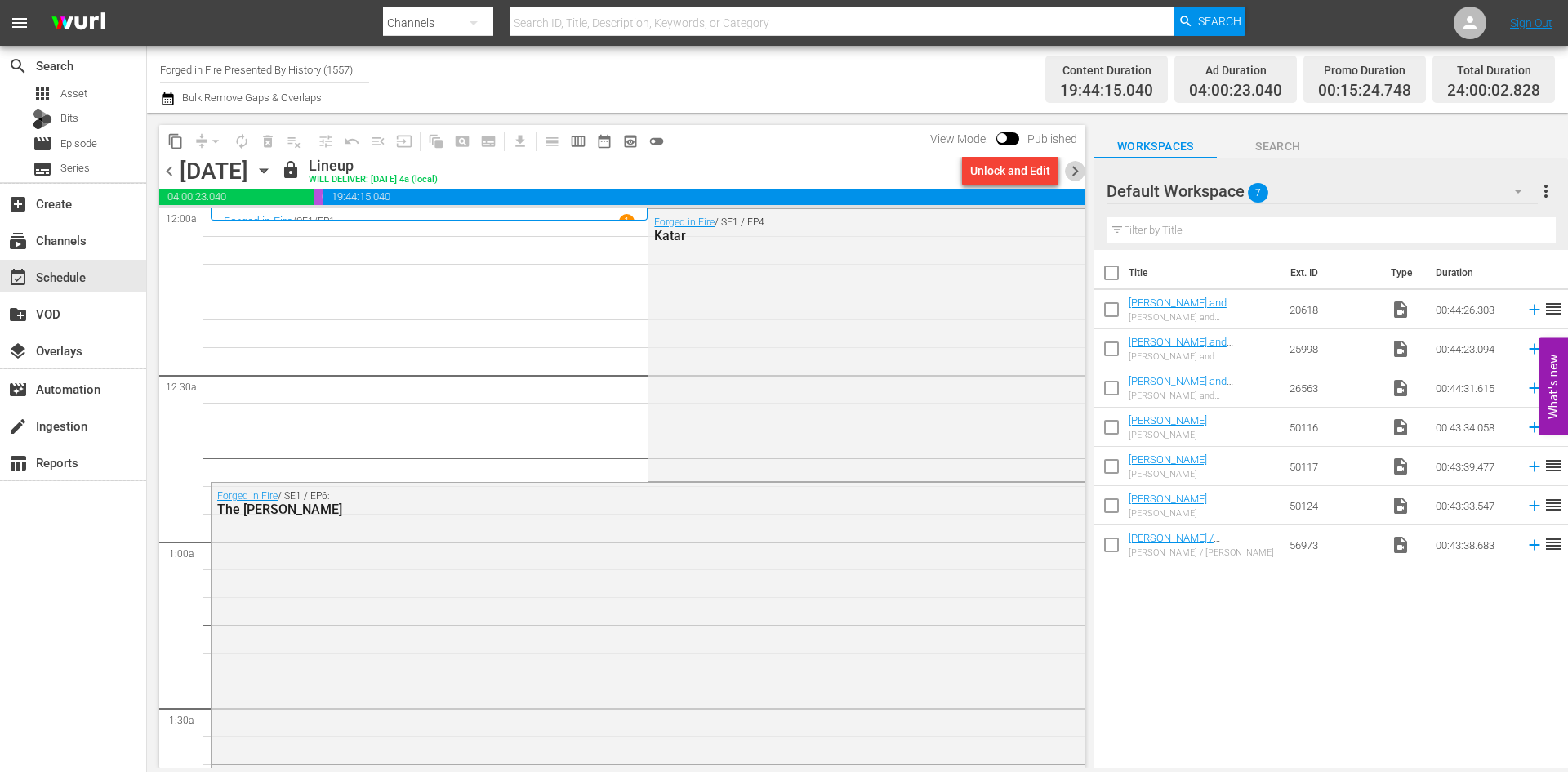 click on "chevron_right" at bounding box center (1075, 171) 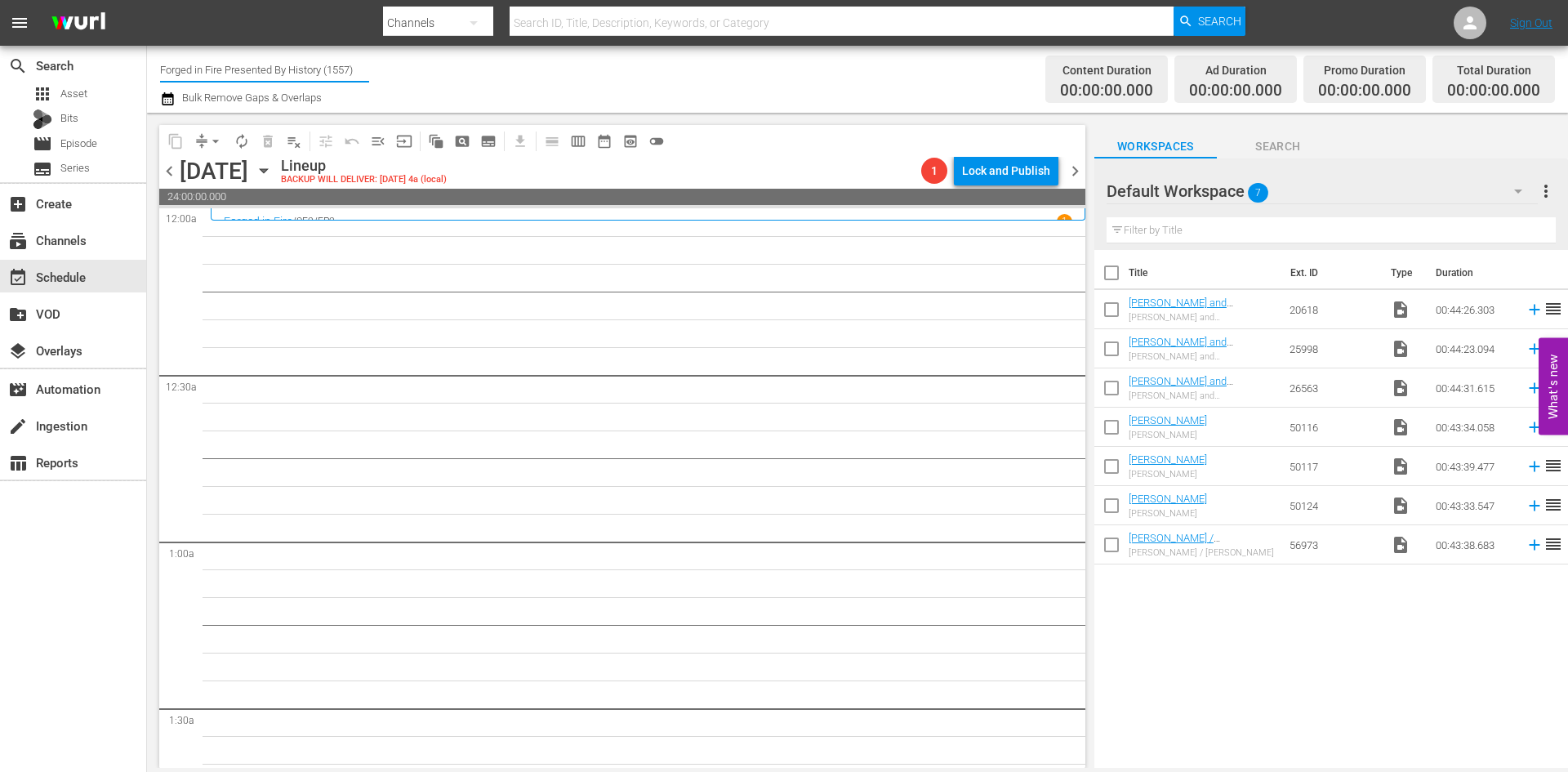 click on "Forged in Fire Presented By History (1557)" at bounding box center [265, 69] 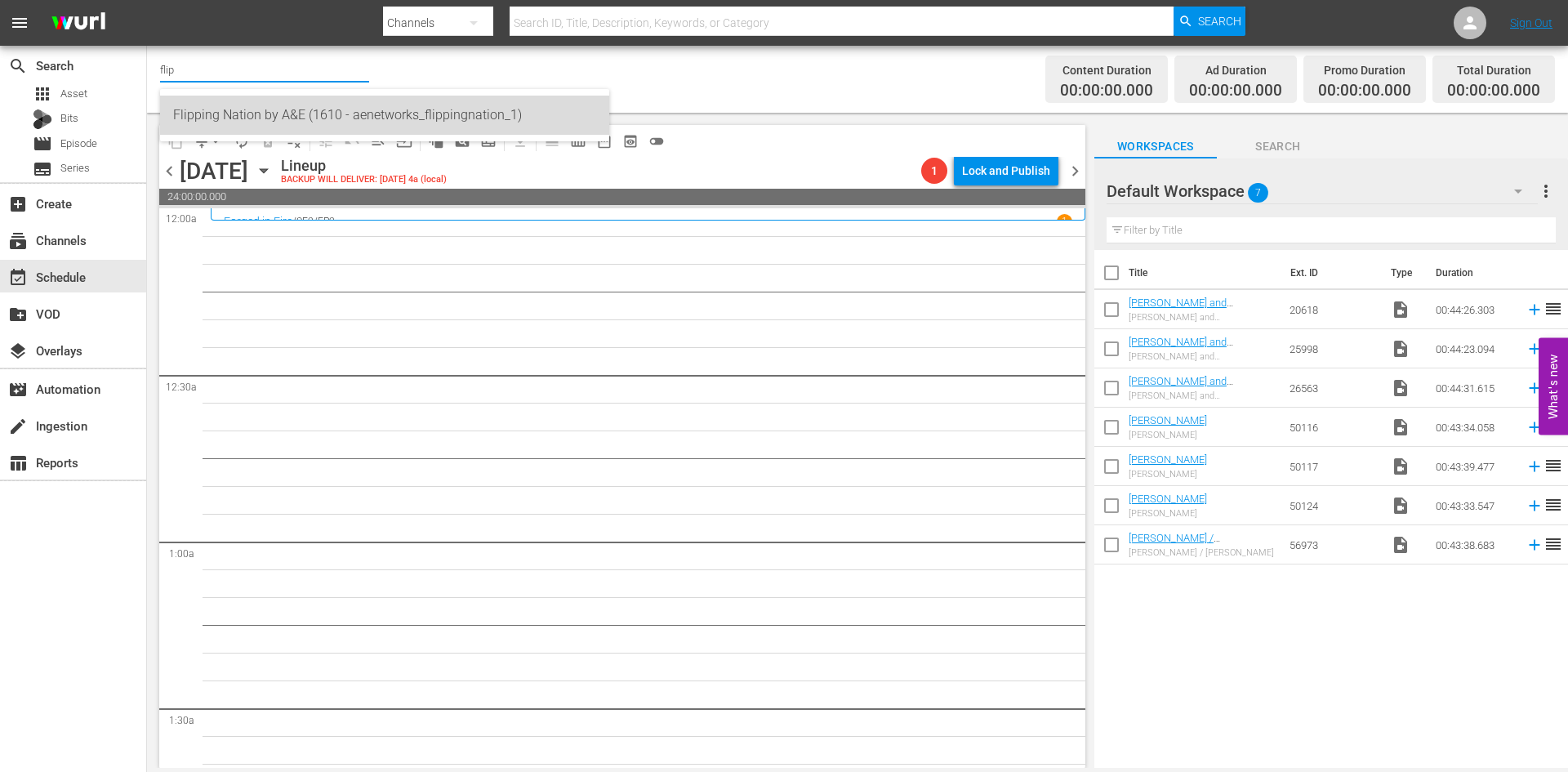 click on "Flipping Nation by A&E (1610 - aenetworks_flippingnation_1)" at bounding box center (385, 115) 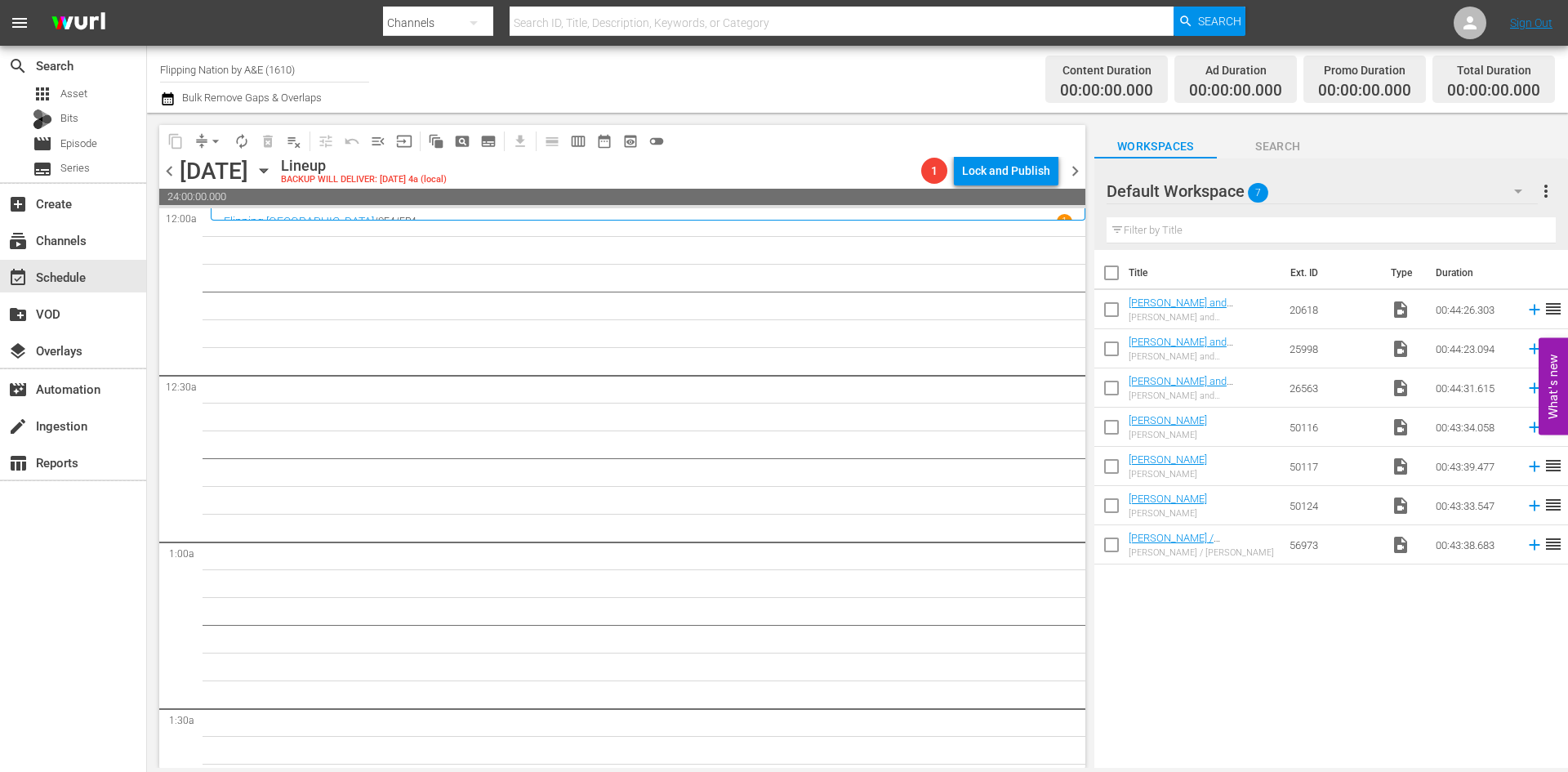 click on "Flipping Nation by A&E (1610)" at bounding box center [265, 69] 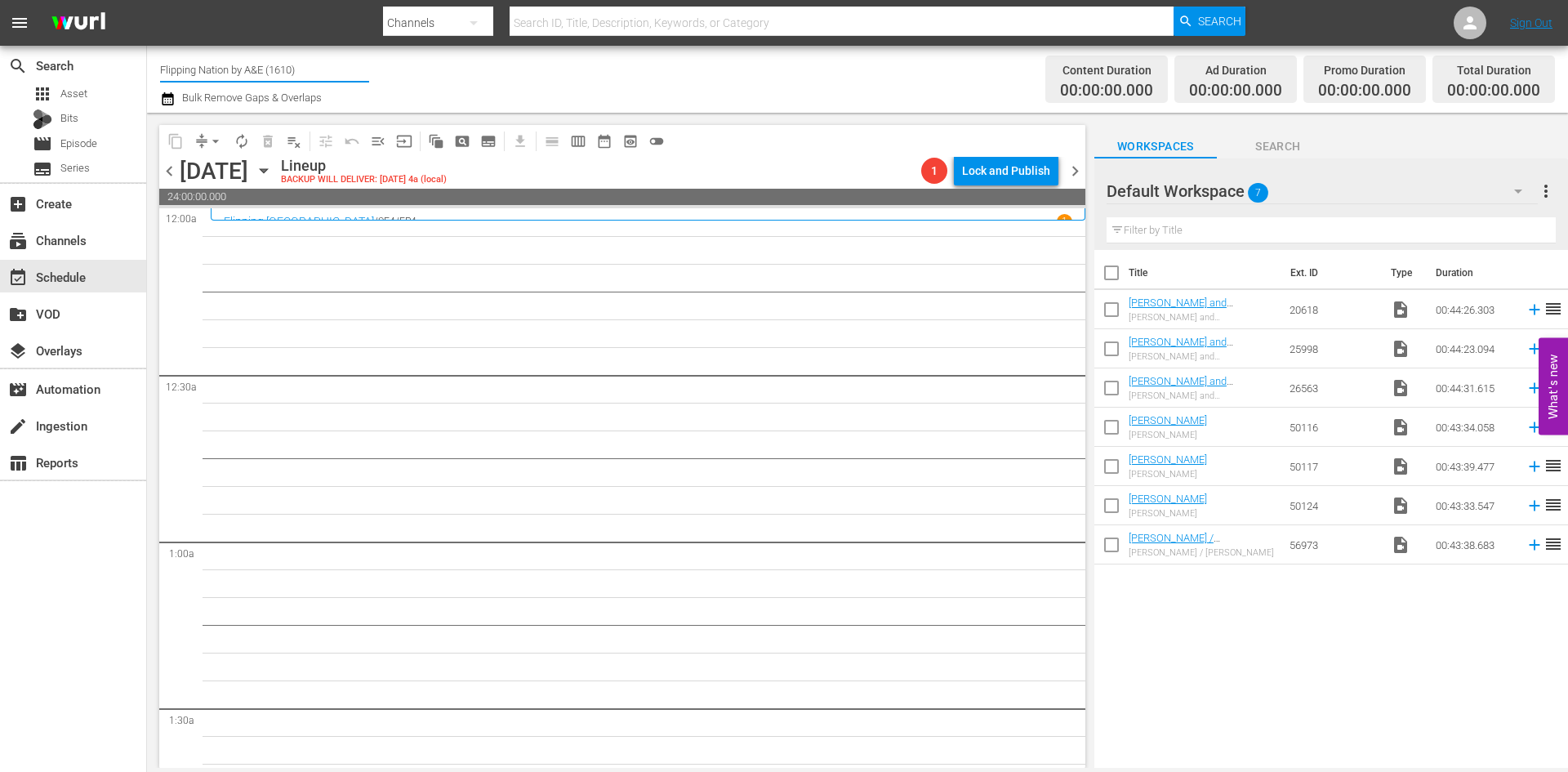 click on "chevron_left" at bounding box center (169, 171) 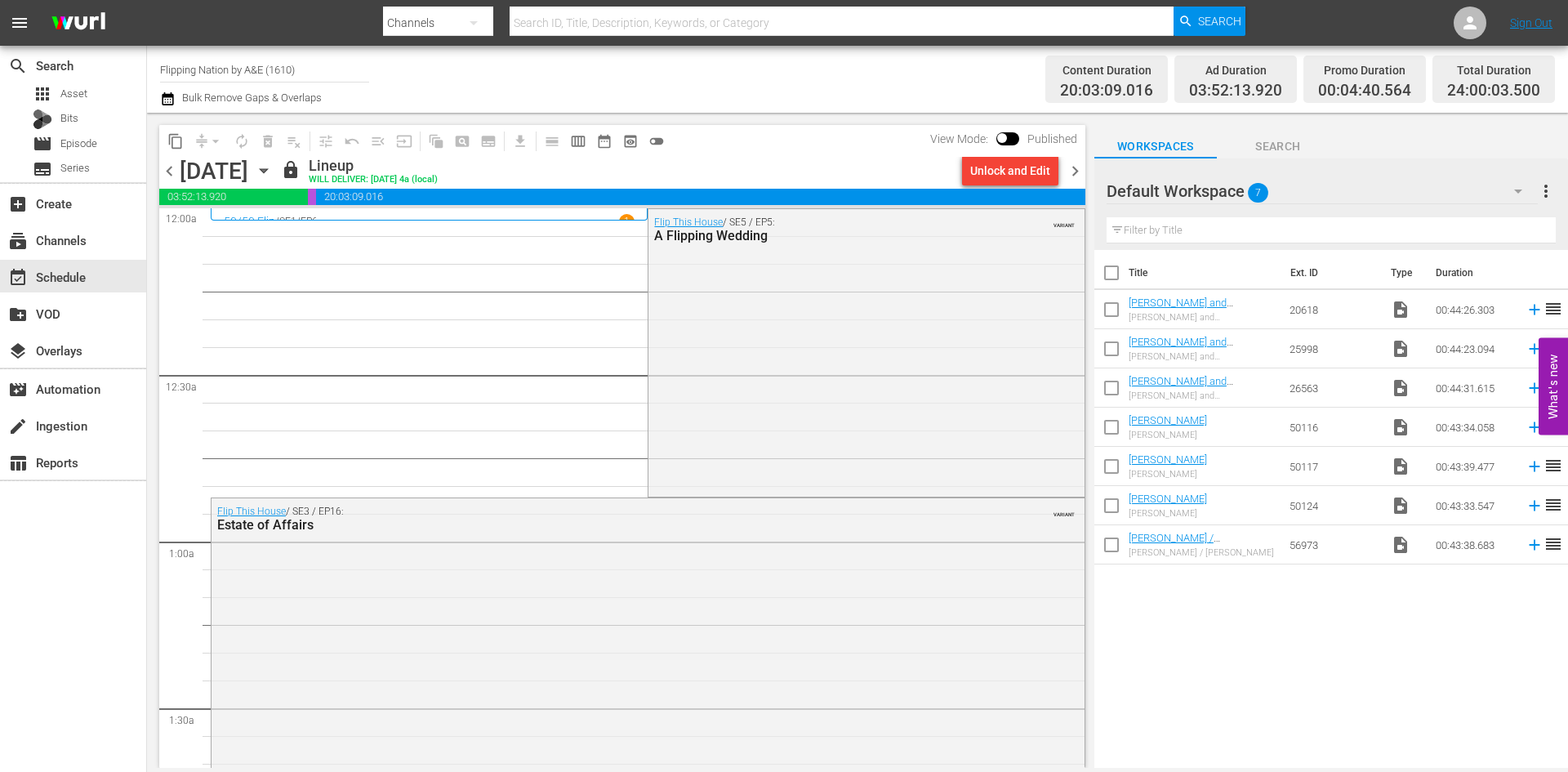 click on "Flipping Nation by A&E (1610)" at bounding box center [265, 69] 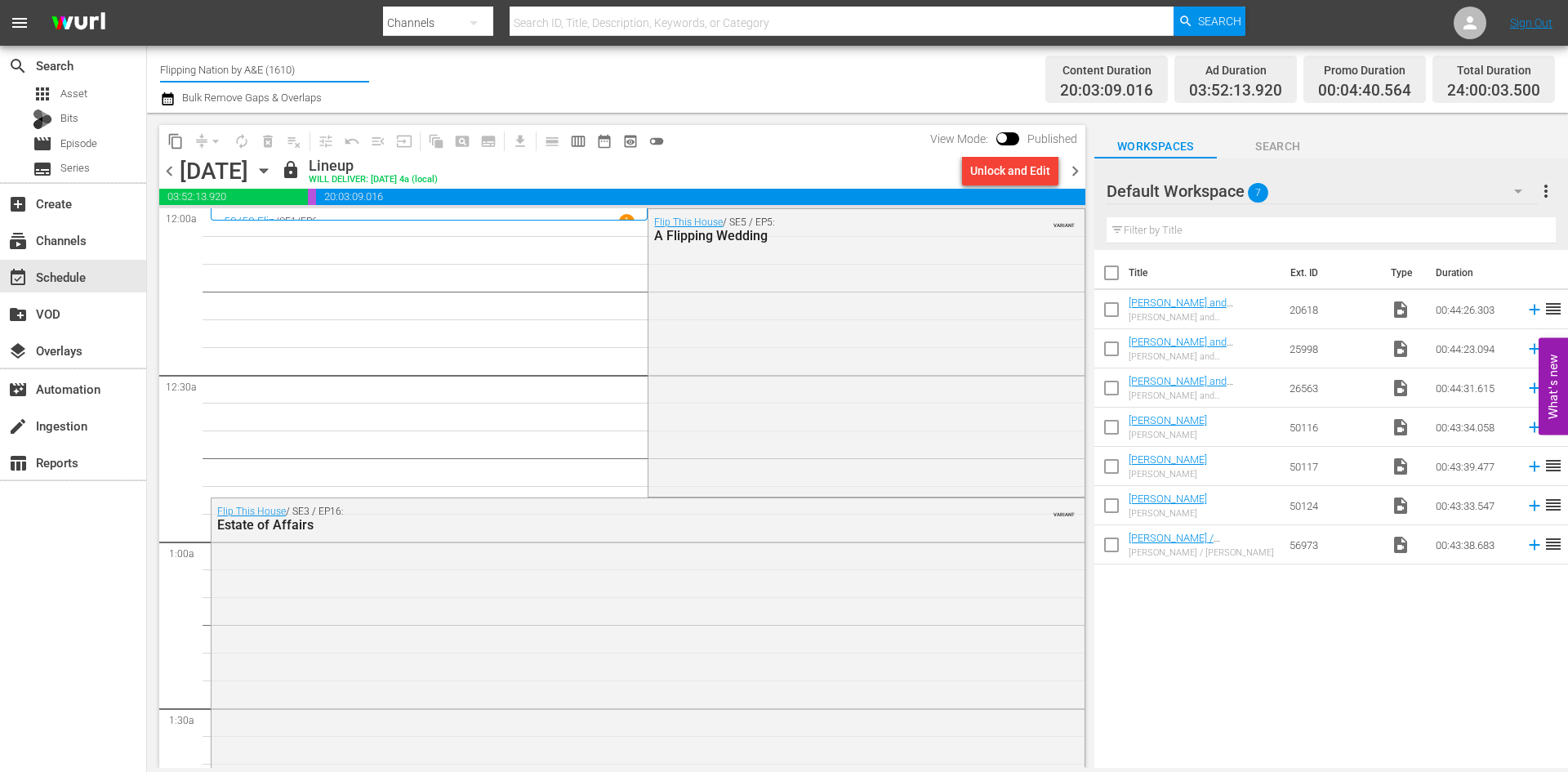 click on "Flipping Nation by A&E (1610)" at bounding box center [265, 69] 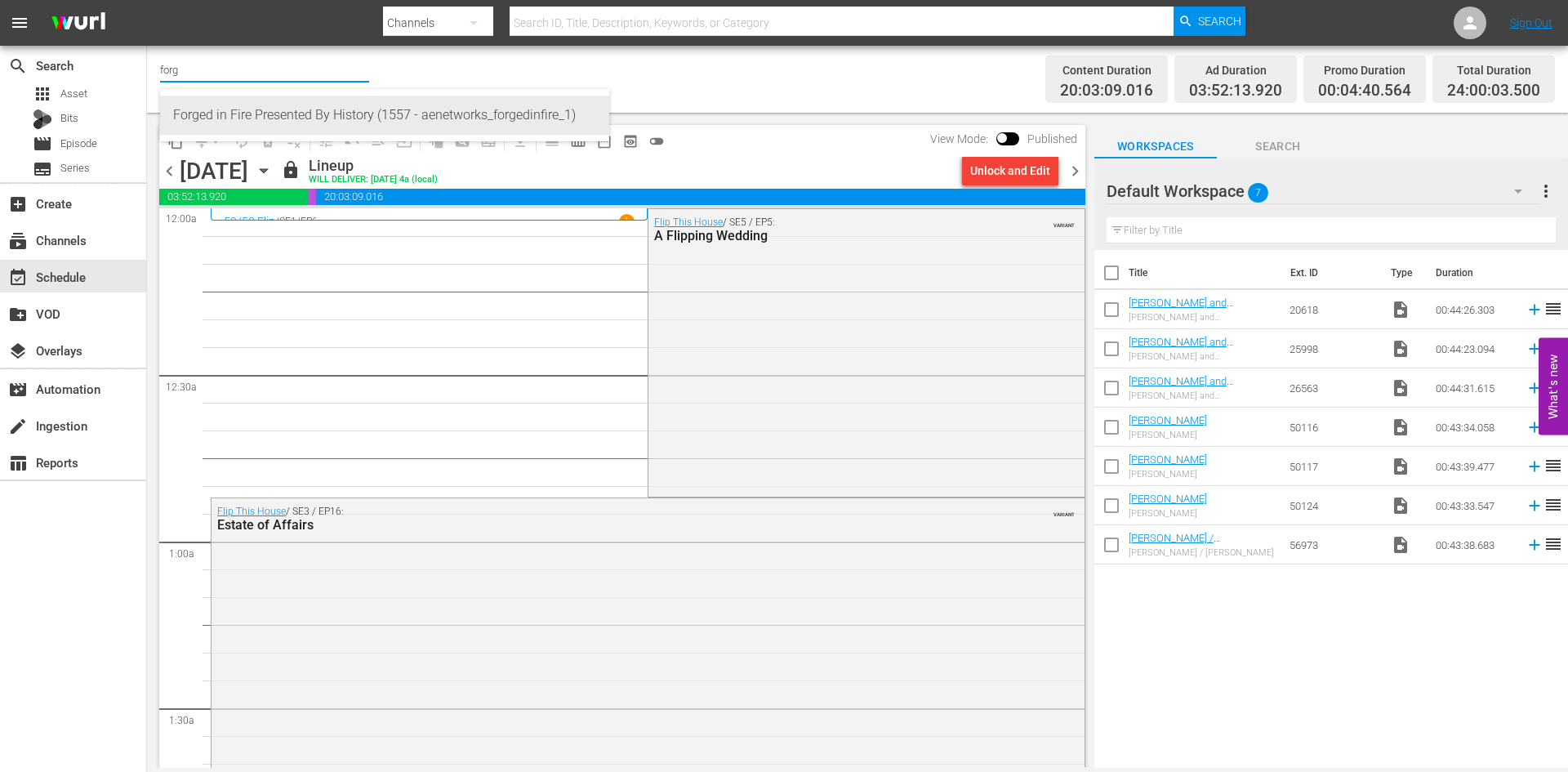 click on "Forged in Fire Presented By History (1557 - aenetworks_forgedinfire_1)" at bounding box center (385, 115) 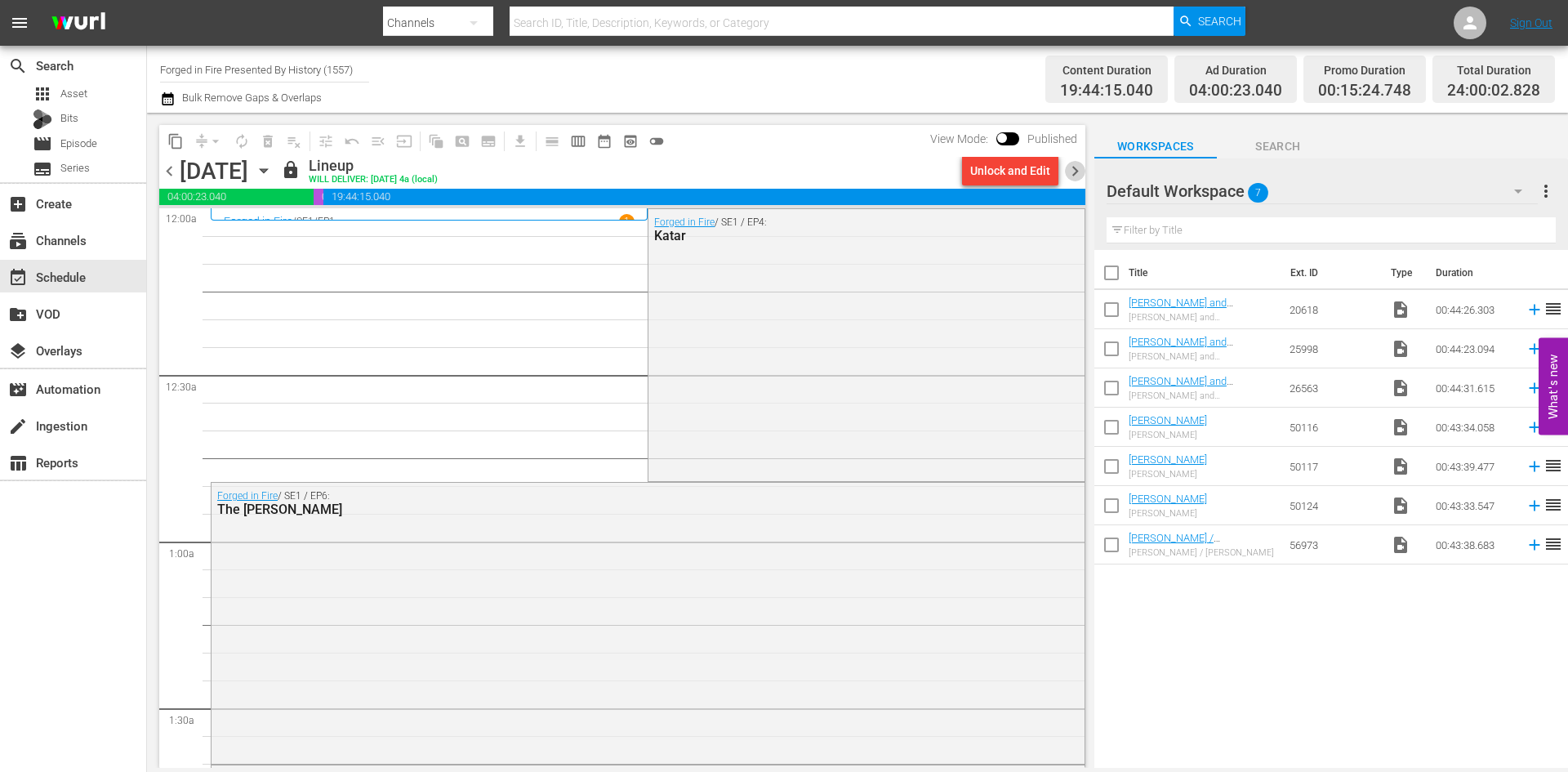 click on "chevron_right" at bounding box center [1075, 171] 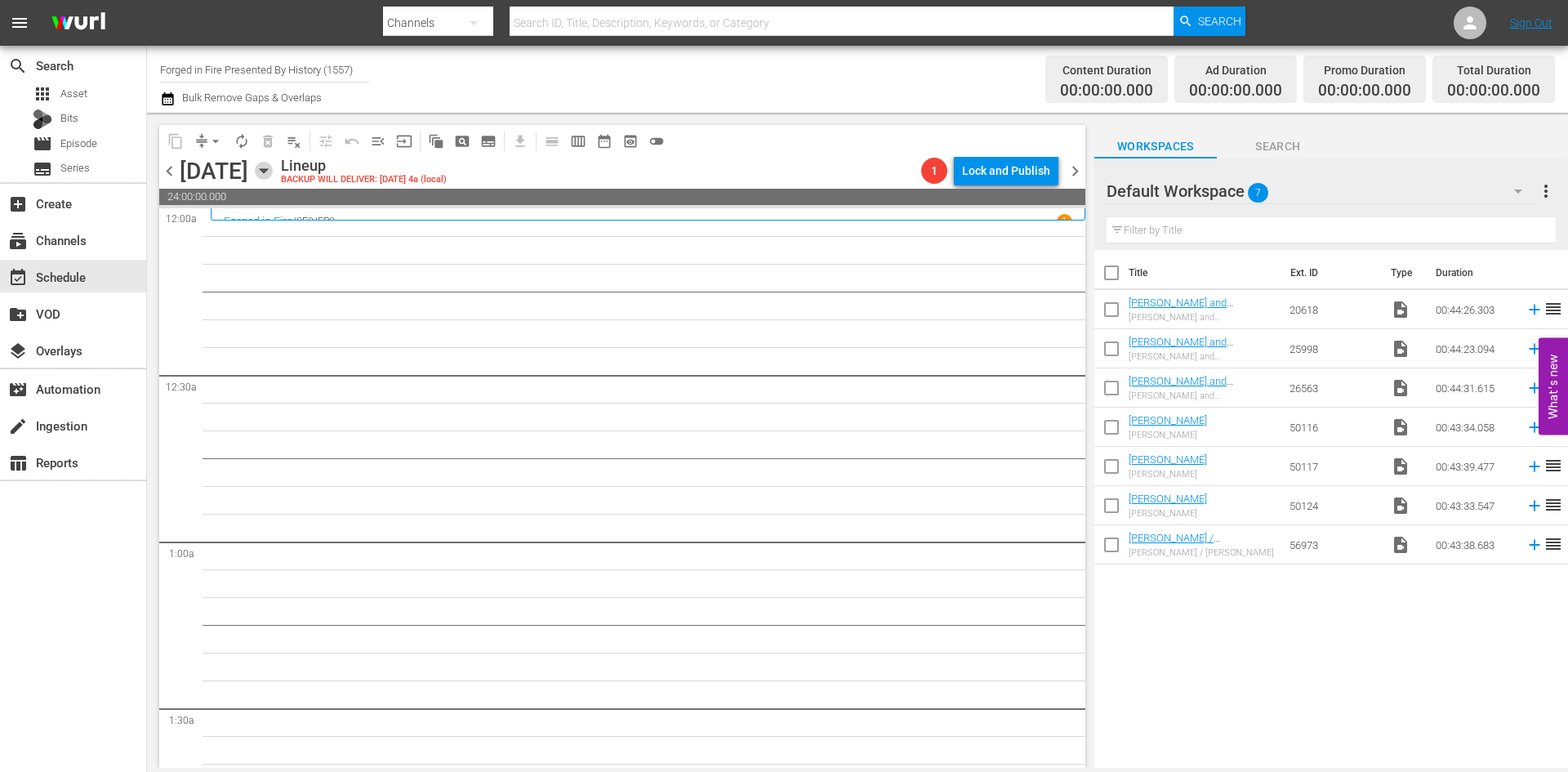 click 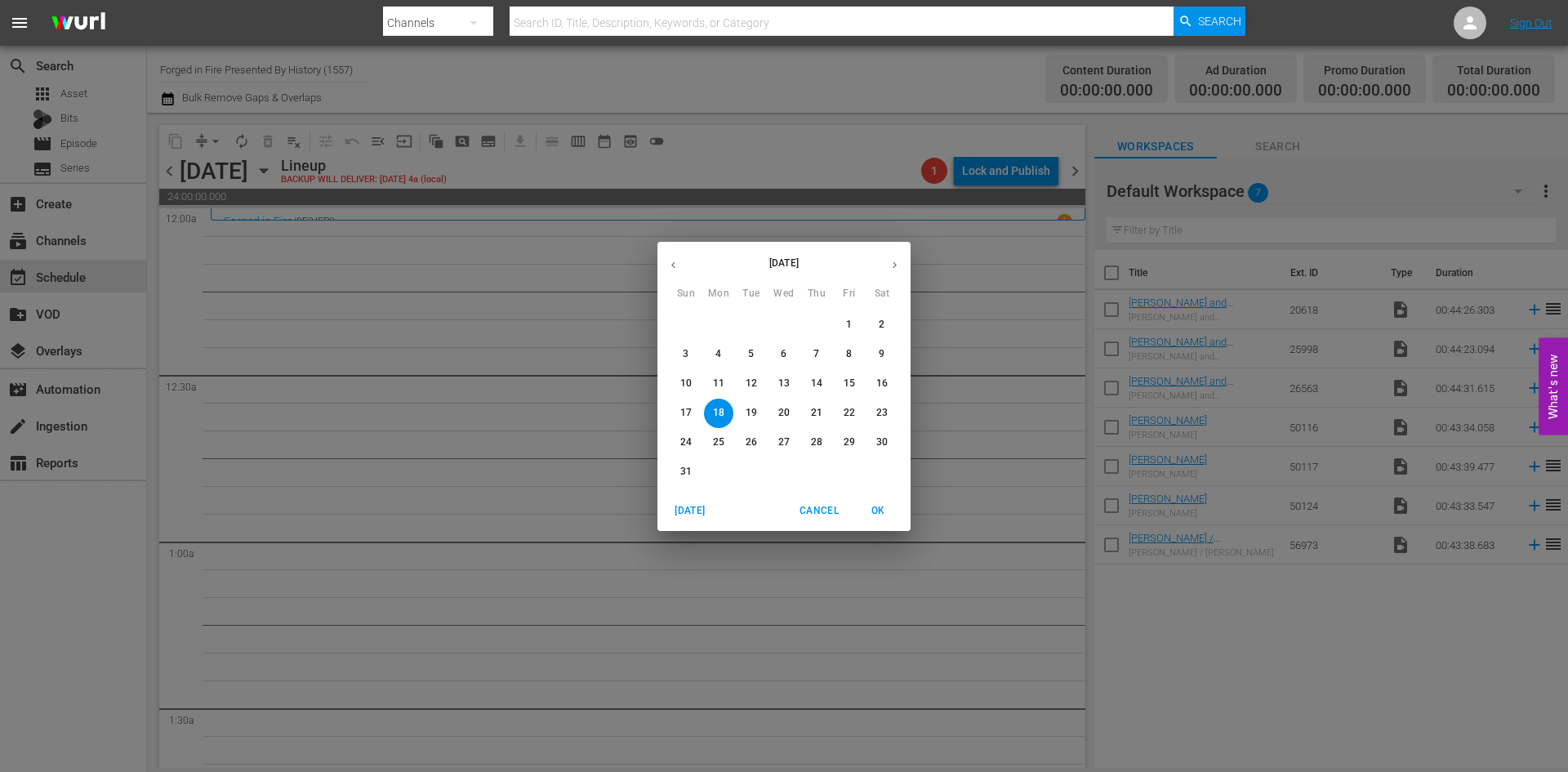 click on "August 2025 Sun Mon Tue Wed Thu Fri Sat 27 28 29 30 31 1 2 3 4 5 6 7 8 9 10 11 12 13 14 15 16 17 18 19 20 21 22 23 24 25 26 27 28 29 30 31 1 2 3 4 5 6 Today Cancel OK" at bounding box center (784, 386) 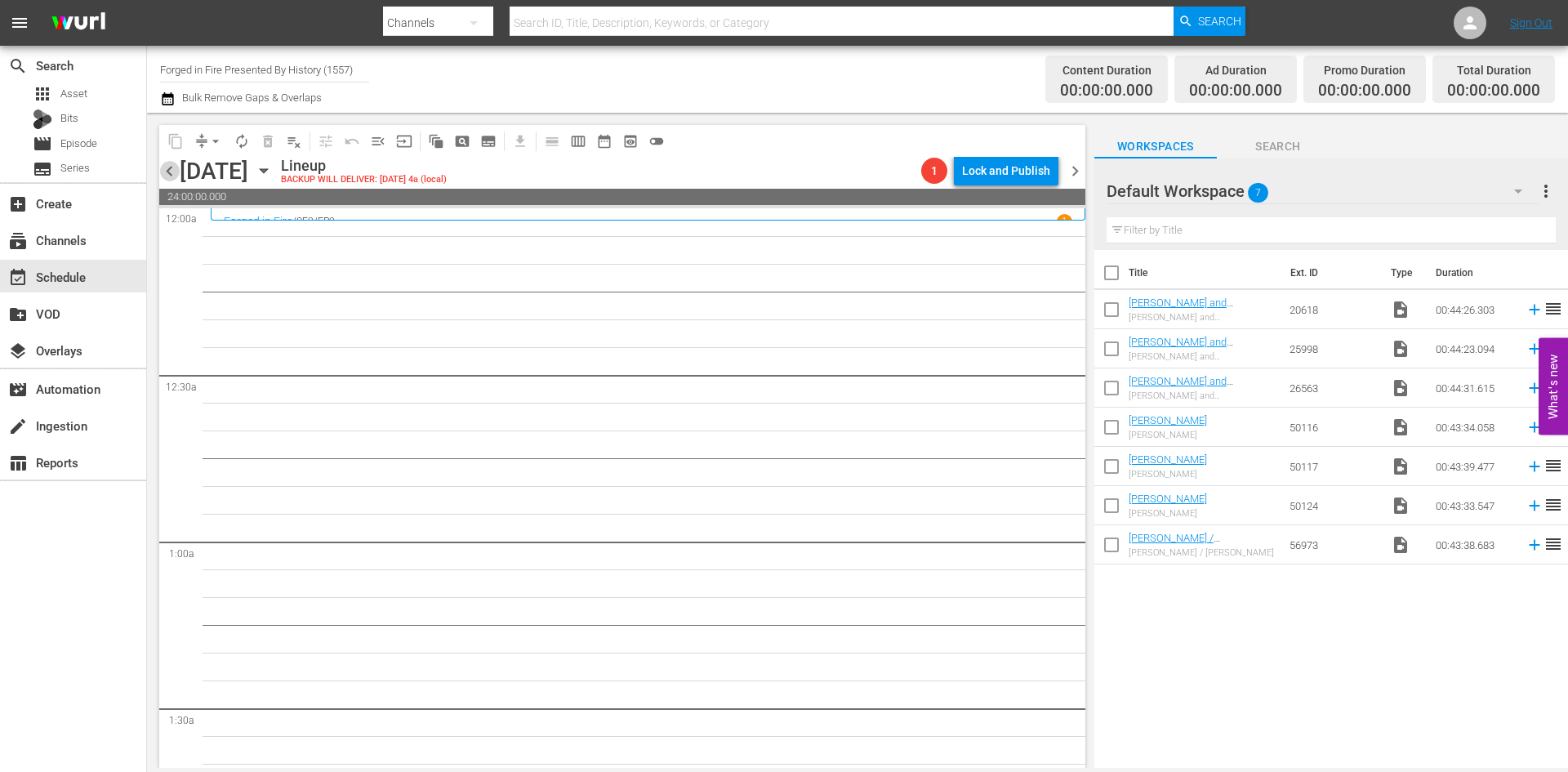 click on "chevron_left" at bounding box center (169, 171) 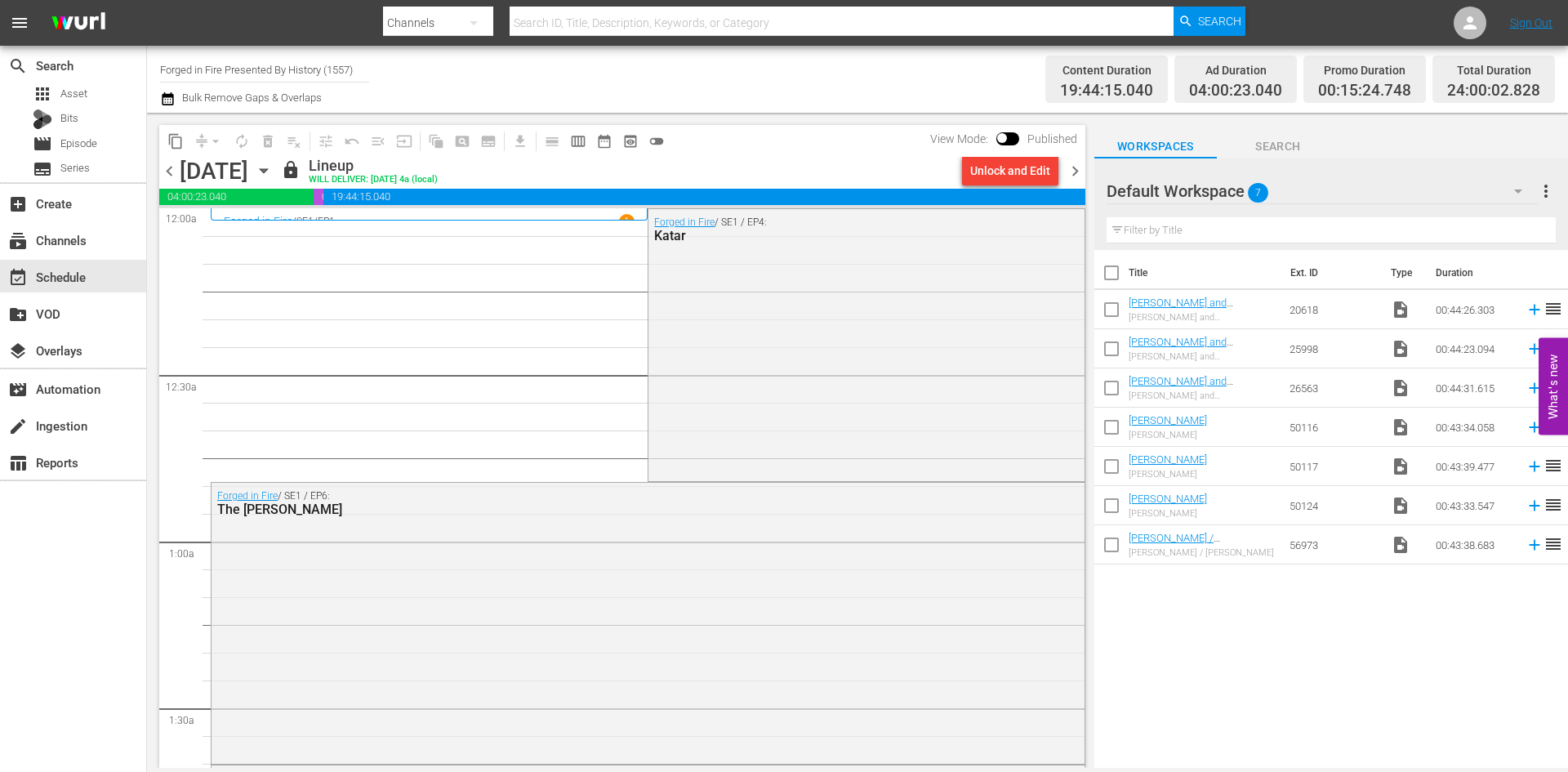 click on "chevron_right" at bounding box center [1075, 171] 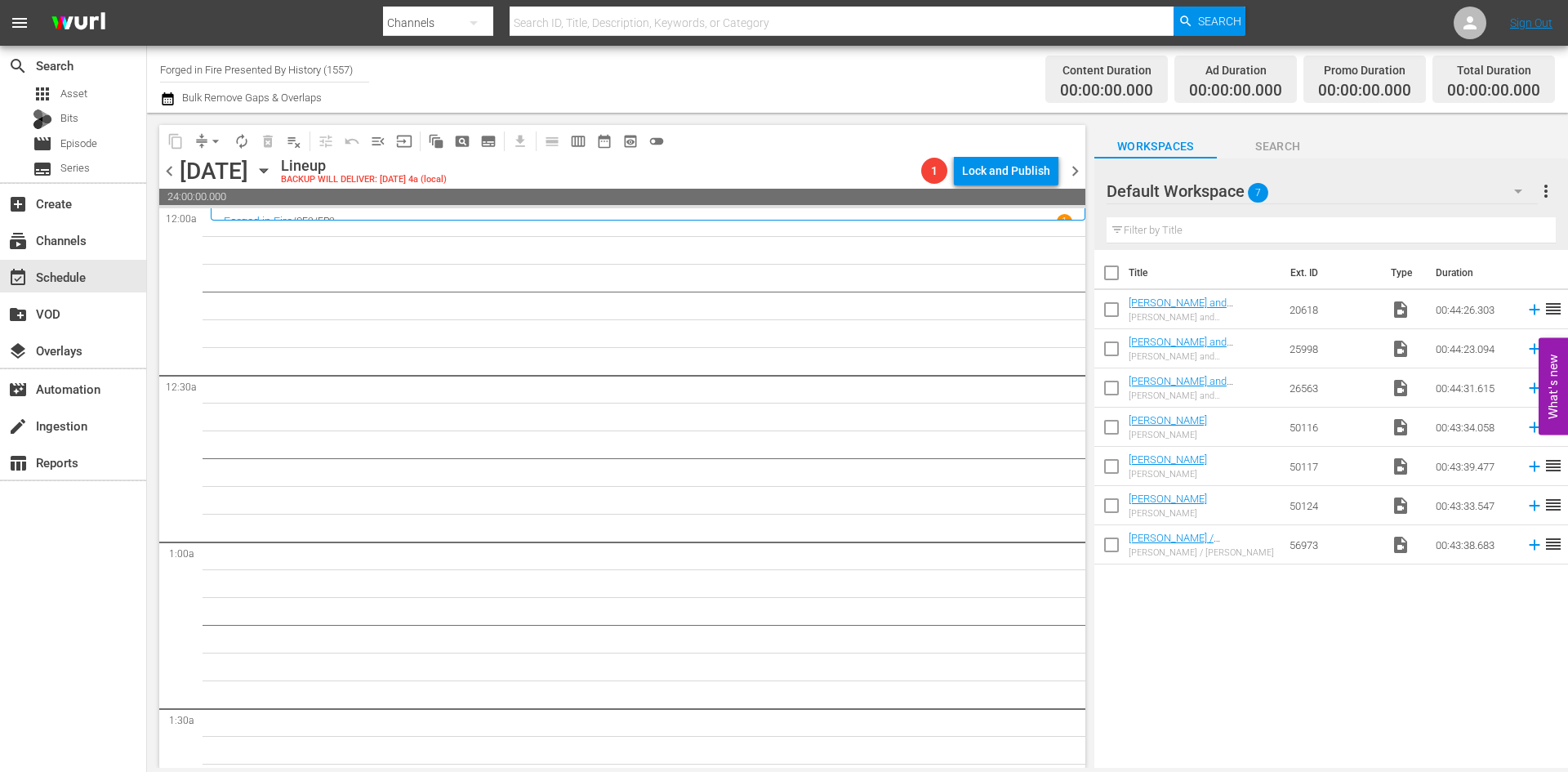 click on "Forged in Fire Presented By History (1557)" at bounding box center (265, 69) 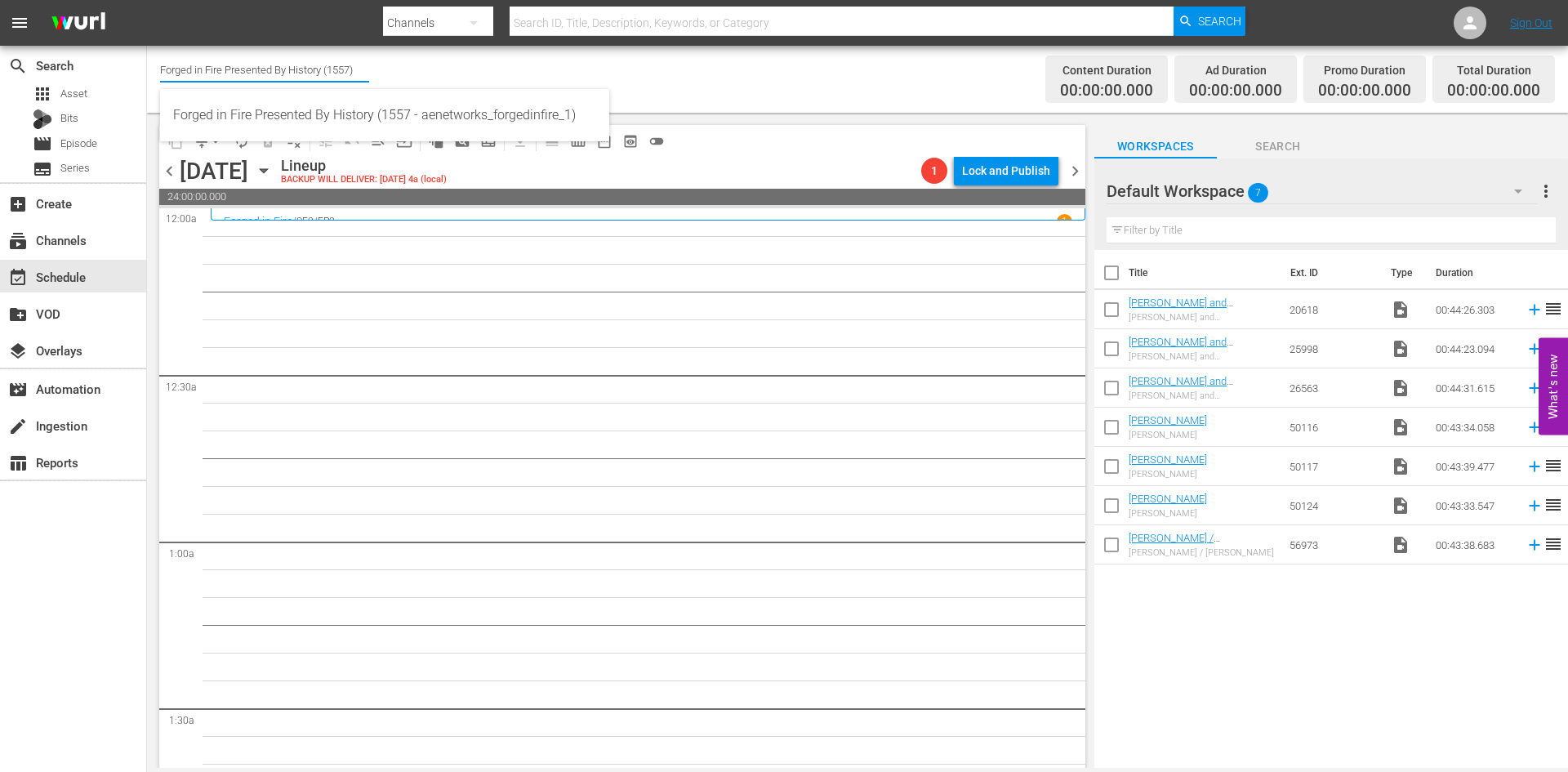 click on "Forged in Fire Presented By History (1557)" at bounding box center (265, 69) 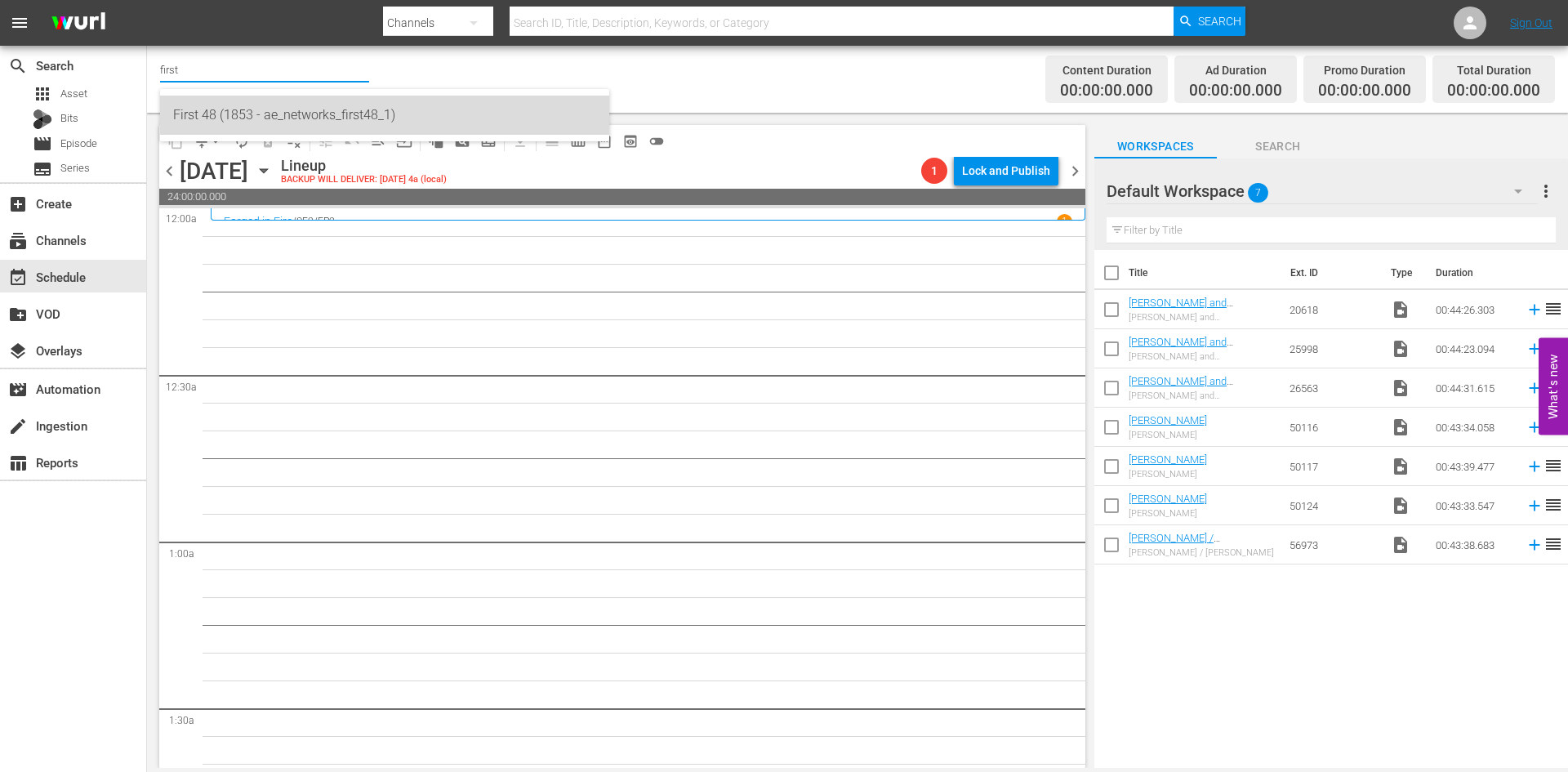 click on "First 48 (1853 - ae_networks_first48_1)" at bounding box center (385, 115) 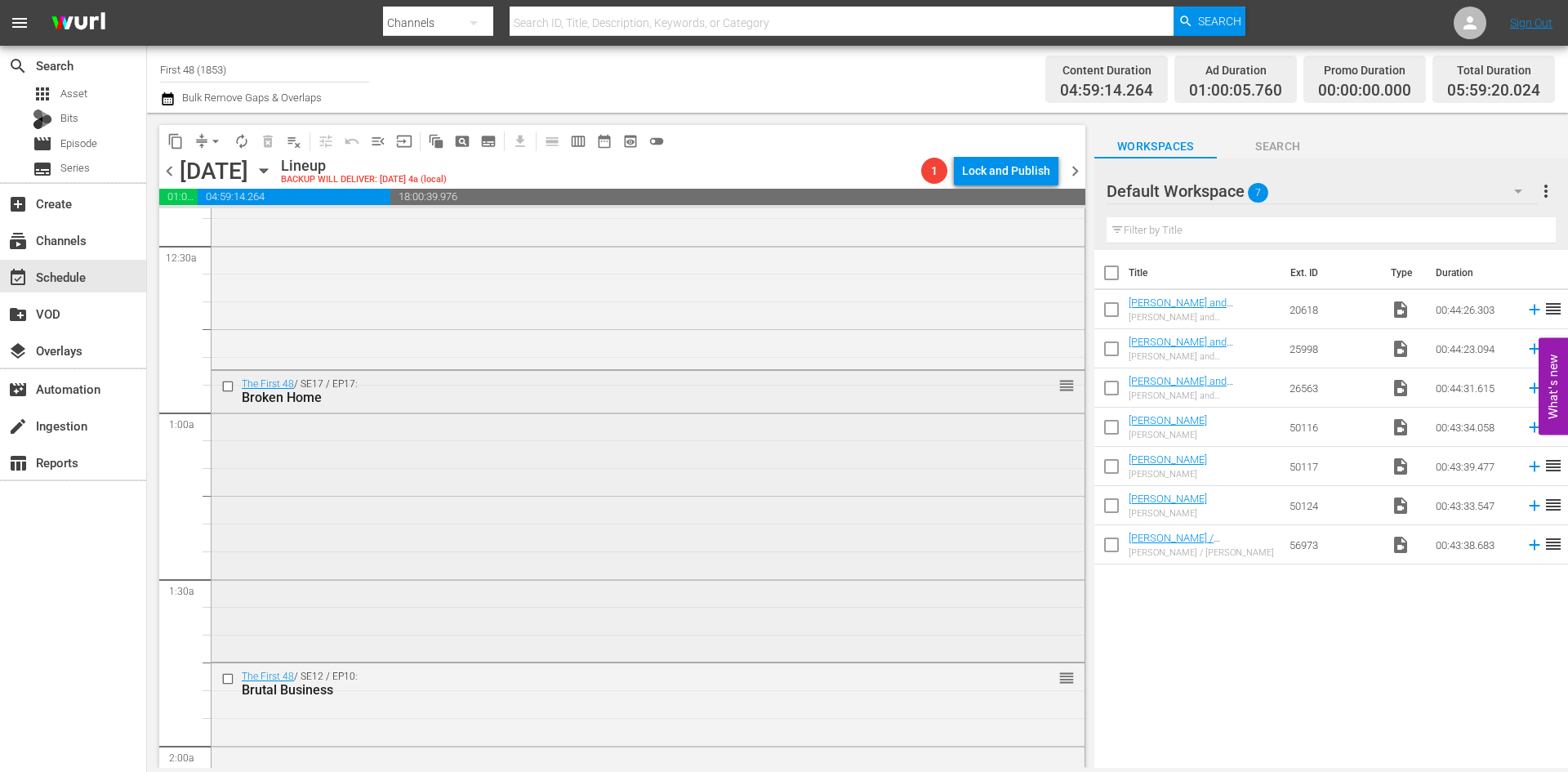 scroll, scrollTop: 0, scrollLeft: 0, axis: both 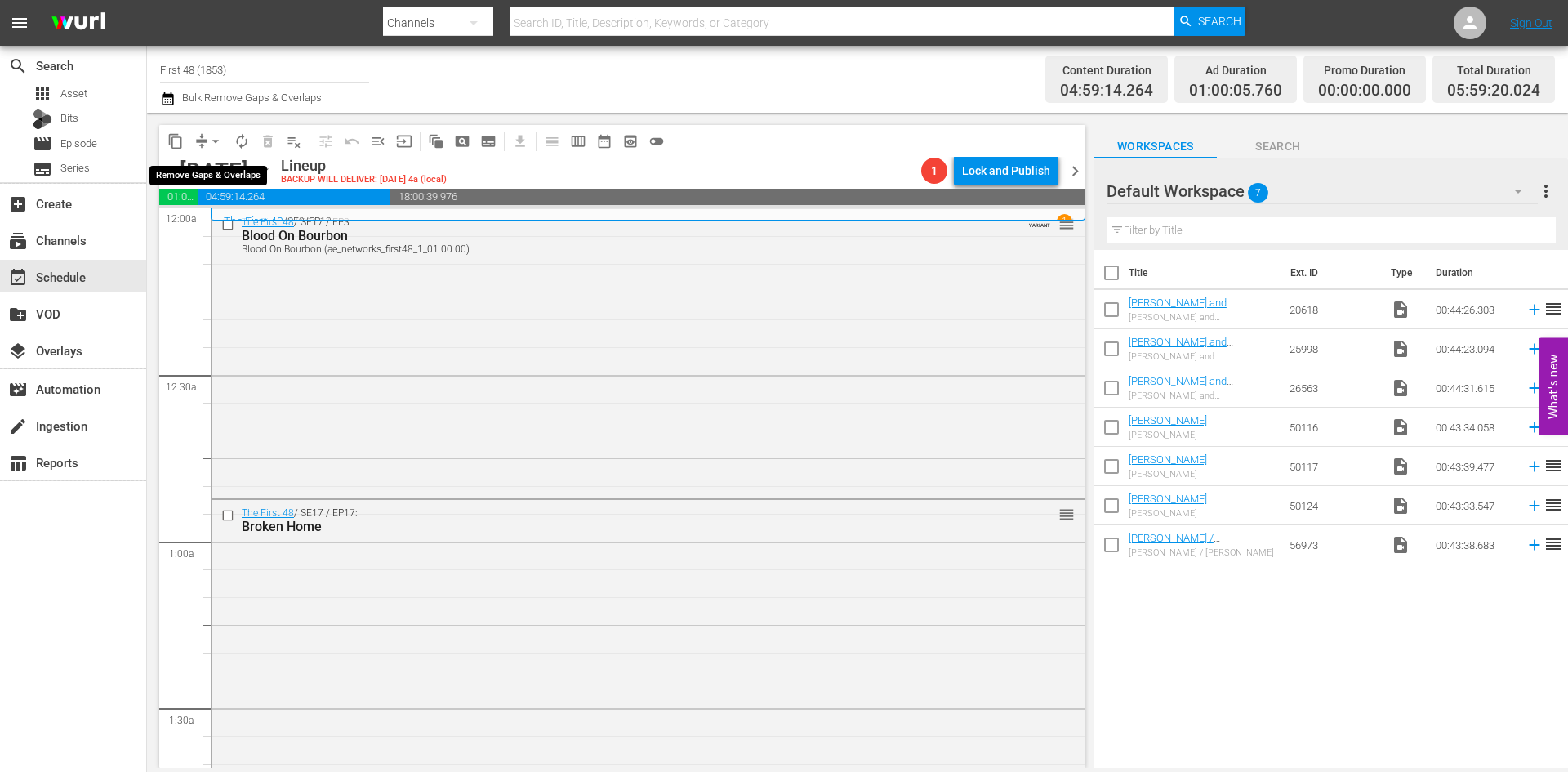 click on "arrow_drop_down" at bounding box center (216, 141) 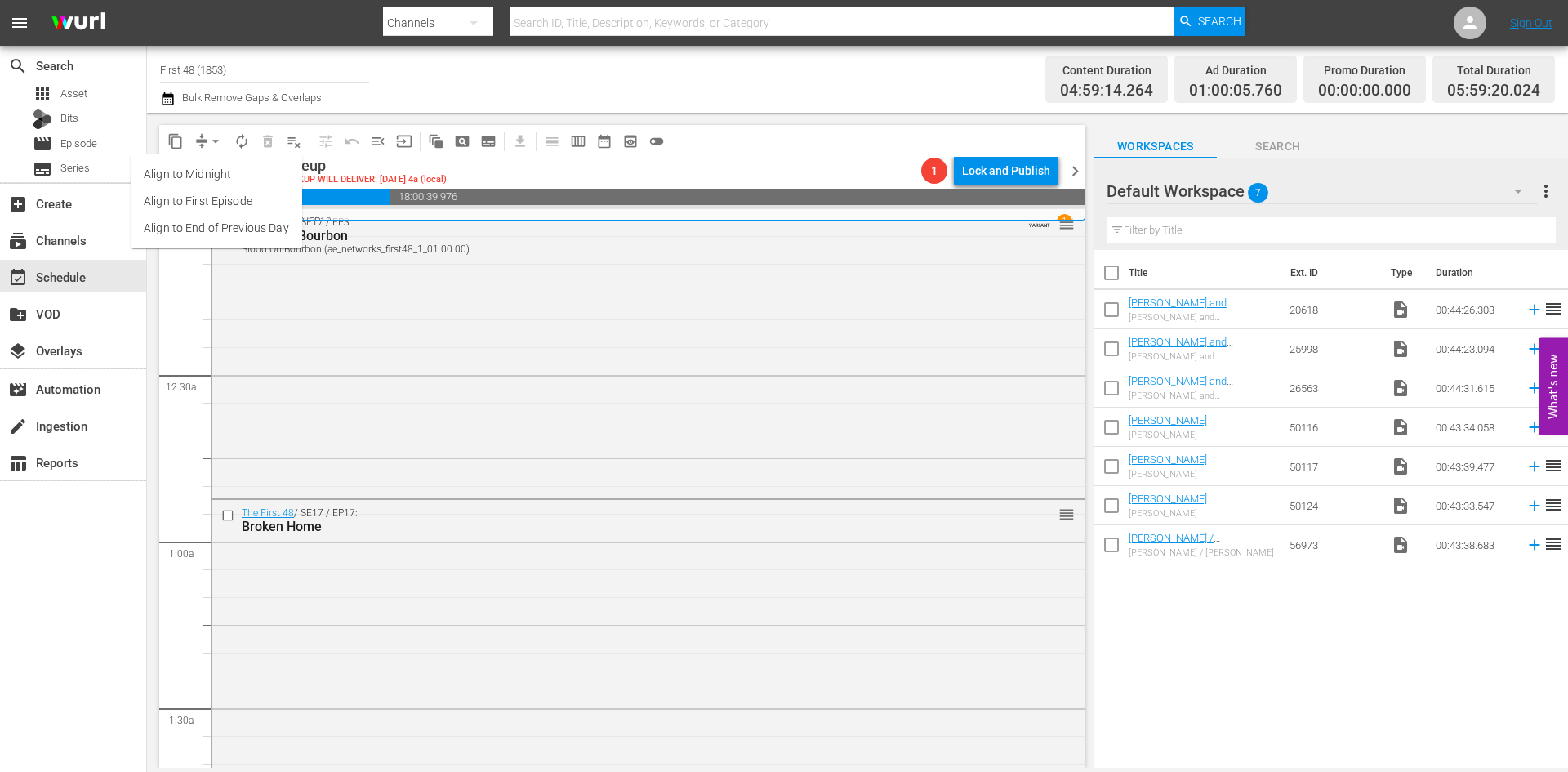 click on "Align to Midnight" at bounding box center [216, 174] 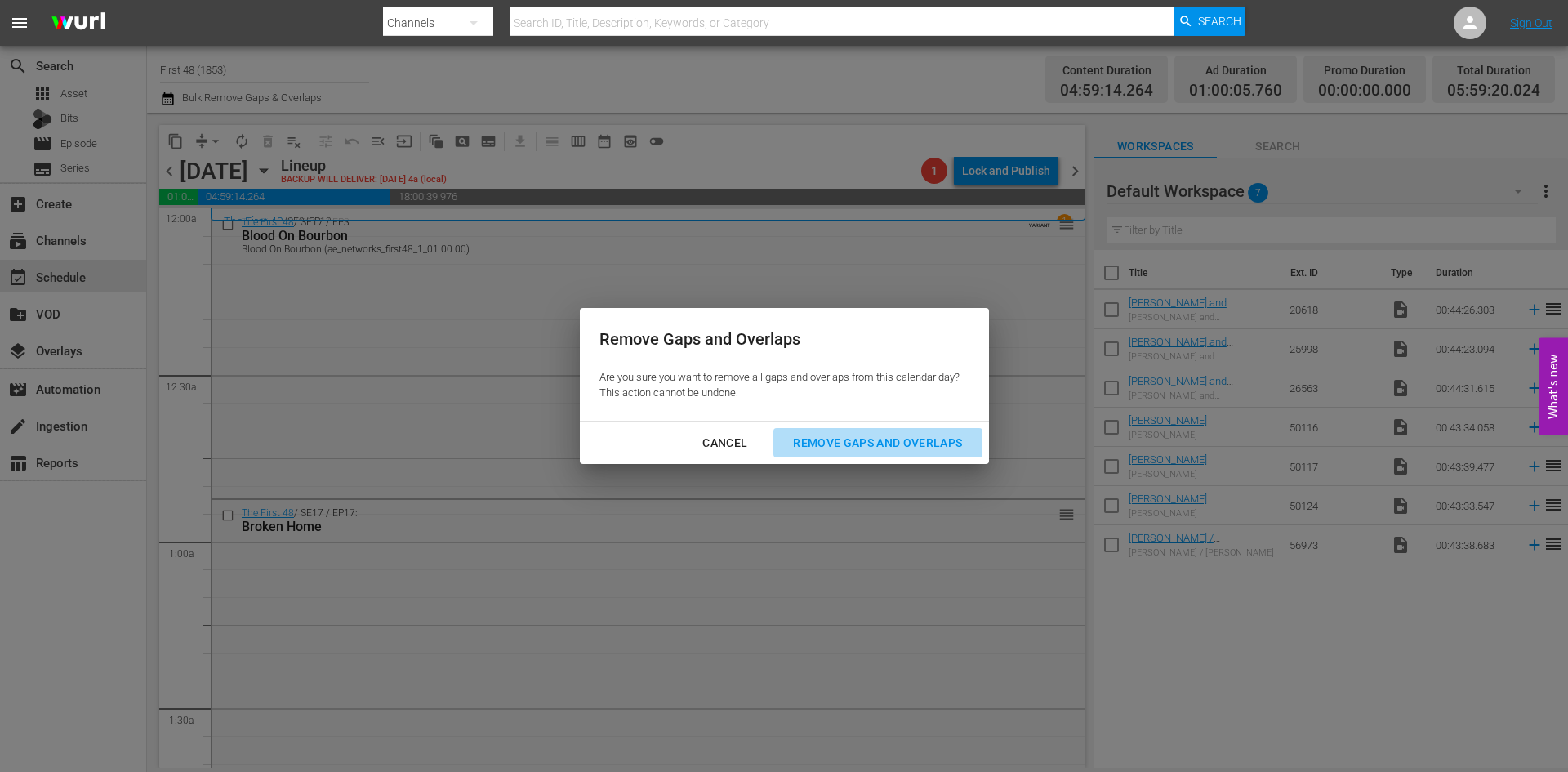 click on "Remove Gaps and Overlaps" at bounding box center (877, 443) 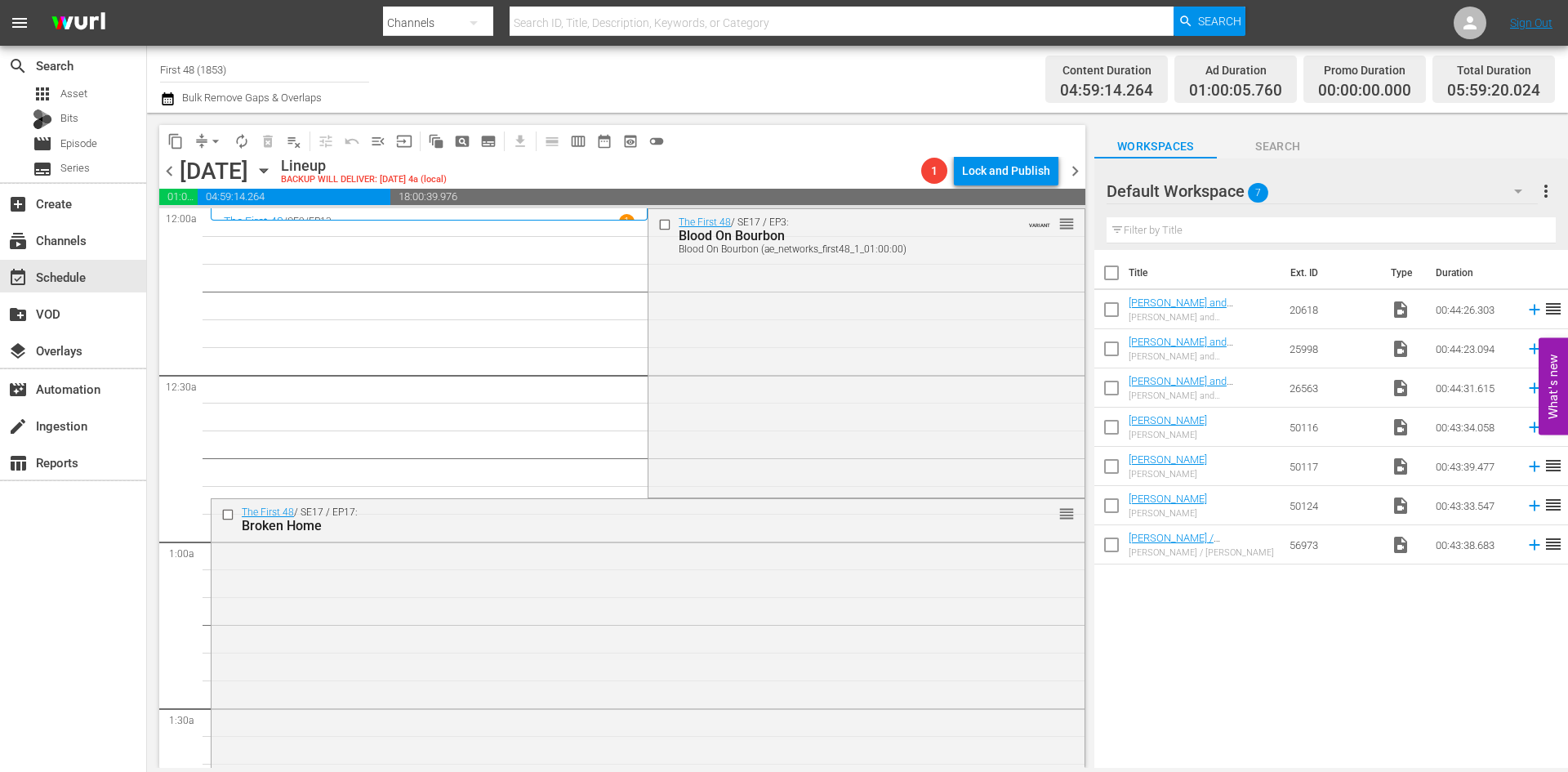 click on "The First 48  / SE17 / EP3:
Blood On Bourbon Blood On Bourbon (ae_networks_first48_1_01:00:00) VARIANT reorder" at bounding box center [866, 352] 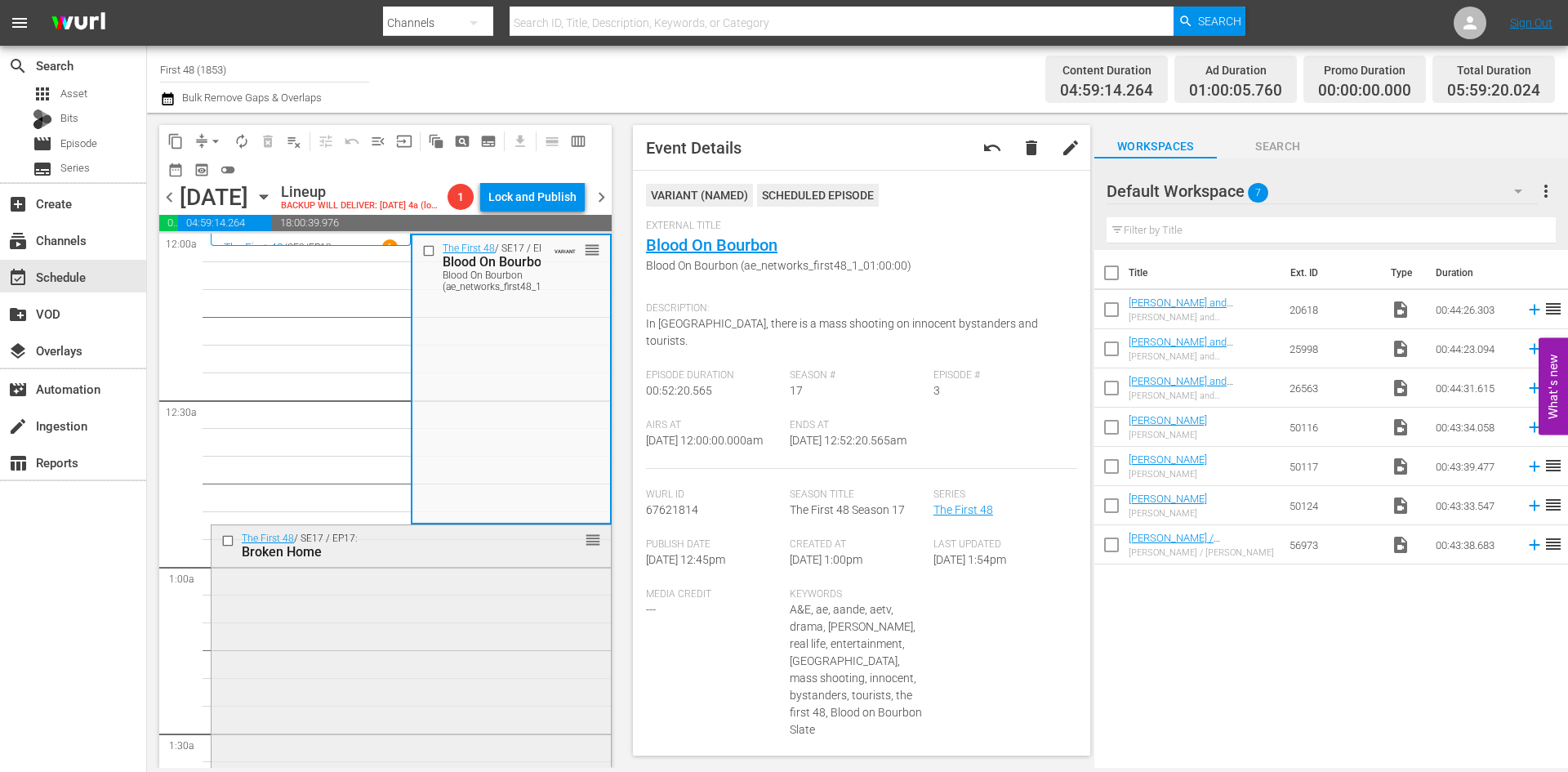 click on "The First 48  / SE17 / EP17:
Broken Home reorder" at bounding box center [411, 669] 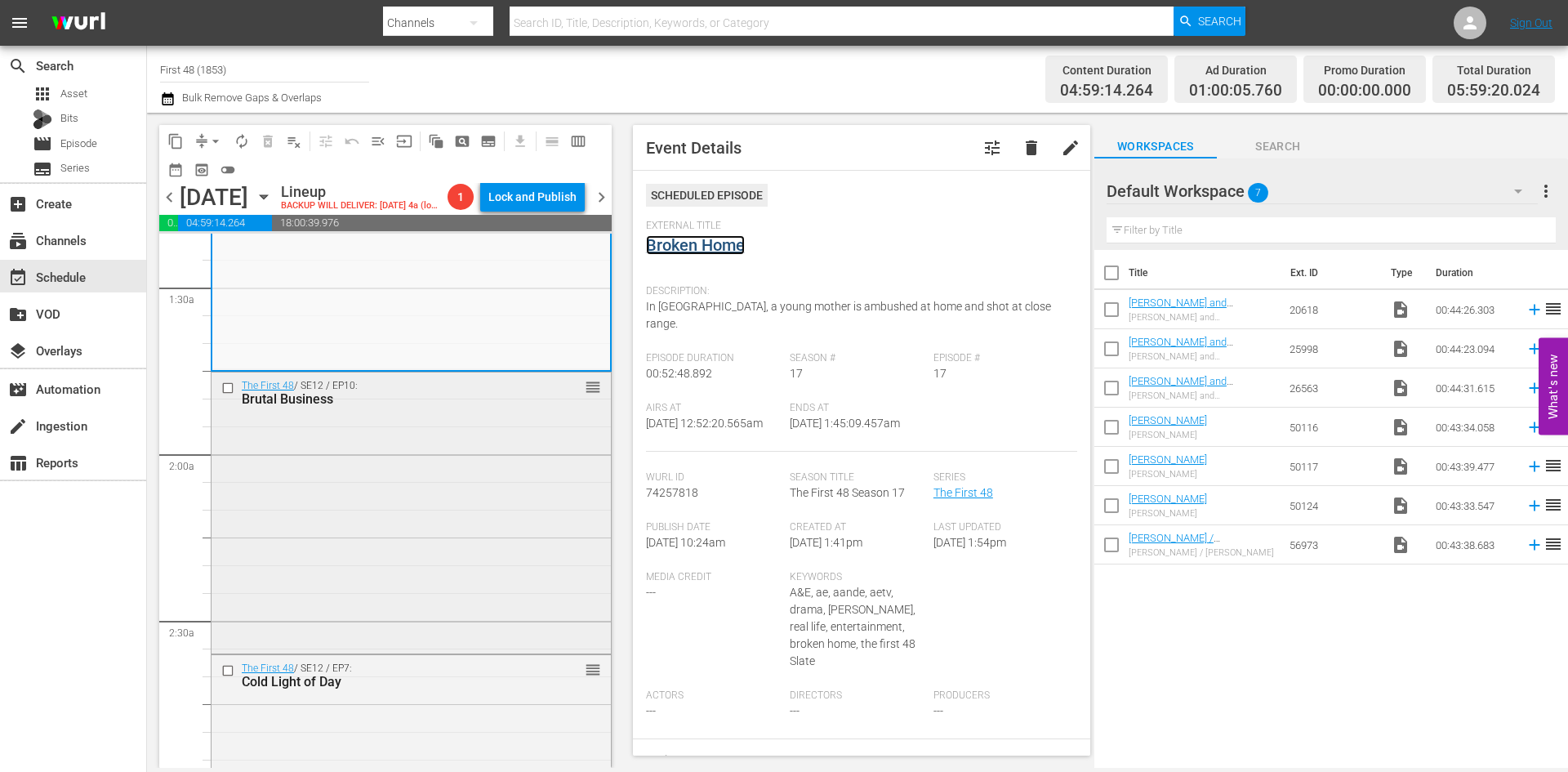scroll, scrollTop: 490, scrollLeft: 0, axis: vertical 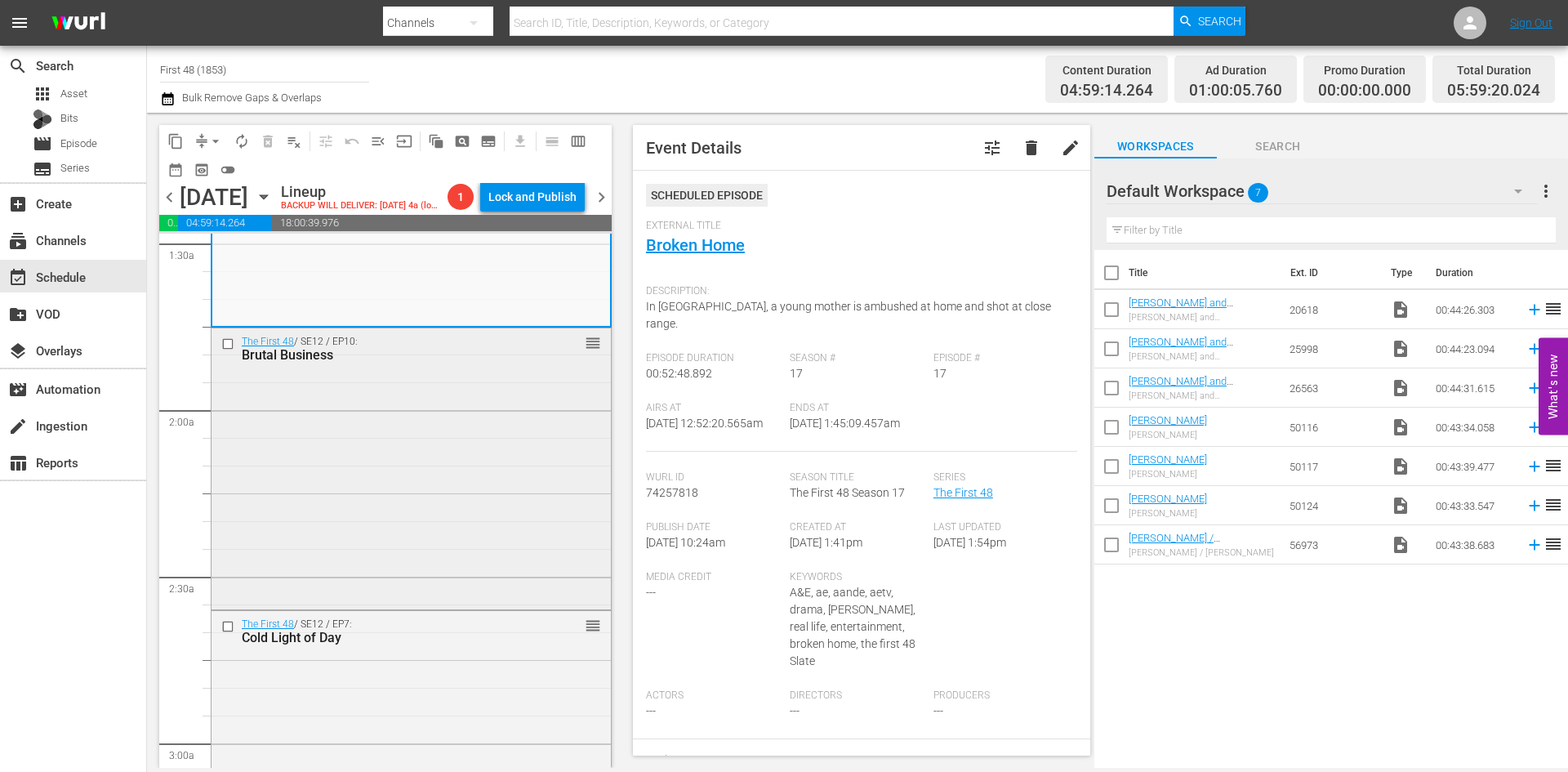 click on "The First 48  / SE12 / EP10:
Brutal Business reorder" at bounding box center [411, 466] 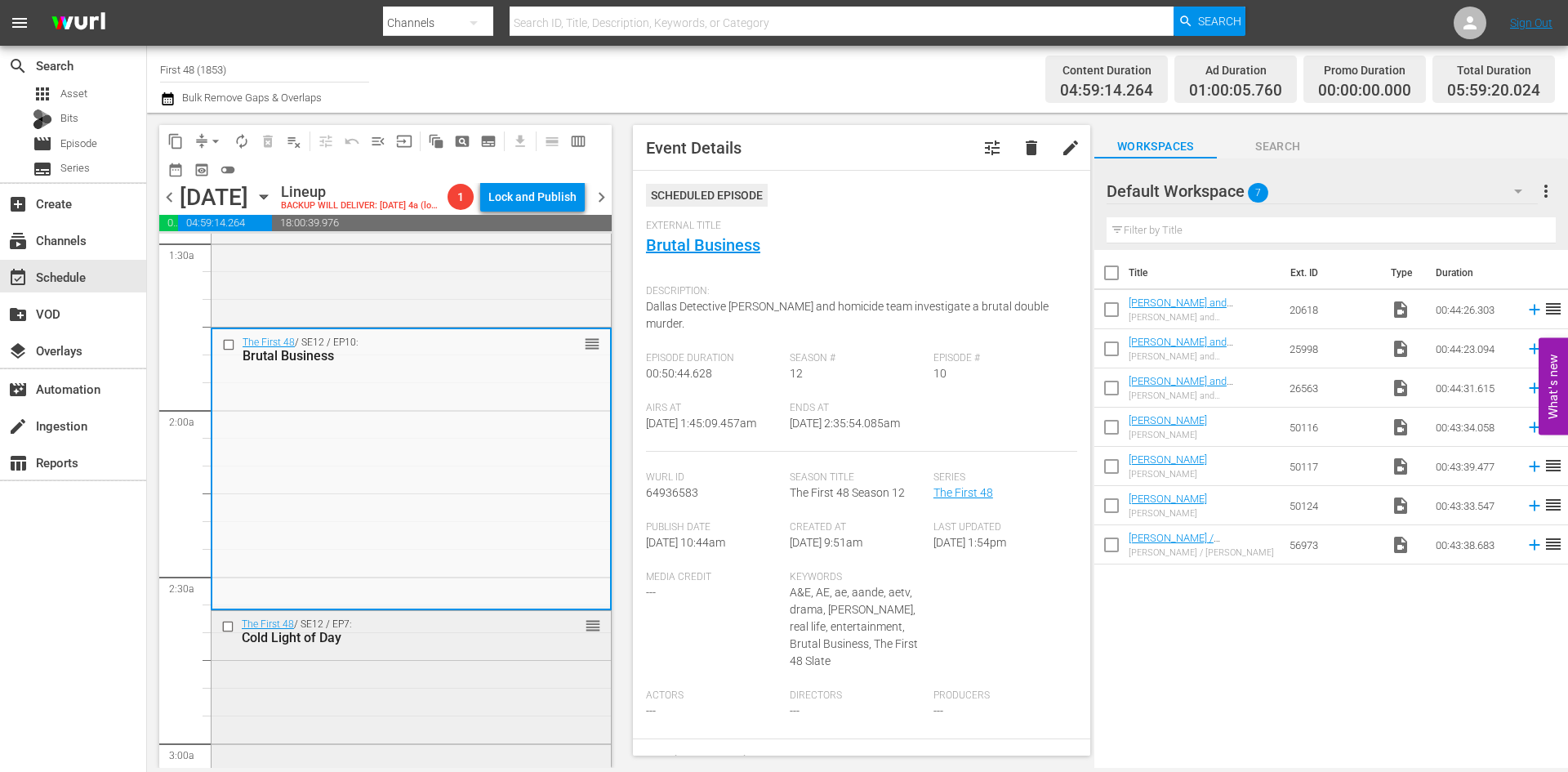 click on "The First 48  / SE12 / EP7:
Cold Light of Day reorder" at bounding box center [411, 749] 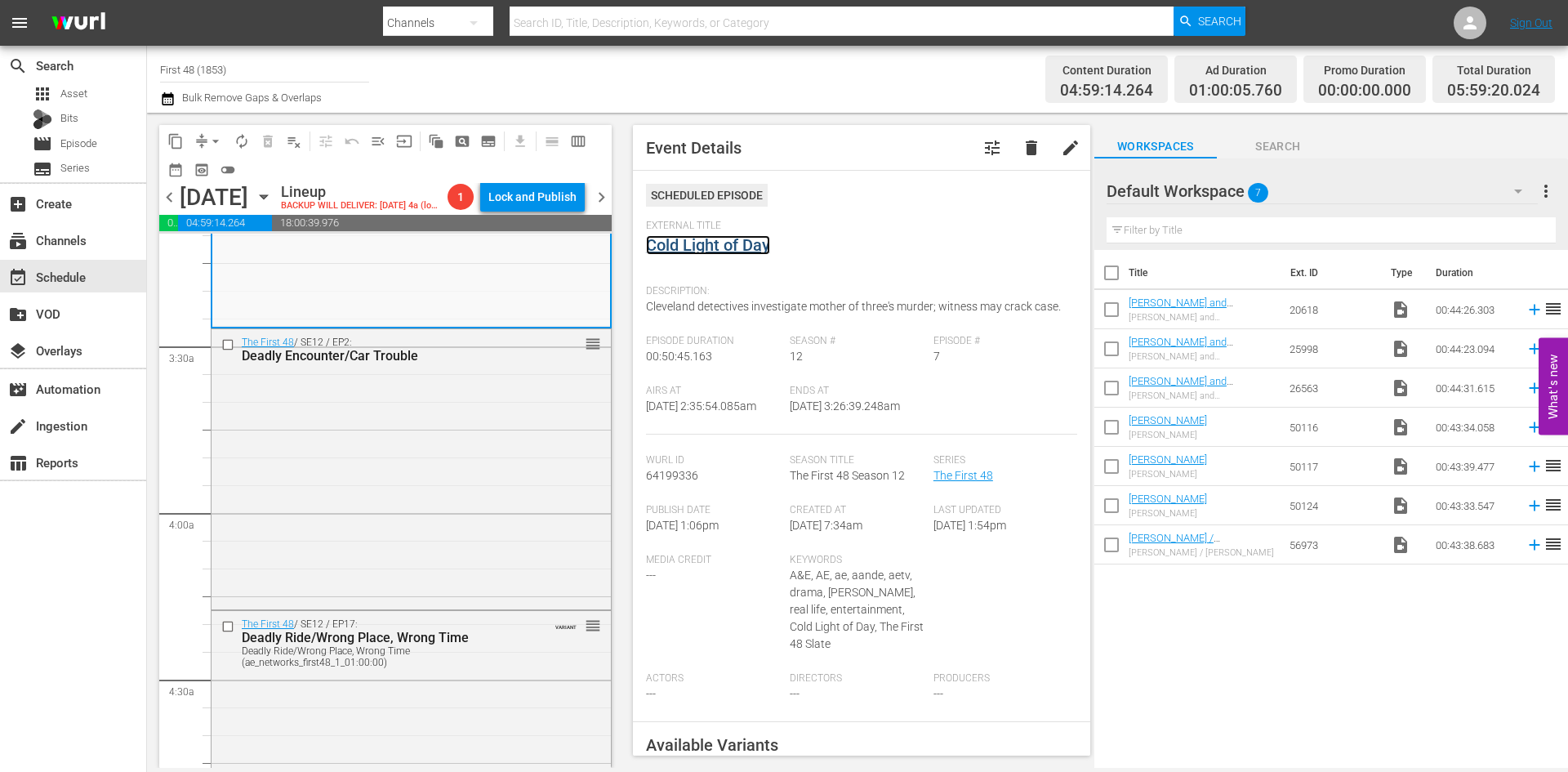 scroll, scrollTop: 1144, scrollLeft: 0, axis: vertical 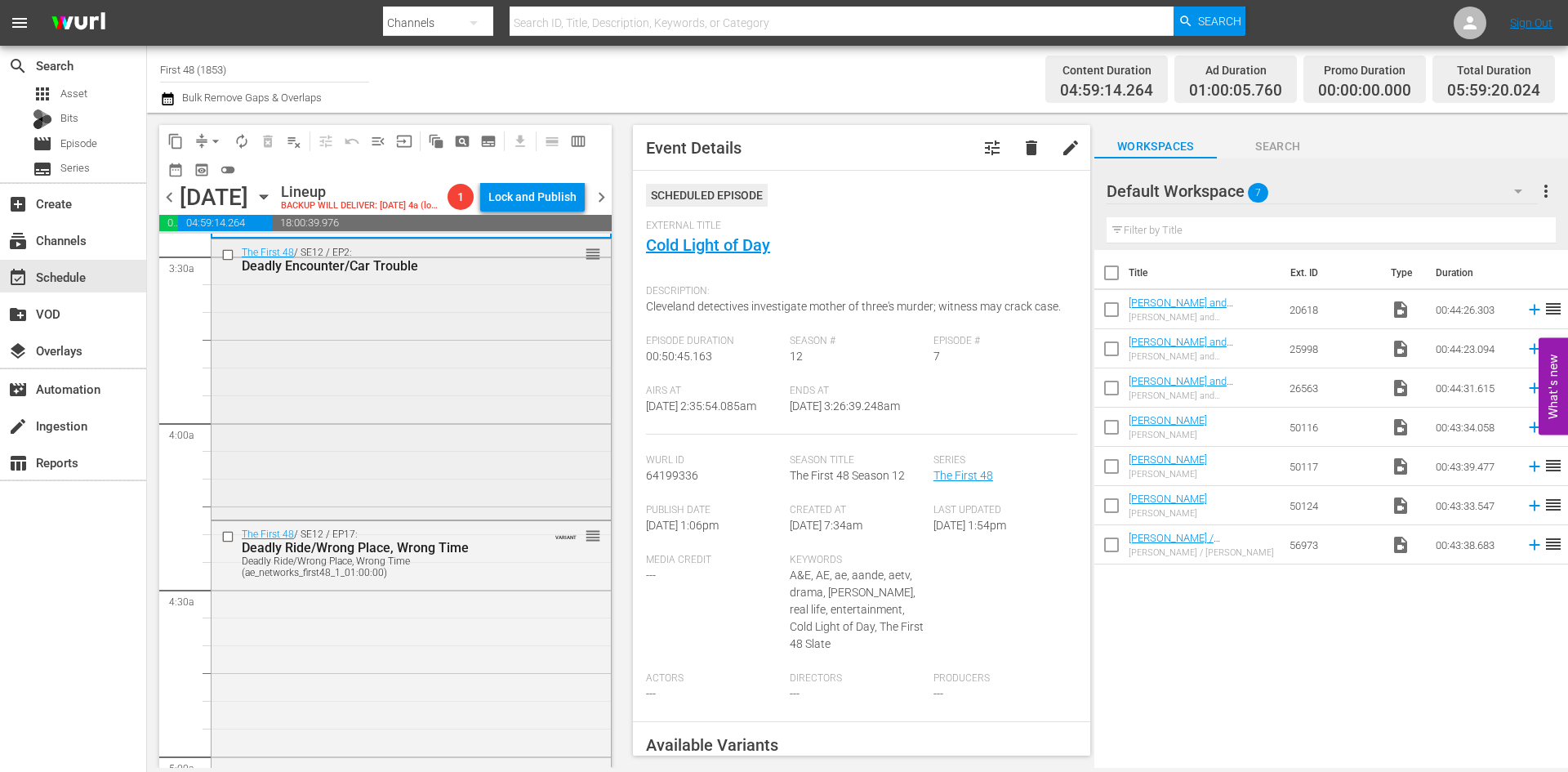 click on "The First 48  / SE12 / EP2:
Deadly Encounter/Car Trouble reorder" at bounding box center [411, 378] 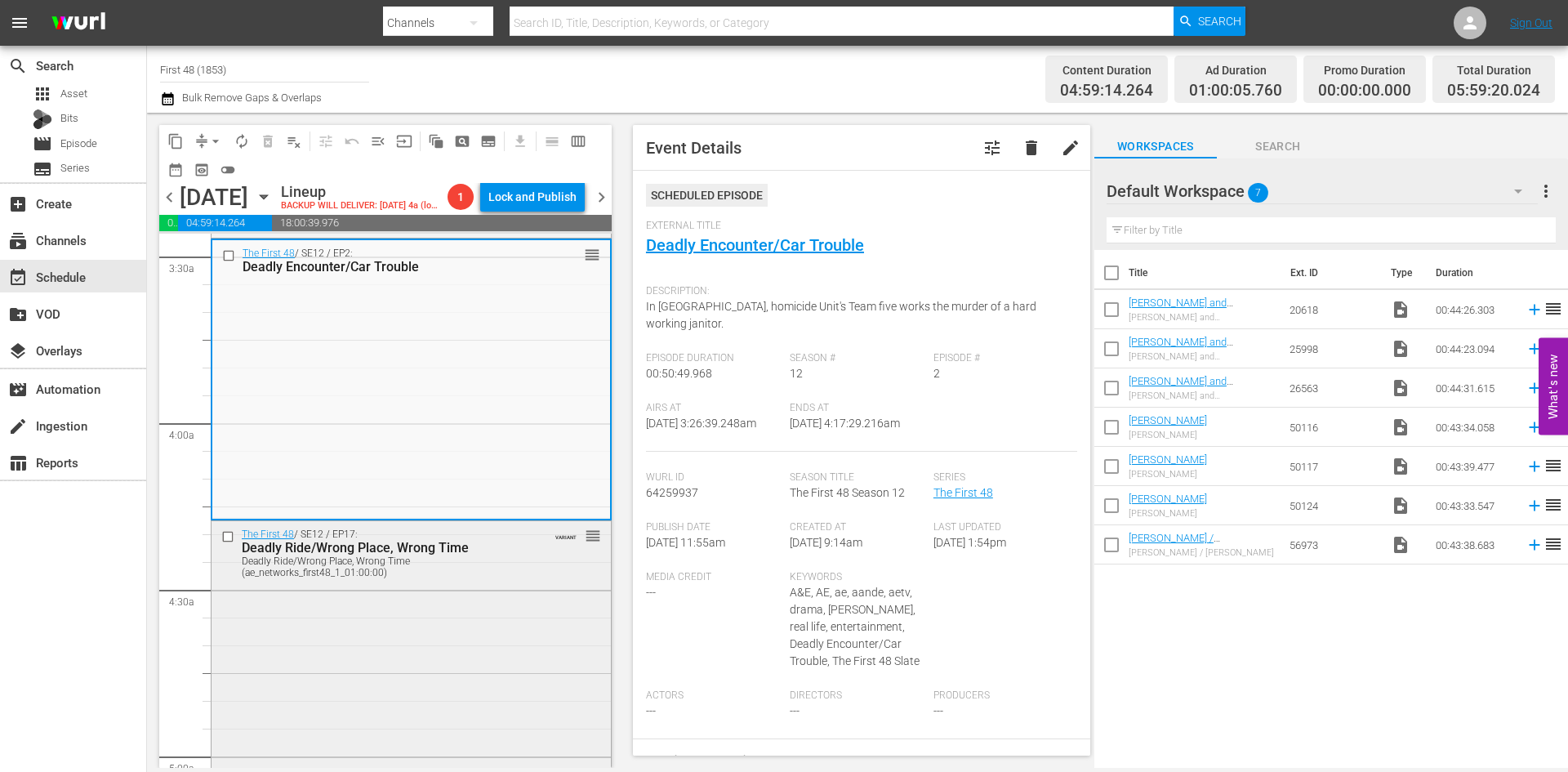 click on "The First 48  / SE12 / EP17:
Deadly Ride/Wrong Place, Wrong Time Deadly Ride/Wrong Place, Wrong Time (ae_networks_first48_1_01:00:00) VARIANT reorder" at bounding box center (411, 660) 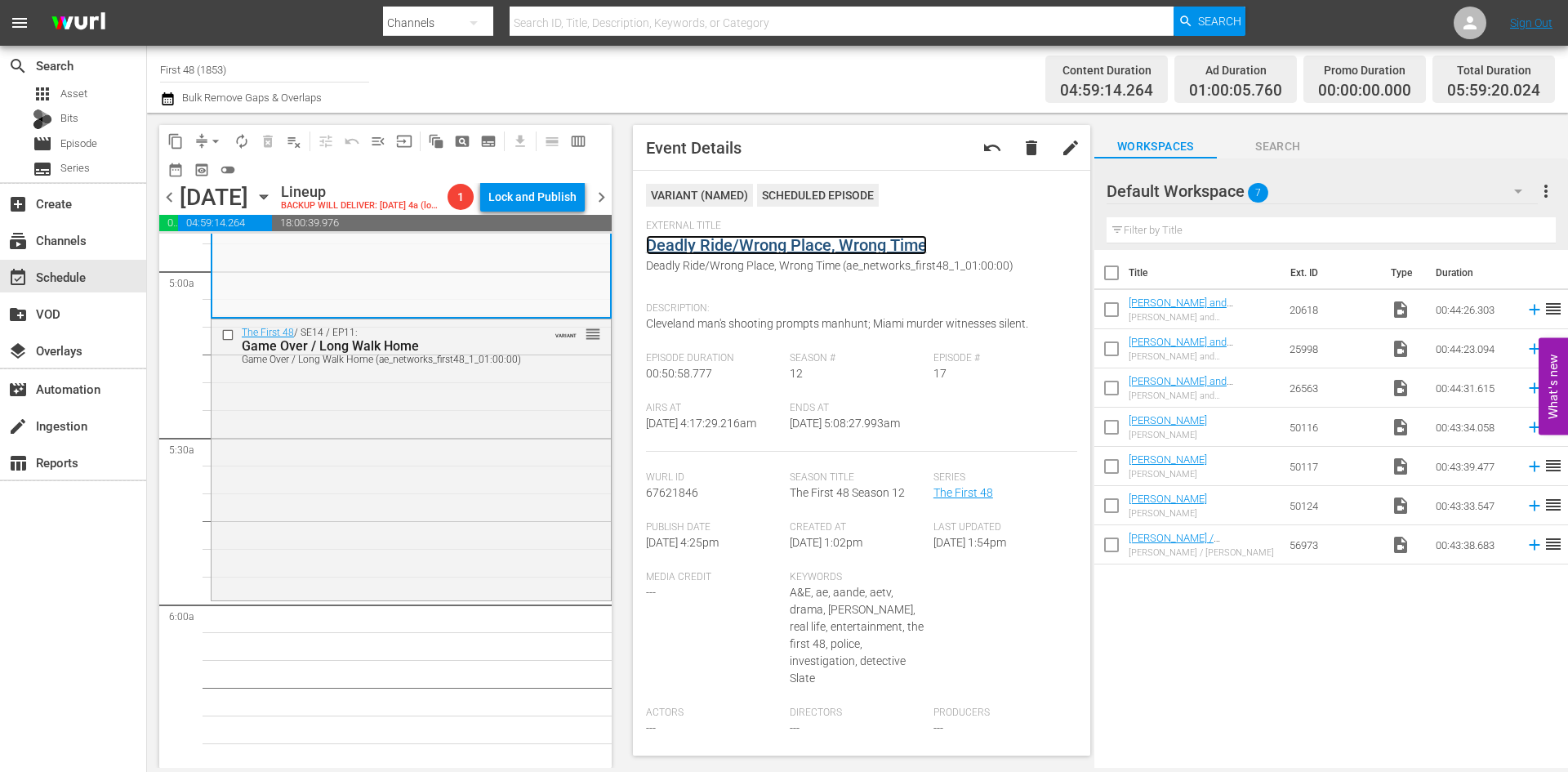 scroll, scrollTop: 1634, scrollLeft: 0, axis: vertical 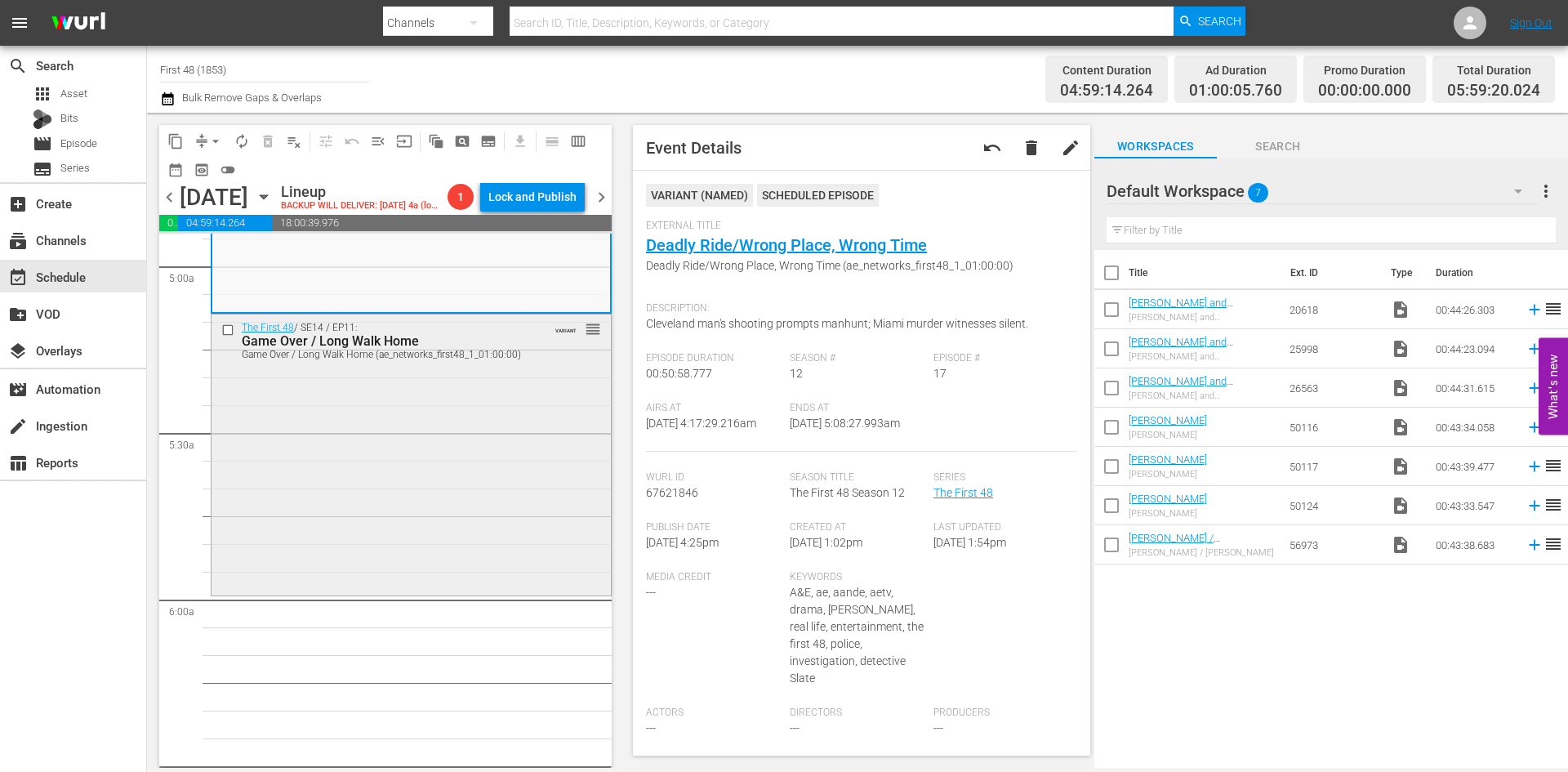 click on "The First 48  / SE14 / EP11:
Game Over / Long Walk Home Game Over / Long Walk Home (ae_networks_first48_1_01:00:00) VARIANT reorder" at bounding box center (411, 453) 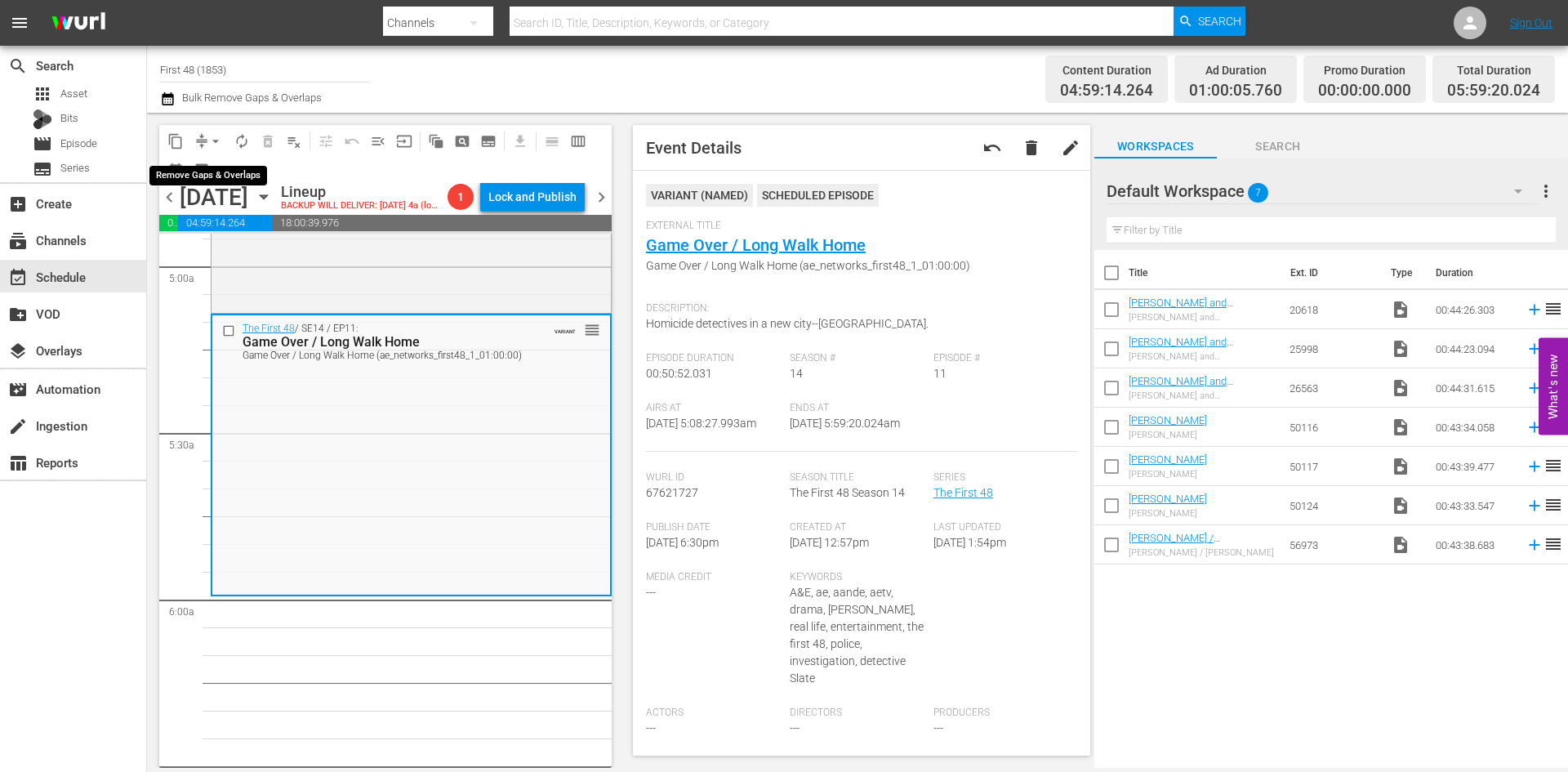 click on "arrow_drop_down" at bounding box center [216, 141] 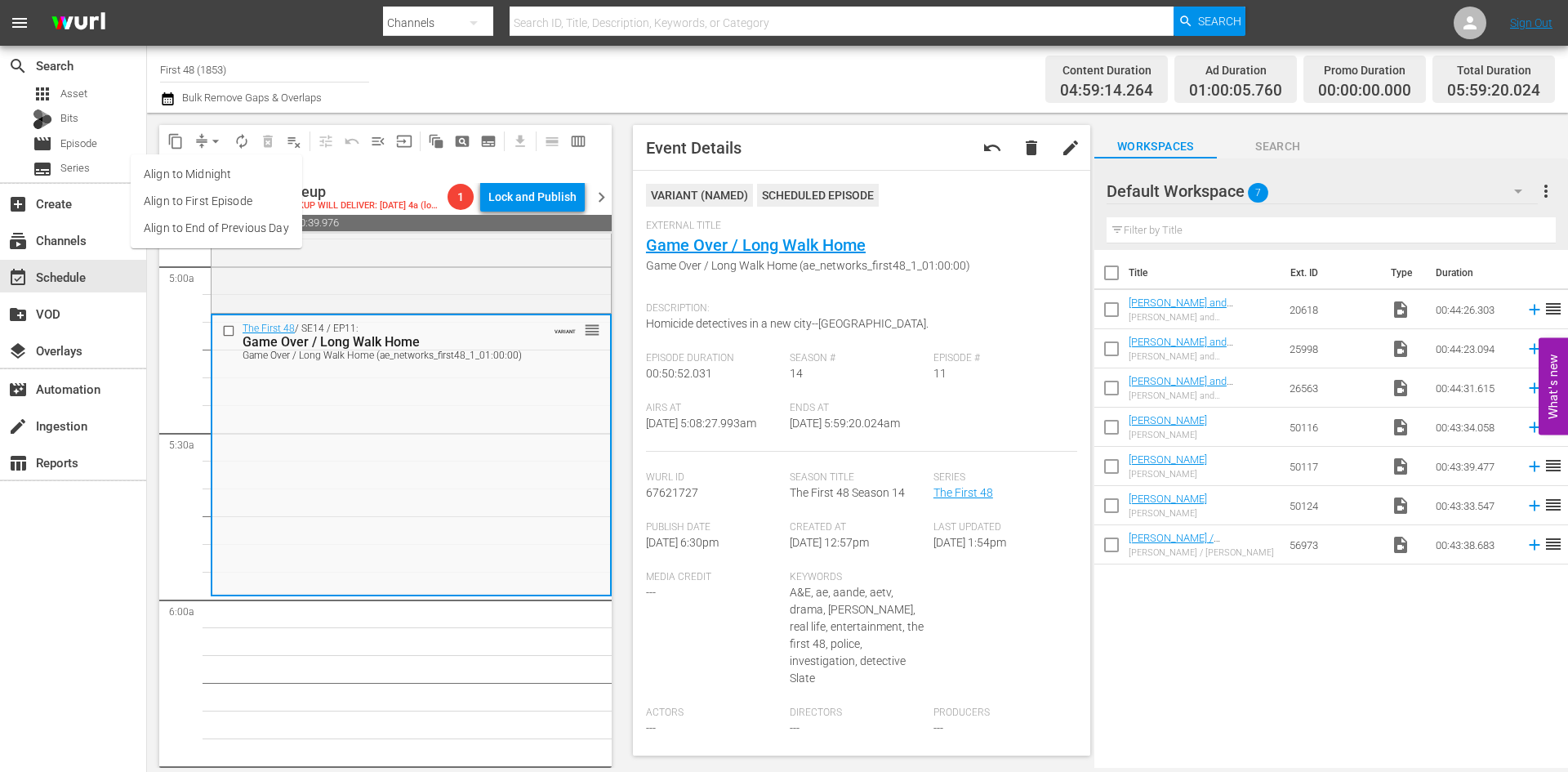 click on "Align to Midnight" at bounding box center (216, 174) 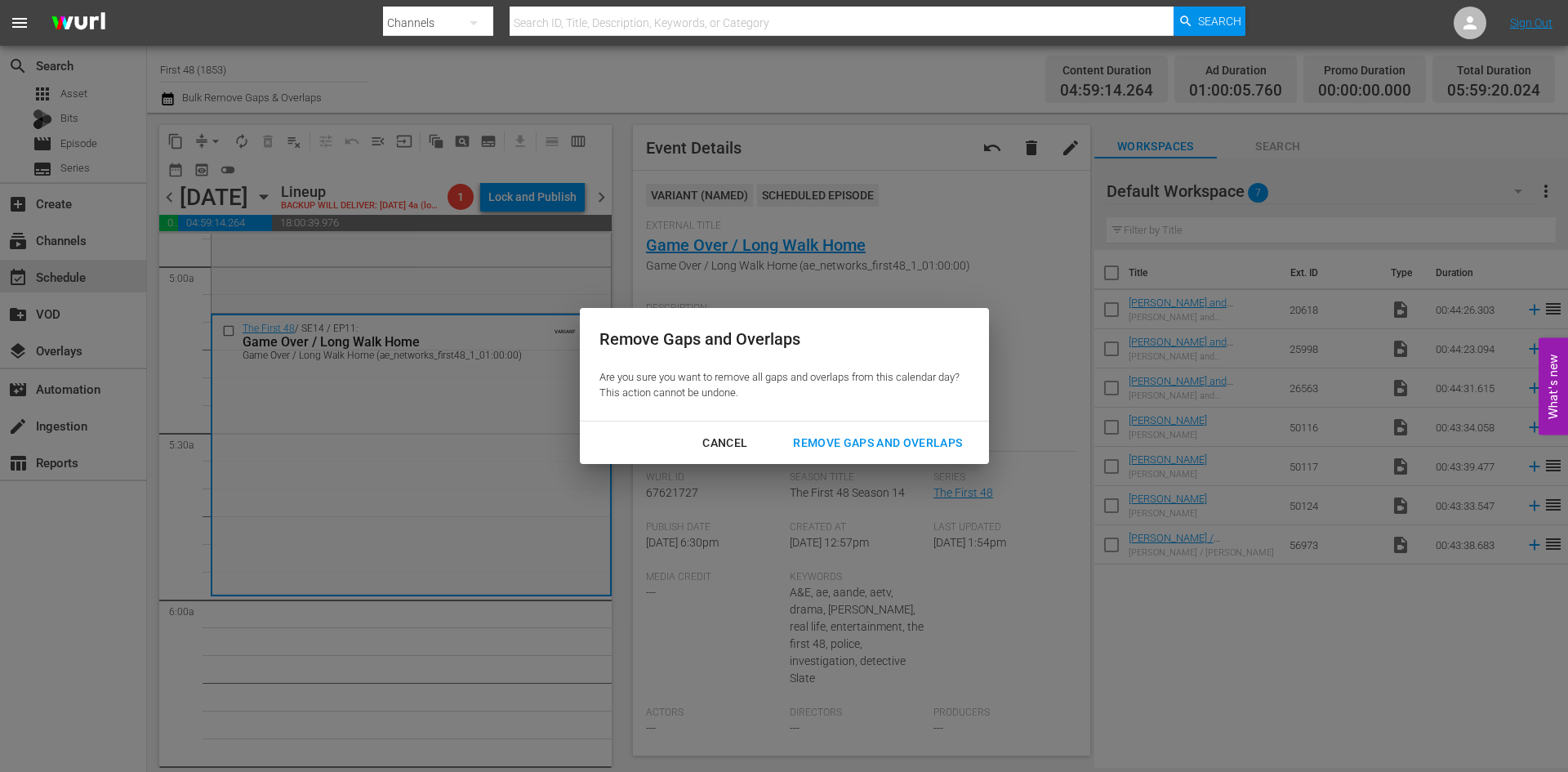 click on "Remove Gaps and Overlaps" at bounding box center [877, 443] 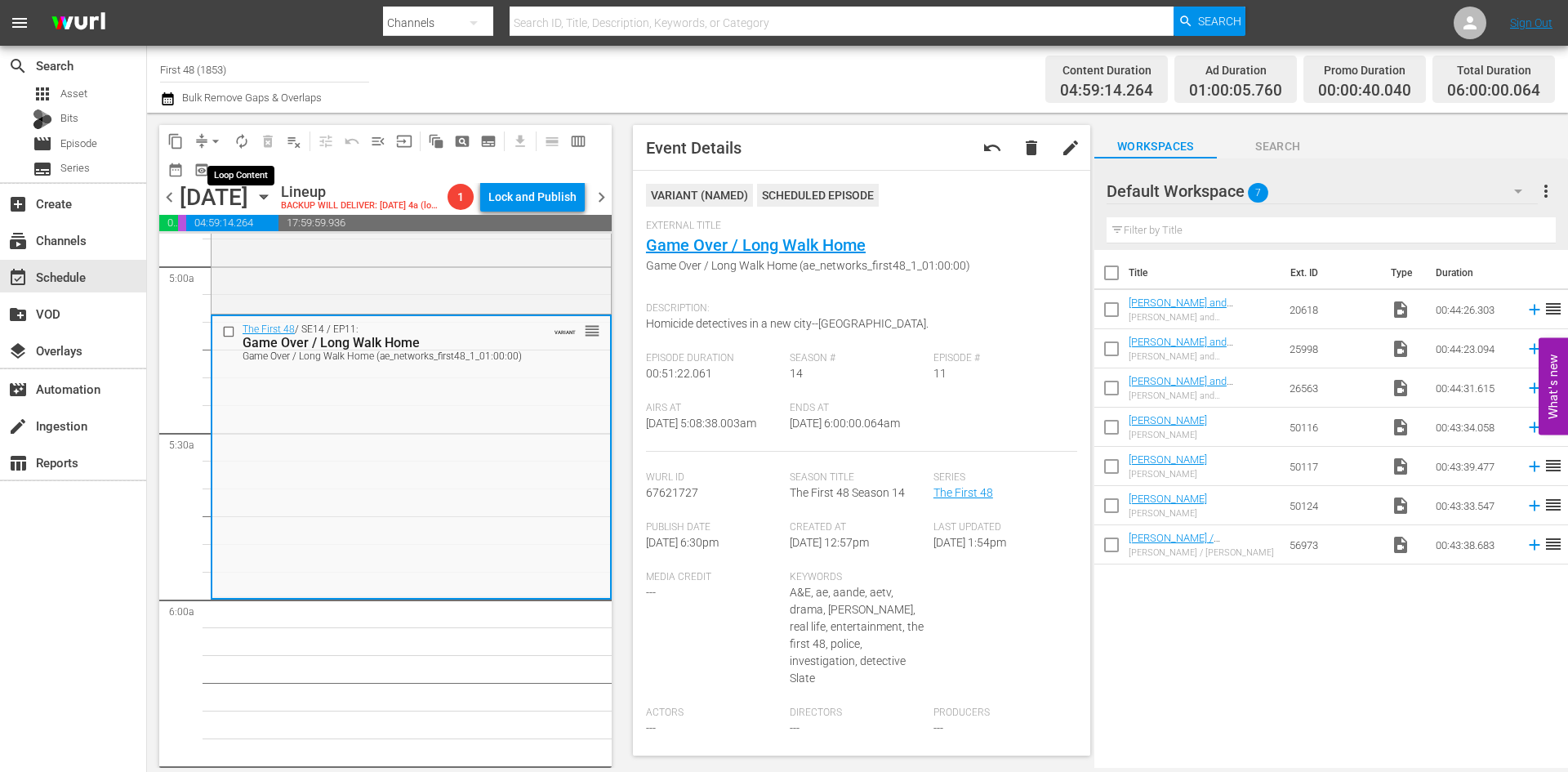click on "autorenew_outlined" at bounding box center (242, 141) 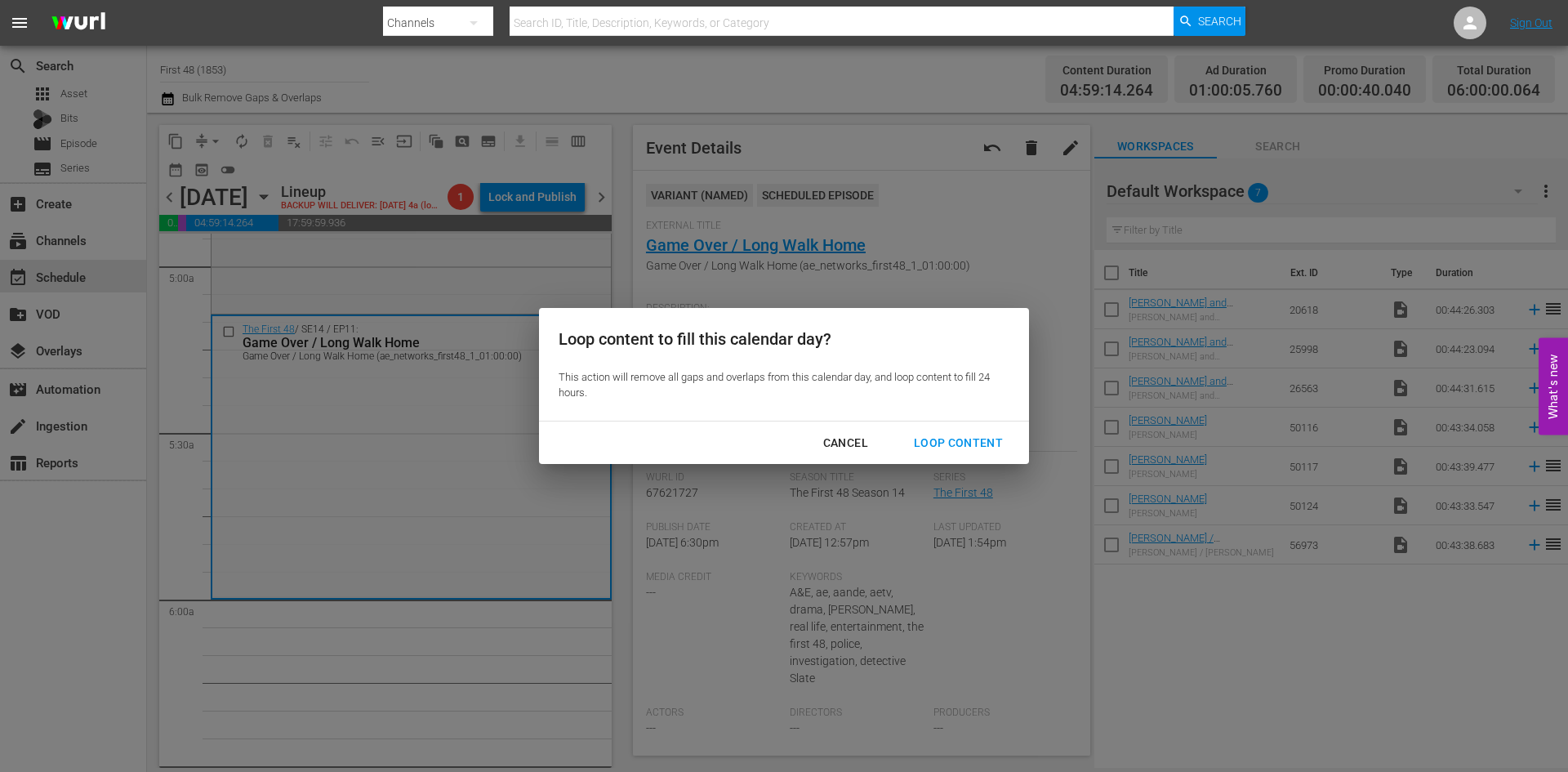 click on "Loop Content" at bounding box center [958, 443] 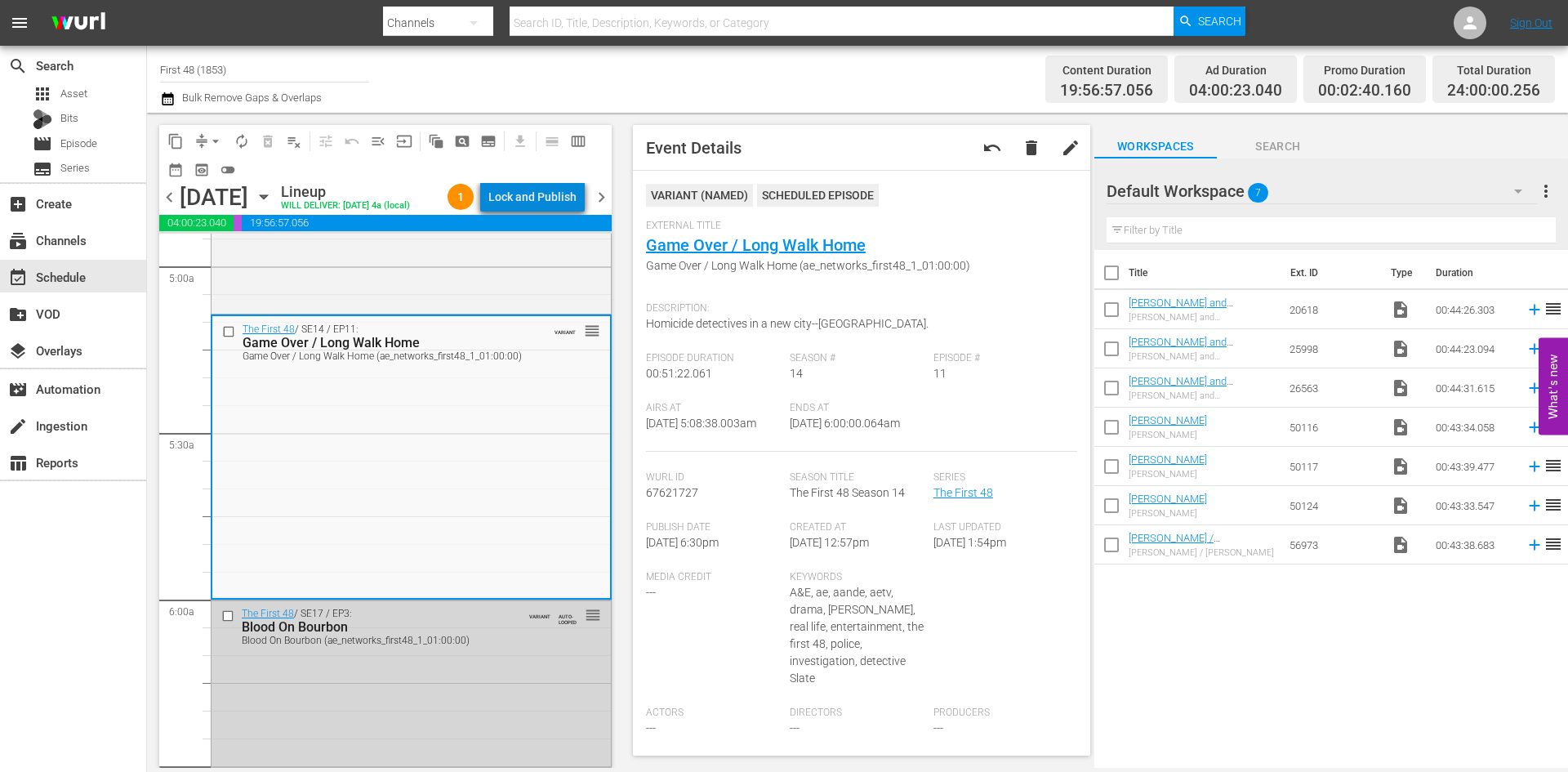 click on "Lock and Publish" at bounding box center (532, 197) 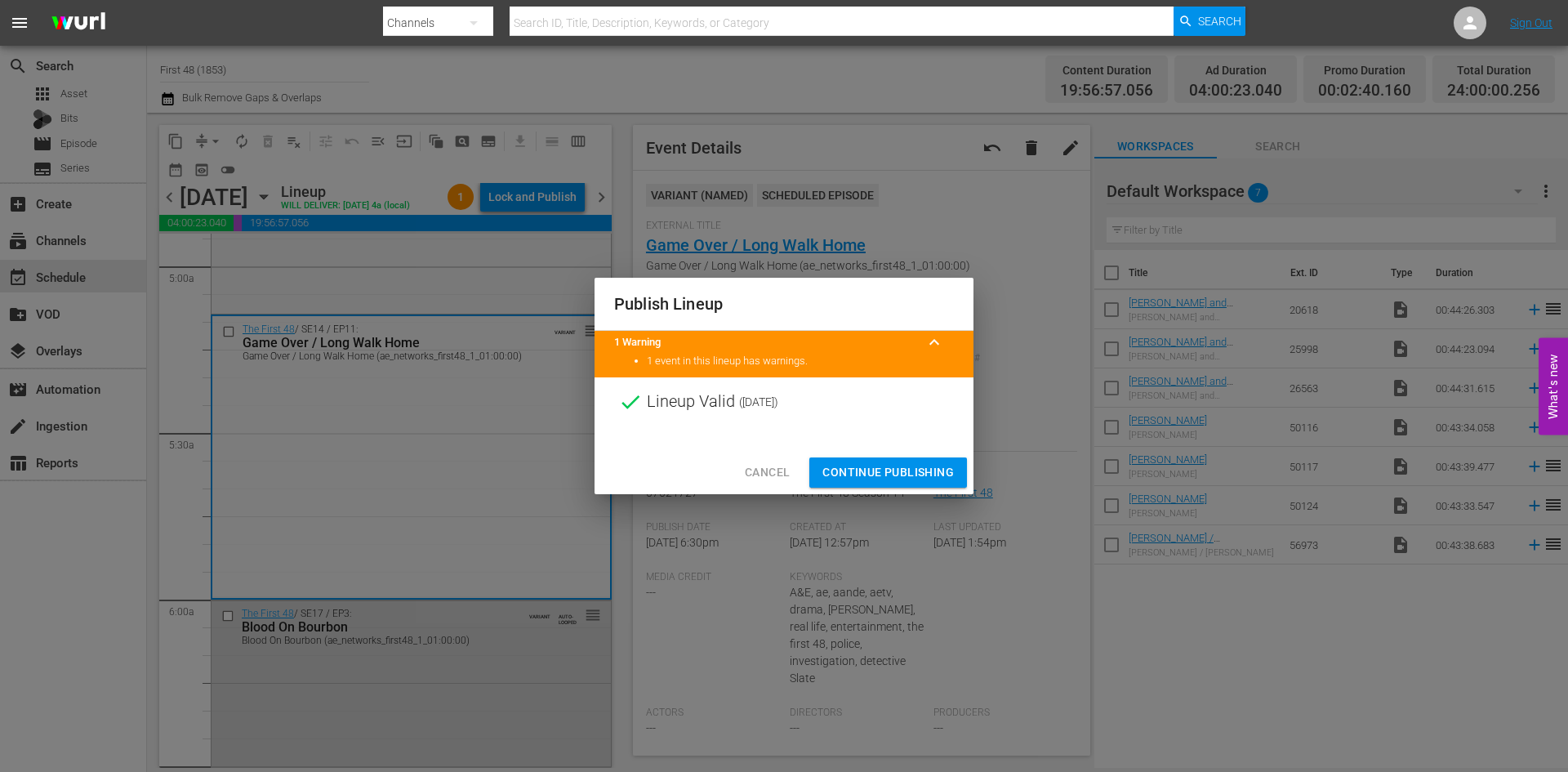 click on "Continue Publishing" at bounding box center (888, 472) 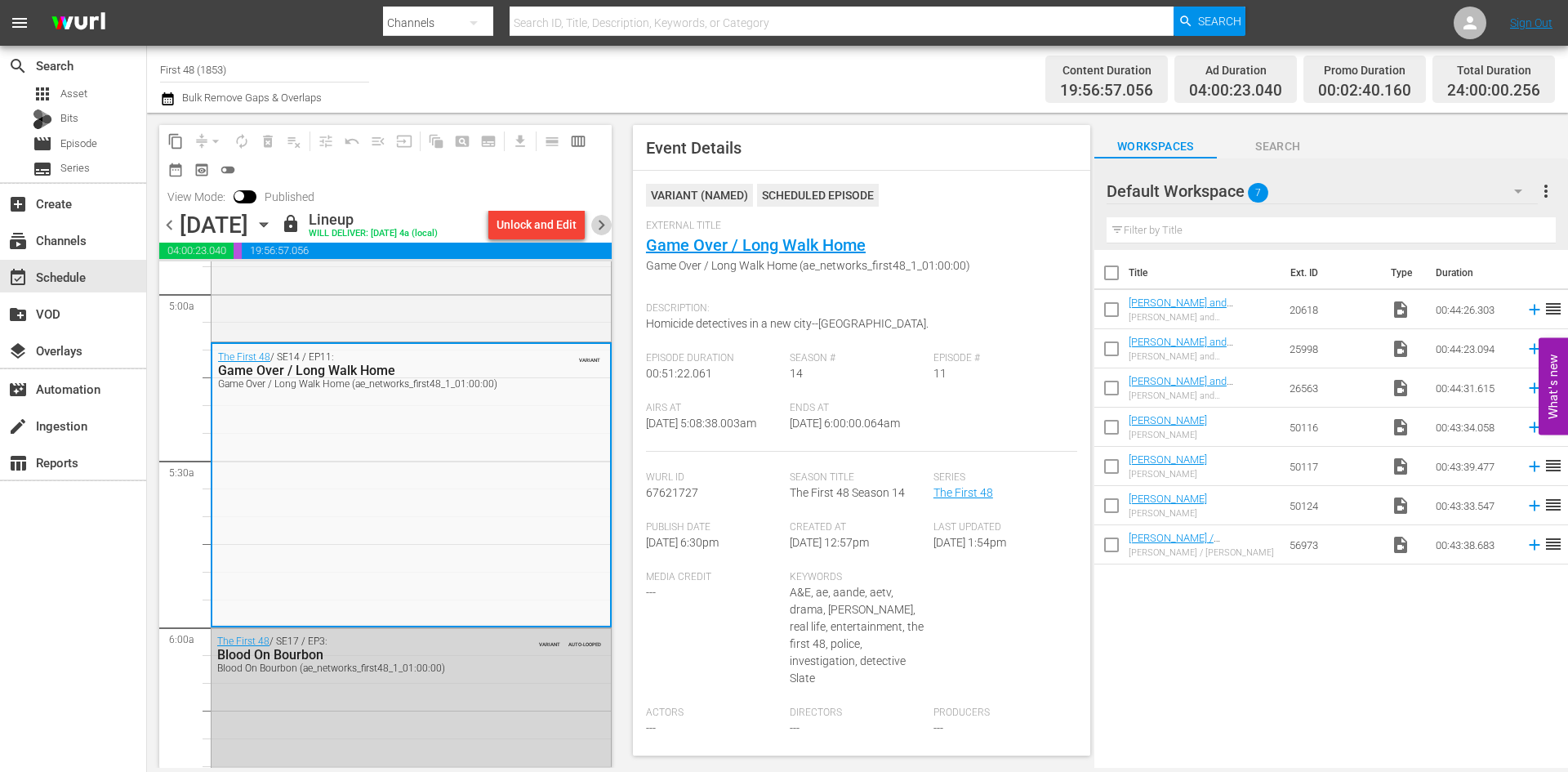 click on "chevron_right" at bounding box center (601, 225) 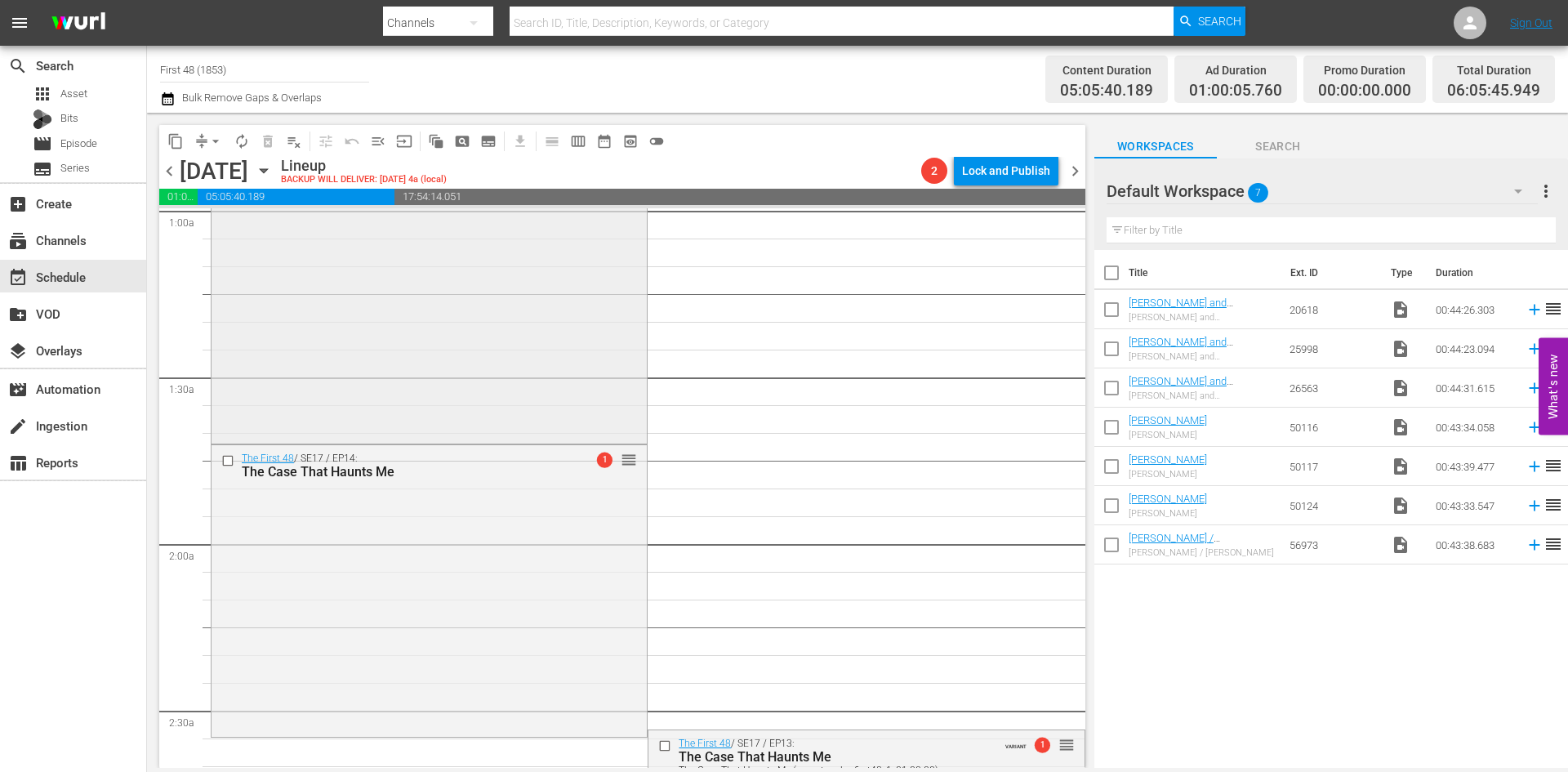 scroll, scrollTop: 273, scrollLeft: 0, axis: vertical 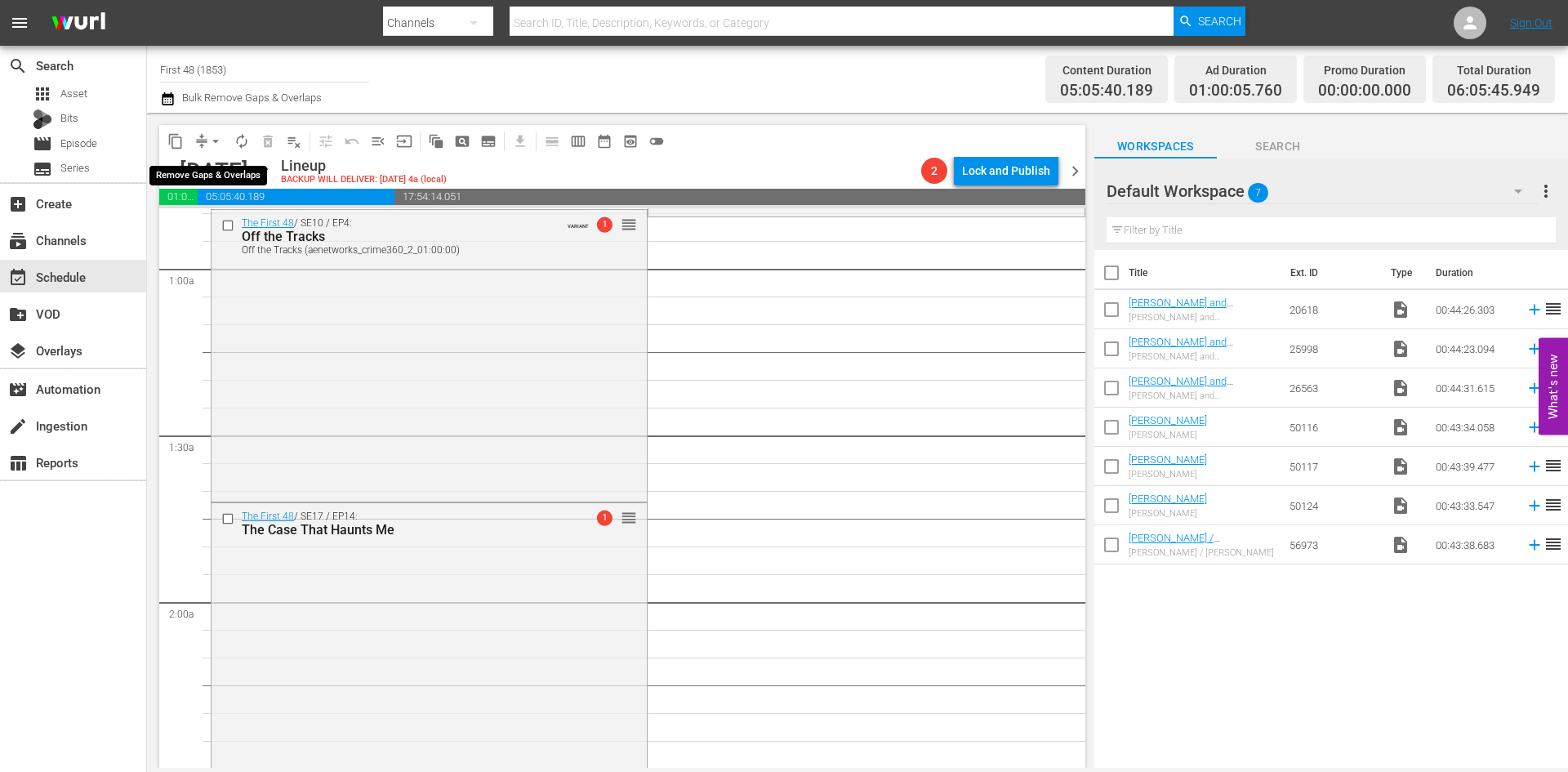 click on "arrow_drop_down" at bounding box center [216, 141] 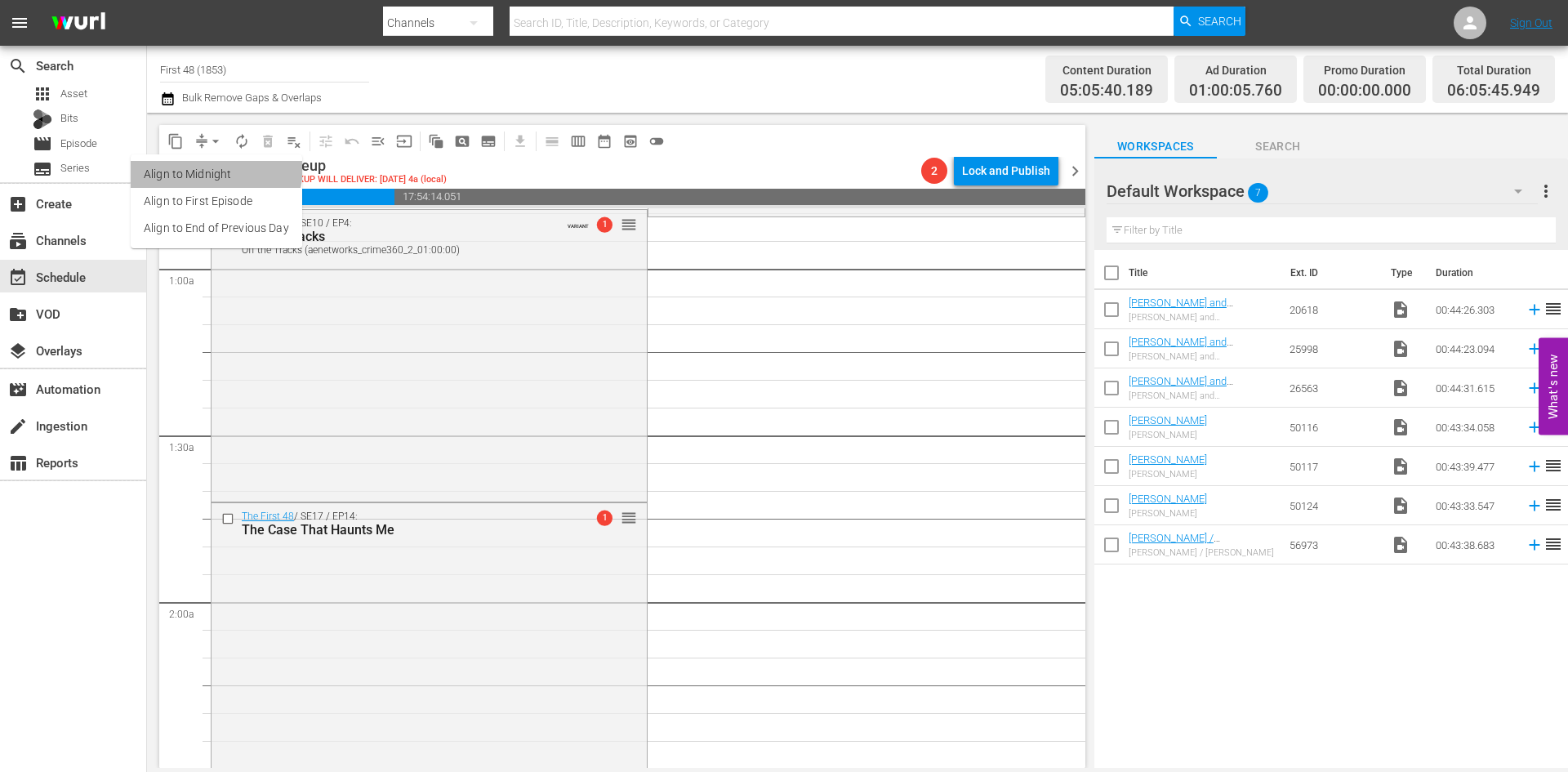 click on "Align to Midnight" at bounding box center [216, 174] 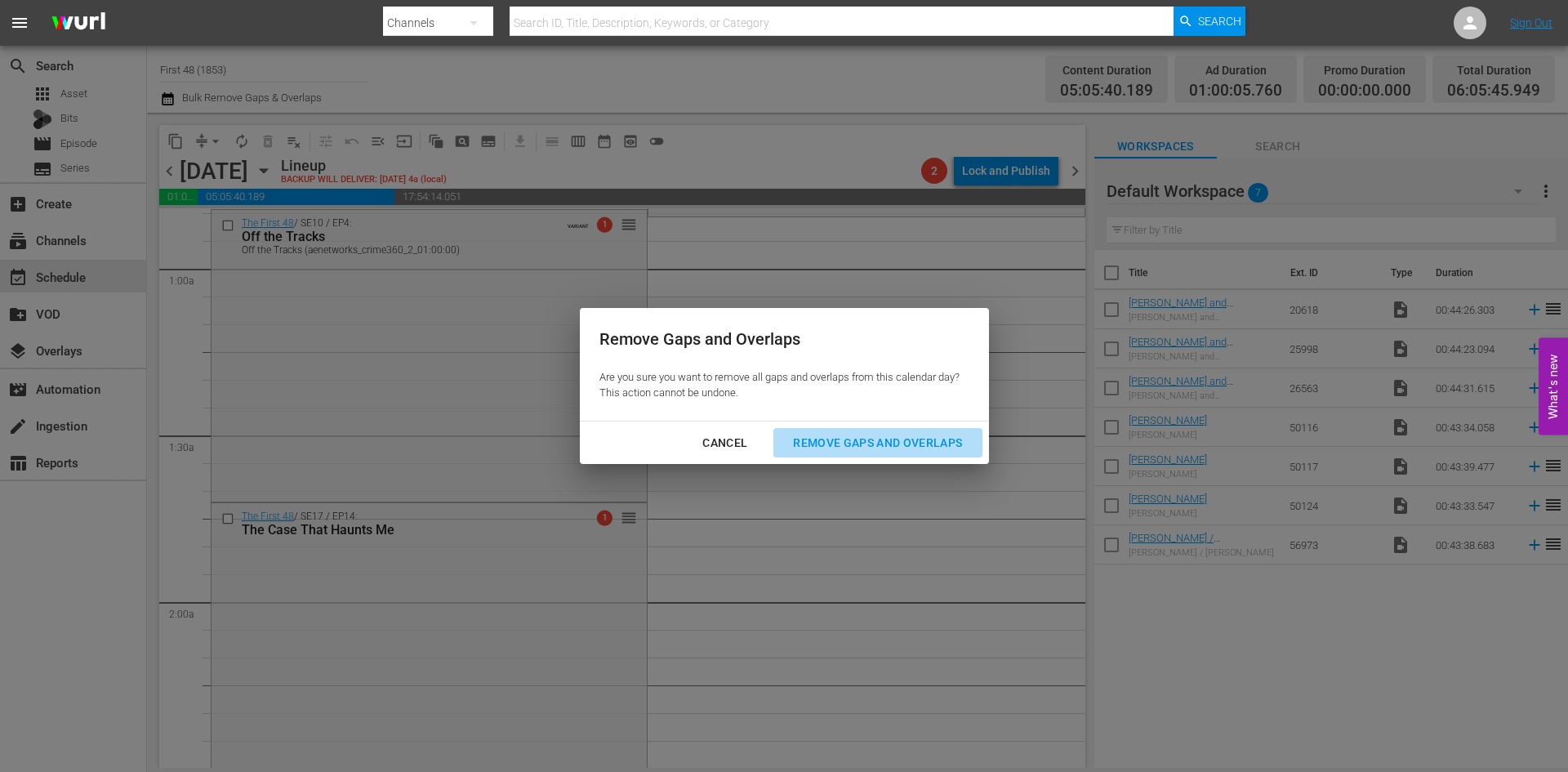 click on "Remove Gaps and Overlaps" at bounding box center [877, 443] 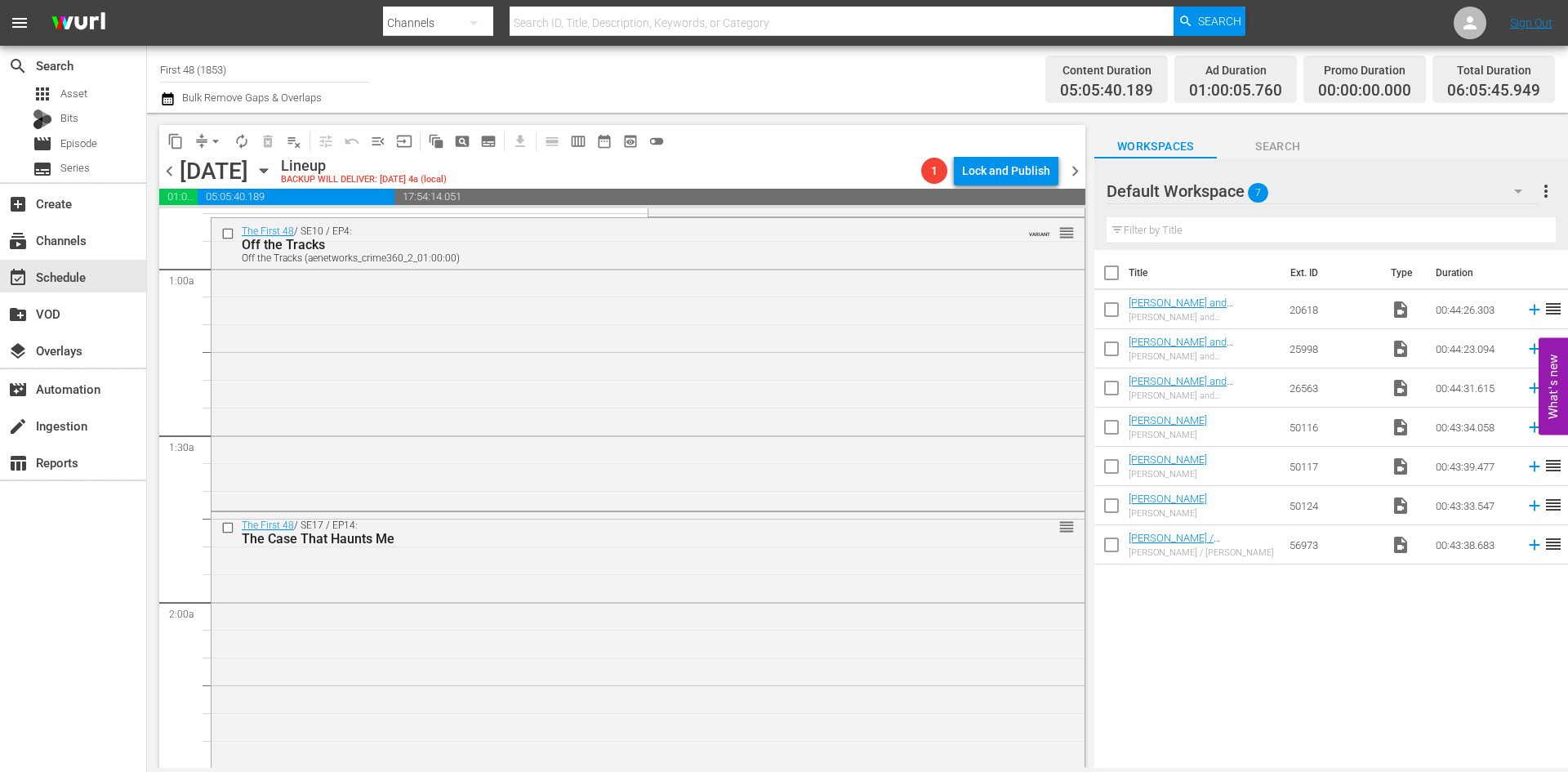 scroll, scrollTop: 0, scrollLeft: 0, axis: both 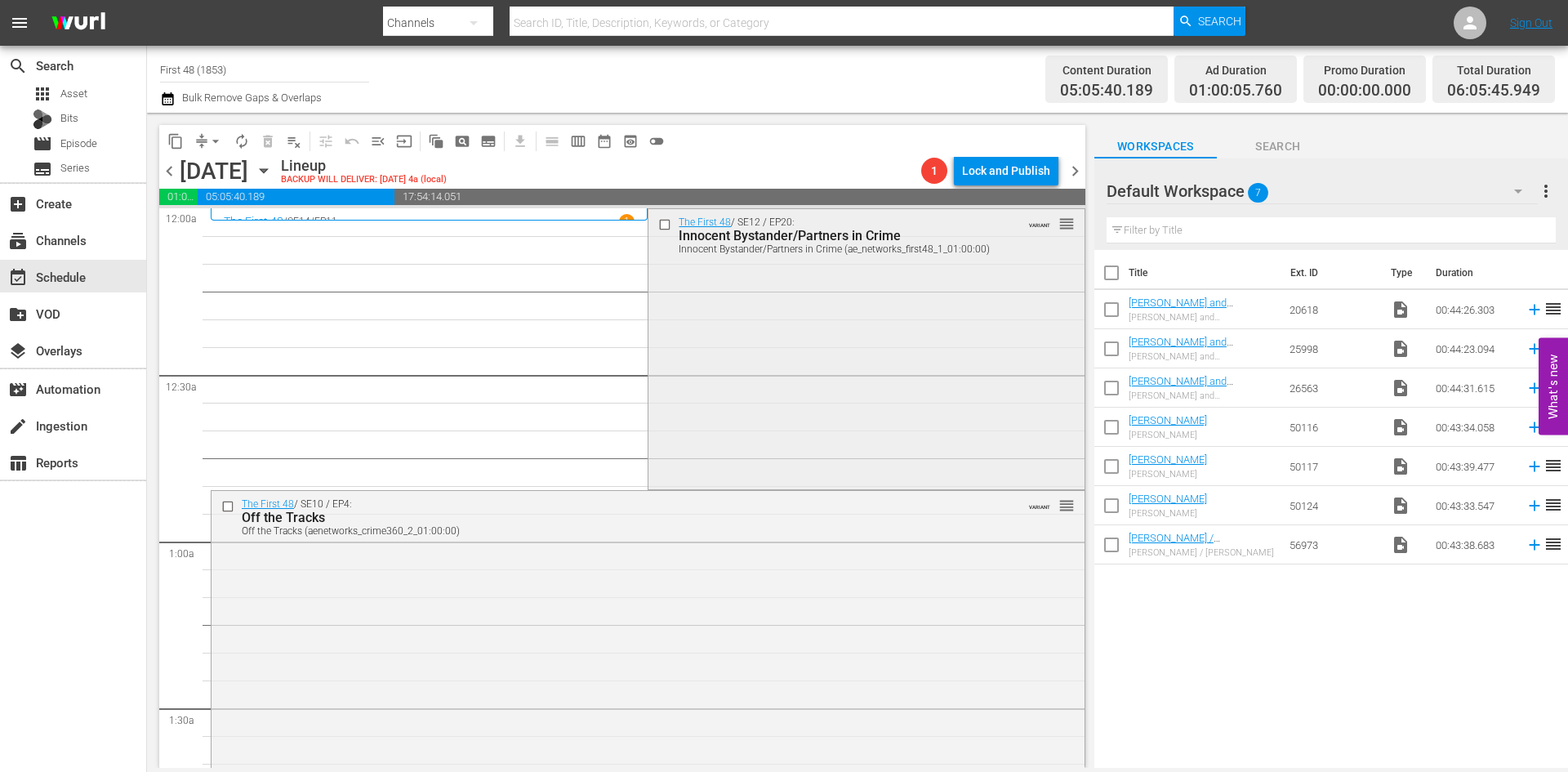 click on "The First 48  / SE12 / EP20:
Innocent Bystander/Partners in Crime Innocent Bystander/Partners in Crime (ae_networks_first48_1_01:00:00) VARIANT reorder" at bounding box center (866, 348) 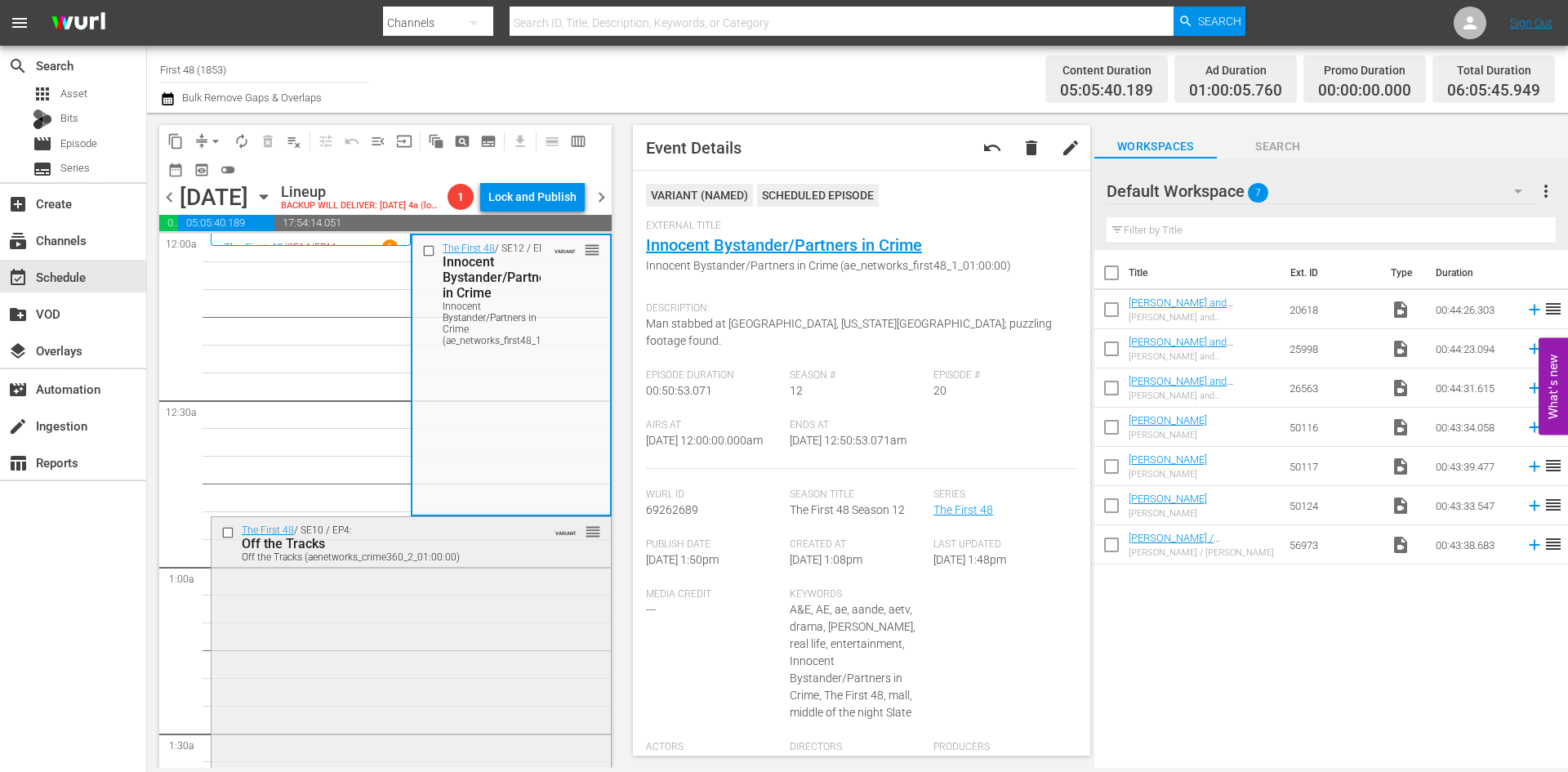 click on "The First 48  / SE10 / EP4:
Off the Tracks Off the Tracks (aenetworks_crime360_2_01:00:00) VARIANT reorder" at bounding box center [411, 661] 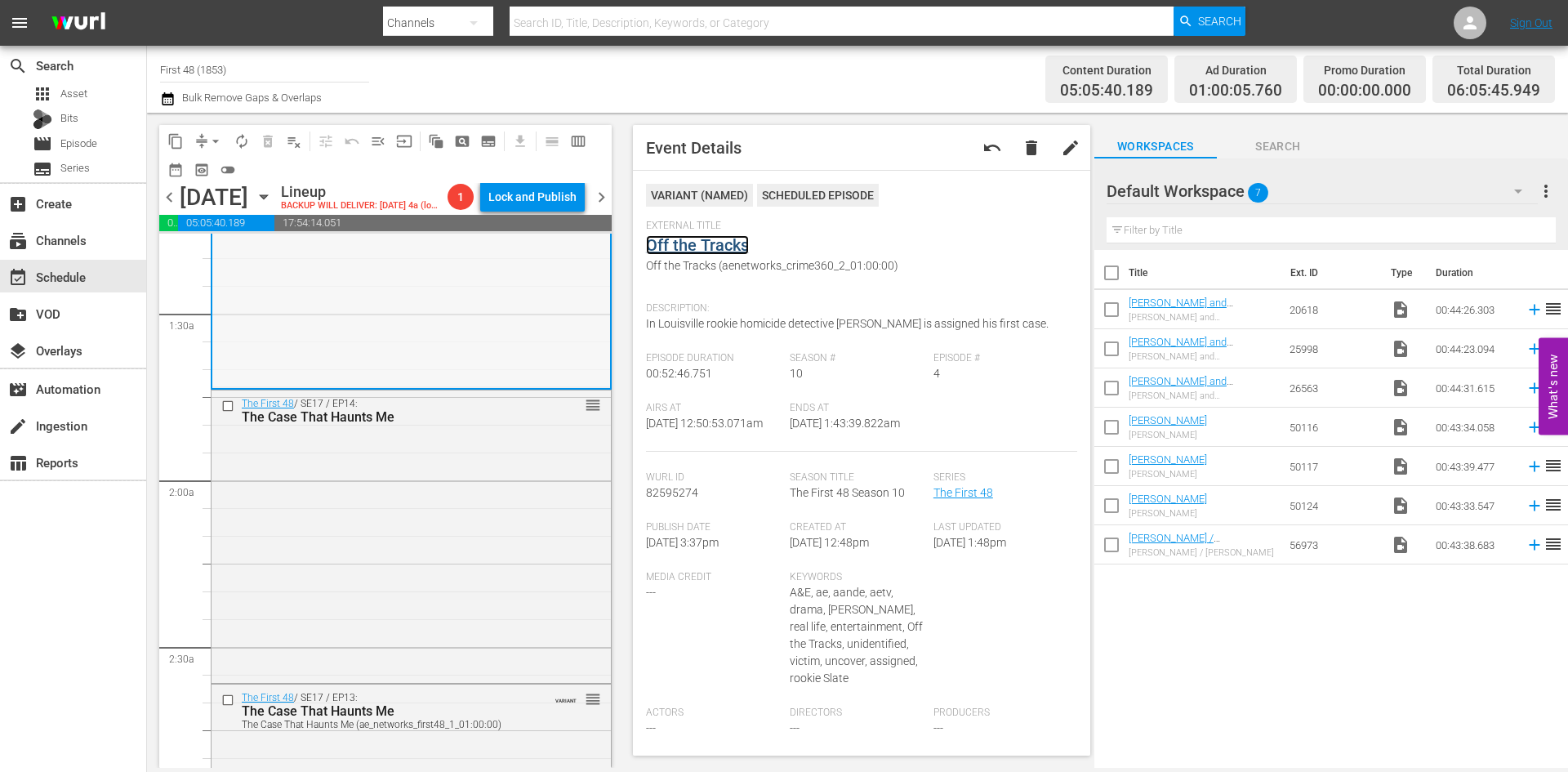 scroll, scrollTop: 490, scrollLeft: 0, axis: vertical 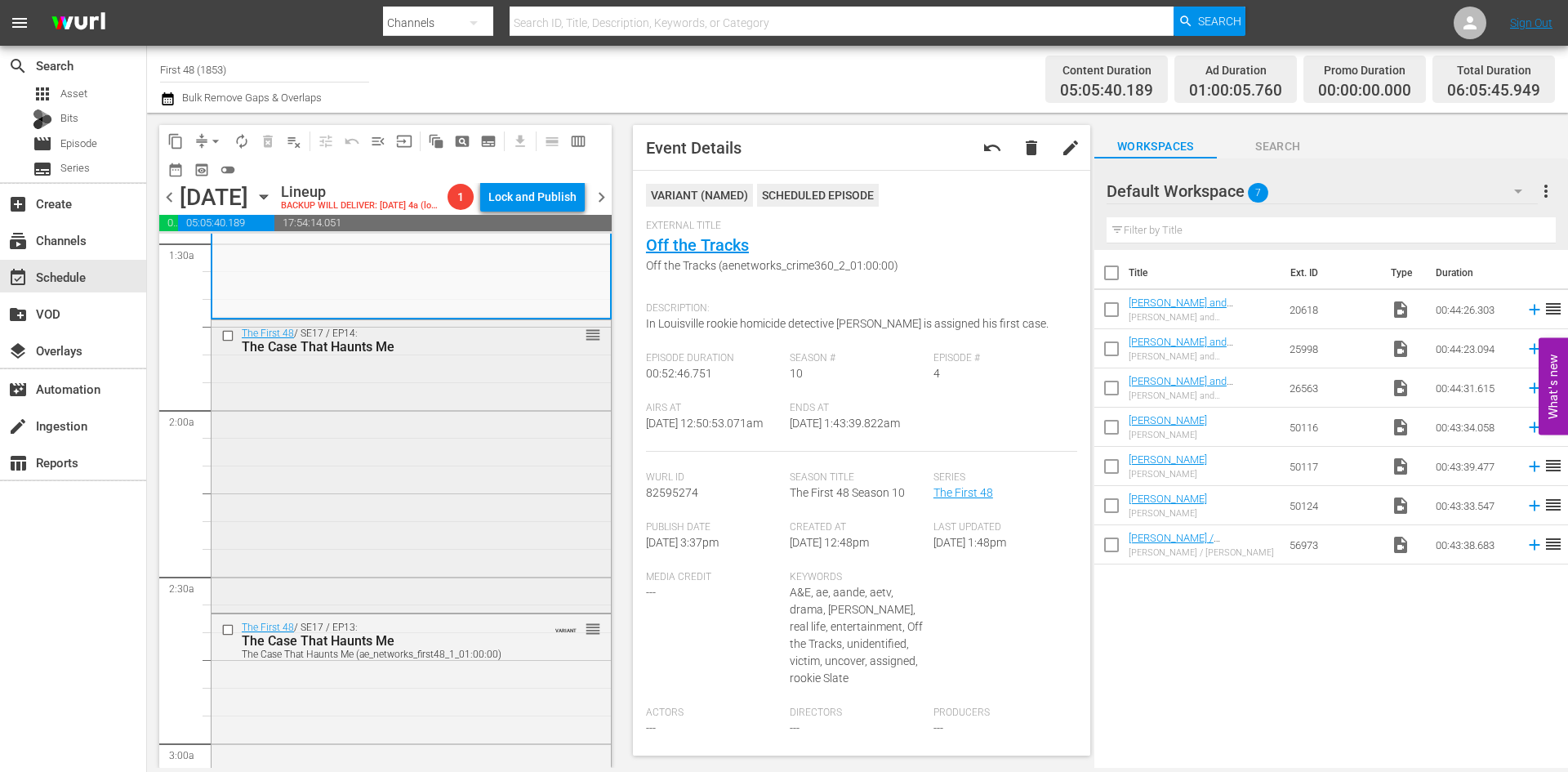 click on "The First 48  / SE17 / EP14:
The Case That Haunts Me reorder" at bounding box center (411, 464) 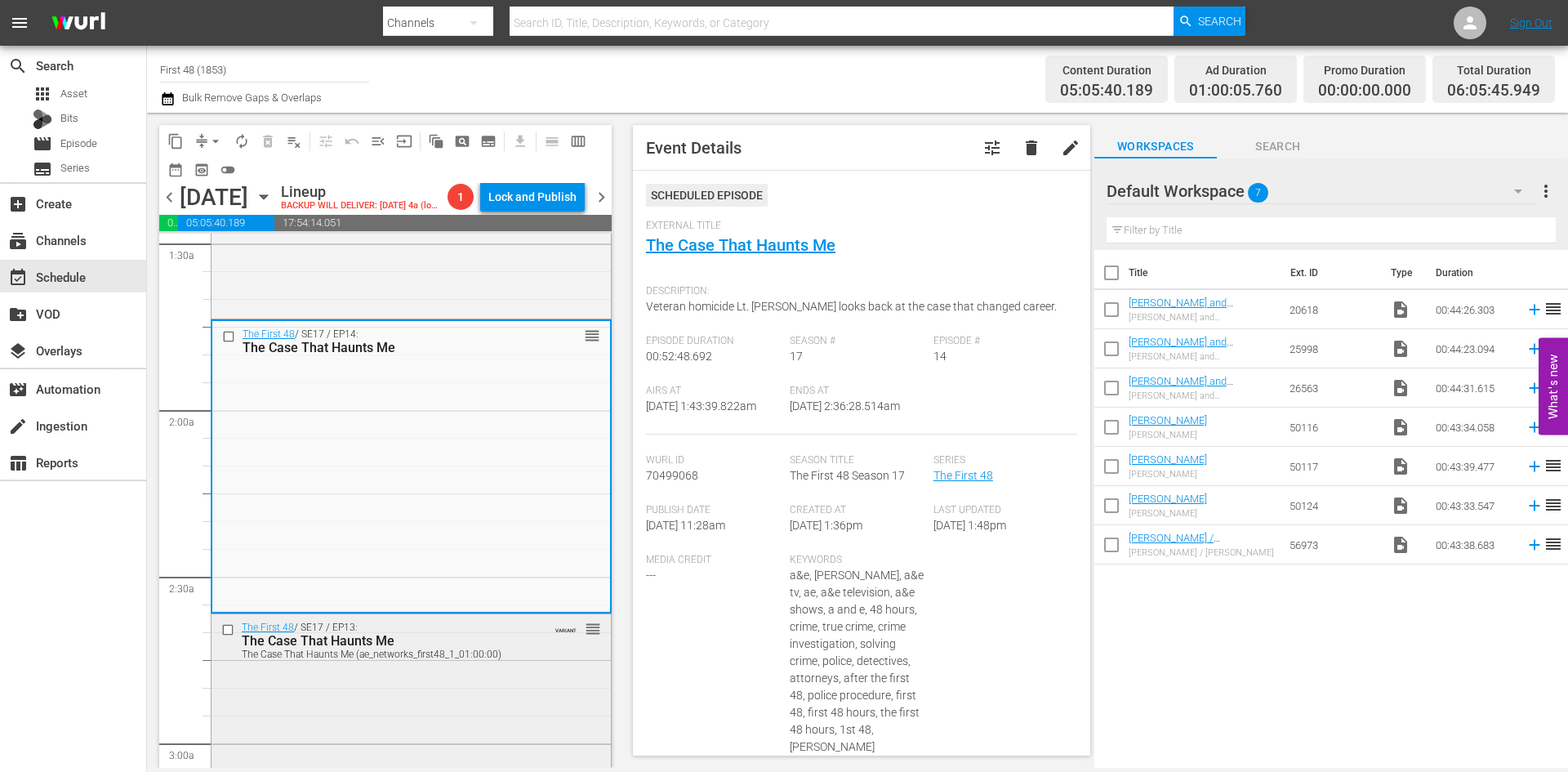click on "The First 48  / SE17 / EP13:
The Case That Haunts Me The Case That Haunts Me (ae_networks_first48_1_01:00:00) VARIANT reorder" at bounding box center [411, 758] 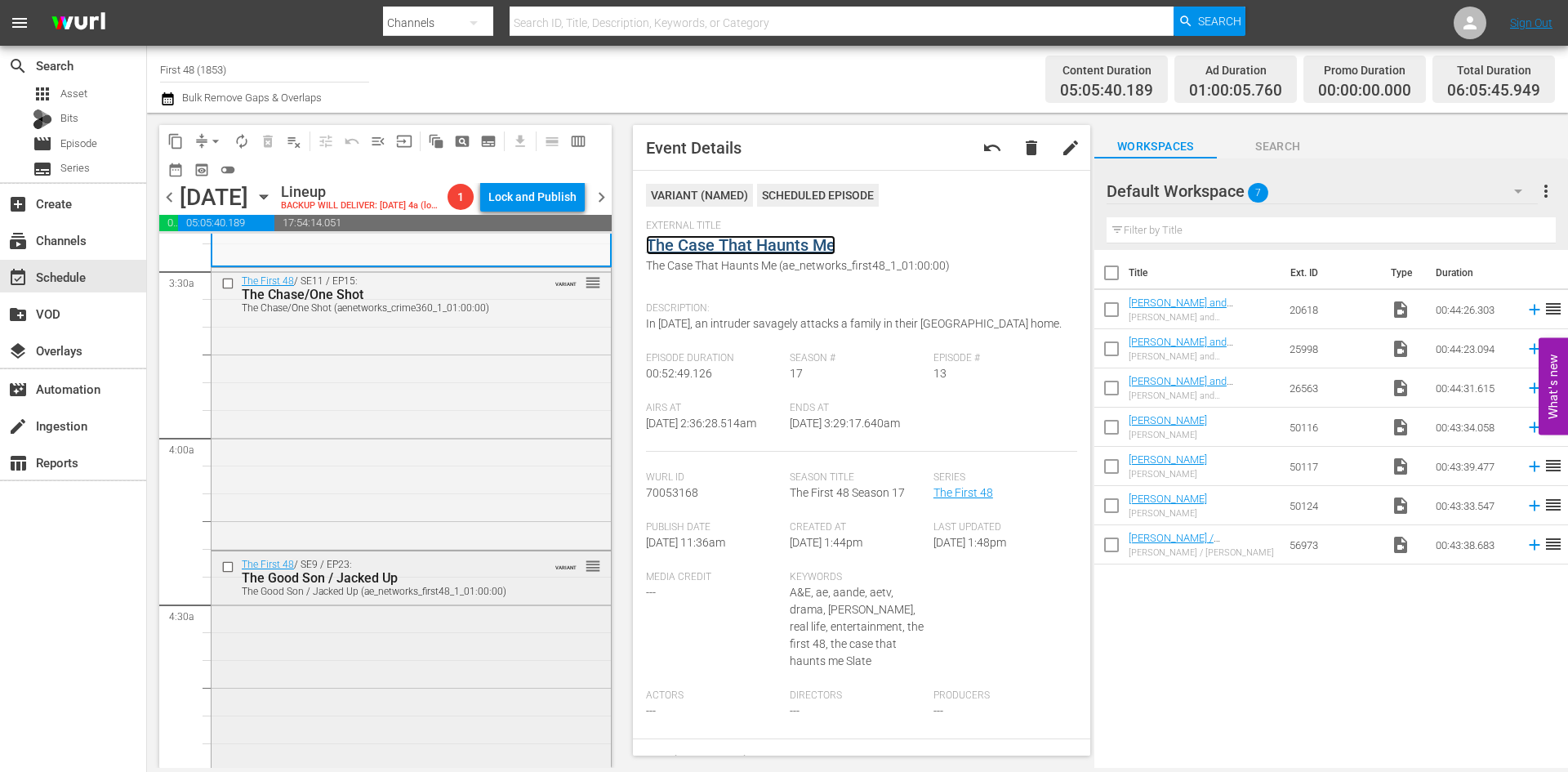 scroll, scrollTop: 1144, scrollLeft: 0, axis: vertical 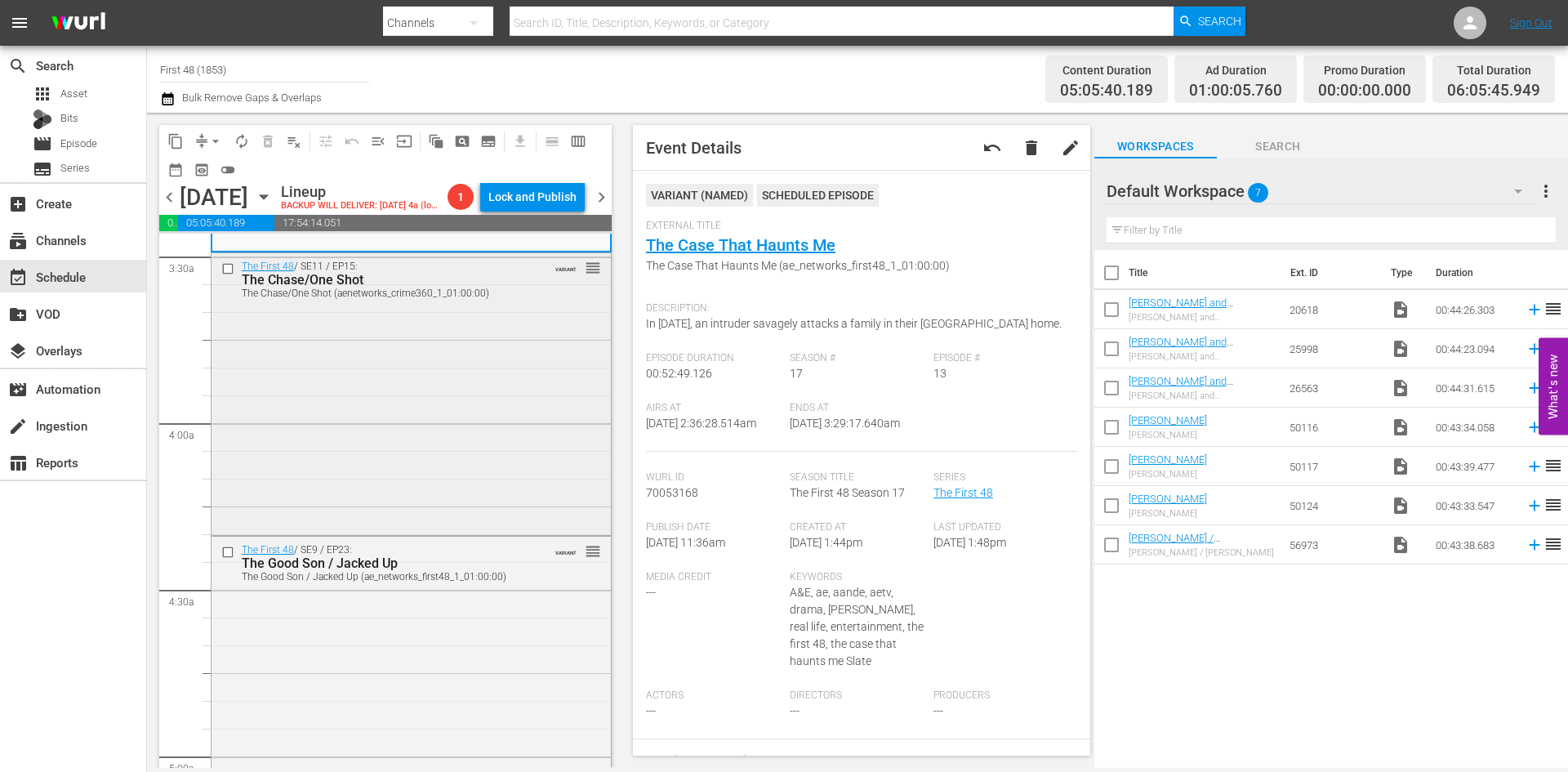 click on "The First 48  / SE11 / EP15:
The Chase/One Shot The Chase/One Shot (aenetworks_crime360_1_01:00:00) VARIANT reorder" at bounding box center (411, 392) 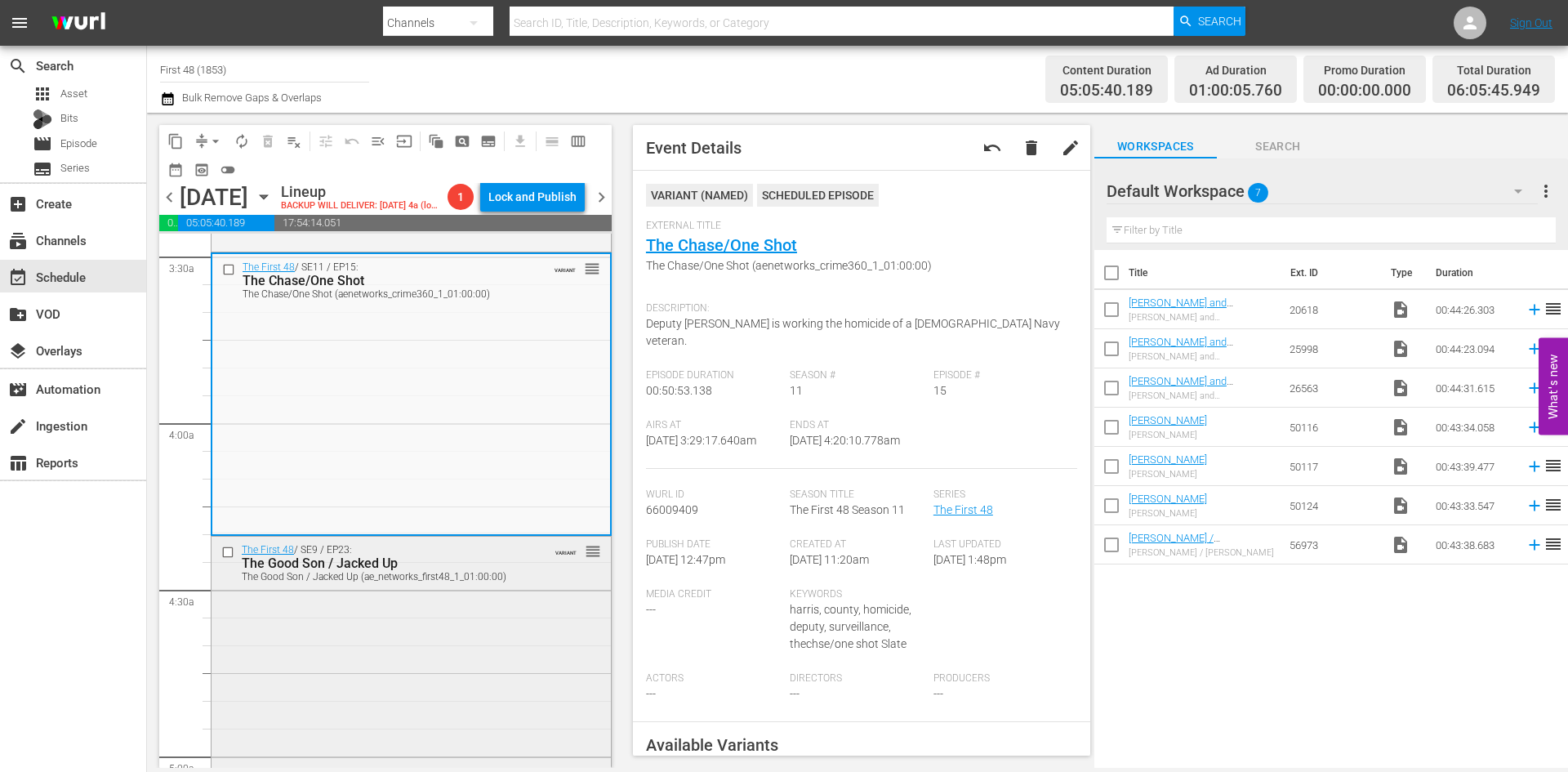 click on "The First 48  / SE9 / EP23:
The Good Son / Jacked Up The Good Son / Jacked Up (ae_networks_first48_1_01:00:00) VARIANT reorder" at bounding box center [411, 681] 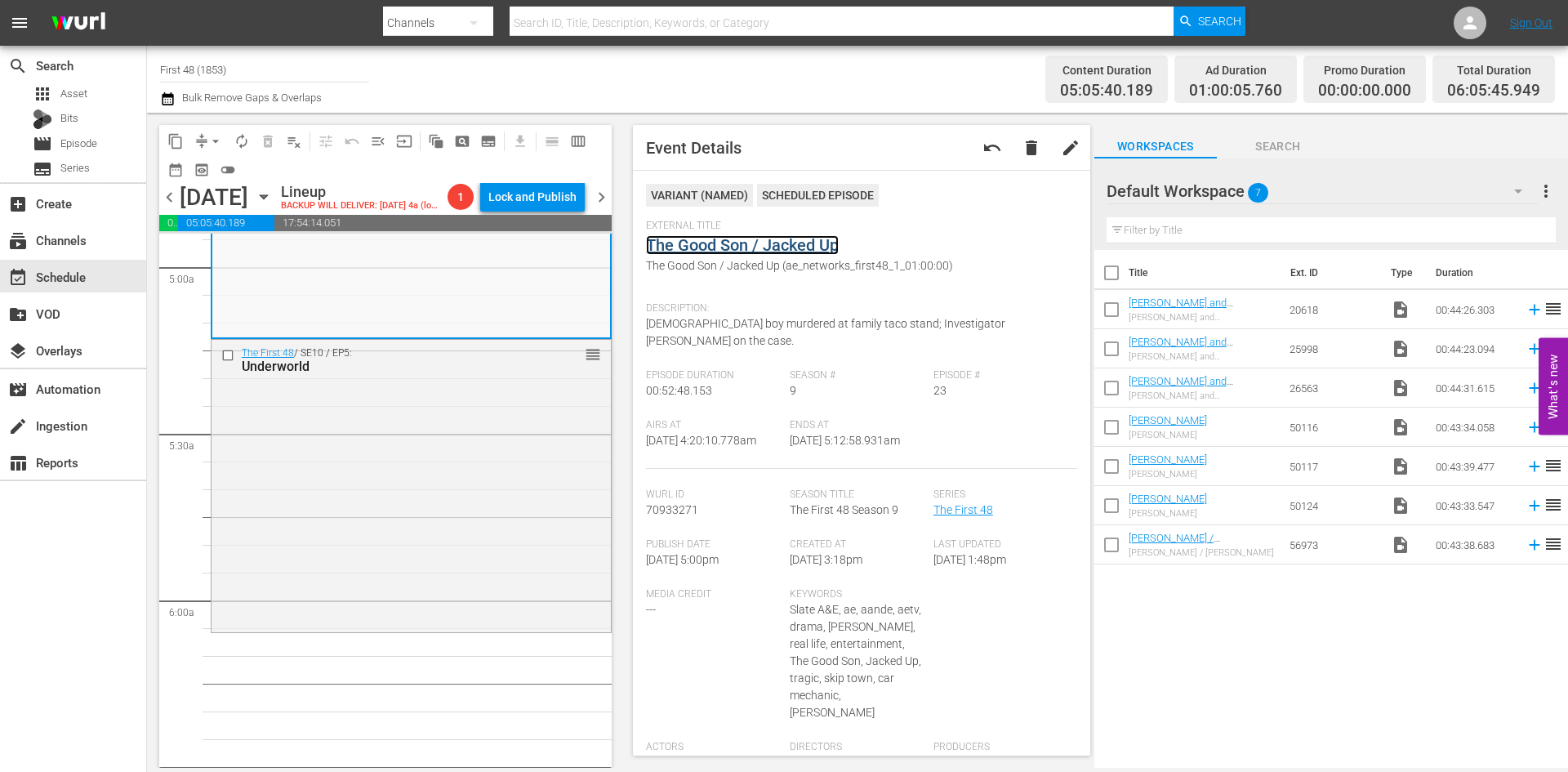 scroll, scrollTop: 1634, scrollLeft: 0, axis: vertical 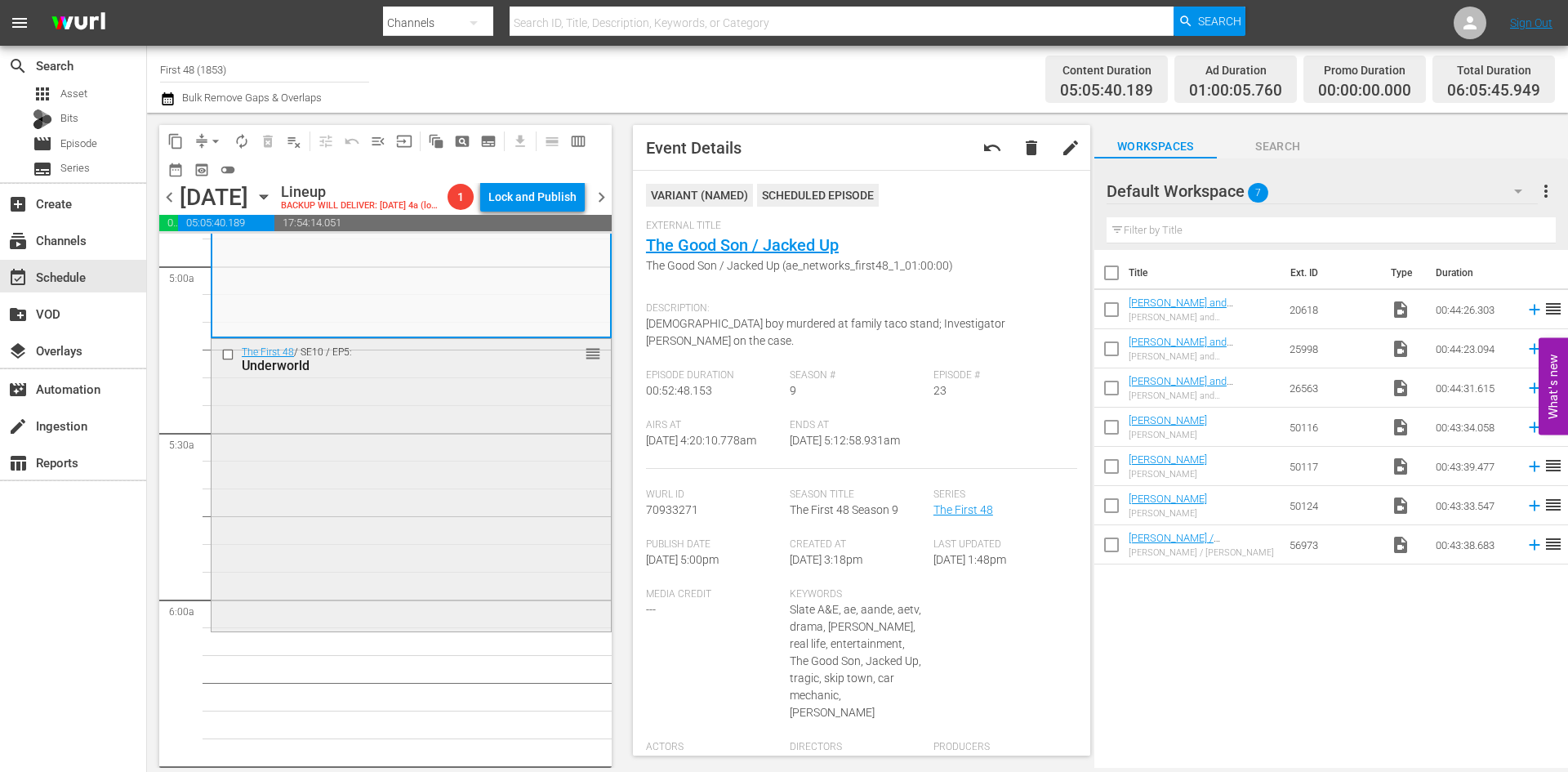 click on "The First 48  / SE10 / EP5:
Underworld reorder" at bounding box center [411, 483] 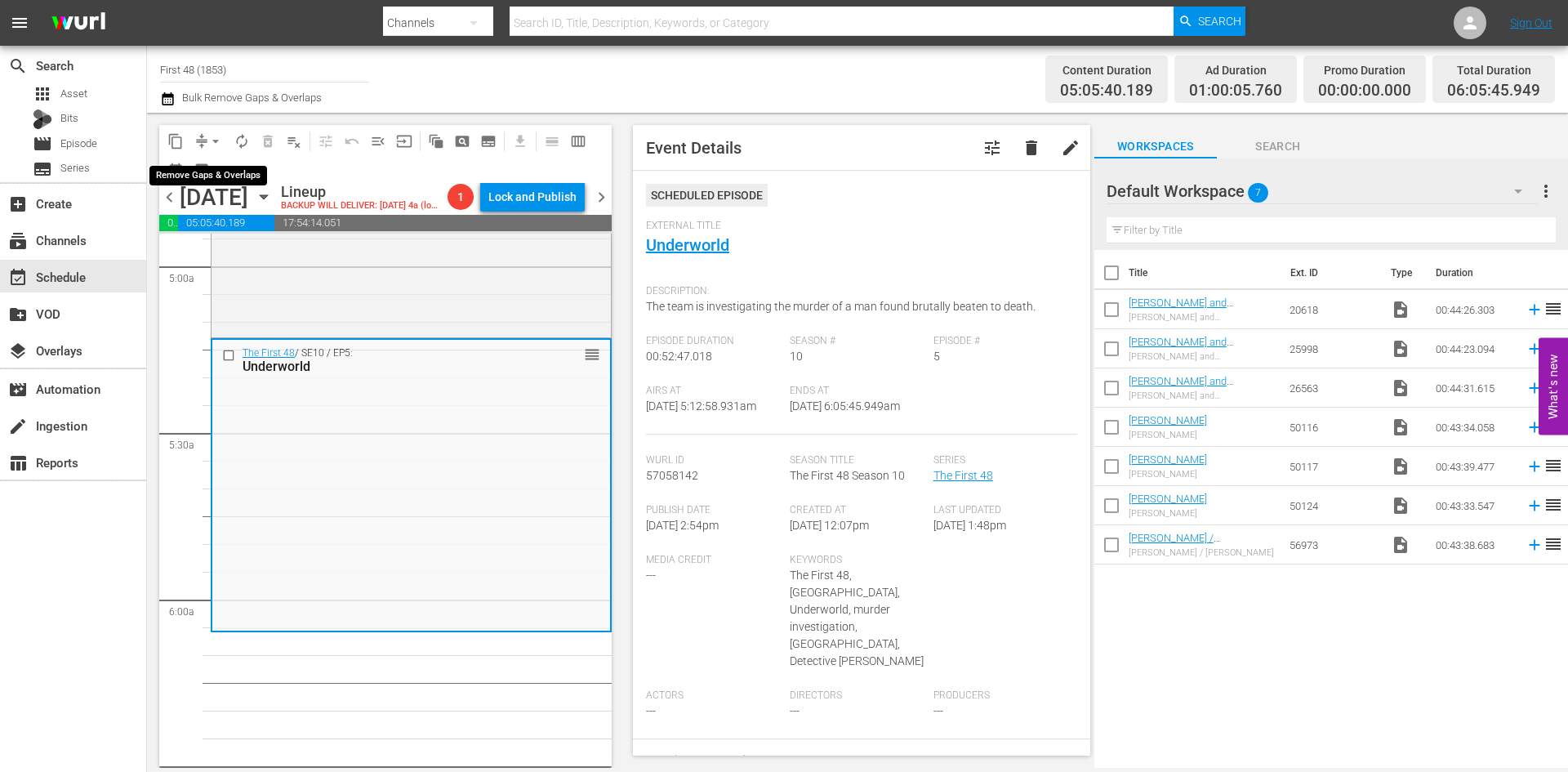 click on "arrow_drop_down" at bounding box center (216, 141) 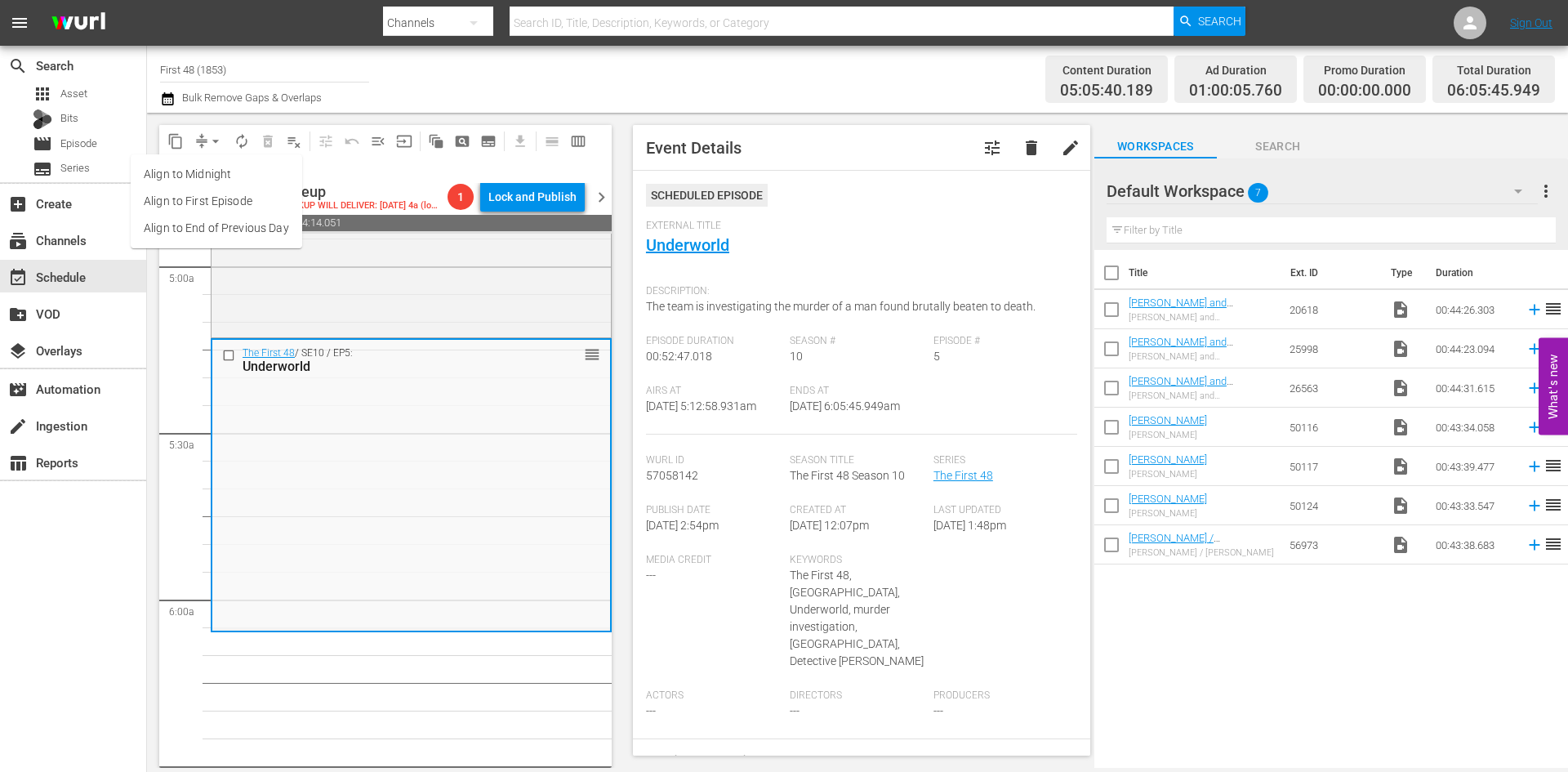 click on "Align to Midnight" at bounding box center (216, 174) 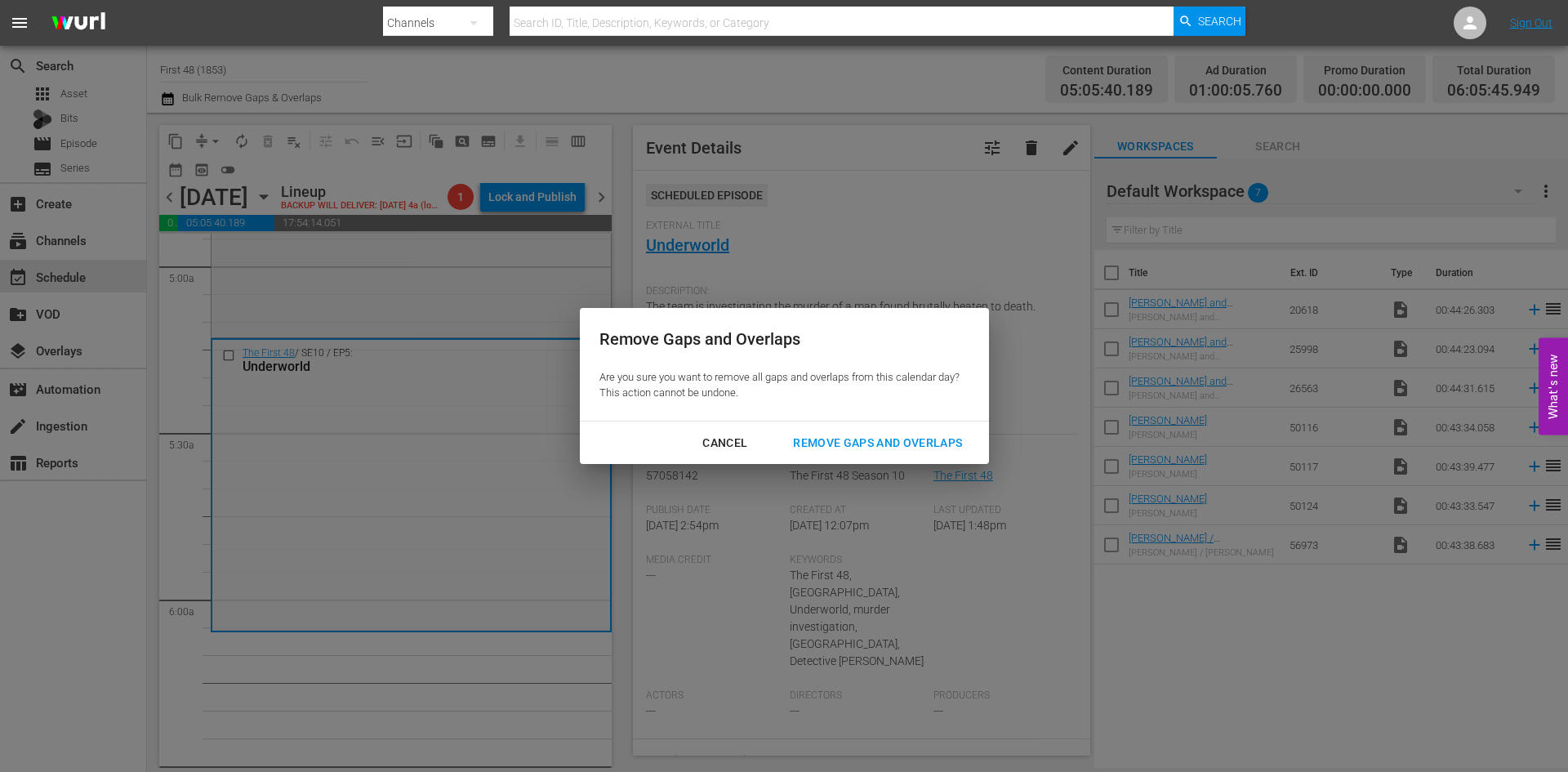 click on "Remove Gaps and Overlaps" at bounding box center (877, 443) 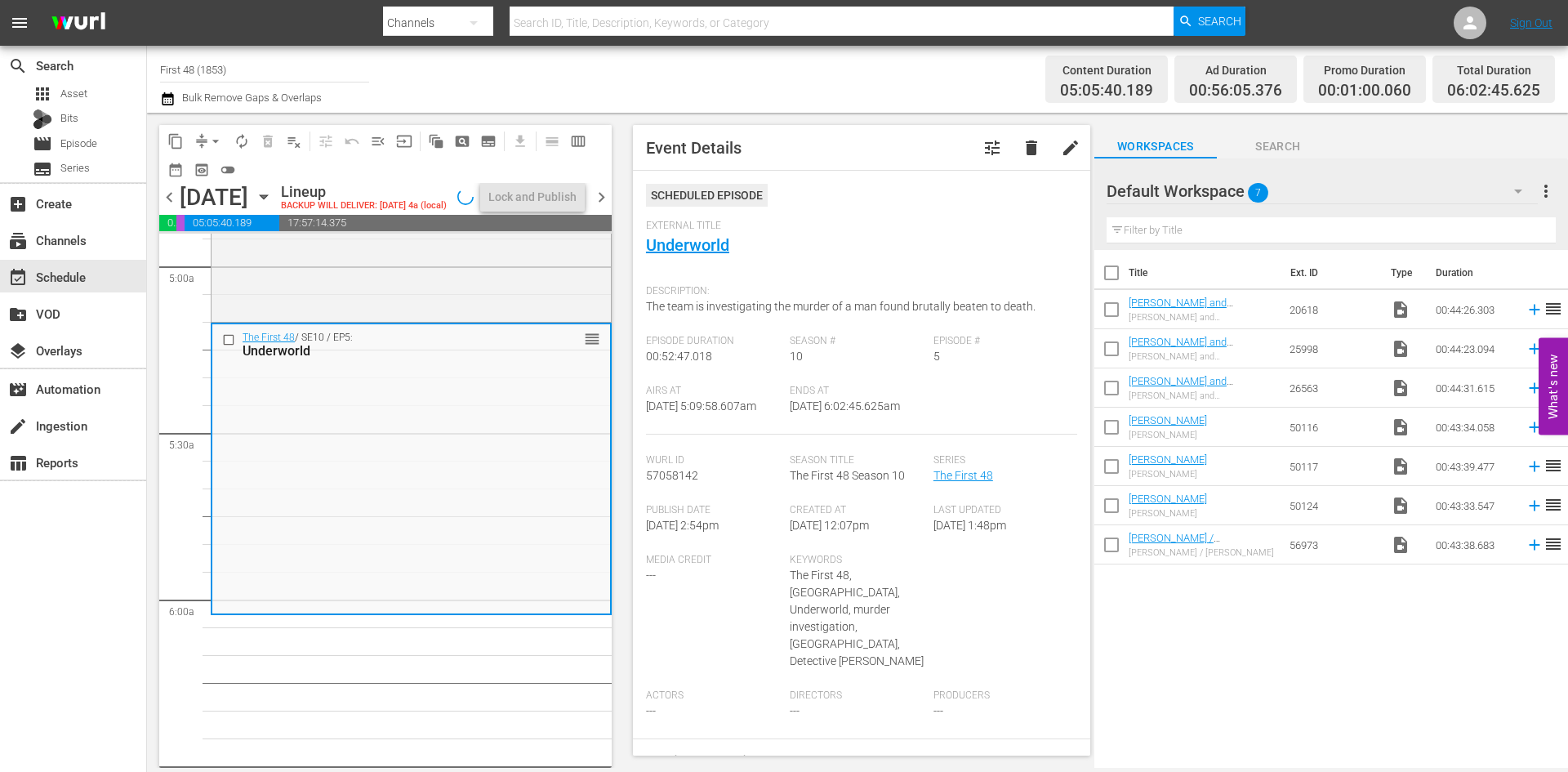 scroll, scrollTop: 1606, scrollLeft: 0, axis: vertical 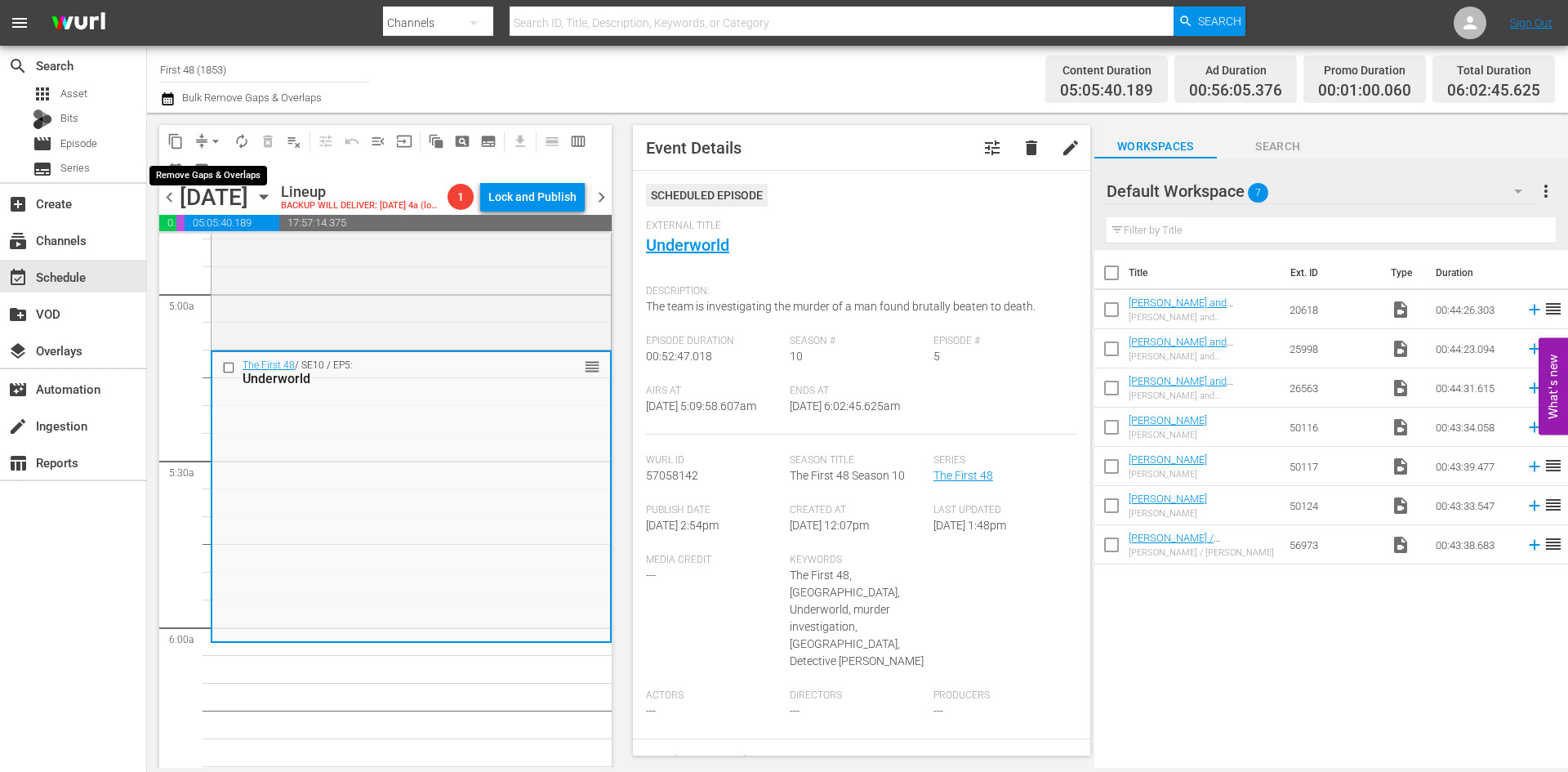 click on "arrow_drop_down" at bounding box center [216, 141] 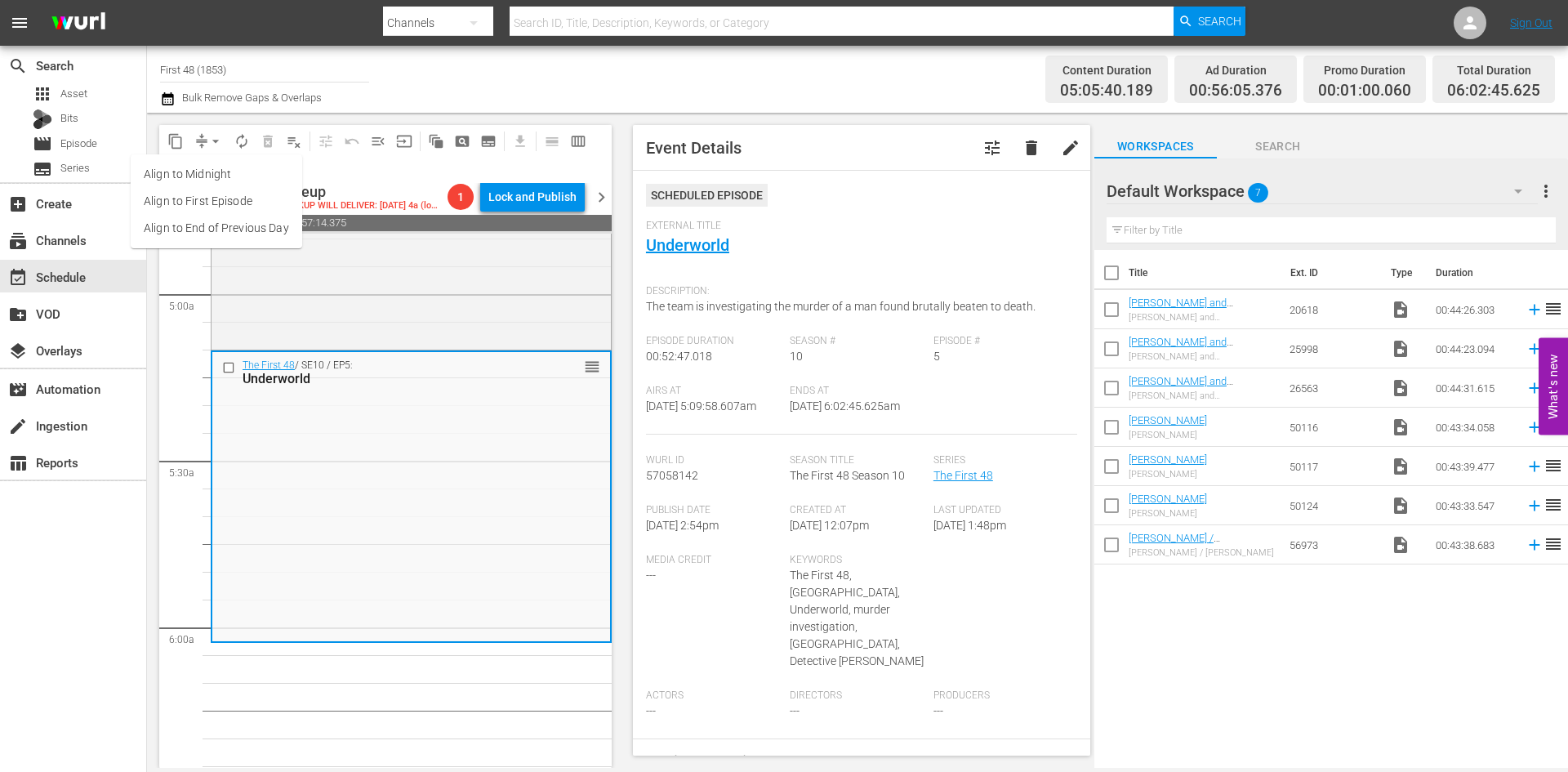 click on "Align to Midnight" at bounding box center (216, 174) 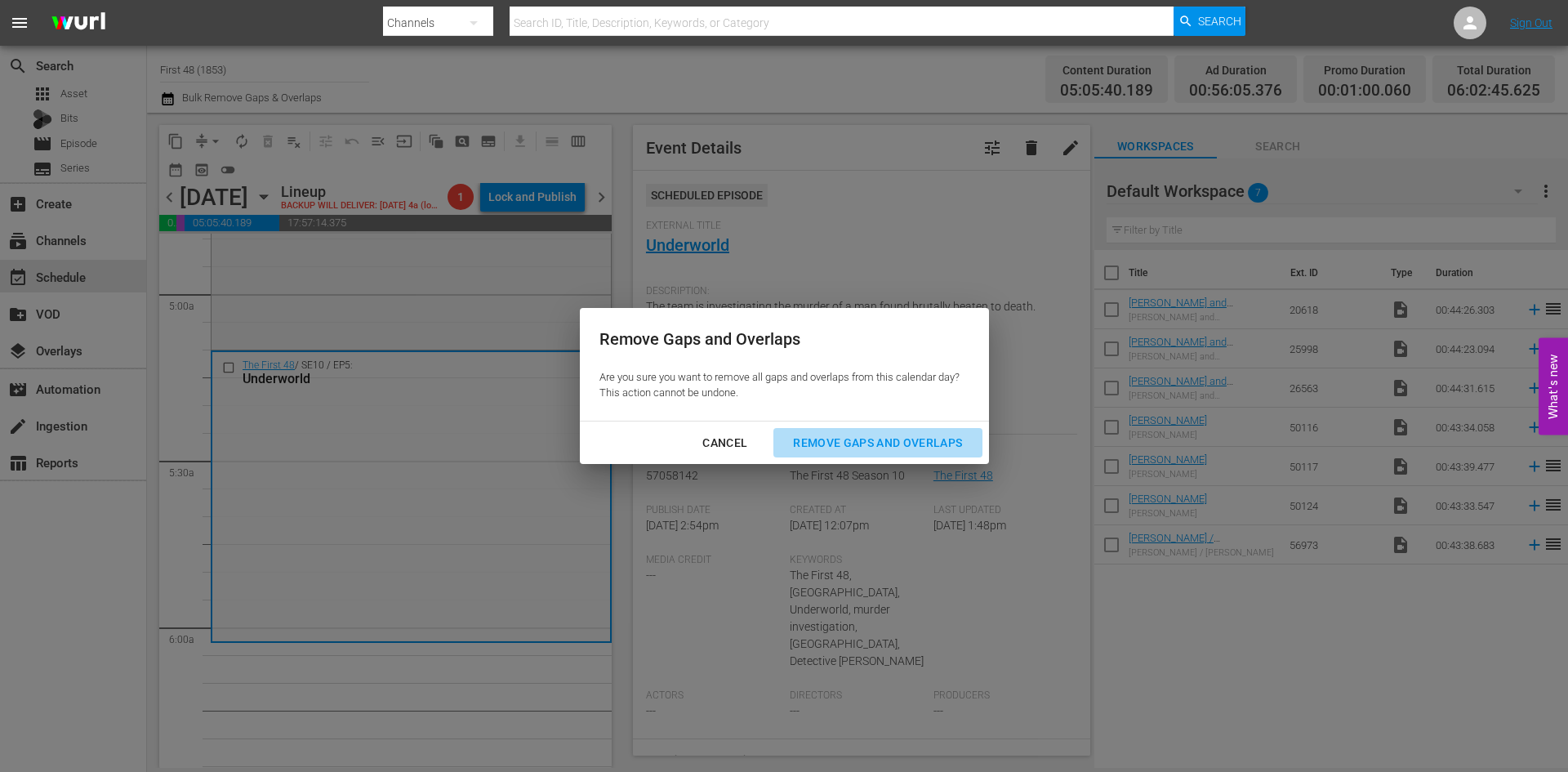 click on "Remove Gaps and Overlaps" at bounding box center [877, 443] 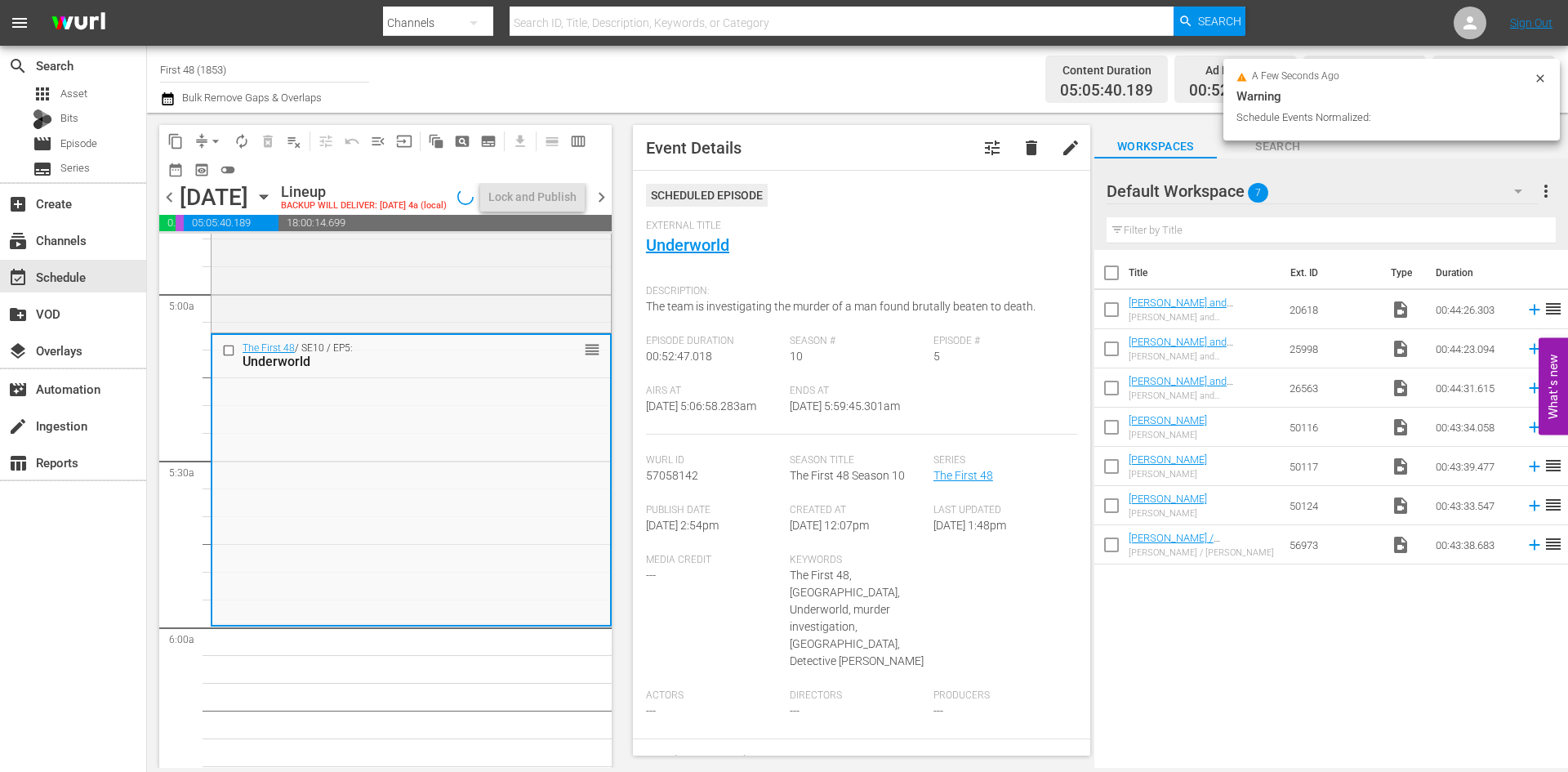 scroll, scrollTop: 1634, scrollLeft: 0, axis: vertical 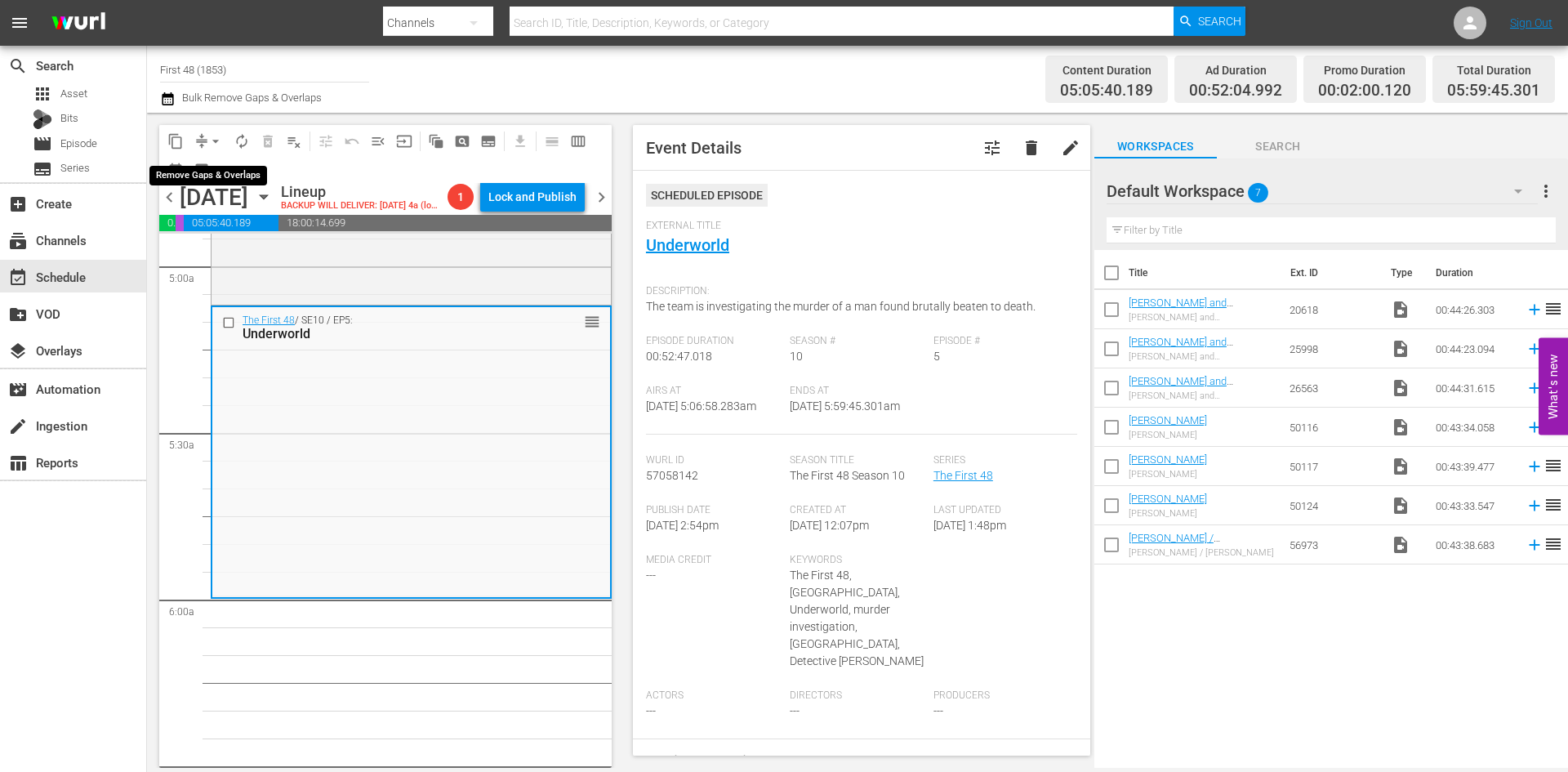 click on "arrow_drop_down" at bounding box center [216, 141] 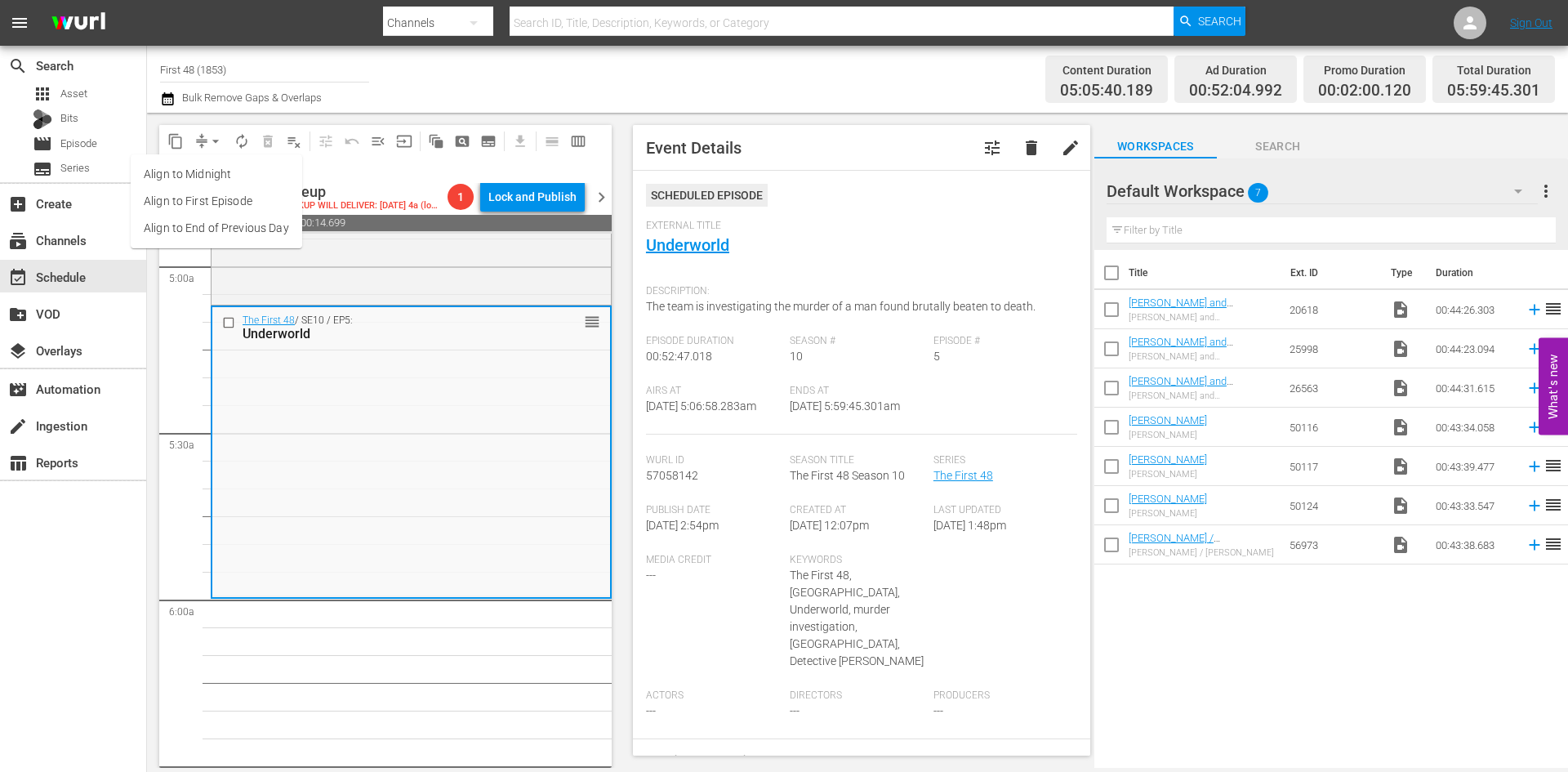 click on "Align to Midnight" at bounding box center [216, 174] 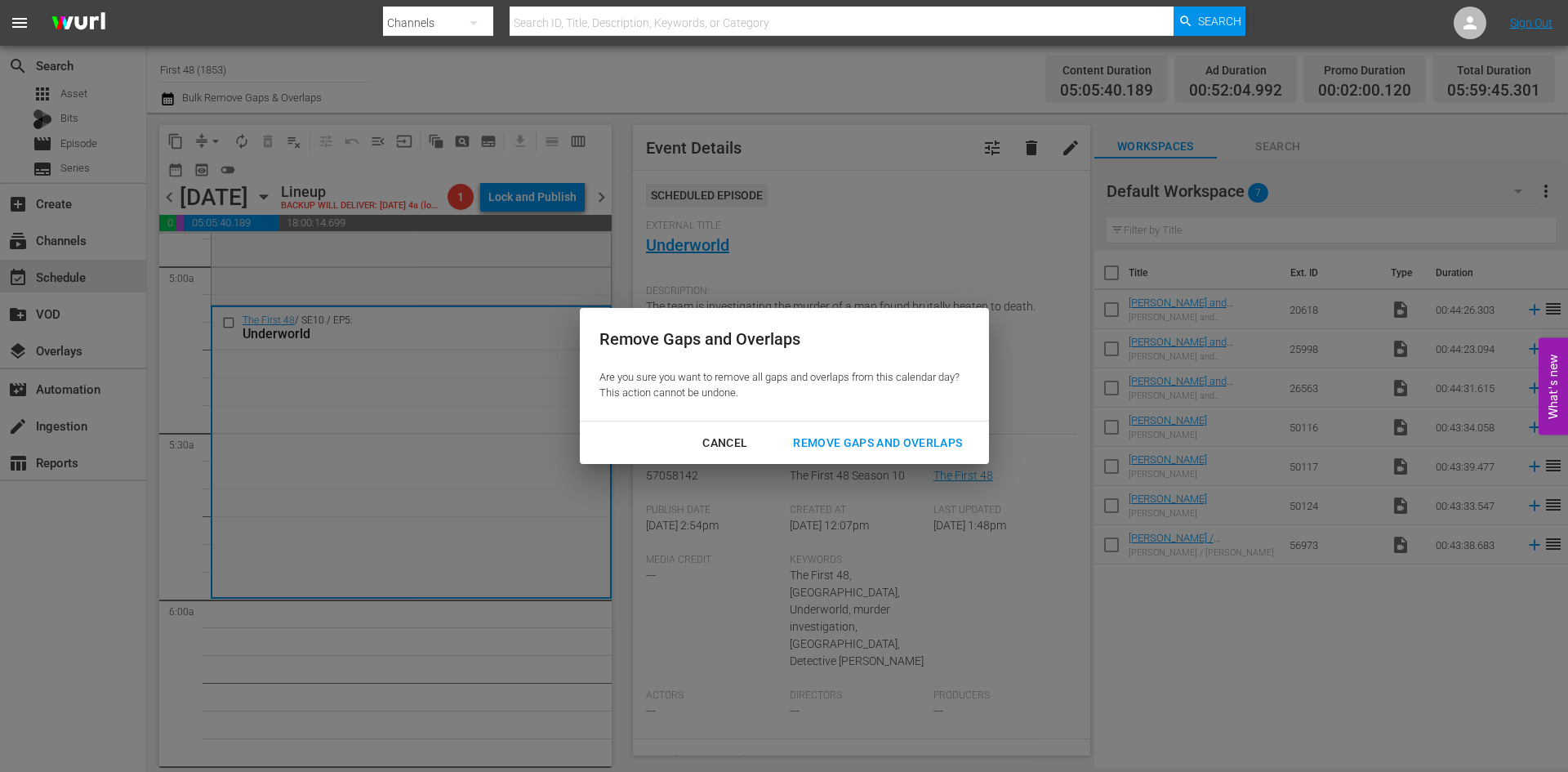 click on "Remove Gaps and Overlaps" at bounding box center (877, 443) 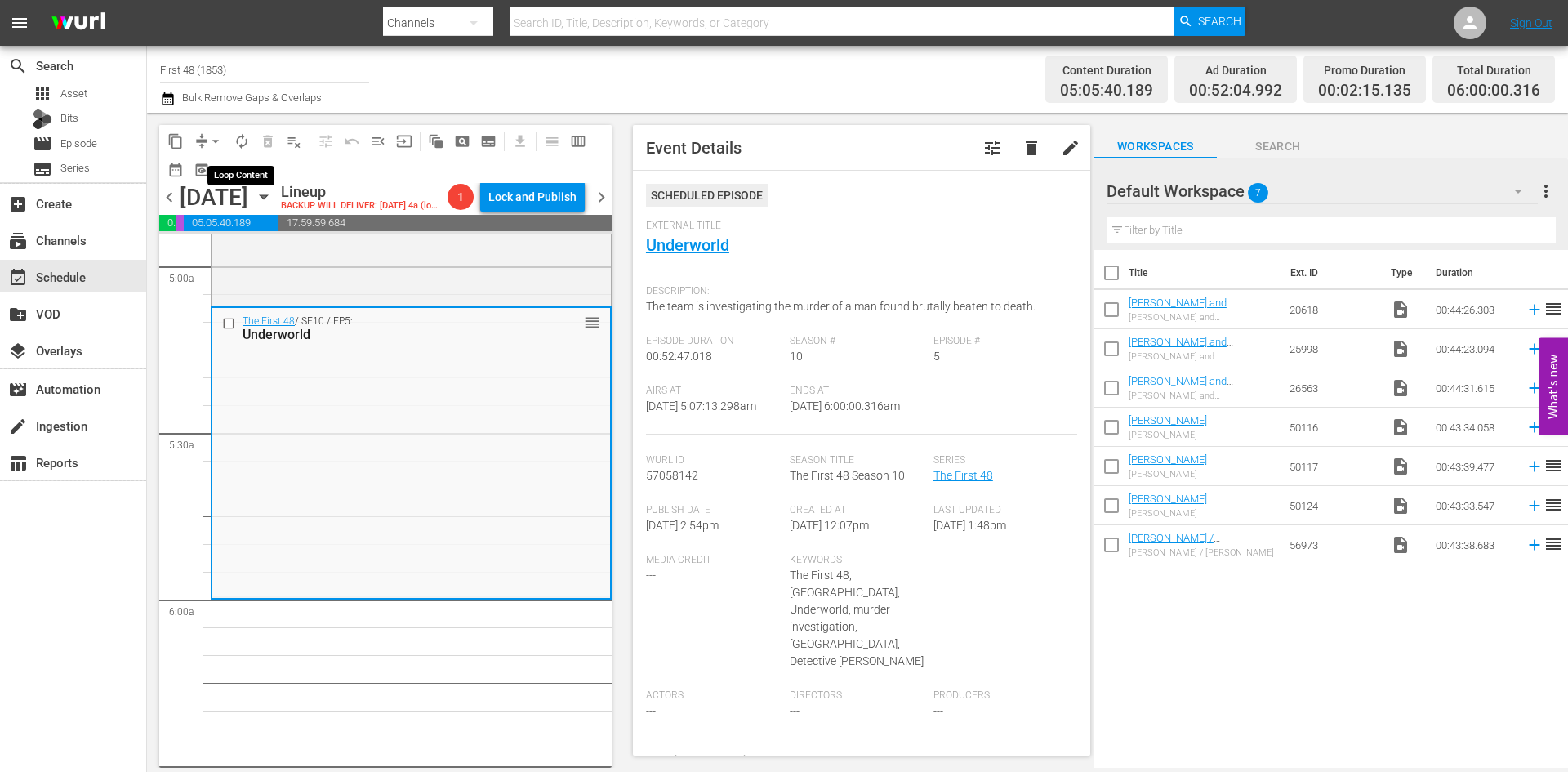 click on "autorenew_outlined" at bounding box center [242, 141] 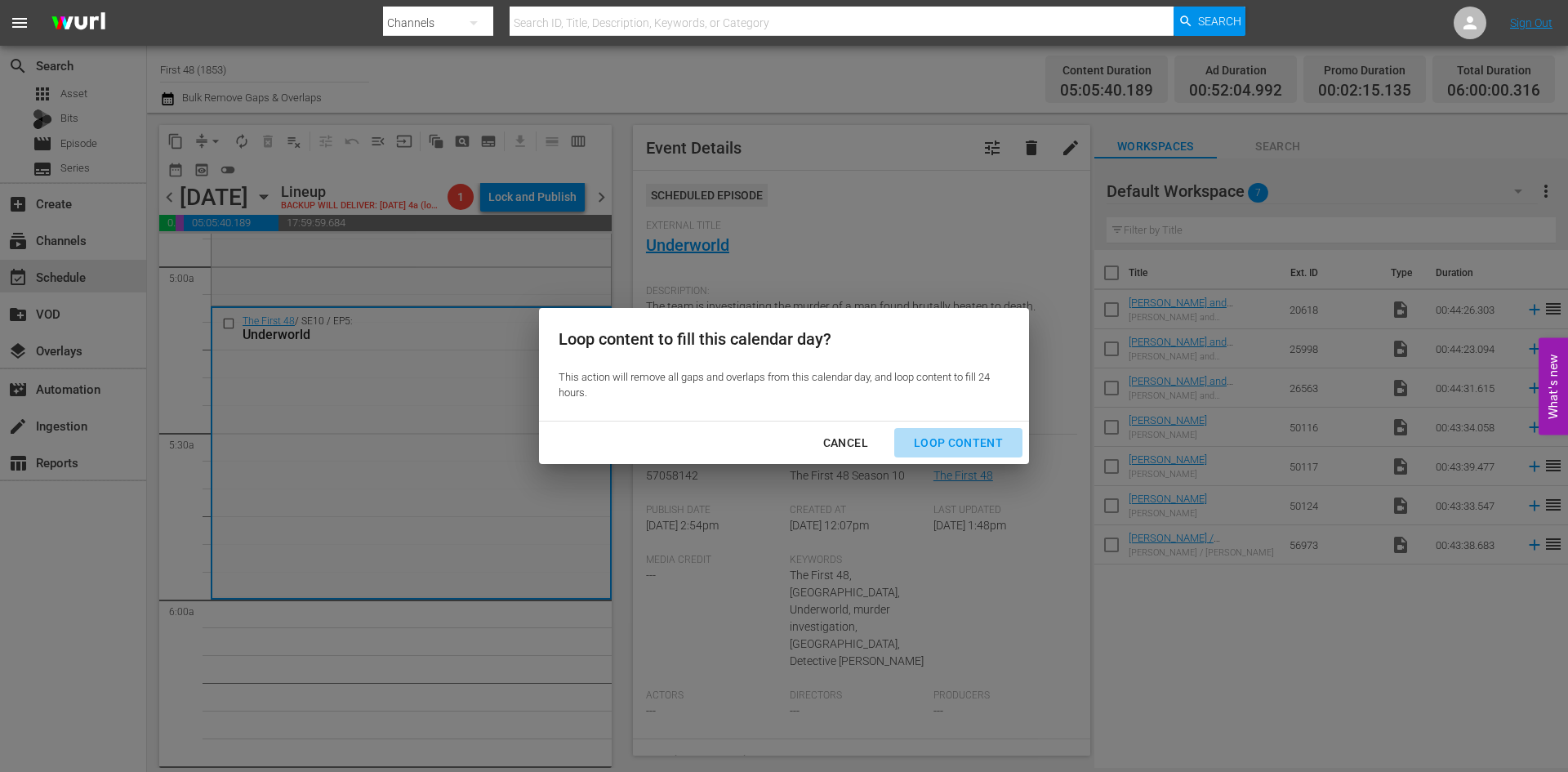 click on "Loop Content" at bounding box center [958, 443] 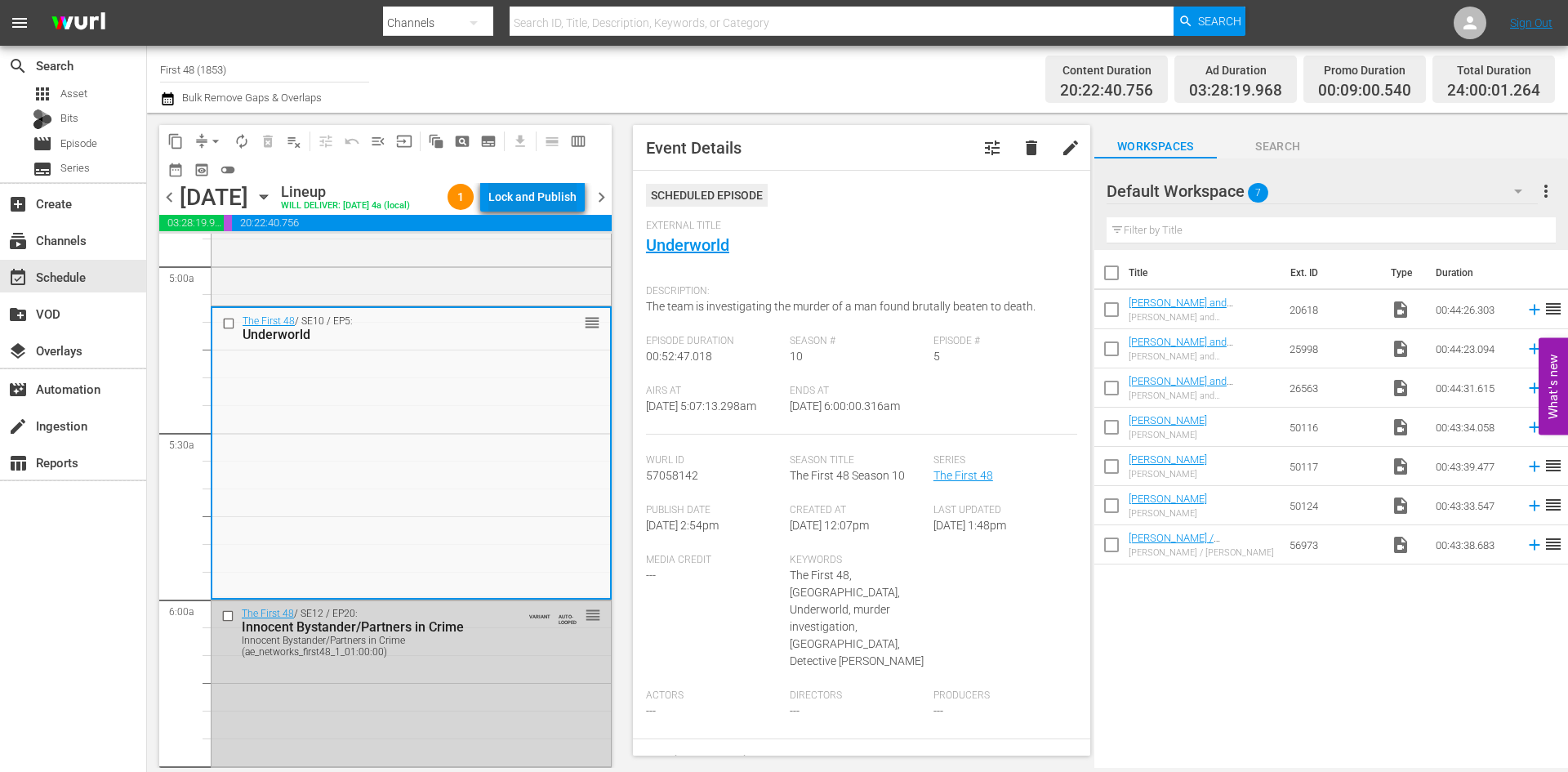 click on "Lock and Publish" at bounding box center [532, 197] 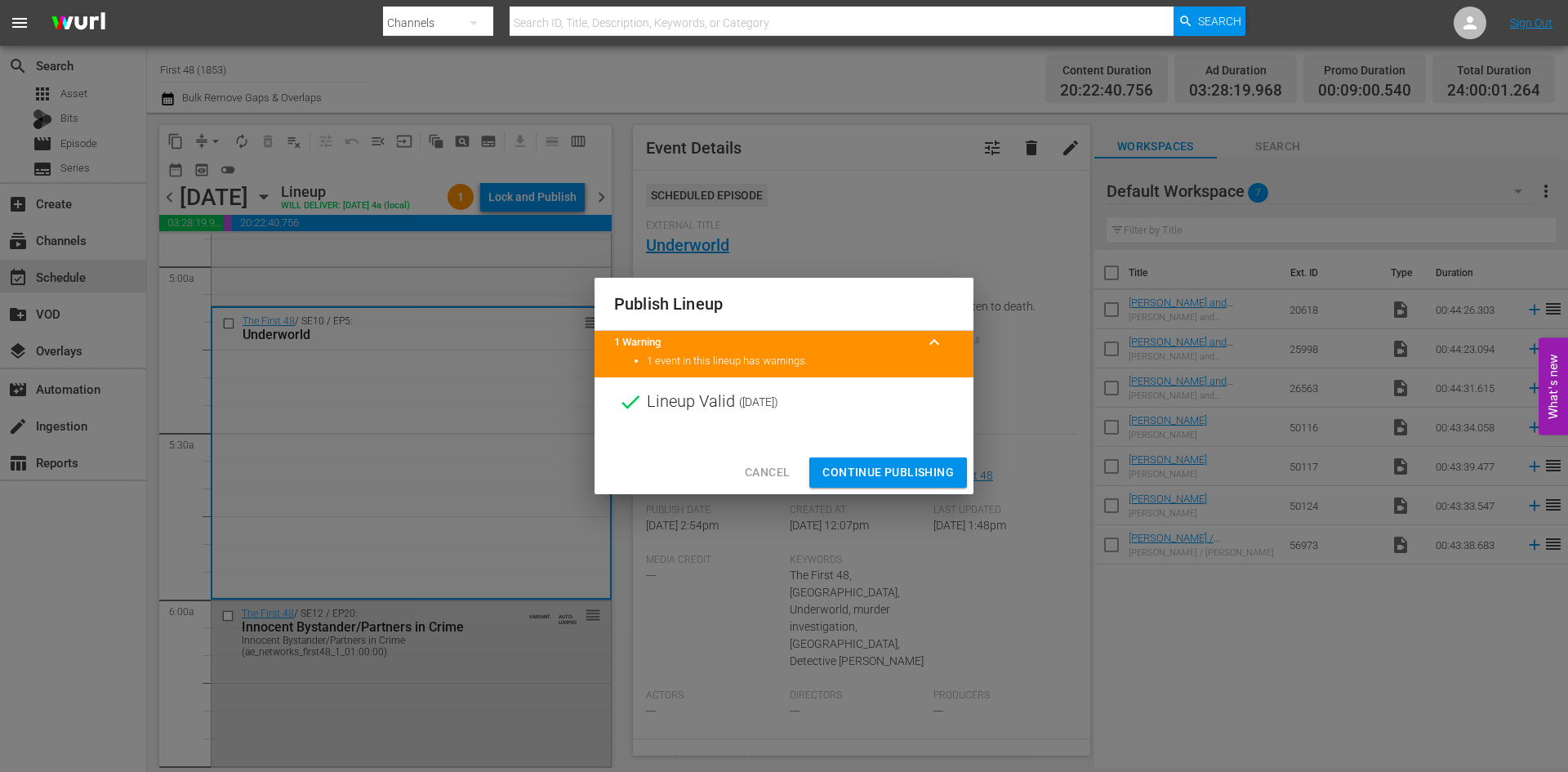 click on "Continue Publishing" at bounding box center (888, 472) 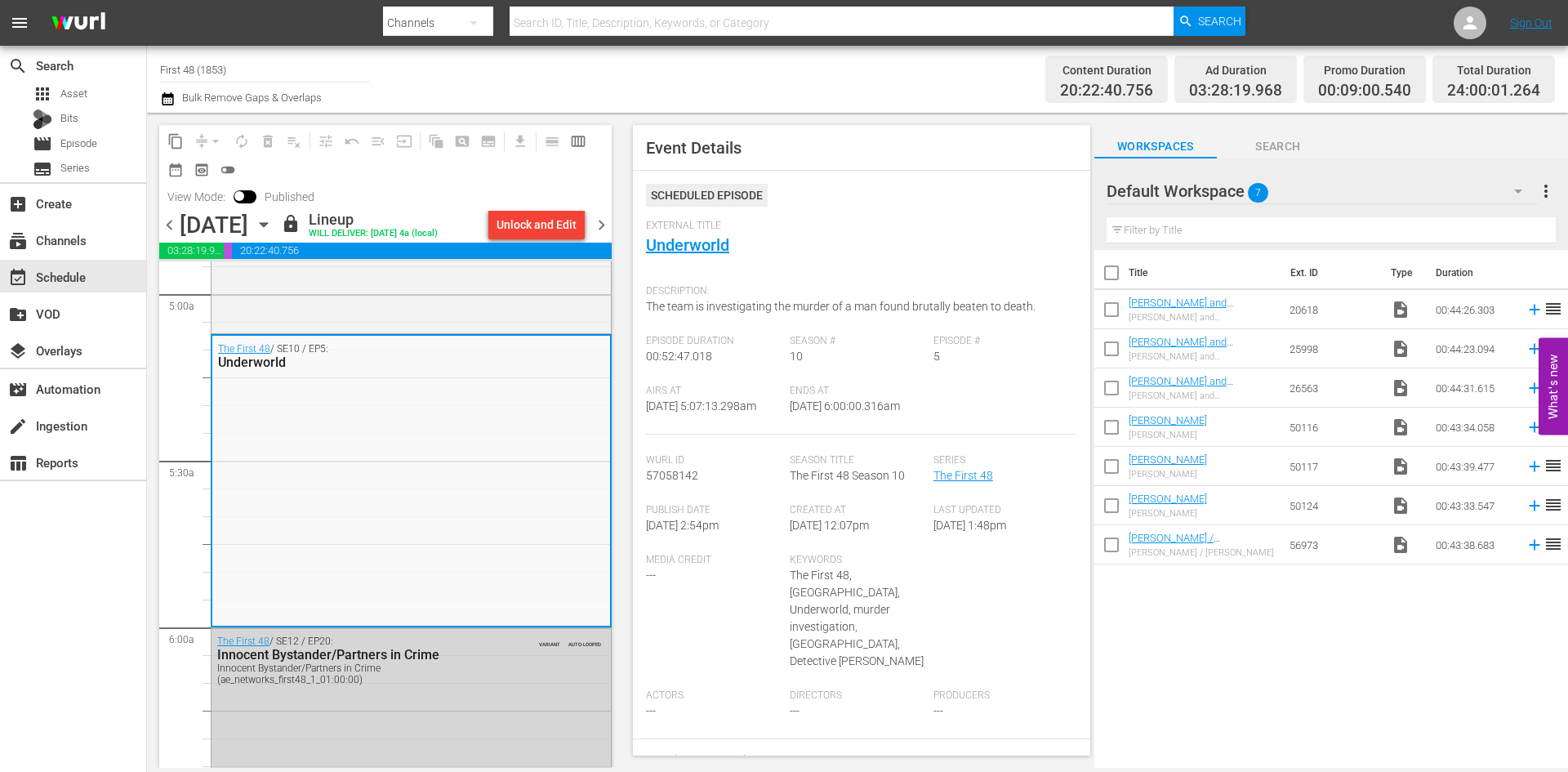 click on "chevron_right" at bounding box center (601, 225) 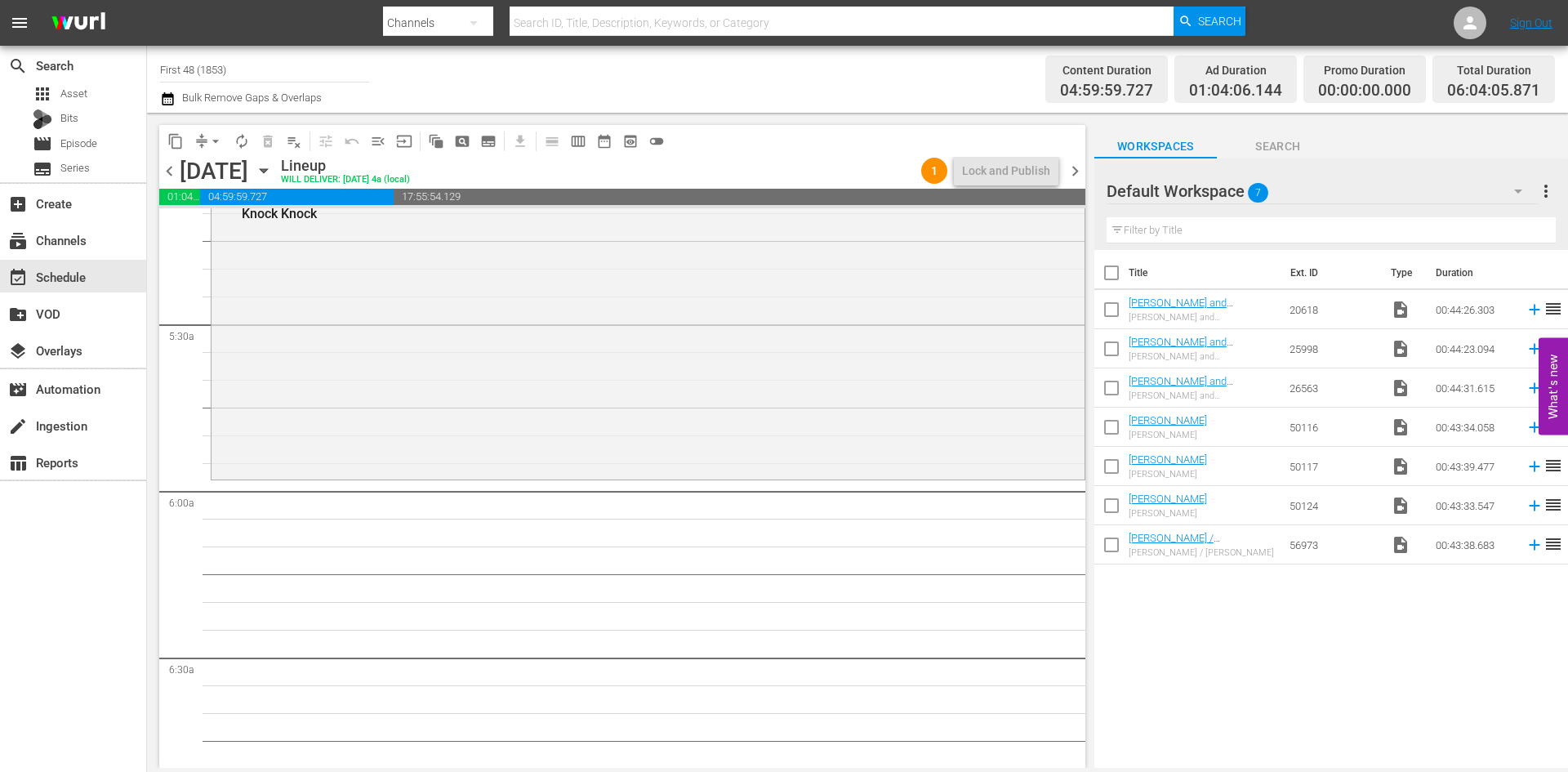scroll, scrollTop: 1606, scrollLeft: 0, axis: vertical 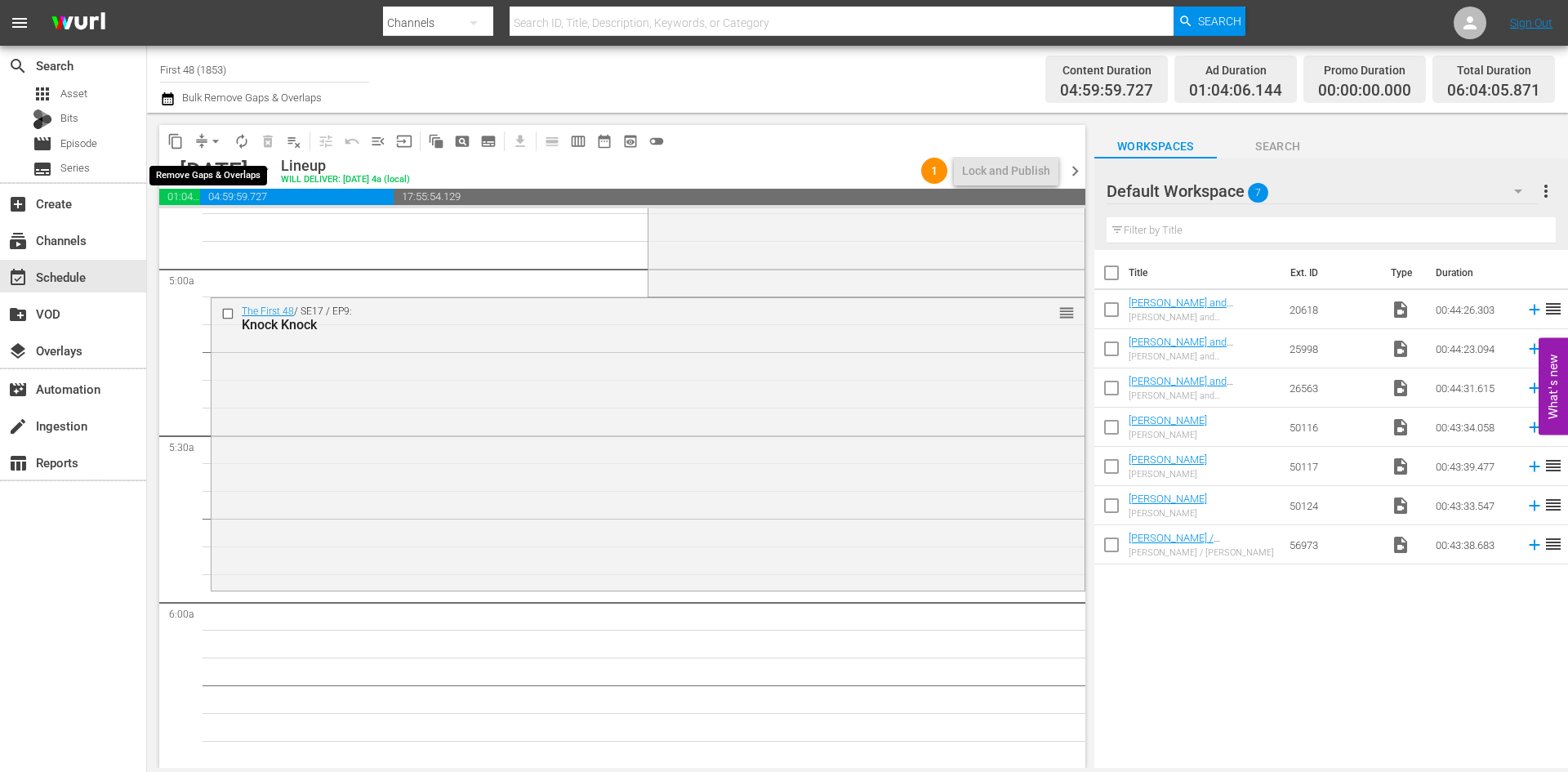 click on "arrow_drop_down" at bounding box center [216, 141] 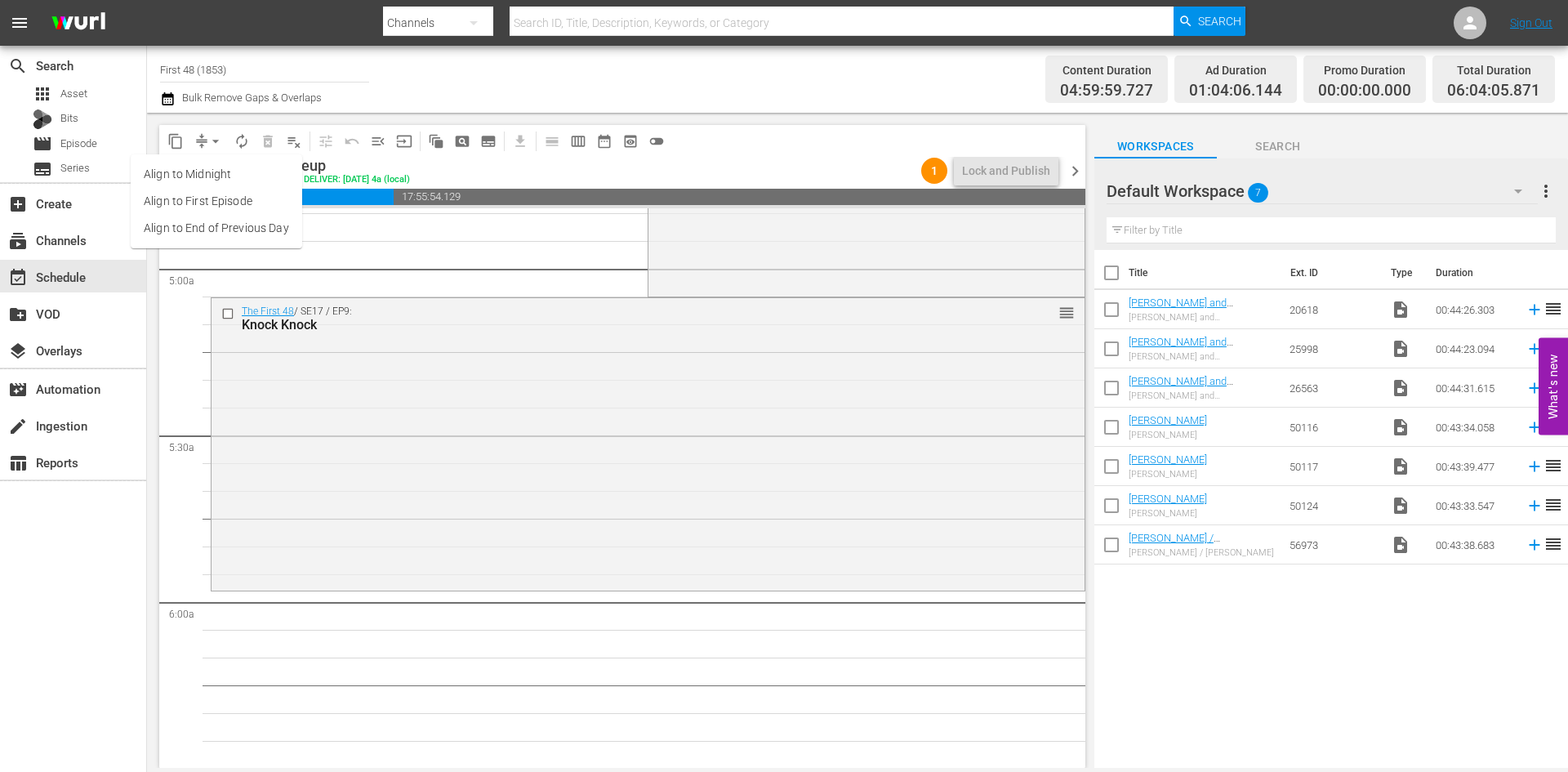 click on "Align to Midnight" at bounding box center (216, 174) 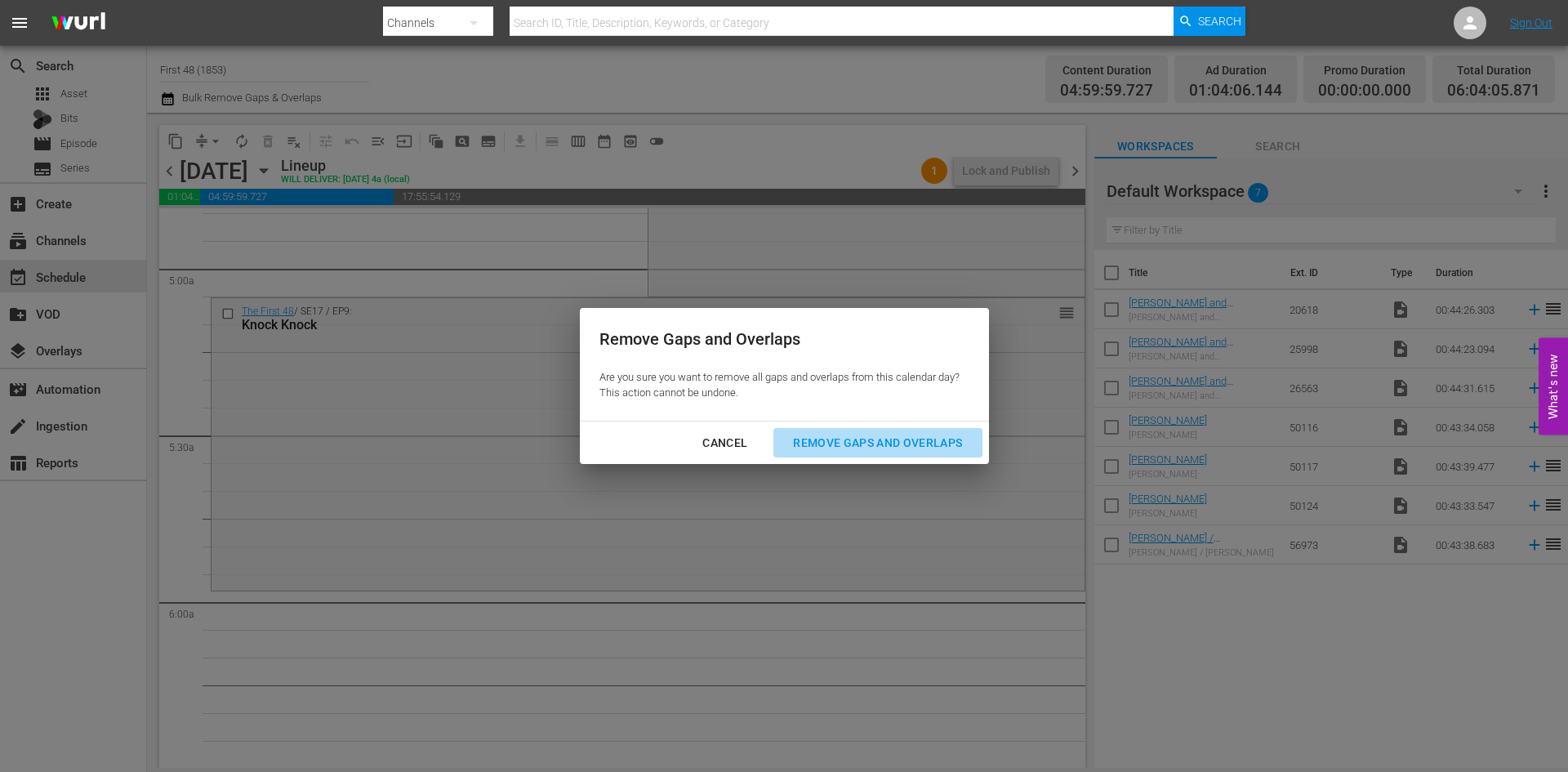click on "Remove Gaps and Overlaps" at bounding box center (877, 443) 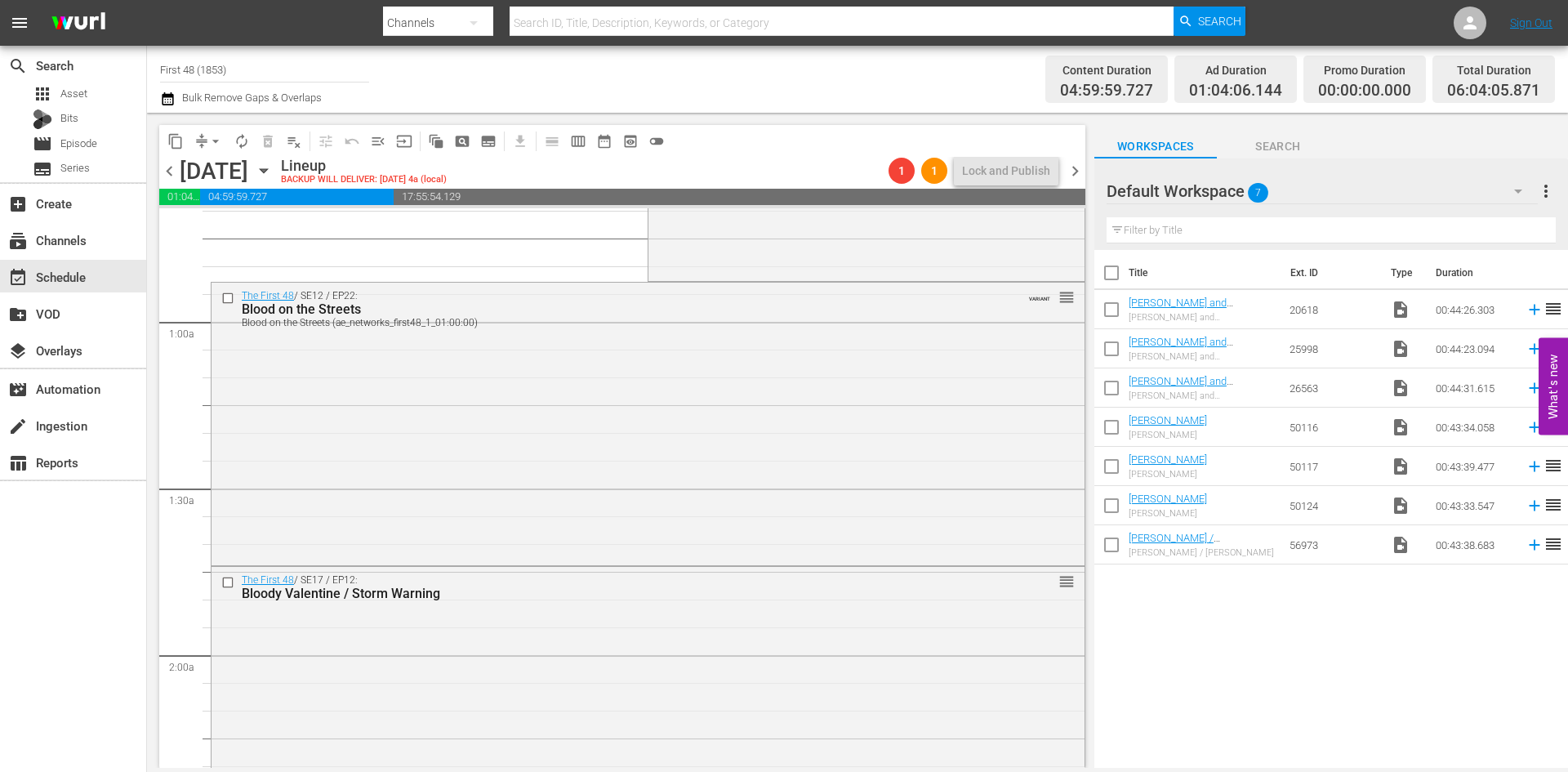 scroll, scrollTop: 0, scrollLeft: 0, axis: both 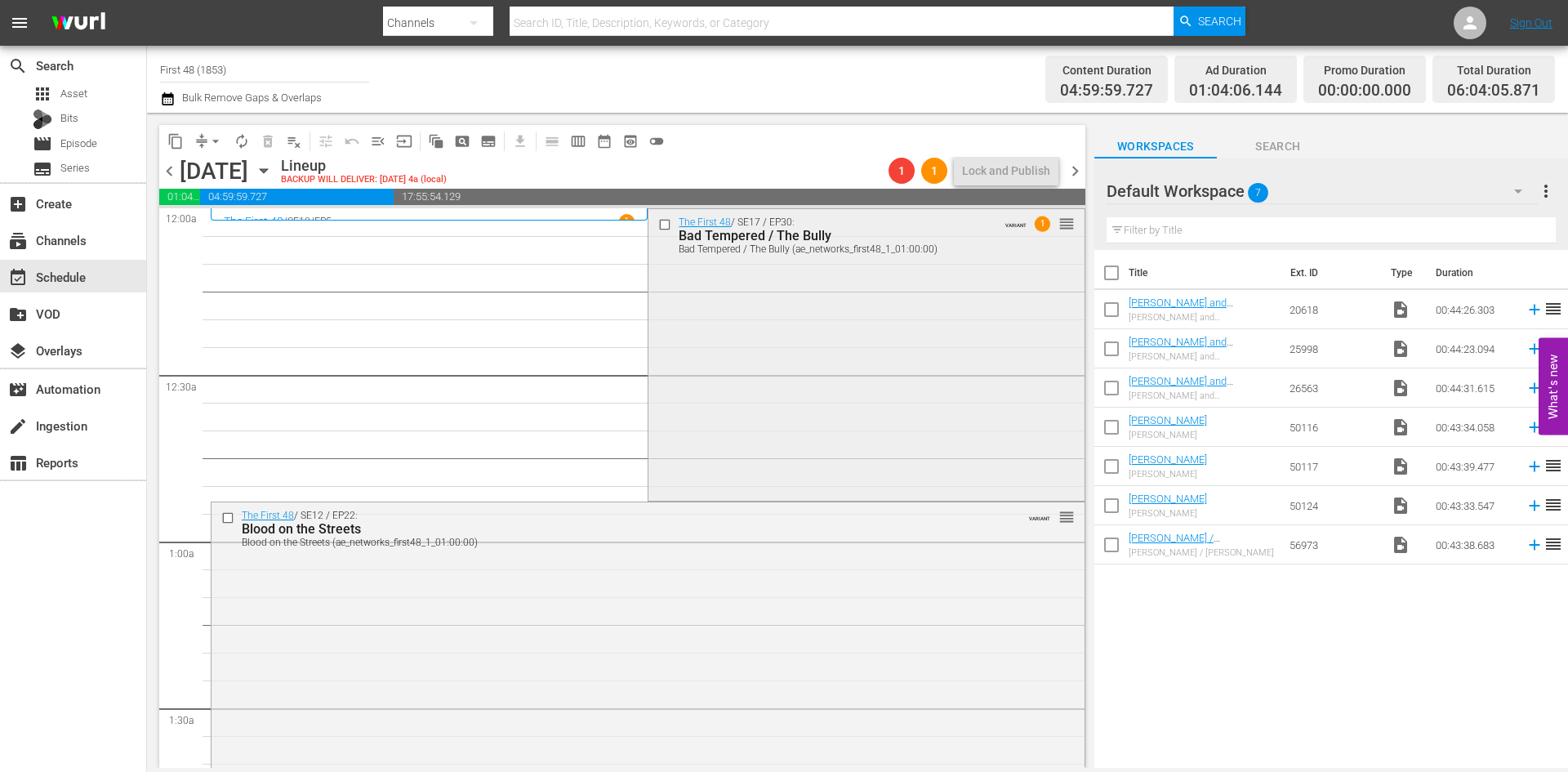 click on "The First 48  / SE17 / EP30:
Bad Tempered / The Bully Bad Tempered / The Bully (ae_networks_first48_1_01:00:00) VARIANT 1 reorder" at bounding box center [866, 354] 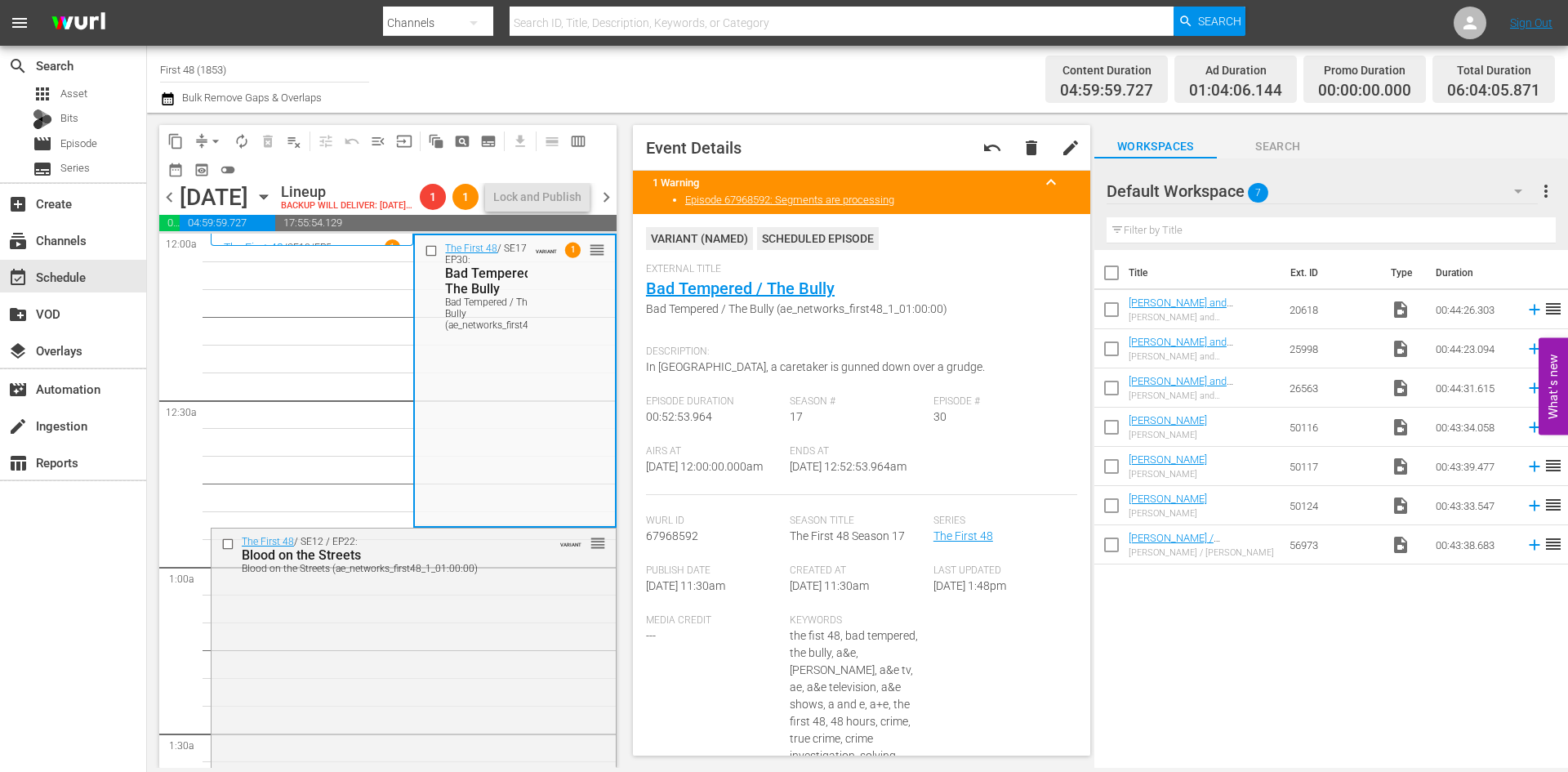 drag, startPoint x: 763, startPoint y: 291, endPoint x: 719, endPoint y: 351, distance: 74.4043 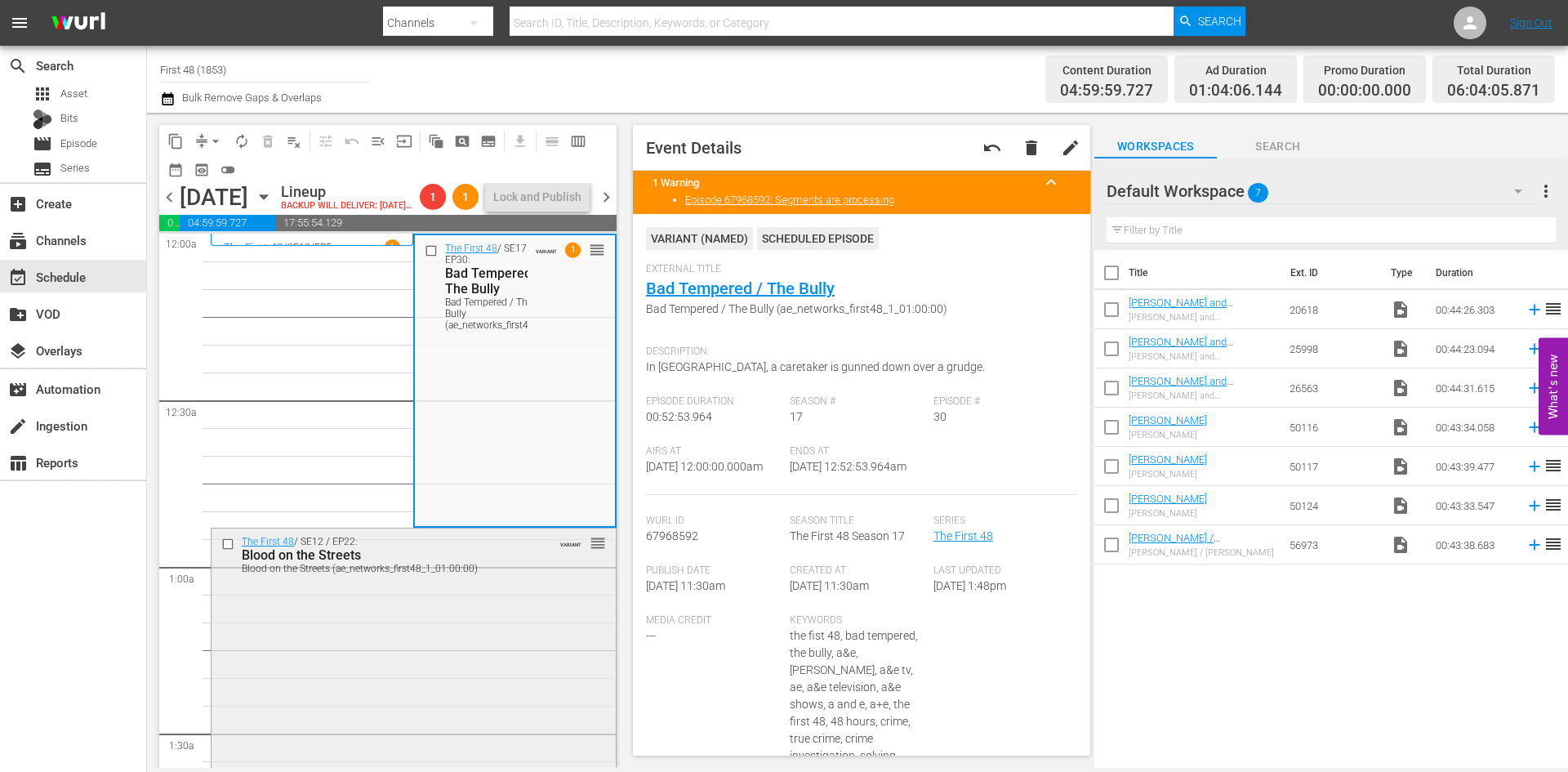 click on "The First 48  / SE12 / EP22:
Blood on the Streets Blood on the Streets (ae_networks_first48_1_01:00:00) VARIANT reorder" at bounding box center [413, 667] 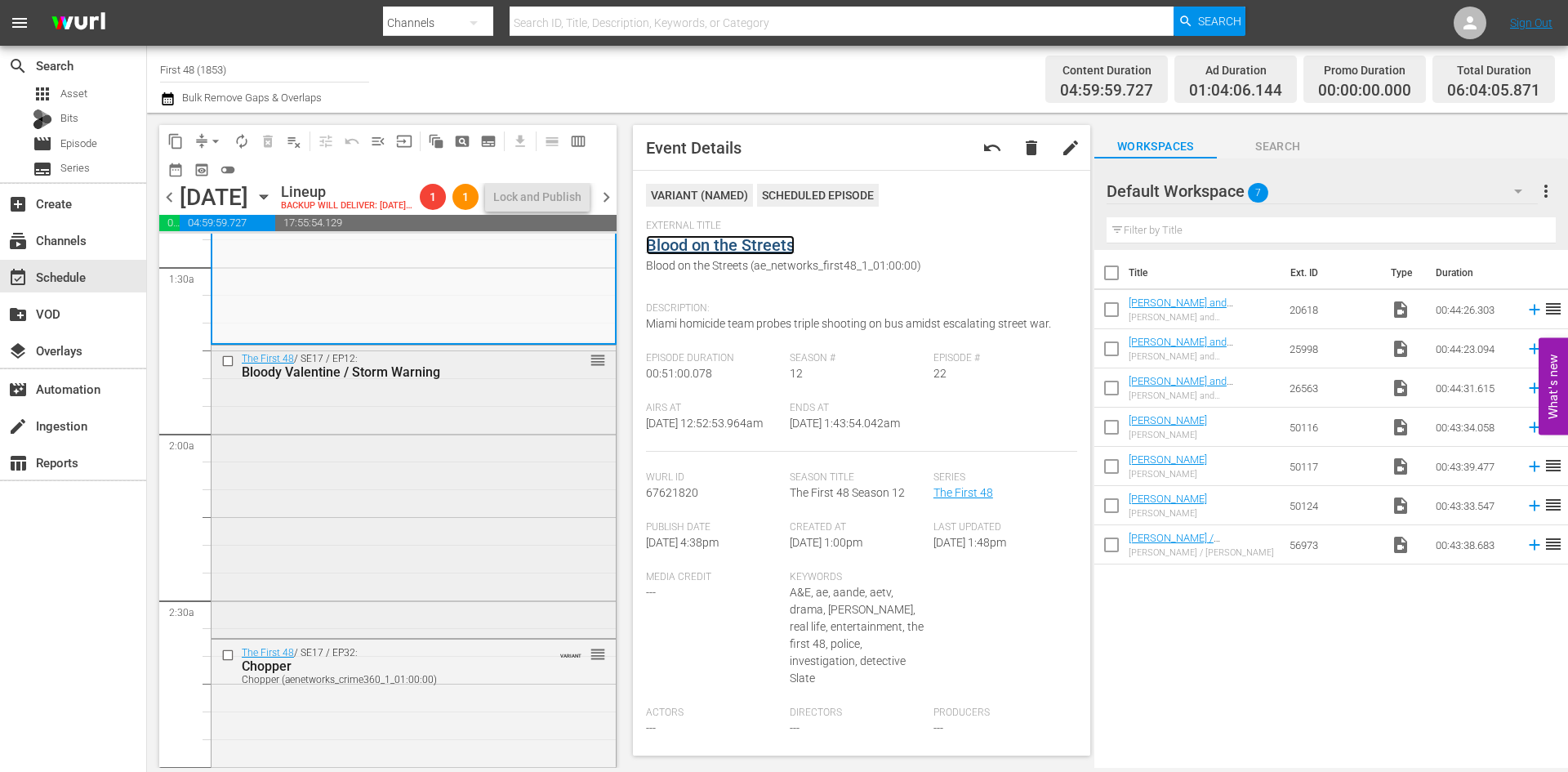 scroll, scrollTop: 490, scrollLeft: 0, axis: vertical 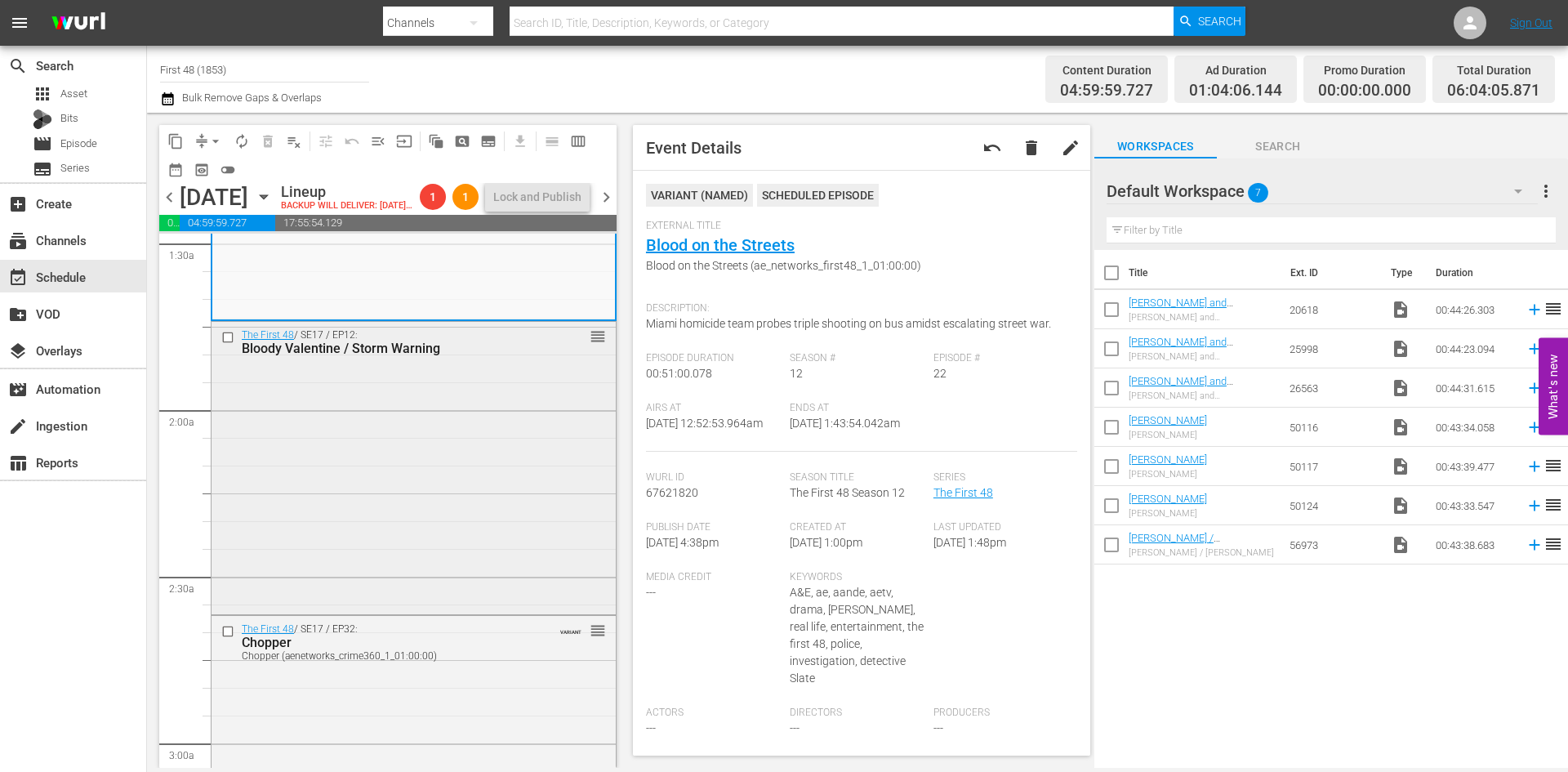 click on "The First 48  / SE17 / EP12:
Bloody Valentine / Storm Warning reorder" at bounding box center (413, 466) 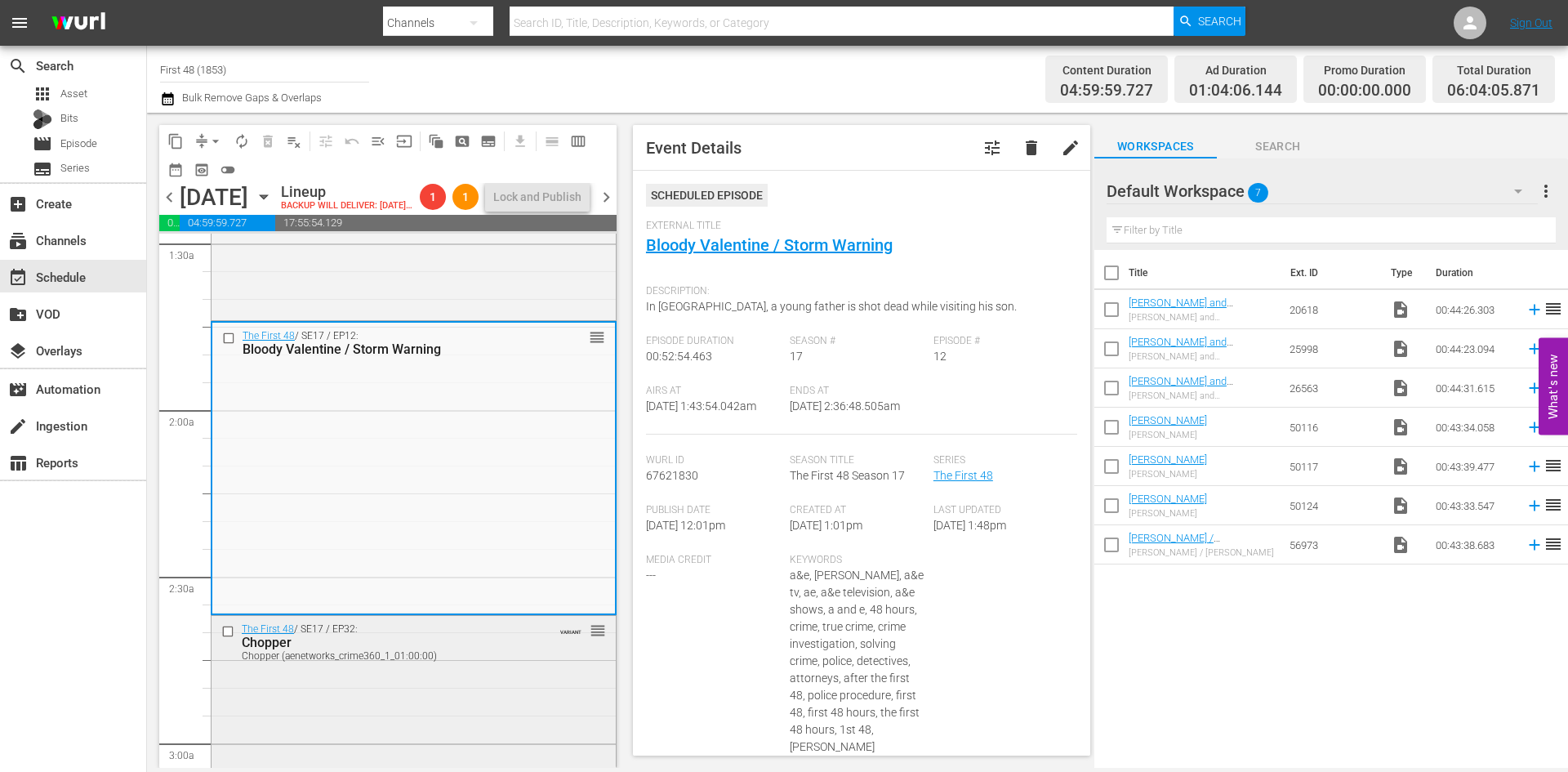 click on "The First 48  / SE17 / EP32:
Chopper Chopper (aenetworks_crime360_1_01:00:00) VARIANT reorder" at bounding box center (413, 760) 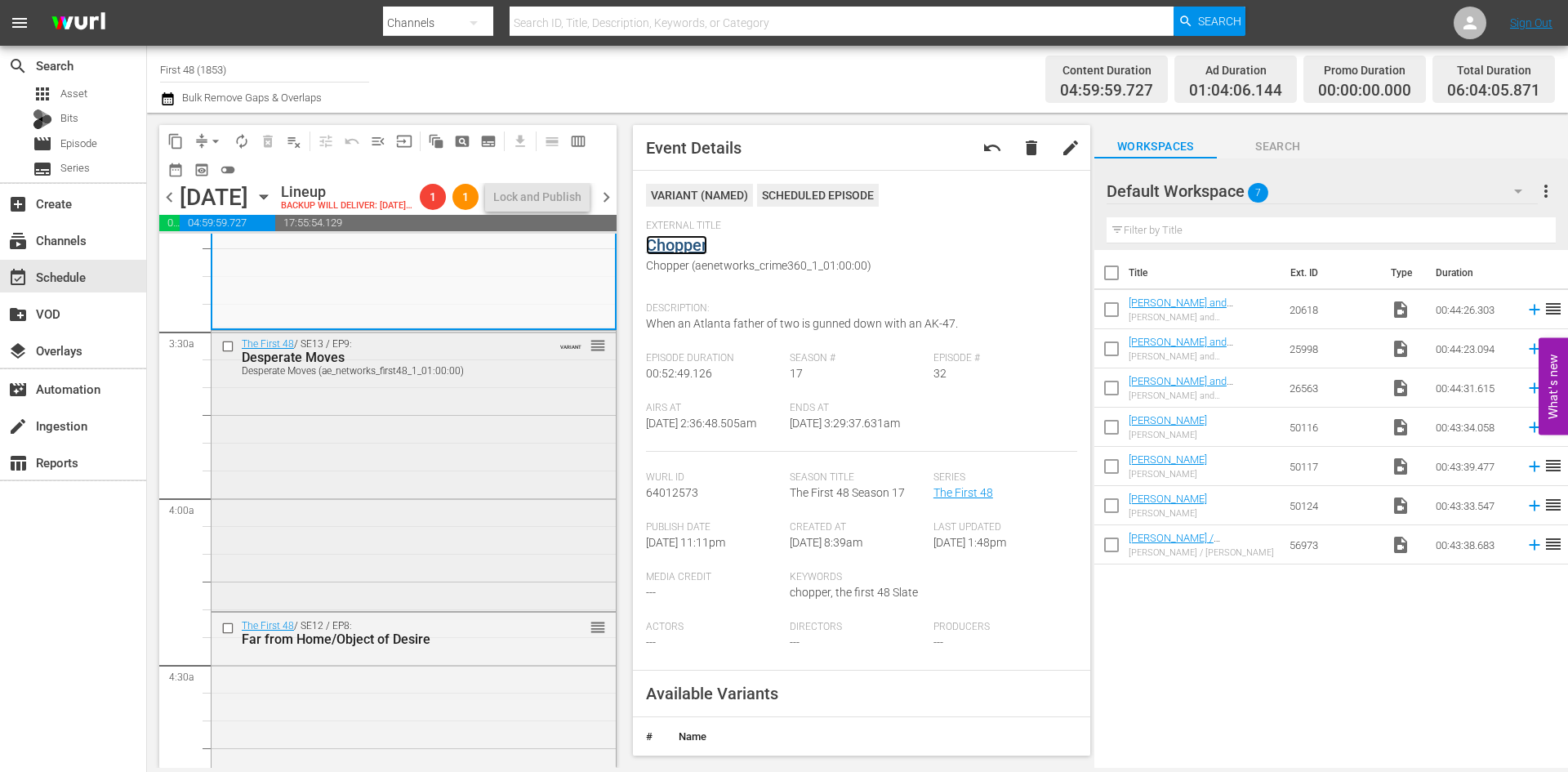 scroll, scrollTop: 1144, scrollLeft: 0, axis: vertical 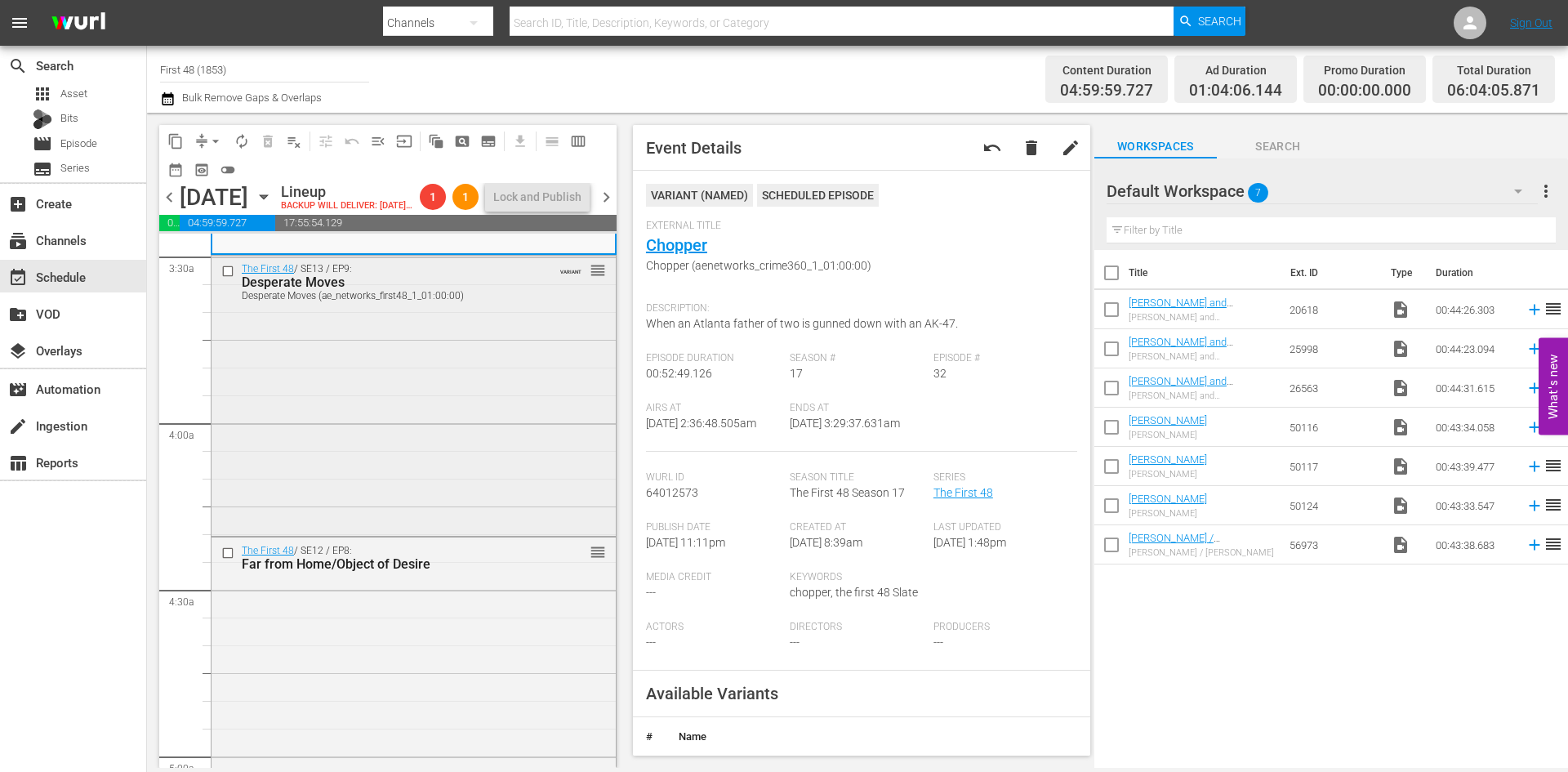 click on "The First 48  / SE13 / EP9:
Desperate Moves Desperate Moves (ae_networks_first48_1_01:00:00) VARIANT reorder" at bounding box center [413, 394] 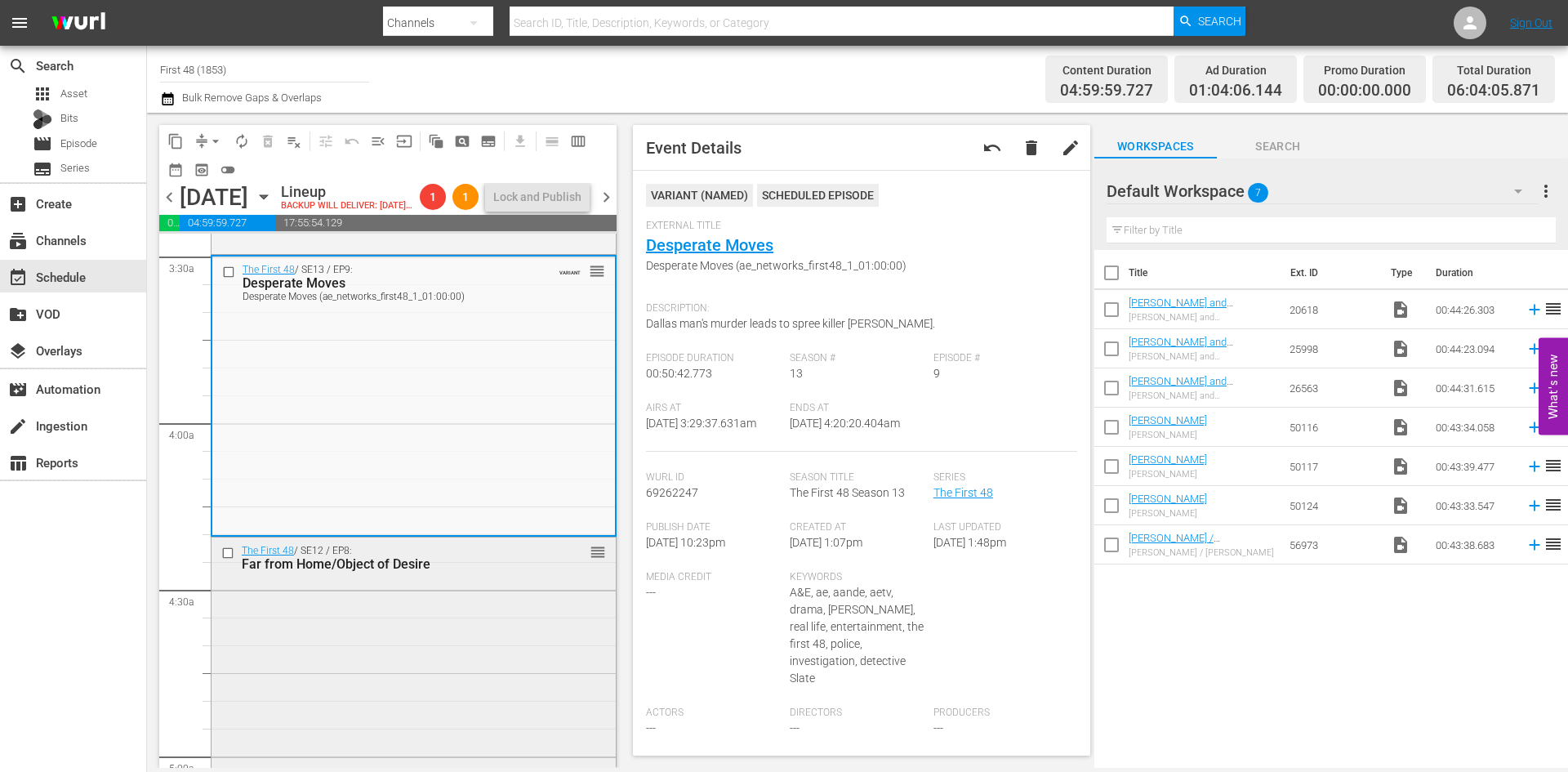 click on "The First 48  / SE12 / EP8:
Far from Home/Object of Desire reorder" at bounding box center (413, 676) 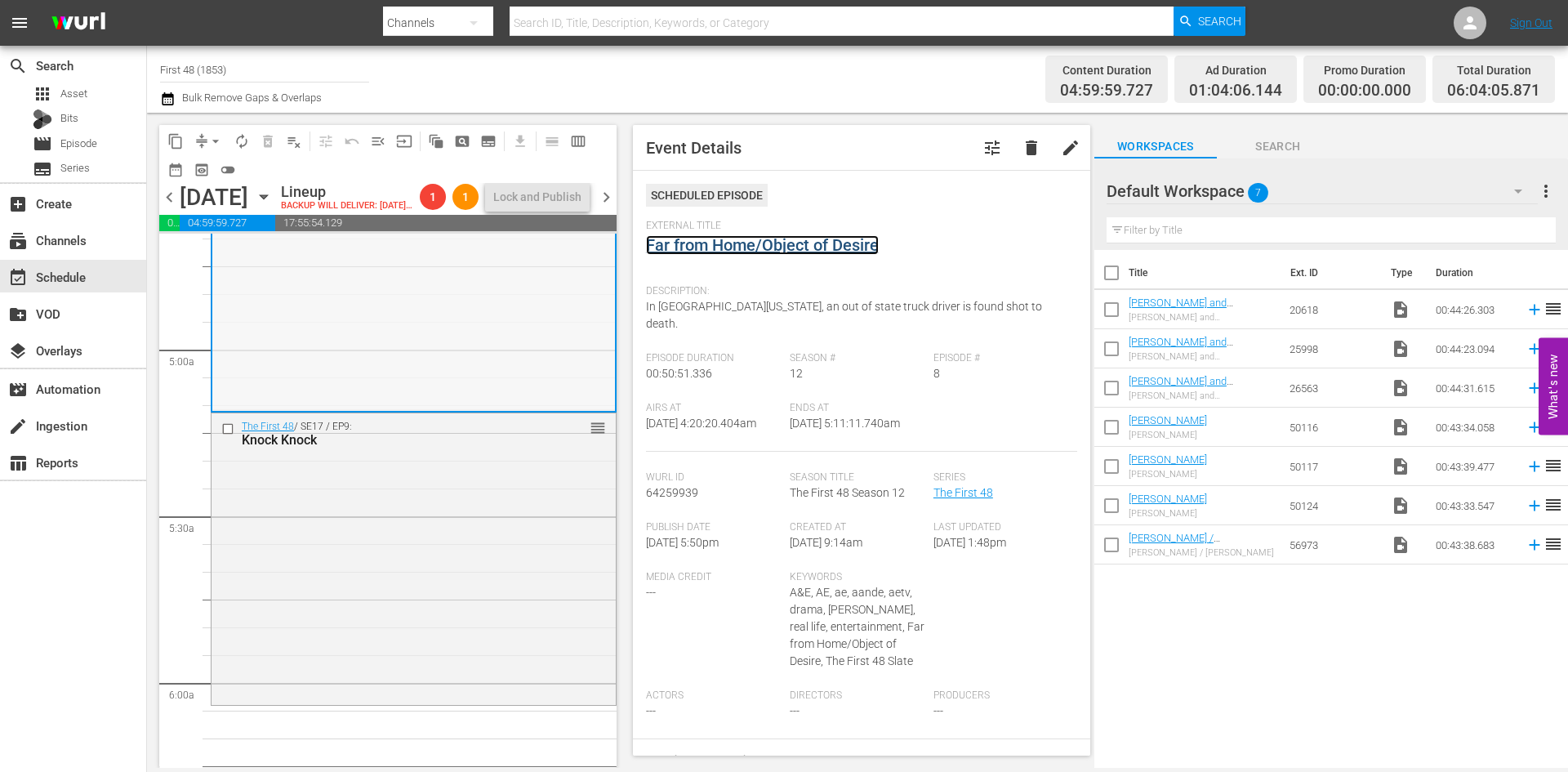 scroll, scrollTop: 1552, scrollLeft: 0, axis: vertical 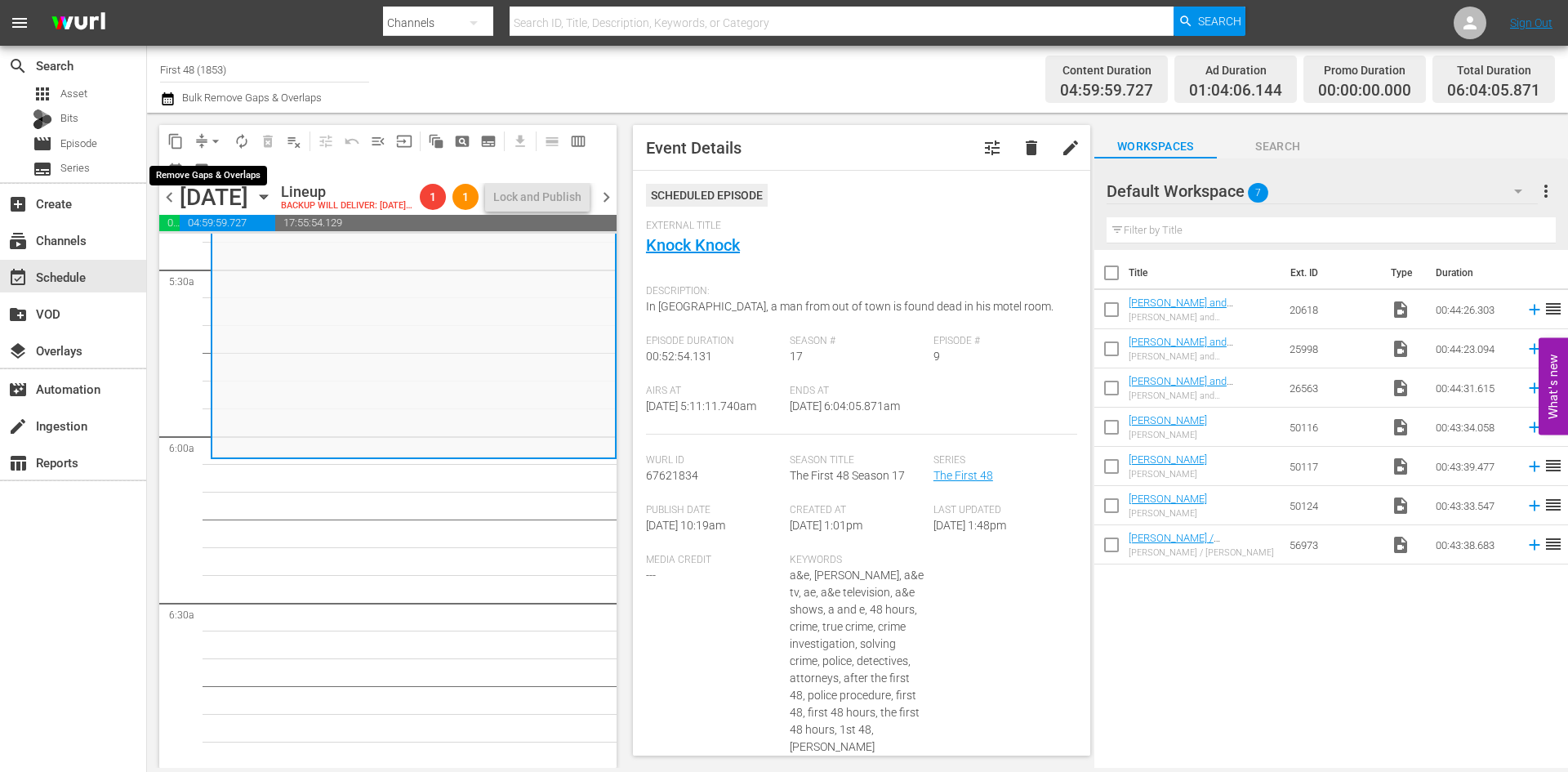 click on "arrow_drop_down" at bounding box center (216, 141) 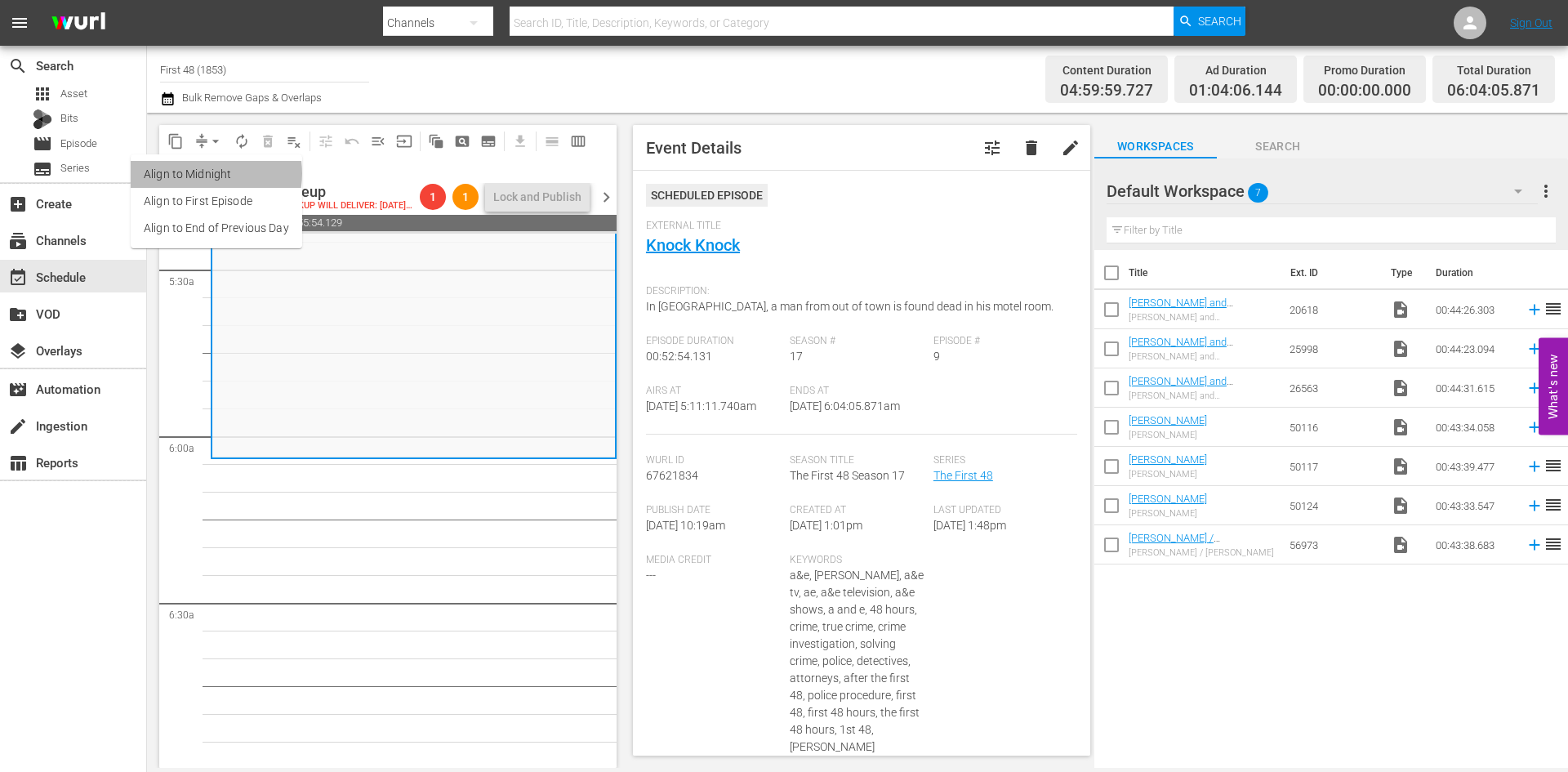 click on "Align to Midnight" at bounding box center [216, 174] 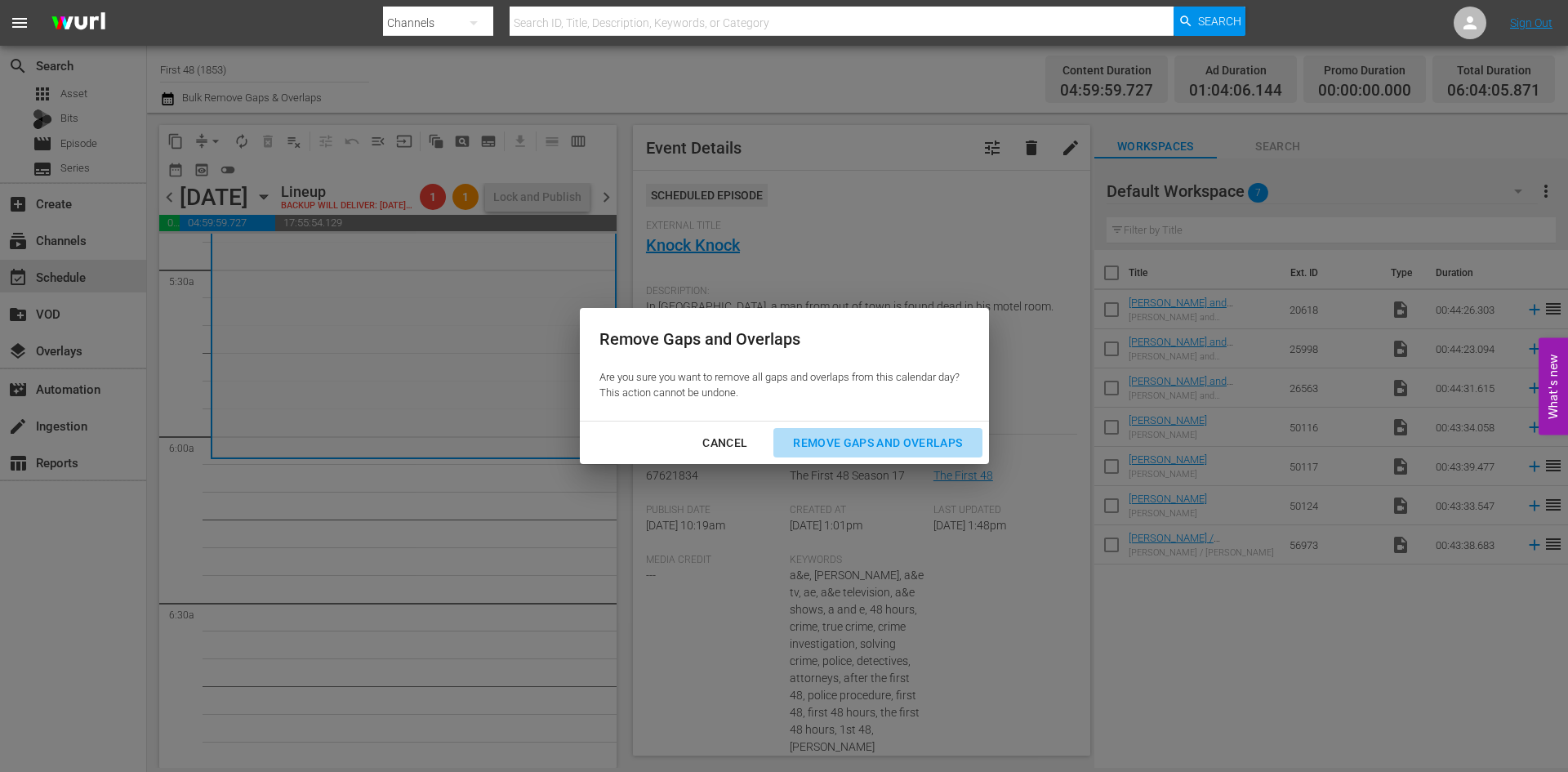 click on "Remove Gaps and Overlaps" at bounding box center (877, 443) 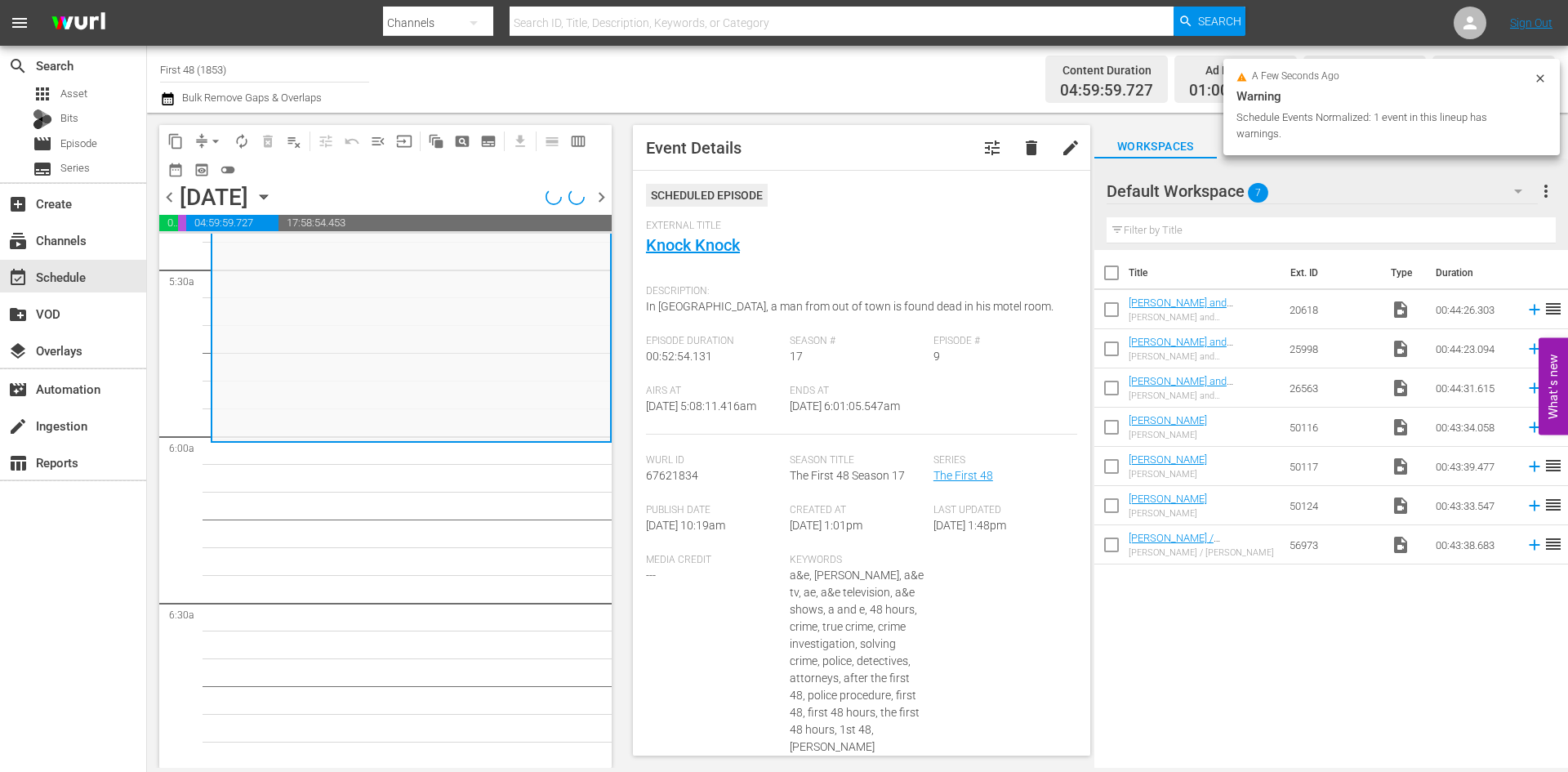 scroll, scrollTop: 1769, scrollLeft: 0, axis: vertical 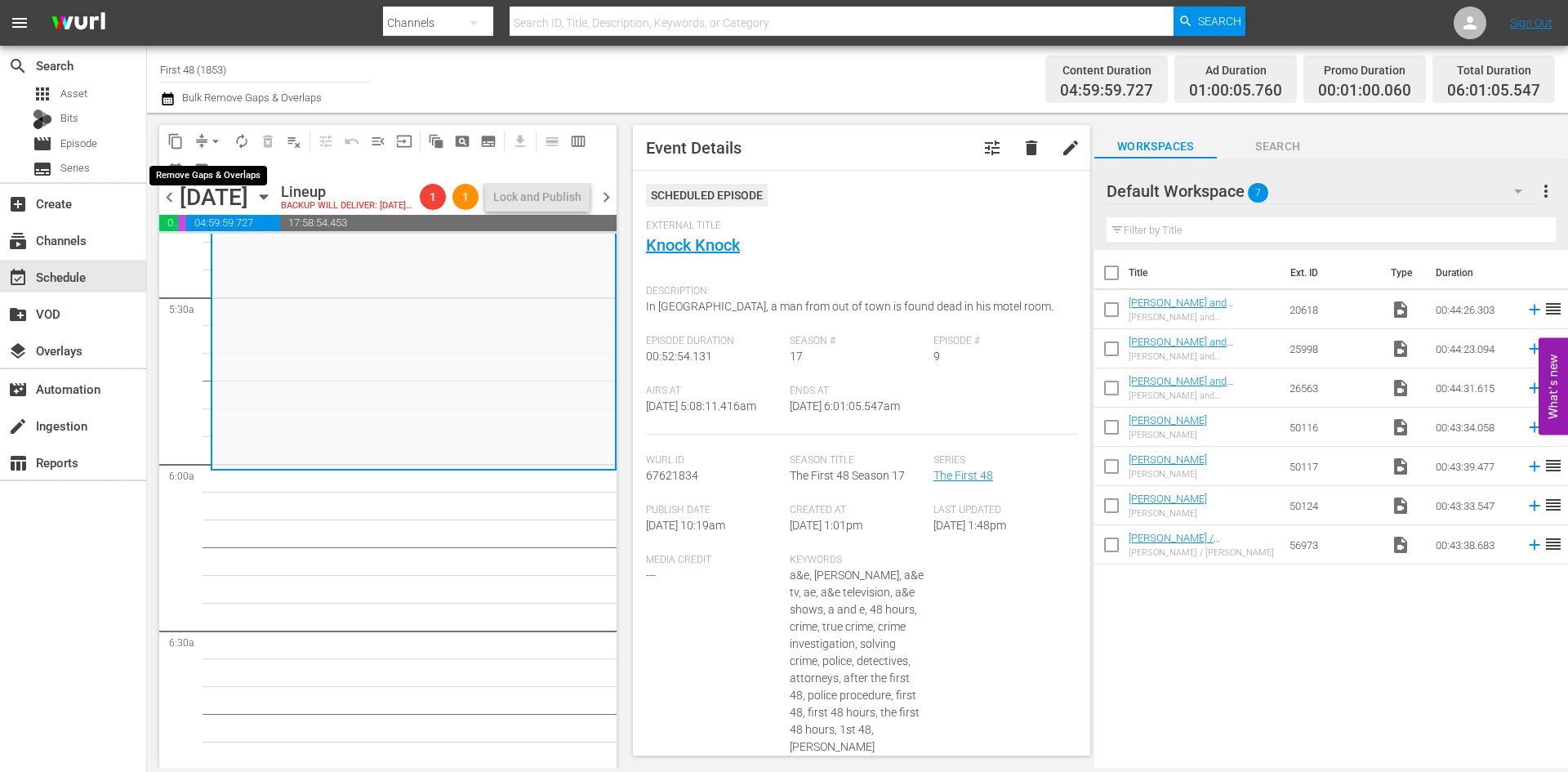 click on "arrow_drop_down" at bounding box center [216, 141] 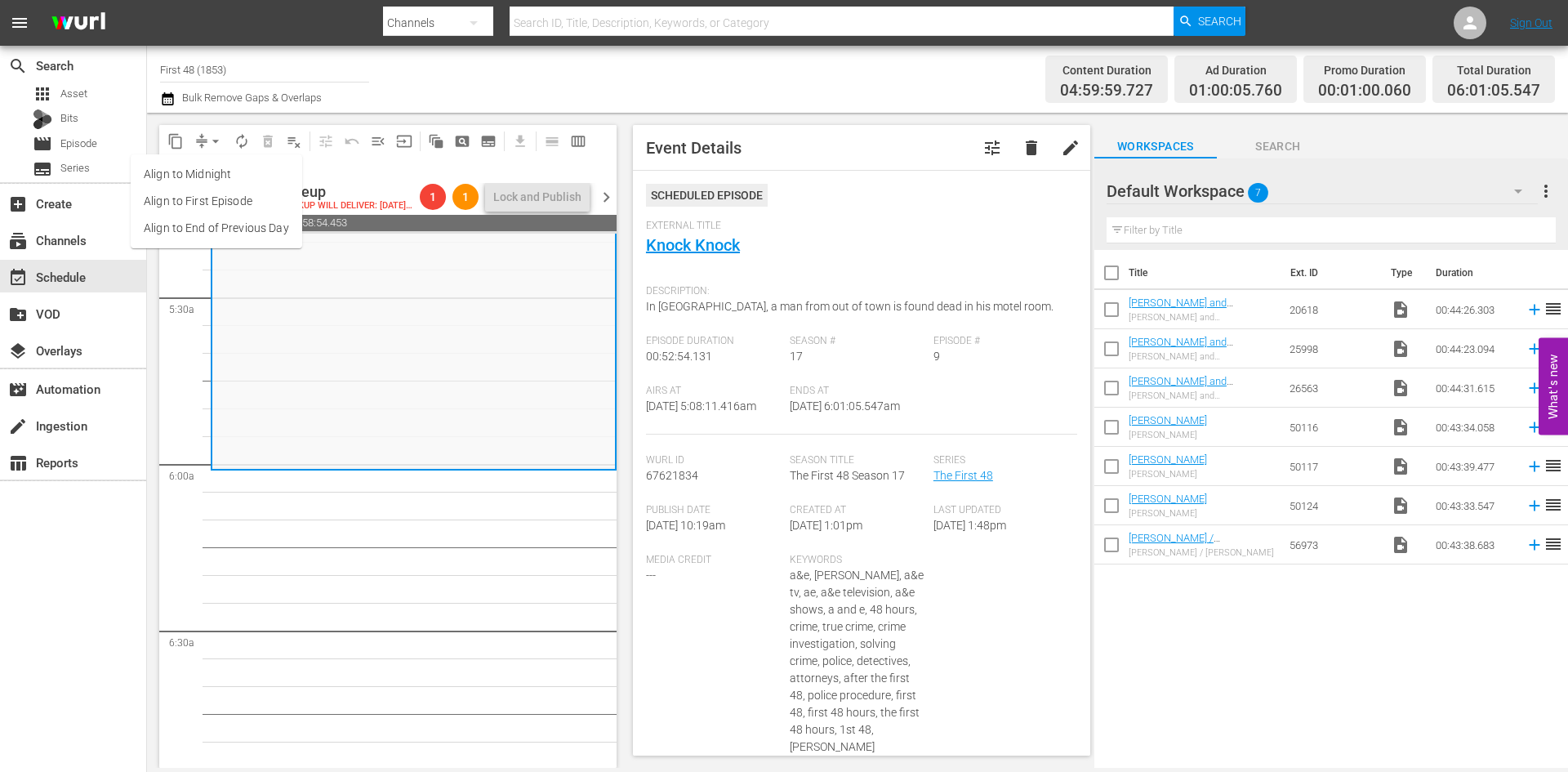 click on "Align to Midnight" at bounding box center (216, 174) 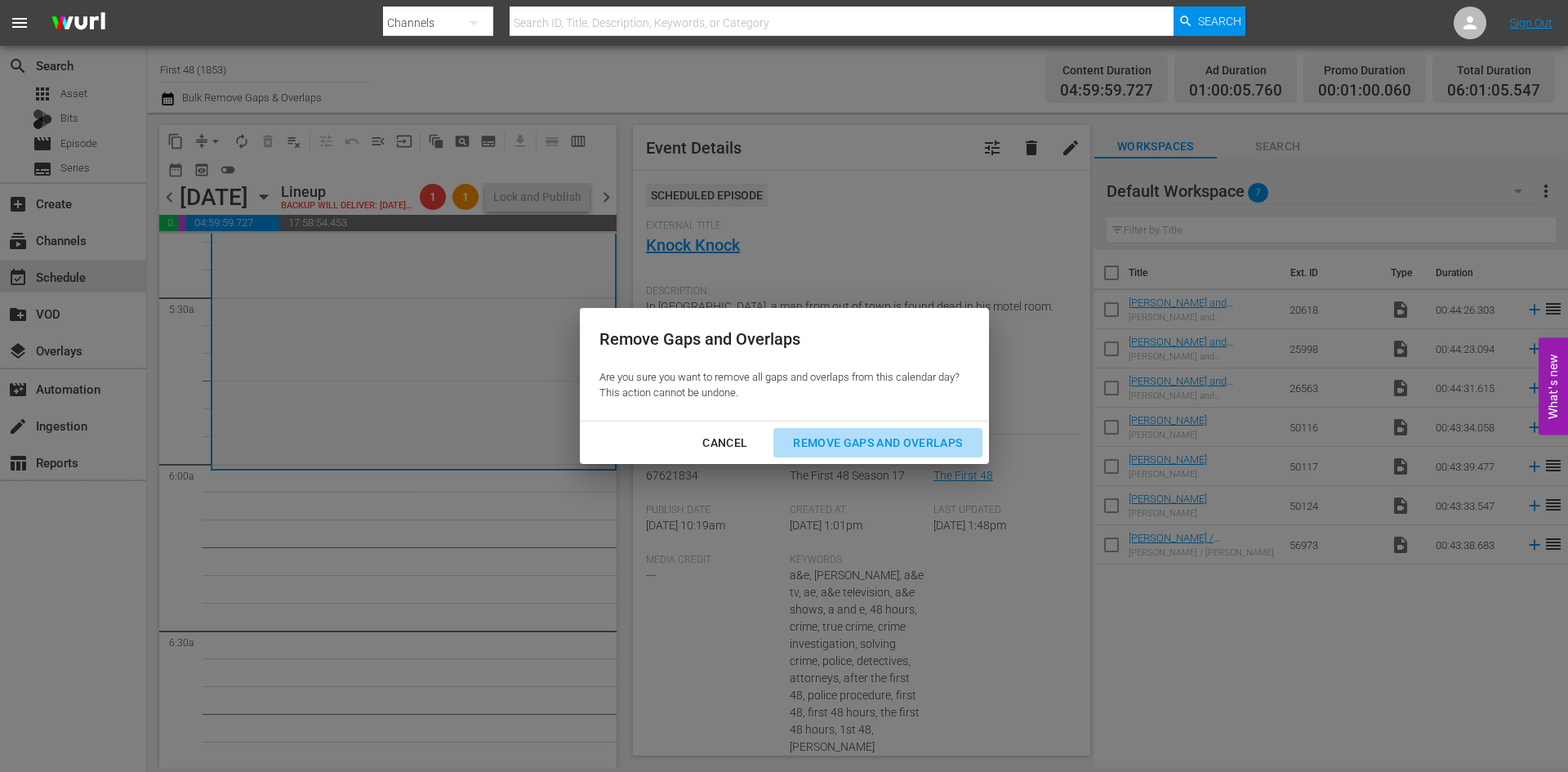click on "Remove Gaps and Overlaps" at bounding box center (877, 443) 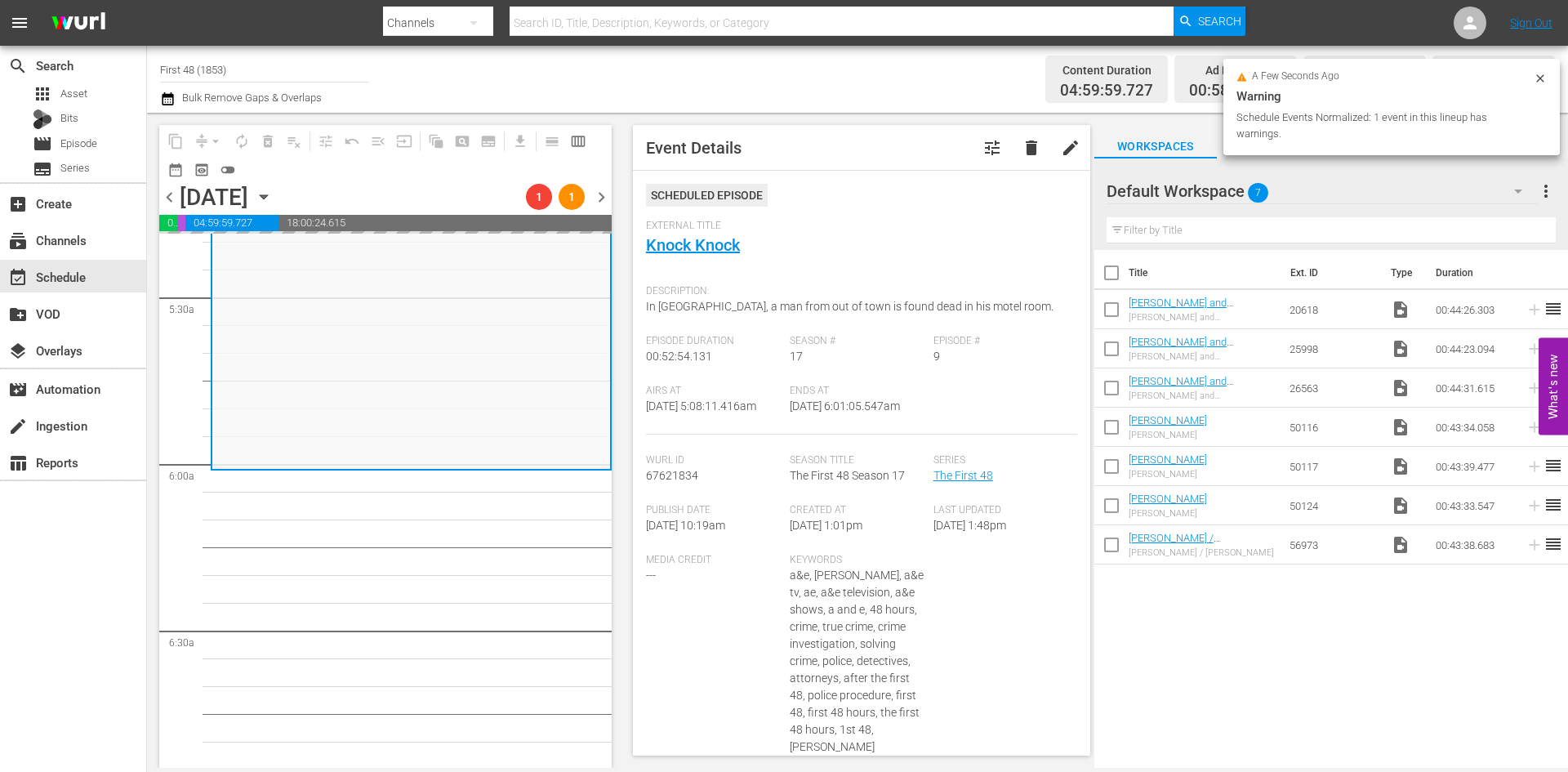 scroll, scrollTop: 1825, scrollLeft: 0, axis: vertical 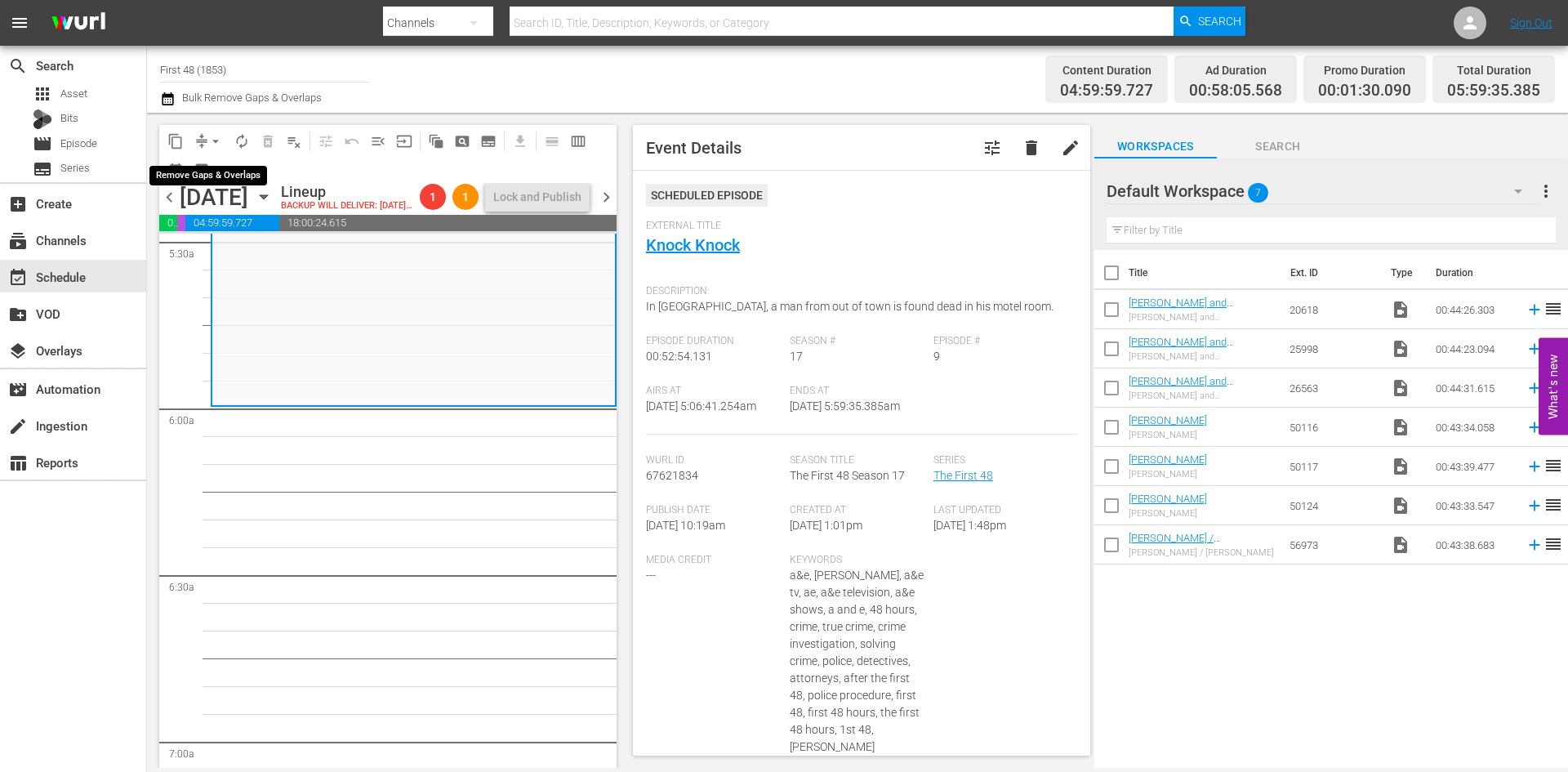 click on "arrow_drop_down" at bounding box center [216, 141] 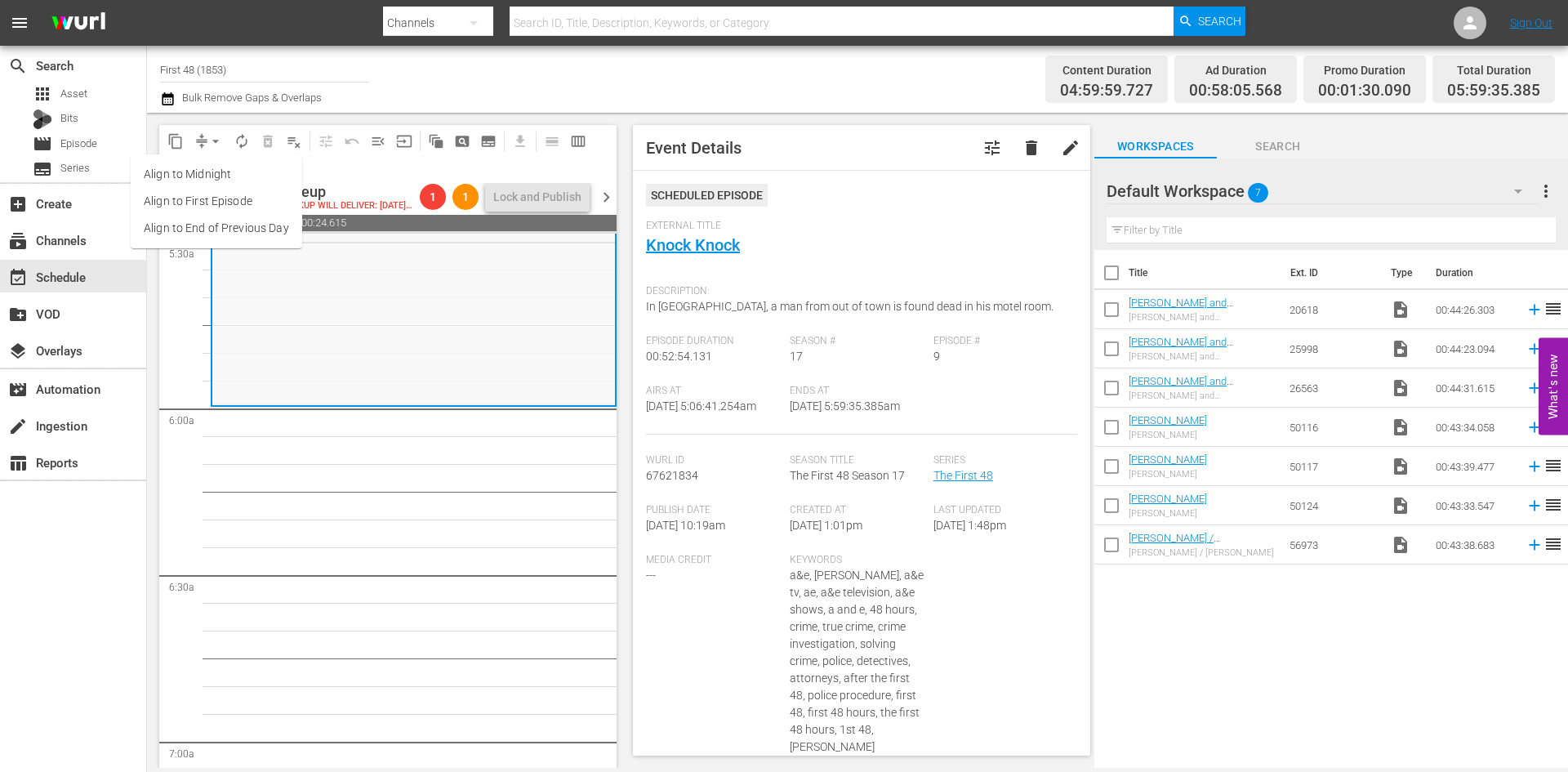 click on "Align to Midnight" at bounding box center (216, 174) 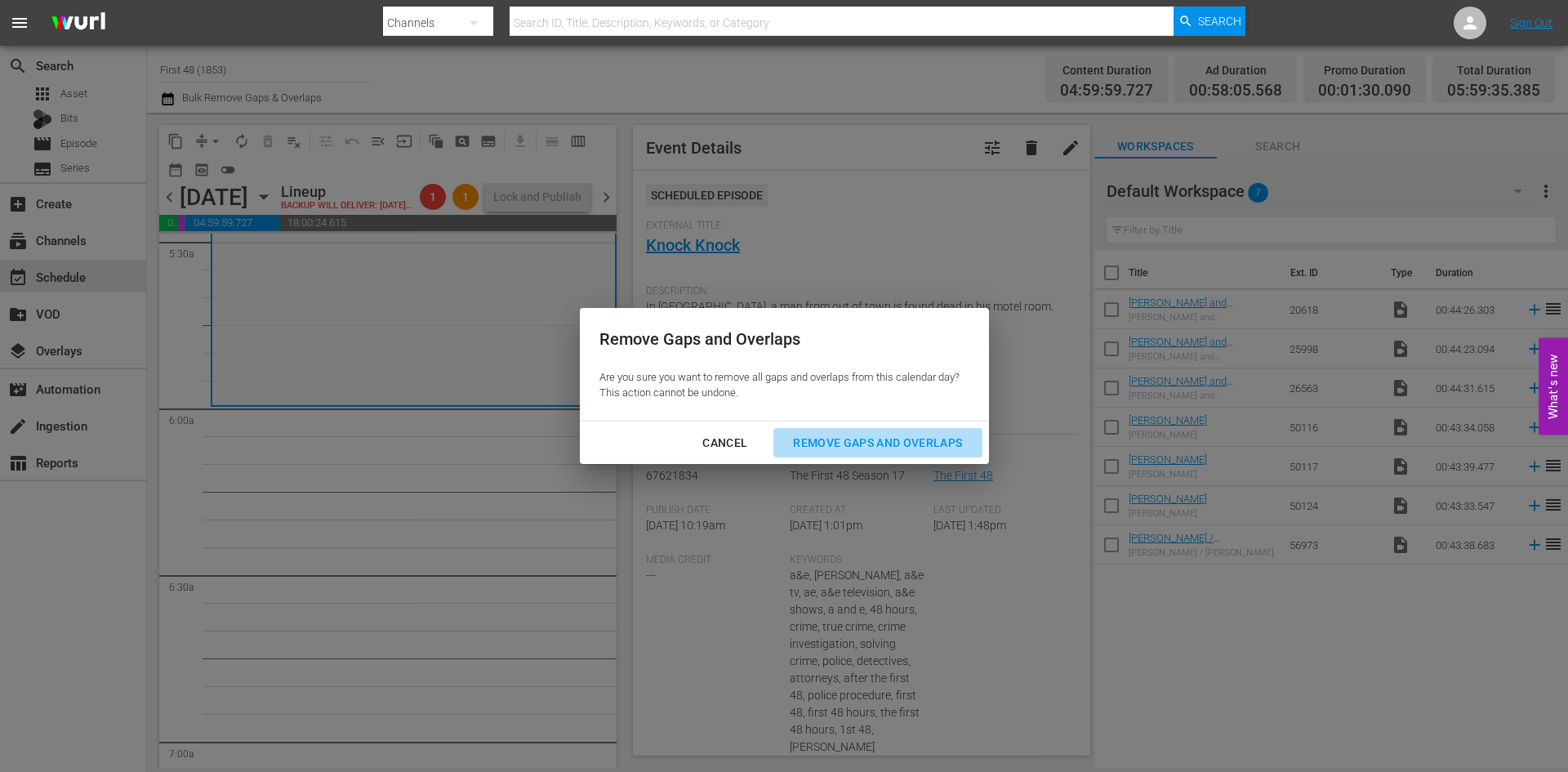click on "Remove Gaps and Overlaps" at bounding box center (877, 443) 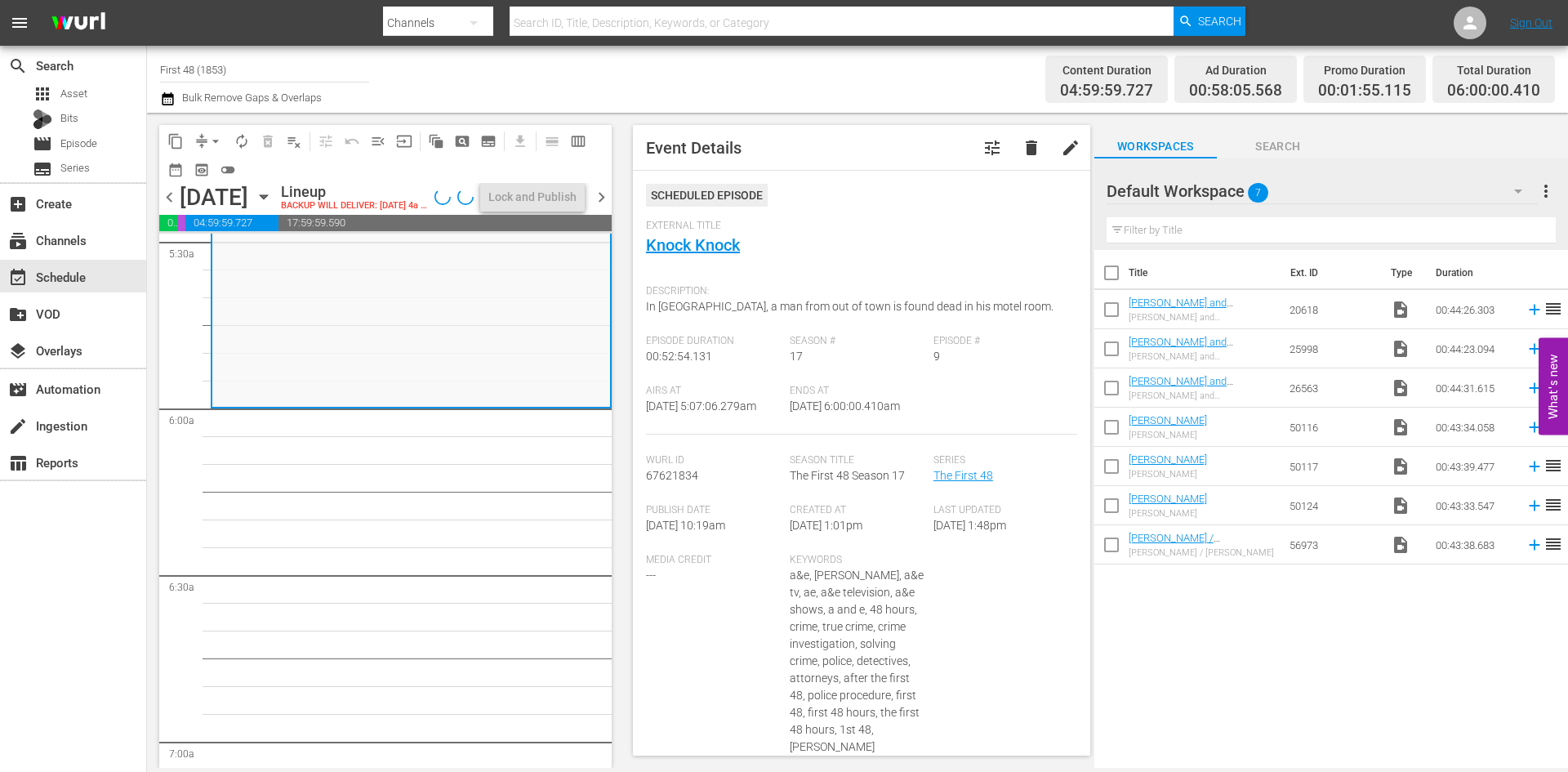 scroll, scrollTop: 1769, scrollLeft: 0, axis: vertical 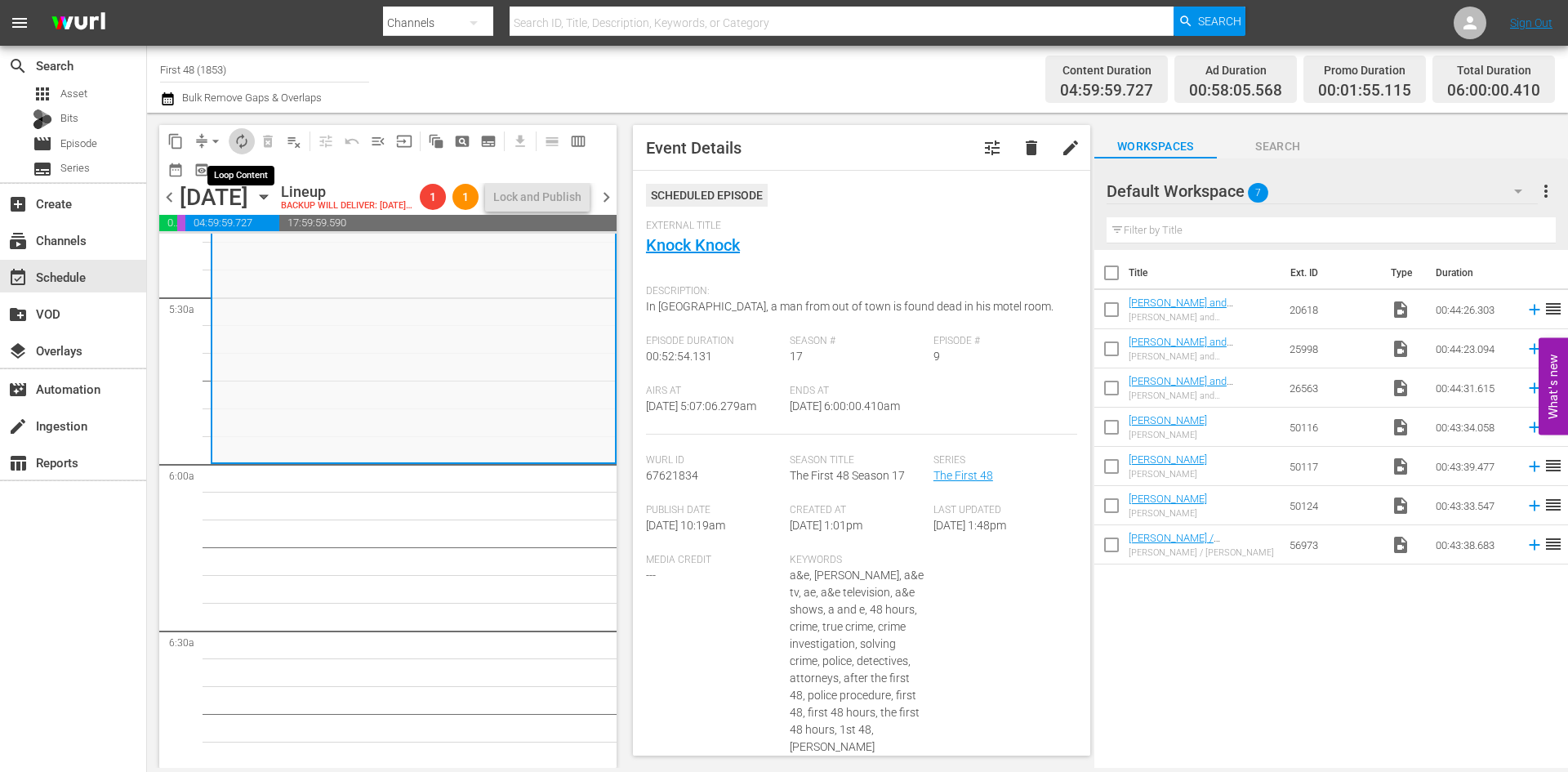 click on "autorenew_outlined" at bounding box center (242, 141) 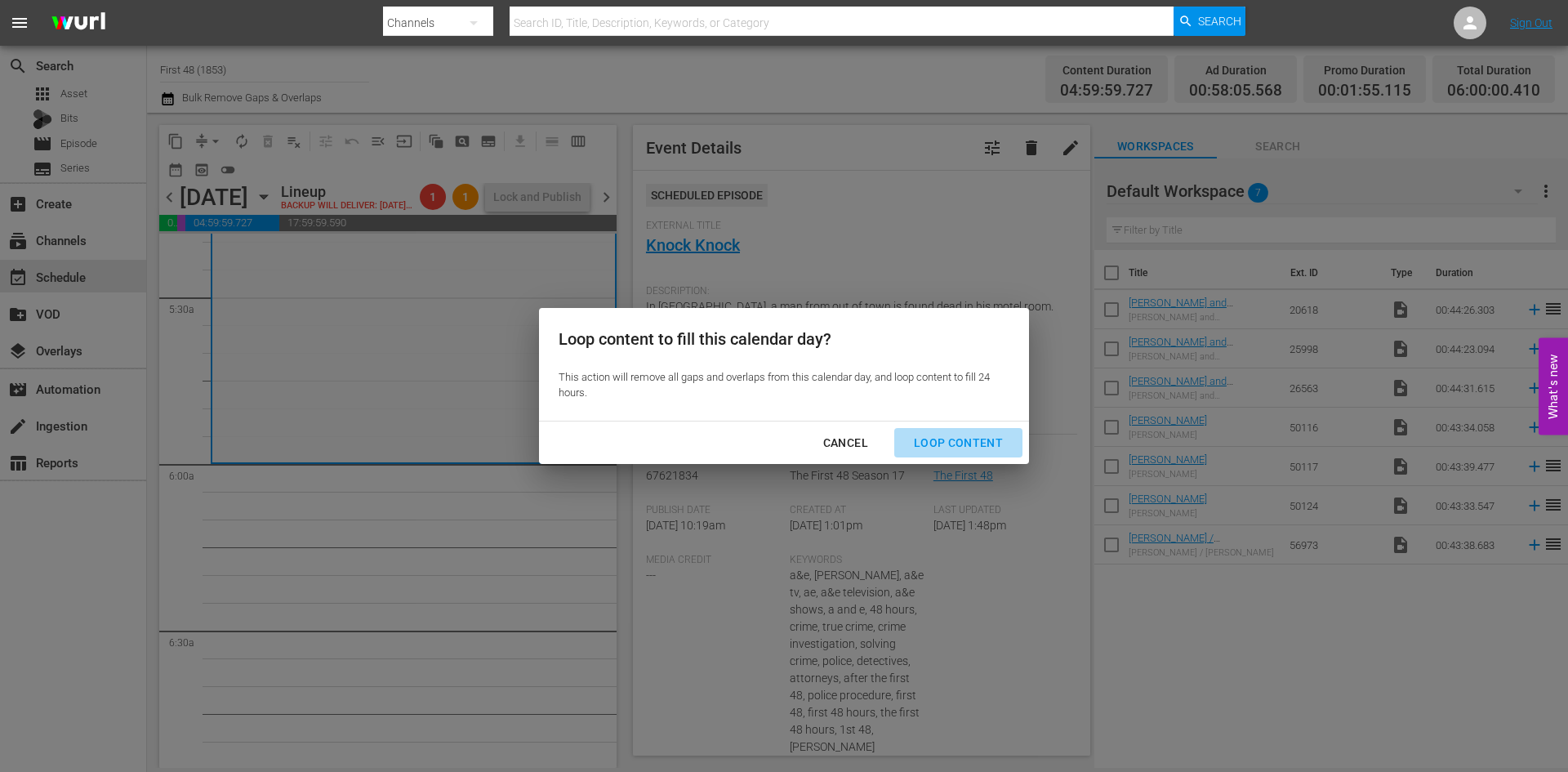 click on "Loop Content" at bounding box center (958, 443) 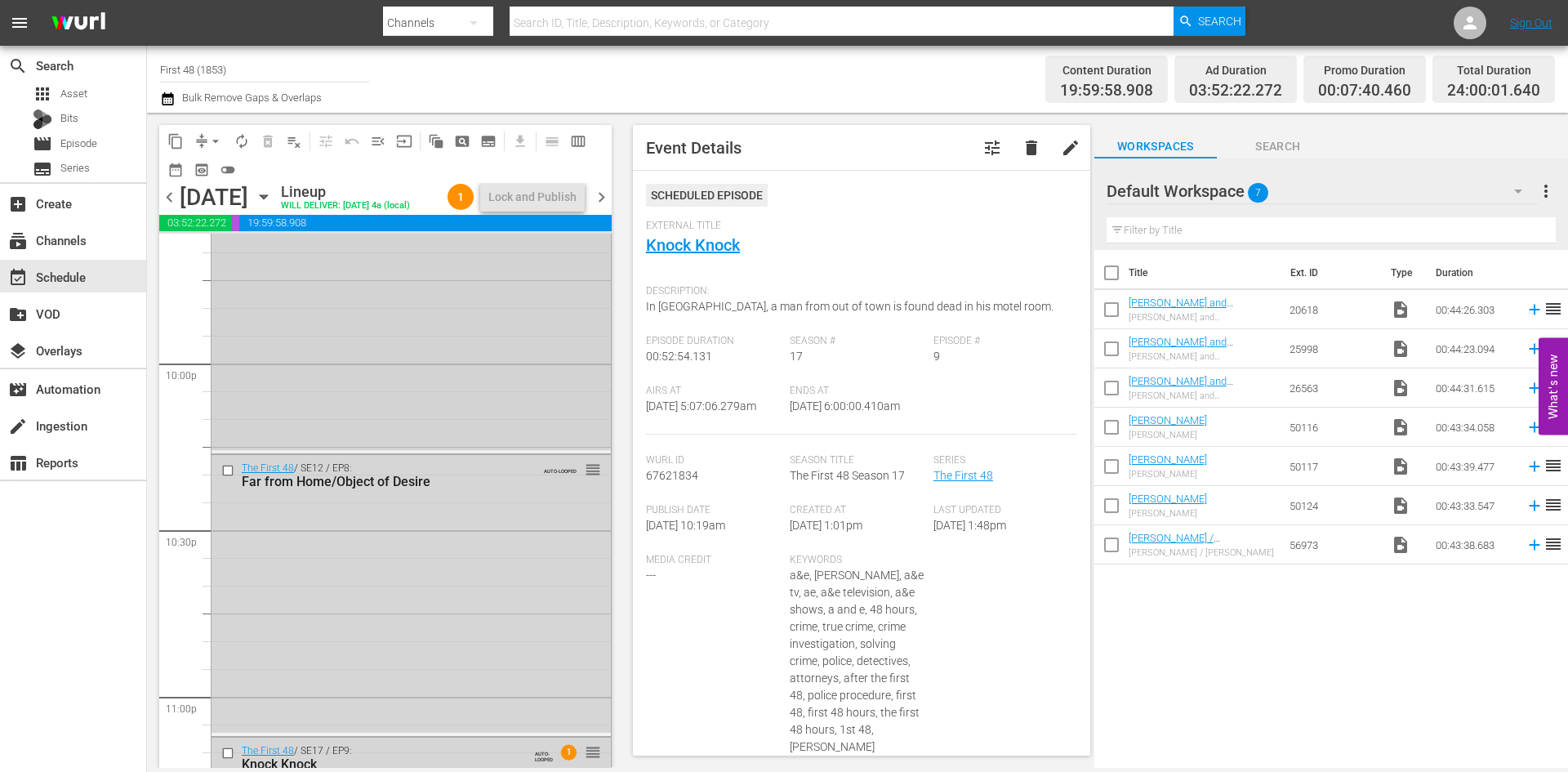 scroll, scrollTop: 7243, scrollLeft: 0, axis: vertical 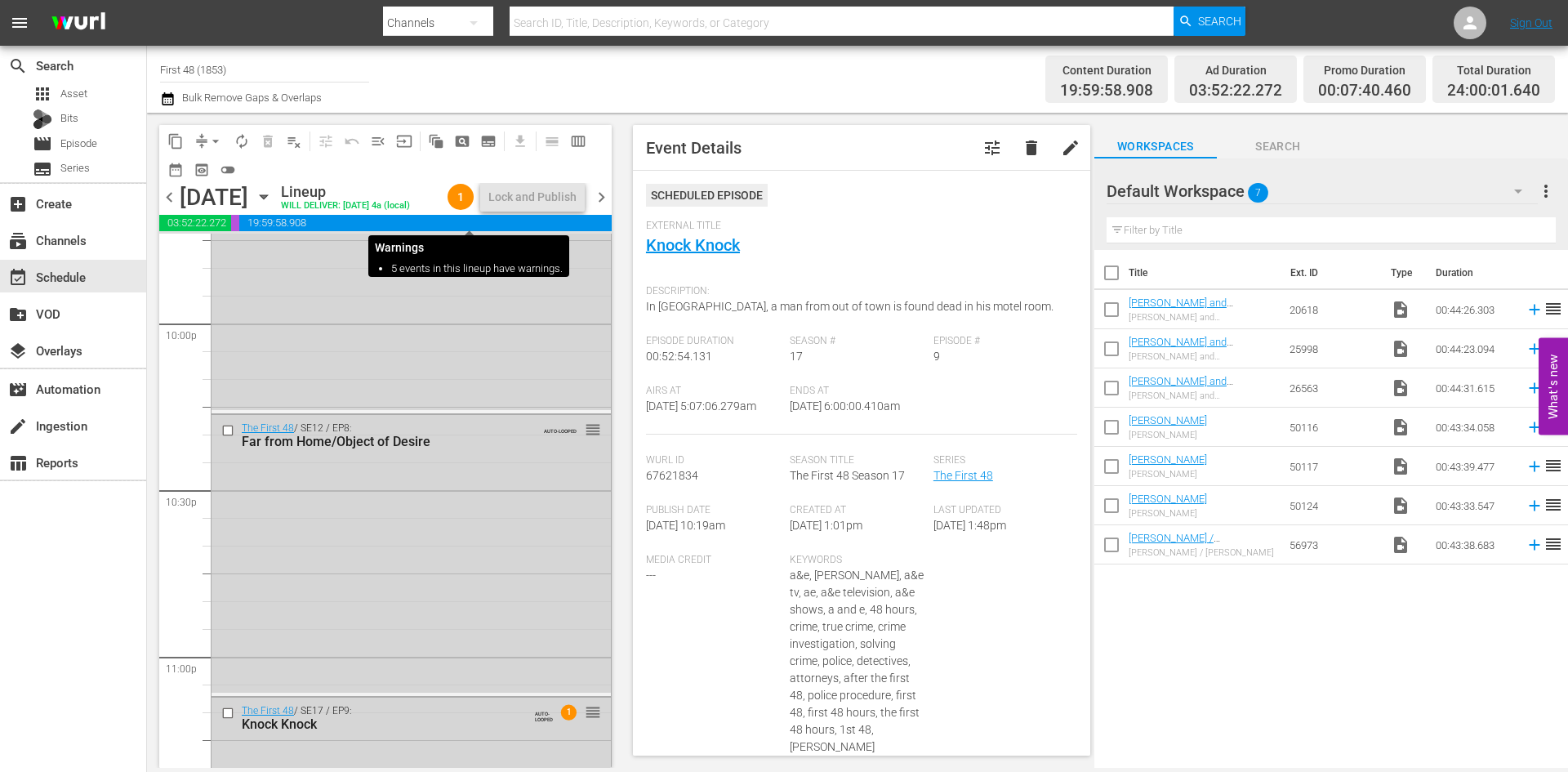 click on "1" at bounding box center (461, 197) 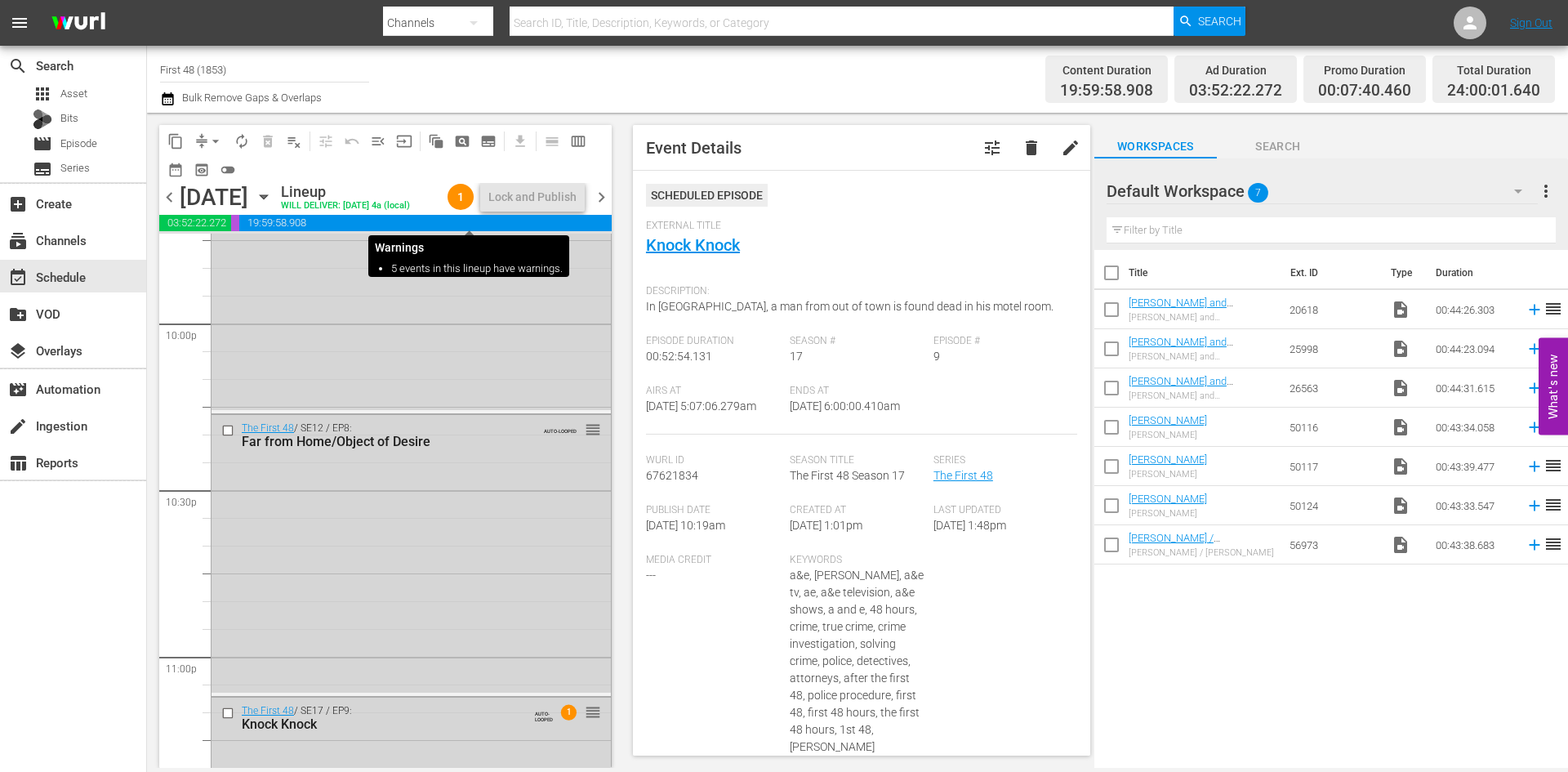 click on "1" at bounding box center (461, 197) 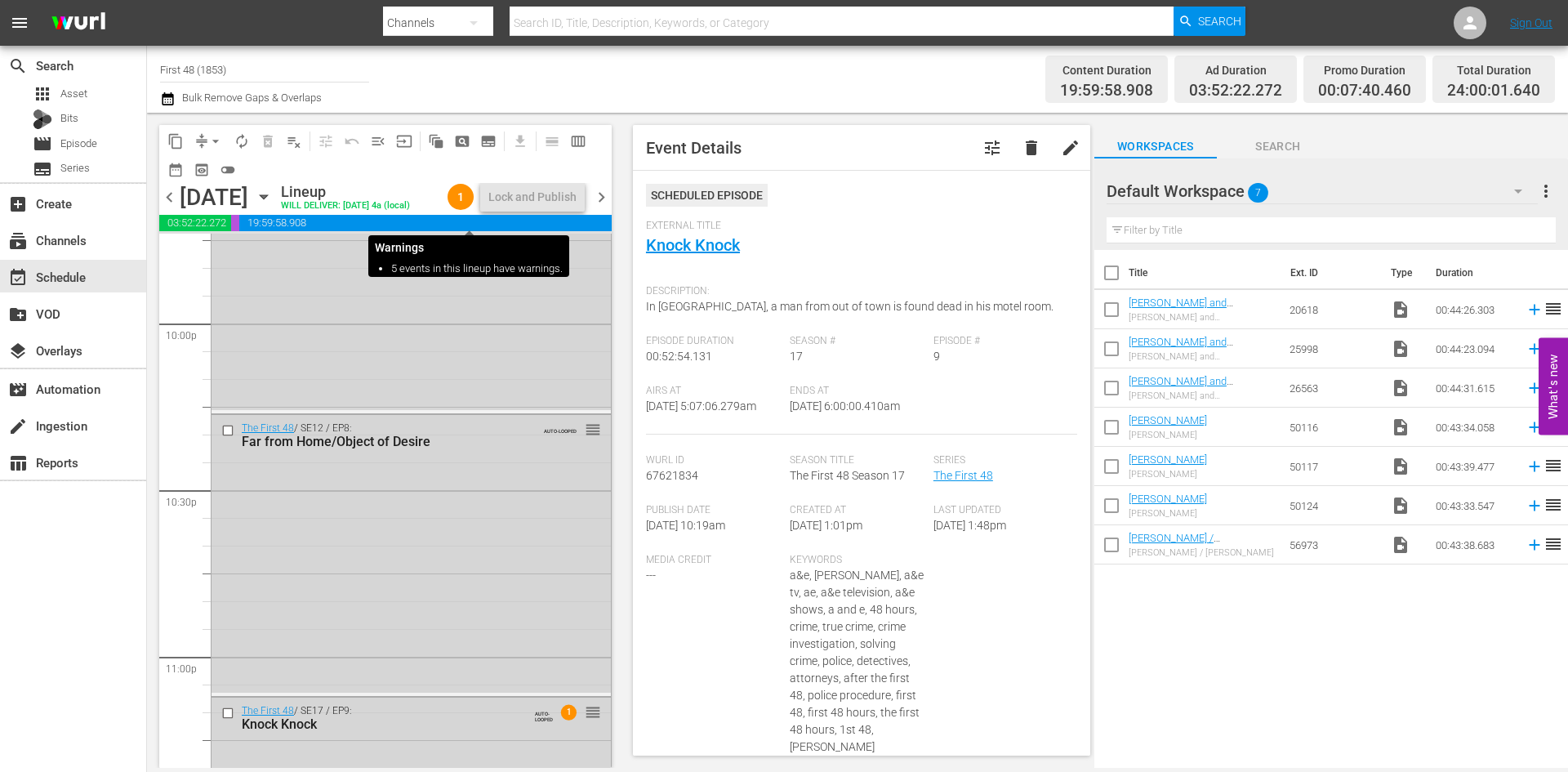 click on "1" at bounding box center [461, 197] 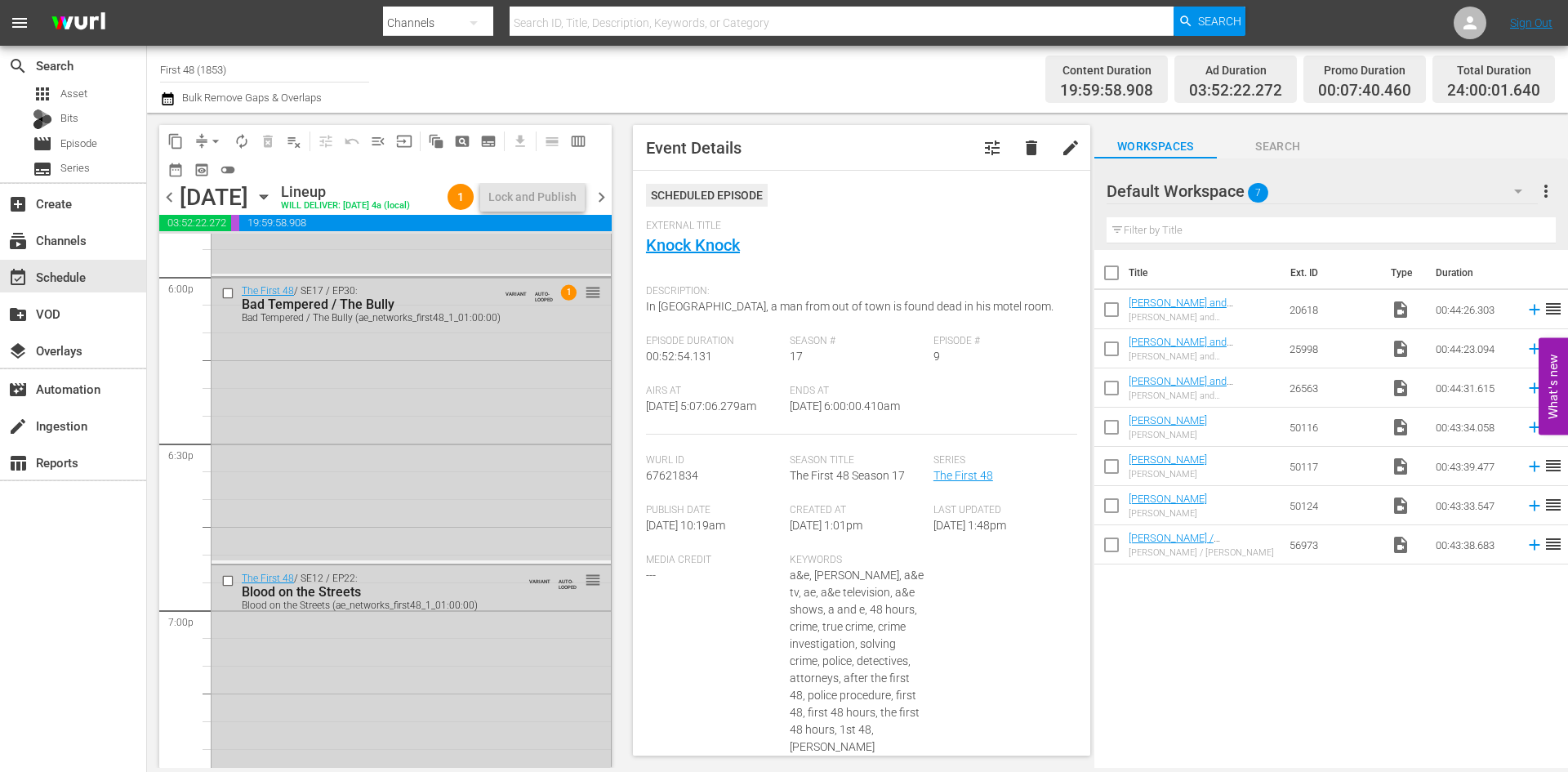 scroll, scrollTop: 5936, scrollLeft: 0, axis: vertical 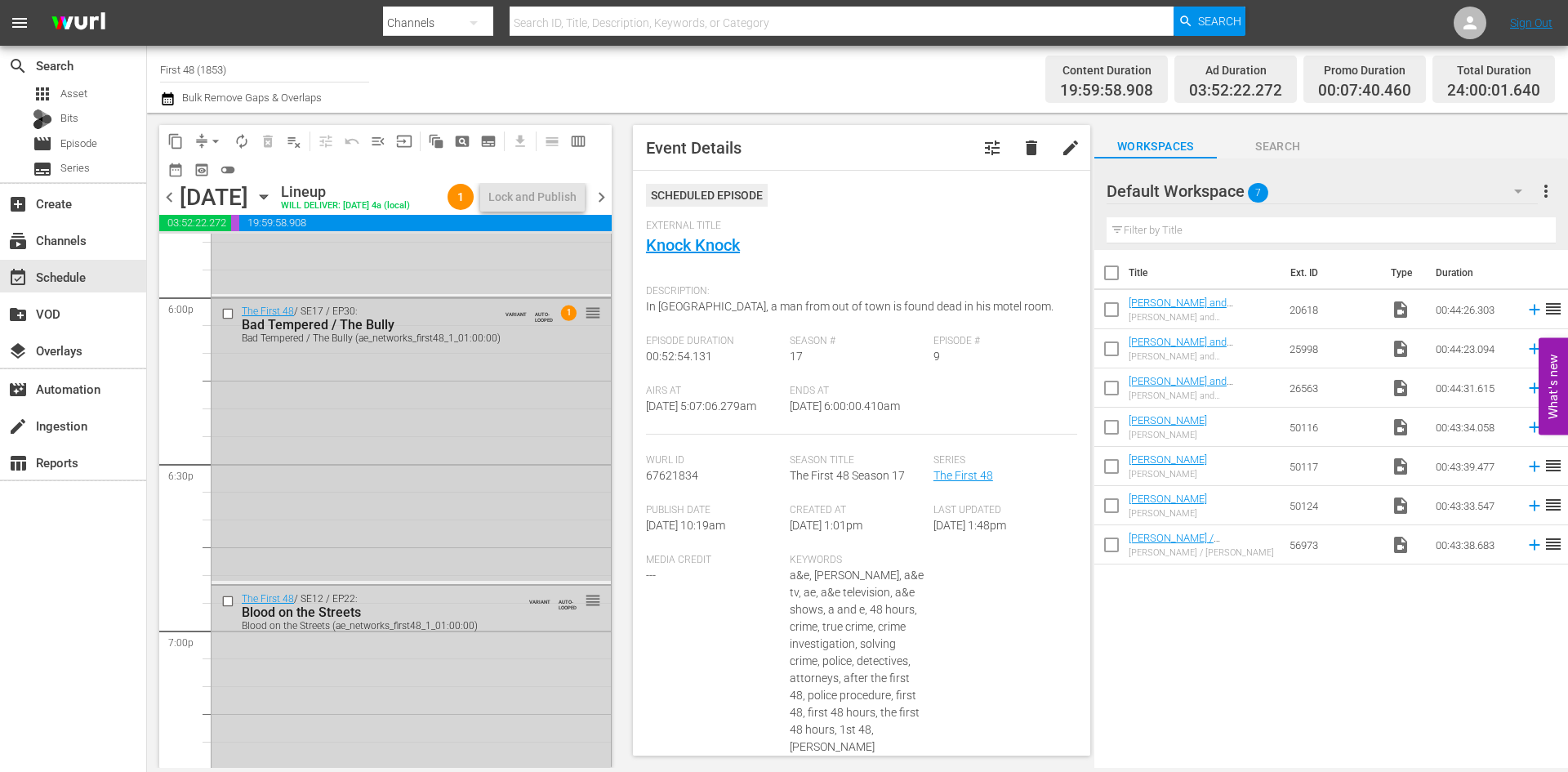 click on "The First 48  / SE17 / EP30:
Bad Tempered / The Bully Bad Tempered / The Bully (ae_networks_first48_1_01:00:00) VARIANT AUTO-LOOPED 1 reorder" at bounding box center [411, 439] 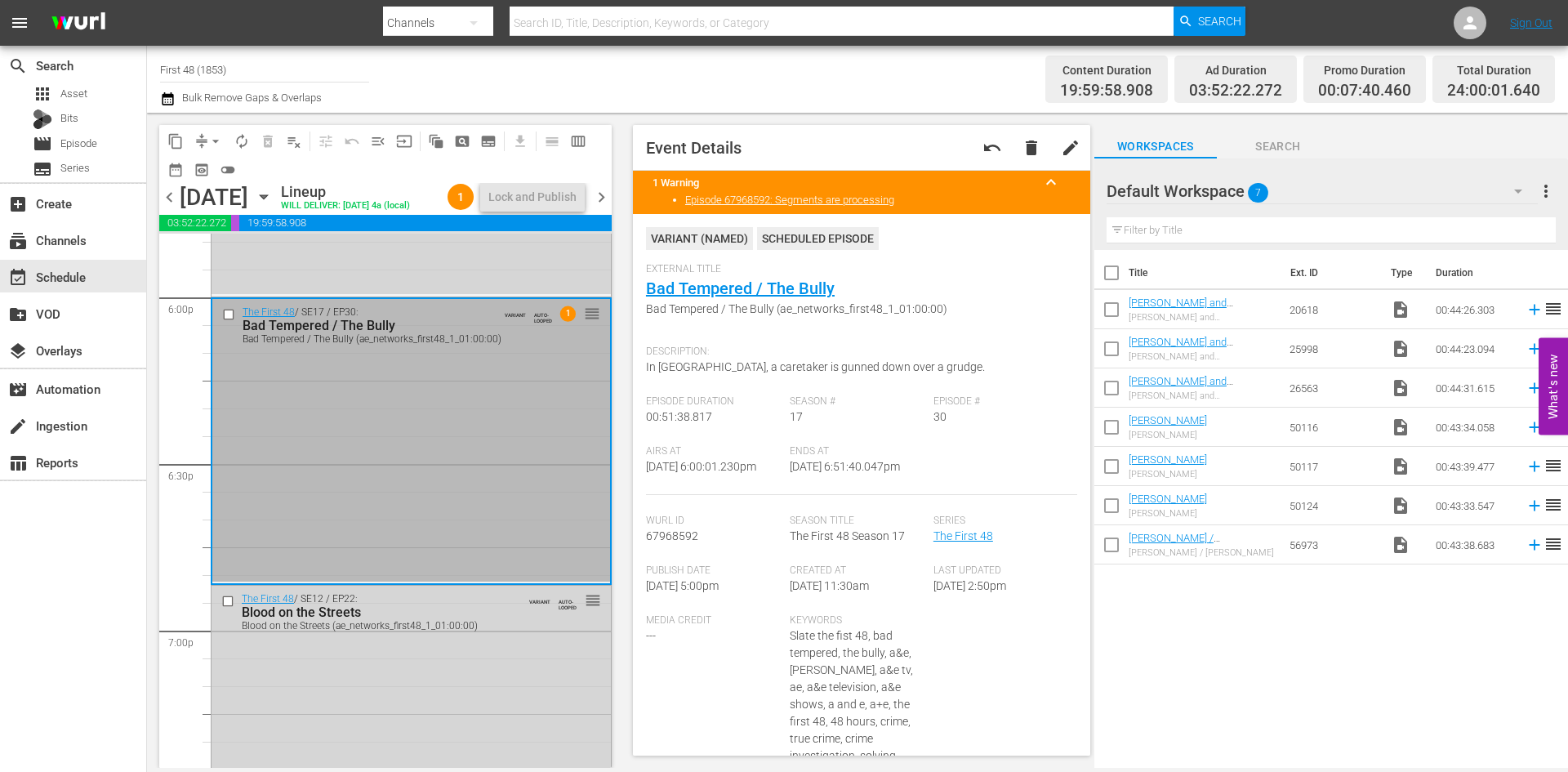 click on "chevron_right" at bounding box center [601, 197] 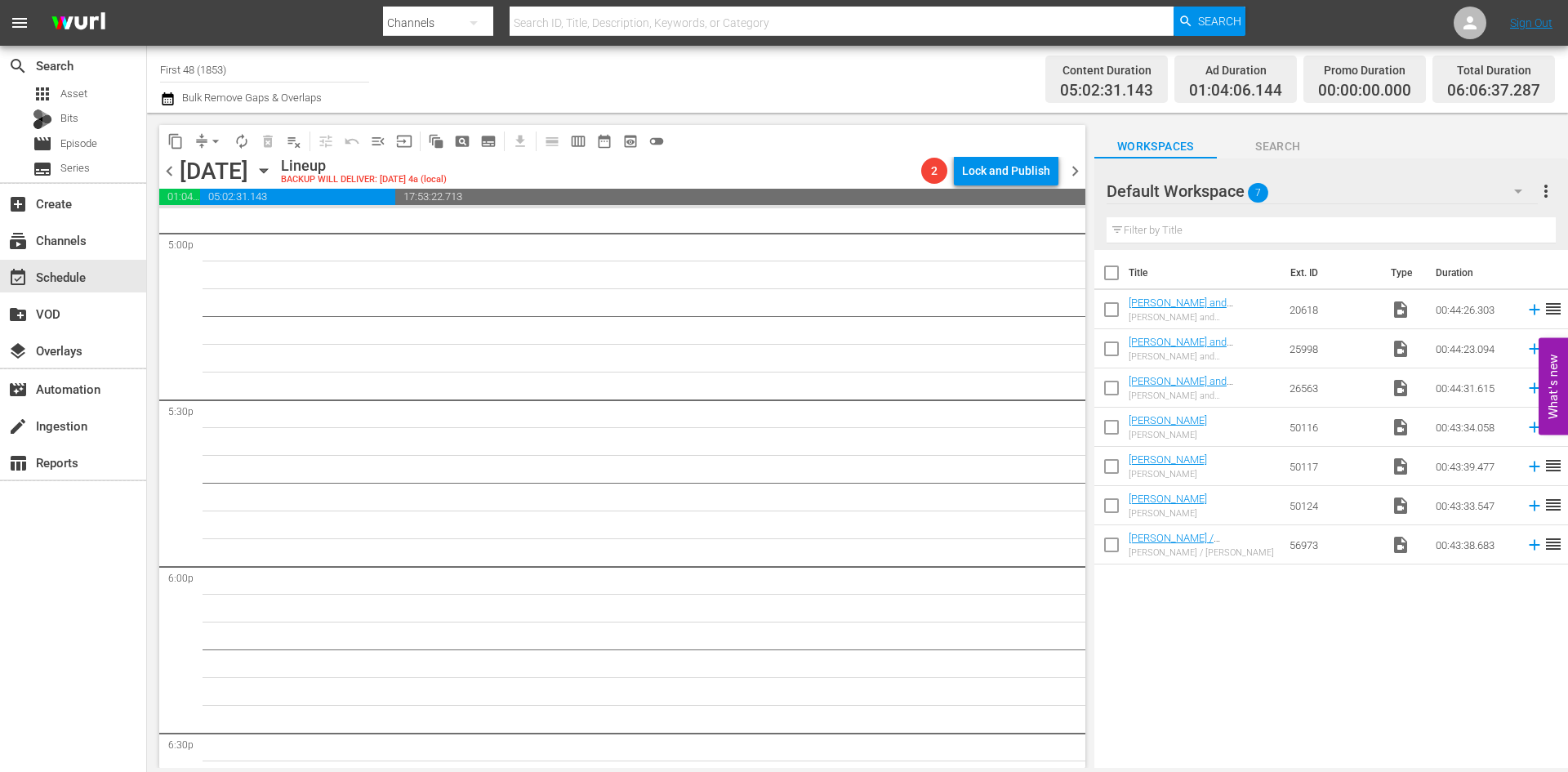 scroll, scrollTop: 5152, scrollLeft: 0, axis: vertical 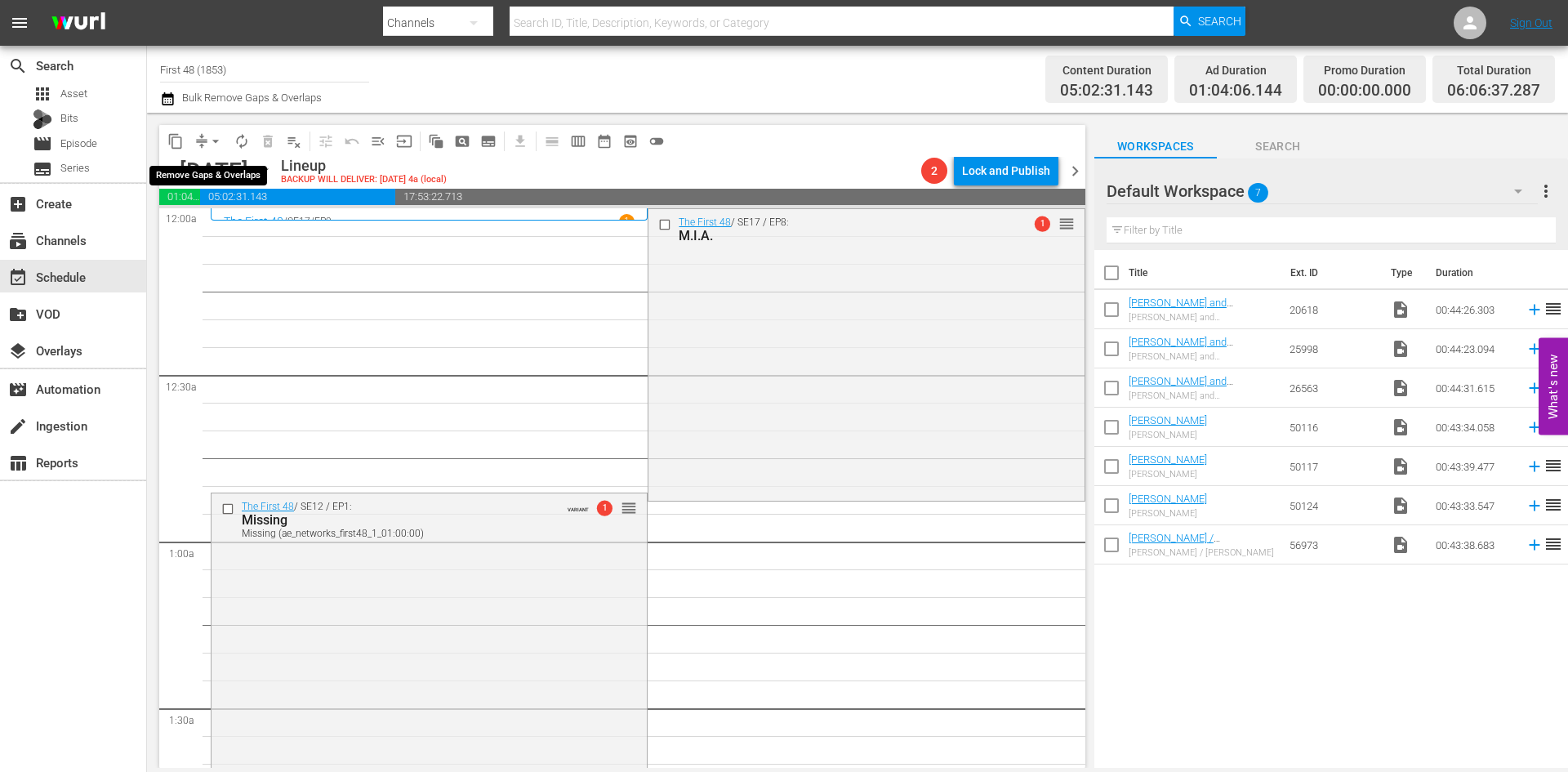 click on "arrow_drop_down" at bounding box center (216, 141) 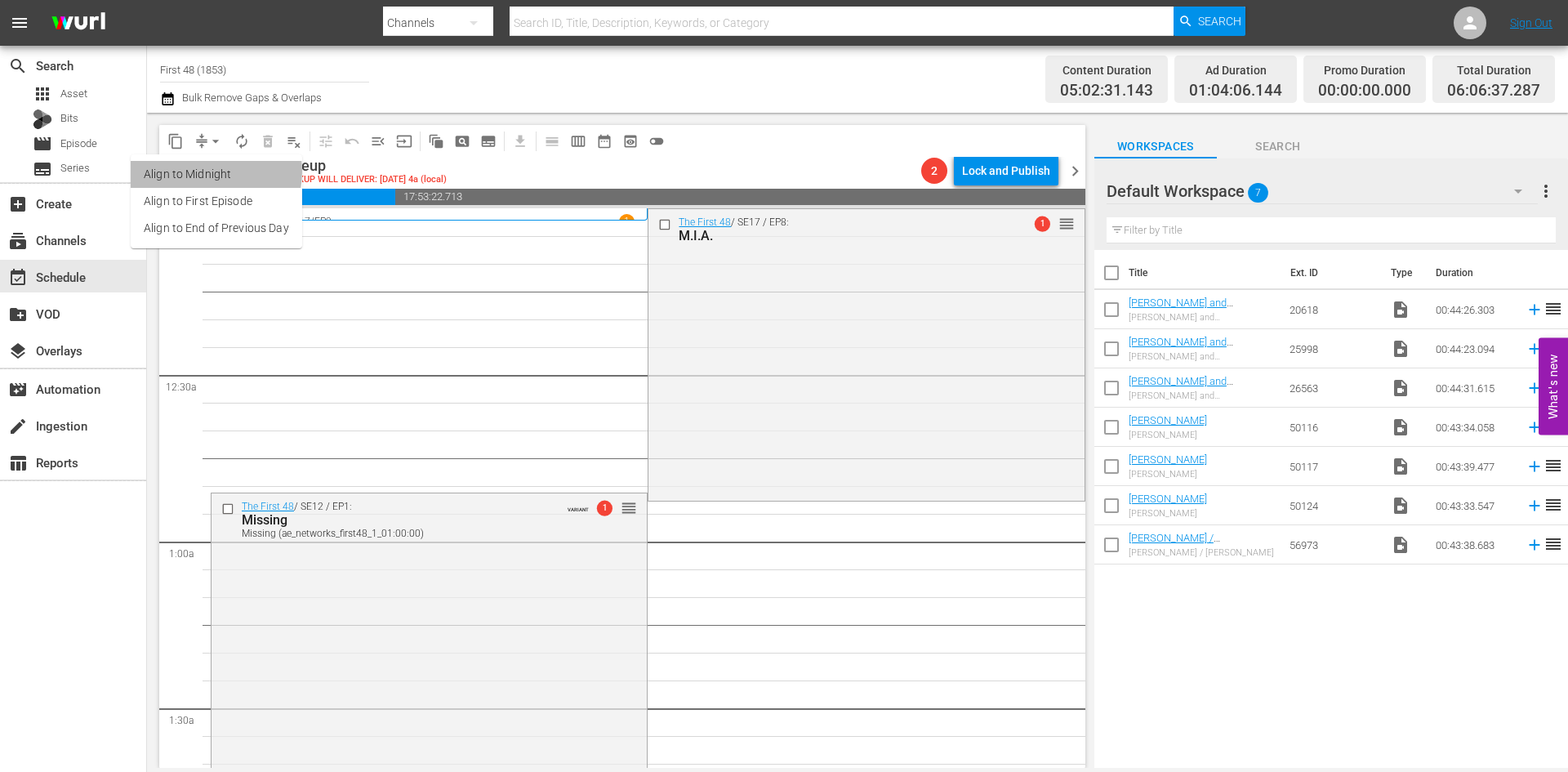 click on "Align to Midnight" at bounding box center [216, 174] 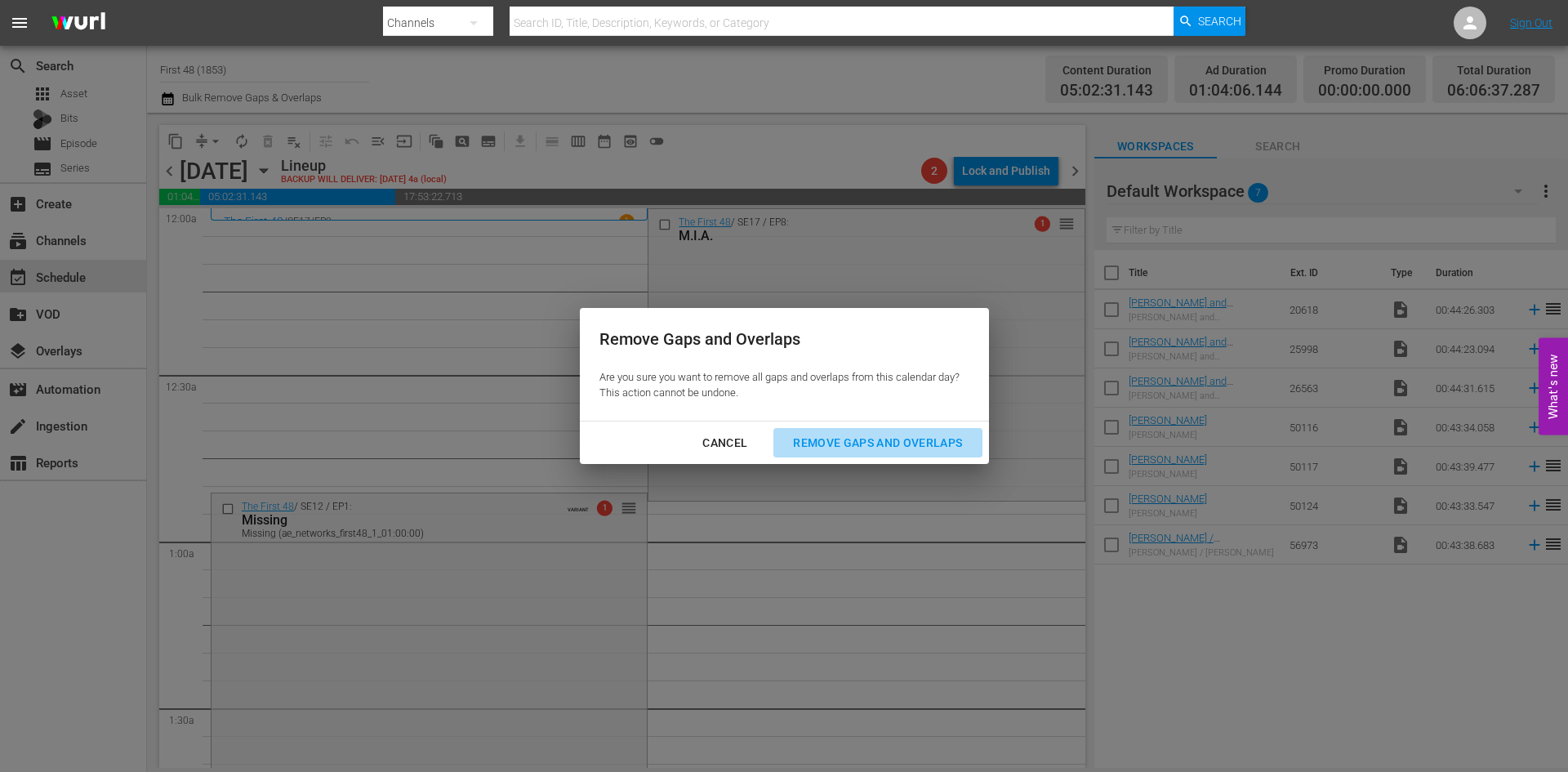 click on "Remove Gaps and Overlaps" at bounding box center (877, 443) 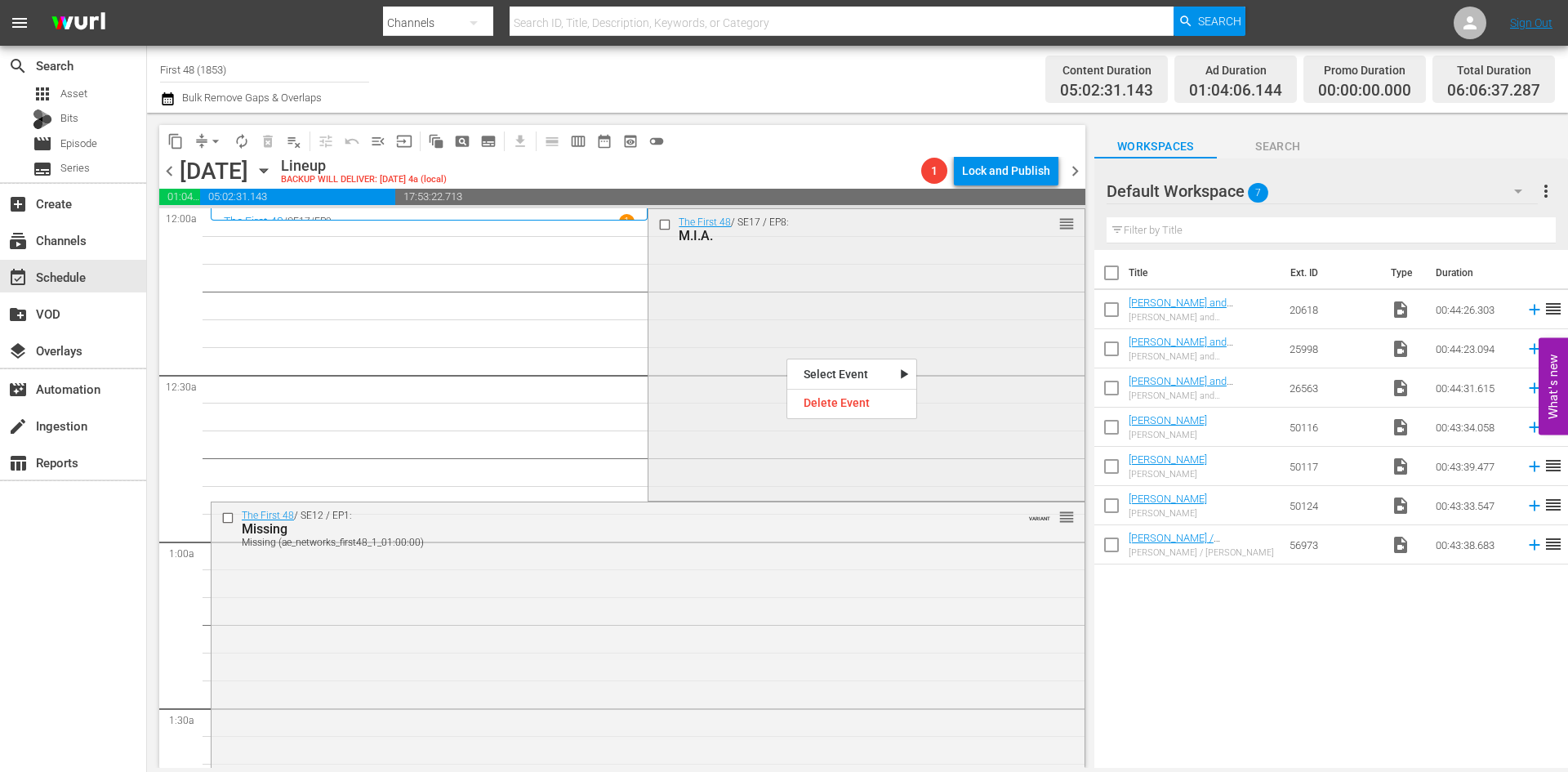click on "The First 48  / SE17 / EP8:
M.I.A. reorder" at bounding box center (866, 353) 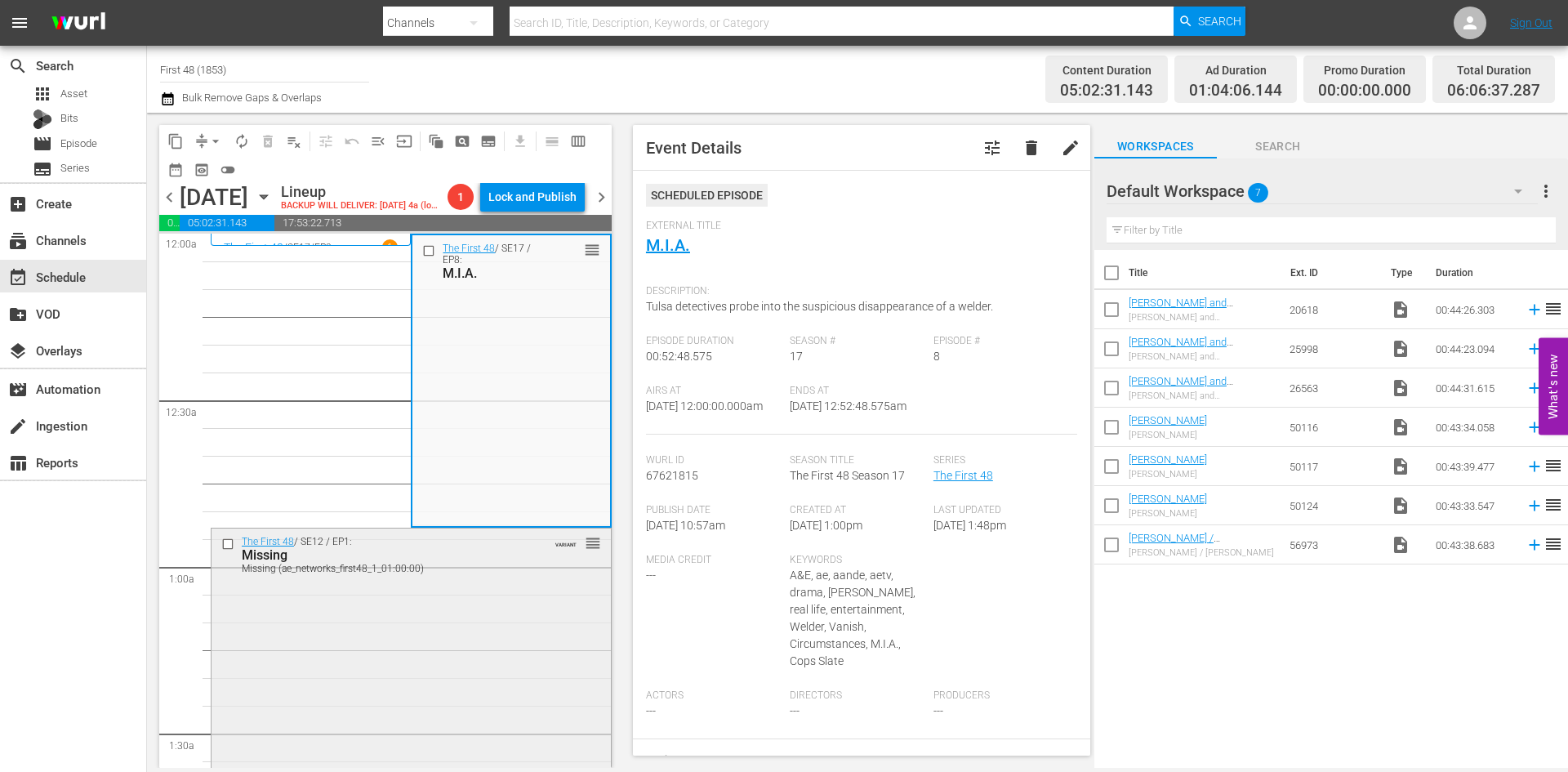 click on "The First 48  / SE12 / EP1:
Missing Missing (ae_networks_first48_1_01:00:00) VARIANT reorder" at bounding box center (411, 667) 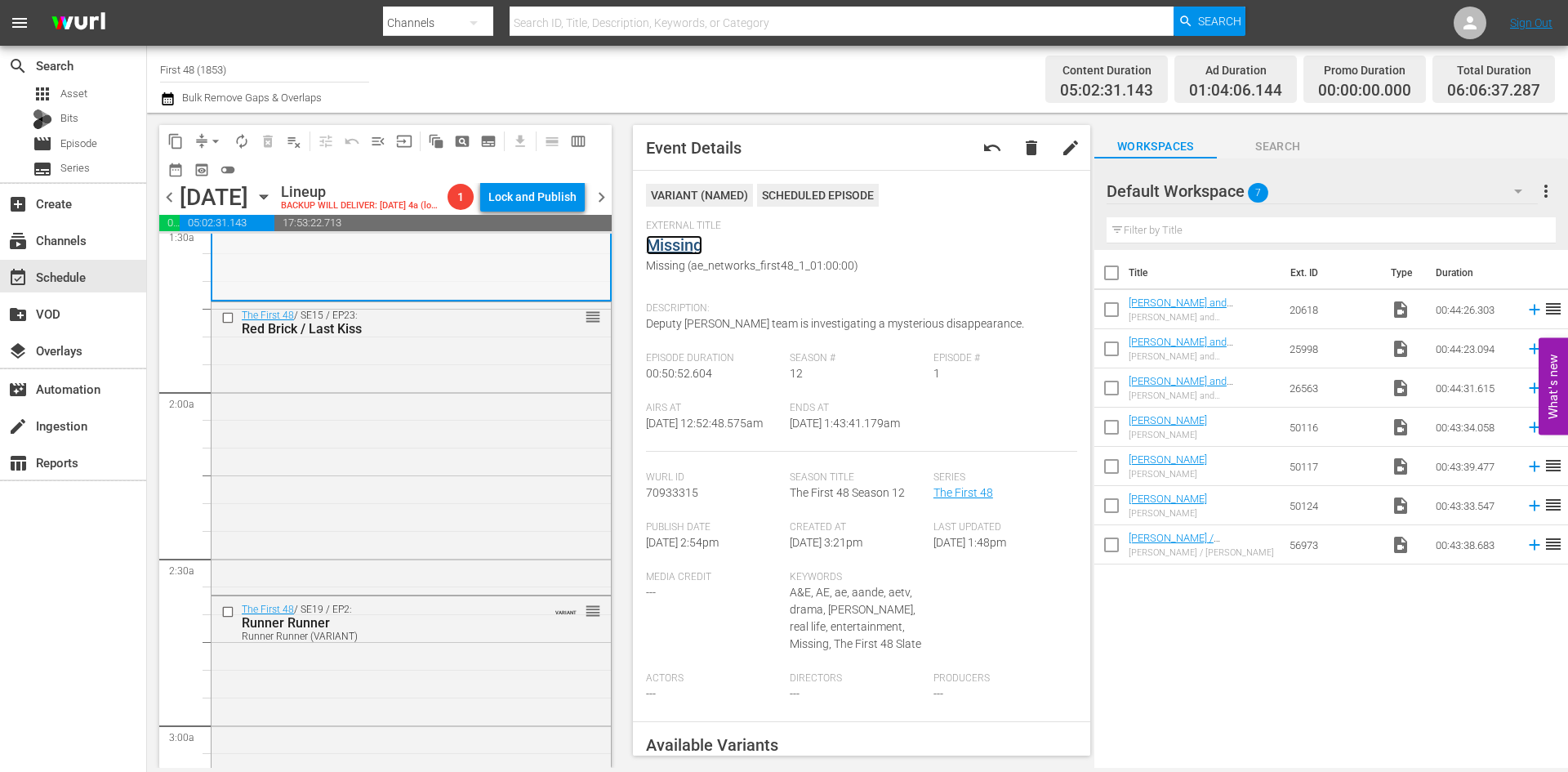 scroll, scrollTop: 572, scrollLeft: 0, axis: vertical 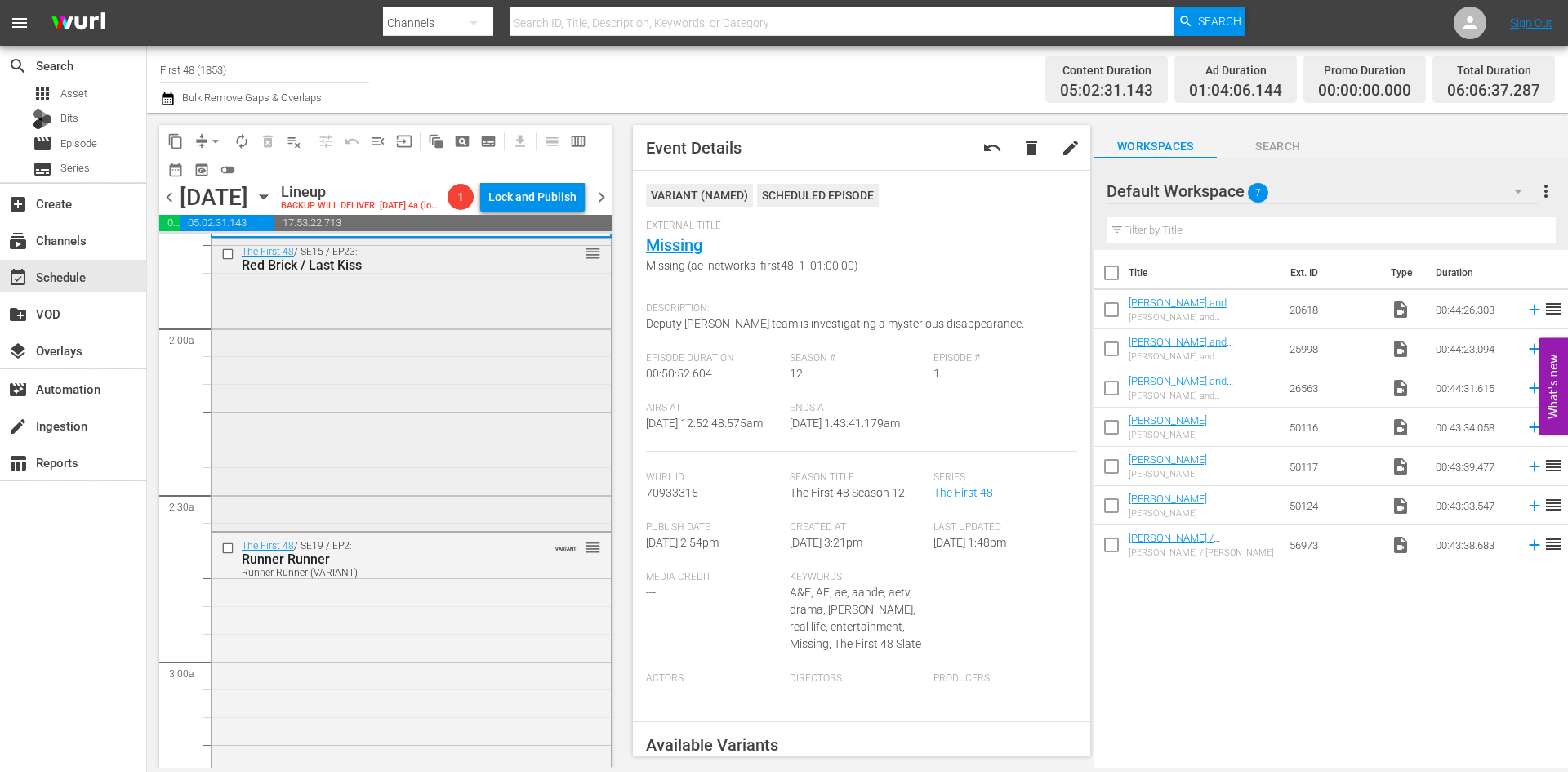 click on "The First 48  / SE15 / EP23:
Red Brick / Last Kiss reorder" at bounding box center (411, 383) 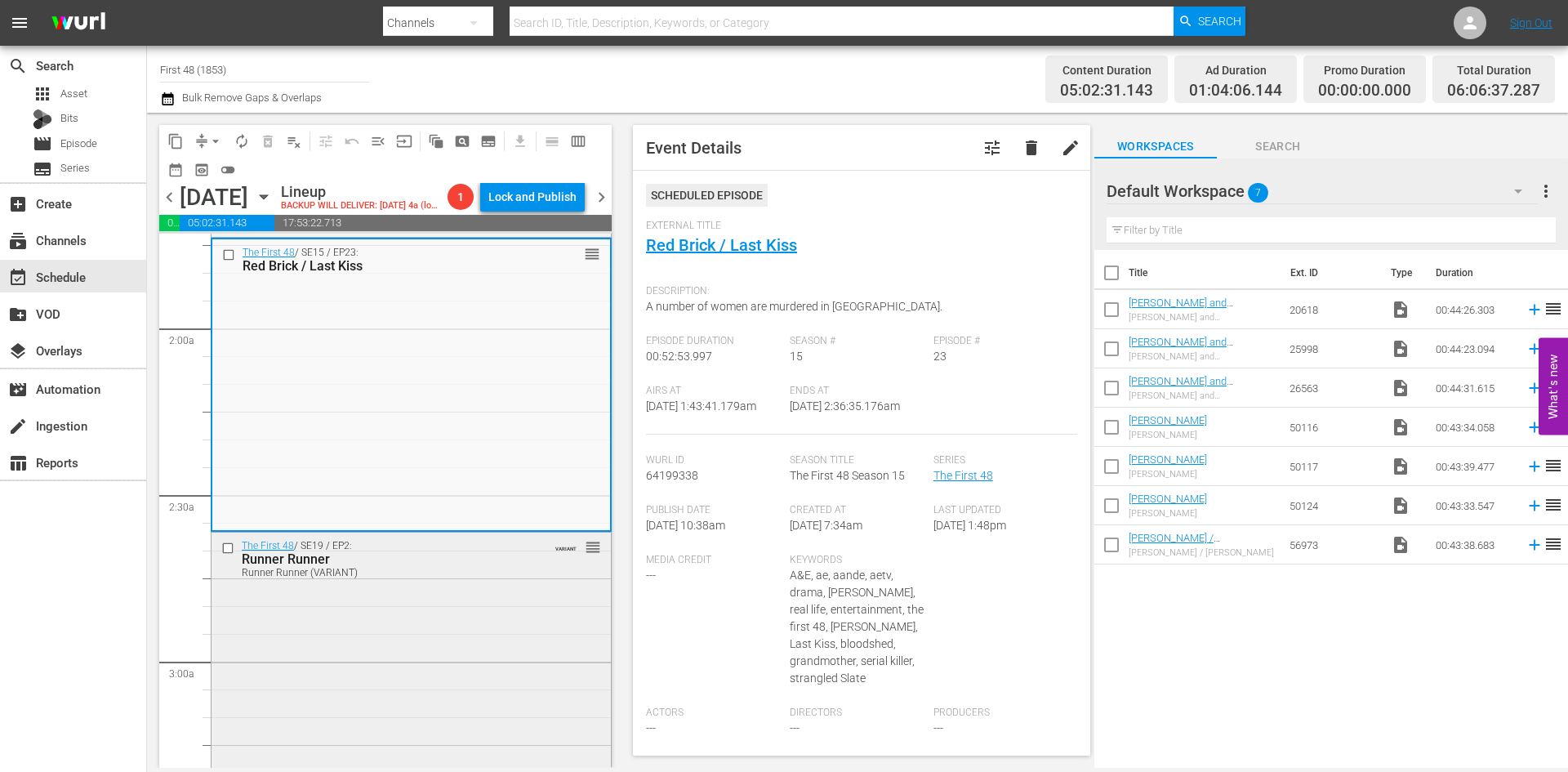 click on "The First 48  / SE19 / EP2:
Runner Runner Runner Runner (VARIANT) VARIANT reorder" at bounding box center [411, 676] 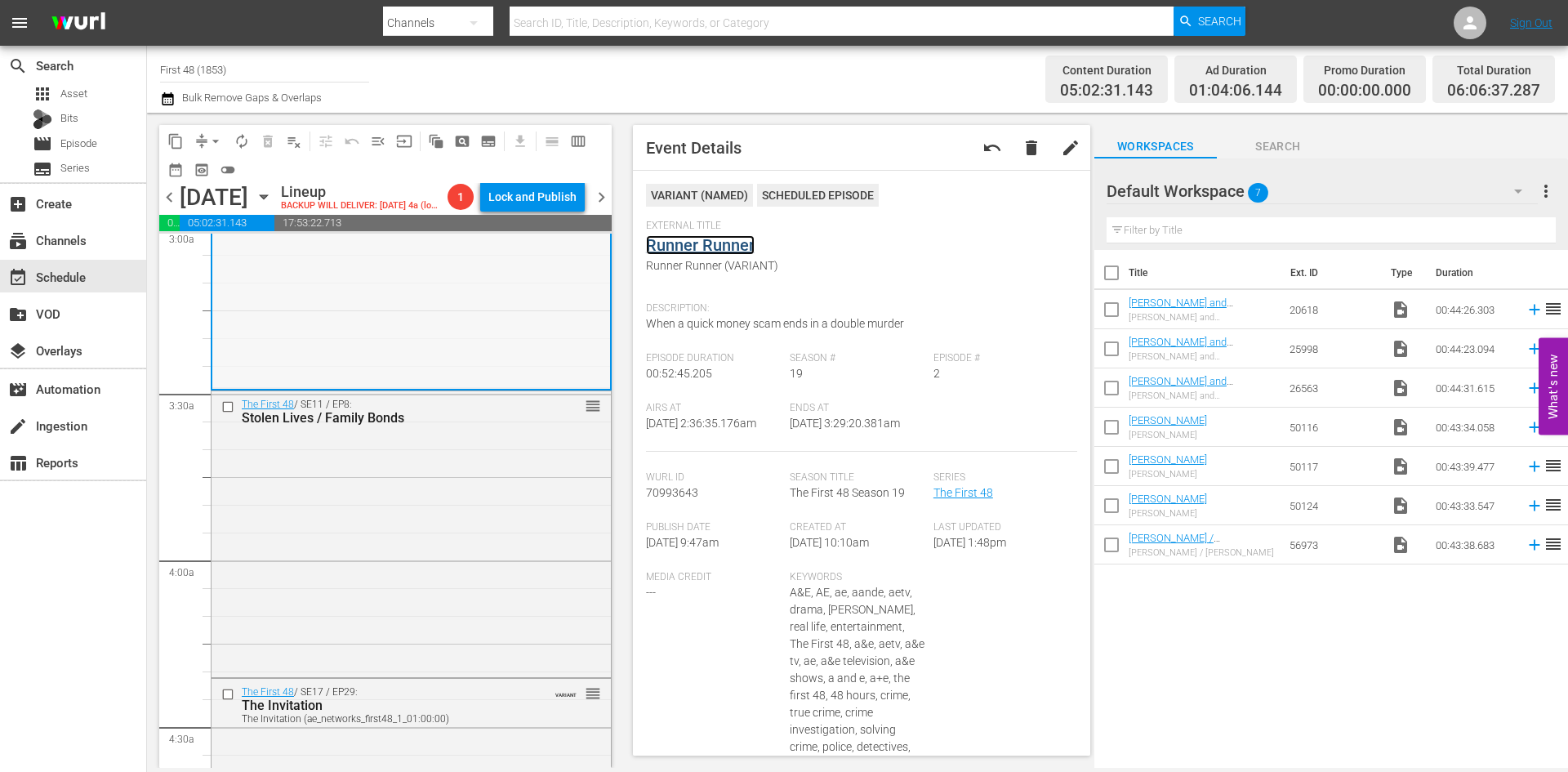 scroll, scrollTop: 1062, scrollLeft: 0, axis: vertical 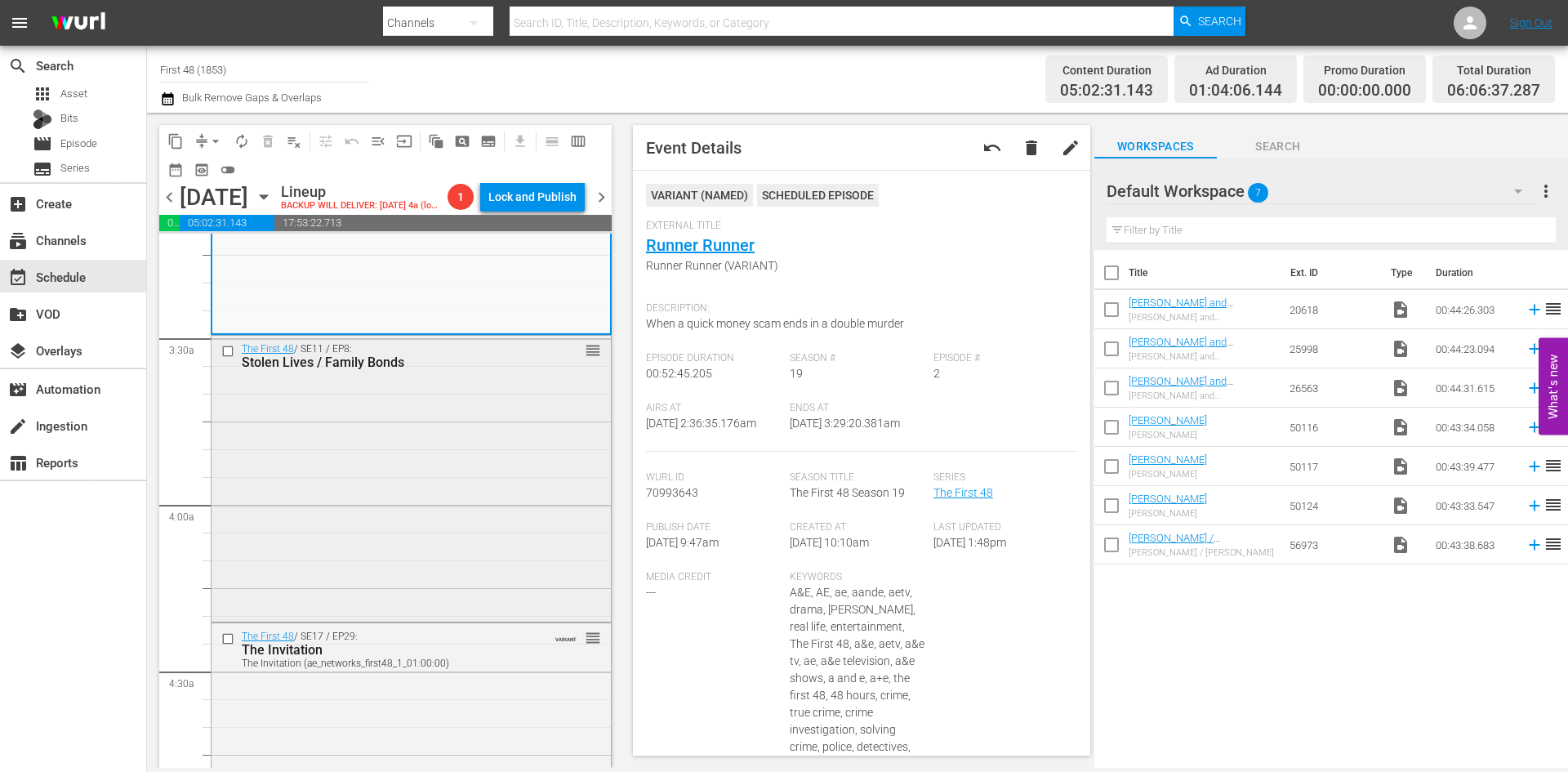 click on "The First 48  / SE11 / EP8:
Stolen Lives / Family Bonds reorder" at bounding box center (411, 477) 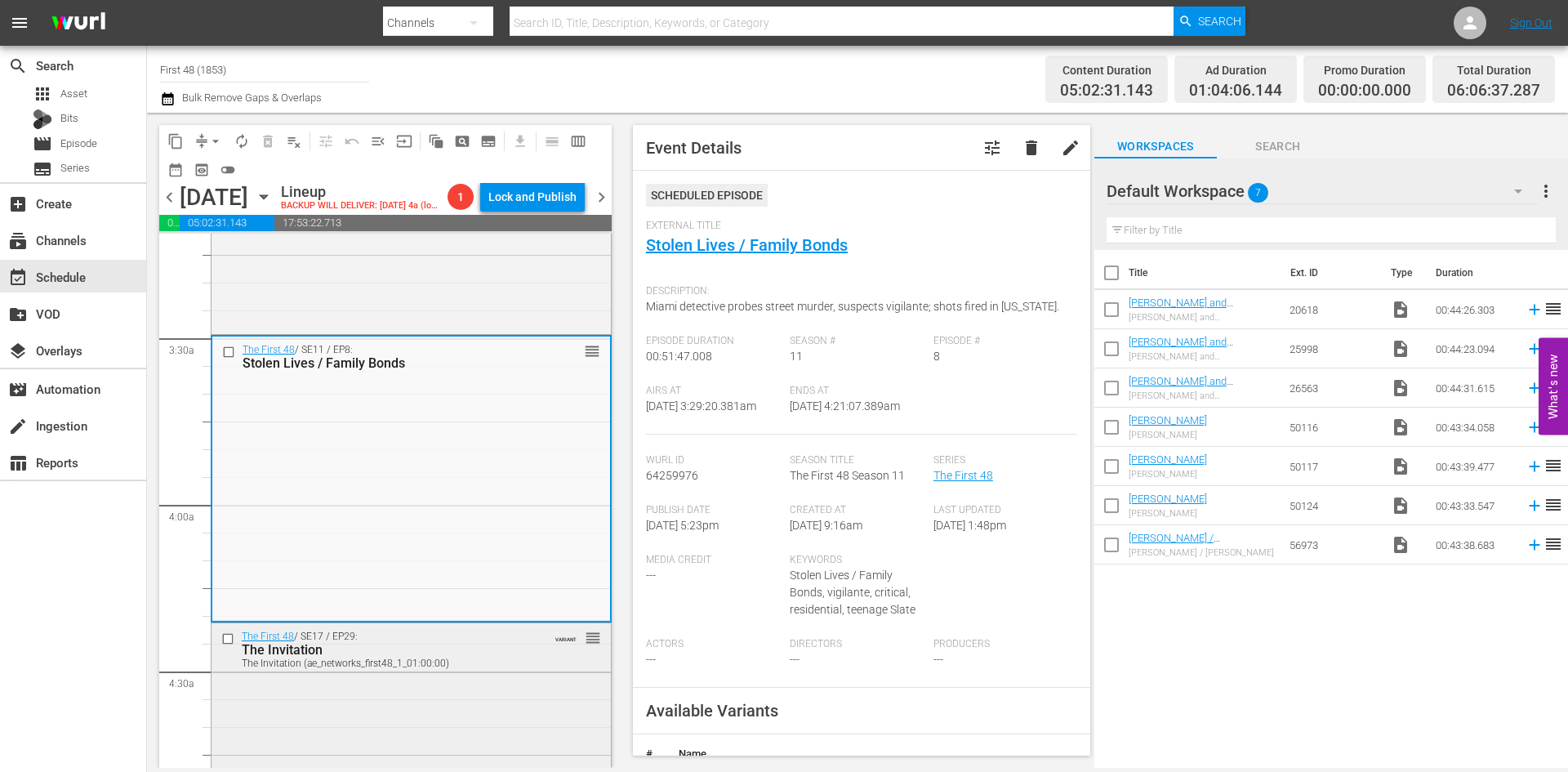 click on "The Invitation (ae_networks_first48_1_01:00:00)" at bounding box center [385, 663] 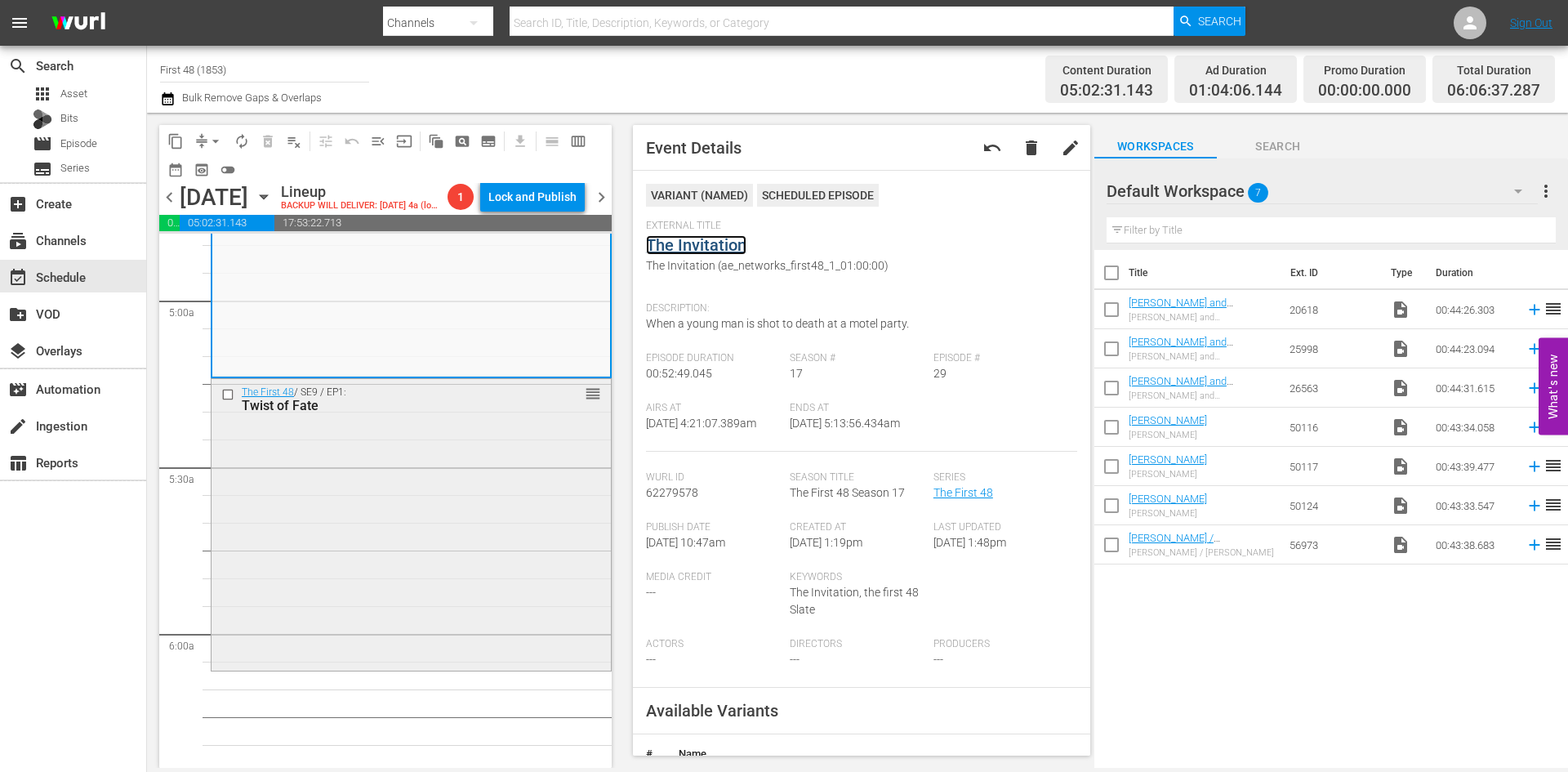 scroll, scrollTop: 1634, scrollLeft: 0, axis: vertical 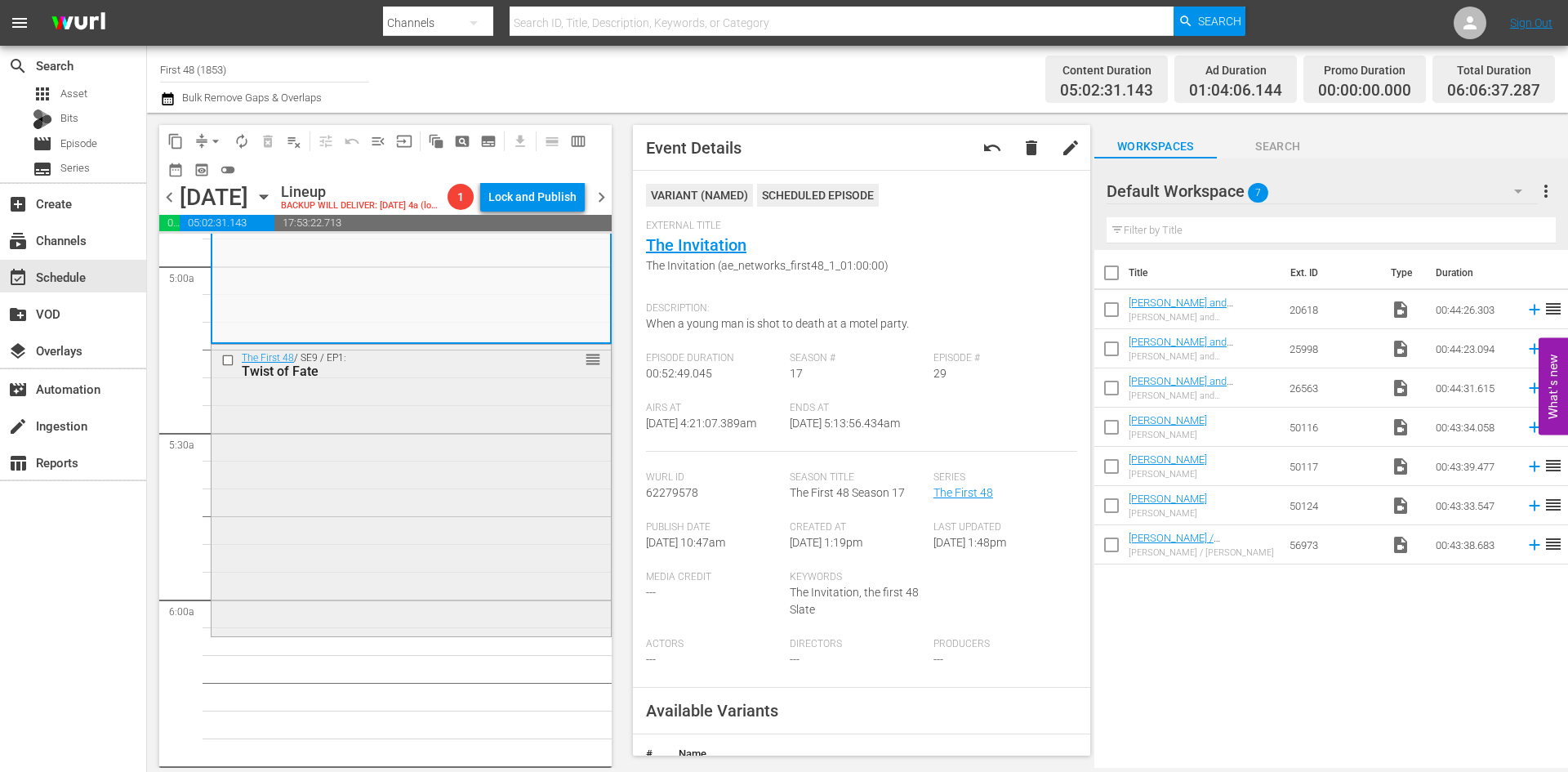 click on "The First 48  / SE9 / EP1:
Twist of Fate reorder" at bounding box center (411, 489) 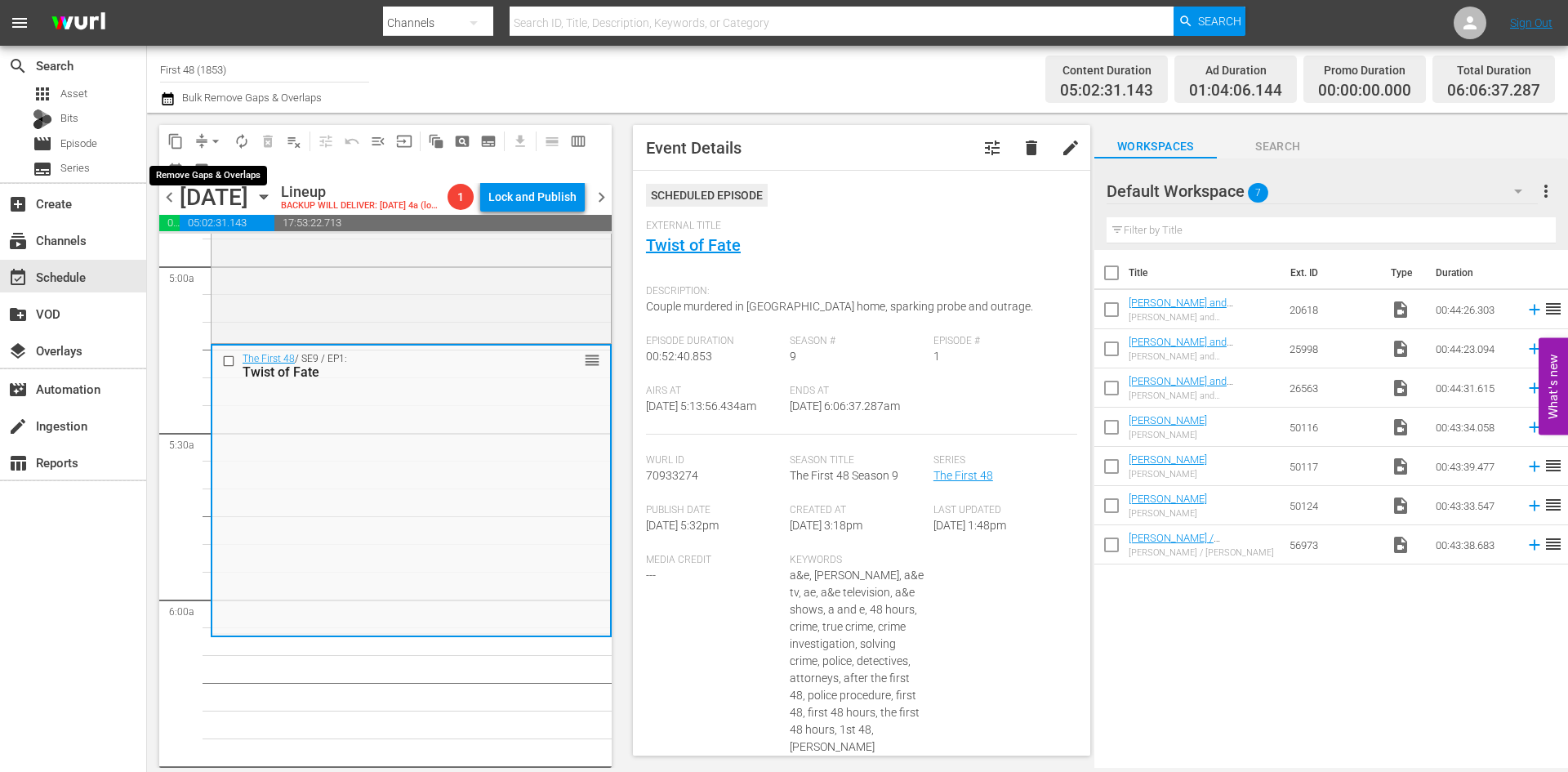 click on "arrow_drop_down" at bounding box center [216, 141] 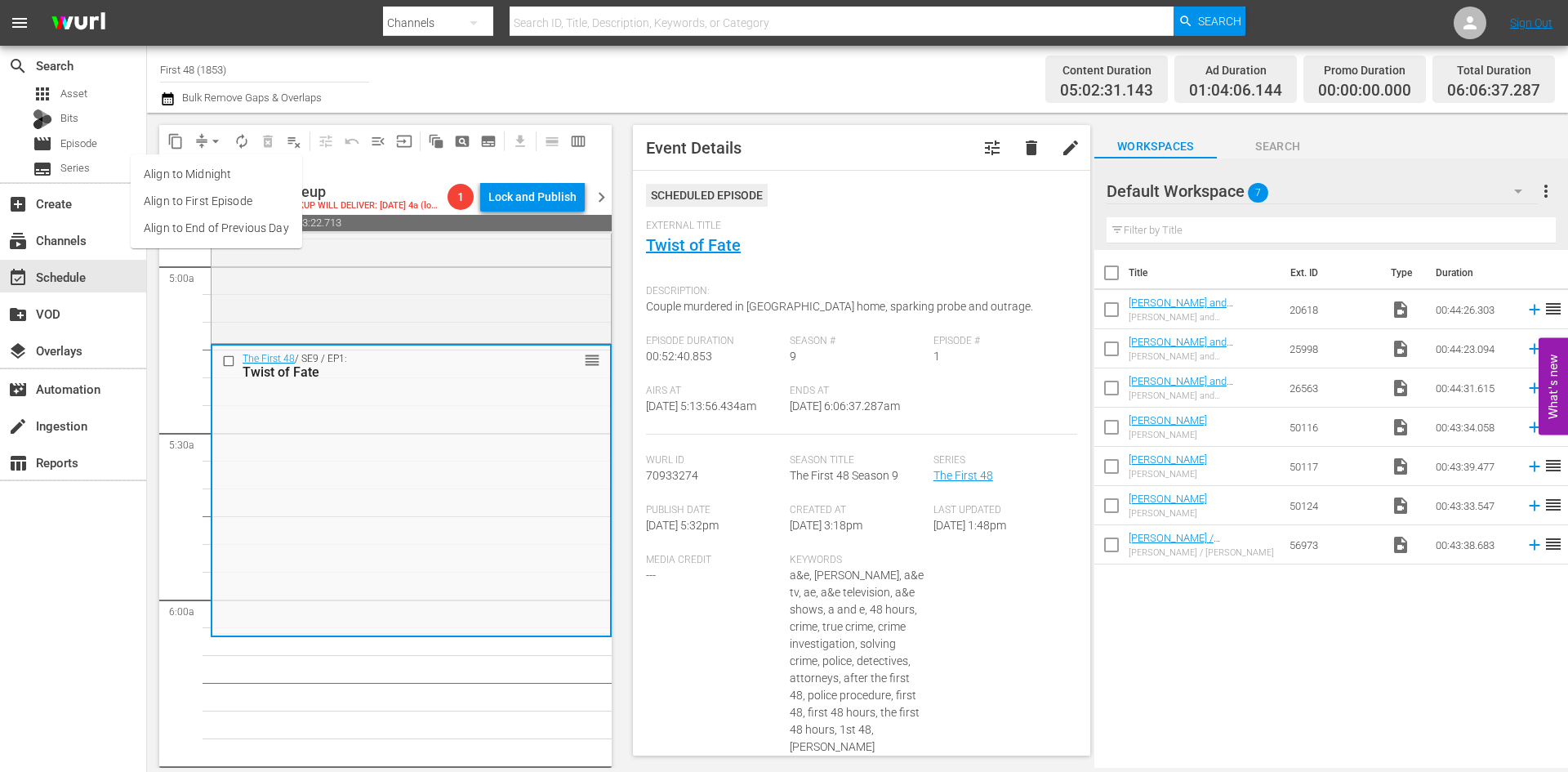 click on "Align to Midnight" at bounding box center [216, 174] 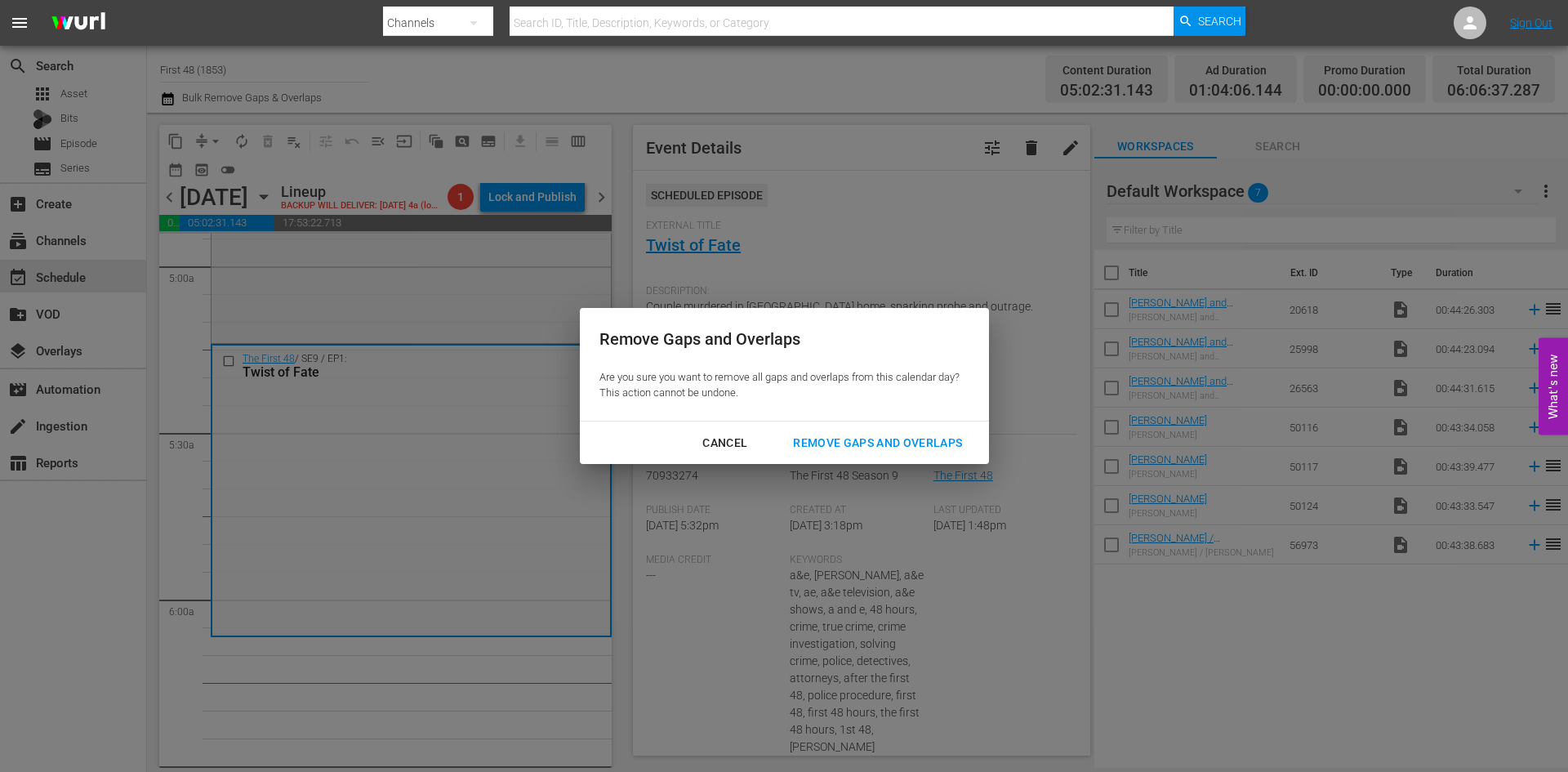 click on "Remove Gaps and Overlaps" at bounding box center [877, 443] 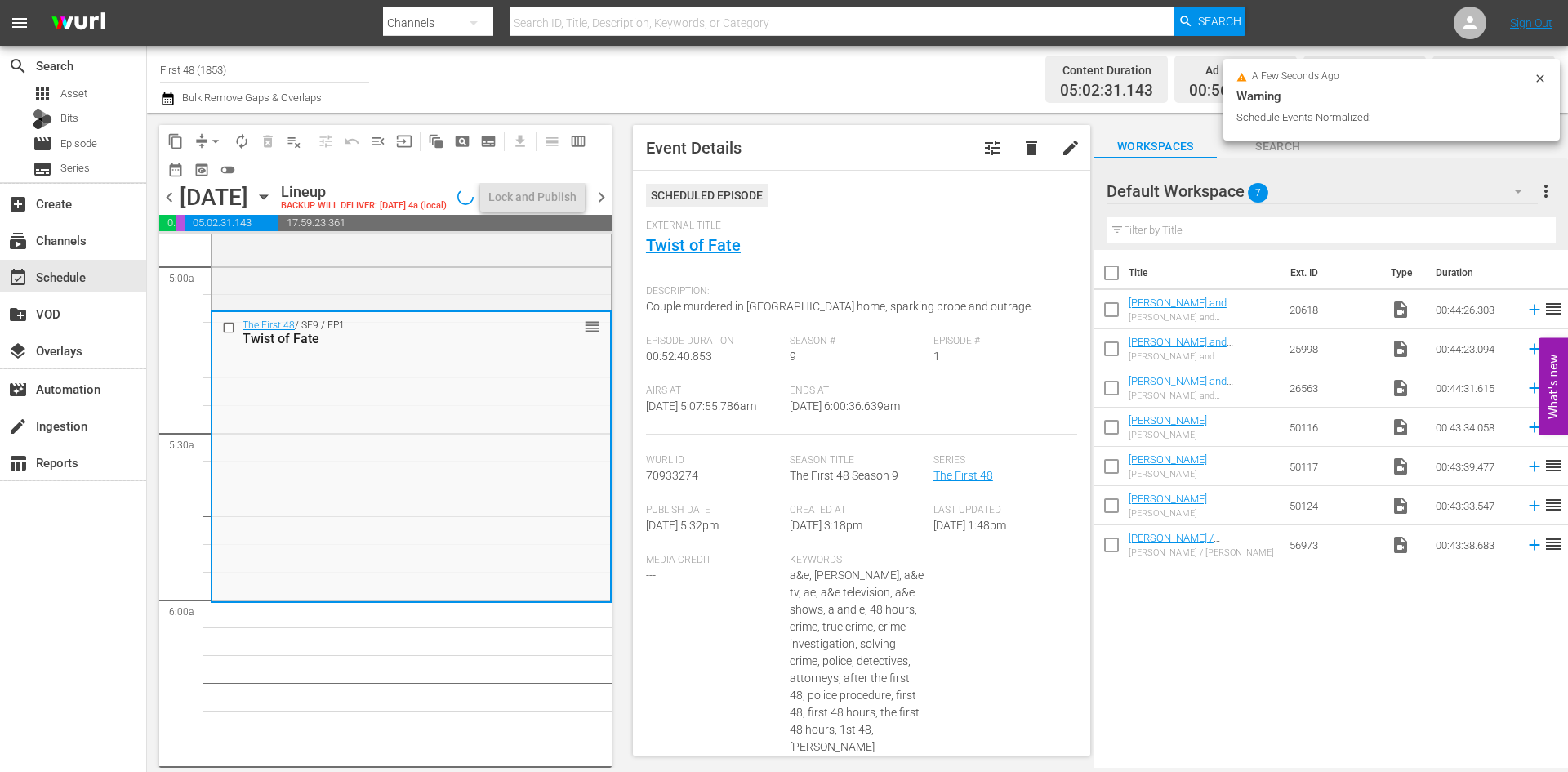 scroll, scrollTop: 1662, scrollLeft: 0, axis: vertical 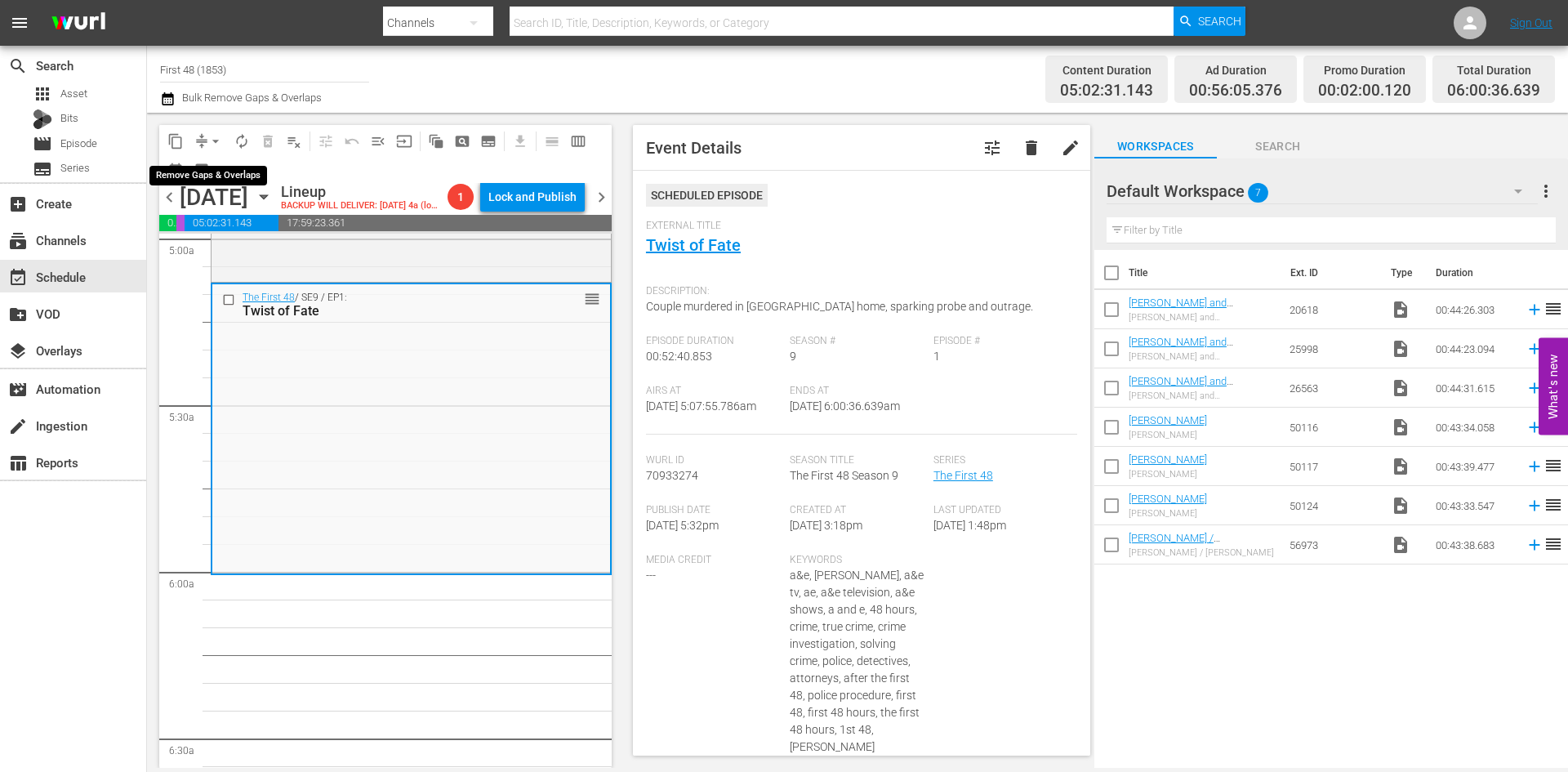 click on "arrow_drop_down" at bounding box center [216, 141] 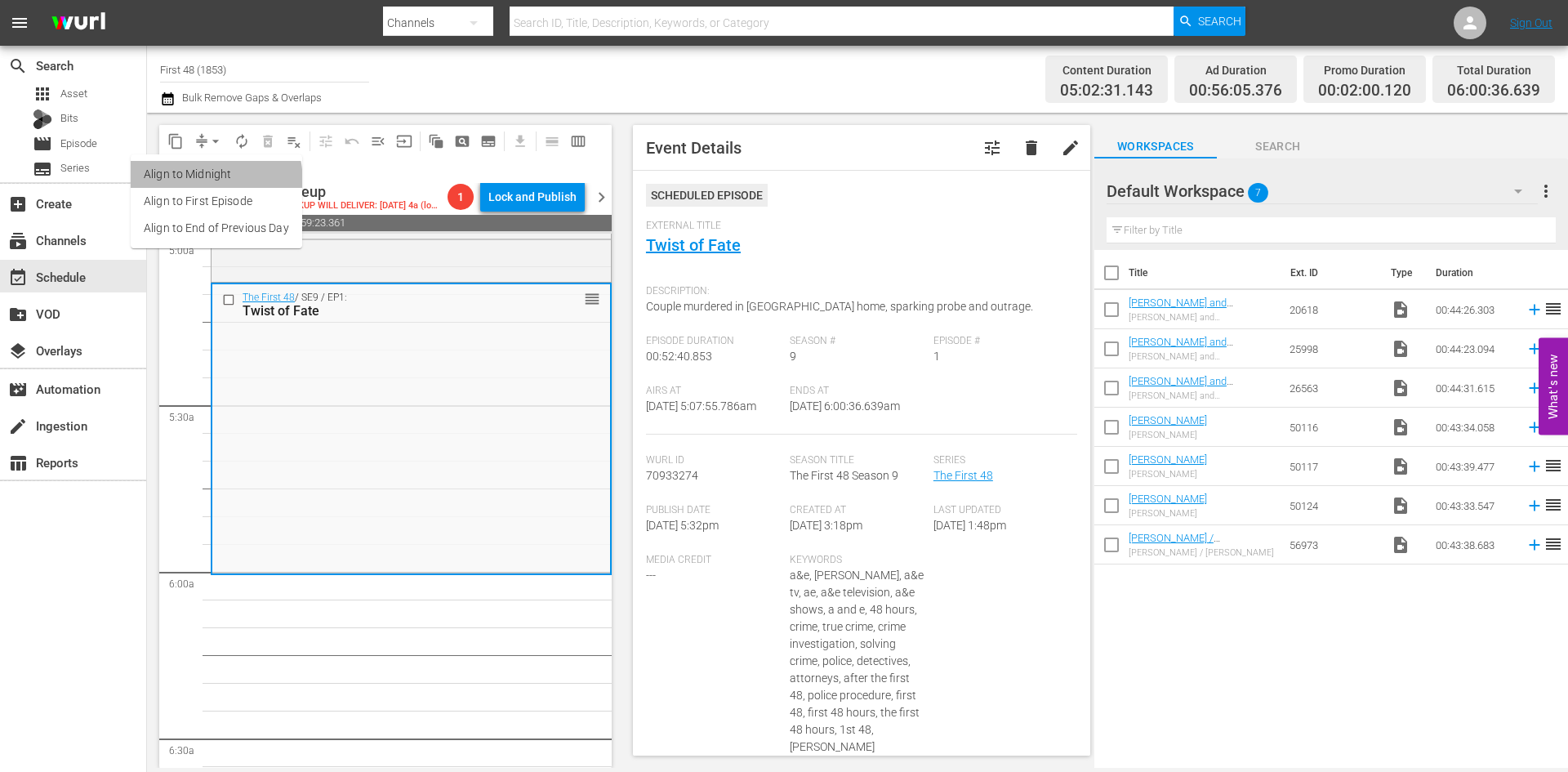 click on "Align to Midnight" at bounding box center [216, 174] 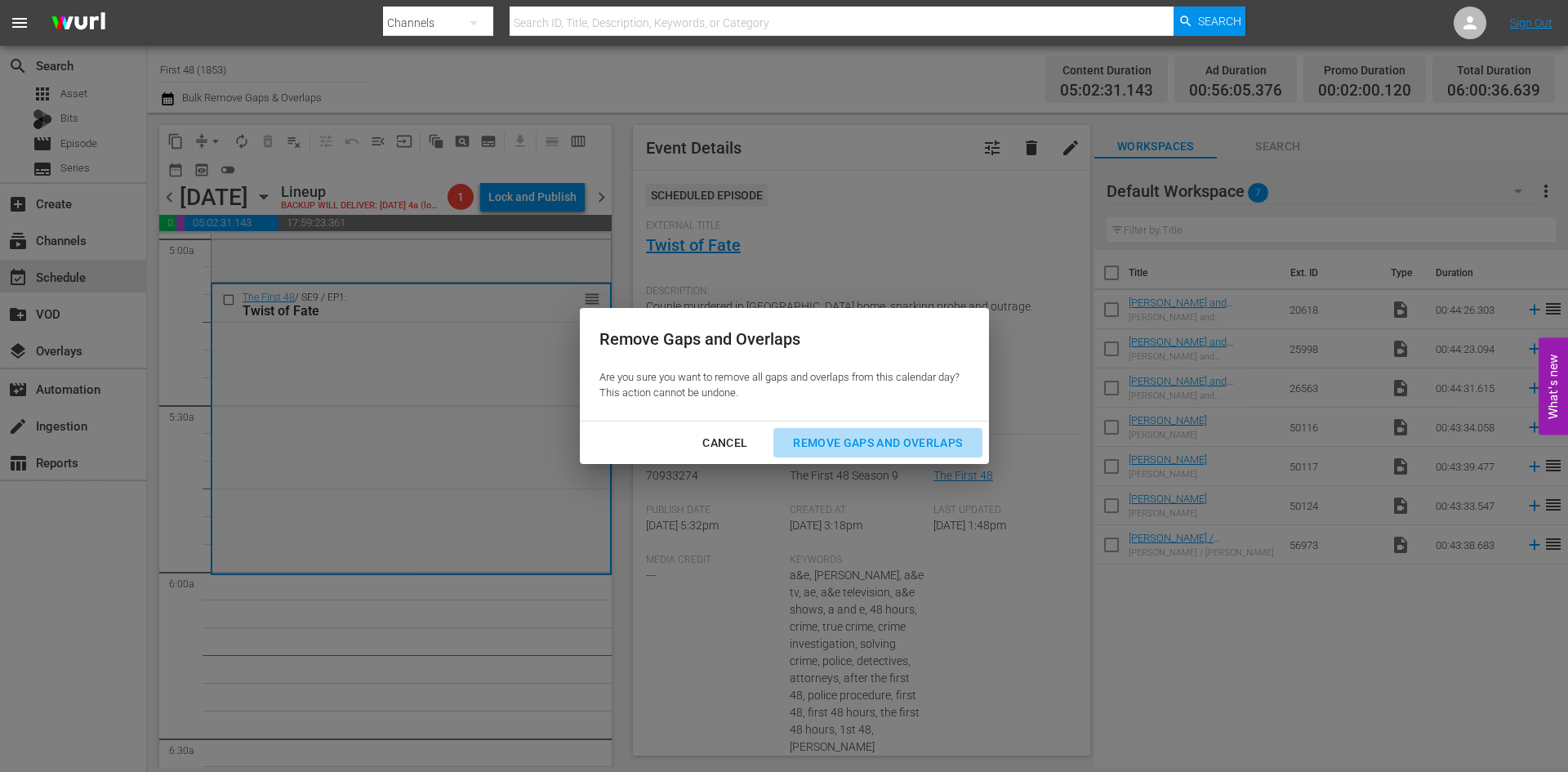 click on "Remove Gaps and Overlaps" at bounding box center [877, 443] 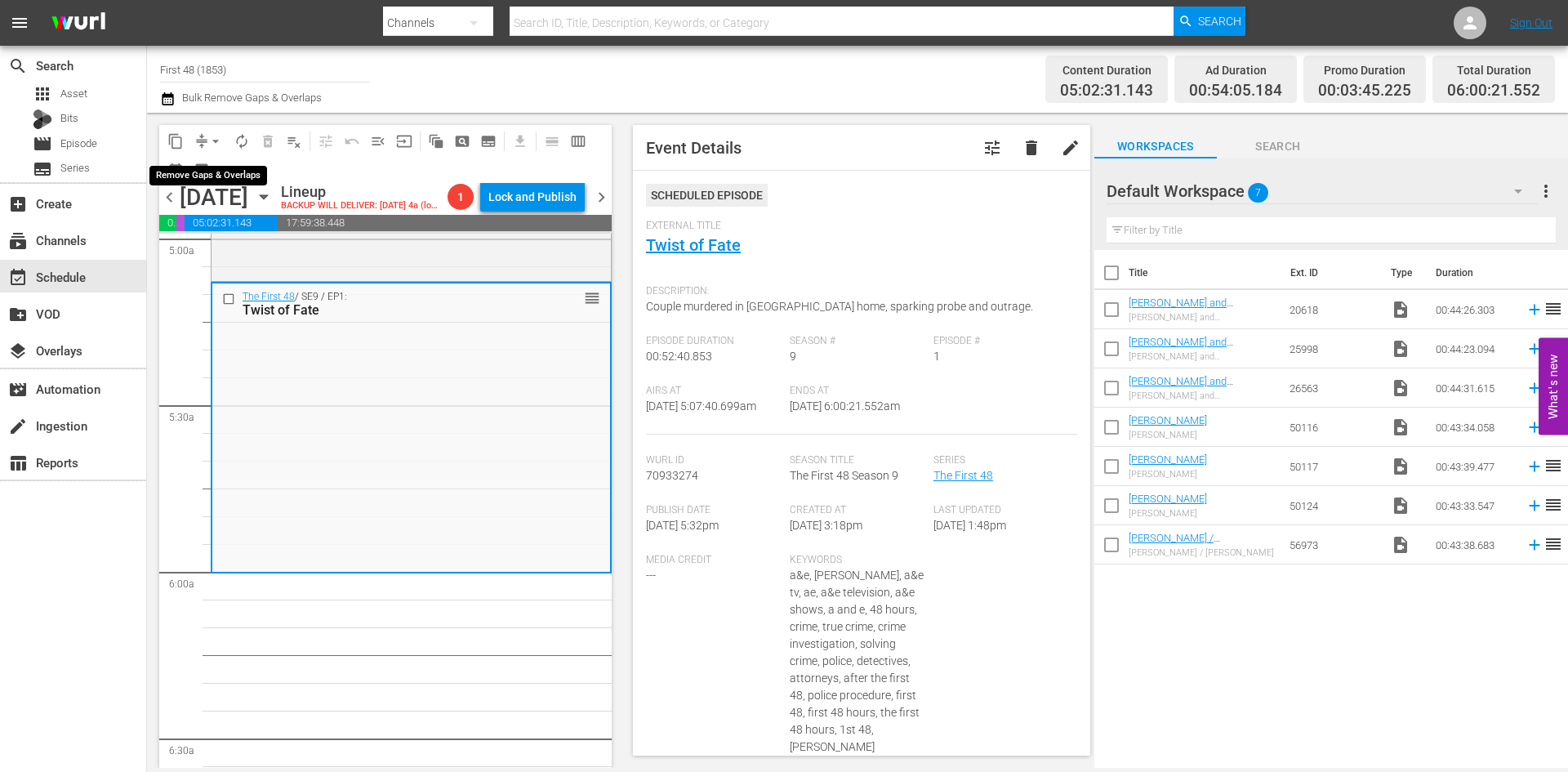 click on "arrow_drop_down" at bounding box center [216, 141] 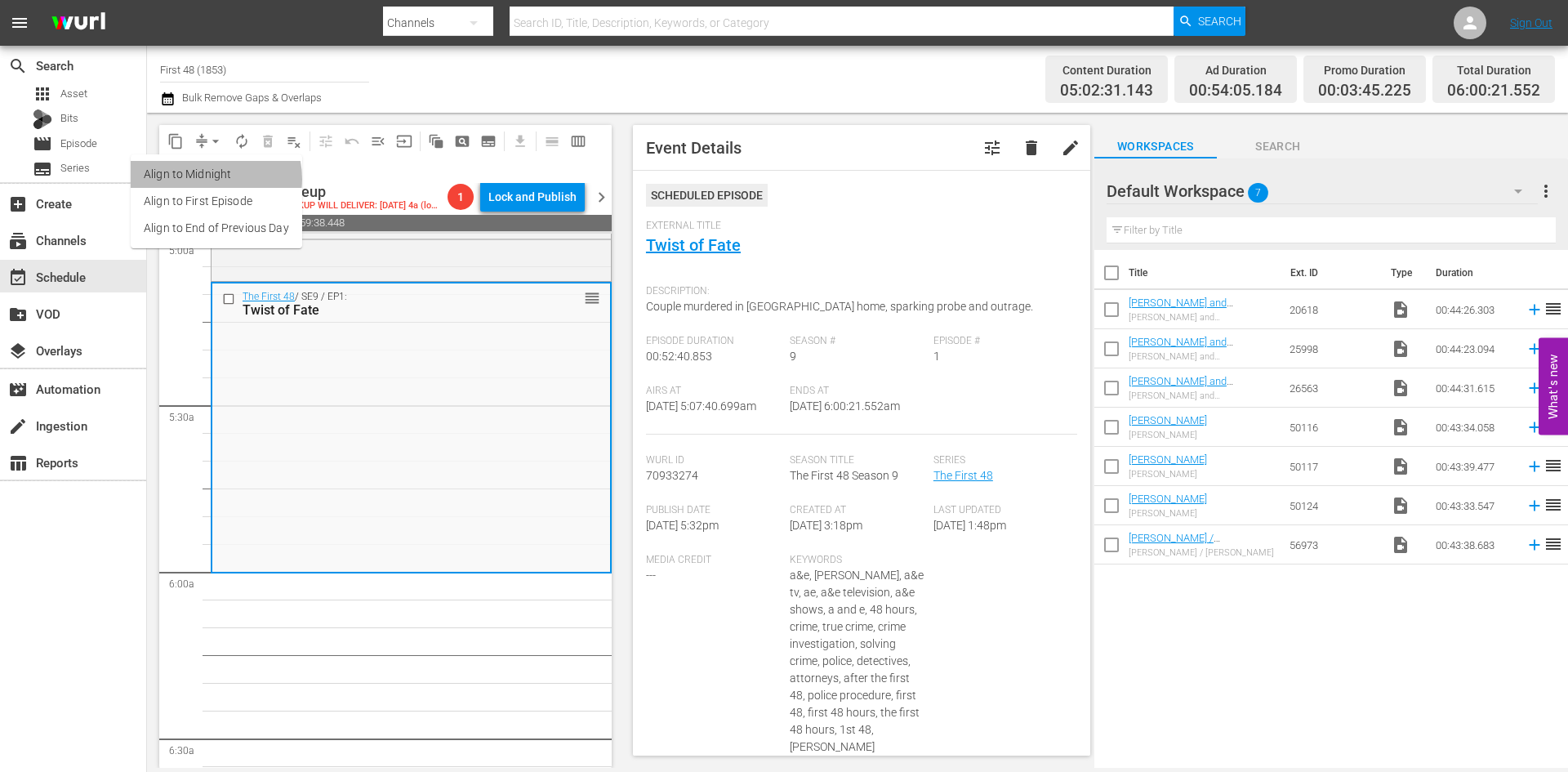 click on "Align to Midnight" at bounding box center [216, 174] 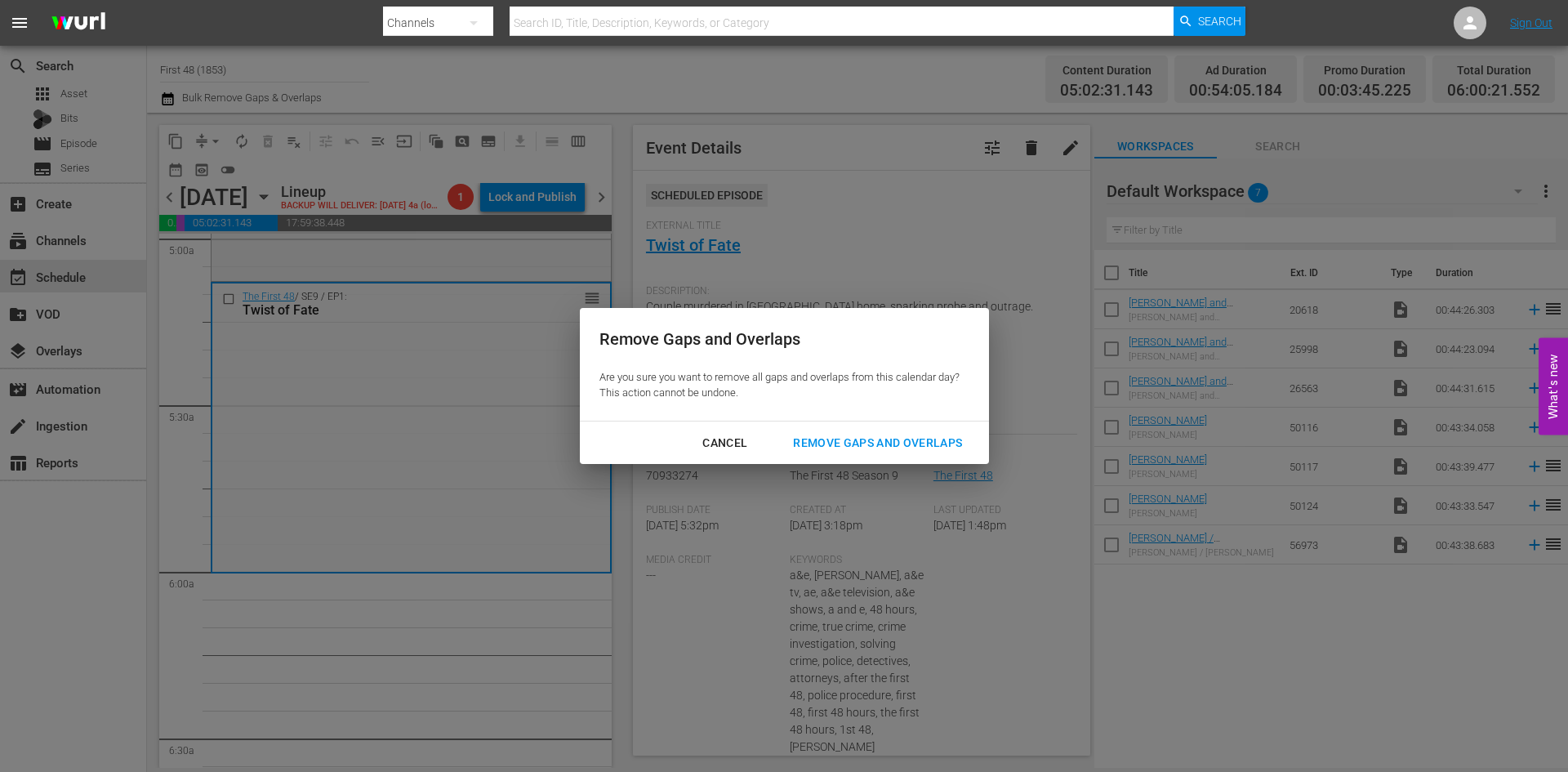 click on "Remove Gaps and Overlaps" at bounding box center [877, 443] 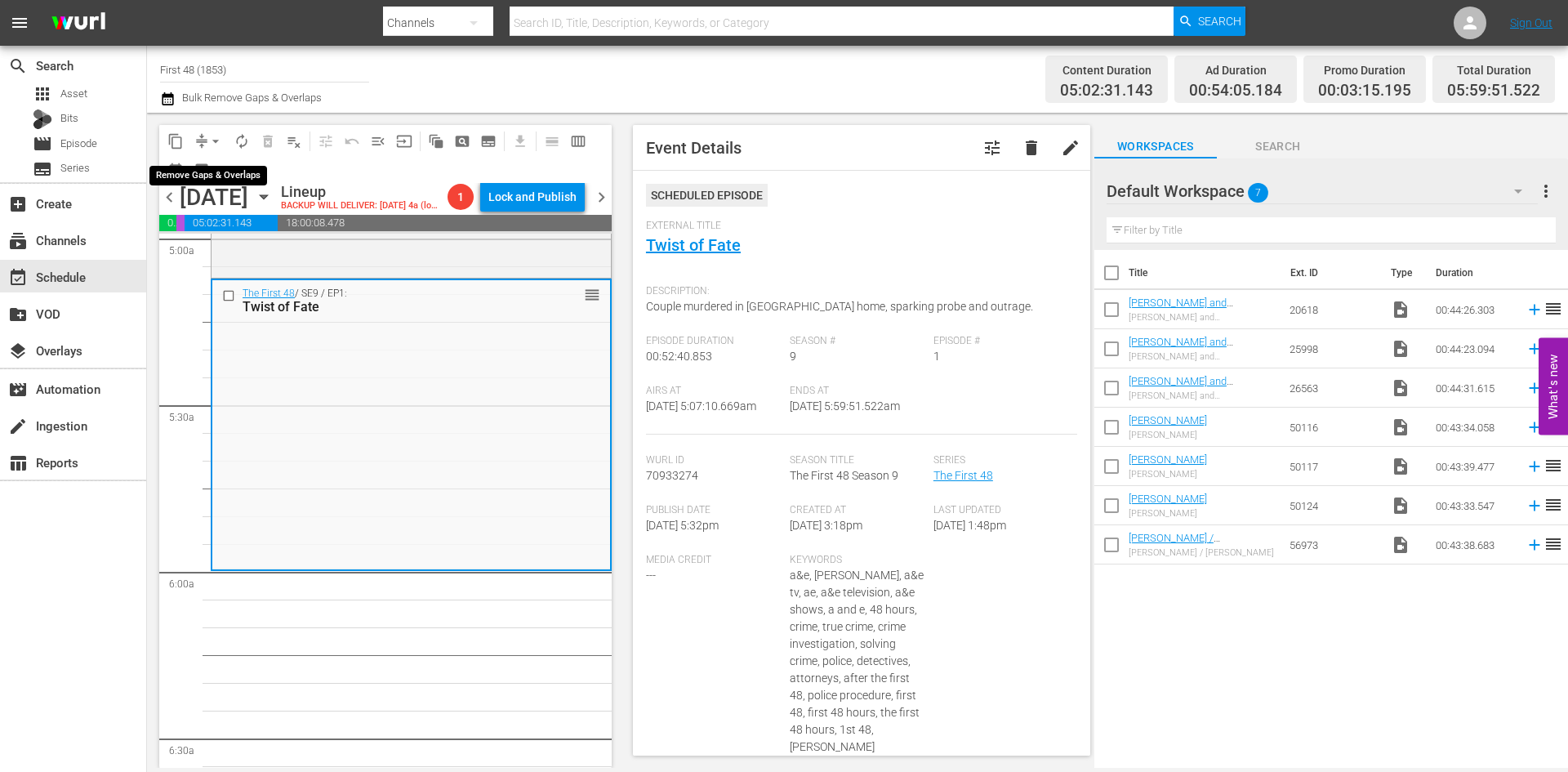 click on "arrow_drop_down" at bounding box center (216, 141) 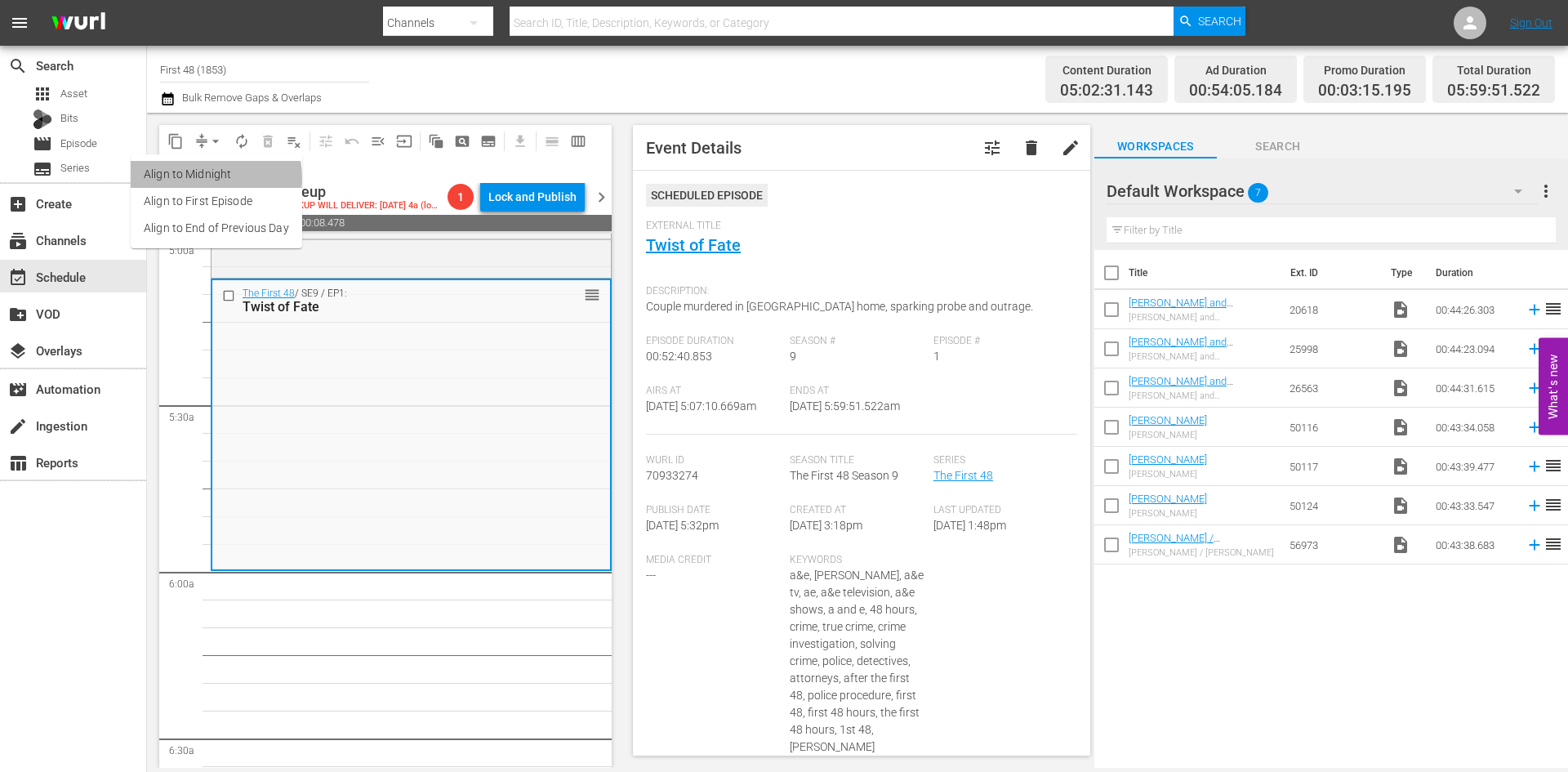 click on "Align to Midnight" at bounding box center [216, 174] 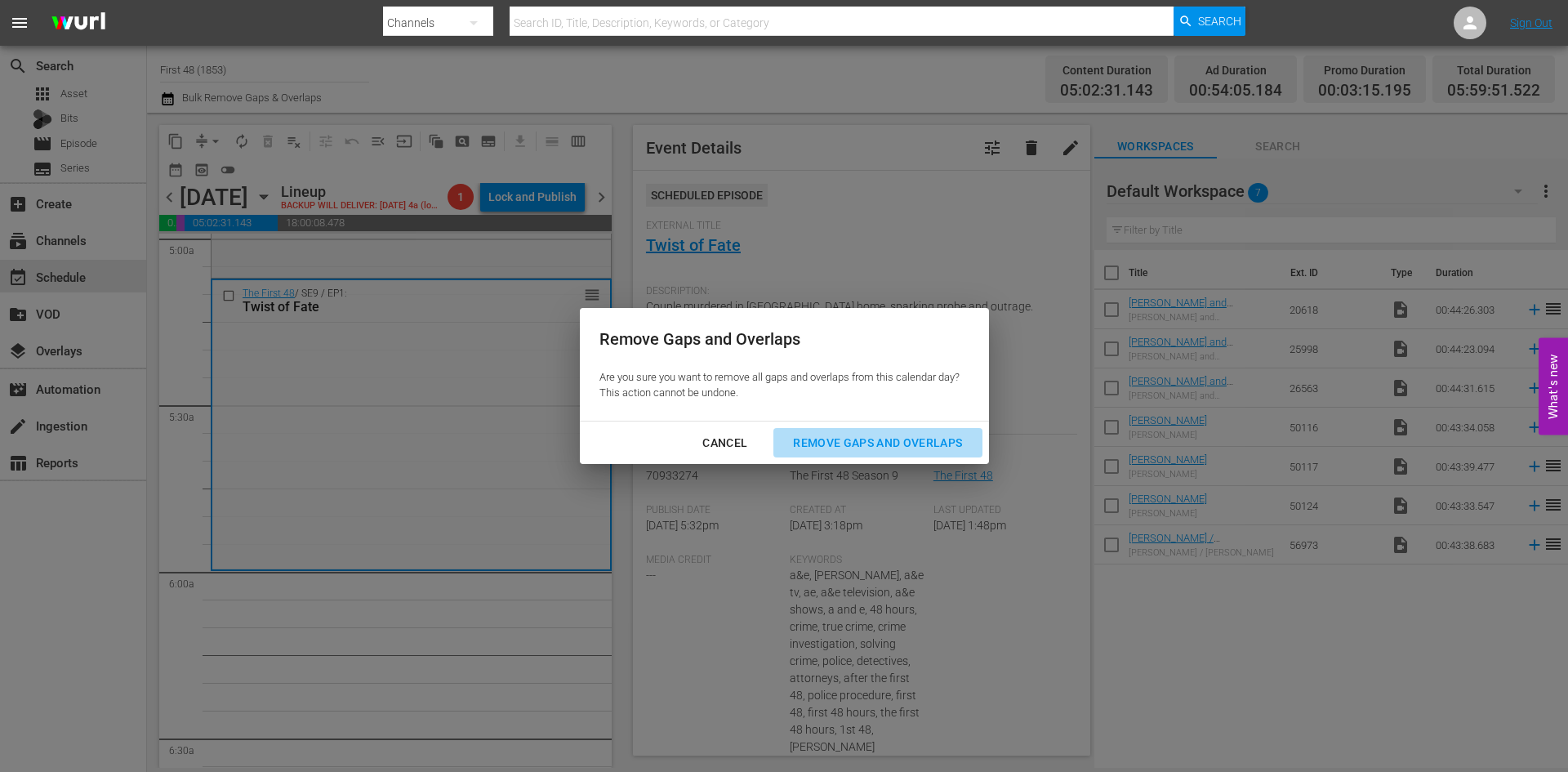 click on "Remove Gaps and Overlaps" at bounding box center [877, 443] 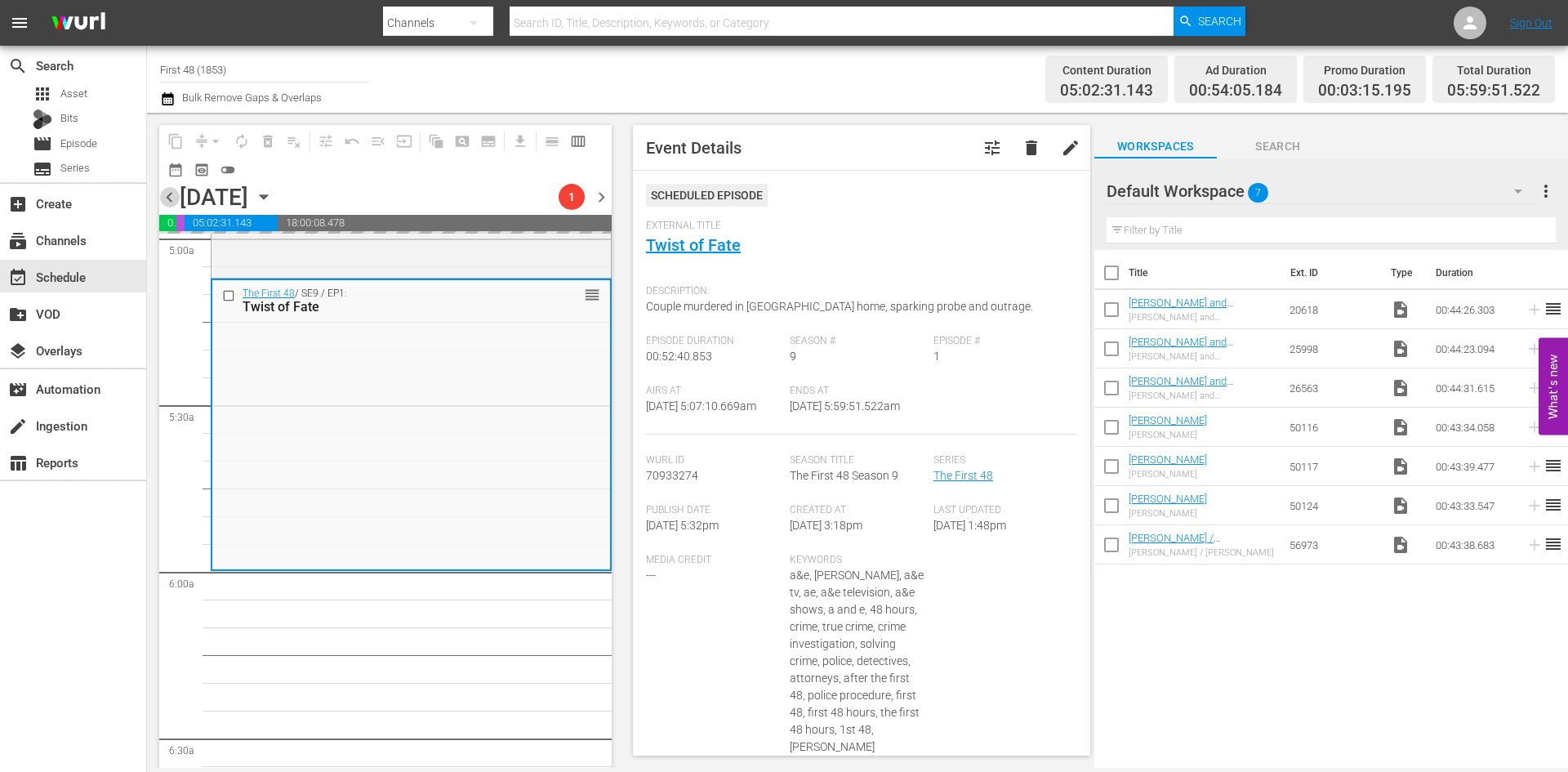 click on "chevron_left" at bounding box center (169, 197) 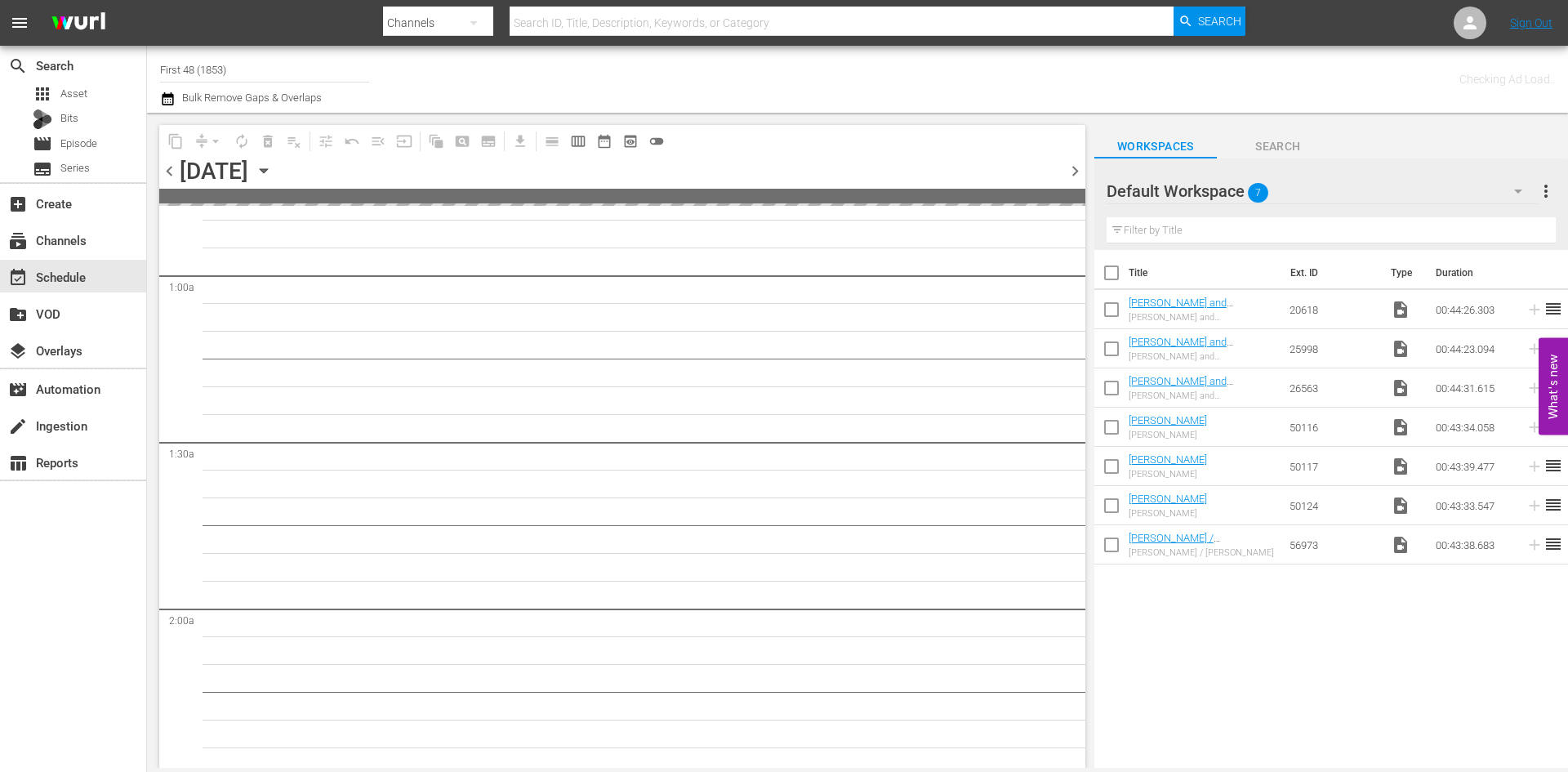 scroll, scrollTop: 0, scrollLeft: 0, axis: both 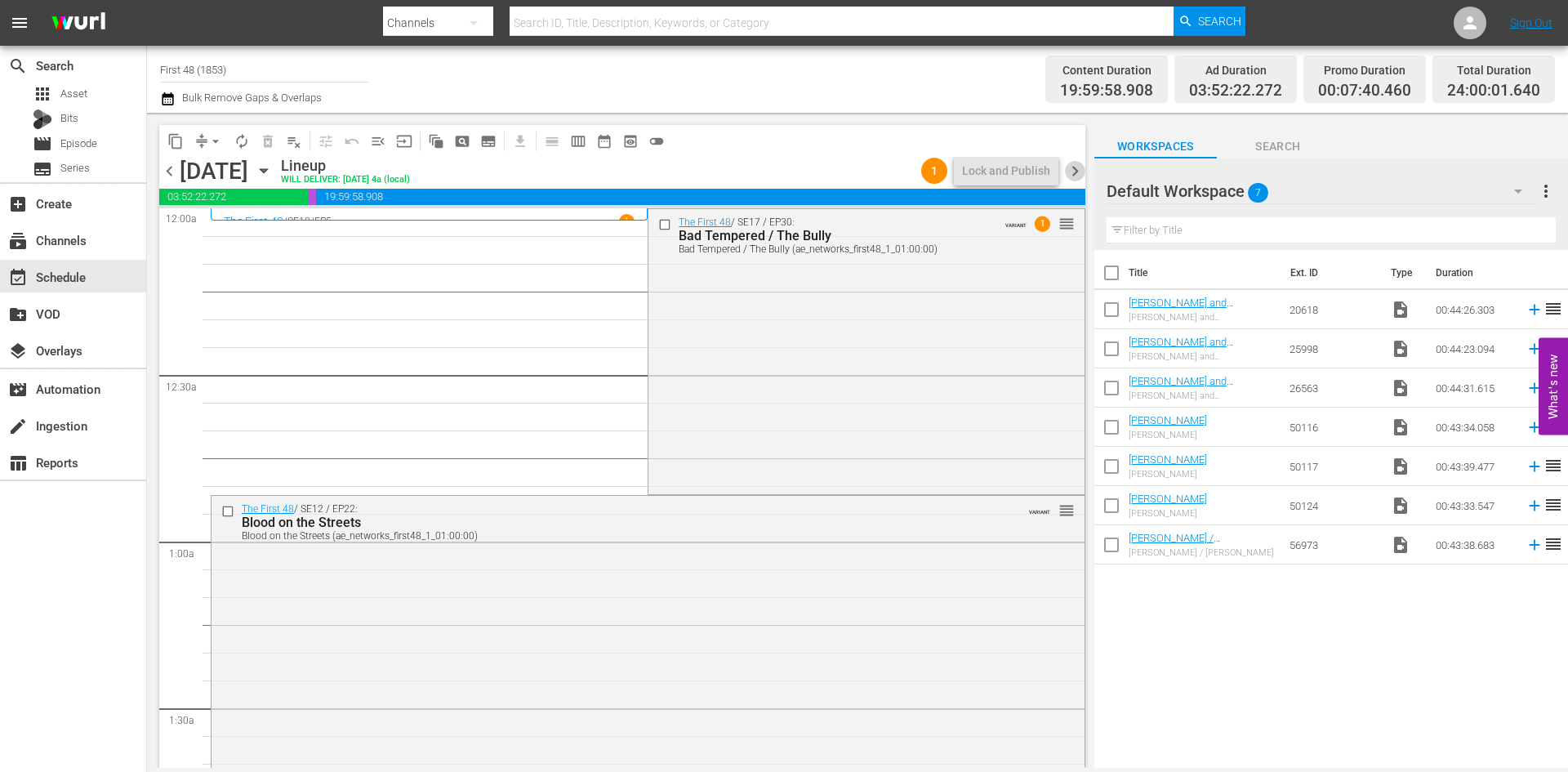 click on "chevron_right" at bounding box center (1075, 171) 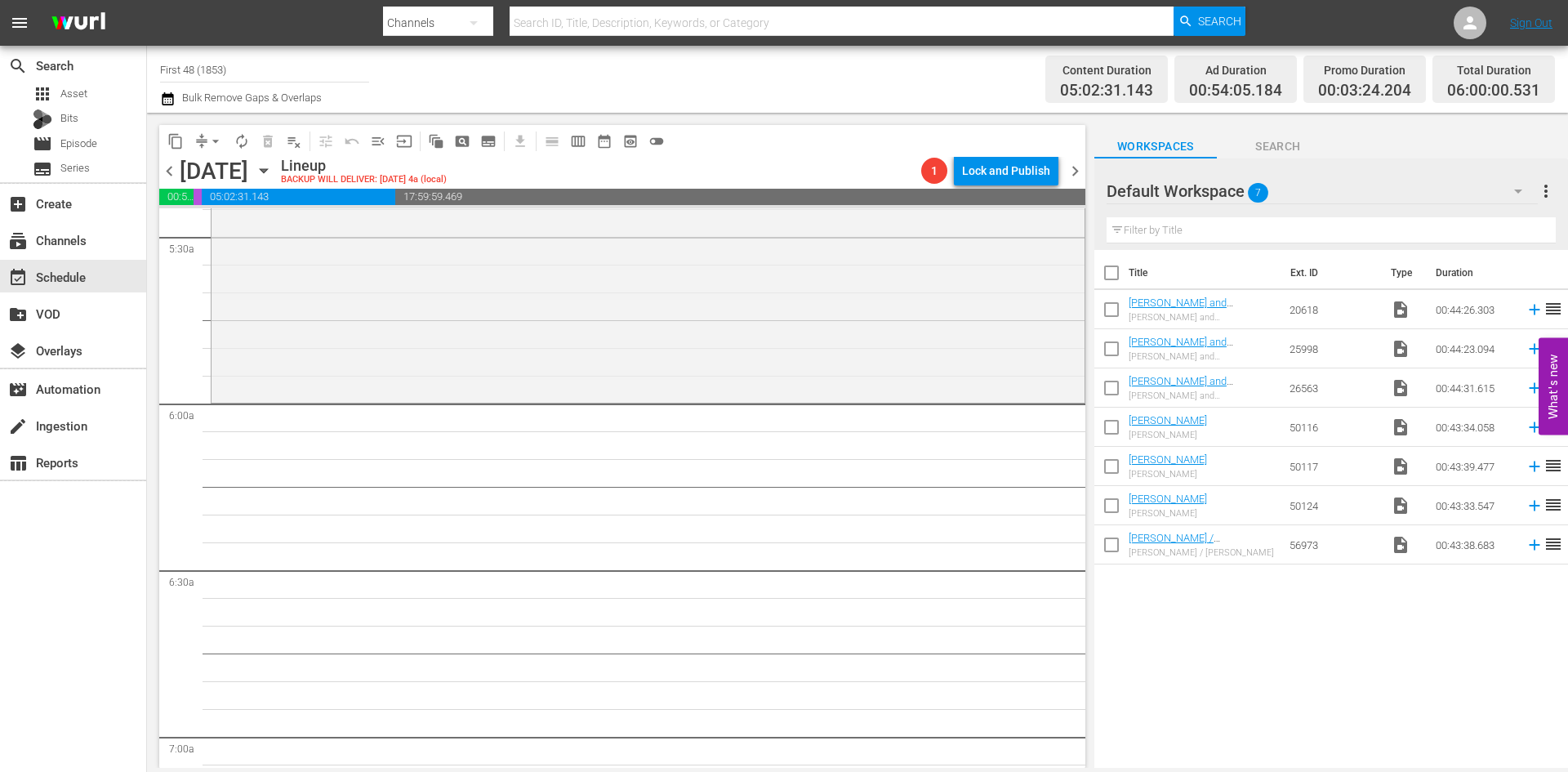 scroll, scrollTop: 1797, scrollLeft: 0, axis: vertical 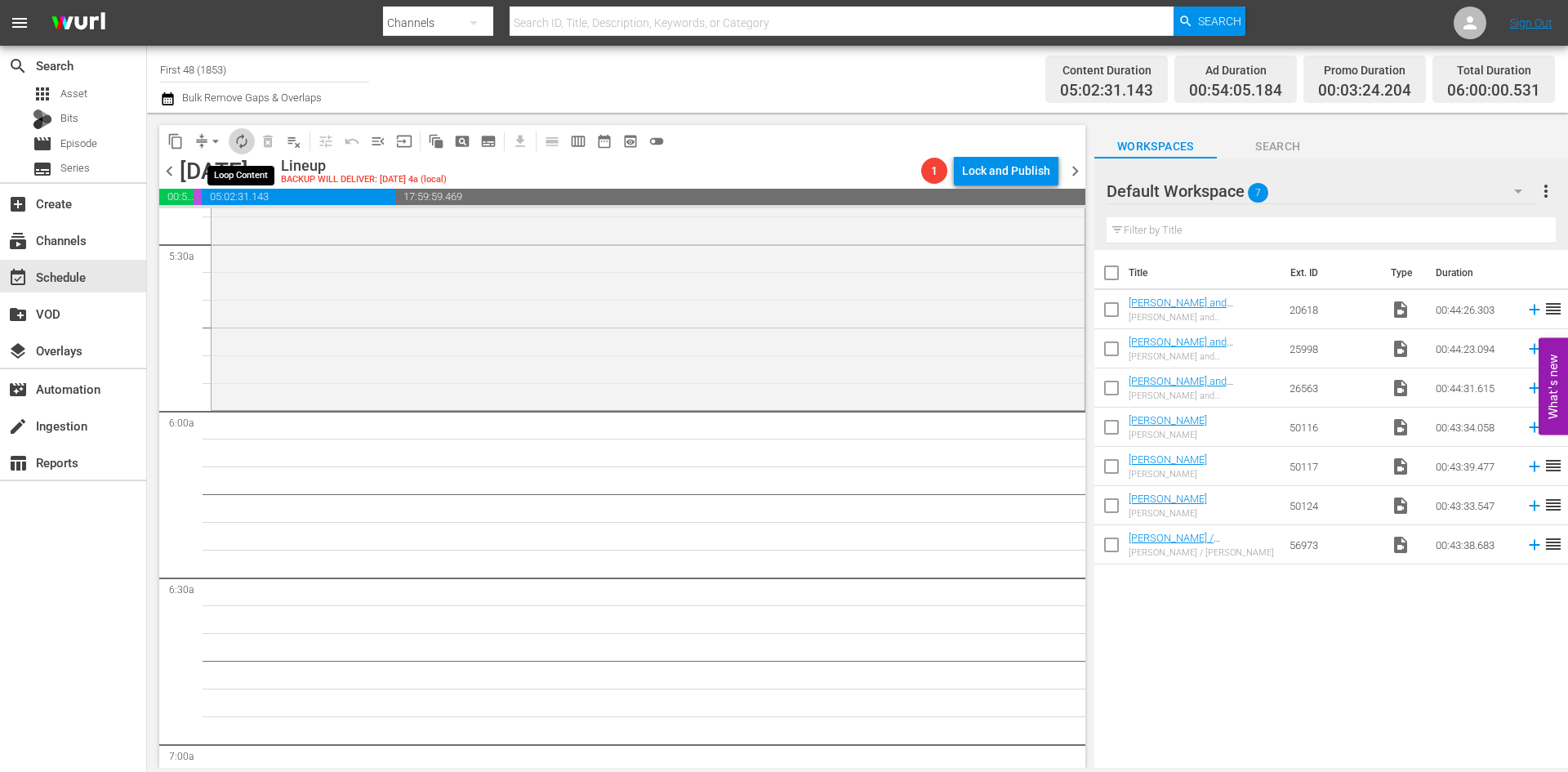 click on "autorenew_outlined" at bounding box center (242, 141) 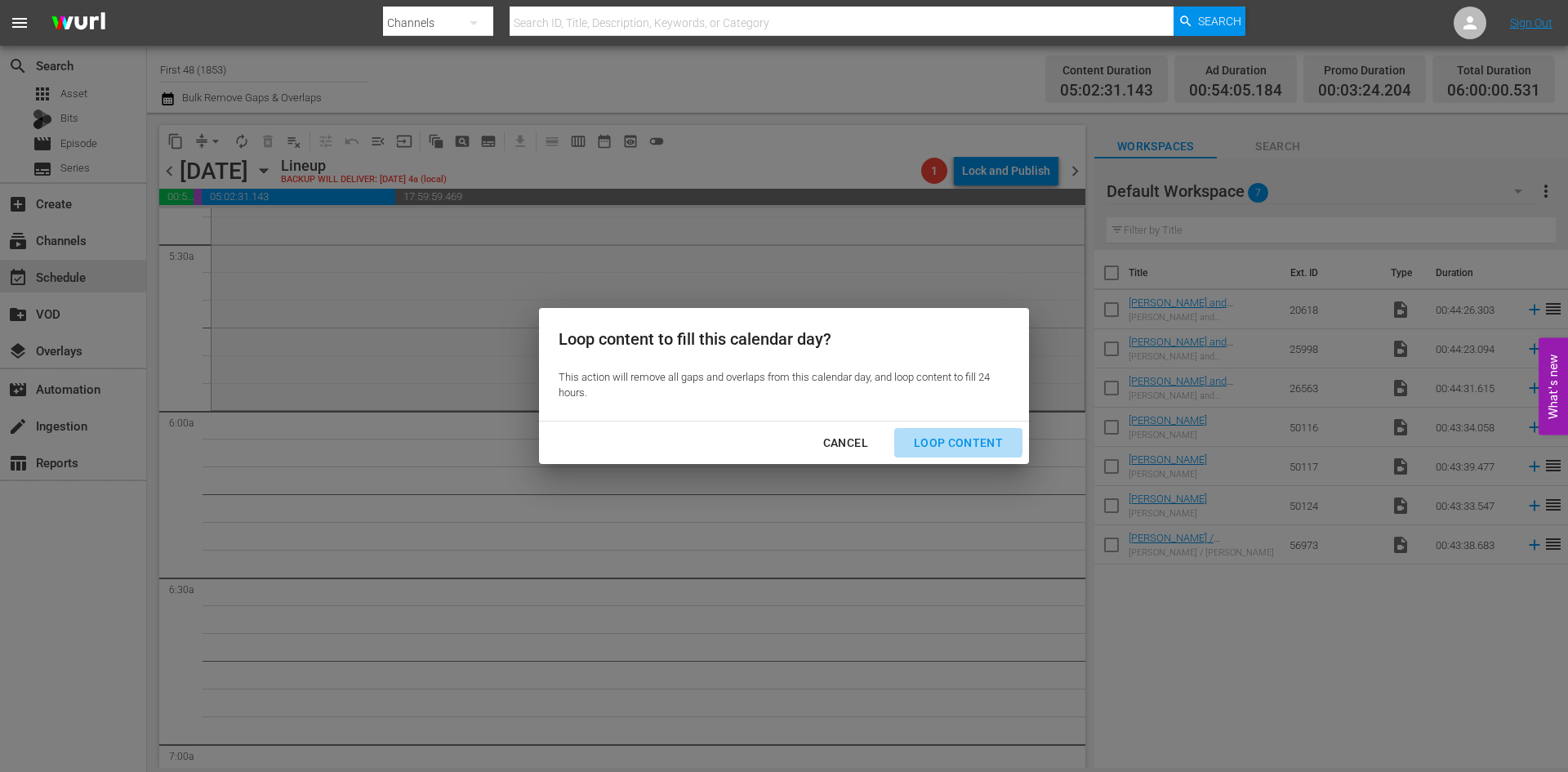 click on "Loop Content" at bounding box center [958, 443] 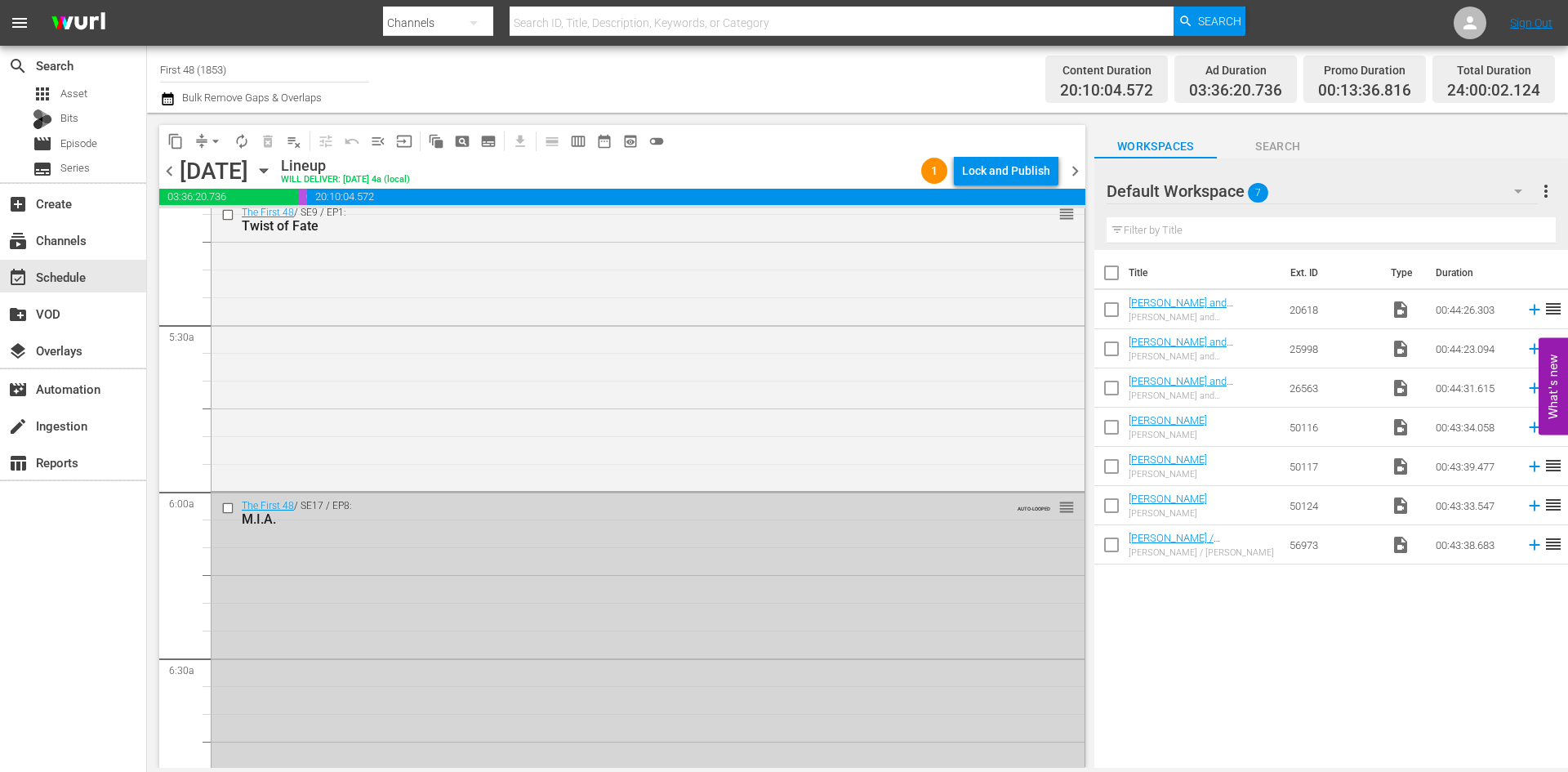 scroll, scrollTop: 1716, scrollLeft: 0, axis: vertical 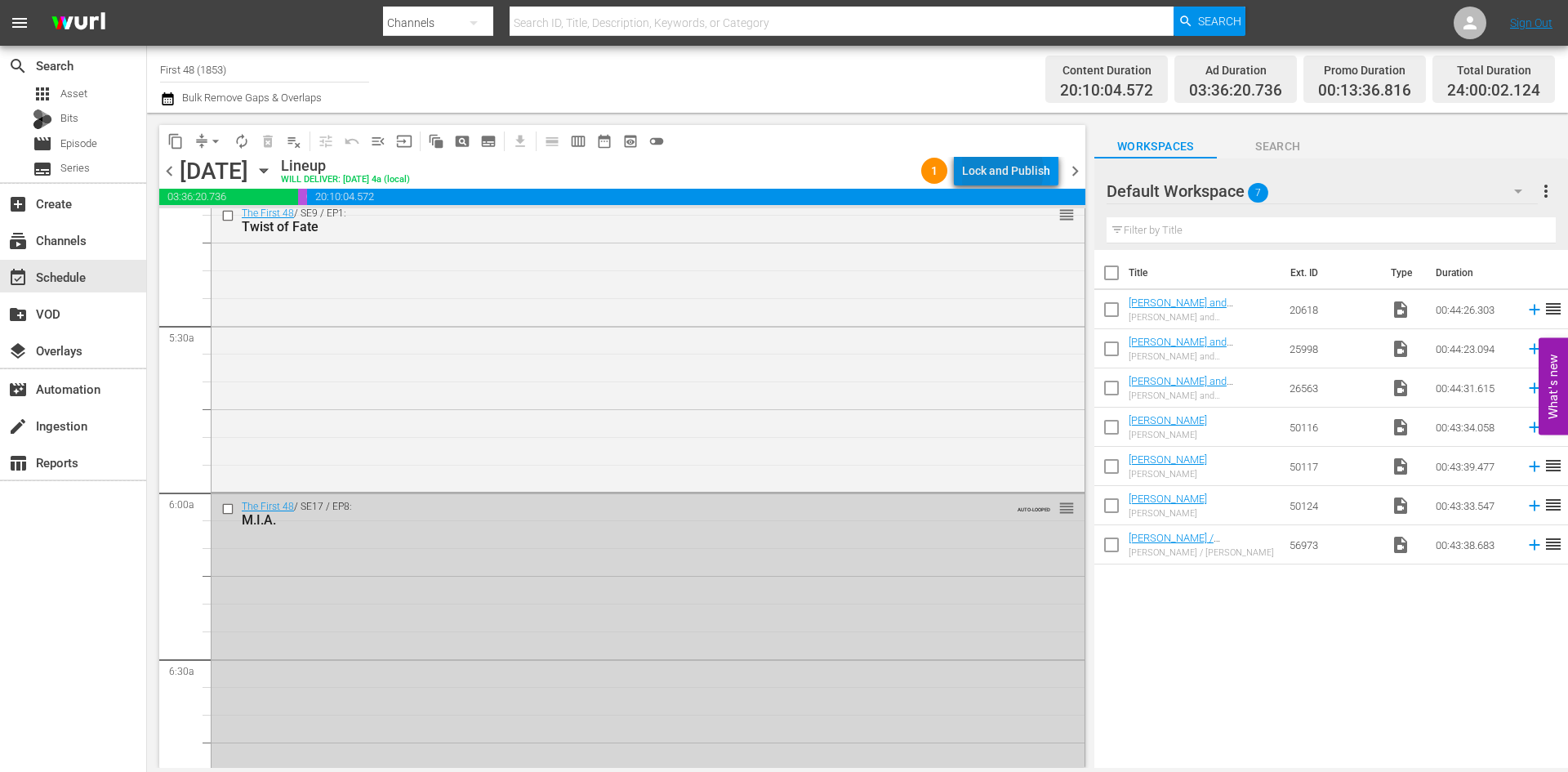 click on "Lock and Publish" at bounding box center (1006, 171) 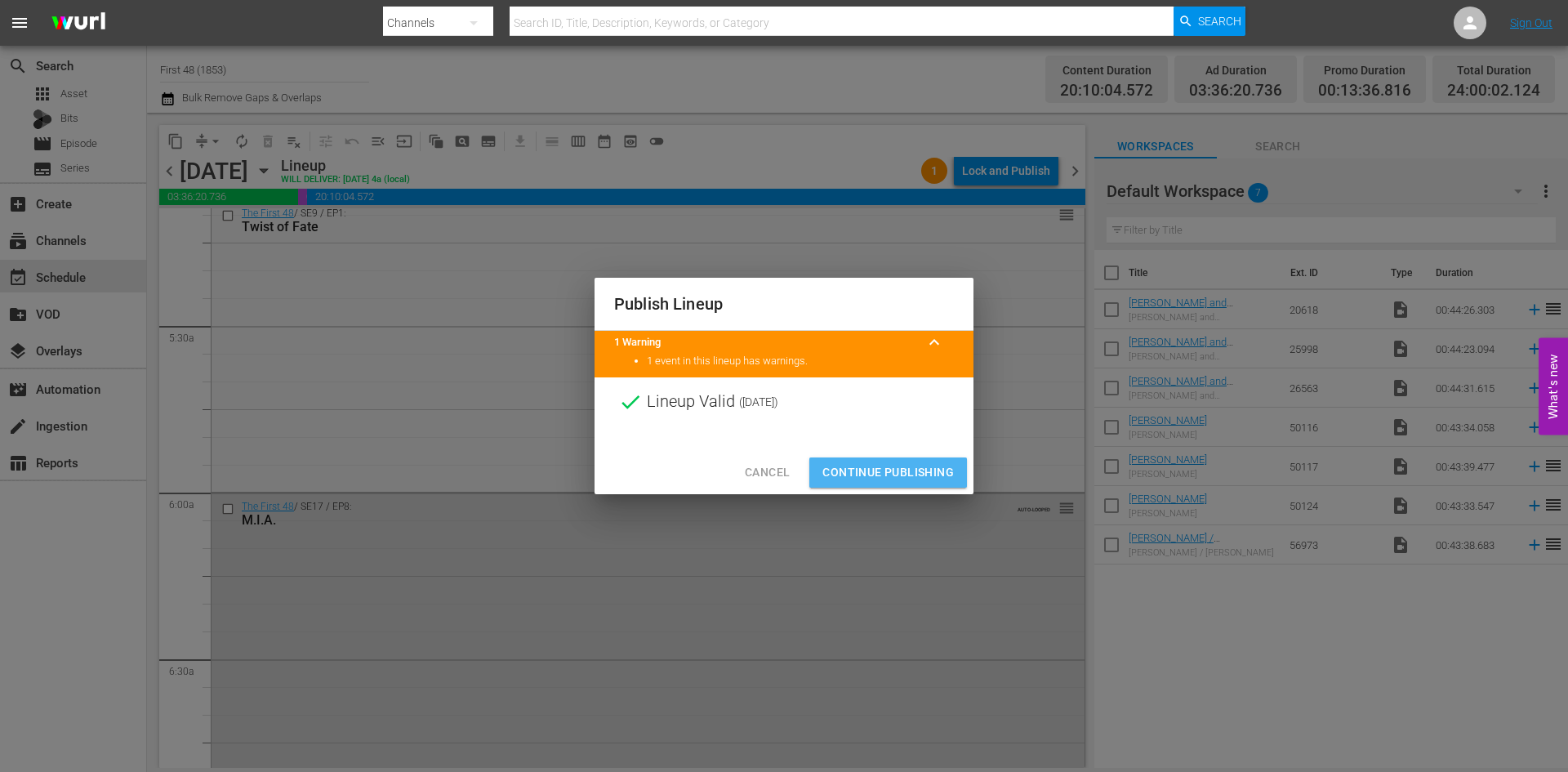 click on "Continue Publishing" at bounding box center [888, 472] 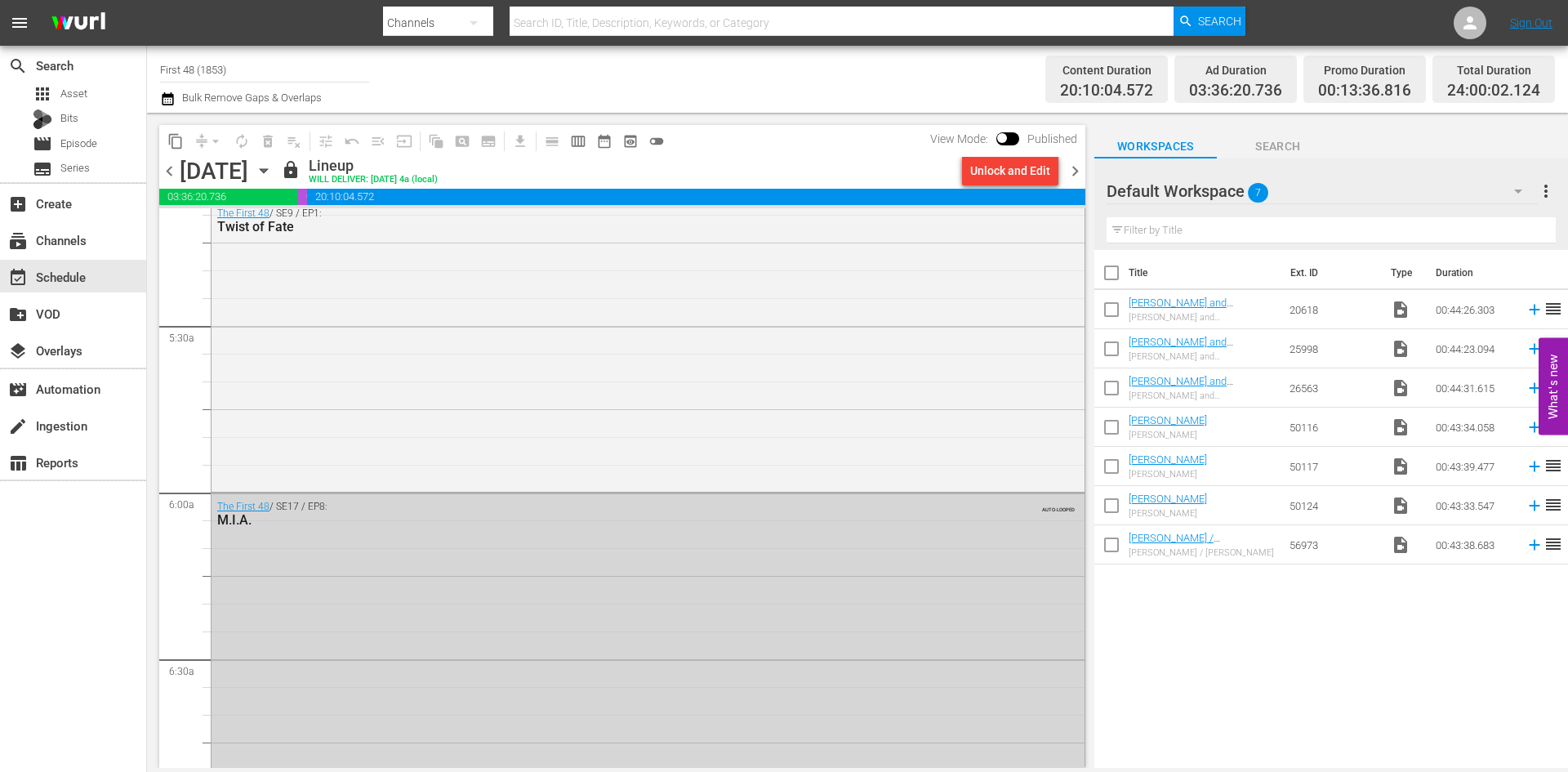 click on "chevron_left" at bounding box center [169, 171] 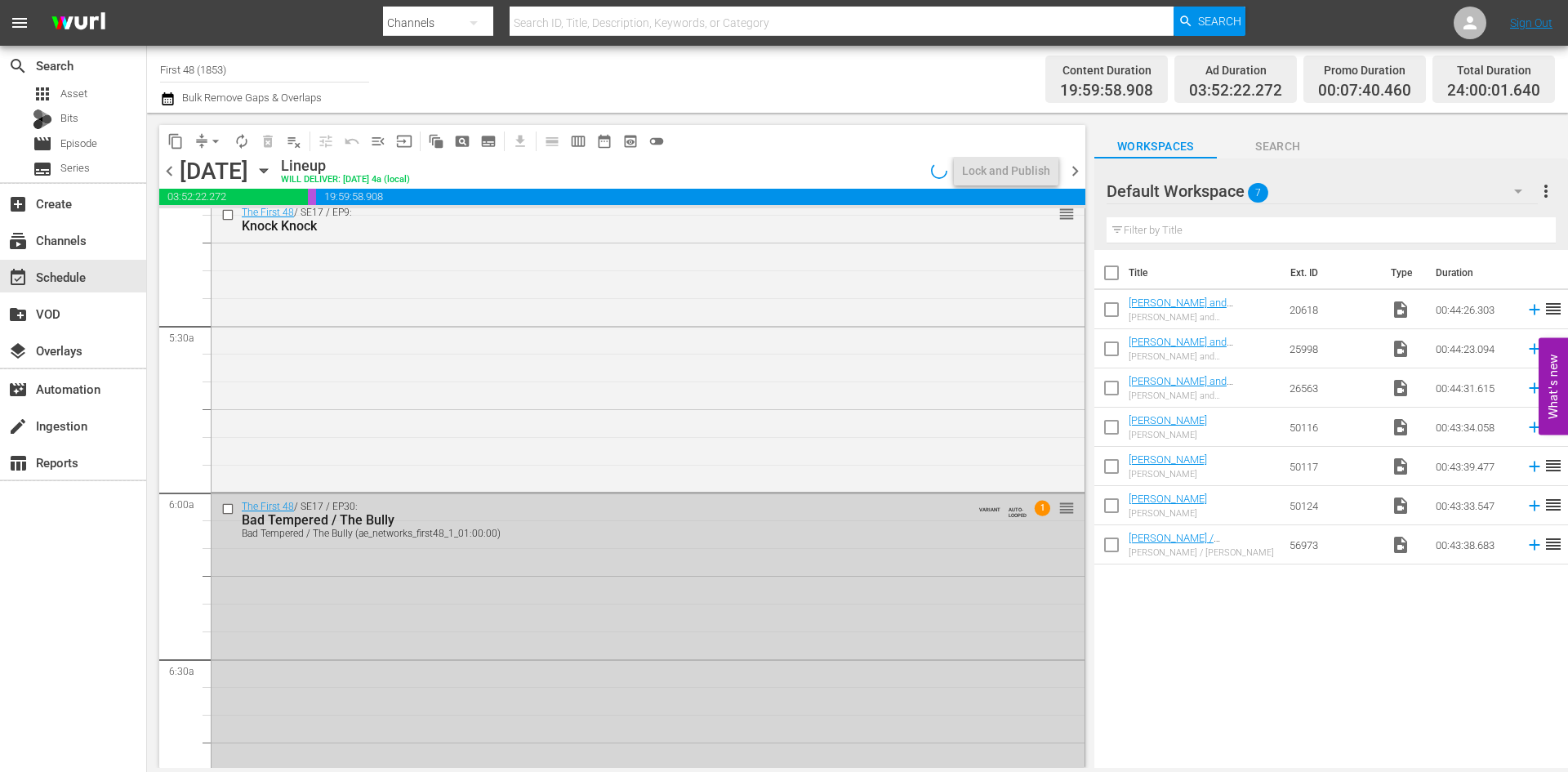 scroll, scrollTop: 1577, scrollLeft: 0, axis: vertical 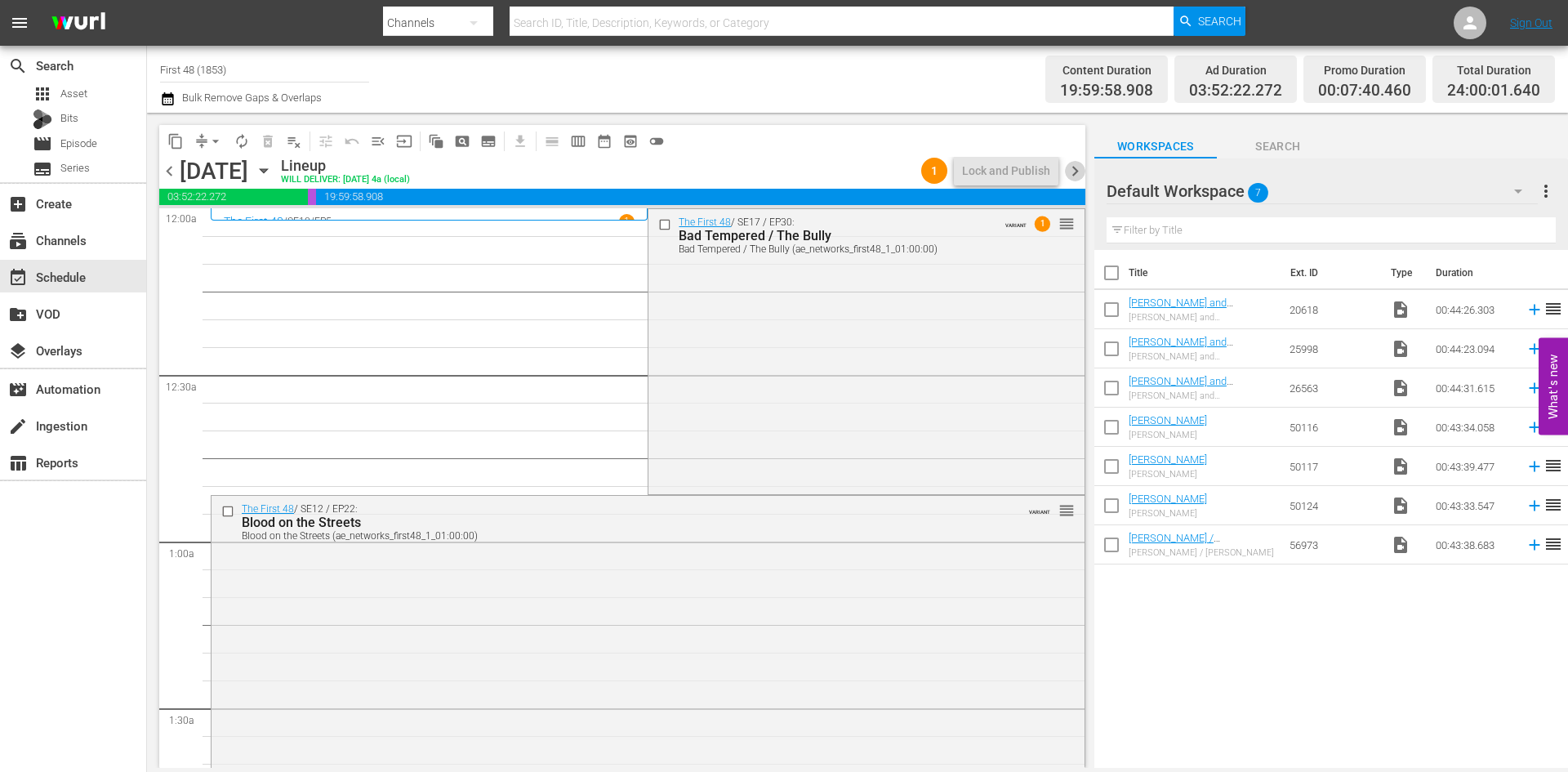 click on "chevron_right" at bounding box center [1075, 171] 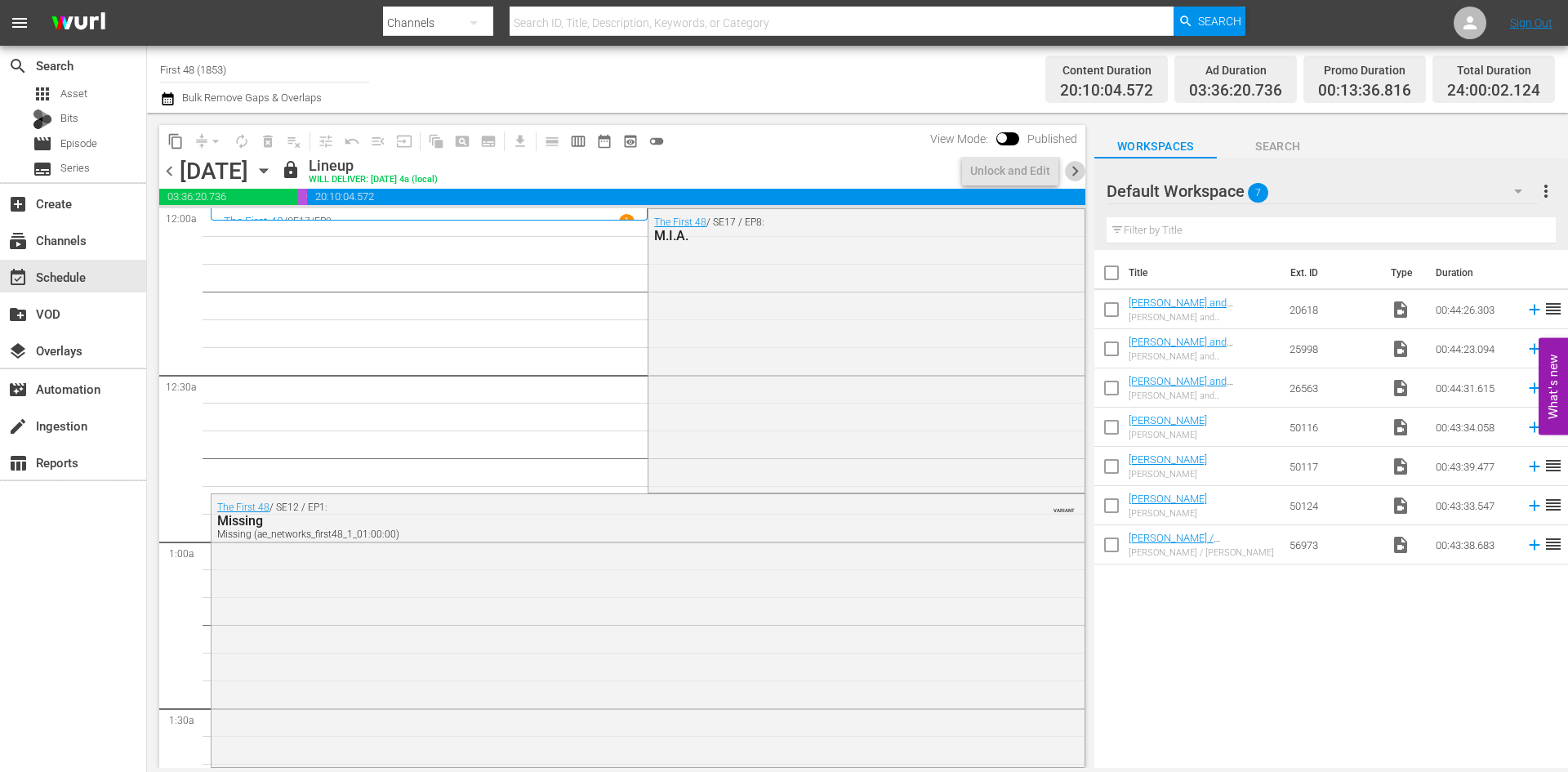 click on "chevron_right" at bounding box center (1075, 171) 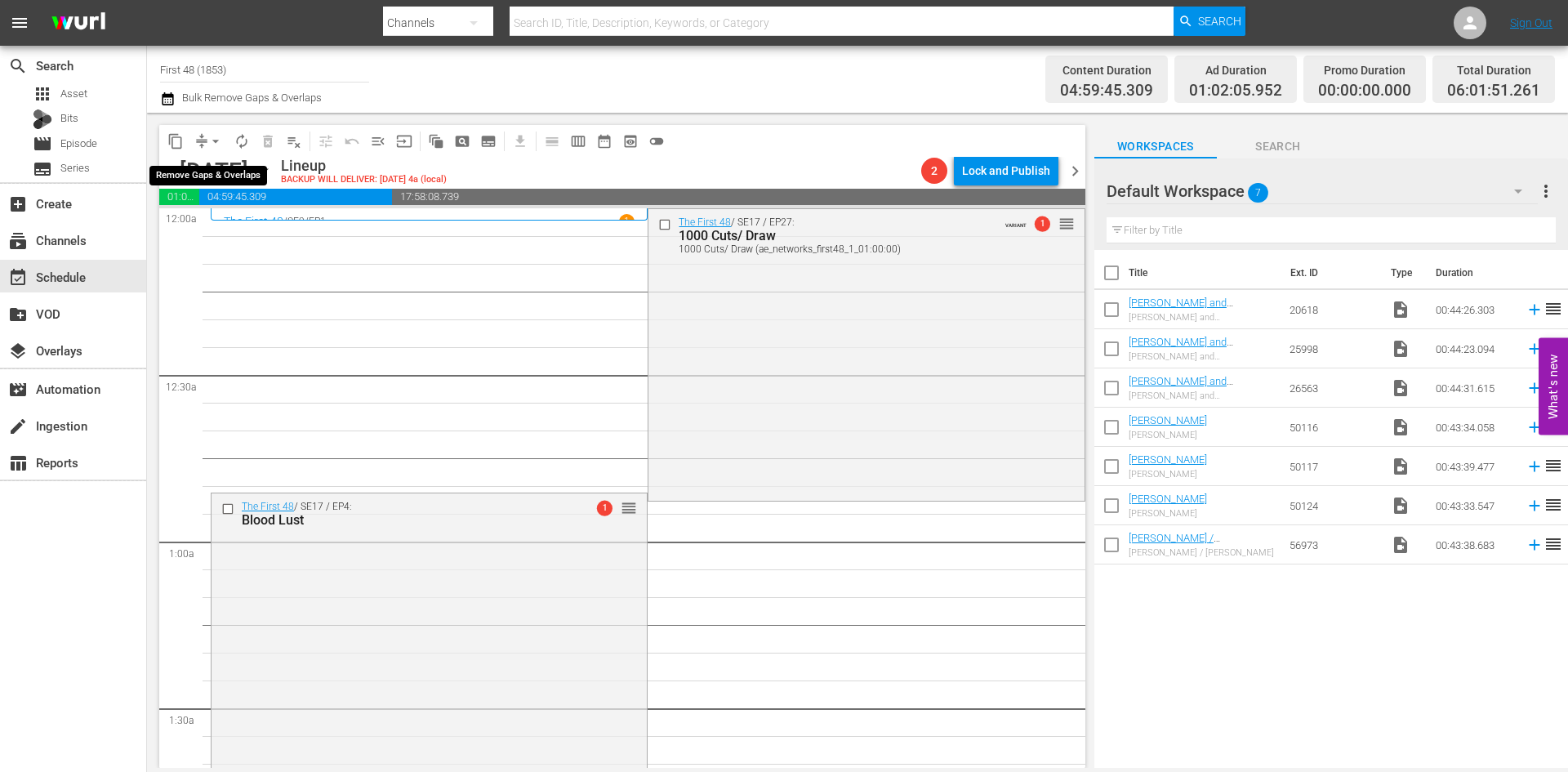 click on "arrow_drop_down" at bounding box center [216, 141] 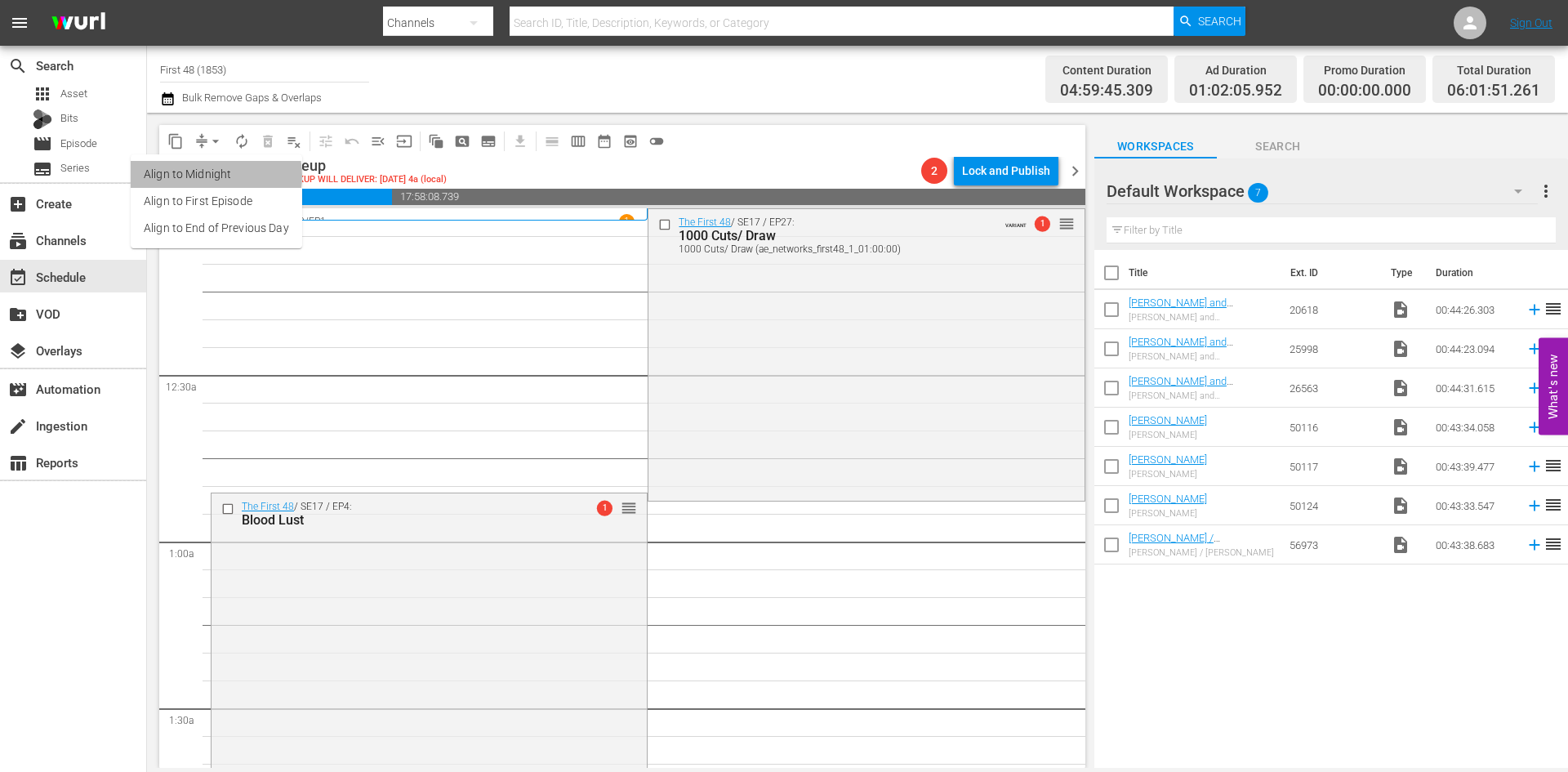 click on "Align to Midnight" at bounding box center (216, 174) 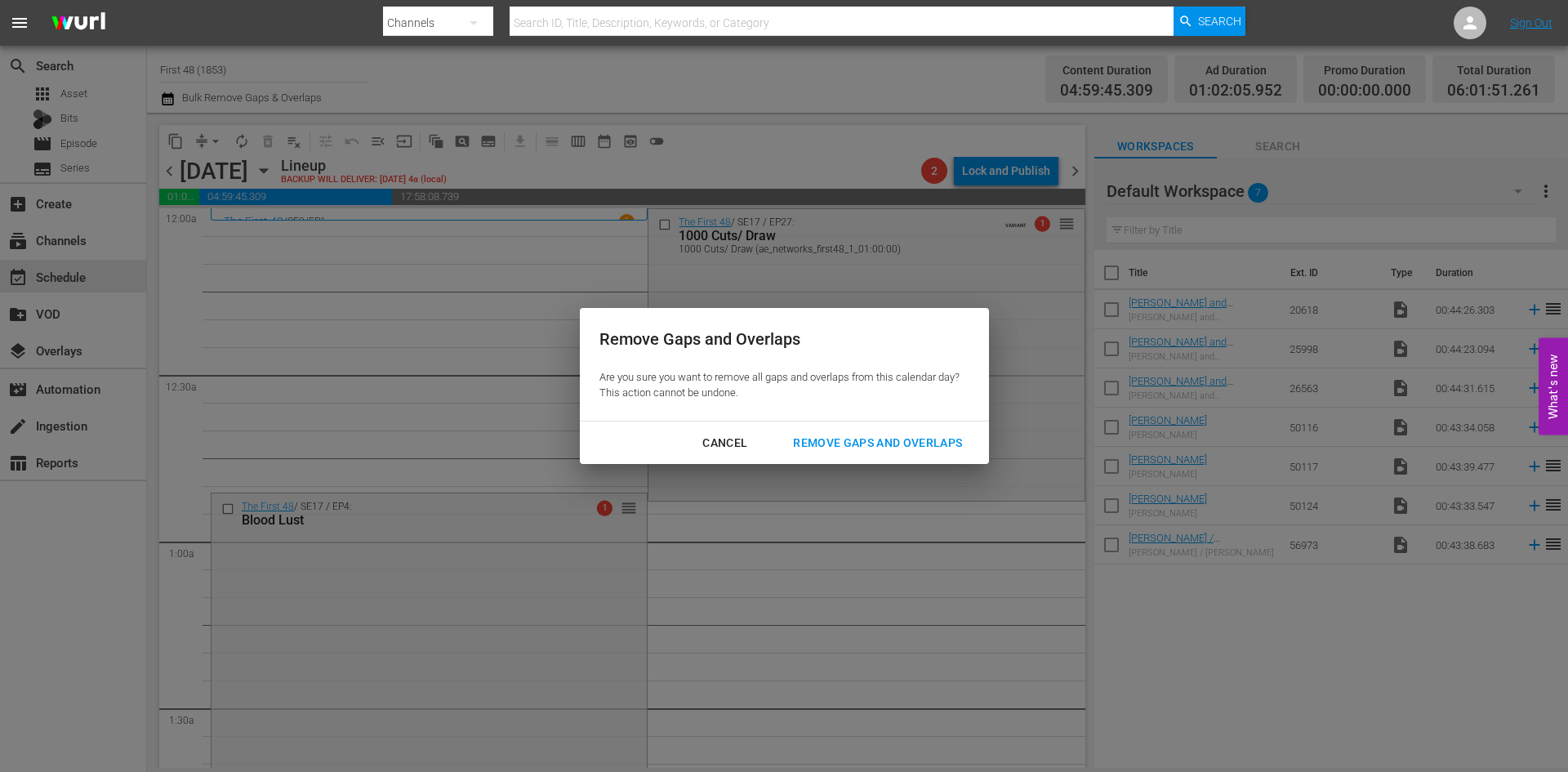 click on "Remove Gaps and Overlaps" at bounding box center [877, 443] 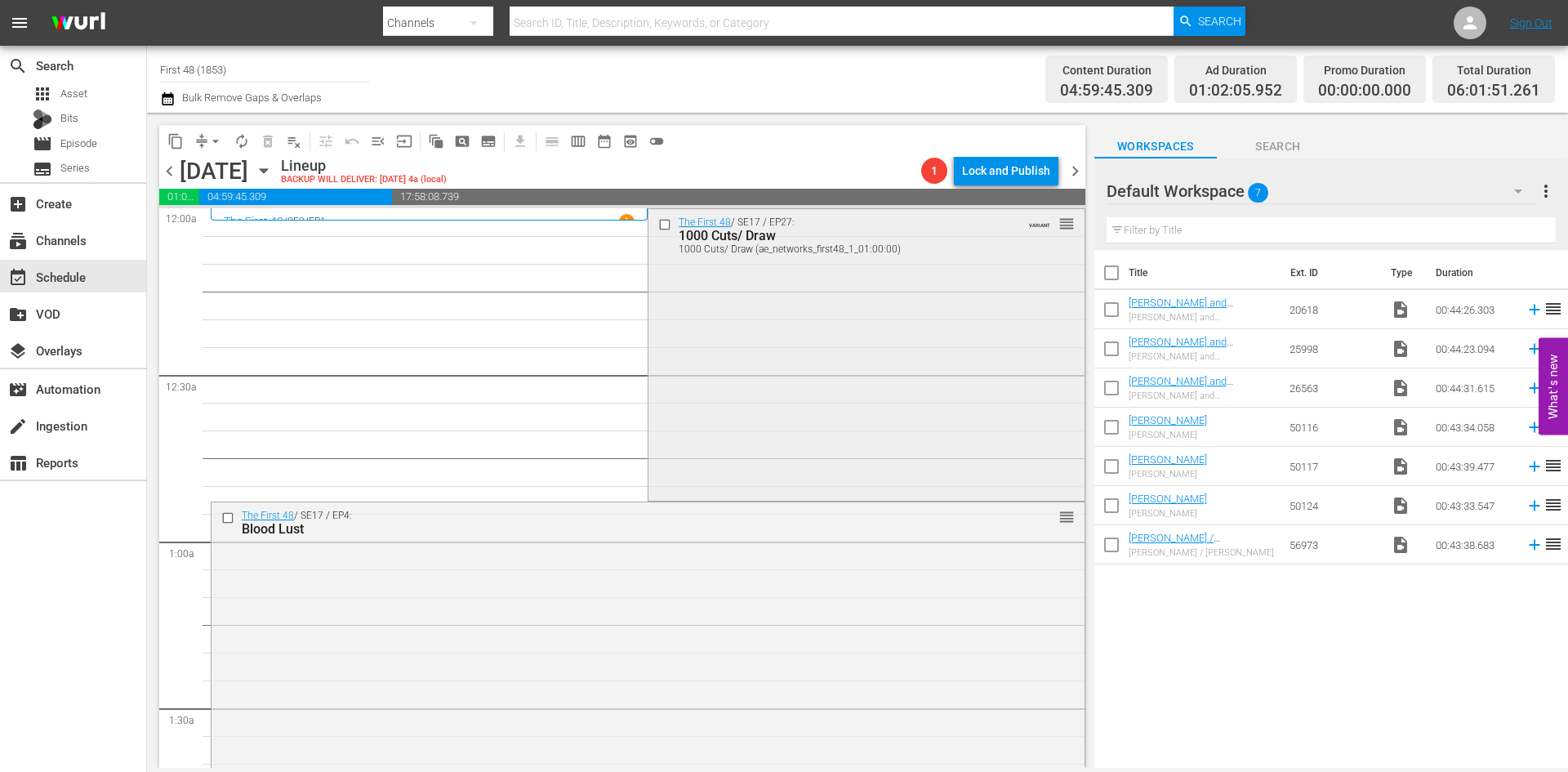 click on "The First 48  / SE17 / EP27:
1000 Cuts/ Draw 1000 Cuts/ Draw (ae_networks_first48_1_01:00:00) VARIANT reorder" at bounding box center (866, 353) 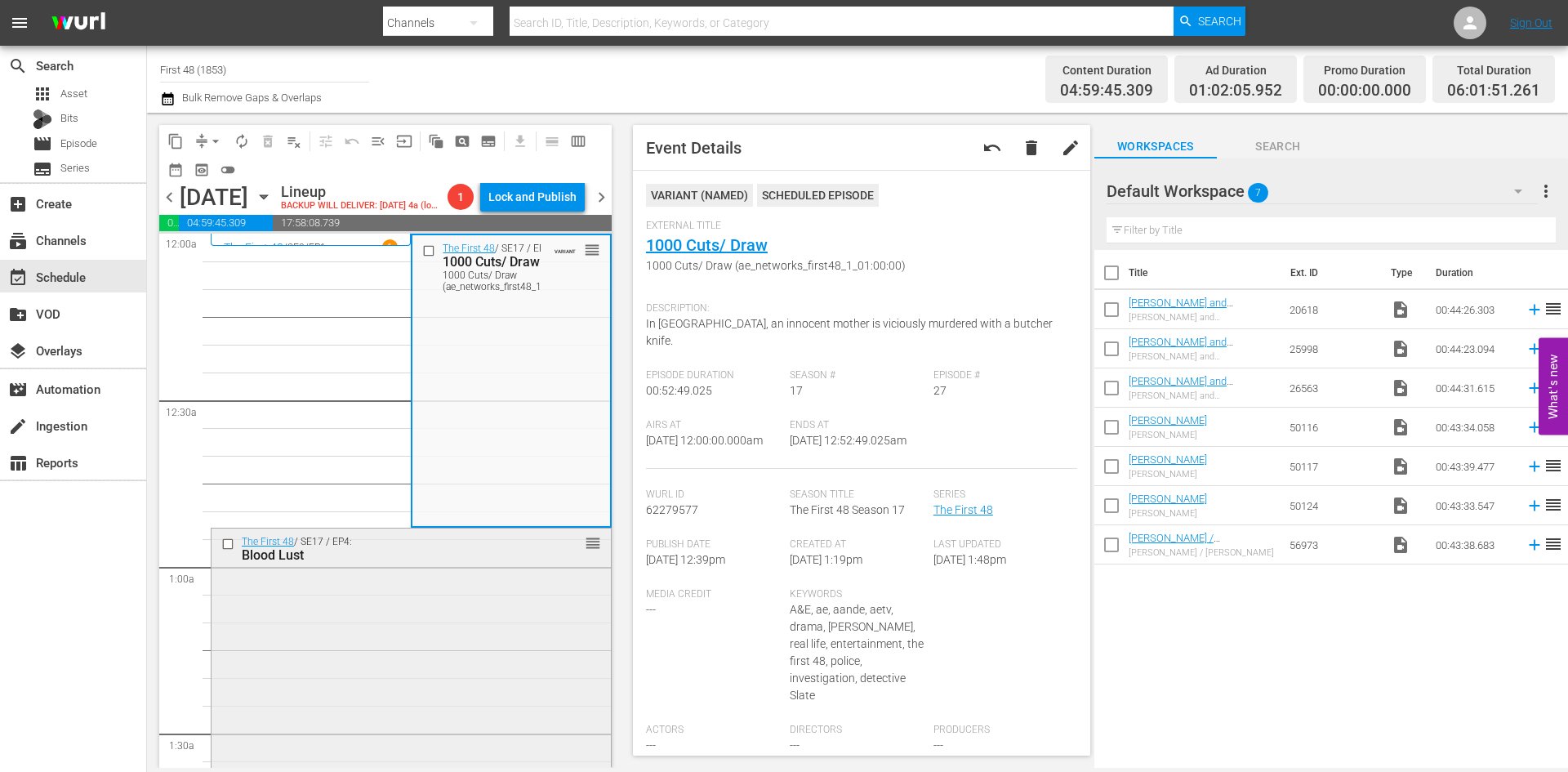 click on "The First 48  / SE17 / EP4:
Blood Lust reorder" at bounding box center [411, 673] 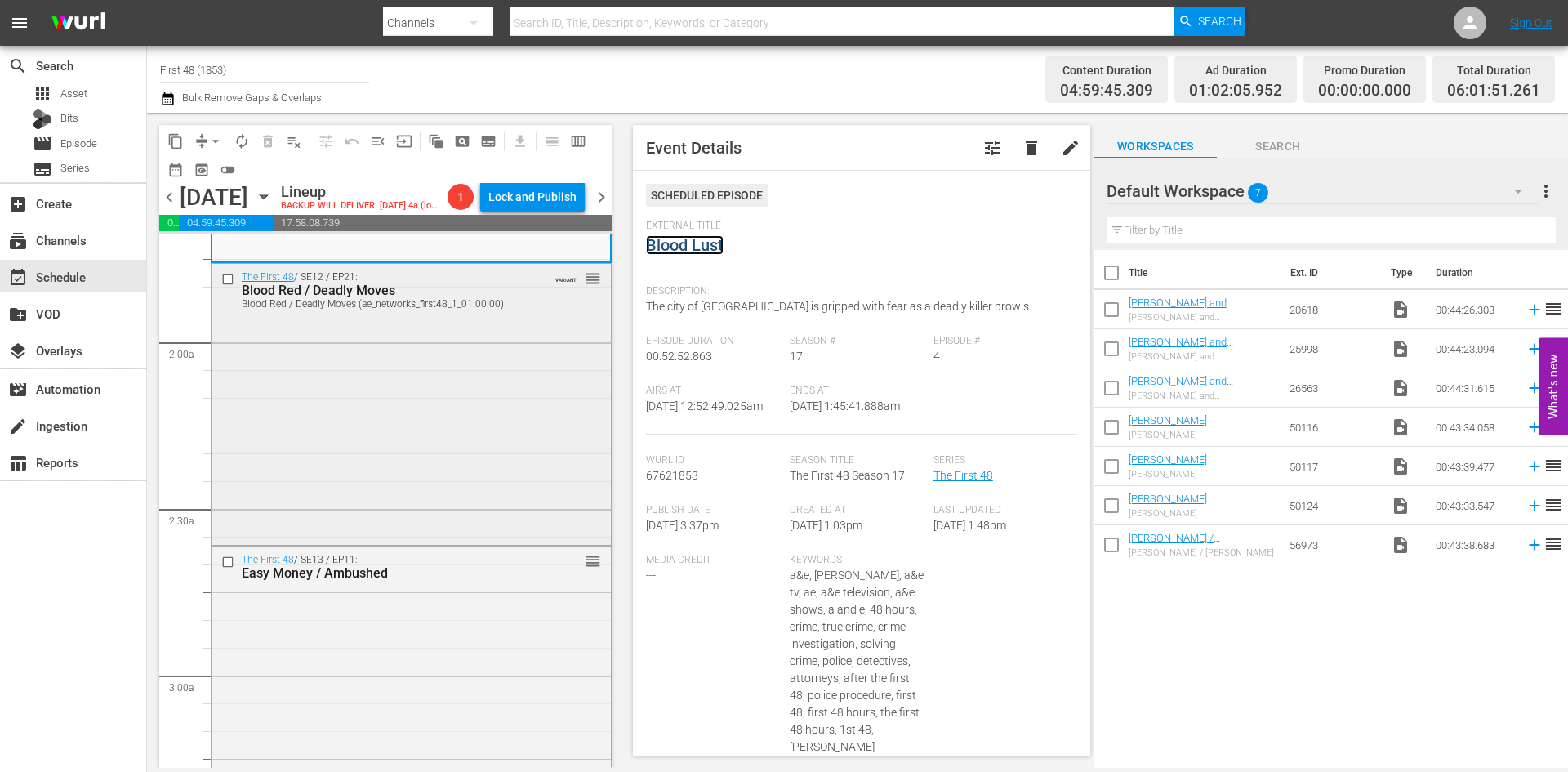 scroll, scrollTop: 572, scrollLeft: 0, axis: vertical 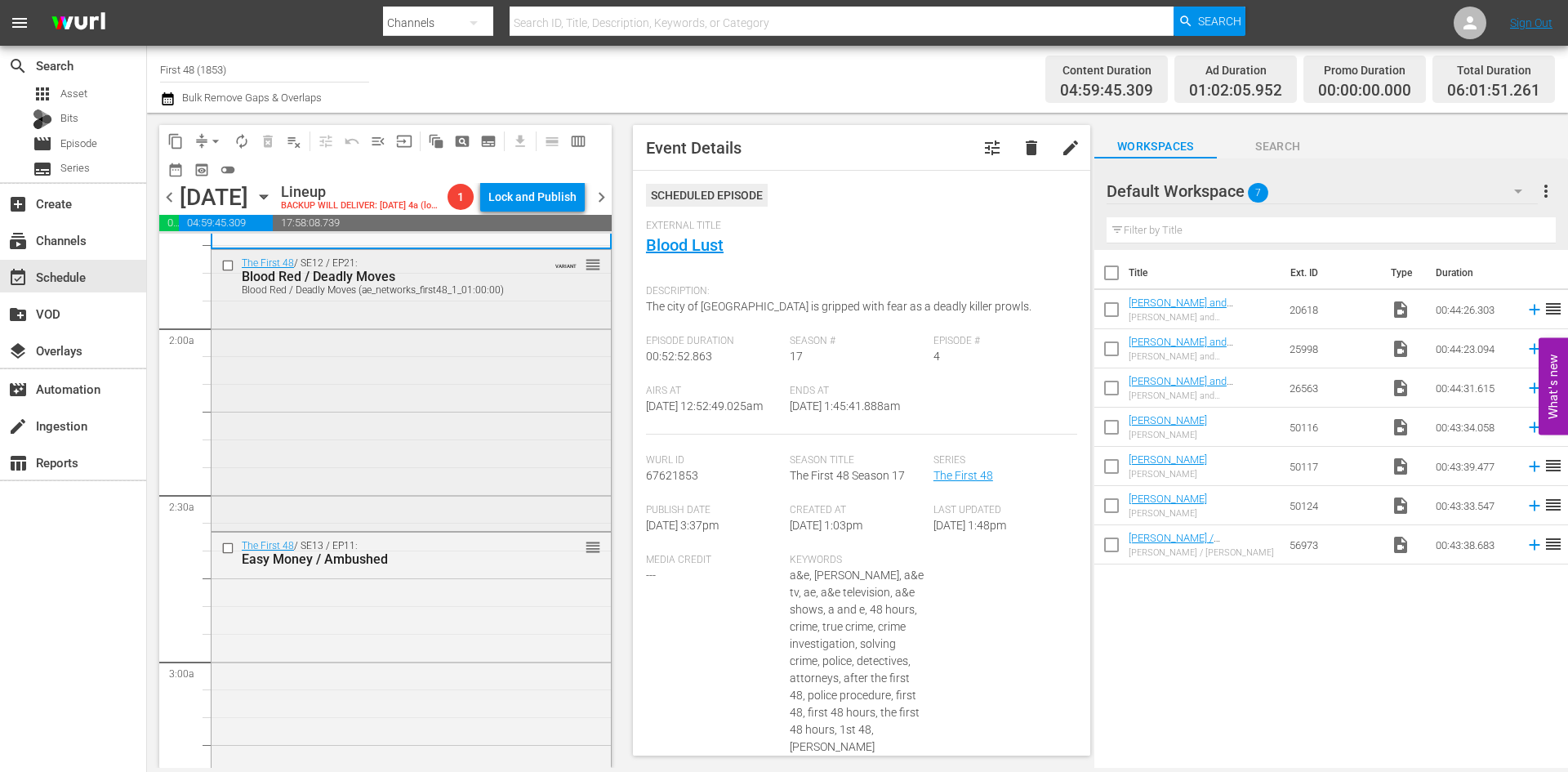 click on "The First 48  / SE12 / EP21:
Blood Red / Deadly Moves Blood Red / Deadly Moves (ae_networks_first48_1_01:00:00) VARIANT reorder" at bounding box center (411, 389) 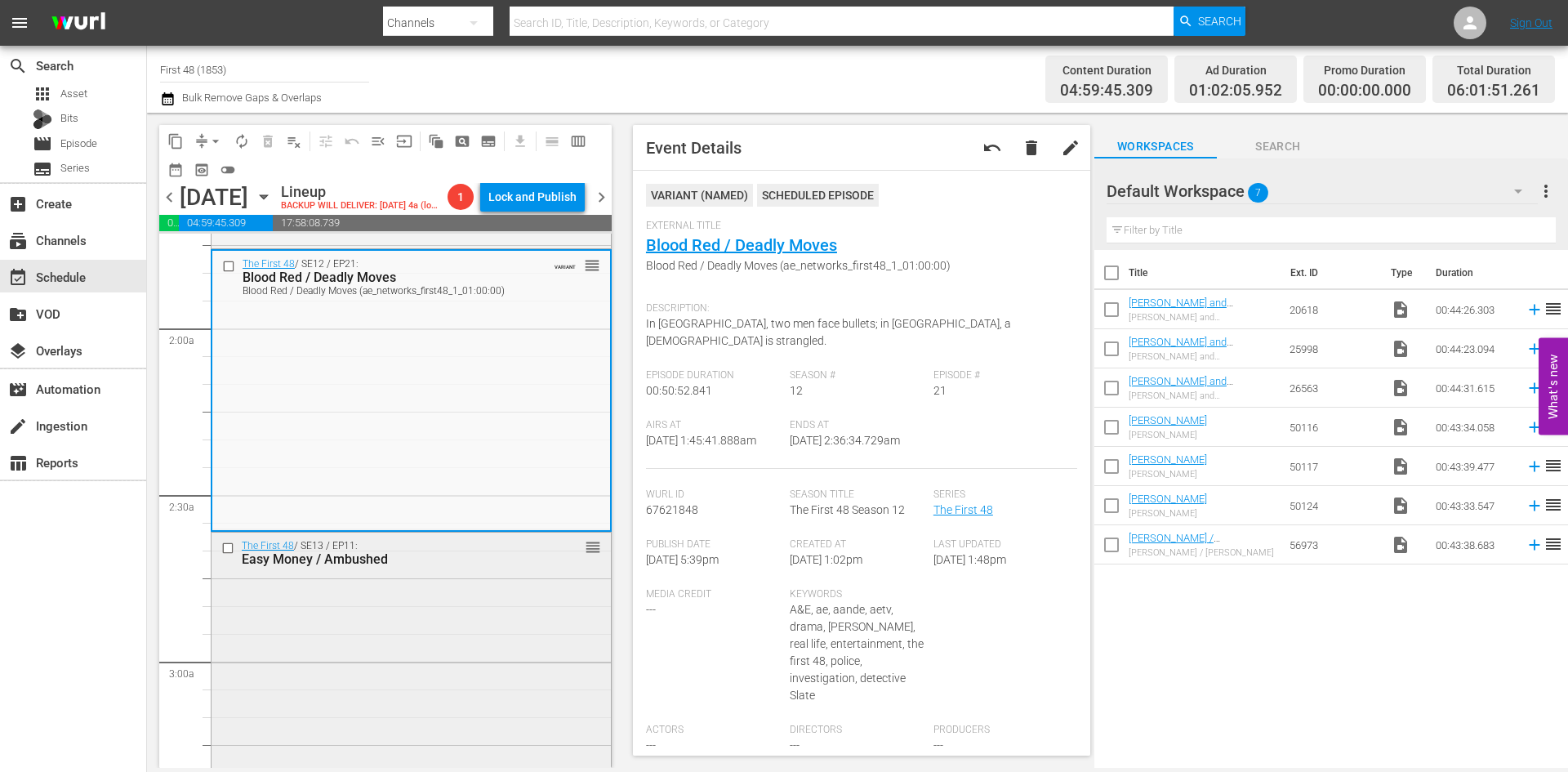 click on "The First 48  / SE13 / EP11:
Easy Money / Ambushed reorder" at bounding box center (411, 671) 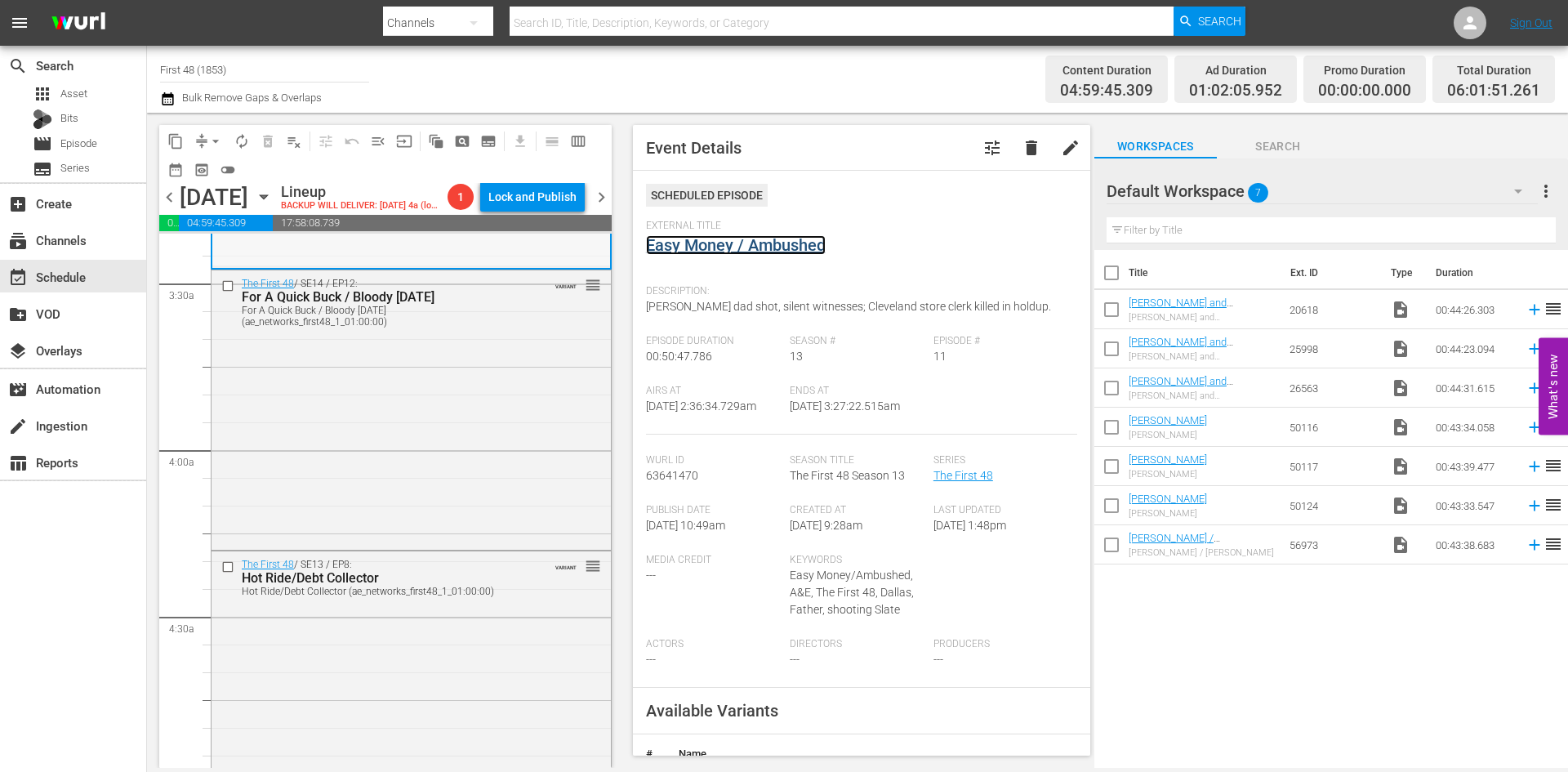 scroll, scrollTop: 1144, scrollLeft: 0, axis: vertical 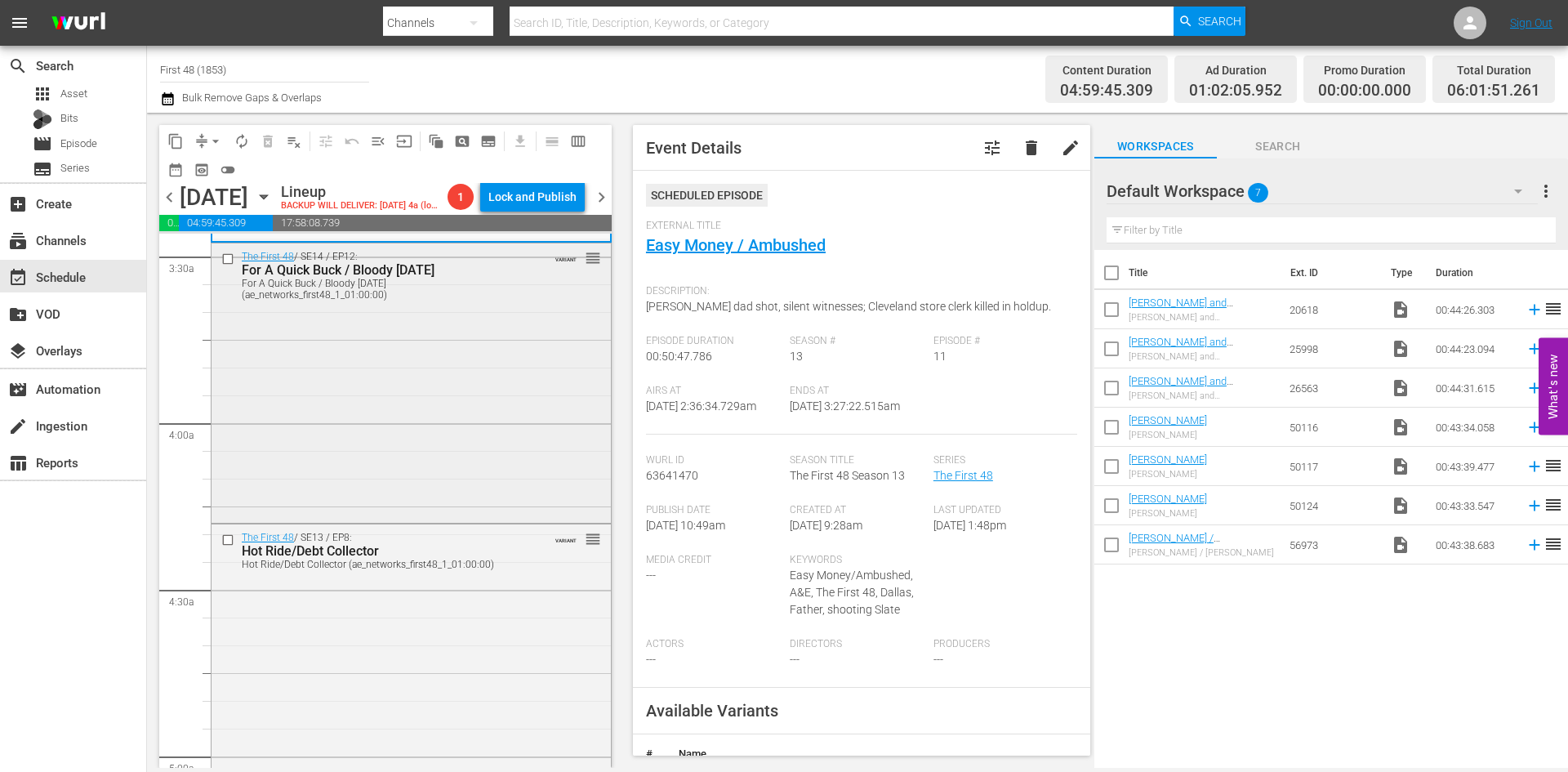 click on "The First 48  / SE14 / EP12:
For A Quick Buck / Bloody Sunday For A Quick Buck / Bloody Sunday (ae_networks_first48_1_01:00:00) VARIANT reorder" at bounding box center [411, 382] 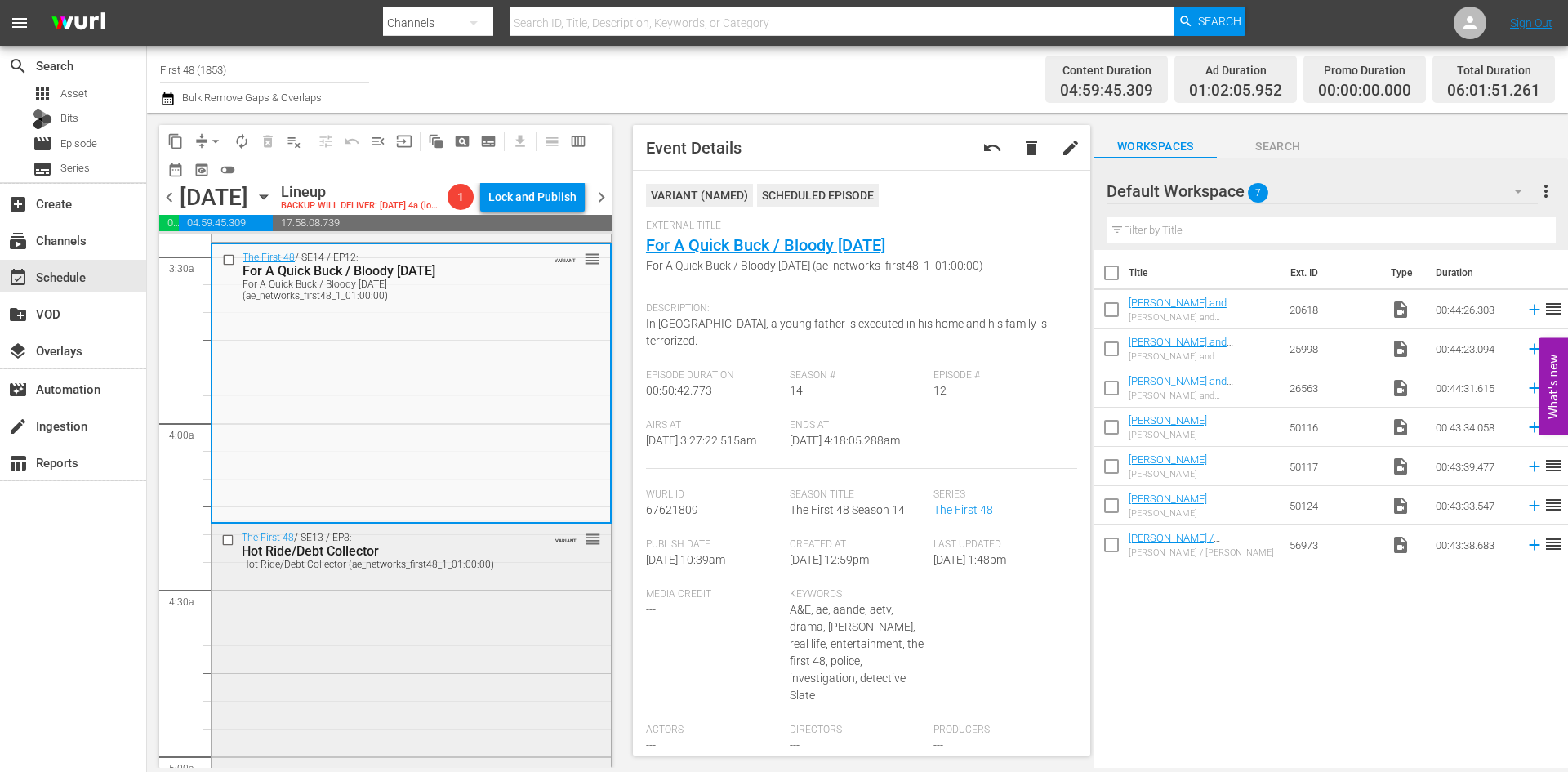 click on "The First 48  / SE13 / EP8:
Hot Ride/Debt Collector Hot Ride/Debt Collector (ae_networks_first48_1_01:00:00) VARIANT reorder" at bounding box center (411, 663) 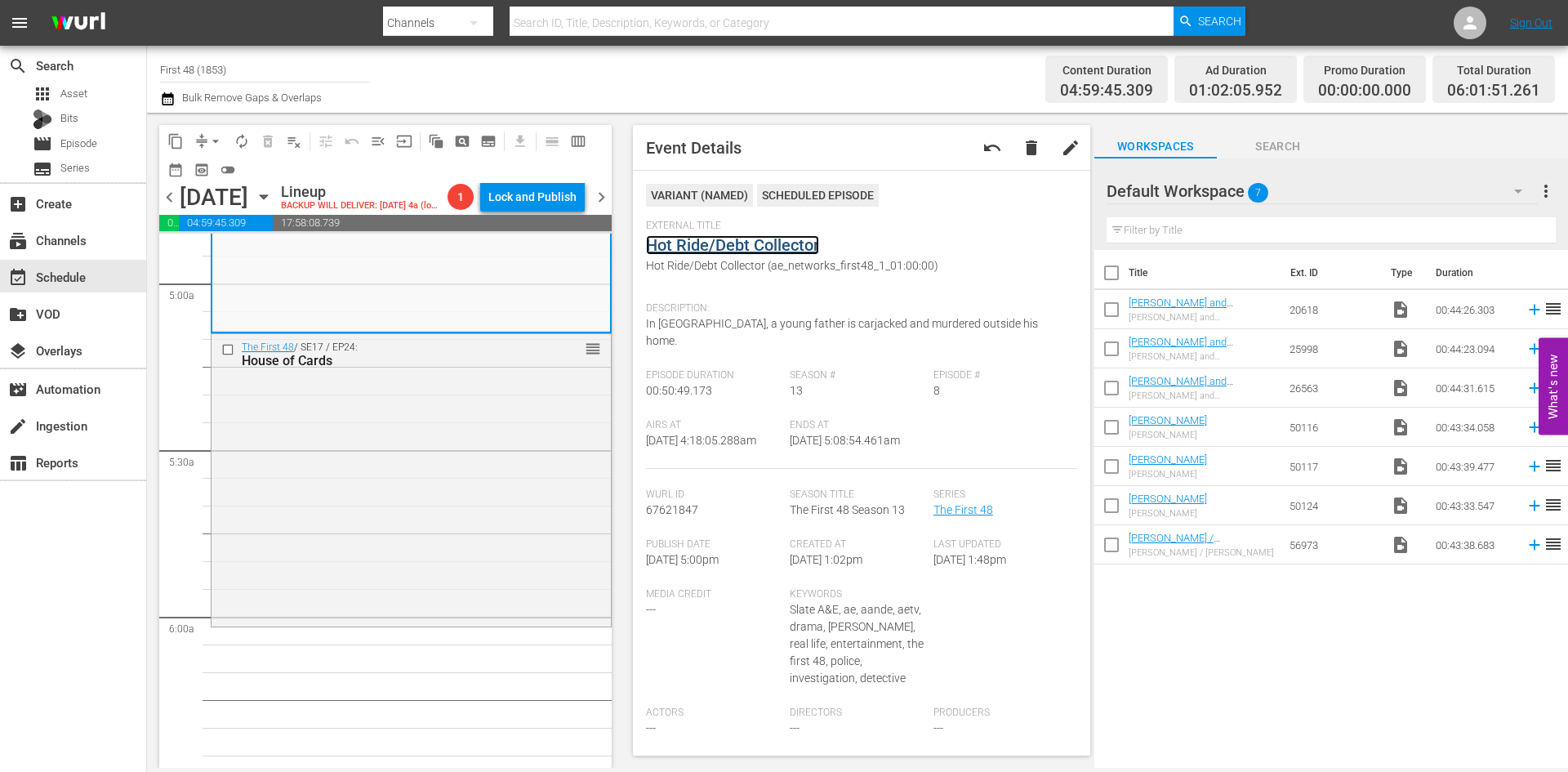 scroll, scrollTop: 1634, scrollLeft: 0, axis: vertical 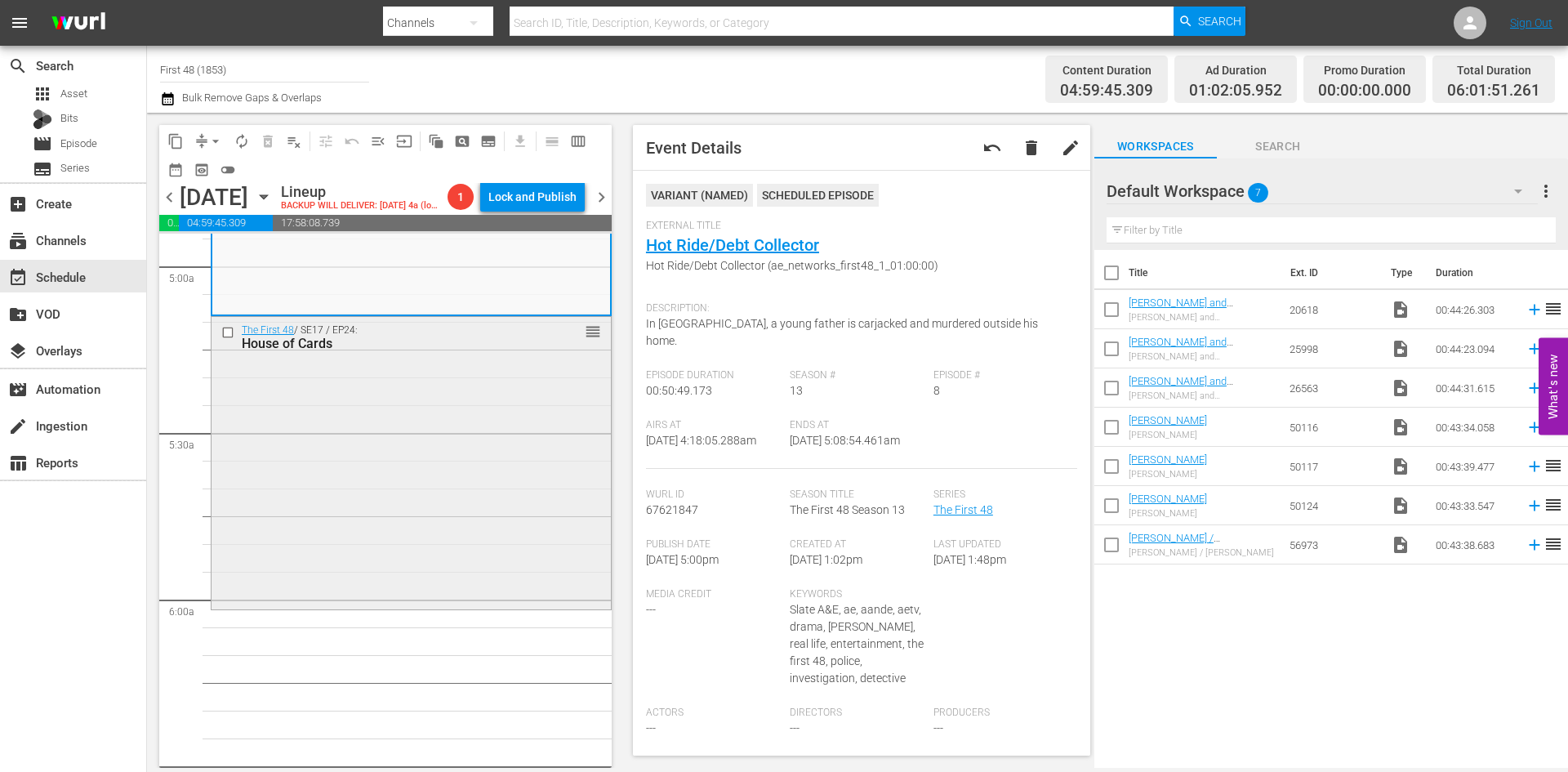 click on "The First 48  / SE17 / EP24:
House of Cards reorder" at bounding box center [411, 462] 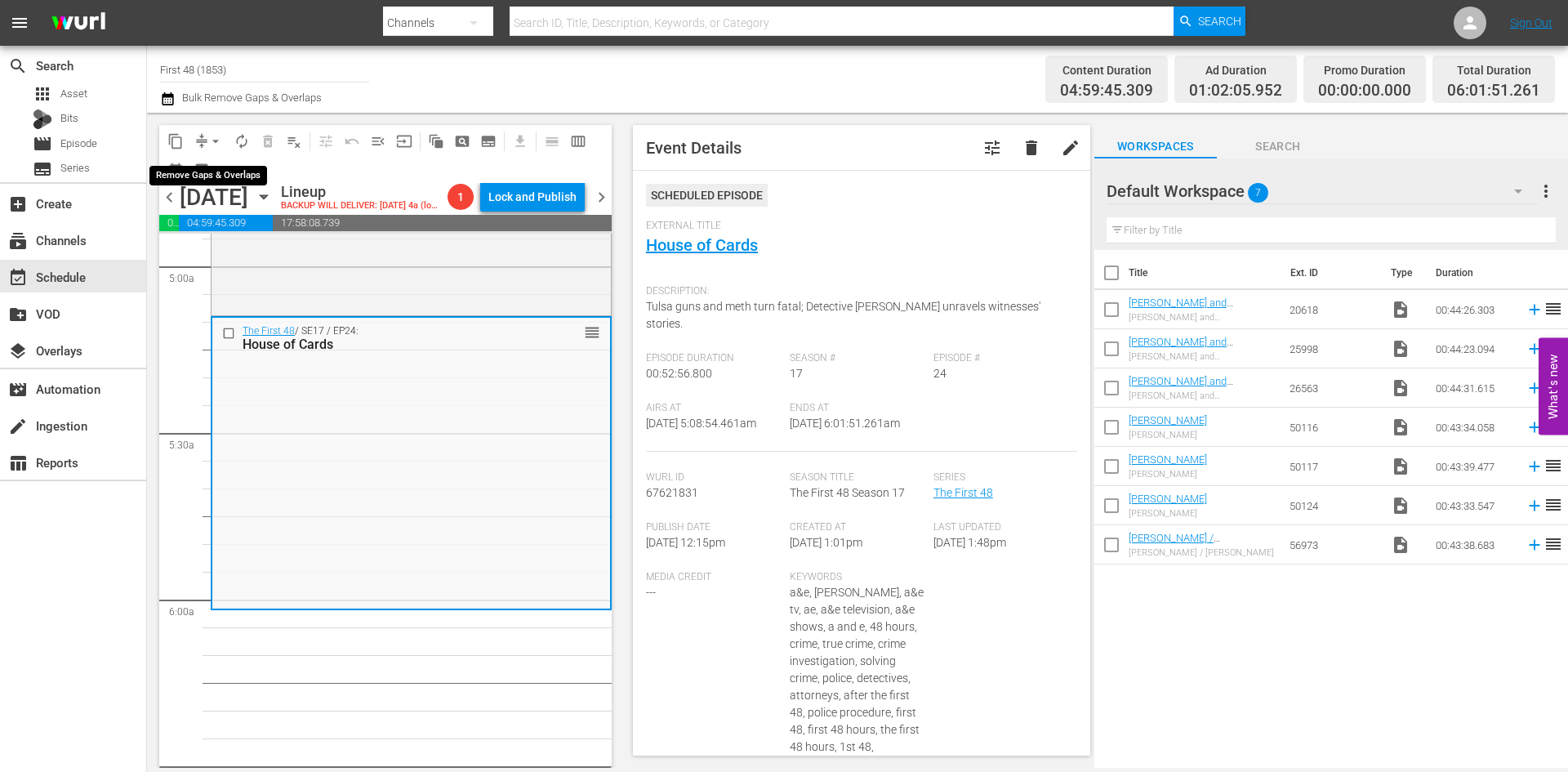 click on "arrow_drop_down" at bounding box center (216, 141) 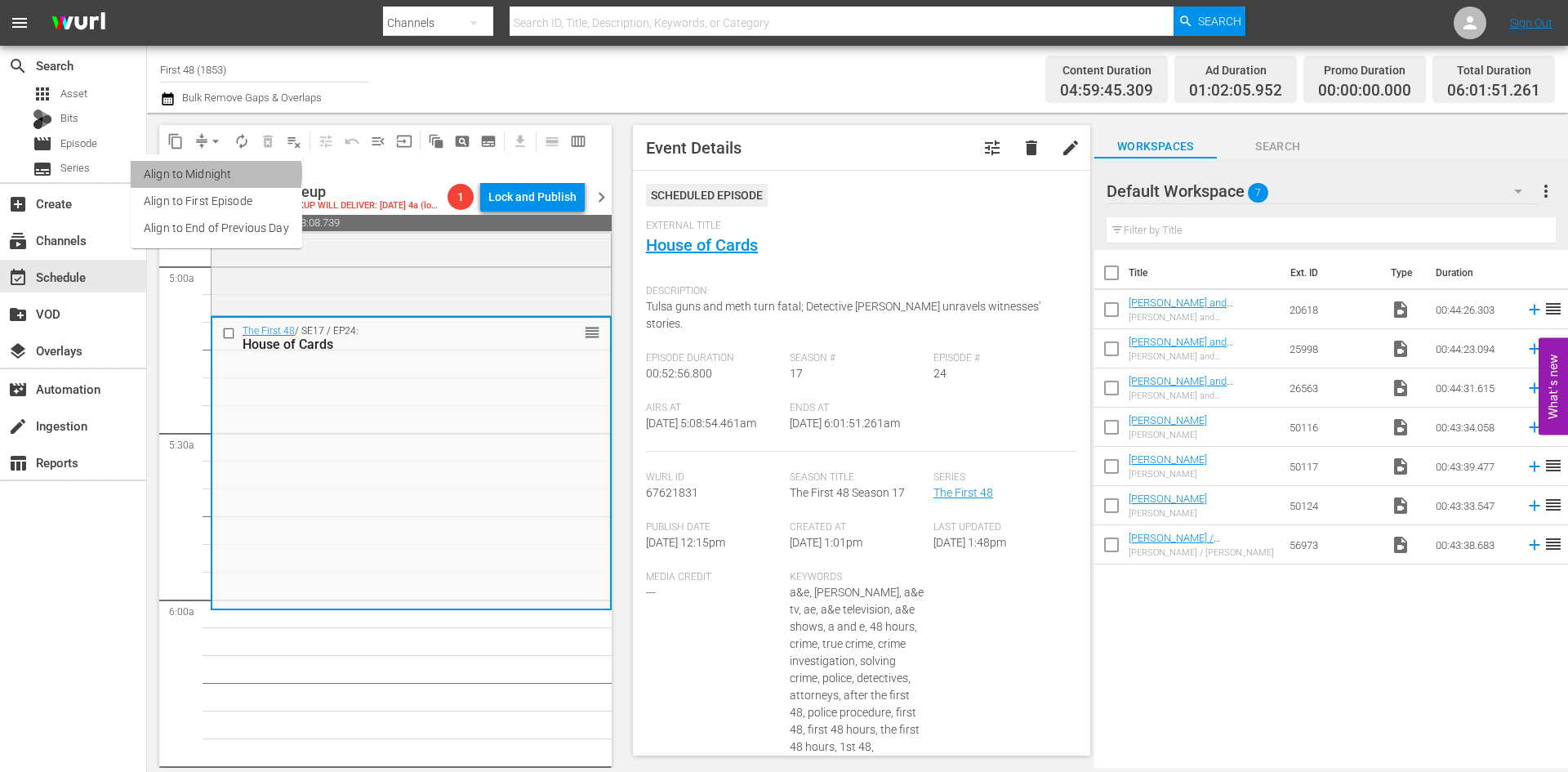 click on "Align to Midnight" at bounding box center (216, 174) 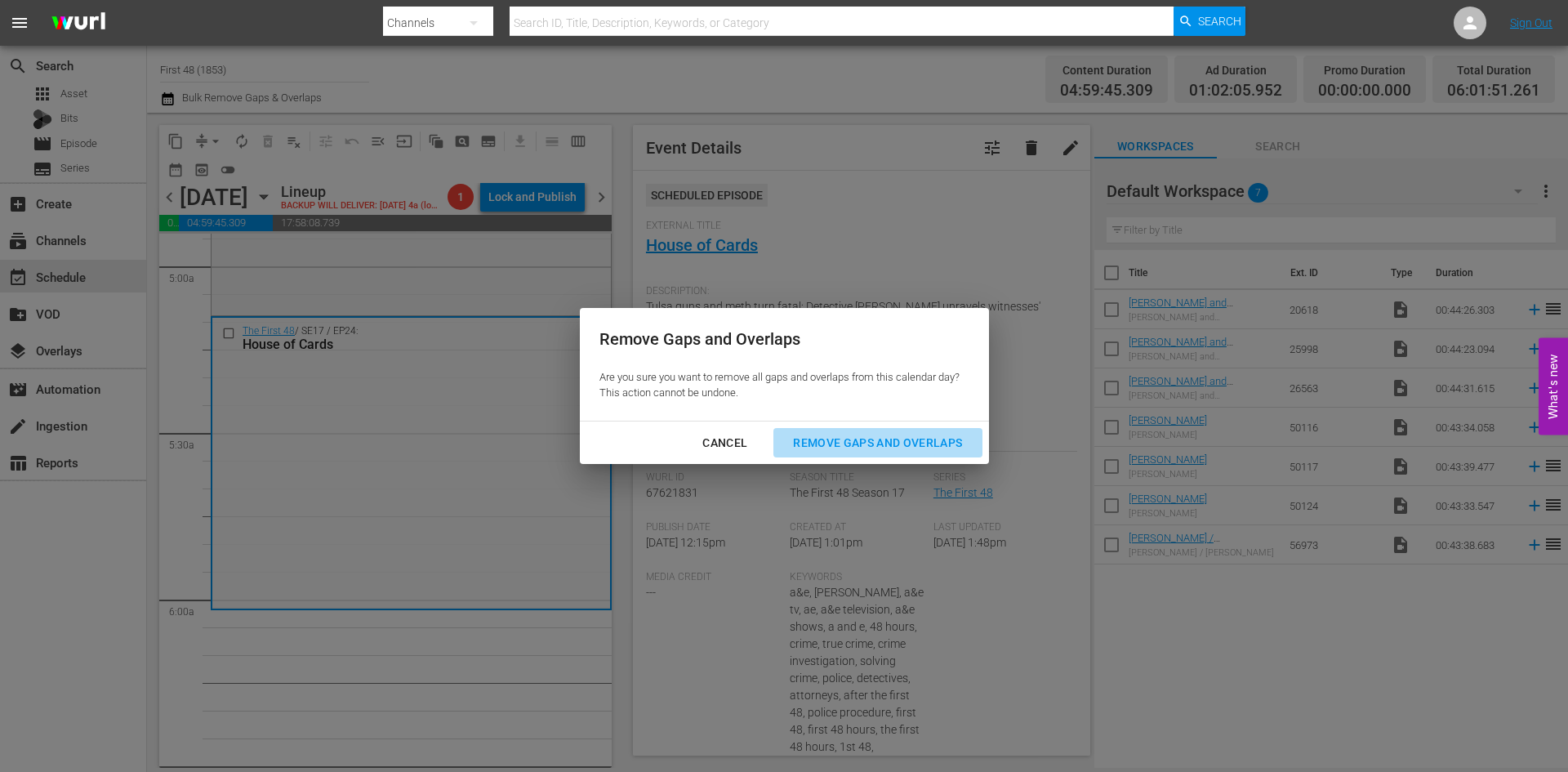click on "Remove Gaps and Overlaps" at bounding box center [877, 443] 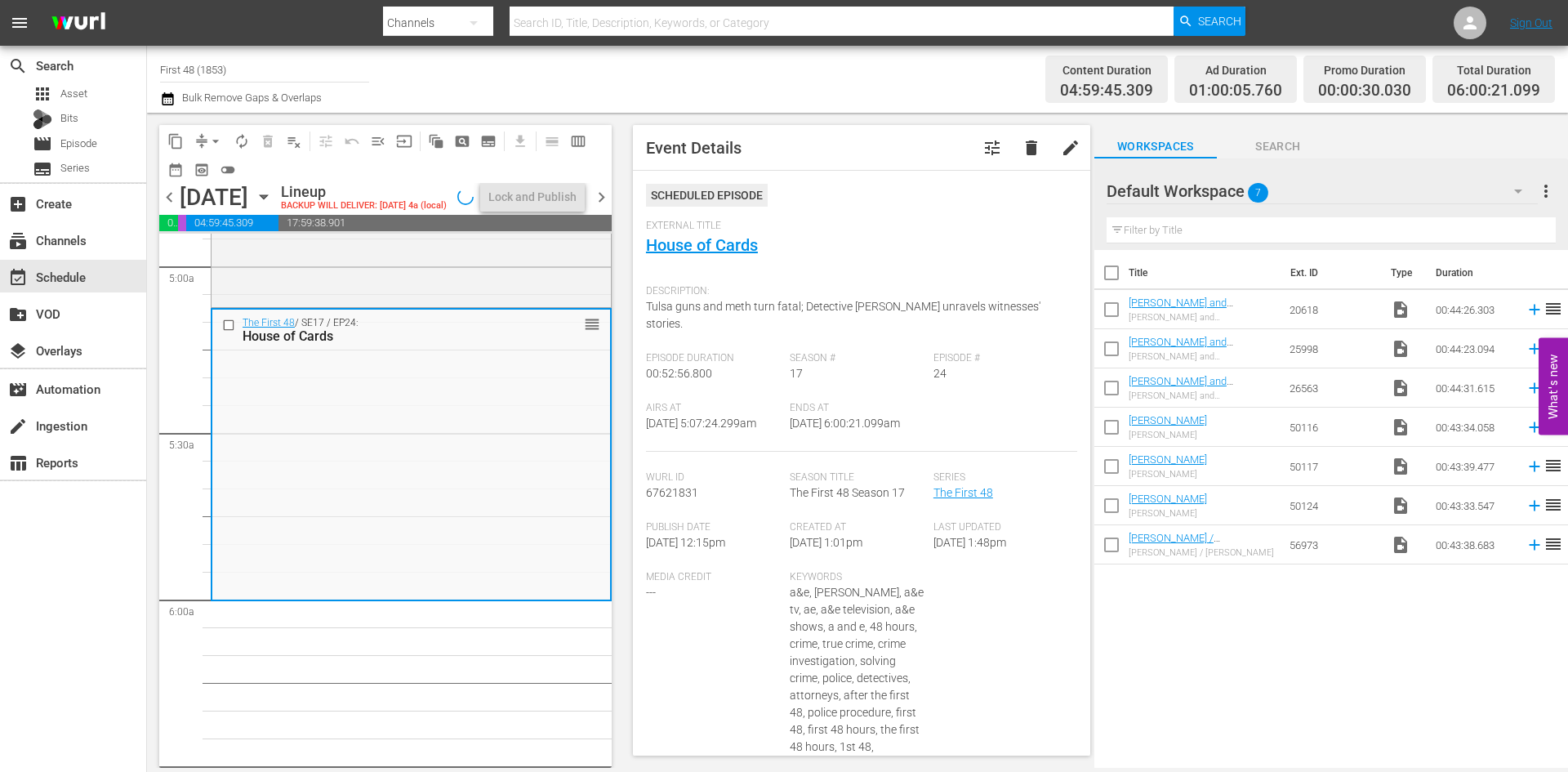 scroll, scrollTop: 1689, scrollLeft: 0, axis: vertical 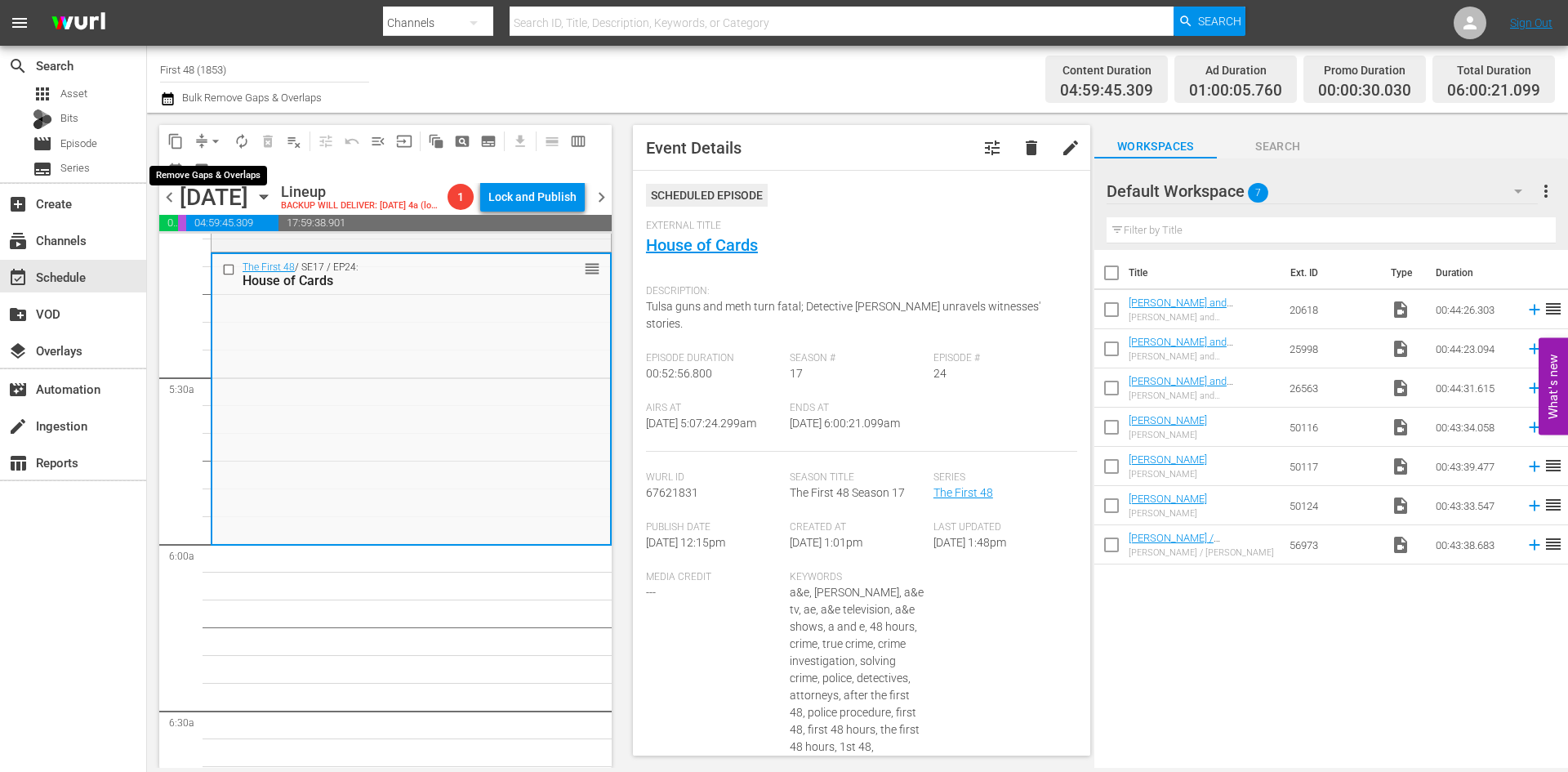 click on "arrow_drop_down" at bounding box center (216, 141) 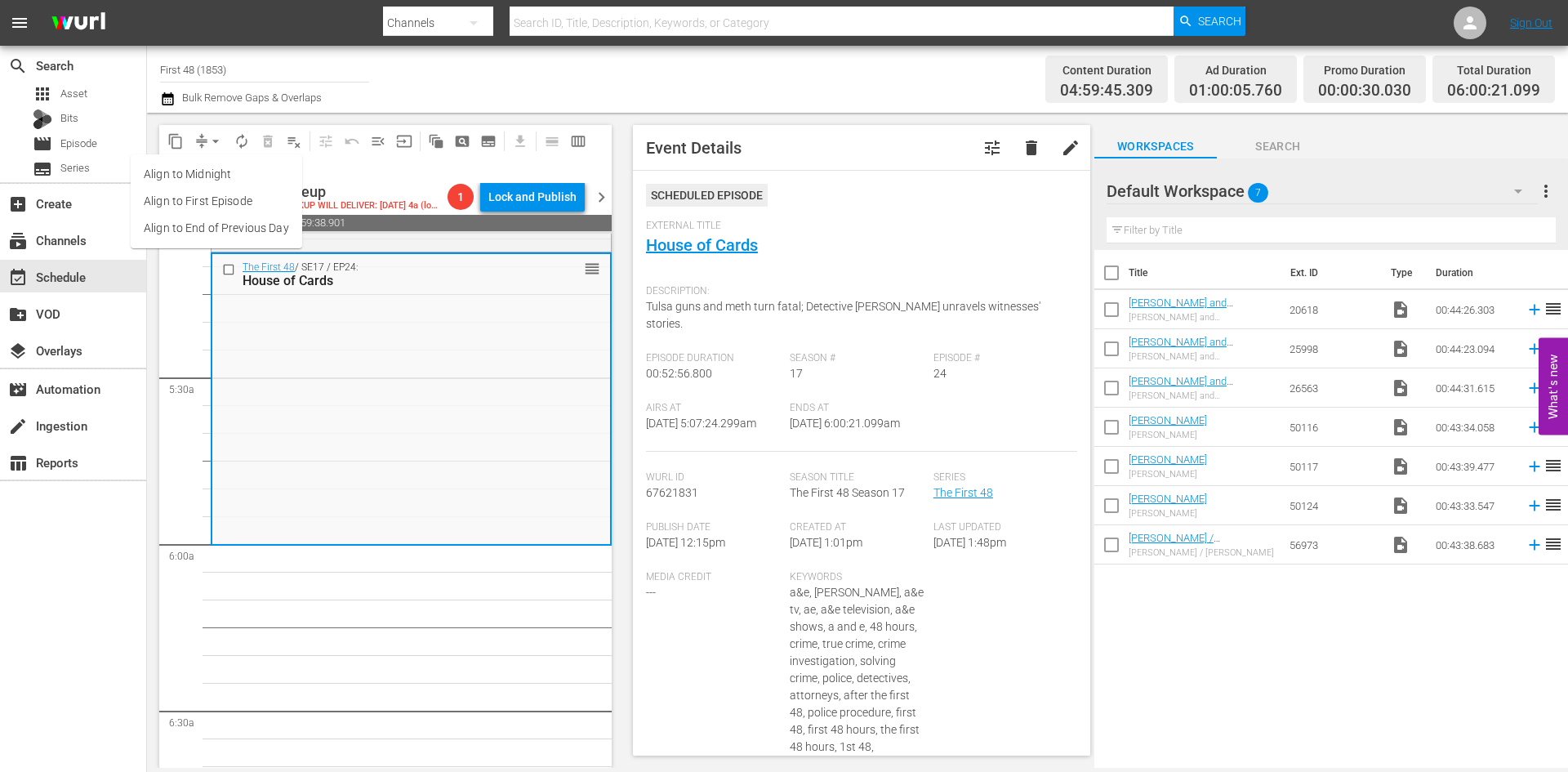 click on "Align to Midnight" at bounding box center (216, 174) 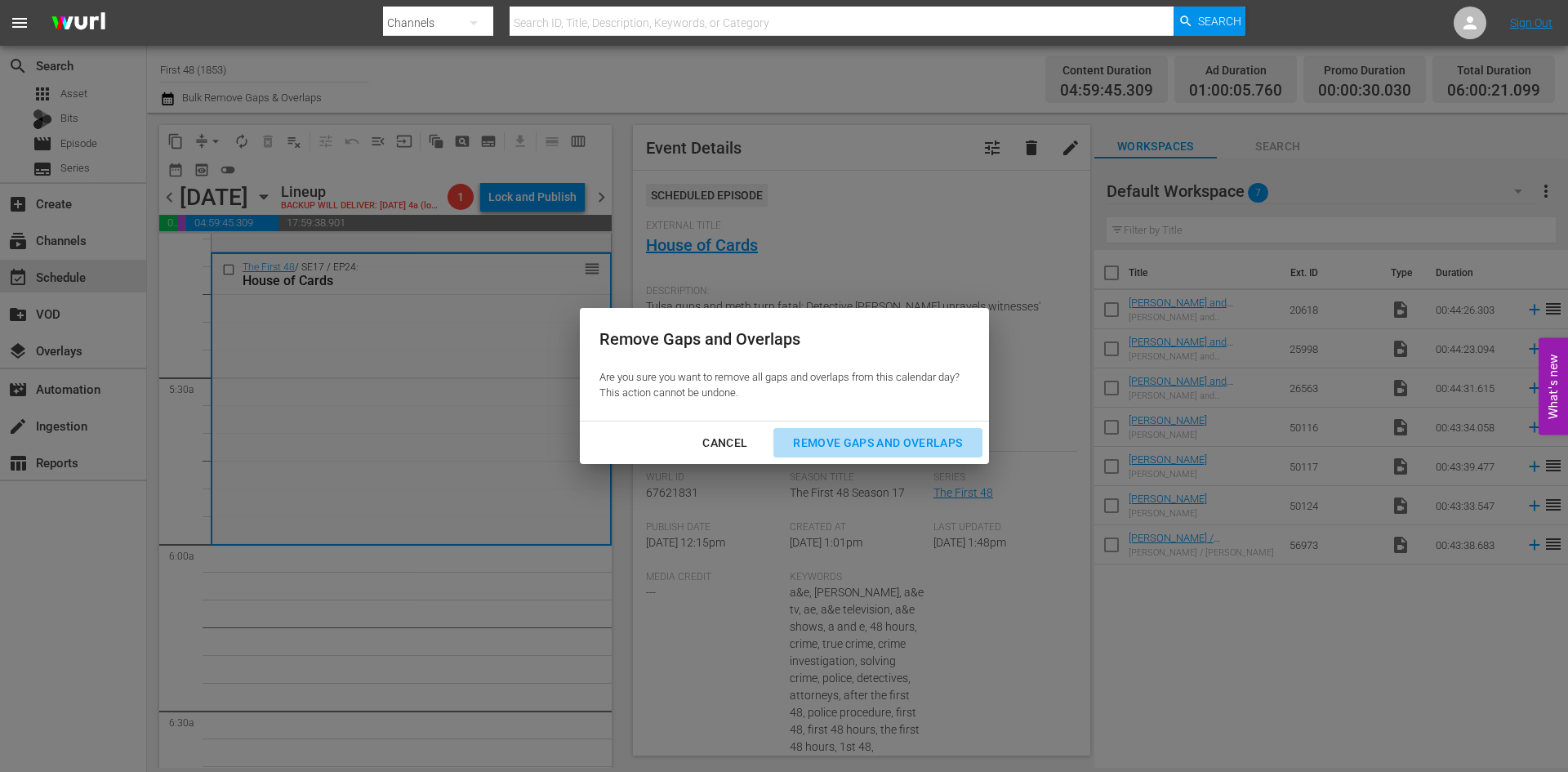 click on "Remove Gaps and Overlaps" at bounding box center (877, 443) 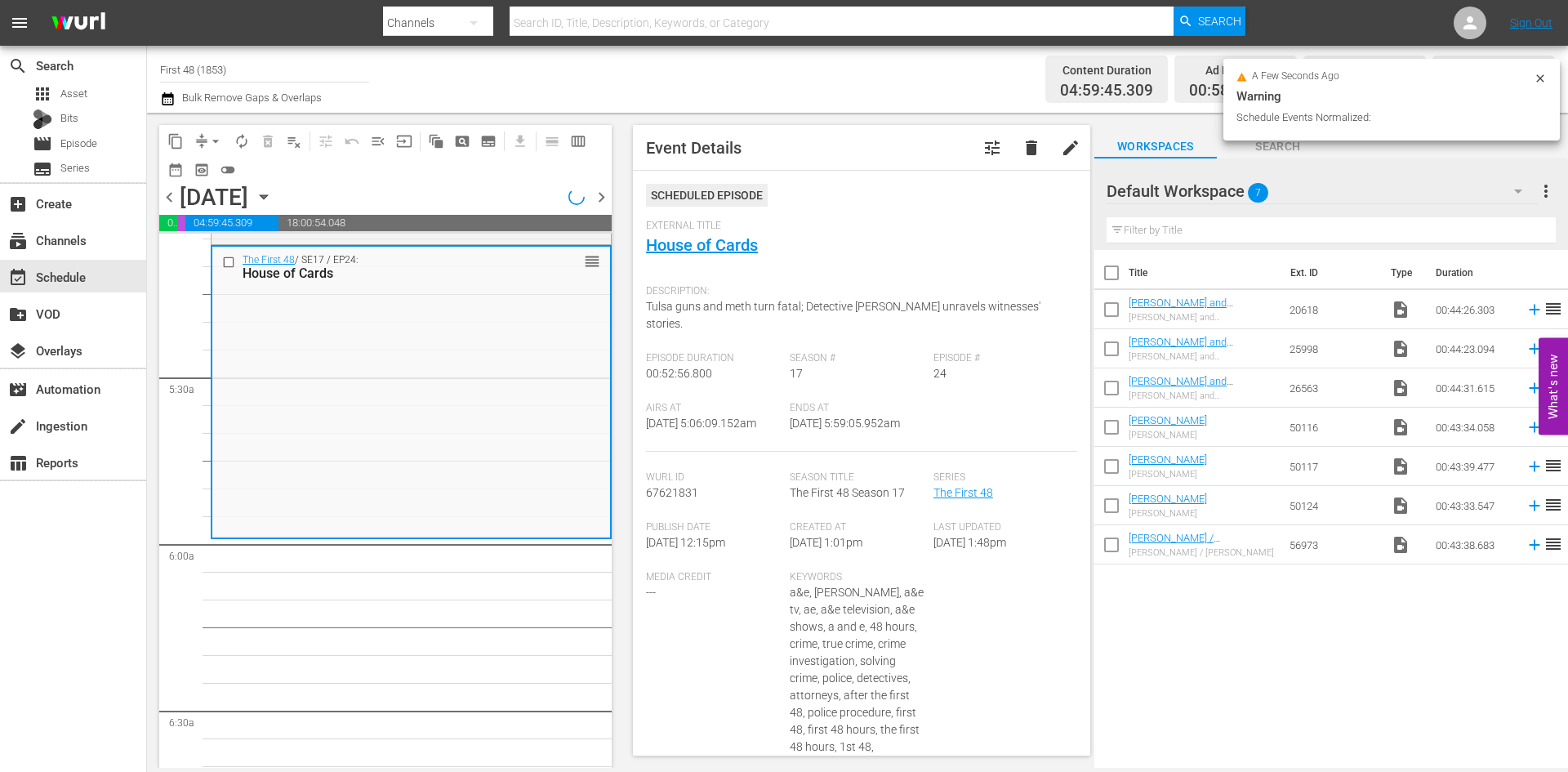 scroll, scrollTop: 1662, scrollLeft: 0, axis: vertical 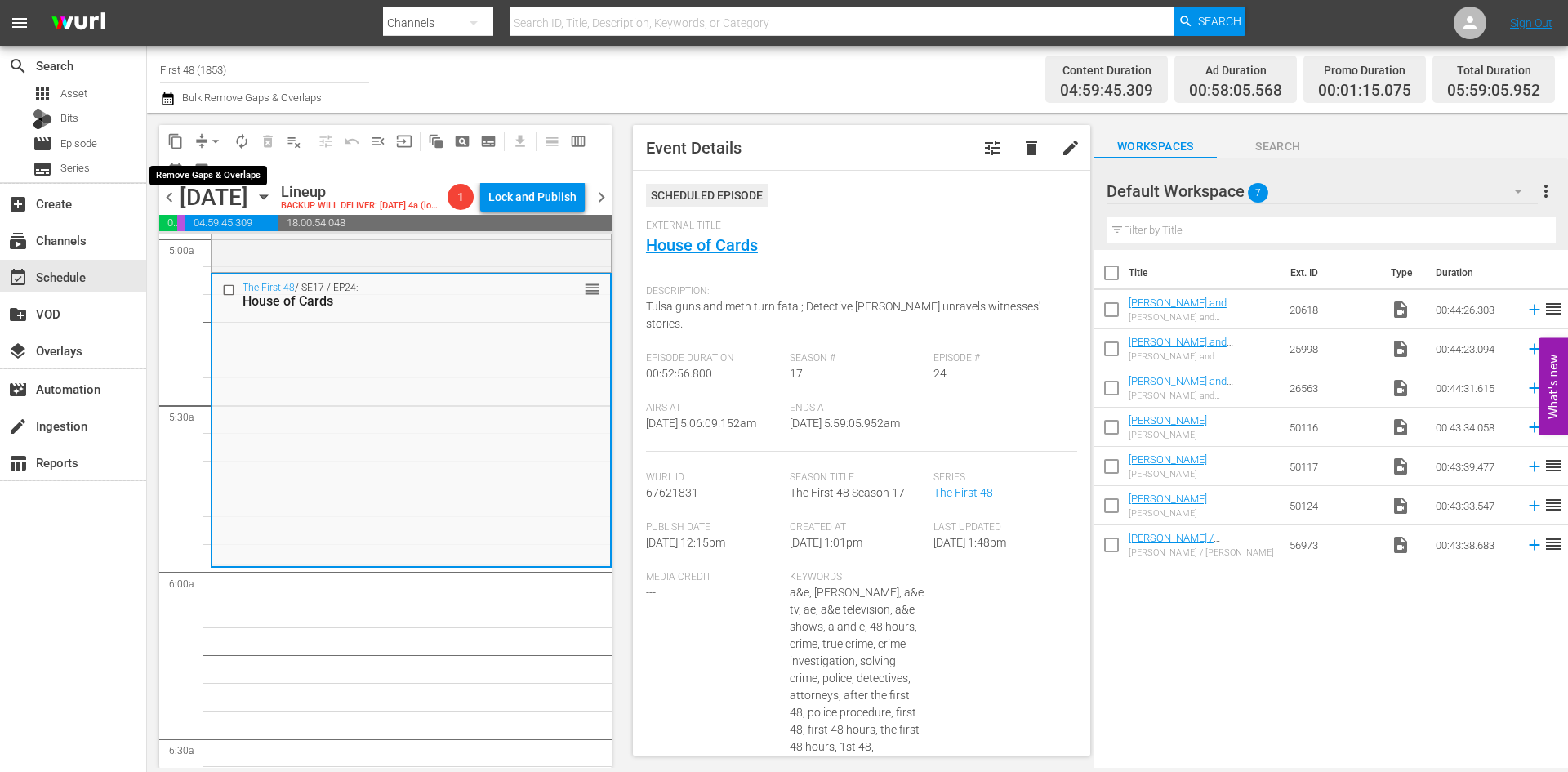 click on "arrow_drop_down" at bounding box center [216, 141] 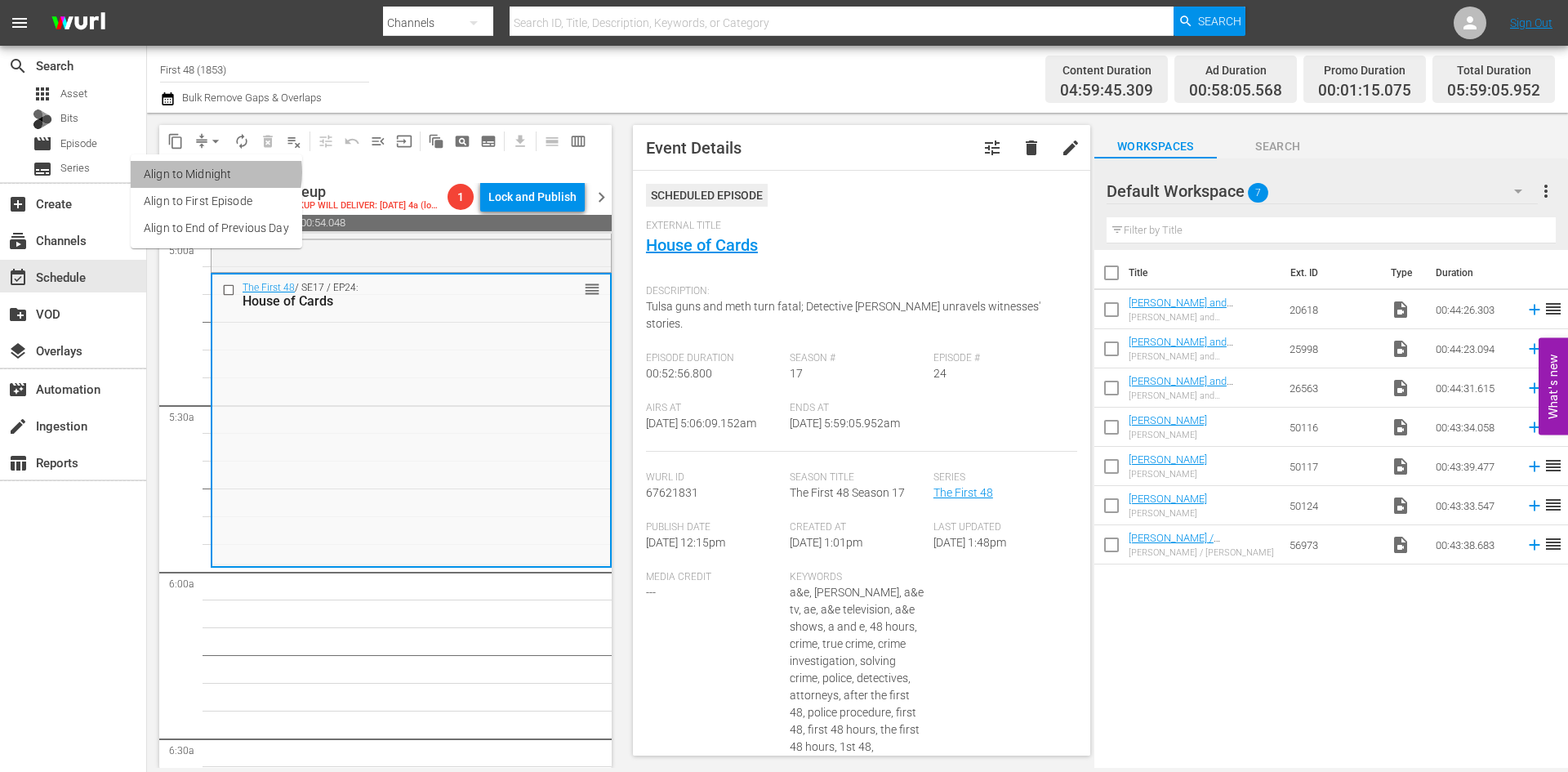 click on "Align to Midnight" at bounding box center (216, 174) 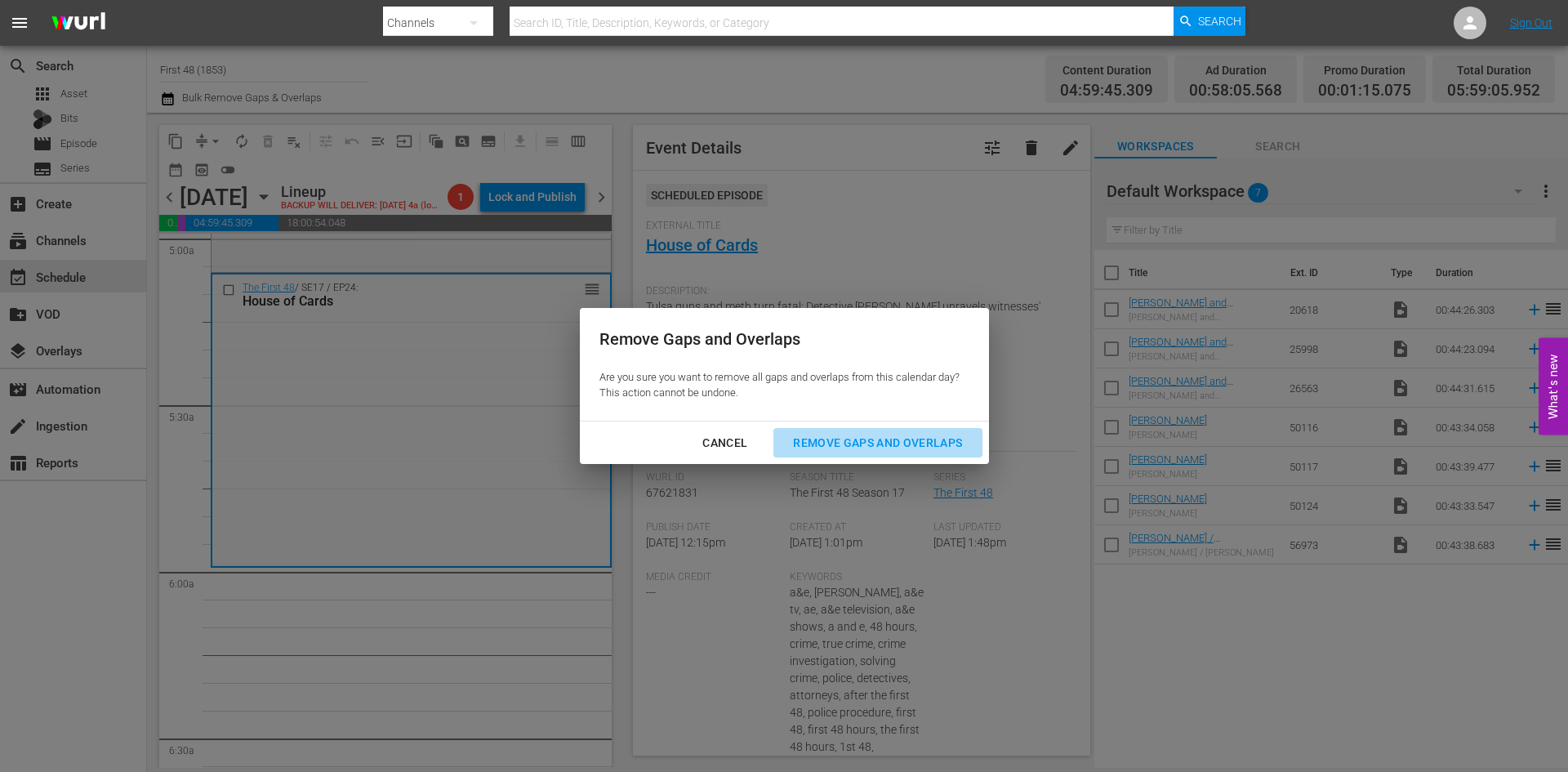 click on "Remove Gaps and Overlaps" at bounding box center (877, 443) 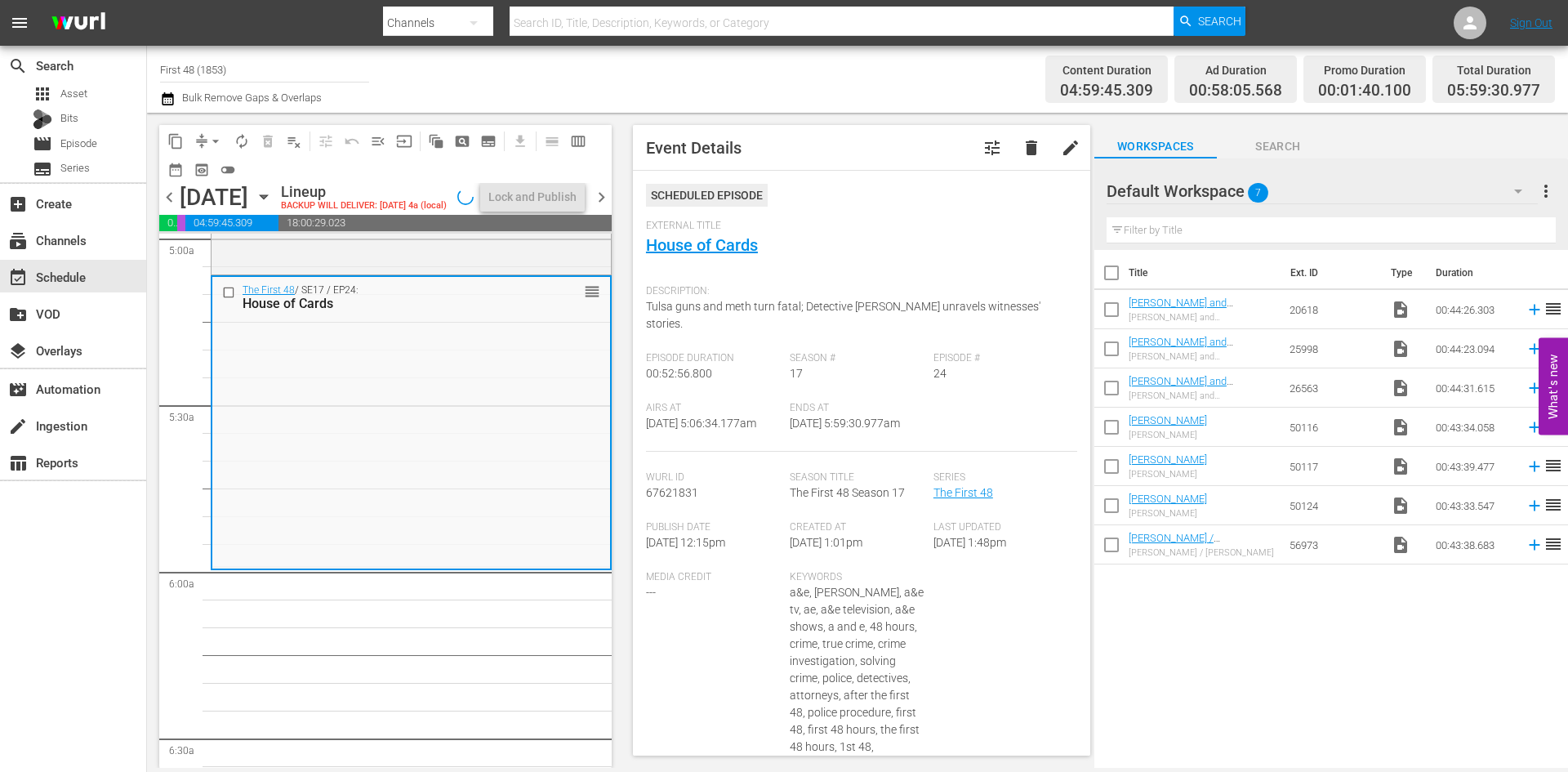 scroll, scrollTop: 1689, scrollLeft: 0, axis: vertical 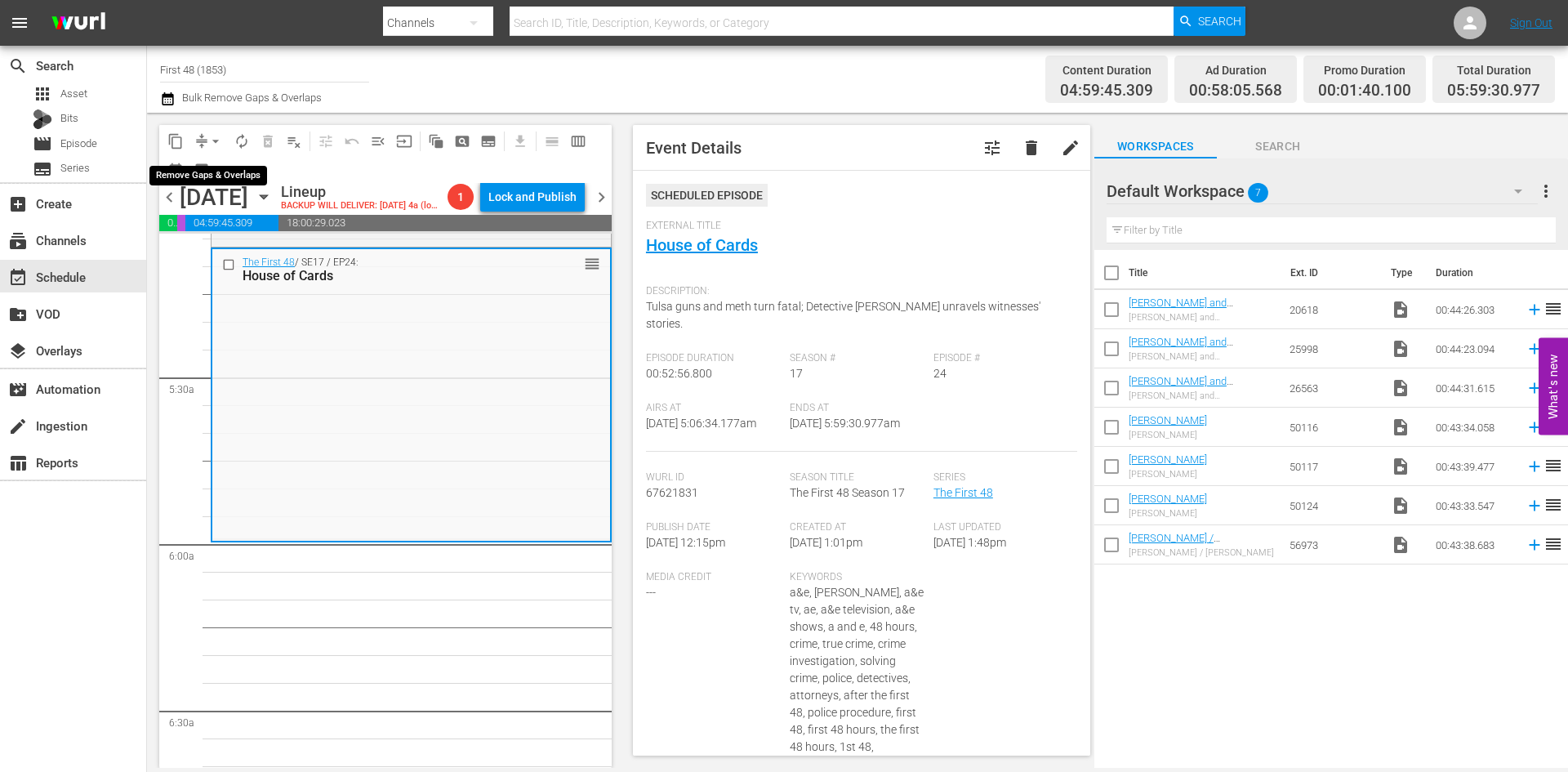 click on "arrow_drop_down" at bounding box center (216, 141) 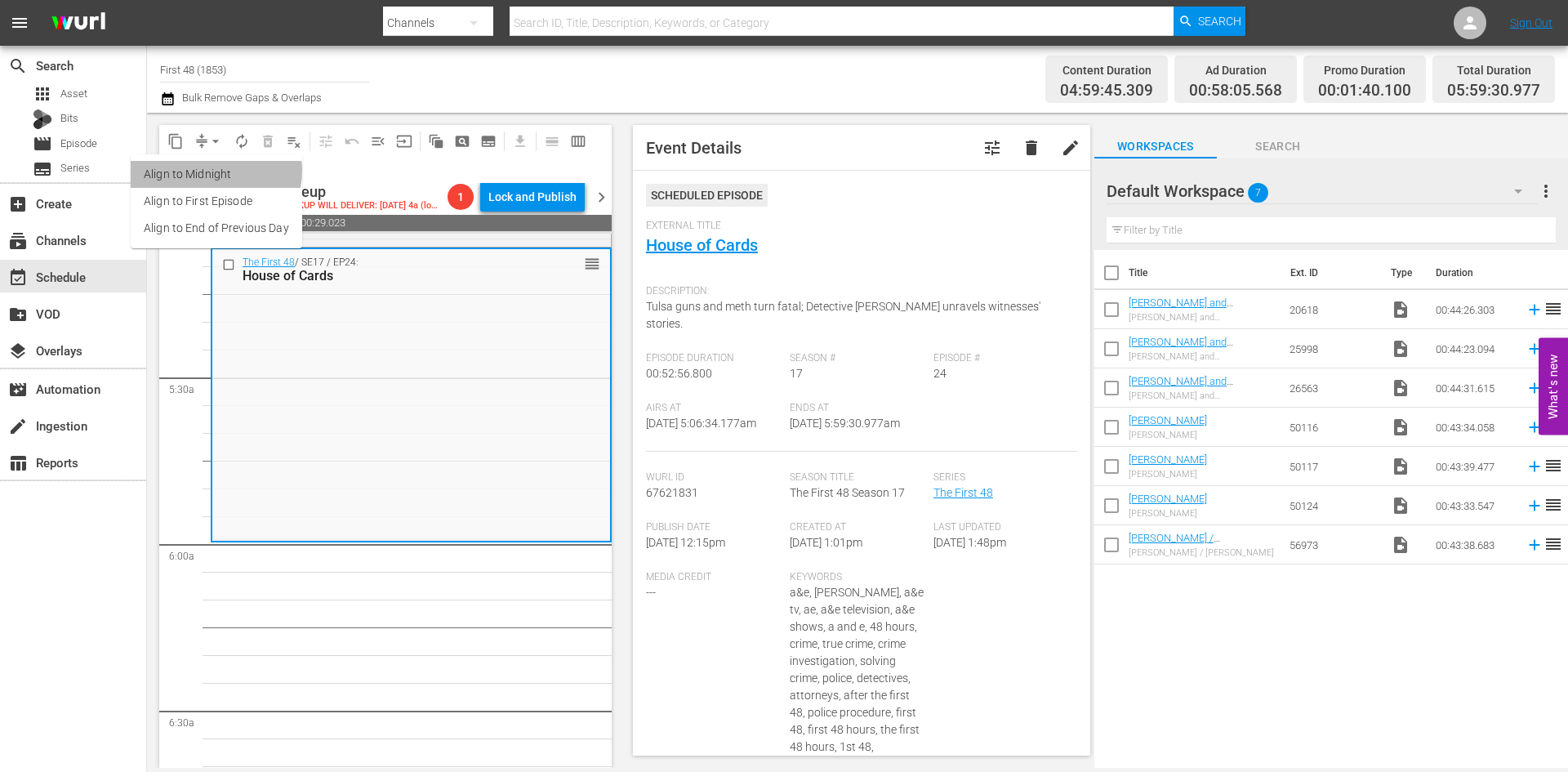 click on "Align to Midnight" at bounding box center [216, 174] 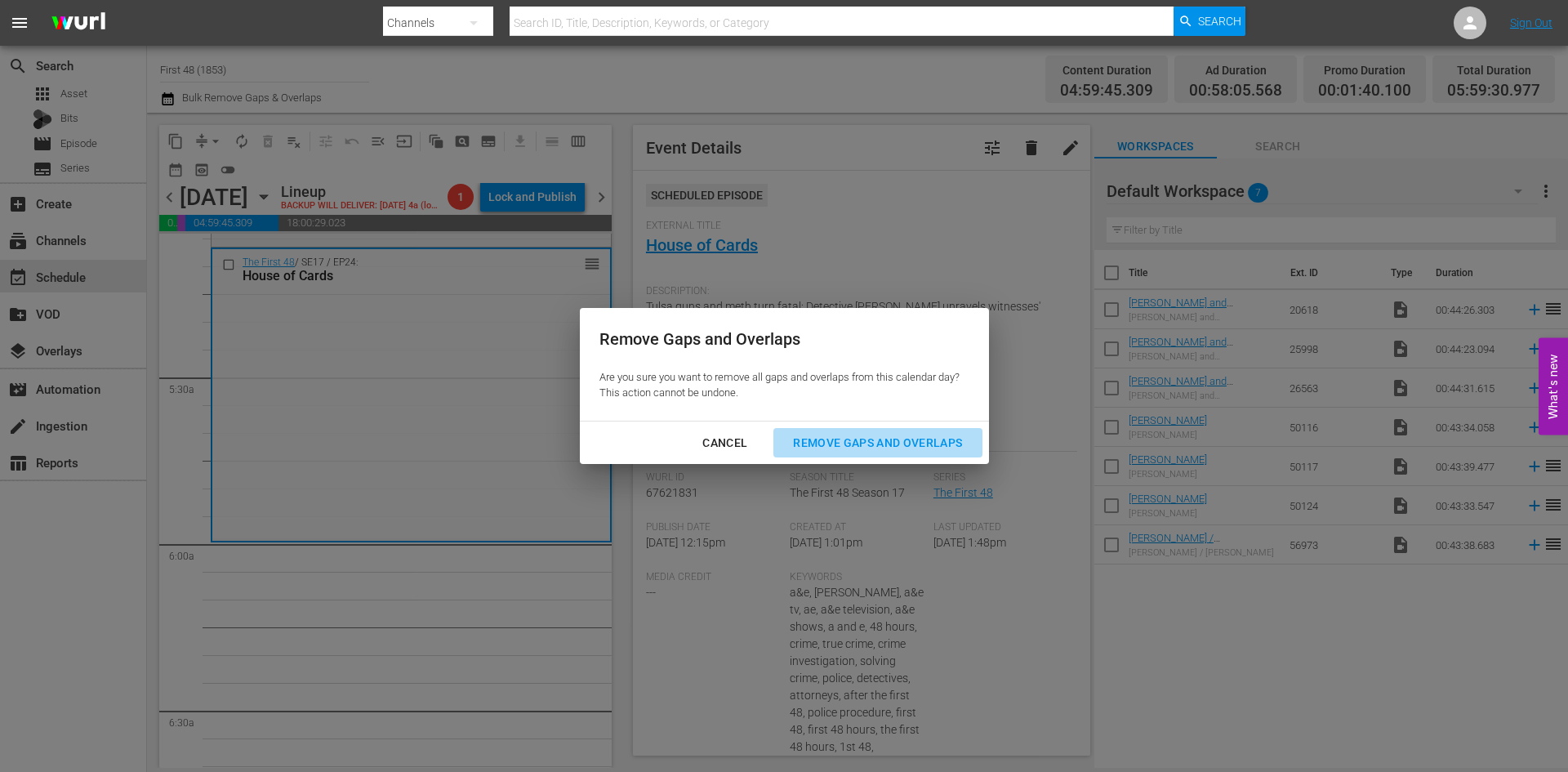 click on "Remove Gaps and Overlaps" at bounding box center [877, 443] 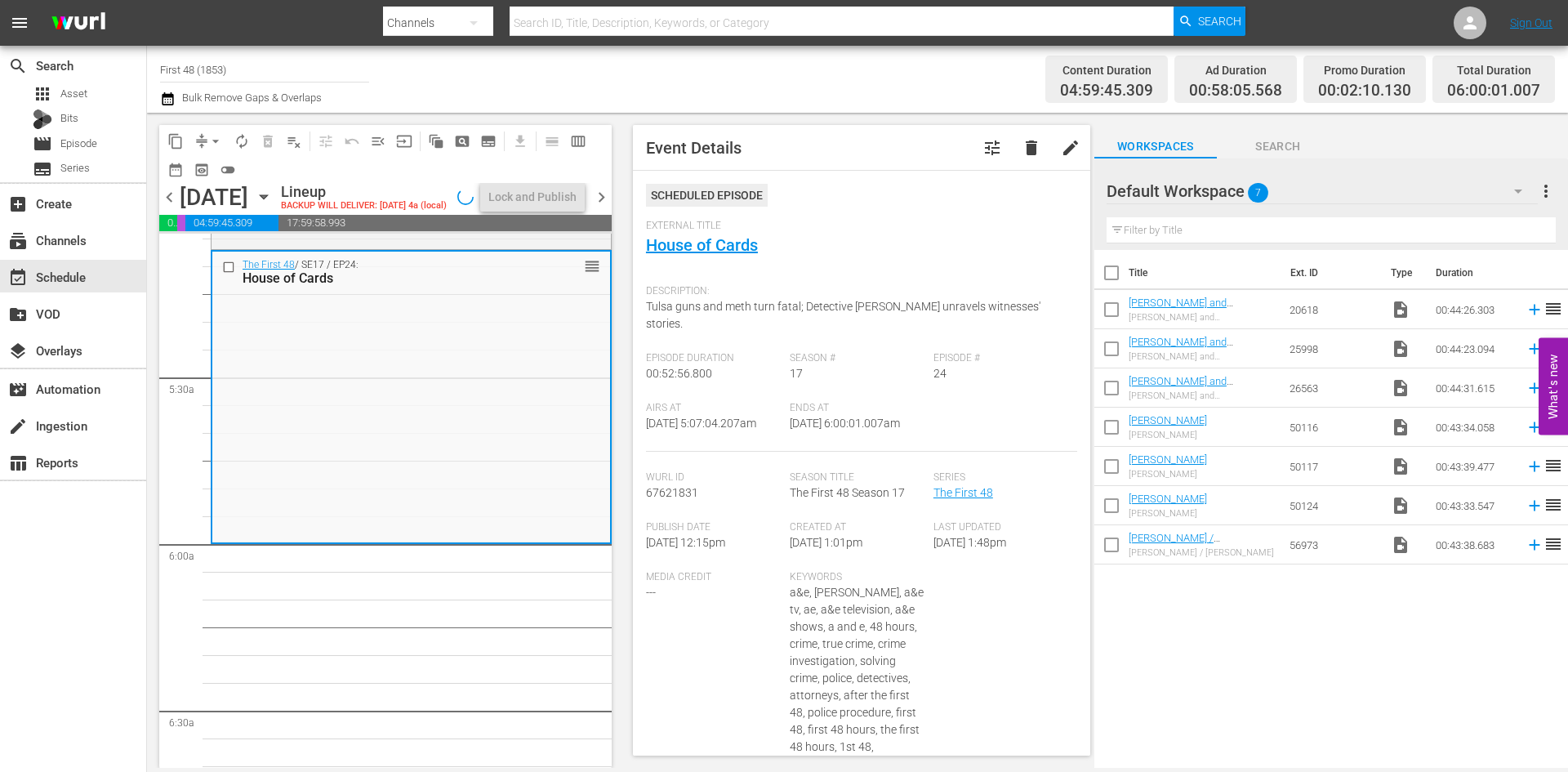 scroll, scrollTop: 1662, scrollLeft: 0, axis: vertical 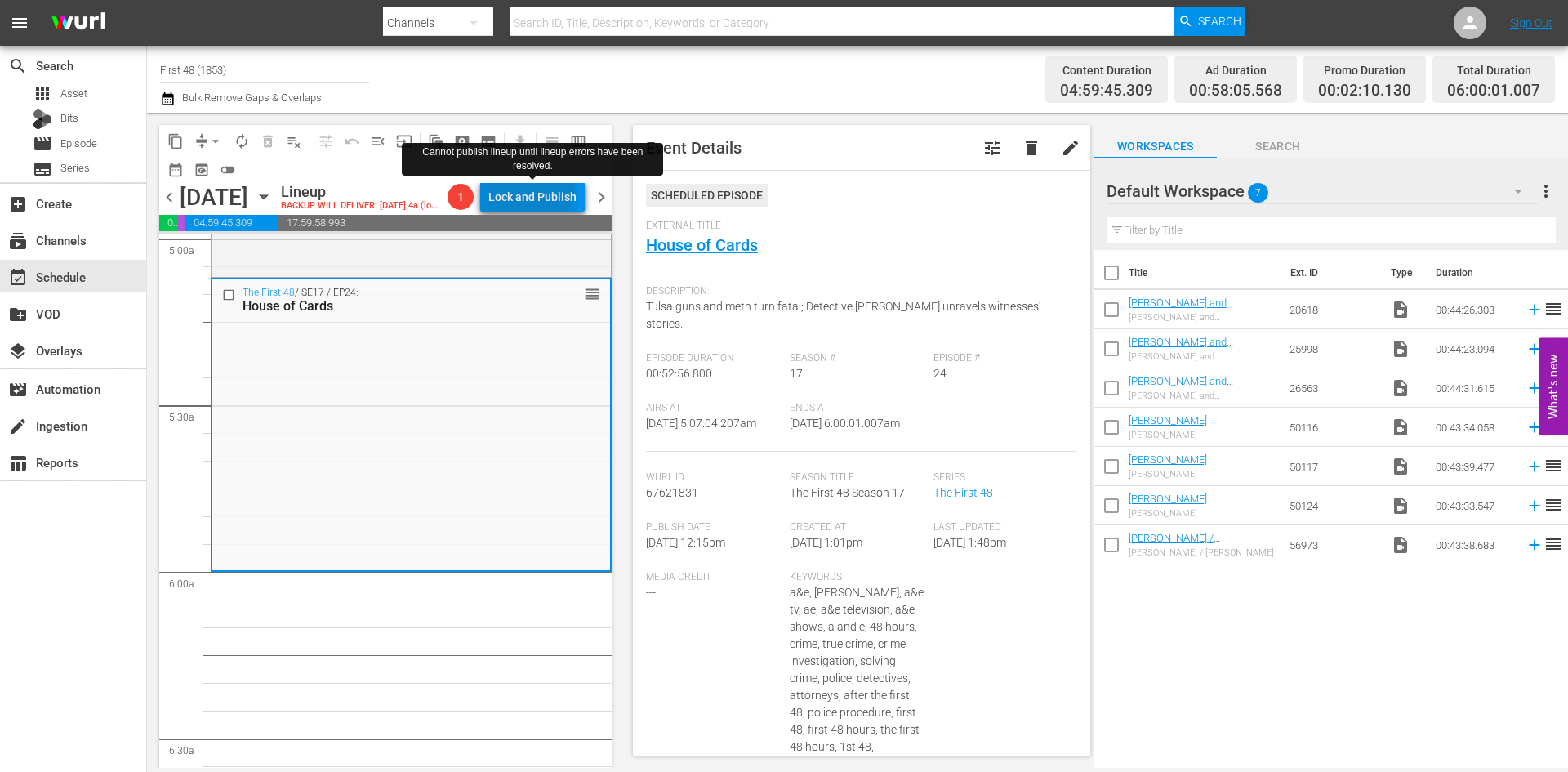 click on "Lock and Publish" at bounding box center [532, 197] 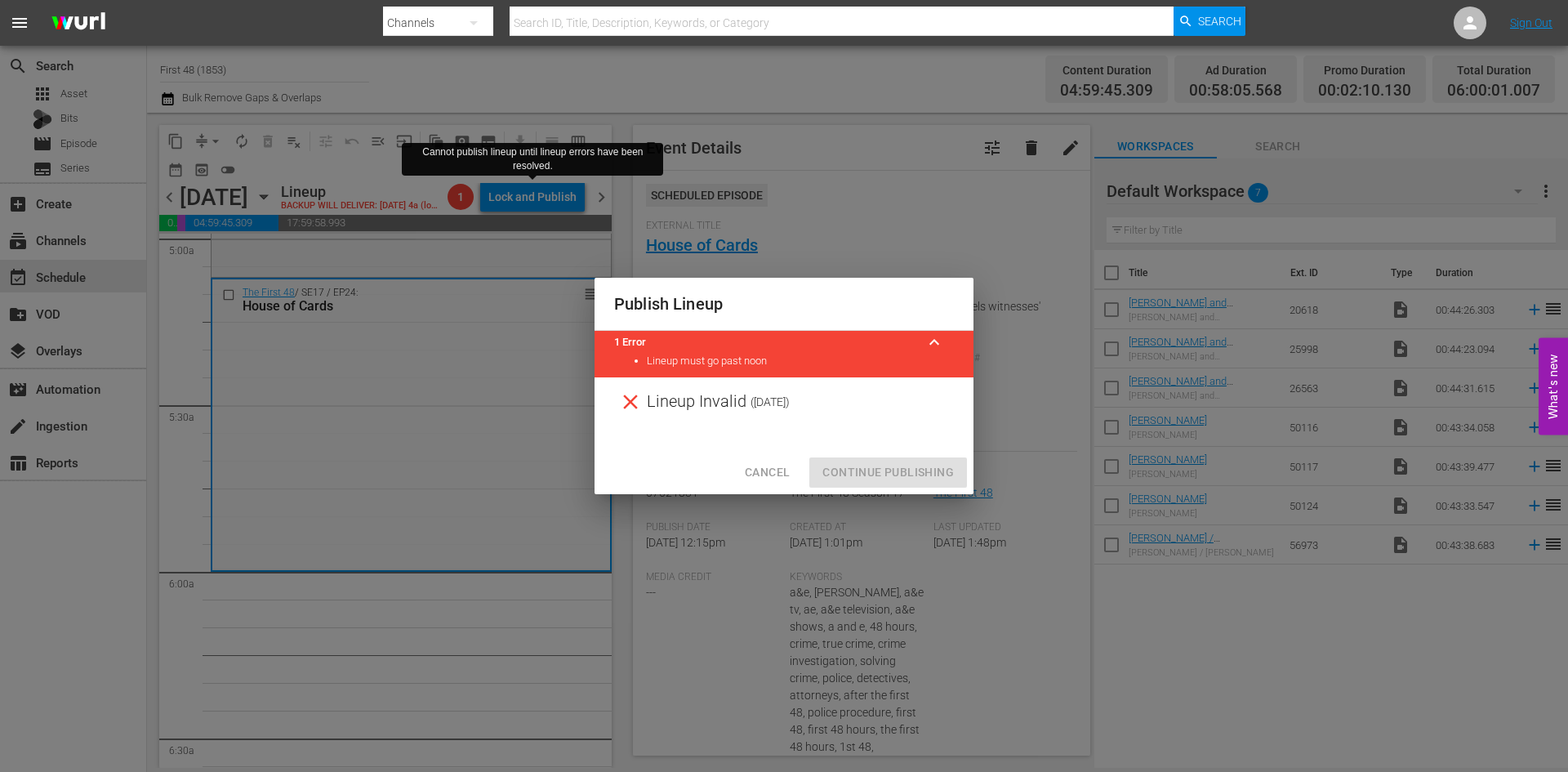 click on "Cancel" at bounding box center (767, 472) 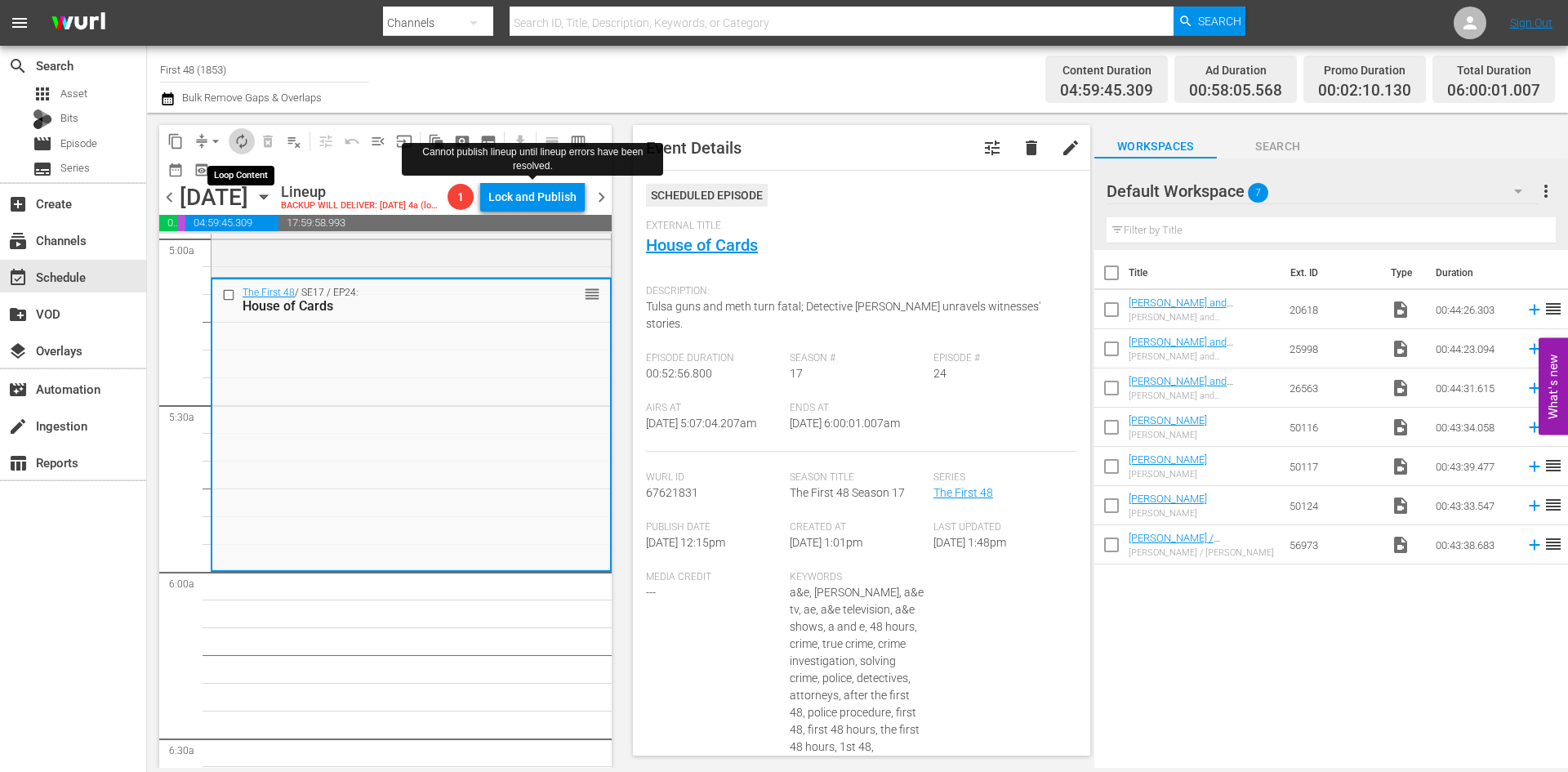 click on "autorenew_outlined" at bounding box center (242, 141) 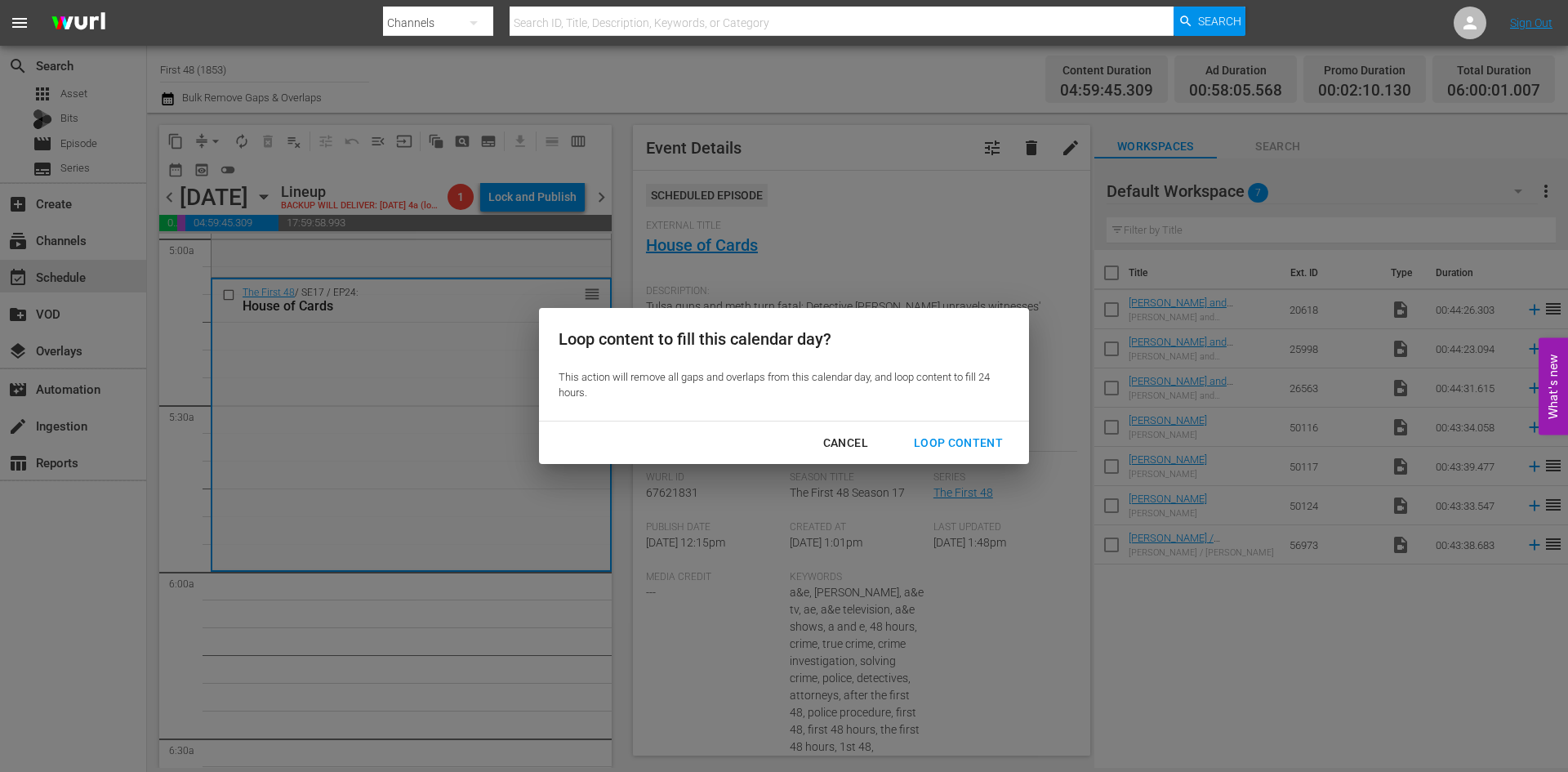 click on "Cancel" at bounding box center (845, 443) 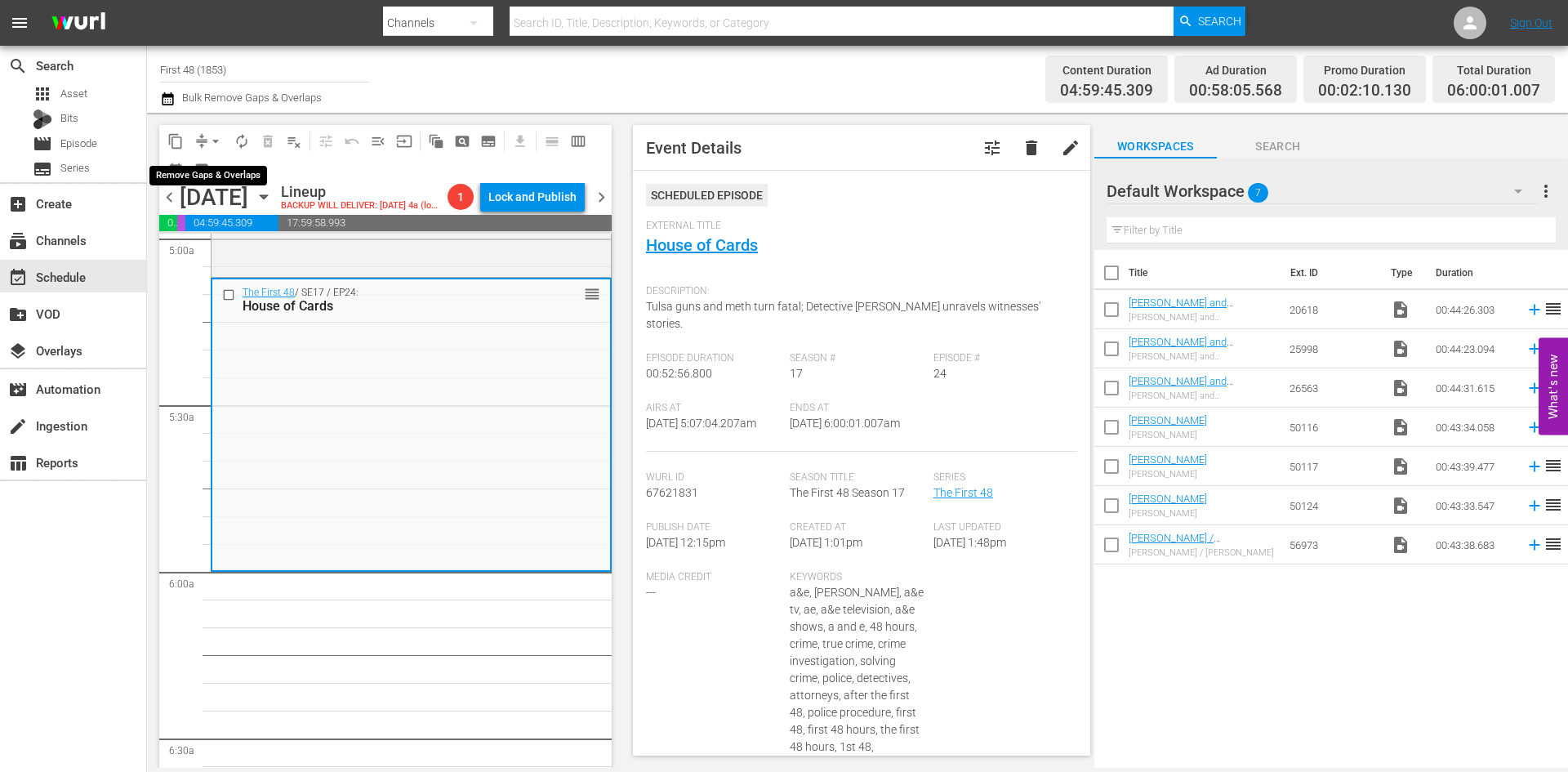 click on "arrow_drop_down" at bounding box center (216, 141) 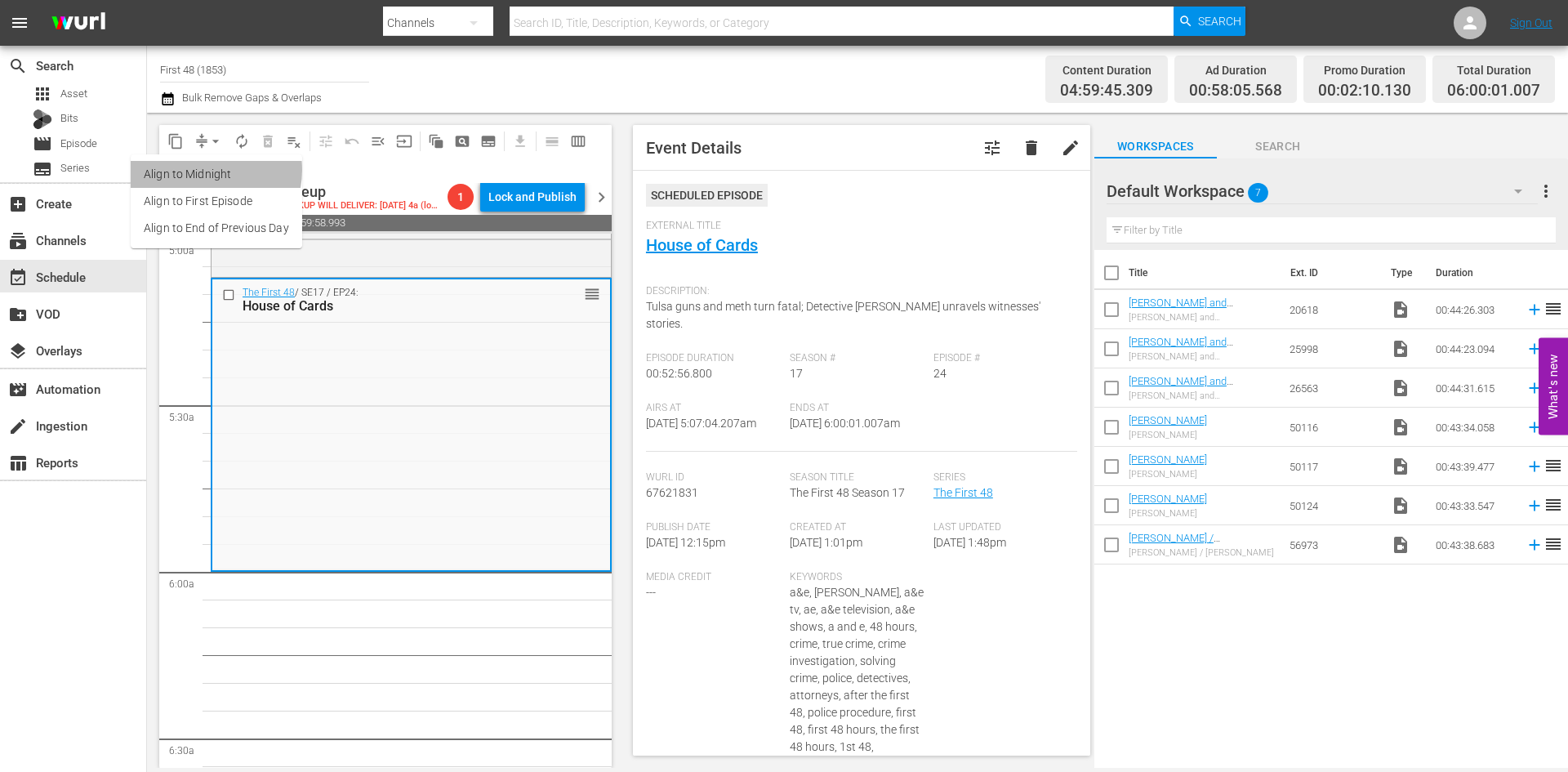 click on "Align to Midnight" at bounding box center [216, 174] 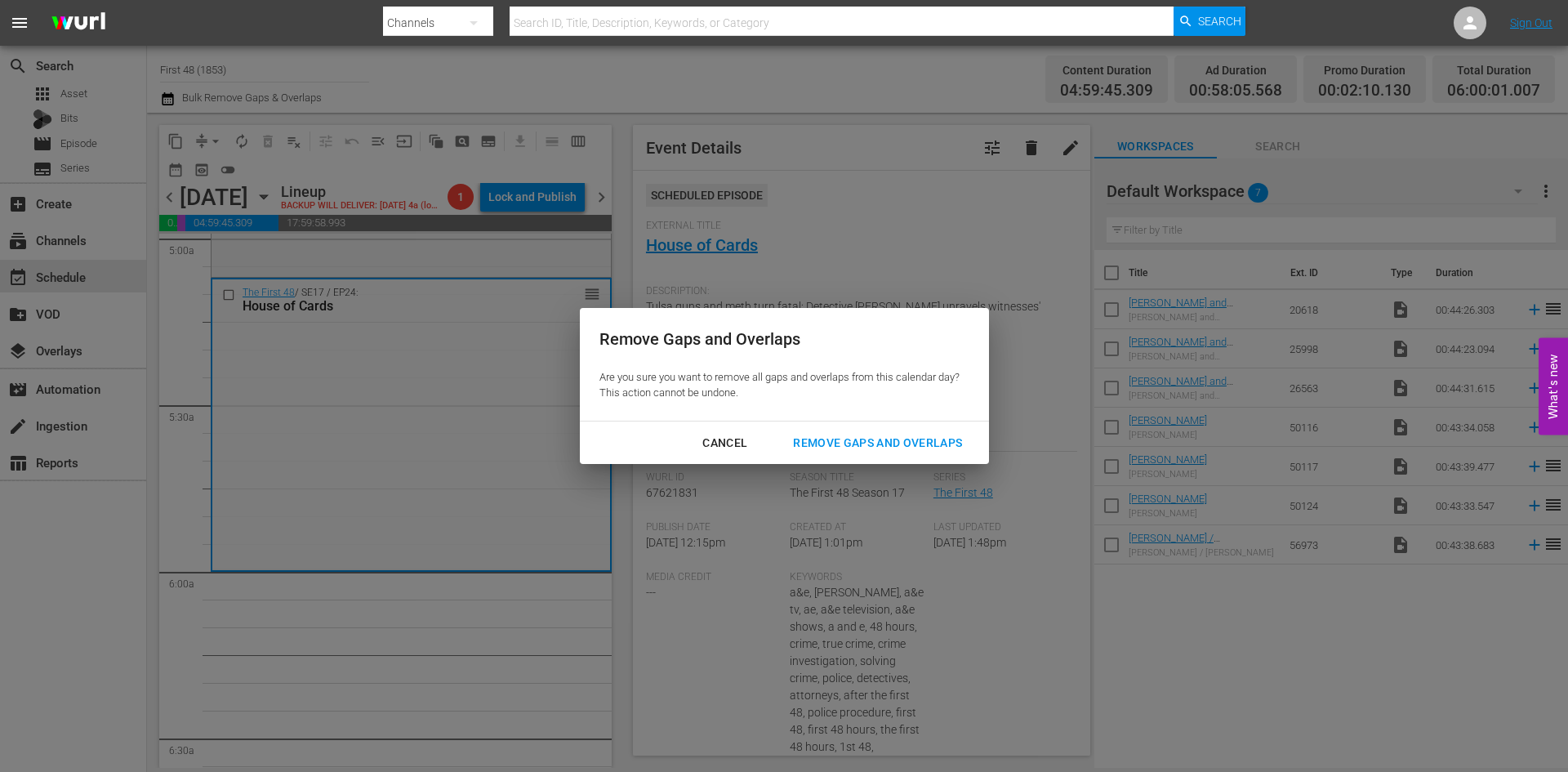 click on "Remove Gaps and Overlaps" at bounding box center (877, 443) 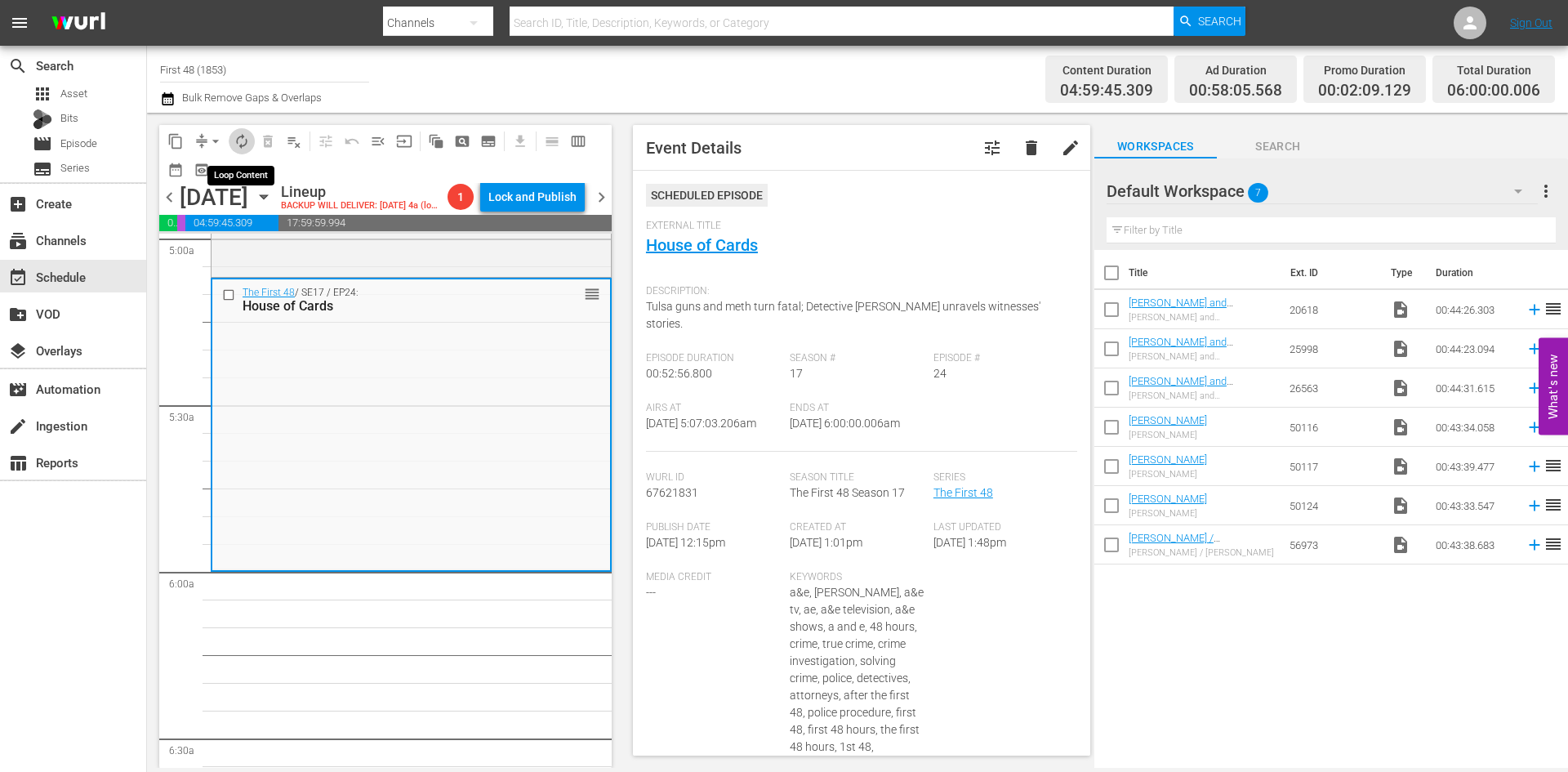 click on "autorenew_outlined" at bounding box center [242, 141] 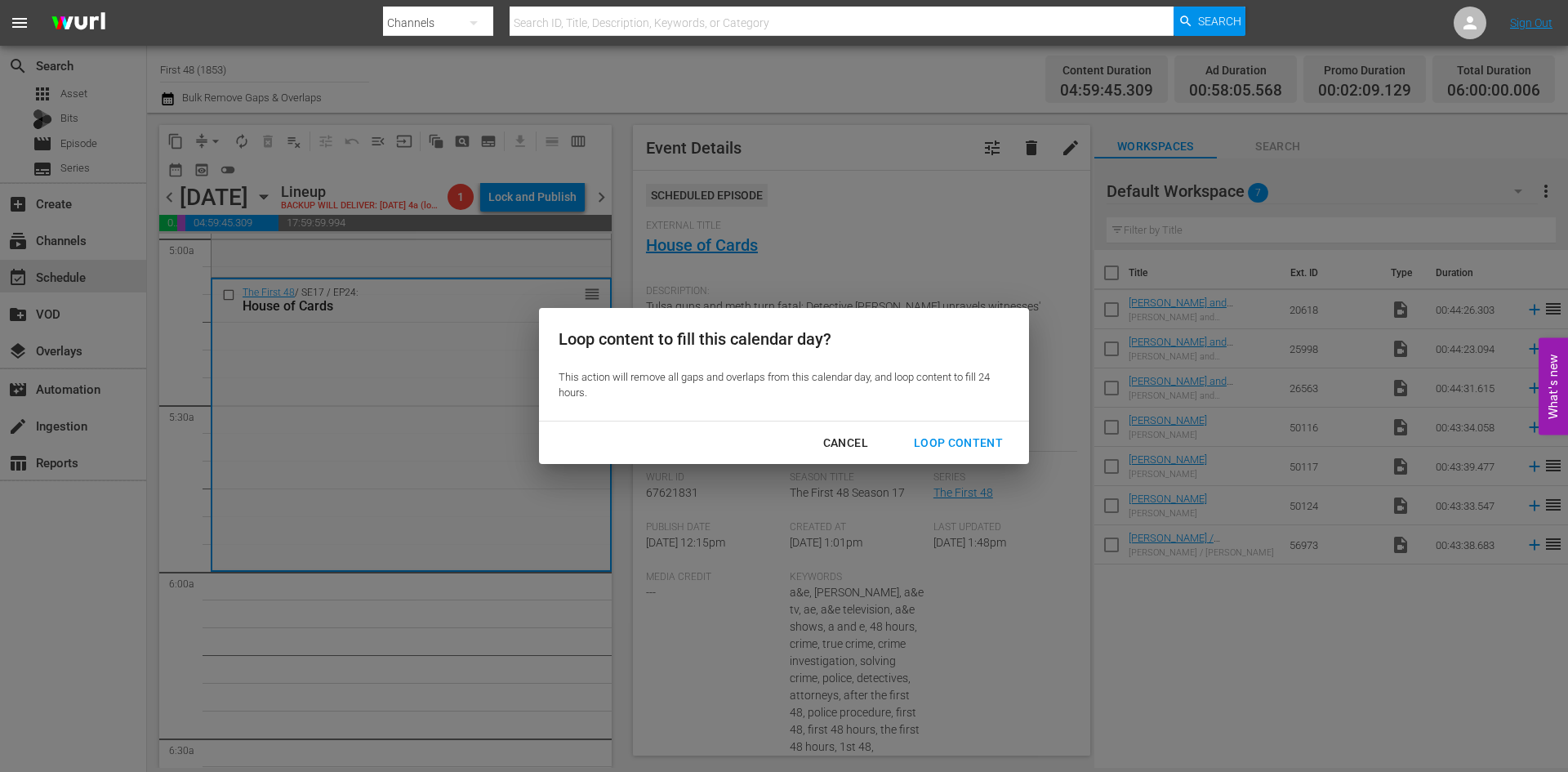 click on "Loop Content" at bounding box center [958, 443] 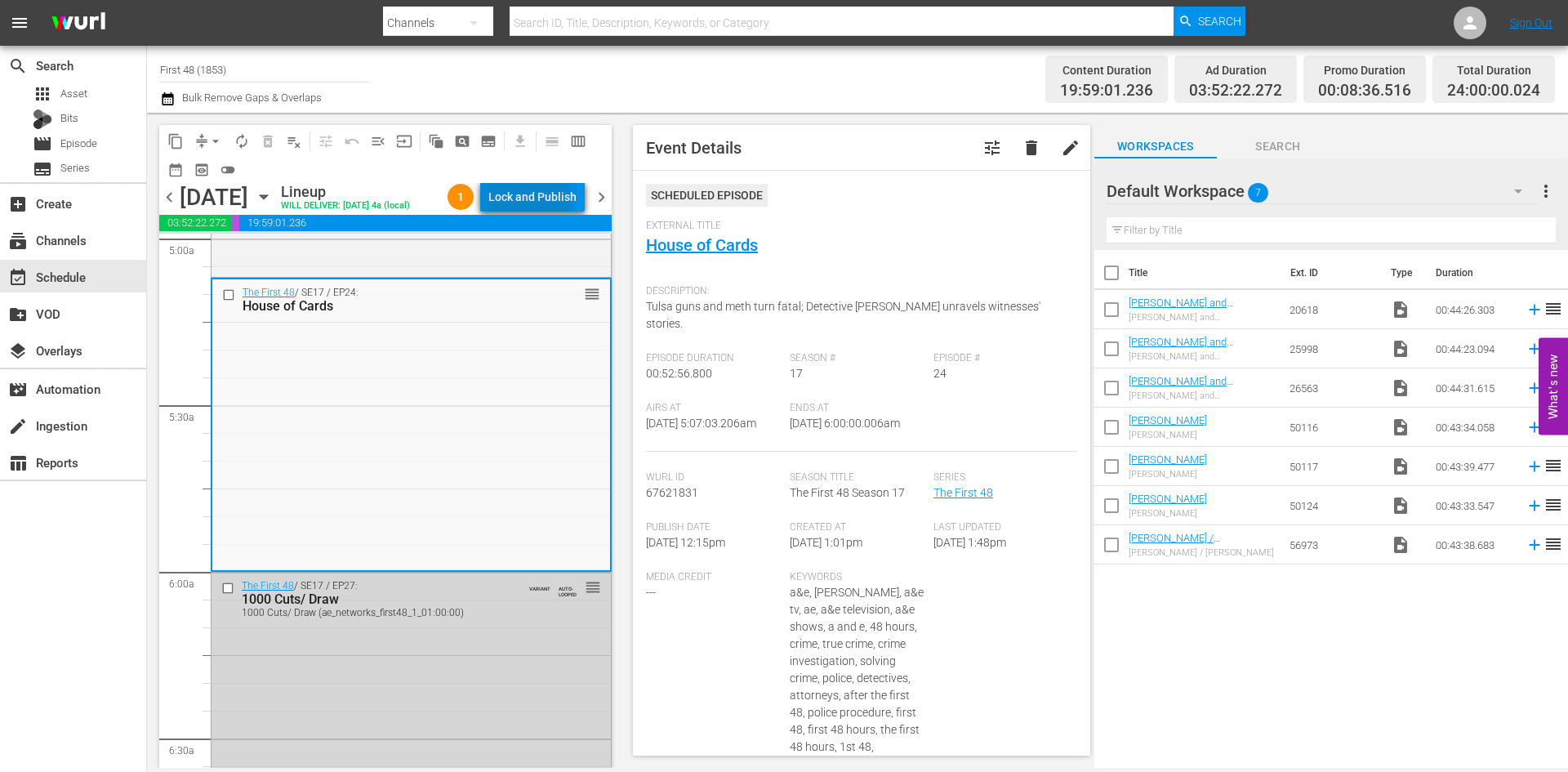 click on "Lock and Publish" at bounding box center [532, 197] 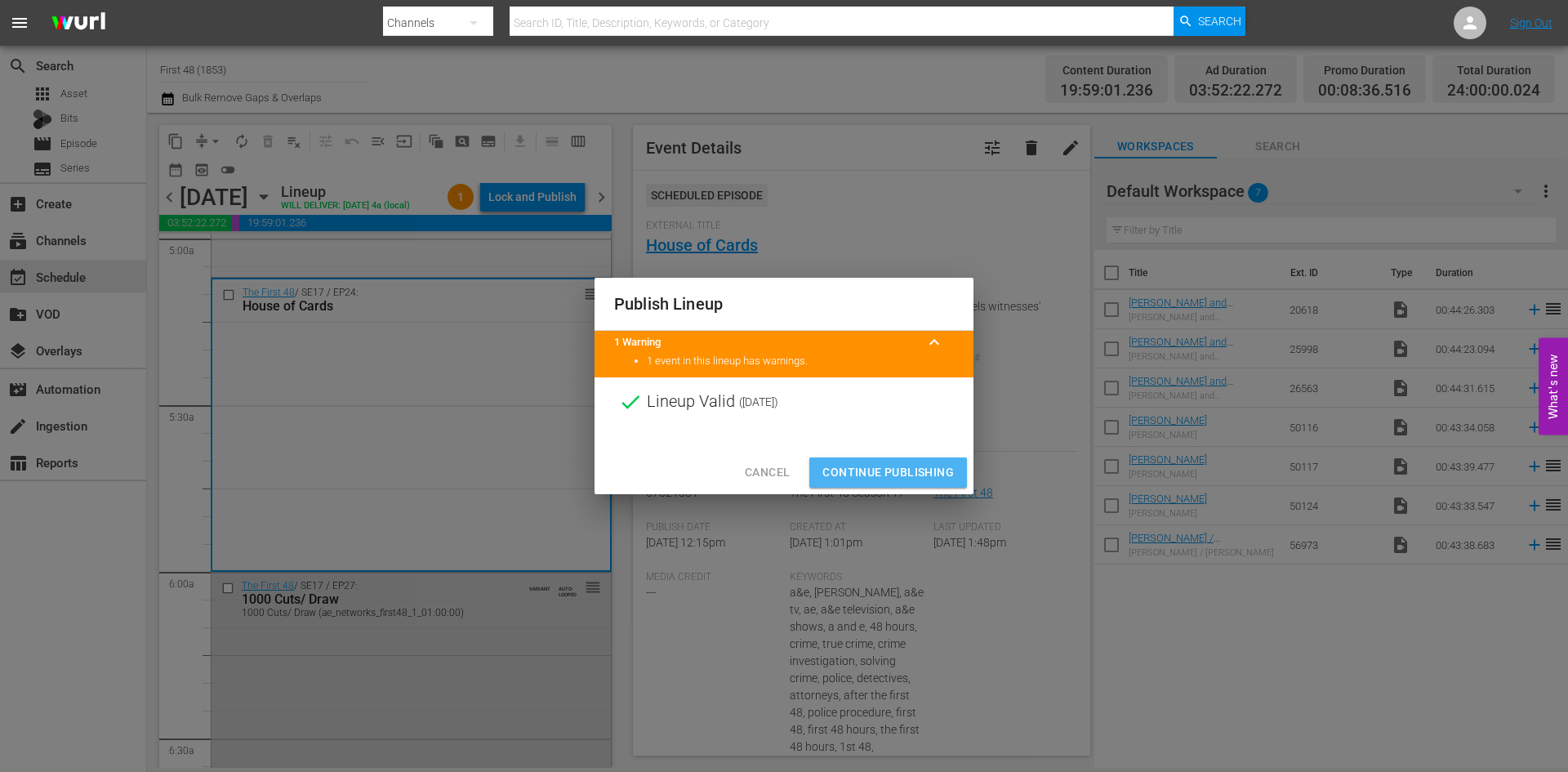 click on "Continue Publishing" at bounding box center (888, 472) 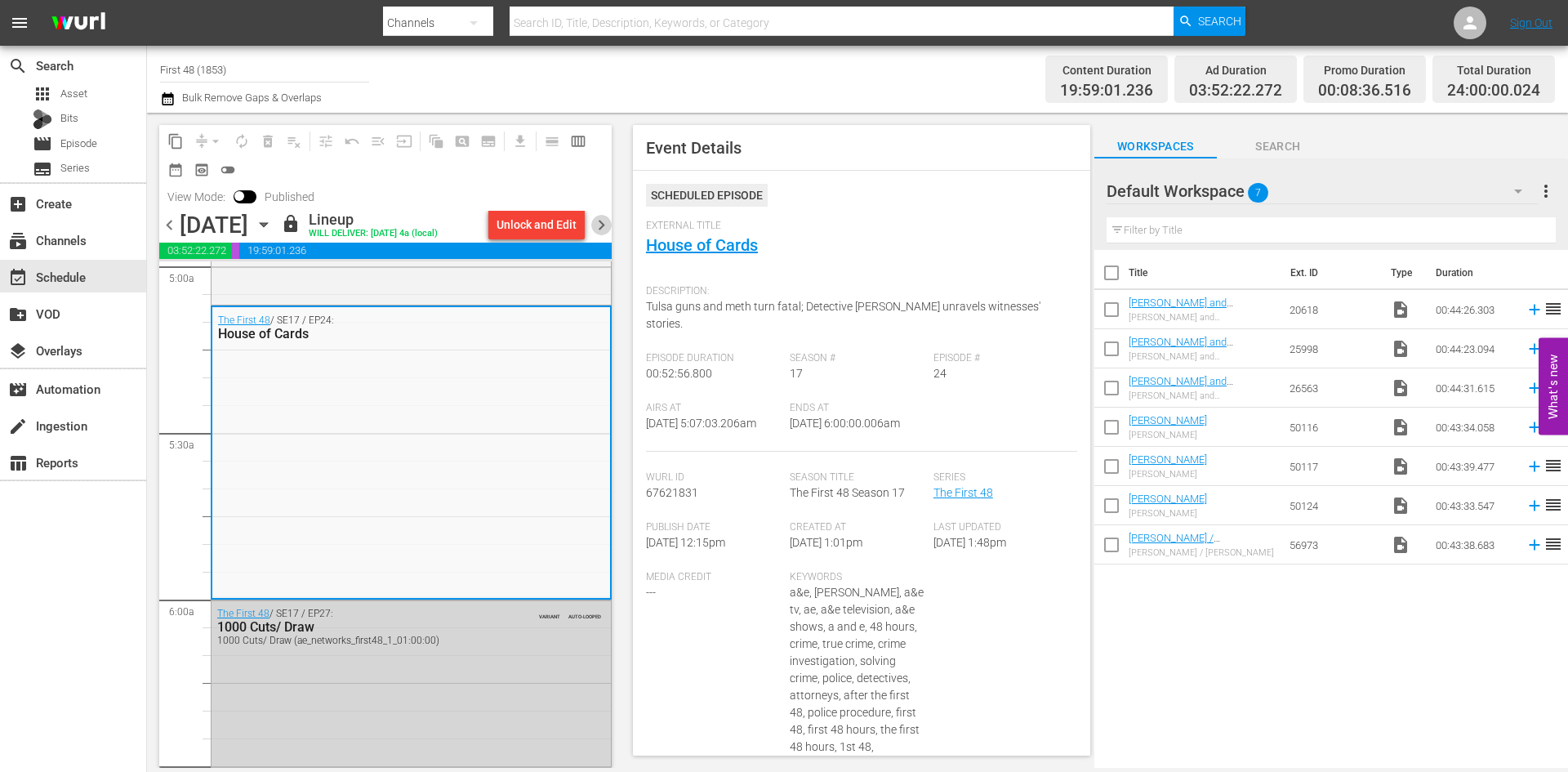 click on "chevron_right" at bounding box center [601, 225] 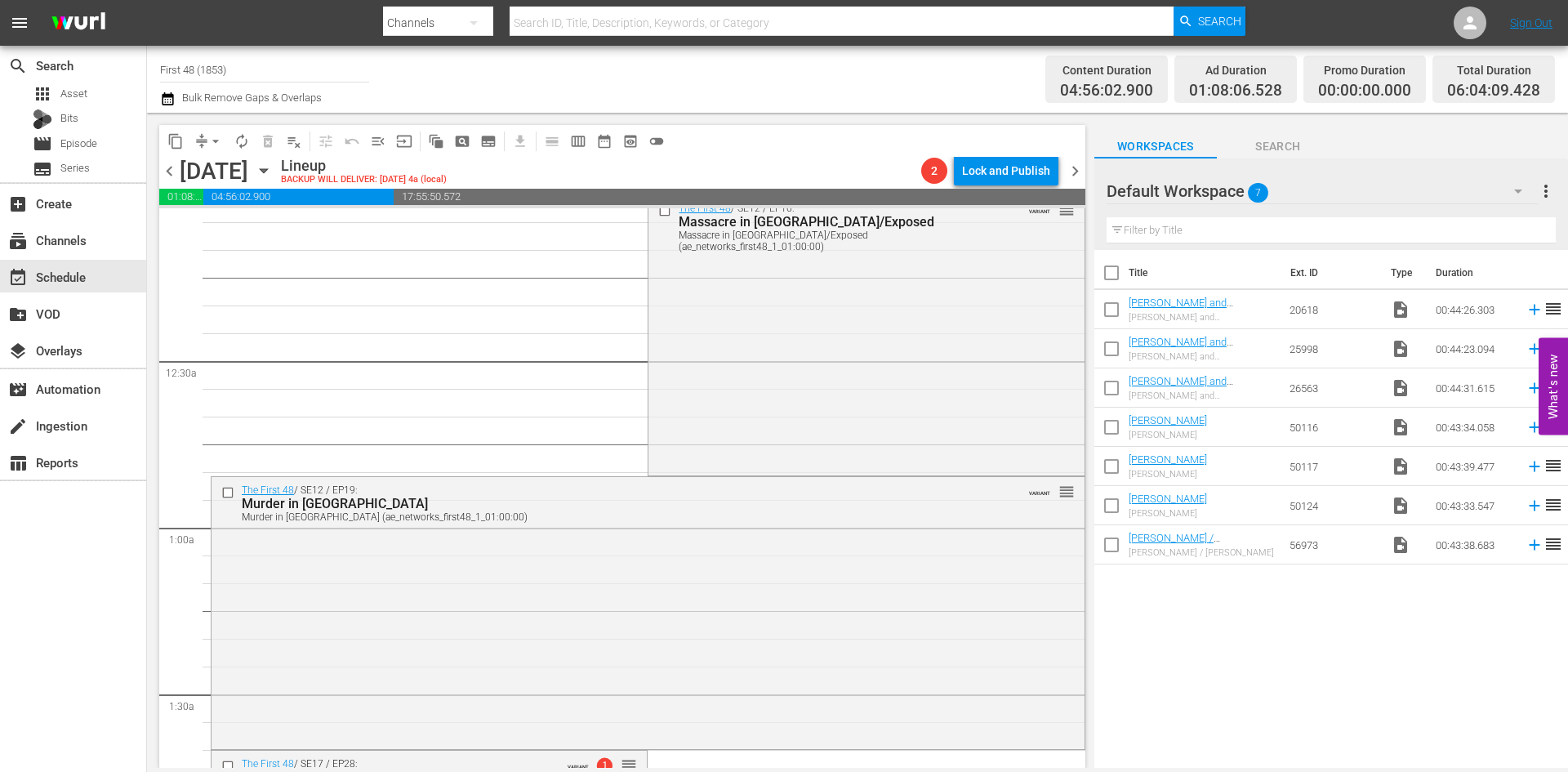 scroll, scrollTop: 0, scrollLeft: 0, axis: both 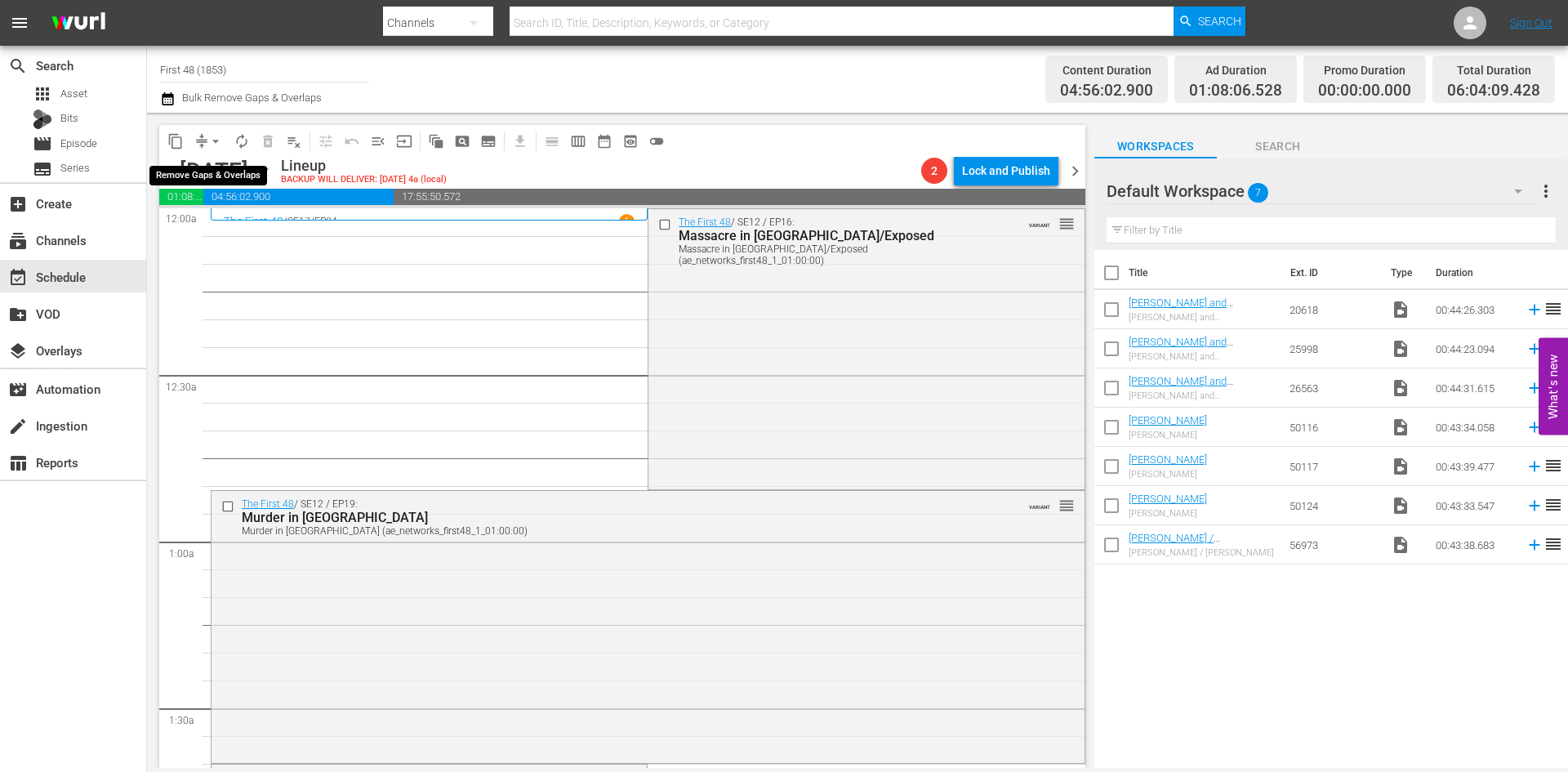 click on "arrow_drop_down" at bounding box center [216, 141] 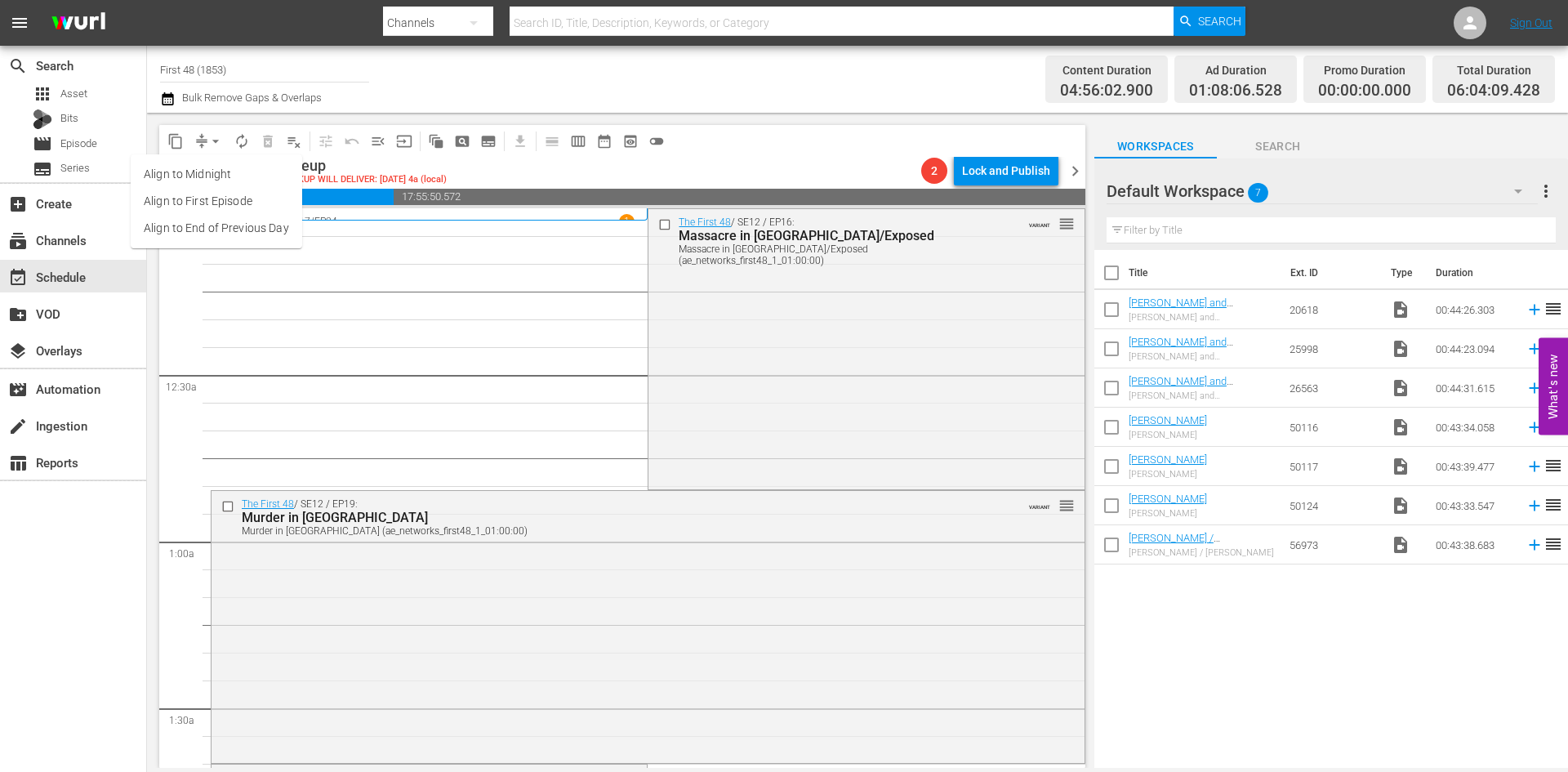 click on "Align to Midnight" at bounding box center (216, 174) 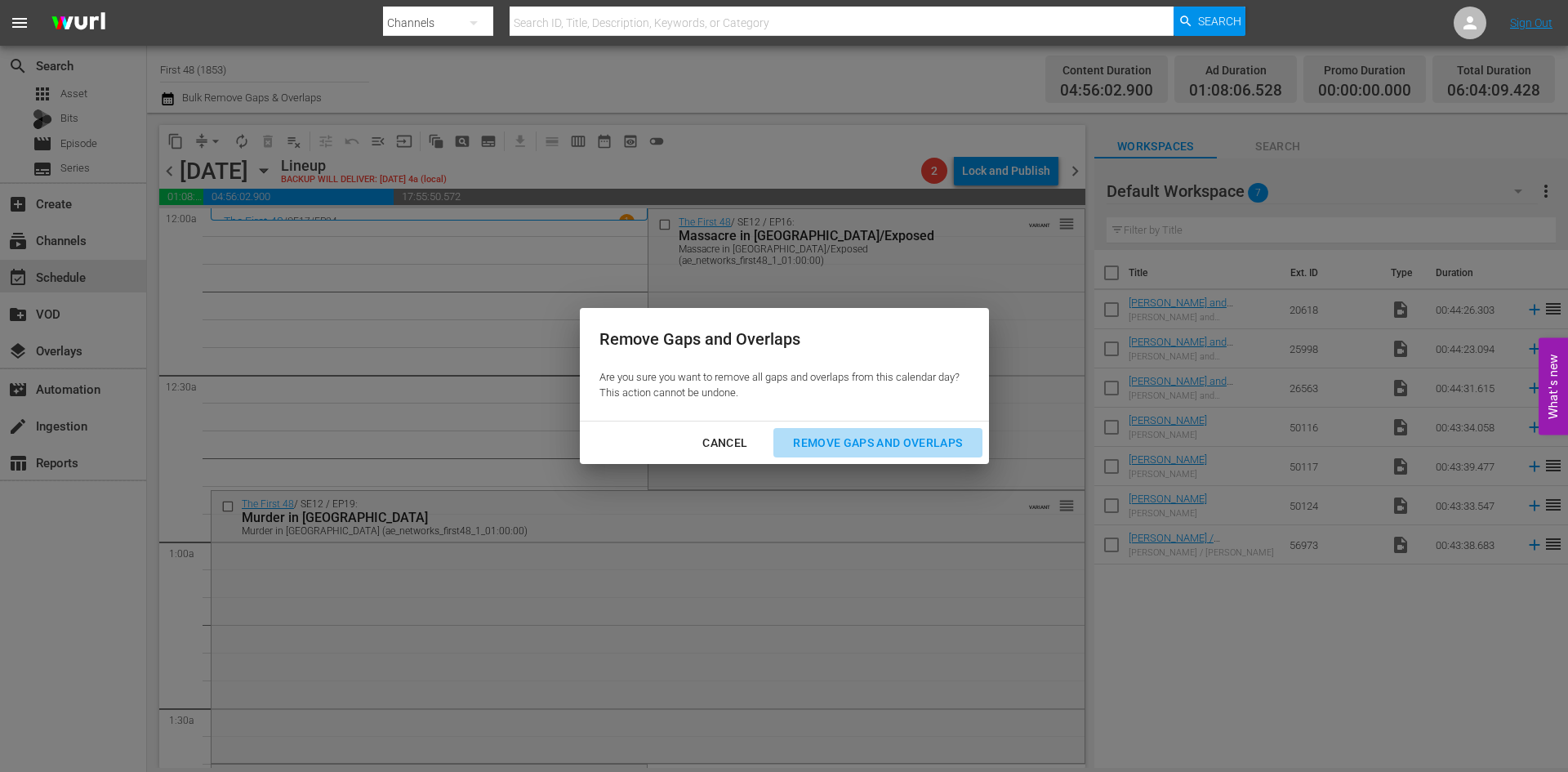 click on "Remove Gaps and Overlaps" at bounding box center [877, 443] 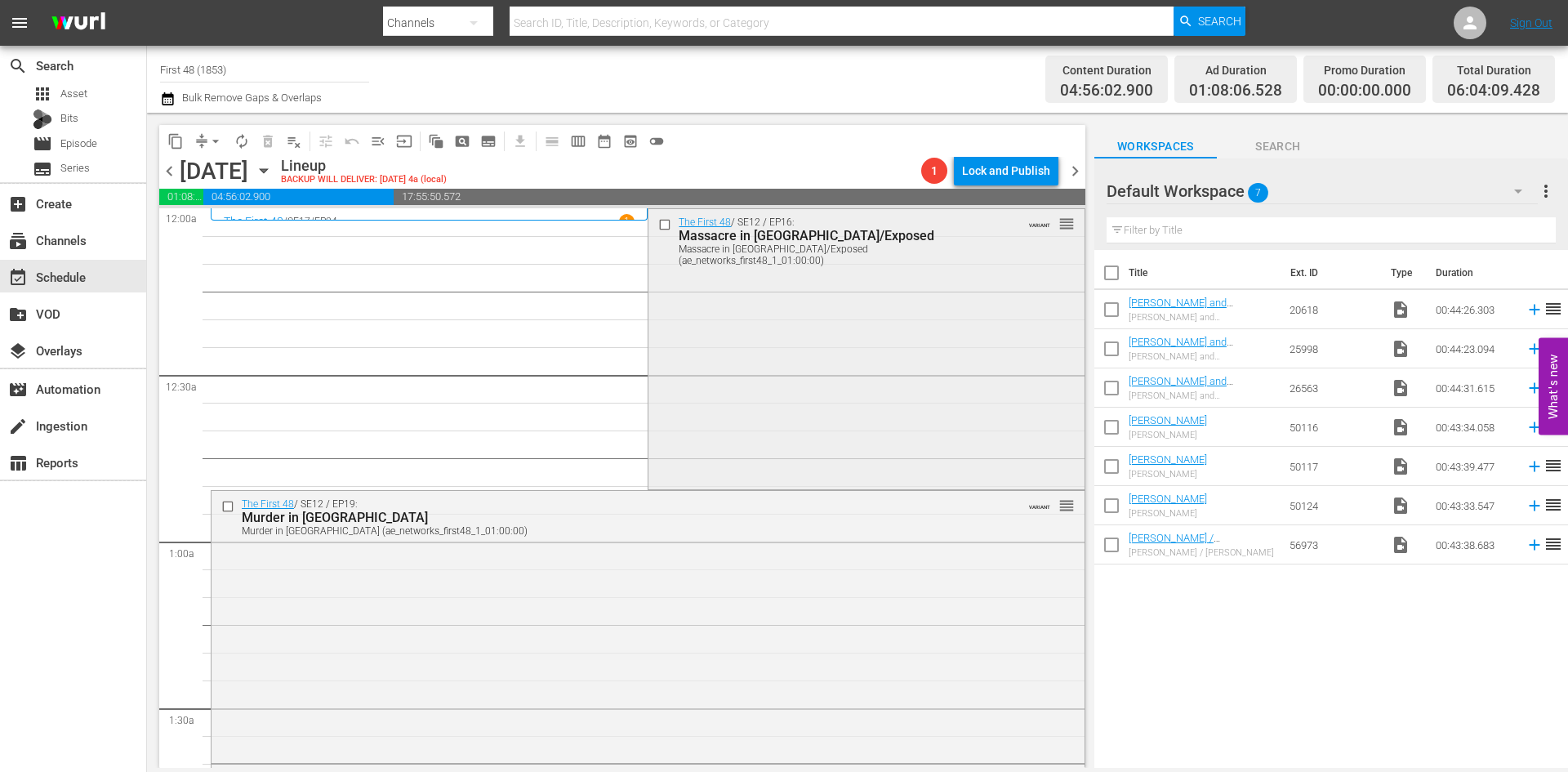 click on "The First 48  / SE12 / EP16:
Massacre in Little Haiti/Exposed Massacre in Little Haiti/Exposed (ae_networks_first48_1_01:00:00) VARIANT reorder" at bounding box center (866, 348) 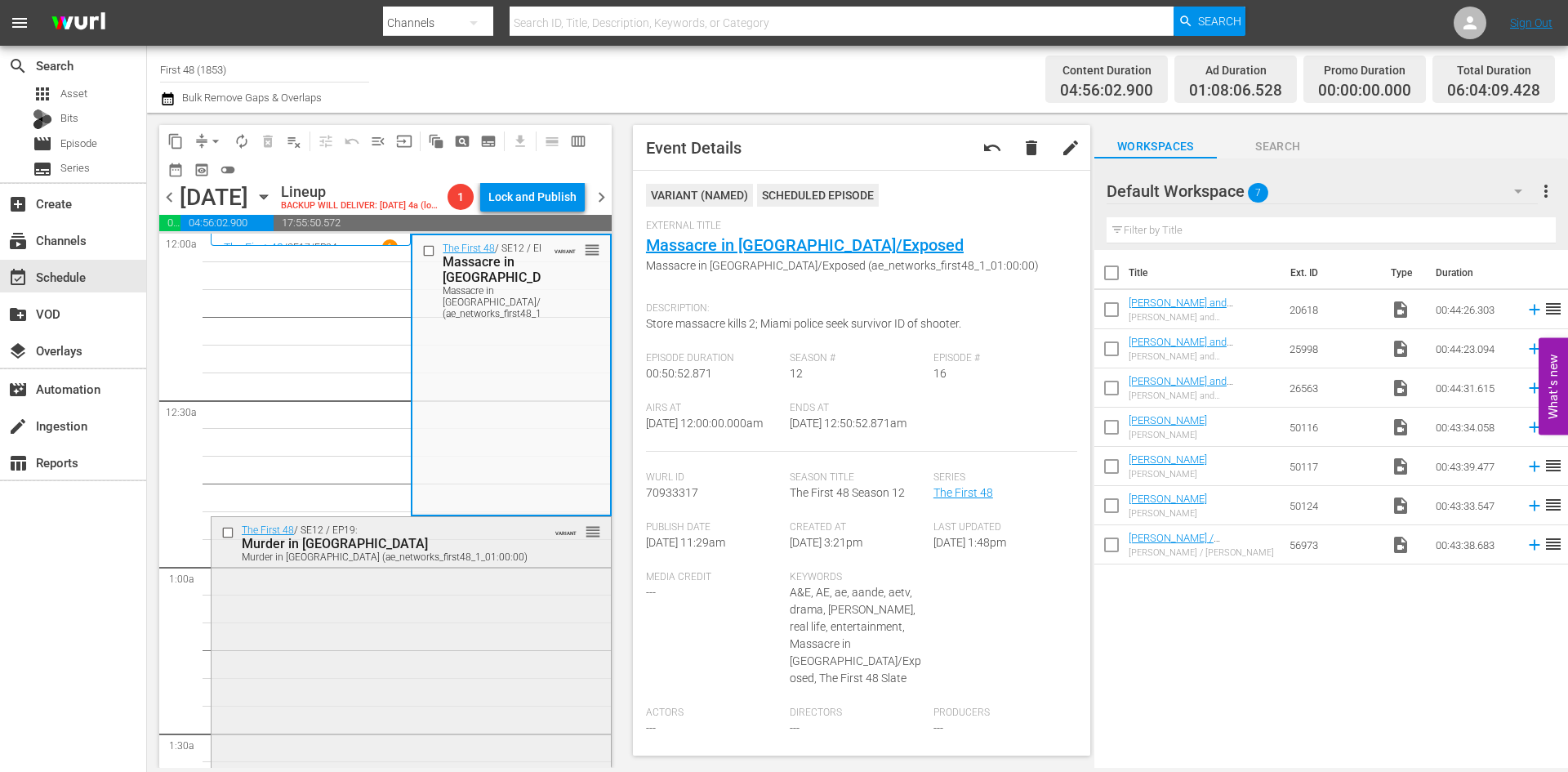 click on "The First 48  / SE12 / EP19:
Murder in Pleasant Grove Murder in Pleasant Grove (ae_networks_first48_1_01:00:00) VARIANT reorder" at bounding box center [411, 651] 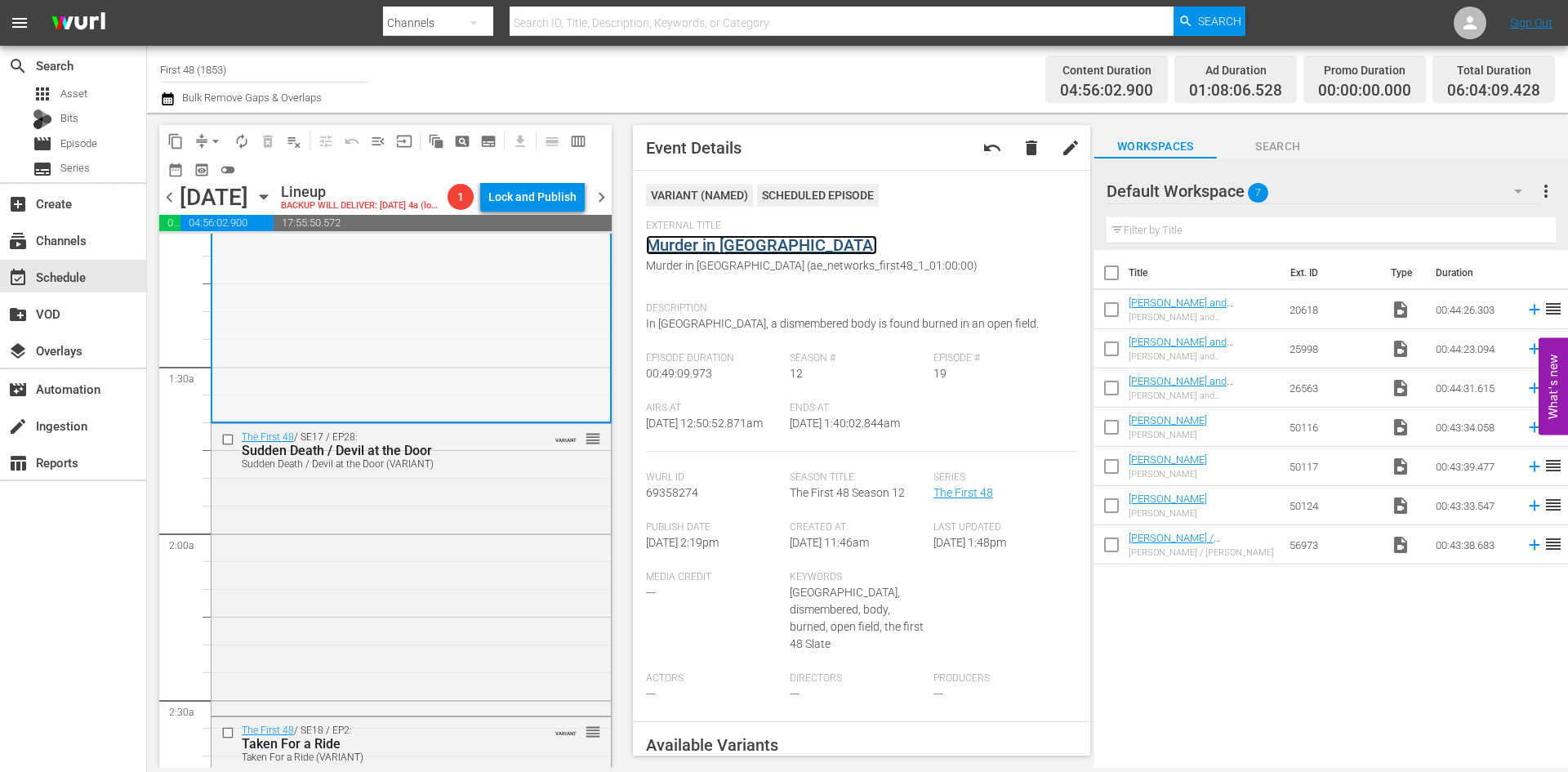 scroll, scrollTop: 408, scrollLeft: 0, axis: vertical 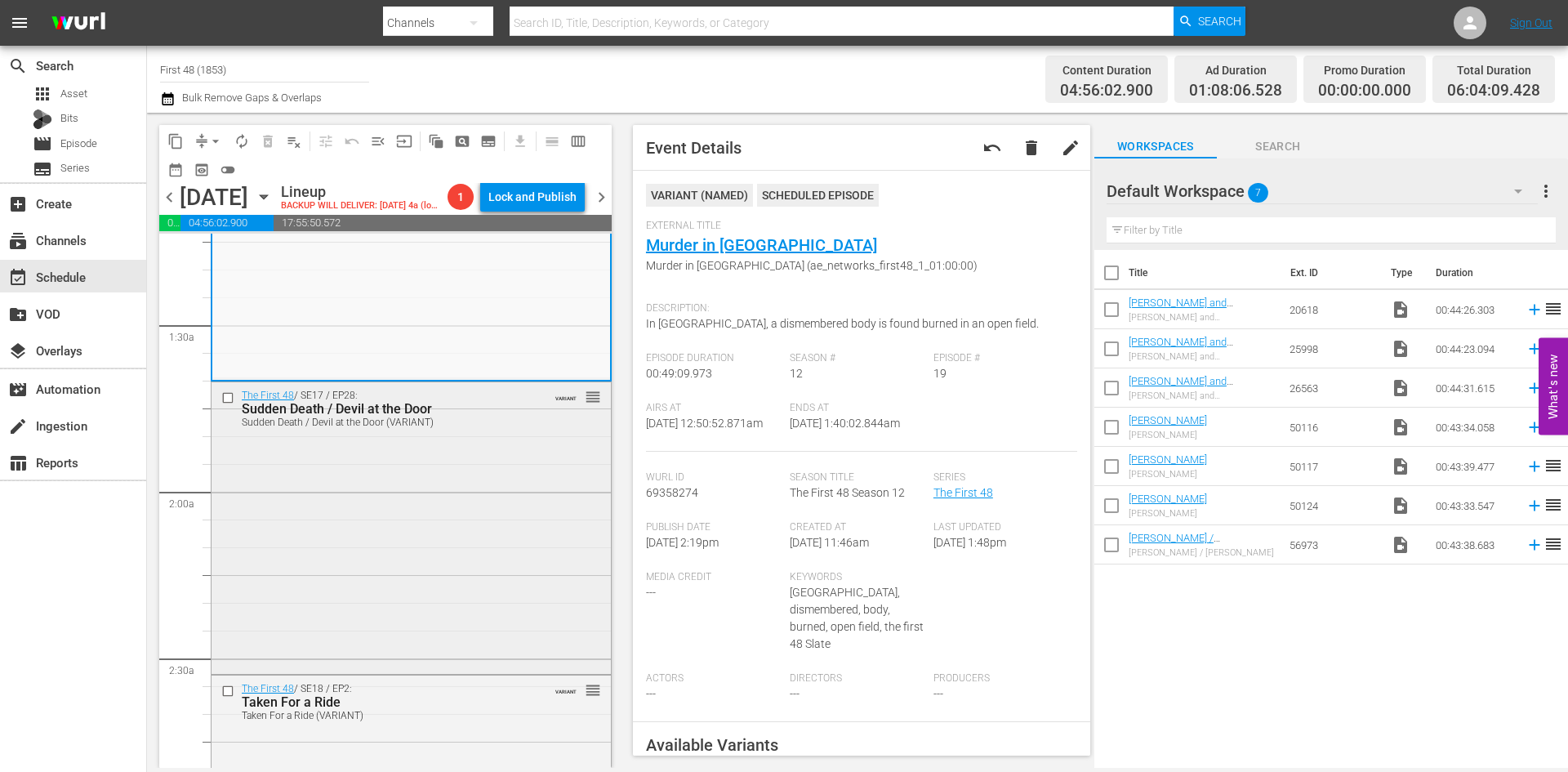 click on "The First 48  / SE17 / EP28:
Sudden Death / Devil at the Door Sudden Death / Devil at the Door (VARIANT) VARIANT reorder" at bounding box center (411, 527) 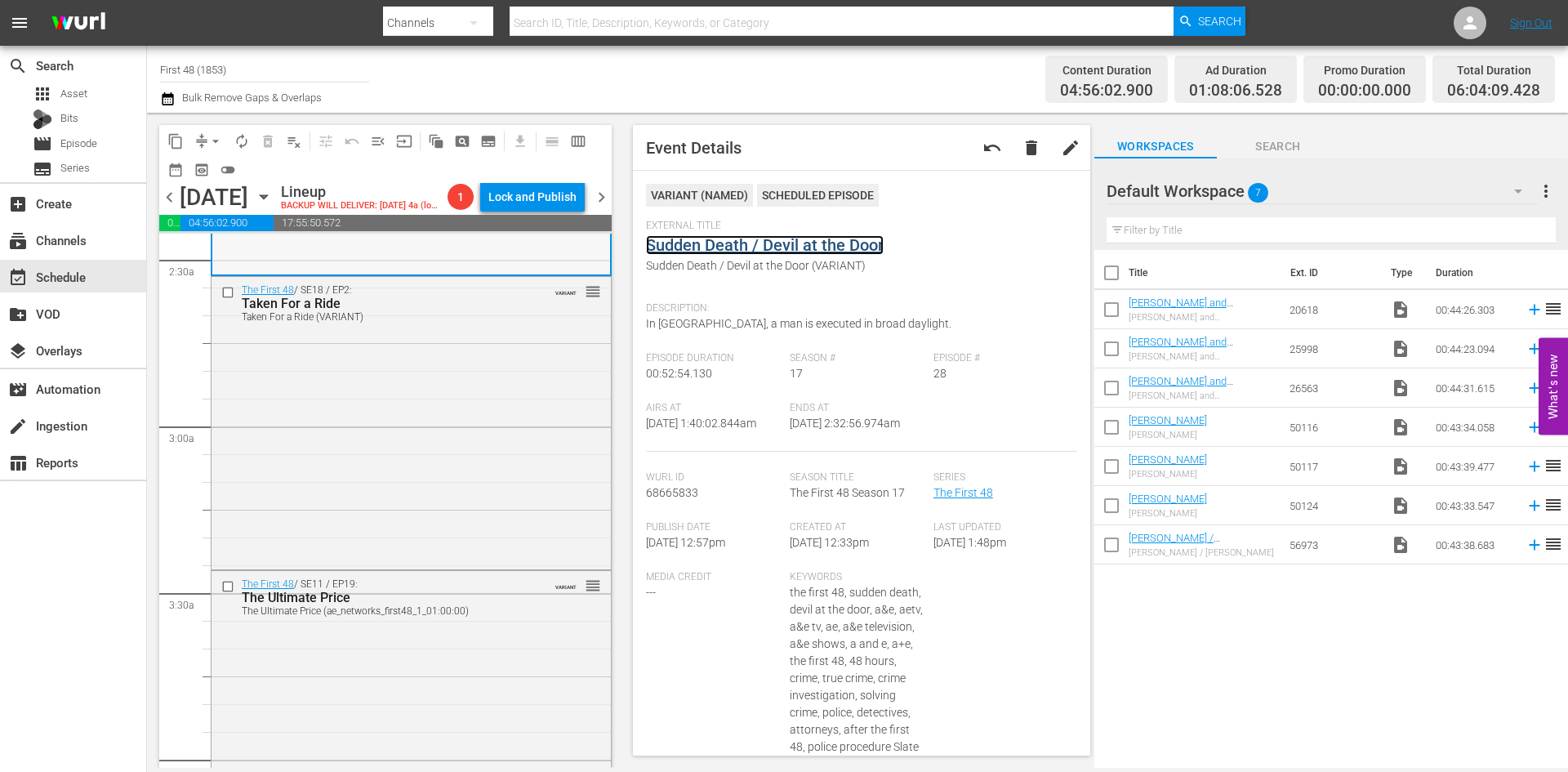 scroll, scrollTop: 817, scrollLeft: 0, axis: vertical 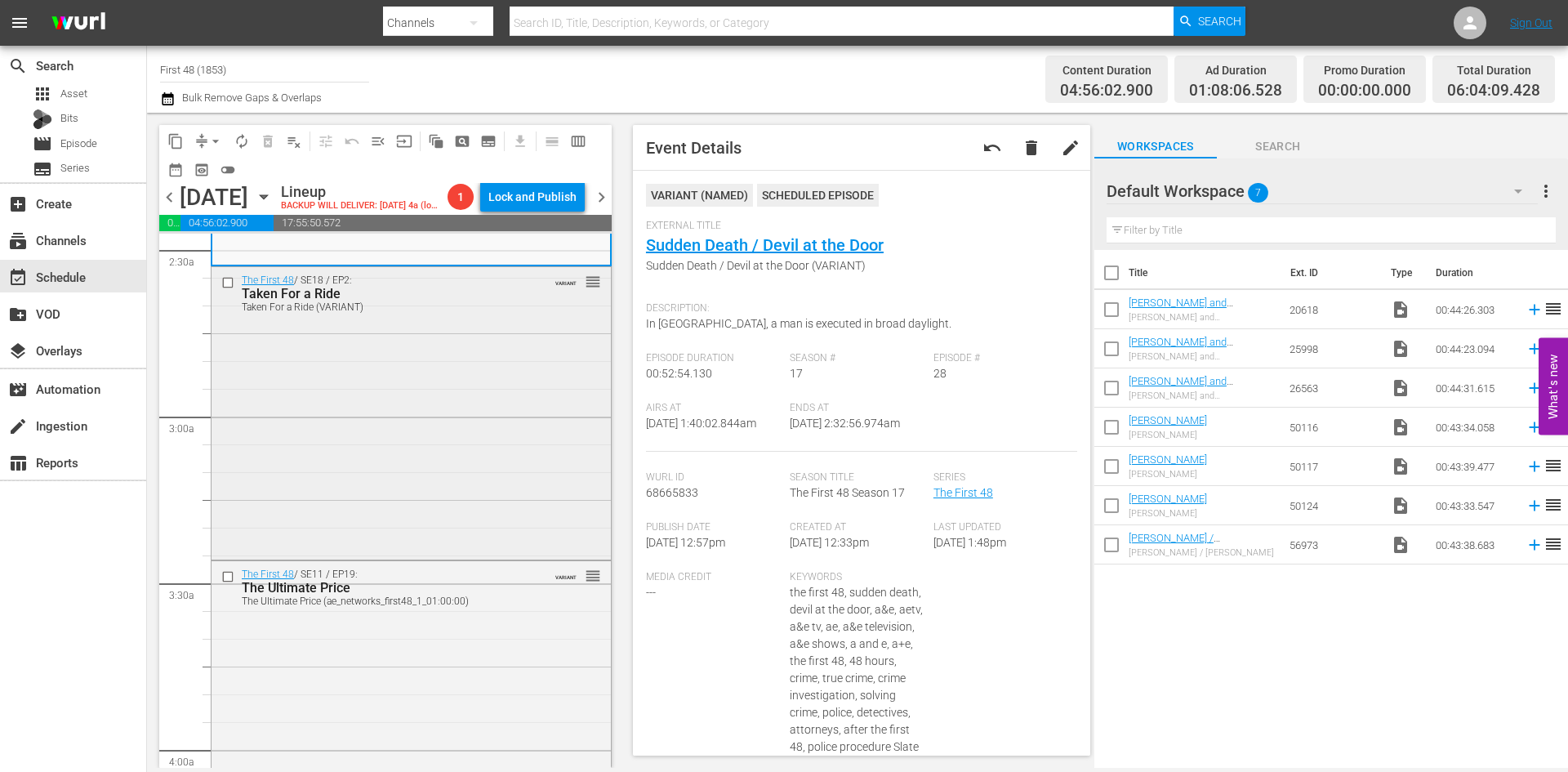 click on "The First 48  / SE18 / EP2:
Taken For a Ride Taken For a Ride (VARIANT) VARIANT reorder" at bounding box center (411, 411) 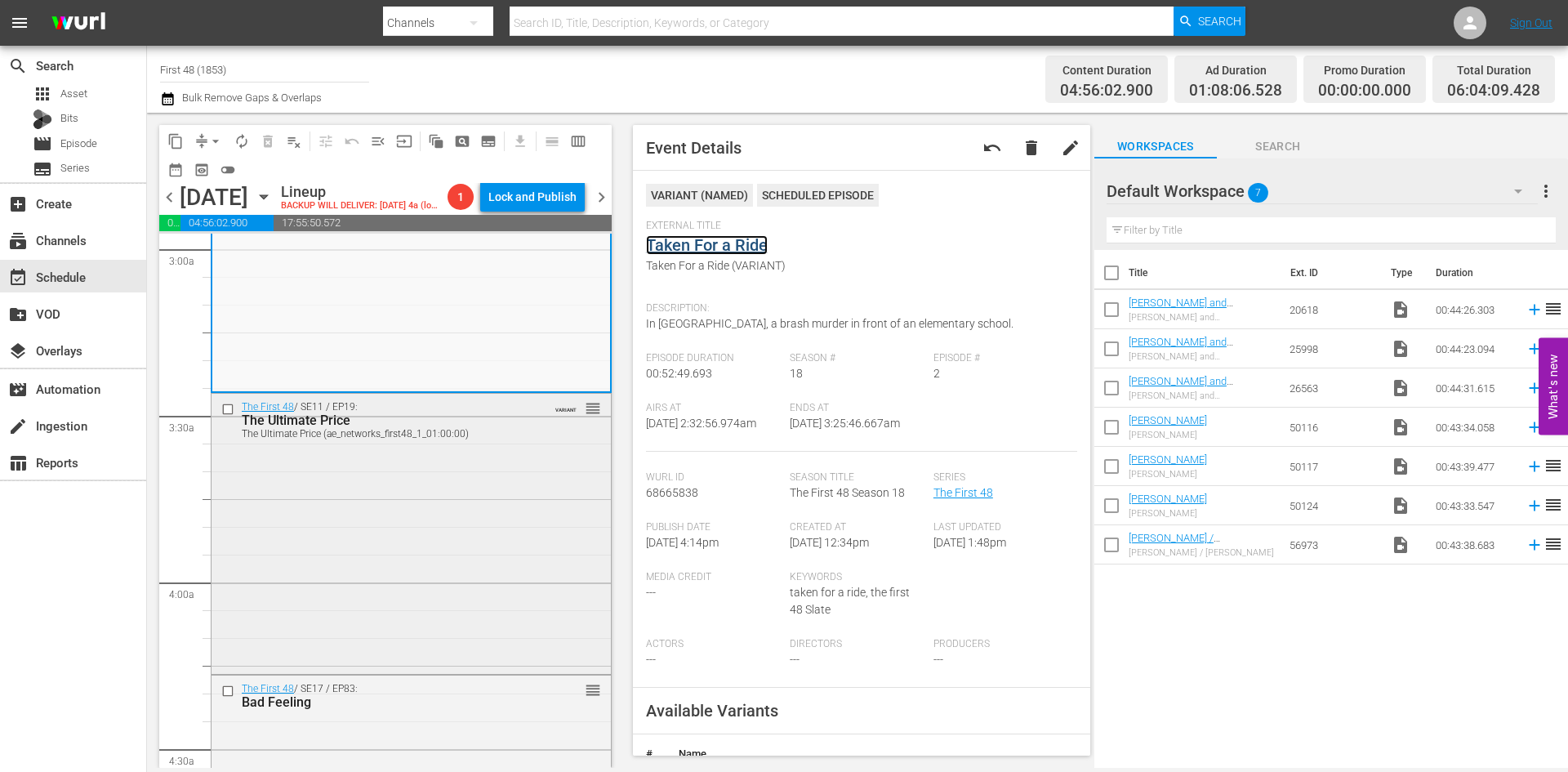 scroll, scrollTop: 1144, scrollLeft: 0, axis: vertical 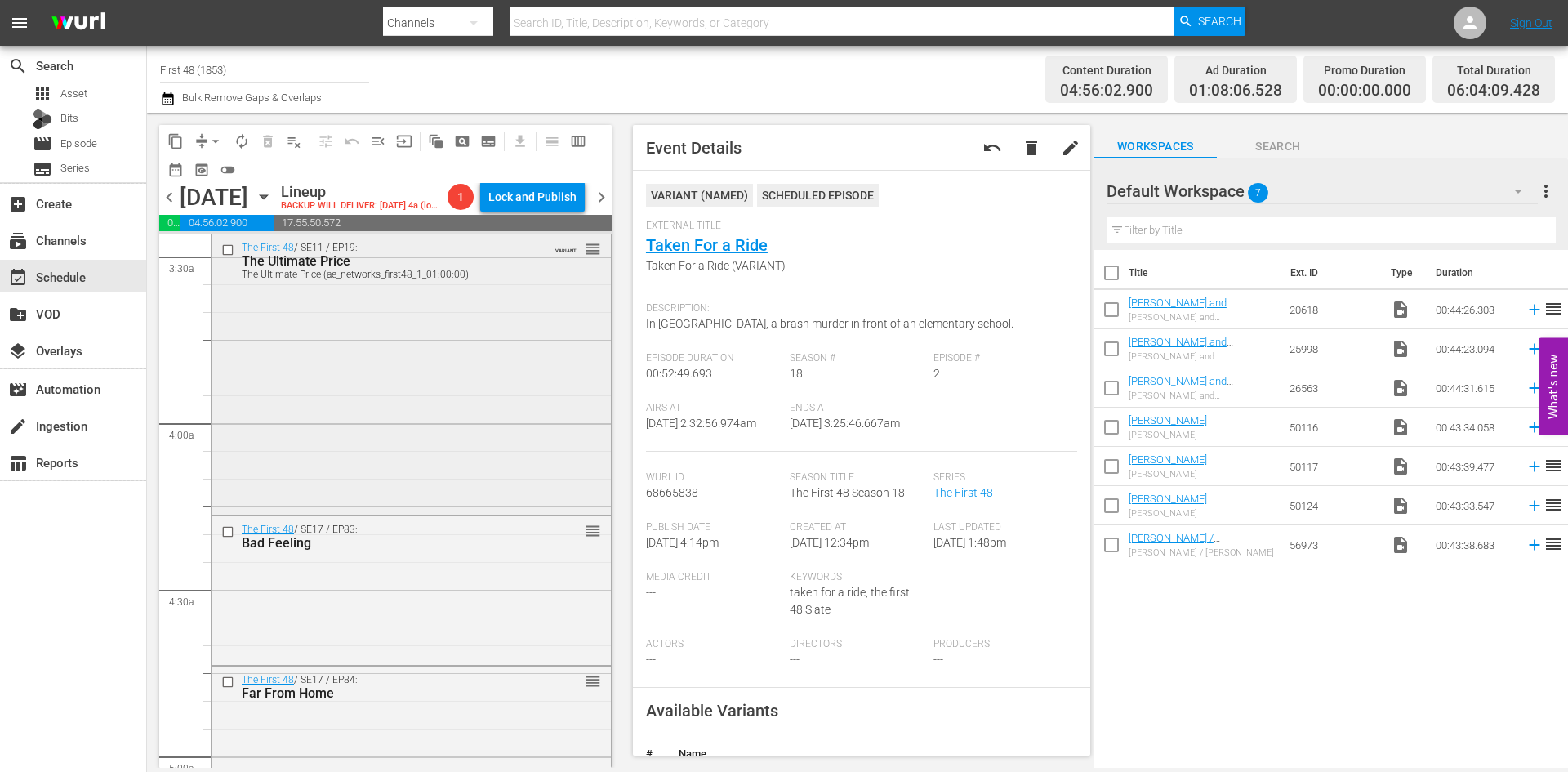 click on "The First 48  / SE11 / EP19:
The Ultimate Price The Ultimate Price (ae_networks_first48_1_01:00:00) VARIANT reorder" at bounding box center [411, 373] 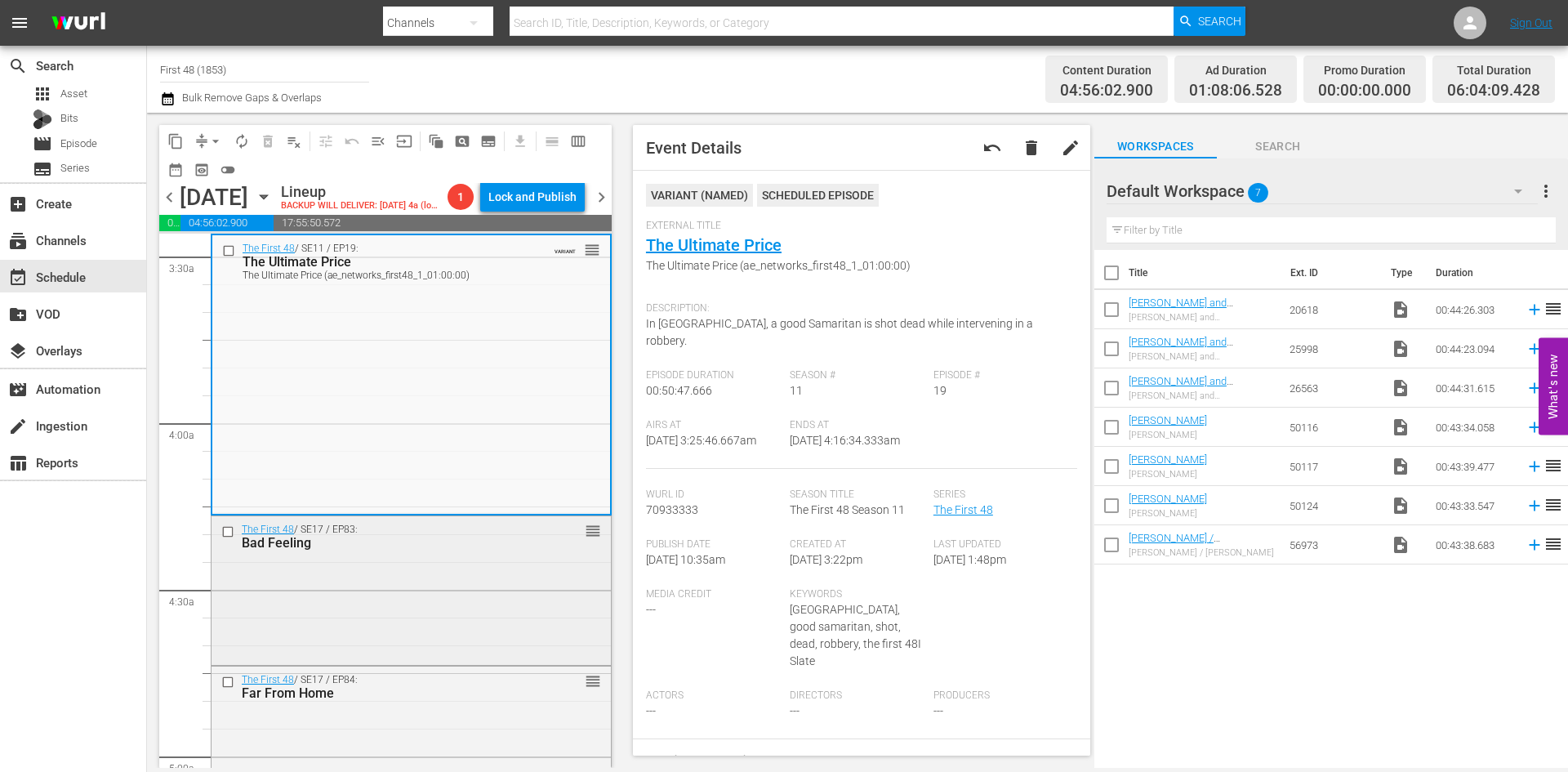 click on "The First 48  / SE17 / EP83:
Bad Feeling reorder" at bounding box center [411, 589] 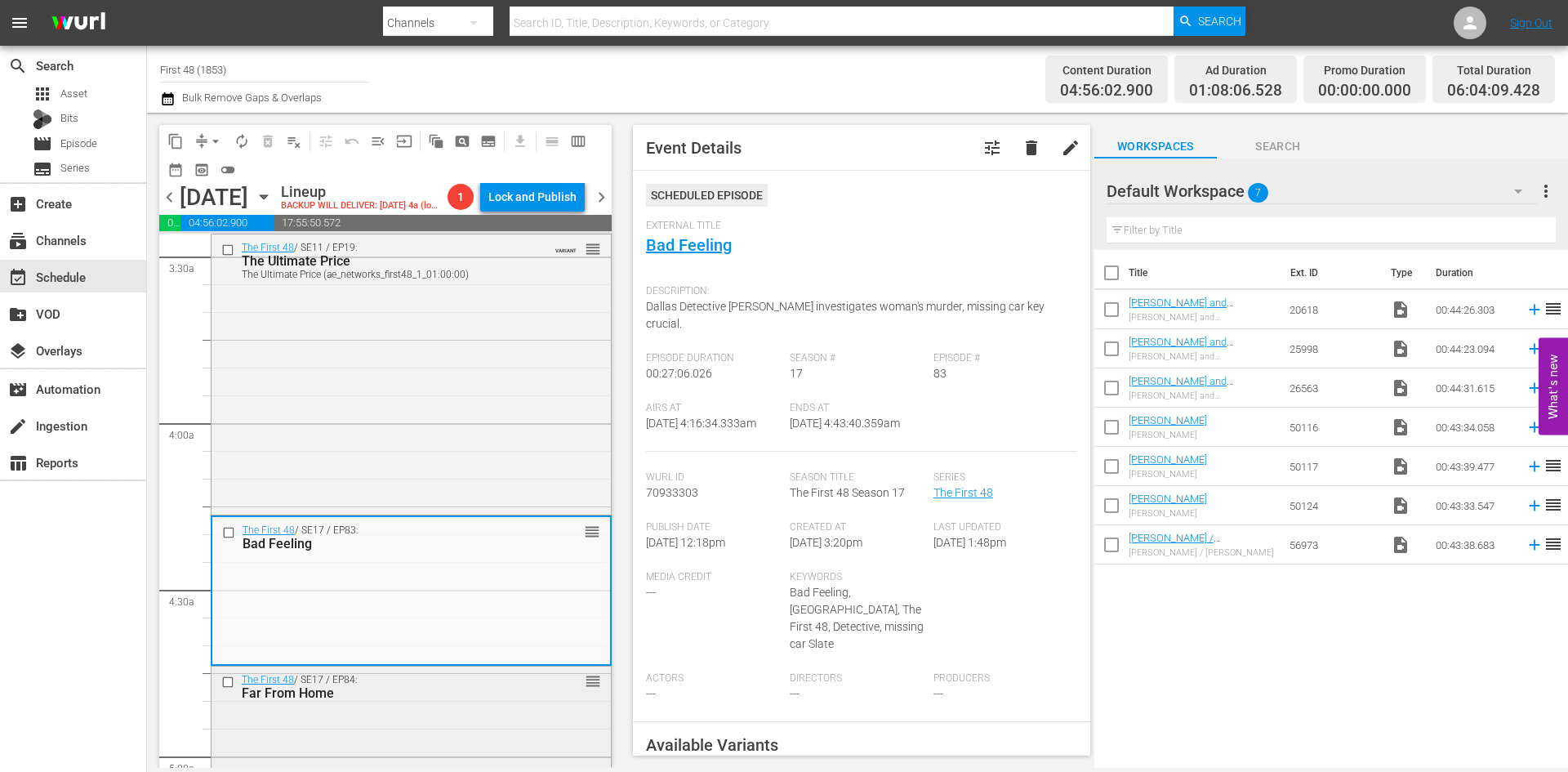 click on "The First 48  / SE17 / EP84:
Far From Home reorder" at bounding box center (411, 739) 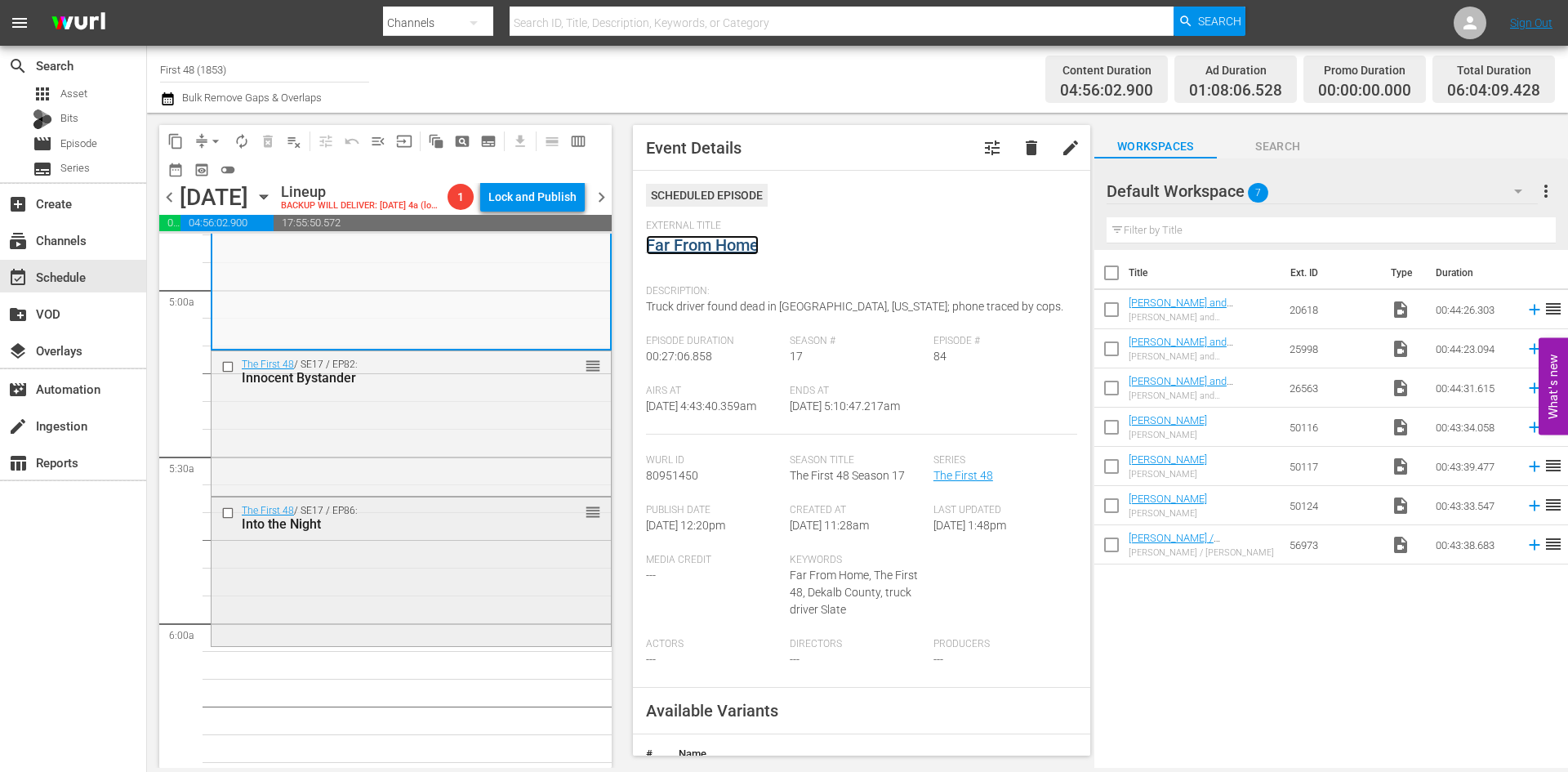 scroll, scrollTop: 1634, scrollLeft: 0, axis: vertical 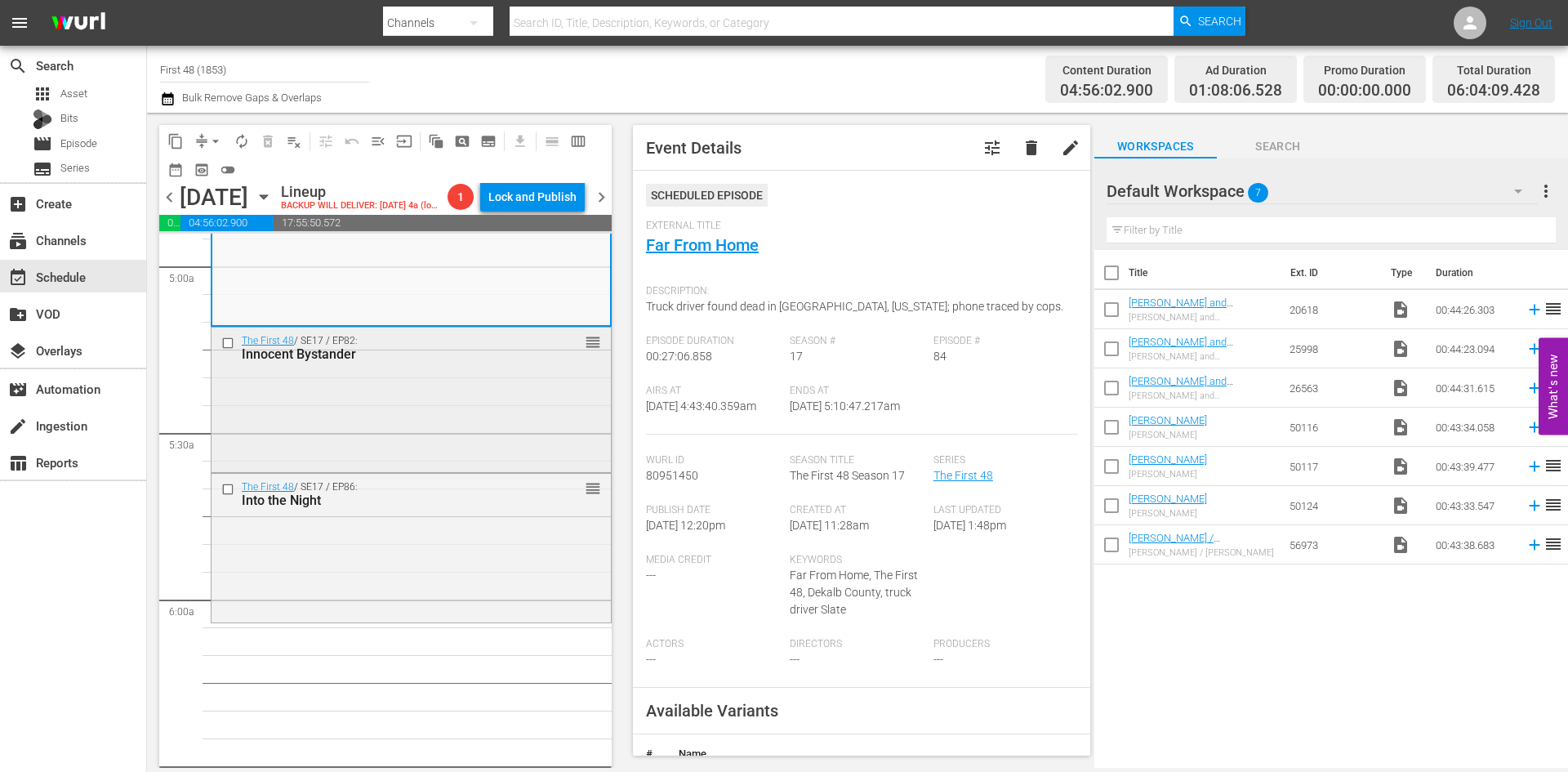 click on "The First 48  / SE17 / EP82:
Innocent Bystander reorder" at bounding box center [411, 398] 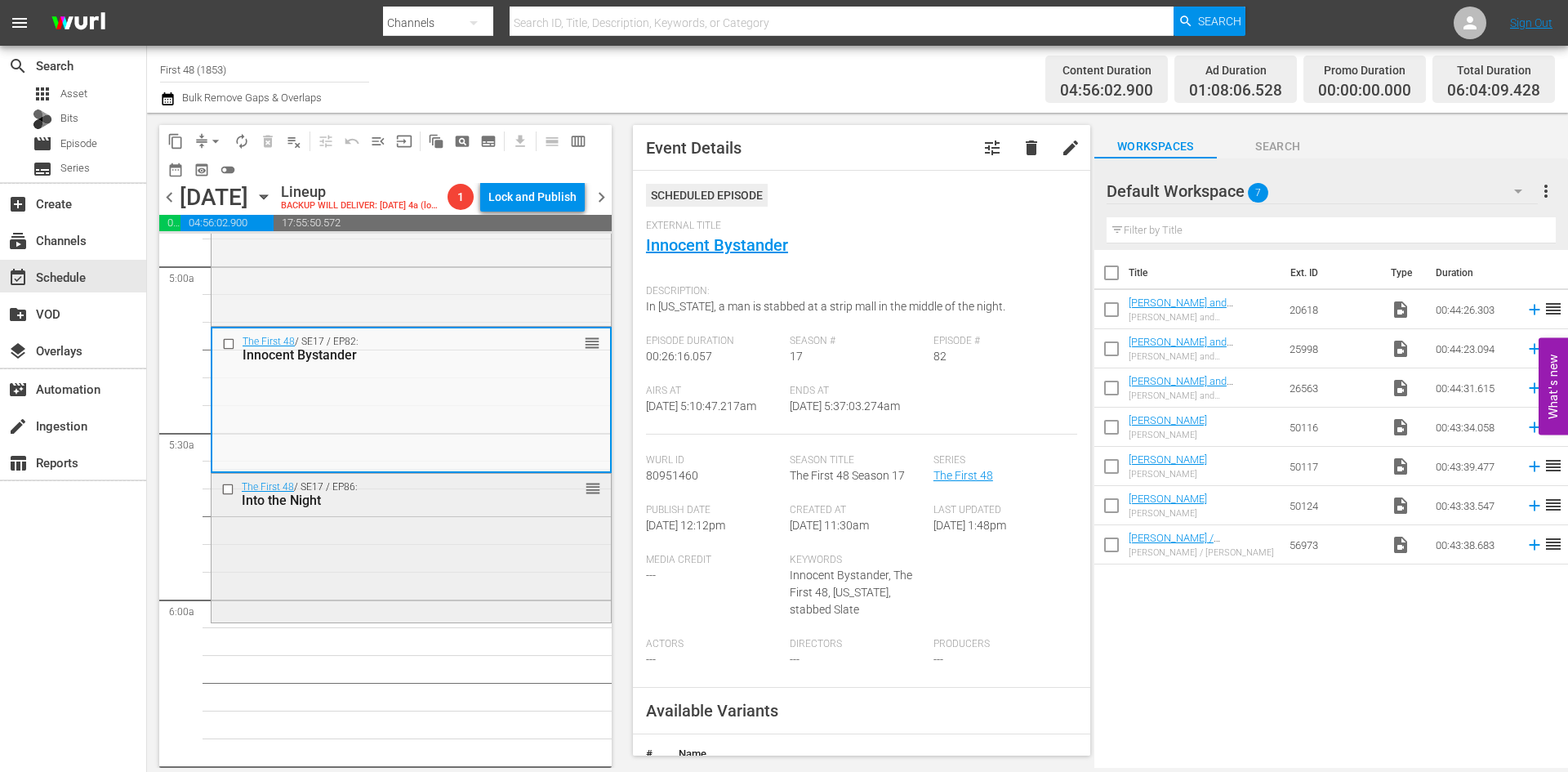 click on "The First 48  / SE17 / EP86:
Into the Night reorder" at bounding box center (411, 547) 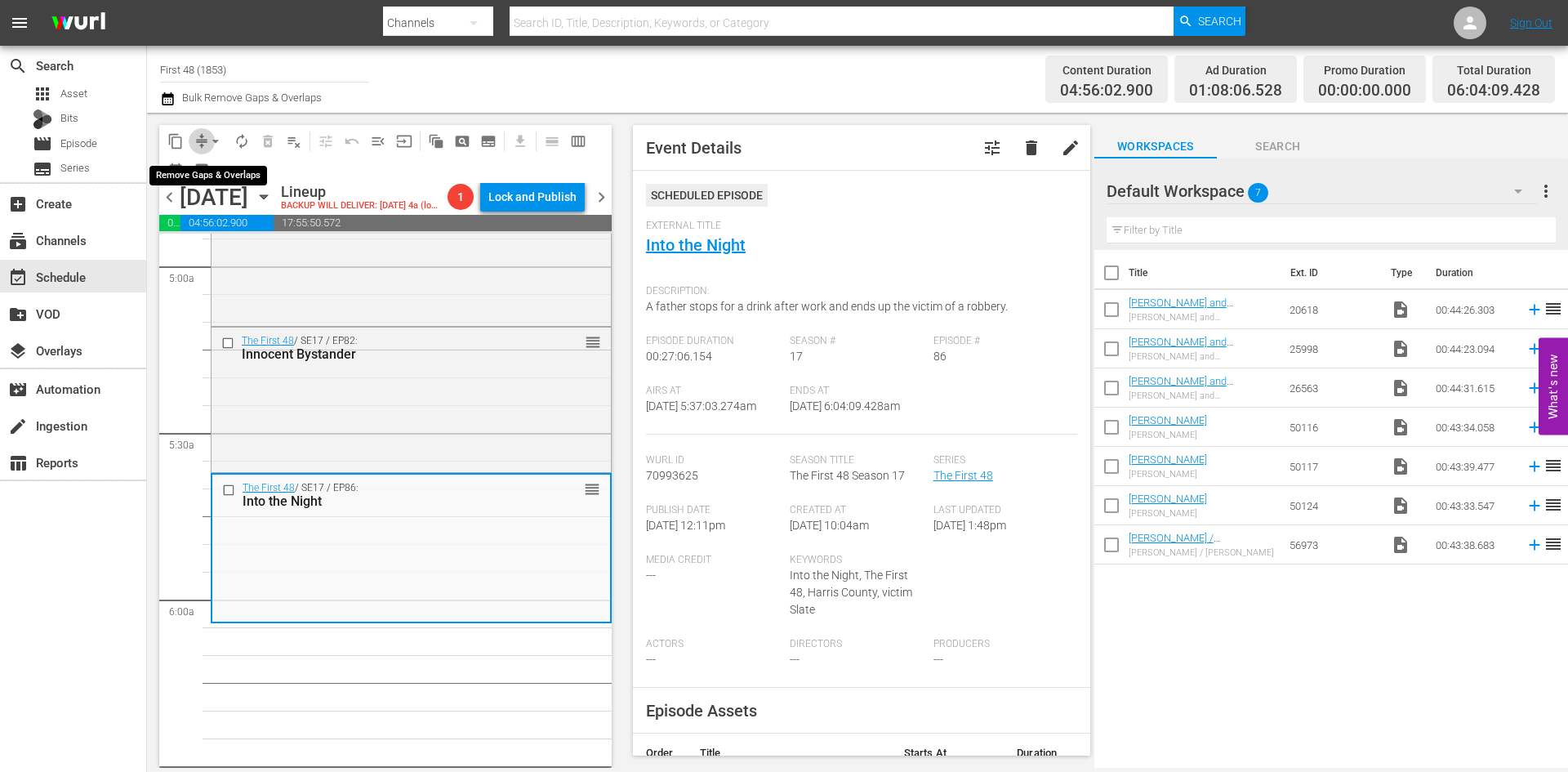 click on "compress" at bounding box center (202, 141) 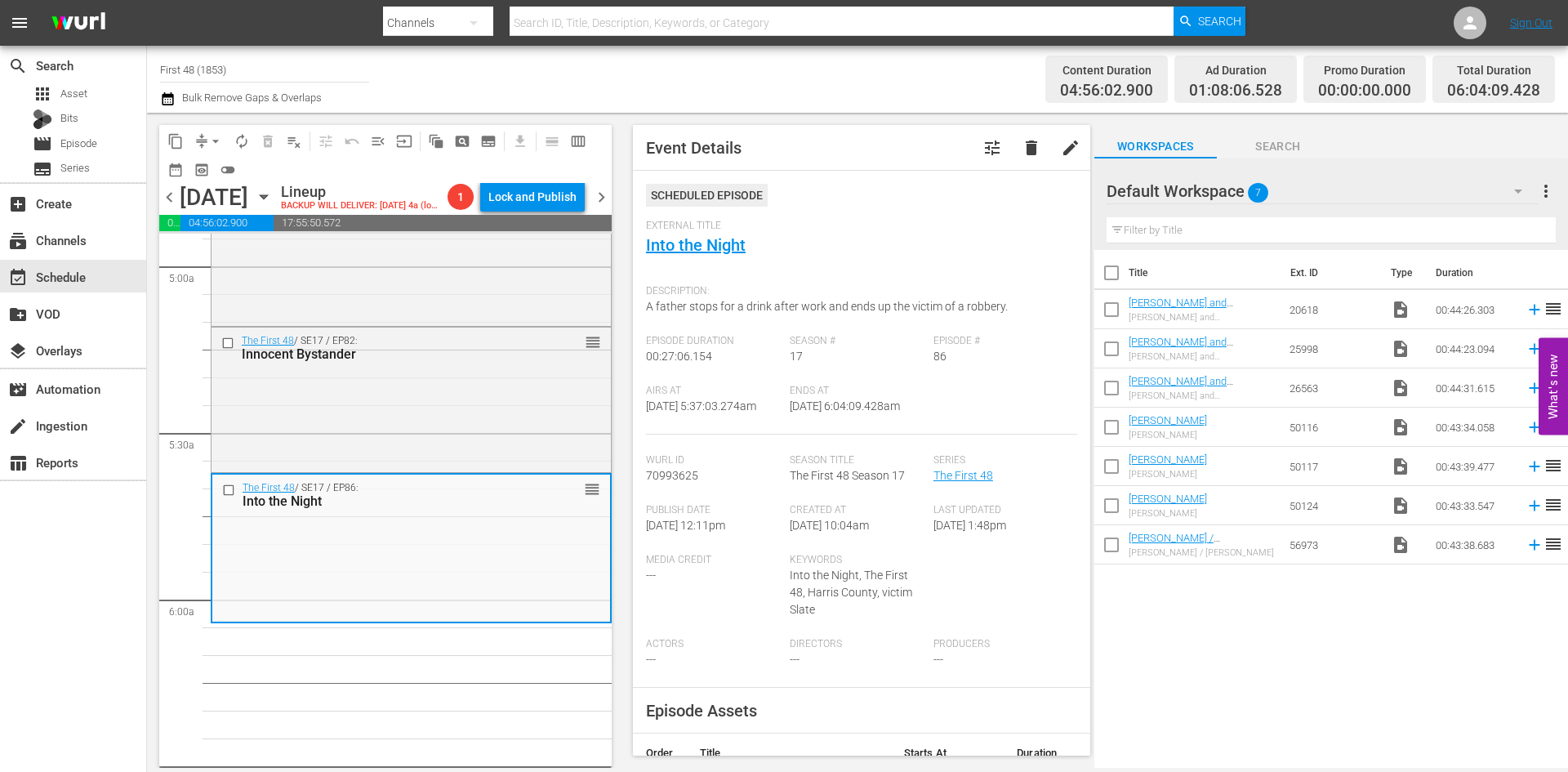 click on "arrow_drop_down" at bounding box center [216, 141] 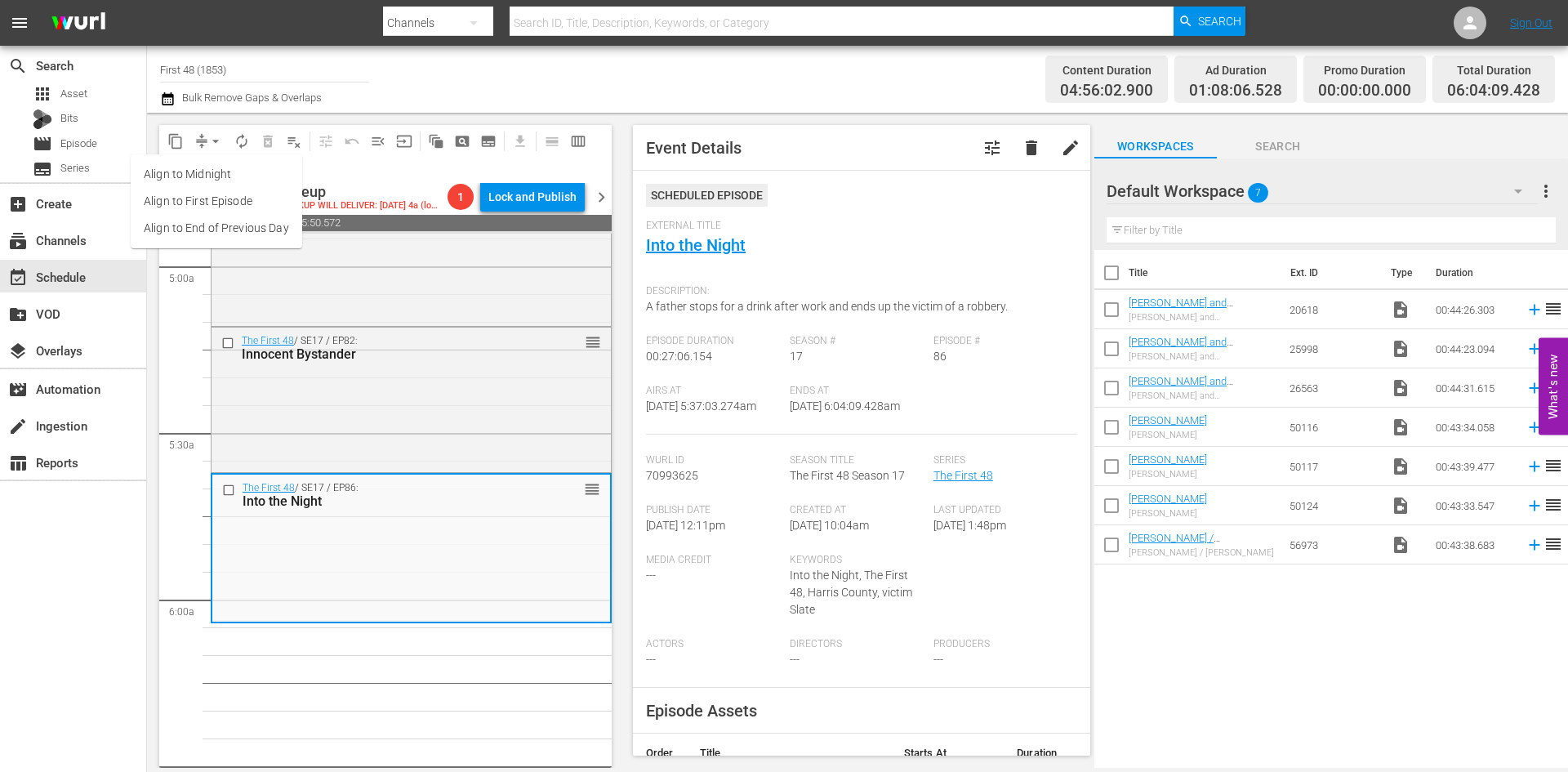 click on "Align to Midnight" at bounding box center [216, 174] 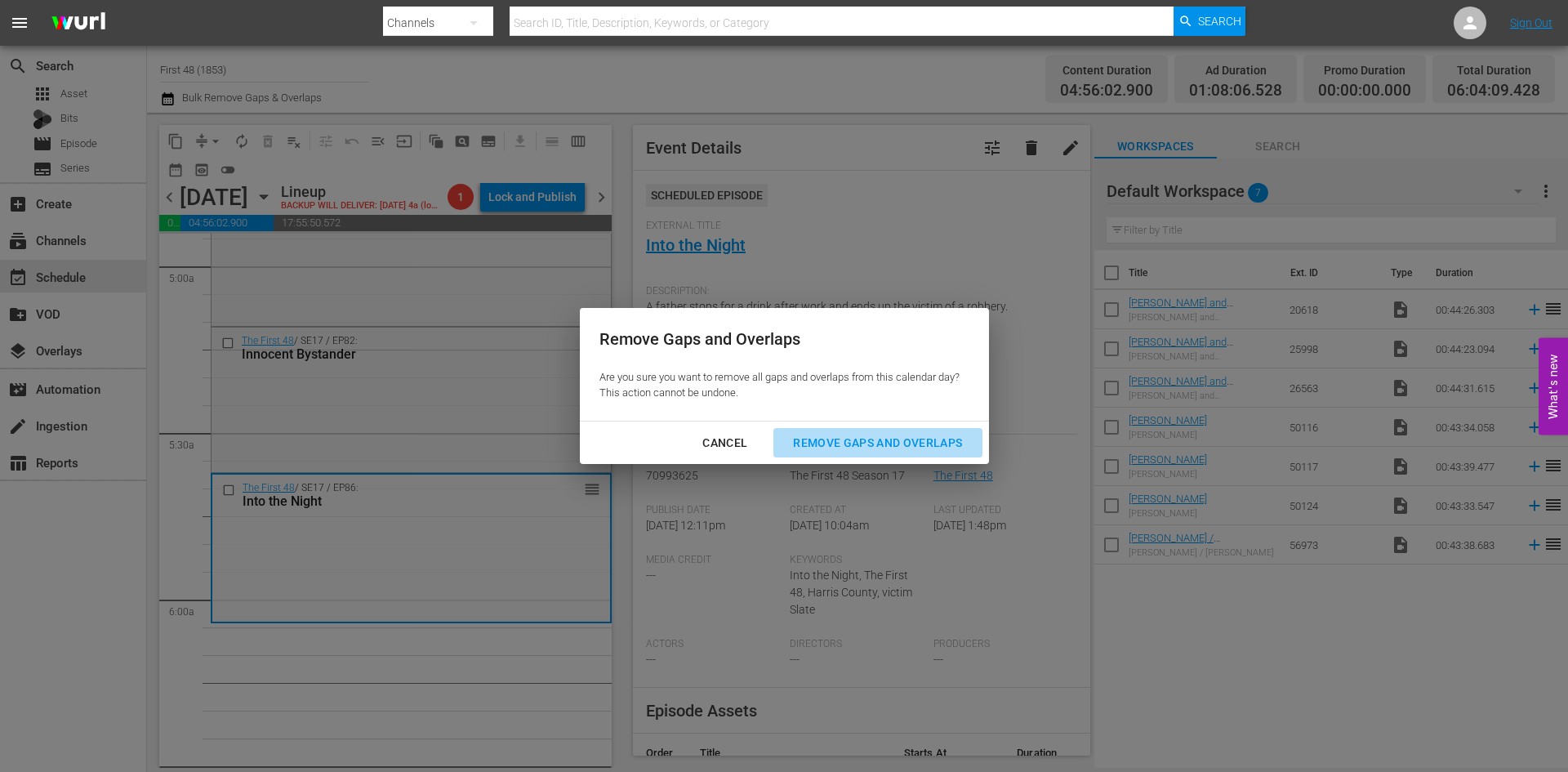 click on "Remove Gaps and Overlaps" at bounding box center (877, 443) 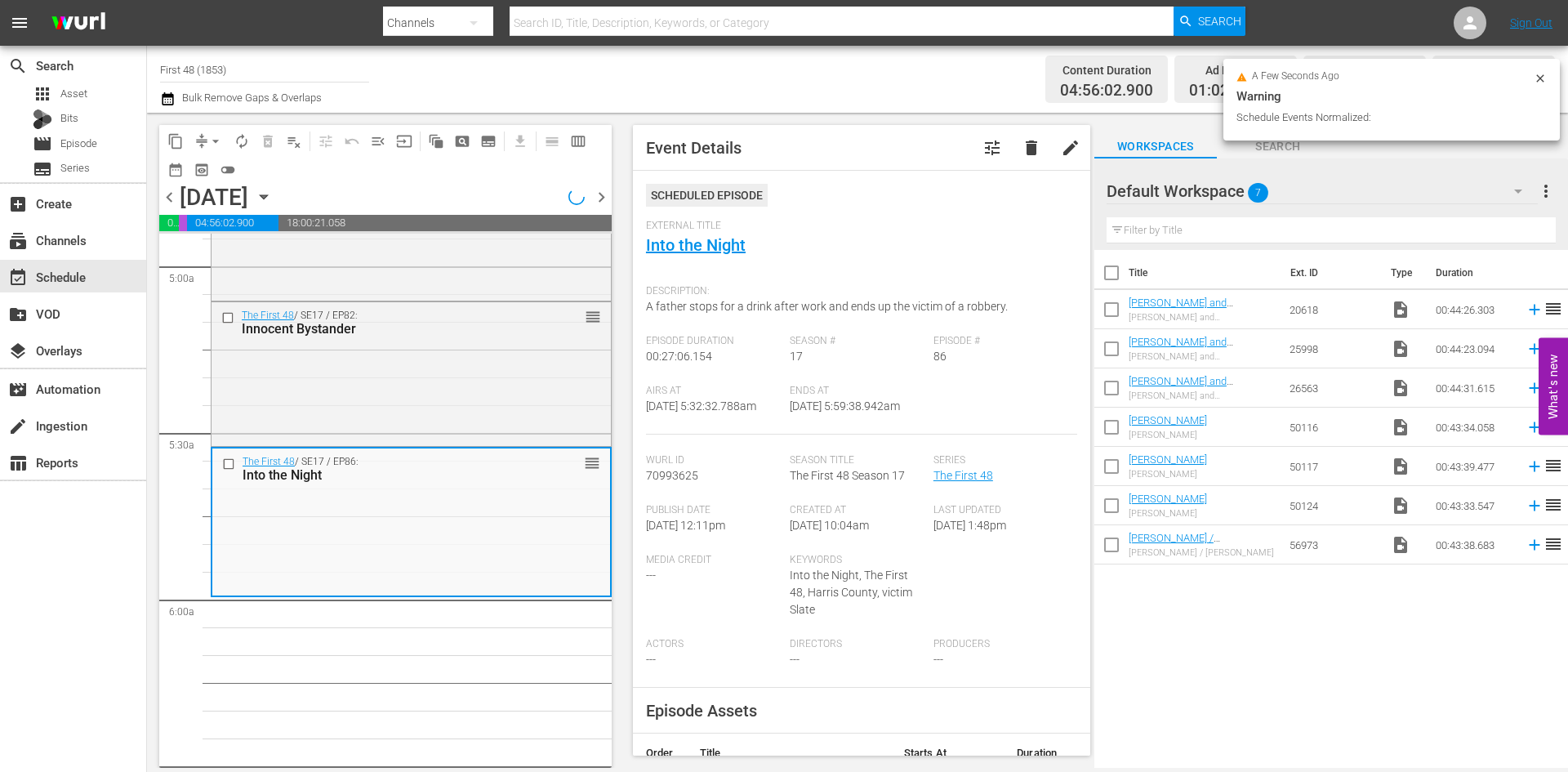 scroll, scrollTop: 1606, scrollLeft: 0, axis: vertical 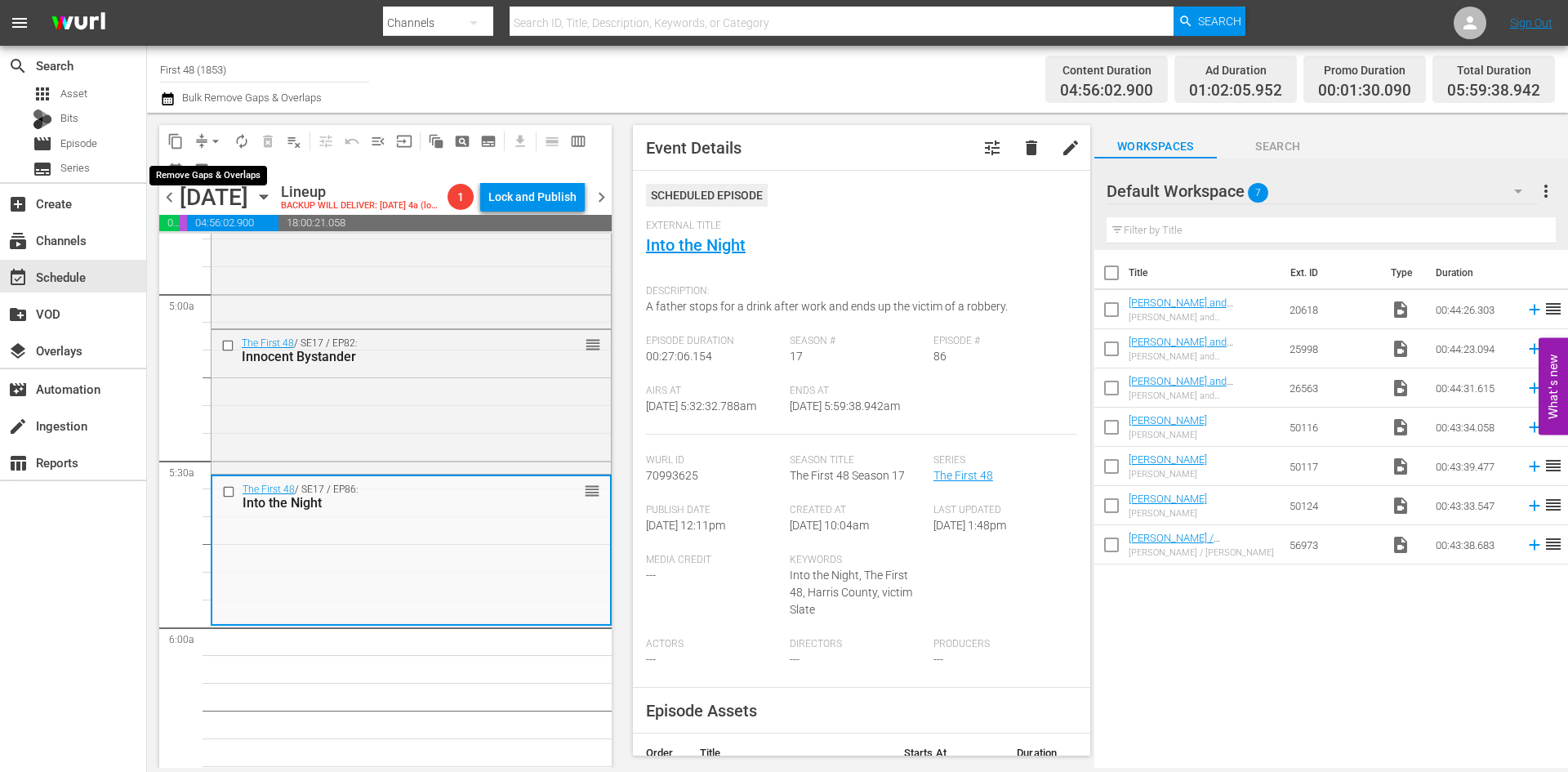 click on "arrow_drop_down" at bounding box center [216, 141] 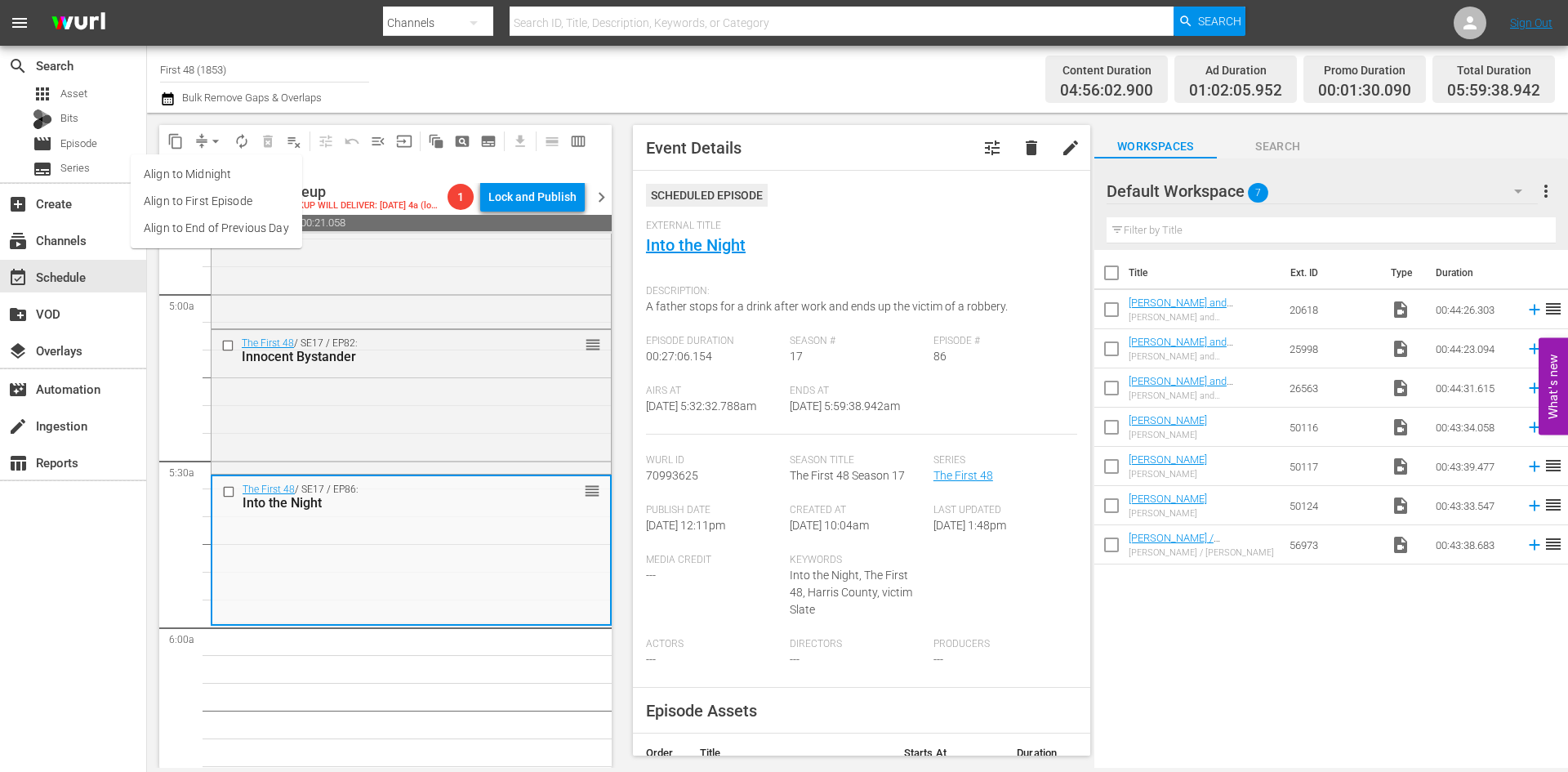 click on "Align to Midnight" at bounding box center [216, 174] 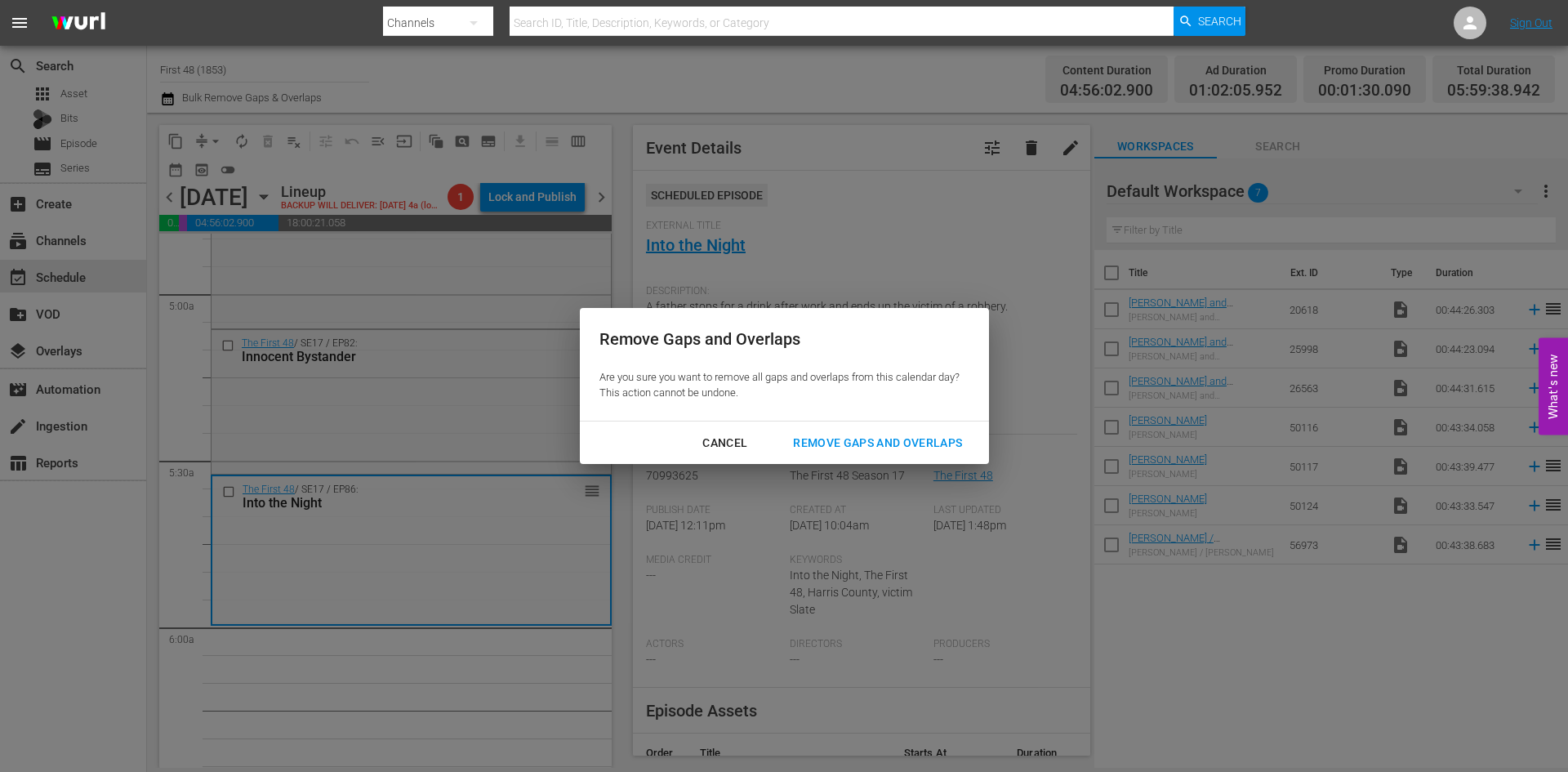 click on "Remove Gaps and Overlaps" at bounding box center [877, 443] 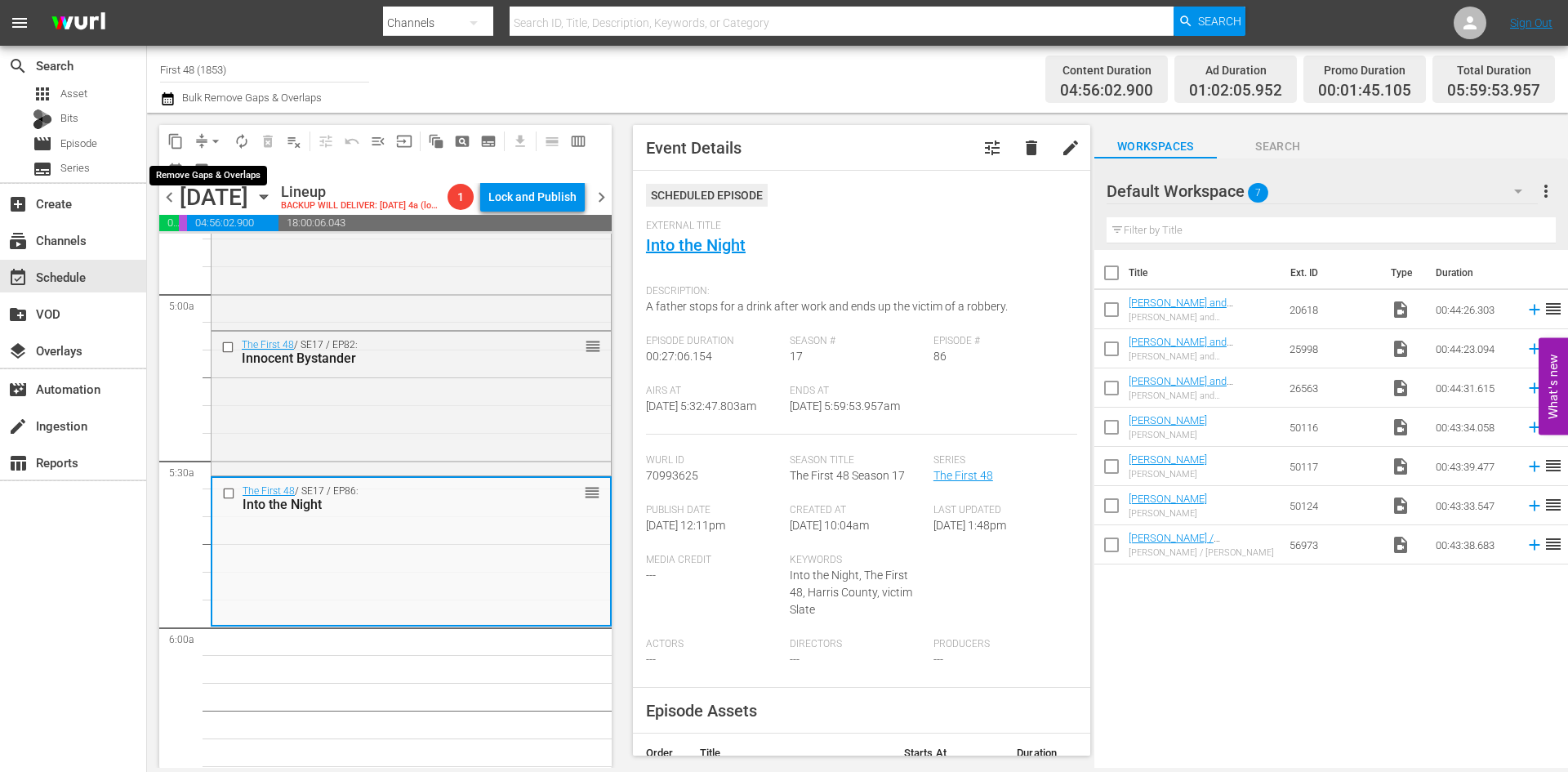 click on "arrow_drop_down" at bounding box center (216, 141) 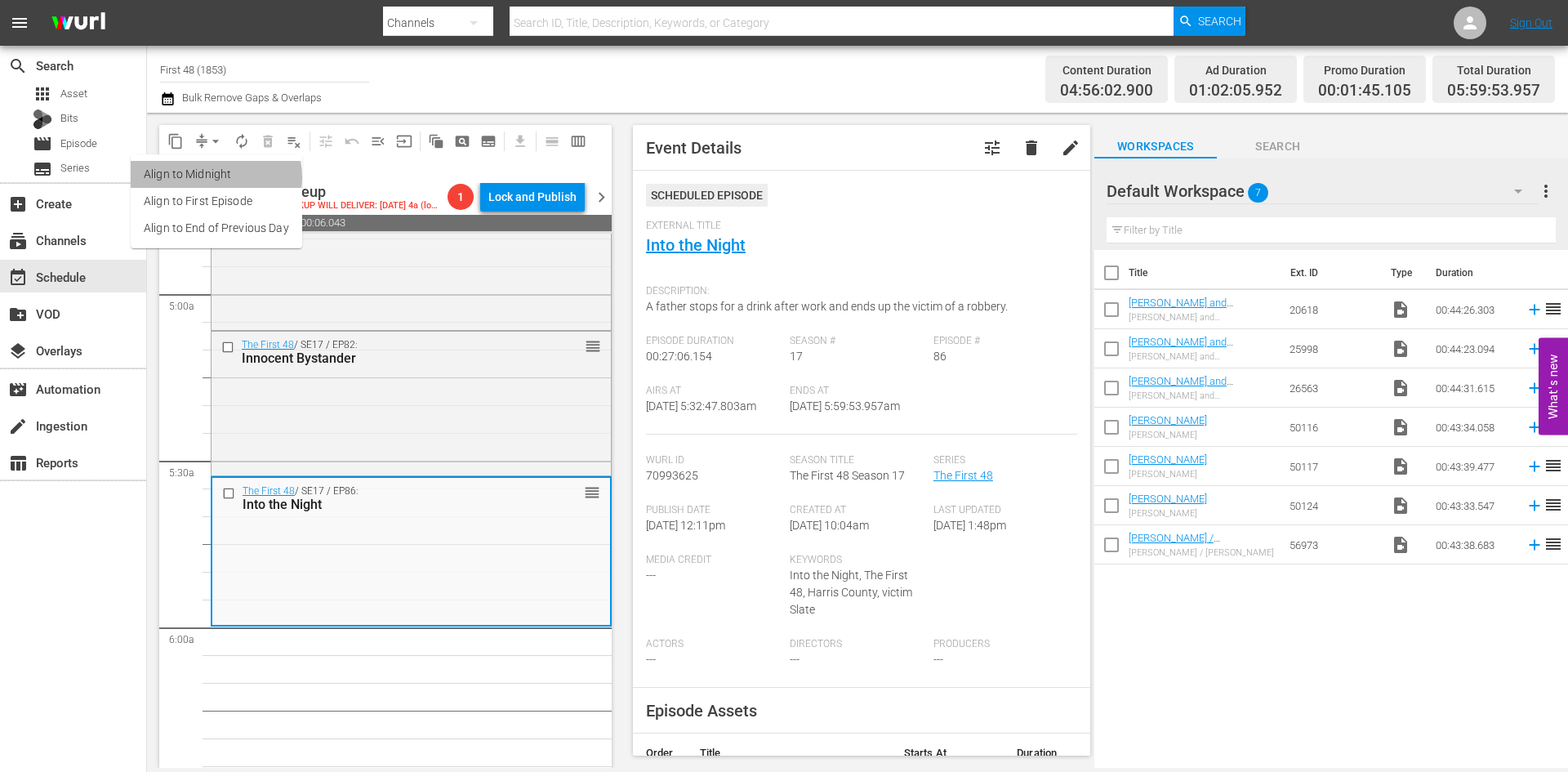 click on "Align to Midnight" at bounding box center [216, 174] 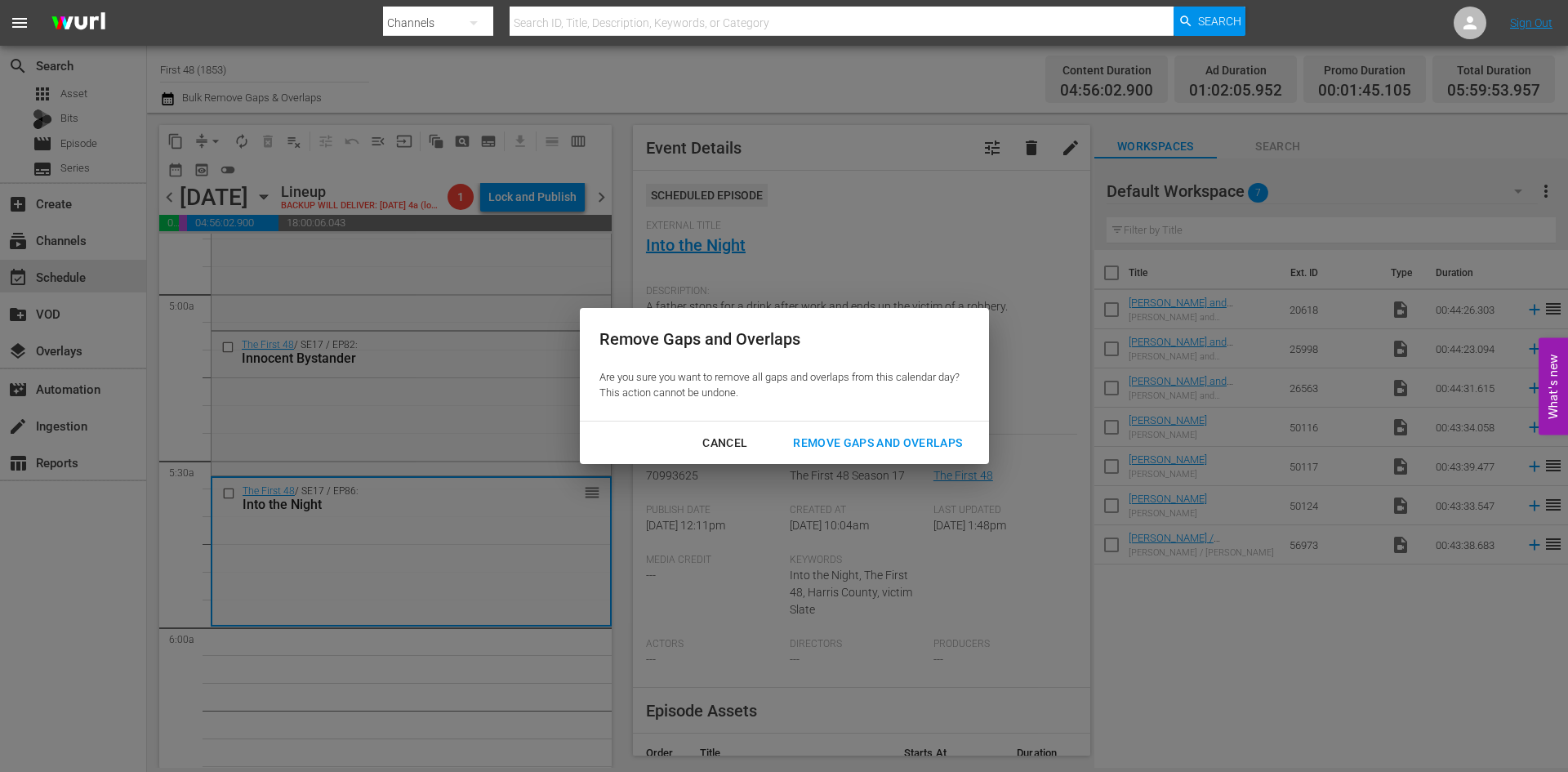 click on "Remove Gaps and Overlaps" at bounding box center (877, 443) 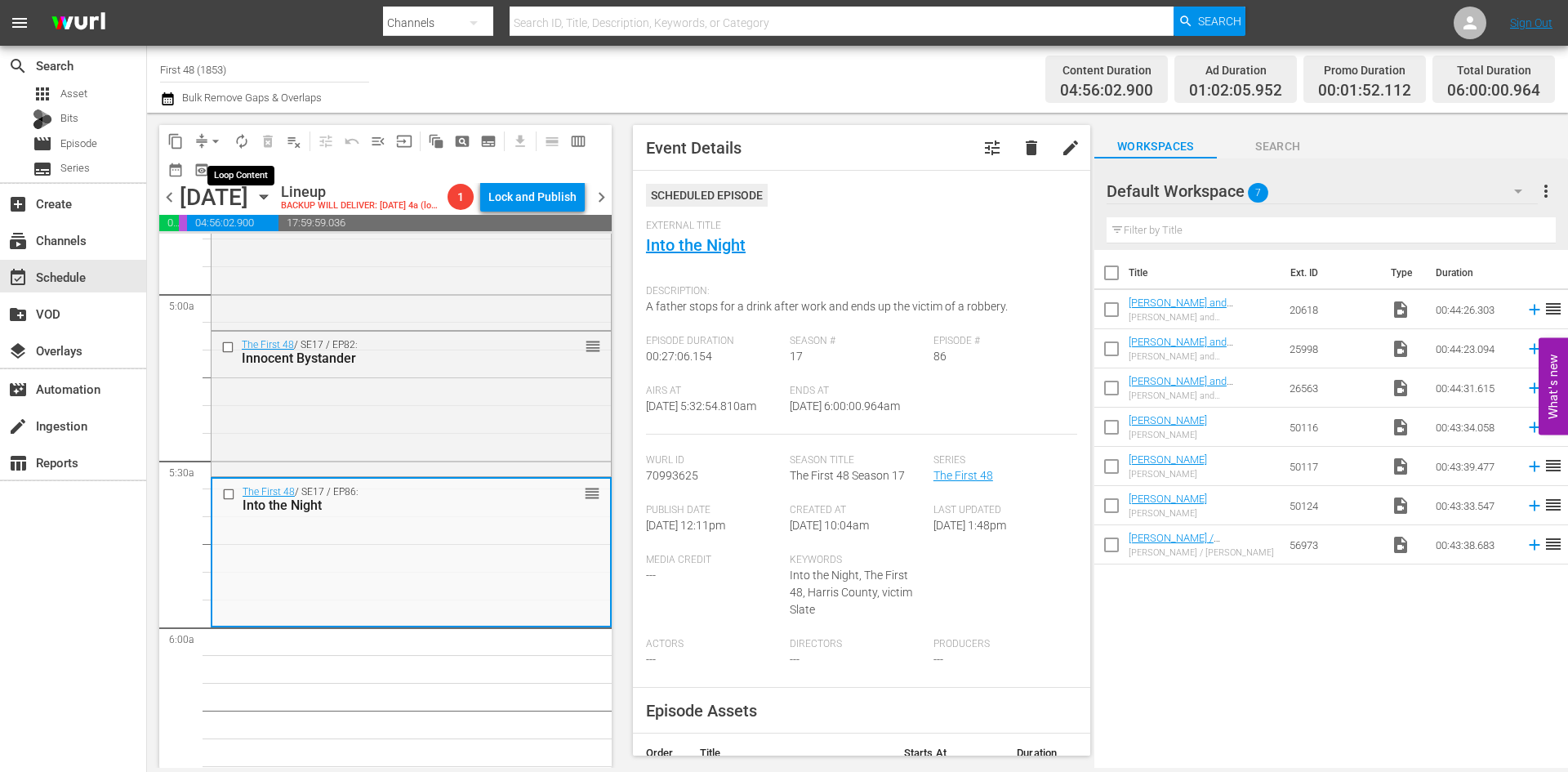 click on "autorenew_outlined" at bounding box center (242, 141) 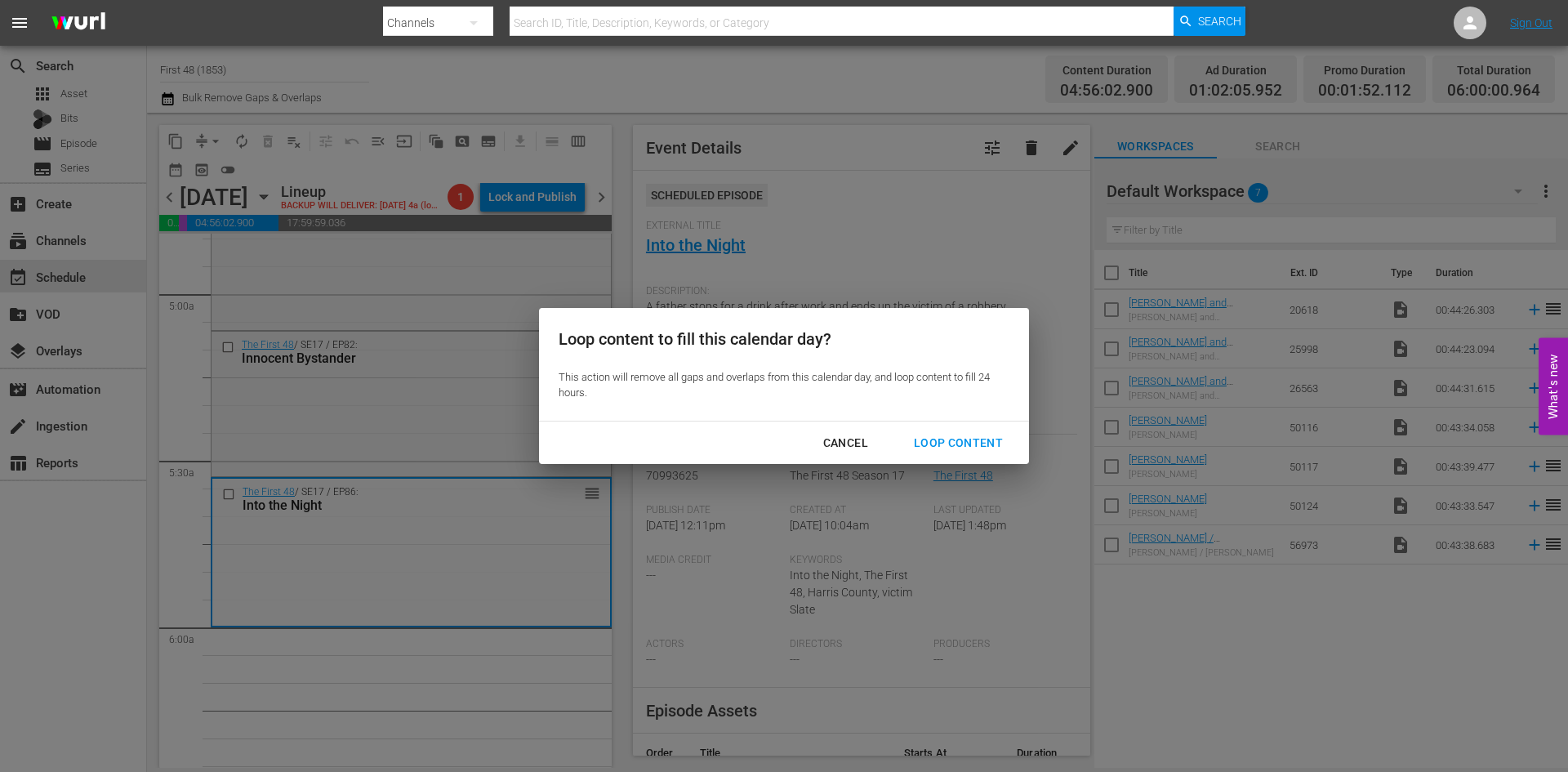 click on "Loop Content" at bounding box center (958, 443) 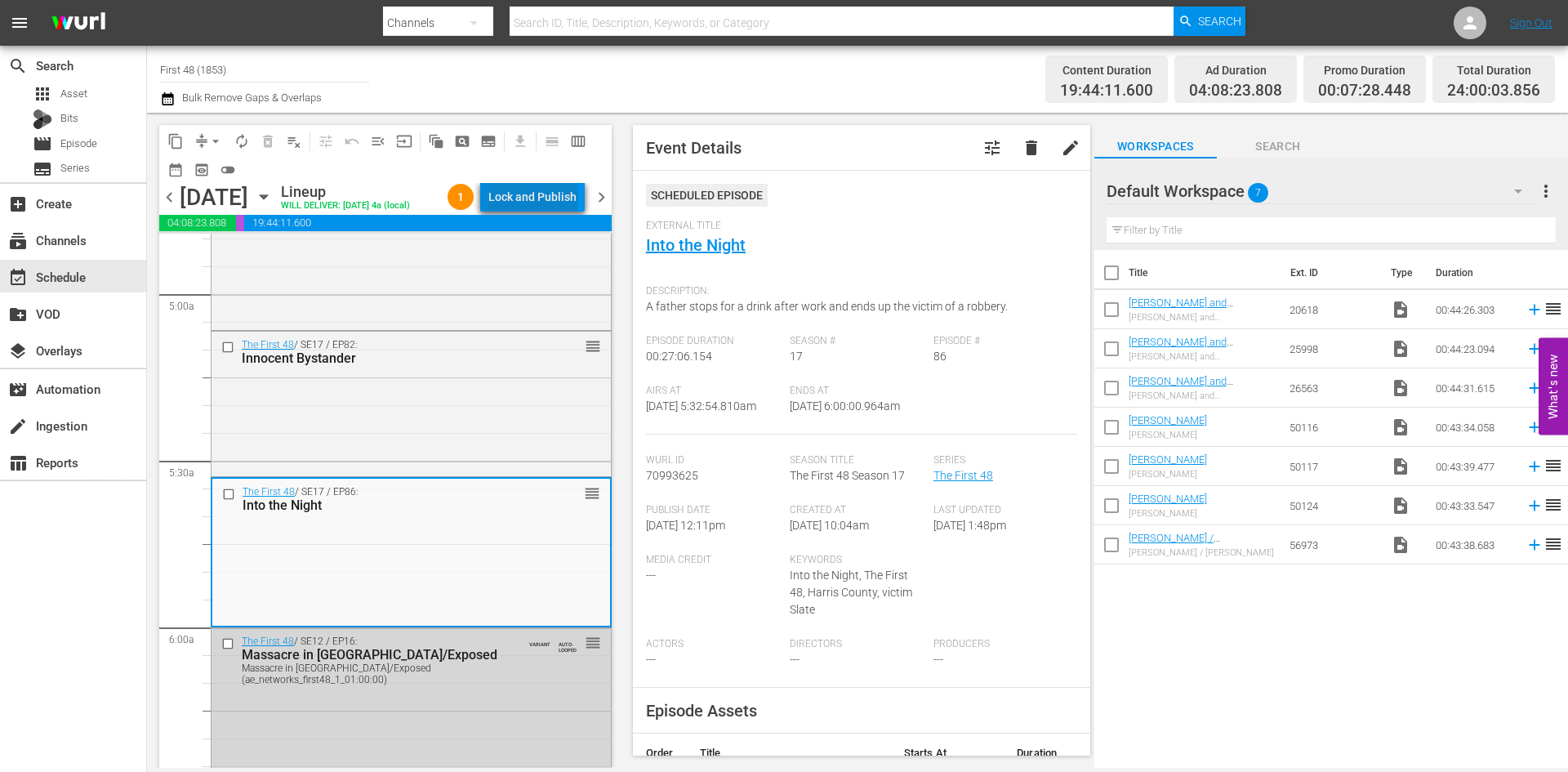 click on "Lock and Publish" at bounding box center [532, 197] 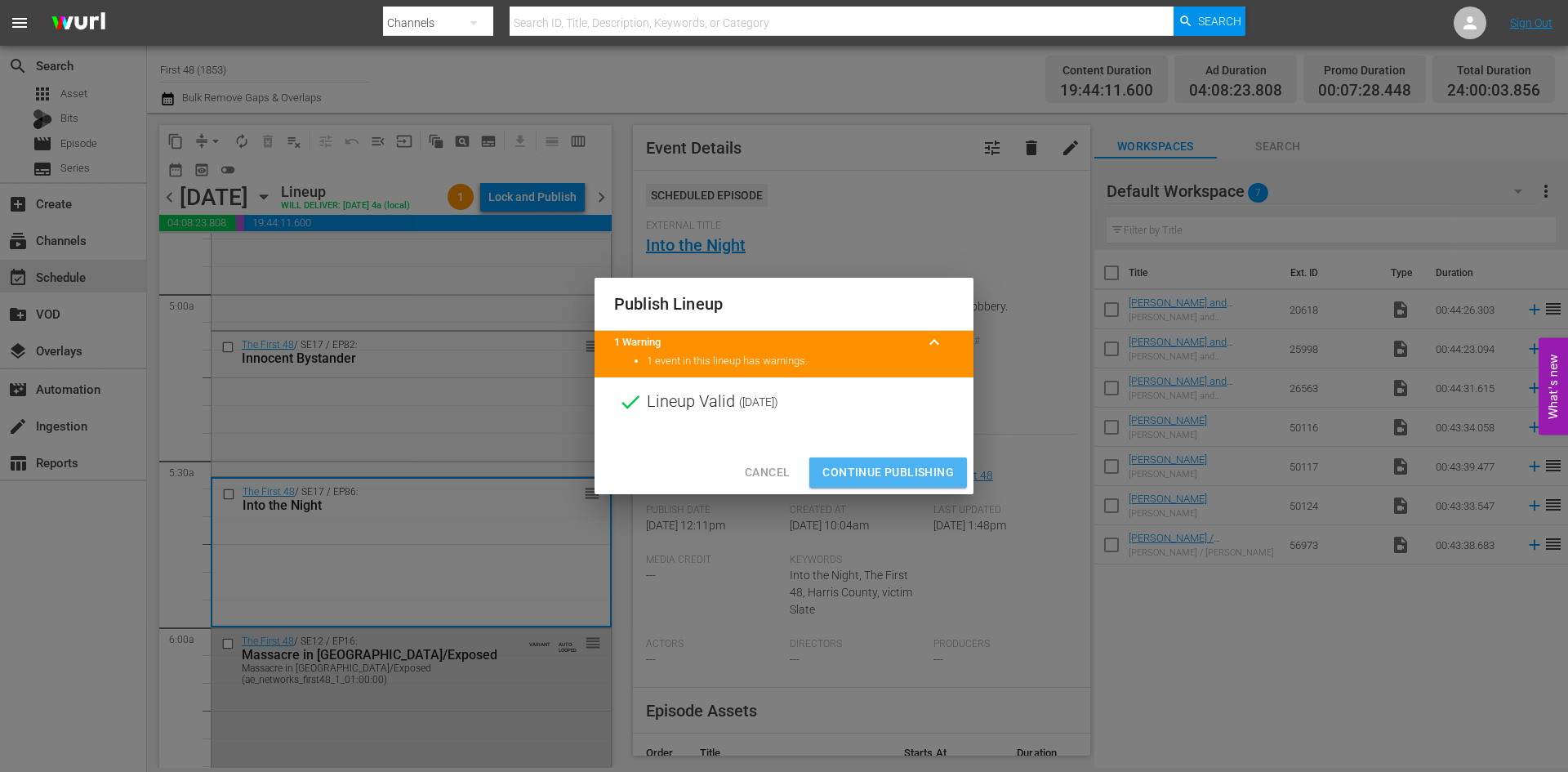 click on "Continue Publishing" at bounding box center (888, 472) 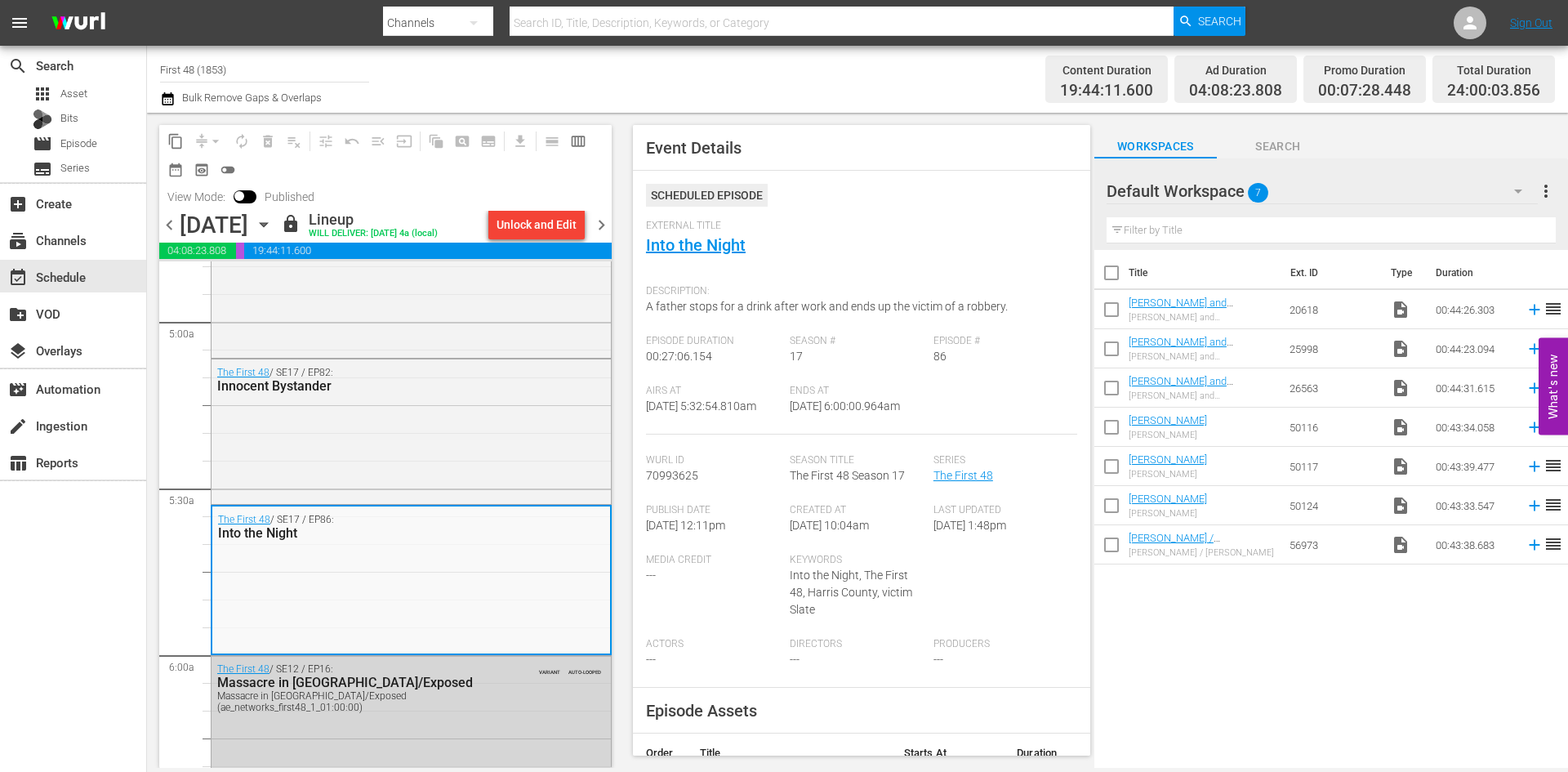 click on "chevron_right" at bounding box center [601, 225] 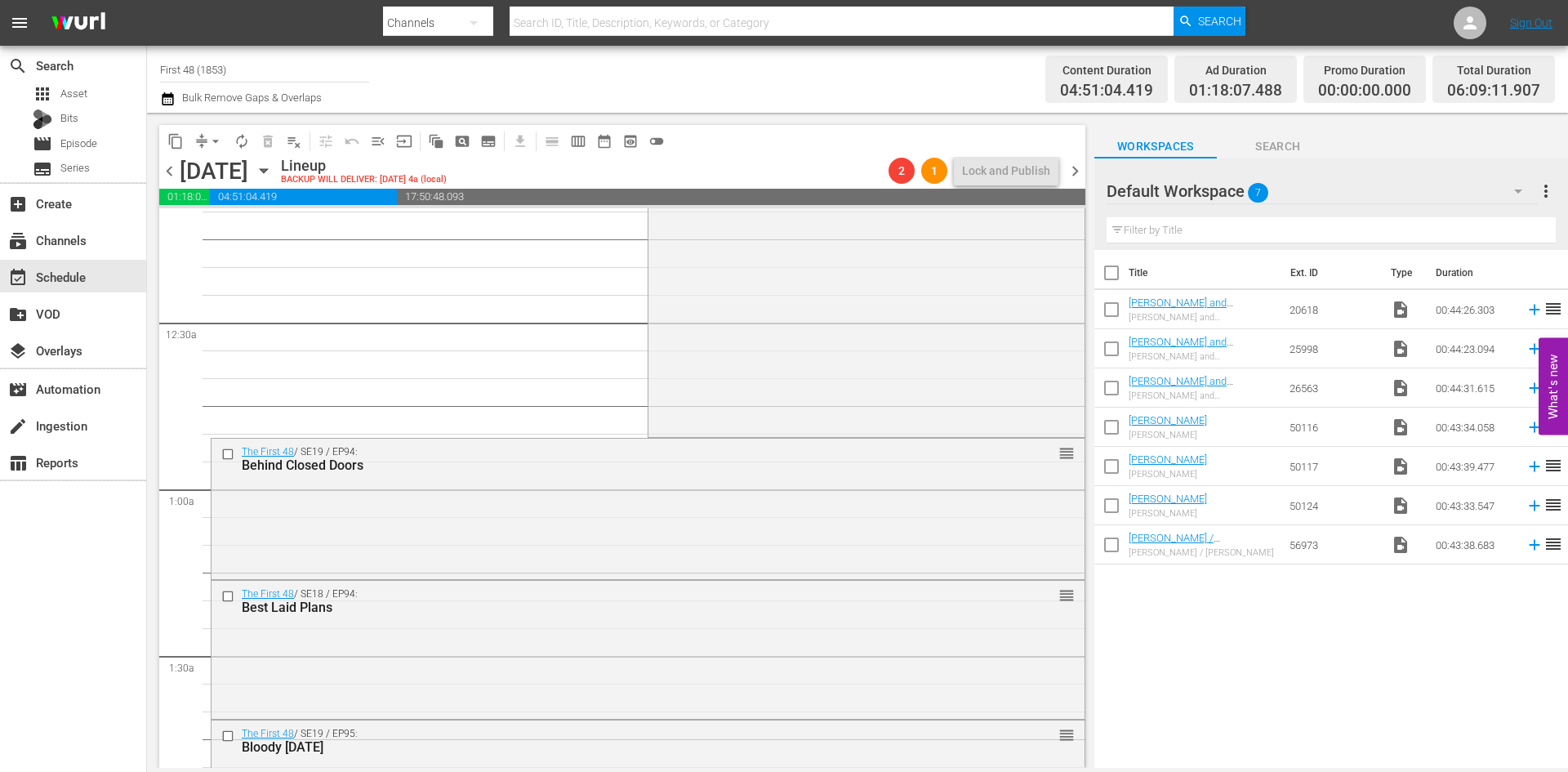 scroll, scrollTop: 0, scrollLeft: 0, axis: both 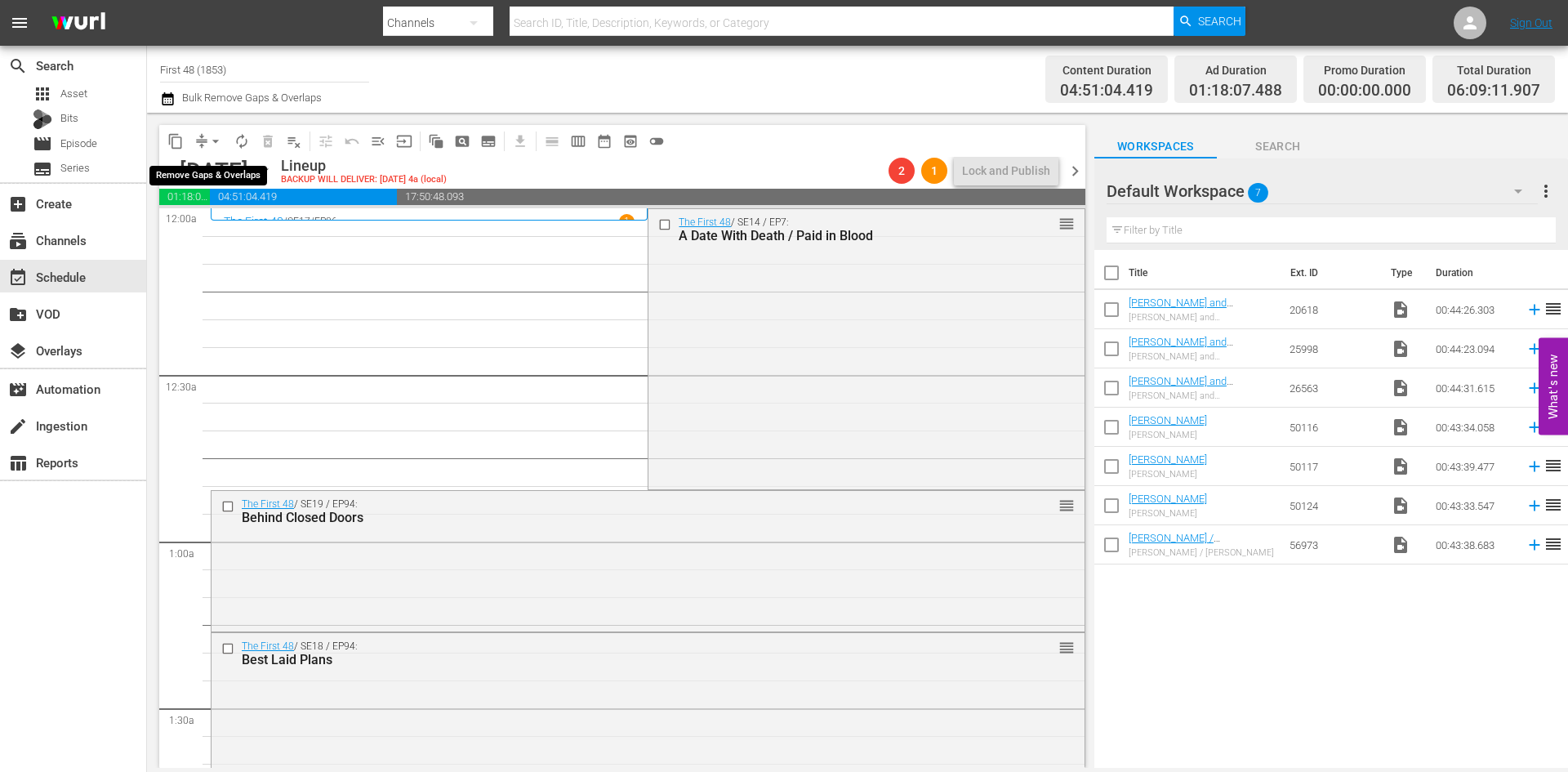 click on "arrow_drop_down" at bounding box center [216, 141] 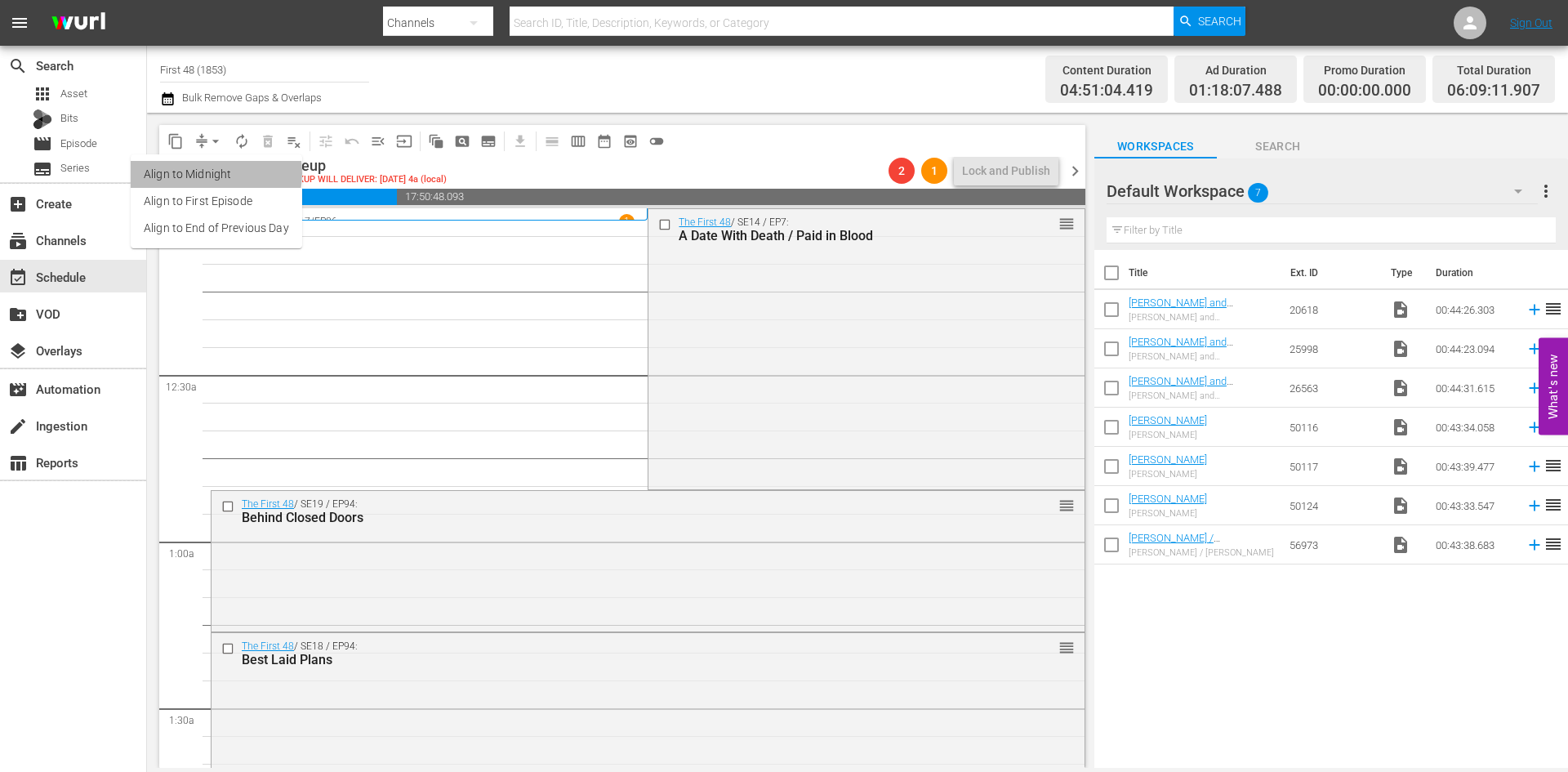 click on "Align to Midnight" at bounding box center [216, 174] 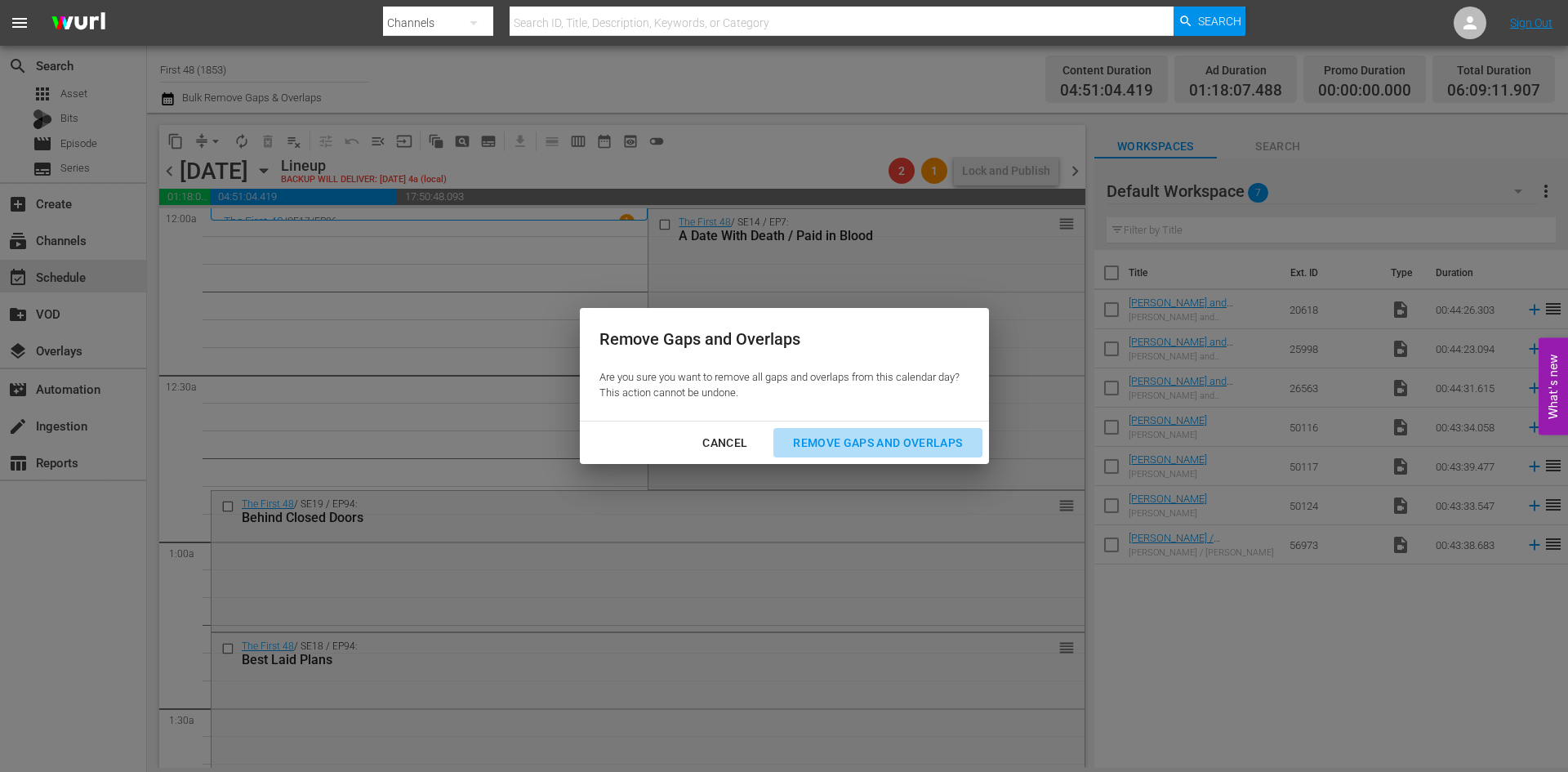 click on "Remove Gaps and Overlaps" at bounding box center (877, 443) 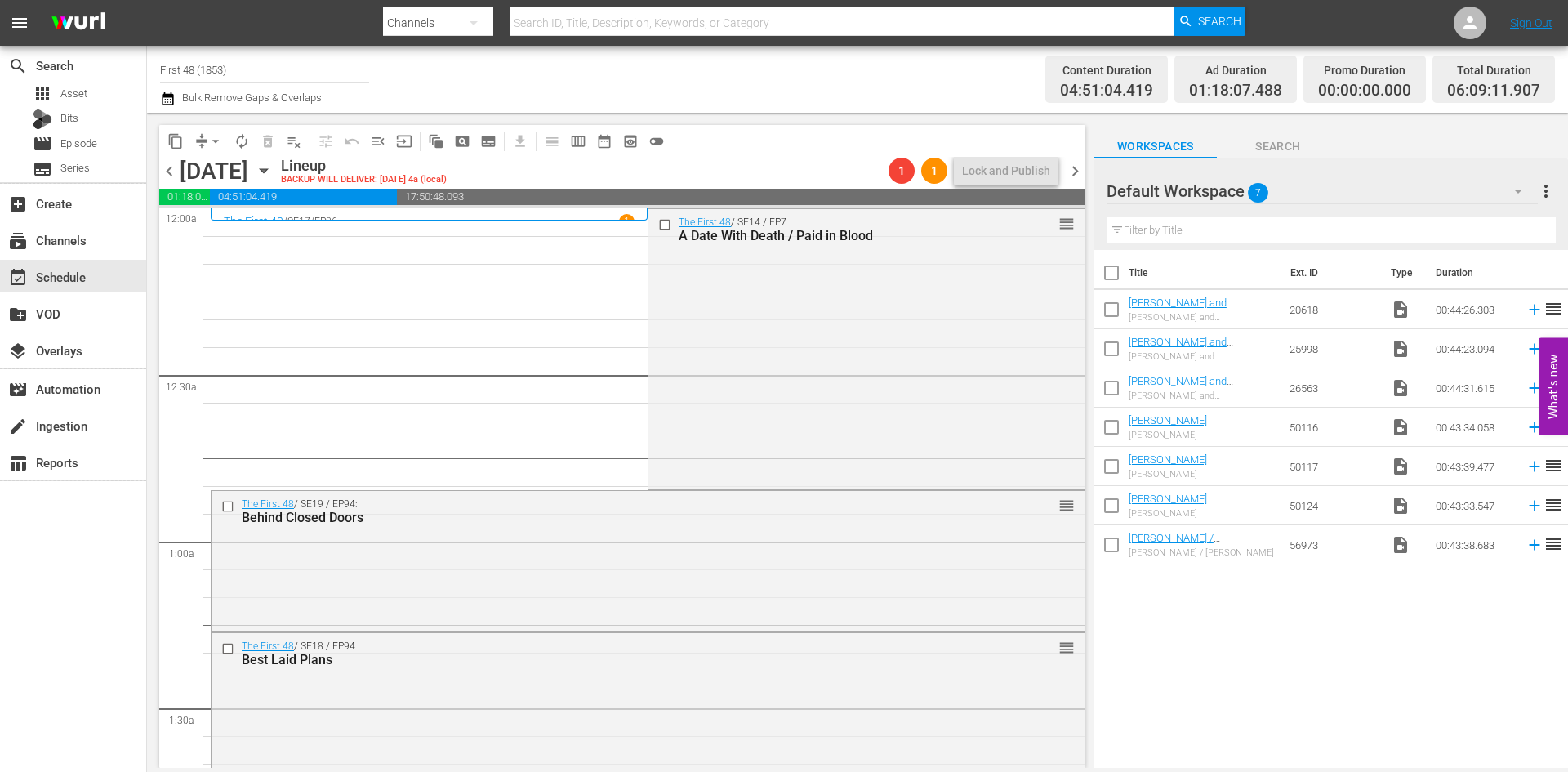 click on "The First 48  / SE14 / EP7:
A Date With Death / Paid in Blood reorder" at bounding box center (866, 347) 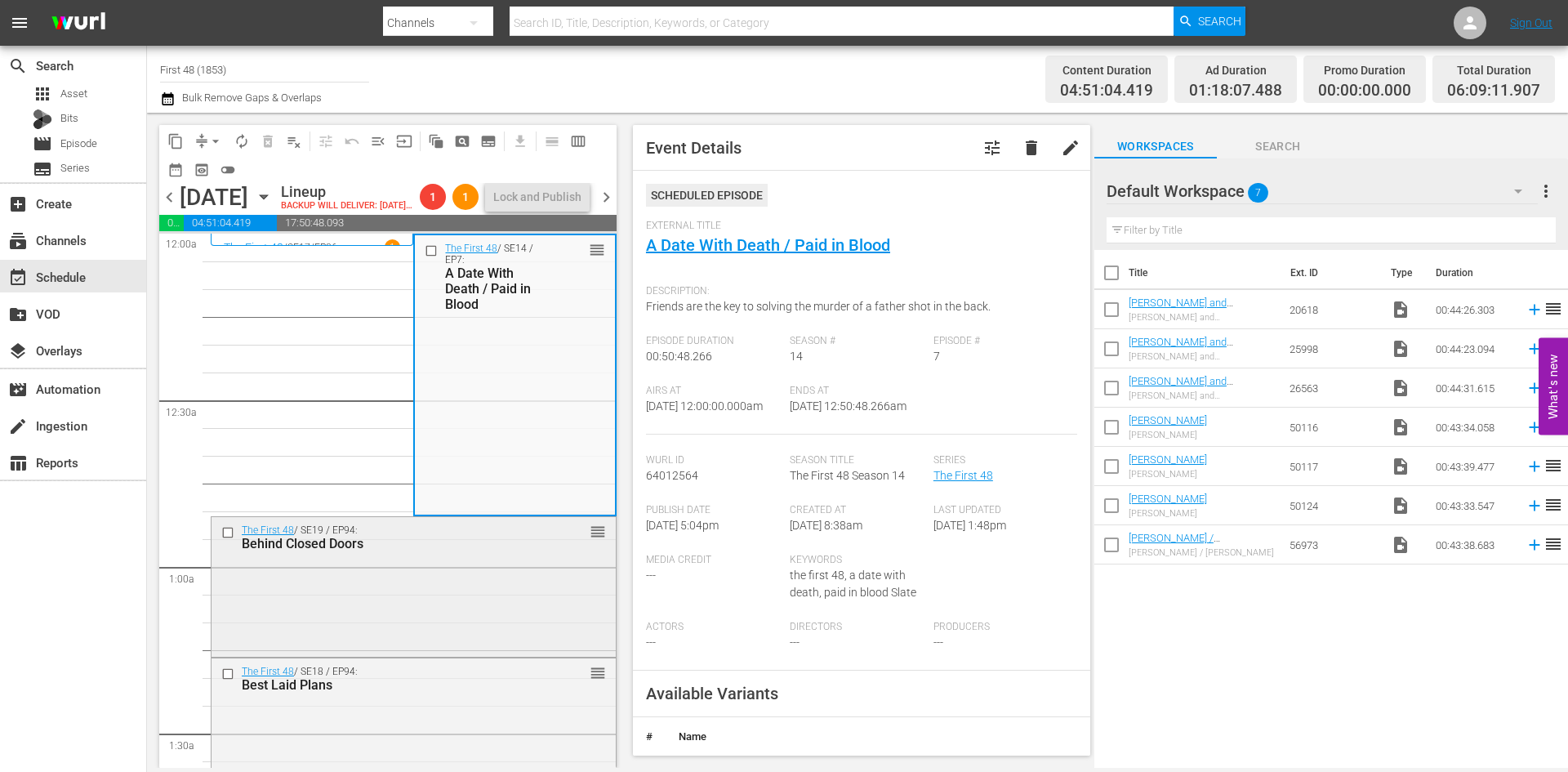 click on "The First 48  / SE19 / EP94:
Behind Closed Doors reorder" at bounding box center (413, 586) 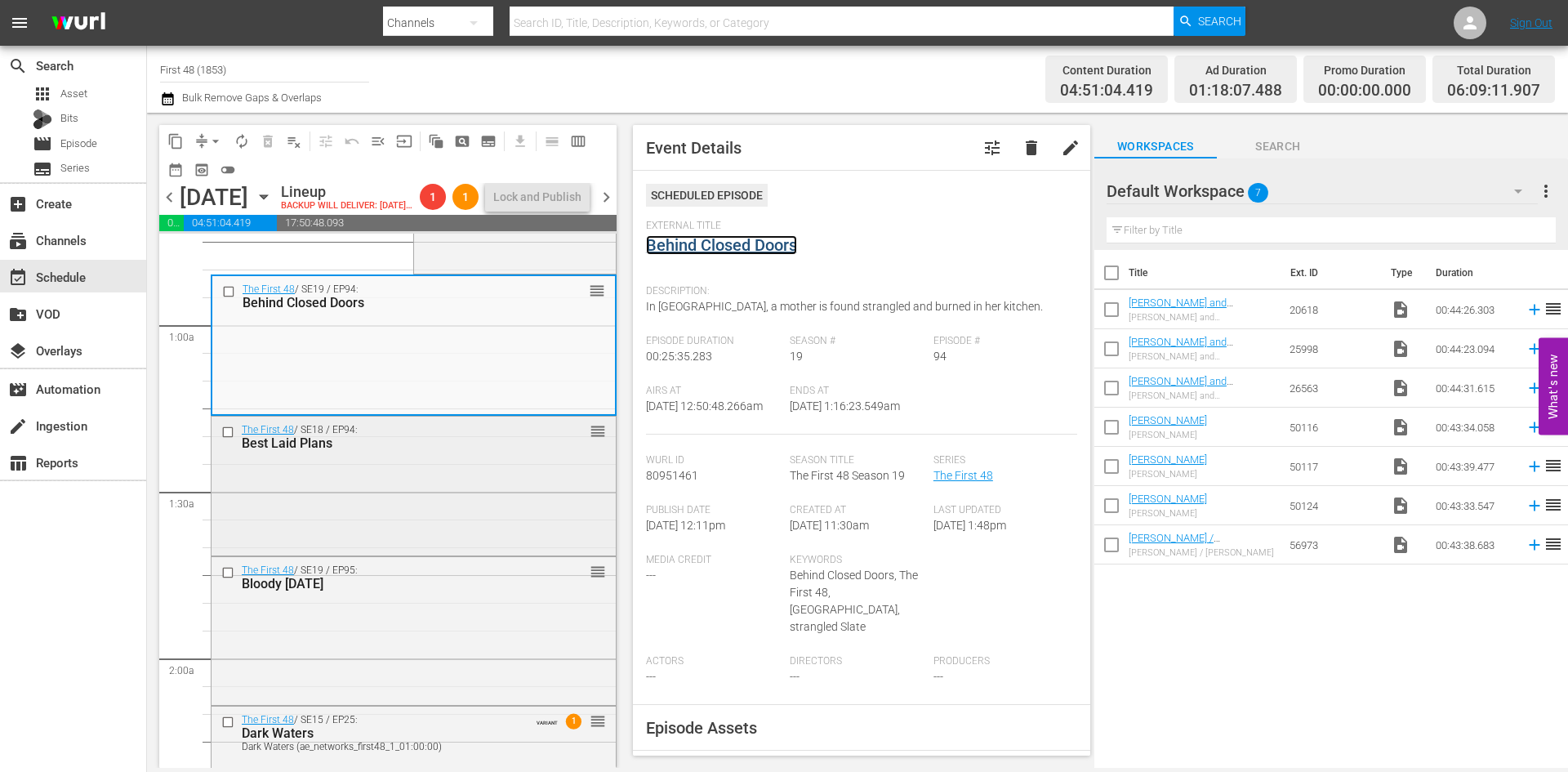 scroll, scrollTop: 245, scrollLeft: 0, axis: vertical 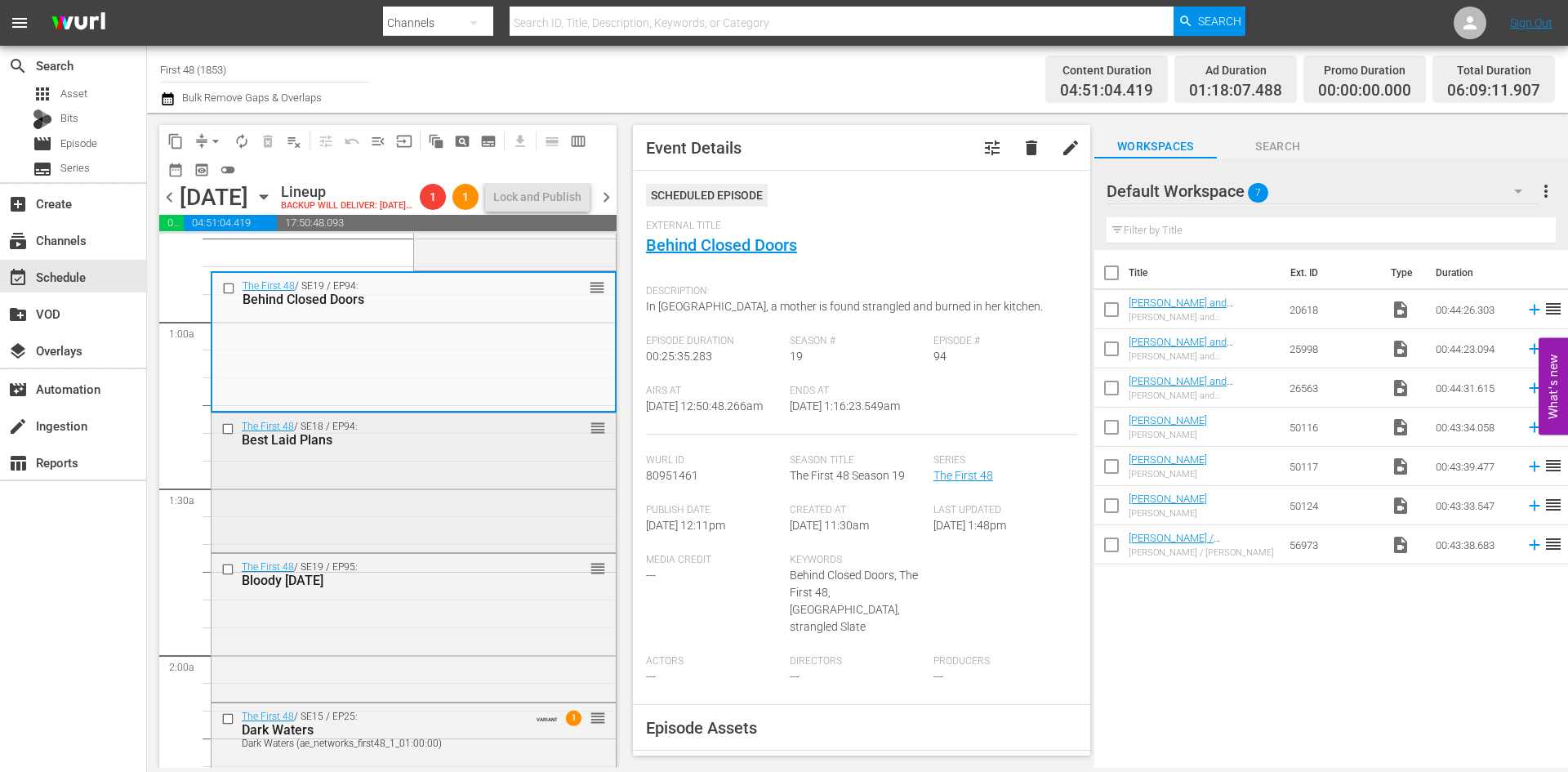 click on "The First 48  / SE18 / EP94:
Best Laid Plans reorder" at bounding box center (413, 480) 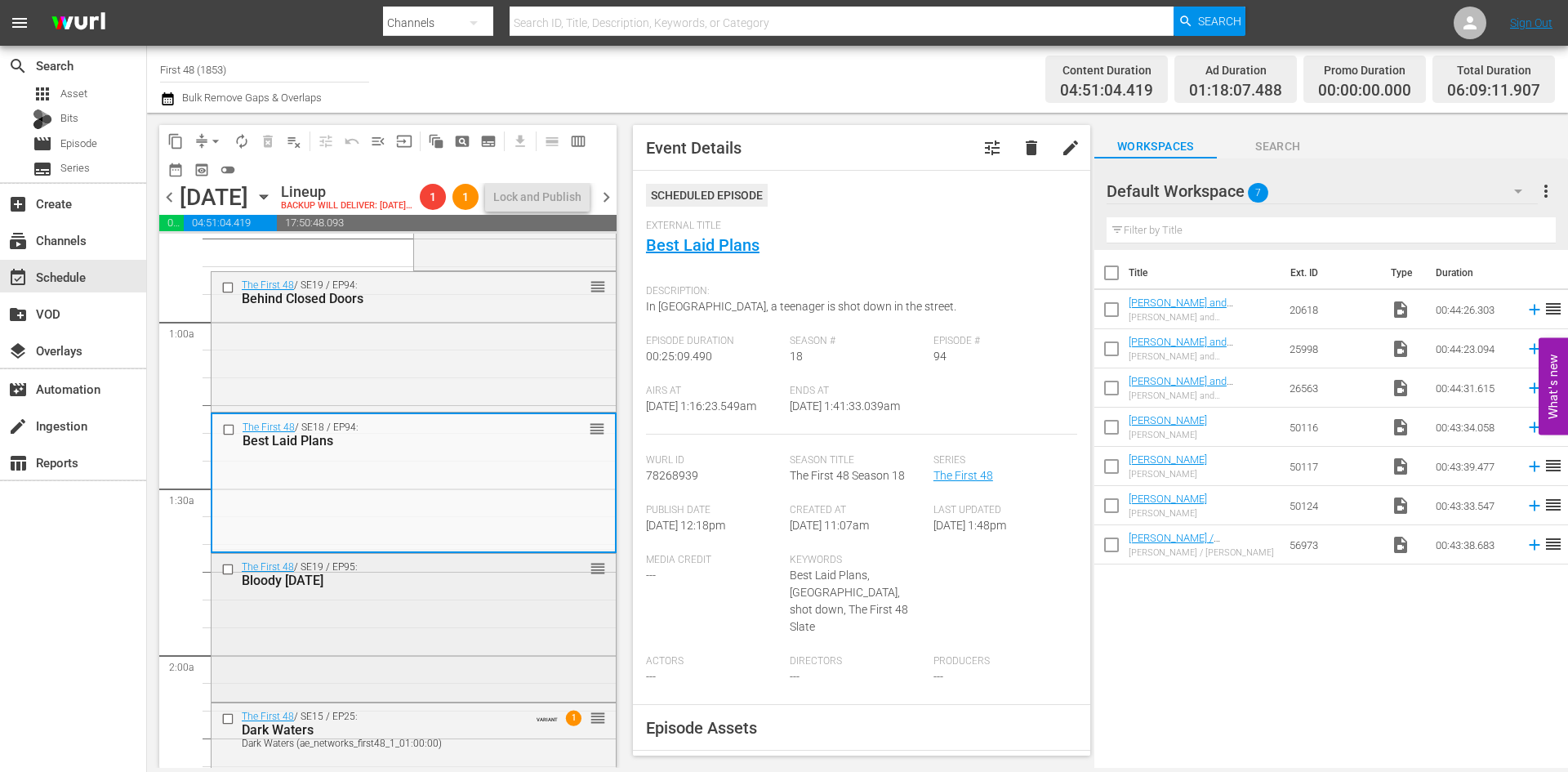 click on "The First 48  / SE19 / EP95:
Bloody Sunday reorder" at bounding box center (413, 626) 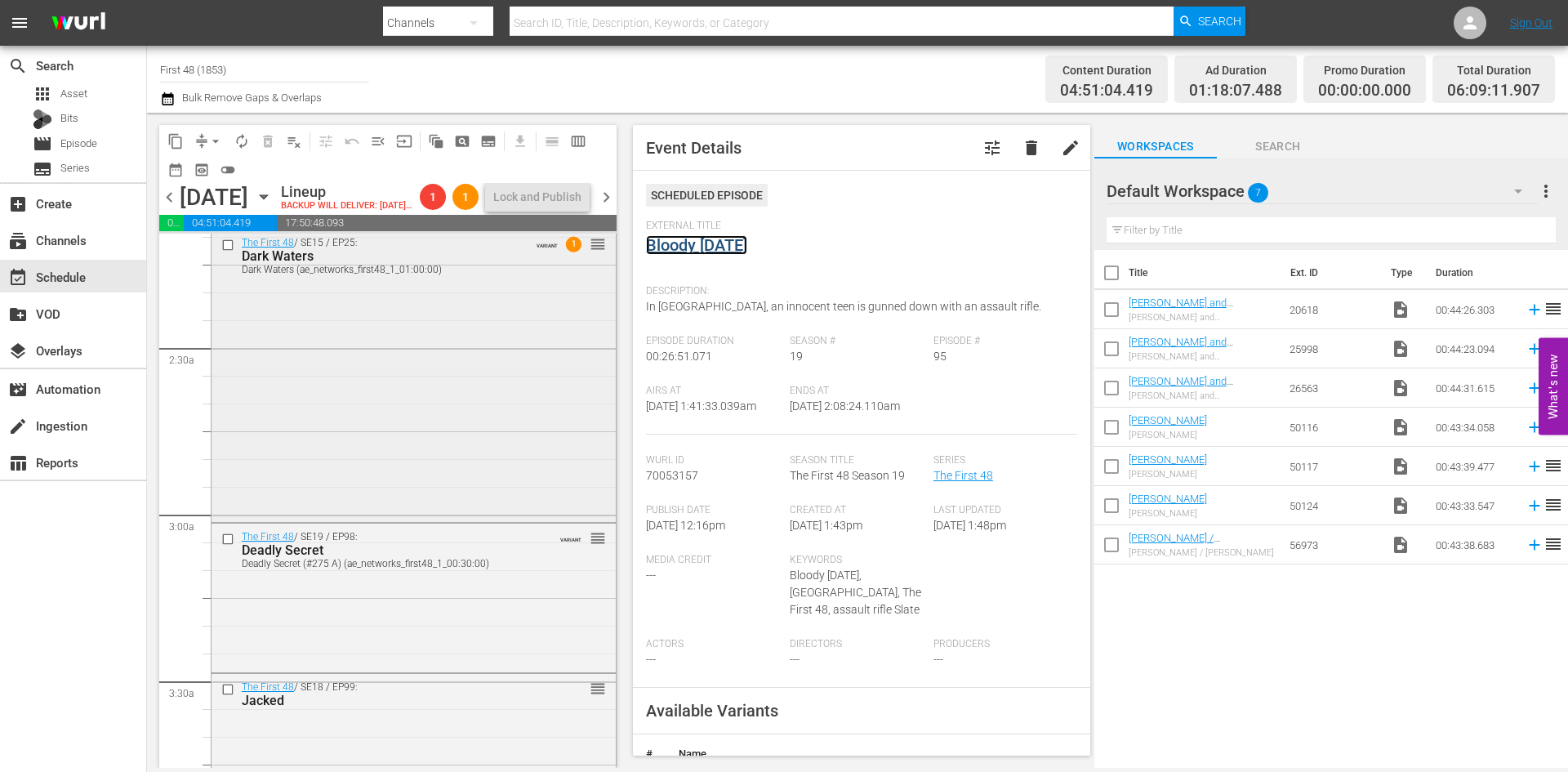 scroll, scrollTop: 735, scrollLeft: 0, axis: vertical 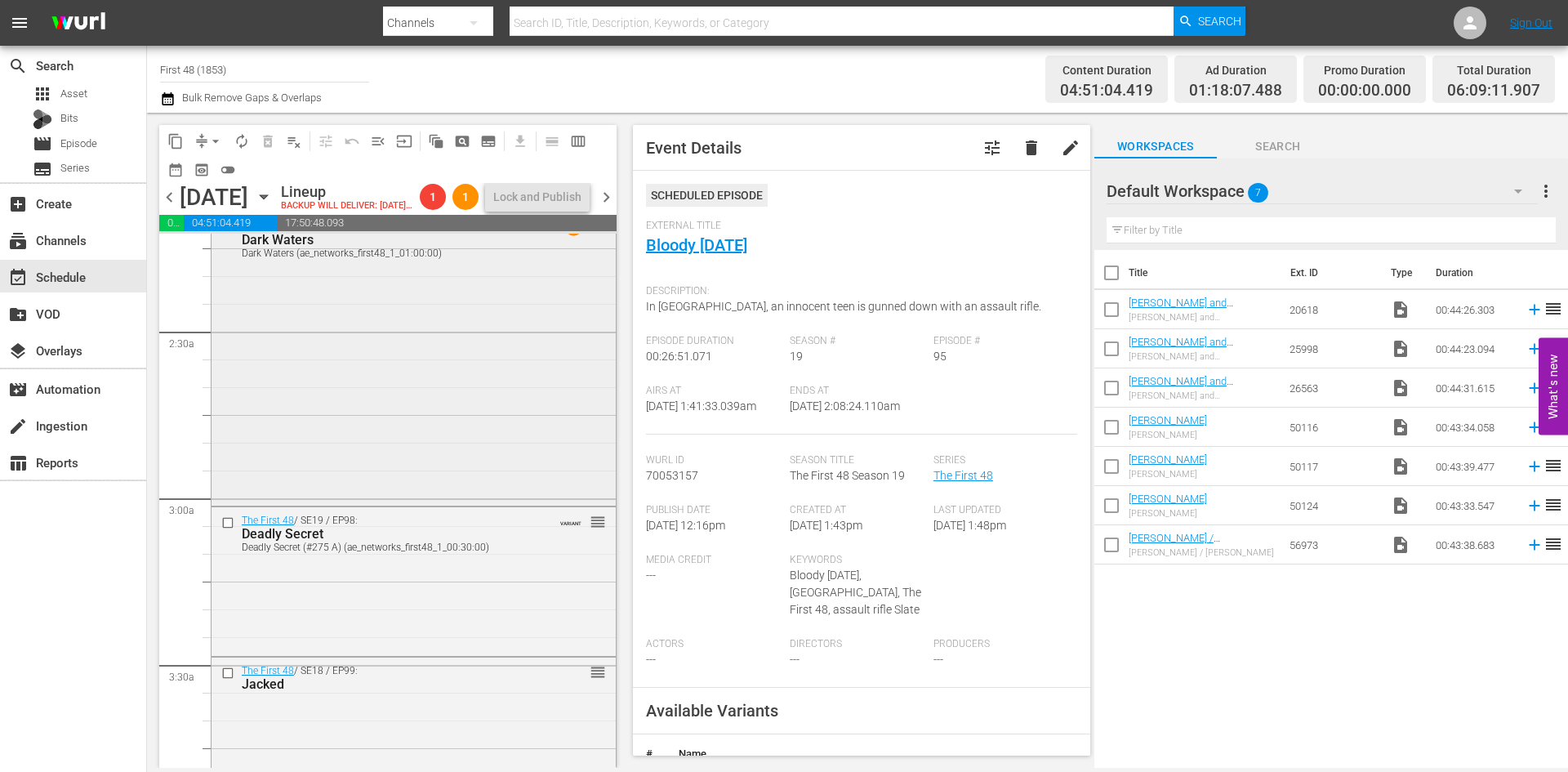 click on "The First 48  / SE15 / EP25:
Dark Waters Dark Waters (ae_networks_first48_1_01:00:00) VARIANT 1 reorder" at bounding box center (413, 358) 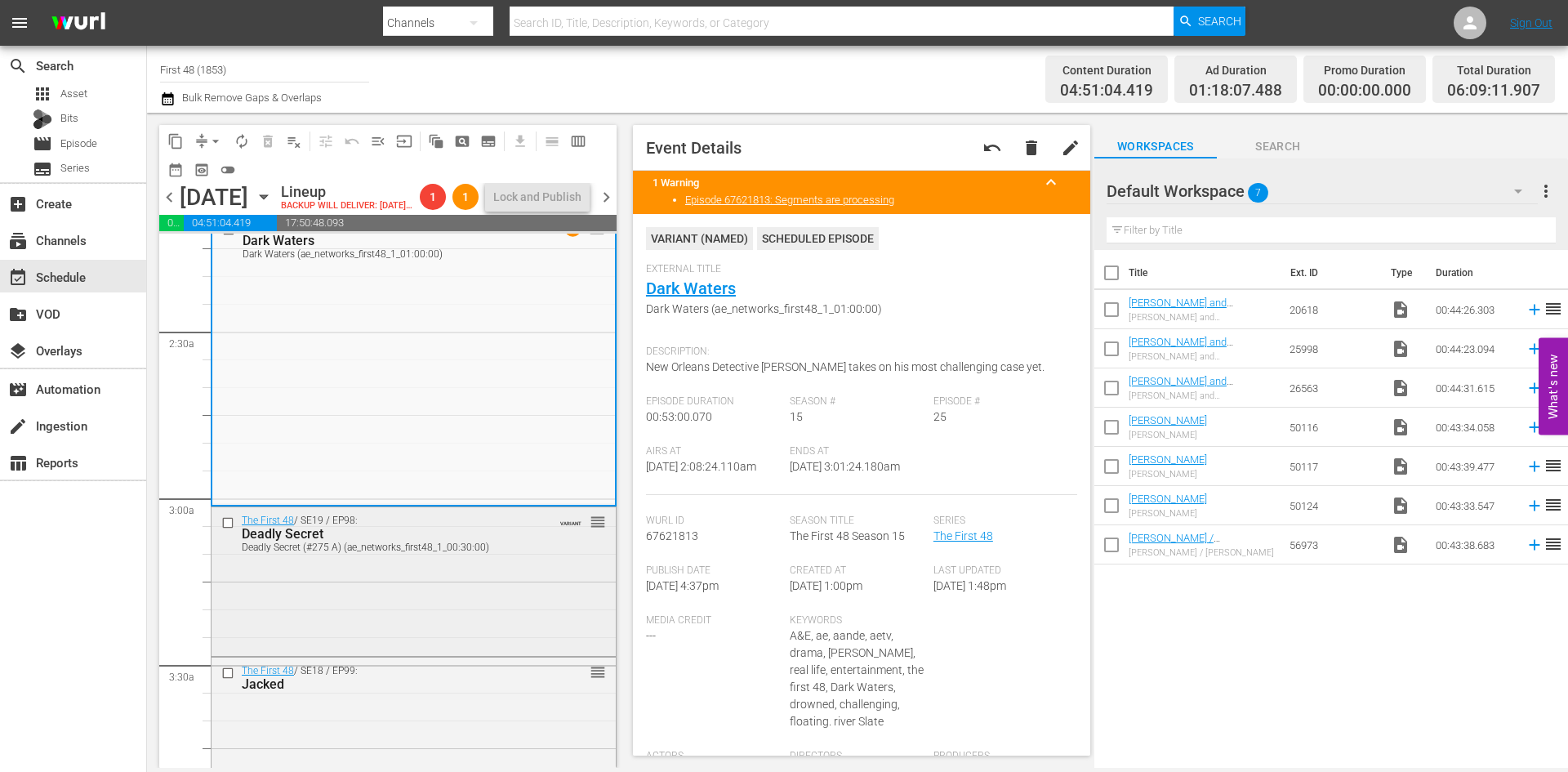 click on "The First 48  / SE19 / EP98:
Deadly Secret Deadly Secret (#275 A) (ae_networks_first48_1_00:30:00) VARIANT reorder" at bounding box center (413, 580) 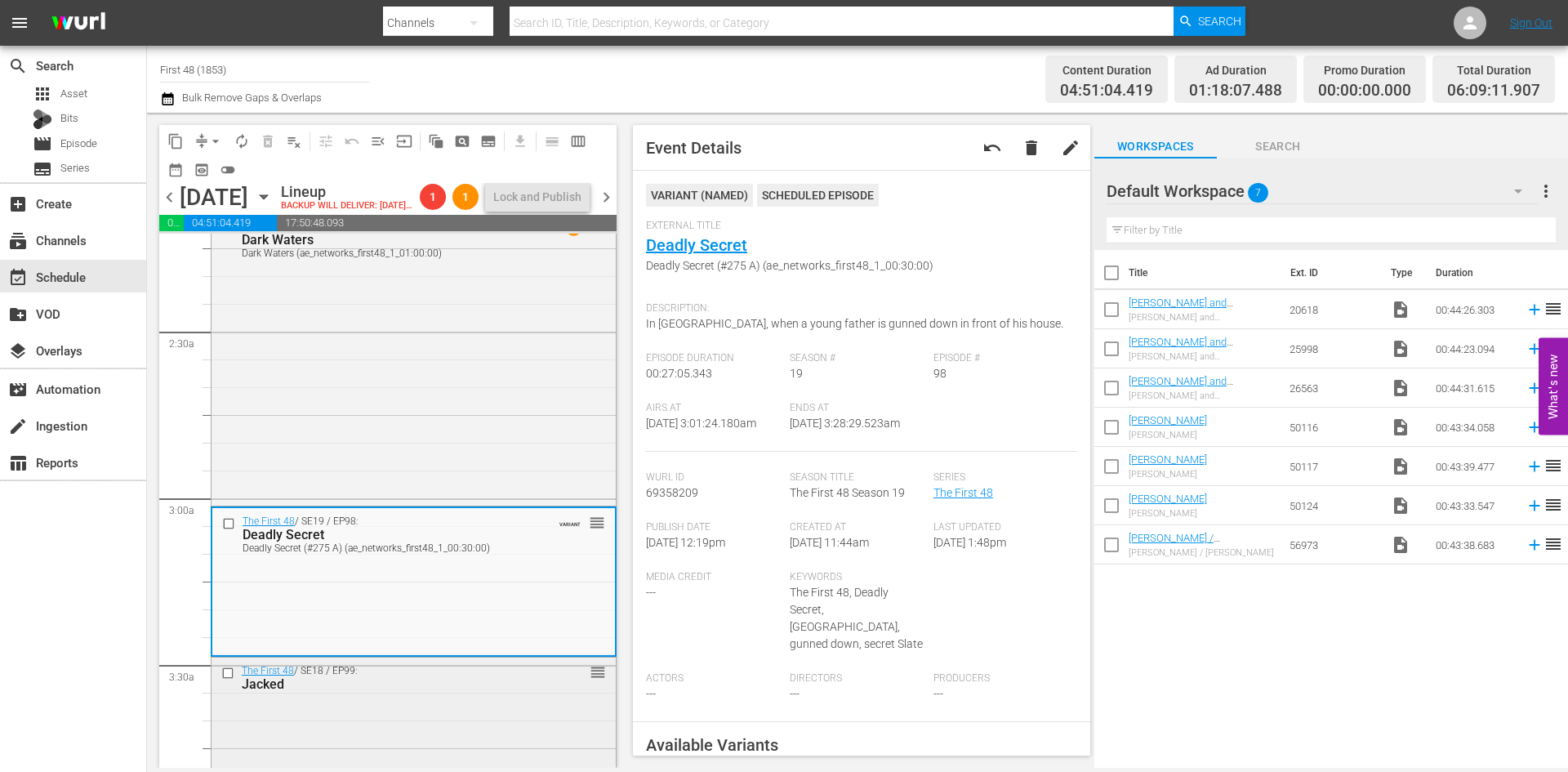 click on "Jacked" at bounding box center [387, 684] 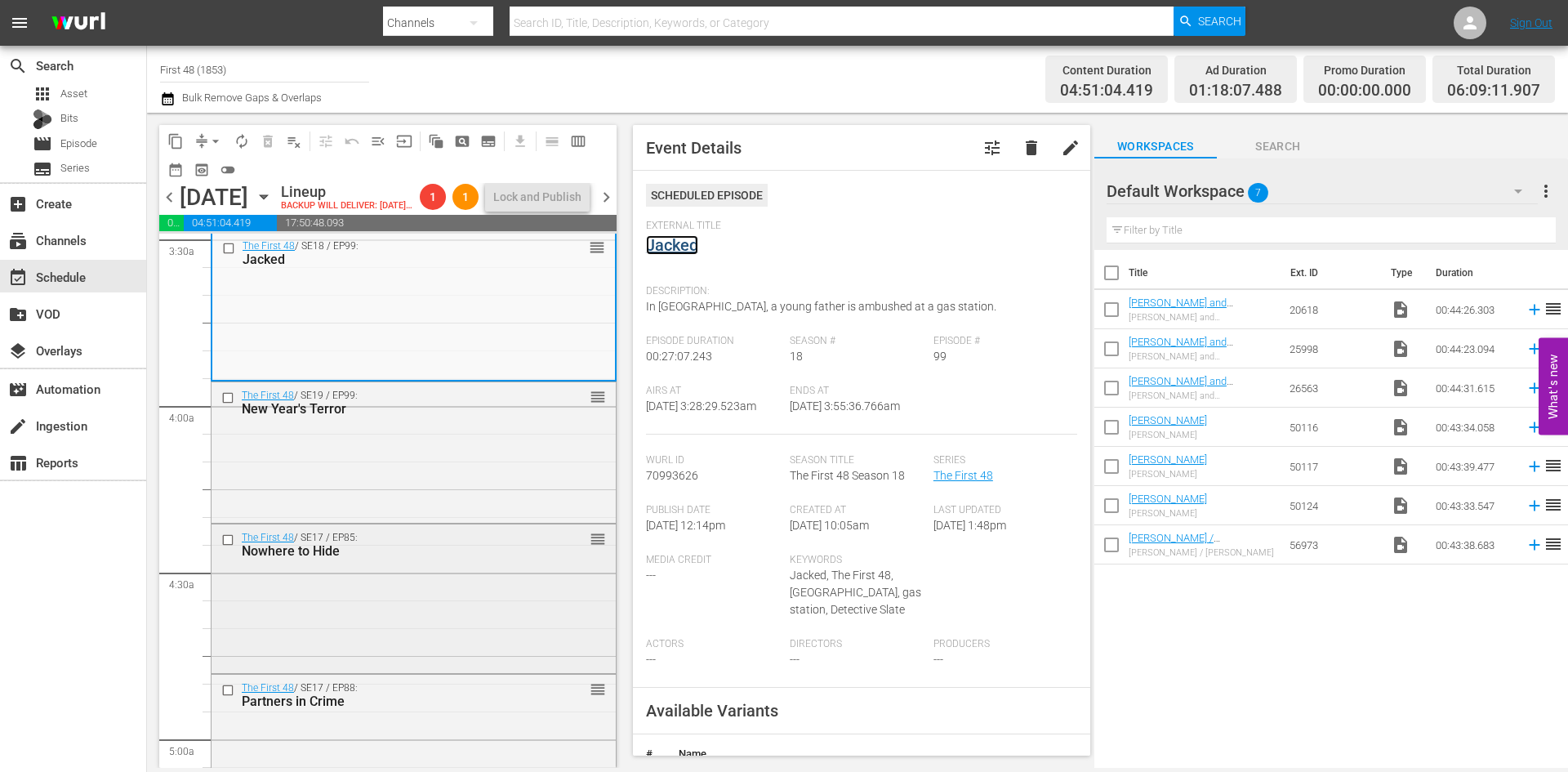 scroll, scrollTop: 1225, scrollLeft: 0, axis: vertical 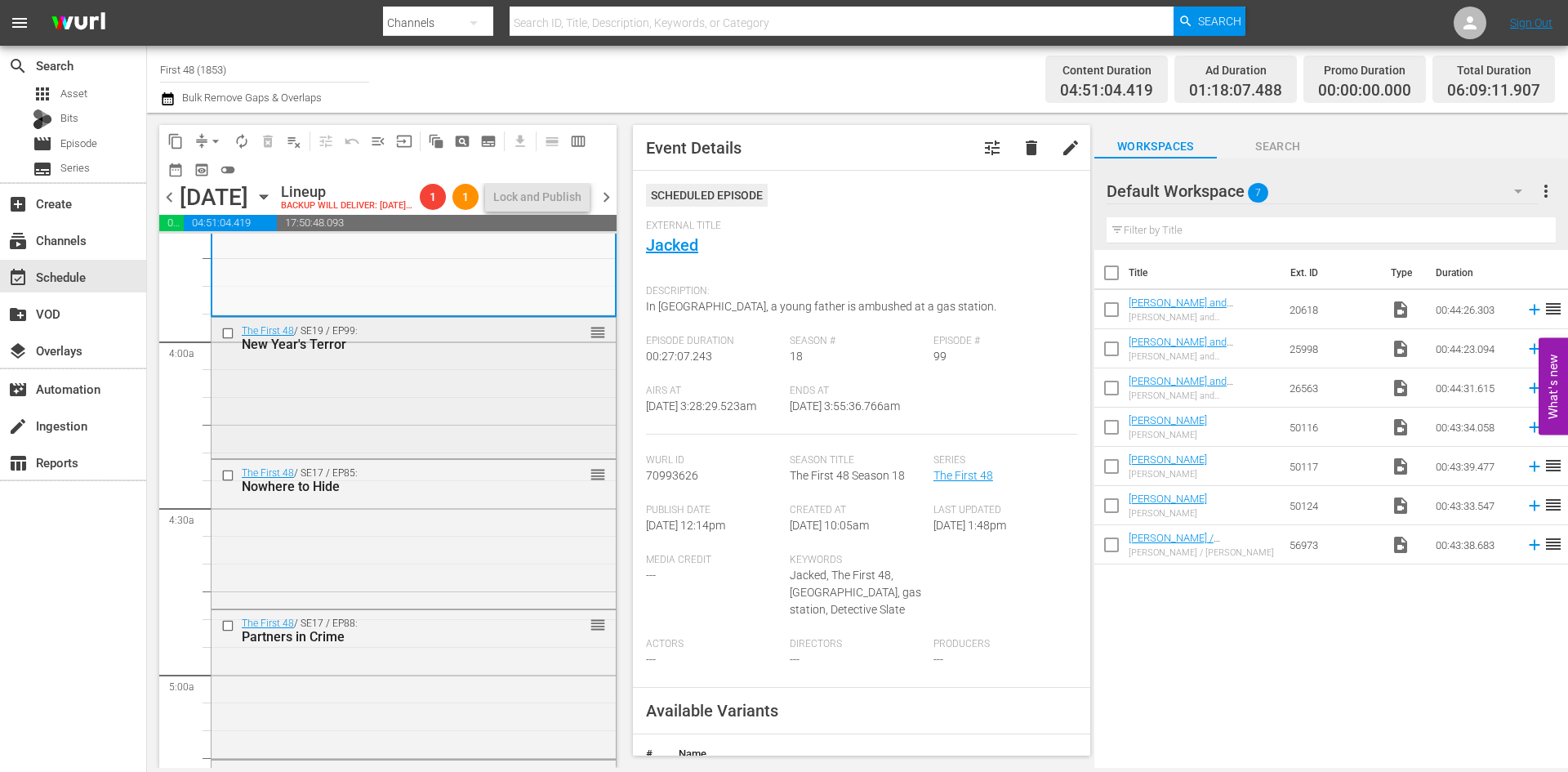 click on "The First 48  / SE19 / EP99:
New Year's Terror reorder" at bounding box center (413, 386) 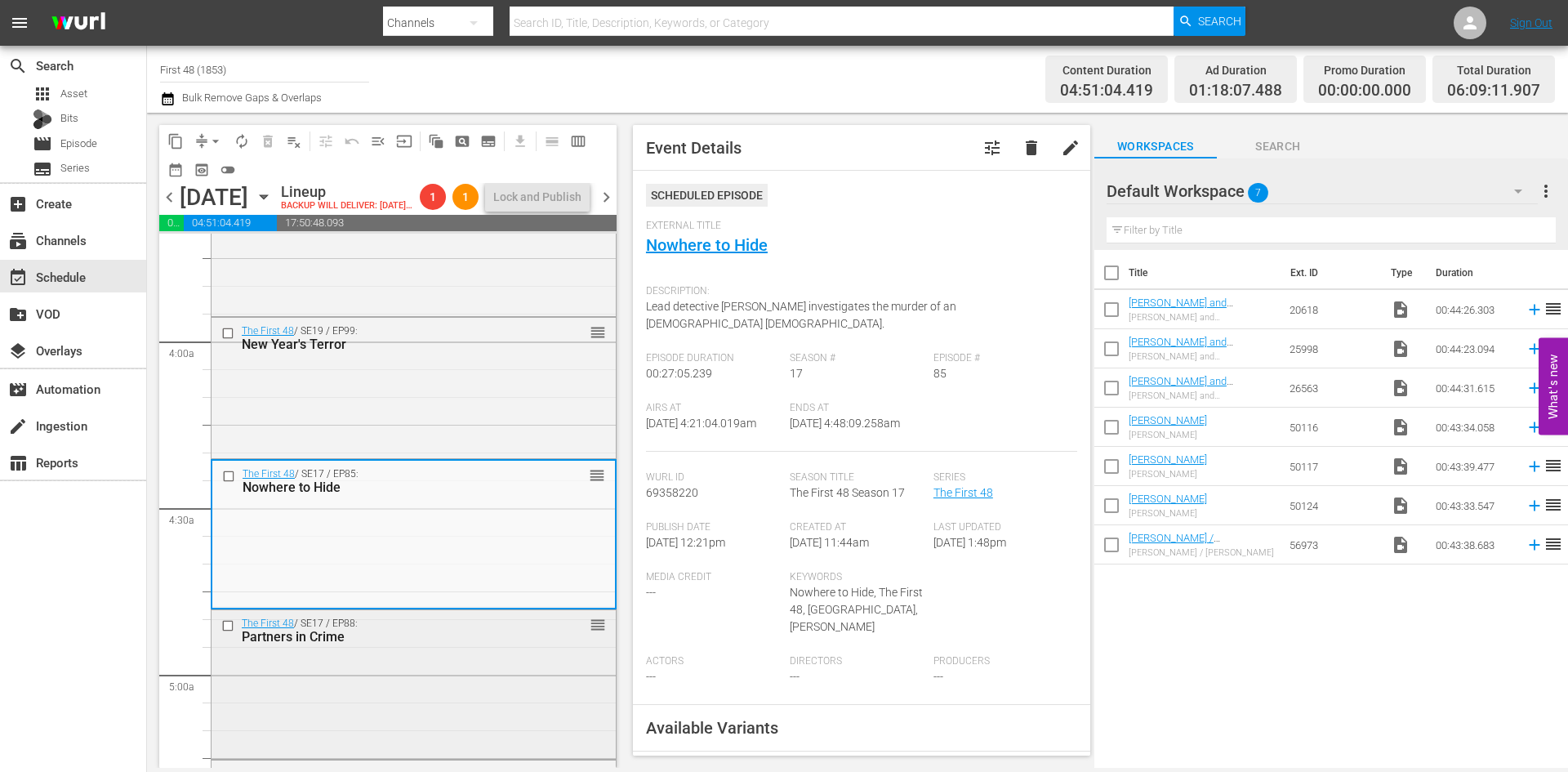 click on "The First 48  / SE17 / EP88:
Partners in Crime reorder" at bounding box center (413, 683) 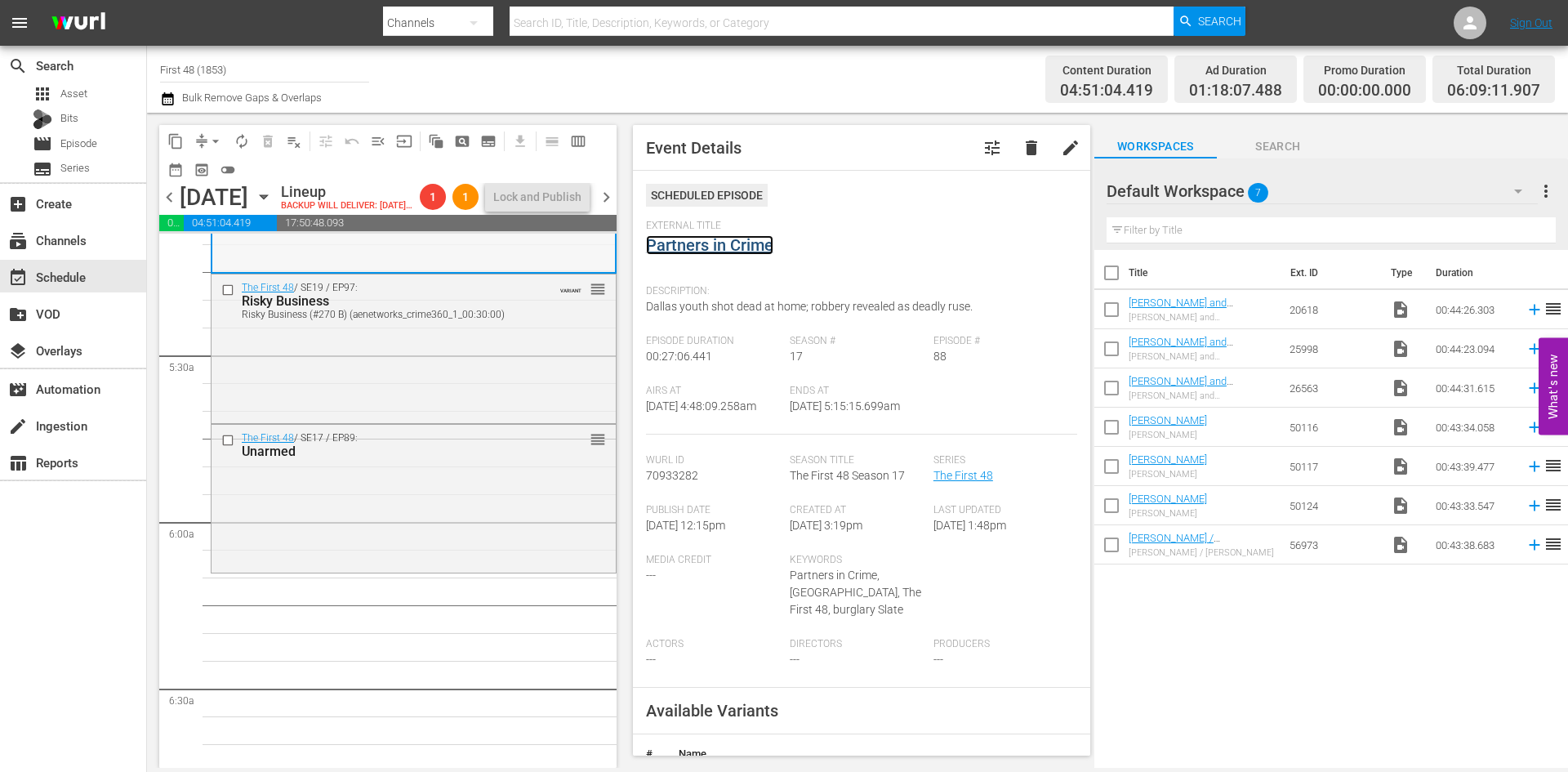 scroll, scrollTop: 1716, scrollLeft: 0, axis: vertical 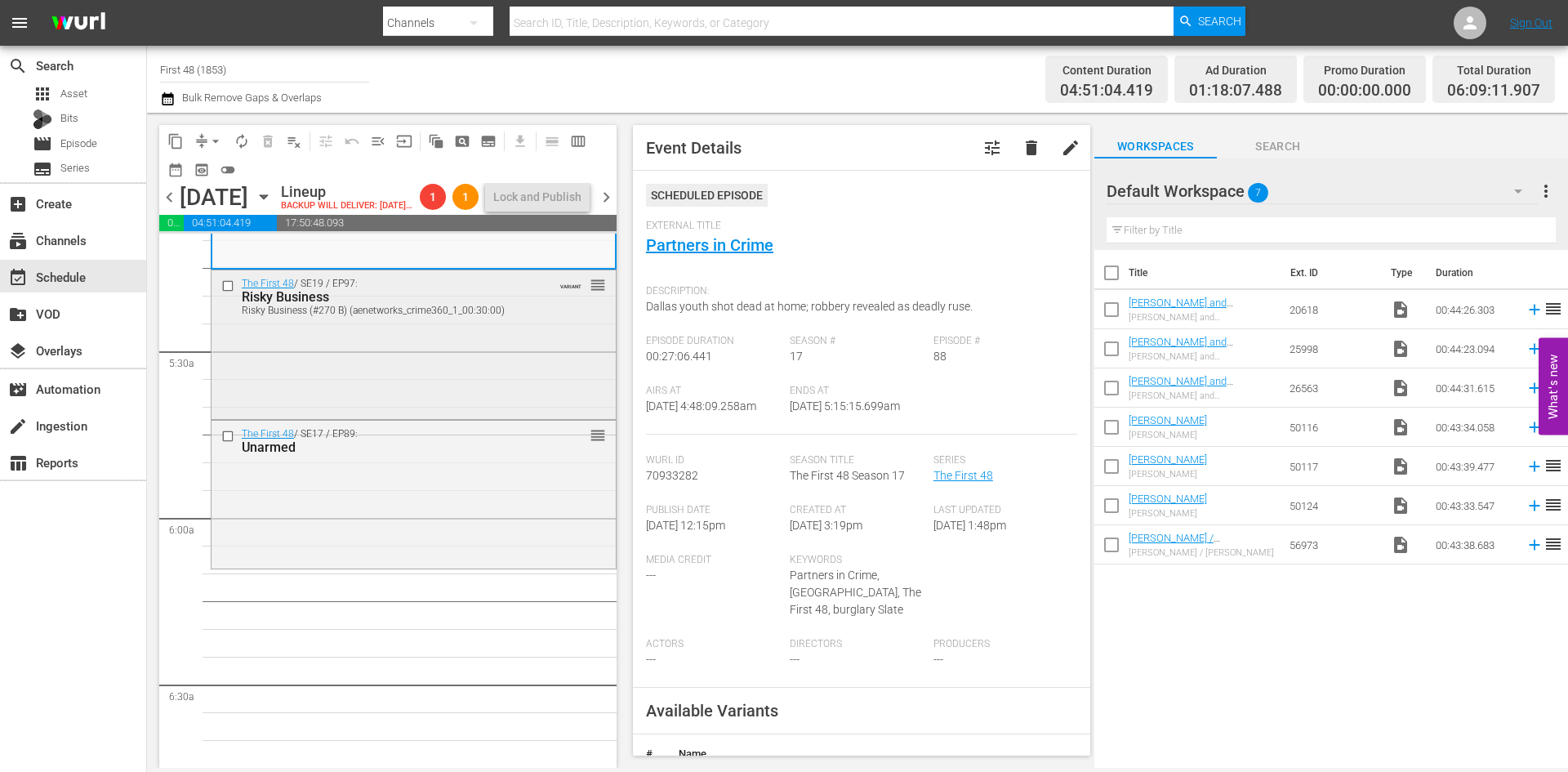 click on "The First 48  / SE19 / EP97:
Risky Business Risky Business (#270 B) (aenetworks_crime360_1_00:30:00) VARIANT reorder" at bounding box center (413, 343) 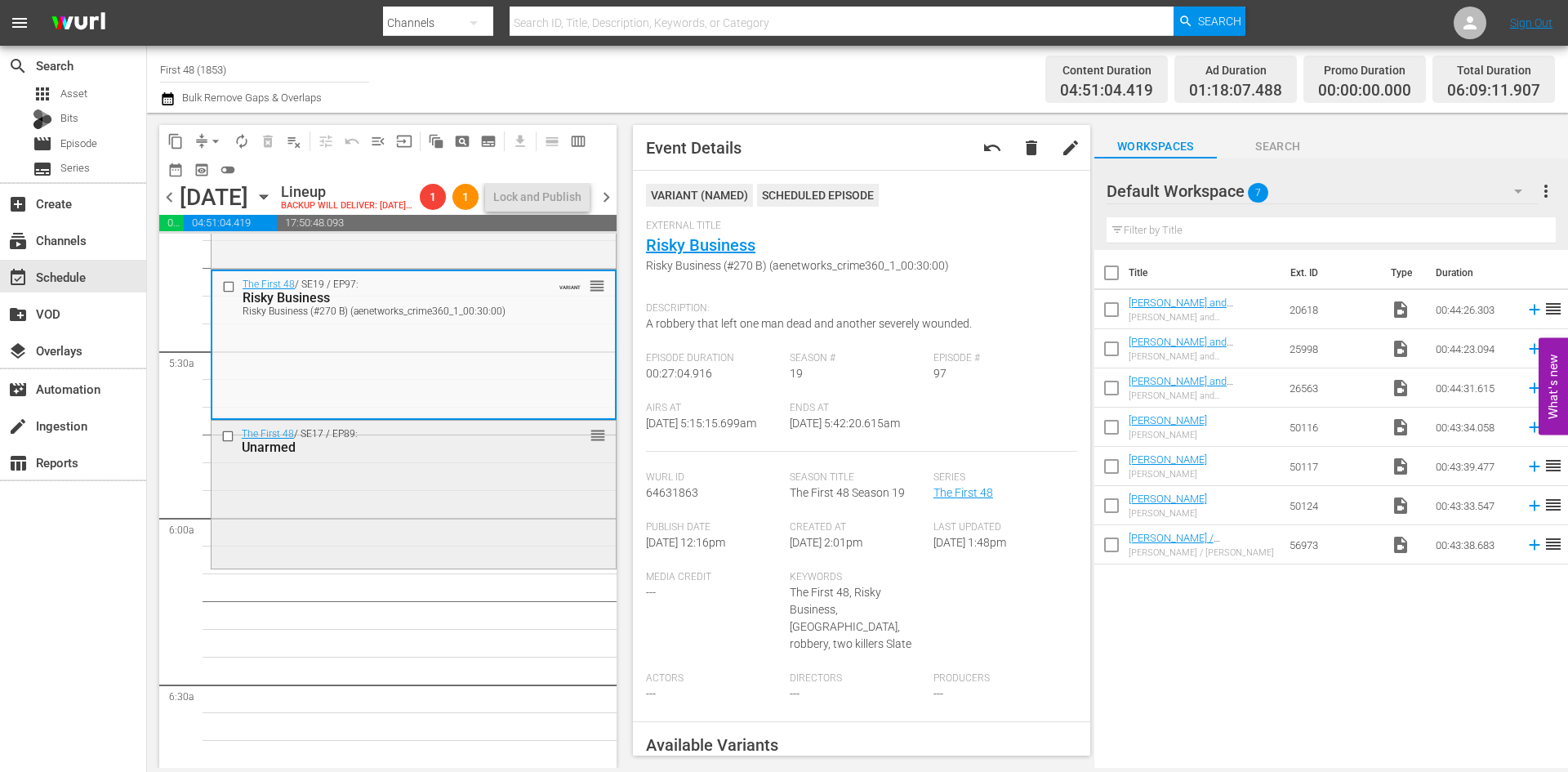 click on "The First 48  / SE17 / EP89:
Unarmed reorder" at bounding box center (413, 493) 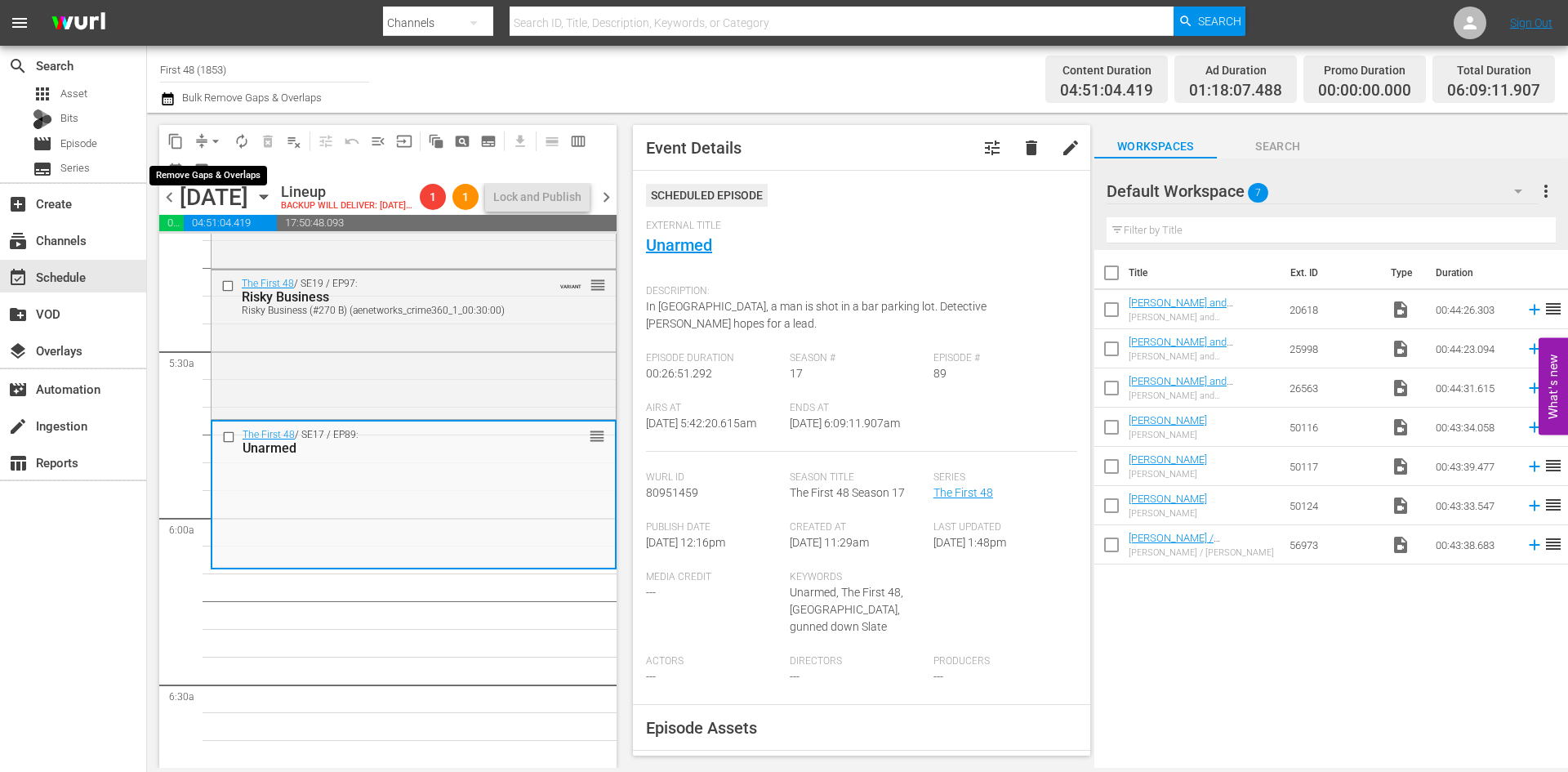 click on "arrow_drop_down" at bounding box center (216, 141) 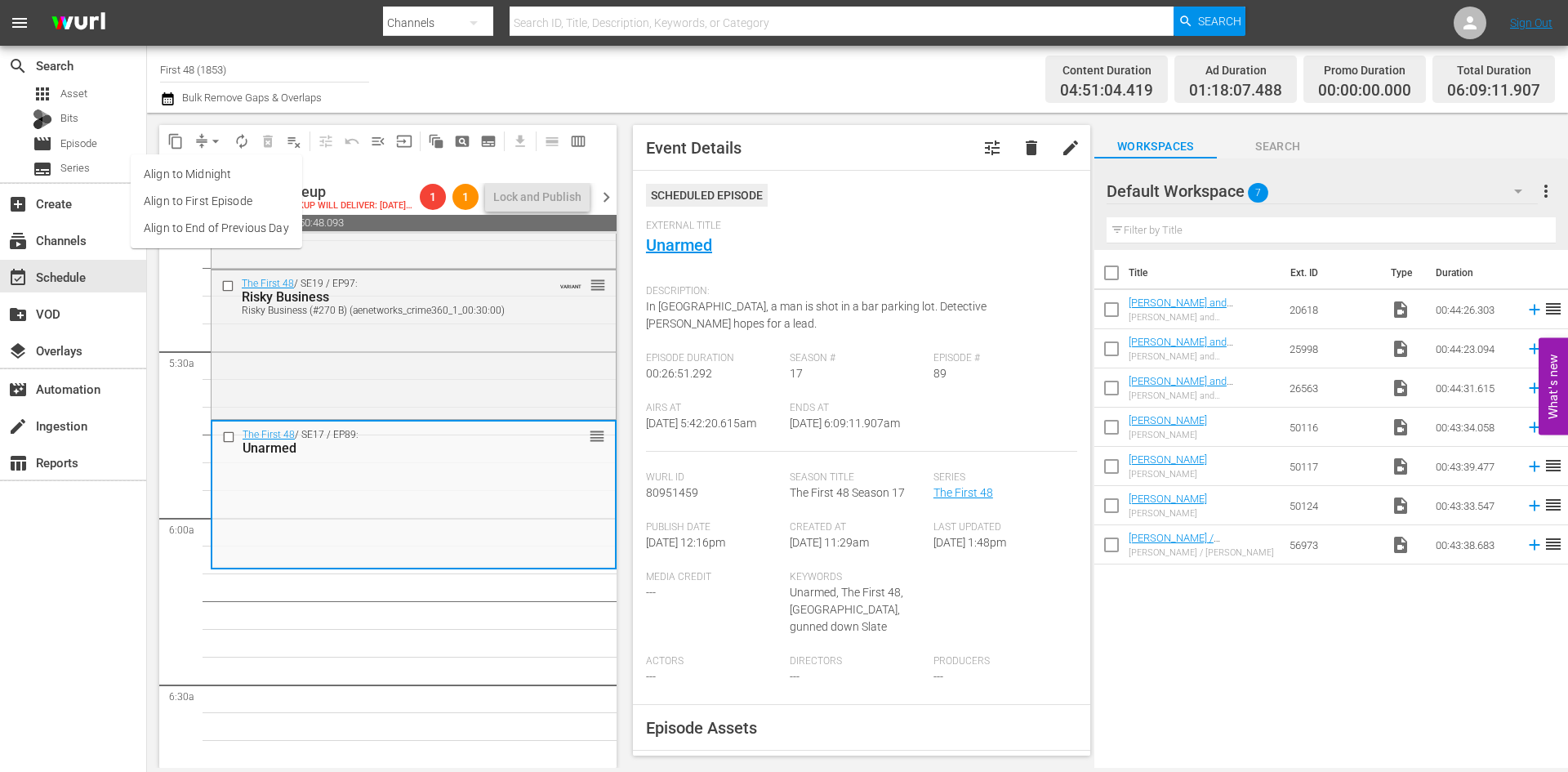 click on "Align to Midnight" at bounding box center [216, 174] 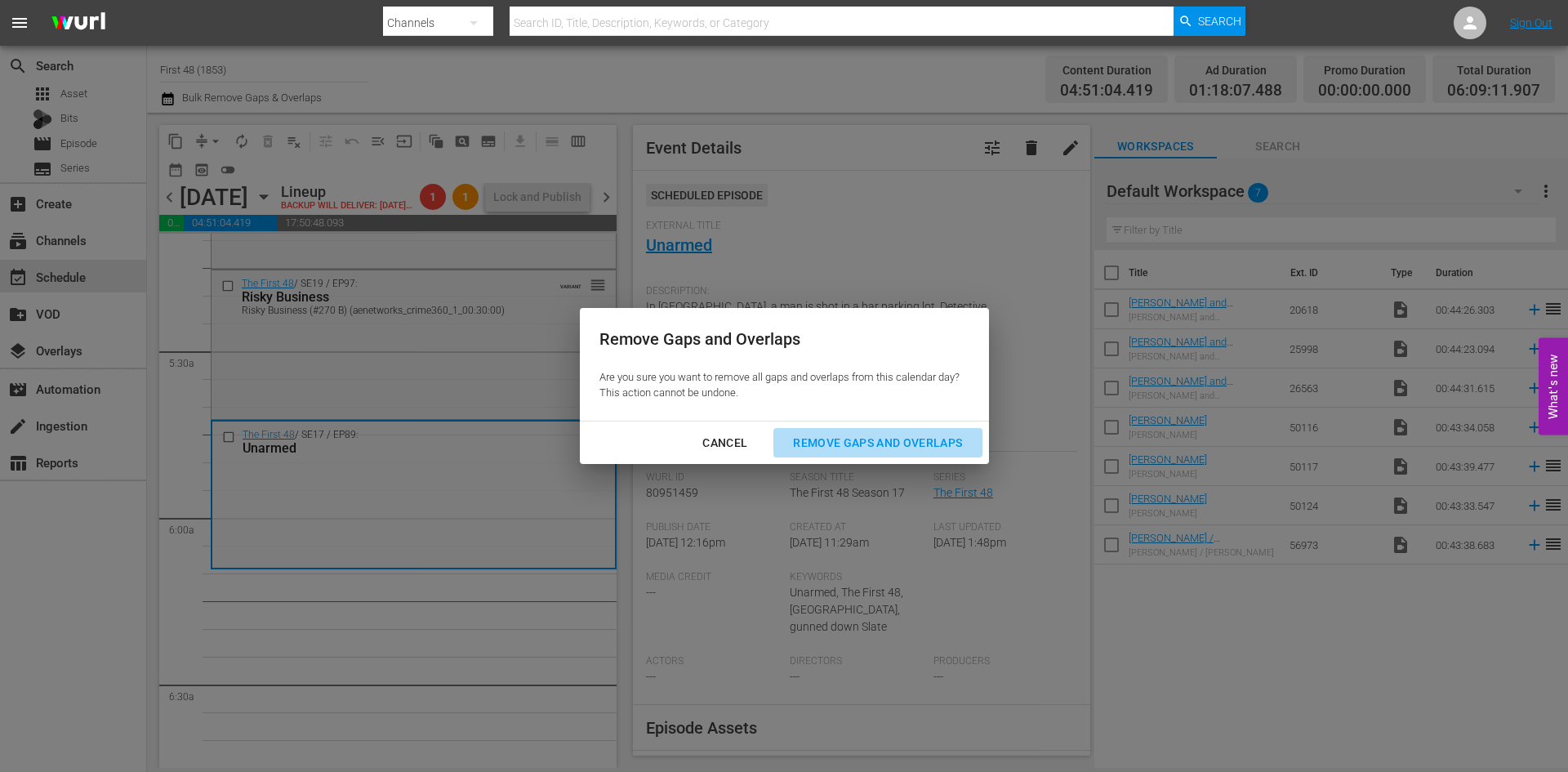 click on "Remove Gaps and Overlaps" at bounding box center (877, 443) 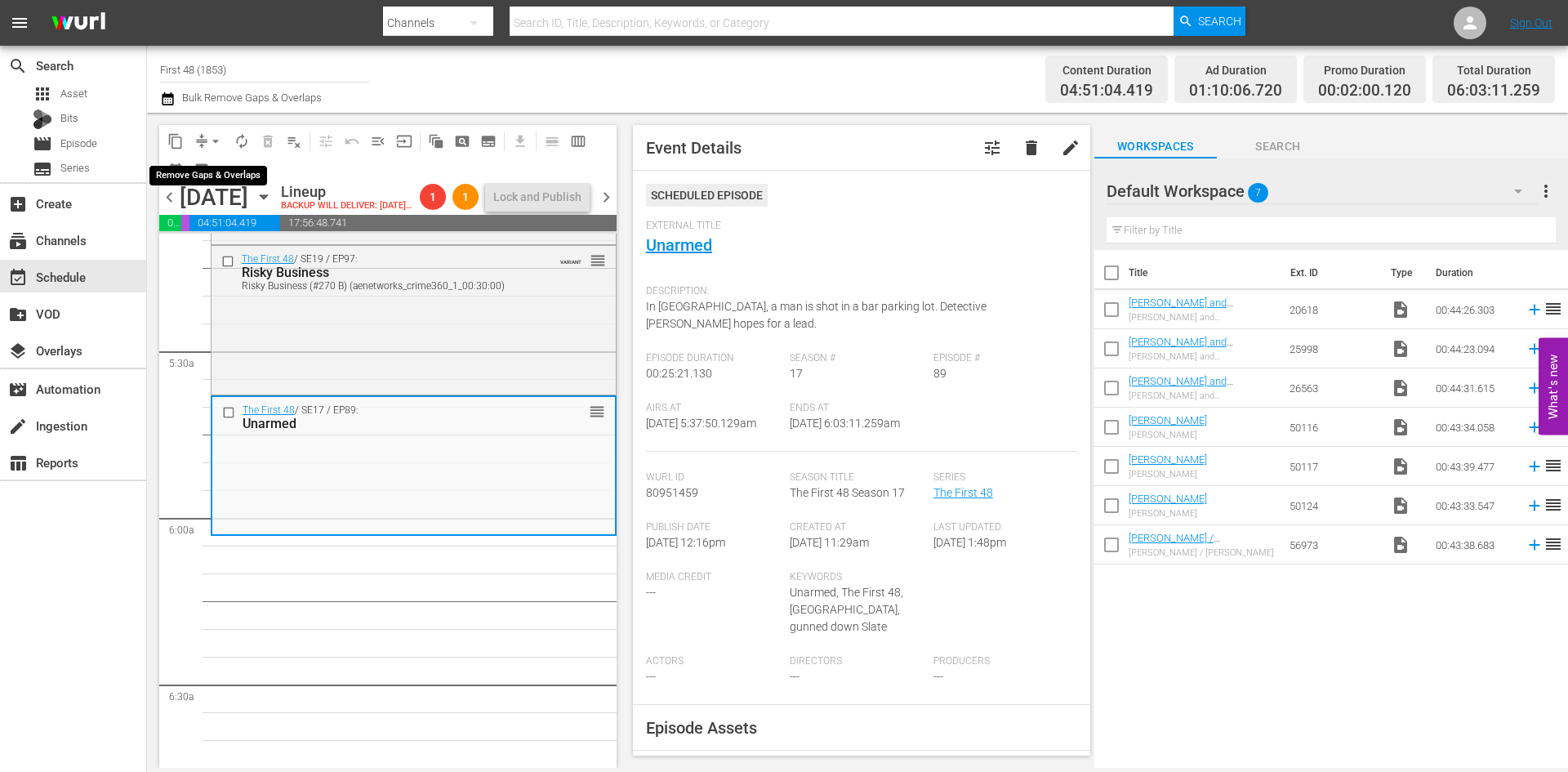 click on "arrow_drop_down" at bounding box center (216, 141) 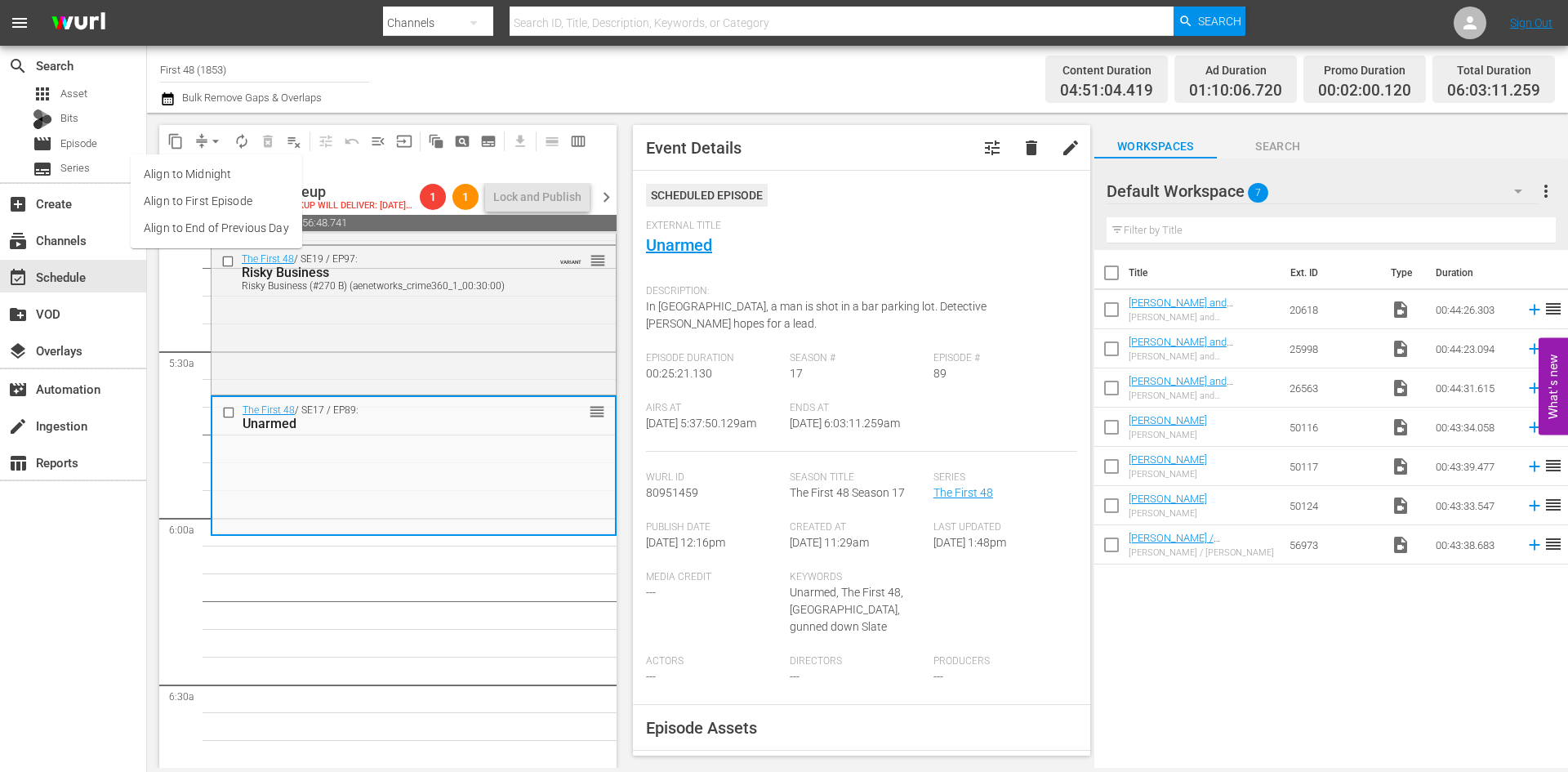 click on "Align to Midnight" at bounding box center (216, 174) 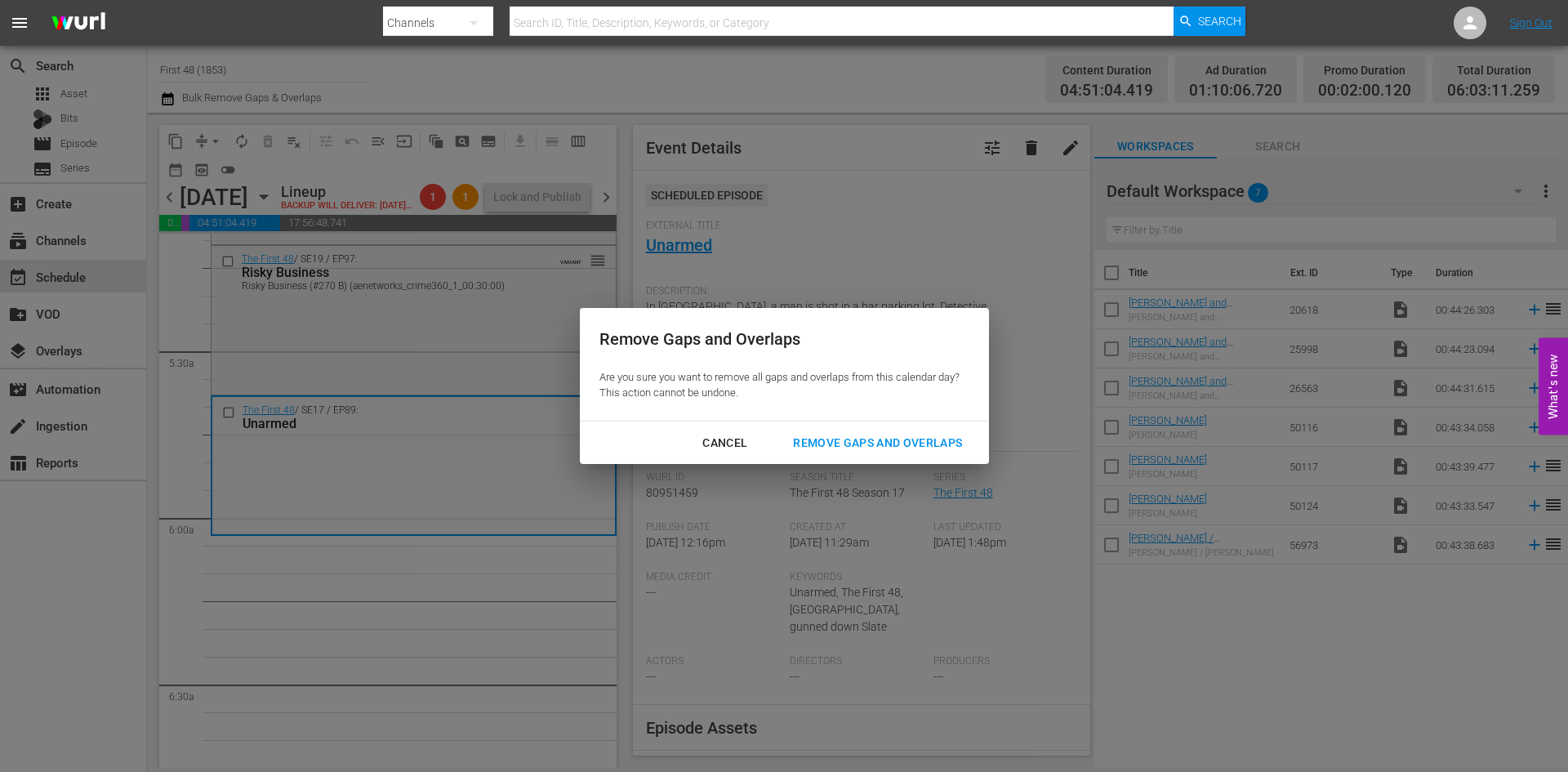click on "Remove Gaps and Overlaps" at bounding box center [877, 443] 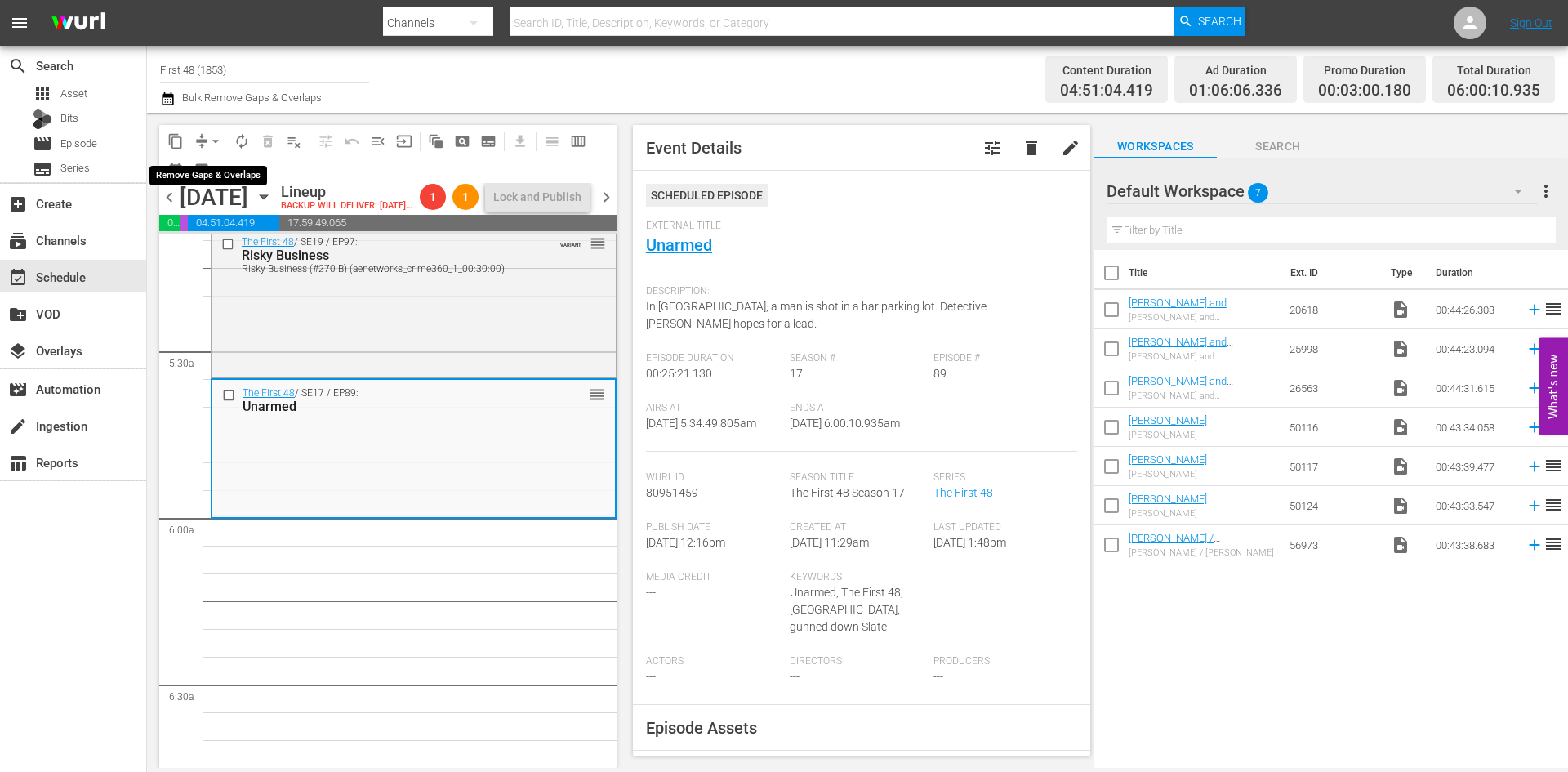 click on "arrow_drop_down" at bounding box center (216, 141) 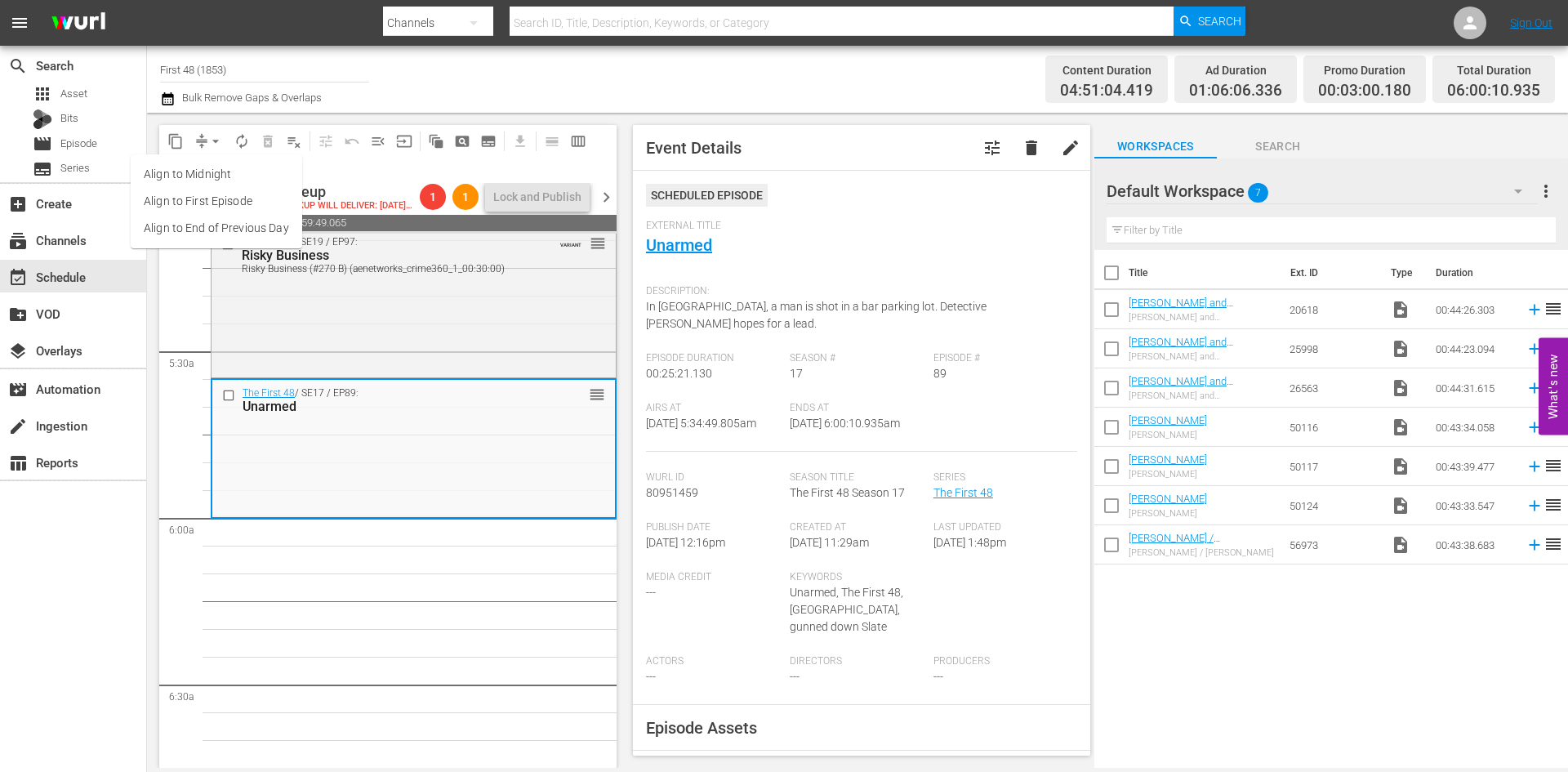 click on "Align to Midnight" at bounding box center [216, 174] 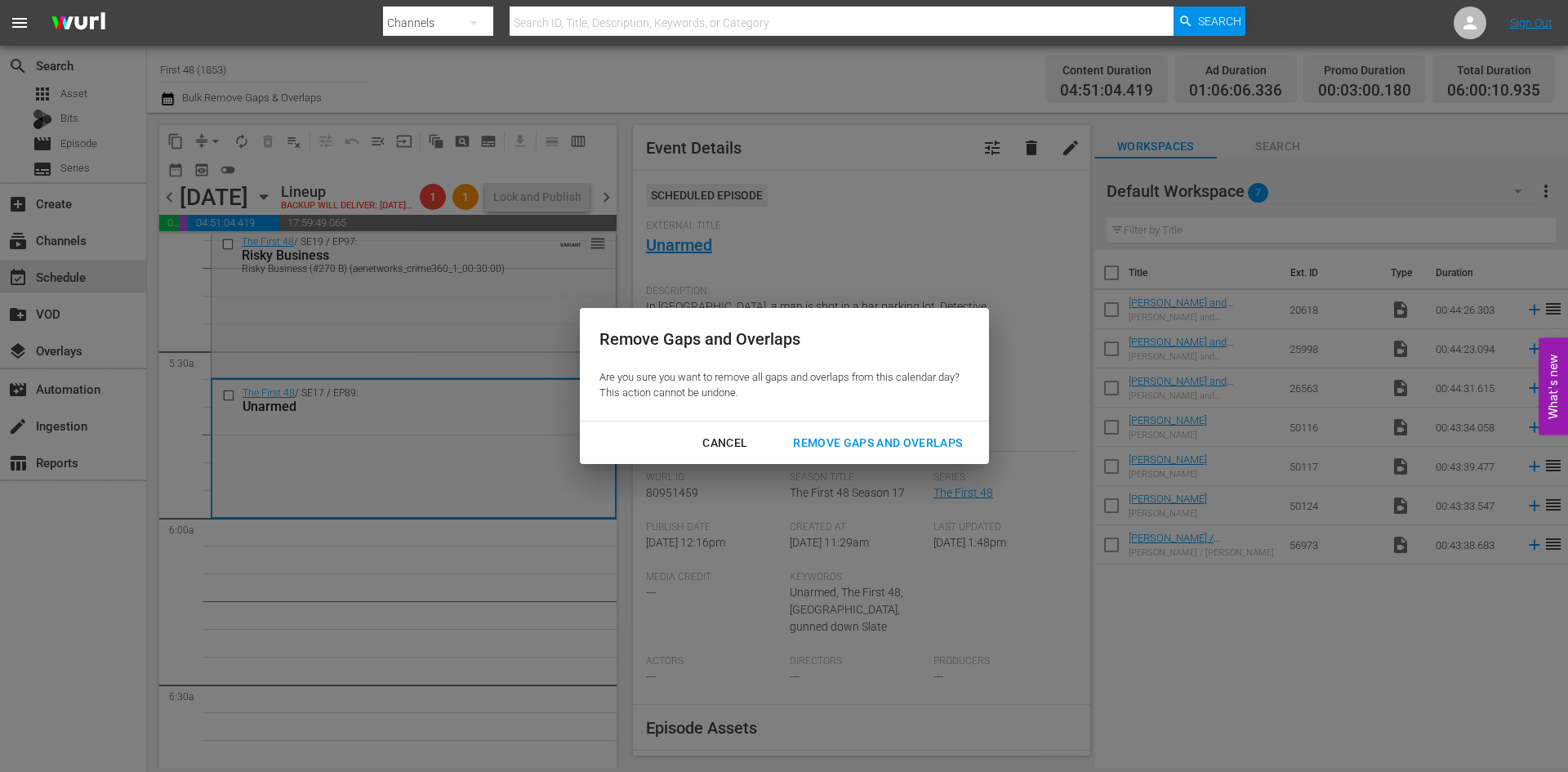 click on "Remove Gaps and Overlaps" at bounding box center [877, 443] 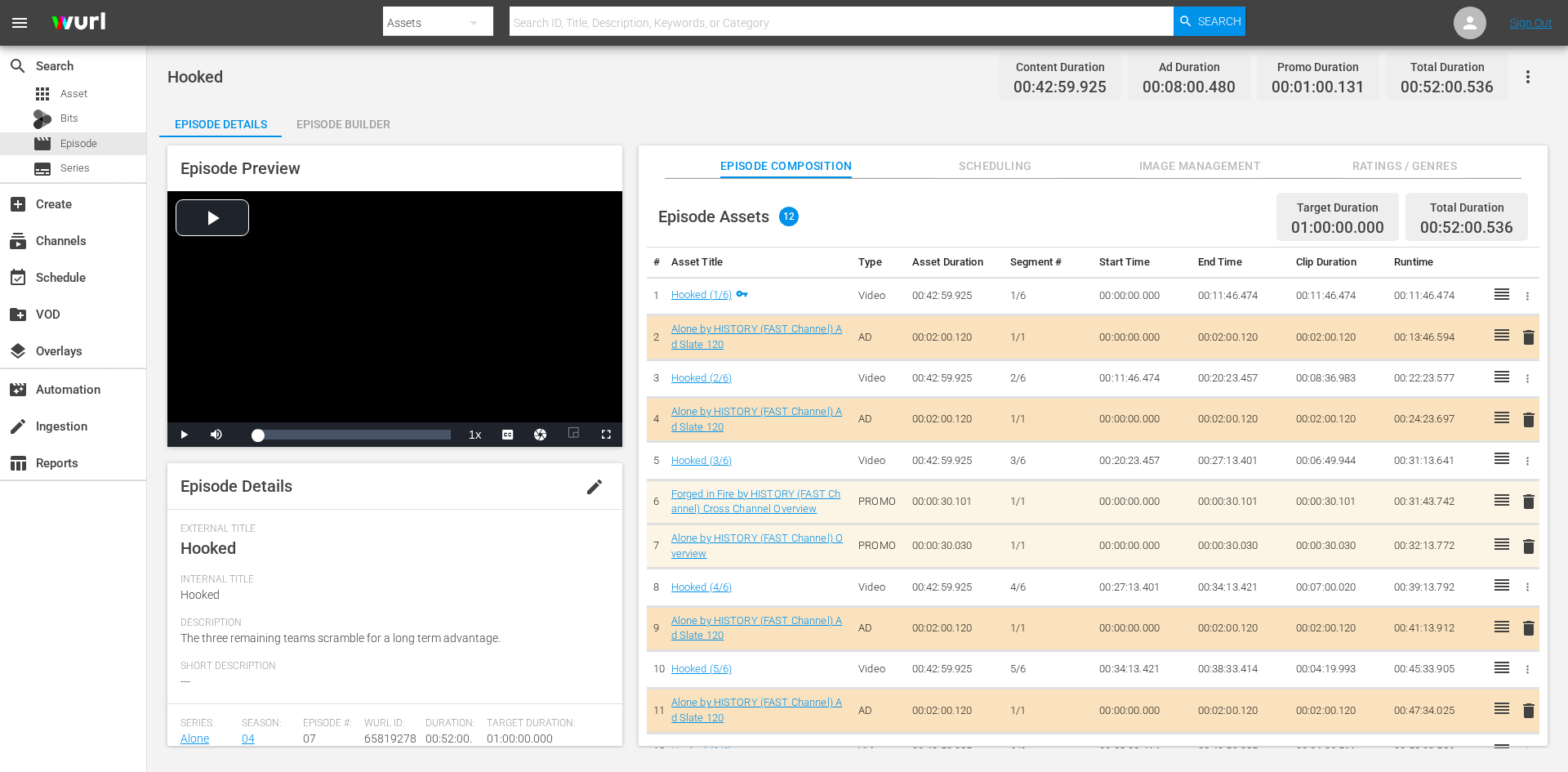 scroll, scrollTop: 0, scrollLeft: 0, axis: both 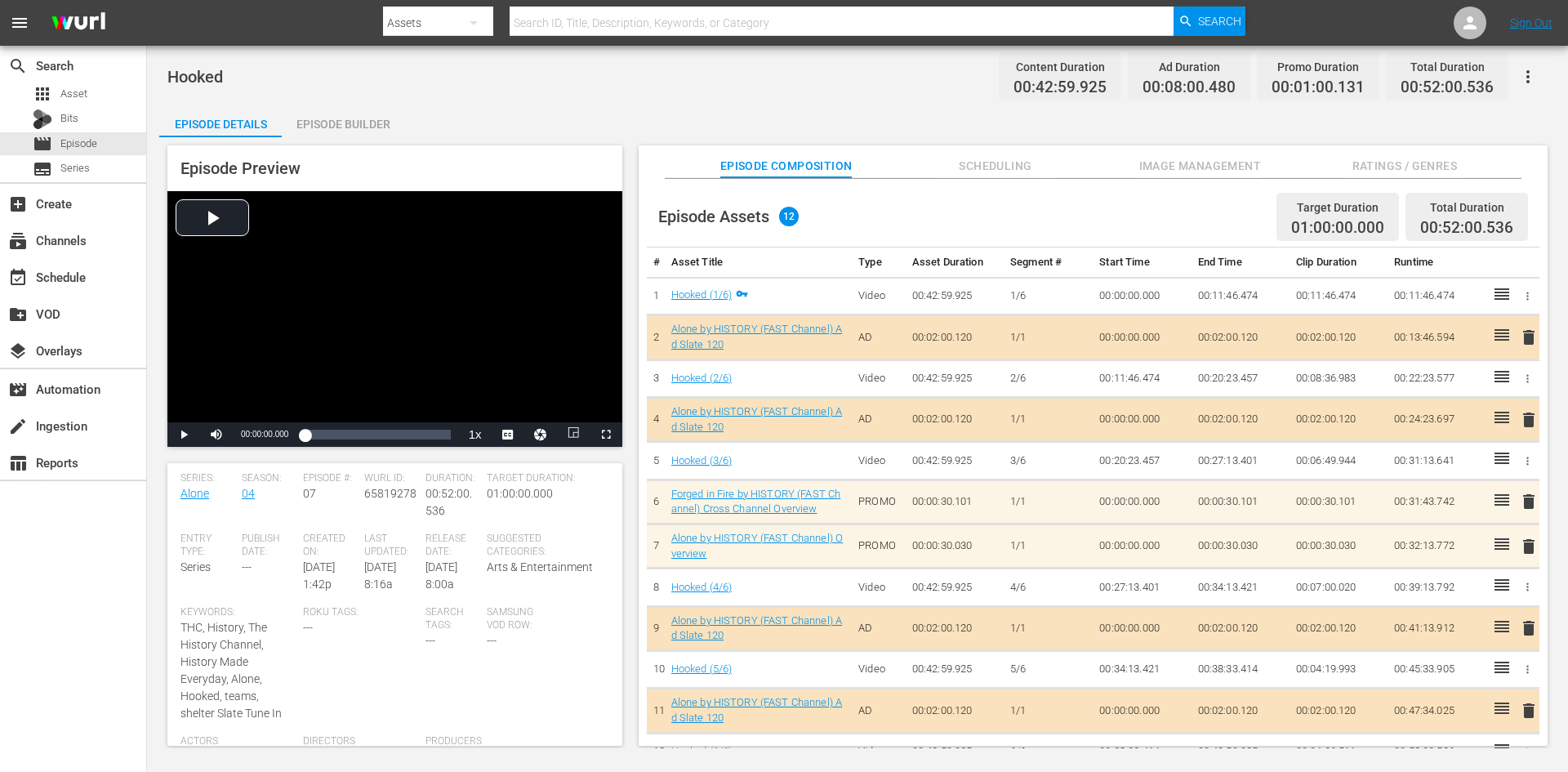click on "Image Management" at bounding box center (1200, 166) 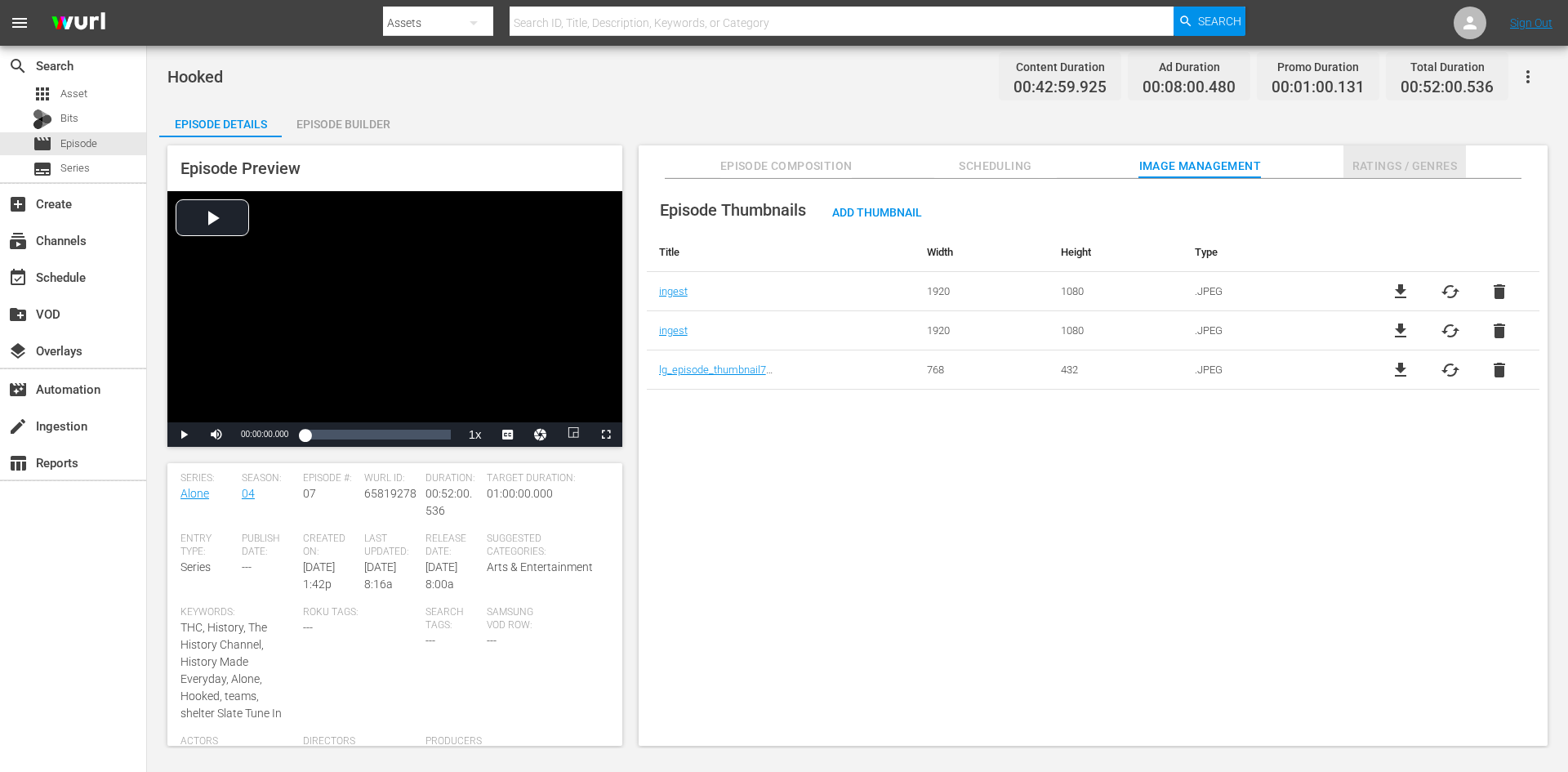 click on "Ratings / Genres" at bounding box center [1405, 162] 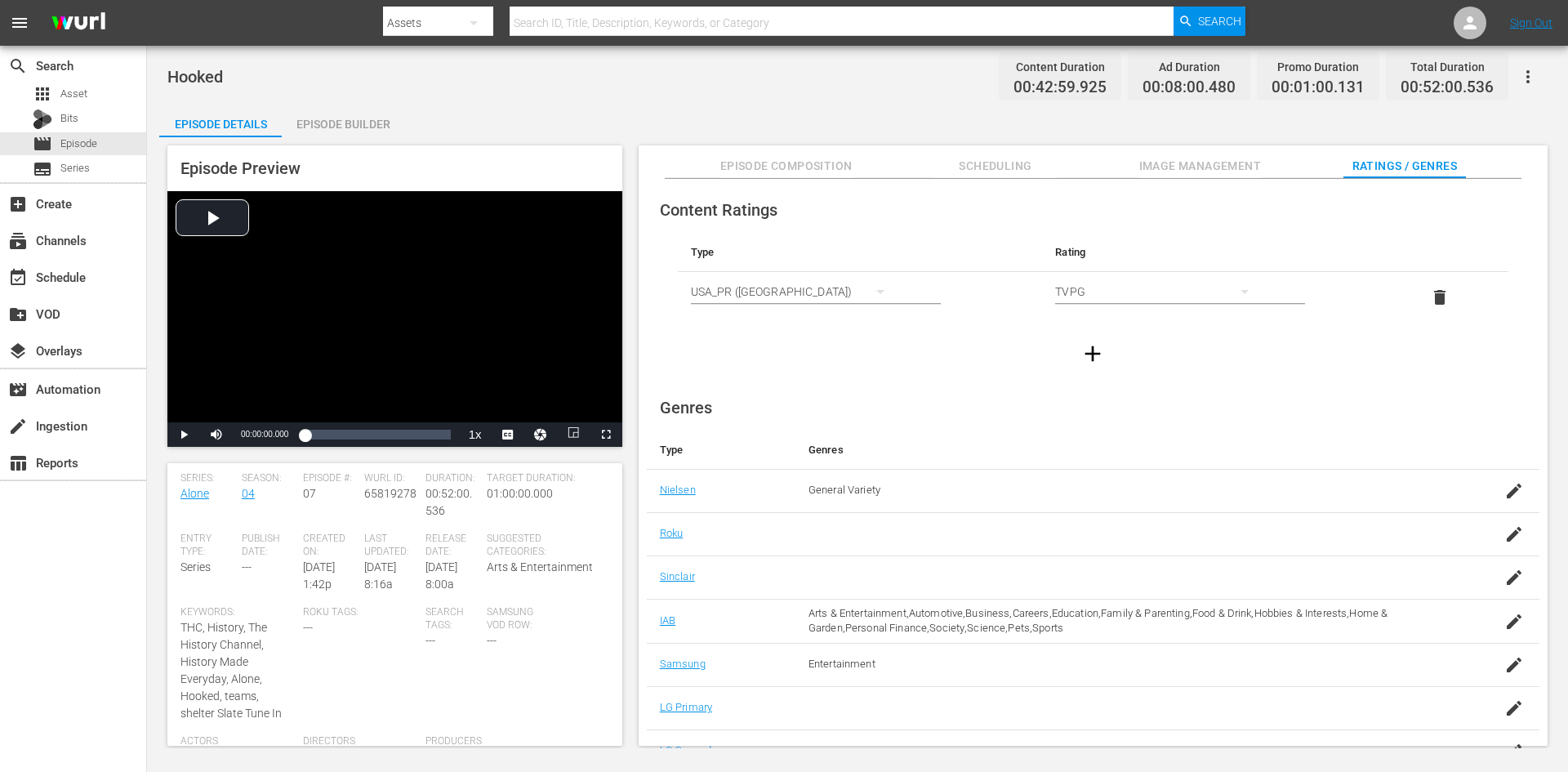 click on "Episode Builder" at bounding box center (343, 124) 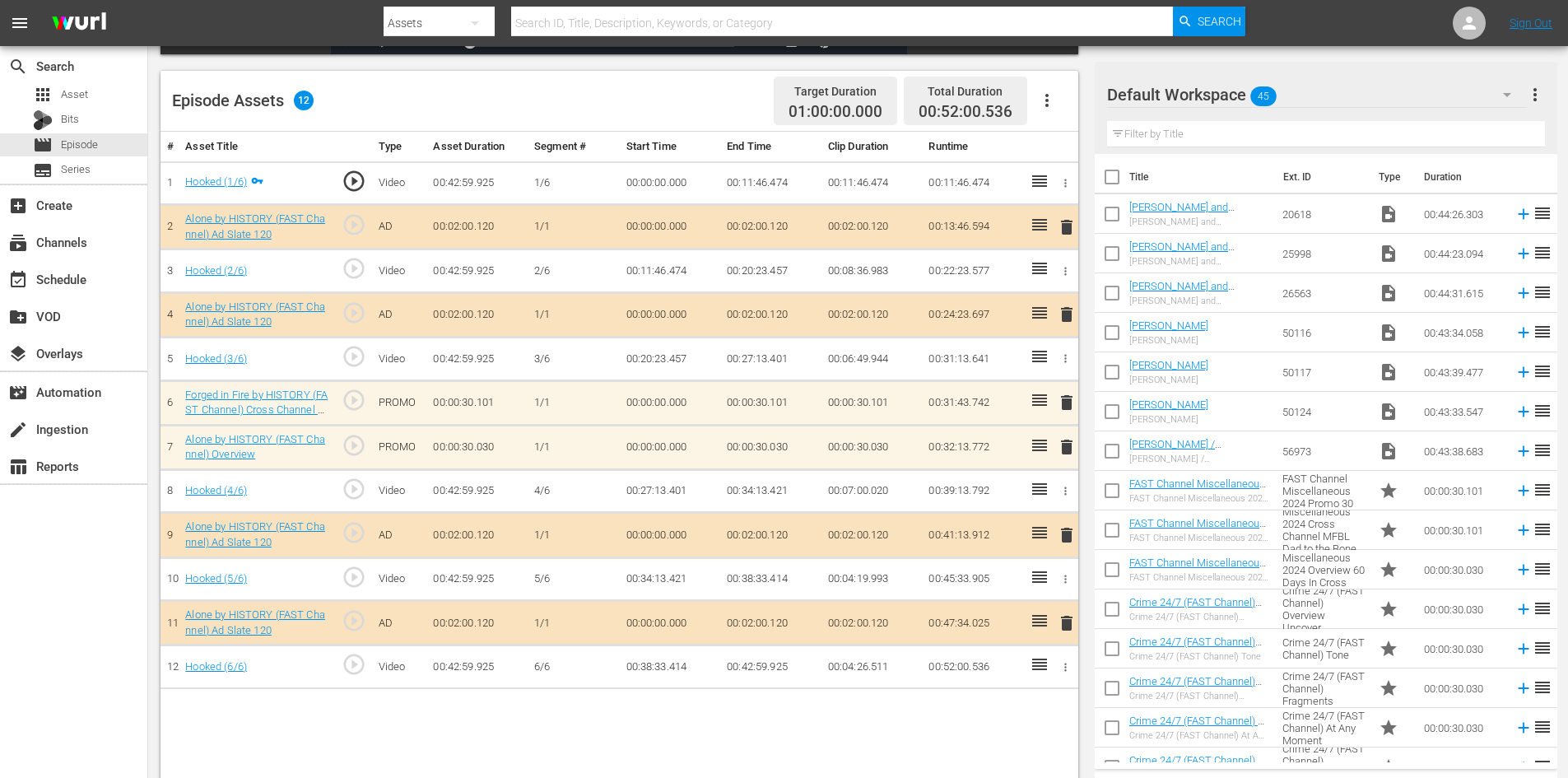 scroll, scrollTop: 412, scrollLeft: 0, axis: vertical 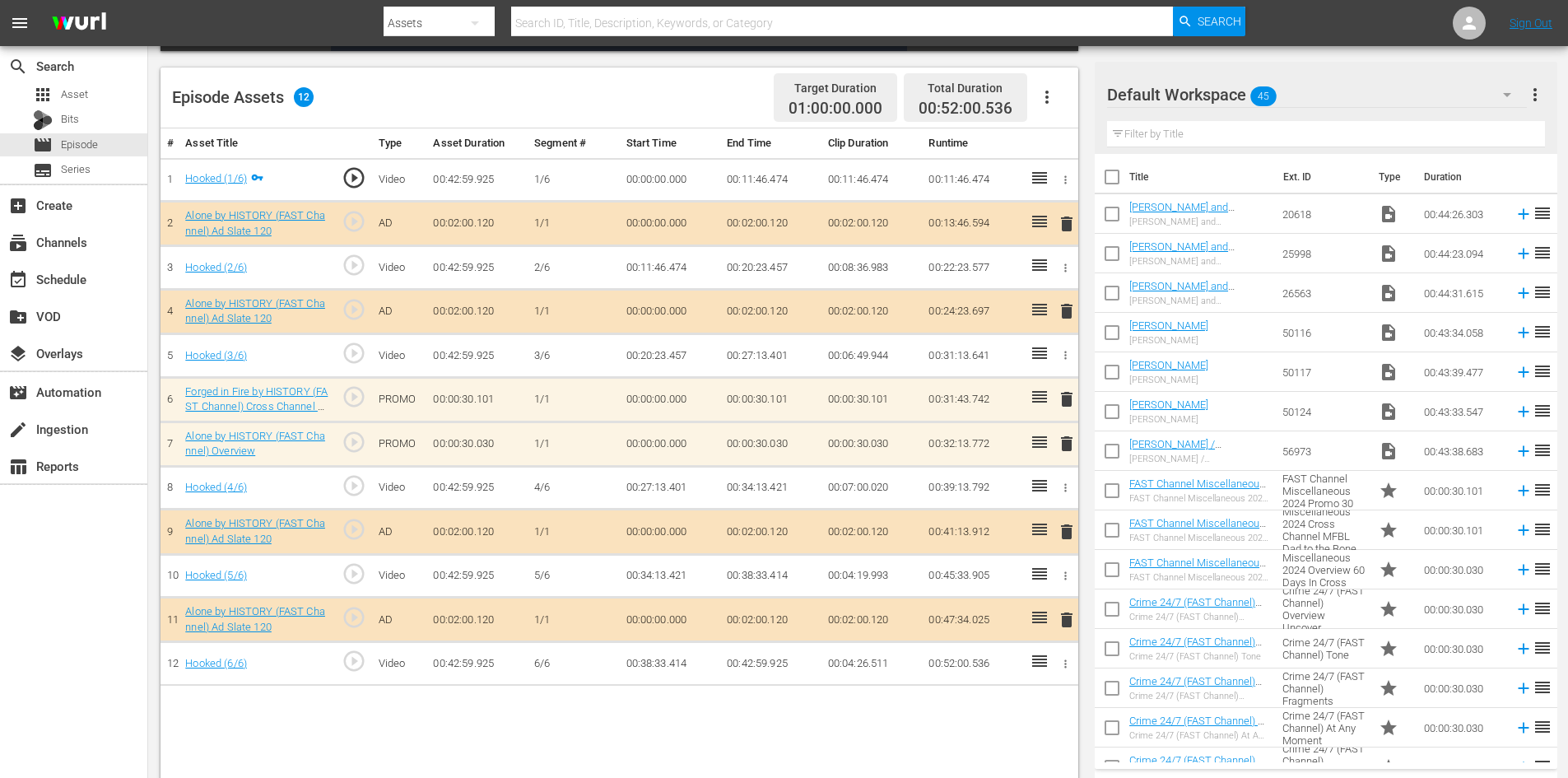click on "delete" at bounding box center (1067, 444) 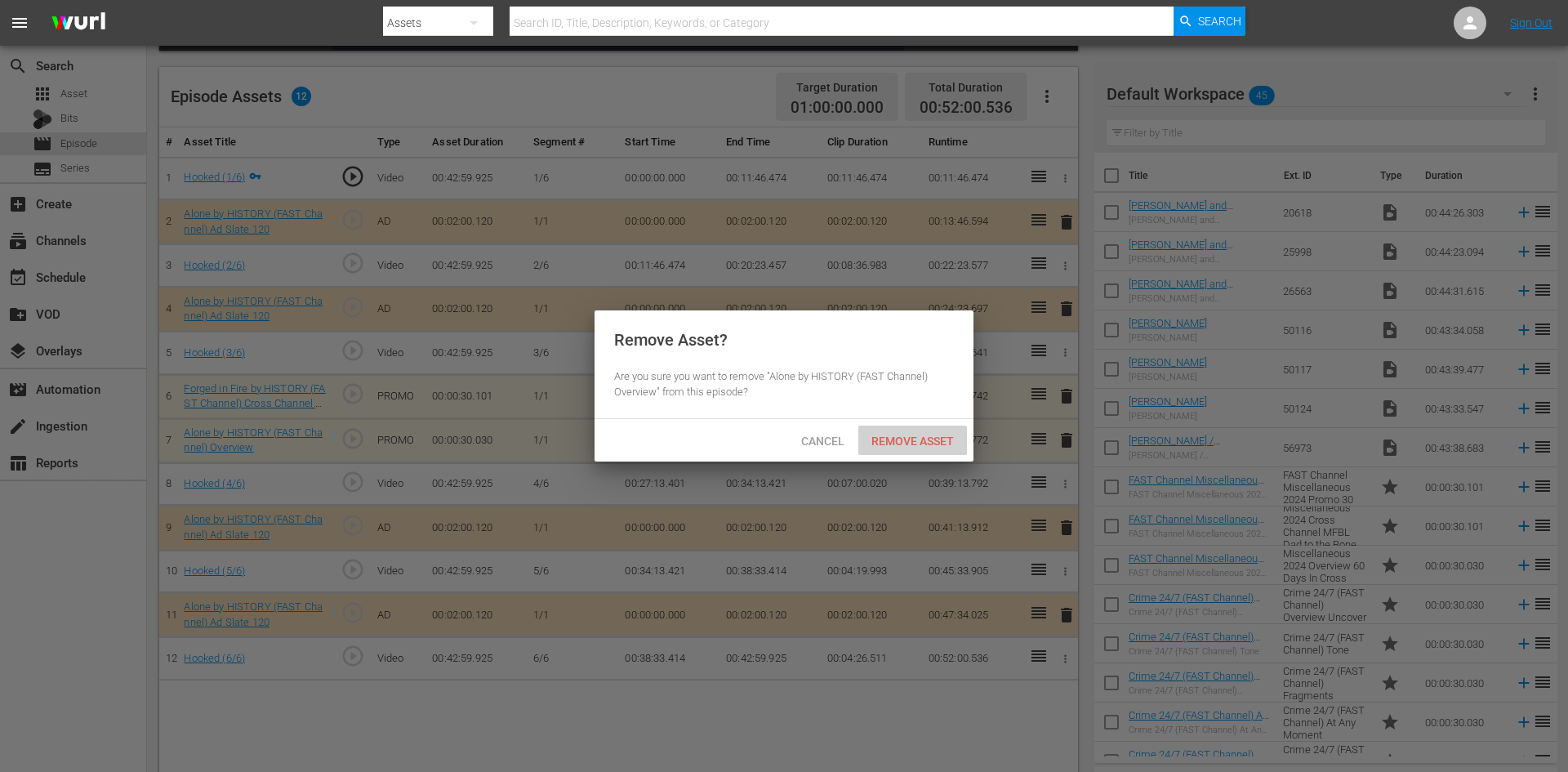 click on "Remove Asset" at bounding box center [912, 441] 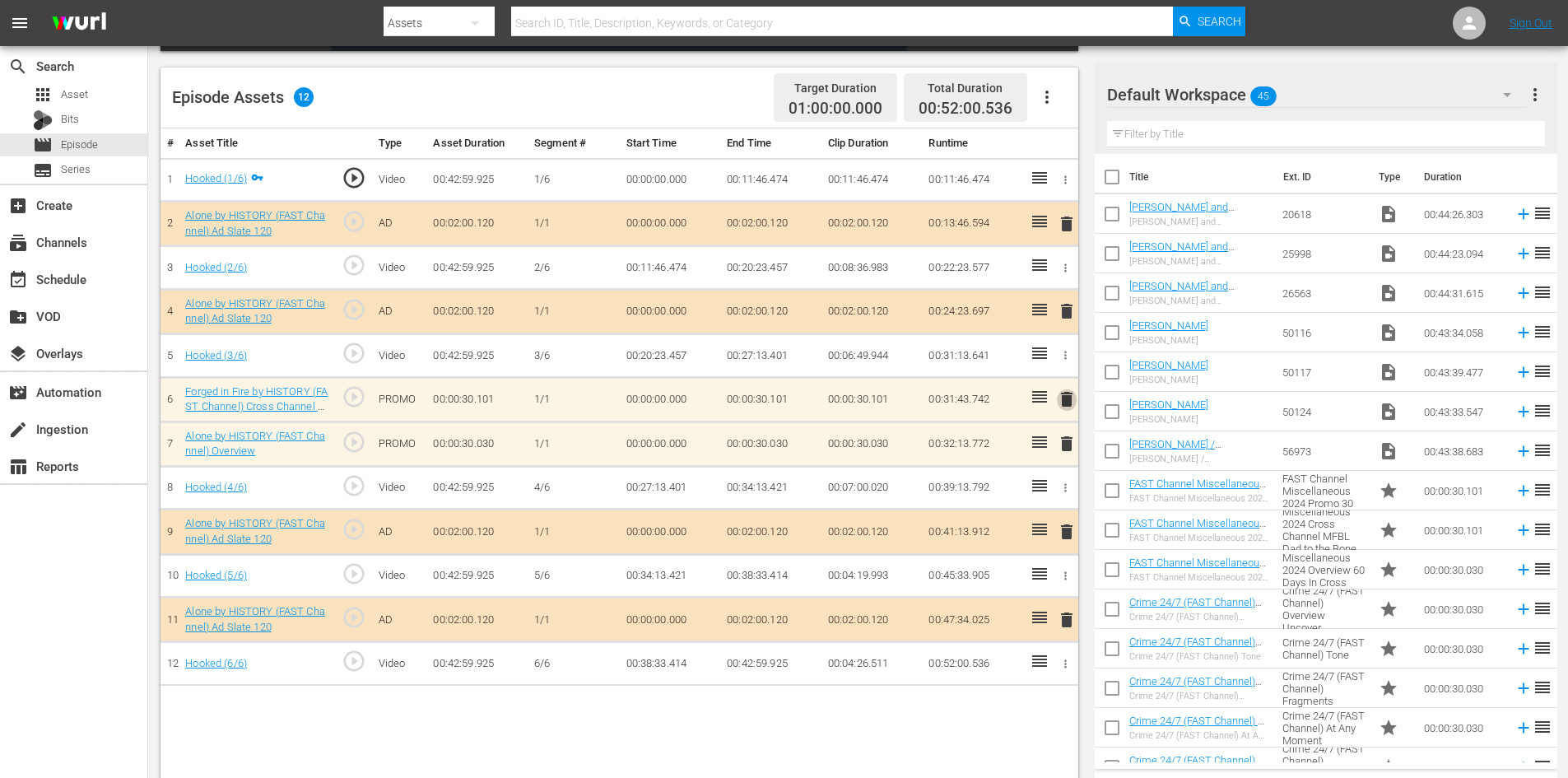 click on "delete" at bounding box center [1067, 399] 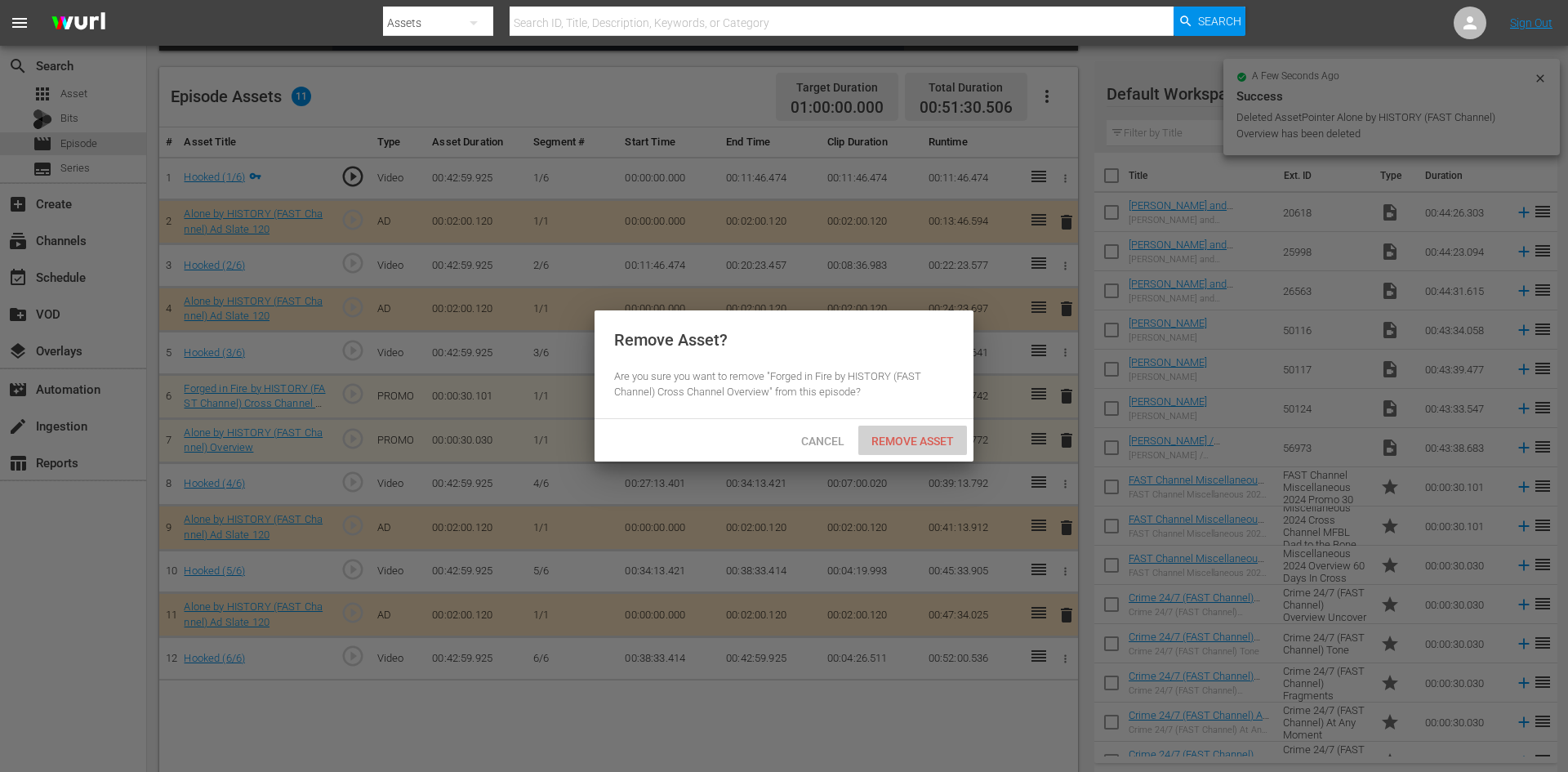 click on "Remove Asset" at bounding box center [912, 441] 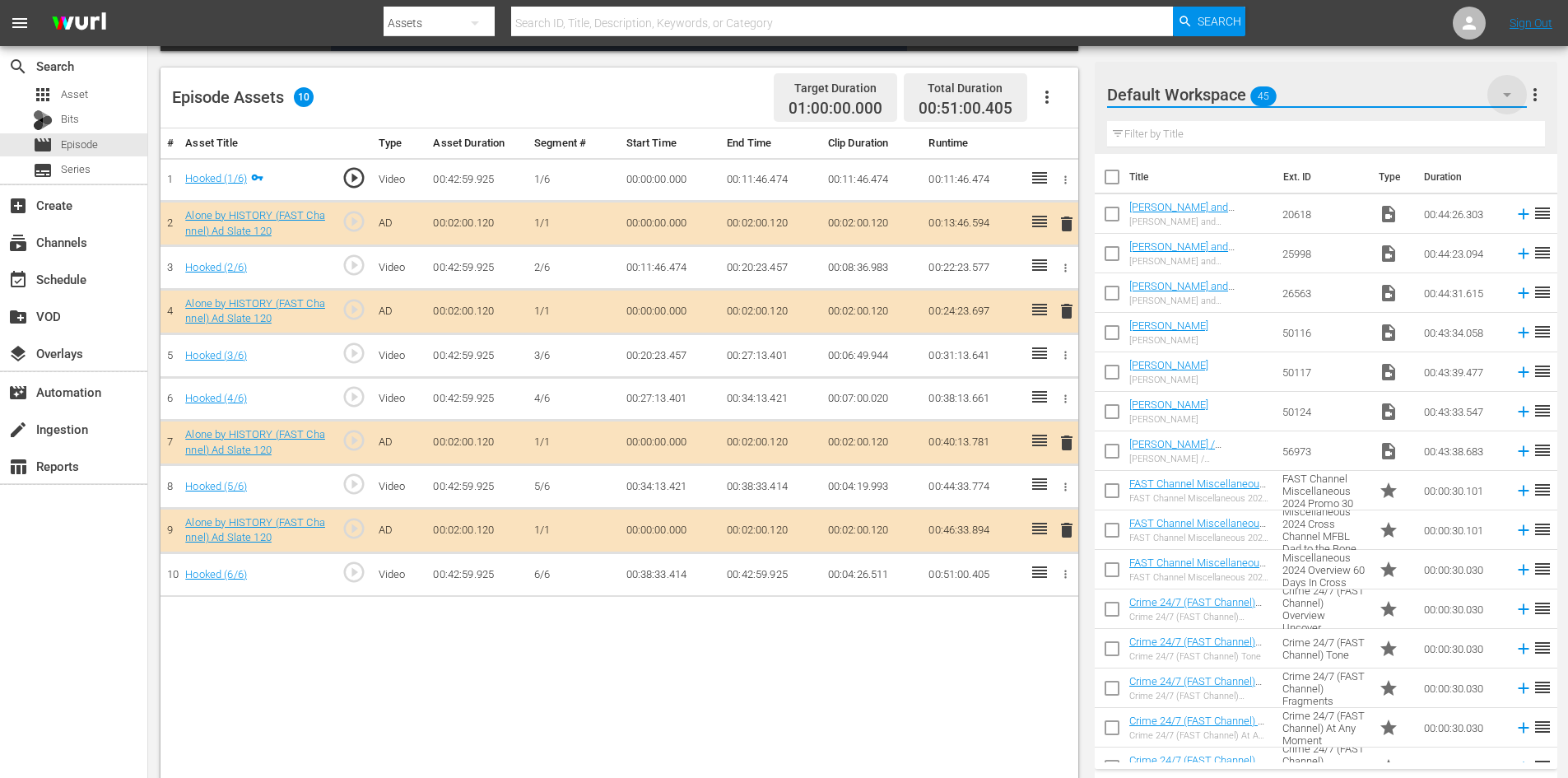click 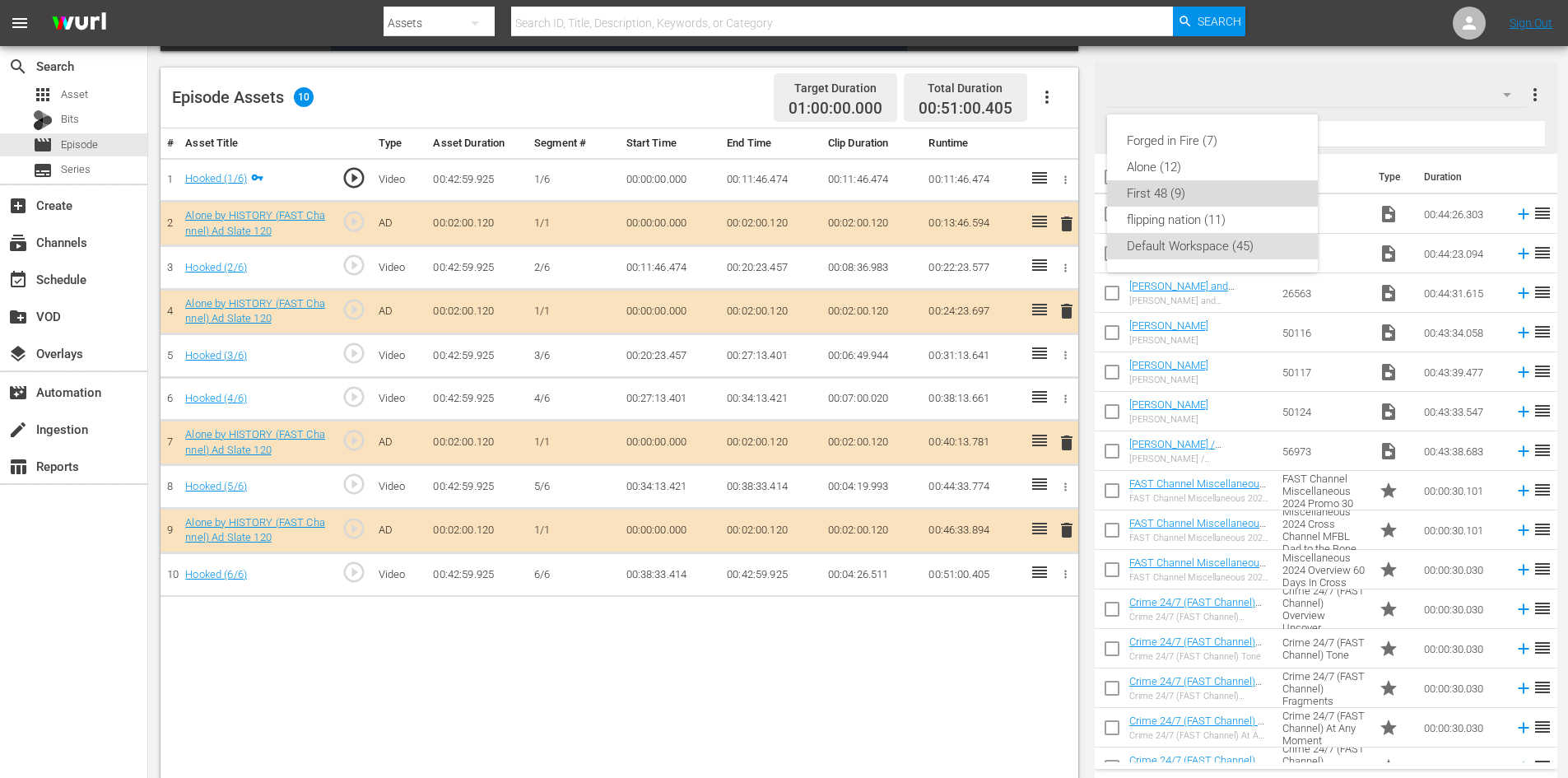 click on "First 48 (9)" at bounding box center [1212, 193] 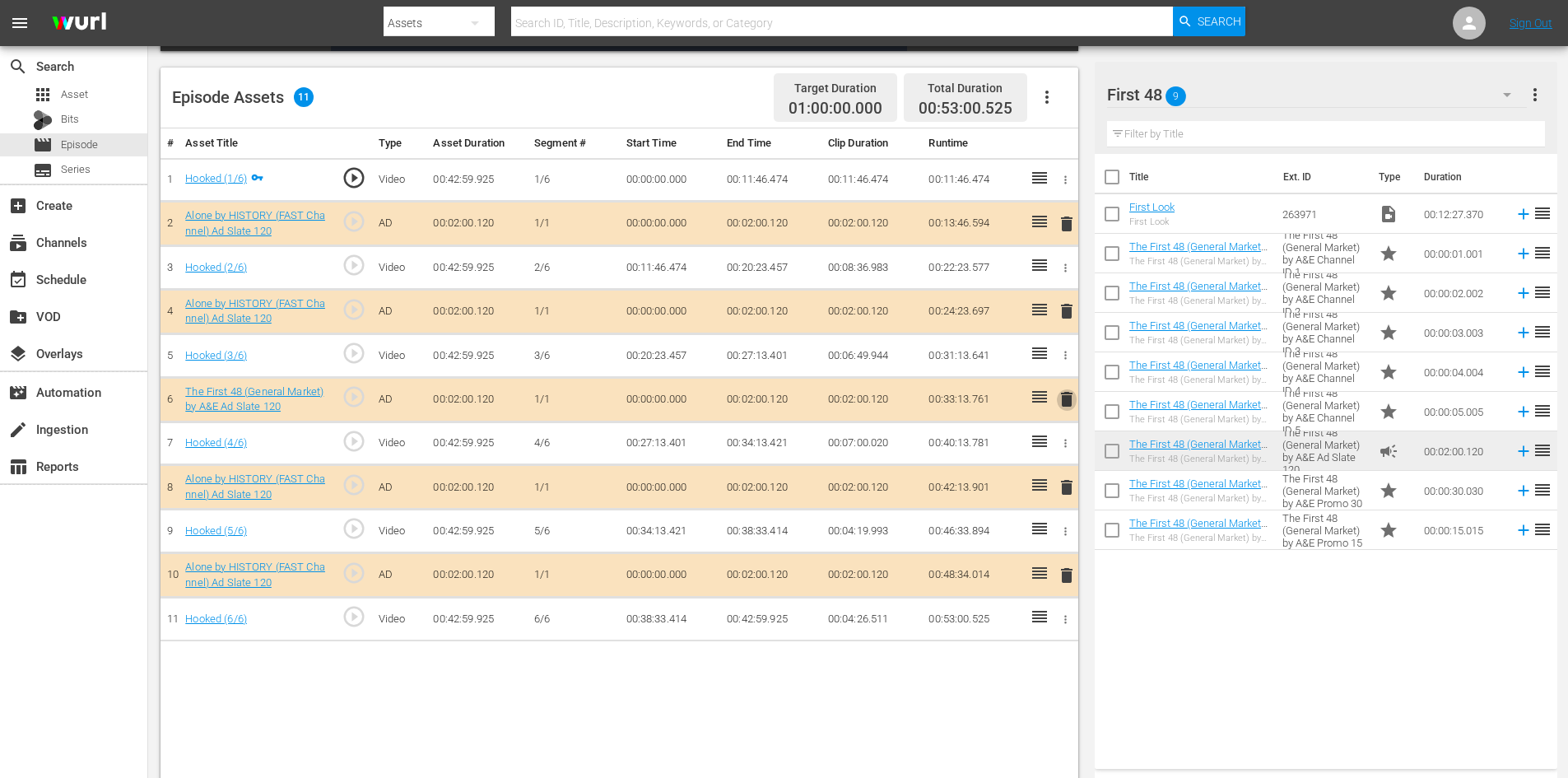 click on "delete" at bounding box center [1067, 399] 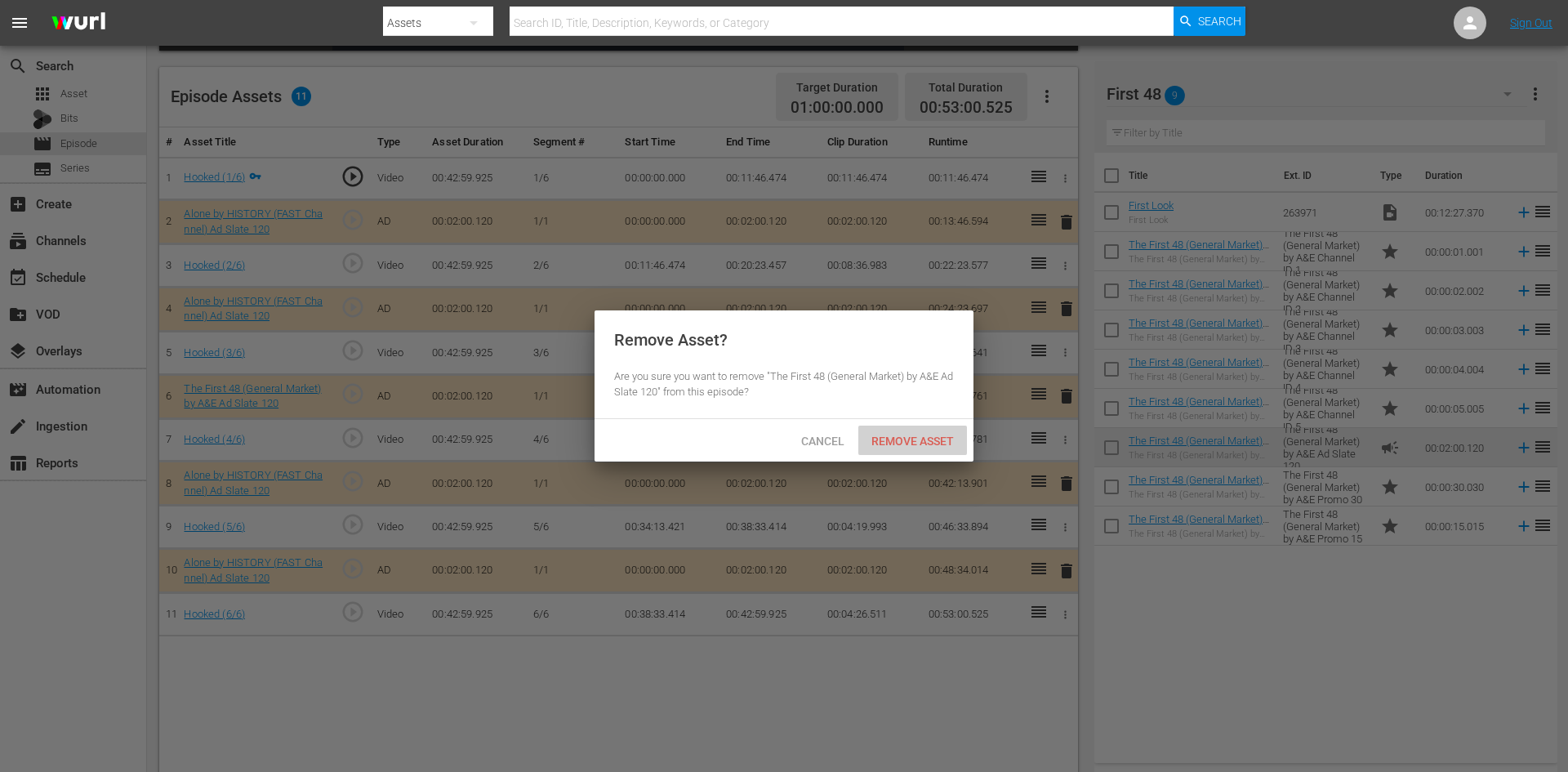 click on "Remove Asset" at bounding box center (912, 440) 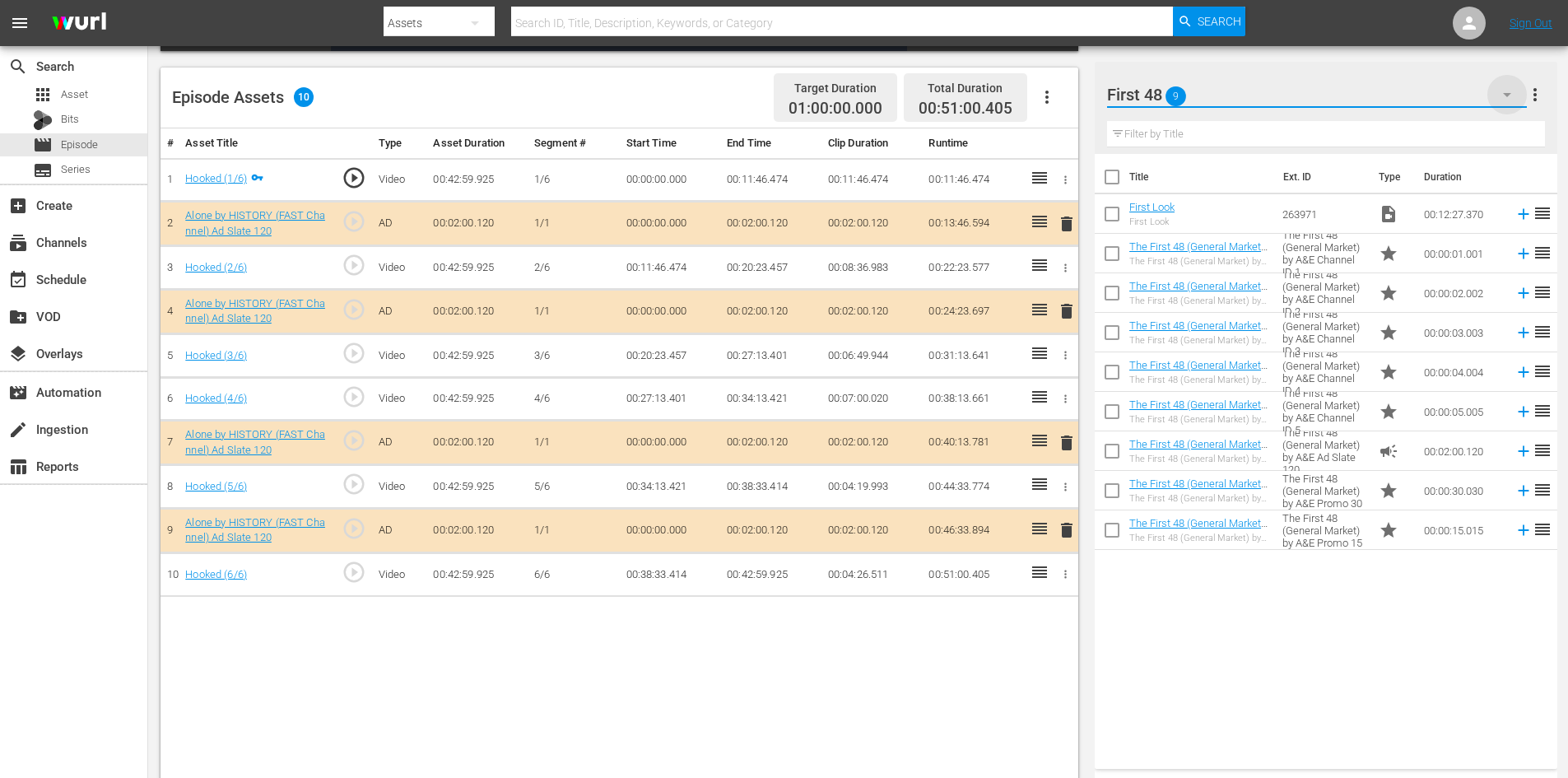 click 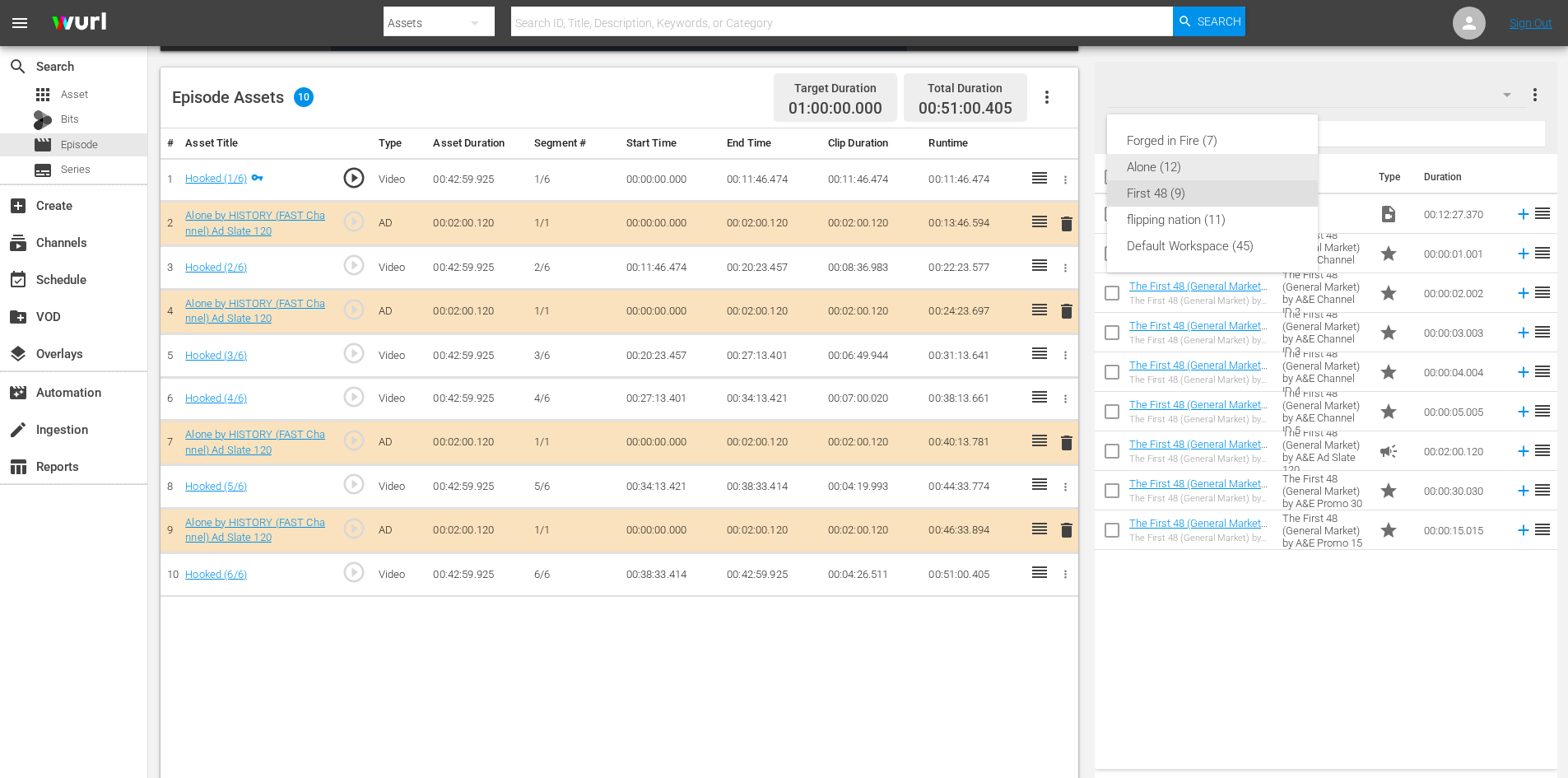 click on "Alone (12)" at bounding box center (1212, 167) 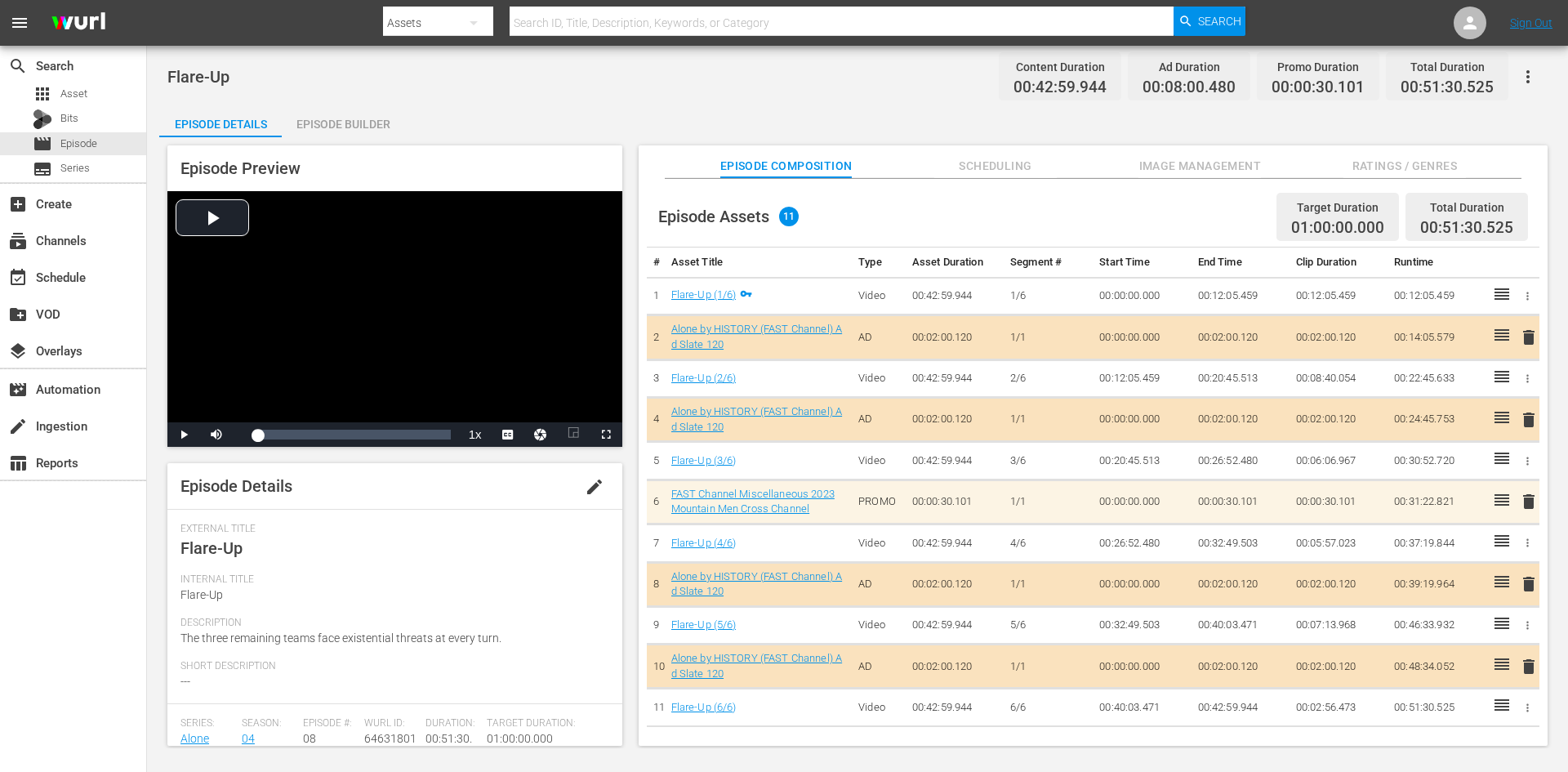 scroll, scrollTop: 0, scrollLeft: 0, axis: both 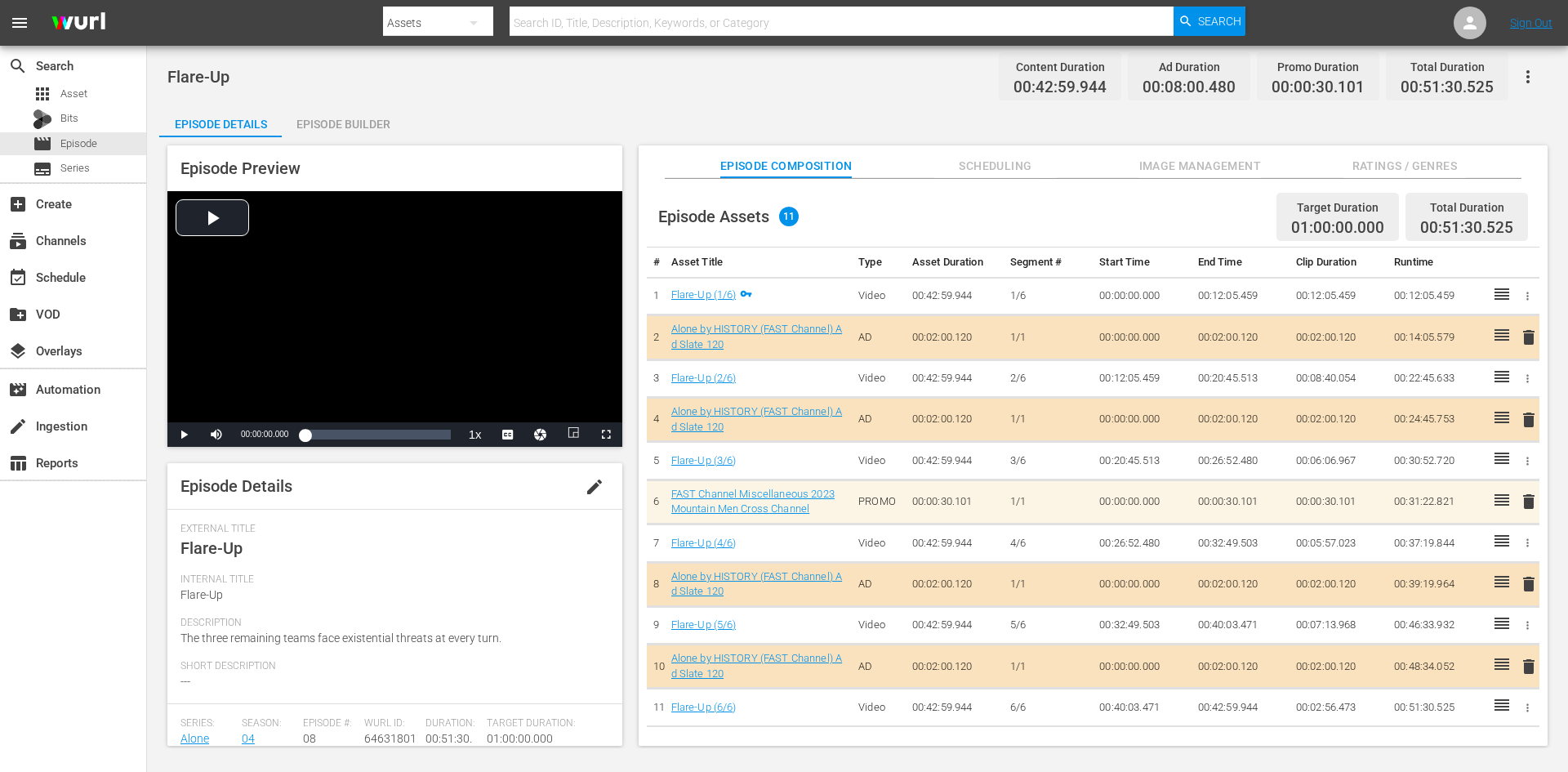 click on "Image Management" at bounding box center [1200, 166] 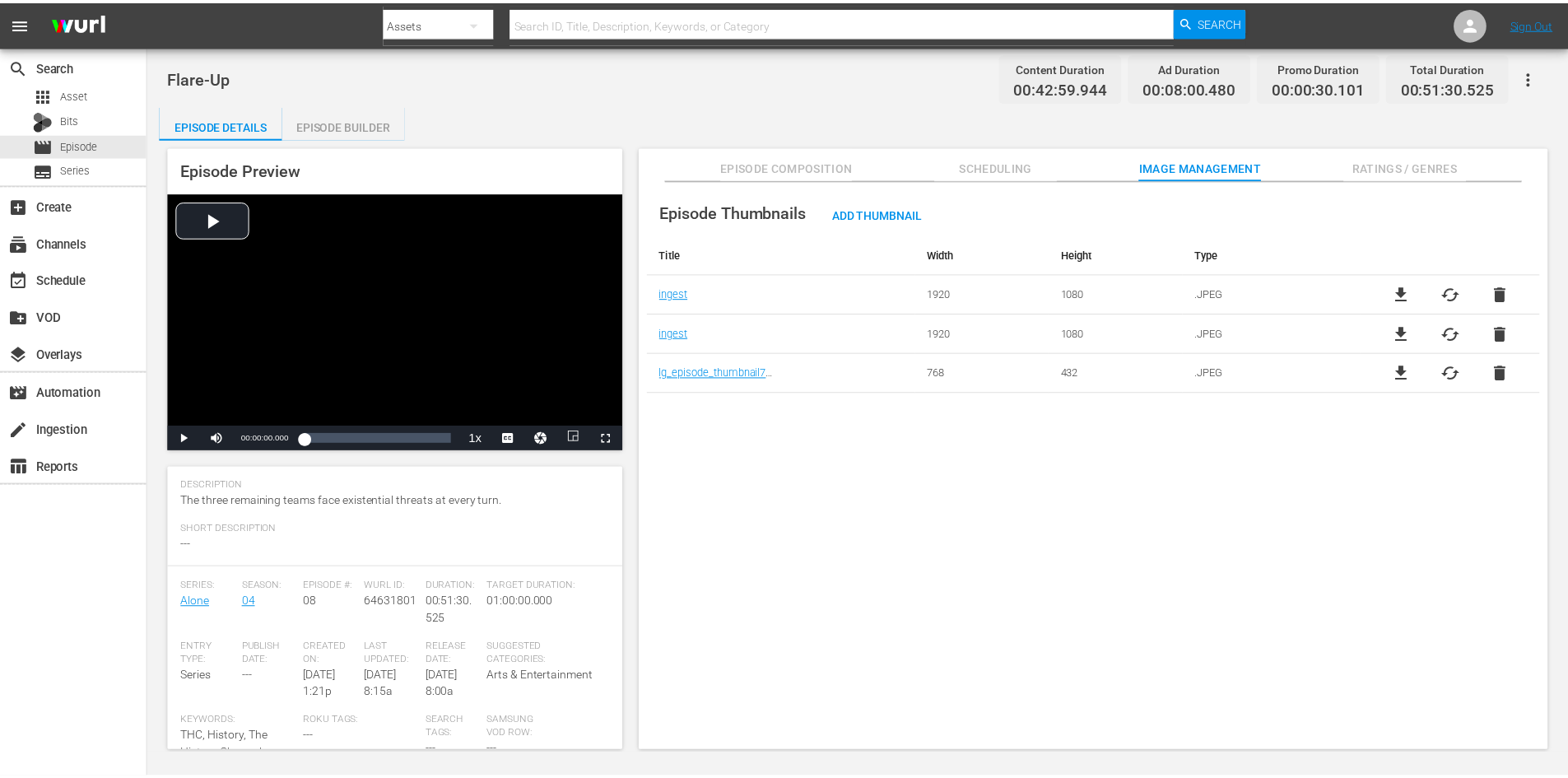 scroll, scrollTop: 165, scrollLeft: 0, axis: vertical 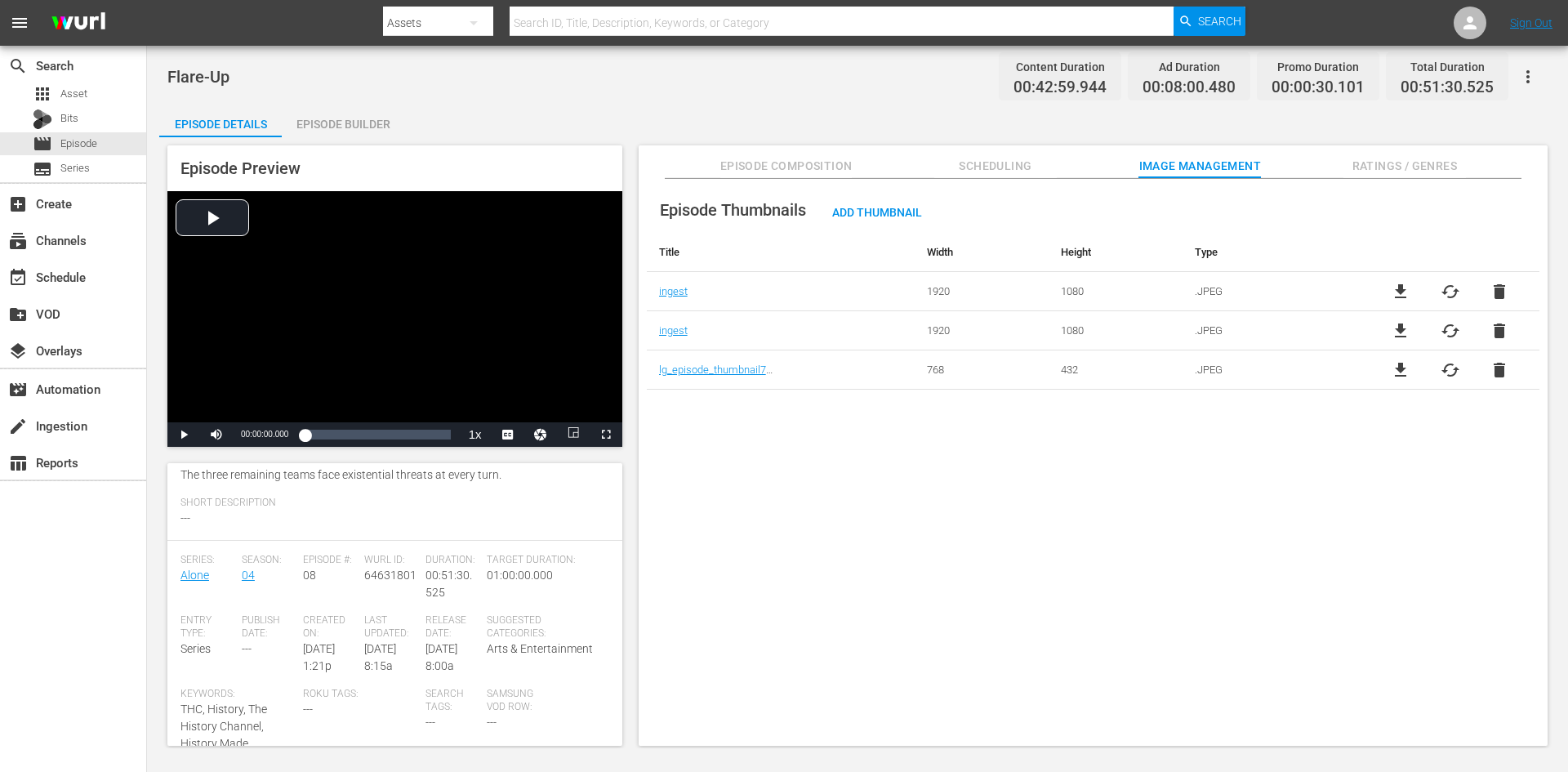 click on "Ratings / Genres" at bounding box center [1405, 162] 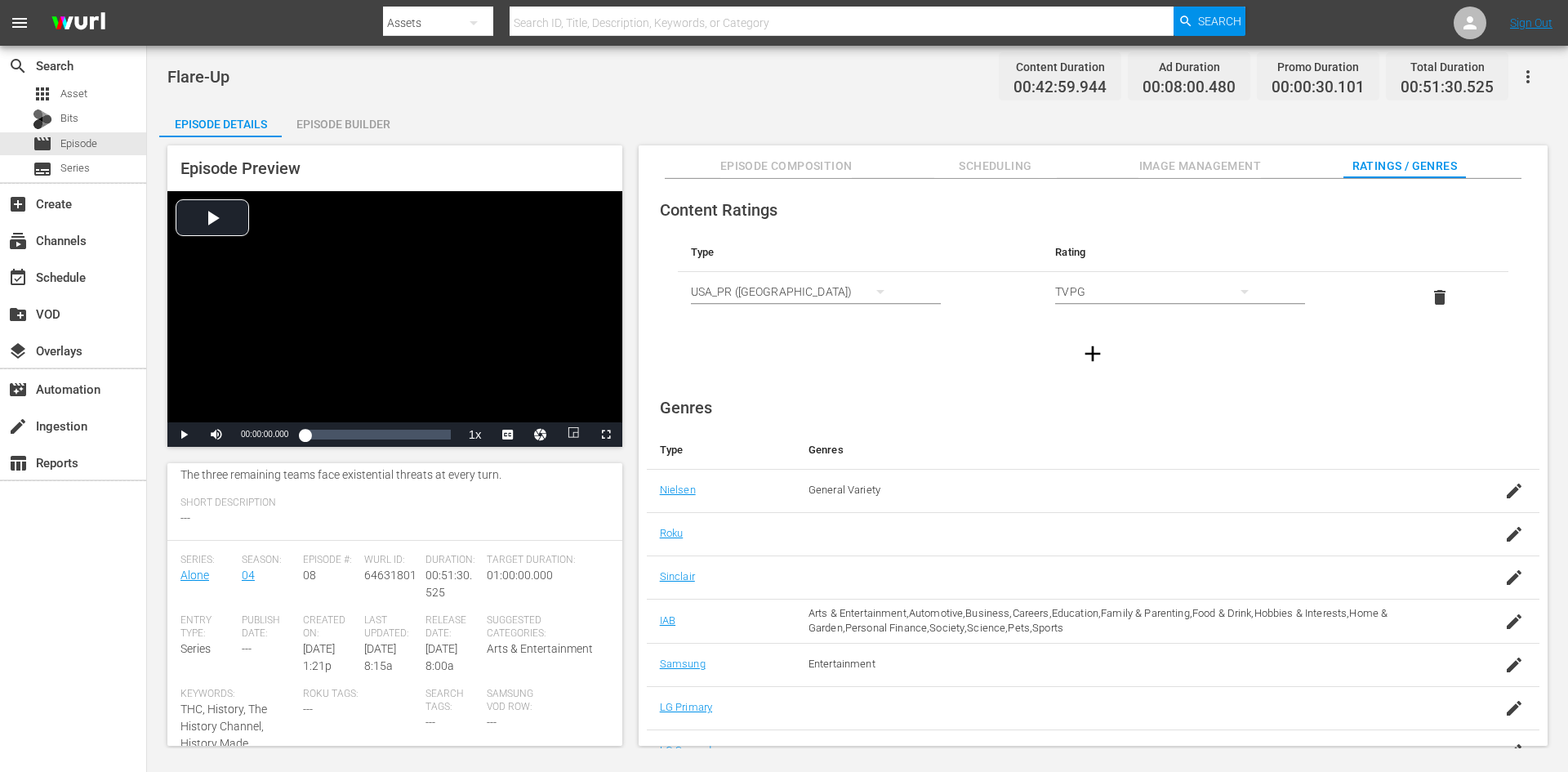 click on "Episode Preview Video Player is loading. Play Video Play Mute Current Time  00:00:00.000 / Duration  00:42:59.944 Loaded :  0.23% 00:00:00.000   1x Playback Rate 2x 1.5x 1x , selected 0.5x 0.1x Chapters Chapters Descriptions descriptions off , selected Captions captions settings , opens captions settings dialog captions off , selected english en-us Audio Track default , selected Picture-in-Picture Fullscreen This is a modal window. Beginning of dialog window. Escape will cancel and close the window. Text Color White Black Red Green Blue Yellow Magenta Cyan Transparency Opaque Semi-Transparent Background Color Black White Red Green Blue Yellow Magenta Cyan Transparency Opaque Semi-Transparent Transparent Window Color Black White Red Green Blue Yellow Magenta Cyan Transparency Transparent Semi-Transparent Opaque Font Size 50% 75% 100% 125% 150% 175% 200% 300% 400% Text Edge Style None Raised Depressed Uniform Dropshadow Font Family Proportional Sans-Serif Monospace Sans-Serif Proportional Serif Casual Script" at bounding box center (858, 448) 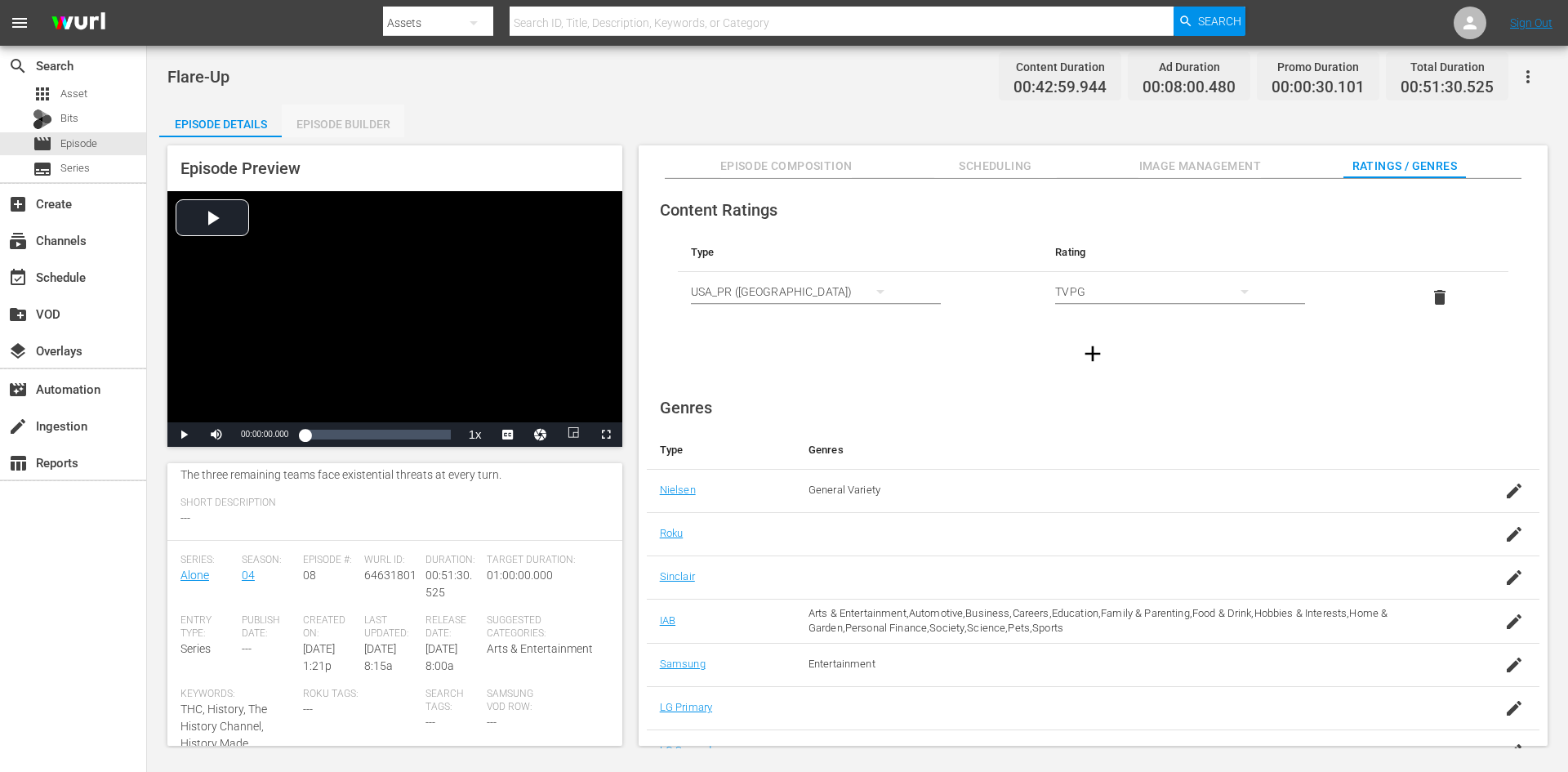 click on "Episode Builder" at bounding box center (343, 124) 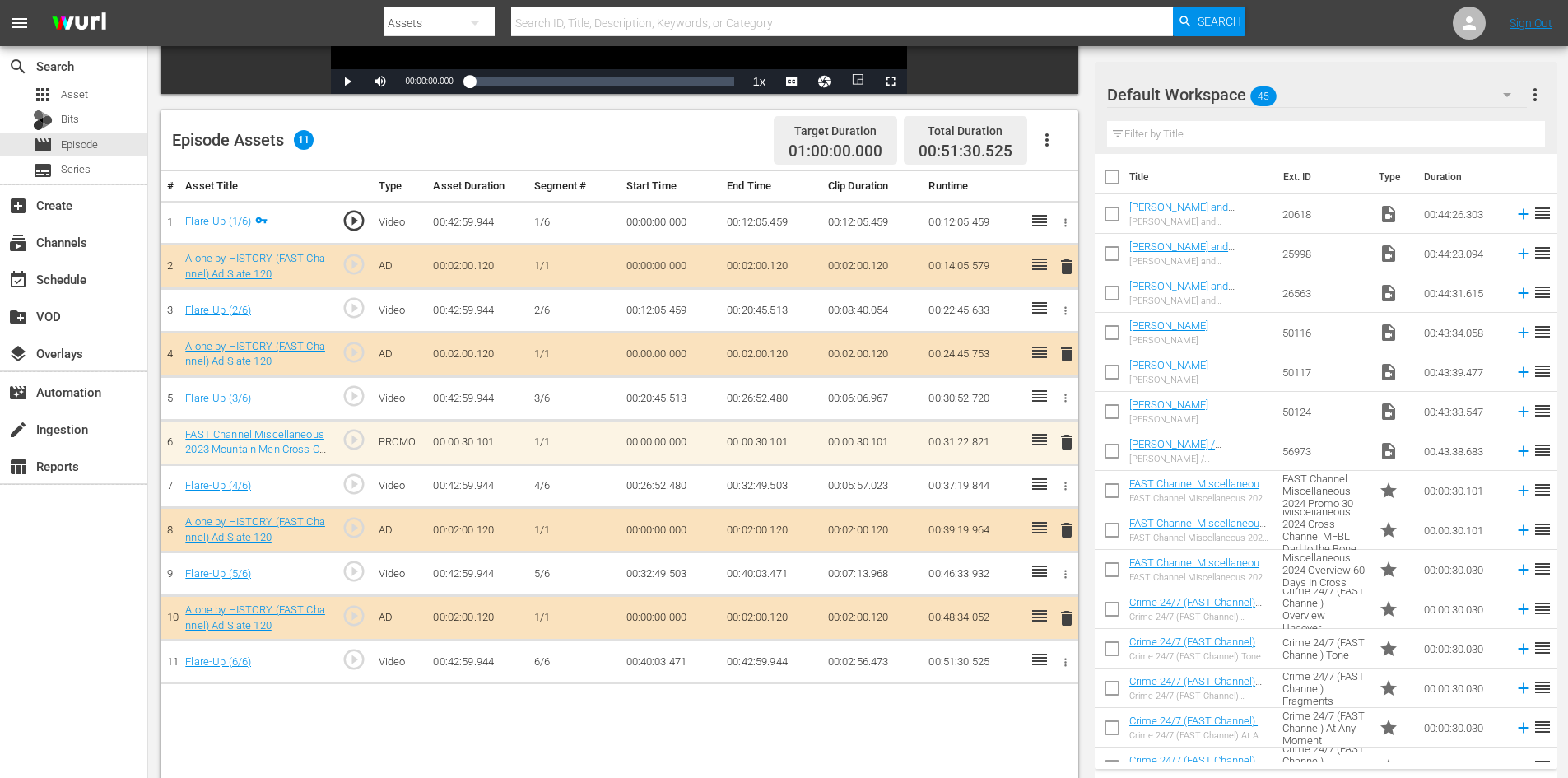 scroll, scrollTop: 412, scrollLeft: 0, axis: vertical 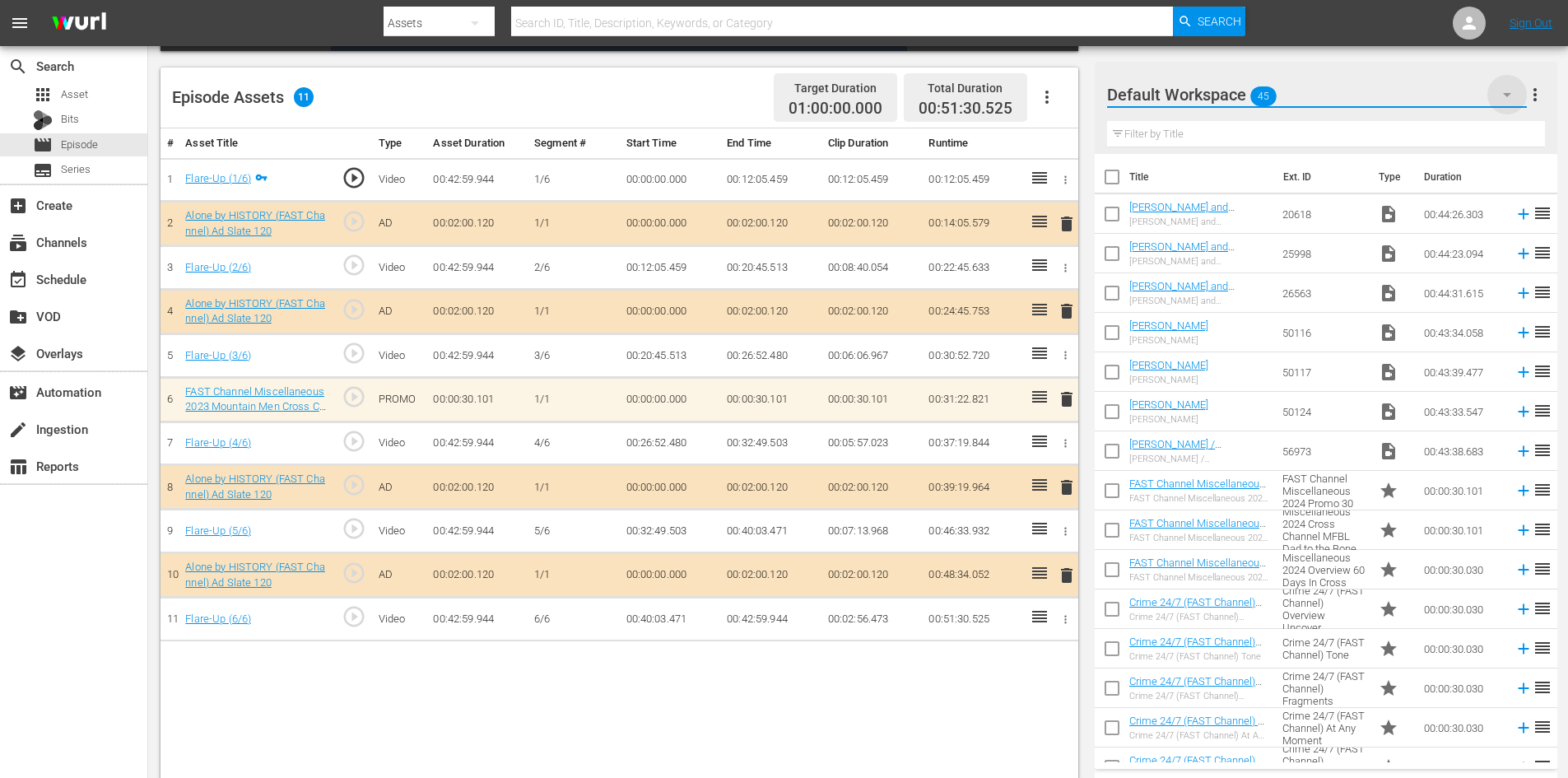 click 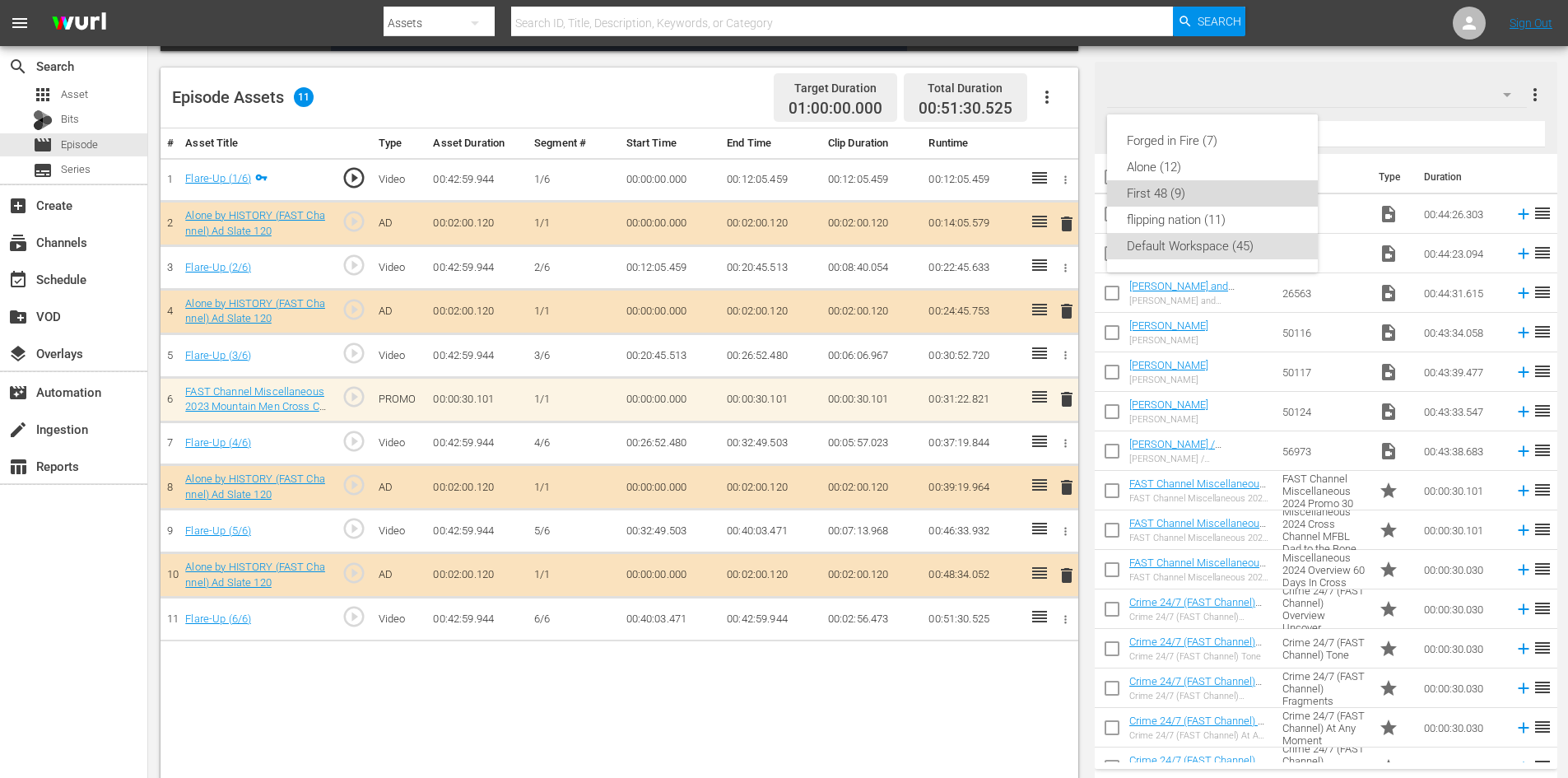 click on "First 48 (9)" at bounding box center (1212, 193) 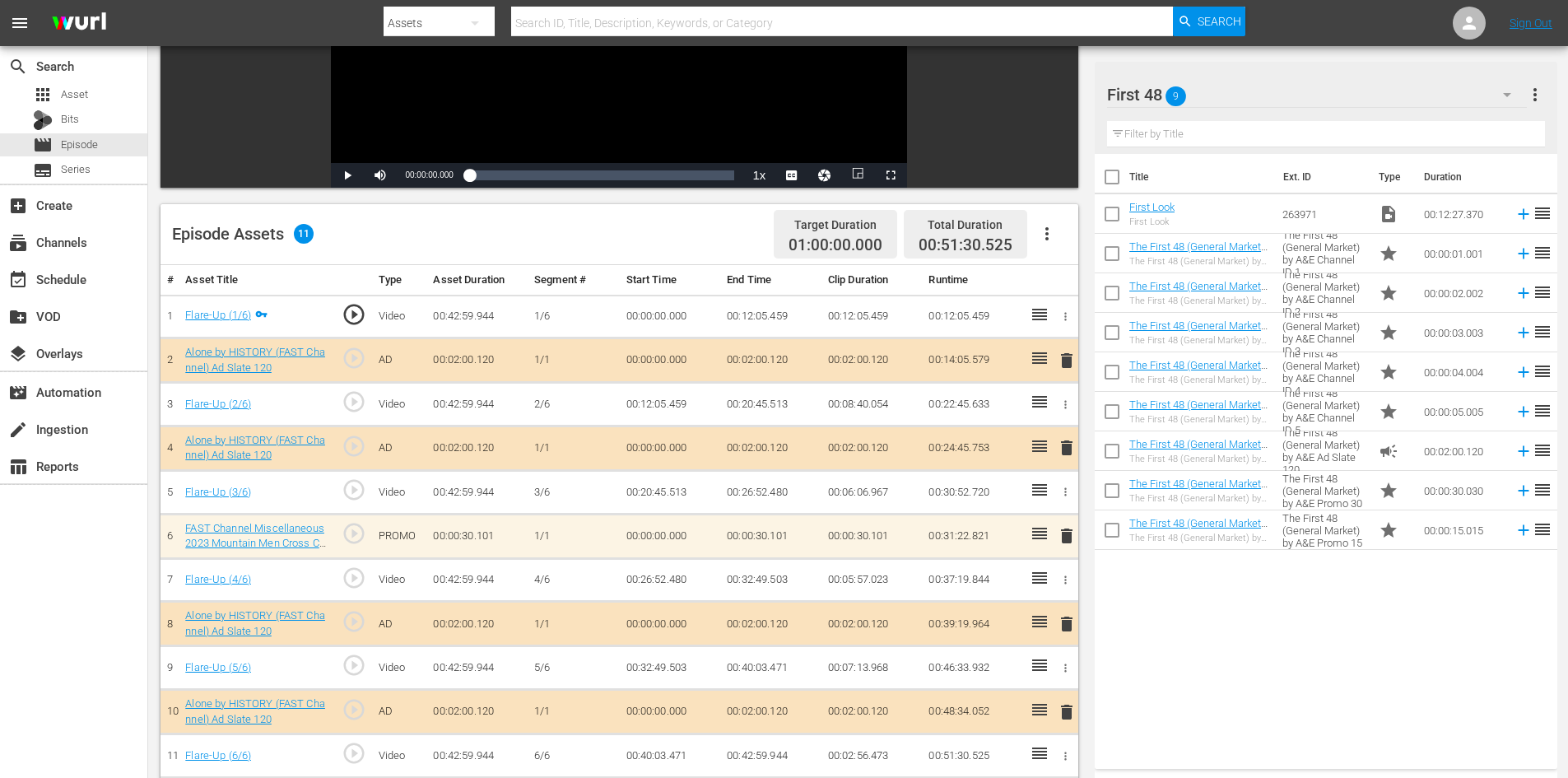scroll, scrollTop: 329, scrollLeft: 0, axis: vertical 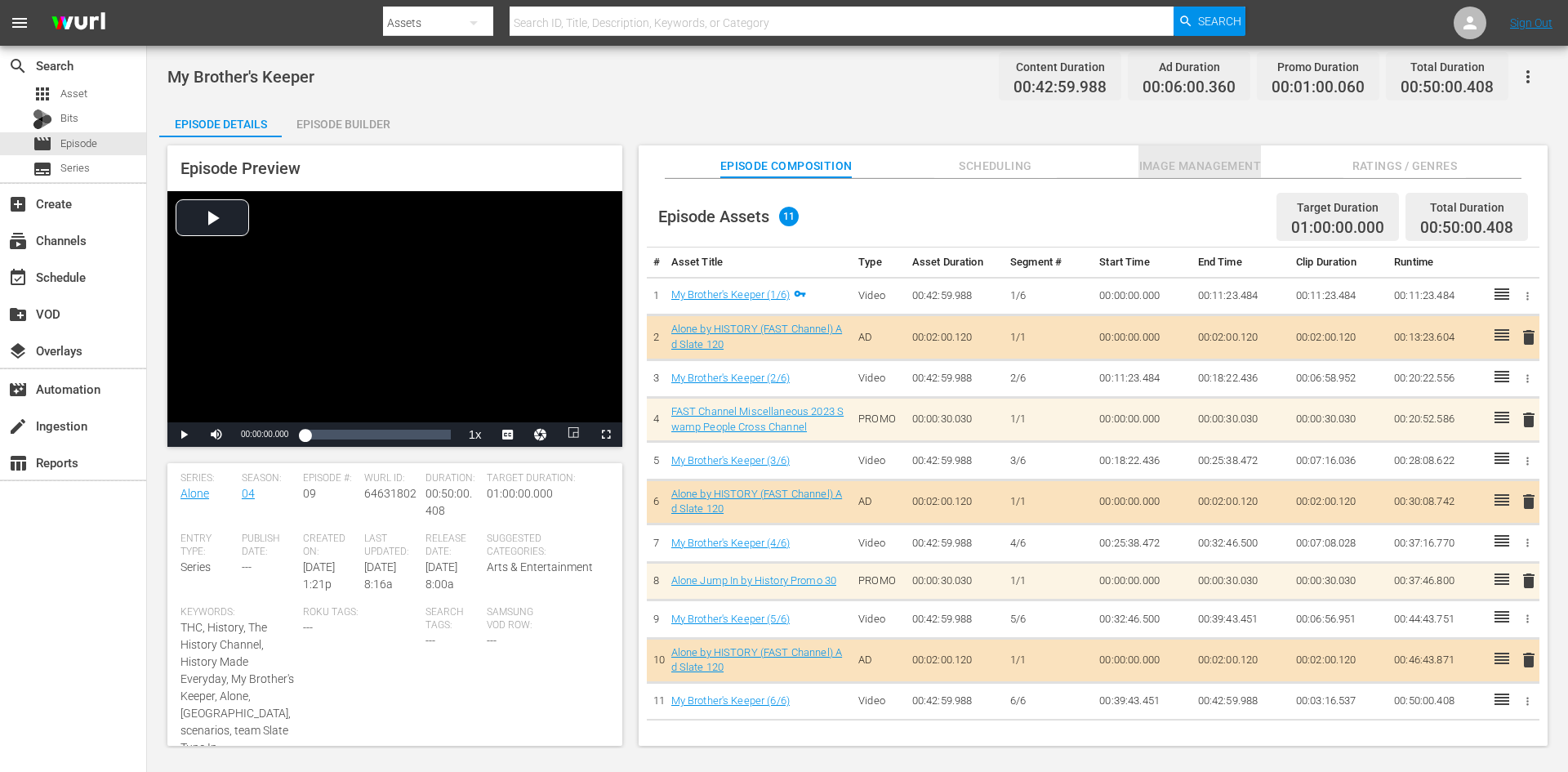 click on "Image Management" at bounding box center [1200, 166] 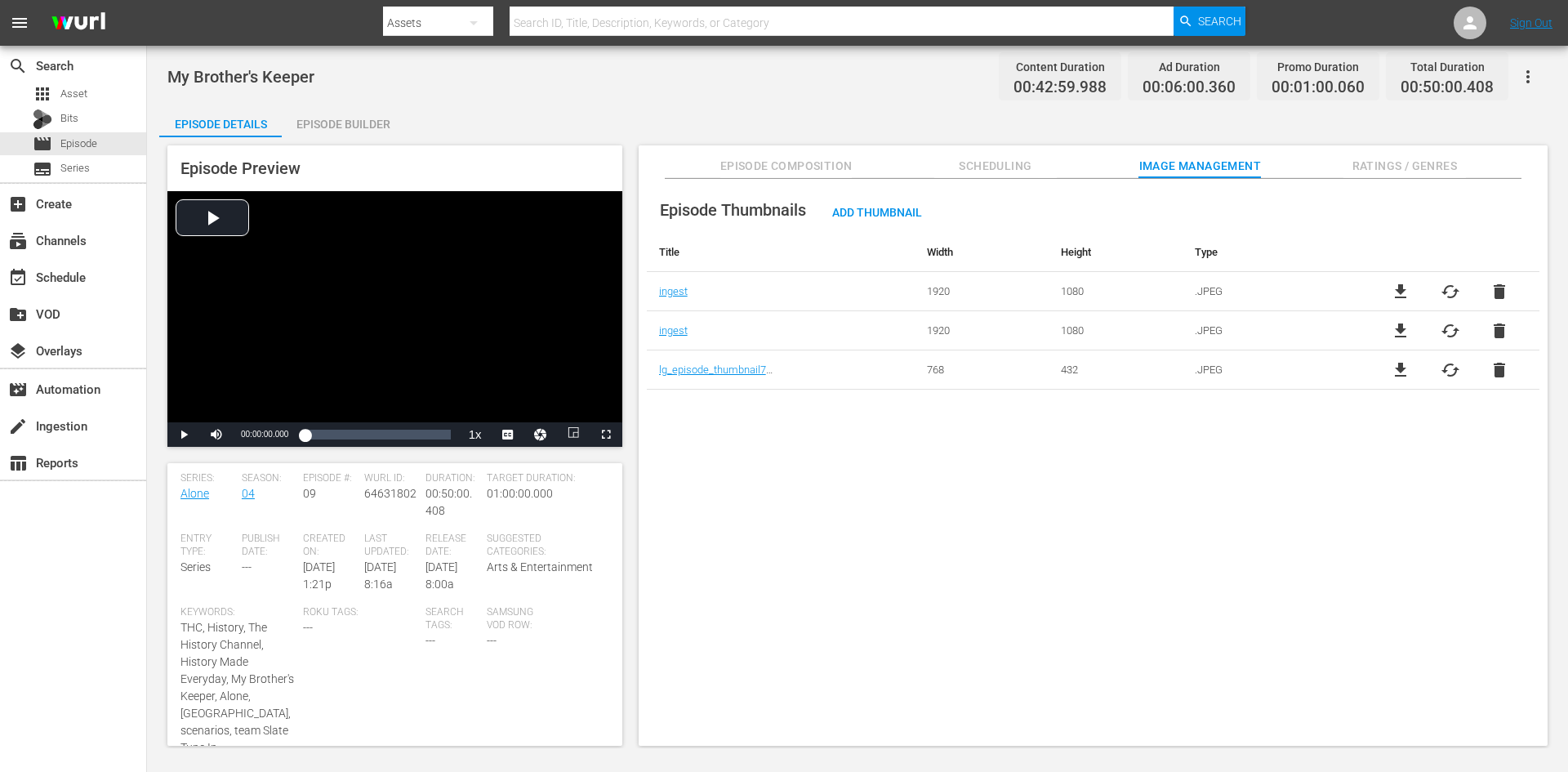 click on "Ratings / Genres" at bounding box center [1405, 166] 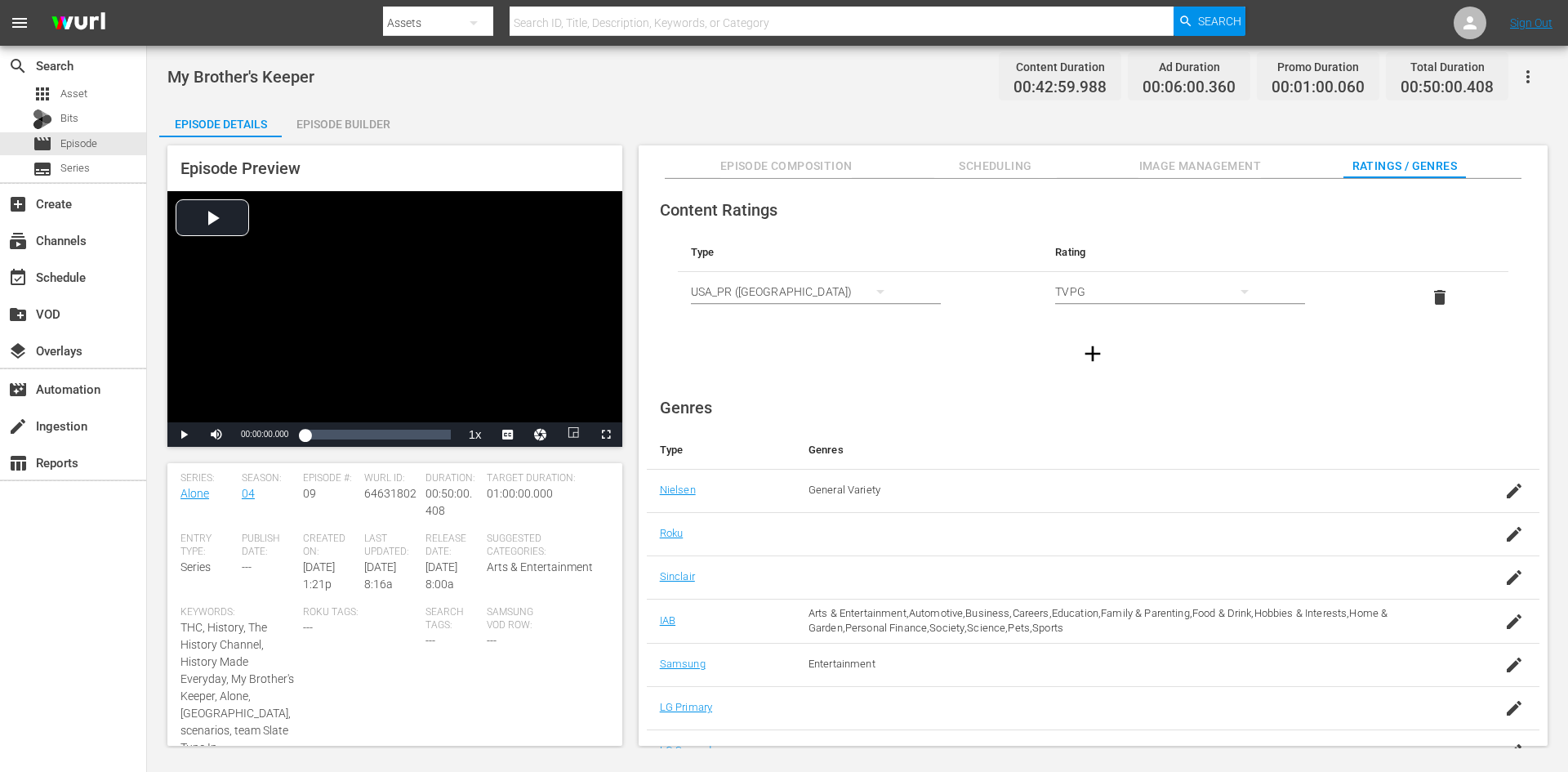 click on "Episode Builder" at bounding box center (343, 124) 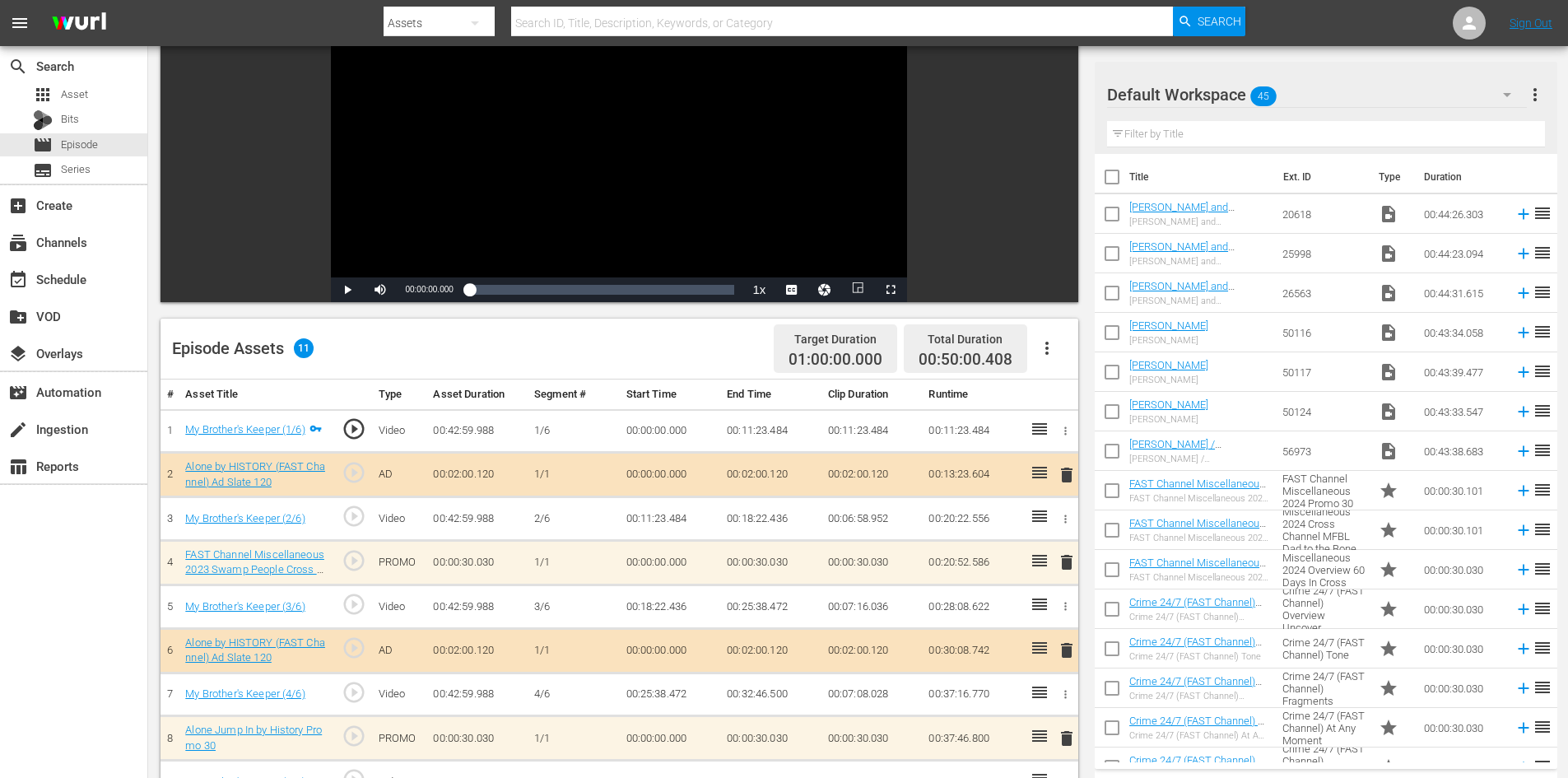 scroll, scrollTop: 165, scrollLeft: 0, axis: vertical 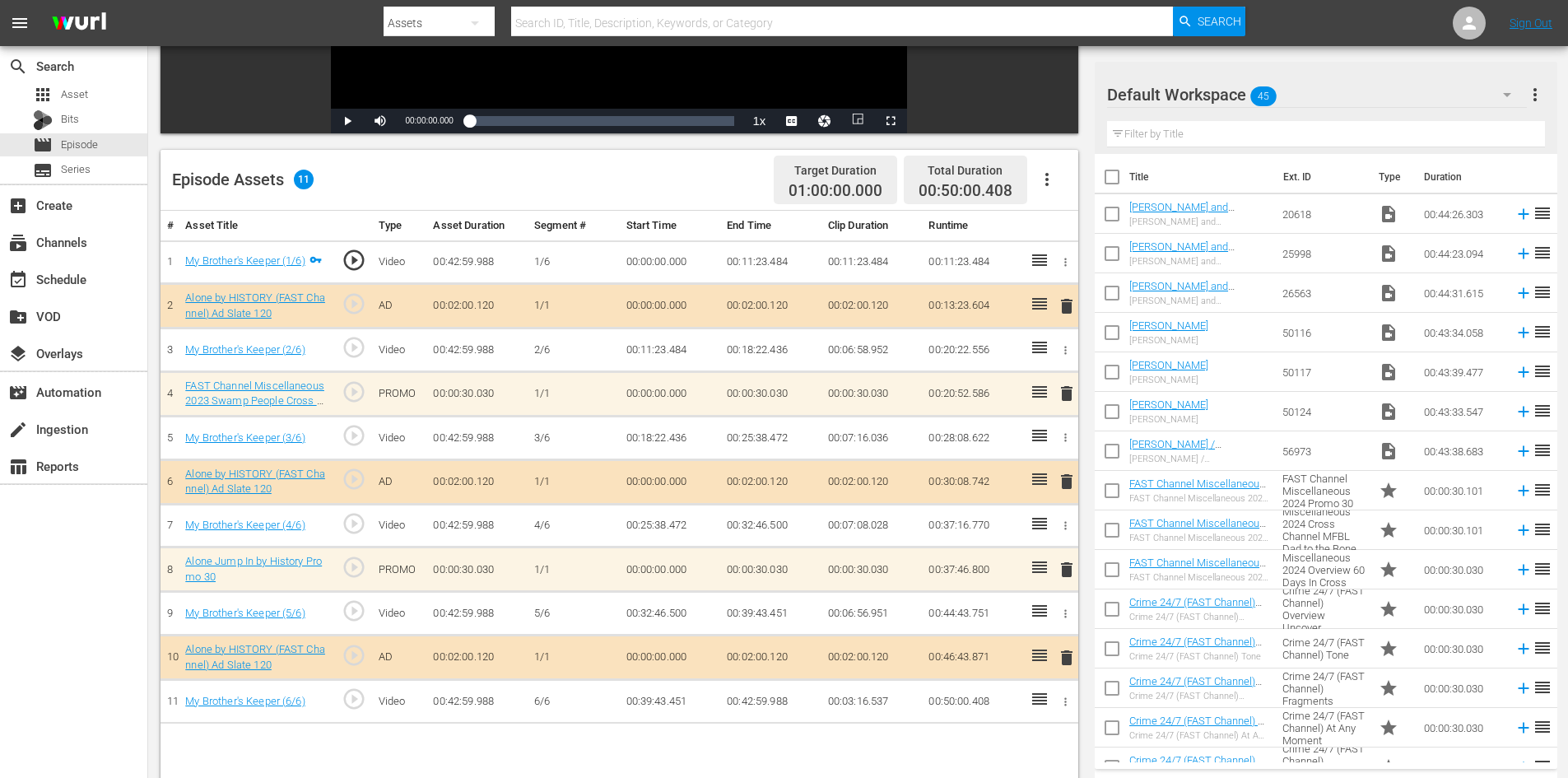 click 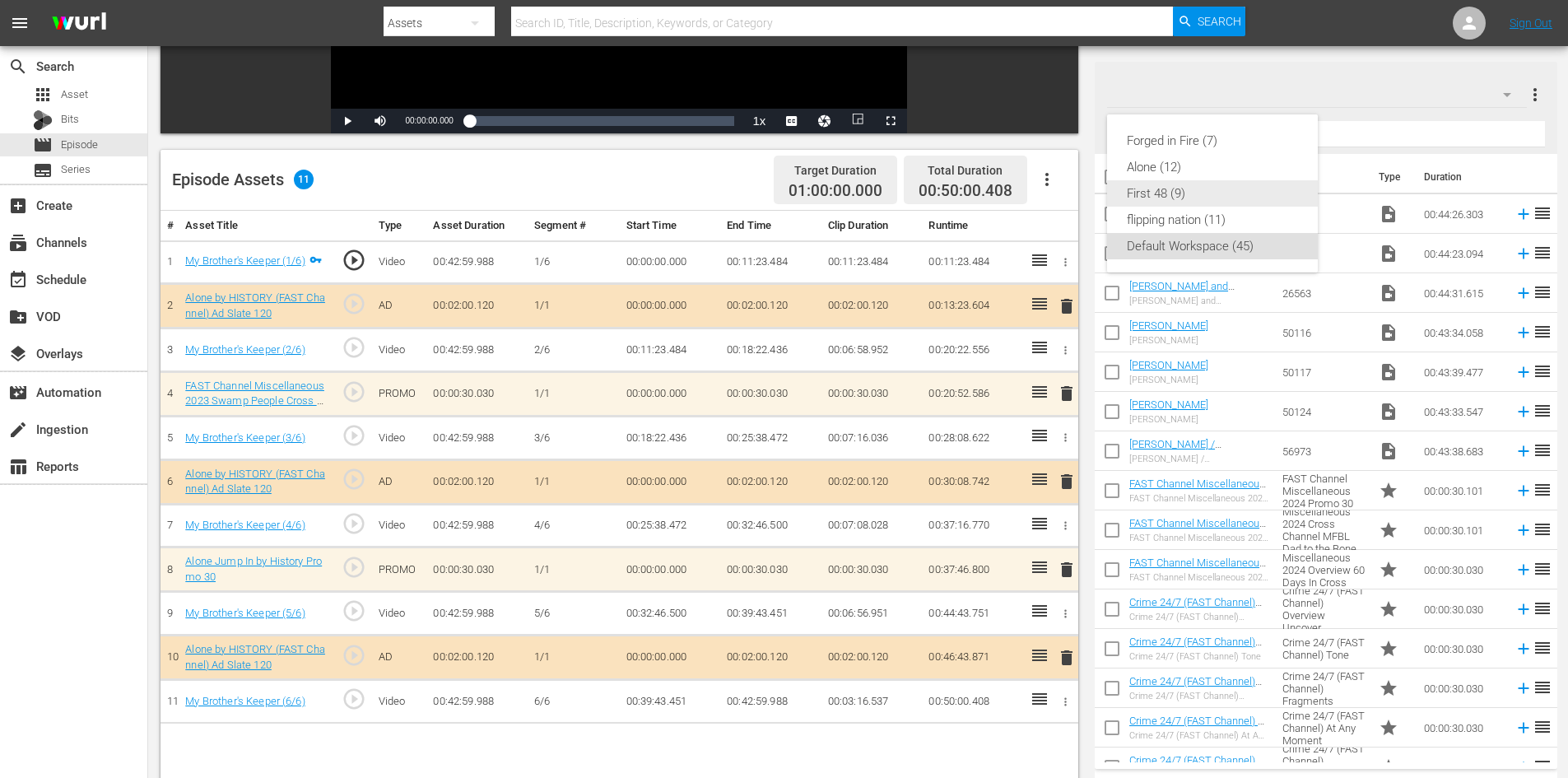 click on "First 48 (9)" at bounding box center [1212, 193] 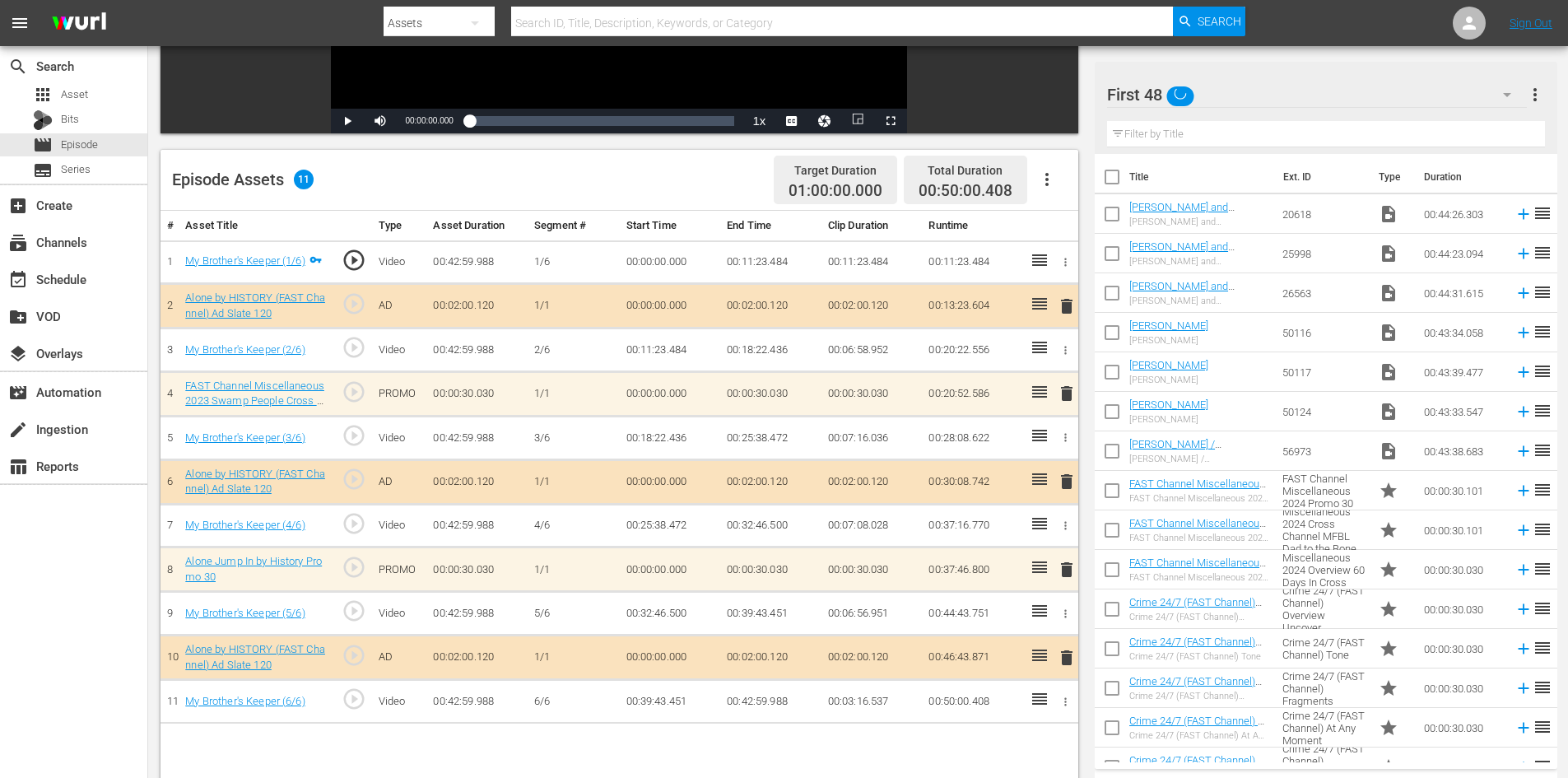 click 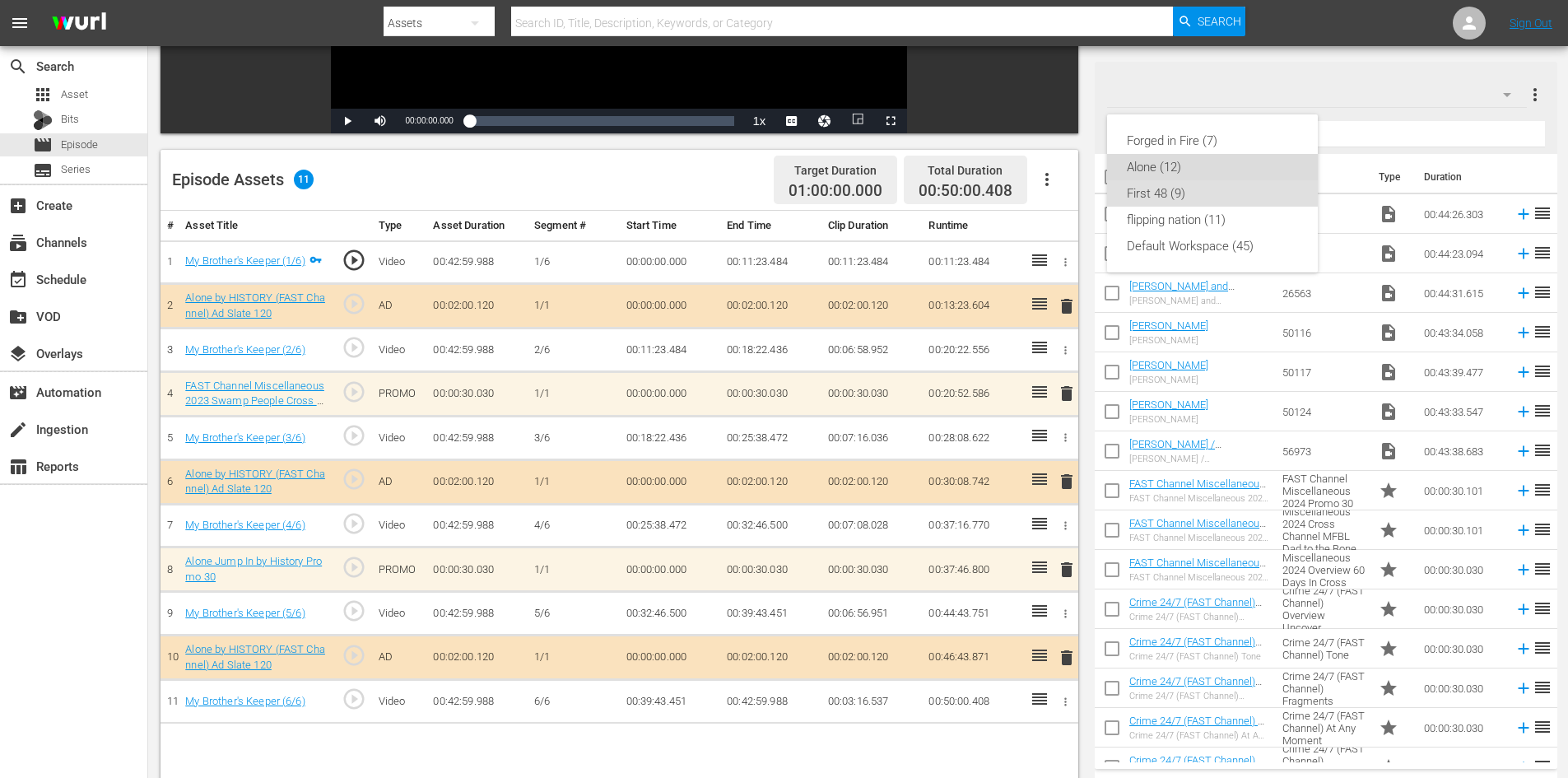 click on "Alone (12)" at bounding box center [1212, 167] 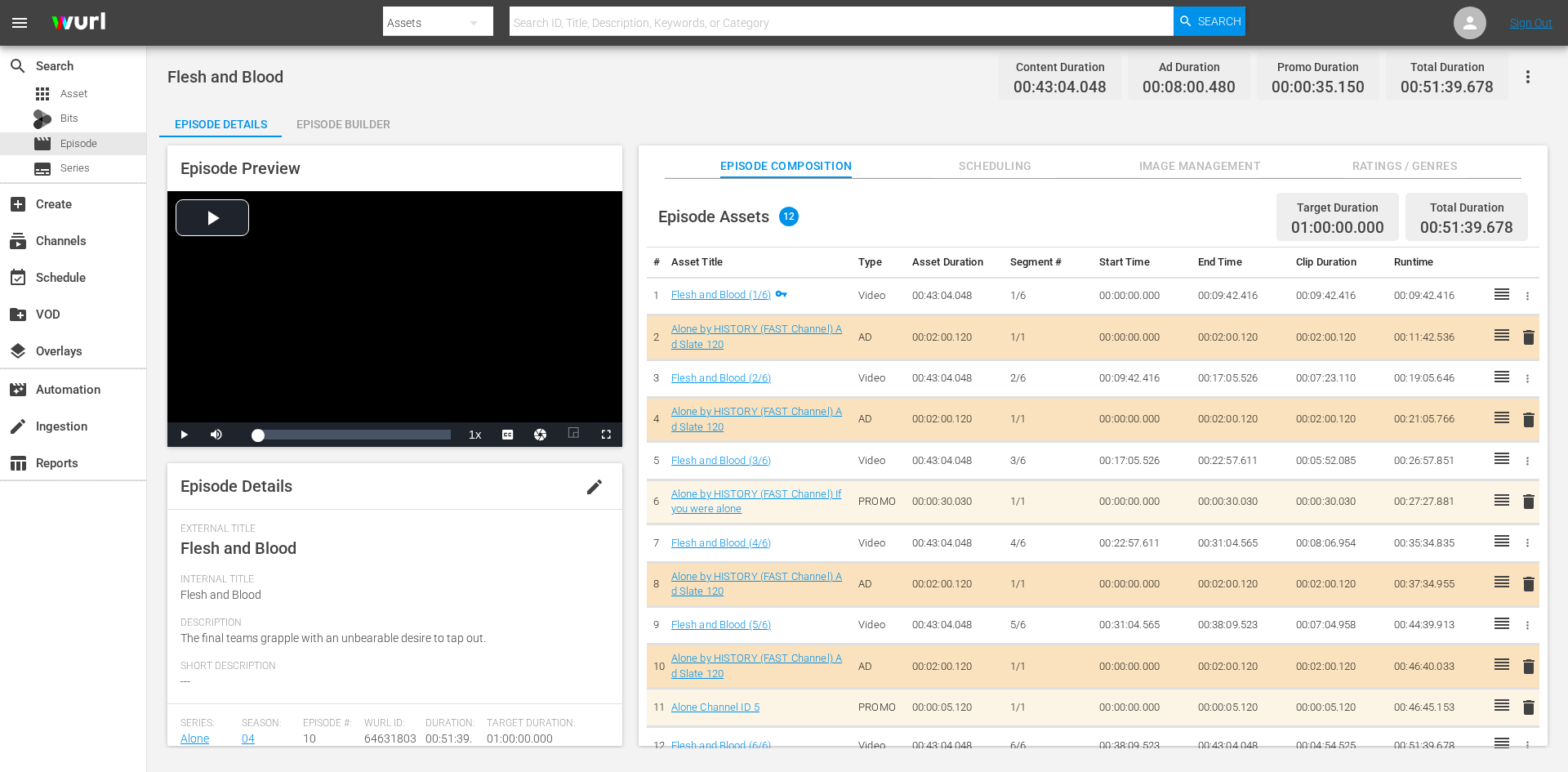 scroll, scrollTop: 0, scrollLeft: 0, axis: both 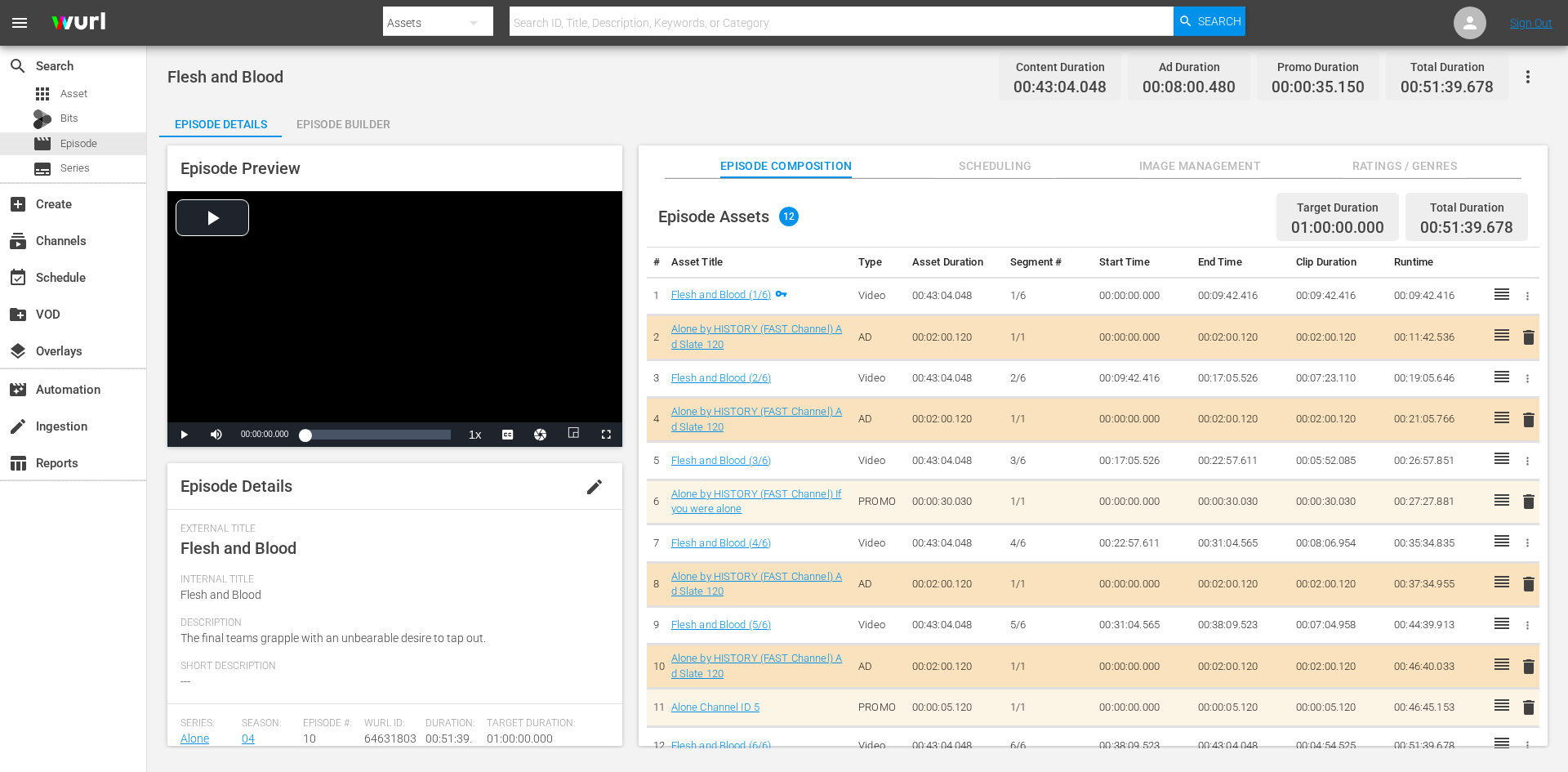 click on "Image Management" at bounding box center (1200, 166) 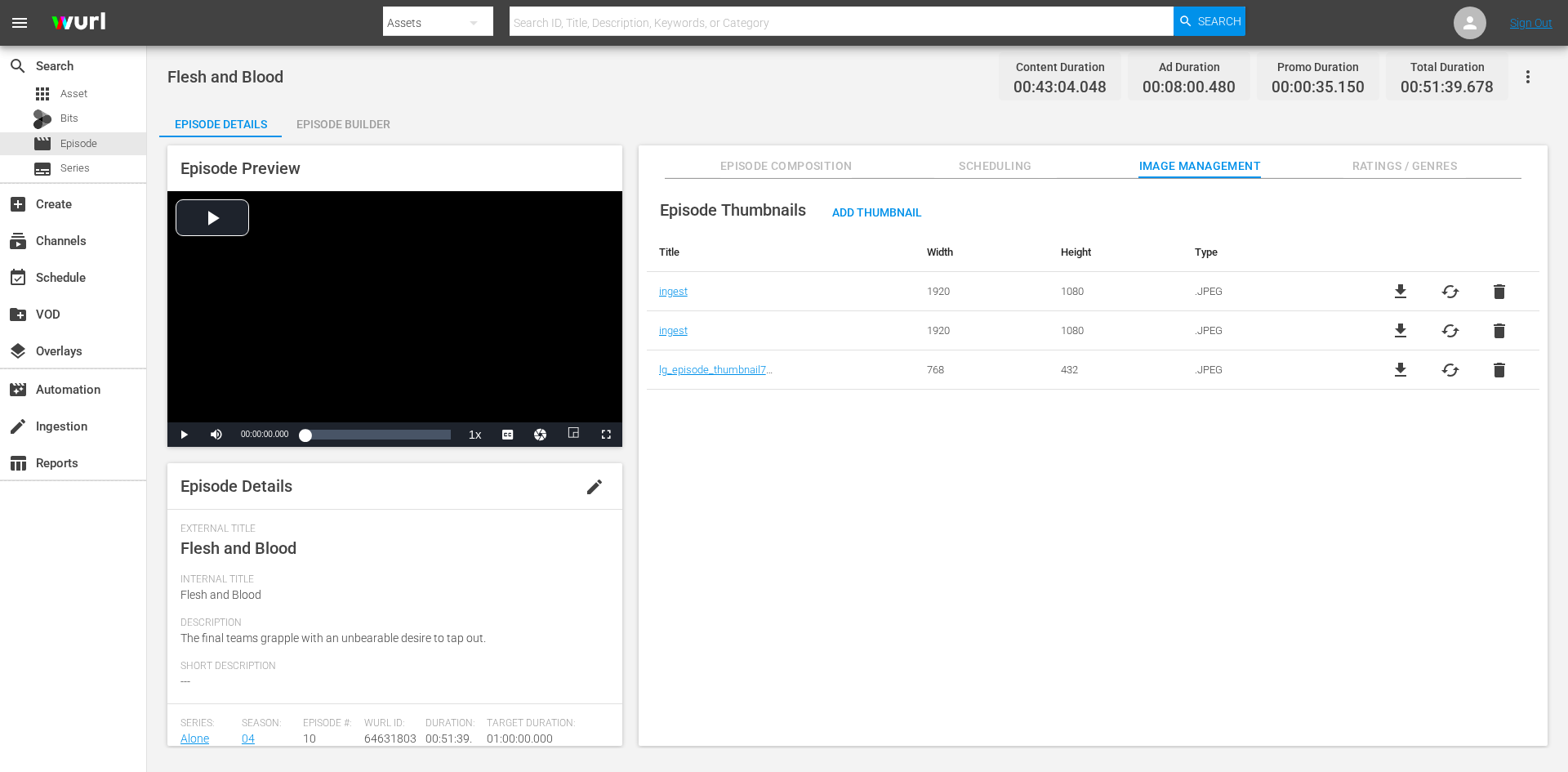 click on "Ratings / Genres" at bounding box center (1405, 166) 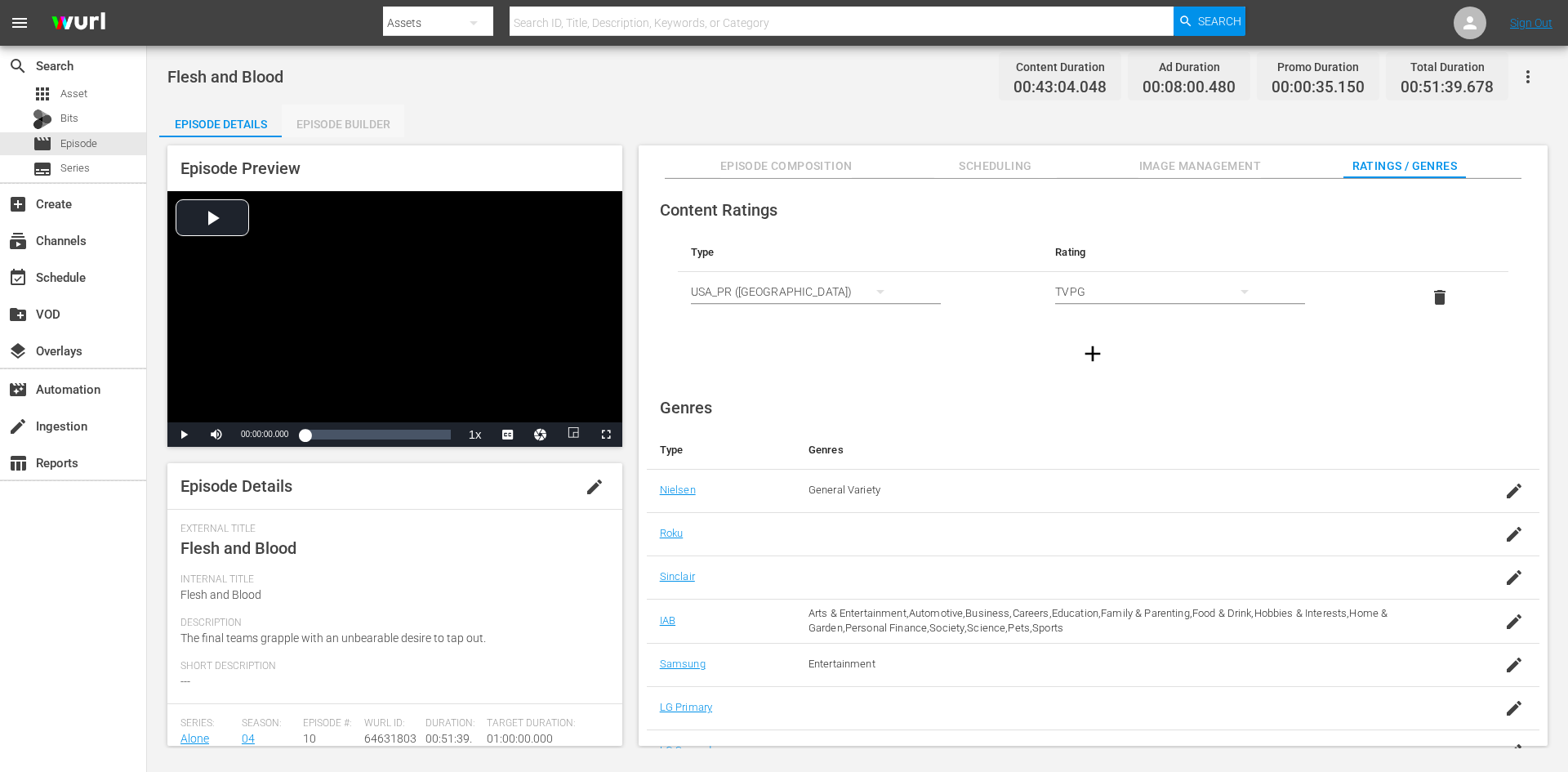 click on "Episode Builder" at bounding box center [343, 124] 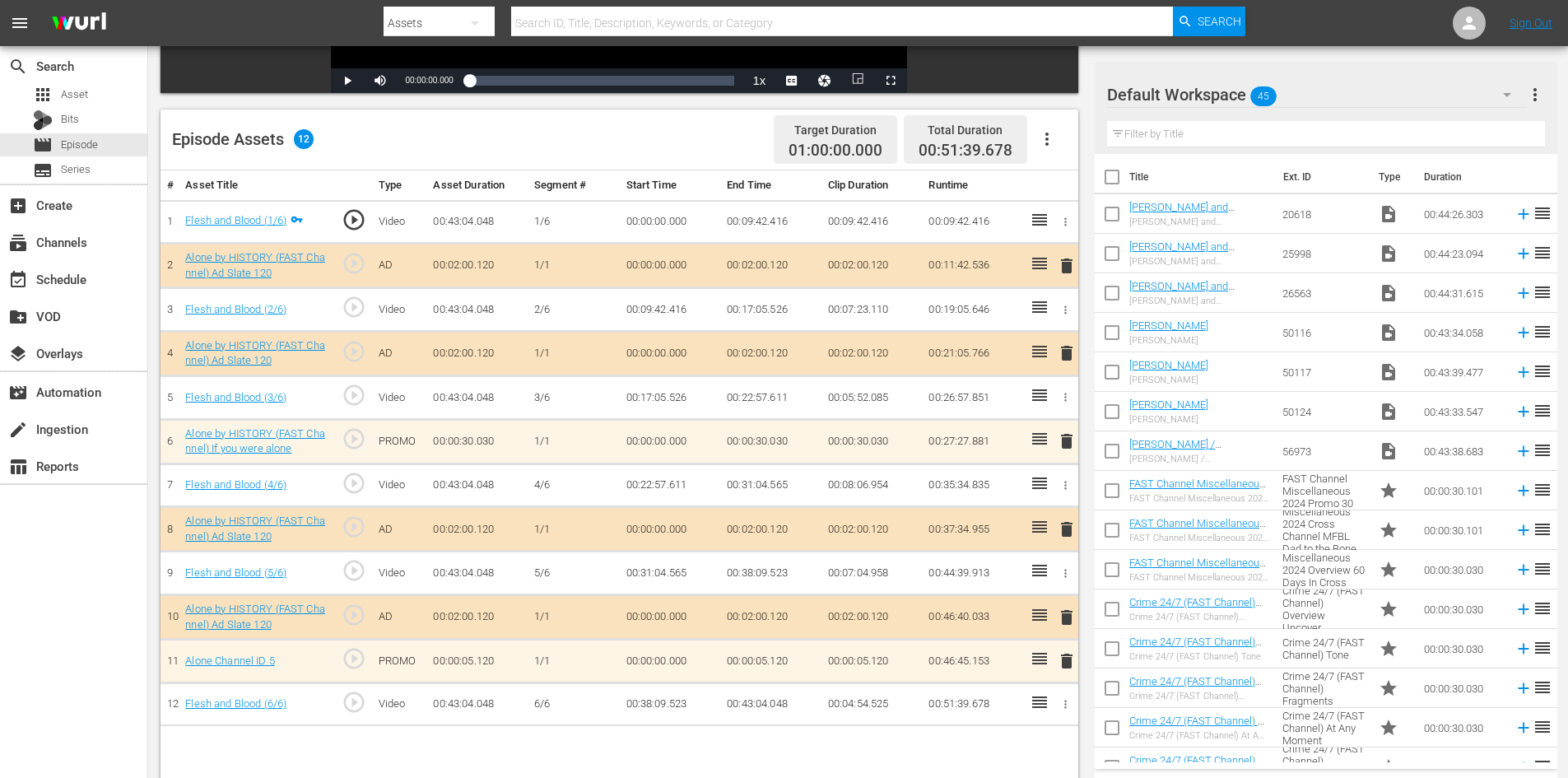 scroll, scrollTop: 412, scrollLeft: 0, axis: vertical 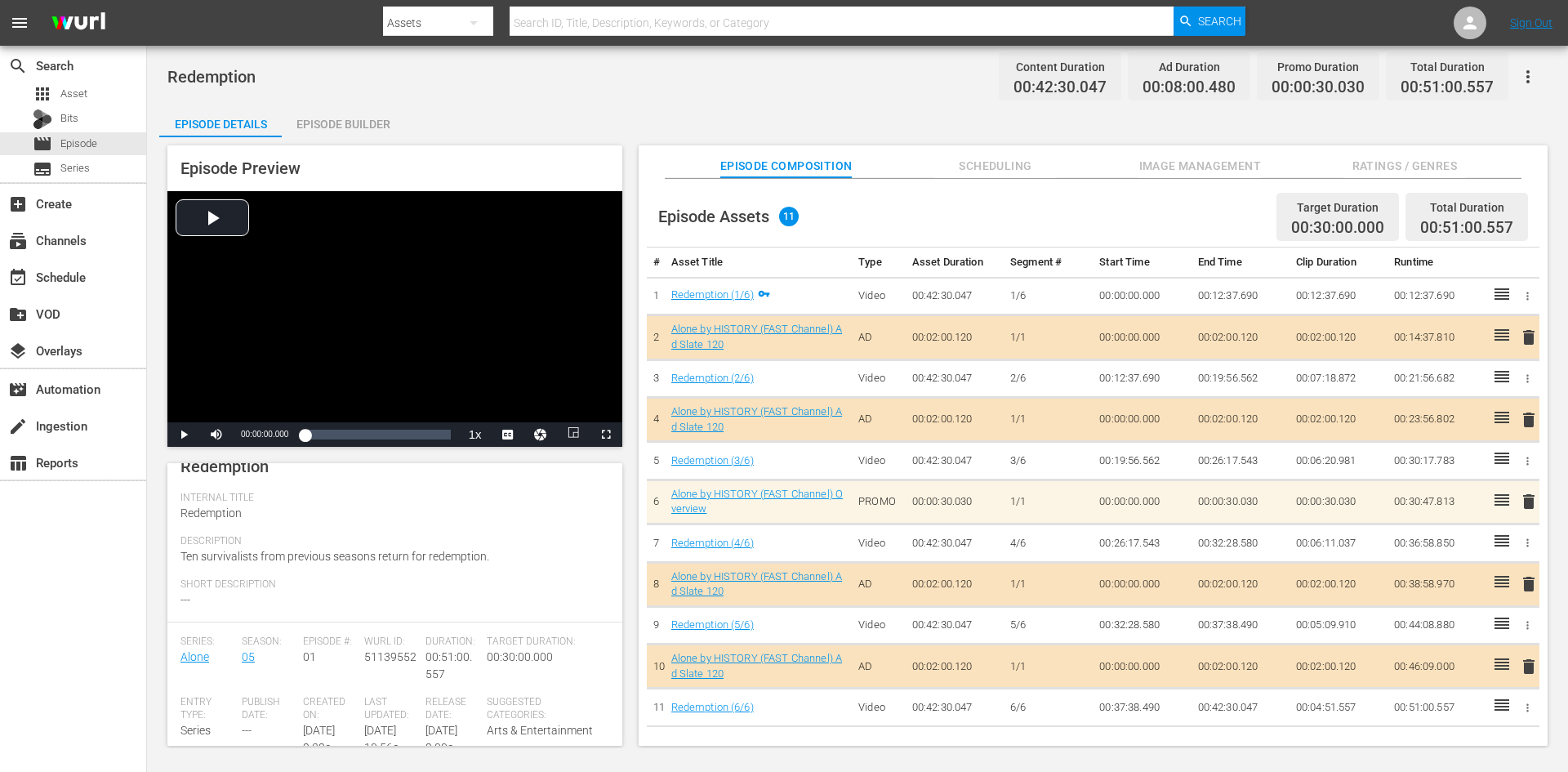 click on "Image Management" at bounding box center (1200, 166) 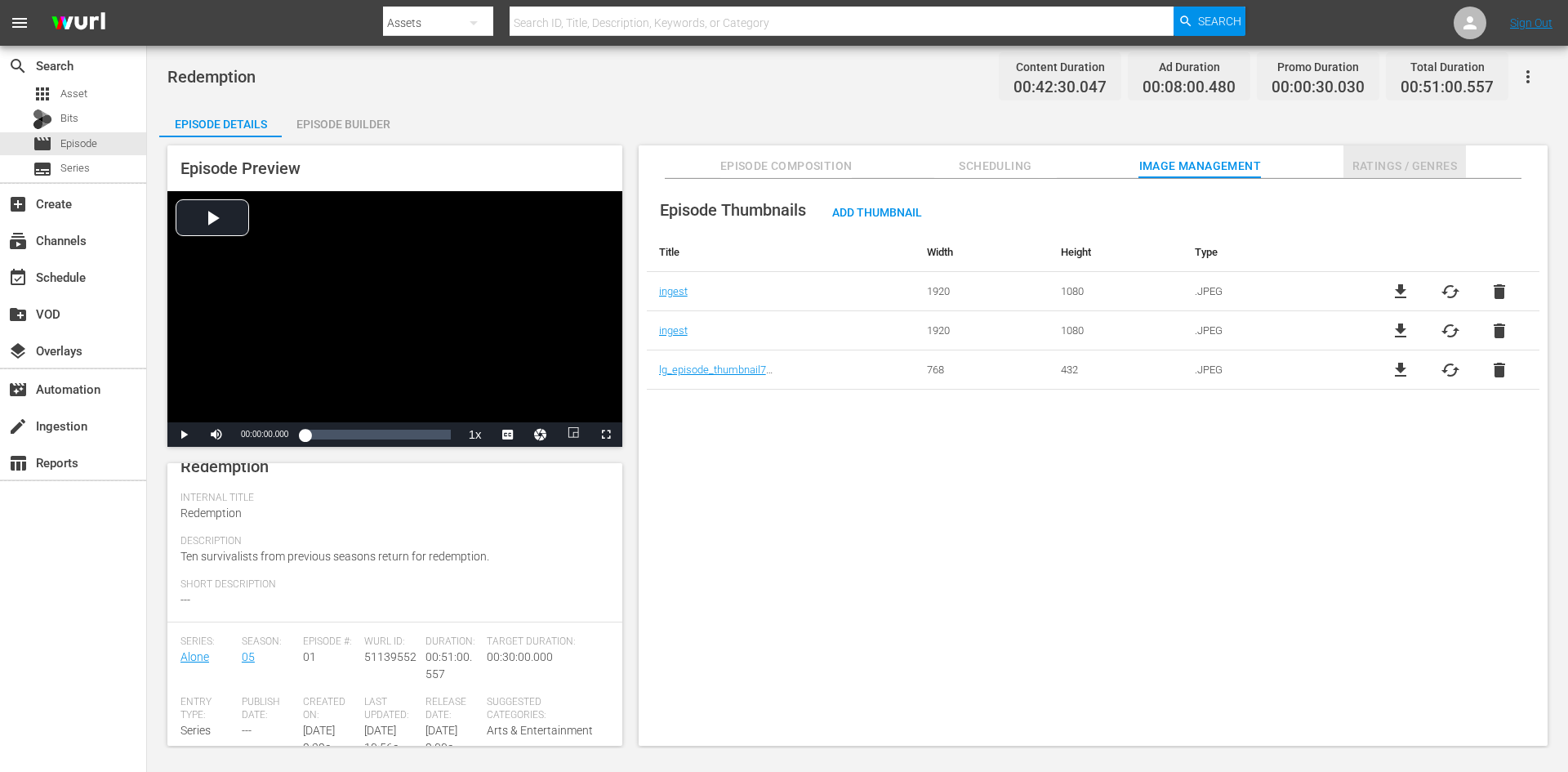 click on "Ratings / Genres" at bounding box center [1405, 162] 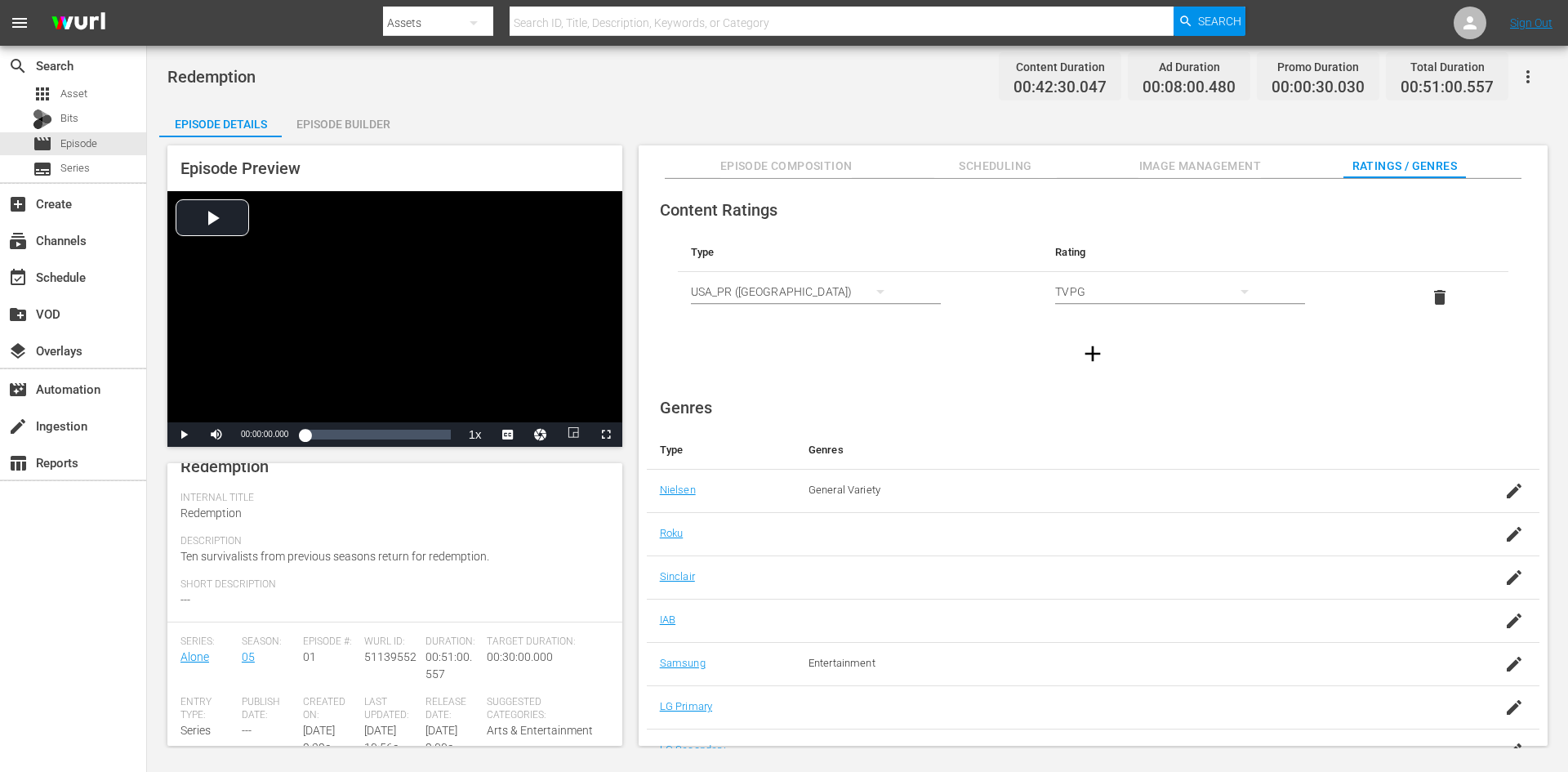 click on "Episode Builder" at bounding box center [343, 124] 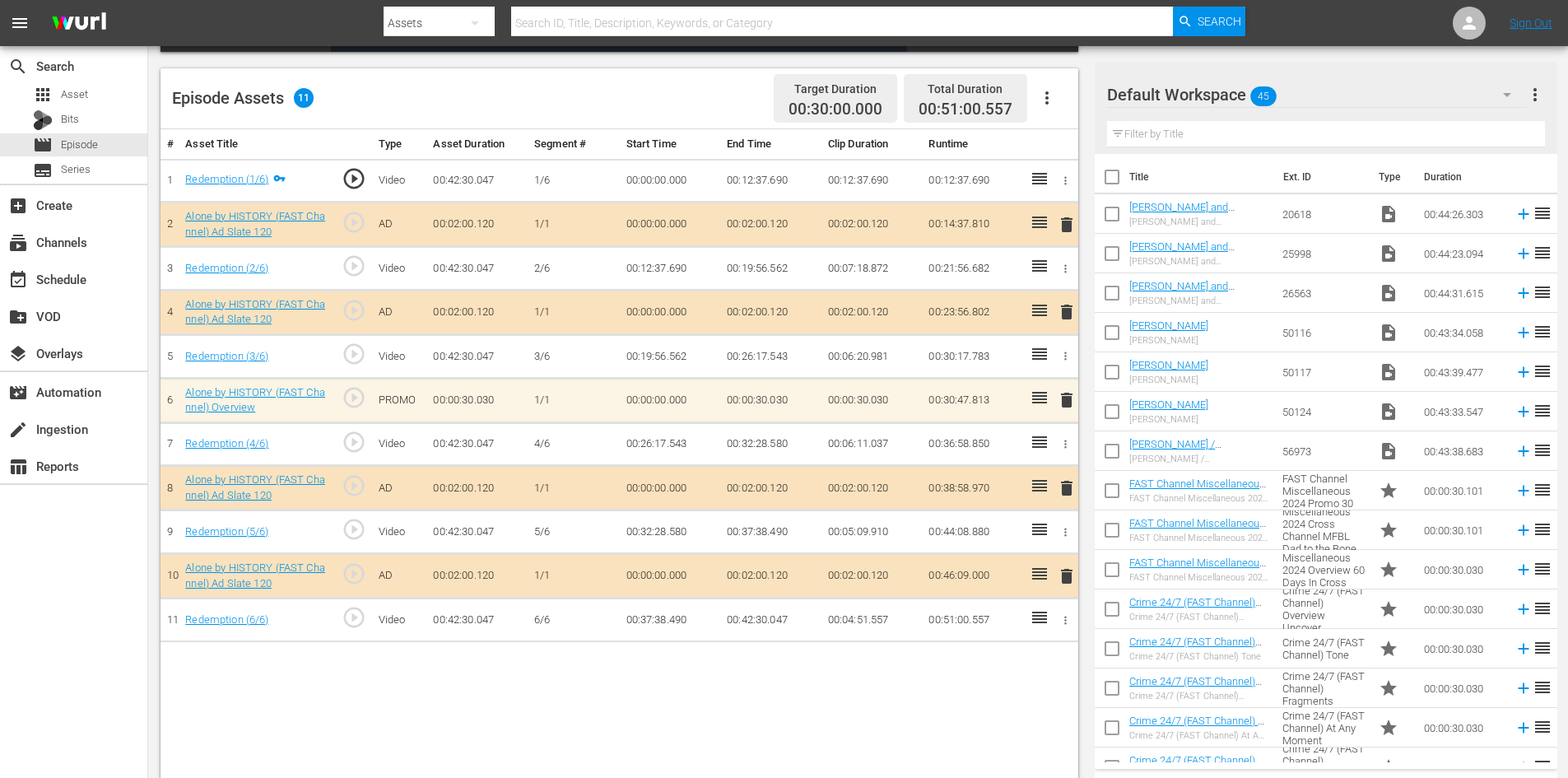 scroll, scrollTop: 412, scrollLeft: 0, axis: vertical 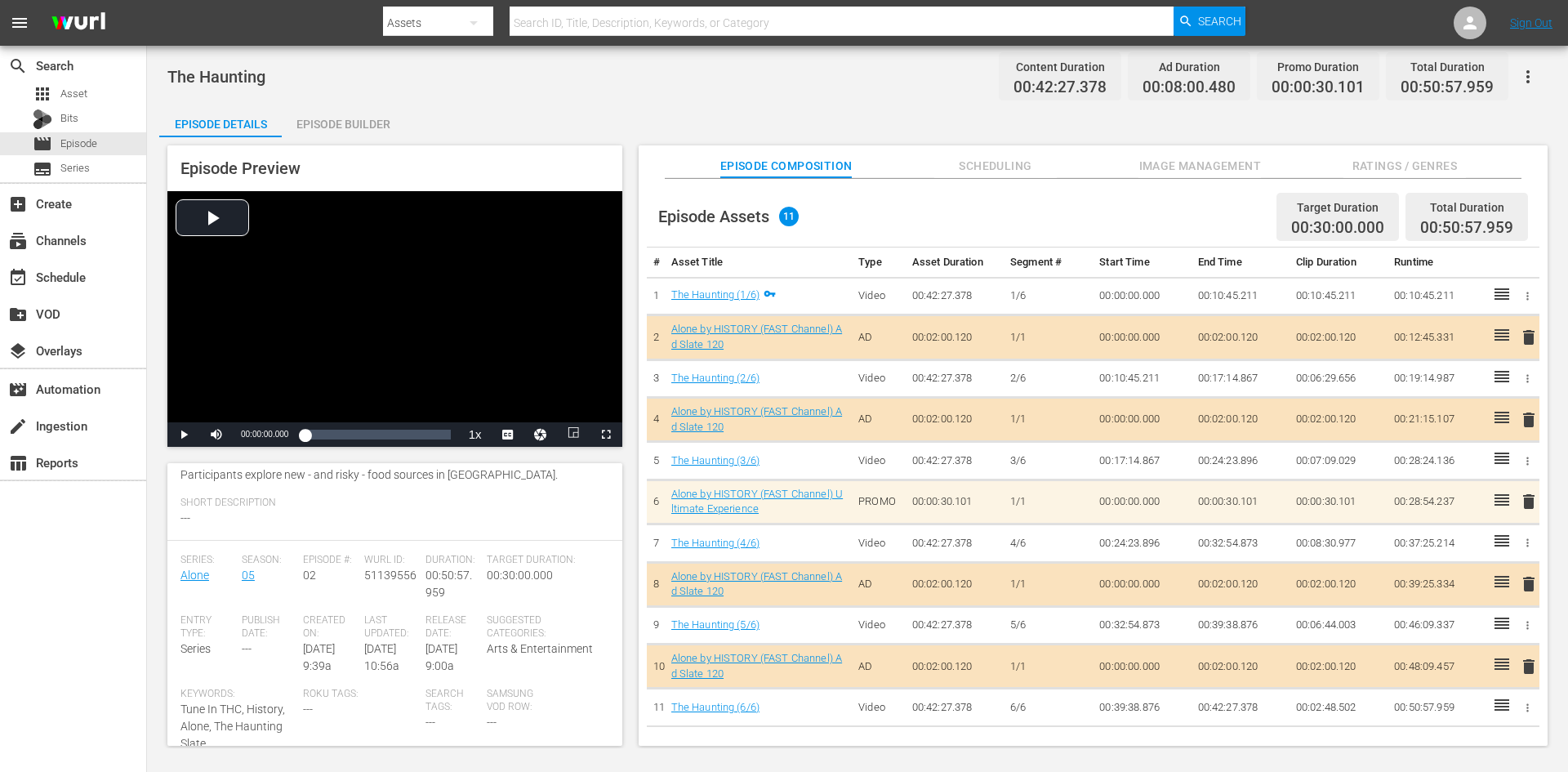 click on "Image Management" at bounding box center (1200, 166) 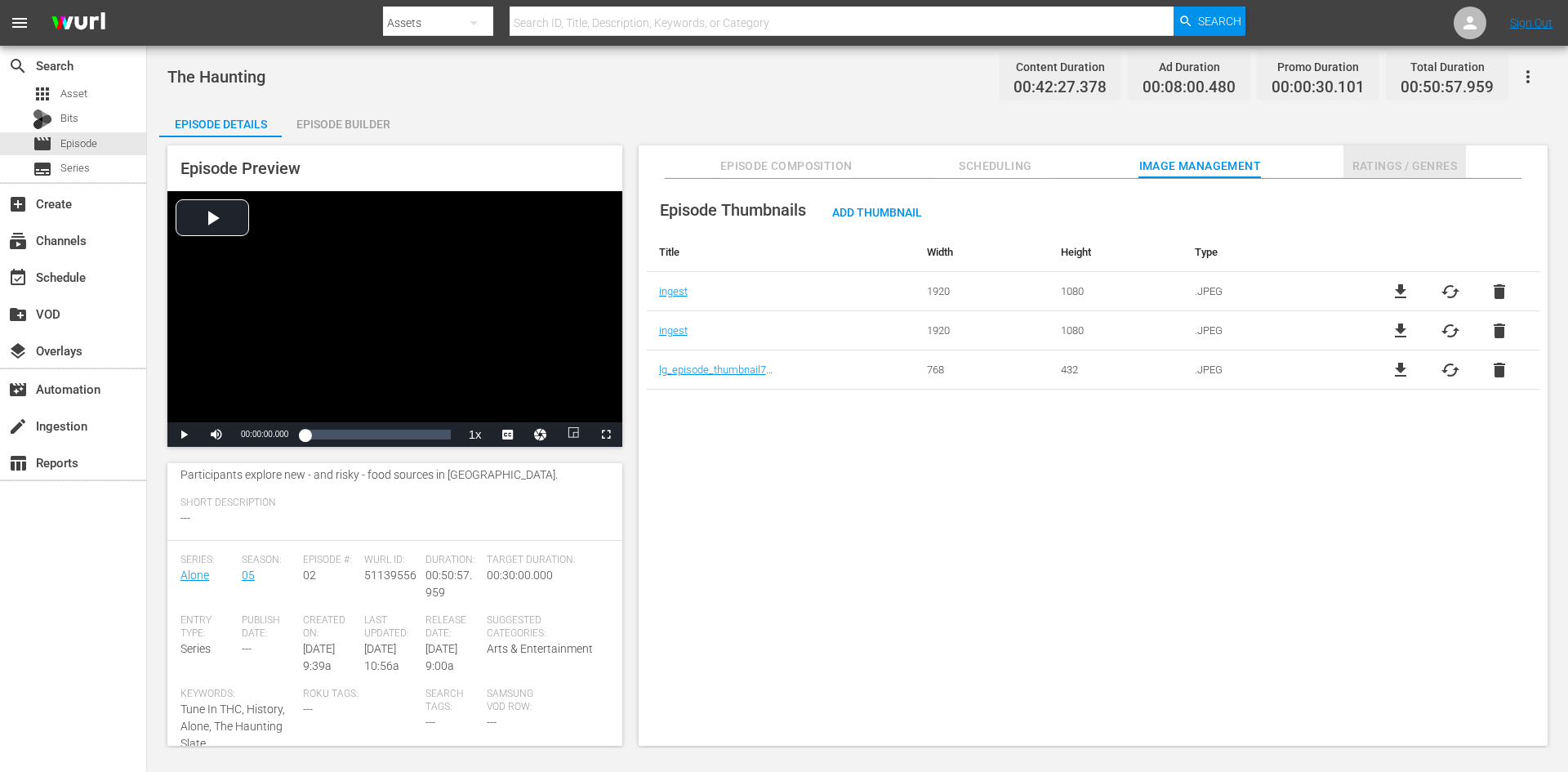 click on "Ratings / Genres" at bounding box center (1405, 166) 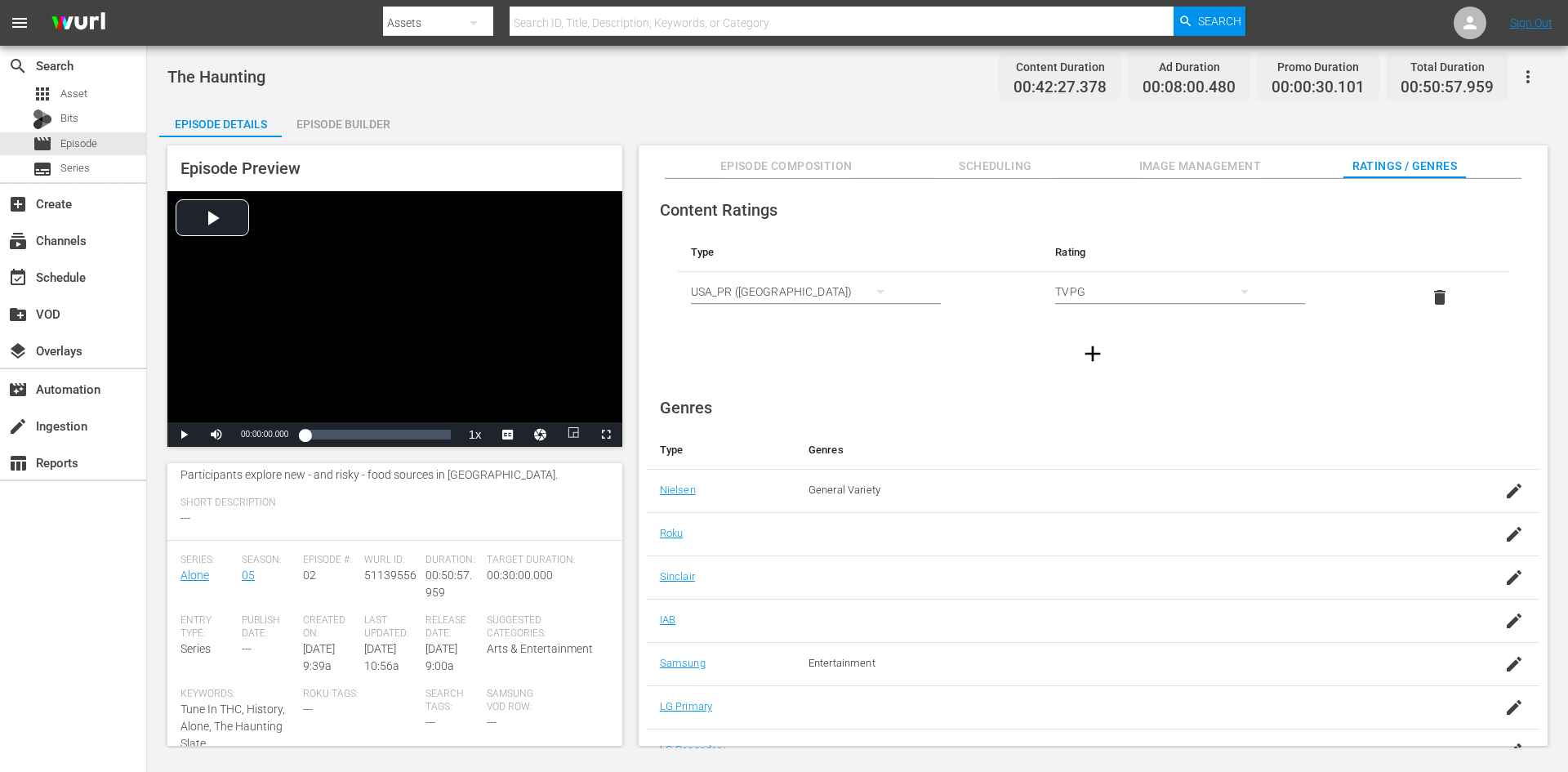 click on "Episode Builder" at bounding box center (343, 124) 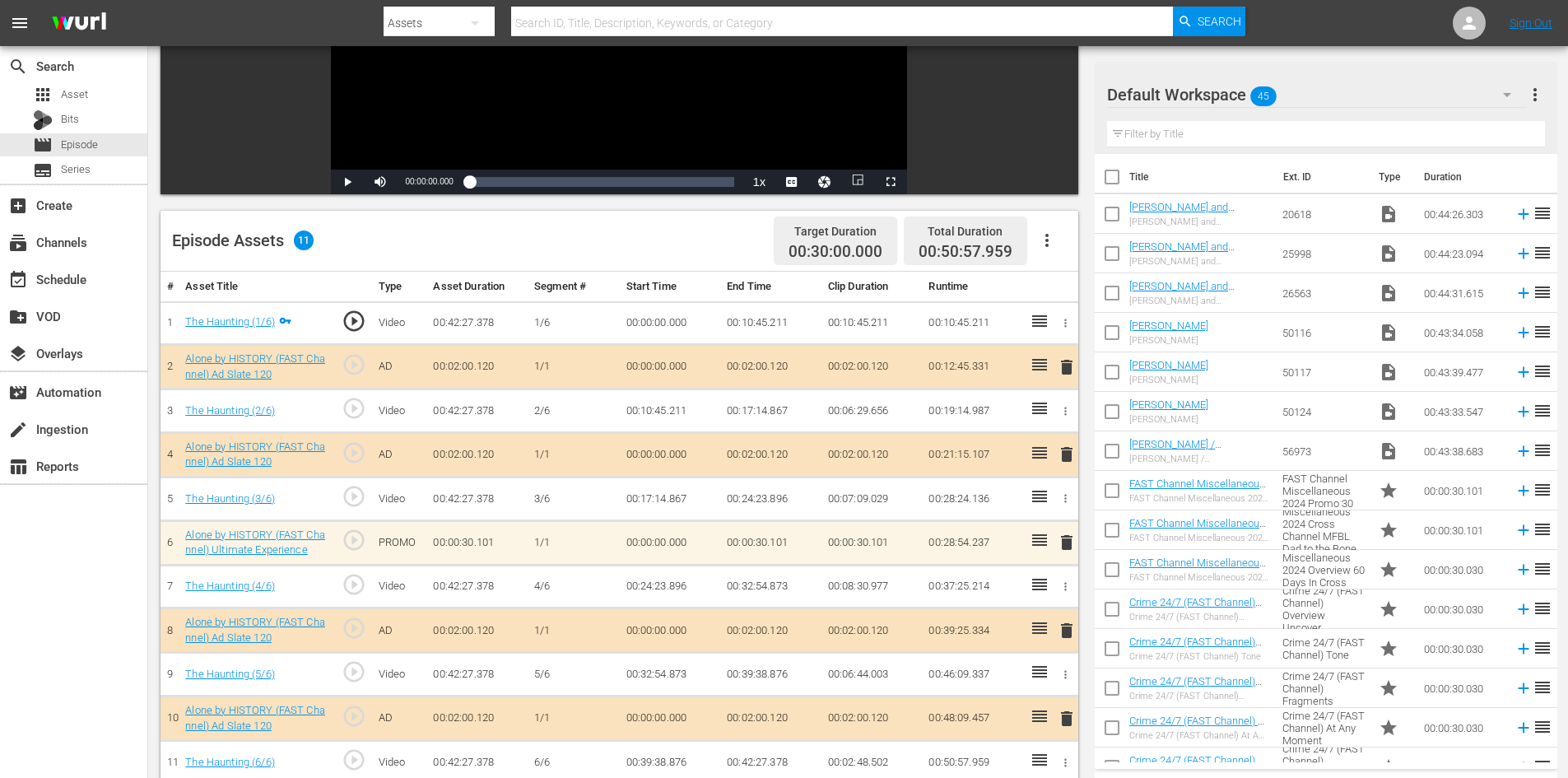 scroll, scrollTop: 412, scrollLeft: 0, axis: vertical 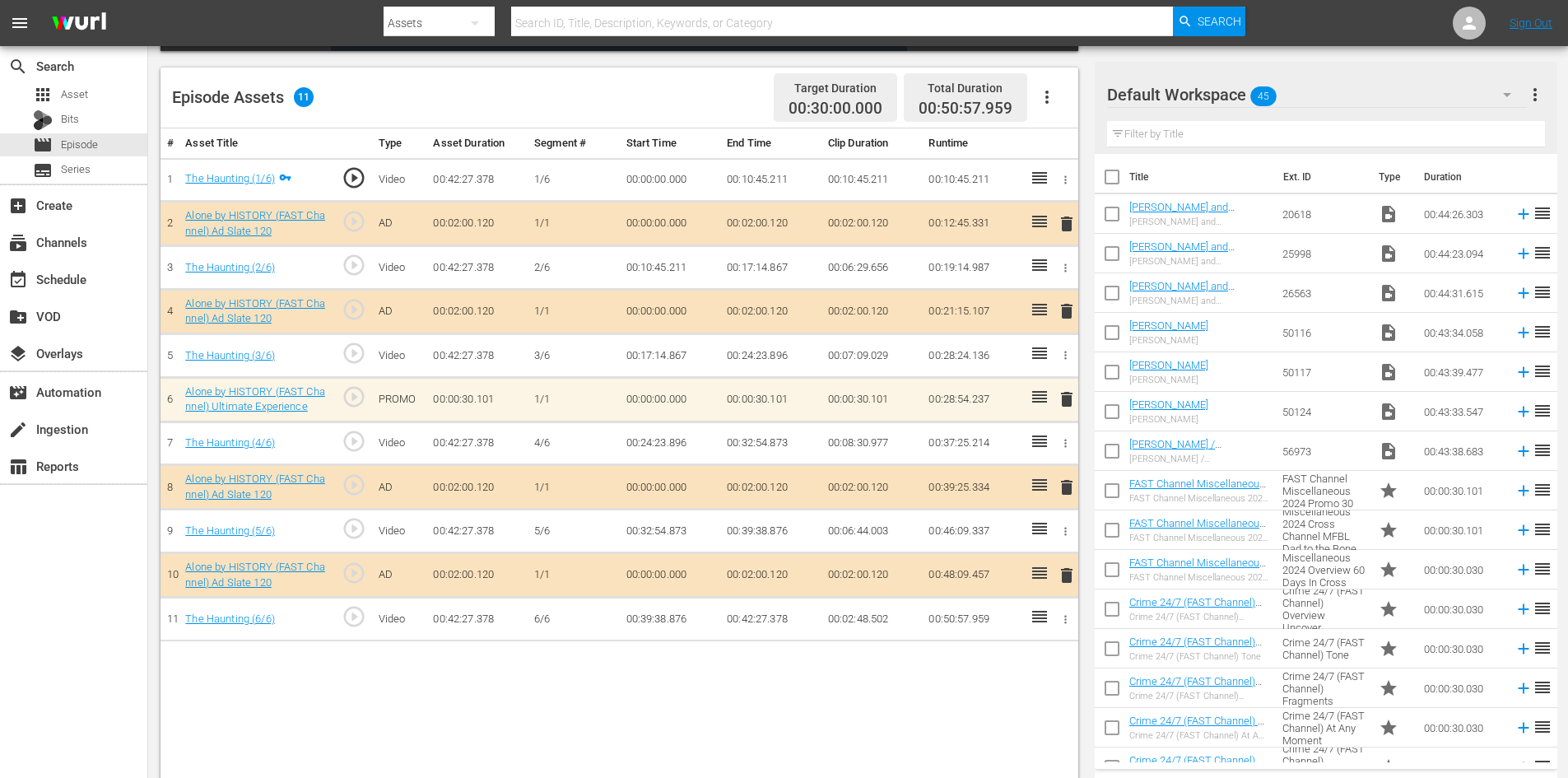 click 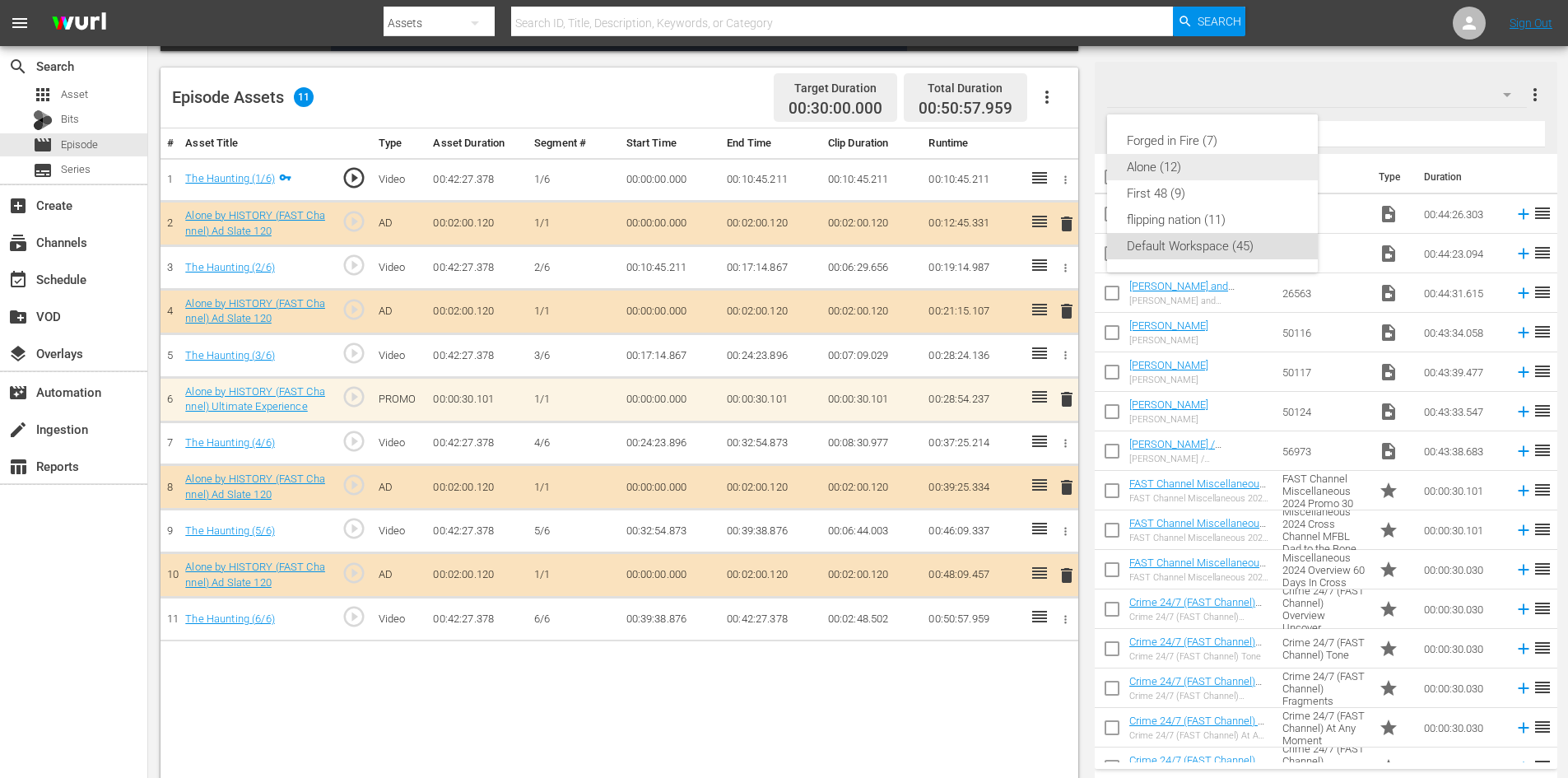 click on "Alone (12)" at bounding box center (1212, 167) 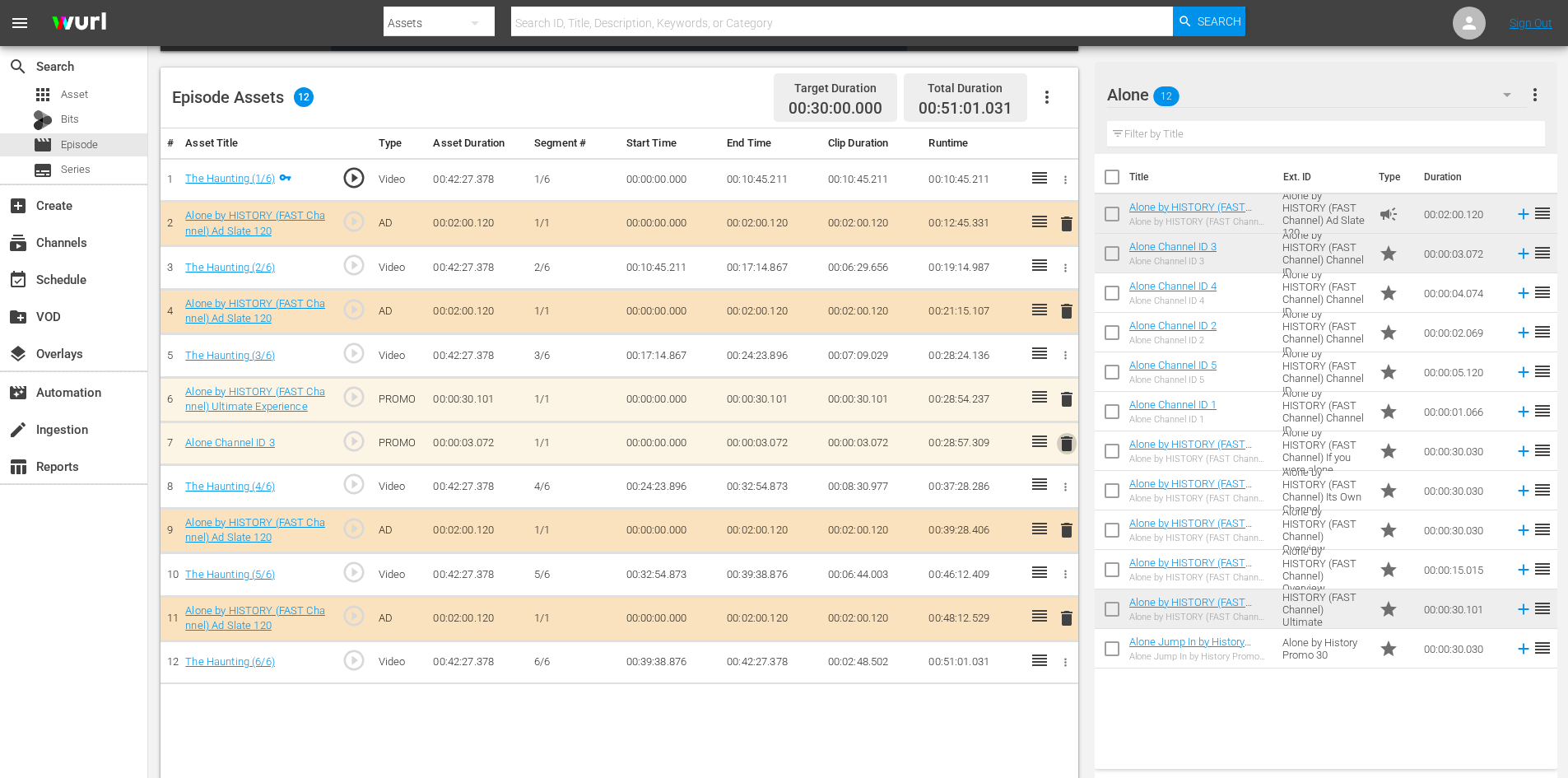 click on "delete" at bounding box center (1067, 444) 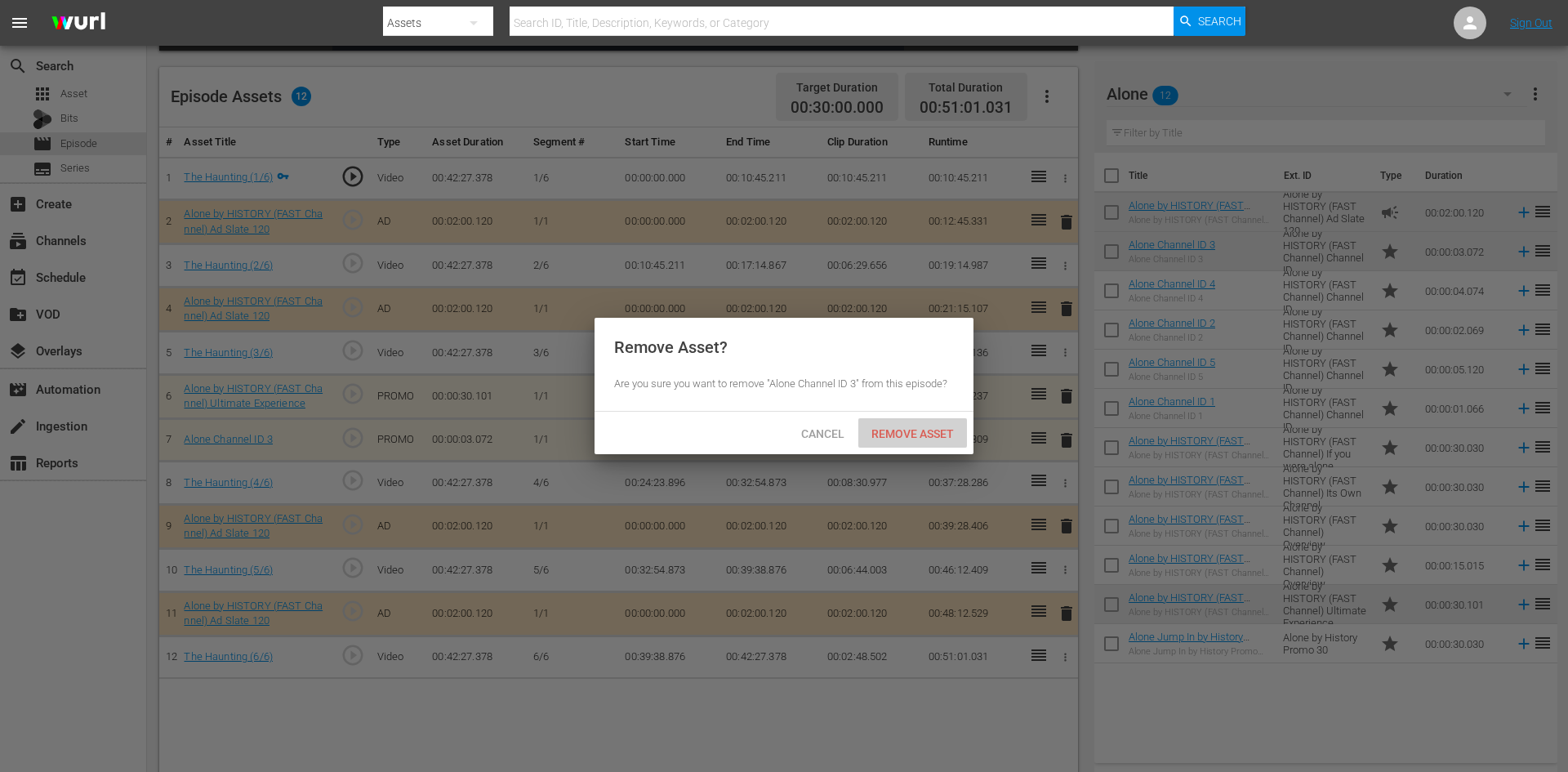 click on "Remove Asset" at bounding box center (912, 434) 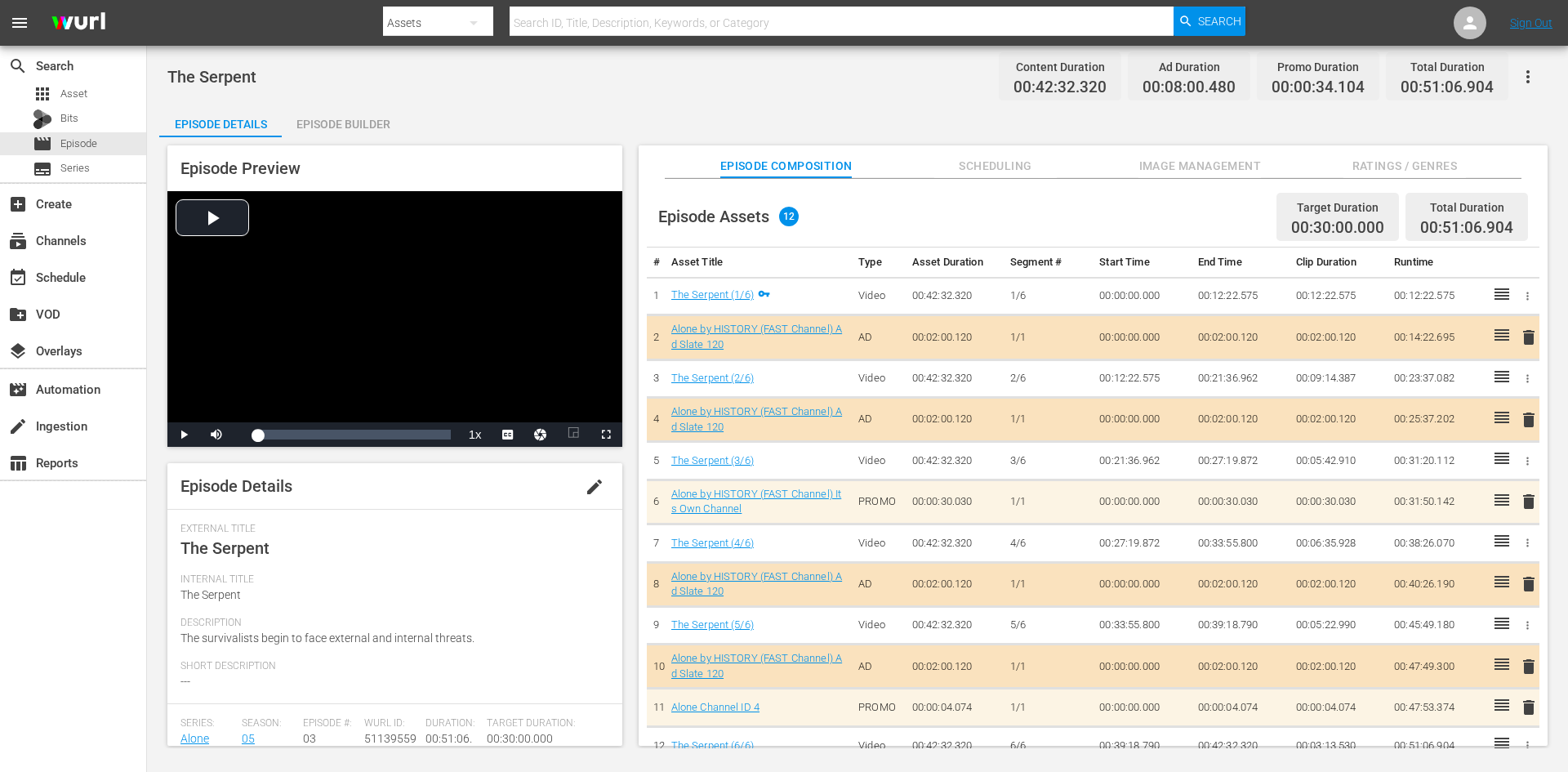scroll, scrollTop: 0, scrollLeft: 0, axis: both 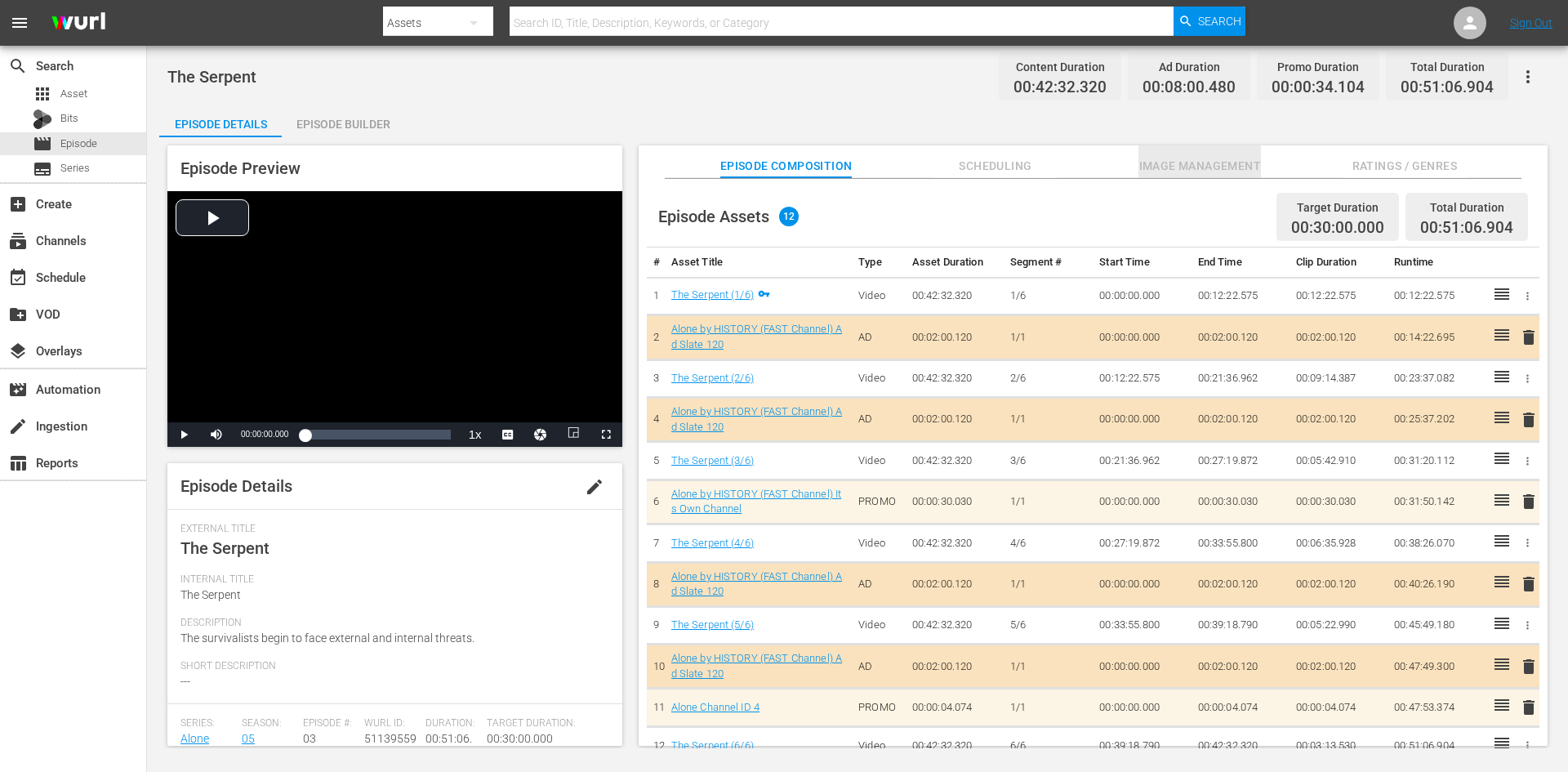 click on "Image Management" at bounding box center [1200, 166] 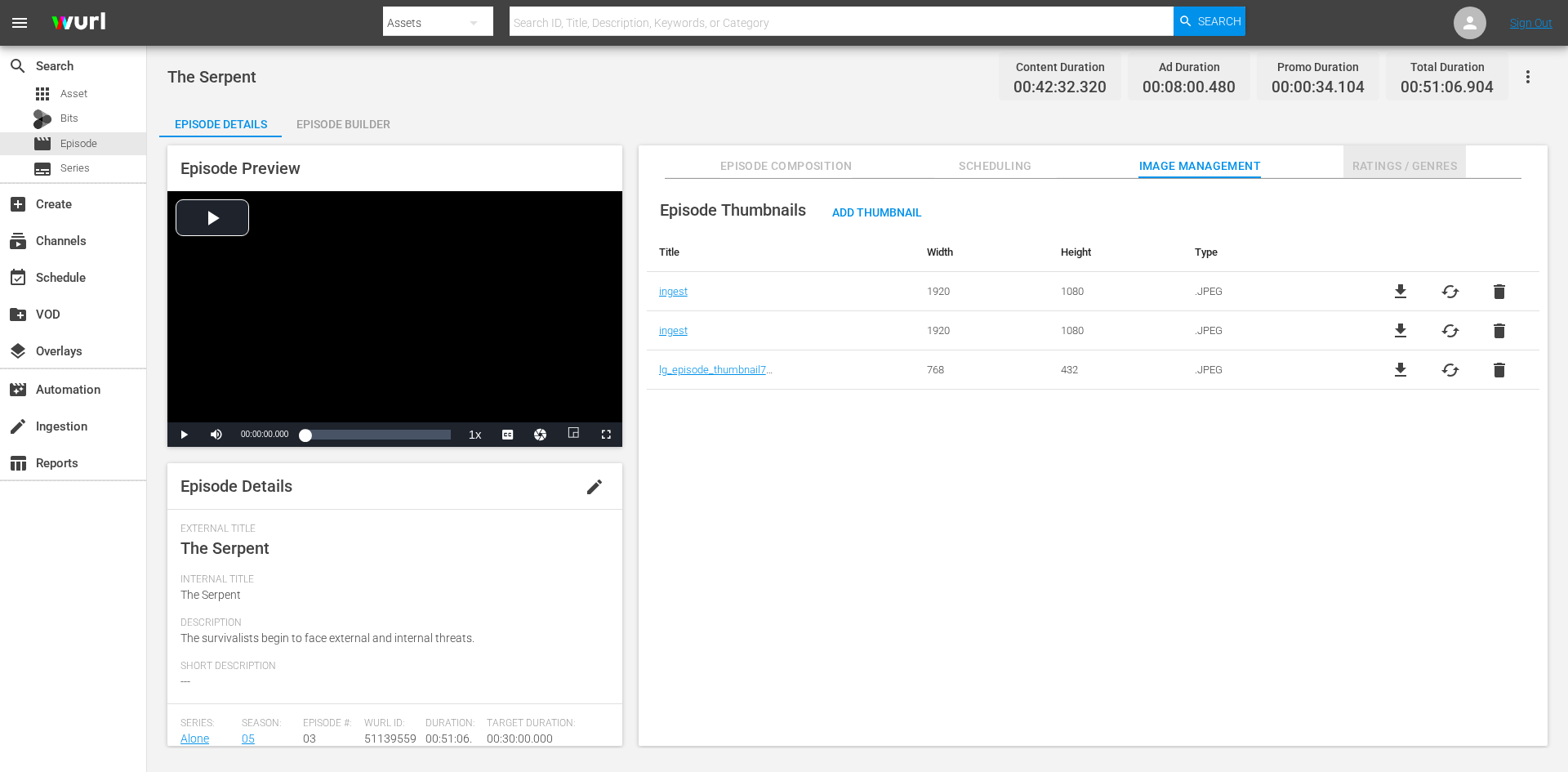 click on "Ratings / Genres" at bounding box center (1405, 166) 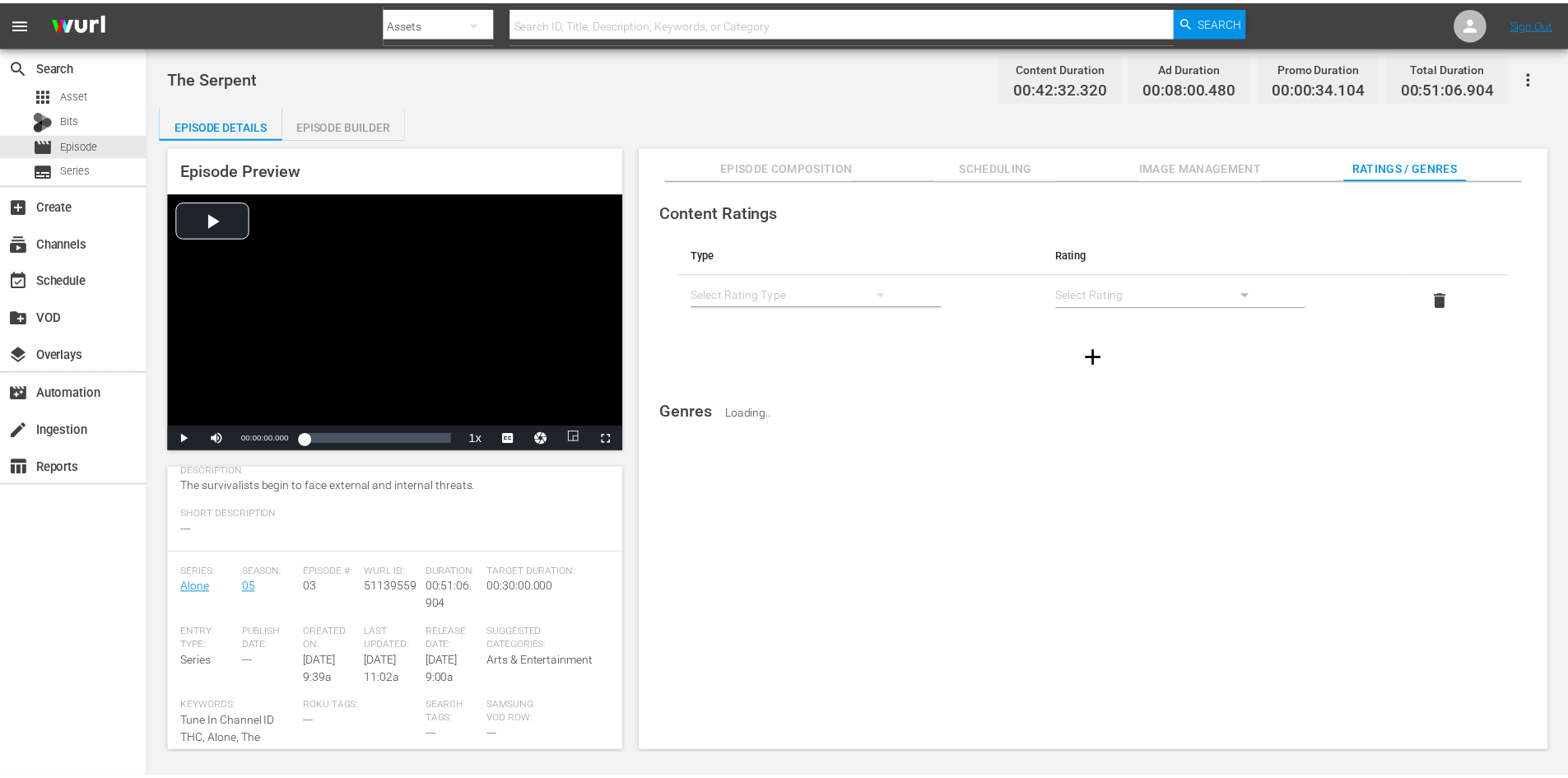 scroll, scrollTop: 165, scrollLeft: 0, axis: vertical 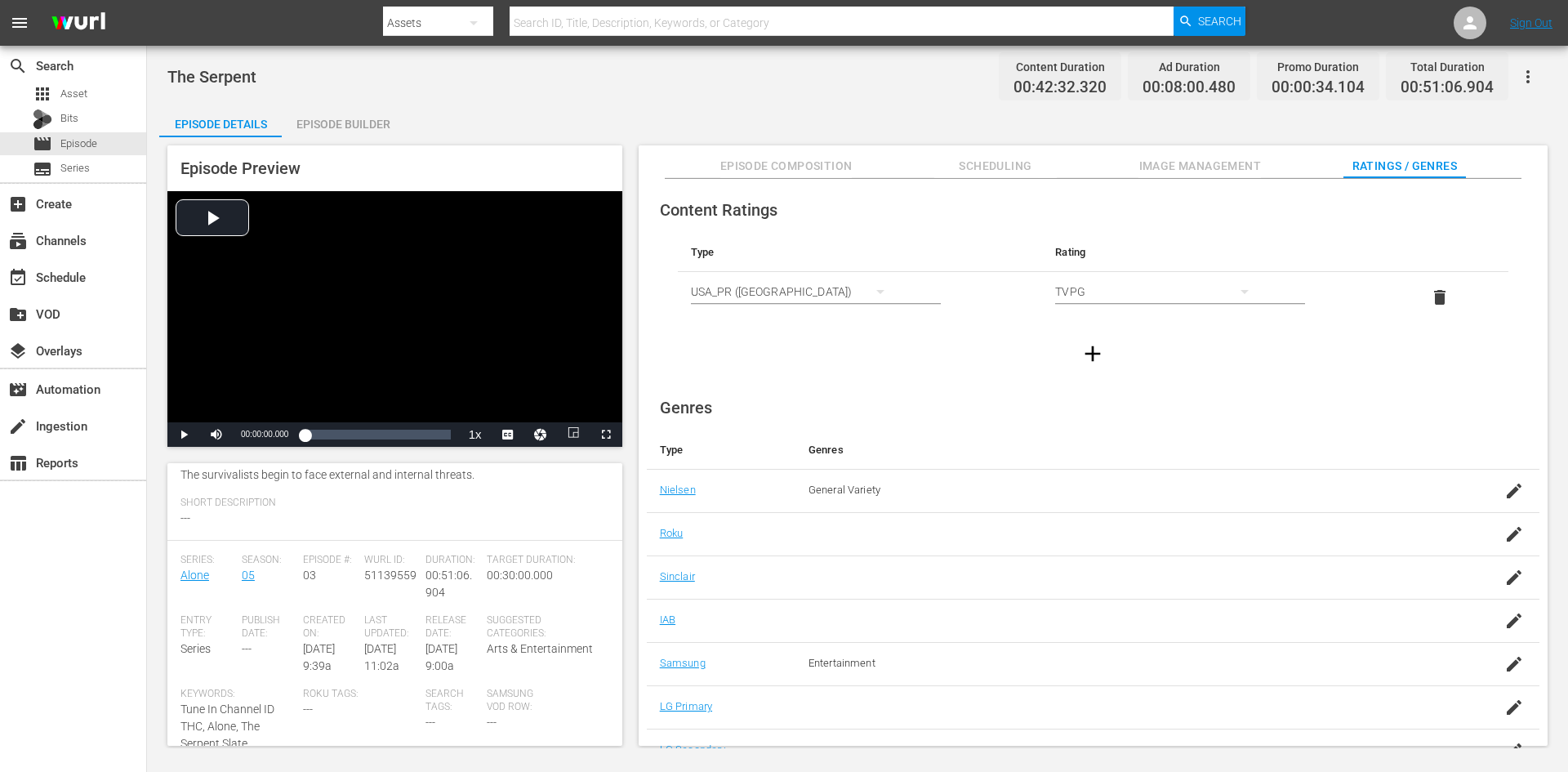 click on "Episode Builder" at bounding box center (343, 124) 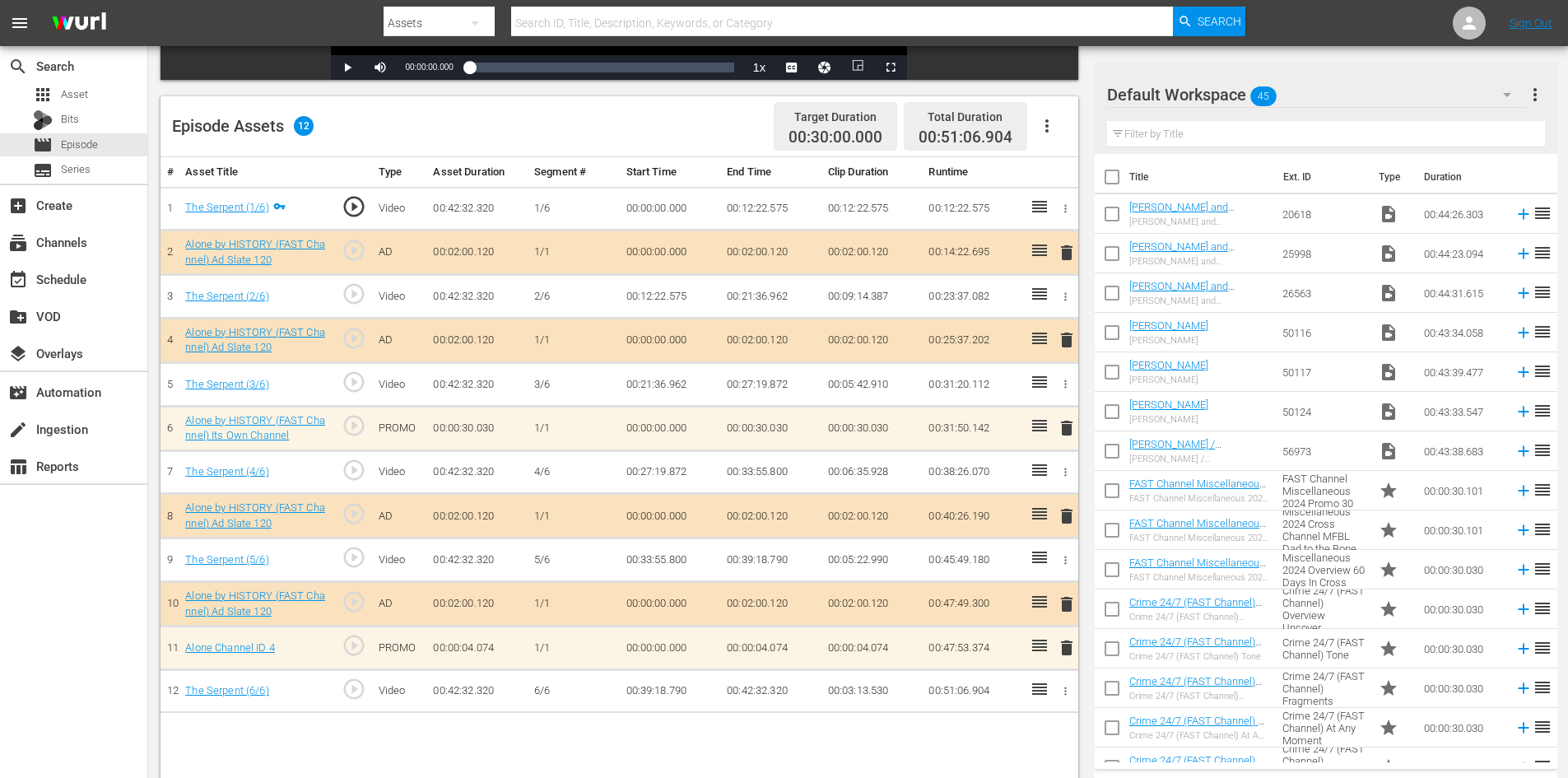 scroll, scrollTop: 412, scrollLeft: 0, axis: vertical 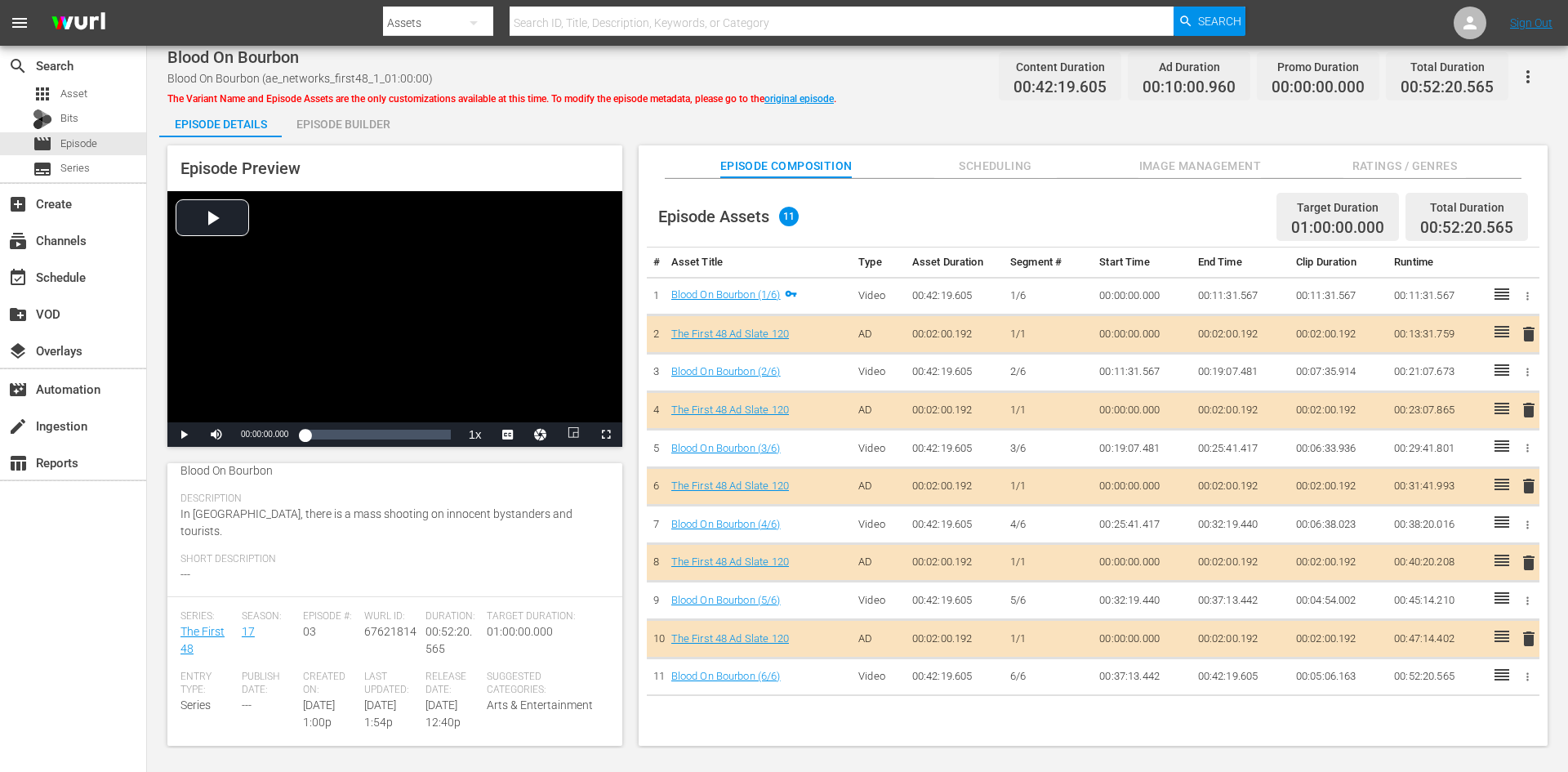 click on "Image Management" at bounding box center (1200, 166) 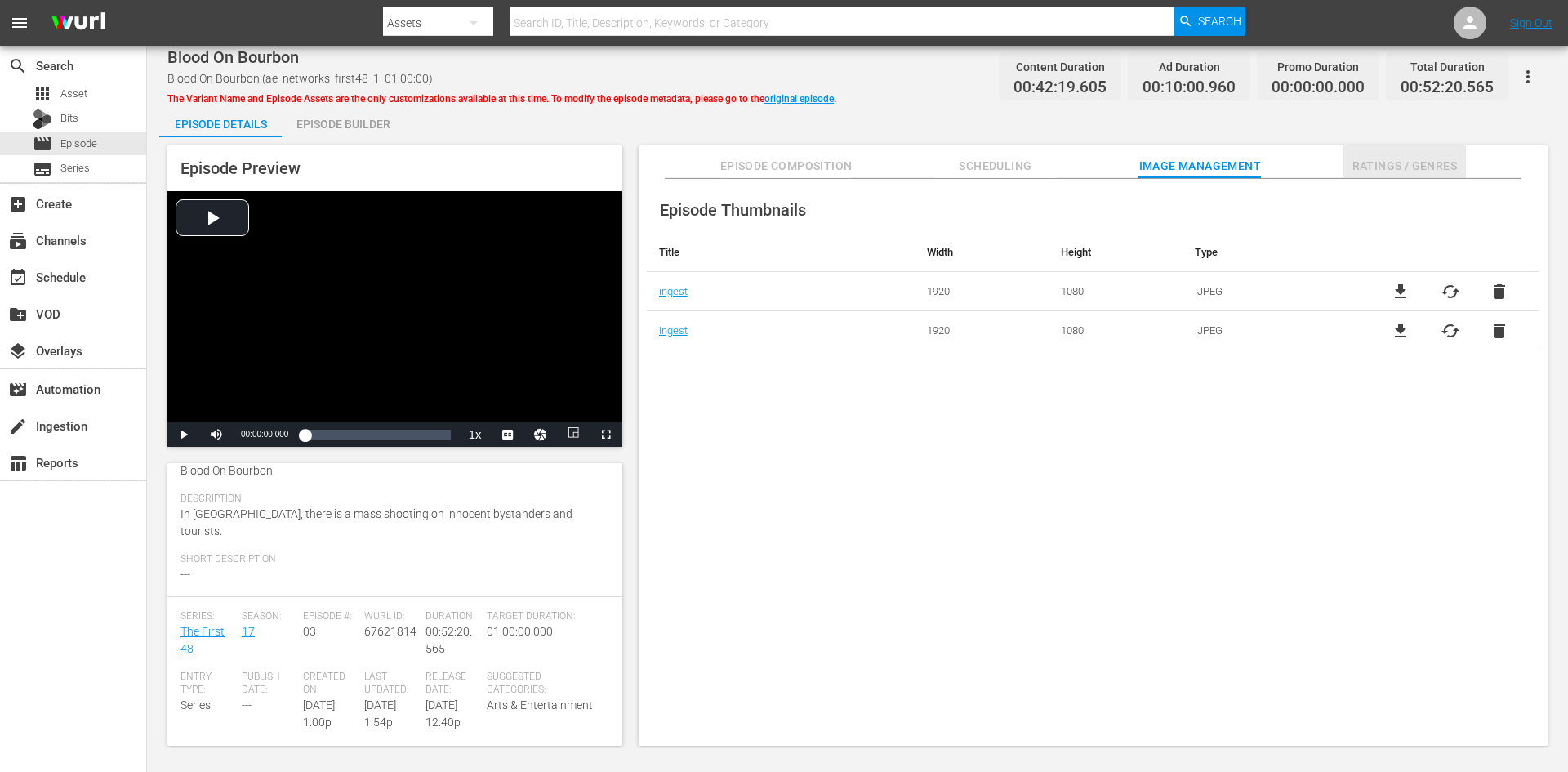 click on "Ratings / Genres" at bounding box center (1405, 166) 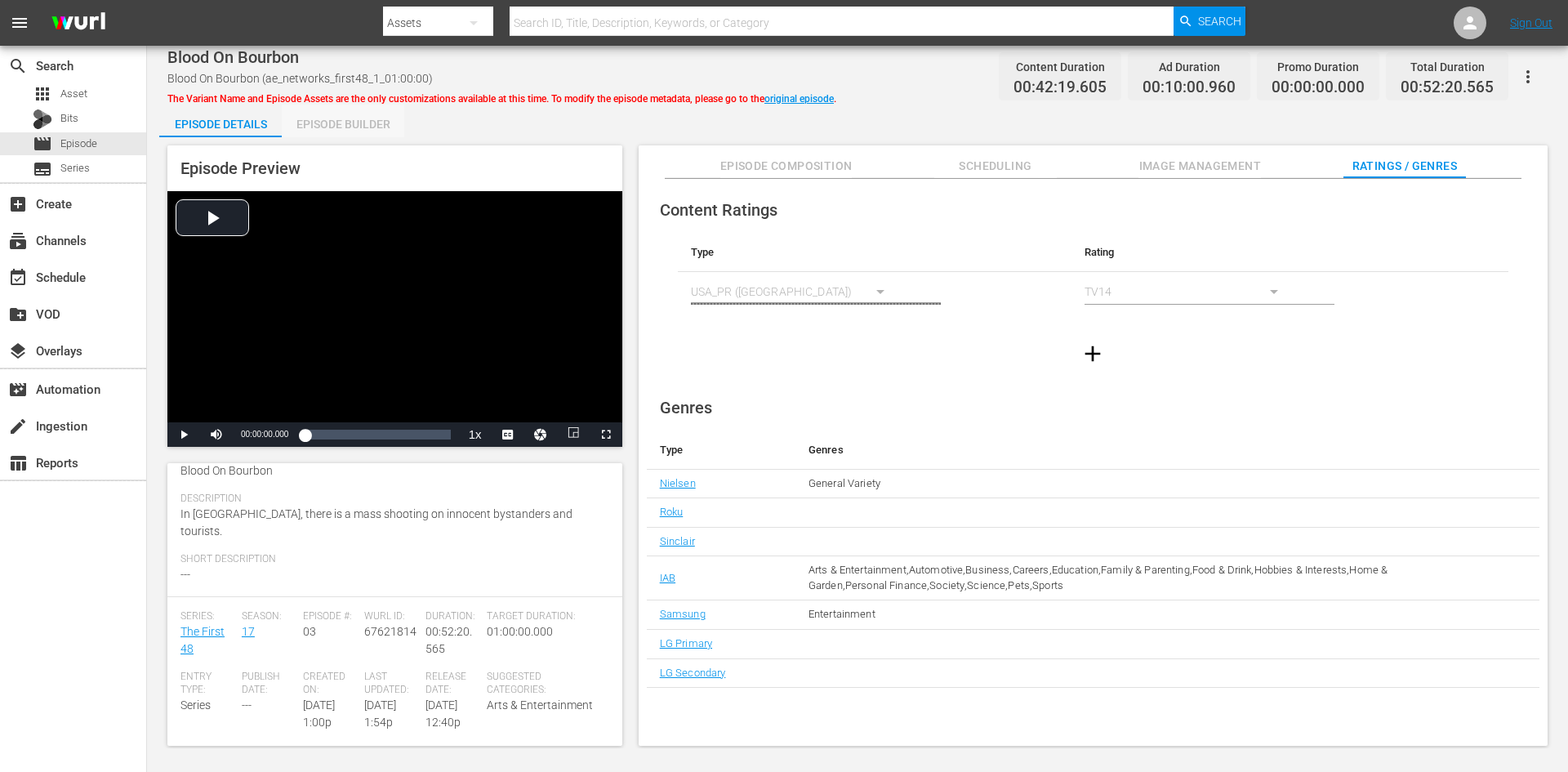 click on "Episode Builder" at bounding box center [343, 124] 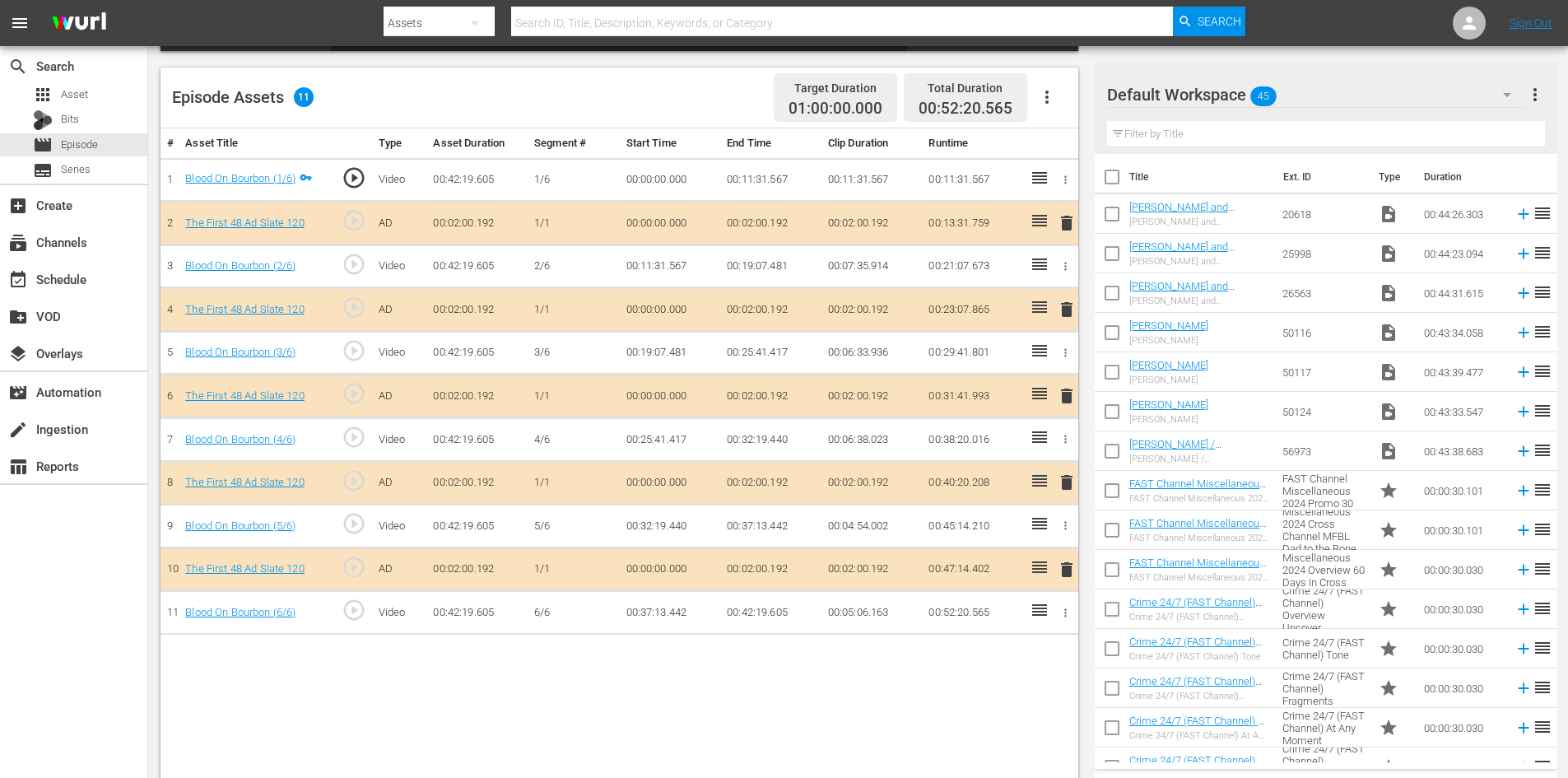 scroll, scrollTop: 329, scrollLeft: 0, axis: vertical 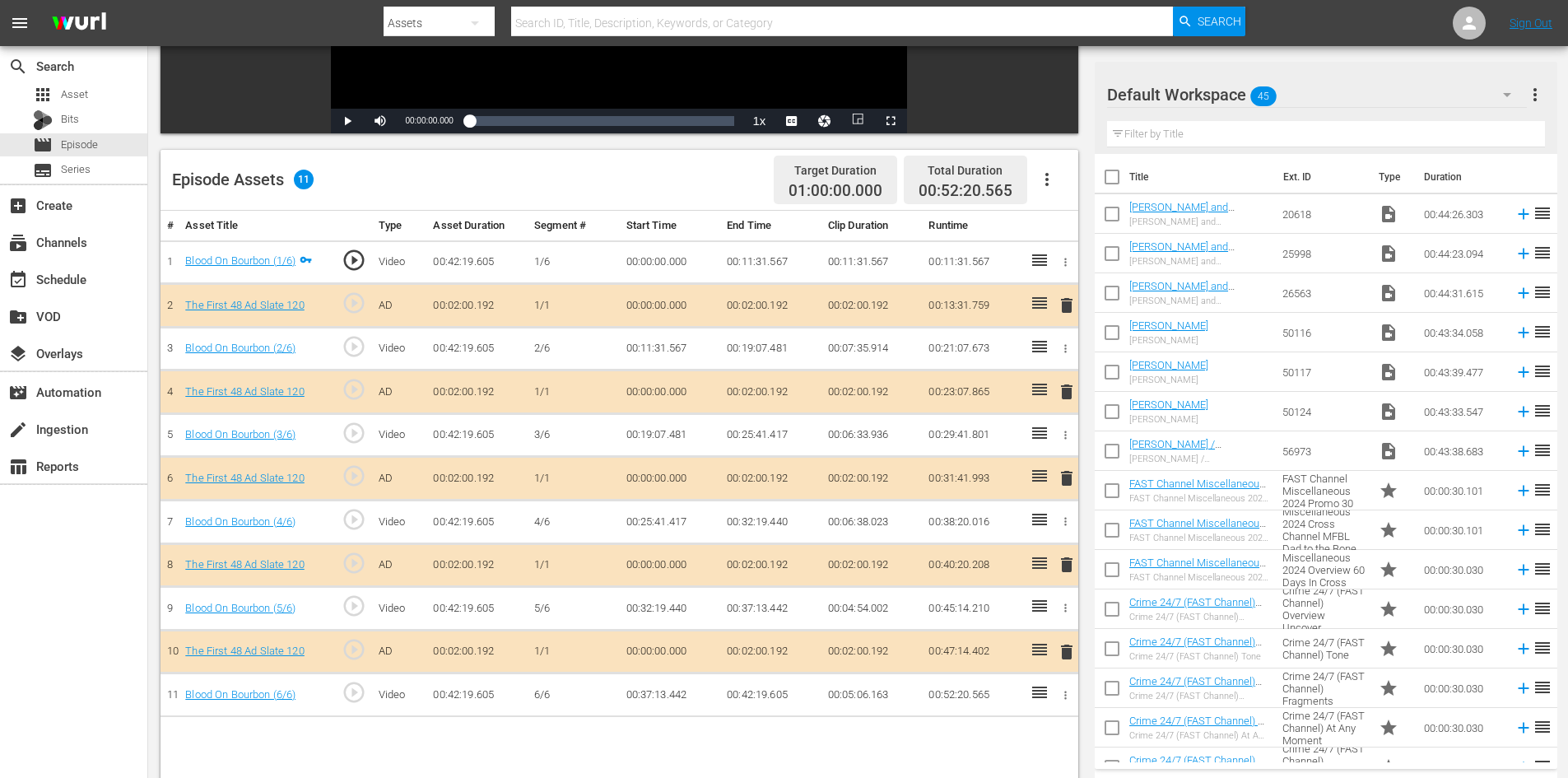 click 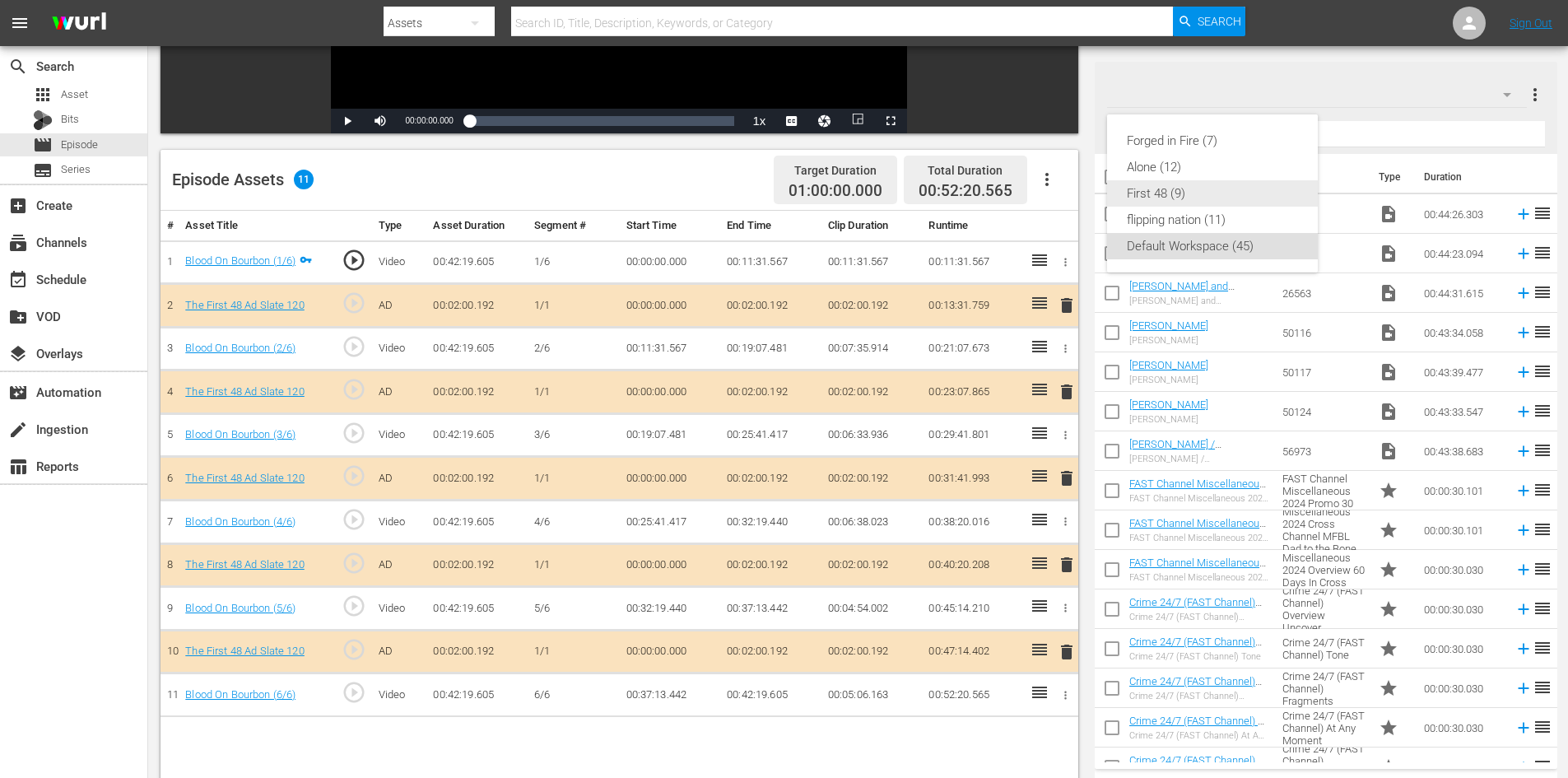 click on "First 48 (9)" at bounding box center (1212, 193) 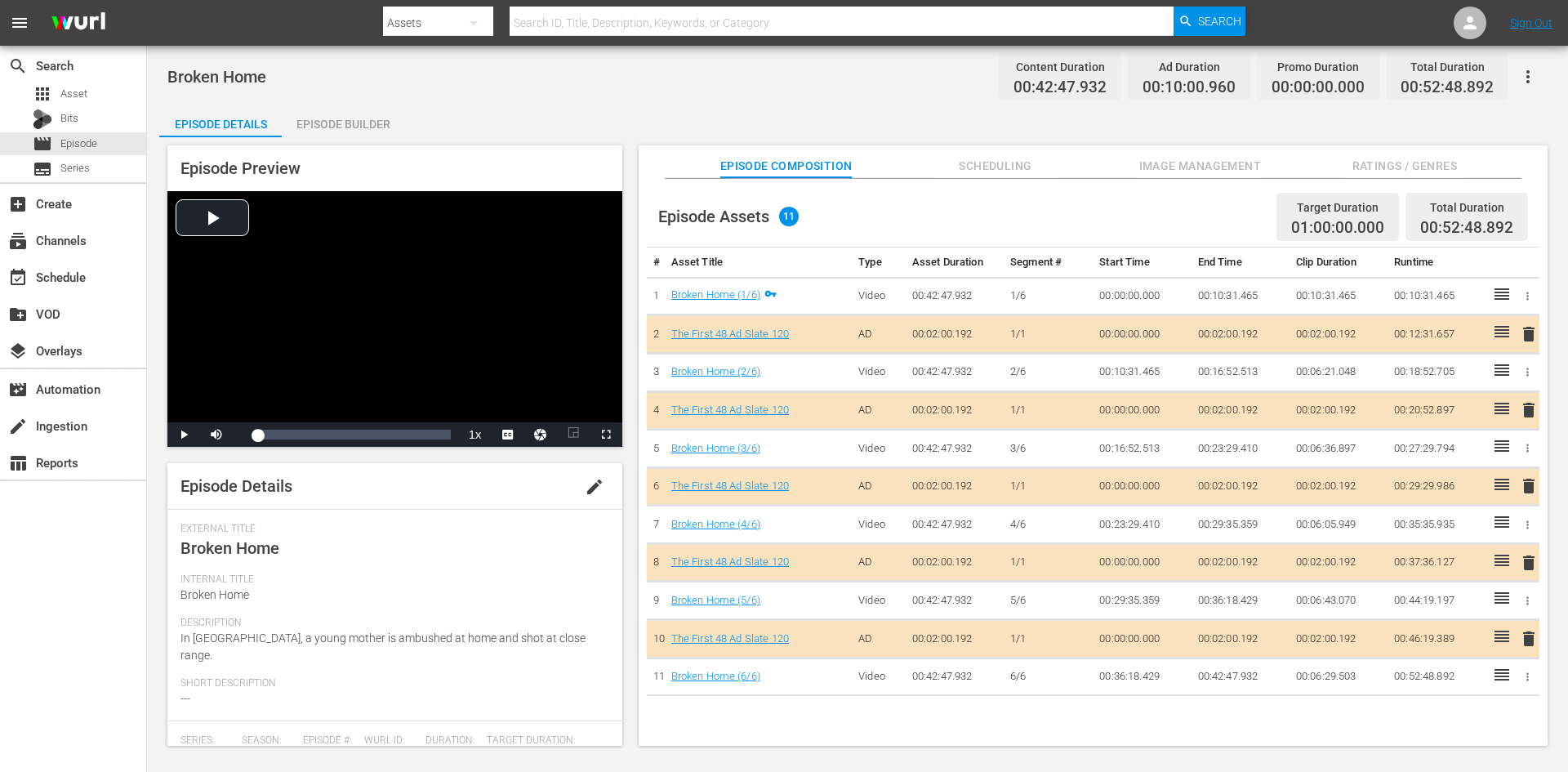 scroll, scrollTop: 0, scrollLeft: 0, axis: both 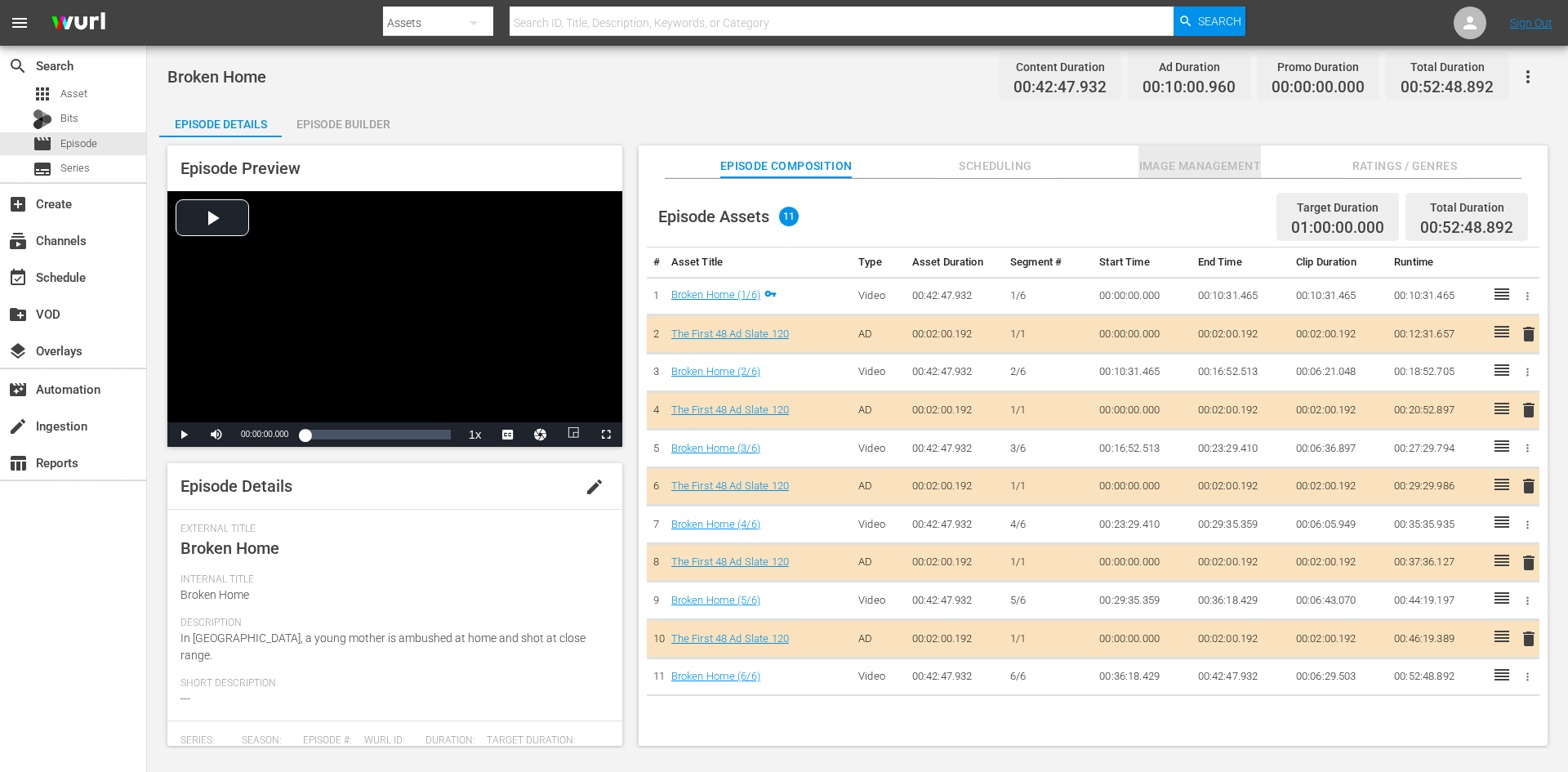 click on "Image Management" at bounding box center (1200, 166) 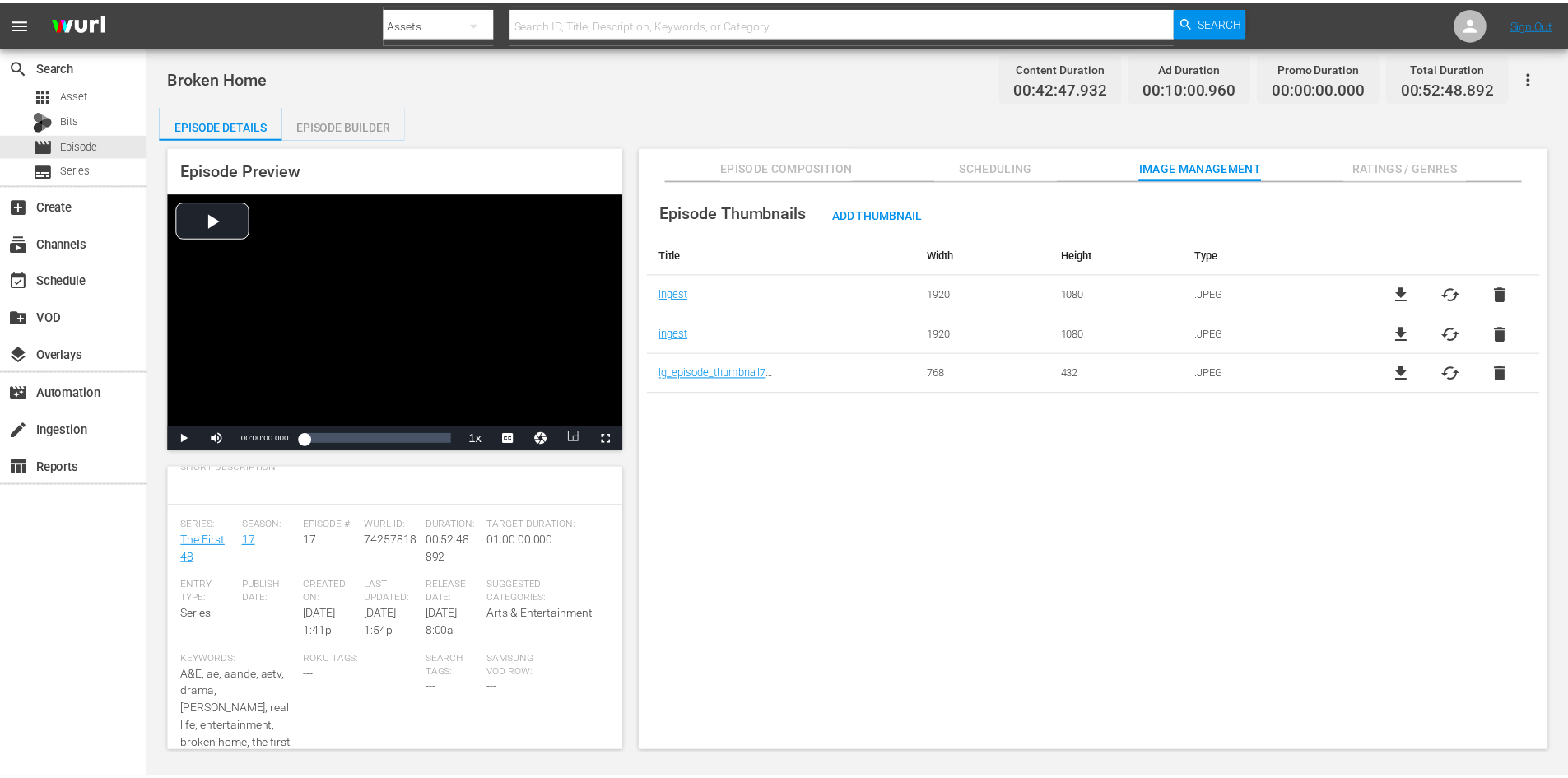 scroll, scrollTop: 247, scrollLeft: 0, axis: vertical 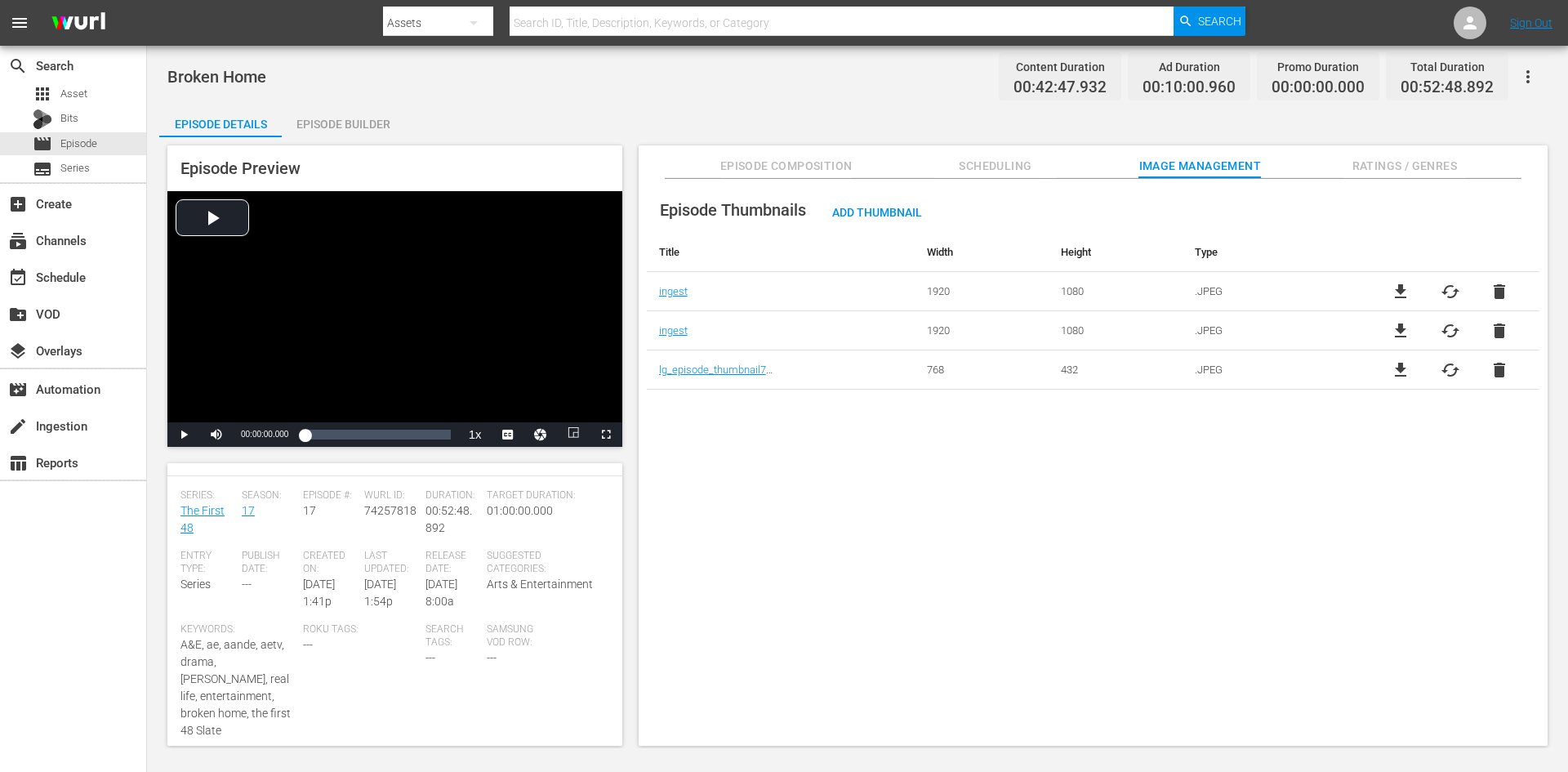 click on "Ratings / Genres" at bounding box center (1405, 166) 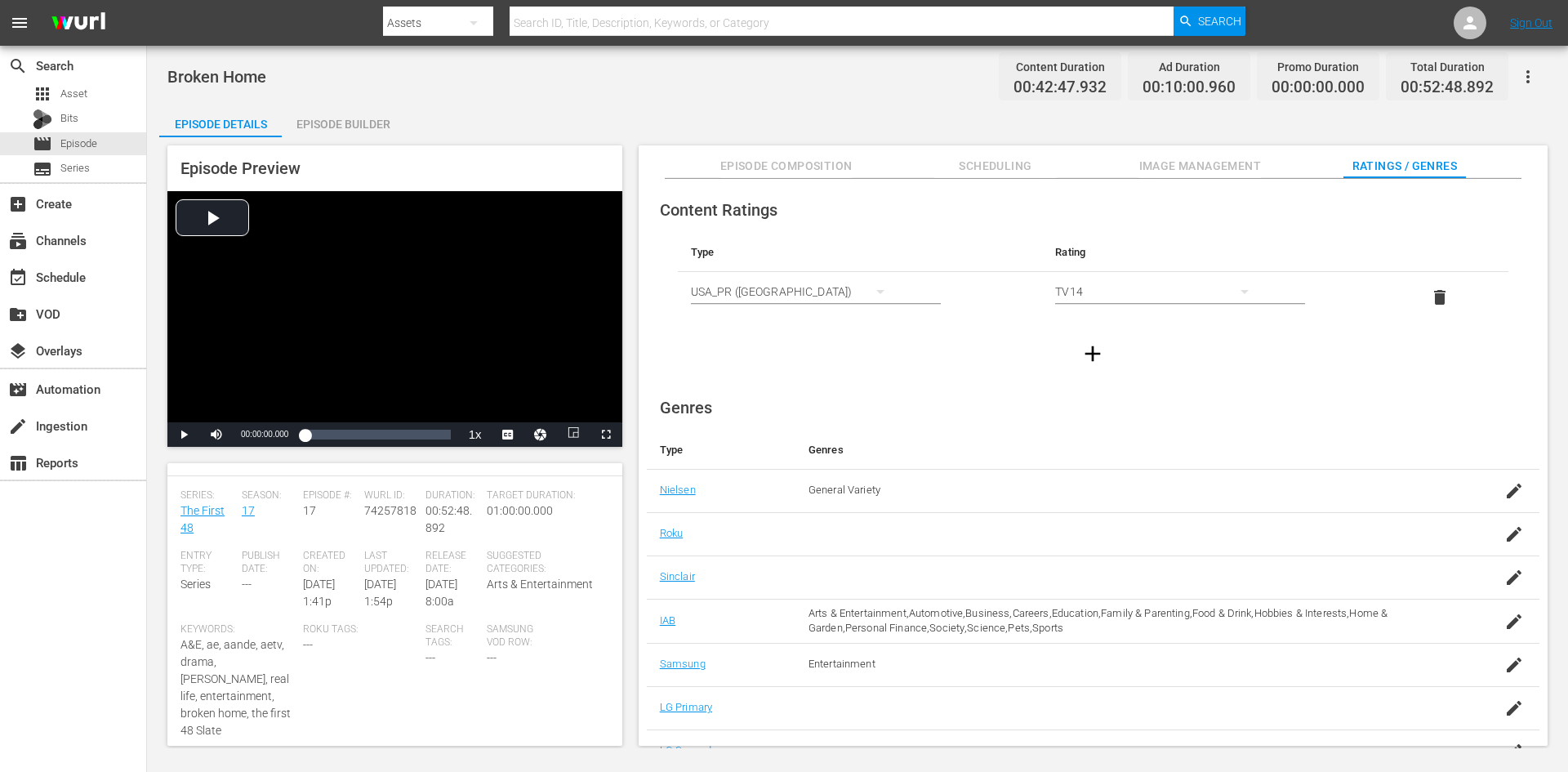 click on "Episode Builder" at bounding box center [343, 124] 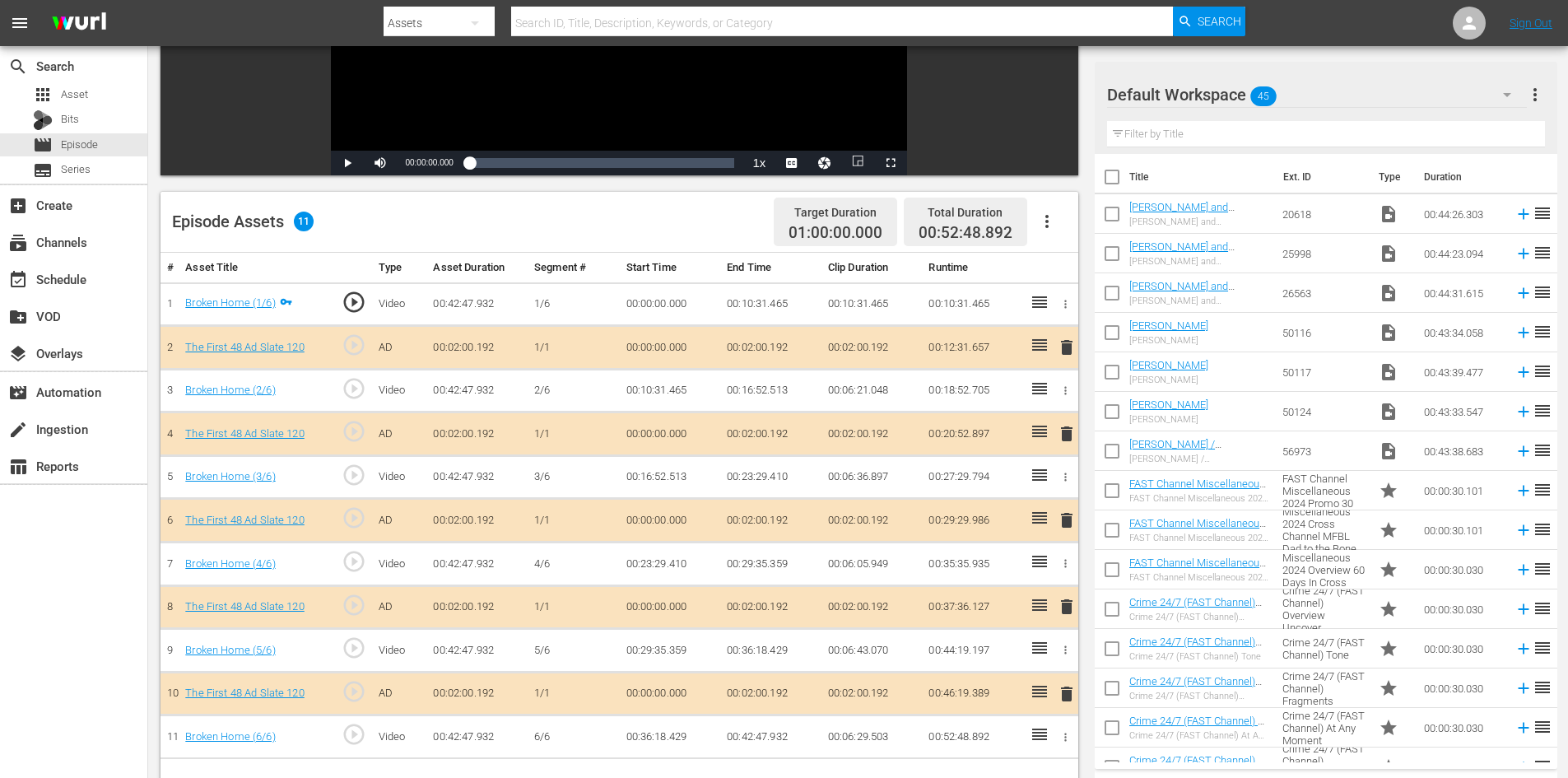 scroll, scrollTop: 412, scrollLeft: 0, axis: vertical 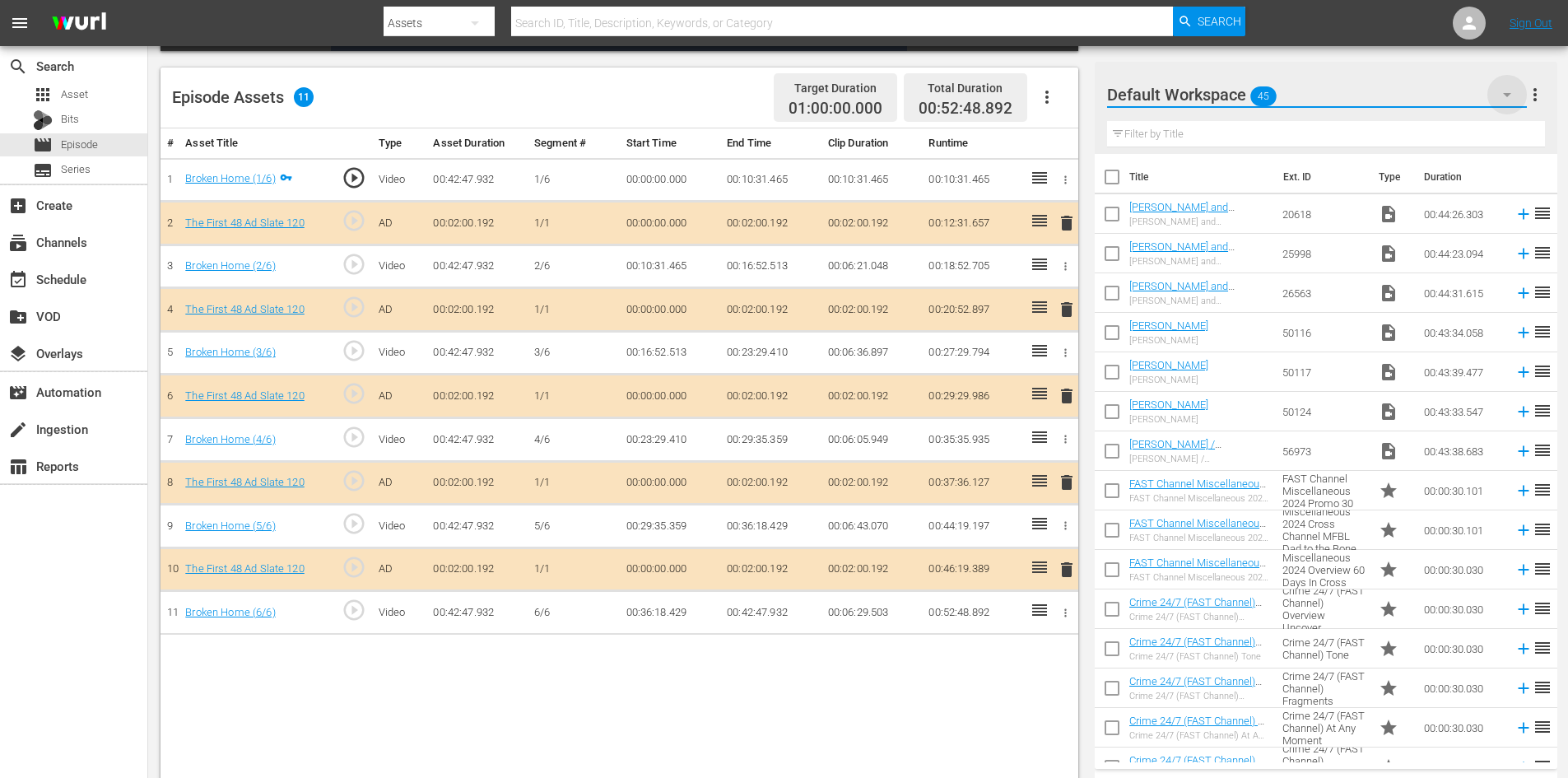 click 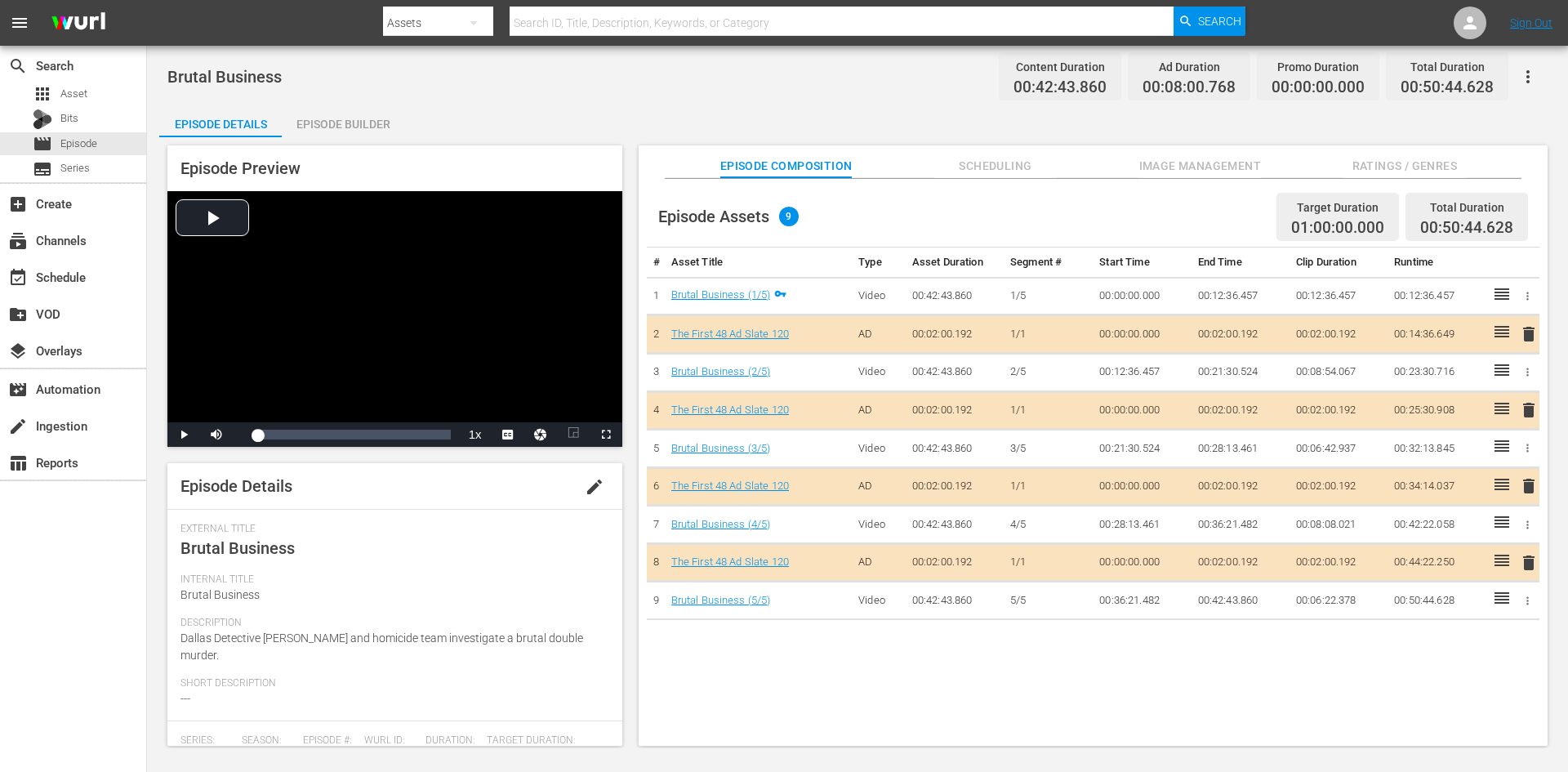 scroll, scrollTop: 0, scrollLeft: 0, axis: both 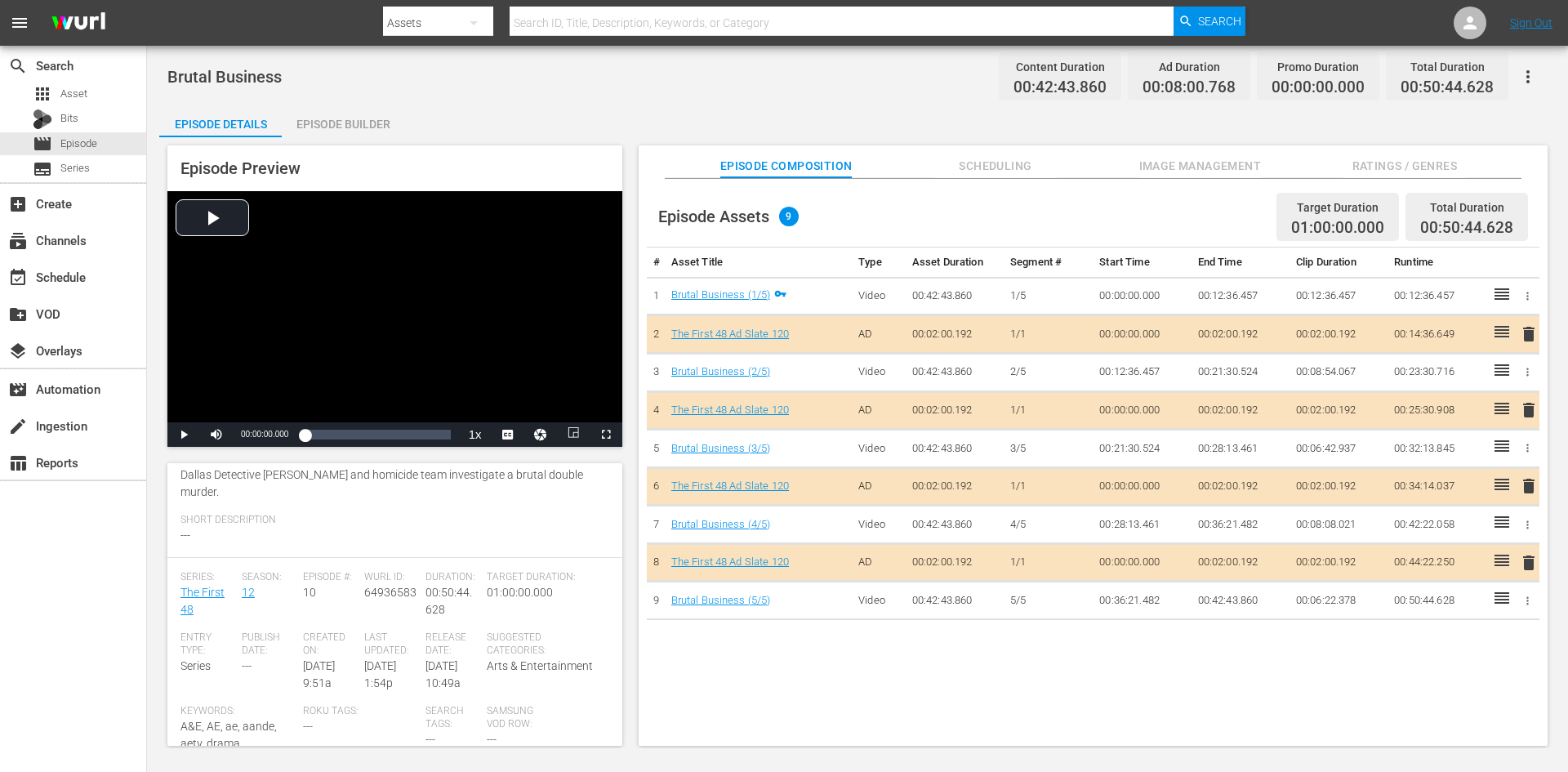 click on "Image Management" at bounding box center (1200, 166) 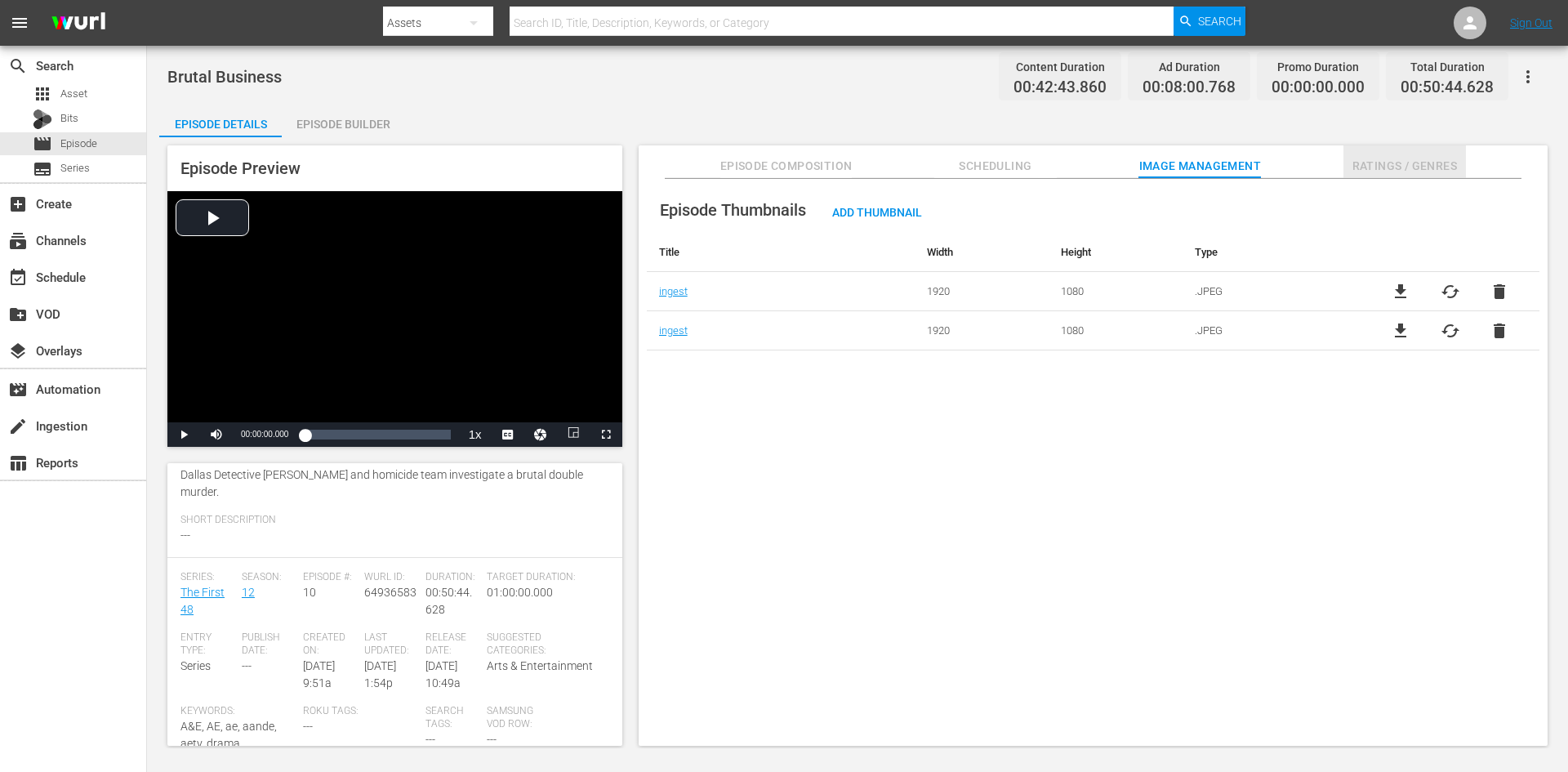 click on "Ratings / Genres" at bounding box center [1405, 162] 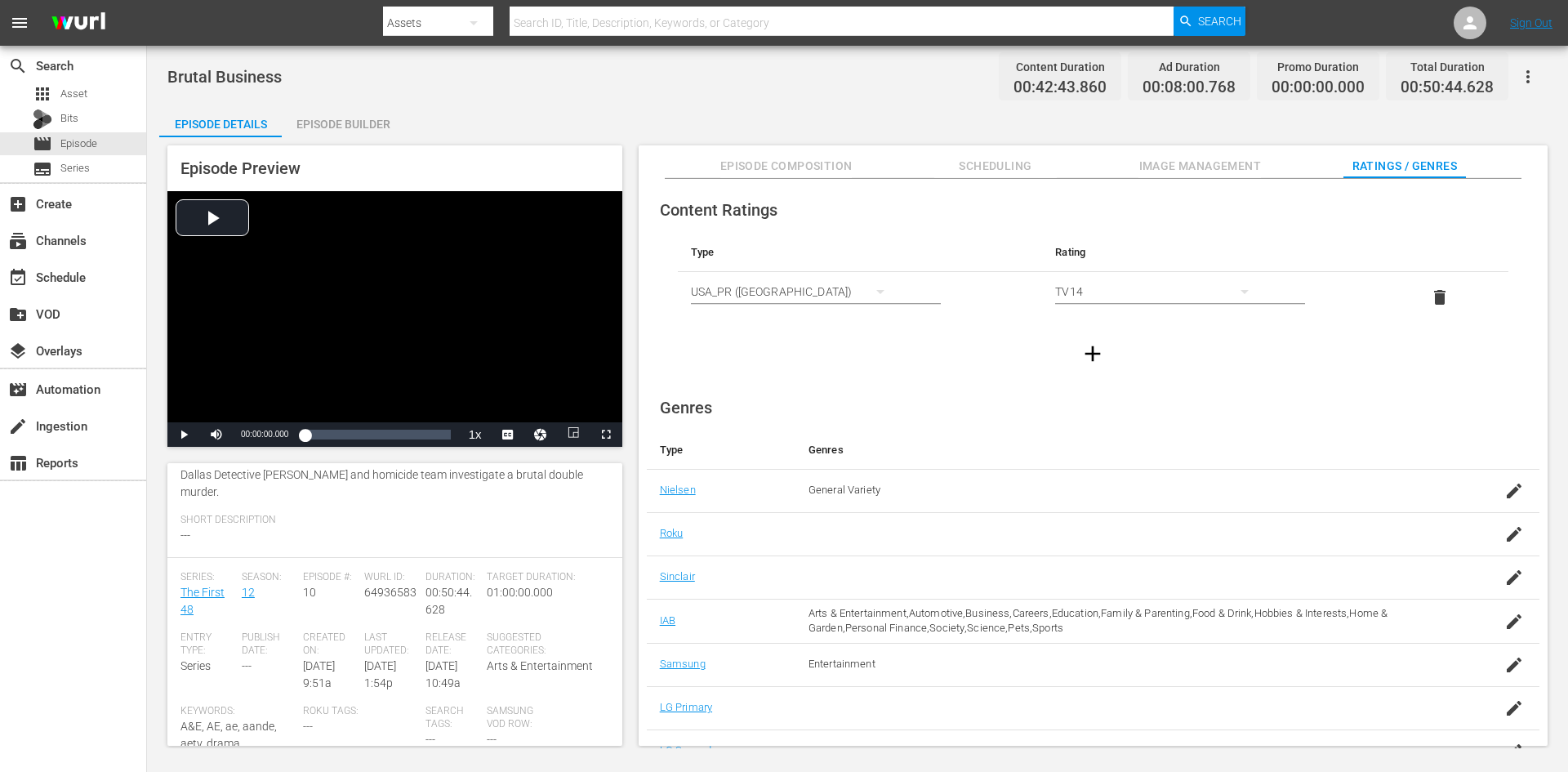 click on "Episode Builder" at bounding box center (343, 124) 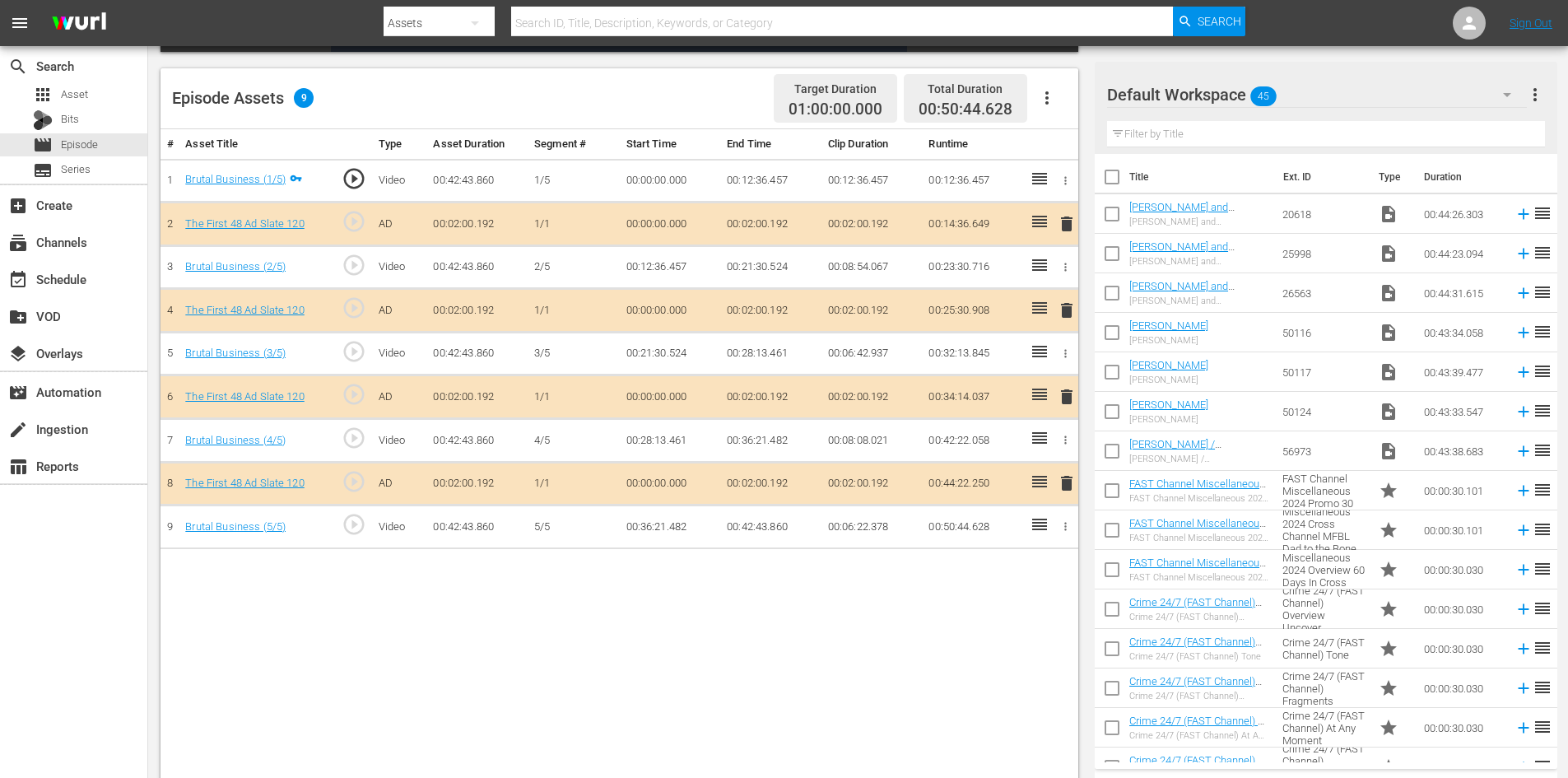 scroll, scrollTop: 429, scrollLeft: 0, axis: vertical 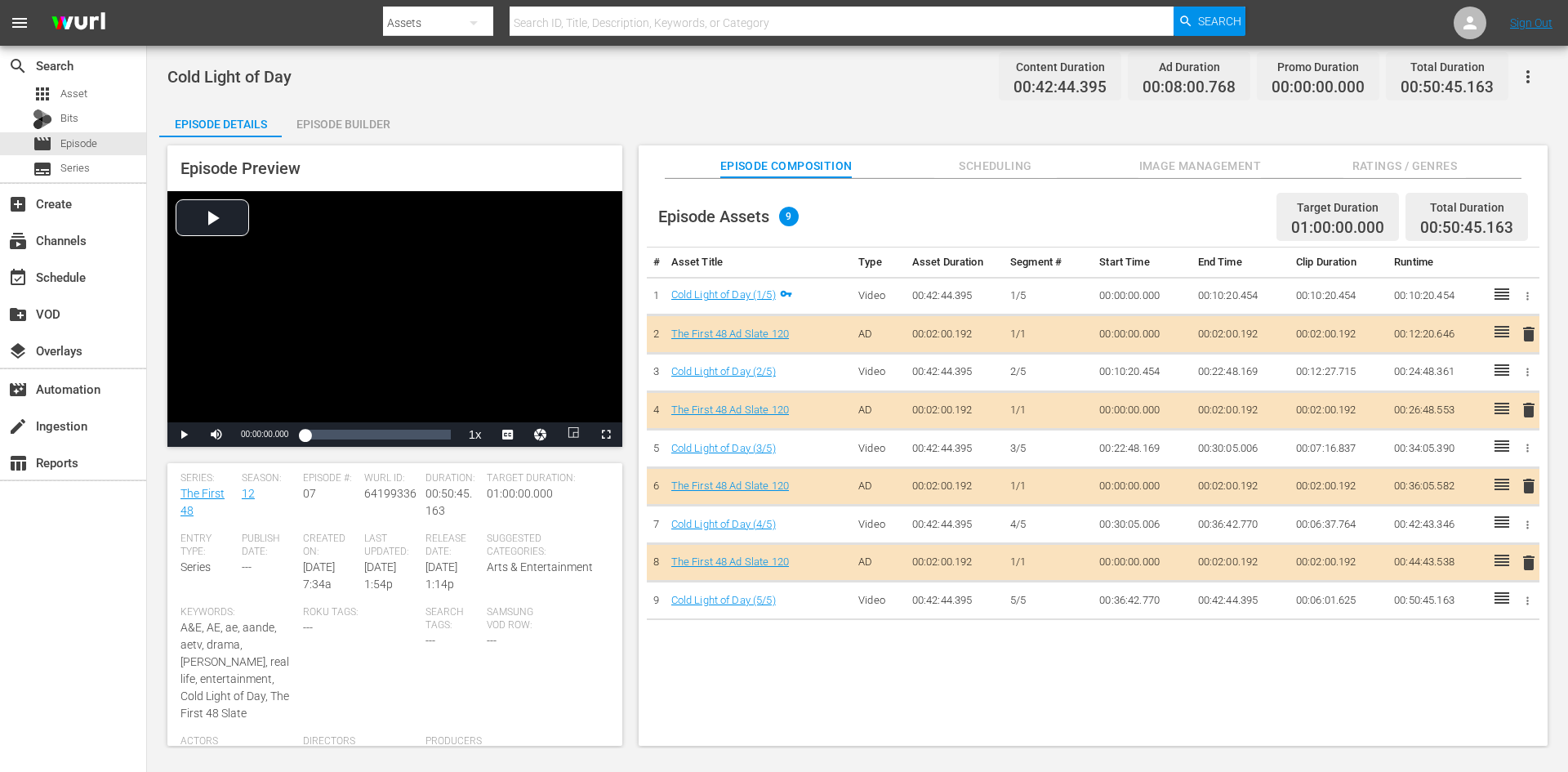 click on "Image Management" at bounding box center (1200, 166) 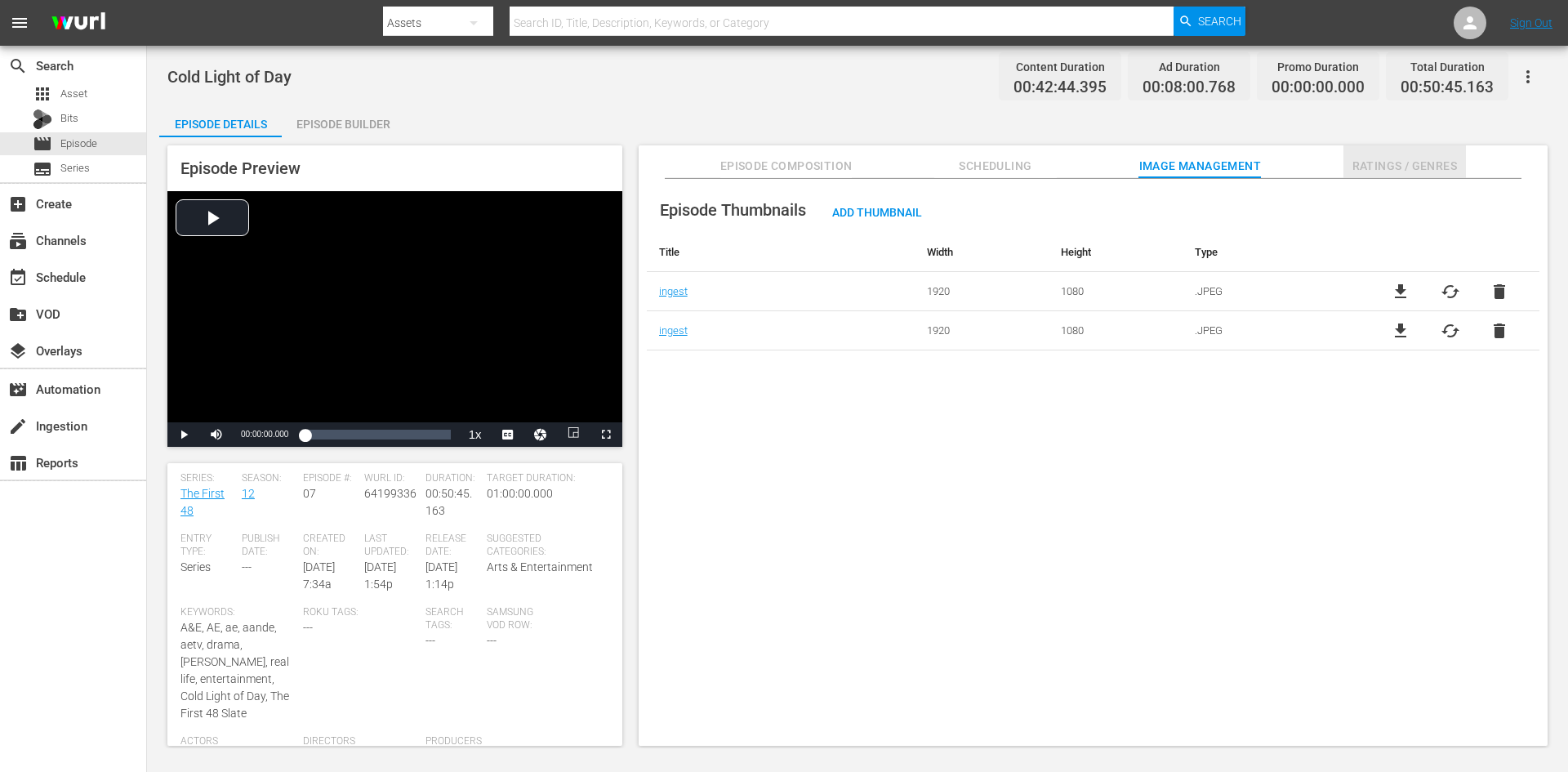 click on "Ratings / Genres" at bounding box center [1405, 166] 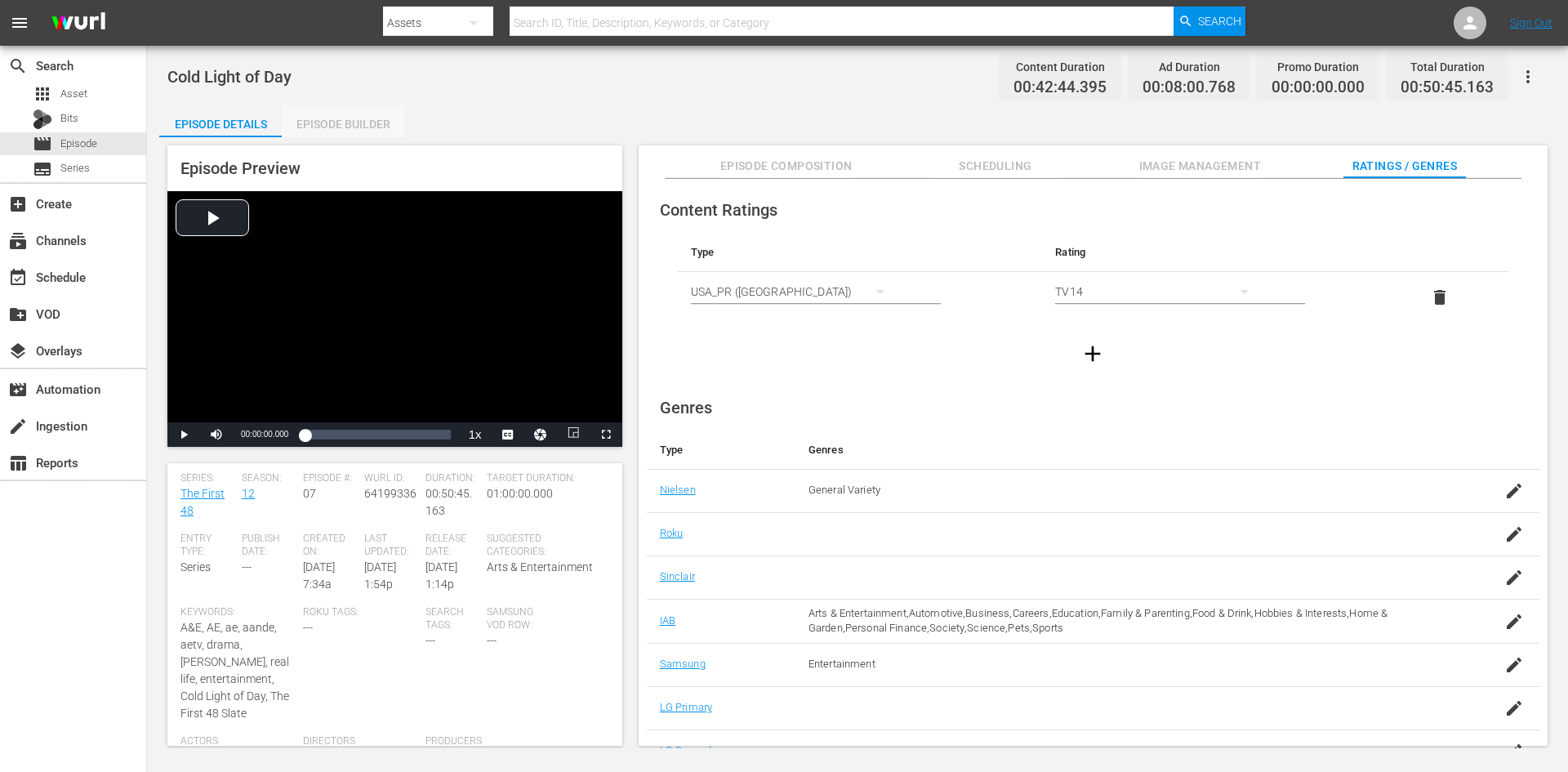 click on "Episode Builder" at bounding box center [343, 124] 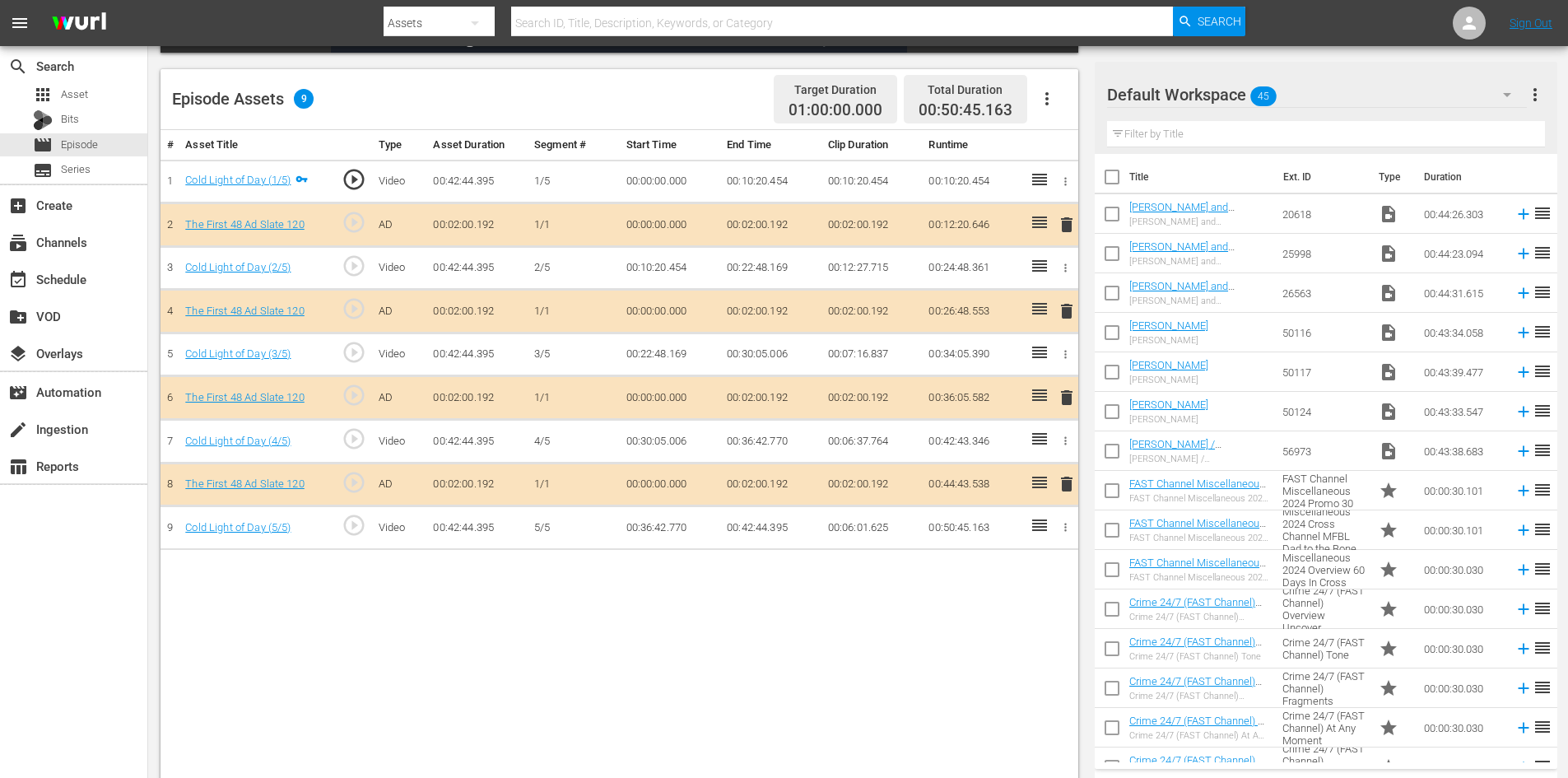 scroll, scrollTop: 412, scrollLeft: 0, axis: vertical 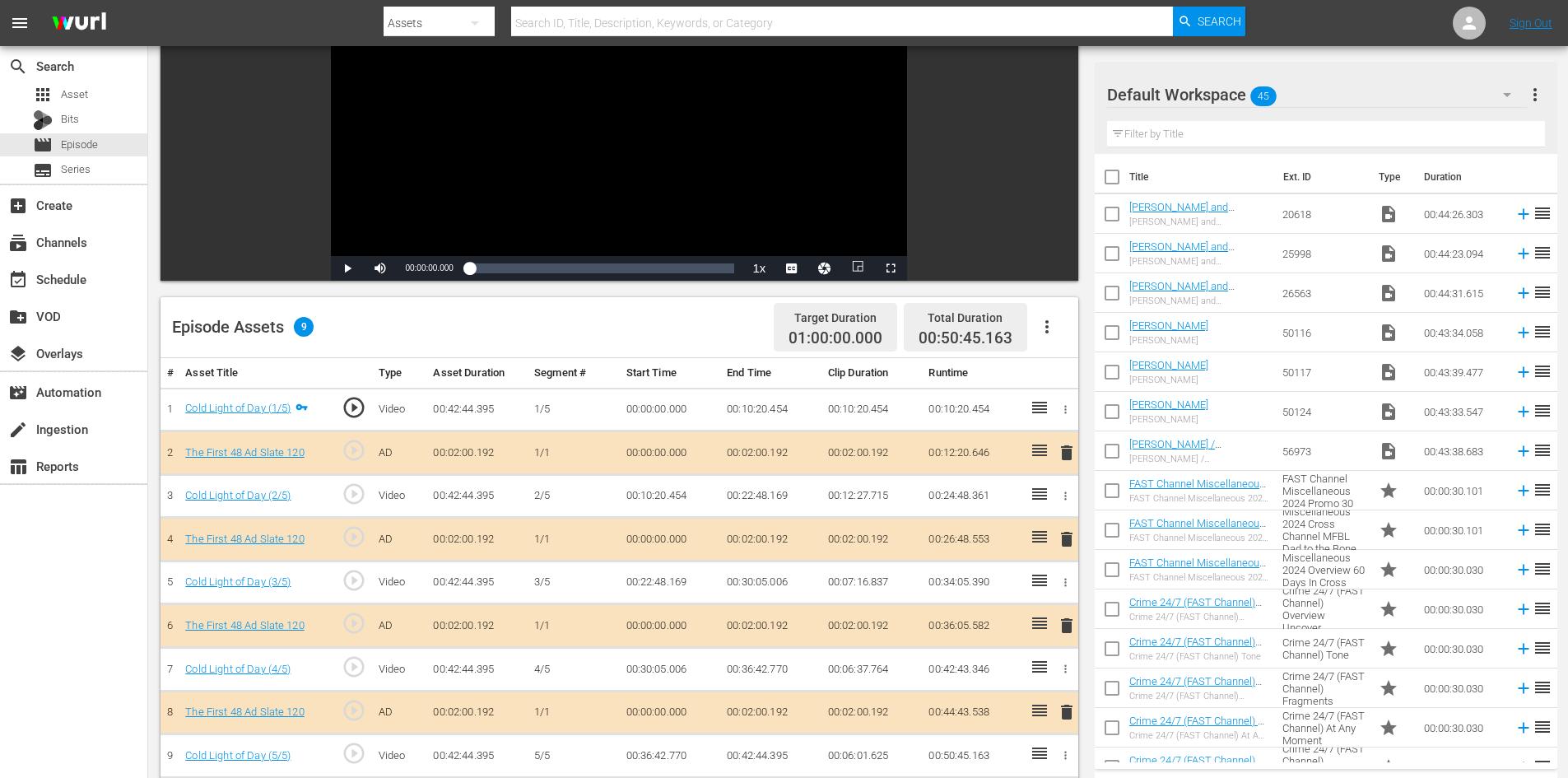 click 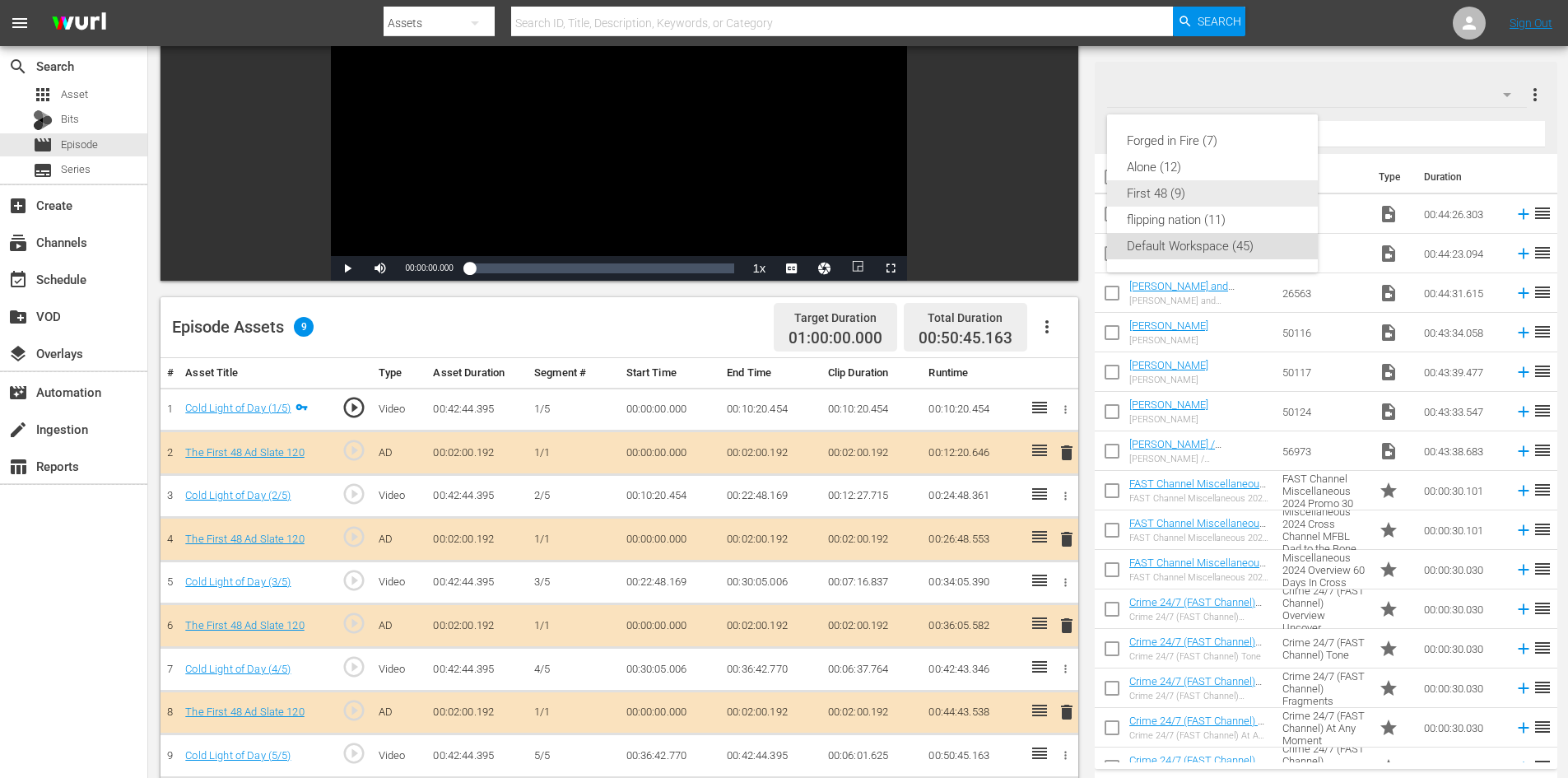 click on "First 48 (9)" at bounding box center (1212, 193) 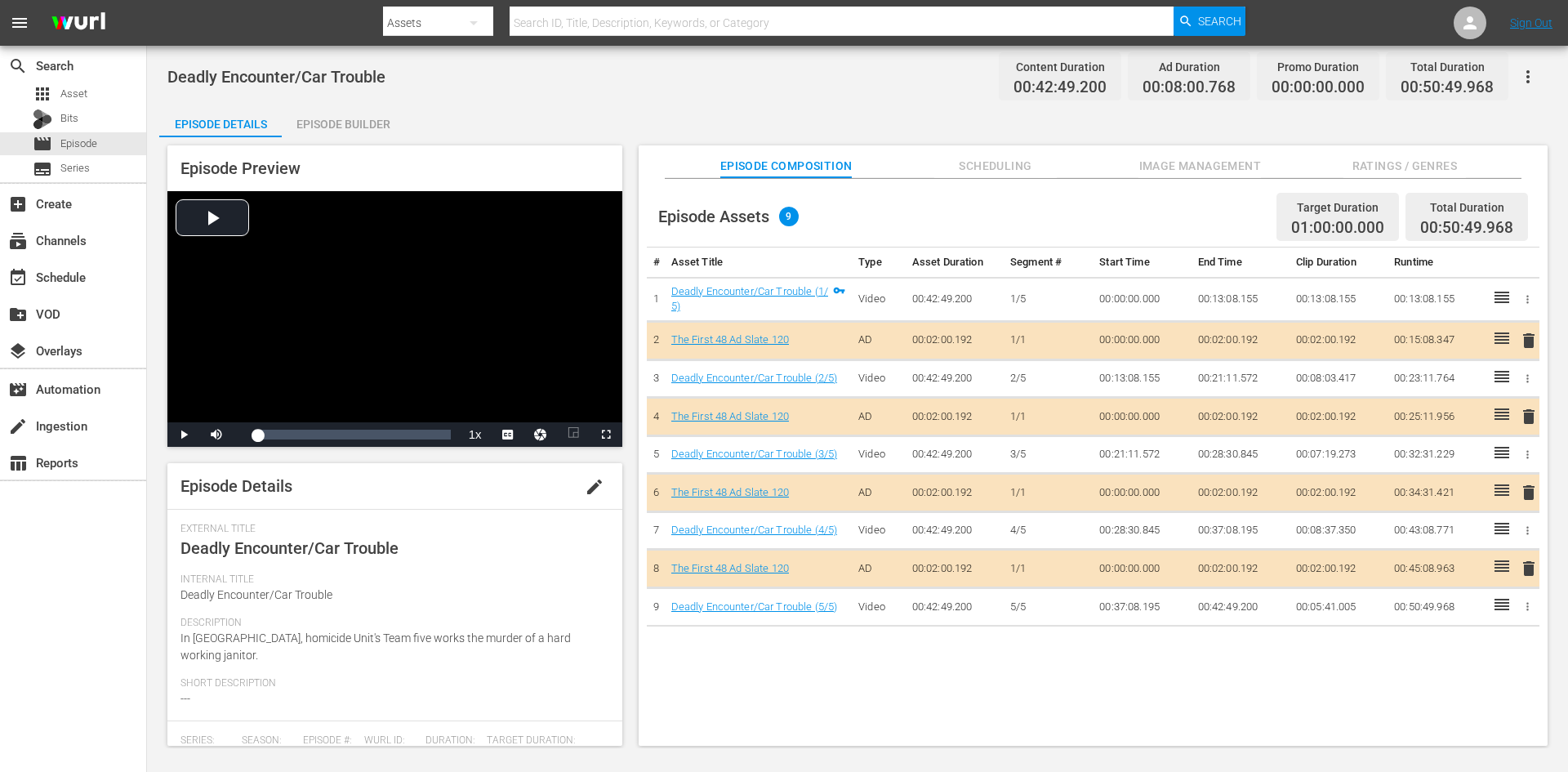 scroll, scrollTop: 0, scrollLeft: 0, axis: both 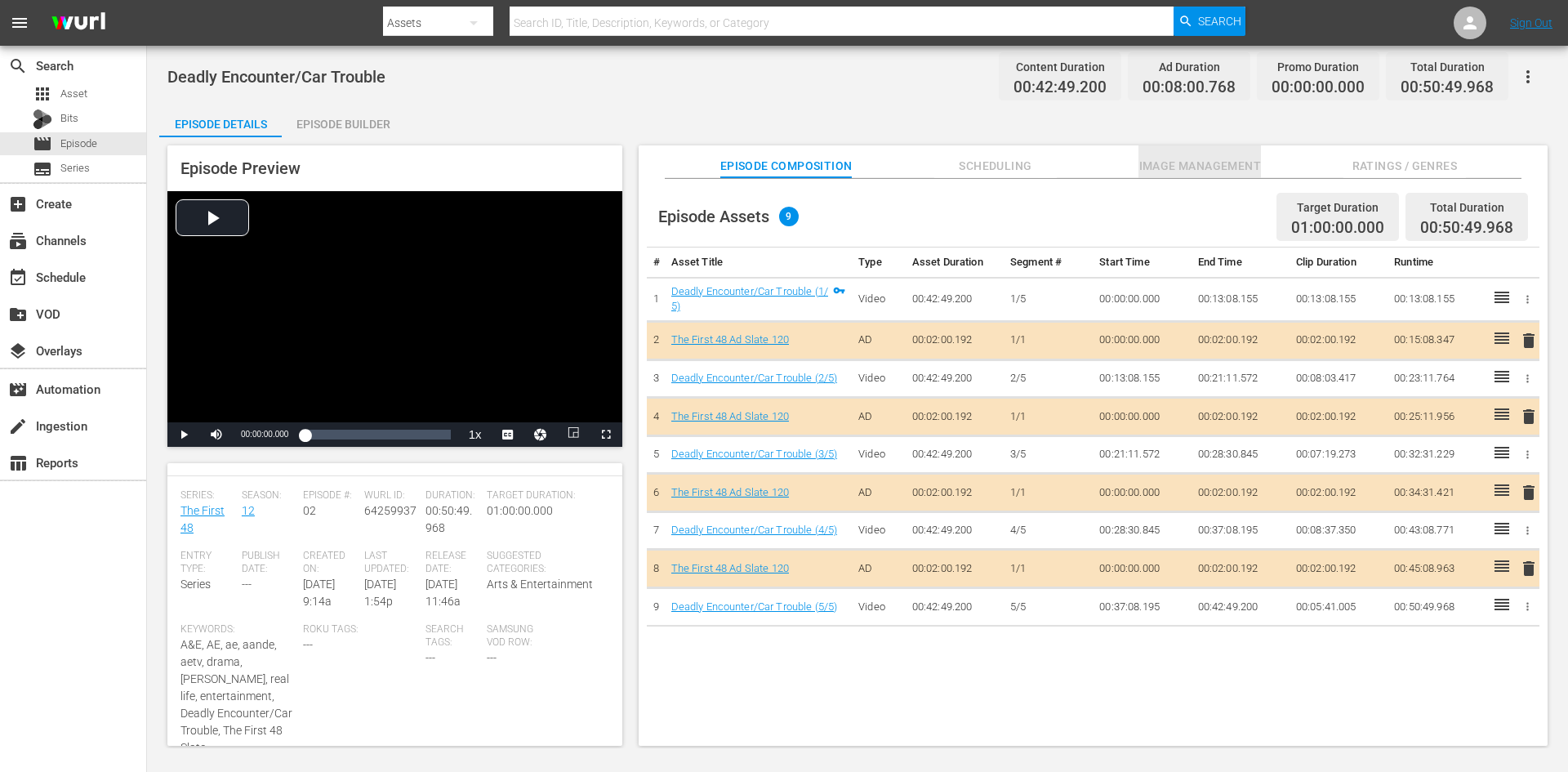 click on "Image Management" at bounding box center [1200, 166] 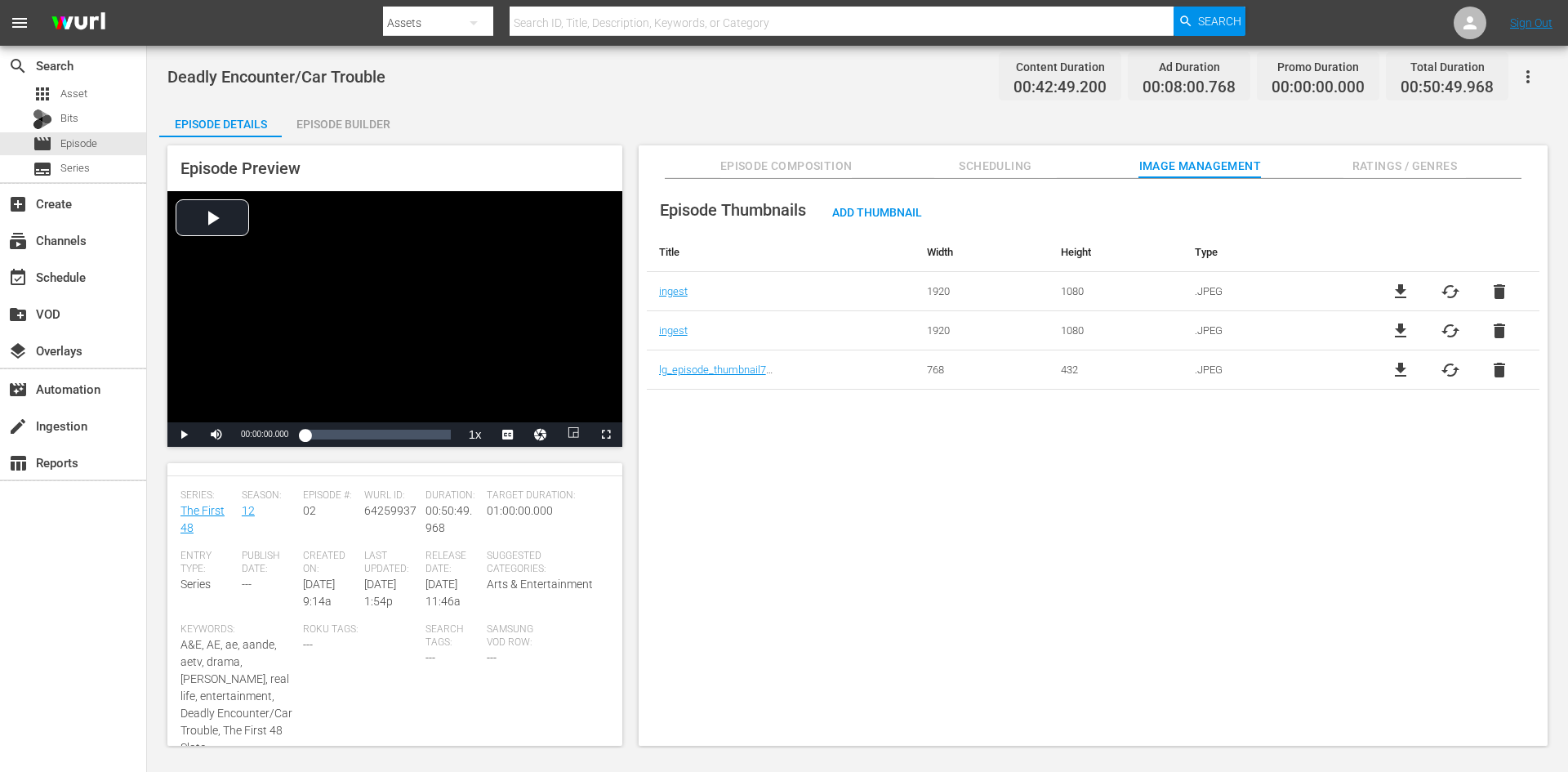 click on "Ratings / Genres" at bounding box center (1405, 166) 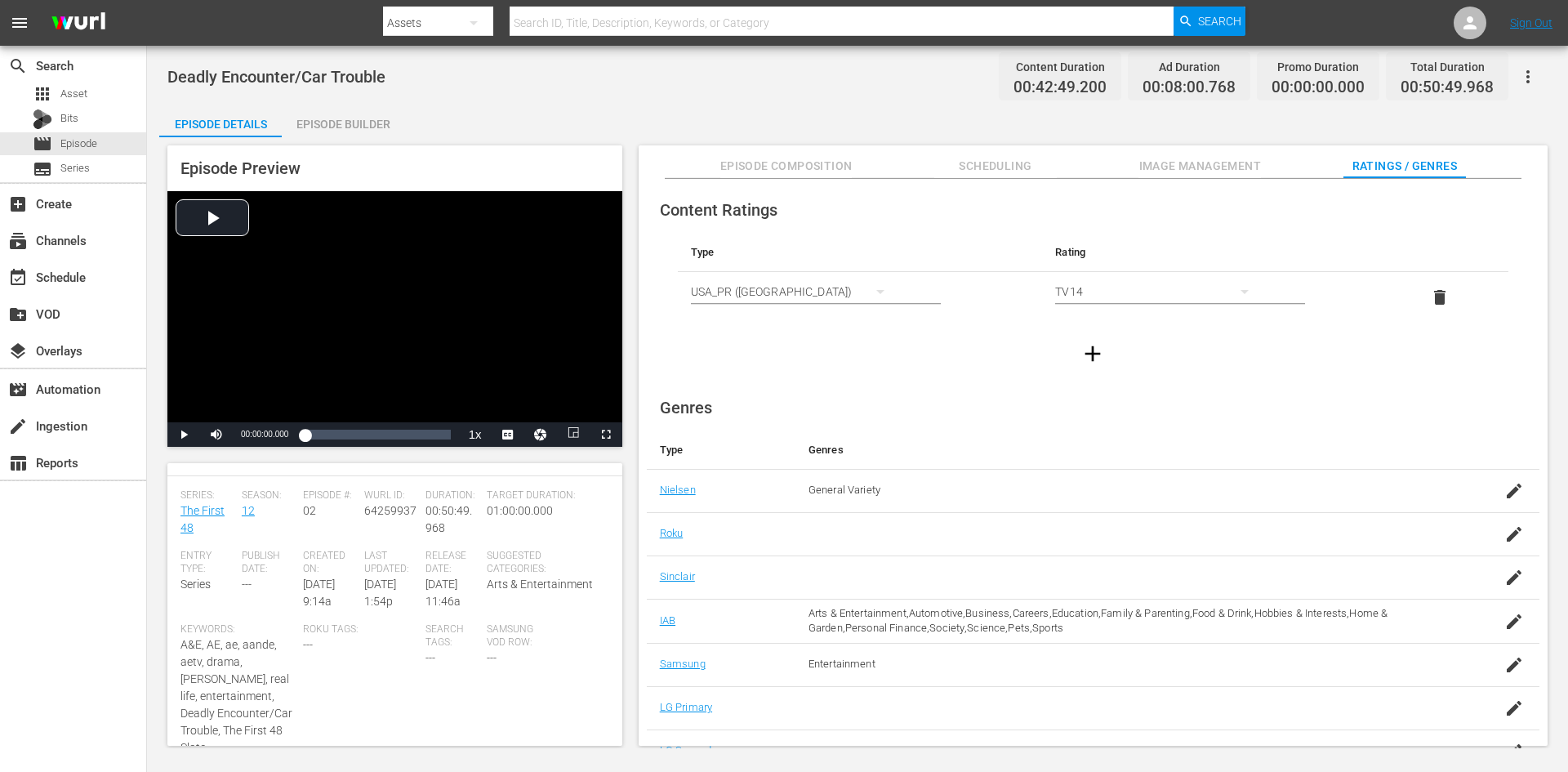 click on "Episode Builder" at bounding box center (343, 124) 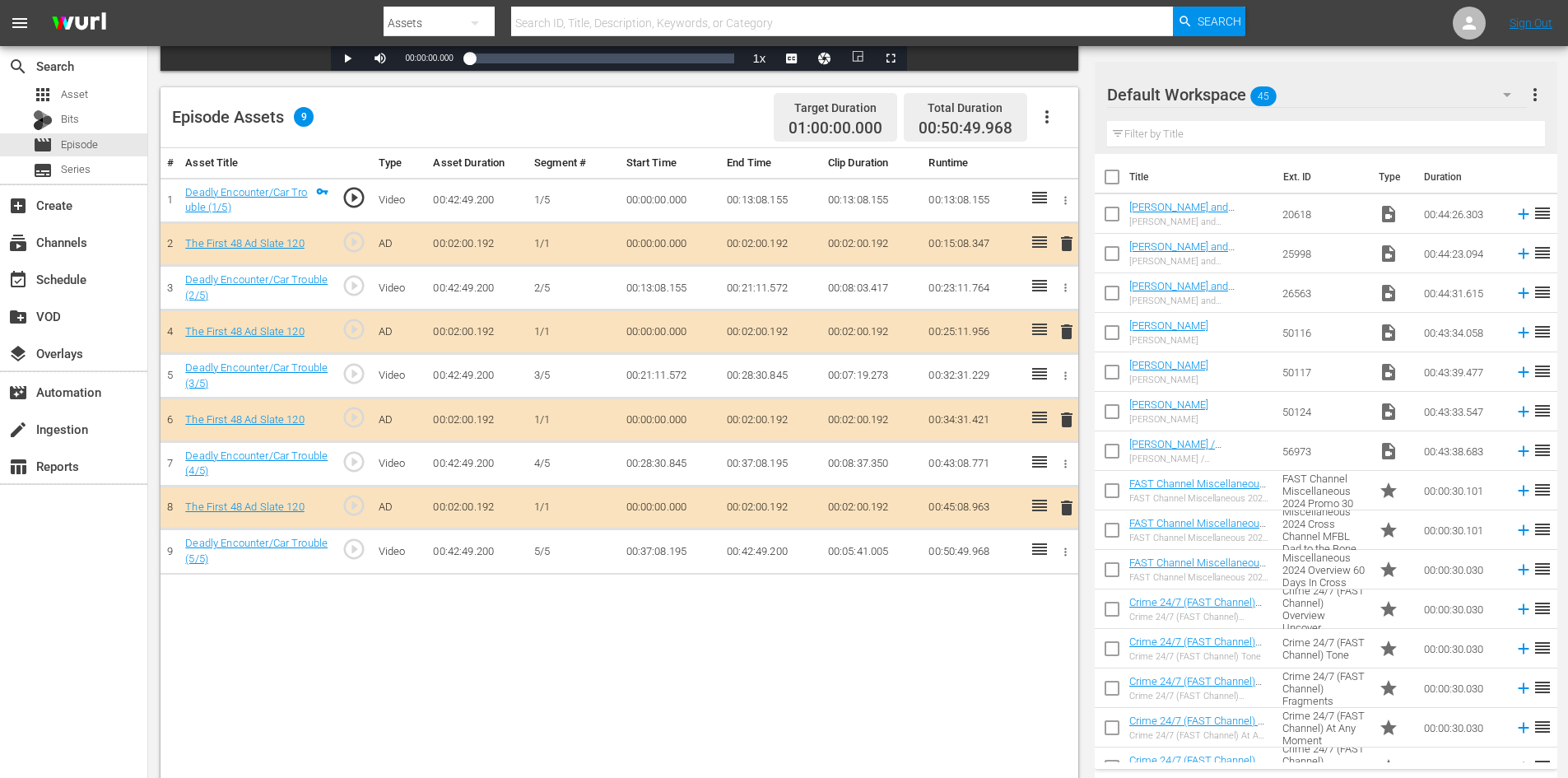 scroll, scrollTop: 412, scrollLeft: 0, axis: vertical 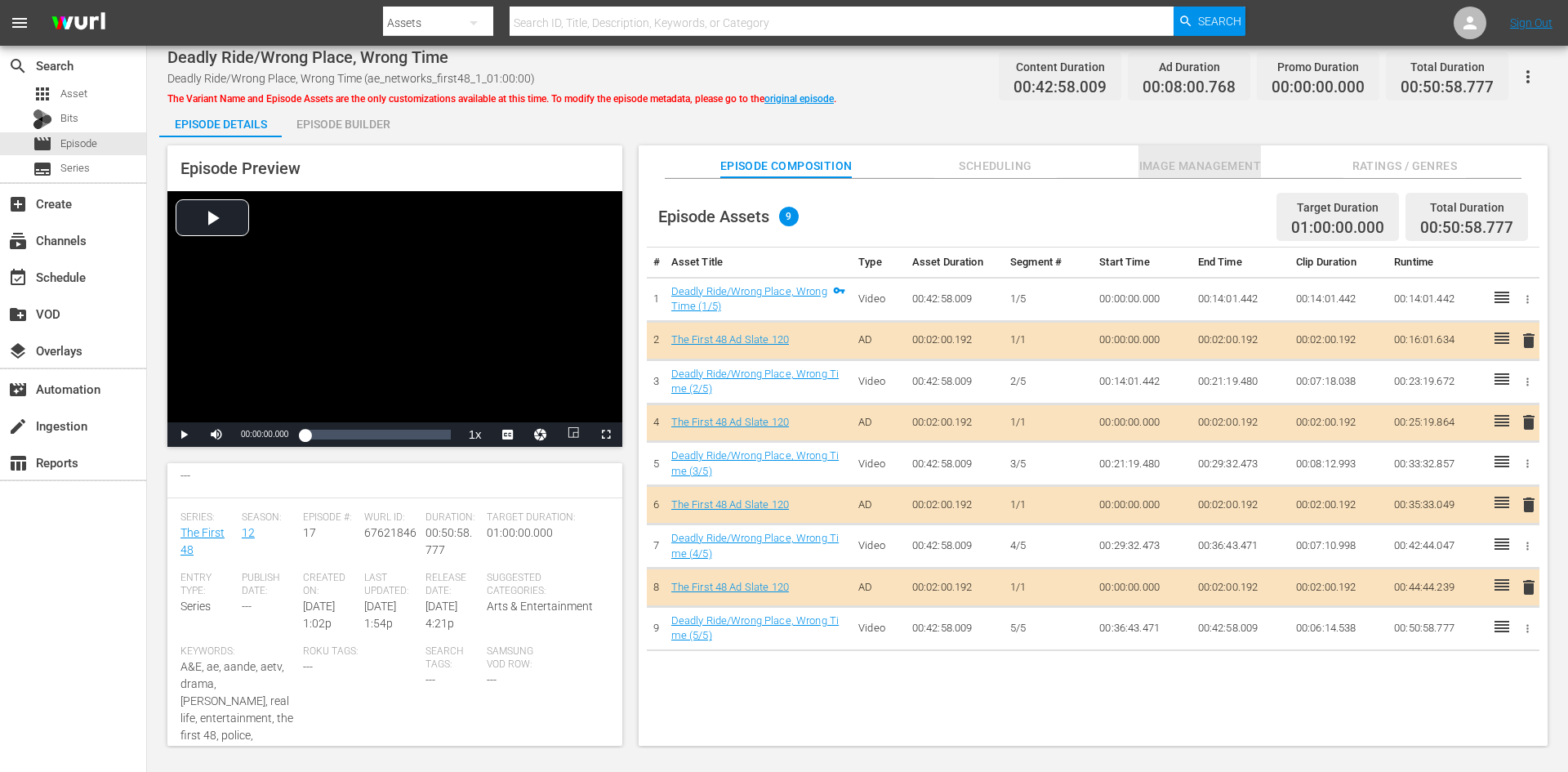 click on "Image Management" at bounding box center [1200, 166] 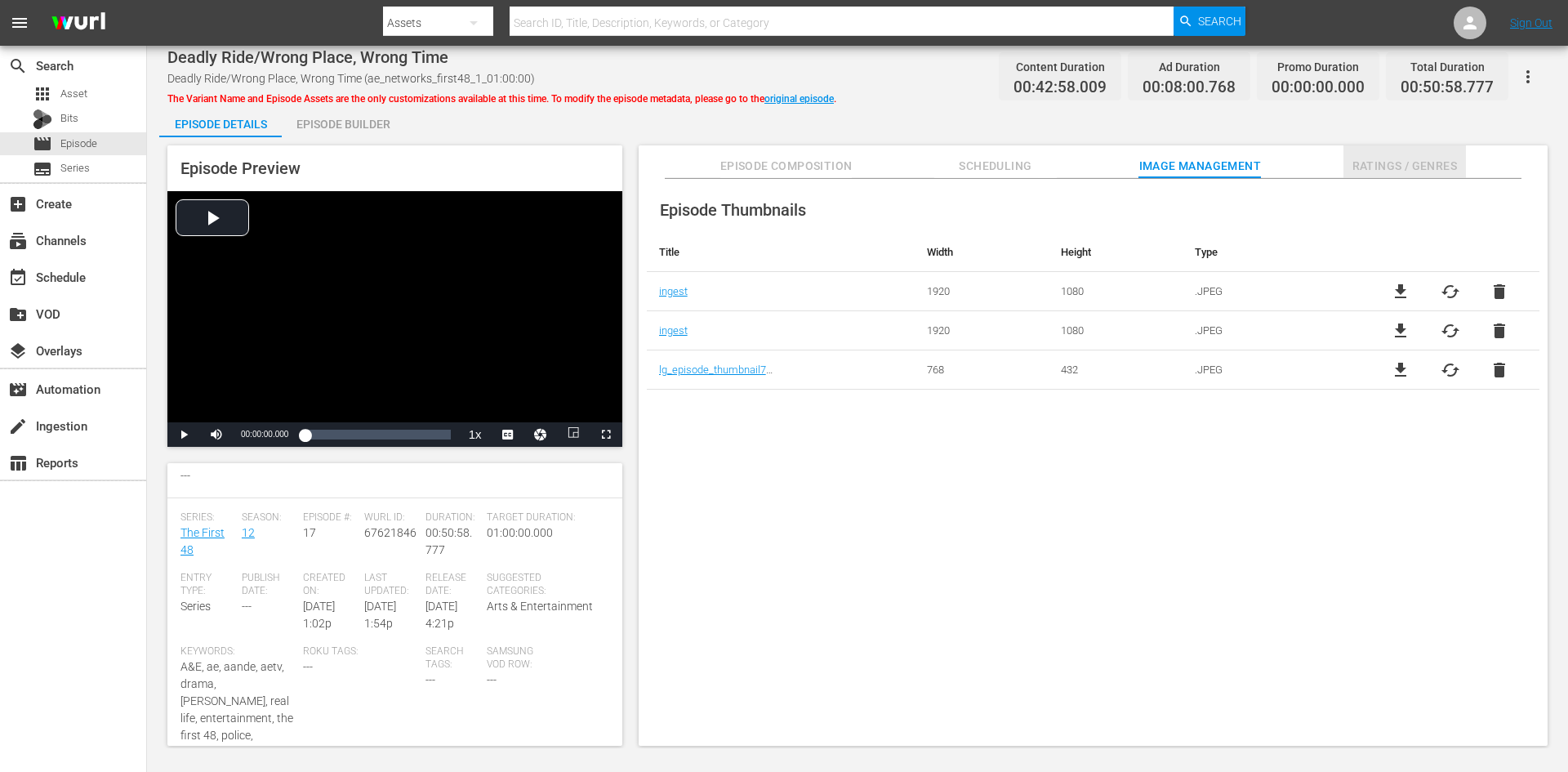 click on "Ratings / Genres" at bounding box center (1405, 166) 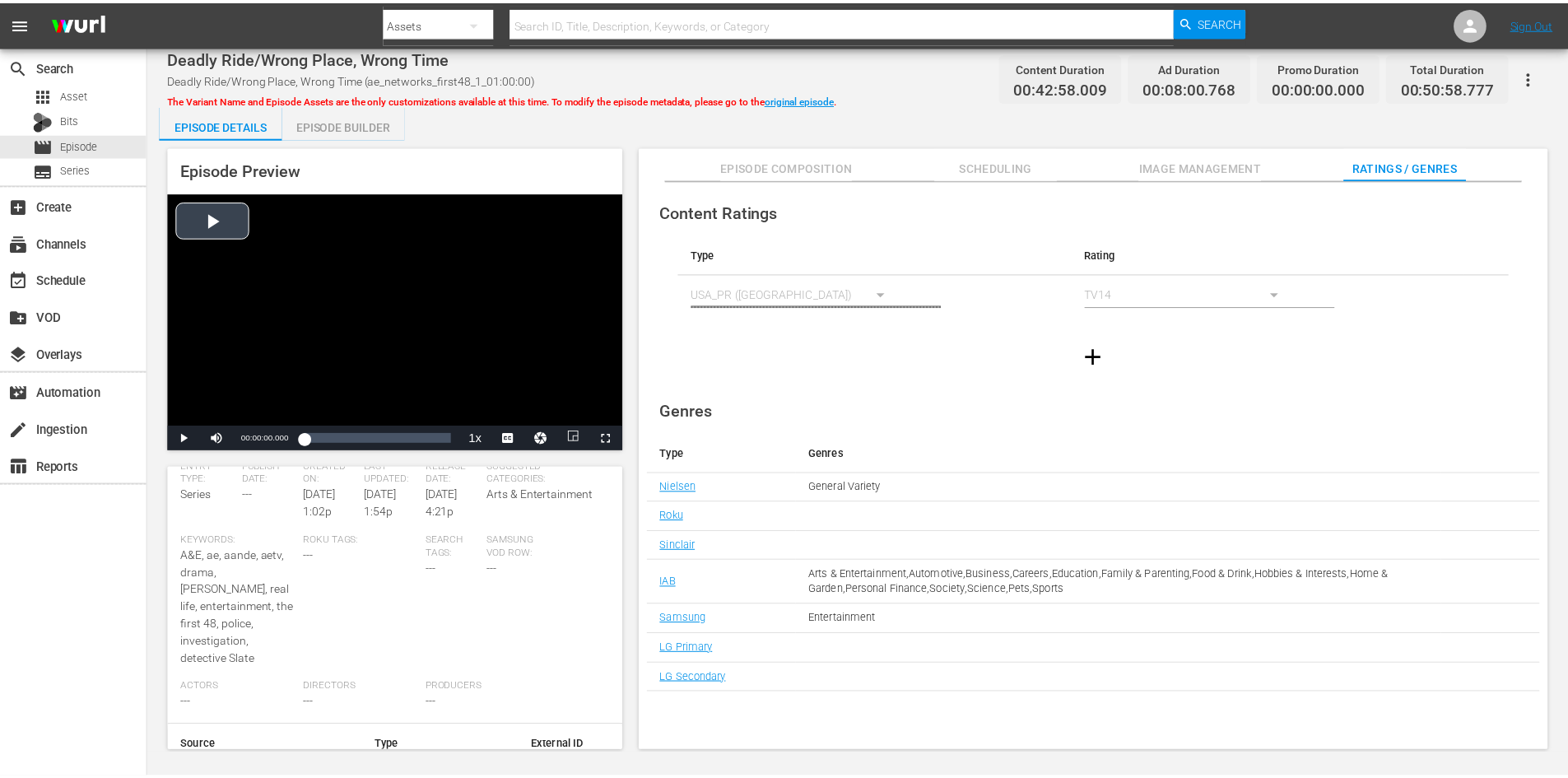 scroll, scrollTop: 422, scrollLeft: 0, axis: vertical 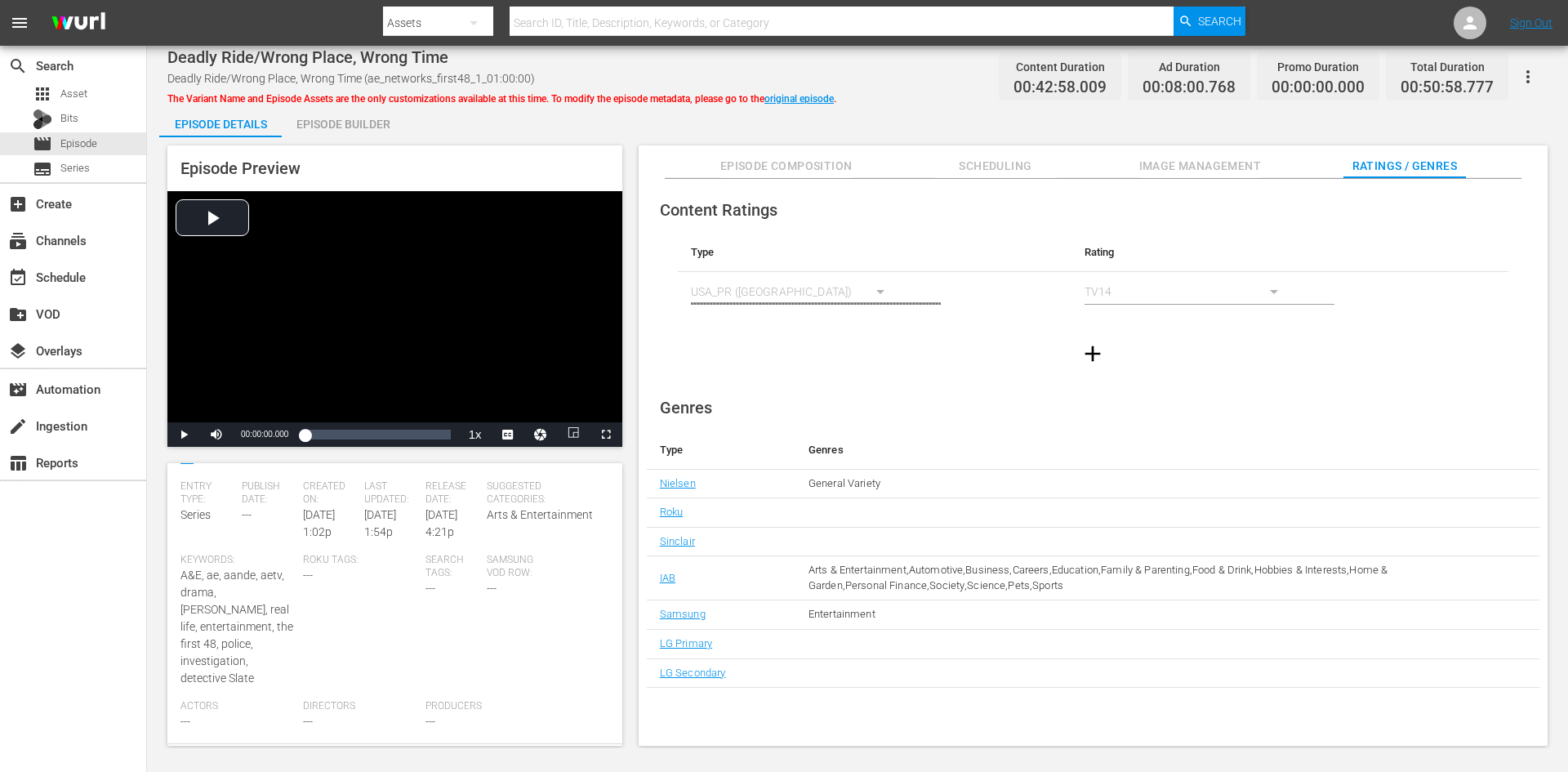 click on "Episode Builder" at bounding box center (343, 124) 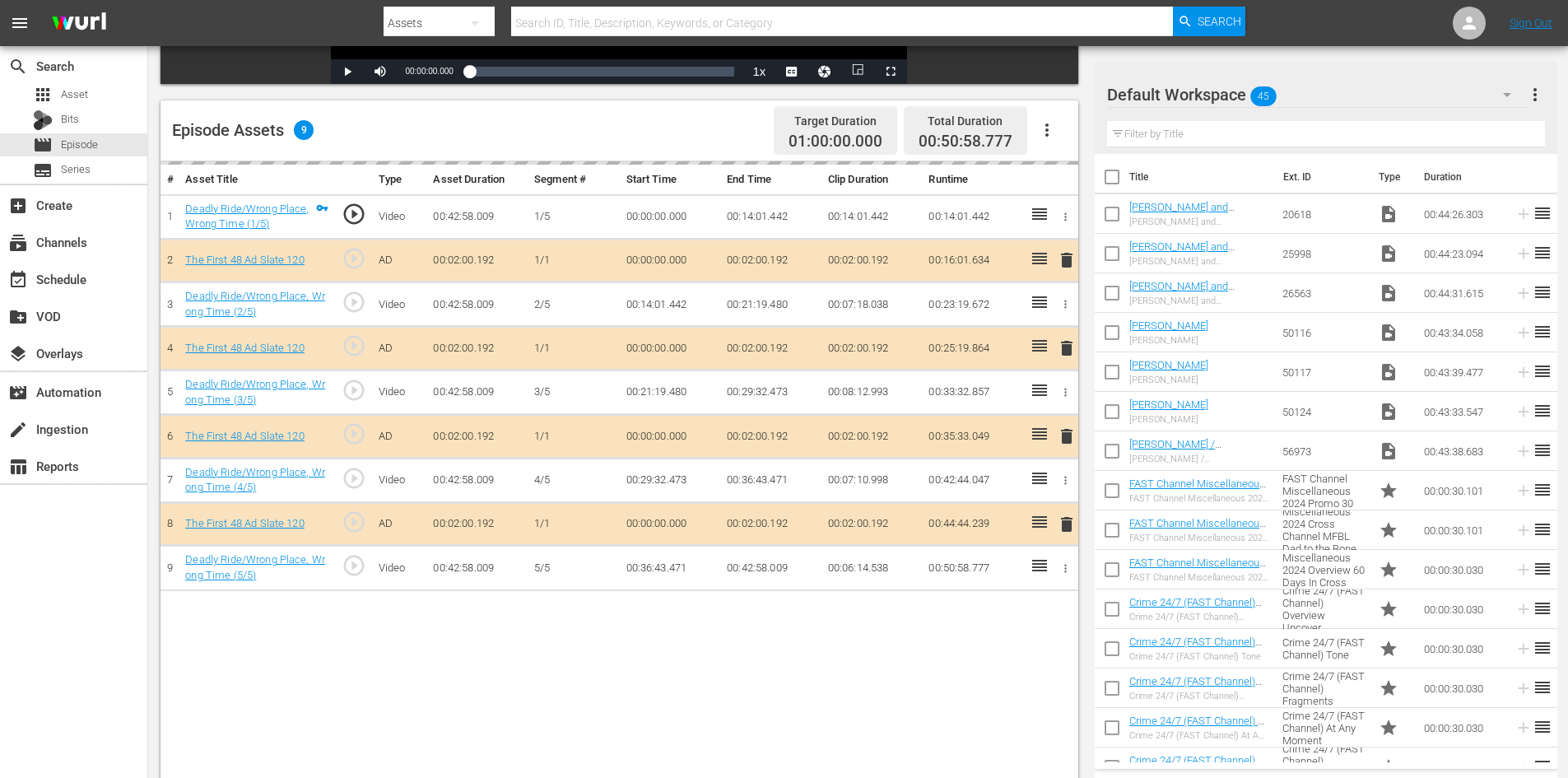 scroll, scrollTop: 412, scrollLeft: 0, axis: vertical 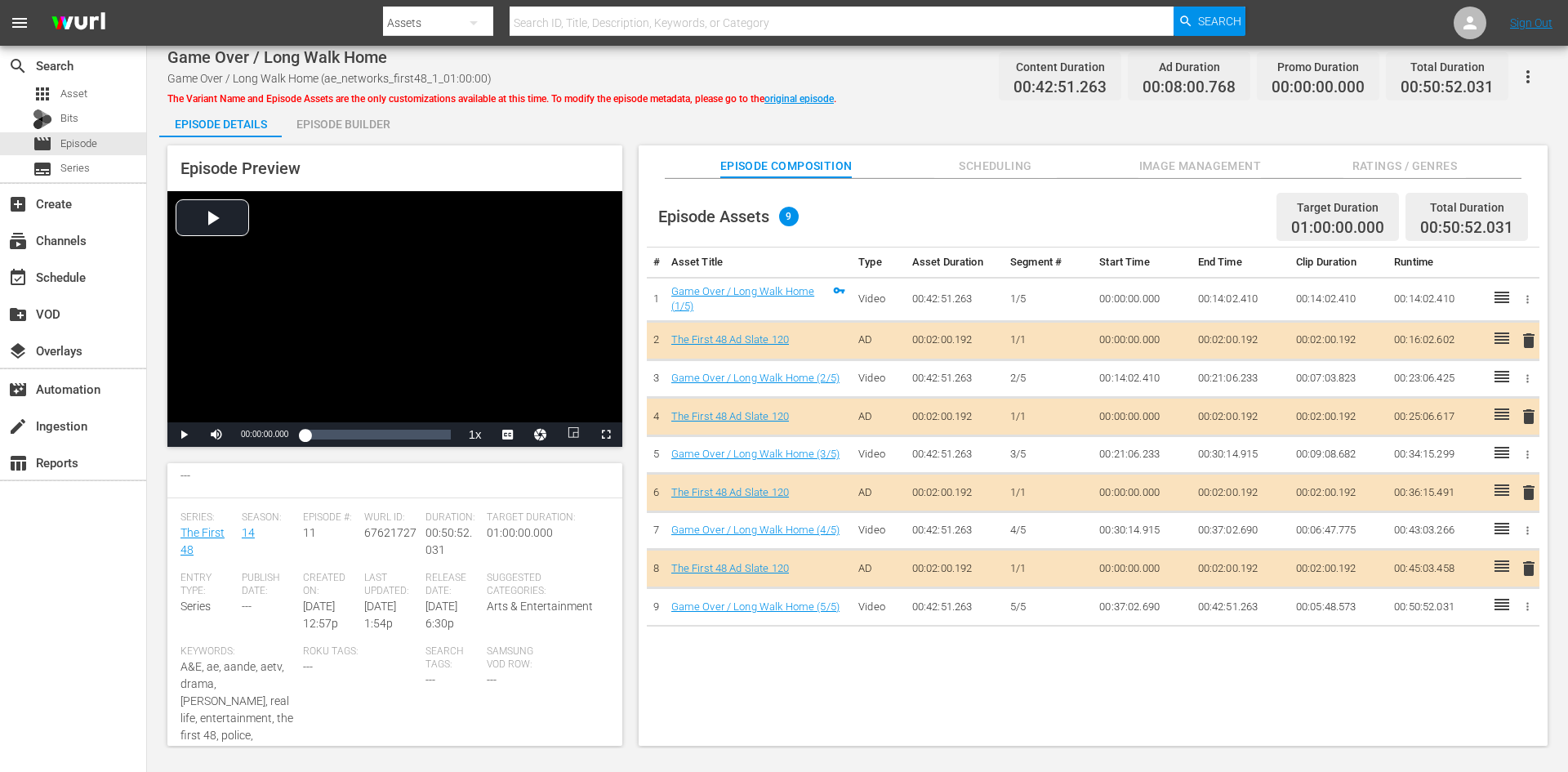 click on "Image Management" at bounding box center [1200, 162] 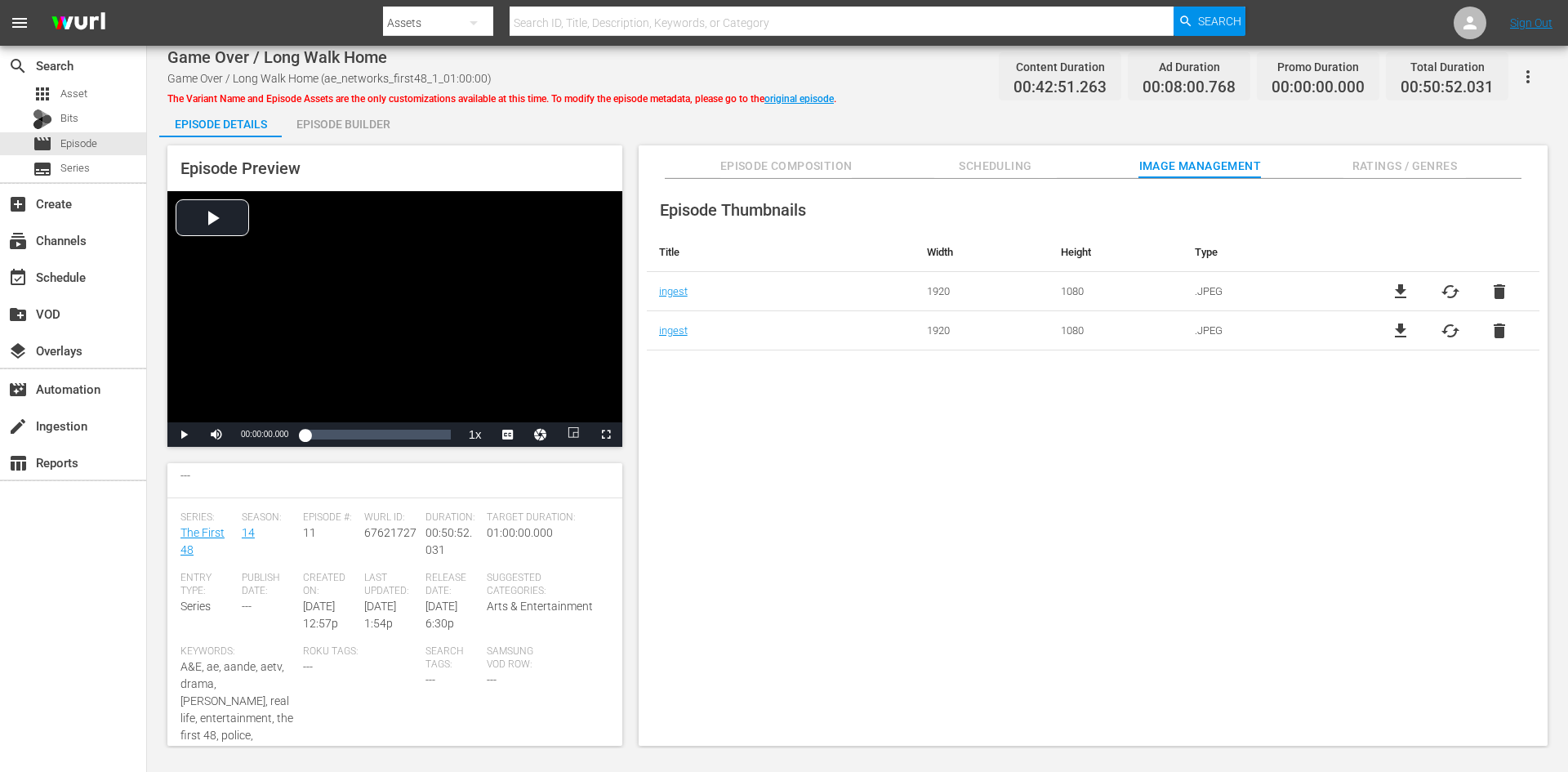 click on "Ratings / Genres" at bounding box center (1405, 166) 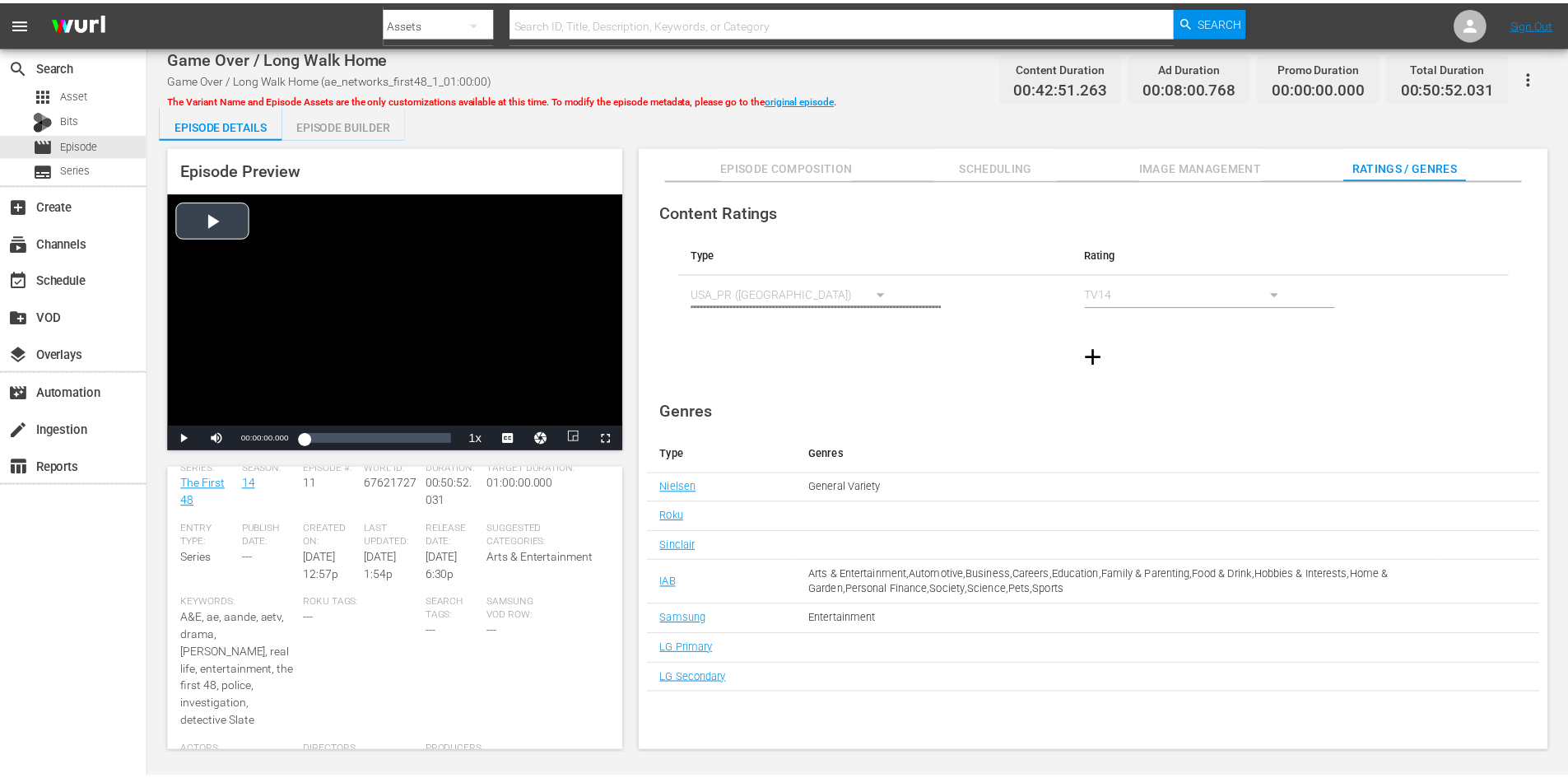 scroll, scrollTop: 412, scrollLeft: 0, axis: vertical 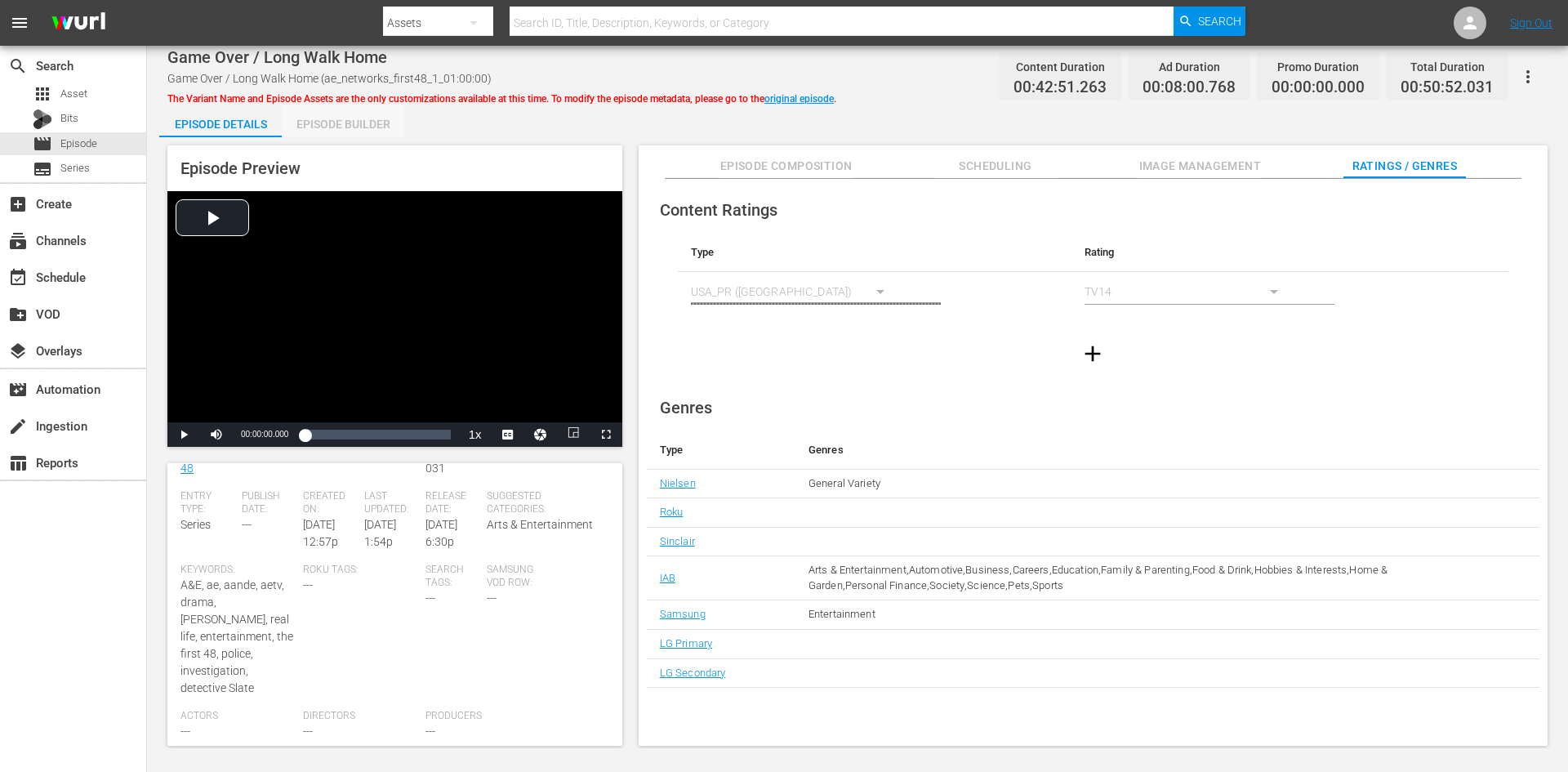 click on "Episode Builder" at bounding box center [343, 124] 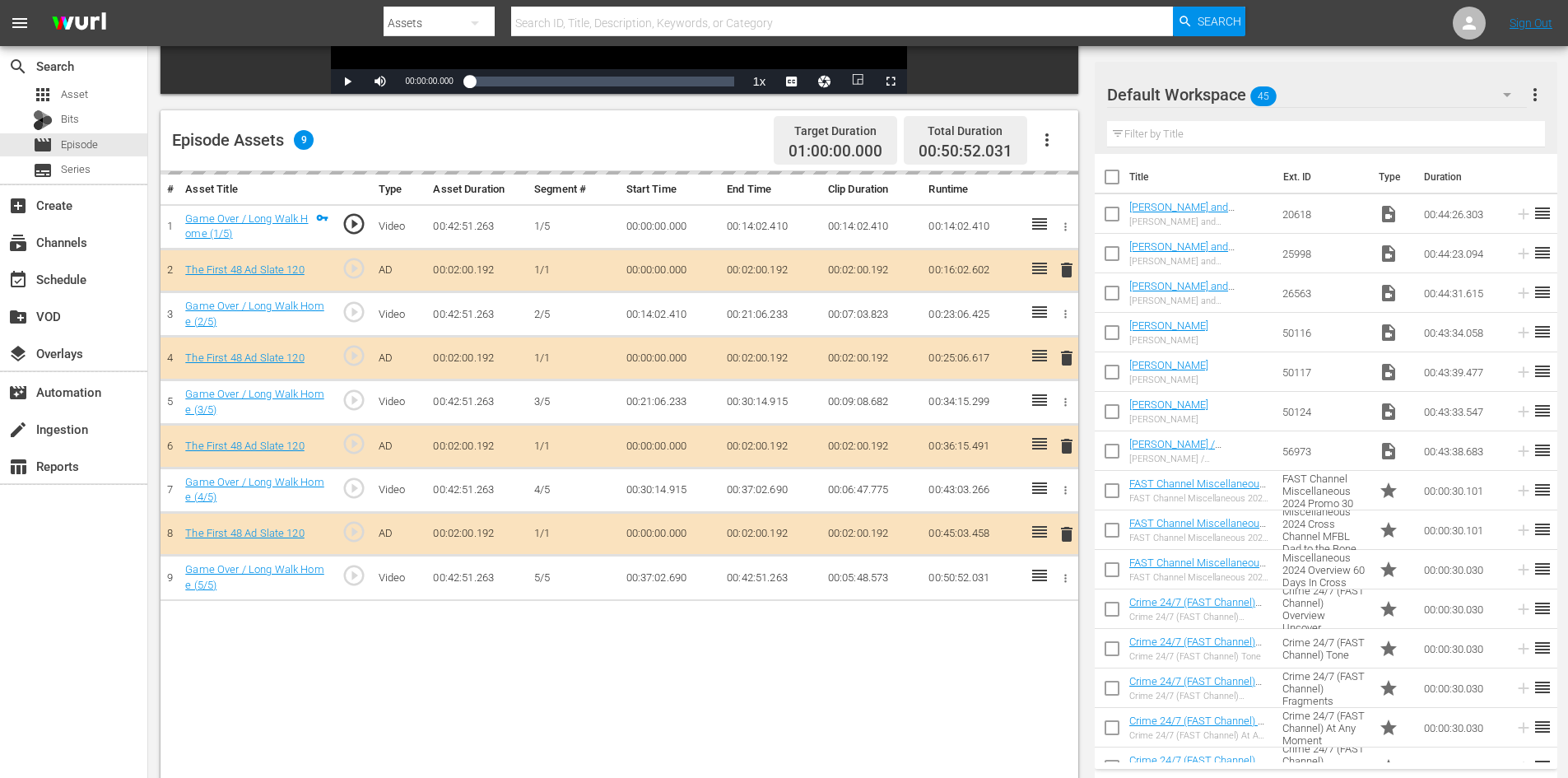 scroll, scrollTop: 412, scrollLeft: 0, axis: vertical 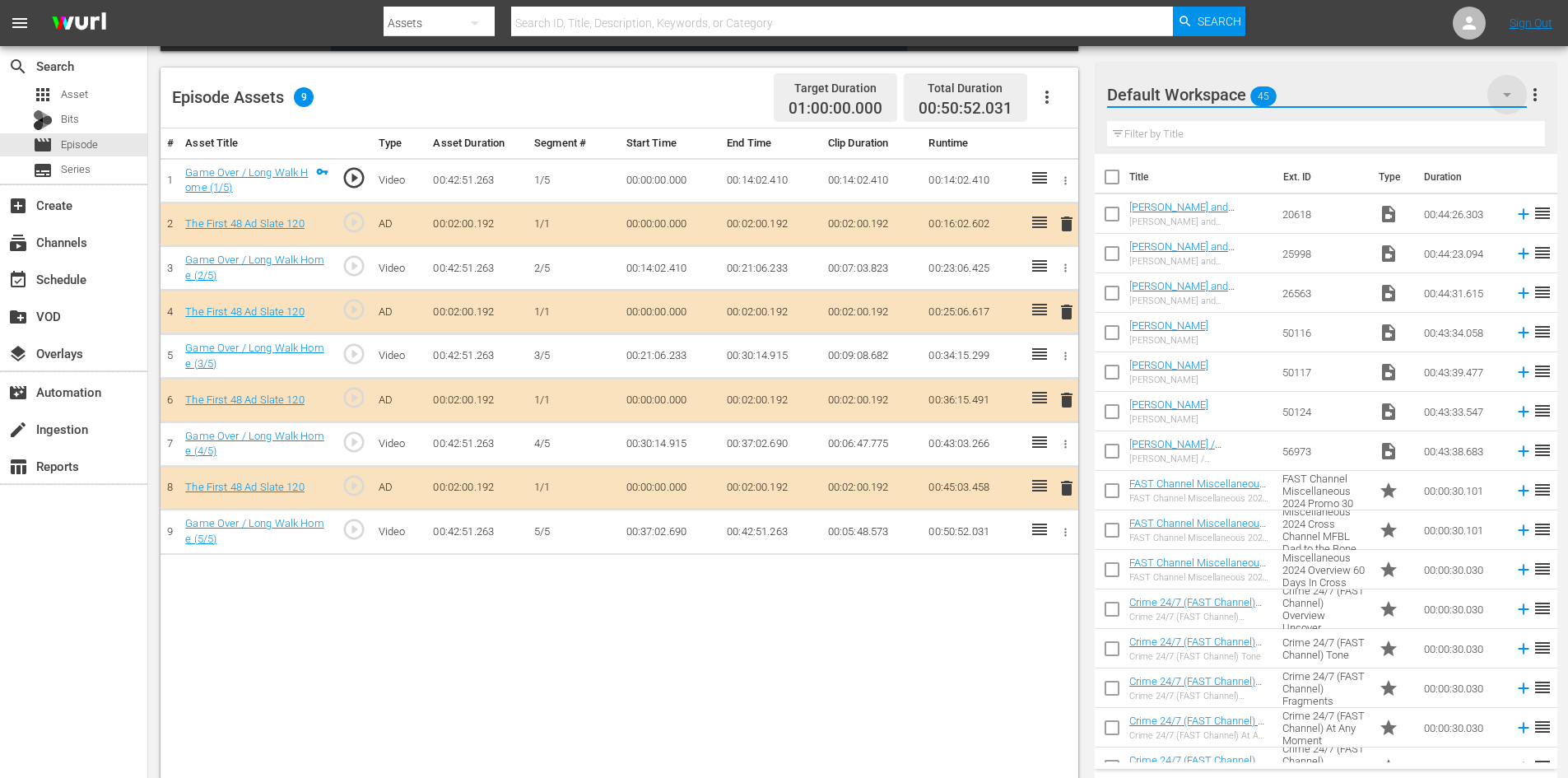 click 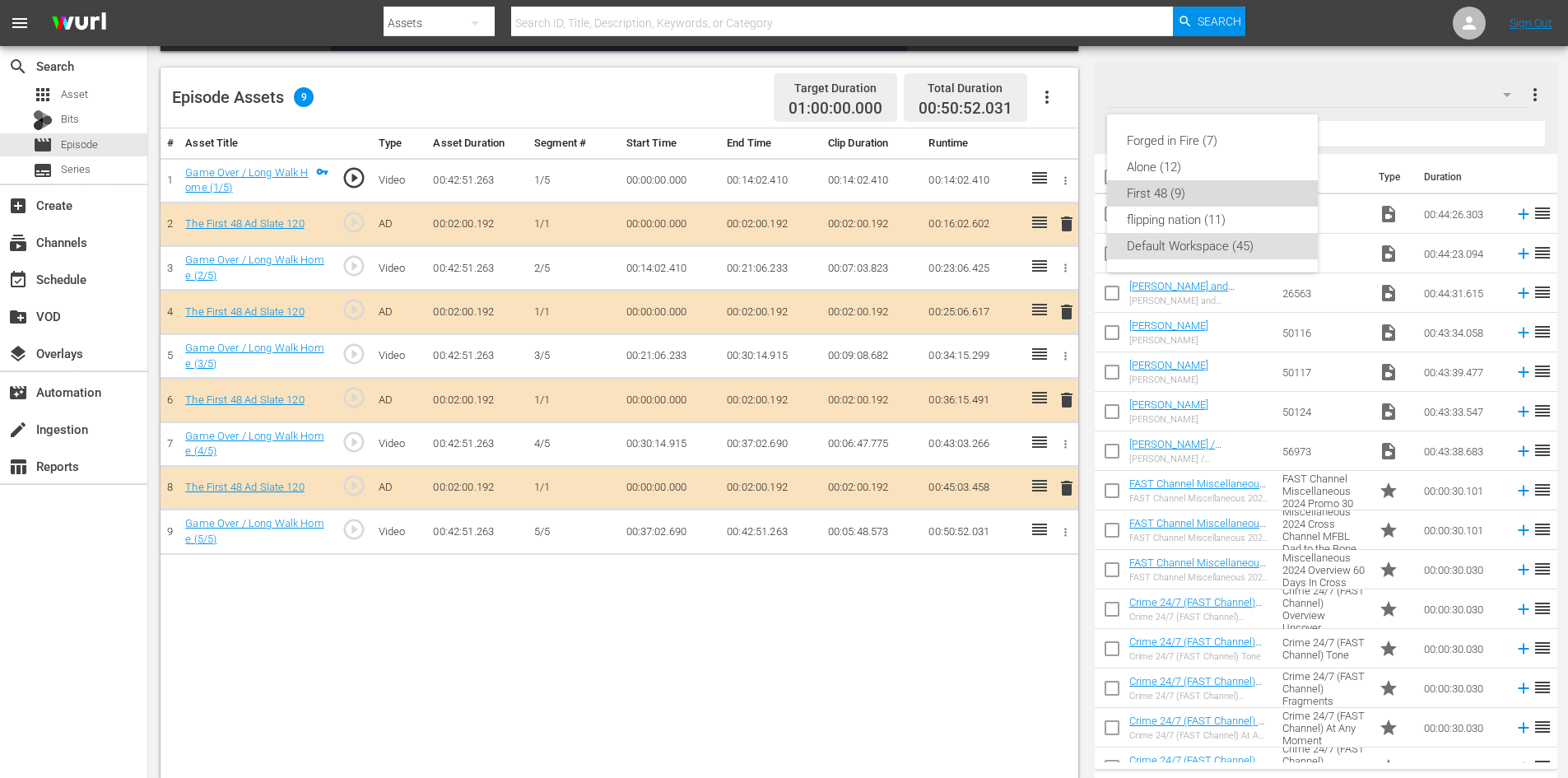 click on "First 48 (9)" at bounding box center (1212, 193) 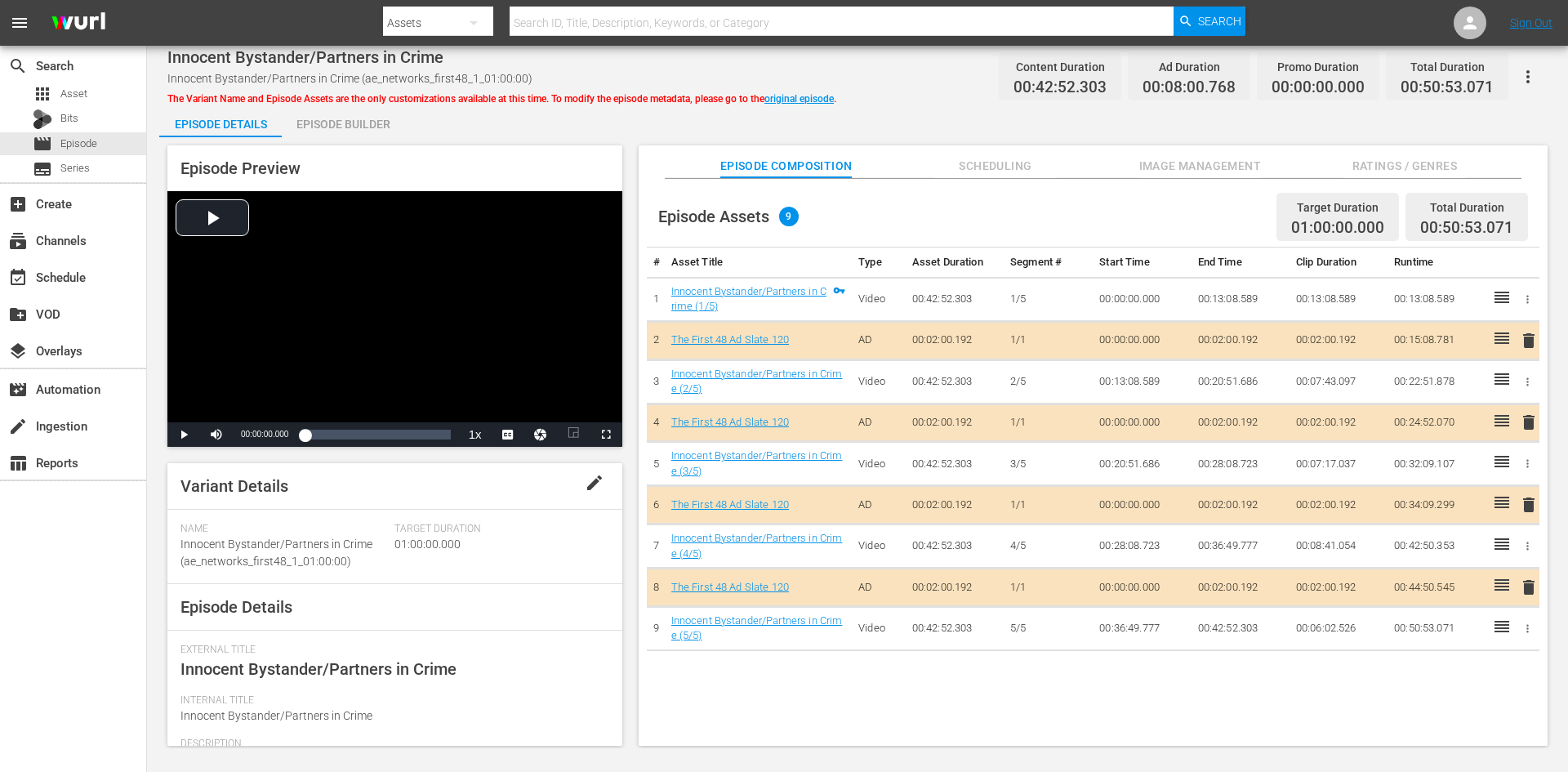 scroll, scrollTop: 0, scrollLeft: 0, axis: both 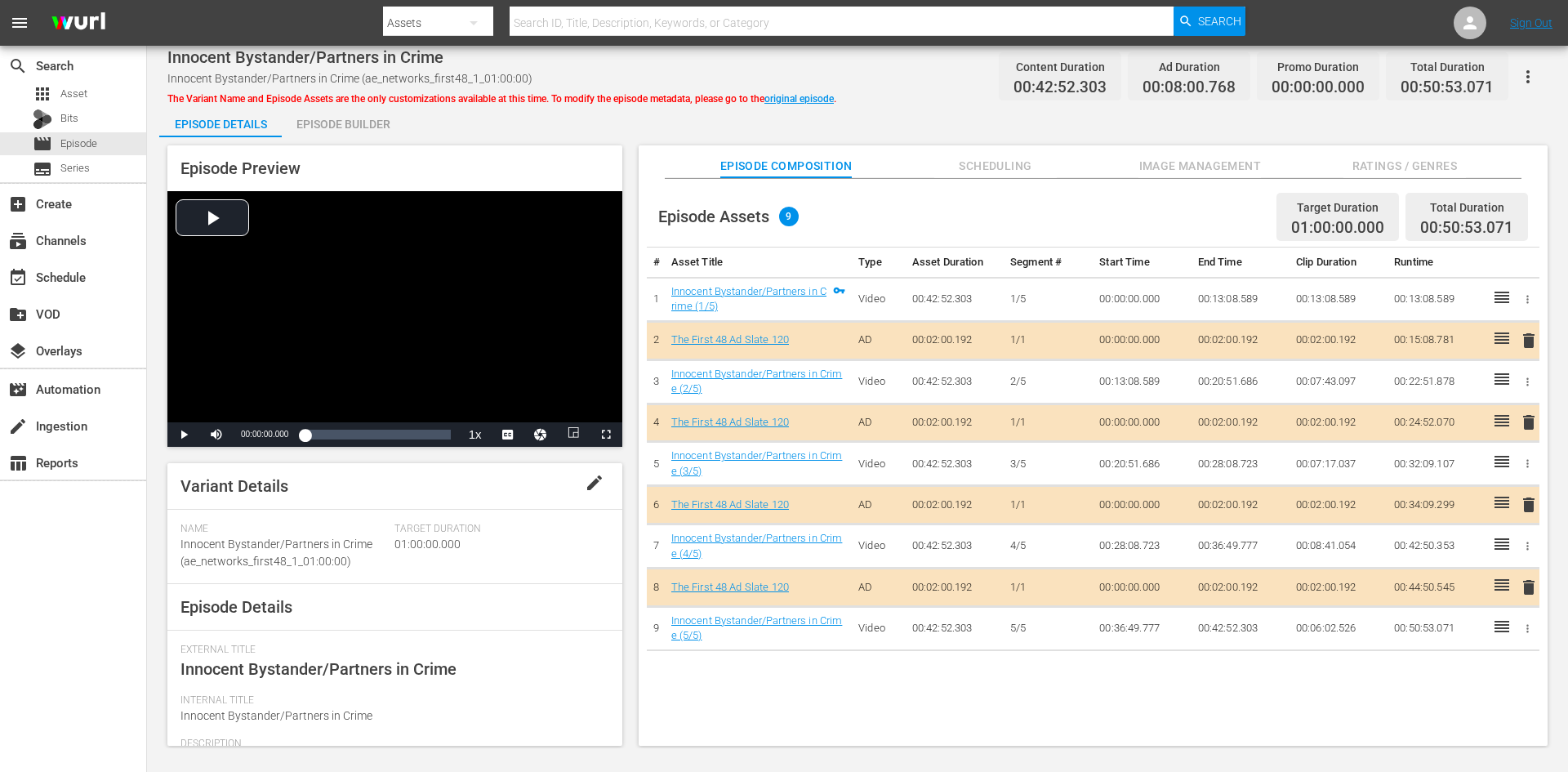 click on "Image Management" at bounding box center (1200, 166) 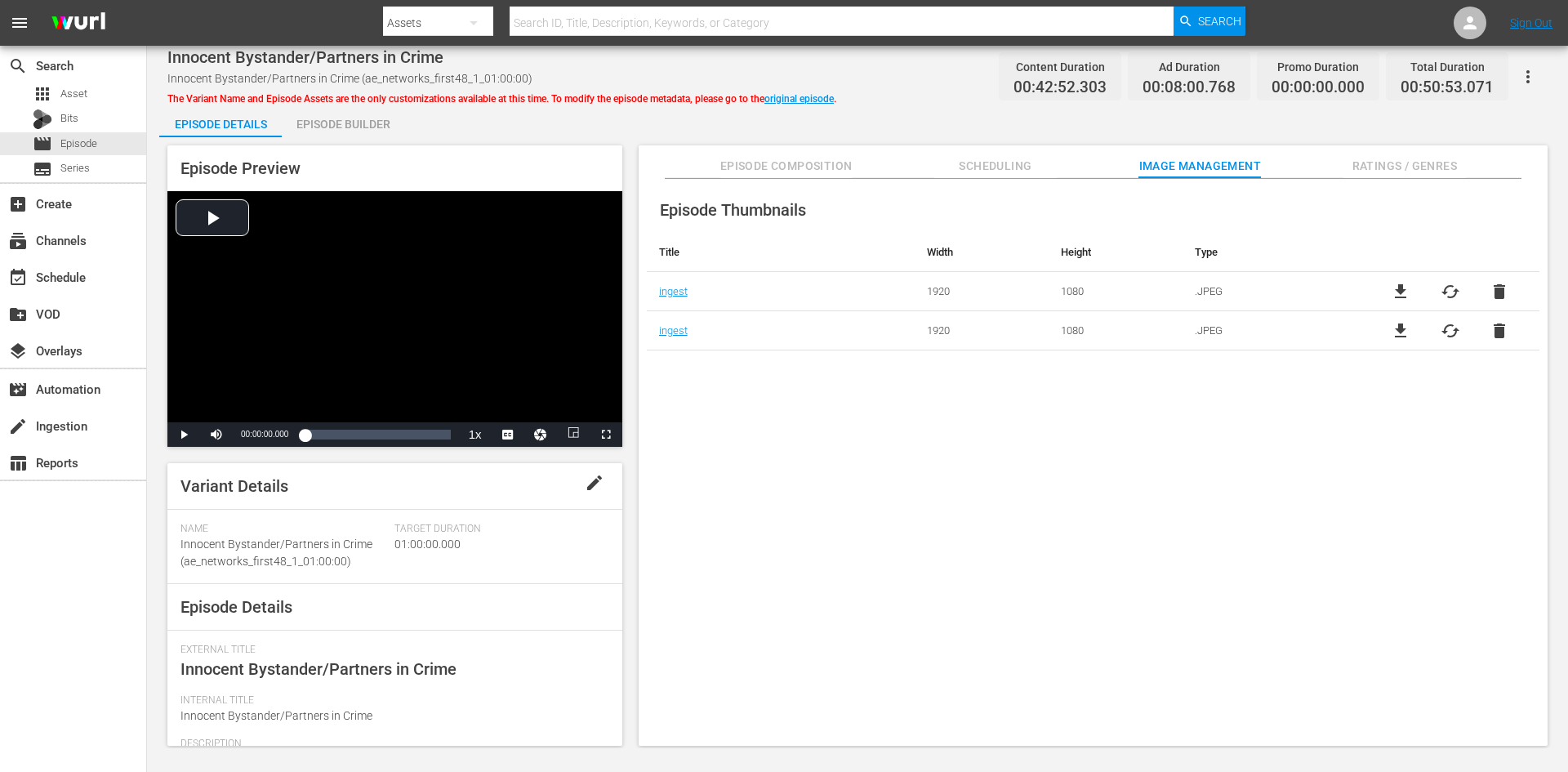 click on "Ratings / Genres" at bounding box center [1405, 166] 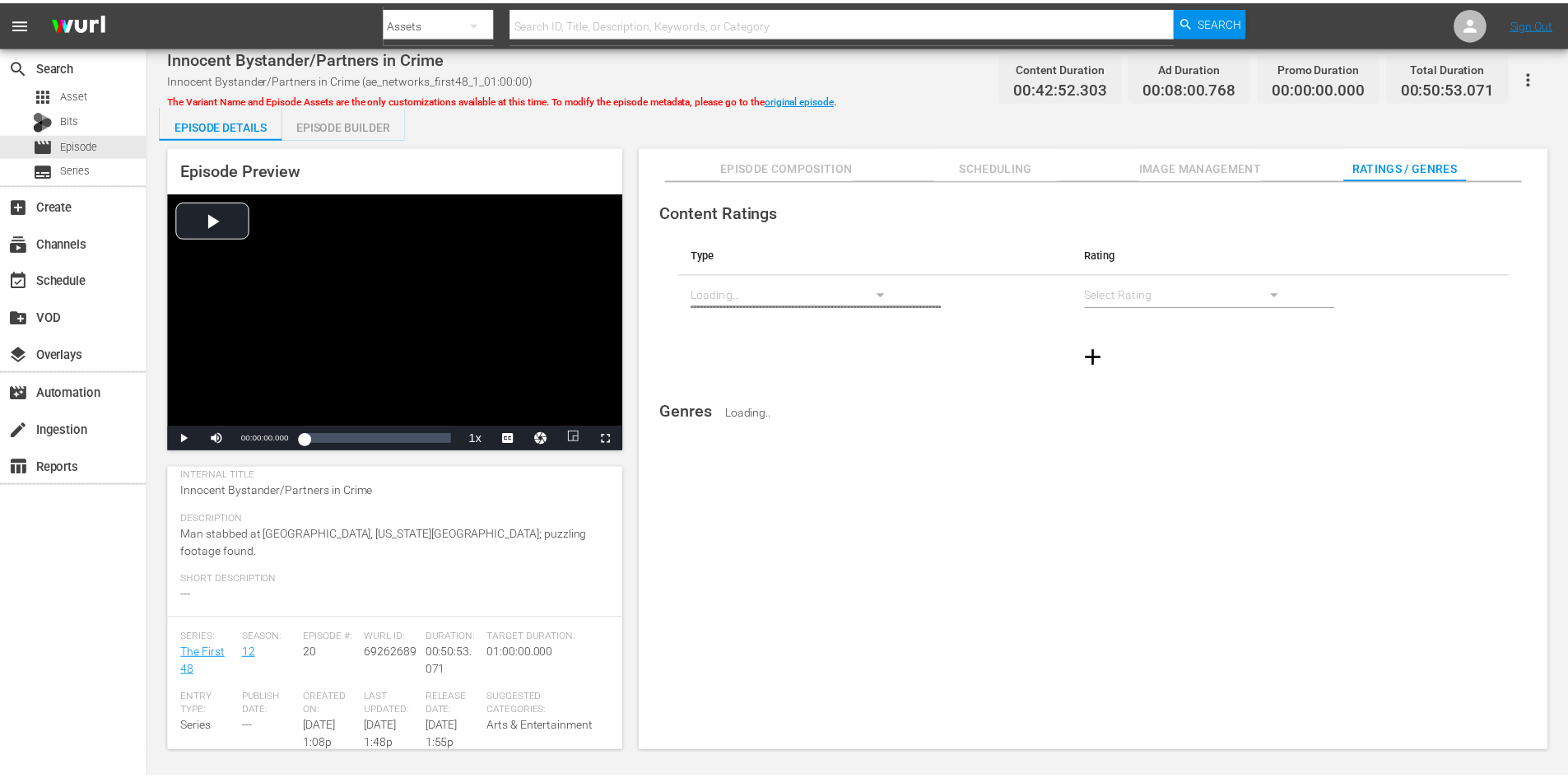 scroll, scrollTop: 247, scrollLeft: 0, axis: vertical 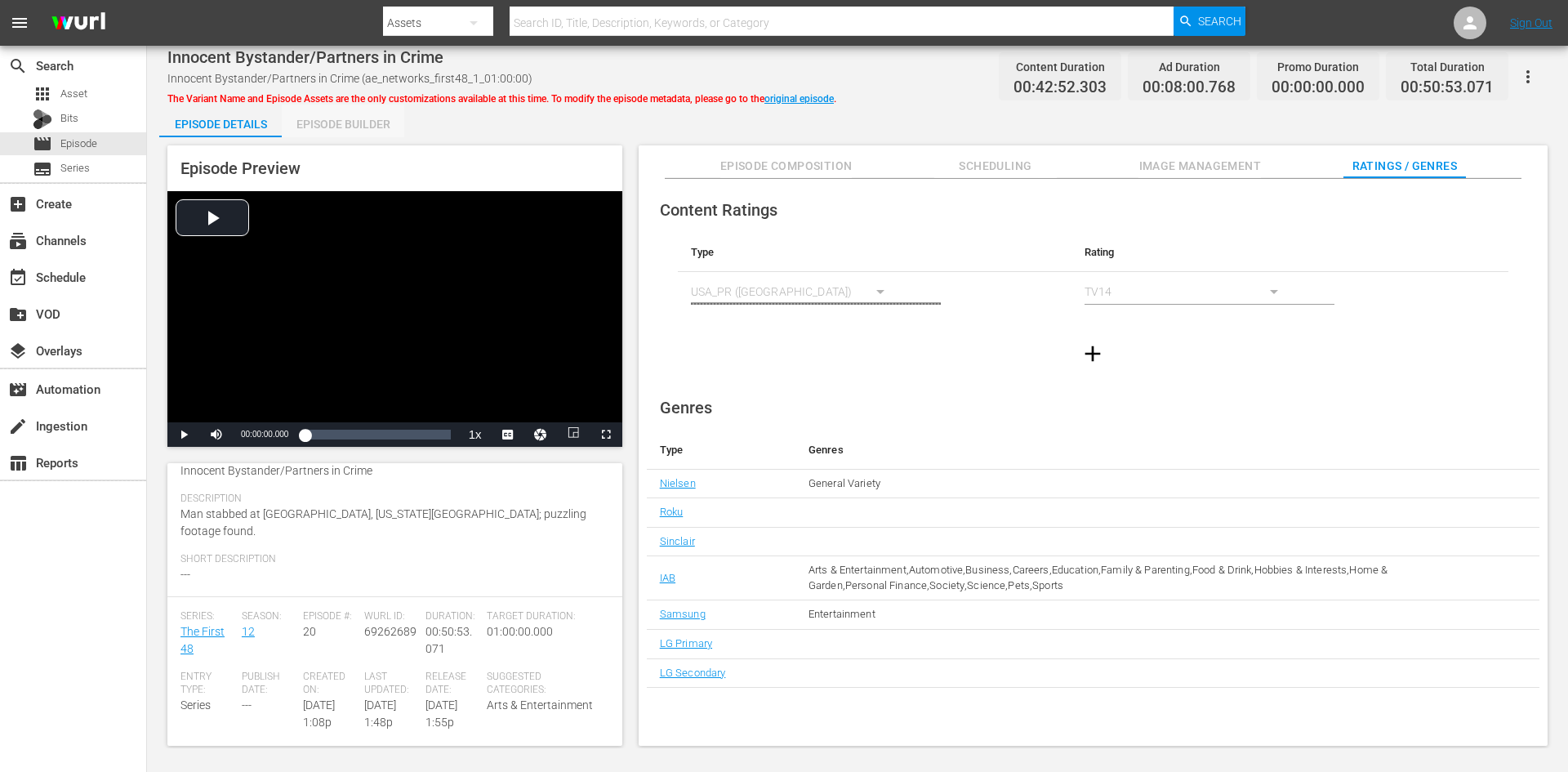 click on "Episode Builder" at bounding box center (343, 124) 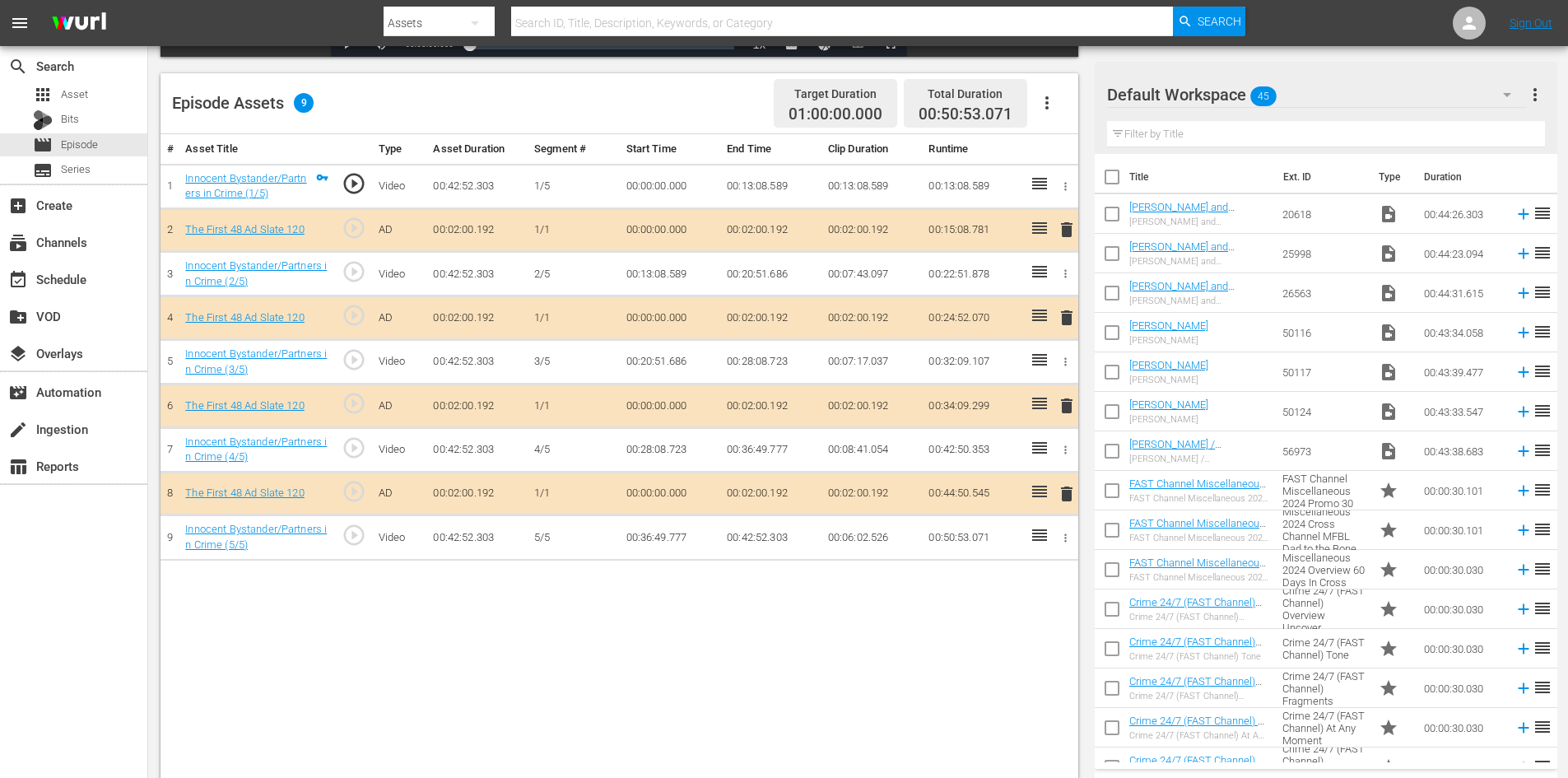 scroll, scrollTop: 412, scrollLeft: 0, axis: vertical 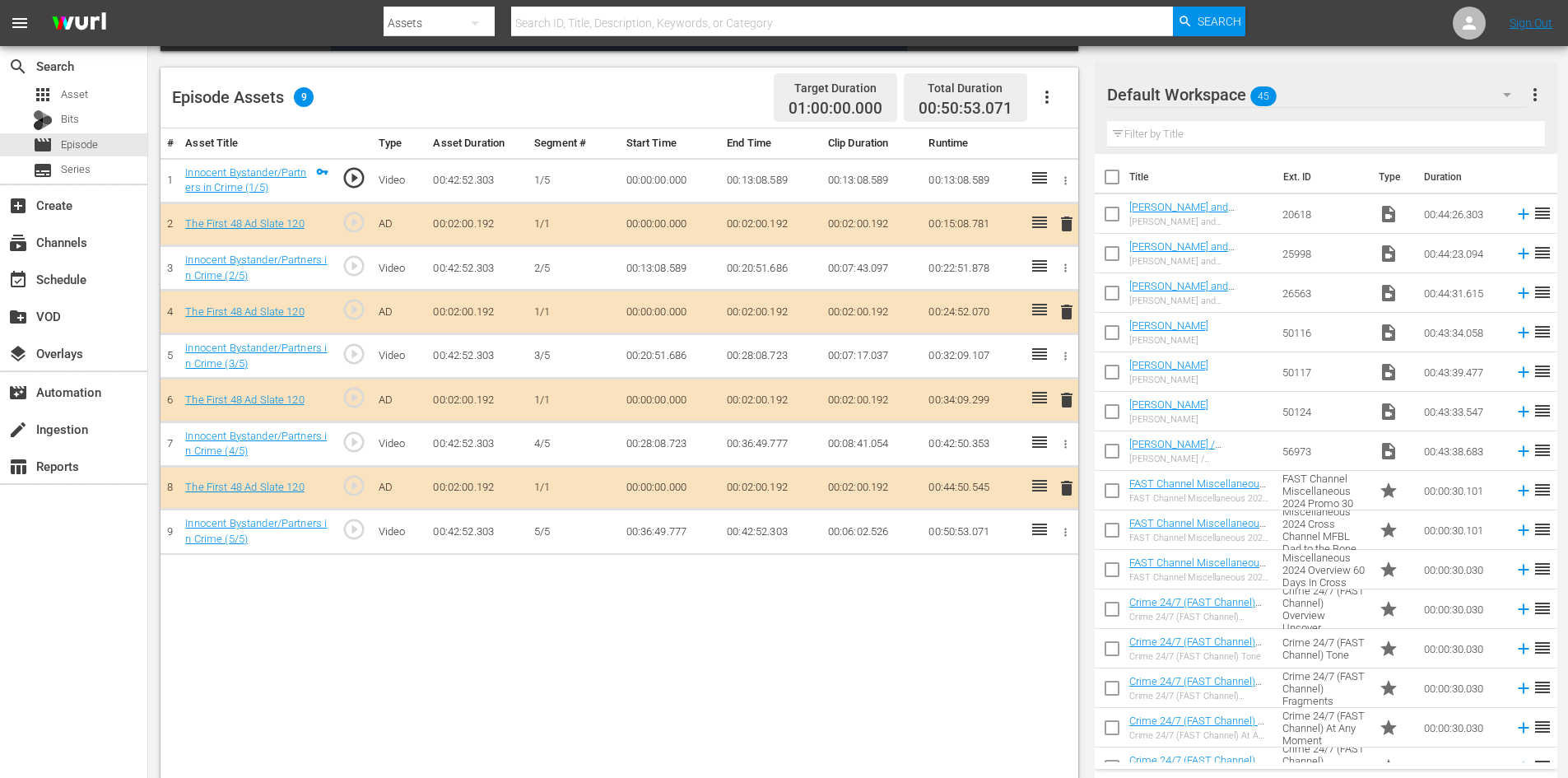 click on "delete" at bounding box center [1067, 400] 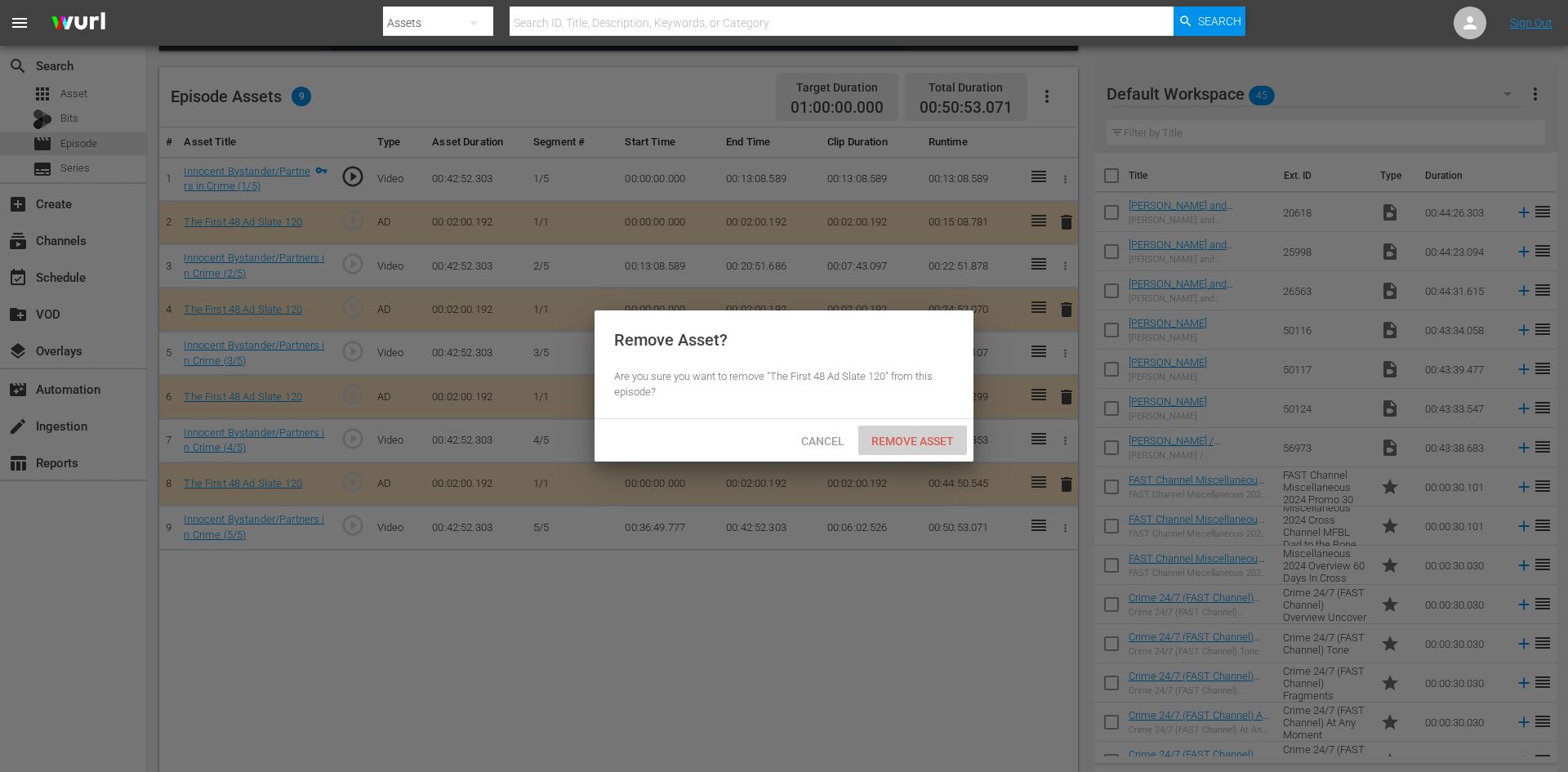 click on "Remove Asset" at bounding box center [912, 441] 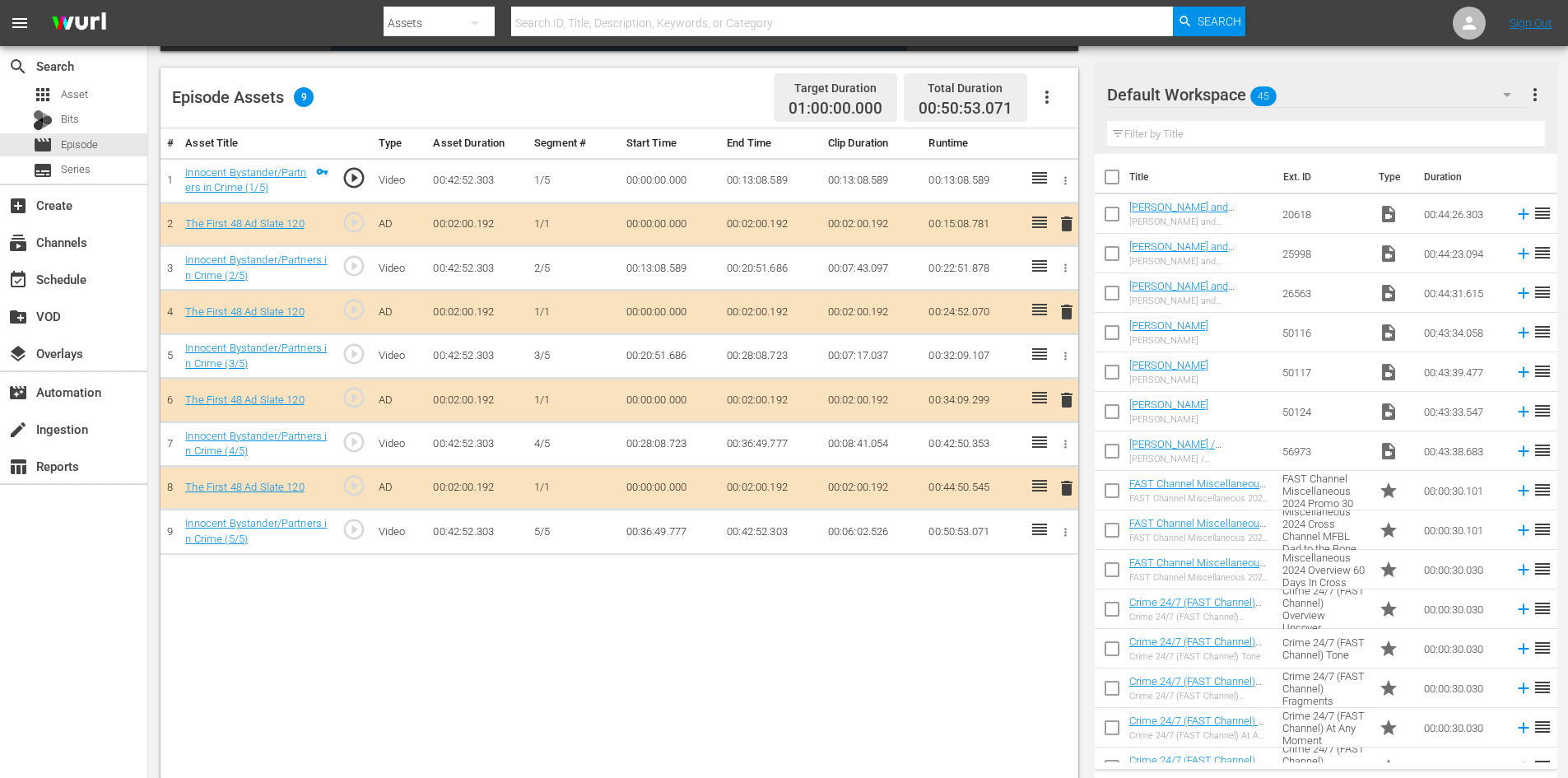 click 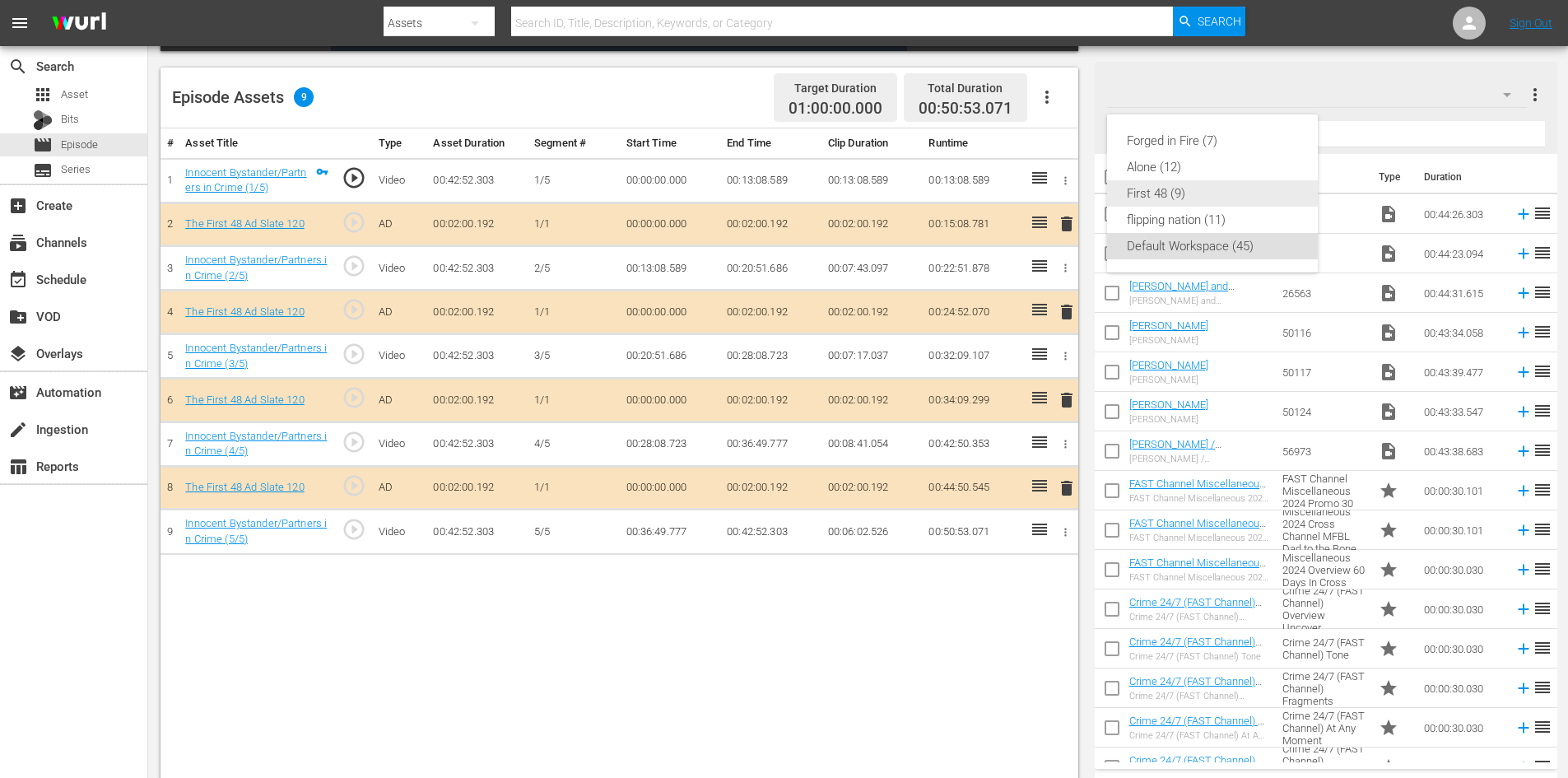 click on "First 48 (9)" at bounding box center [1212, 193] 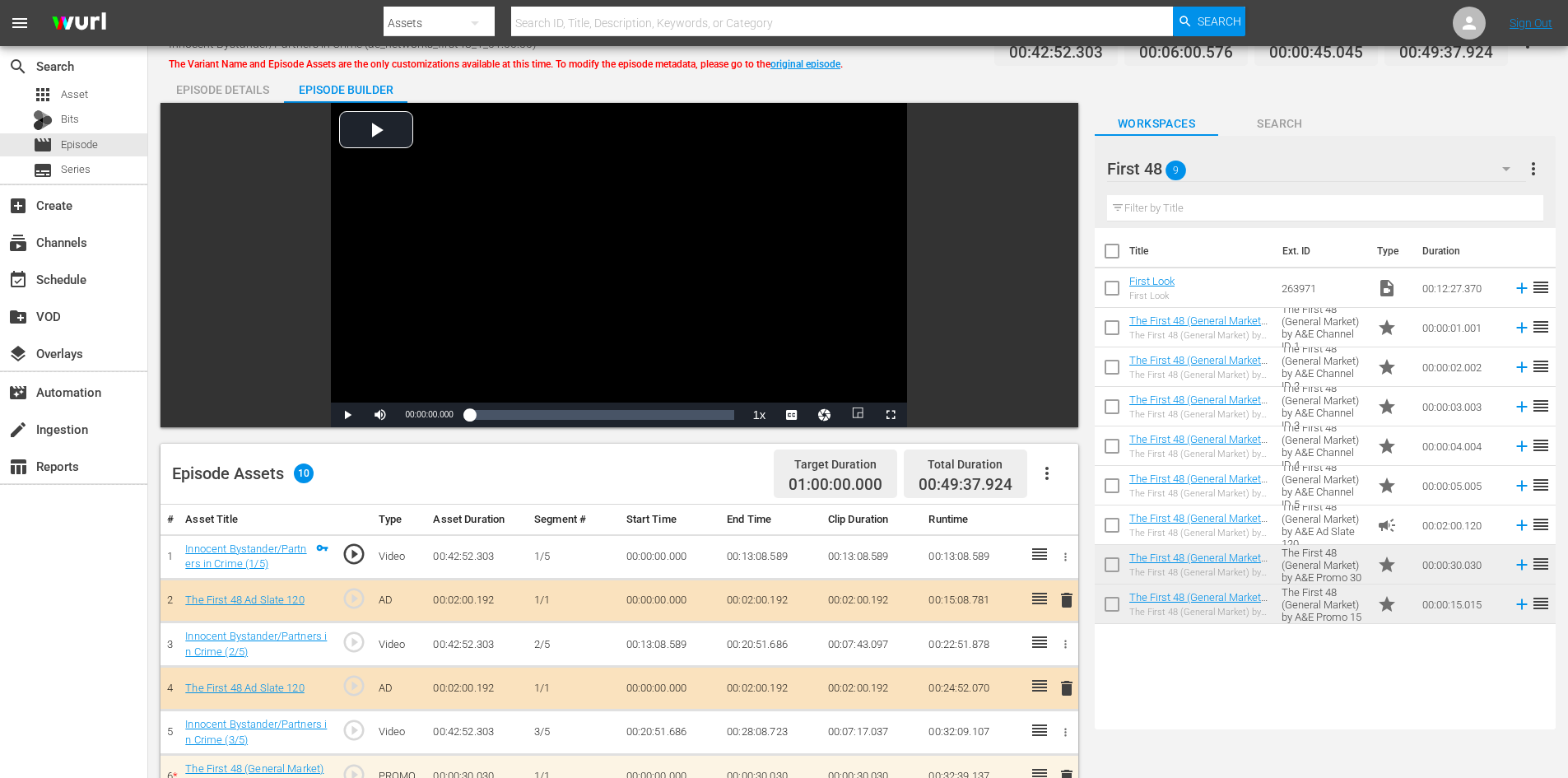 scroll, scrollTop: 0, scrollLeft: 0, axis: both 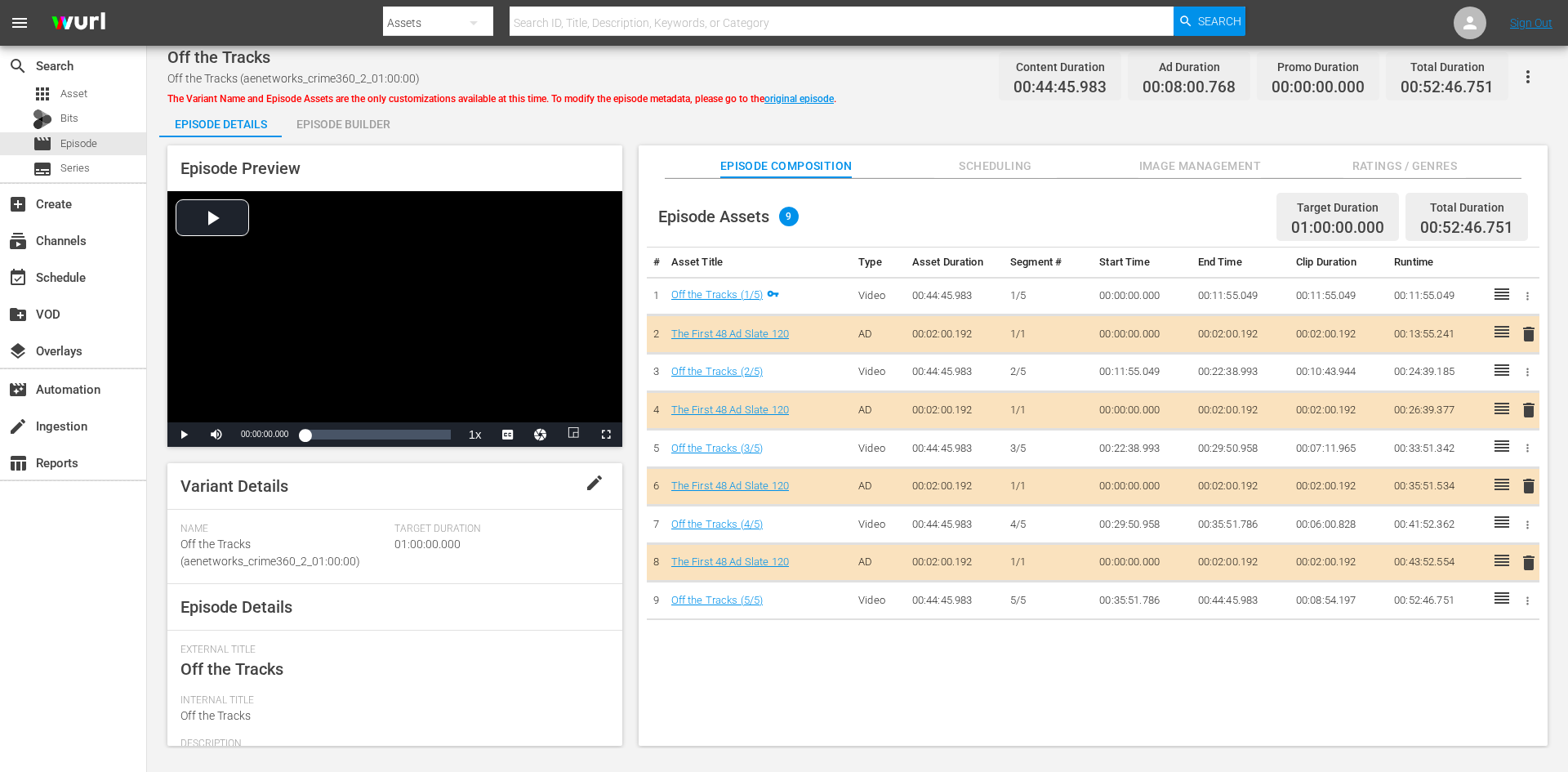 click on "Image Management" at bounding box center [1200, 166] 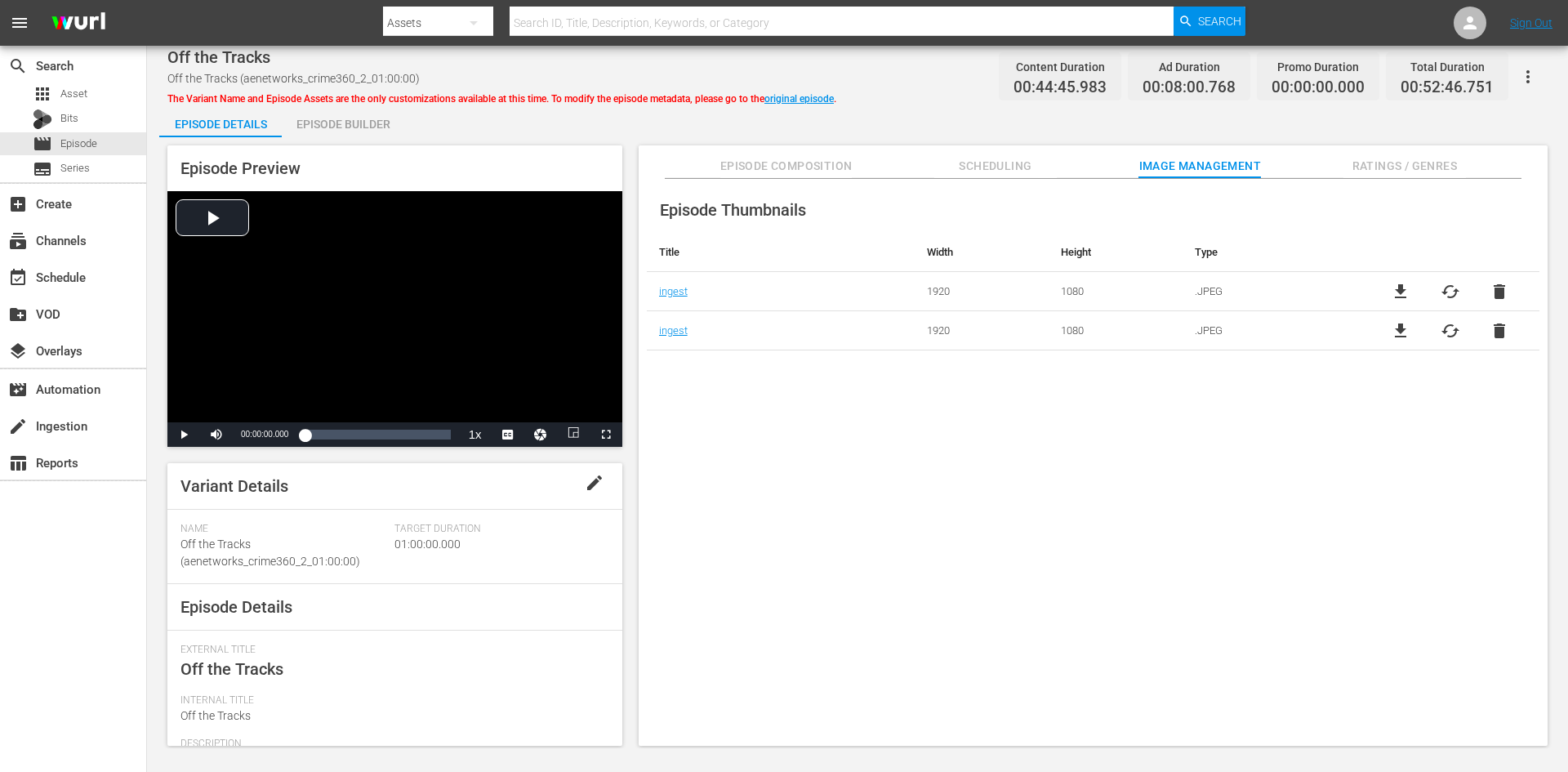 click on "Ratings / Genres" at bounding box center (1405, 166) 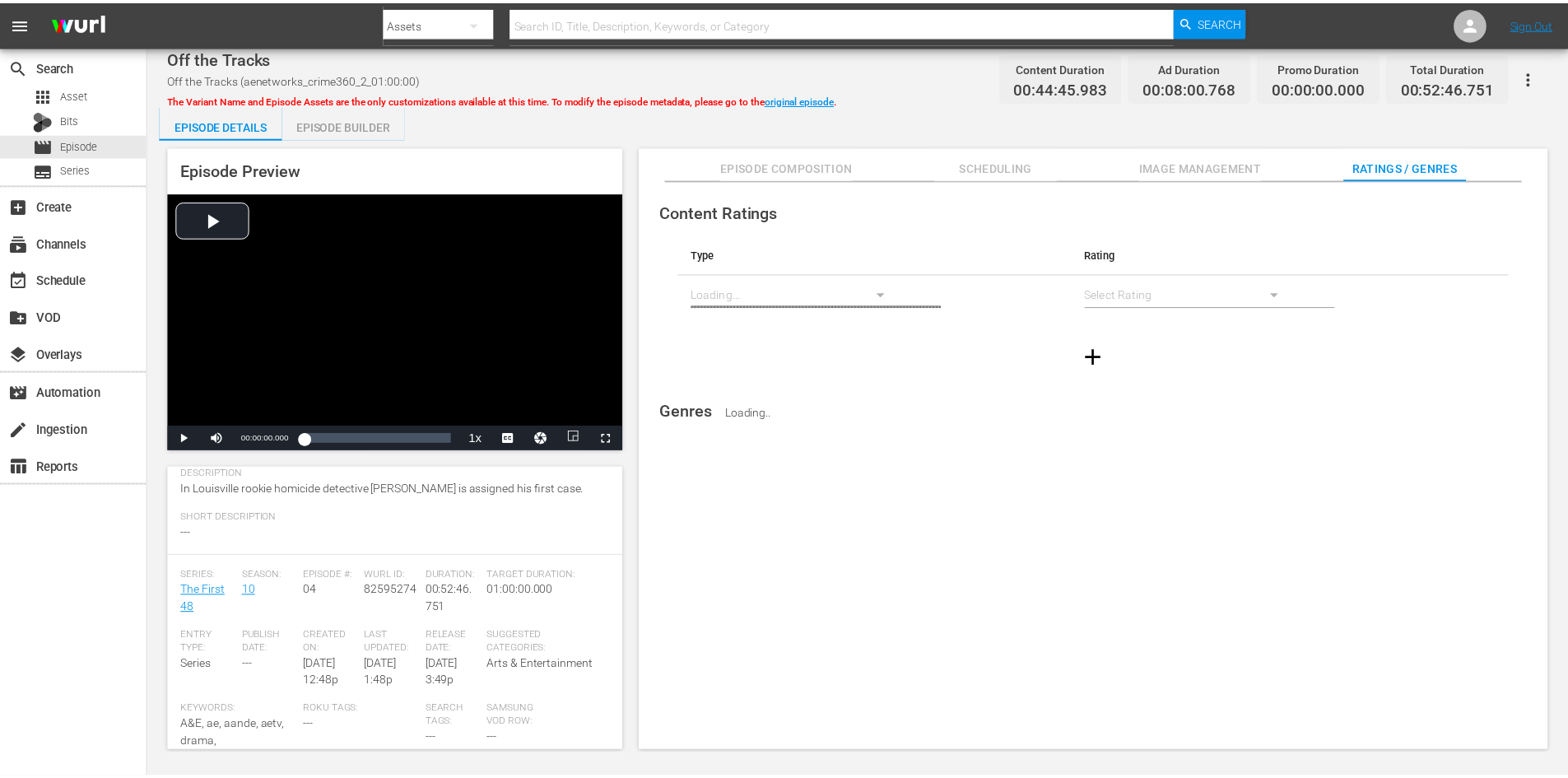scroll, scrollTop: 329, scrollLeft: 0, axis: vertical 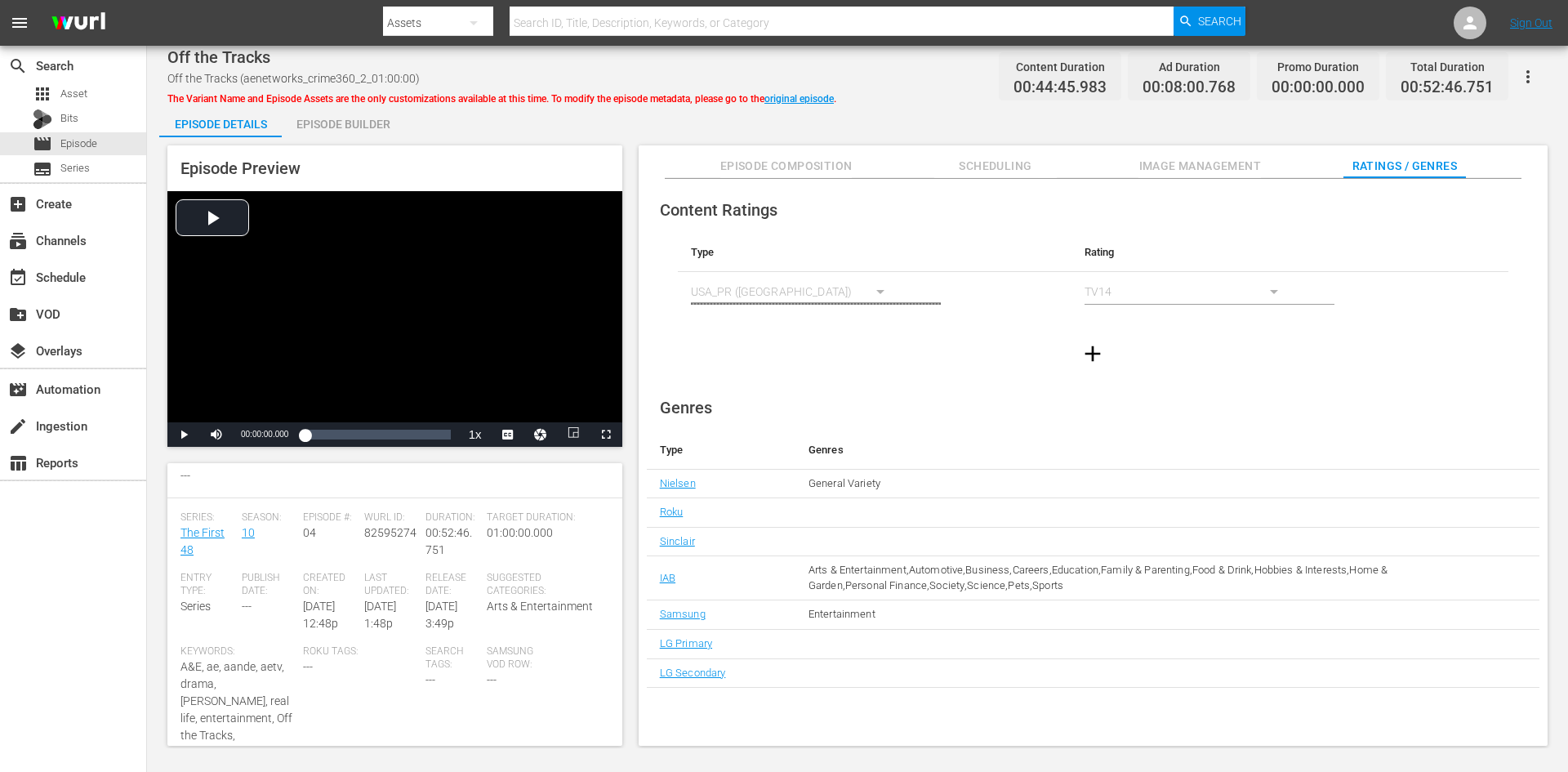click on "Episode Builder" at bounding box center [343, 124] 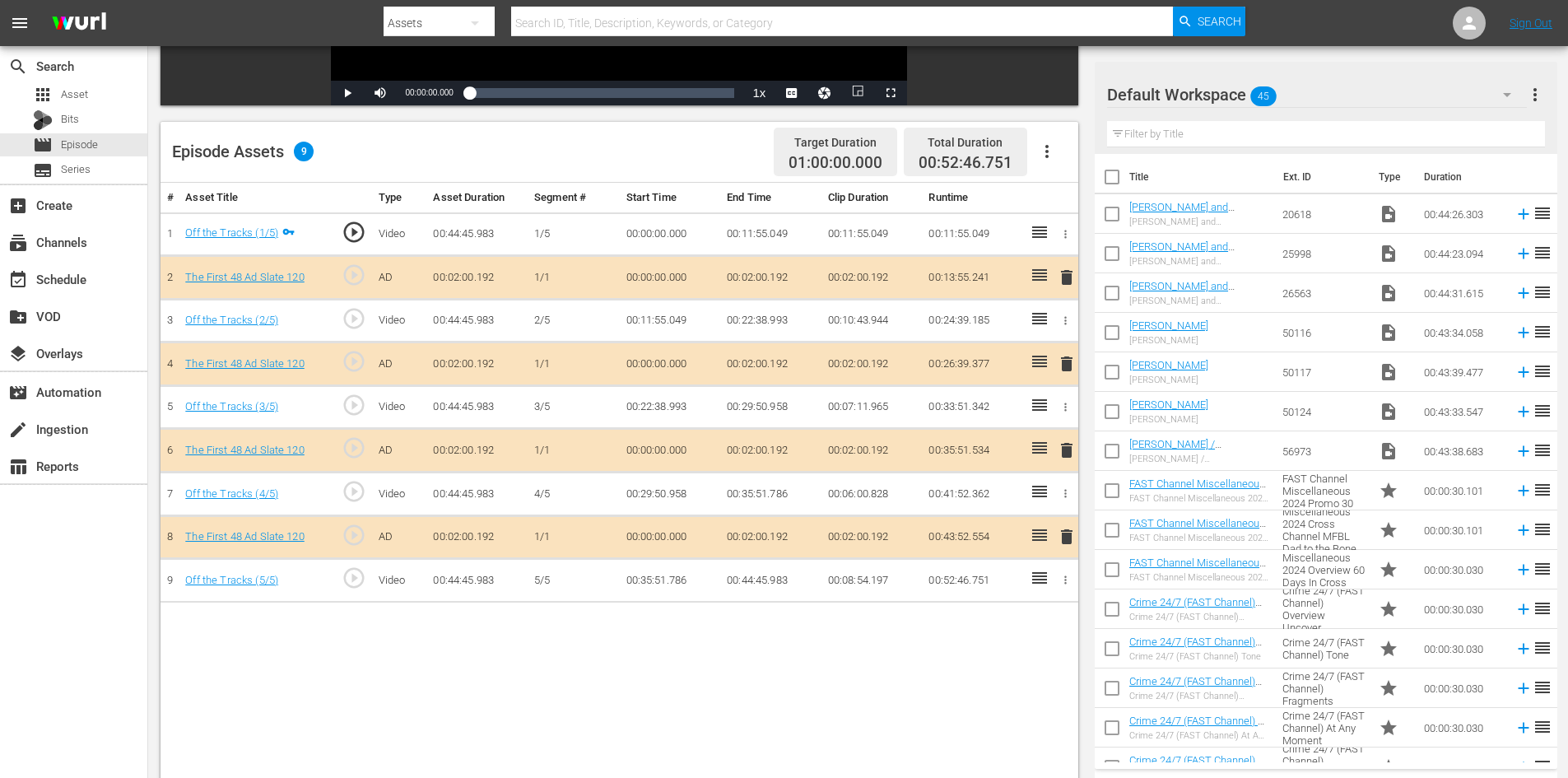 scroll, scrollTop: 412, scrollLeft: 0, axis: vertical 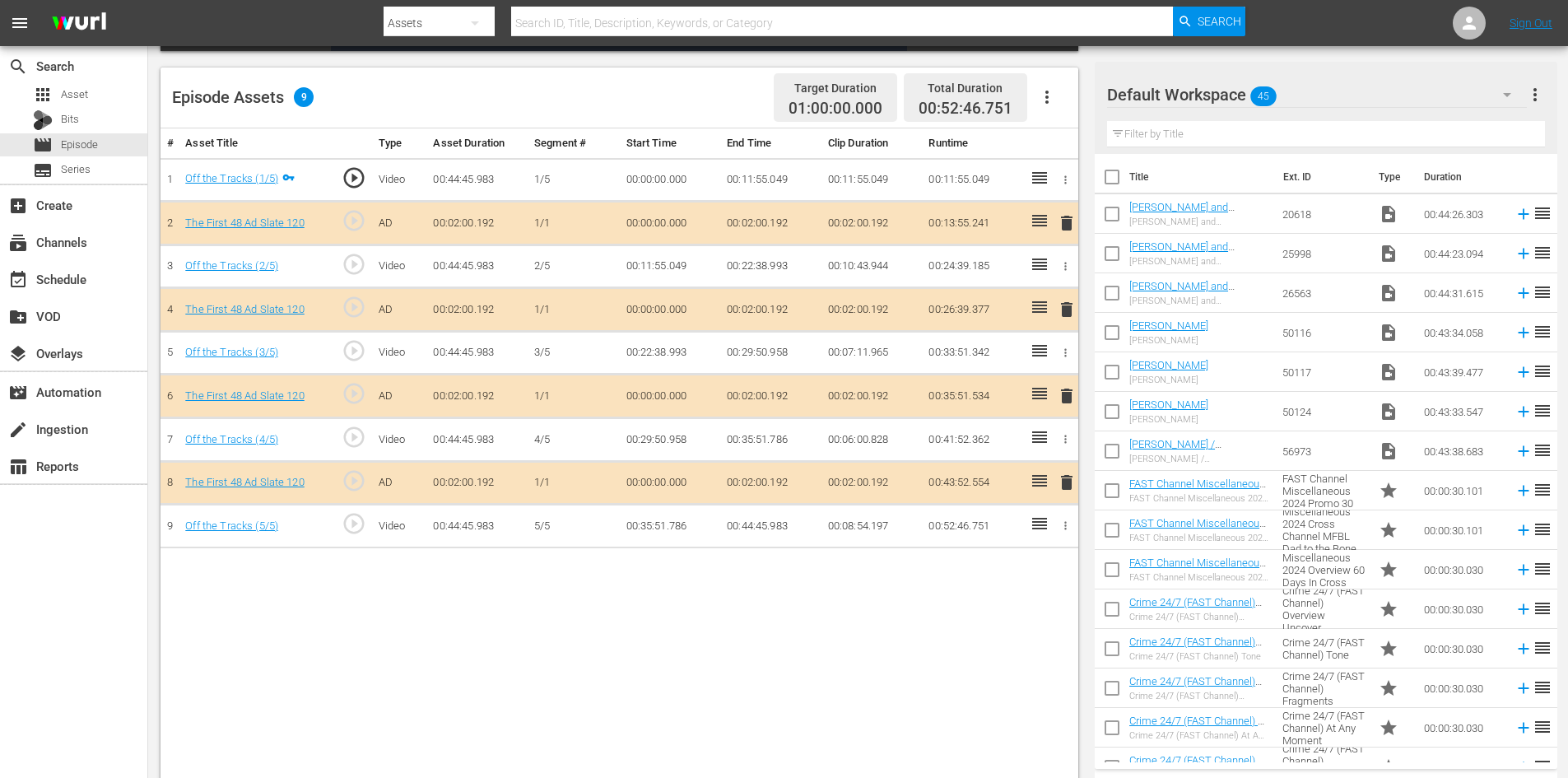 click on "delete" at bounding box center (1067, 396) 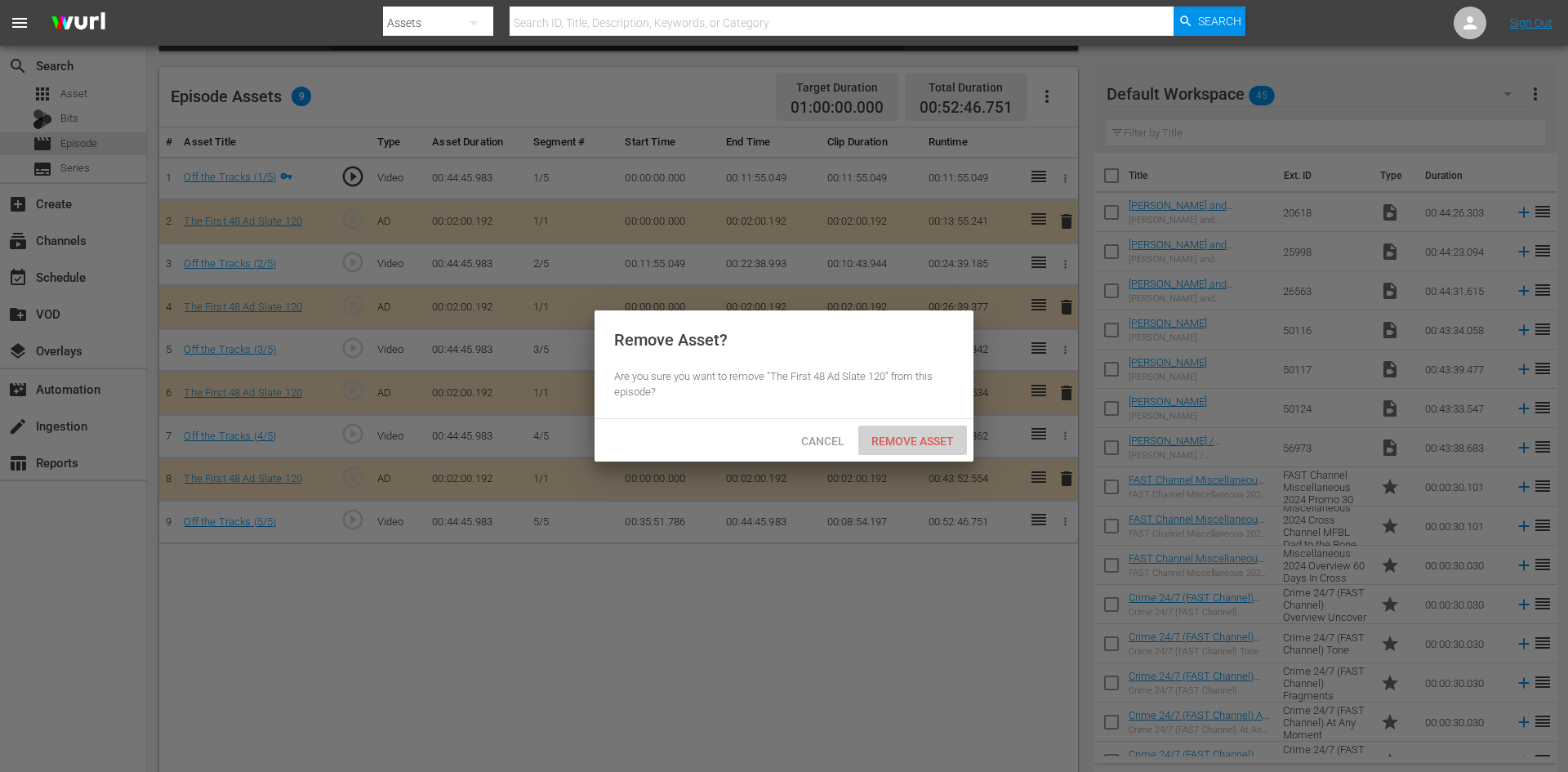 click on "Remove Asset" at bounding box center [912, 441] 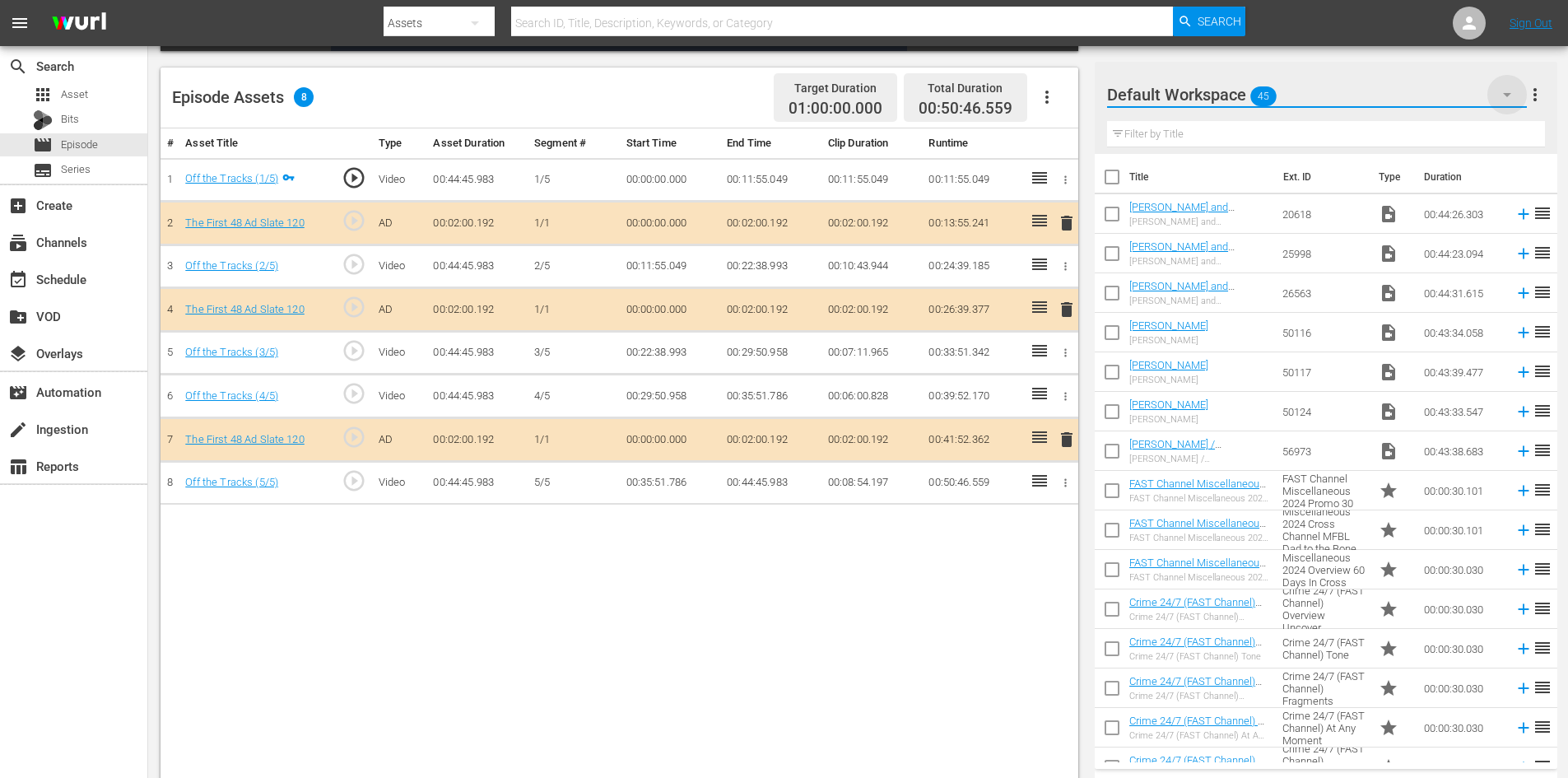 click 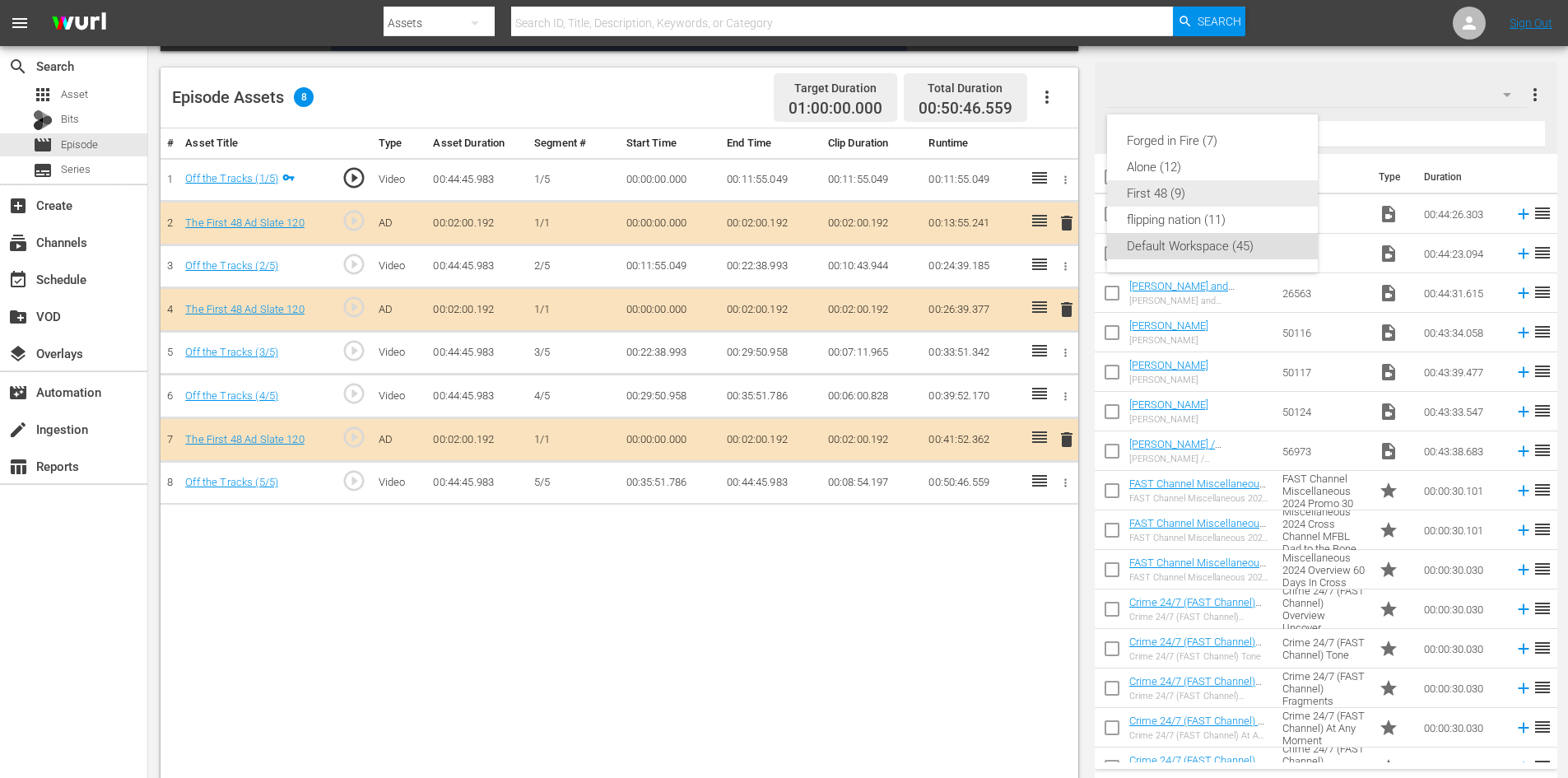 click on "First 48 (9)" at bounding box center [1212, 193] 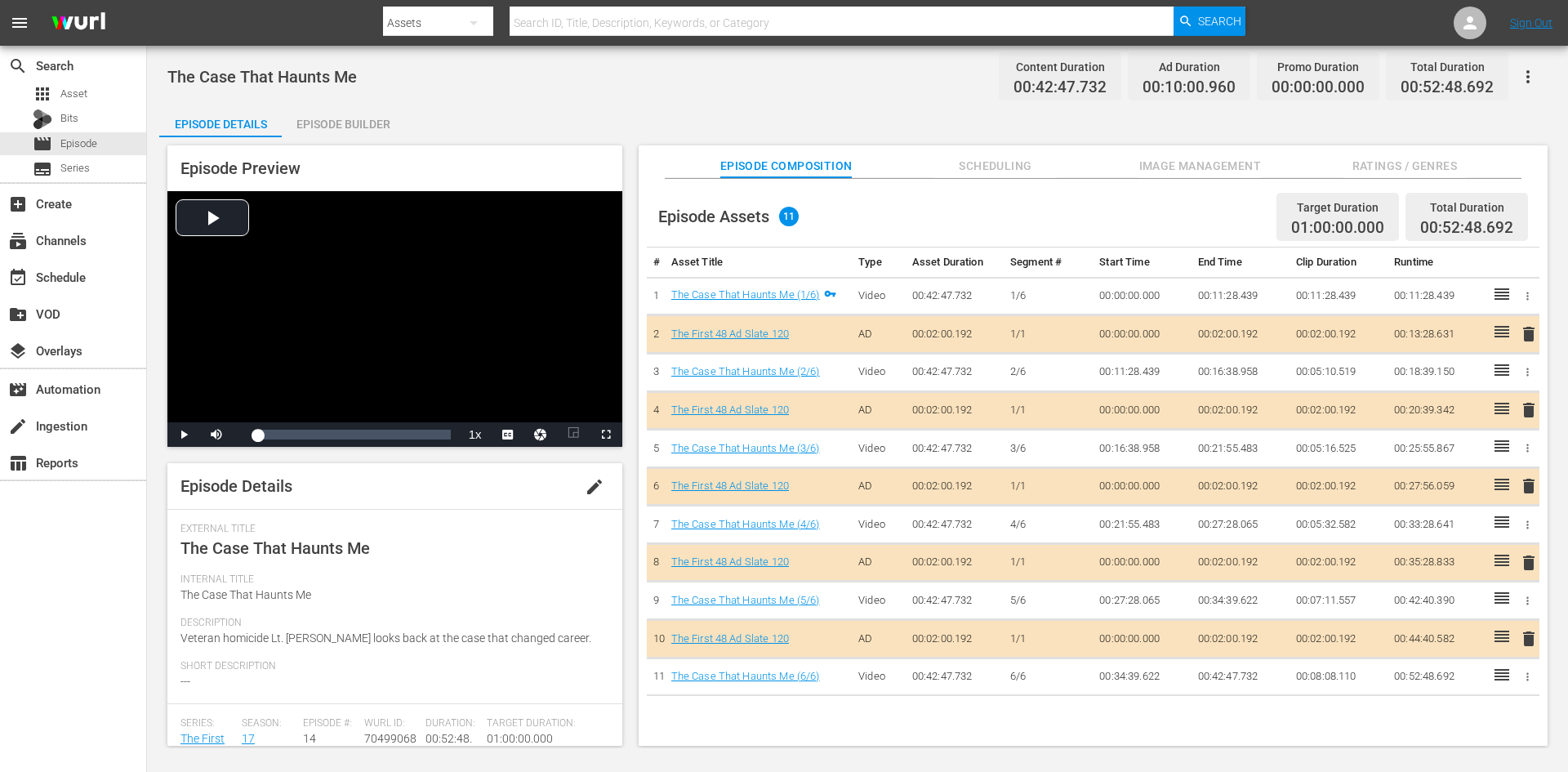 scroll, scrollTop: 0, scrollLeft: 0, axis: both 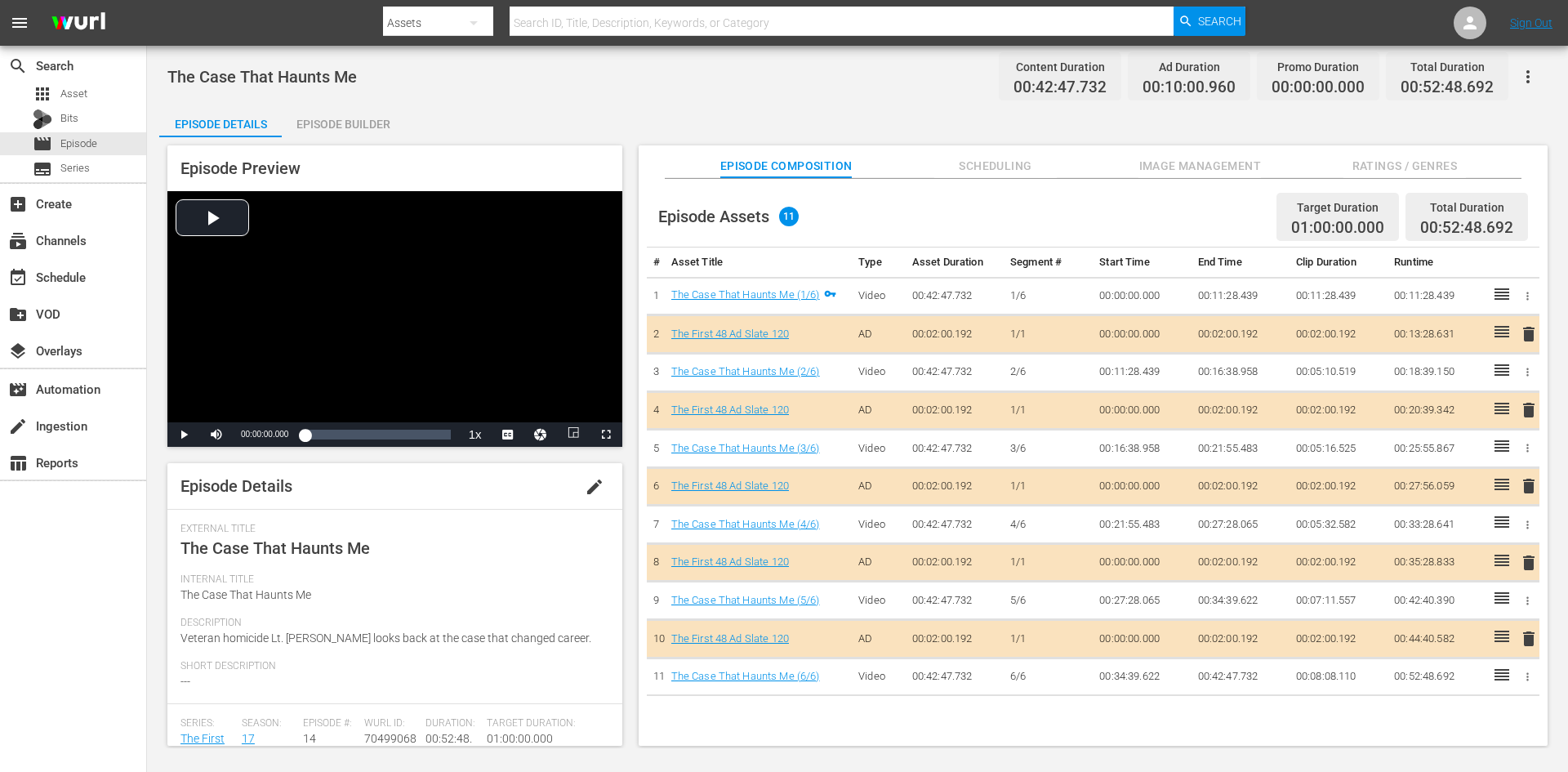 click on "Image Management" at bounding box center (1200, 166) 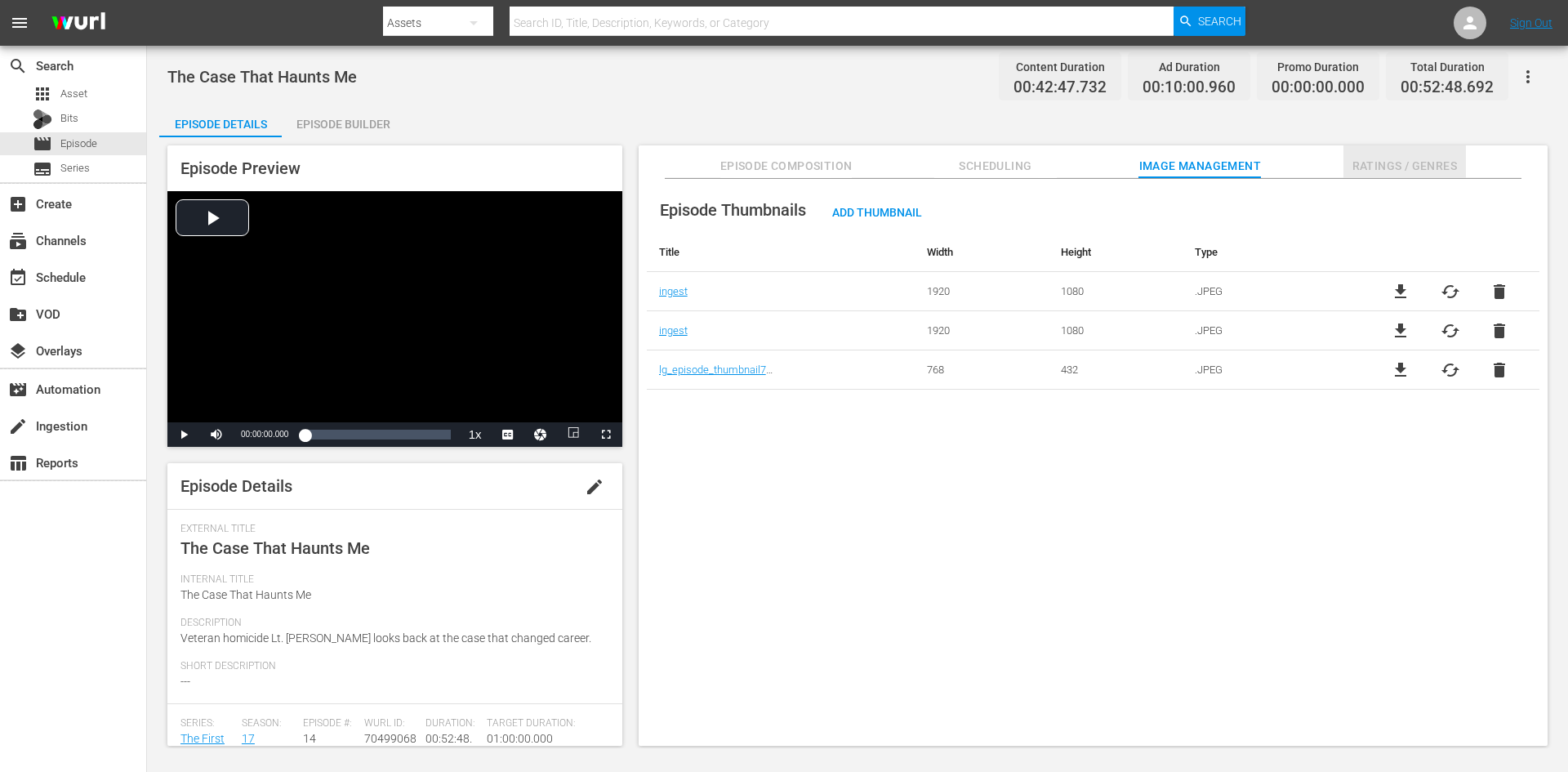 click on "Ratings / Genres" at bounding box center (1405, 166) 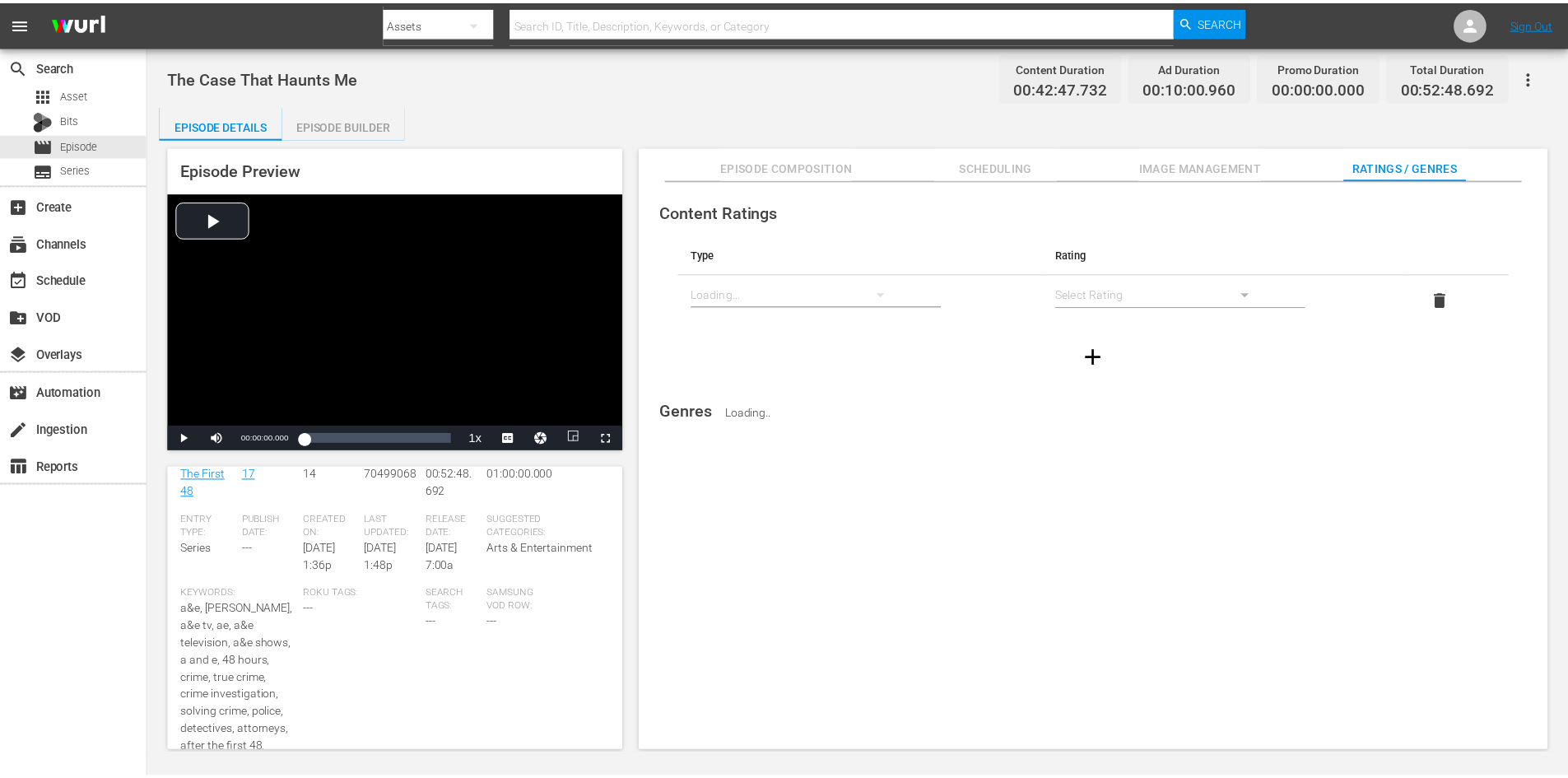 scroll, scrollTop: 247, scrollLeft: 0, axis: vertical 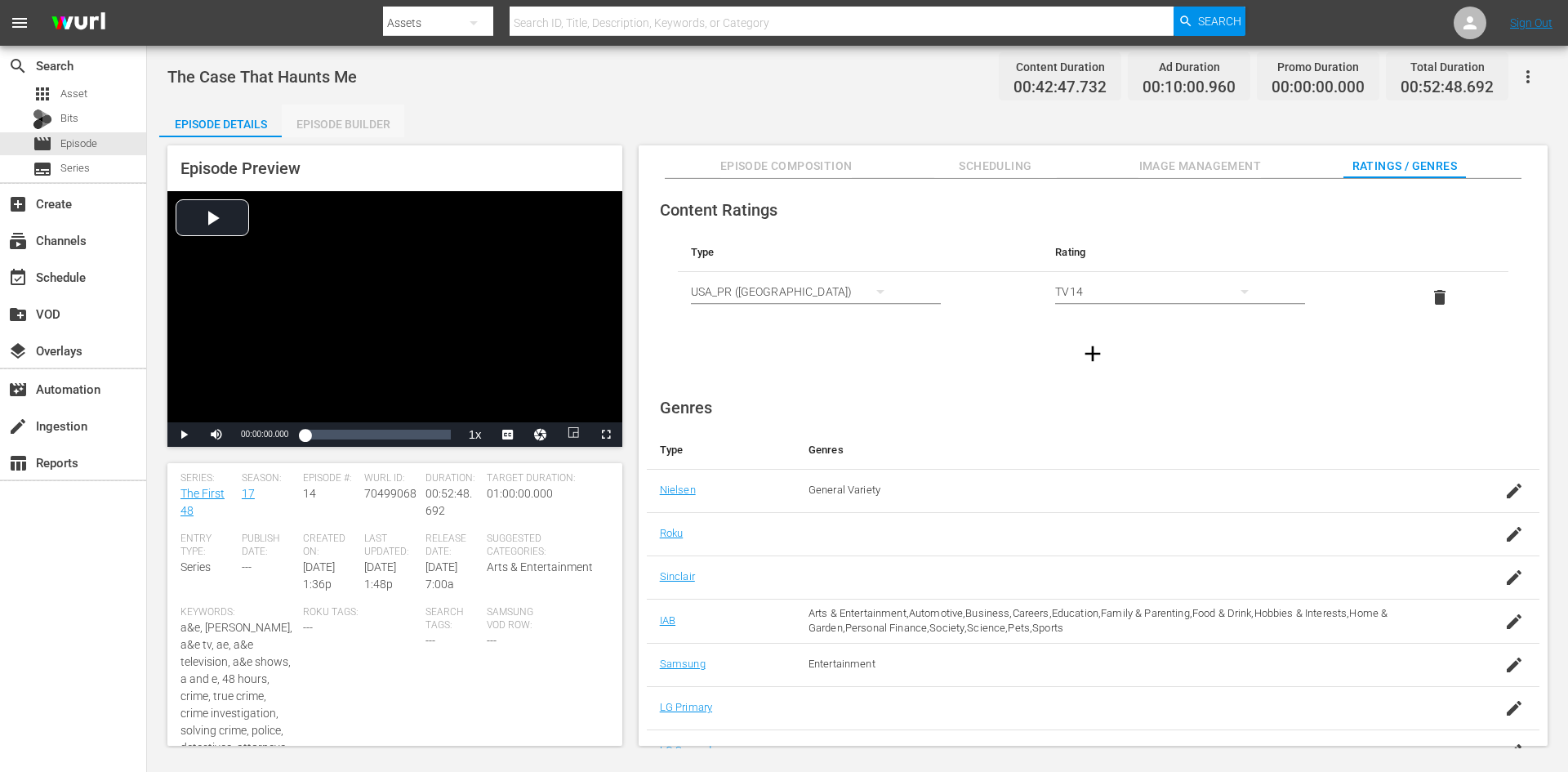 click on "Episode Builder" at bounding box center (343, 124) 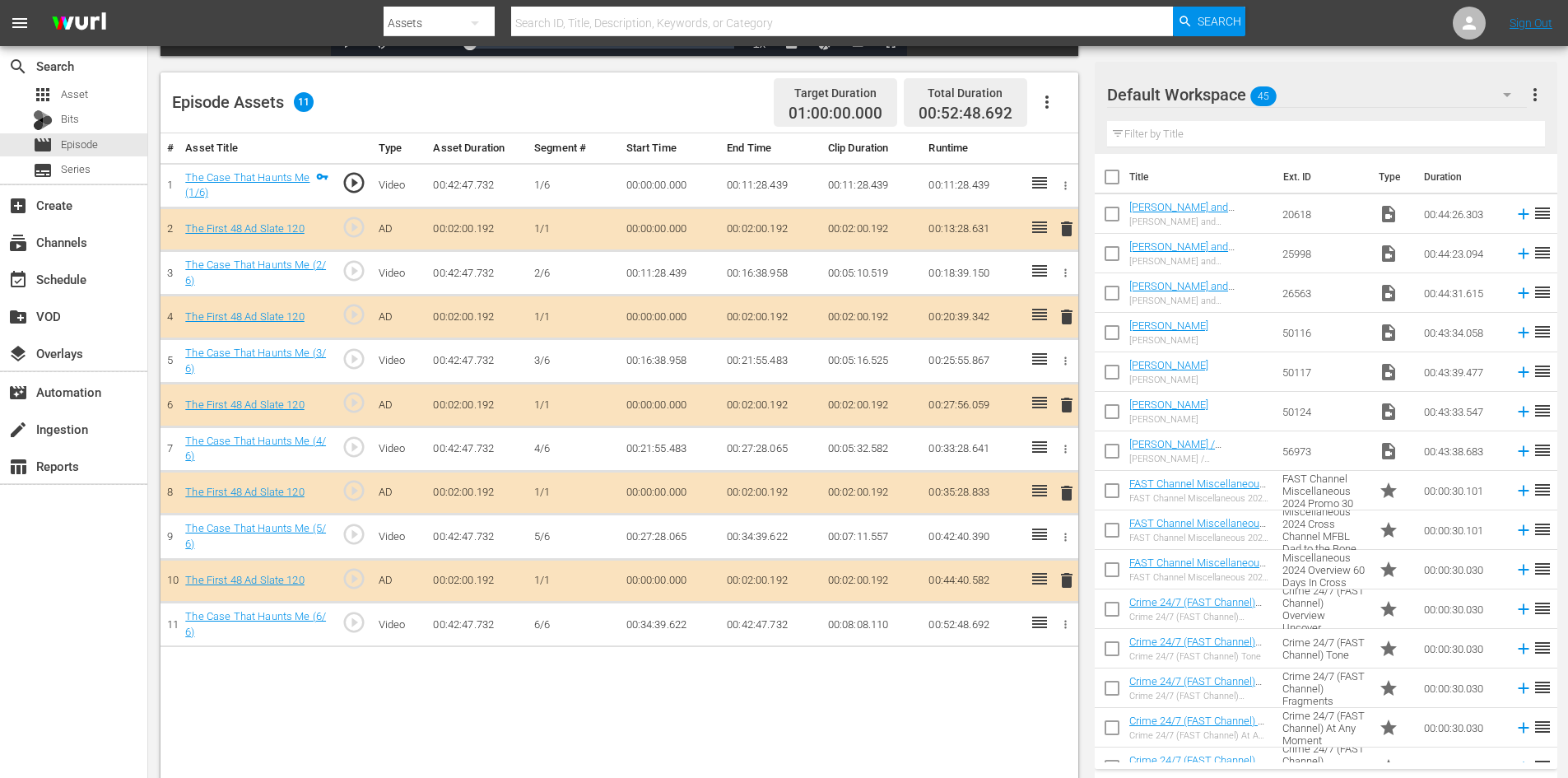 scroll, scrollTop: 412, scrollLeft: 0, axis: vertical 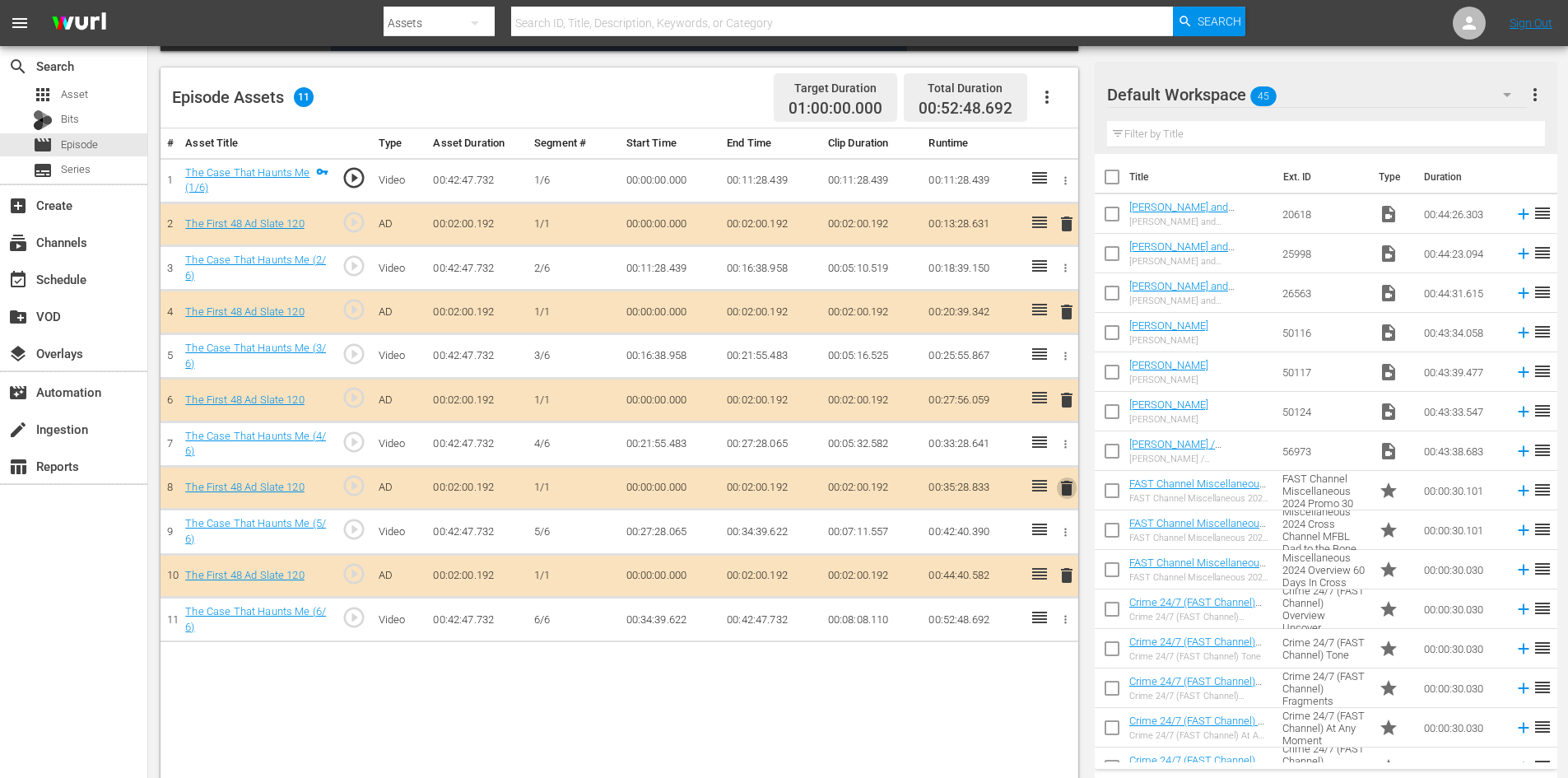 click on "delete" at bounding box center [1067, 488] 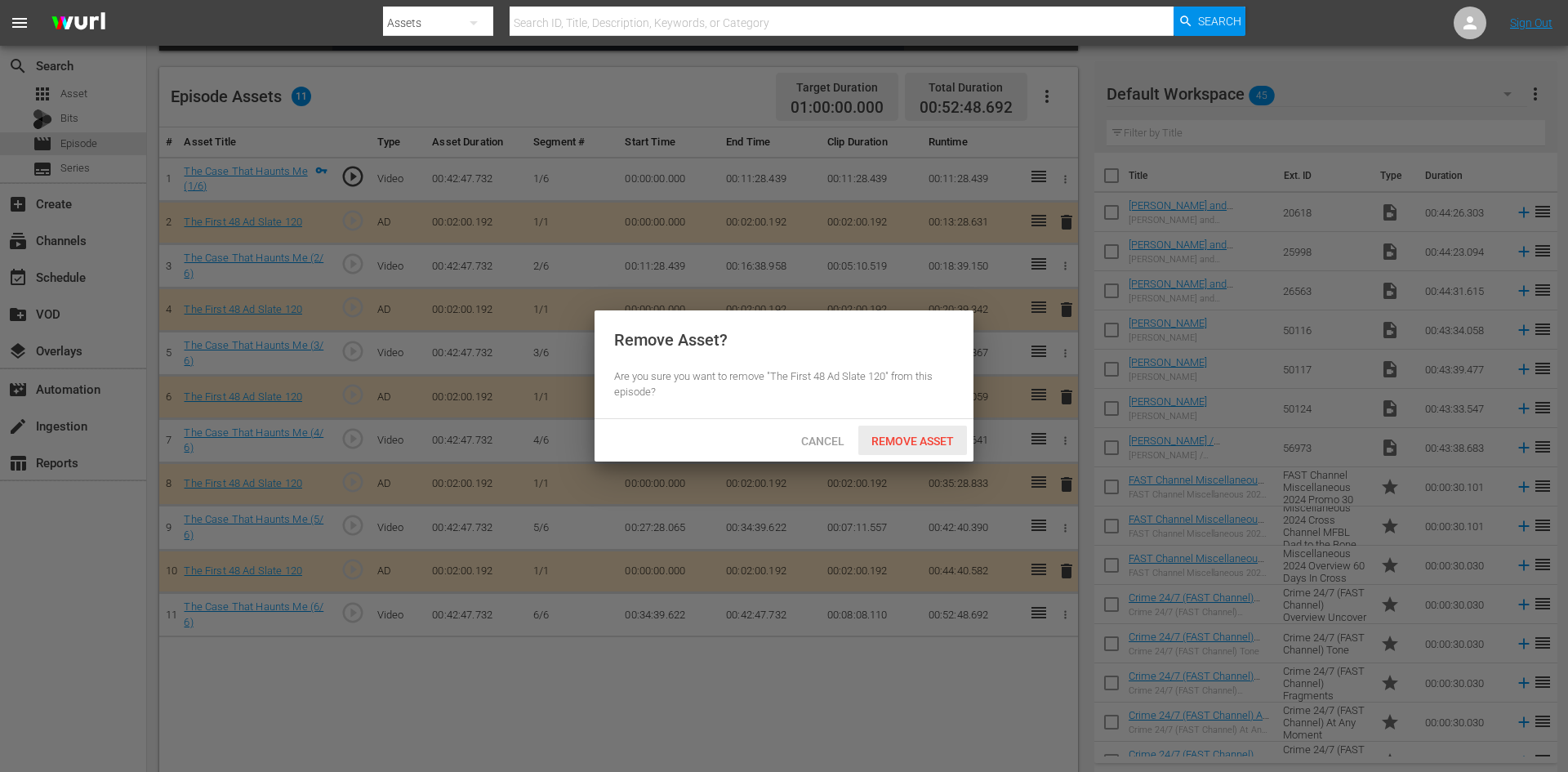 click on "Remove Asset" at bounding box center [912, 441] 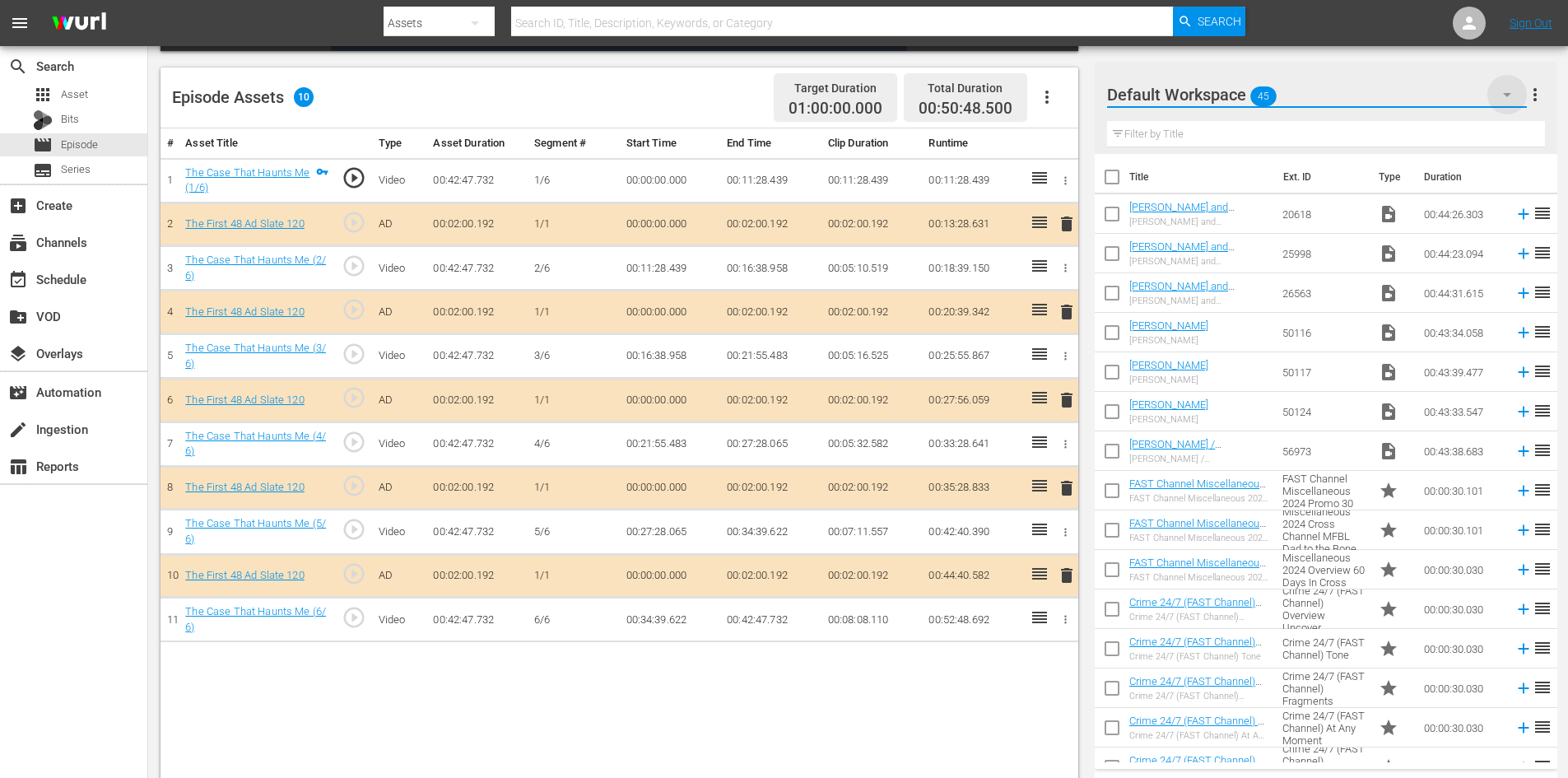 click 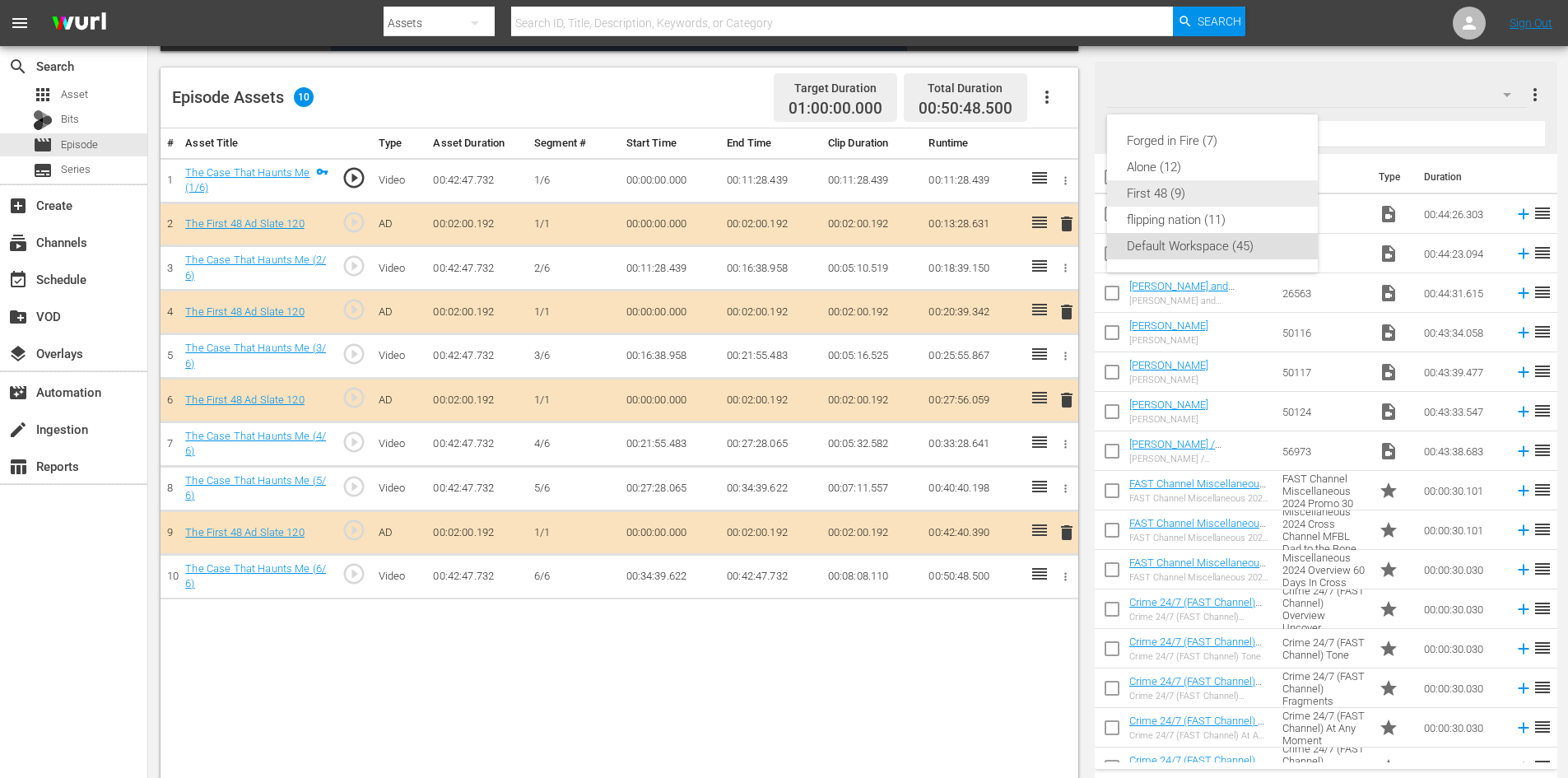 click on "First 48 (9)" at bounding box center [1212, 193] 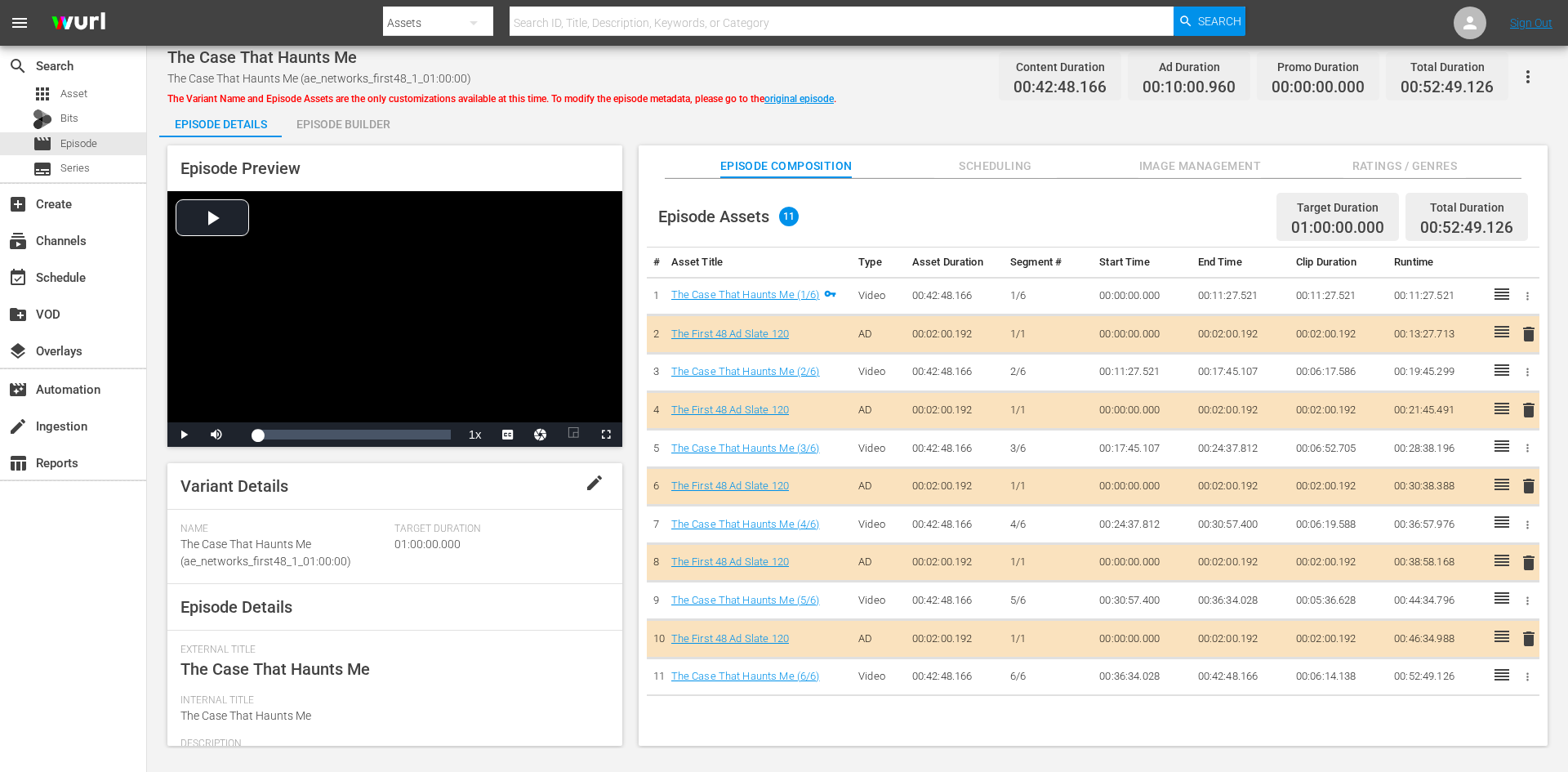 scroll, scrollTop: 0, scrollLeft: 0, axis: both 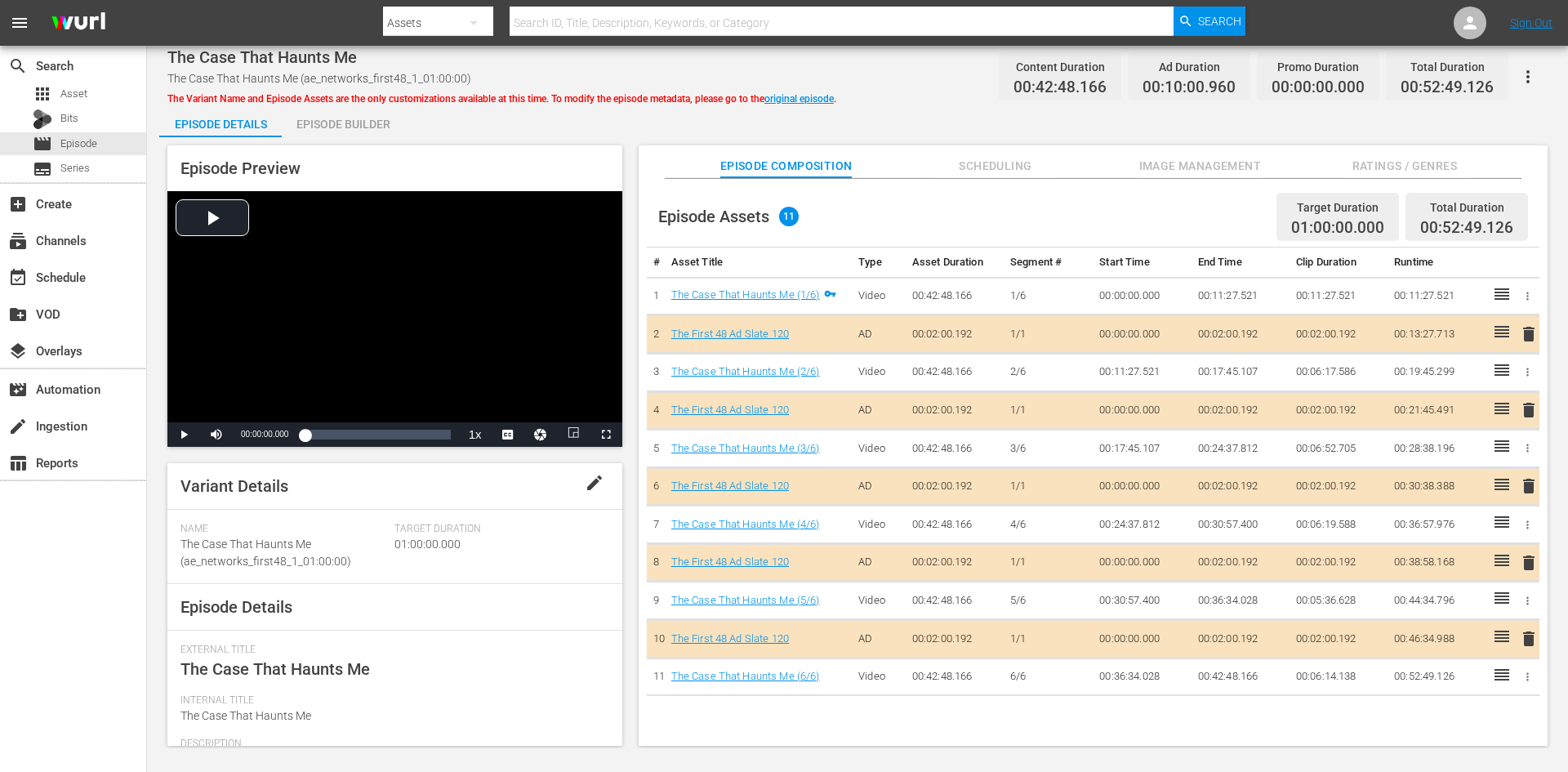 click on "Image Management" at bounding box center (1200, 162) 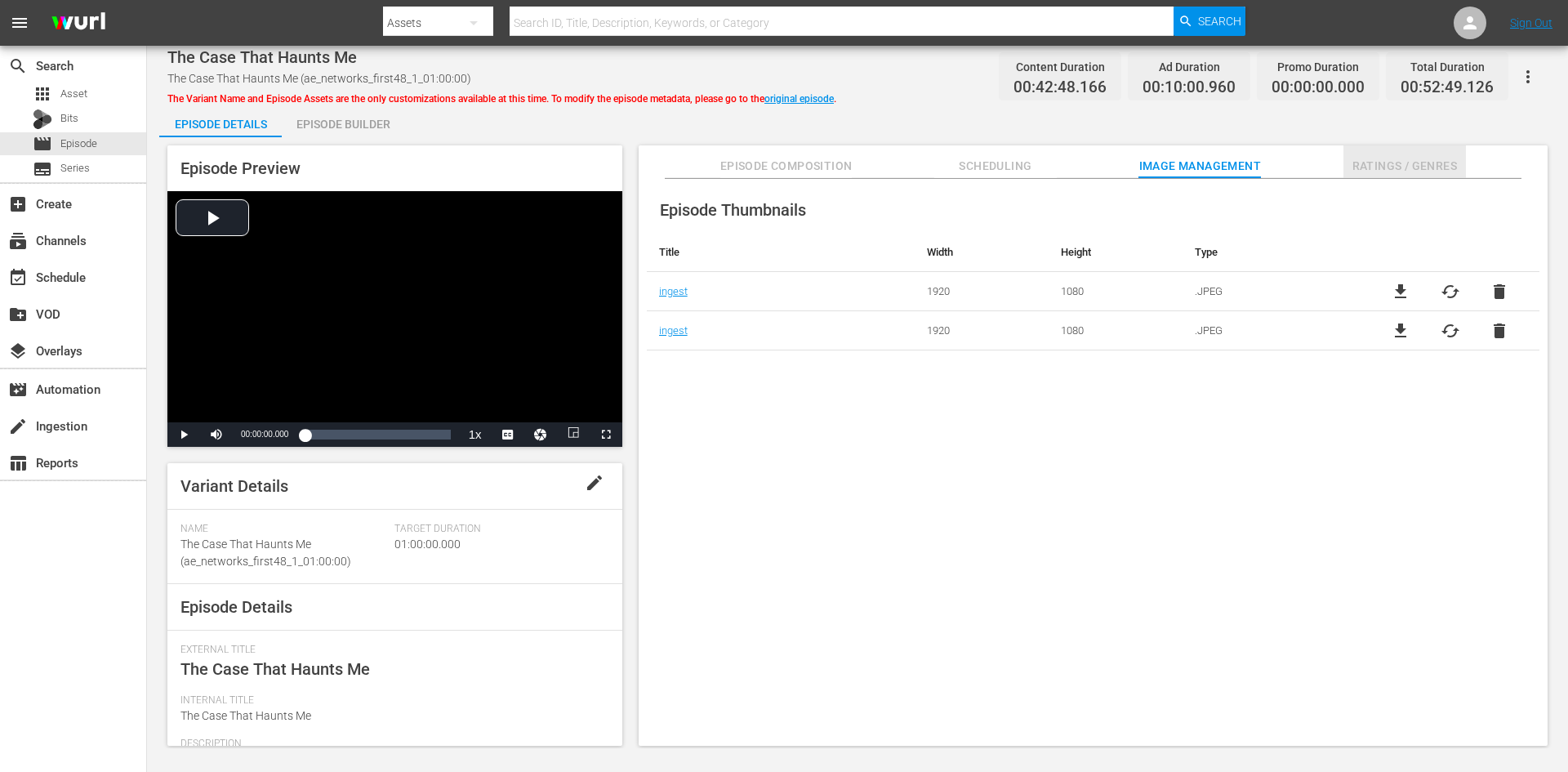 click on "Ratings / Genres" at bounding box center (1405, 162) 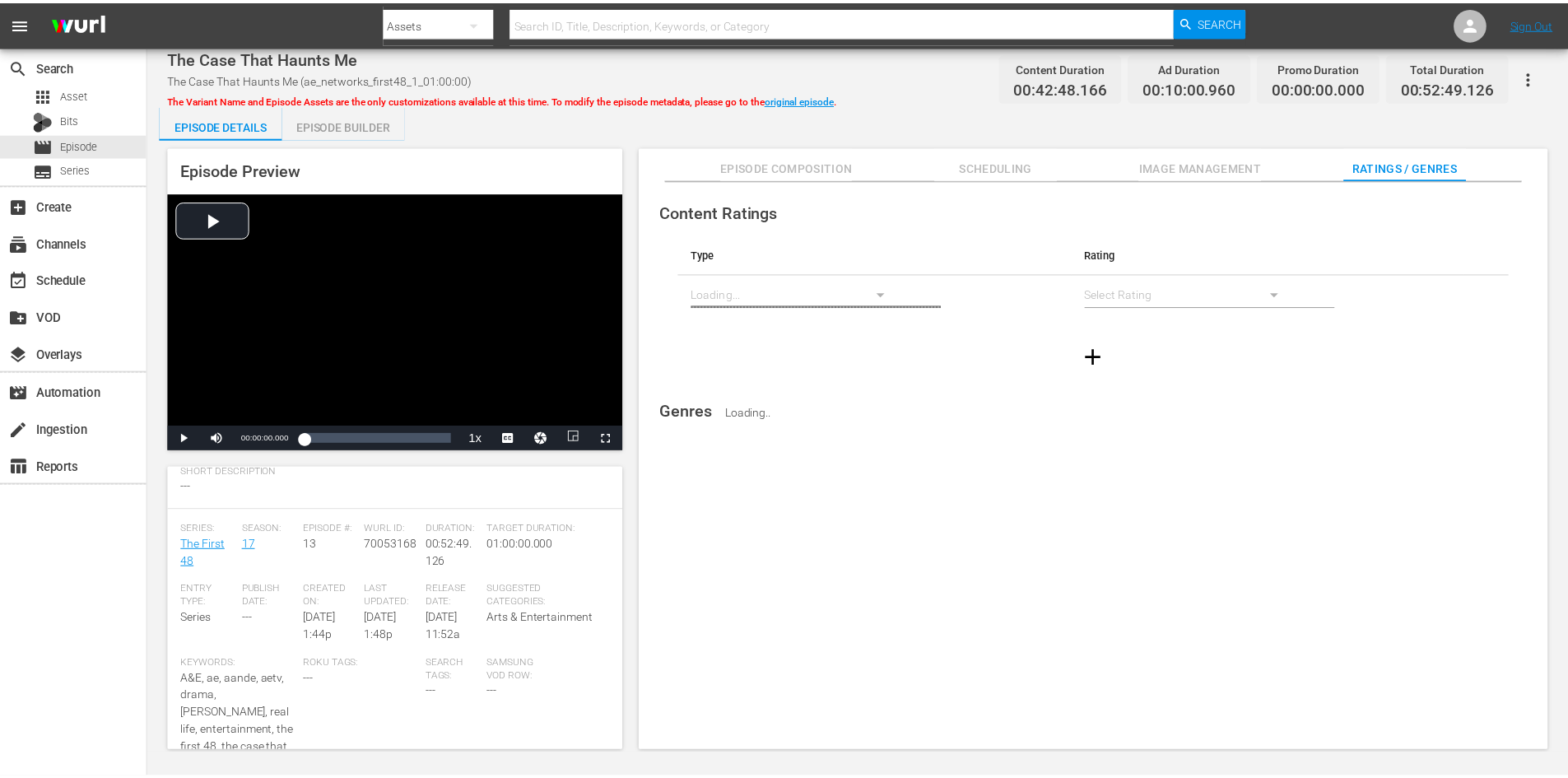 scroll, scrollTop: 329, scrollLeft: 0, axis: vertical 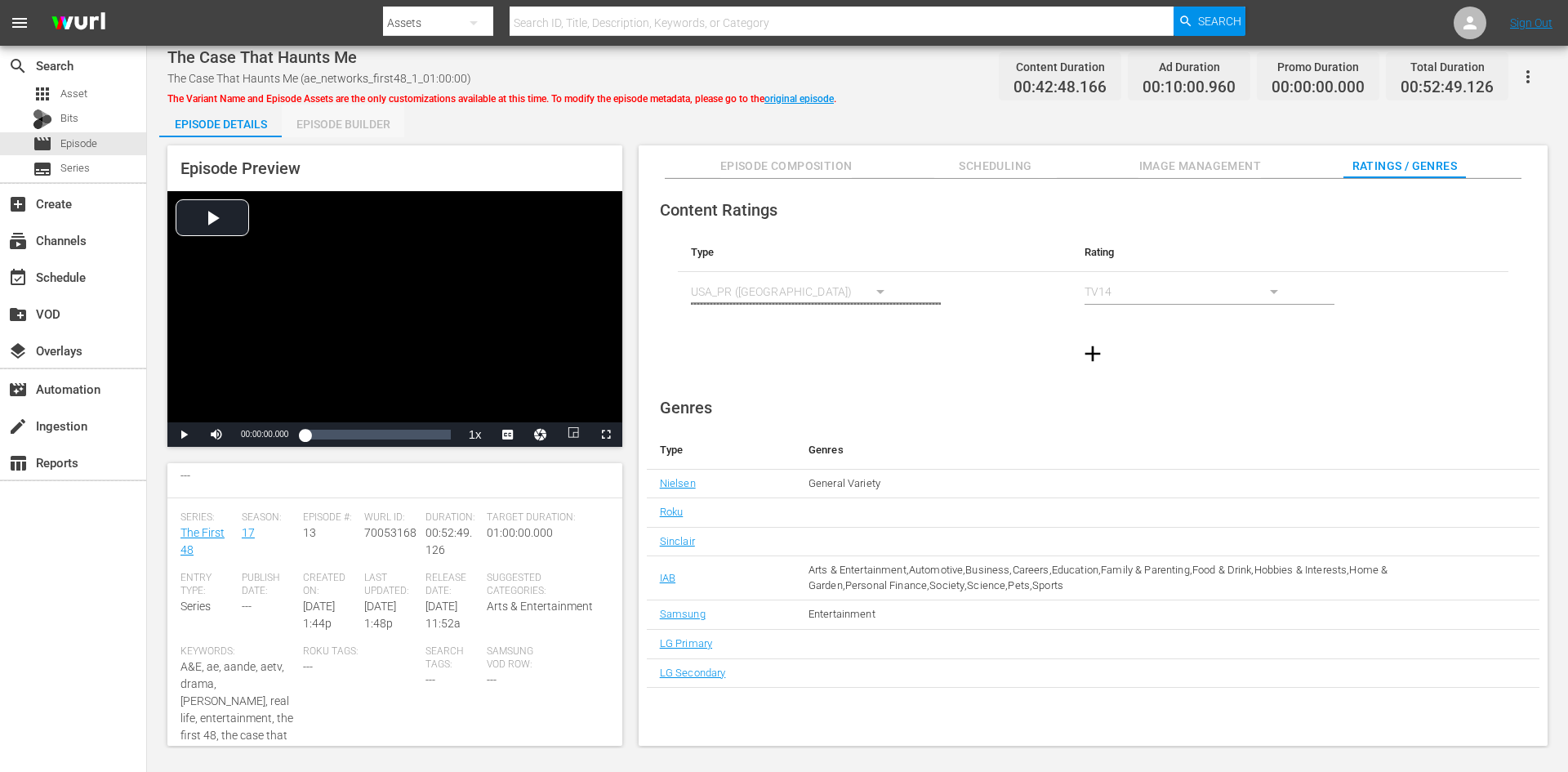 click on "Episode Builder" at bounding box center (343, 124) 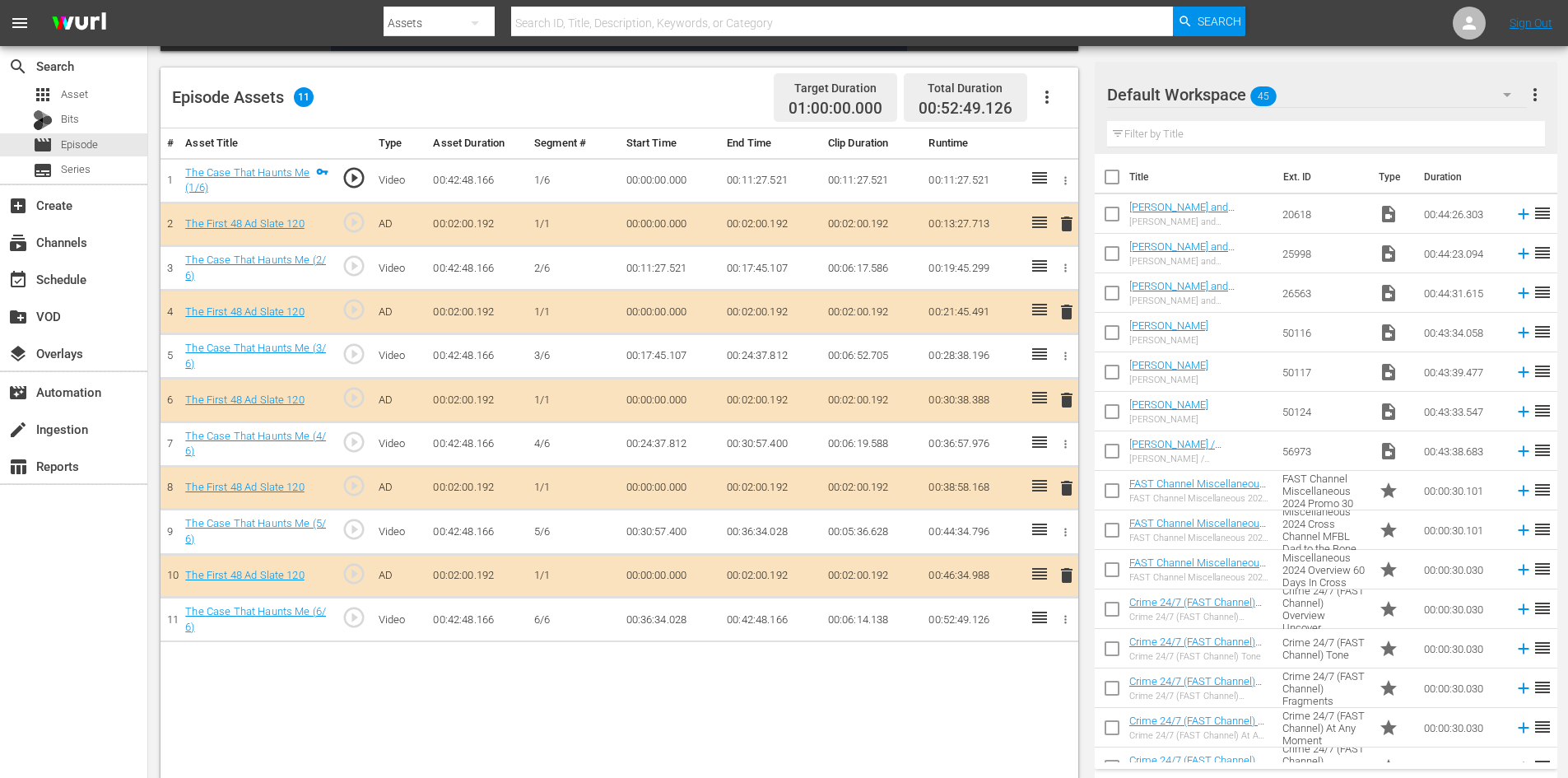 scroll, scrollTop: 429, scrollLeft: 0, axis: vertical 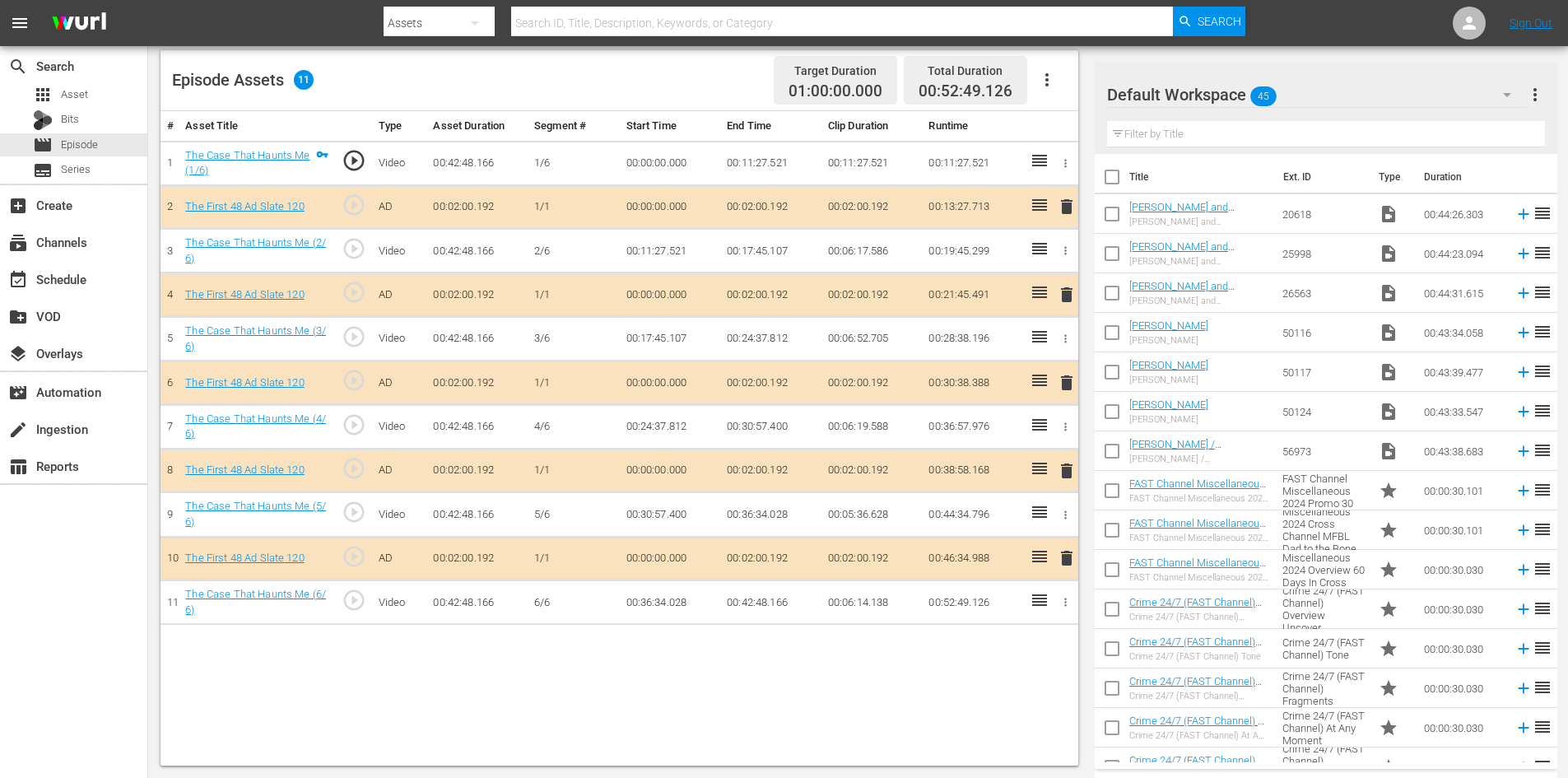 click on "delete" at bounding box center [1067, 471] 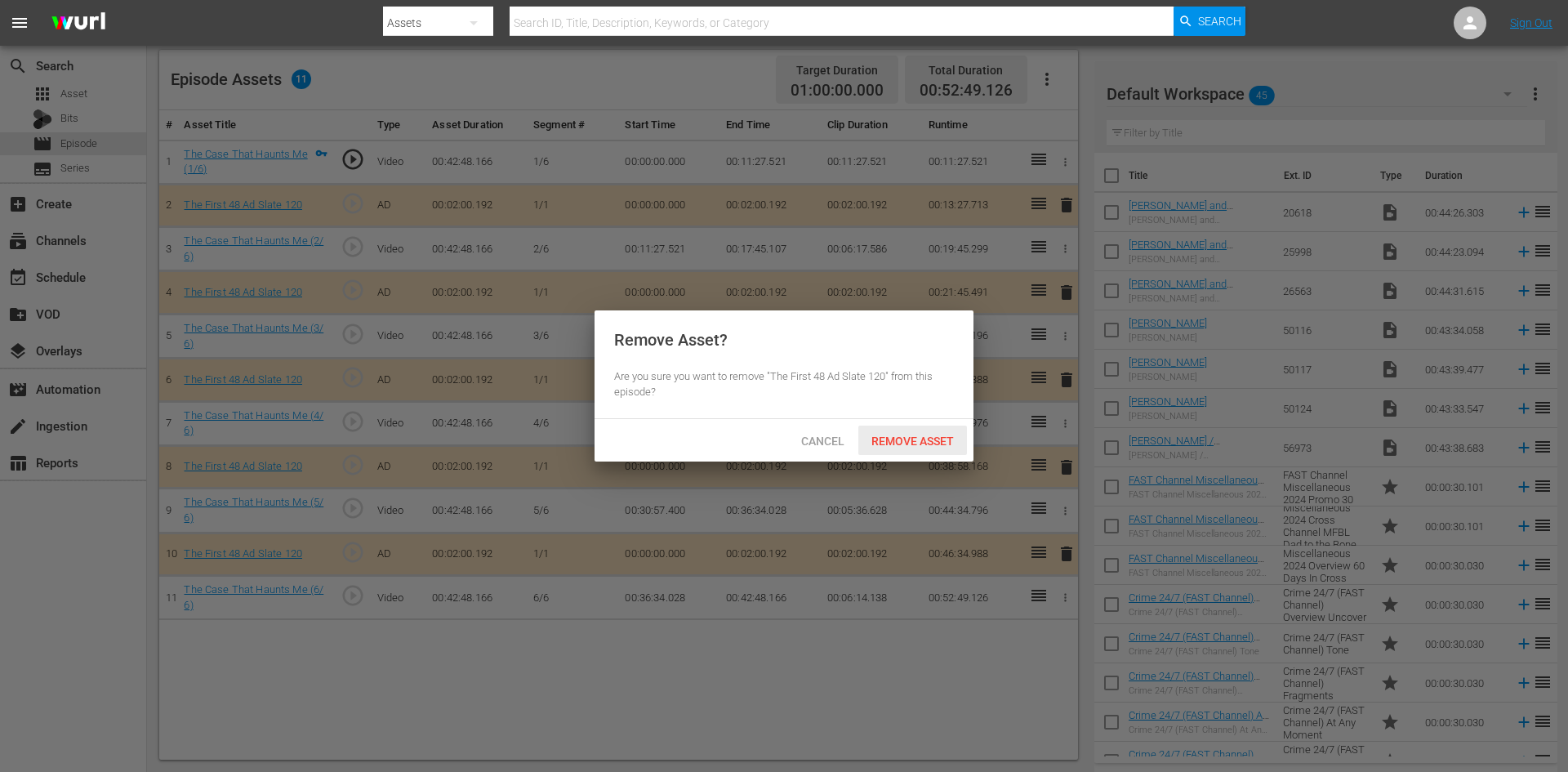click on "Remove Asset" at bounding box center [912, 441] 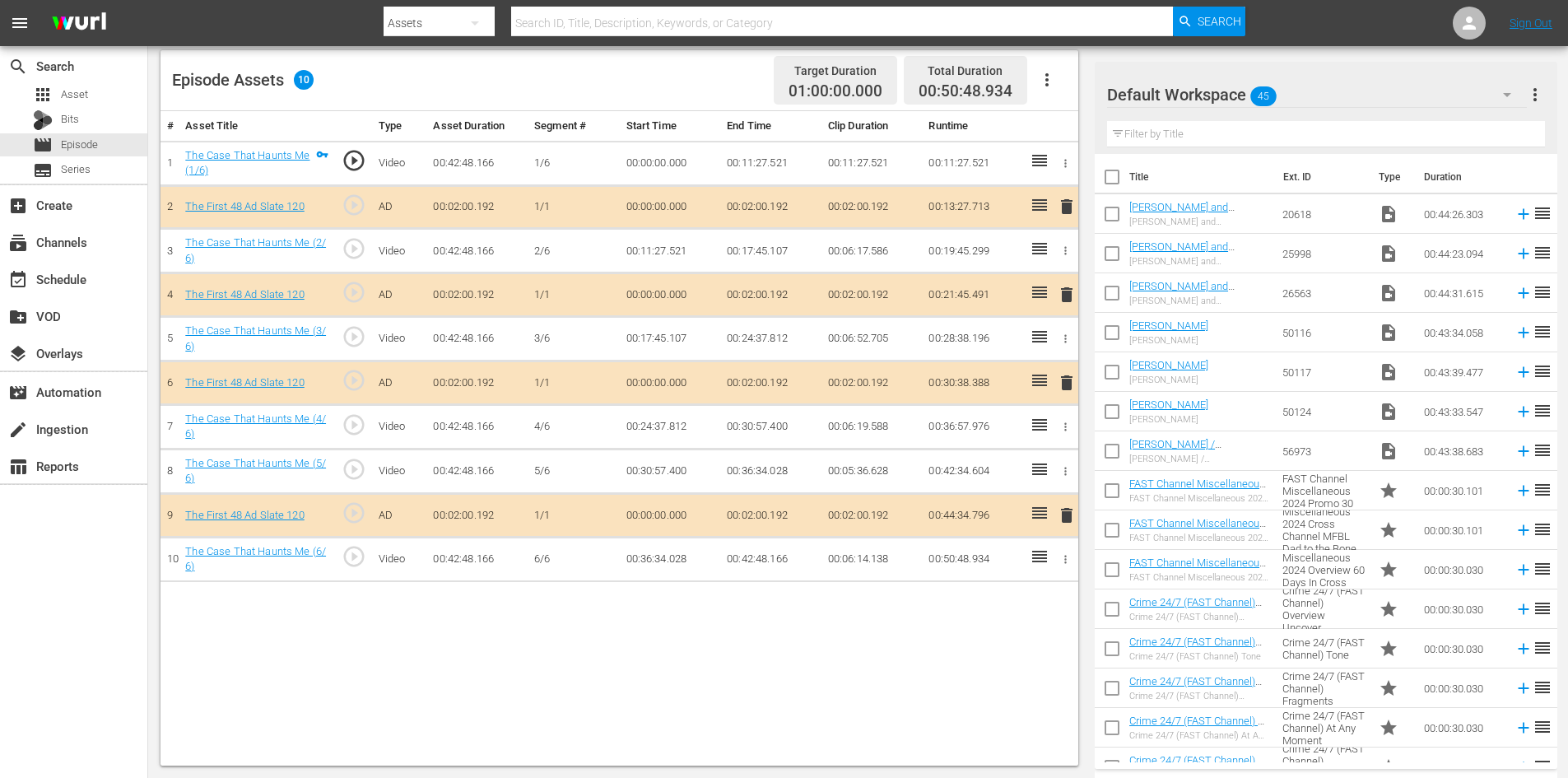 click 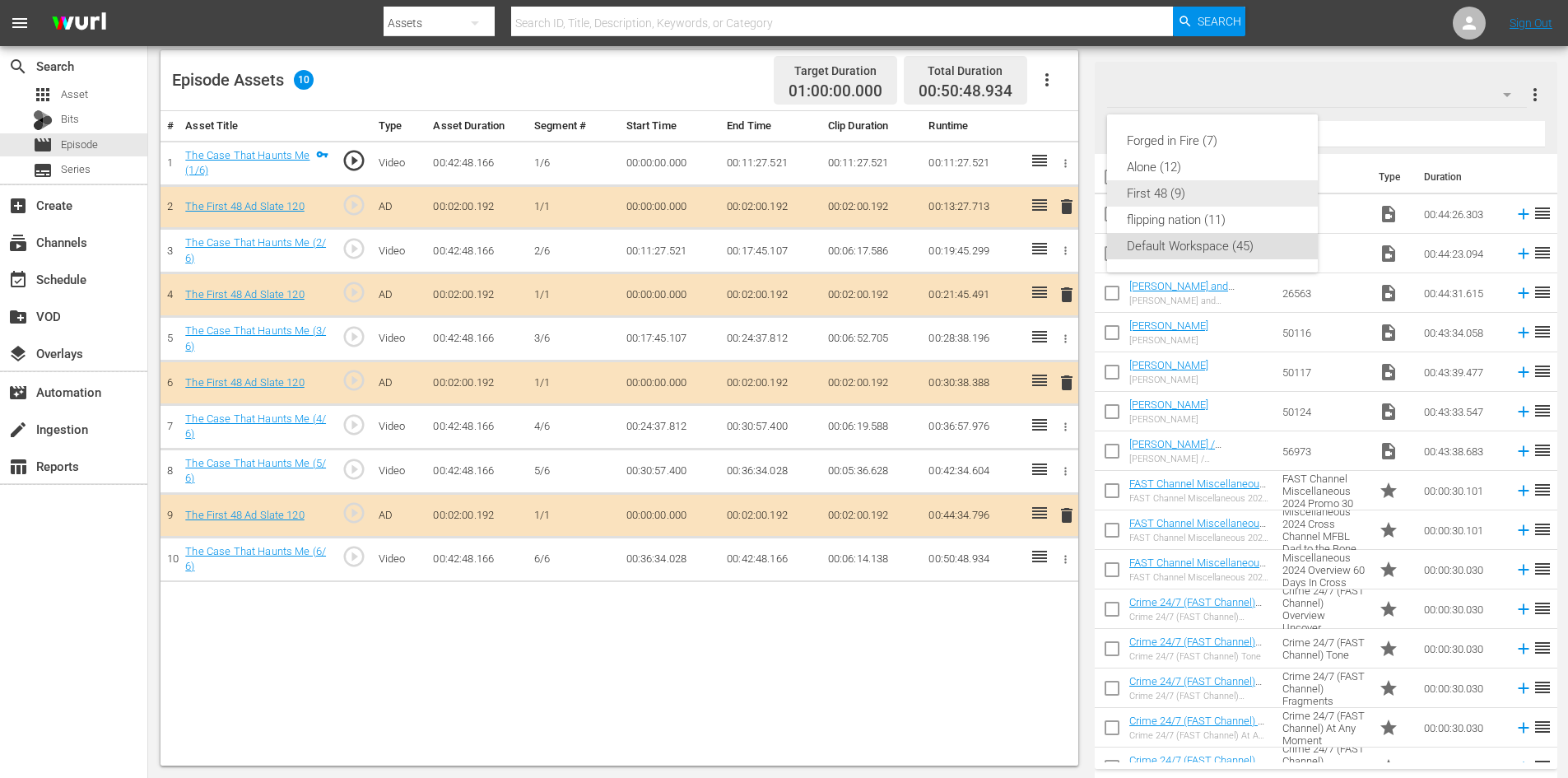 click on "First 48 (9)" at bounding box center [1212, 193] 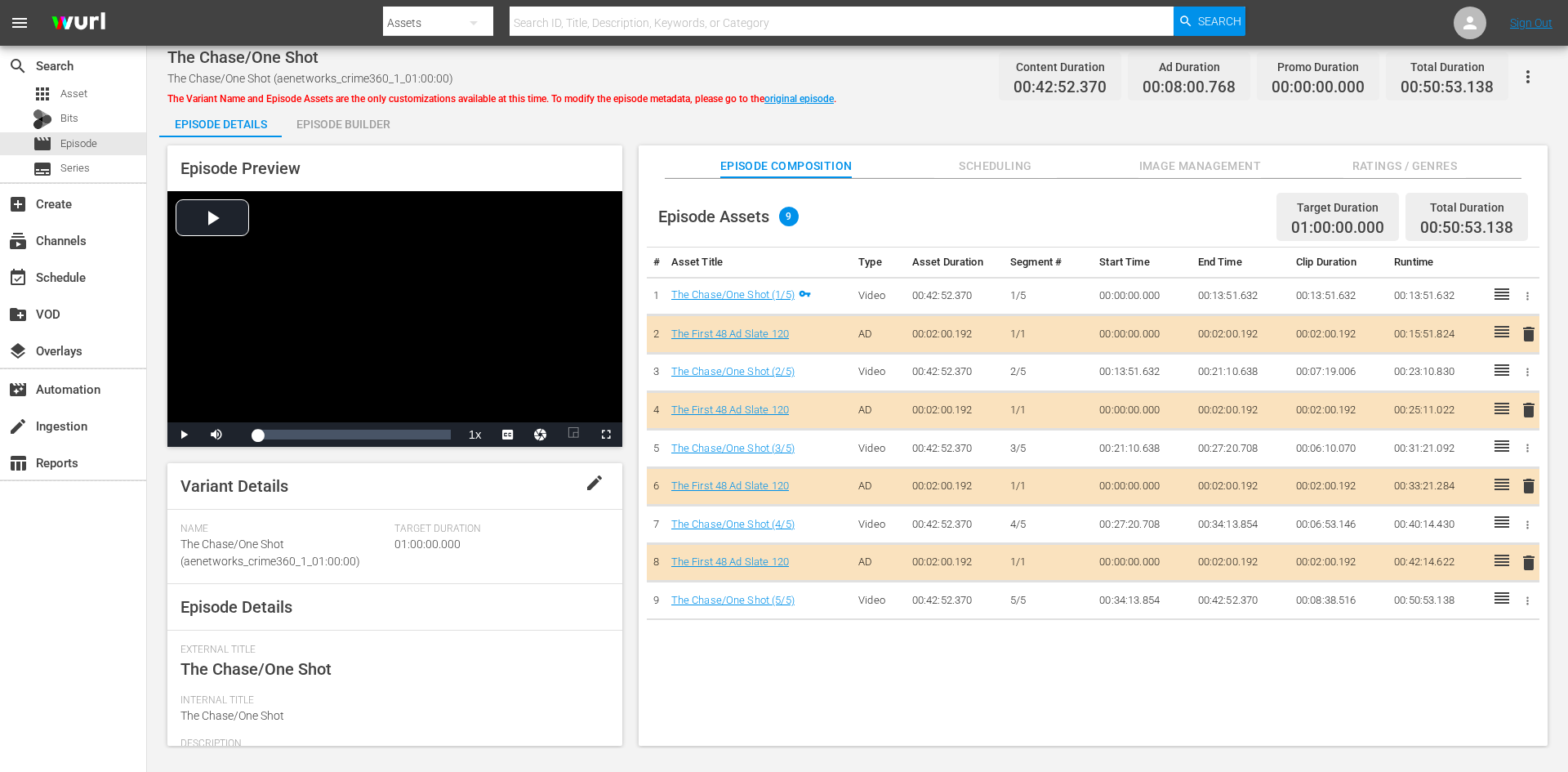 scroll, scrollTop: 0, scrollLeft: 0, axis: both 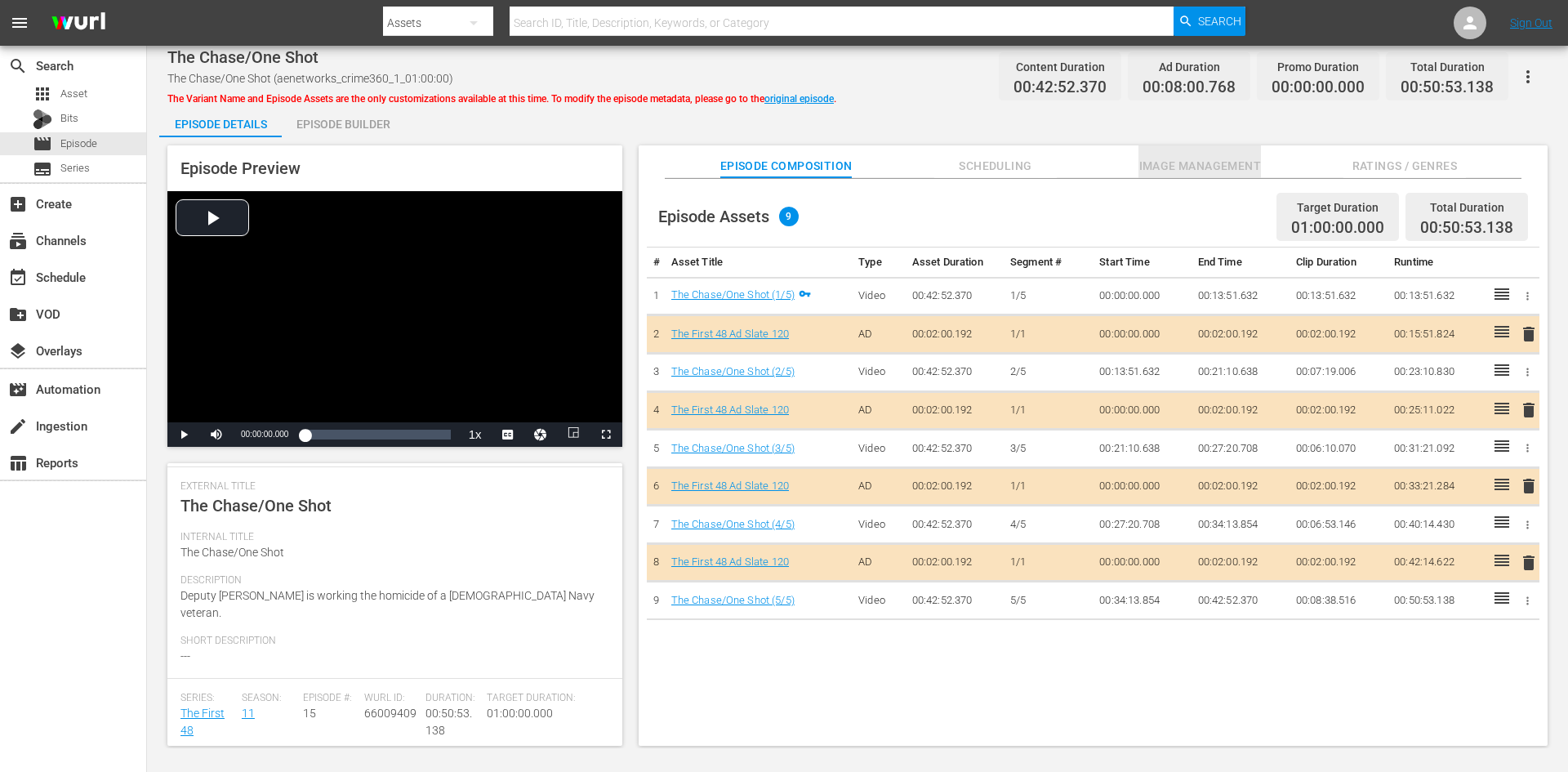 click on "Image Management" at bounding box center [1200, 166] 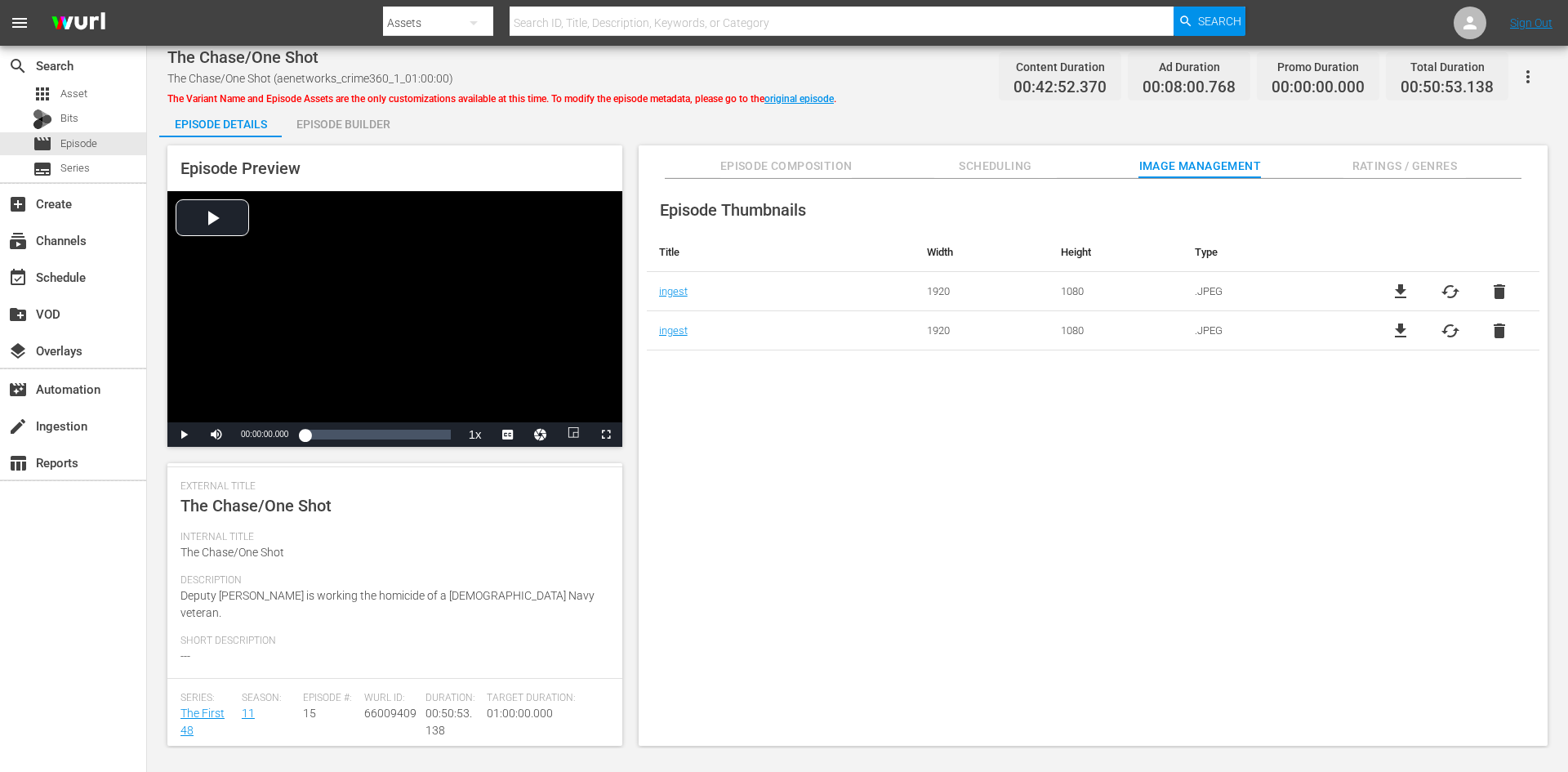 click on "Ratings / Genres" at bounding box center (1405, 166) 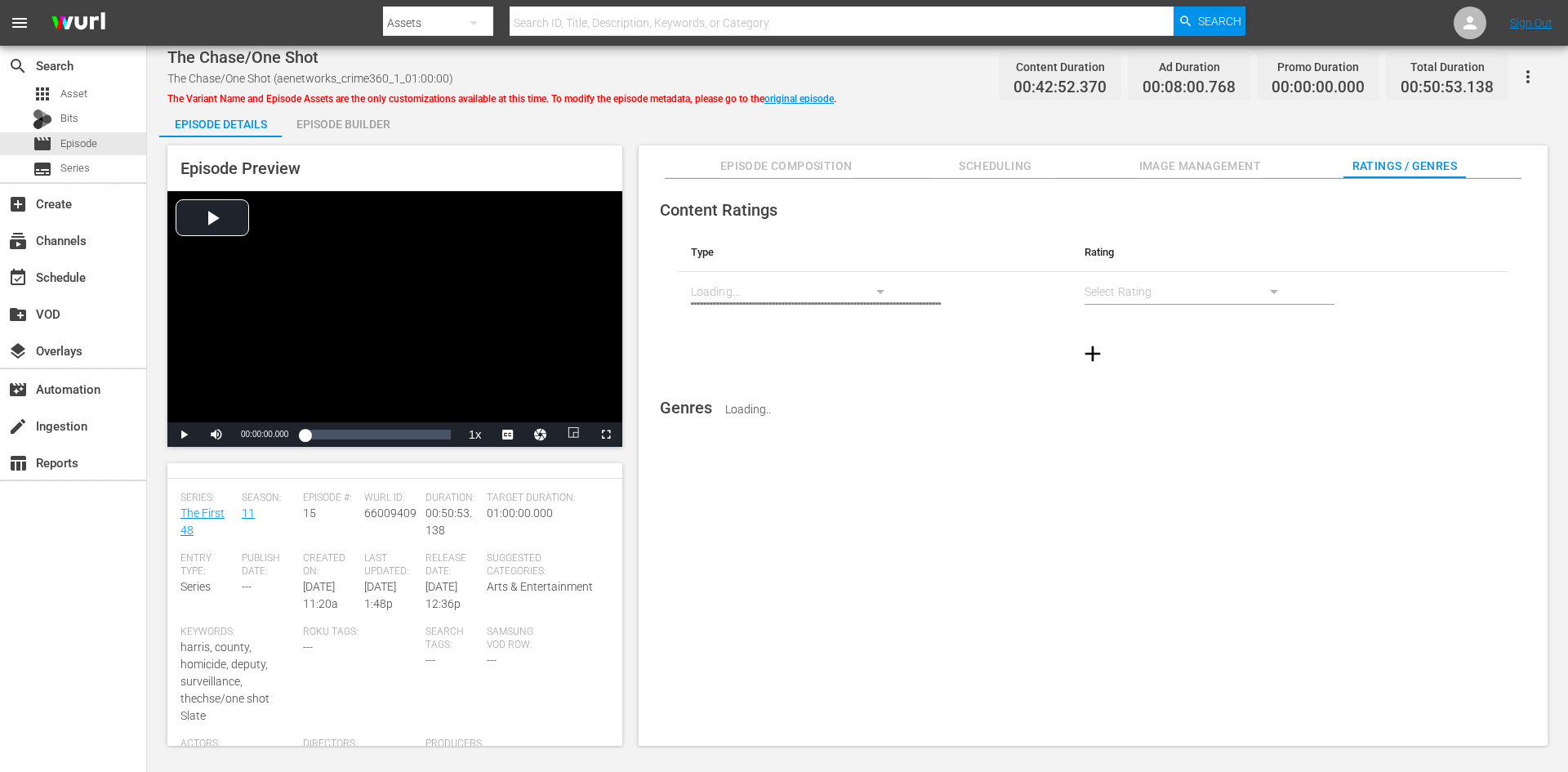 scroll, scrollTop: 327, scrollLeft: 0, axis: vertical 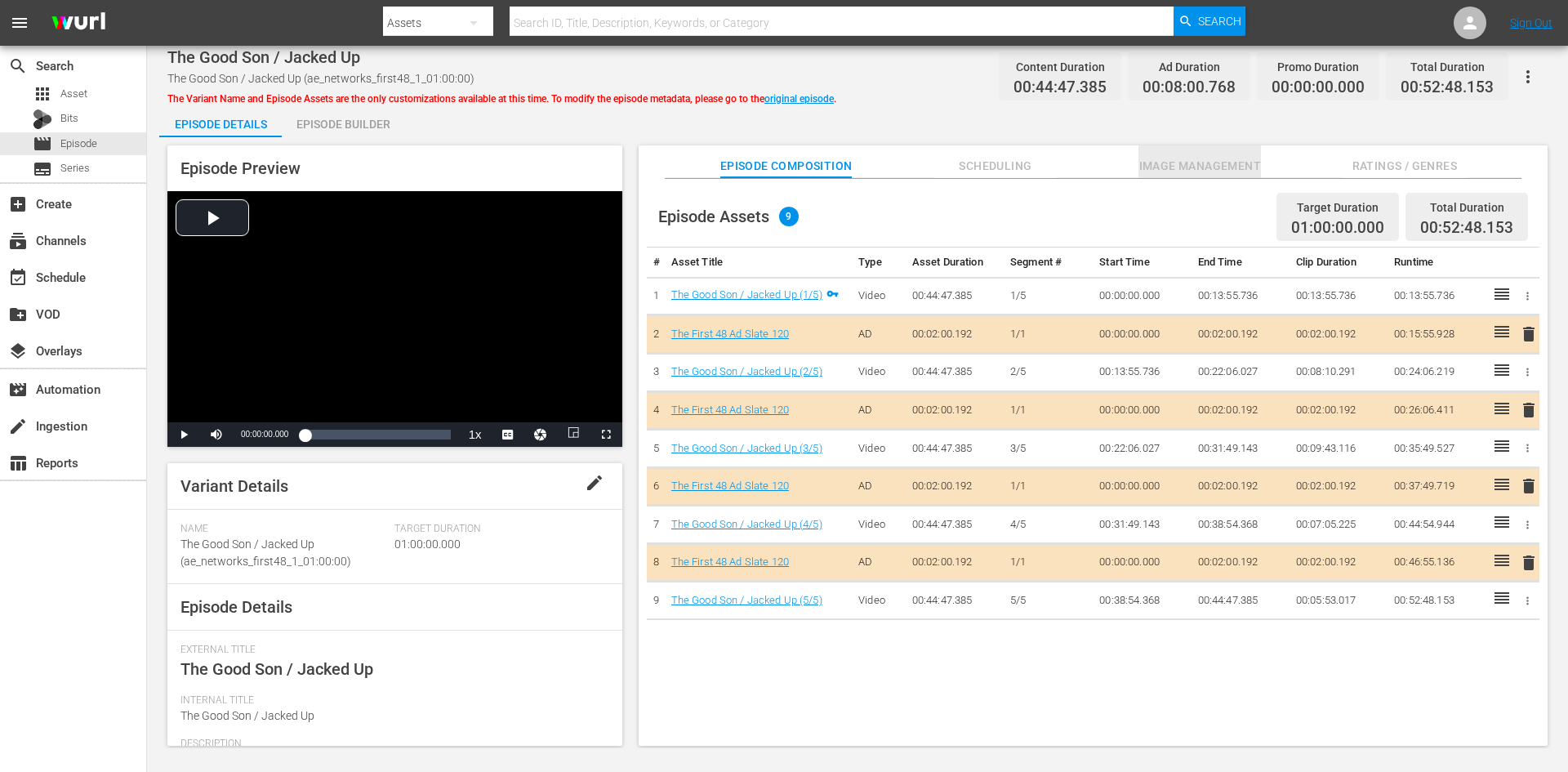 click on "Image Management" at bounding box center [1200, 162] 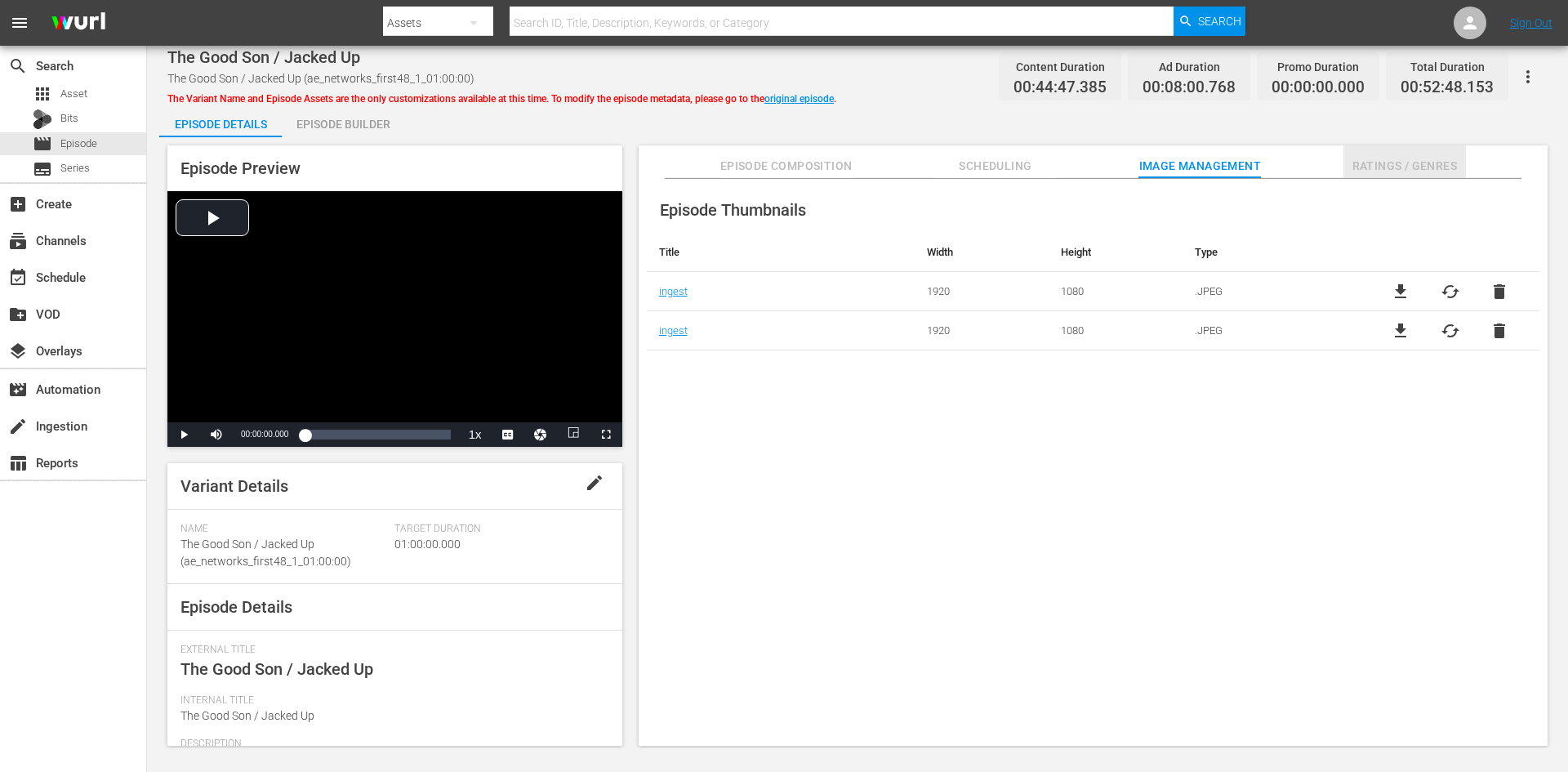 click on "Ratings / Genres" at bounding box center [1405, 166] 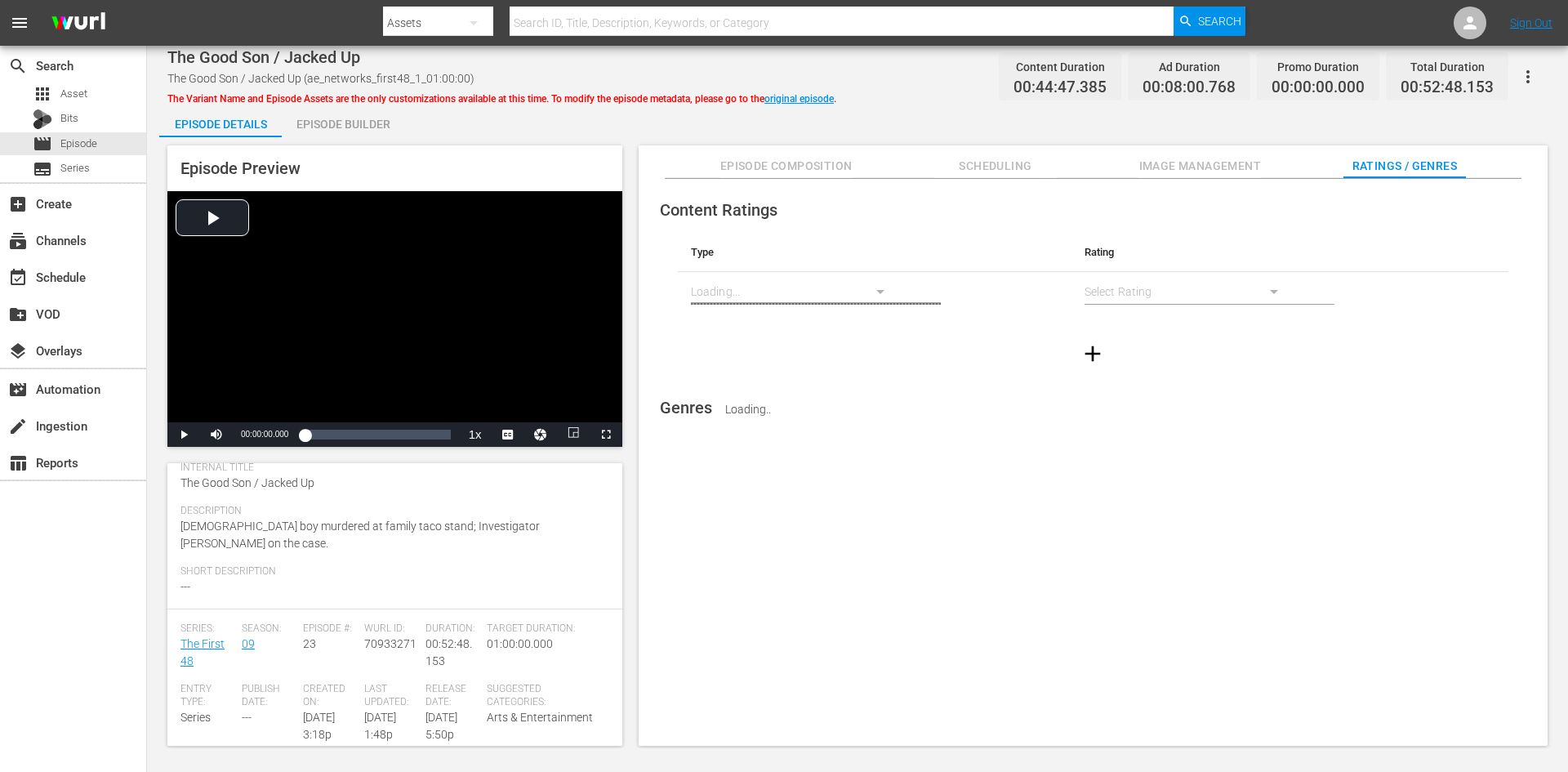 scroll, scrollTop: 245, scrollLeft: 0, axis: vertical 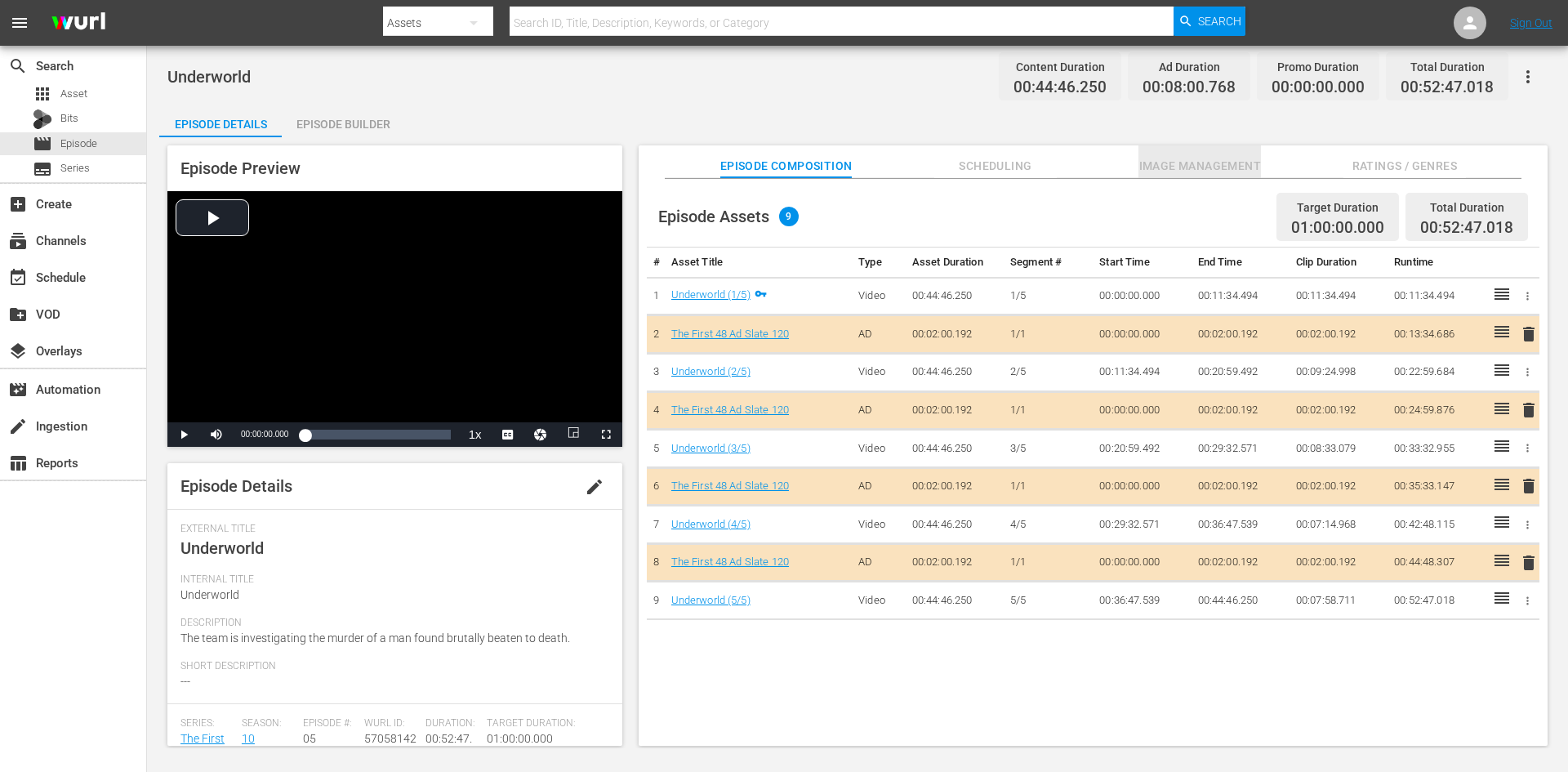 click on "Image Management" at bounding box center (1200, 166) 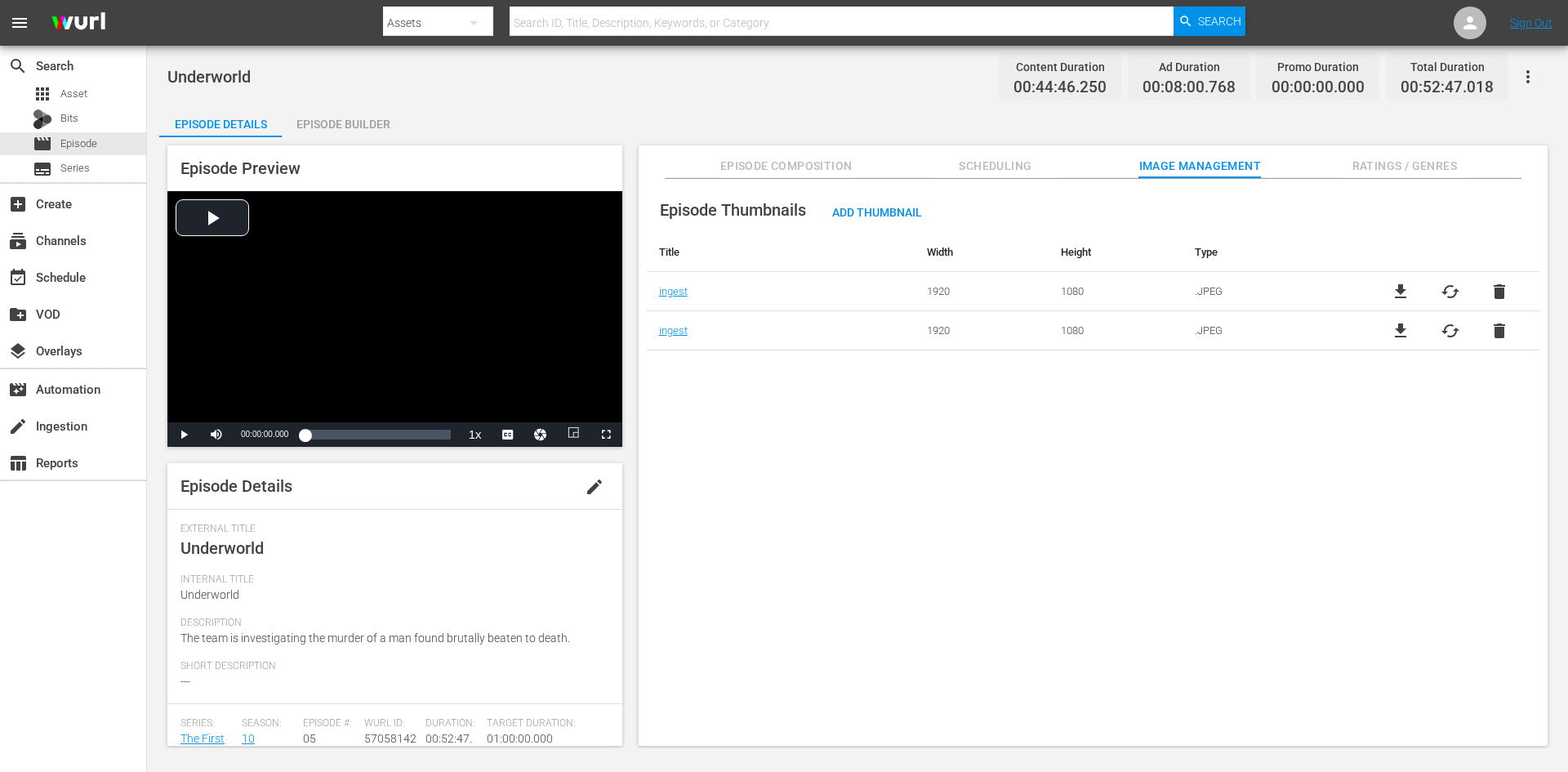 click on "Ratings / Genres" at bounding box center [1405, 166] 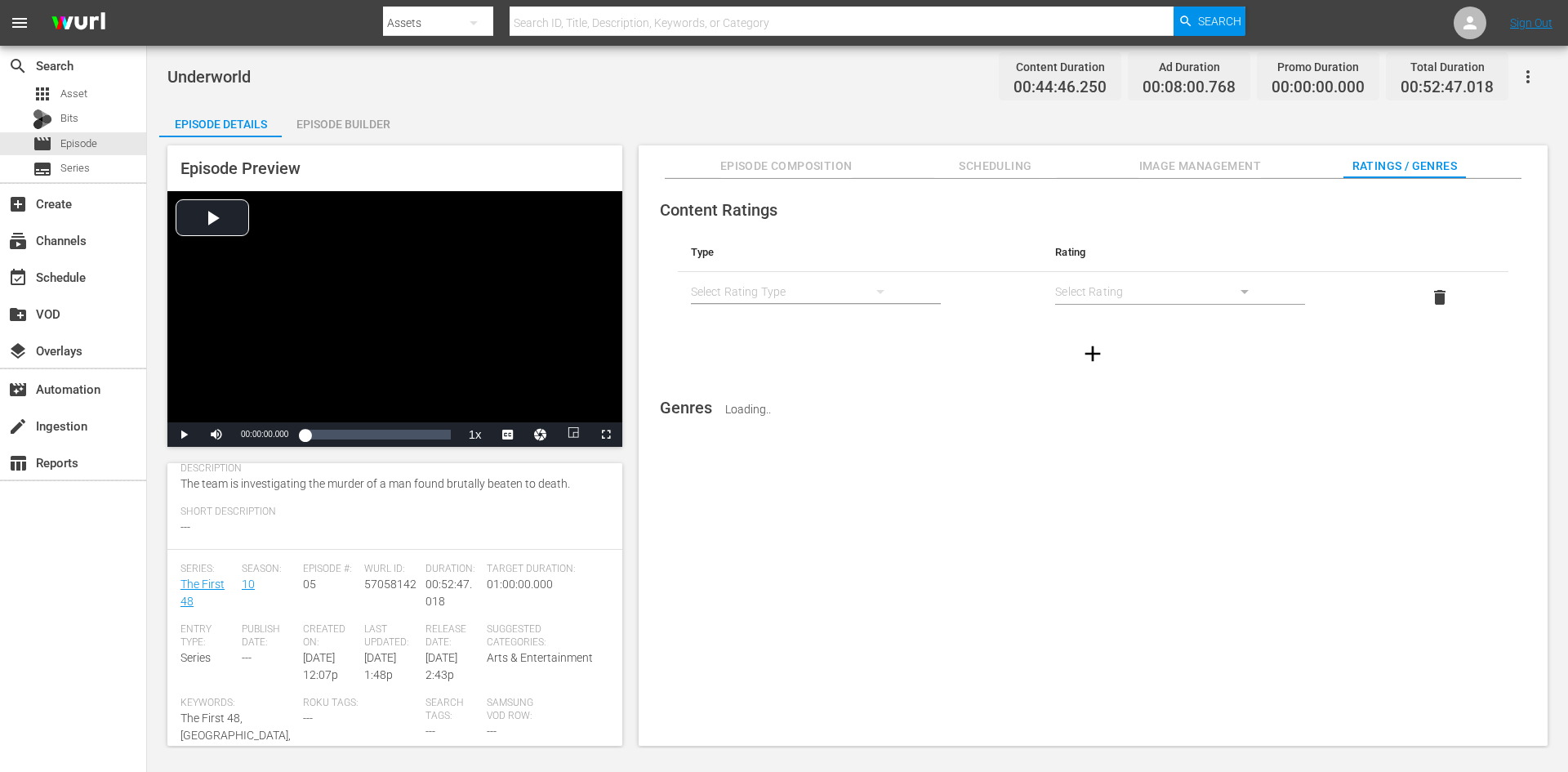 scroll, scrollTop: 163, scrollLeft: 0, axis: vertical 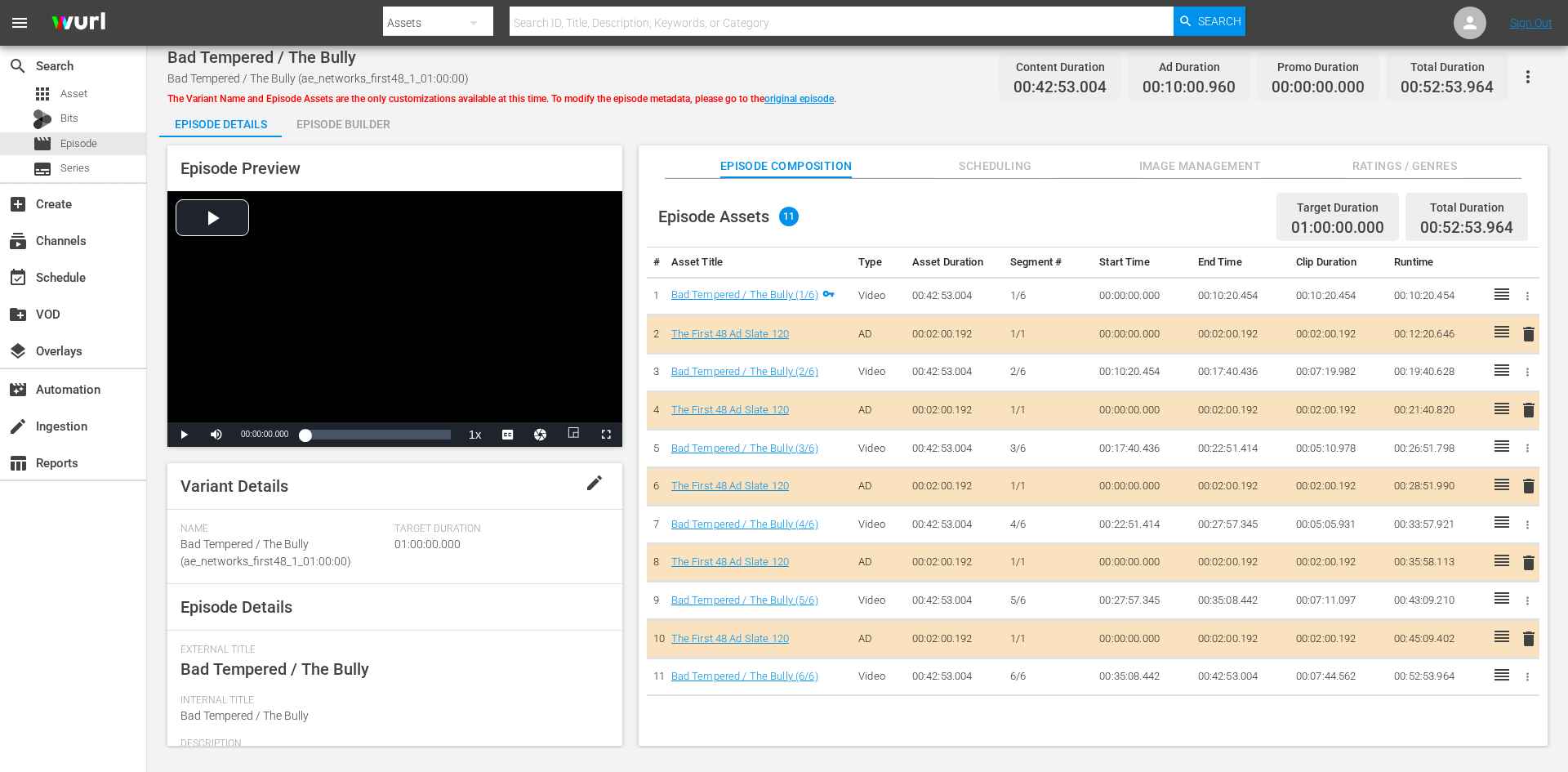 click on "Image Management" at bounding box center [1200, 166] 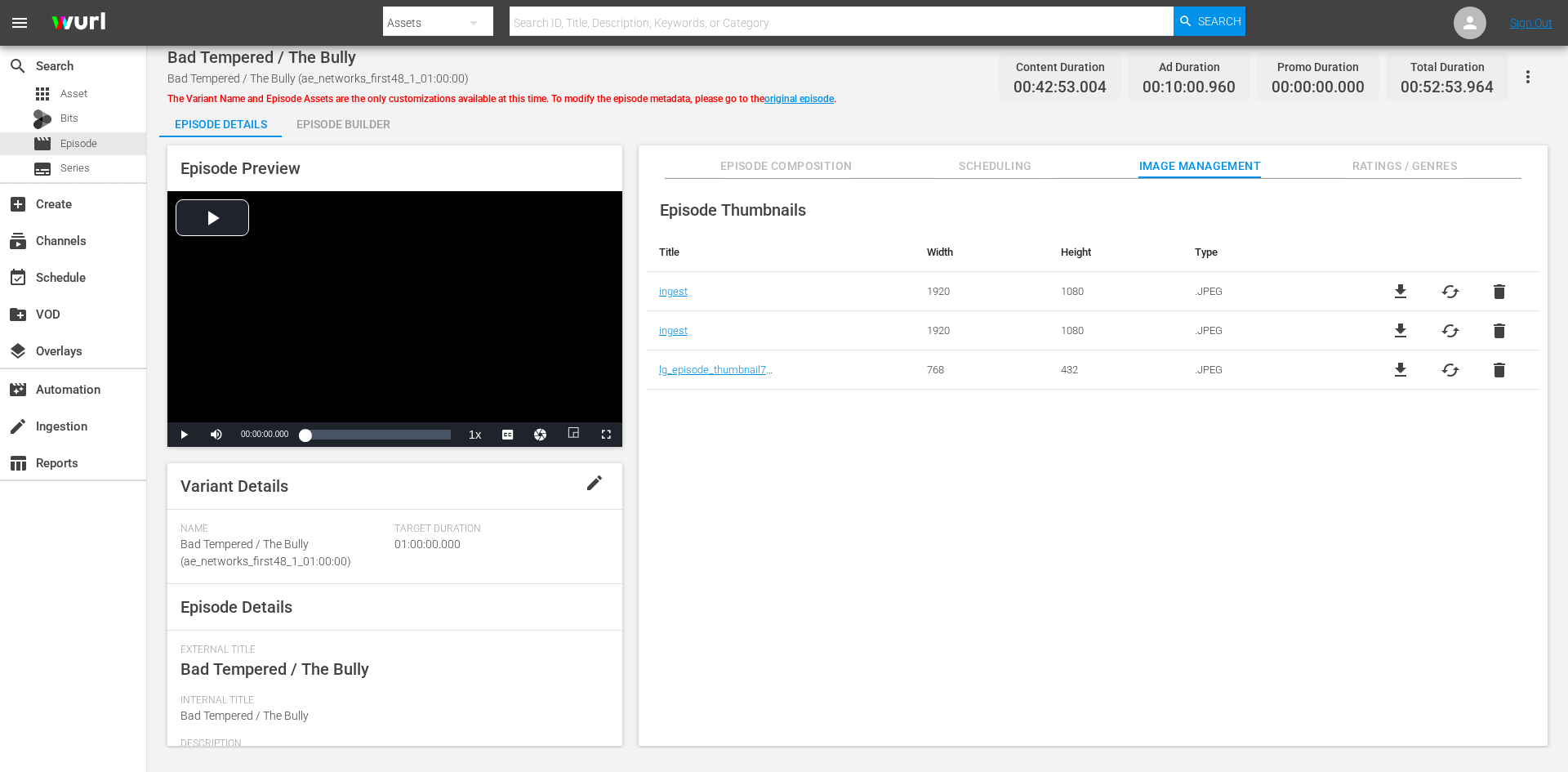 click on "Ratings / Genres" at bounding box center [1405, 166] 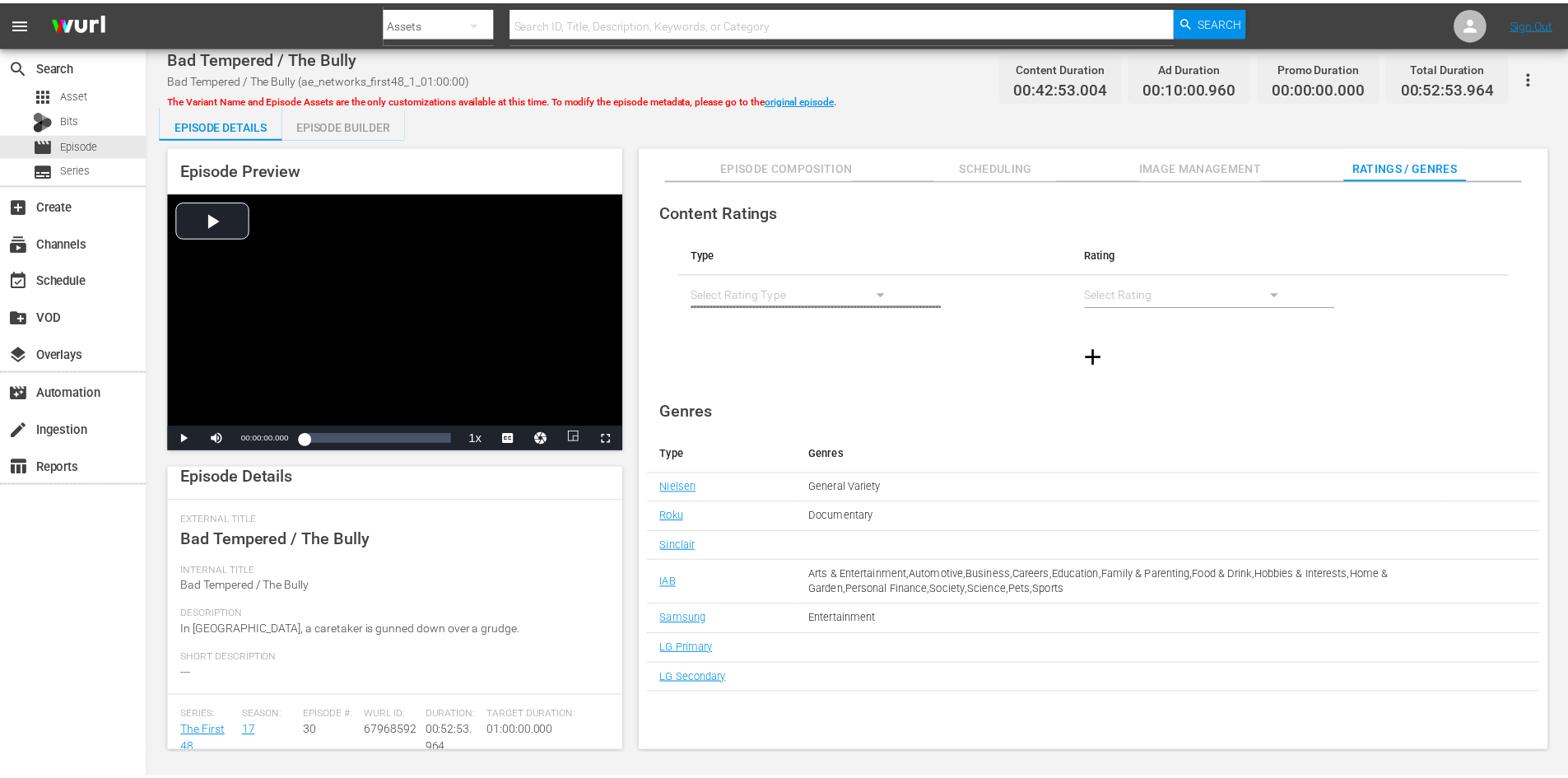 scroll, scrollTop: 0, scrollLeft: 0, axis: both 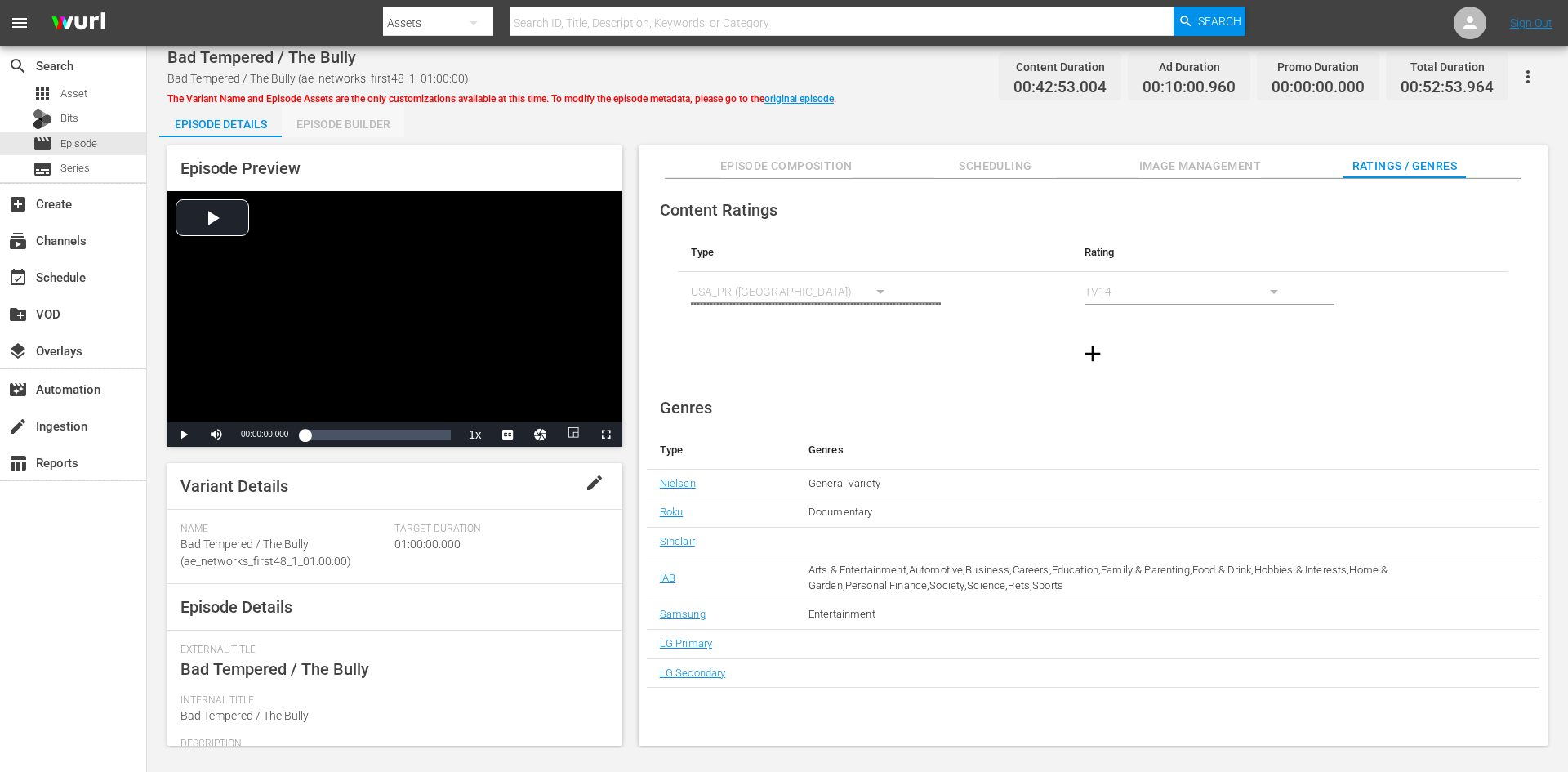 click on "Episode Builder" at bounding box center [343, 124] 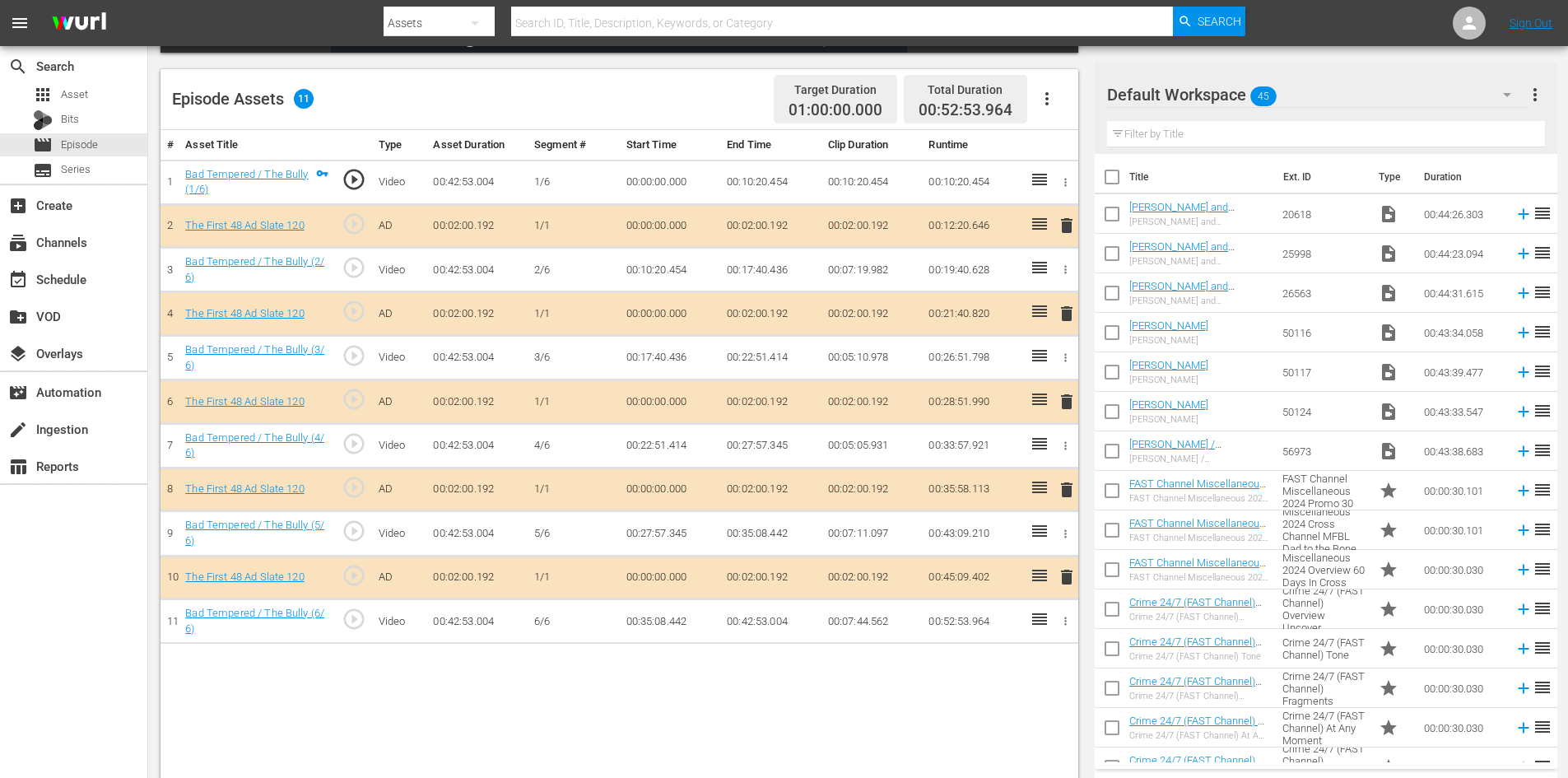 scroll, scrollTop: 412, scrollLeft: 0, axis: vertical 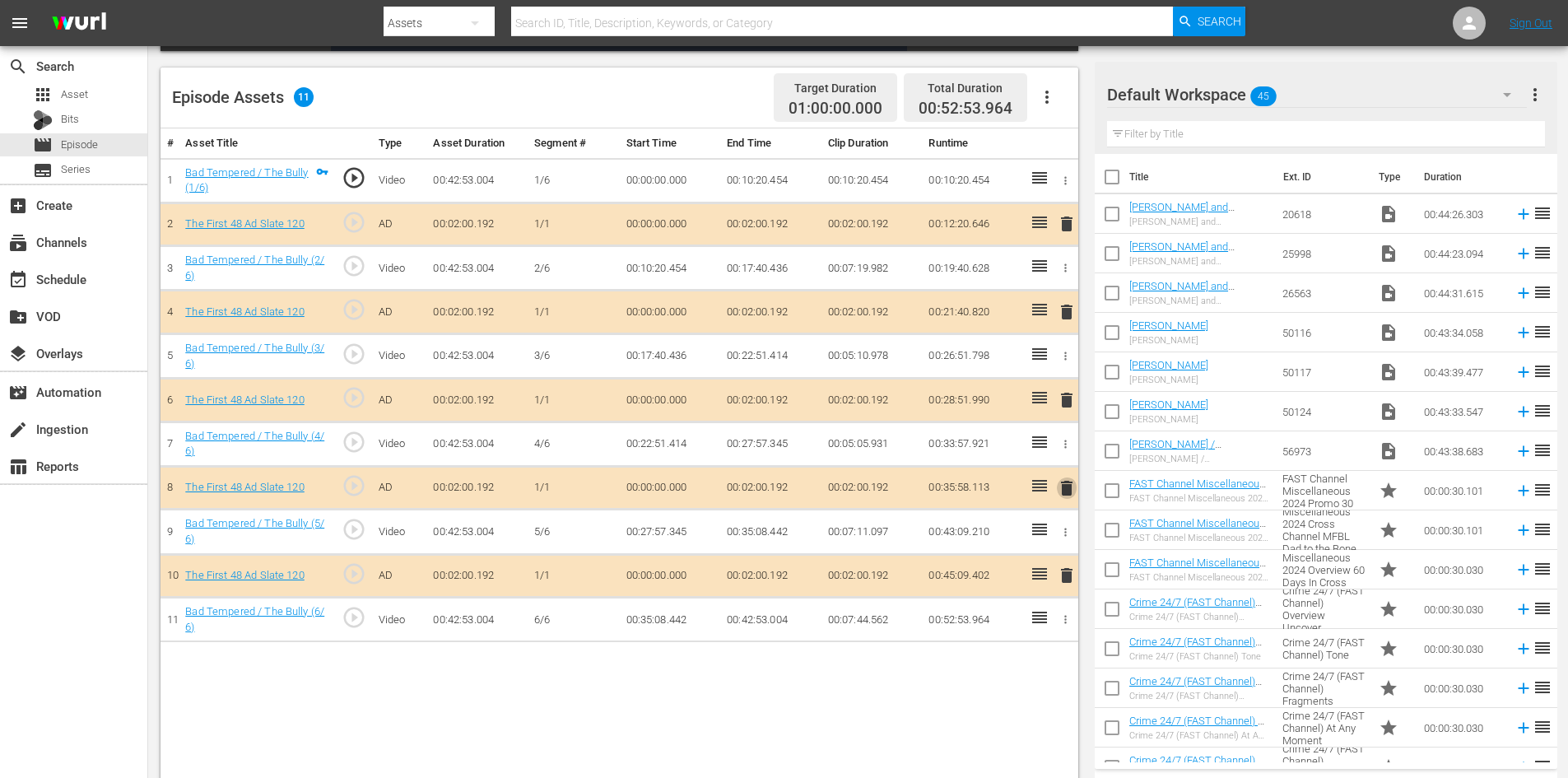 click on "delete" at bounding box center [1067, 488] 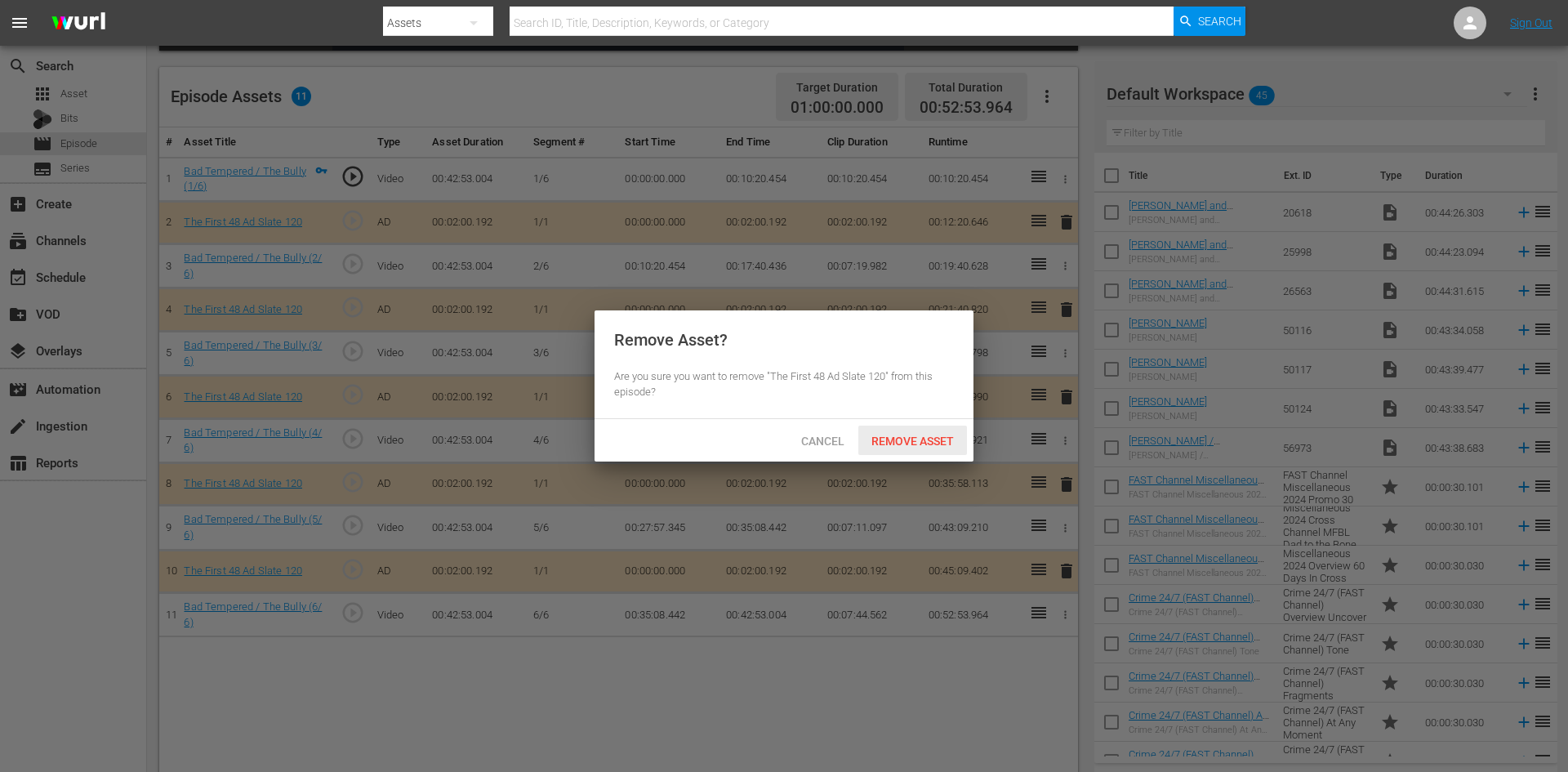 click on "Remove Asset" at bounding box center [912, 441] 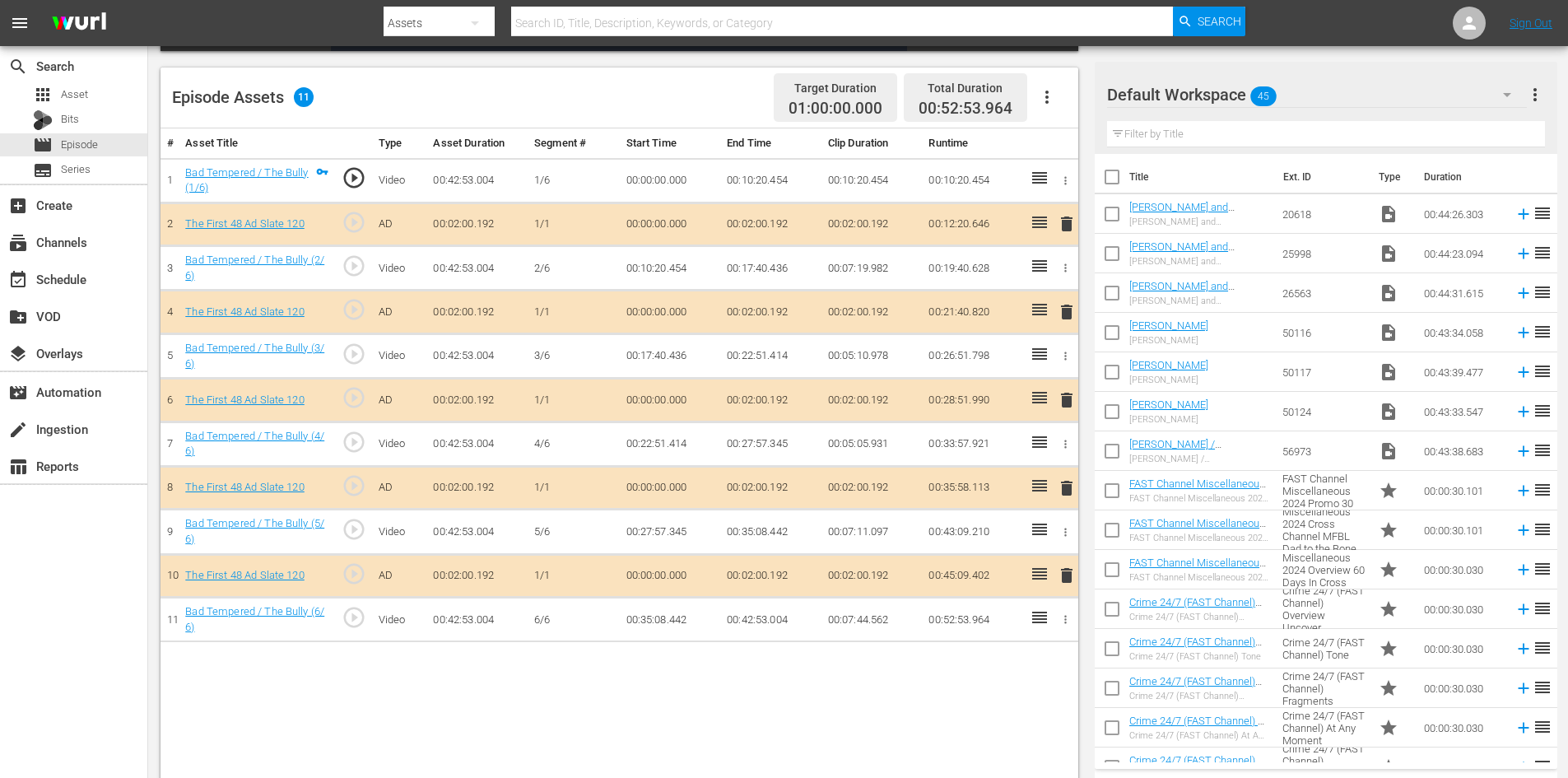 click 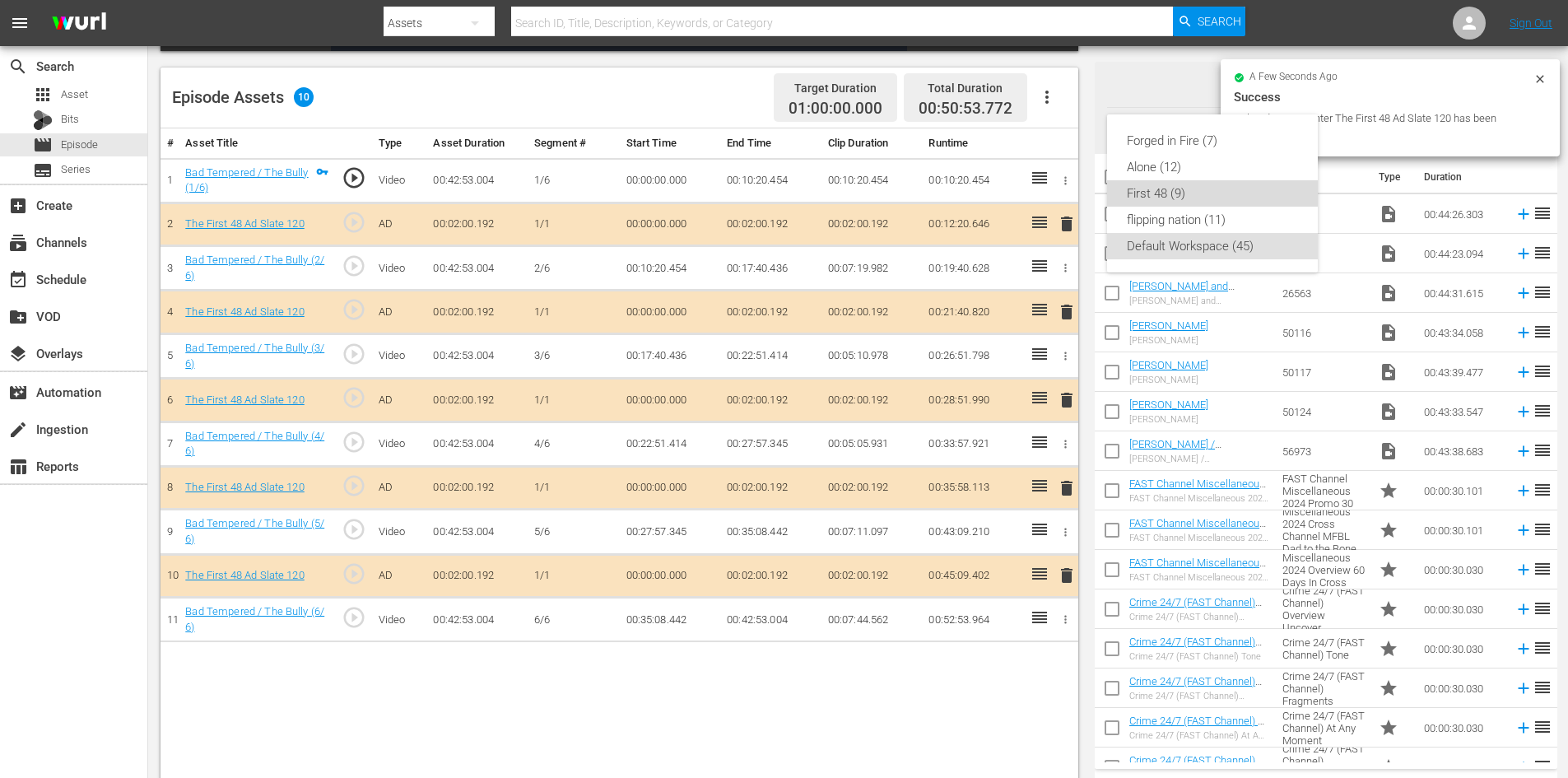 click on "First 48 (9)" at bounding box center [1212, 193] 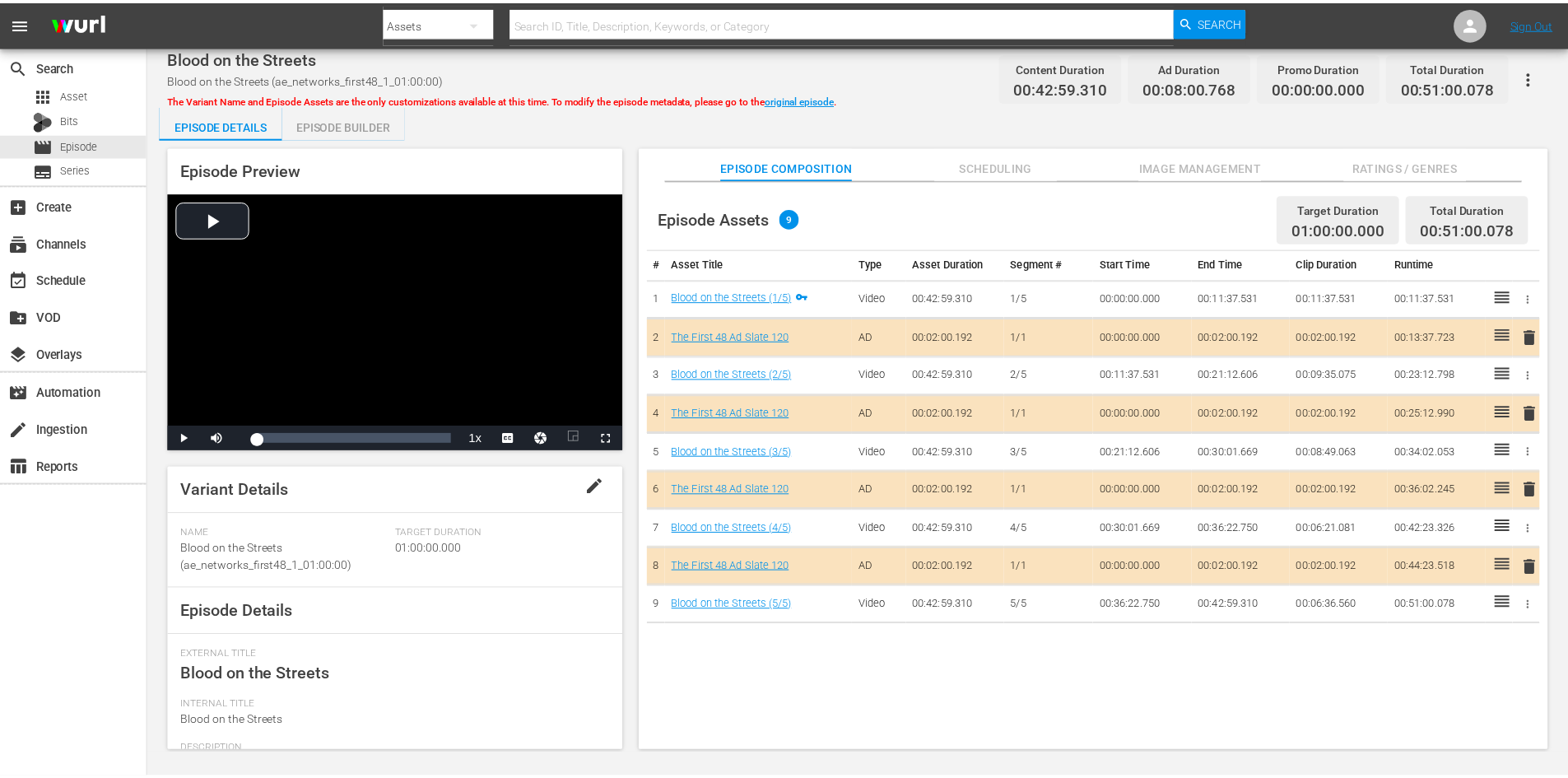 scroll, scrollTop: 0, scrollLeft: 0, axis: both 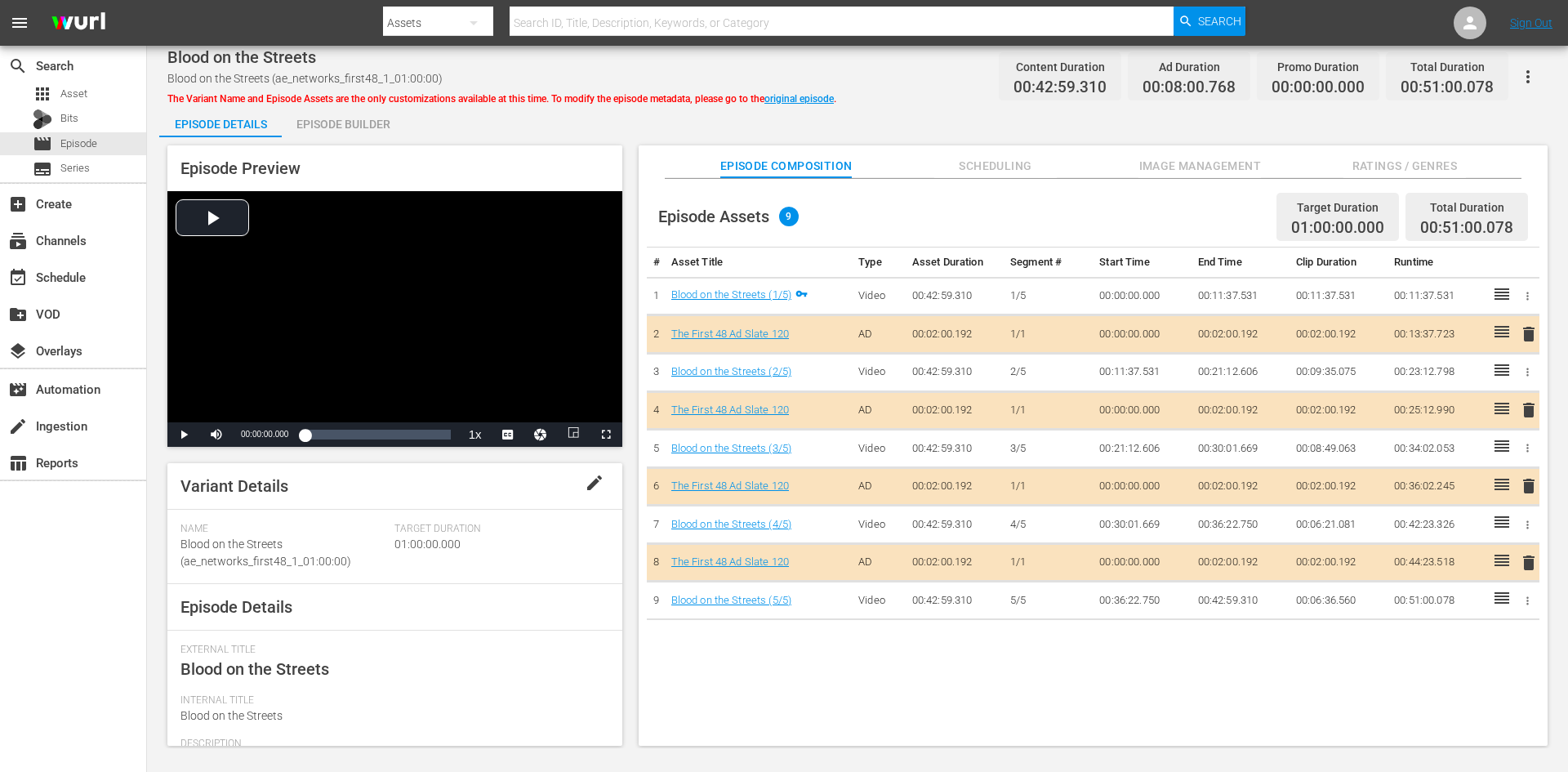 click on "Image Management" at bounding box center [1200, 166] 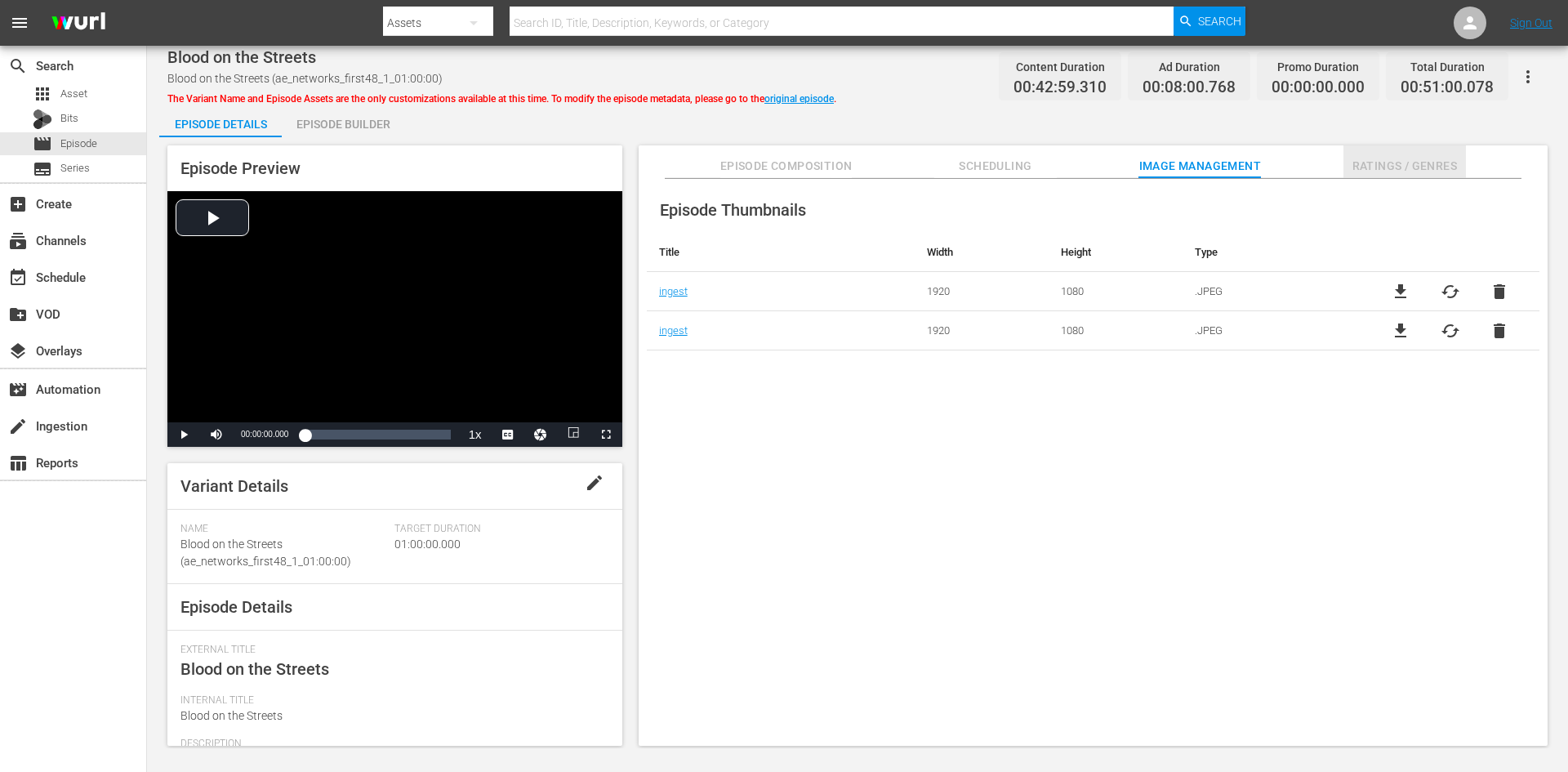click on "Ratings / Genres" at bounding box center [1405, 166] 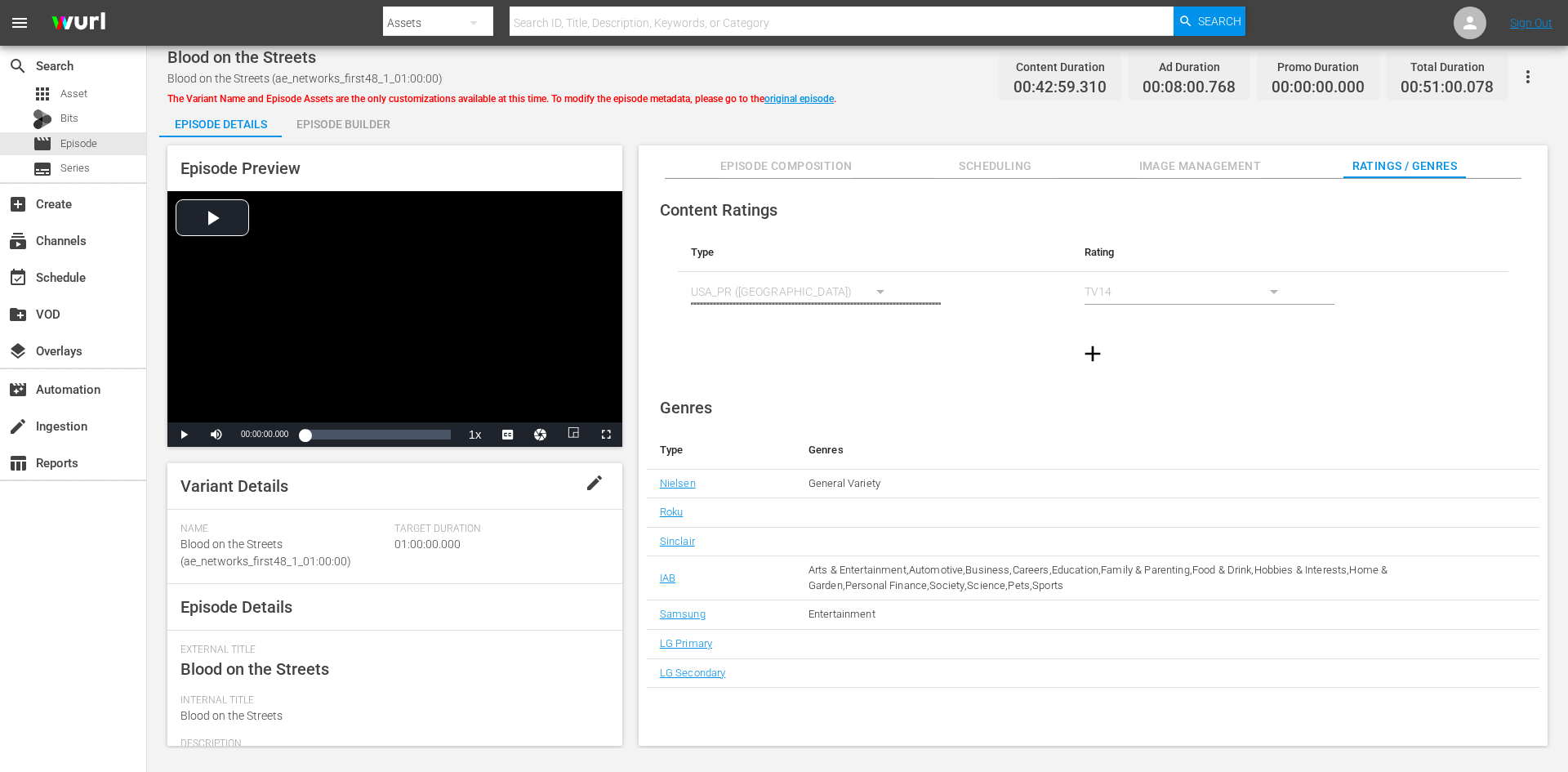 click on "Episode Builder" at bounding box center [343, 124] 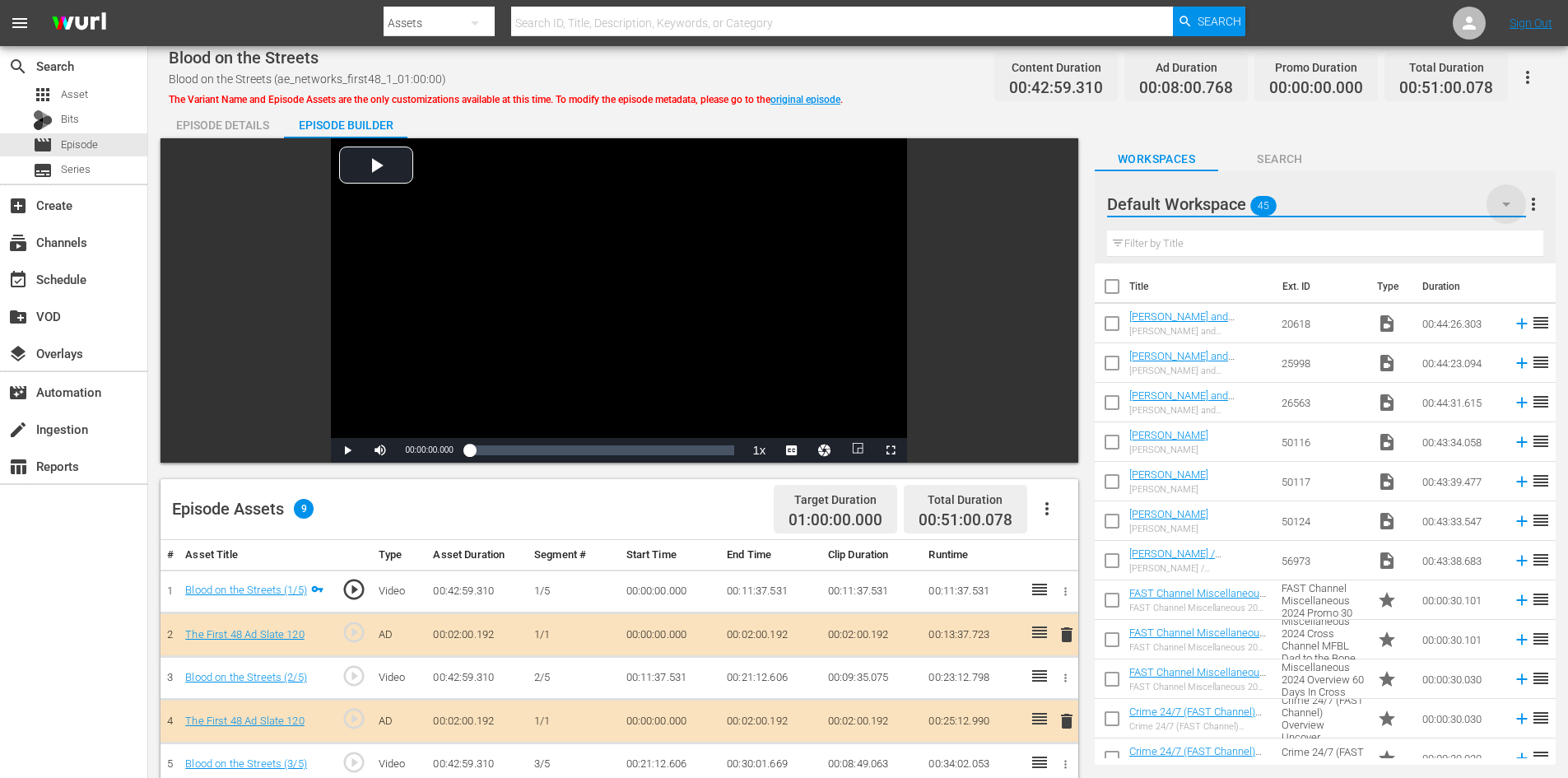 click 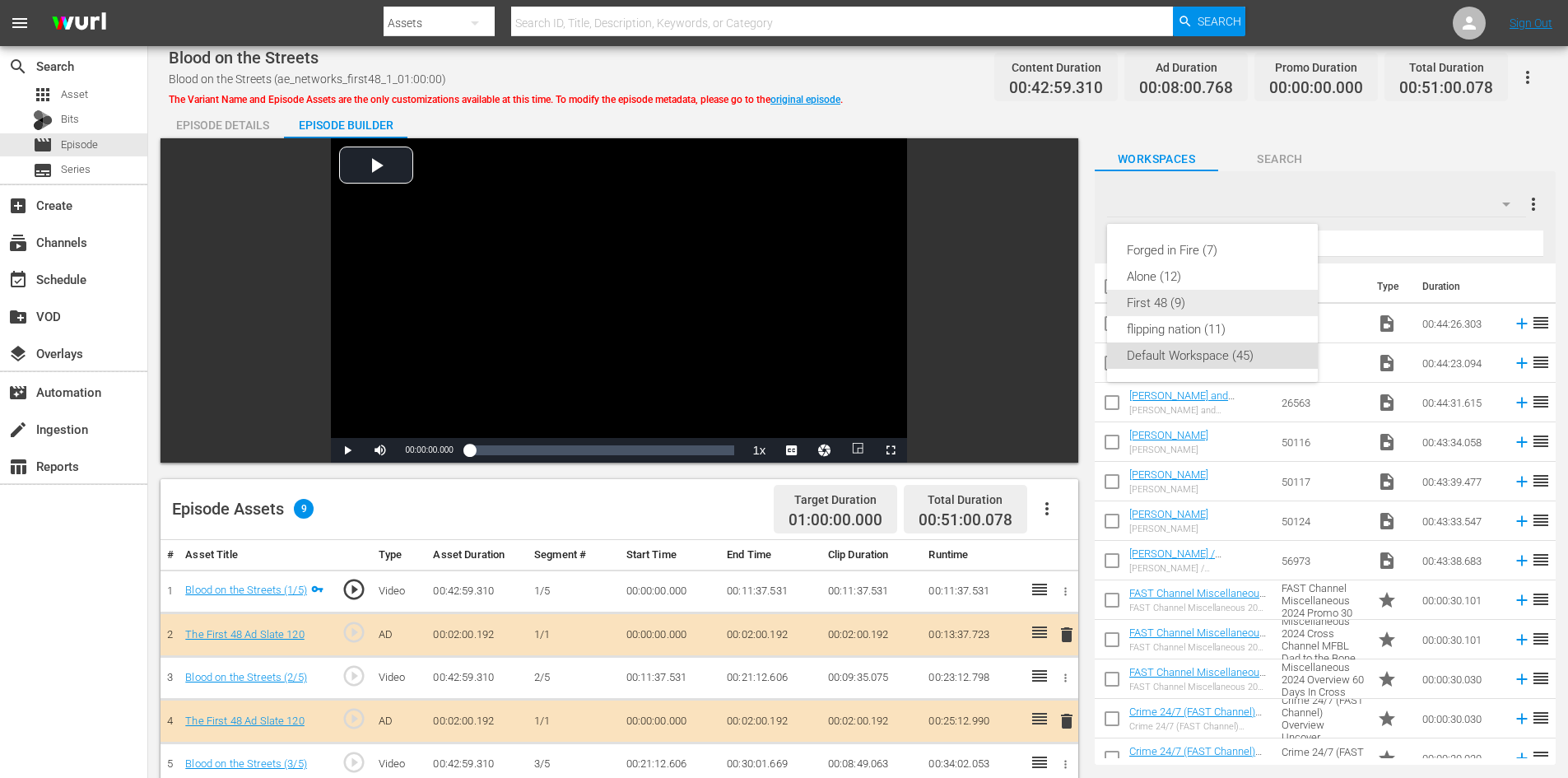 click on "First 48 (9)" at bounding box center [1212, 303] 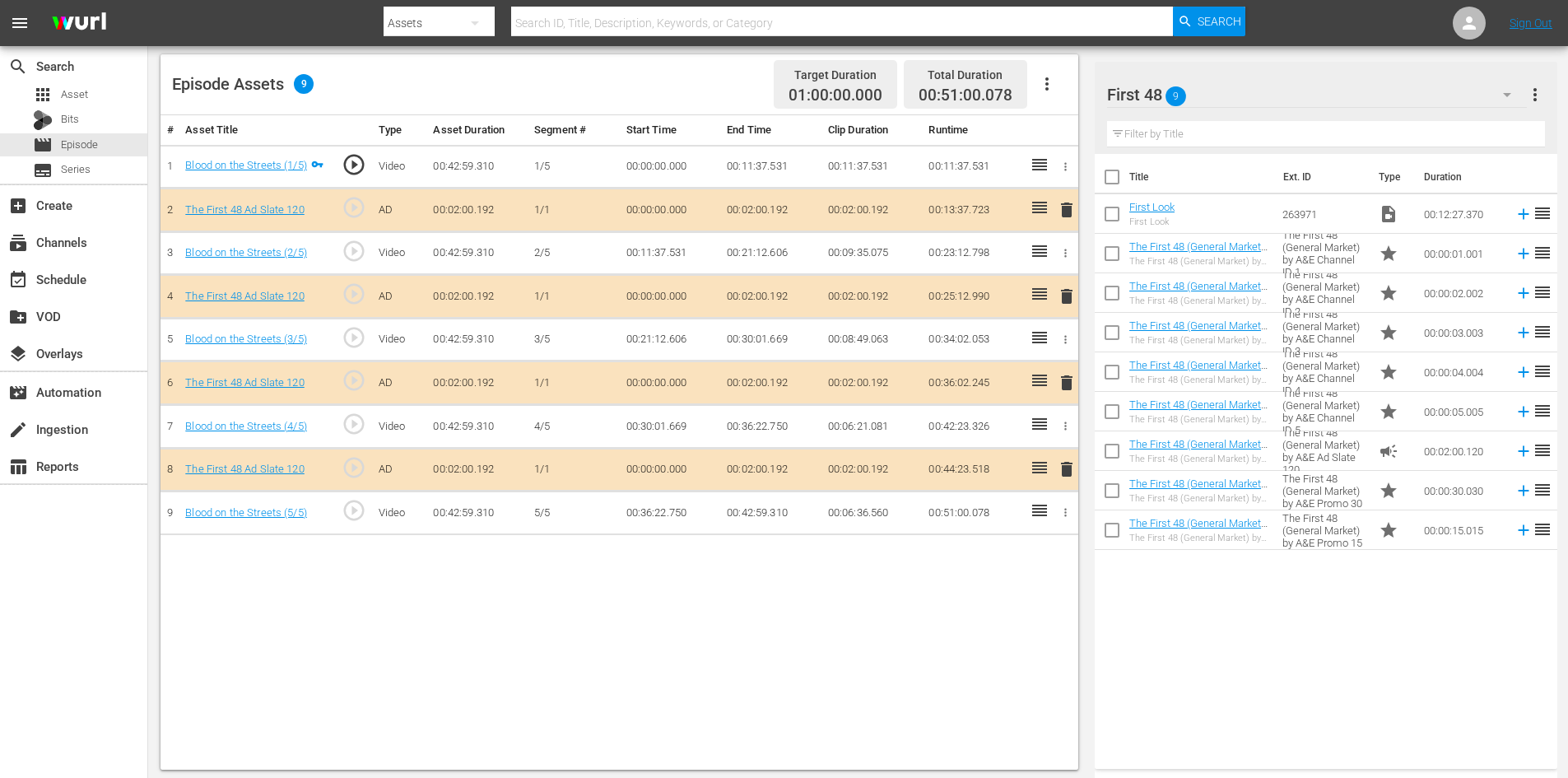 scroll, scrollTop: 429, scrollLeft: 0, axis: vertical 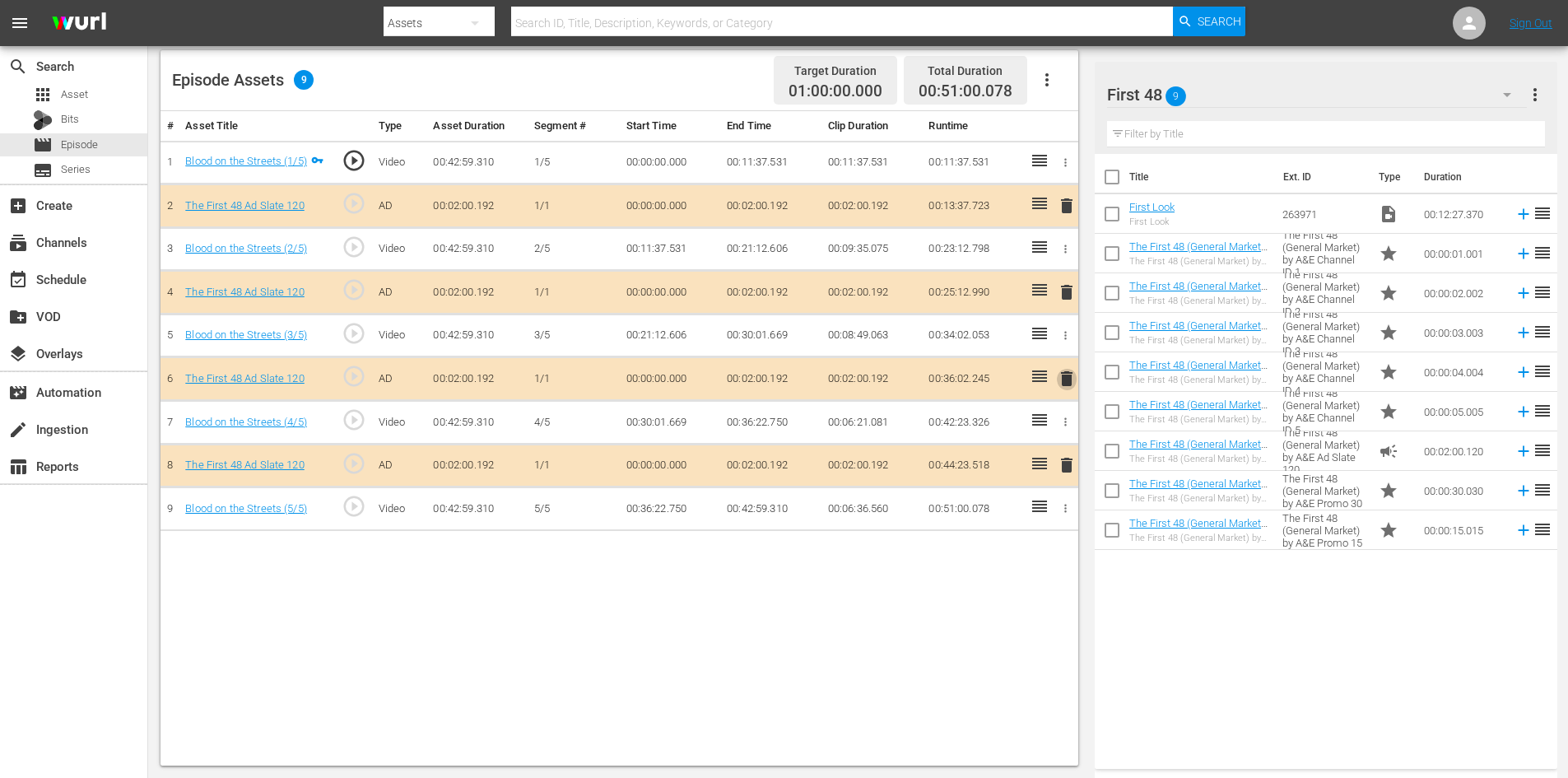 click on "delete" at bounding box center [1067, 379] 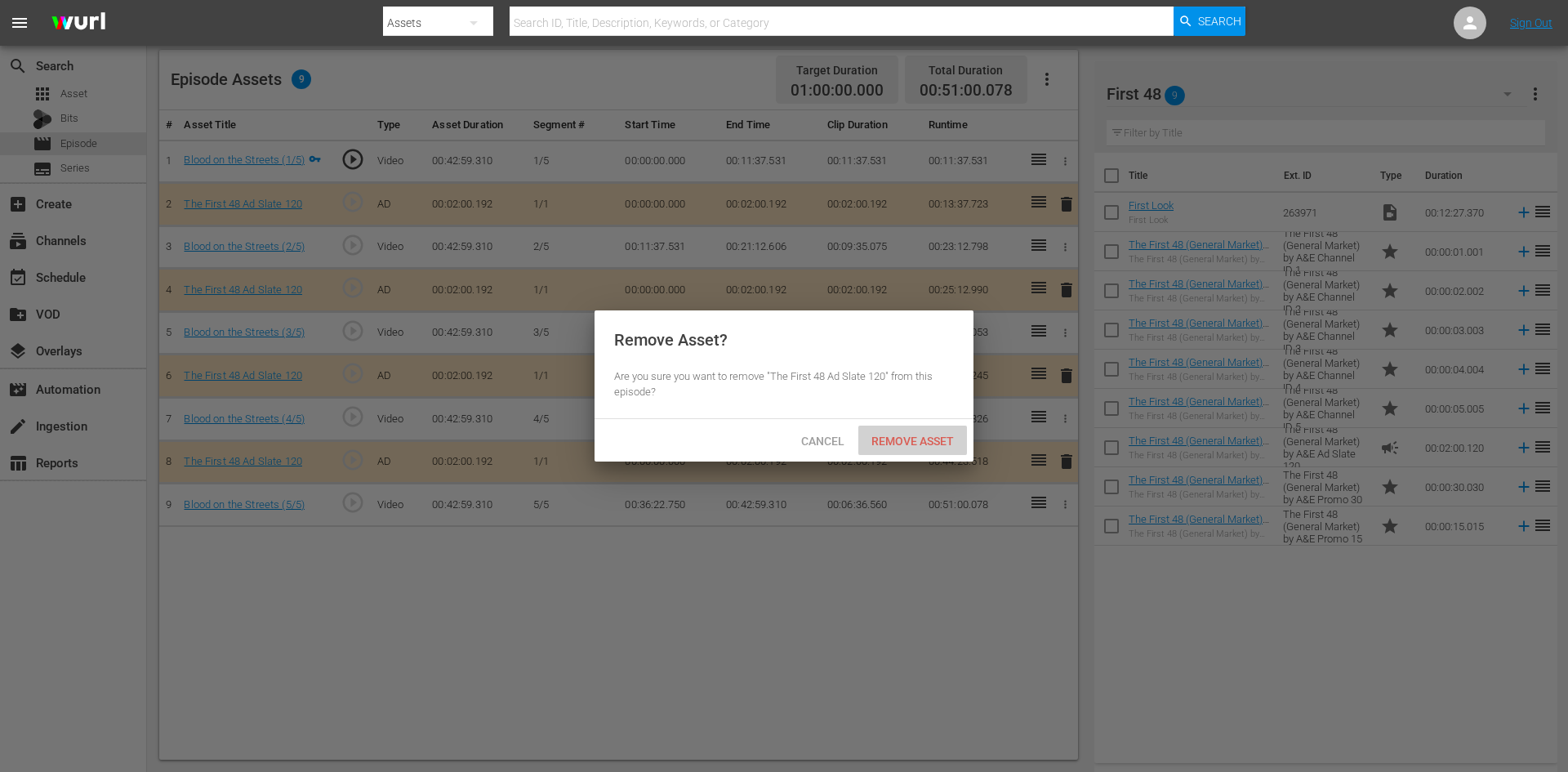 click on "Remove Asset" at bounding box center [912, 441] 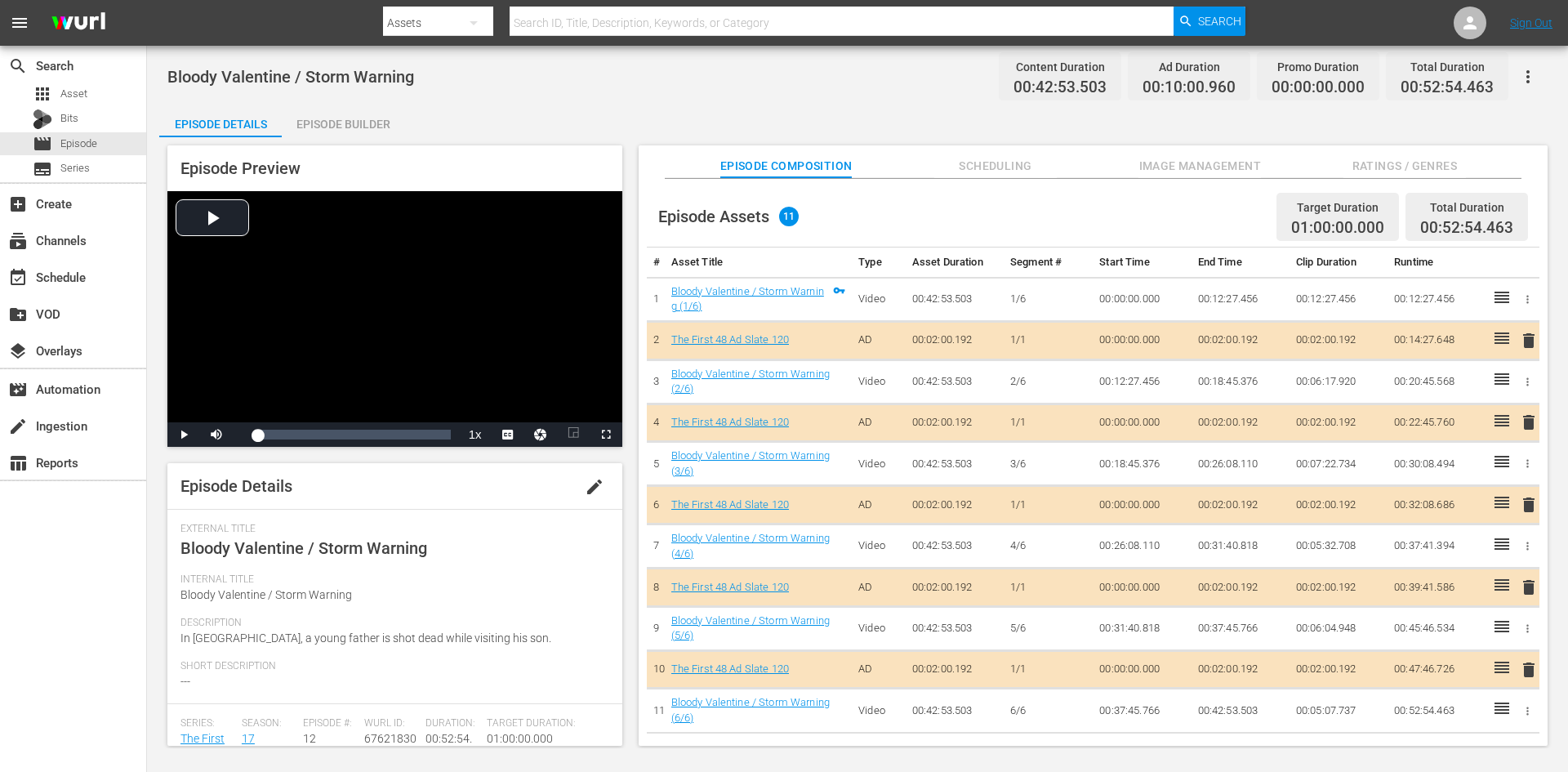 scroll, scrollTop: 0, scrollLeft: 0, axis: both 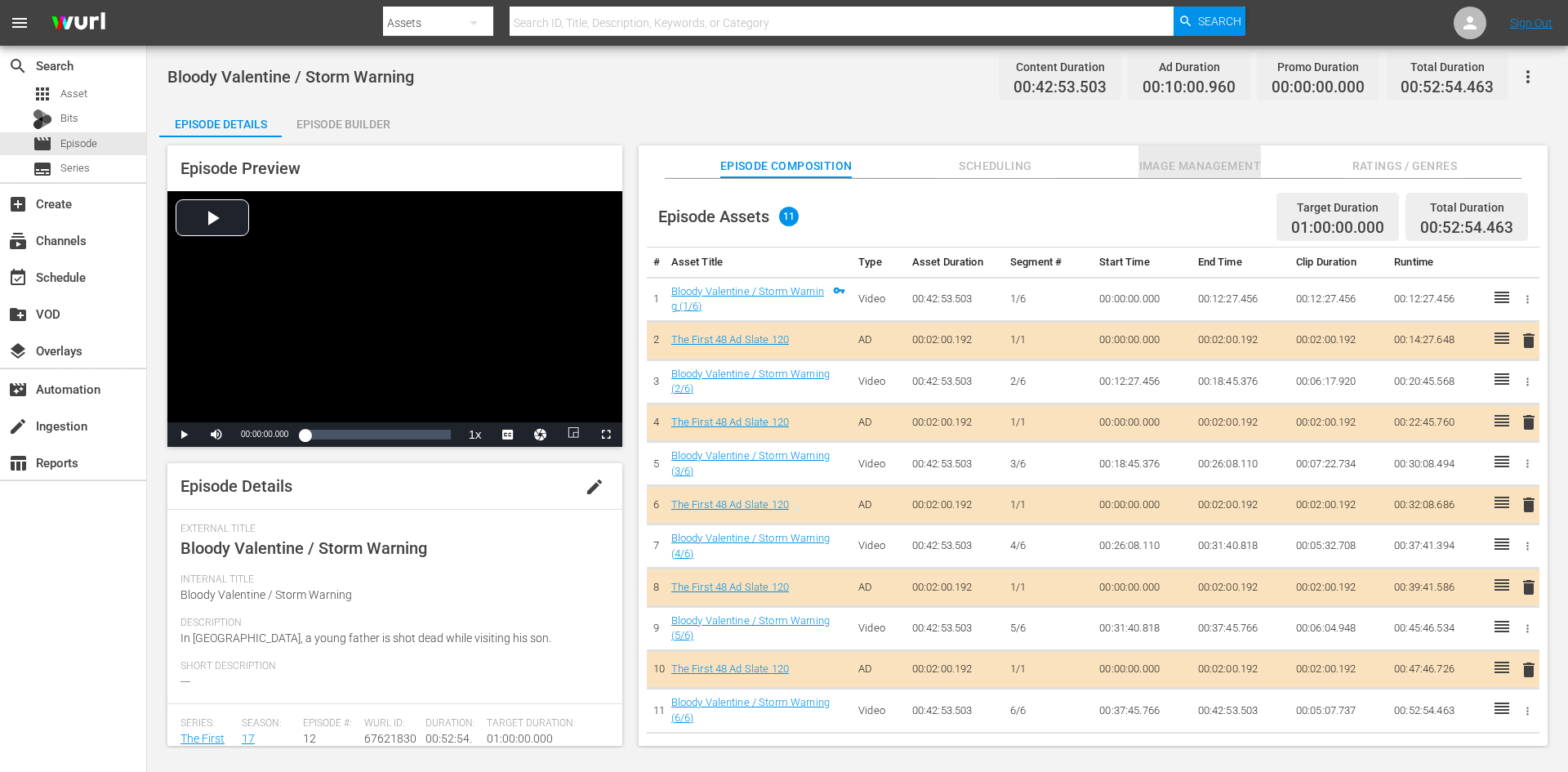 click on "Image Management" at bounding box center [1200, 166] 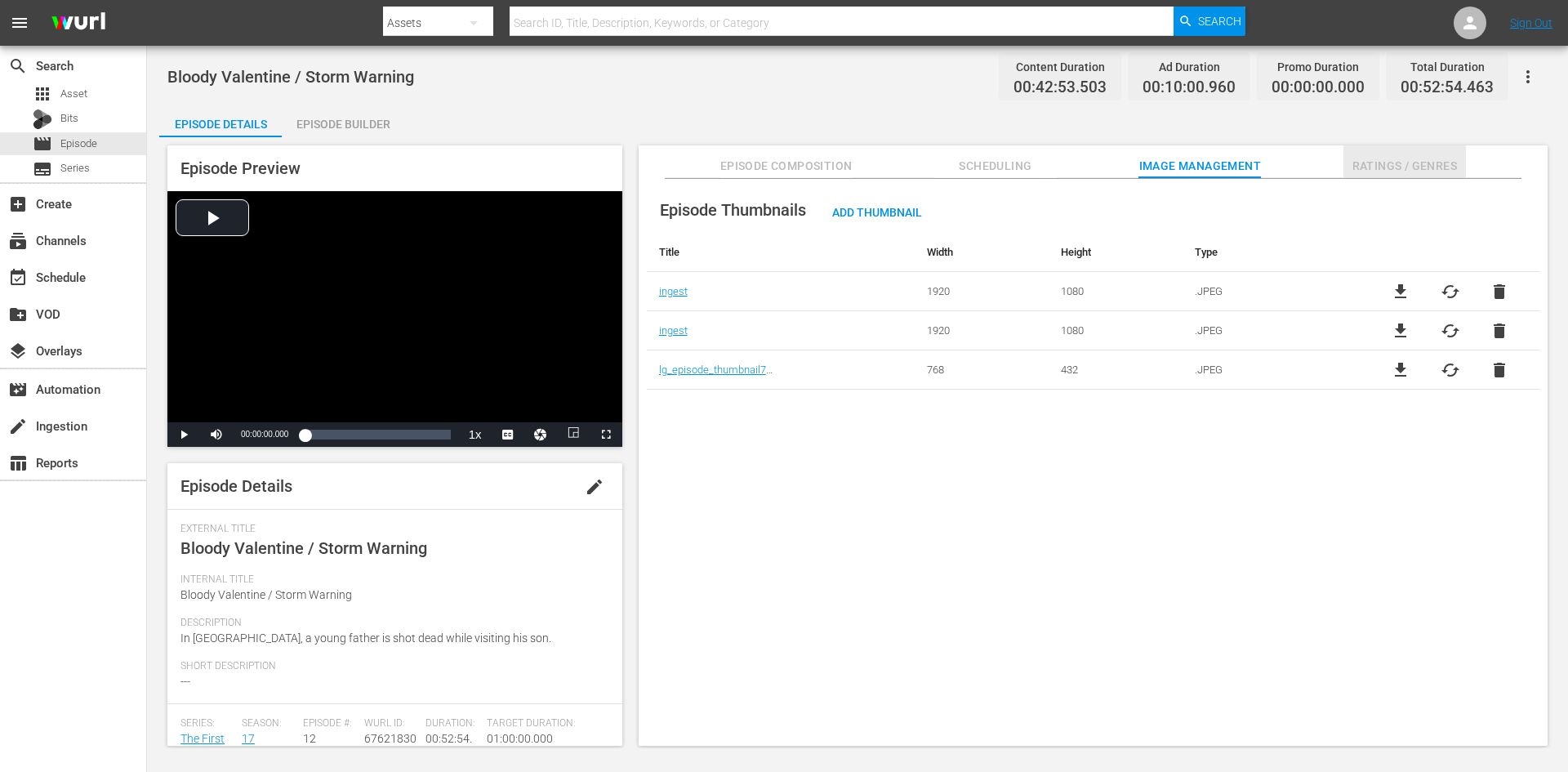 click on "Ratings / Genres" at bounding box center (1405, 166) 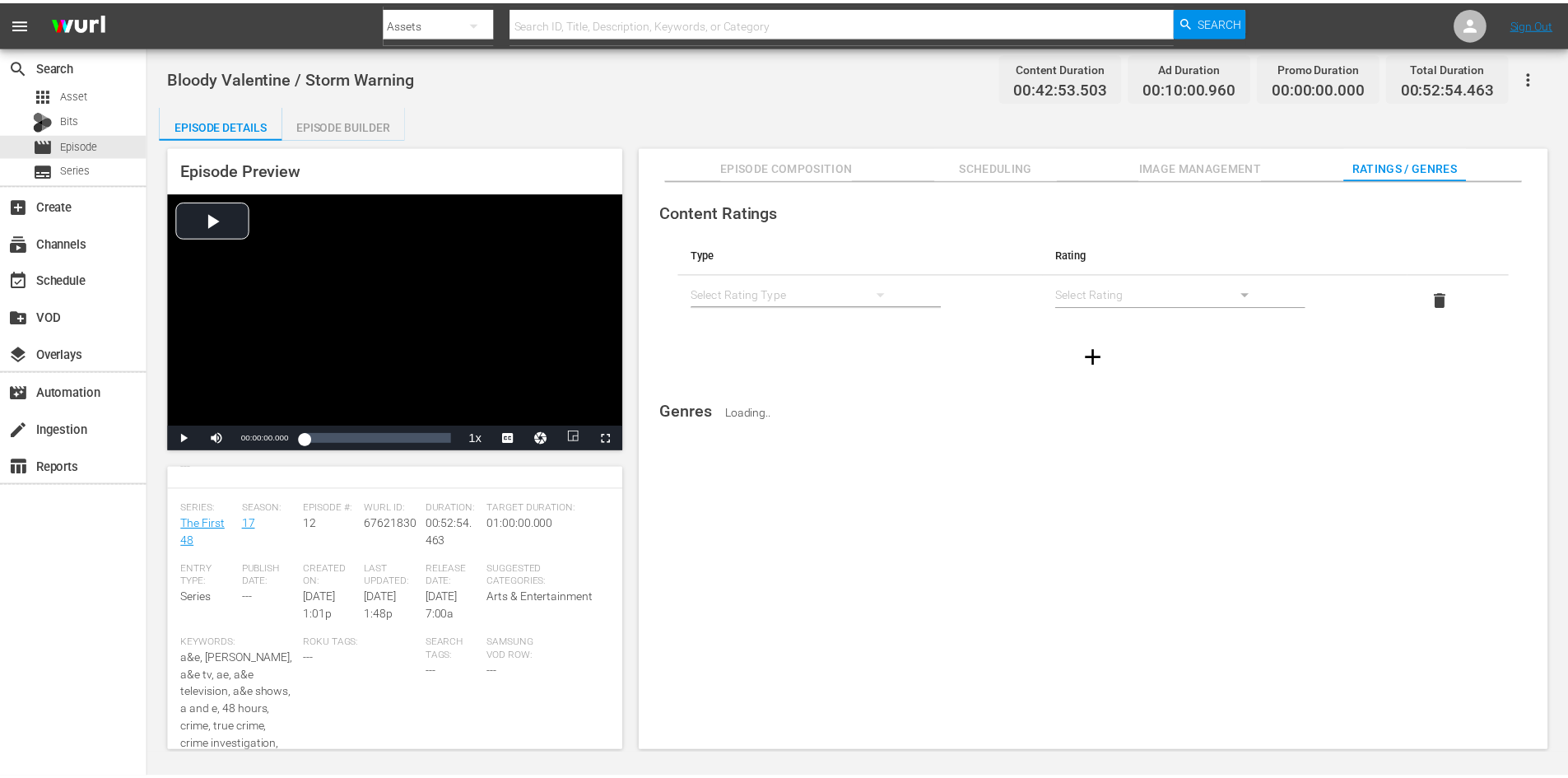 scroll, scrollTop: 247, scrollLeft: 0, axis: vertical 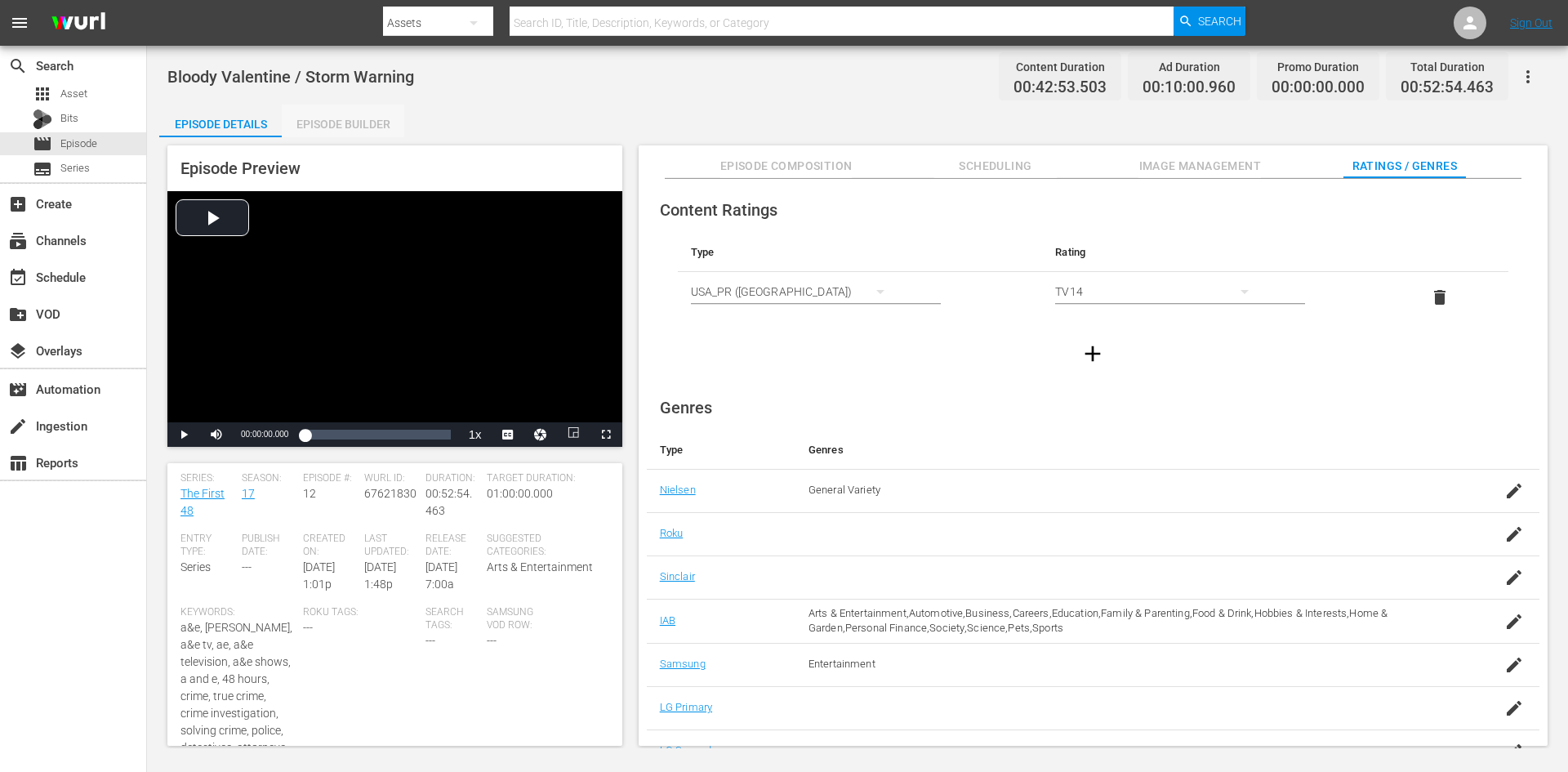 click on "Episode Builder" at bounding box center (343, 124) 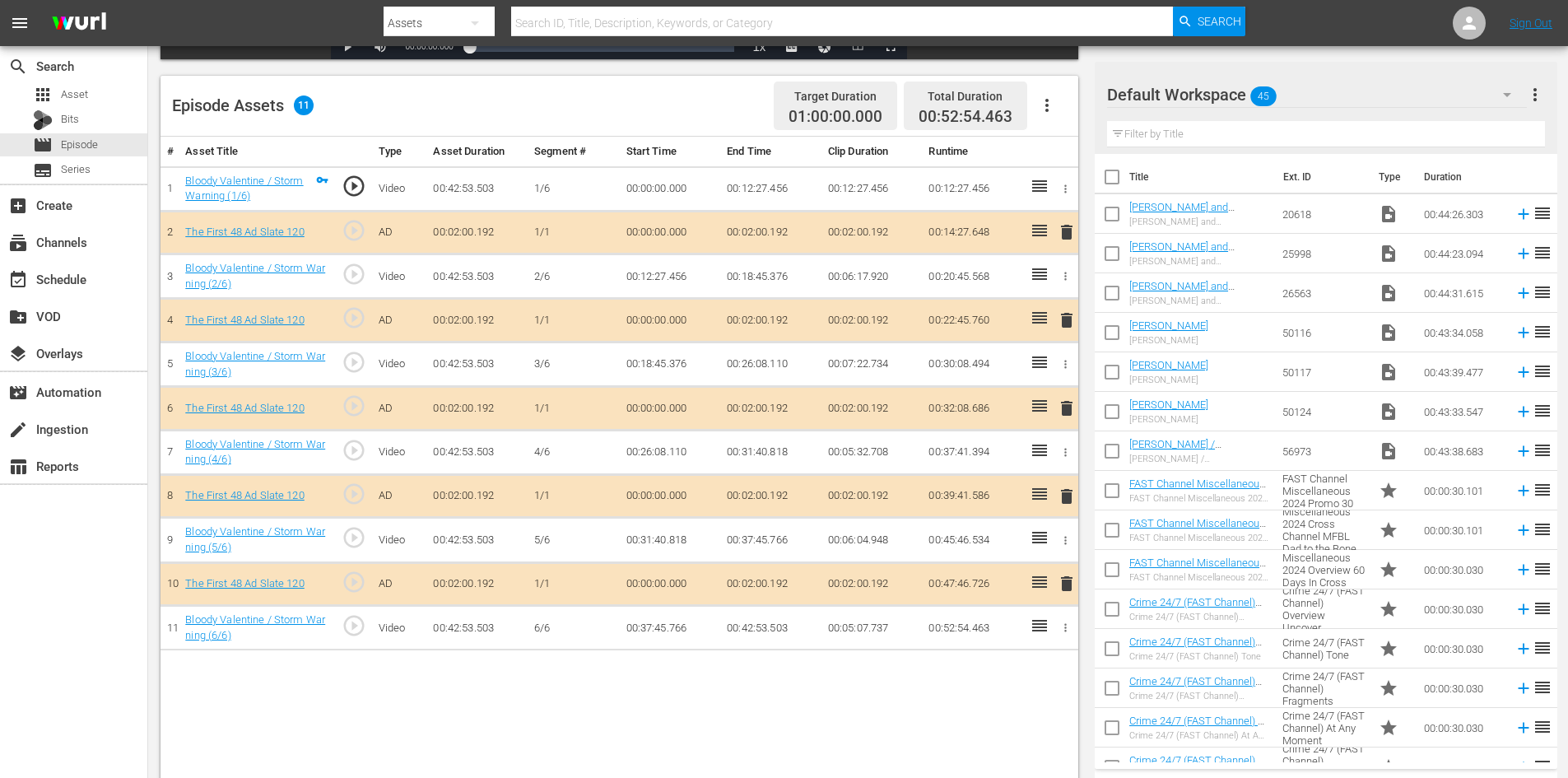 scroll, scrollTop: 412, scrollLeft: 0, axis: vertical 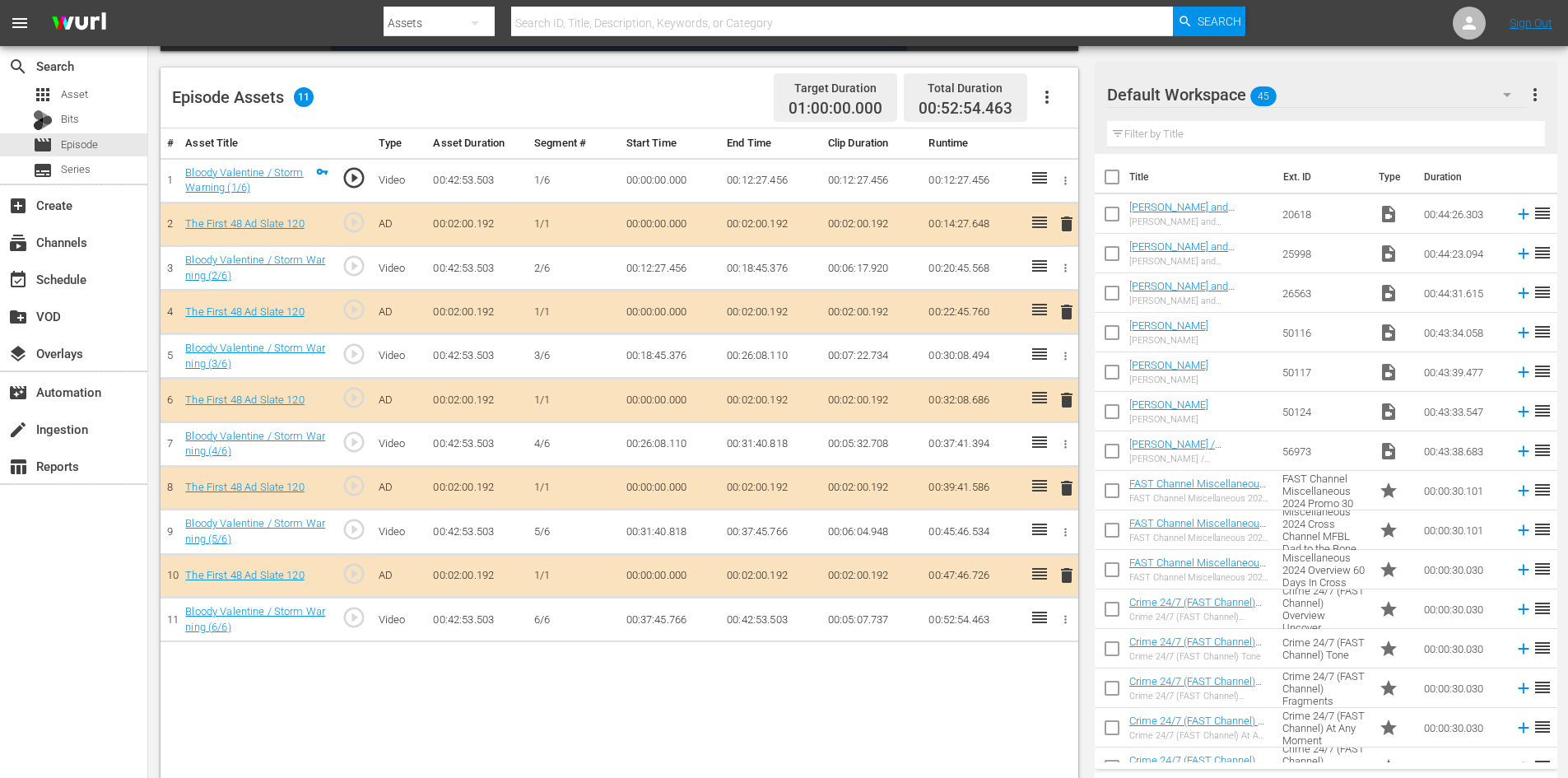 click on "delete" at bounding box center (1067, 488) 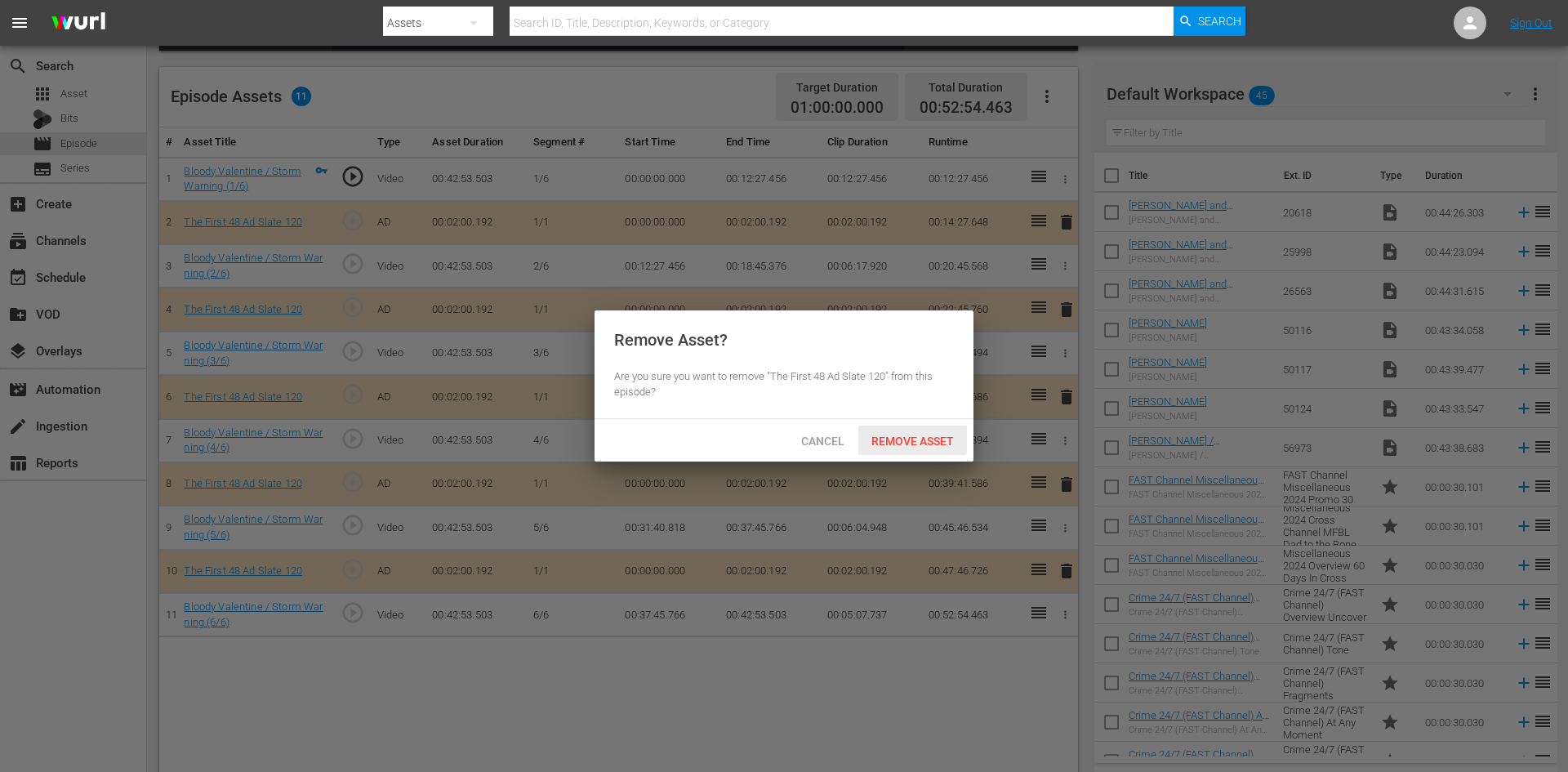 click on "Remove Asset" at bounding box center (912, 441) 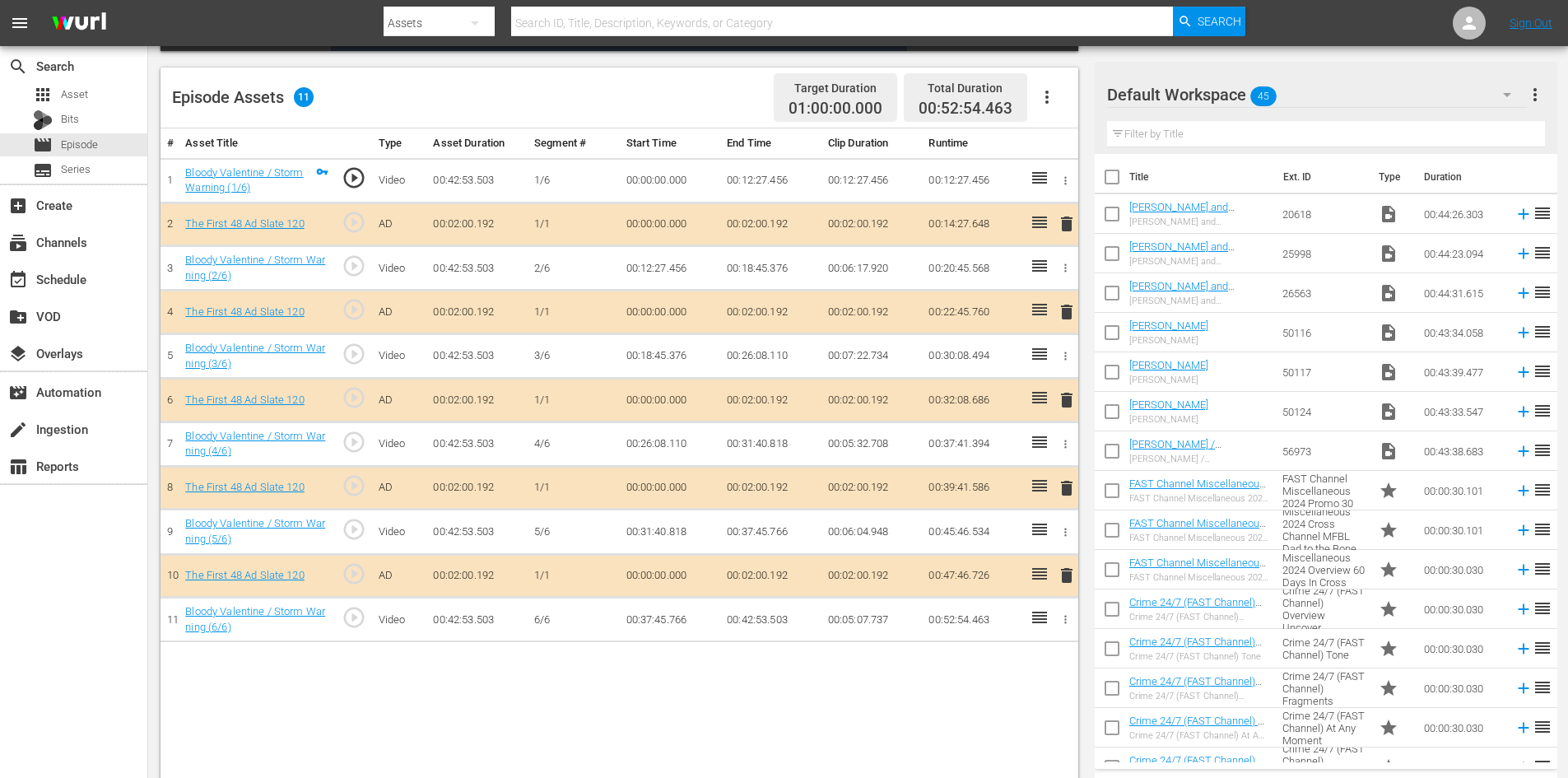 click 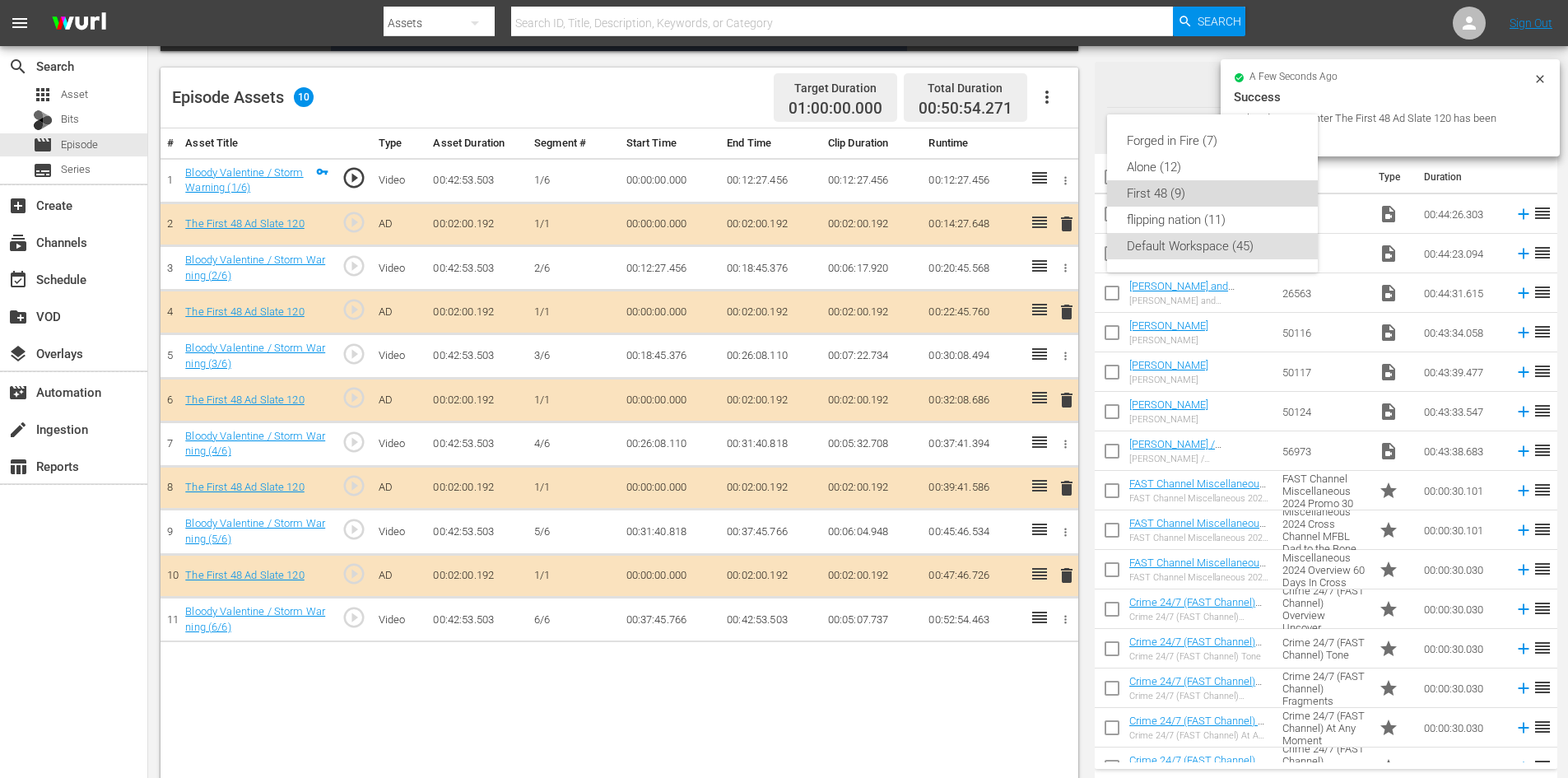 click on "First 48 (9)" at bounding box center (1212, 193) 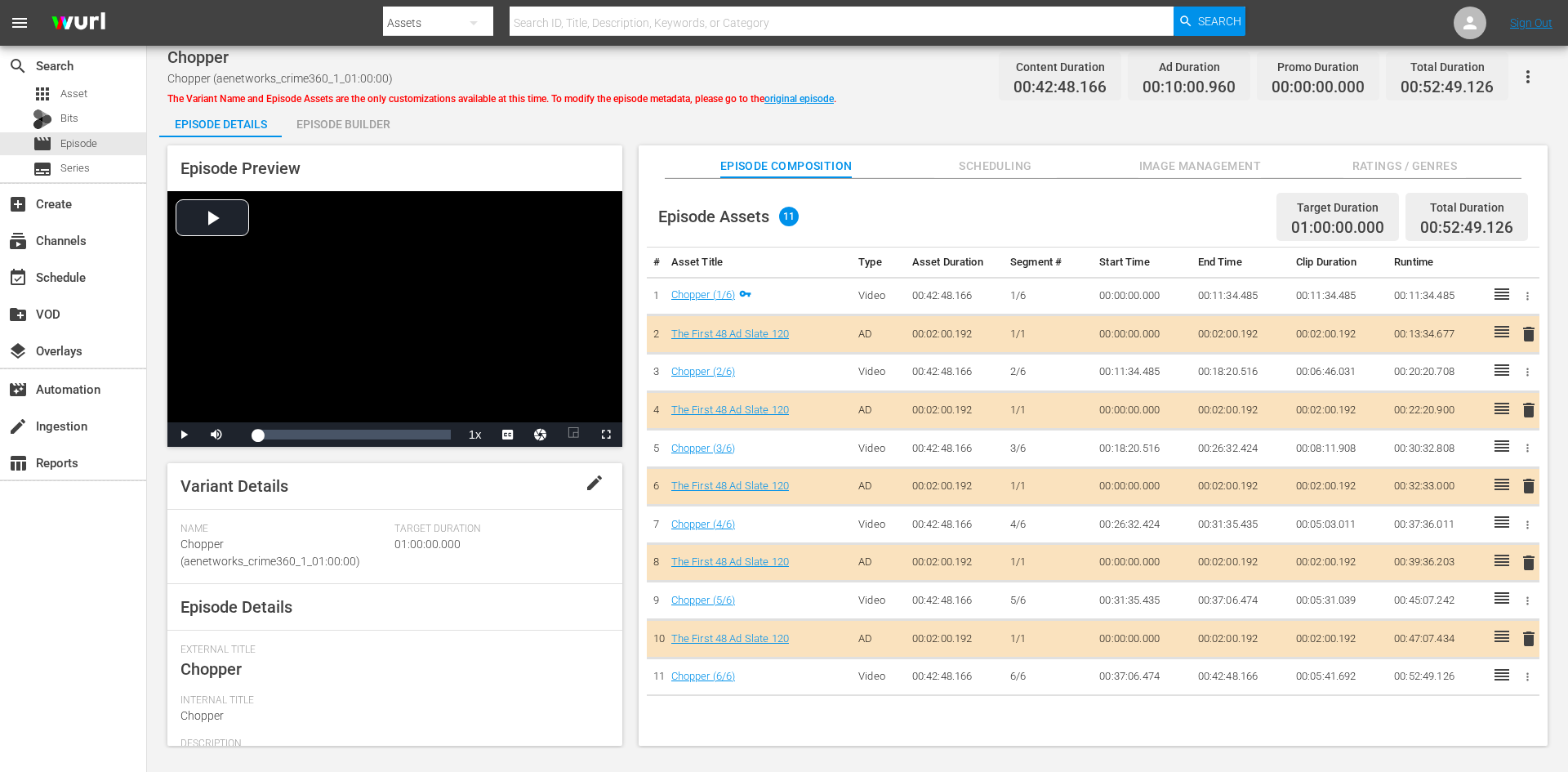 scroll, scrollTop: 0, scrollLeft: 0, axis: both 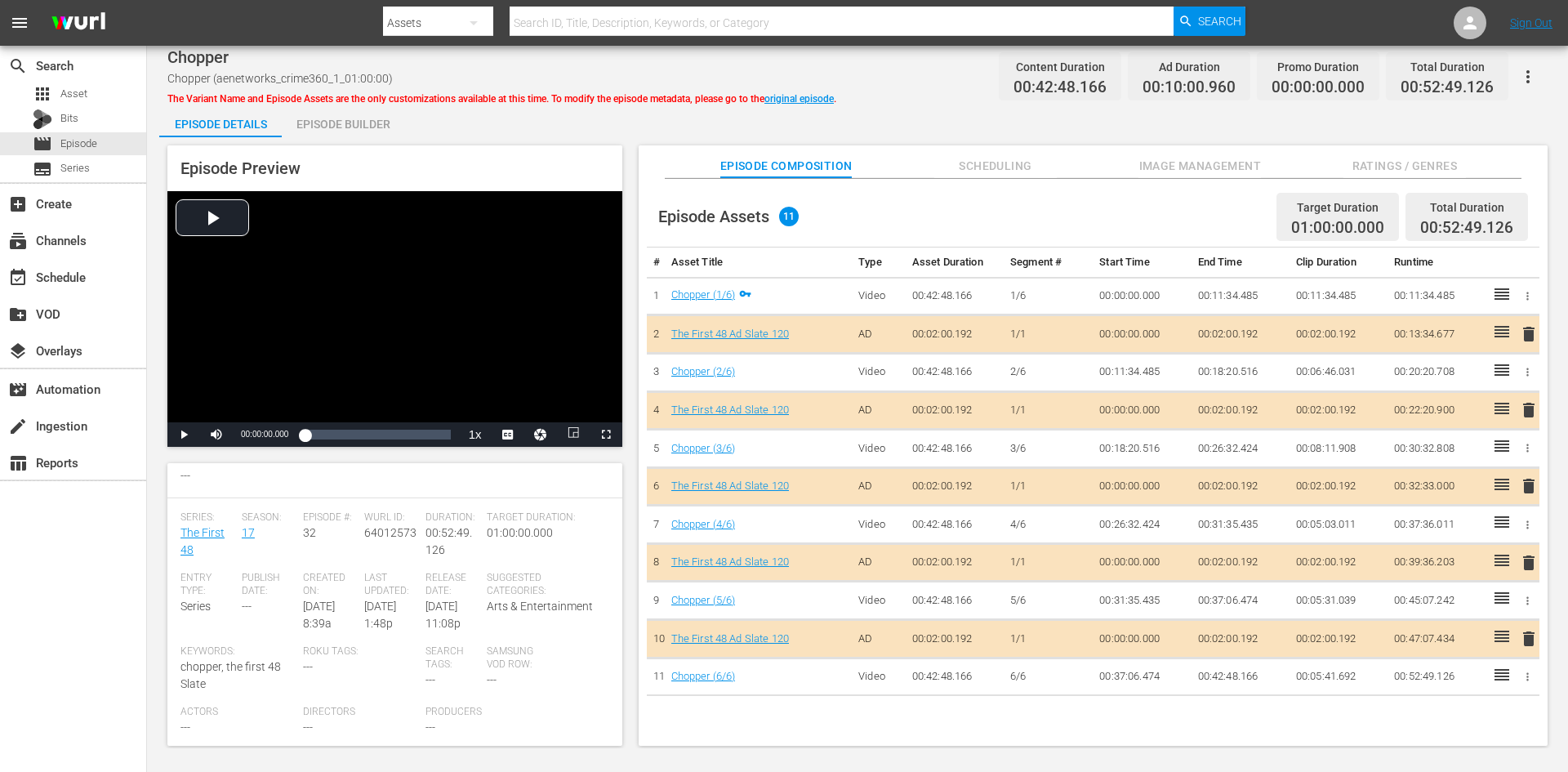 click on "Image Management" at bounding box center [1200, 166] 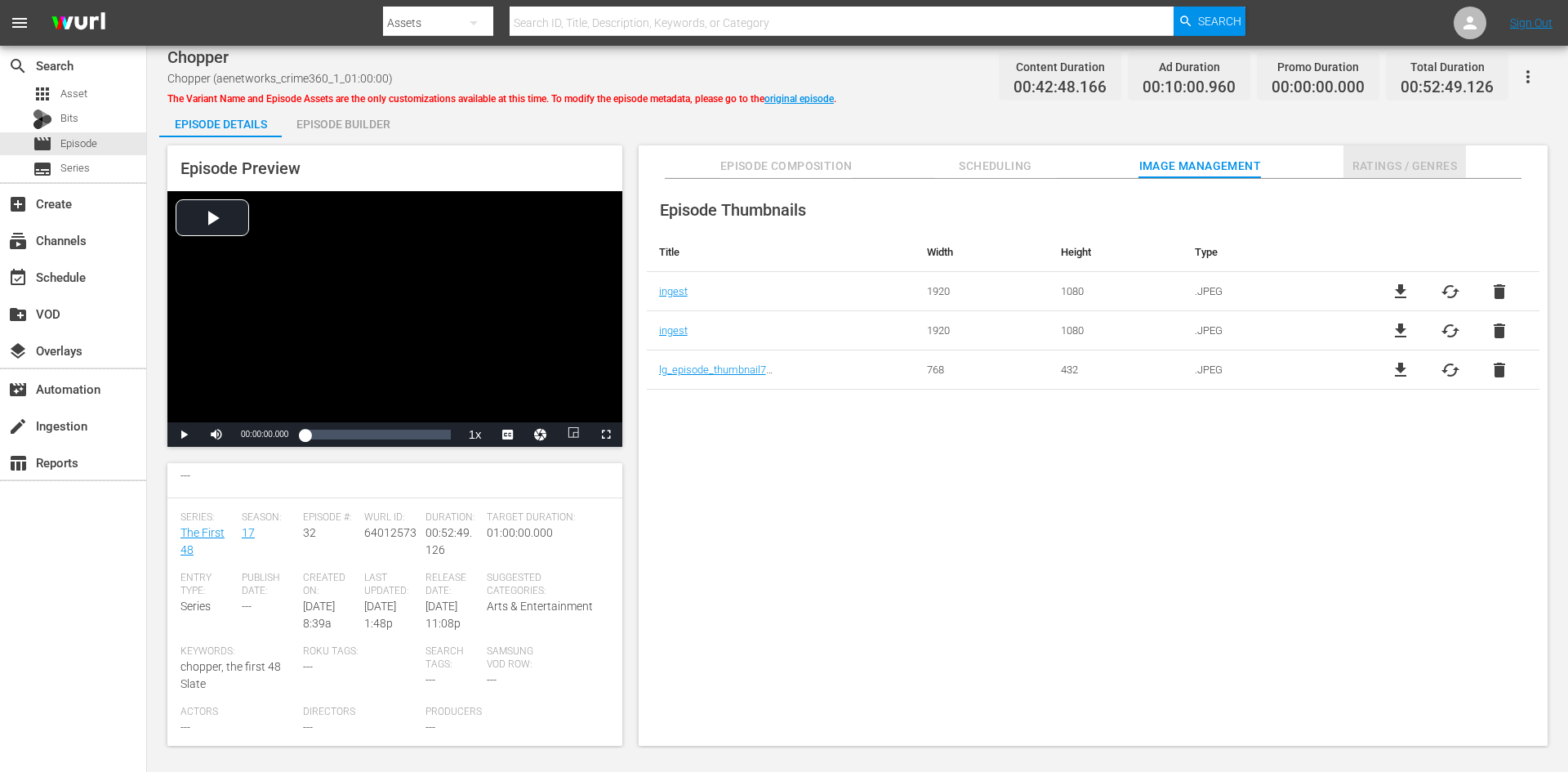 click on "Ratings / Genres" at bounding box center [1405, 166] 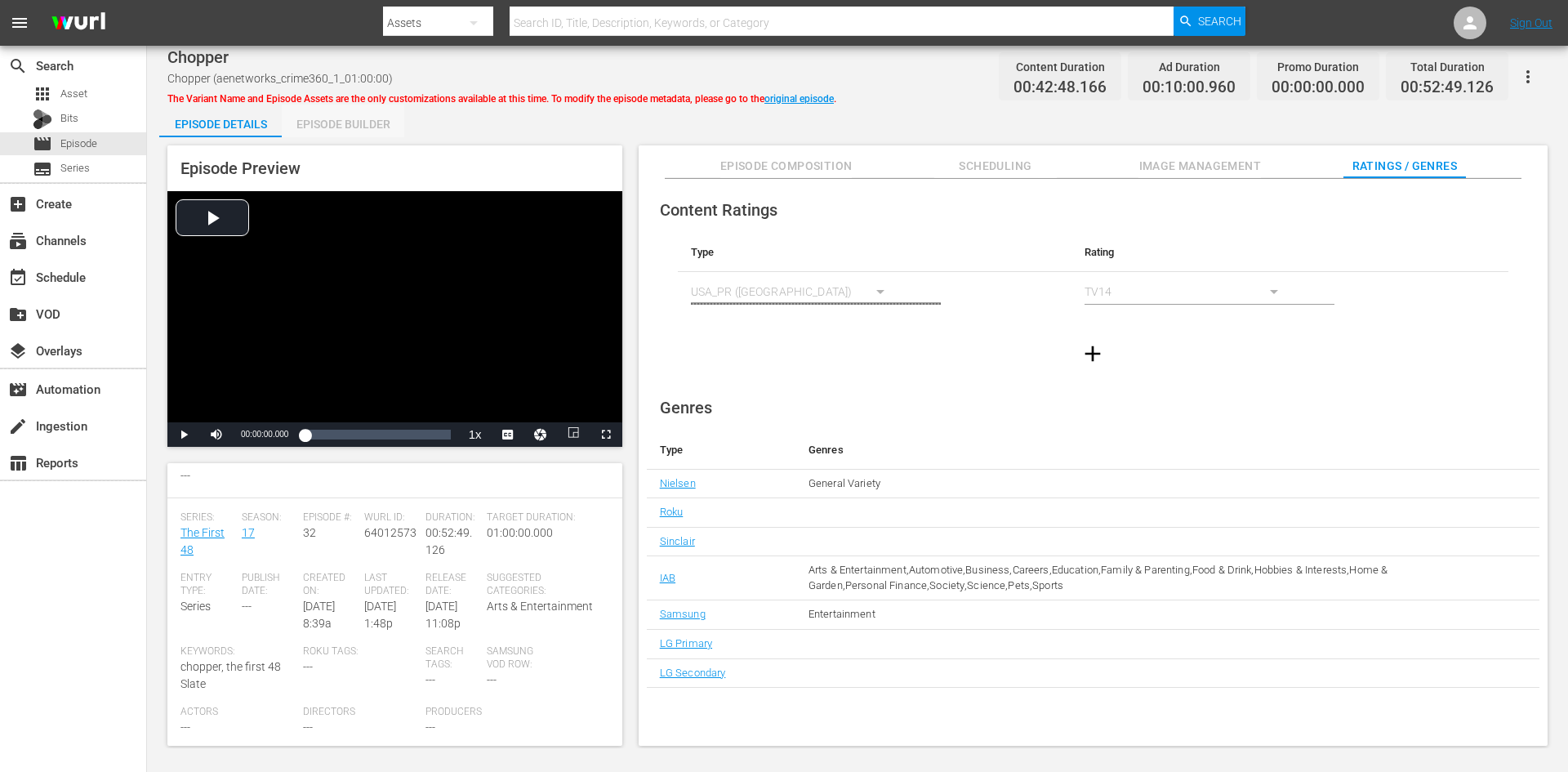 click on "Episode Builder" at bounding box center [343, 124] 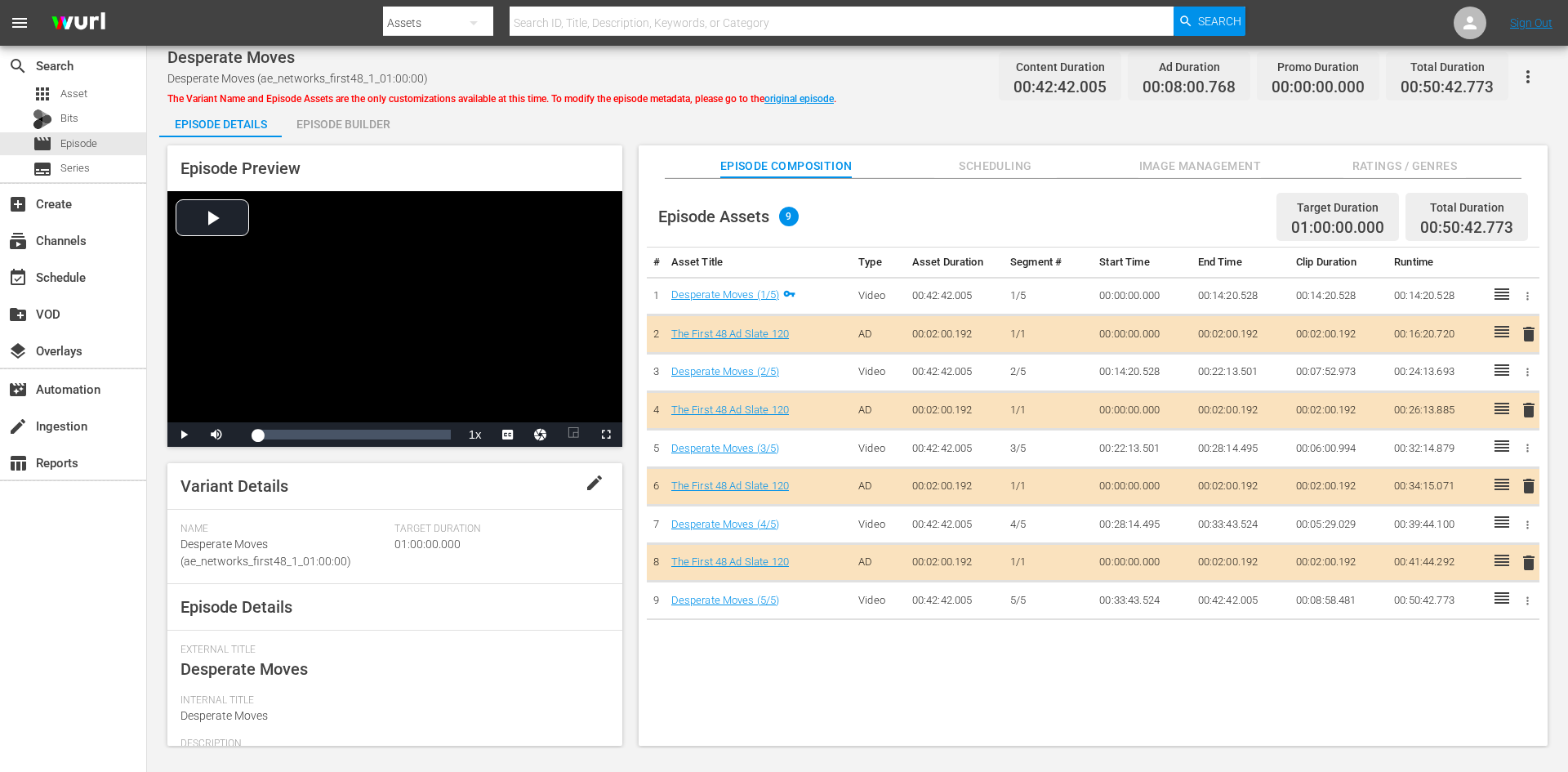 scroll, scrollTop: 0, scrollLeft: 0, axis: both 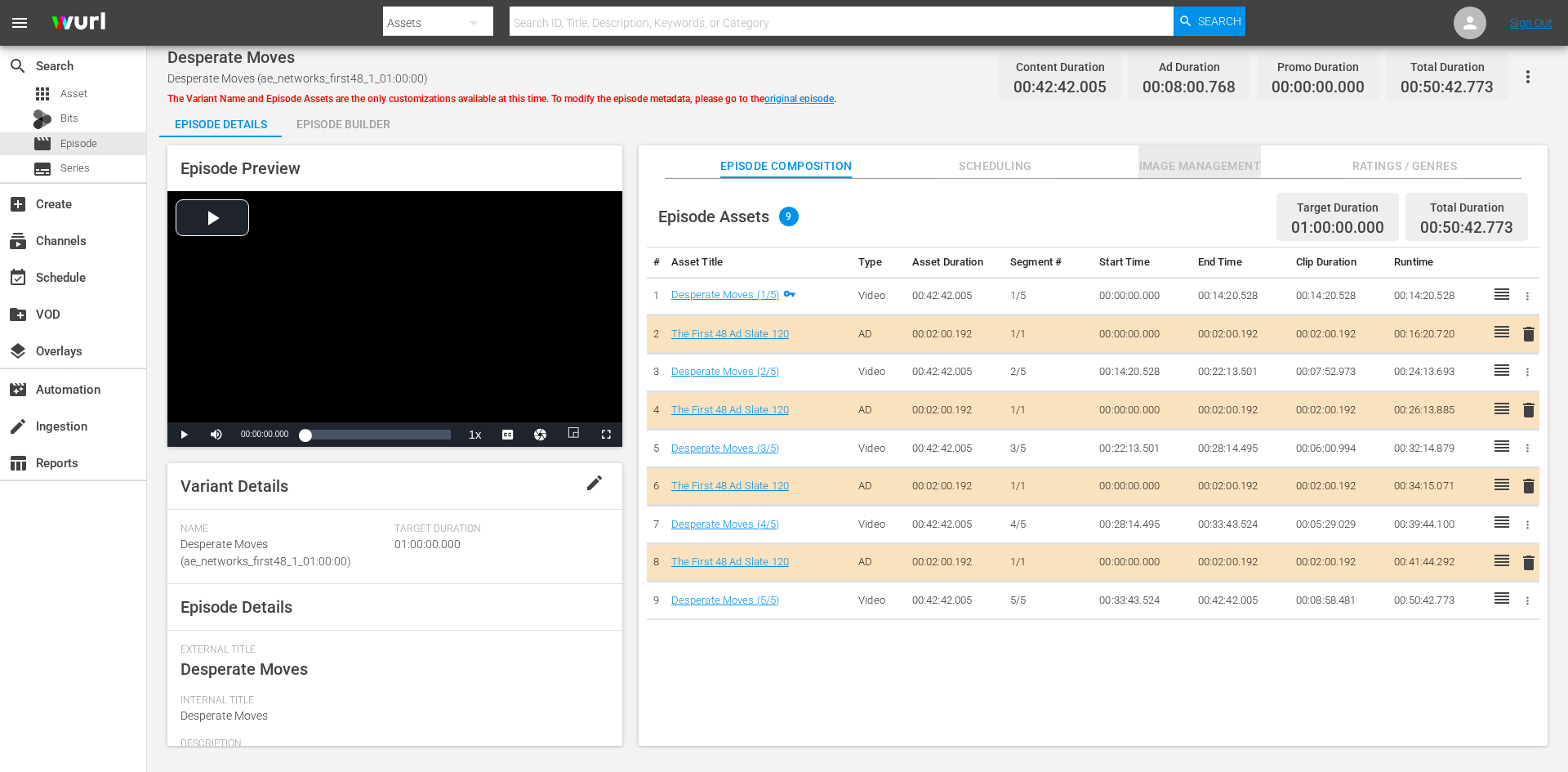 click on "Image Management" at bounding box center [1200, 162] 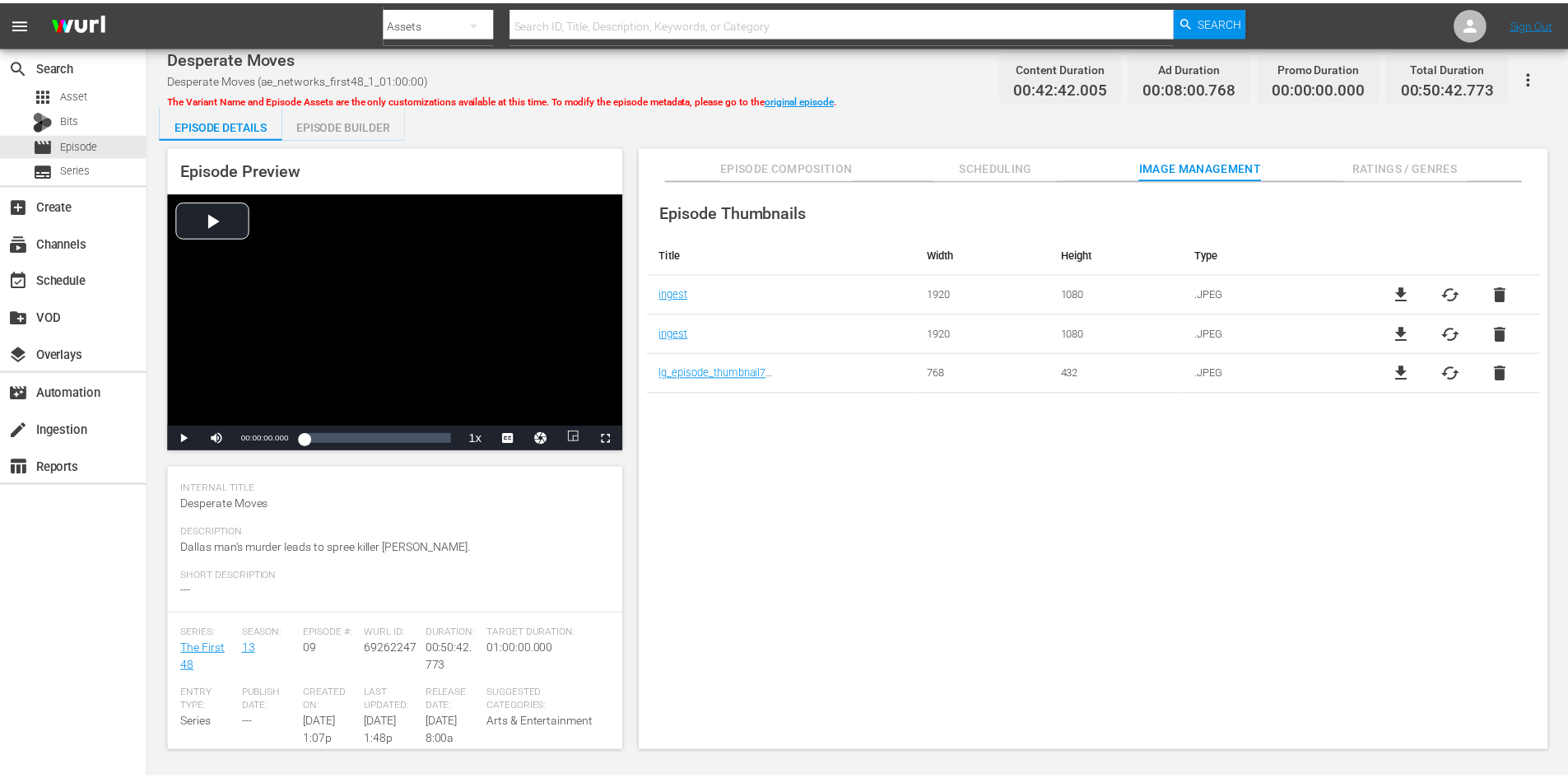 scroll, scrollTop: 329, scrollLeft: 0, axis: vertical 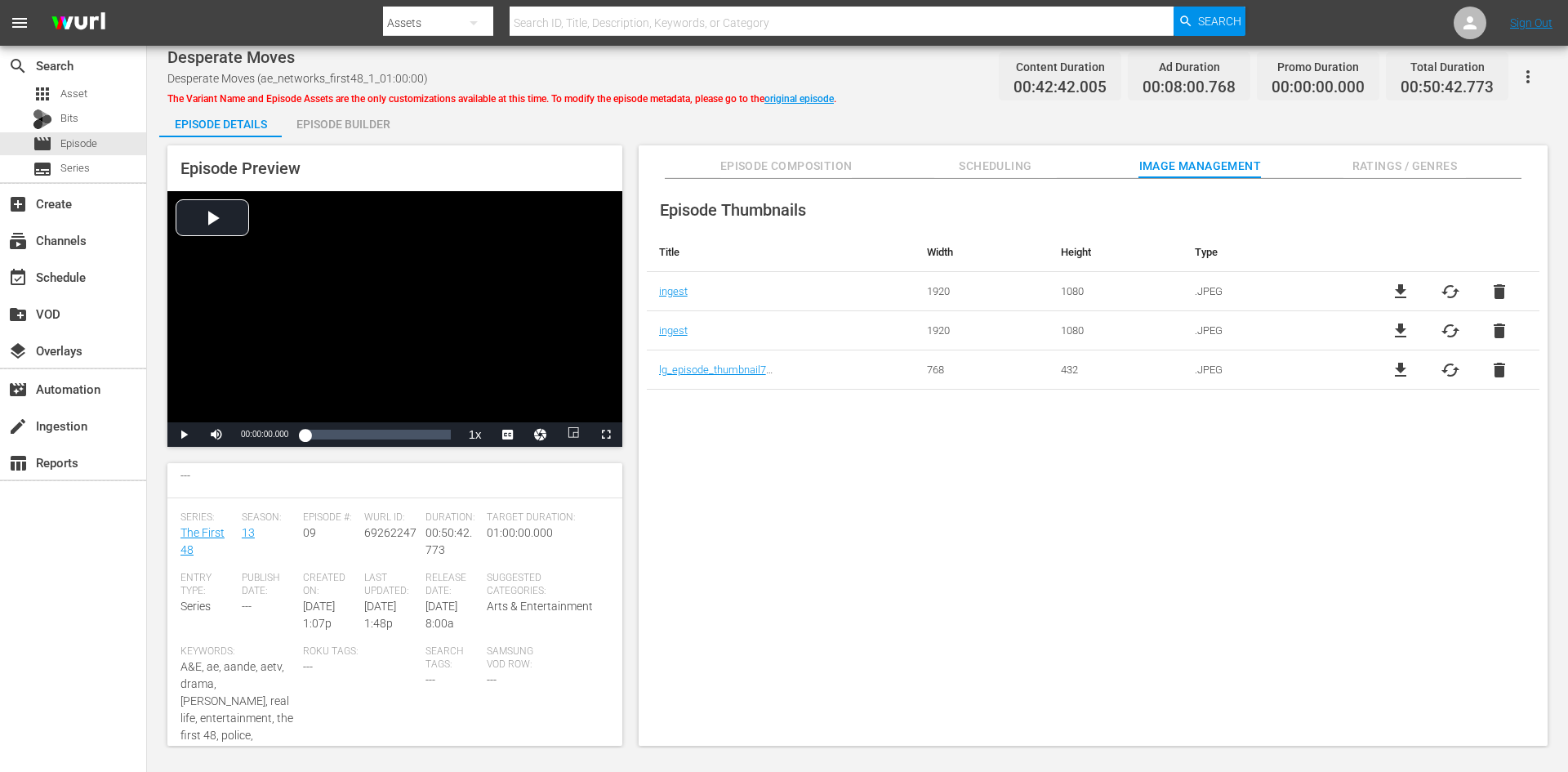 click on "Ratings / Genres" at bounding box center (1405, 166) 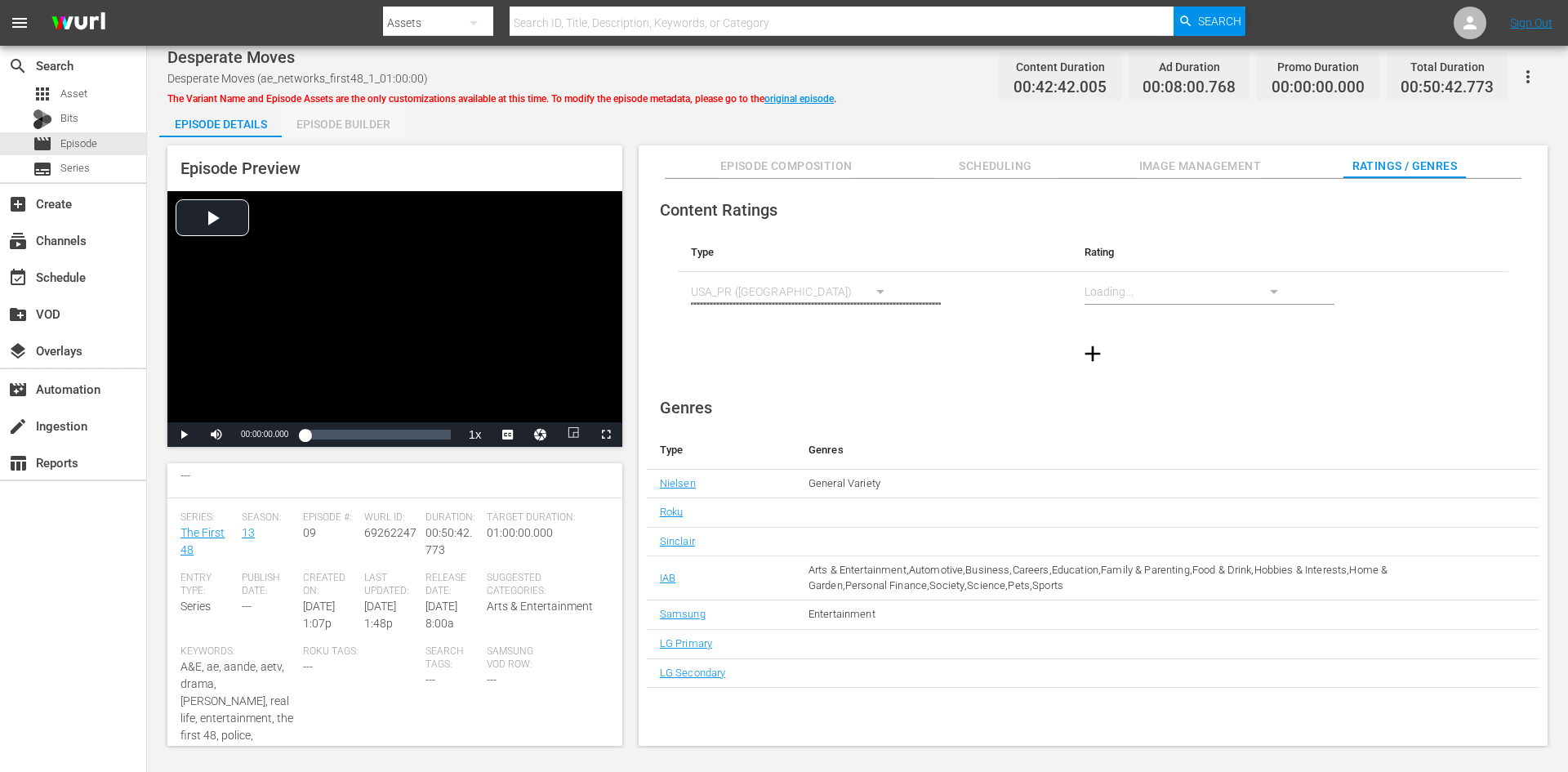 click on "Episode Builder" at bounding box center (343, 124) 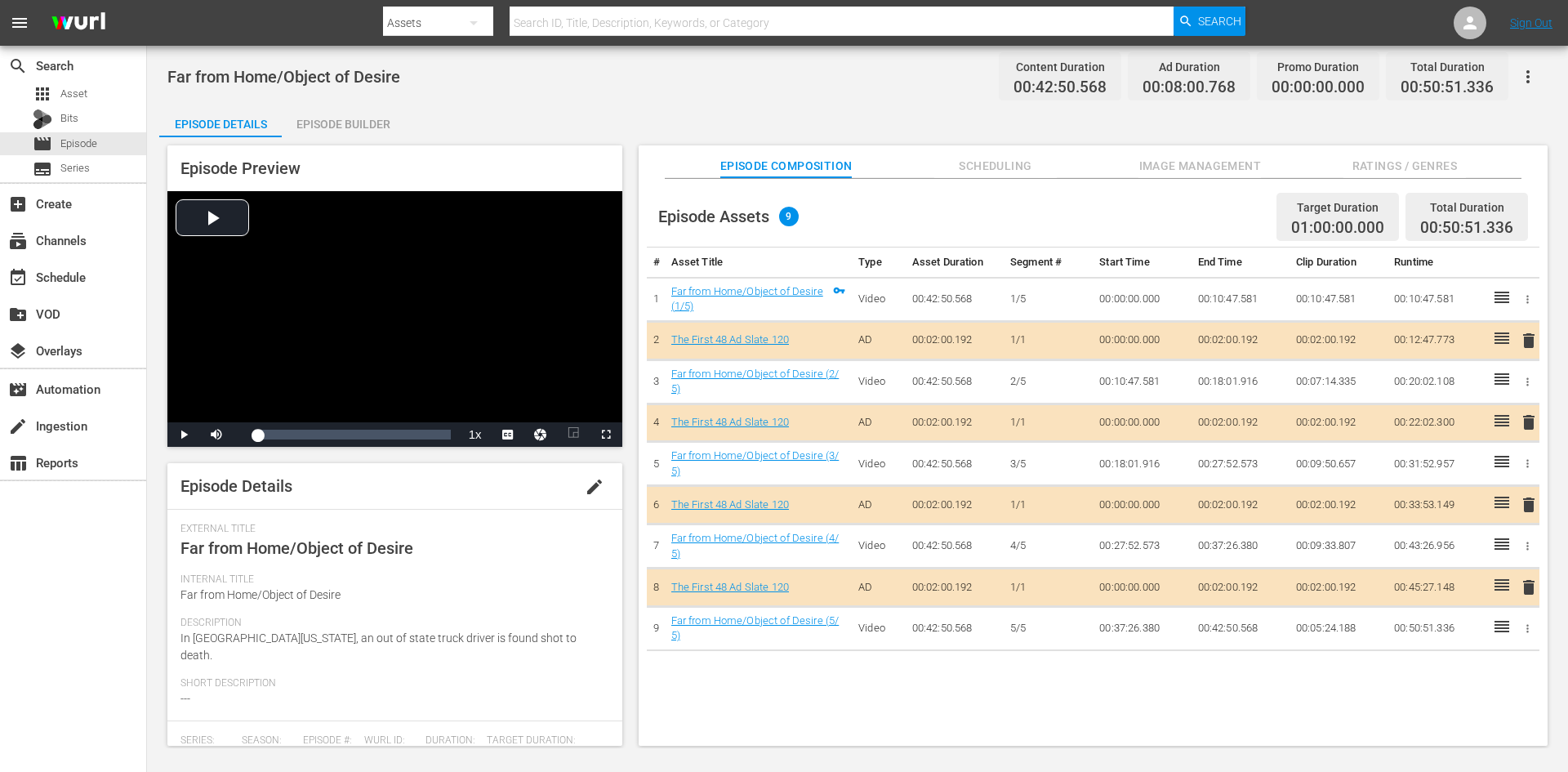 scroll, scrollTop: 0, scrollLeft: 0, axis: both 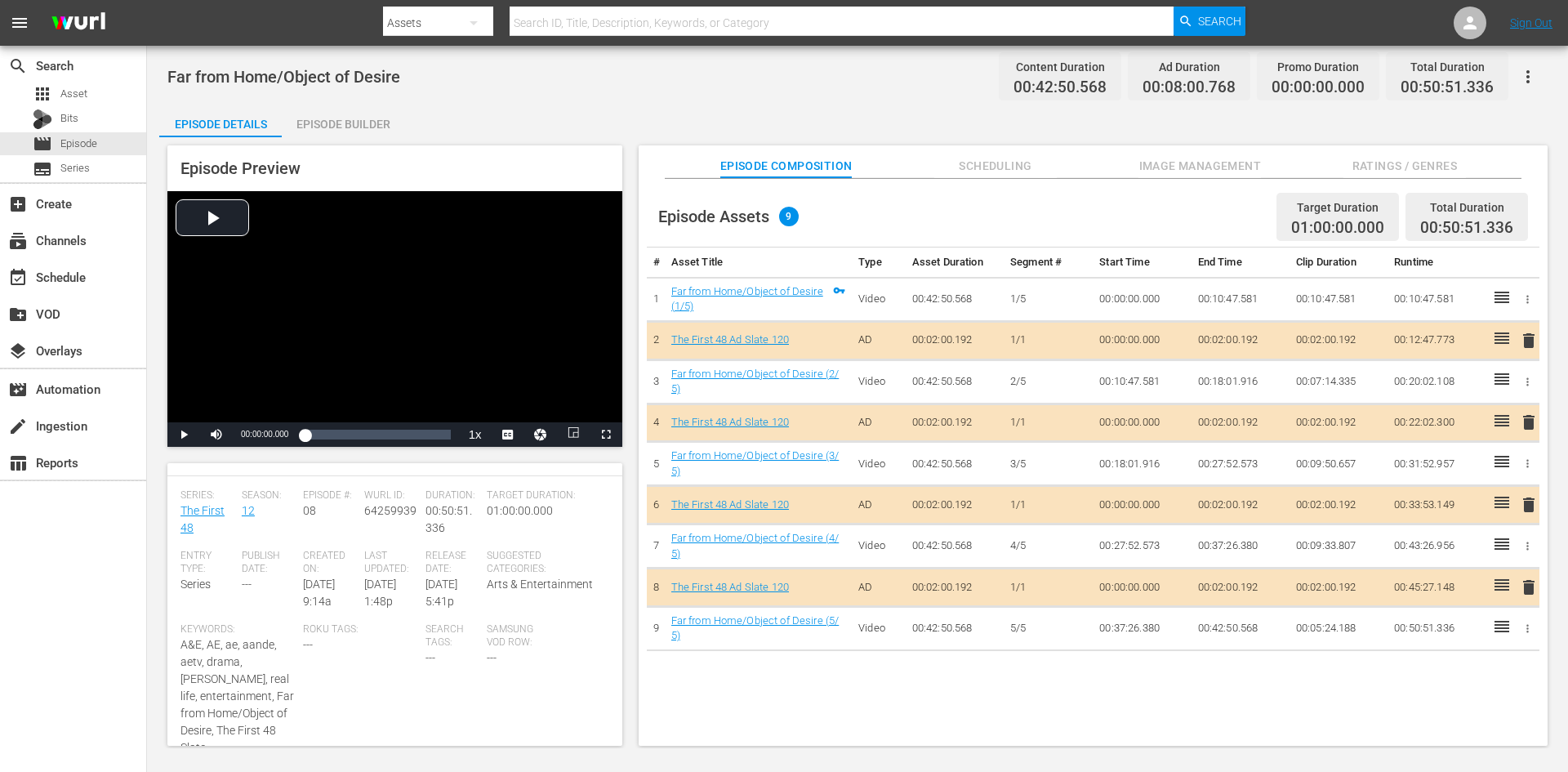 click on "Image Management" at bounding box center (1200, 166) 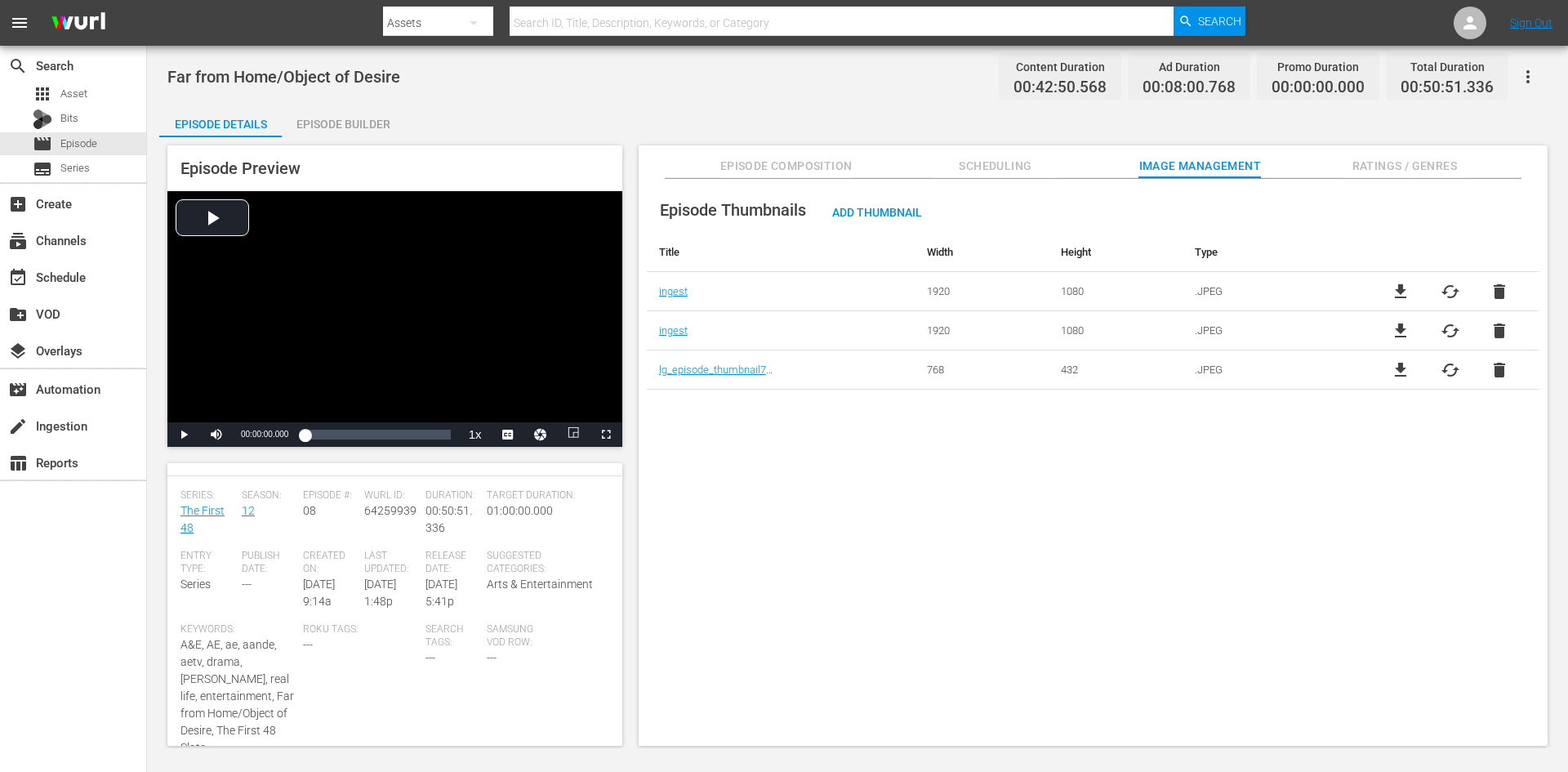 click on "Ratings / Genres" at bounding box center (1405, 166) 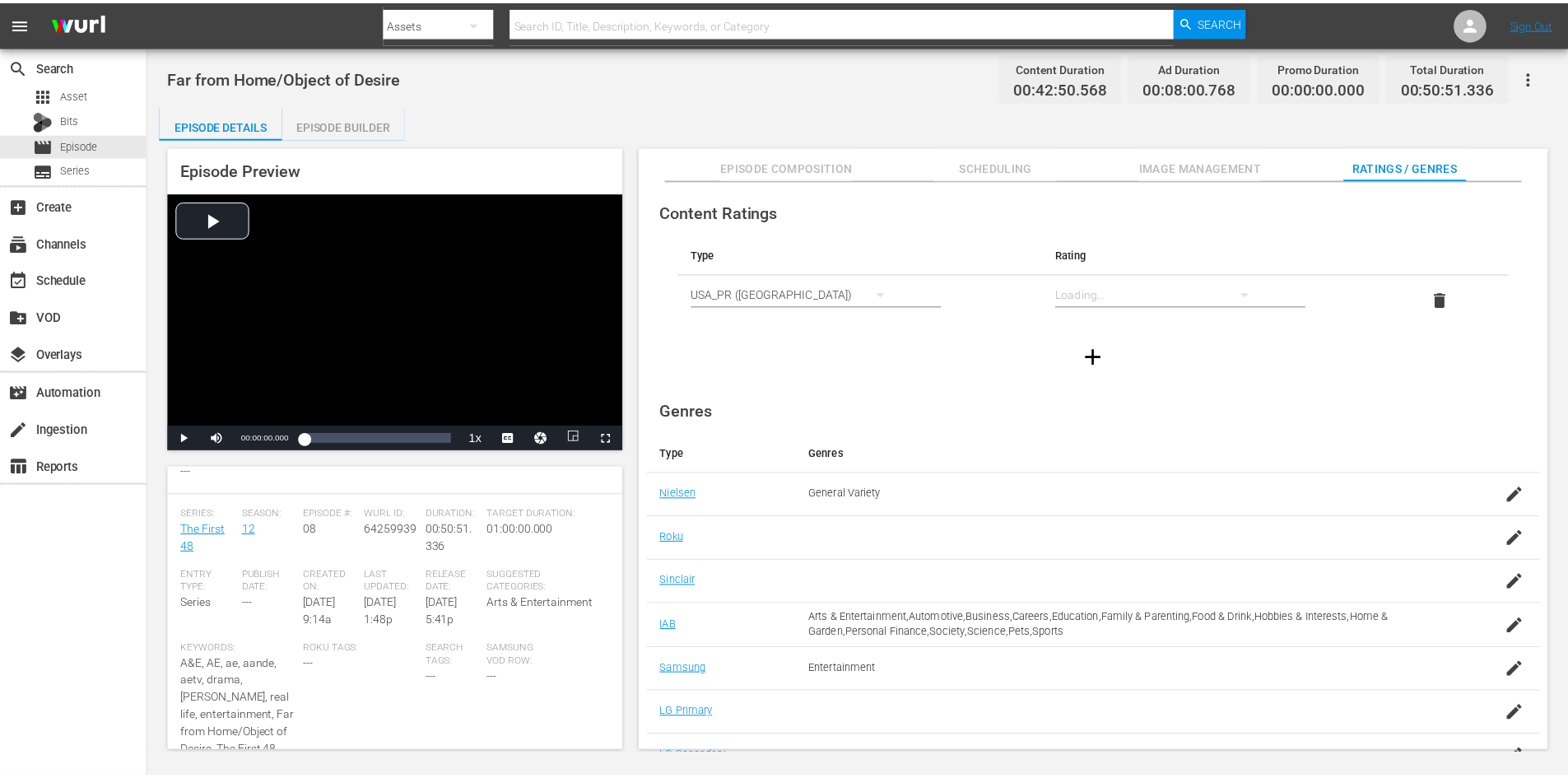 scroll, scrollTop: 165, scrollLeft: 0, axis: vertical 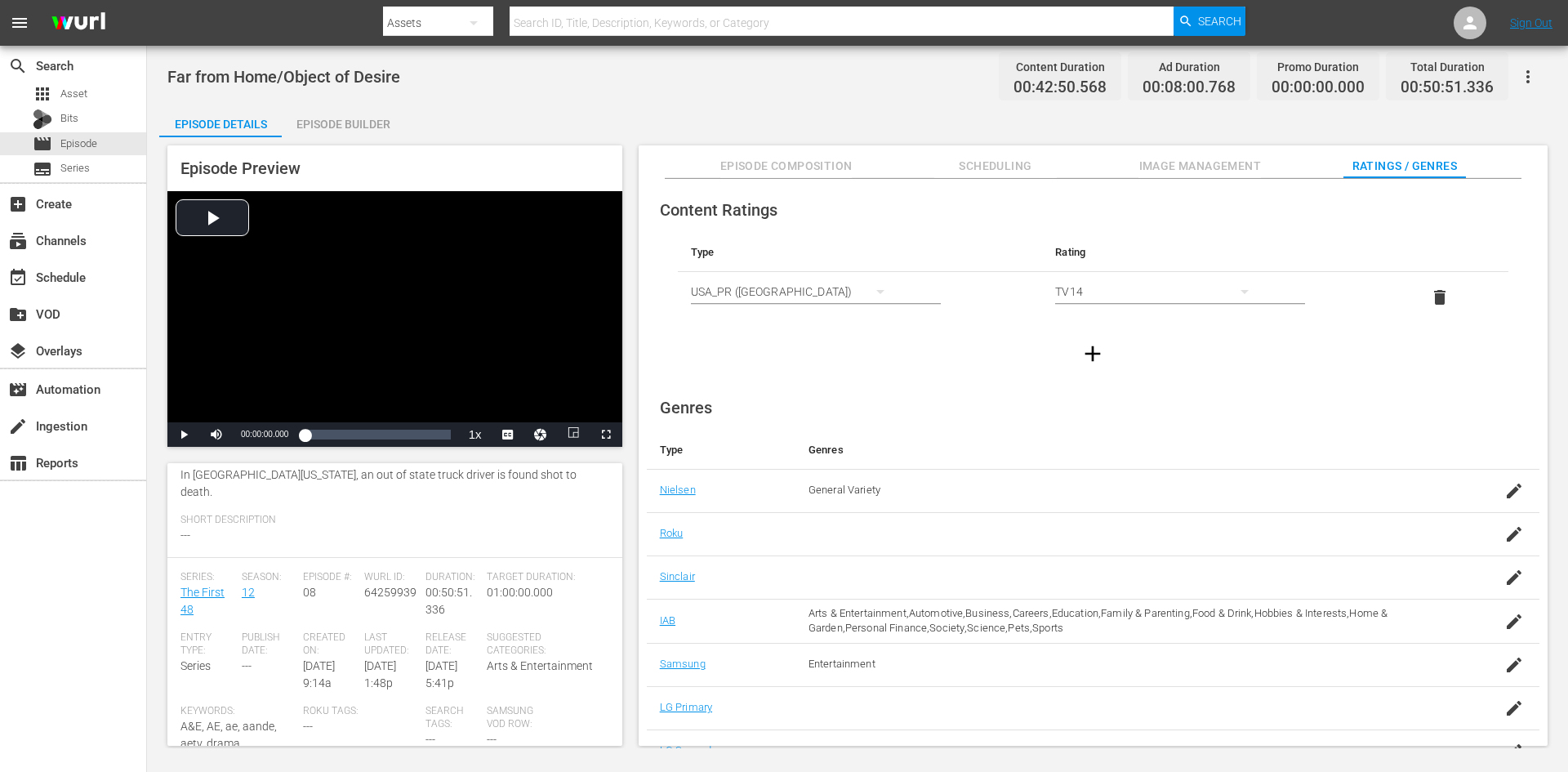 click on "Episode Builder" at bounding box center (343, 124) 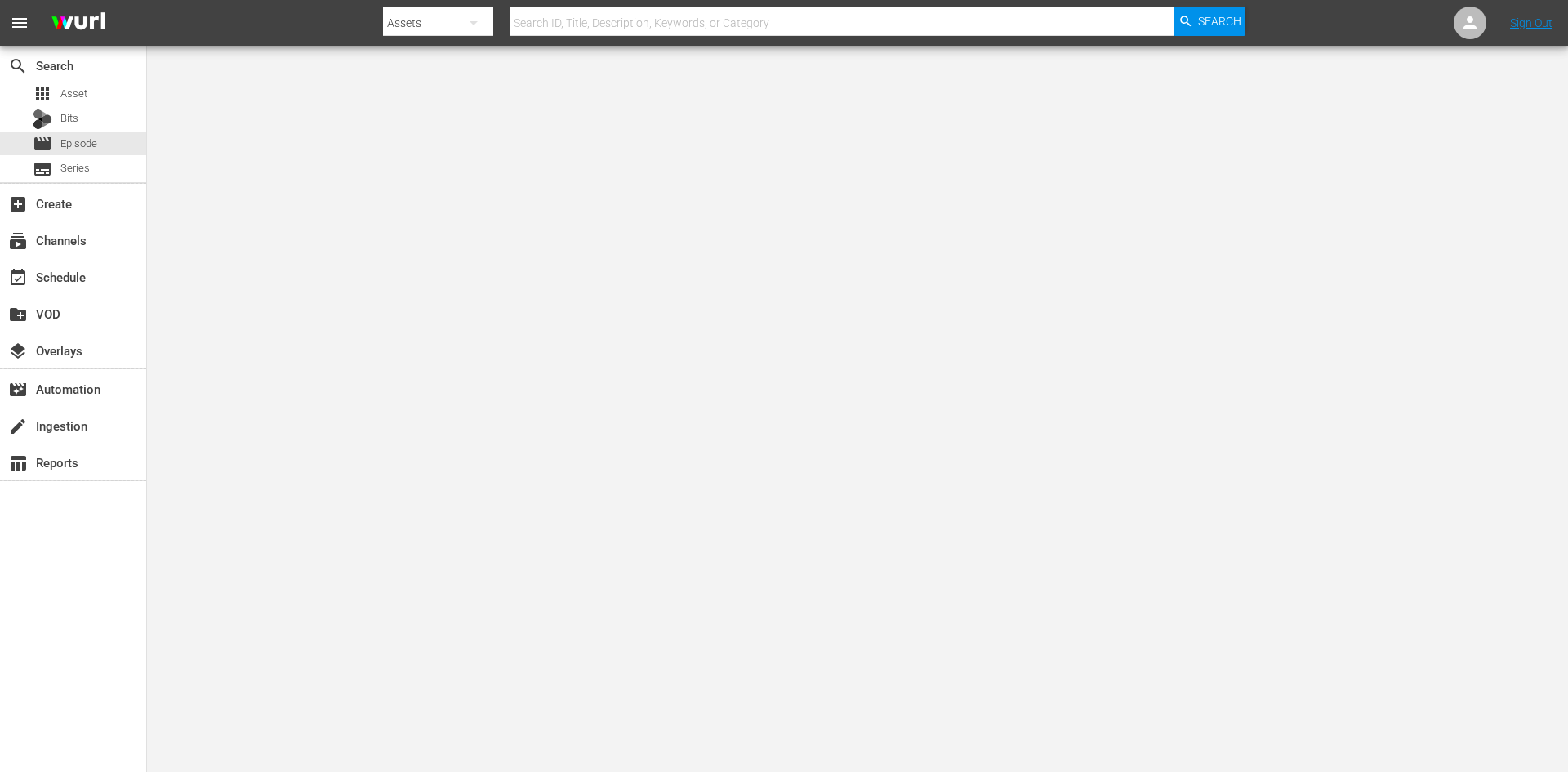scroll, scrollTop: 0, scrollLeft: 0, axis: both 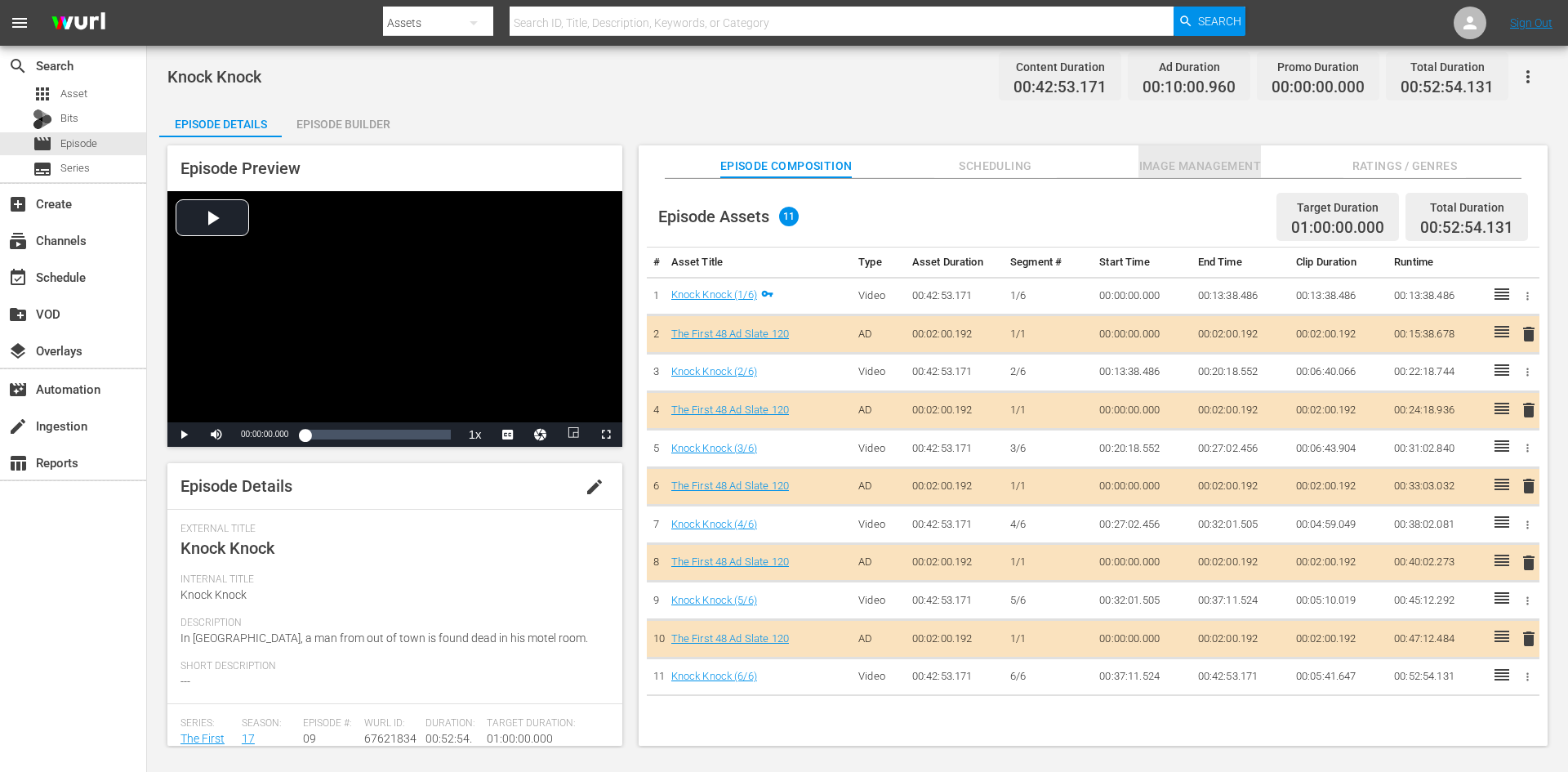 click on "Image Management" at bounding box center (1200, 166) 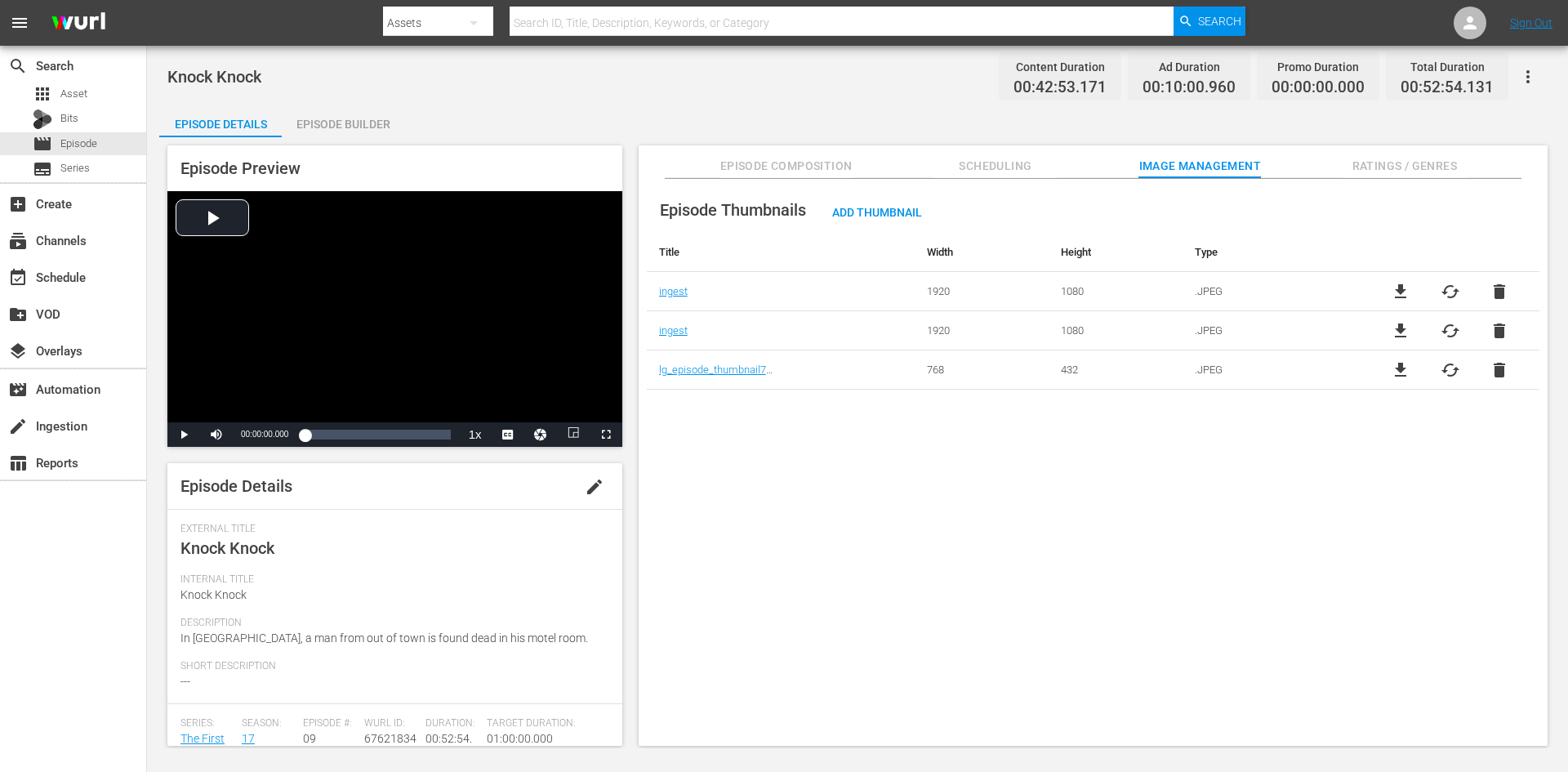 click on "Ratings / Genres" at bounding box center [1405, 166] 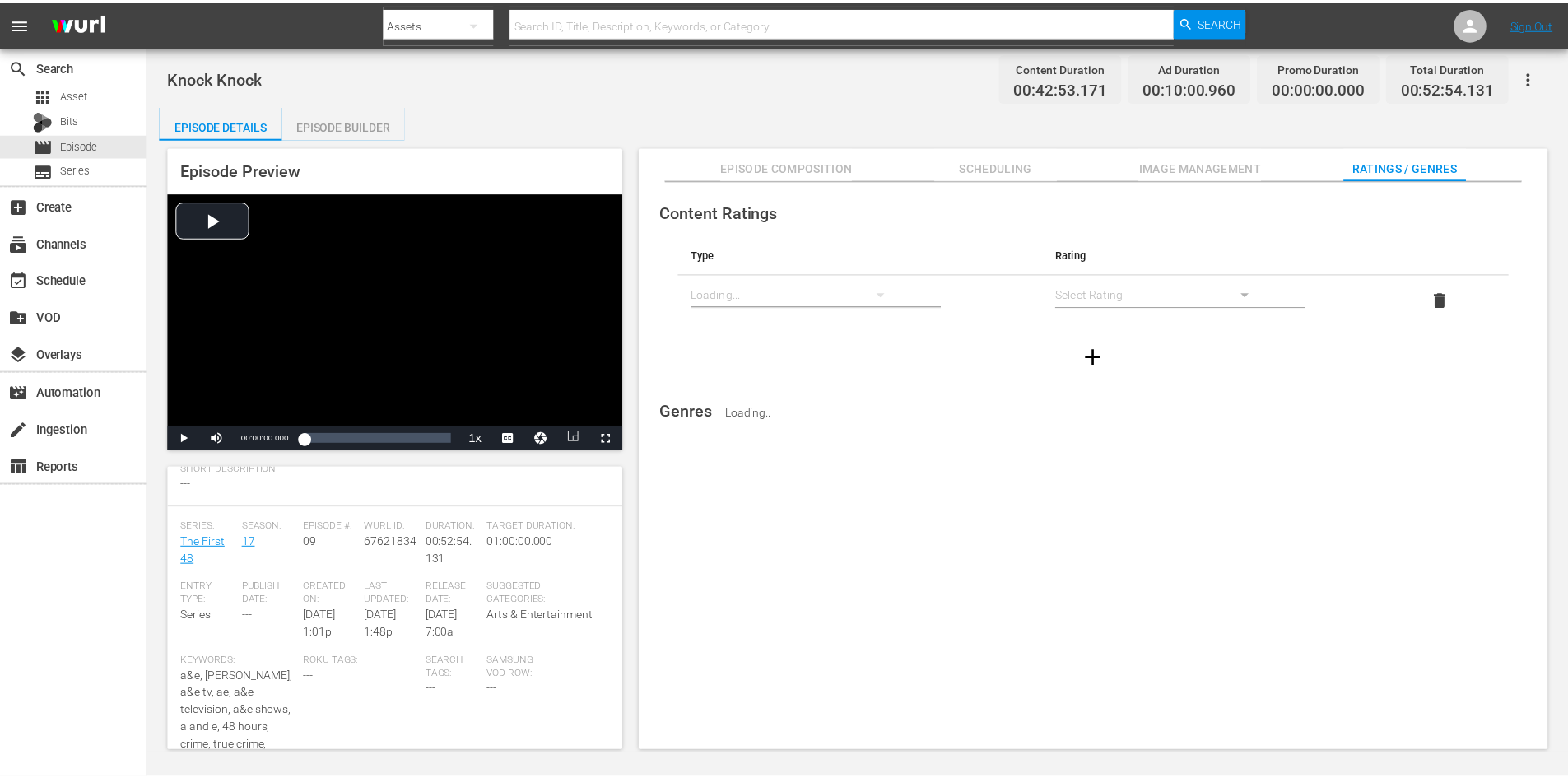 scroll, scrollTop: 247, scrollLeft: 0, axis: vertical 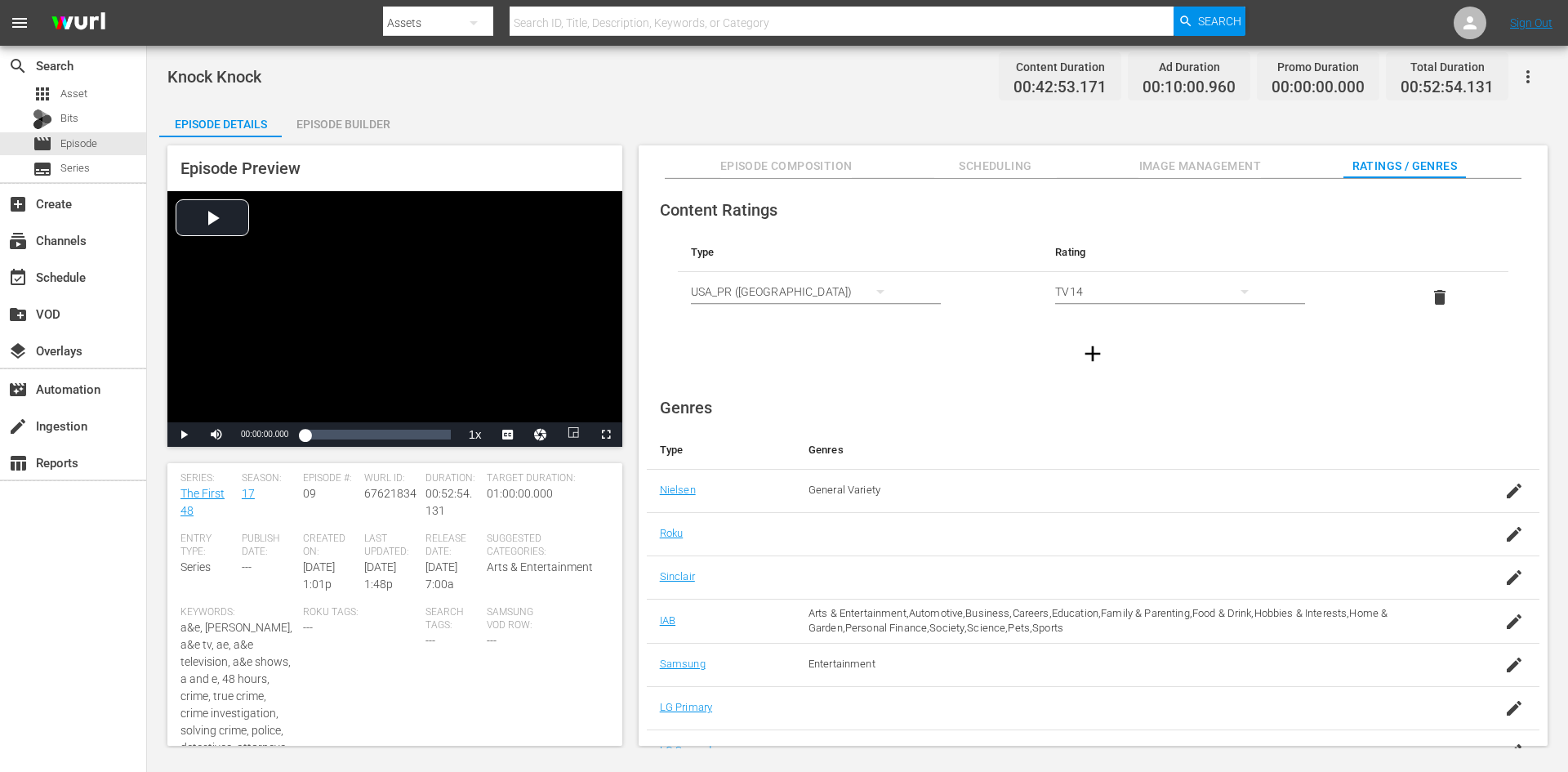click on "Episode Builder" at bounding box center [343, 124] 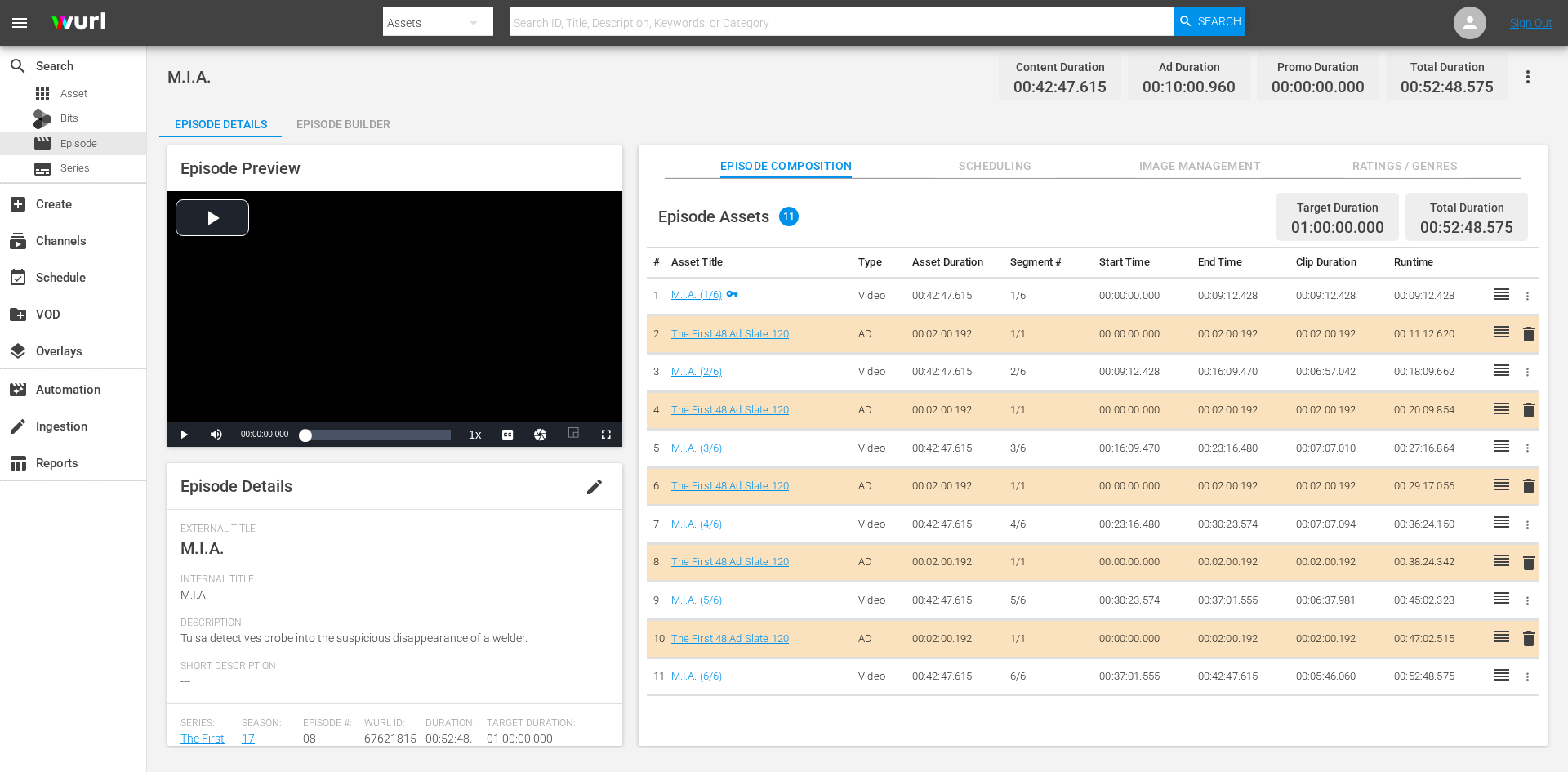 scroll, scrollTop: 0, scrollLeft: 0, axis: both 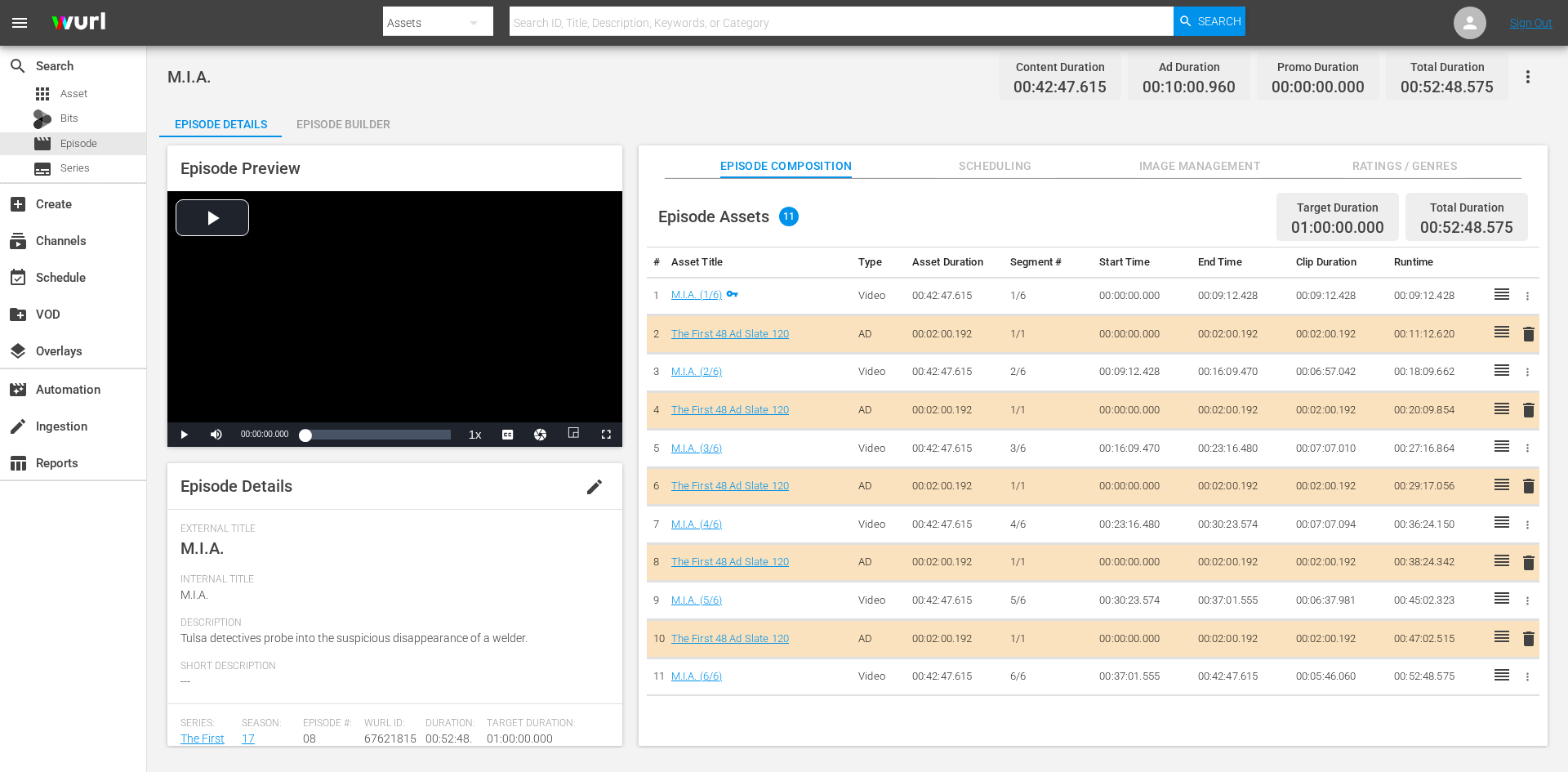 click on "Image Management" at bounding box center [1200, 166] 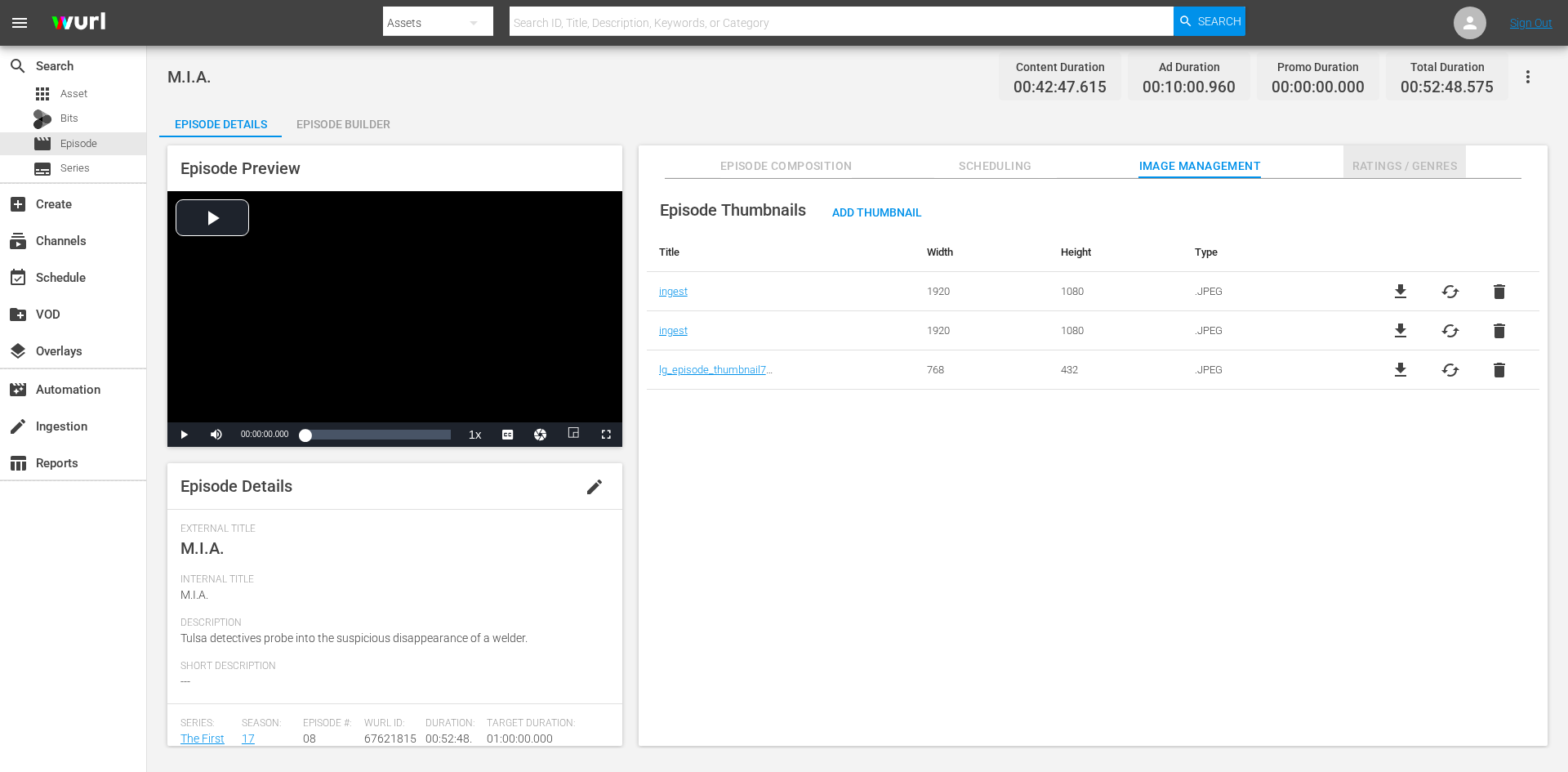 click on "Ratings / Genres" at bounding box center (1405, 162) 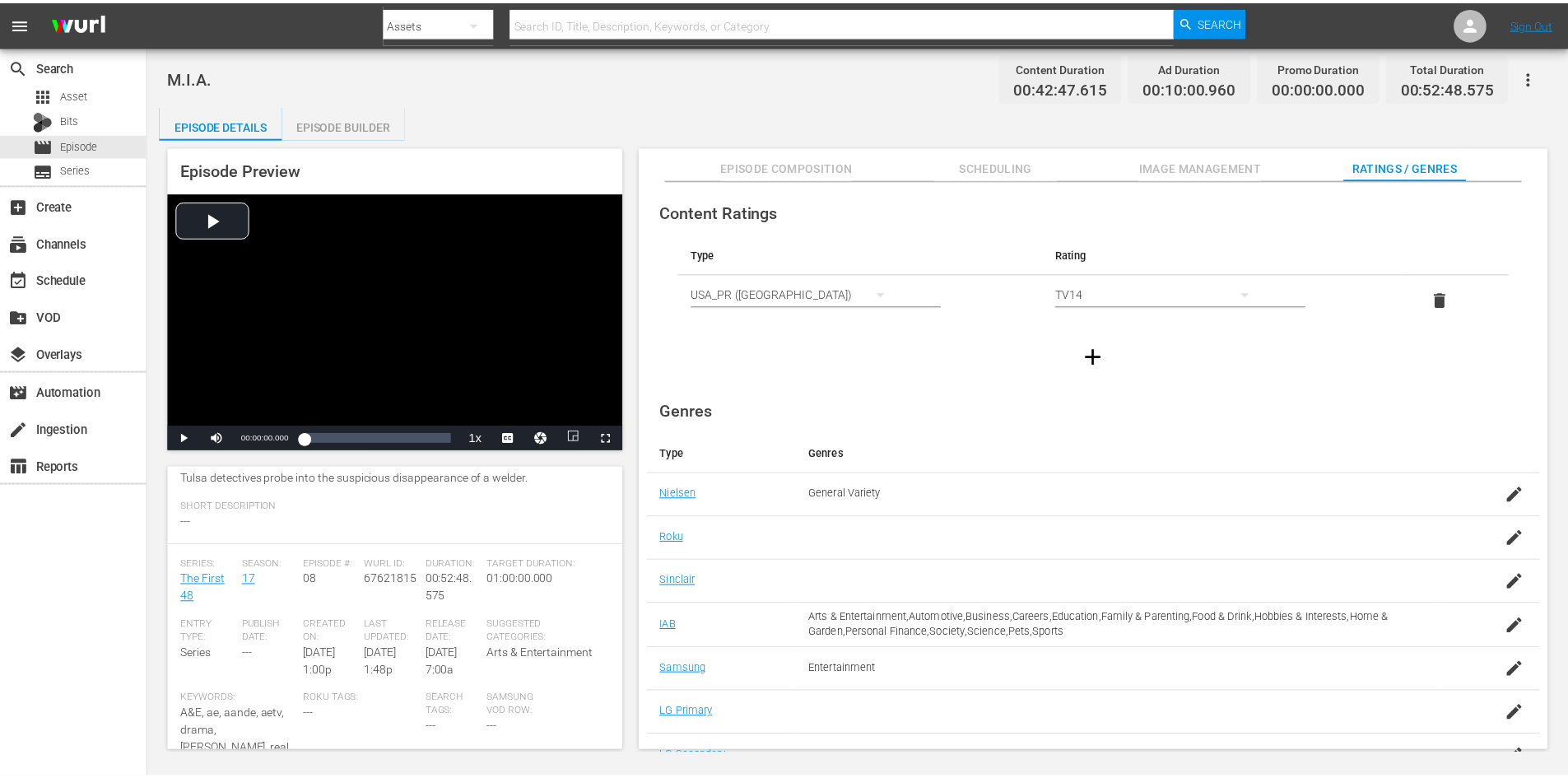 scroll, scrollTop: 247, scrollLeft: 0, axis: vertical 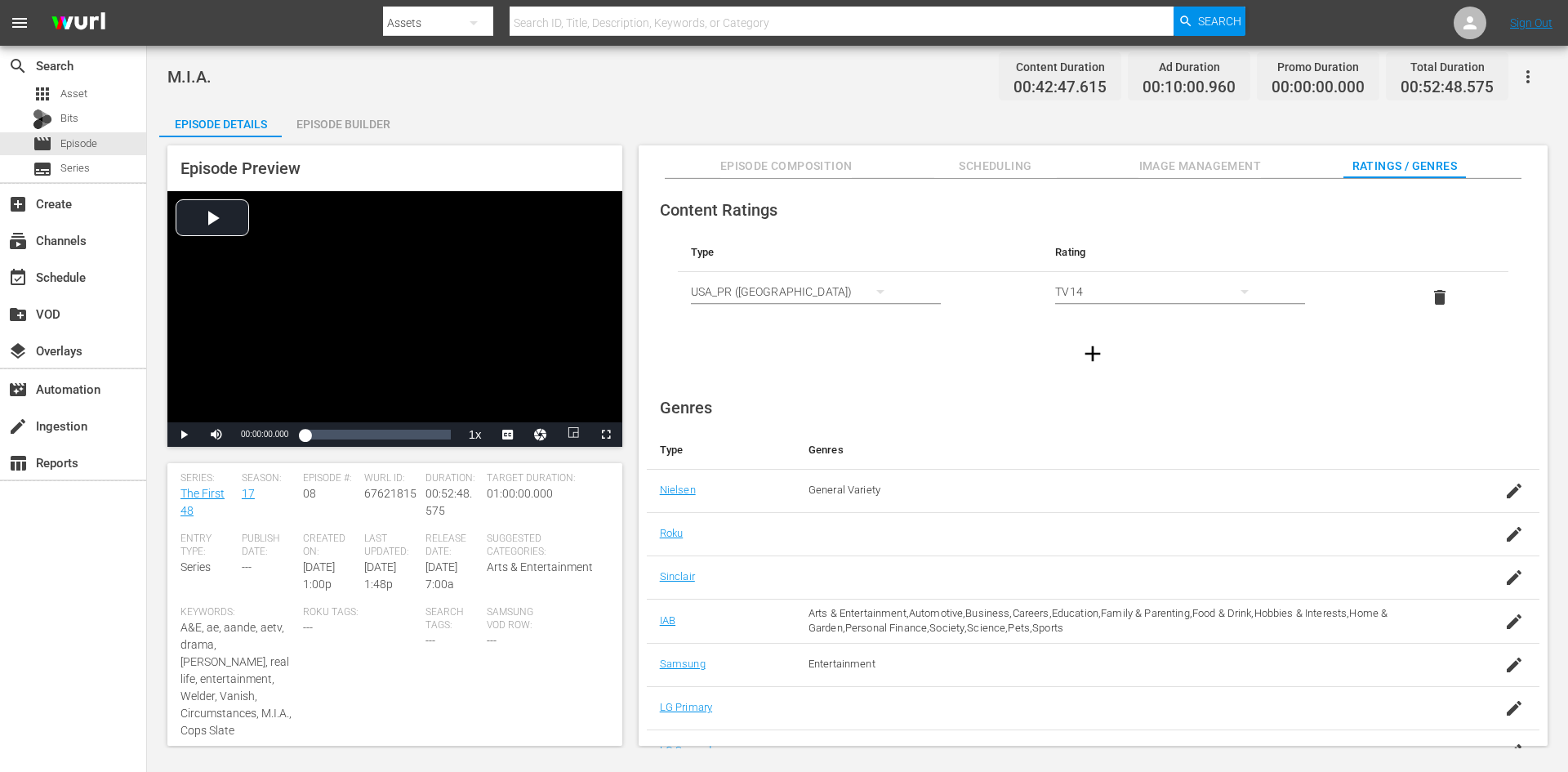 click on "Episode Builder" at bounding box center (343, 124) 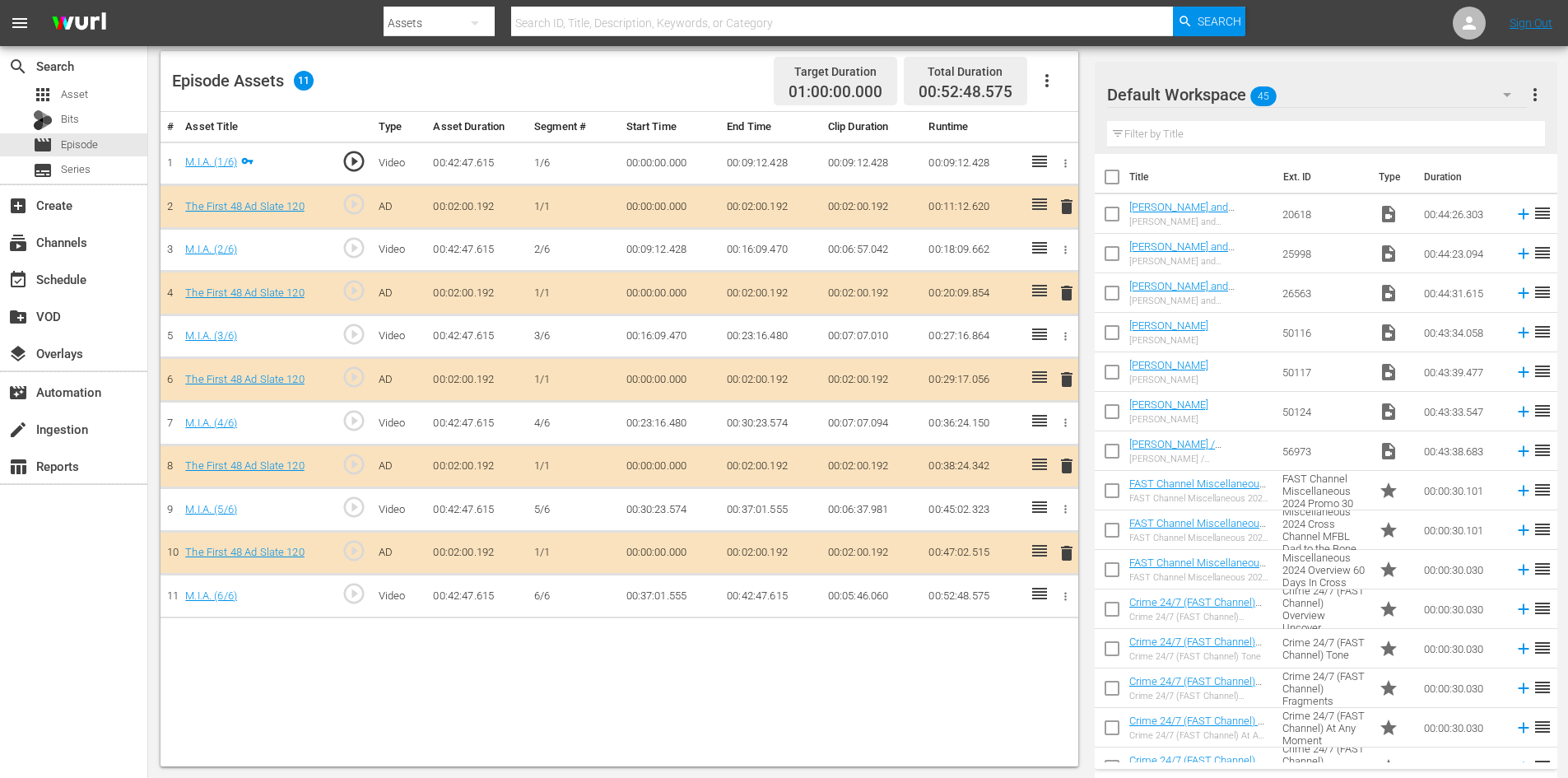 scroll, scrollTop: 429, scrollLeft: 0, axis: vertical 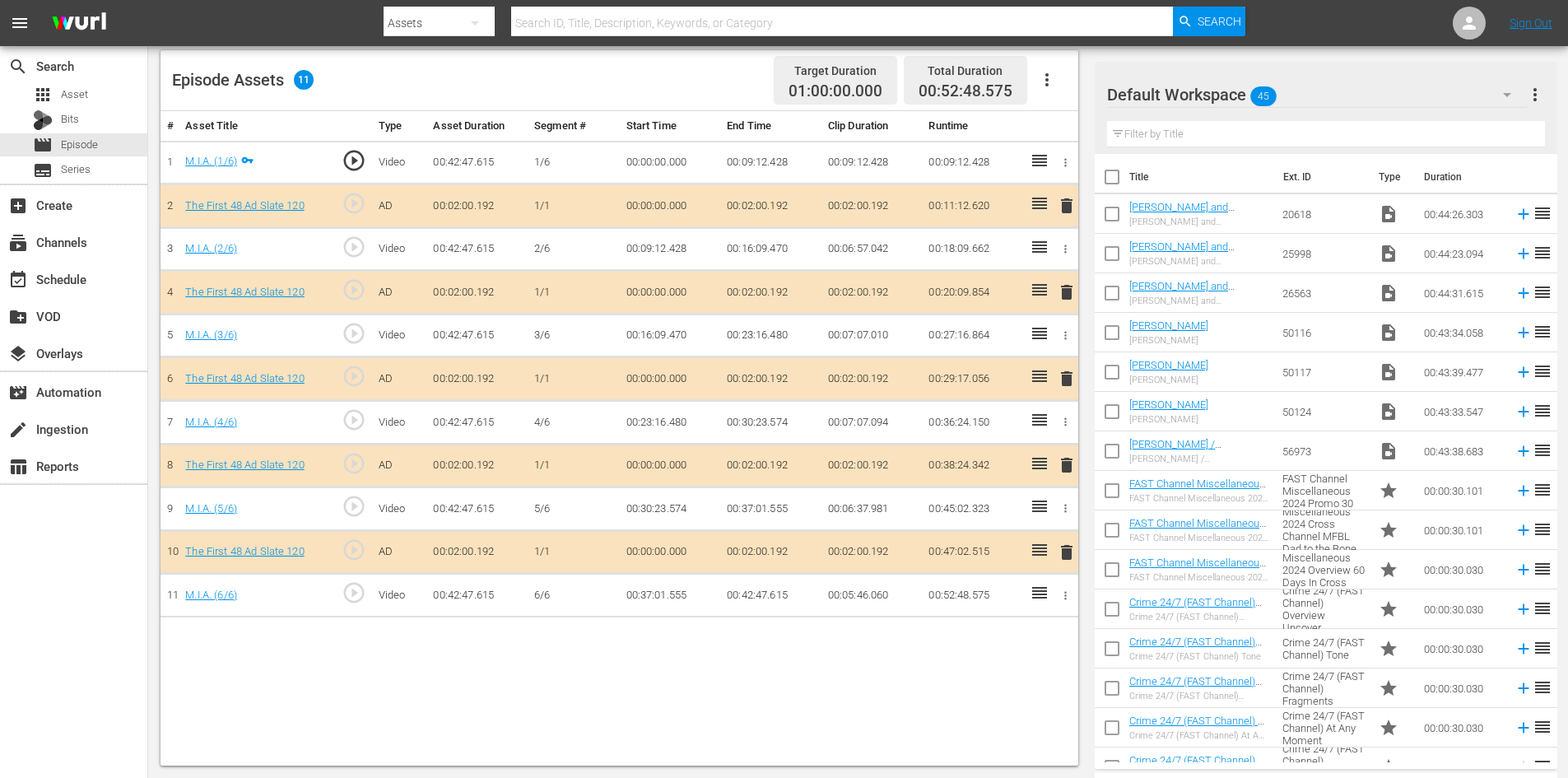 click on "delete" at bounding box center (1067, 465) 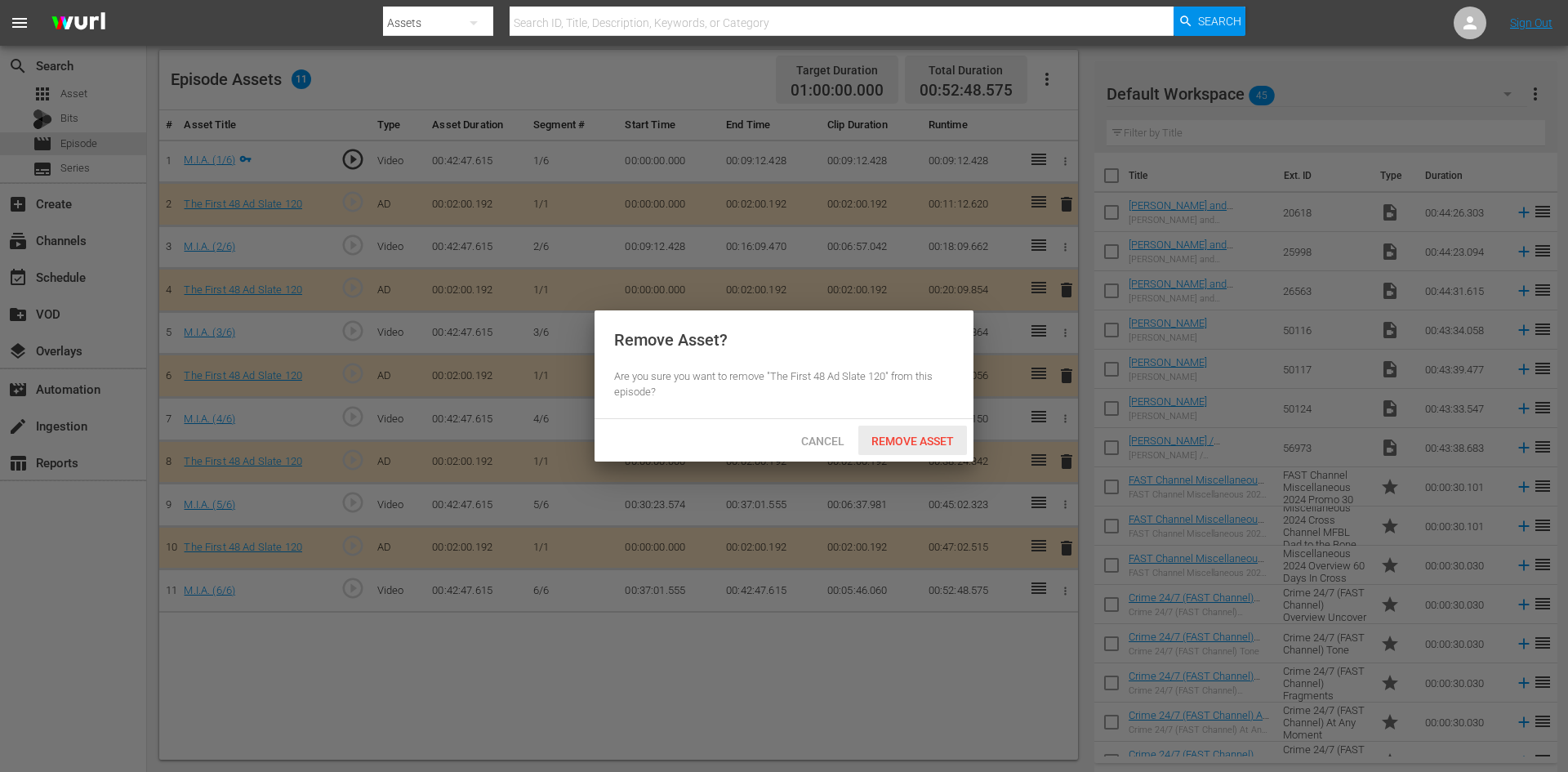 click on "Remove Asset" at bounding box center [912, 441] 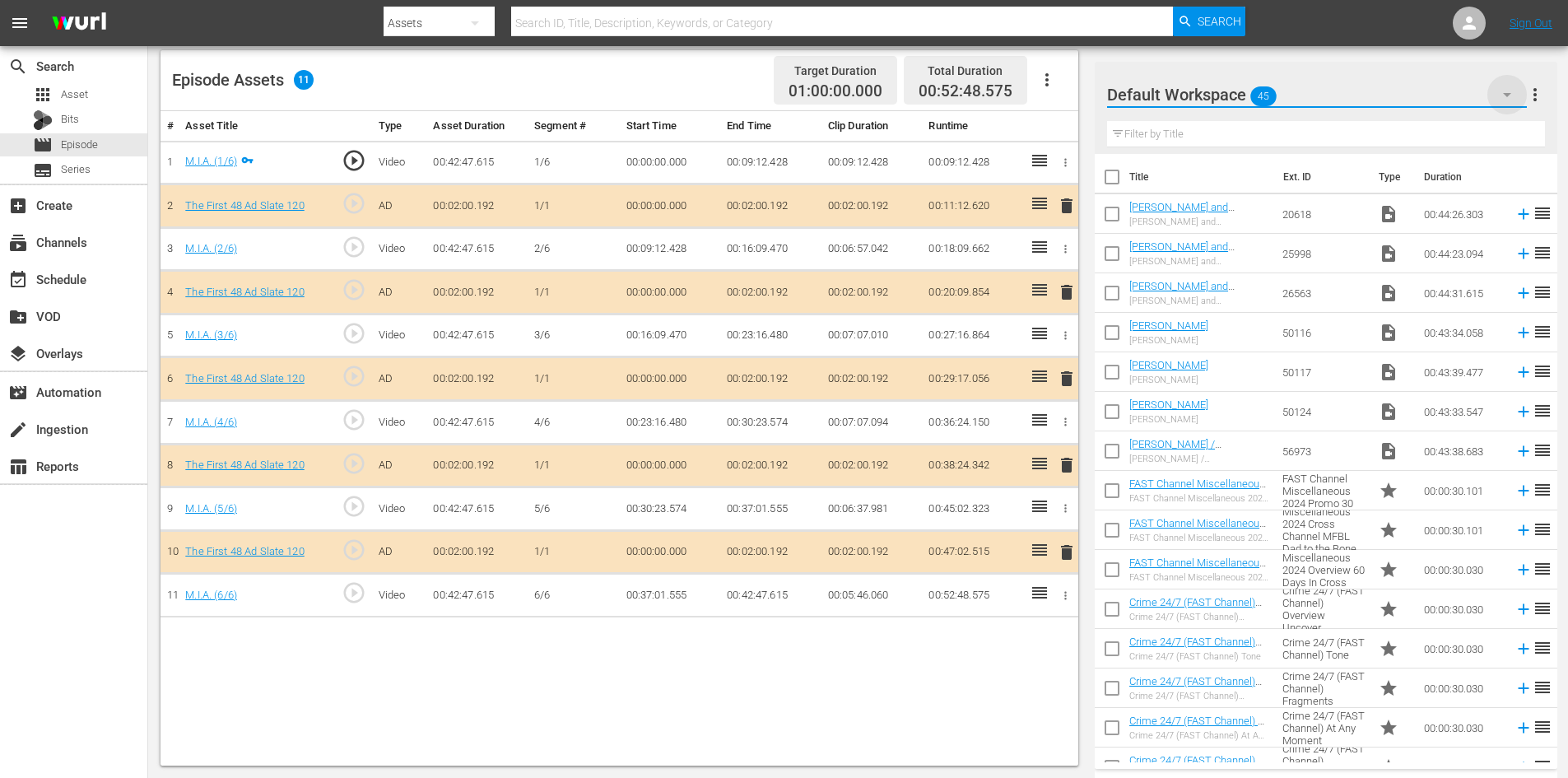 click 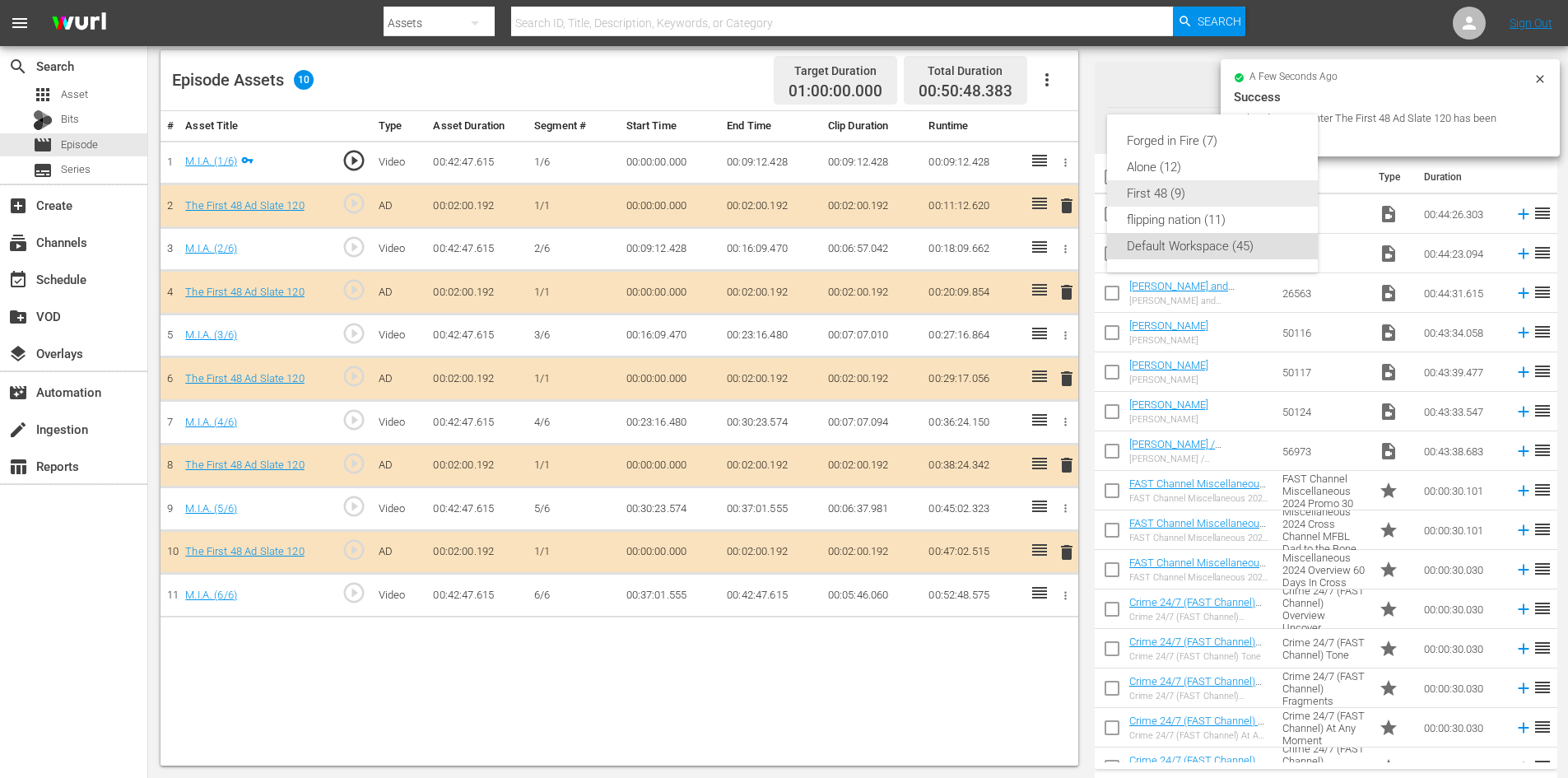 click on "First 48 (9)" at bounding box center [1212, 193] 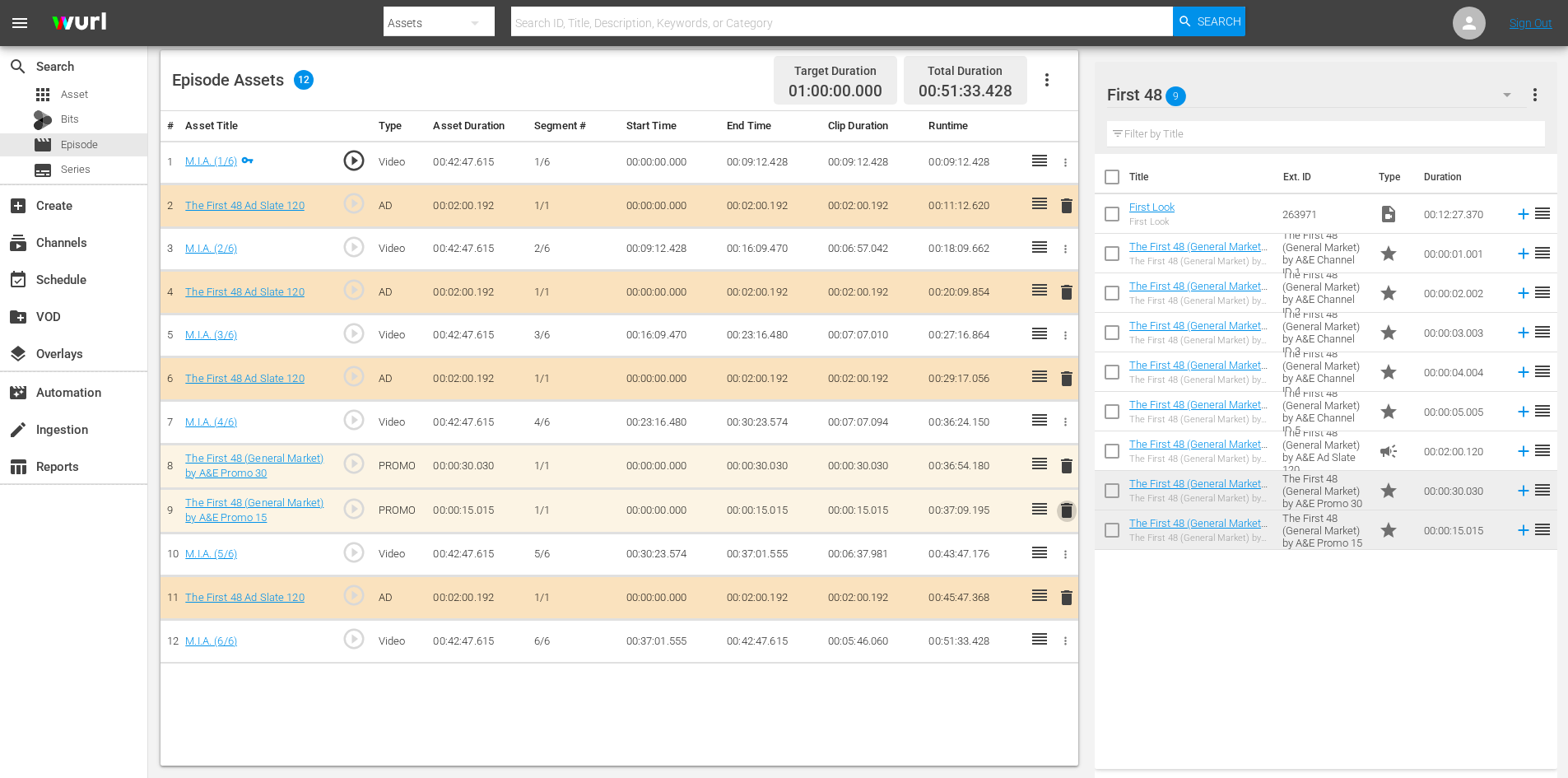 click on "delete" at bounding box center (1067, 510) 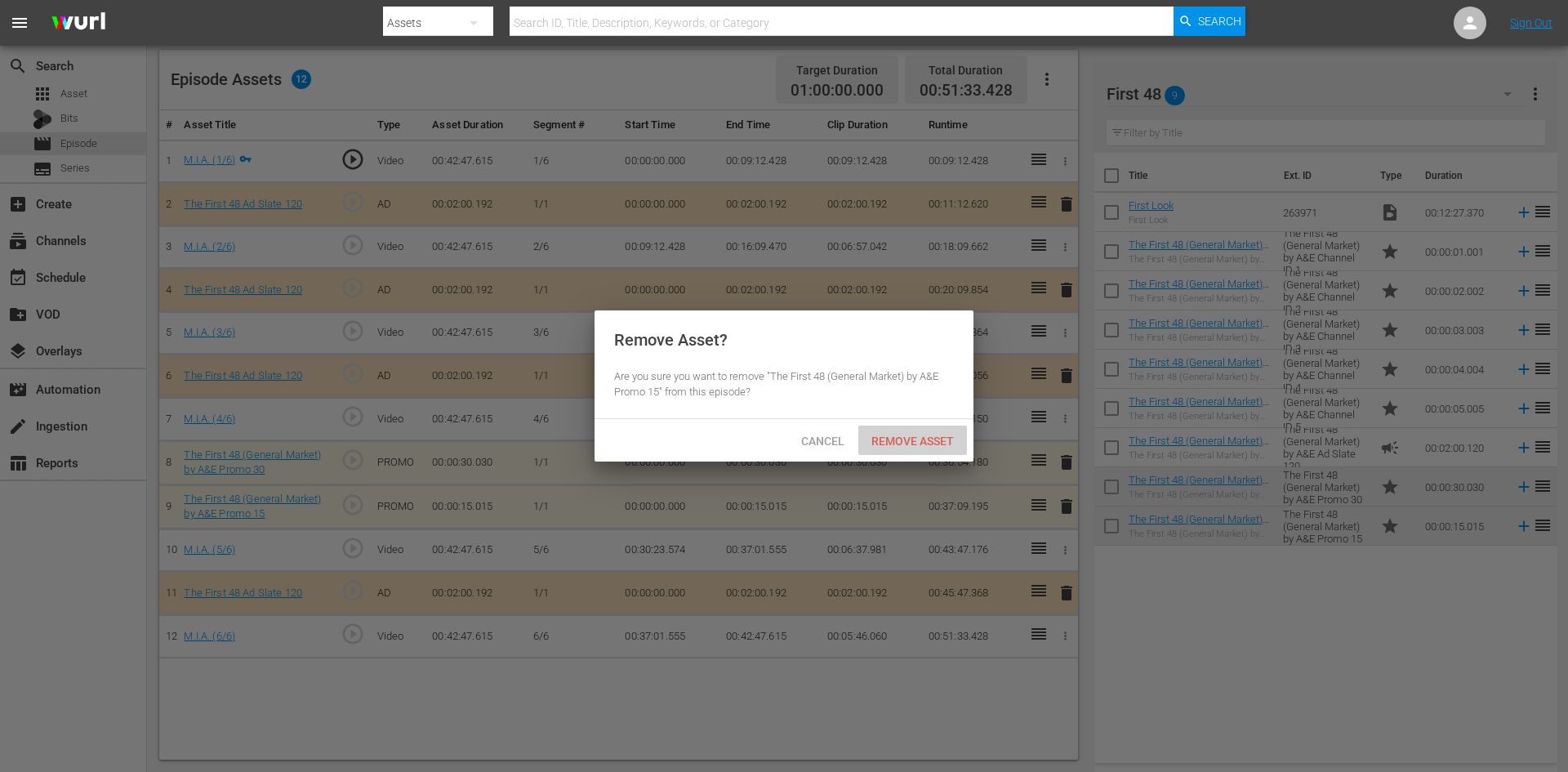 click on "Remove Asset" at bounding box center [912, 441] 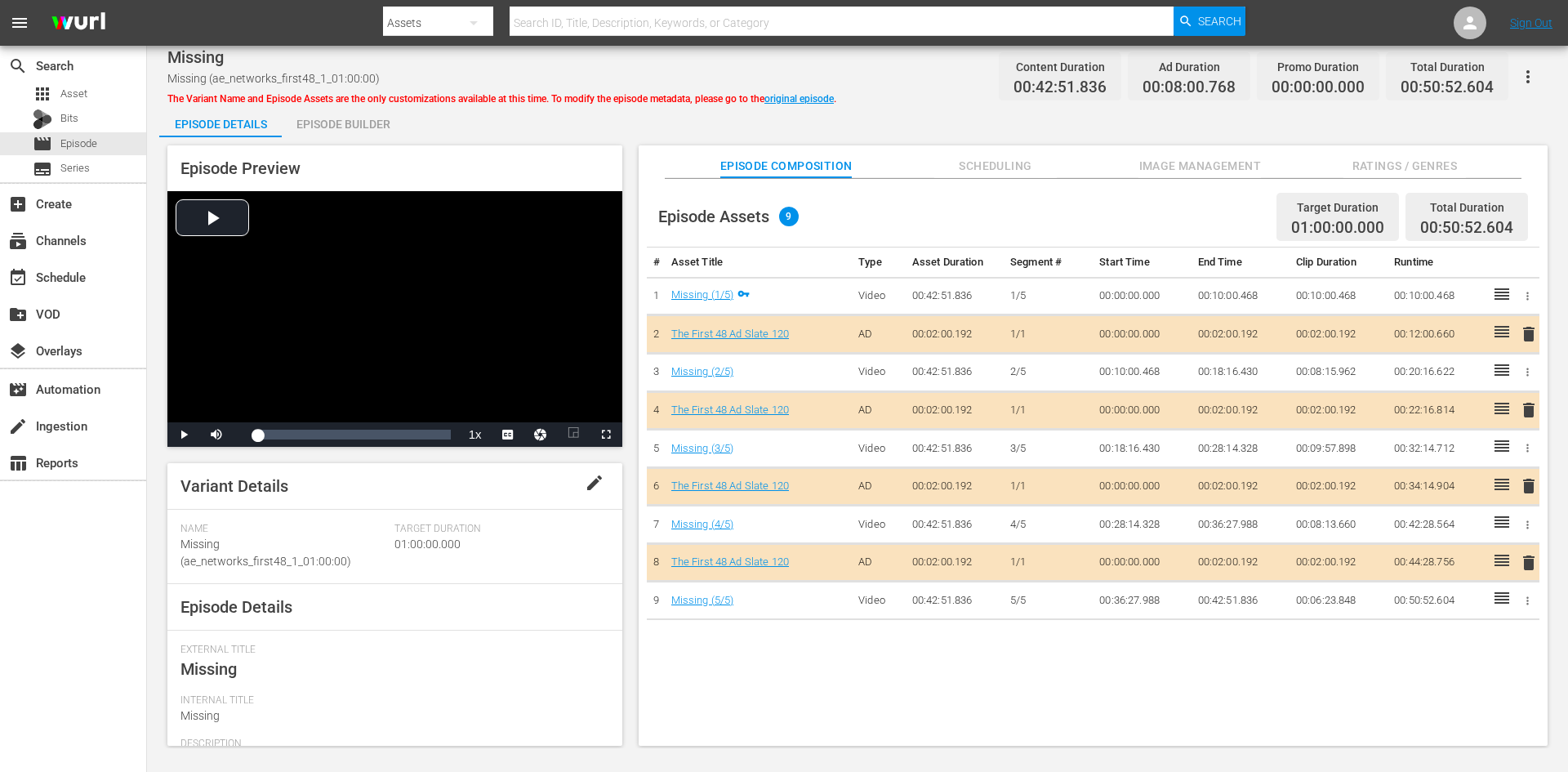 scroll, scrollTop: 0, scrollLeft: 0, axis: both 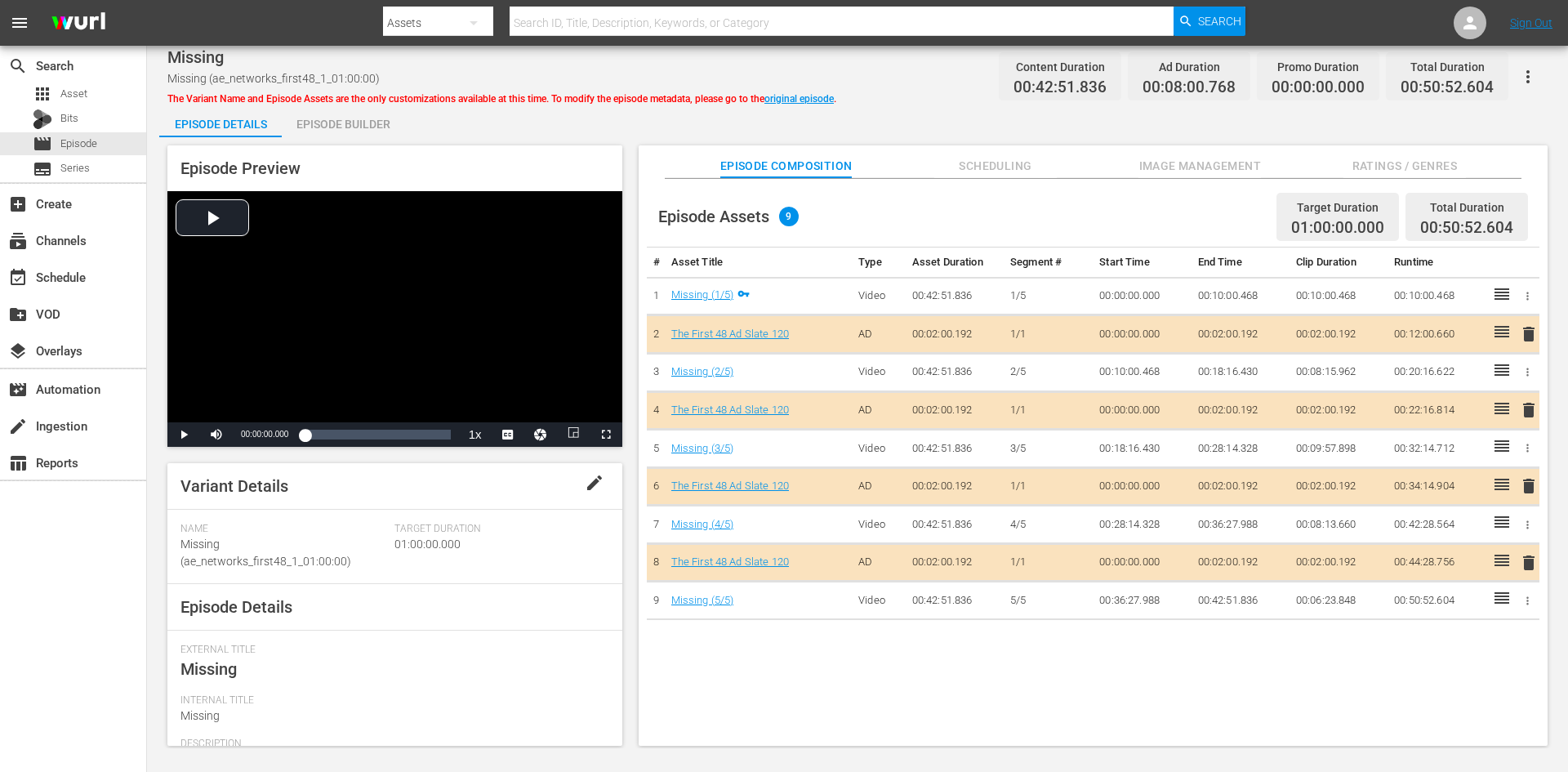click on "Image Management" at bounding box center (1200, 166) 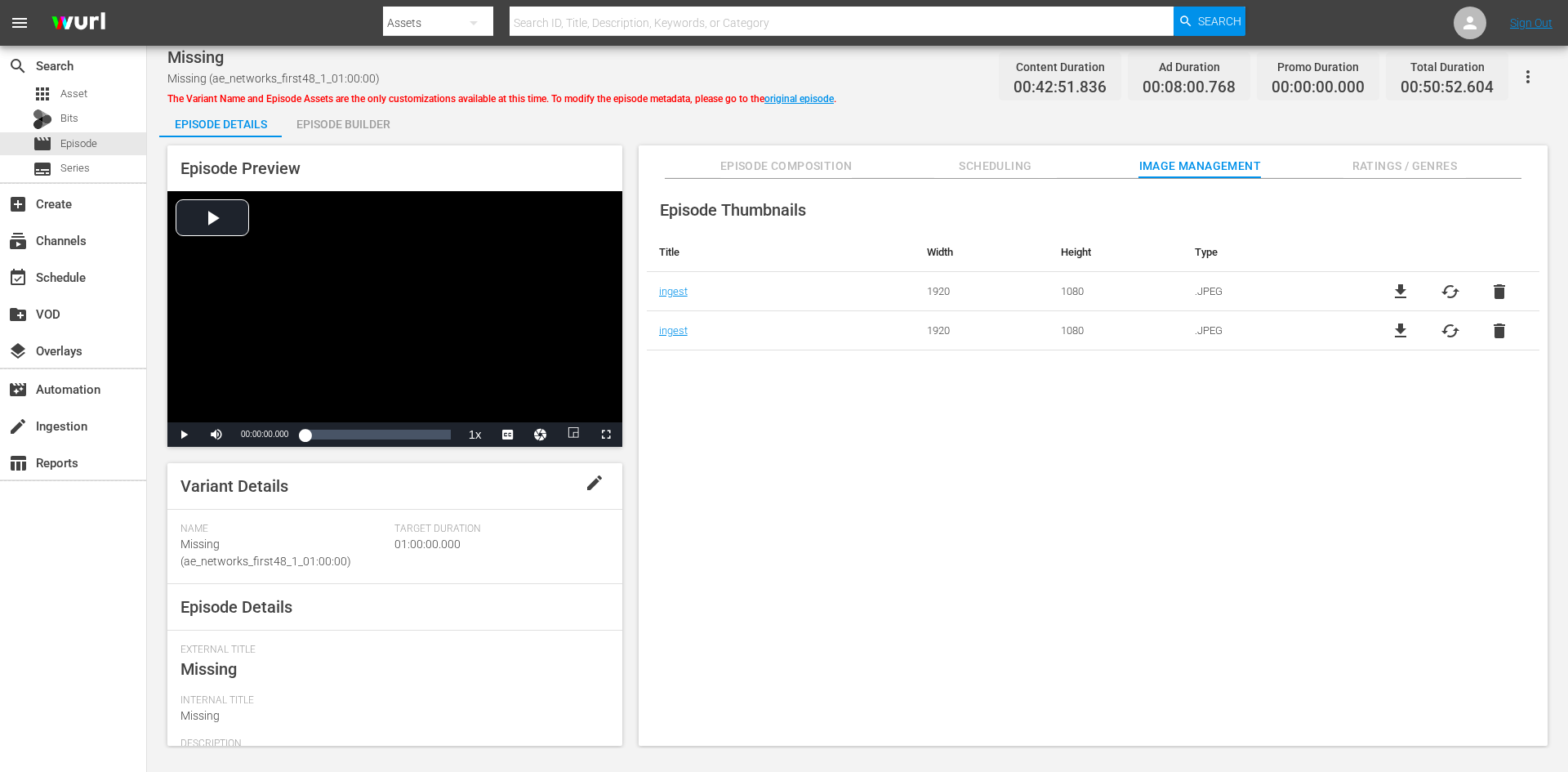 click on "Ratings / Genres" at bounding box center [1405, 166] 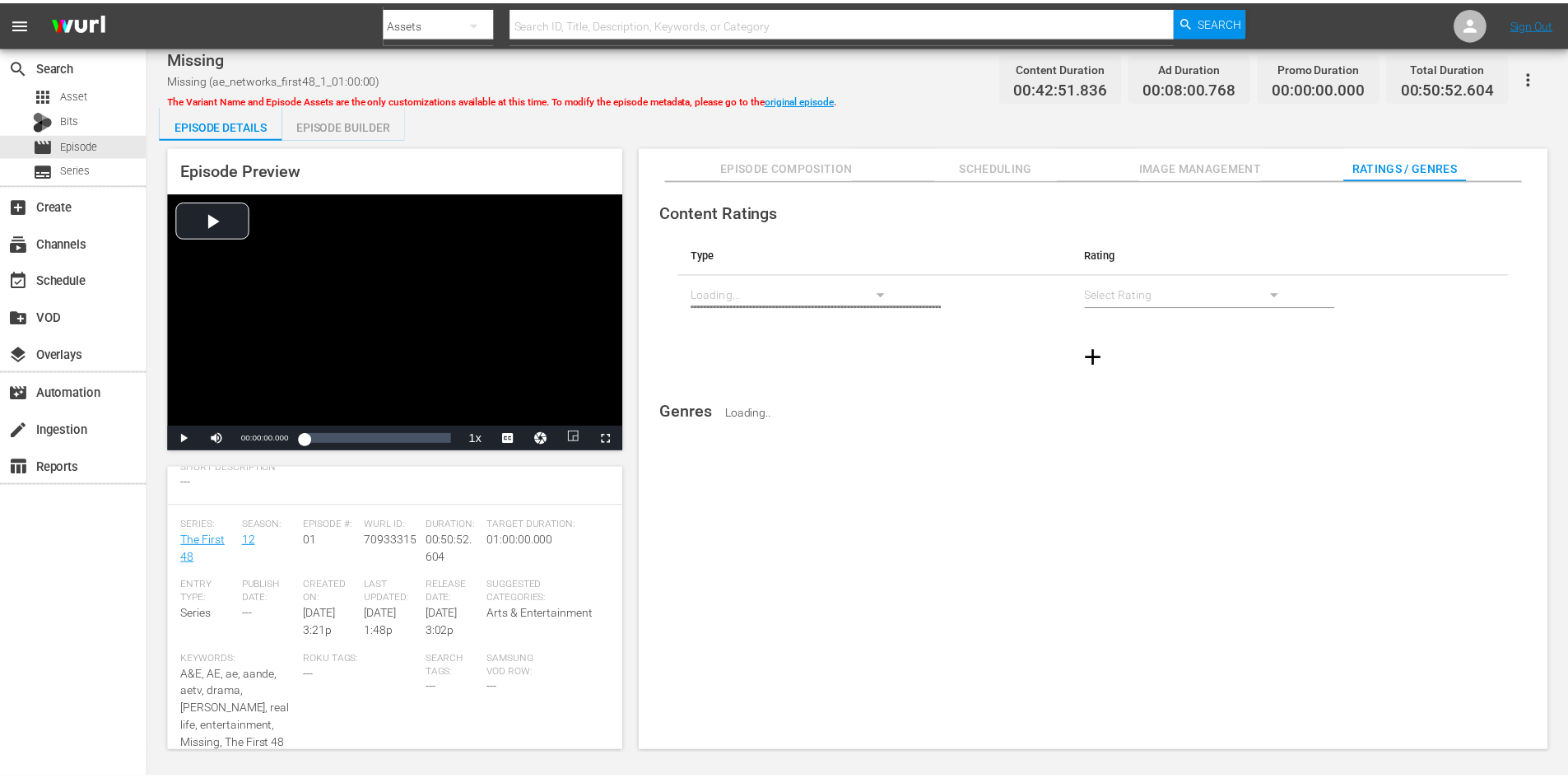 scroll, scrollTop: 329, scrollLeft: 0, axis: vertical 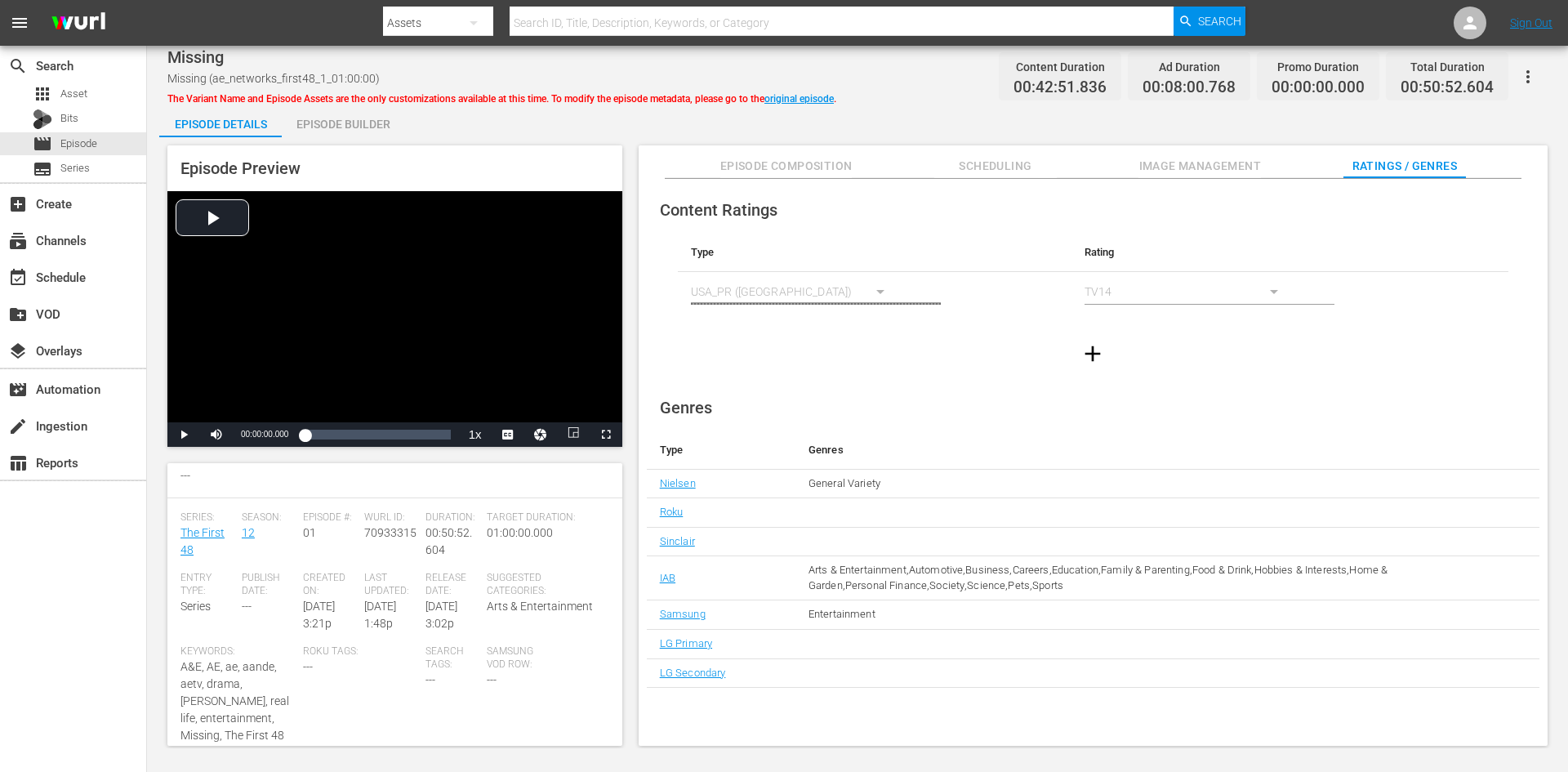 click on "Episode Builder" at bounding box center [343, 124] 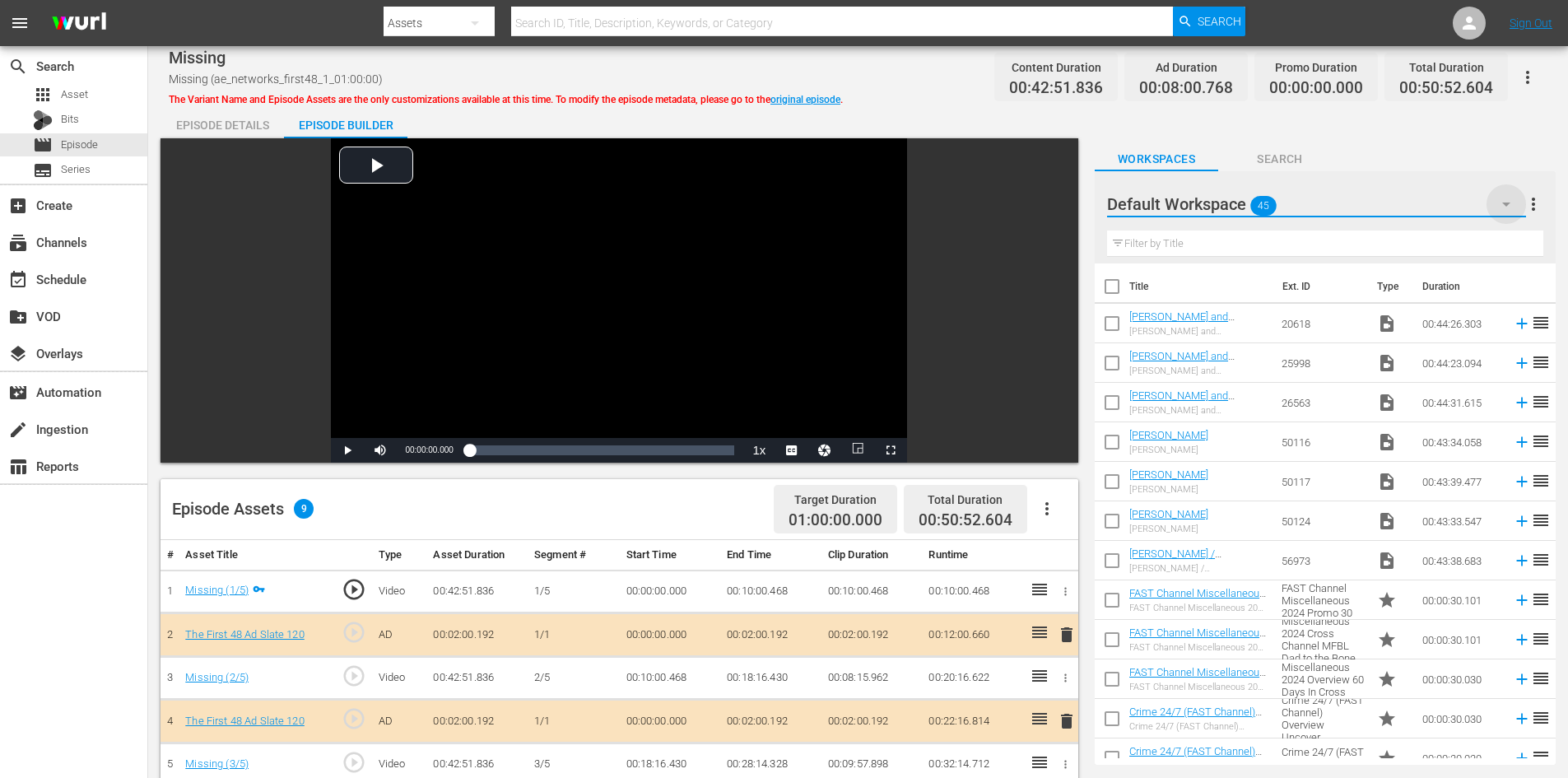 click 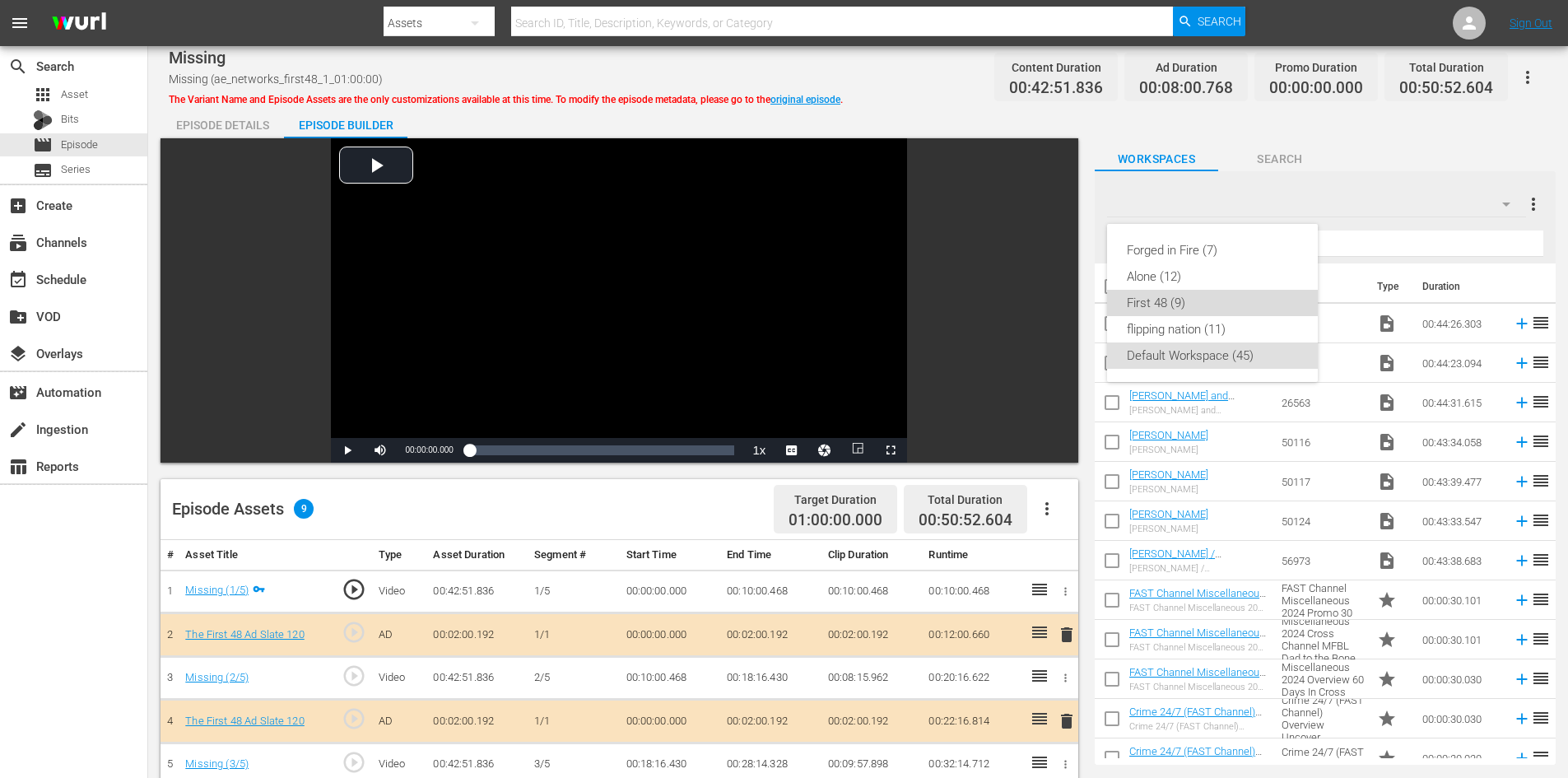click on "First 48 (9)" at bounding box center [1212, 303] 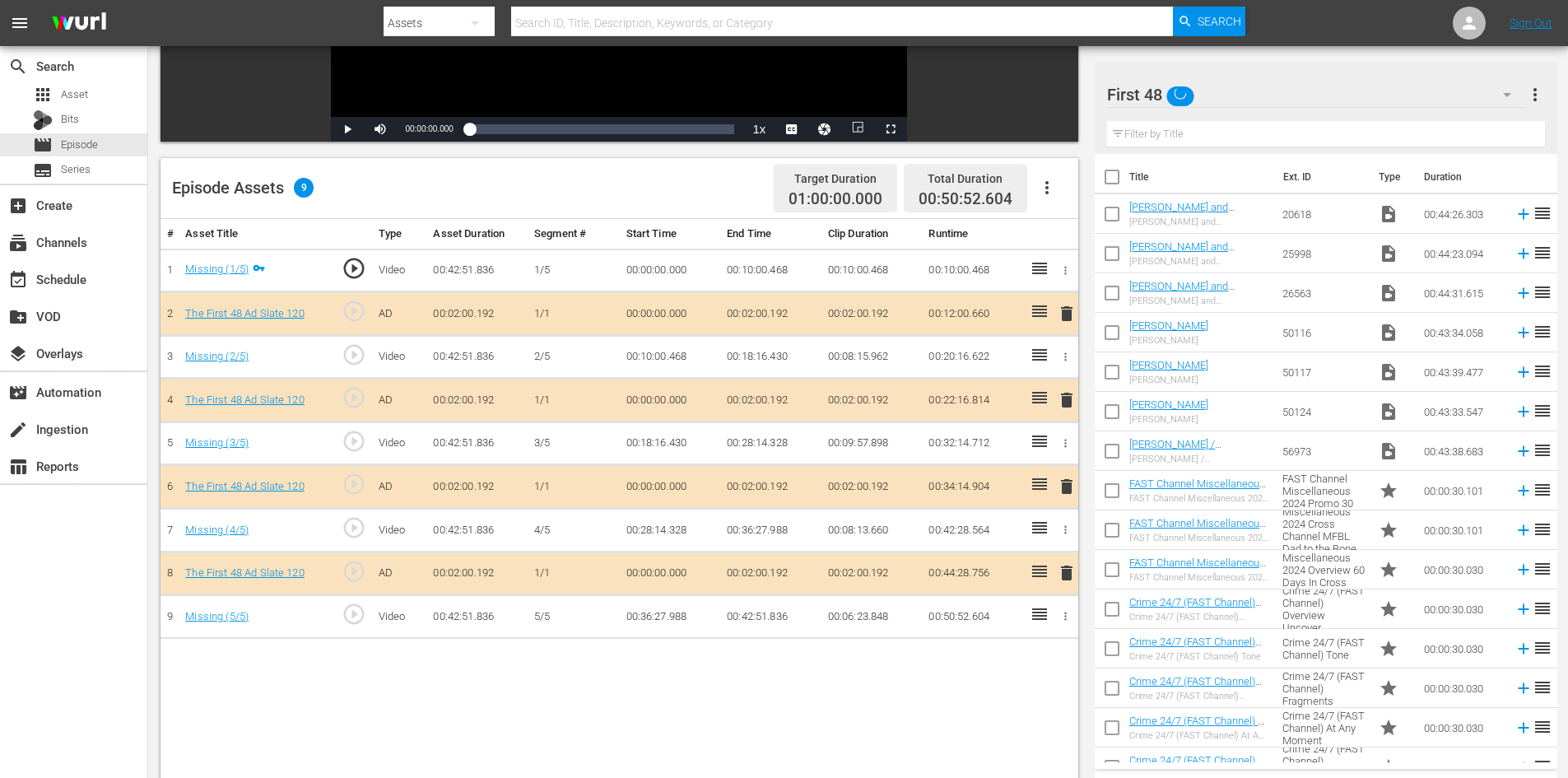 scroll, scrollTop: 429, scrollLeft: 0, axis: vertical 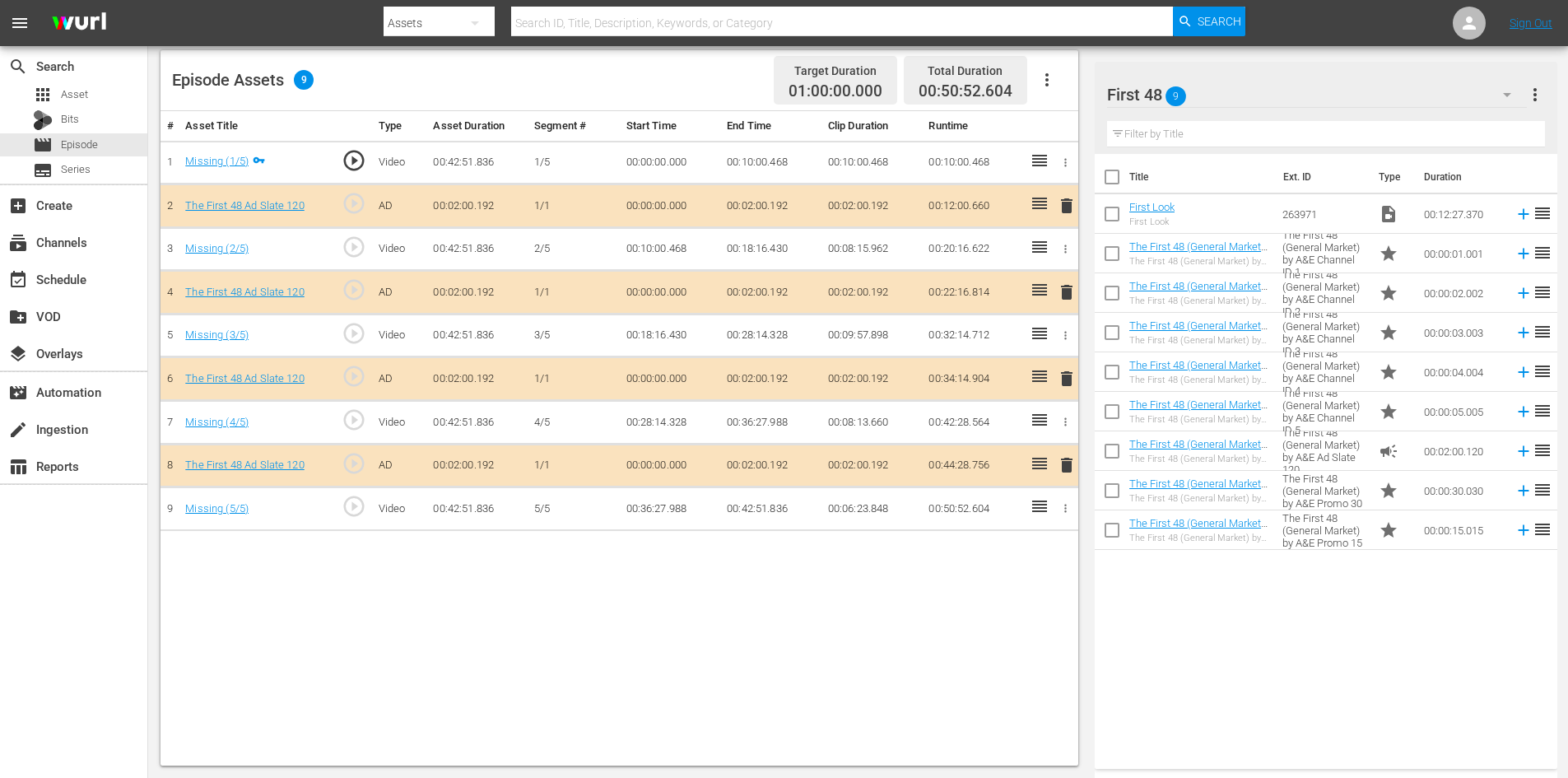 click on "delete" at bounding box center (1067, 379) 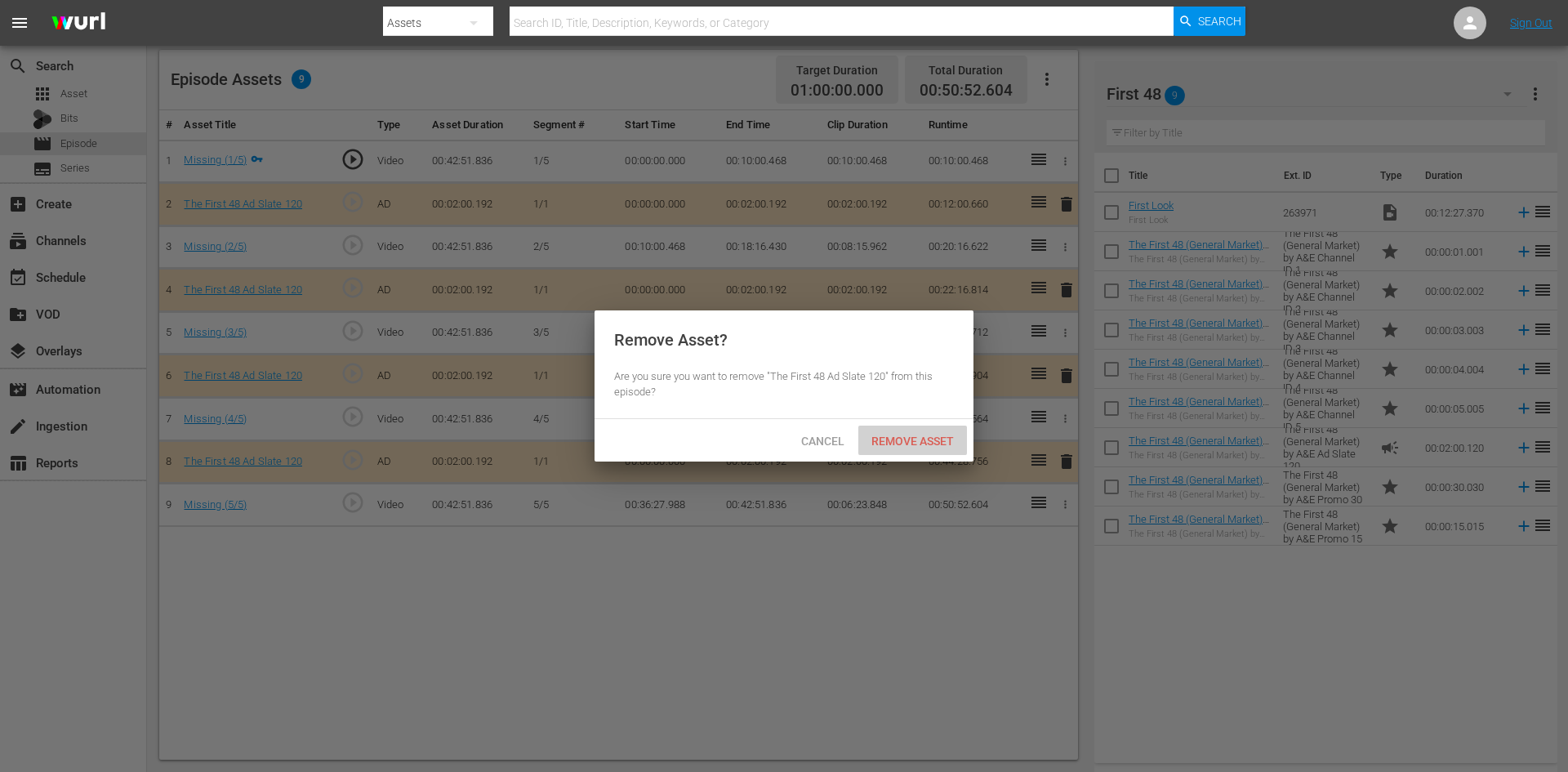 click on "Remove Asset" at bounding box center [912, 441] 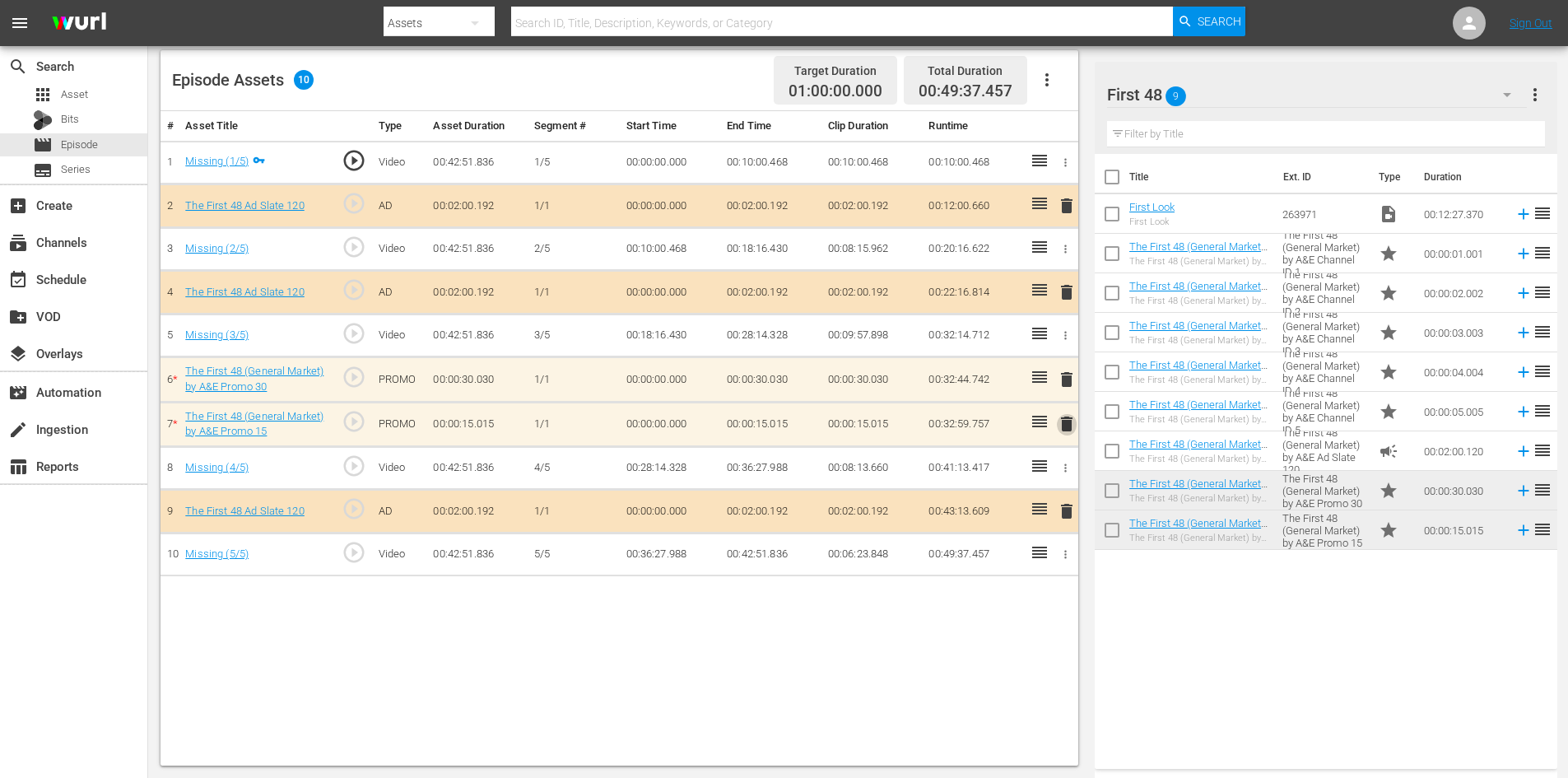 click on "delete" at bounding box center [1067, 424] 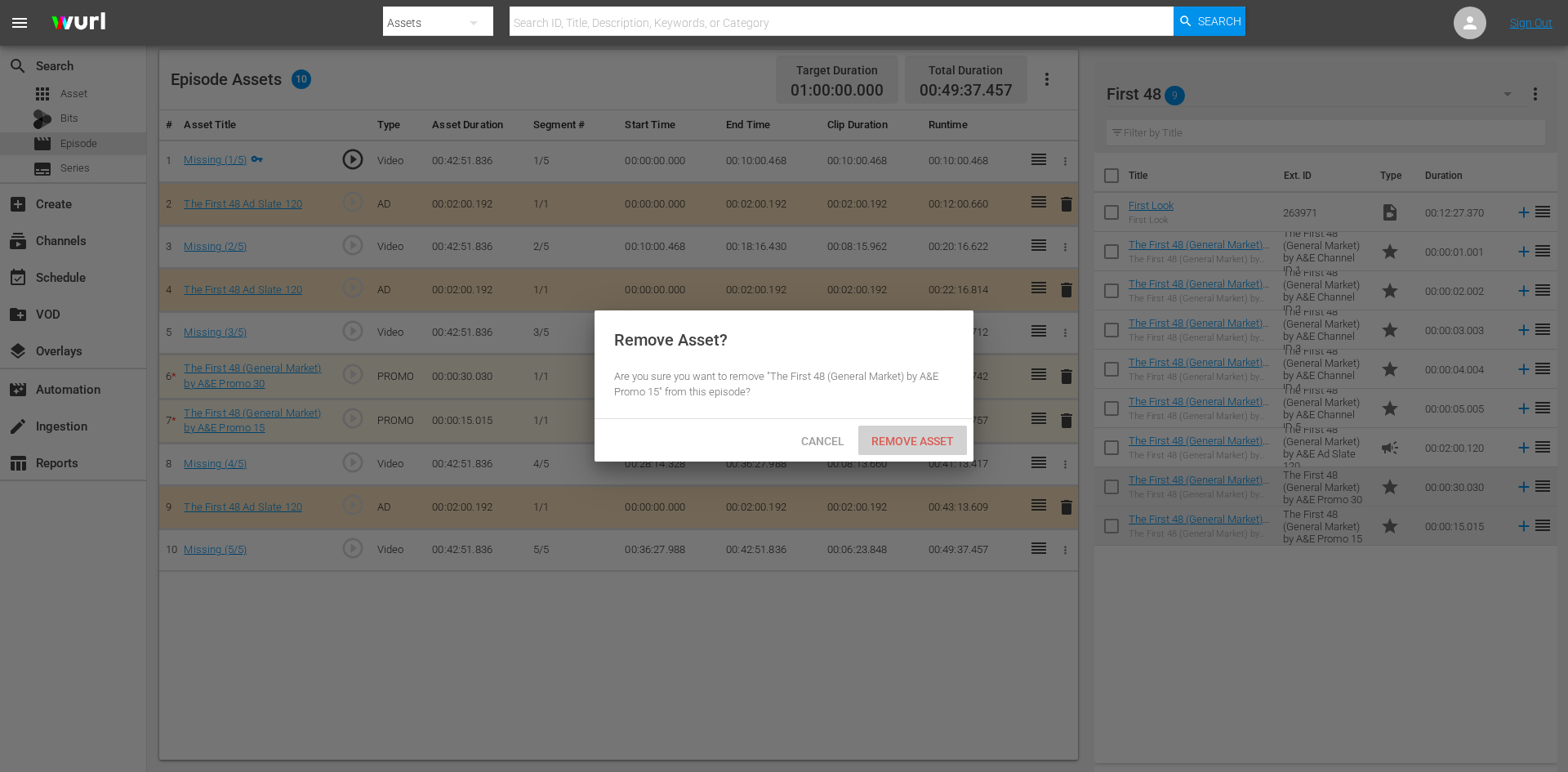 click on "Remove Asset" at bounding box center (912, 441) 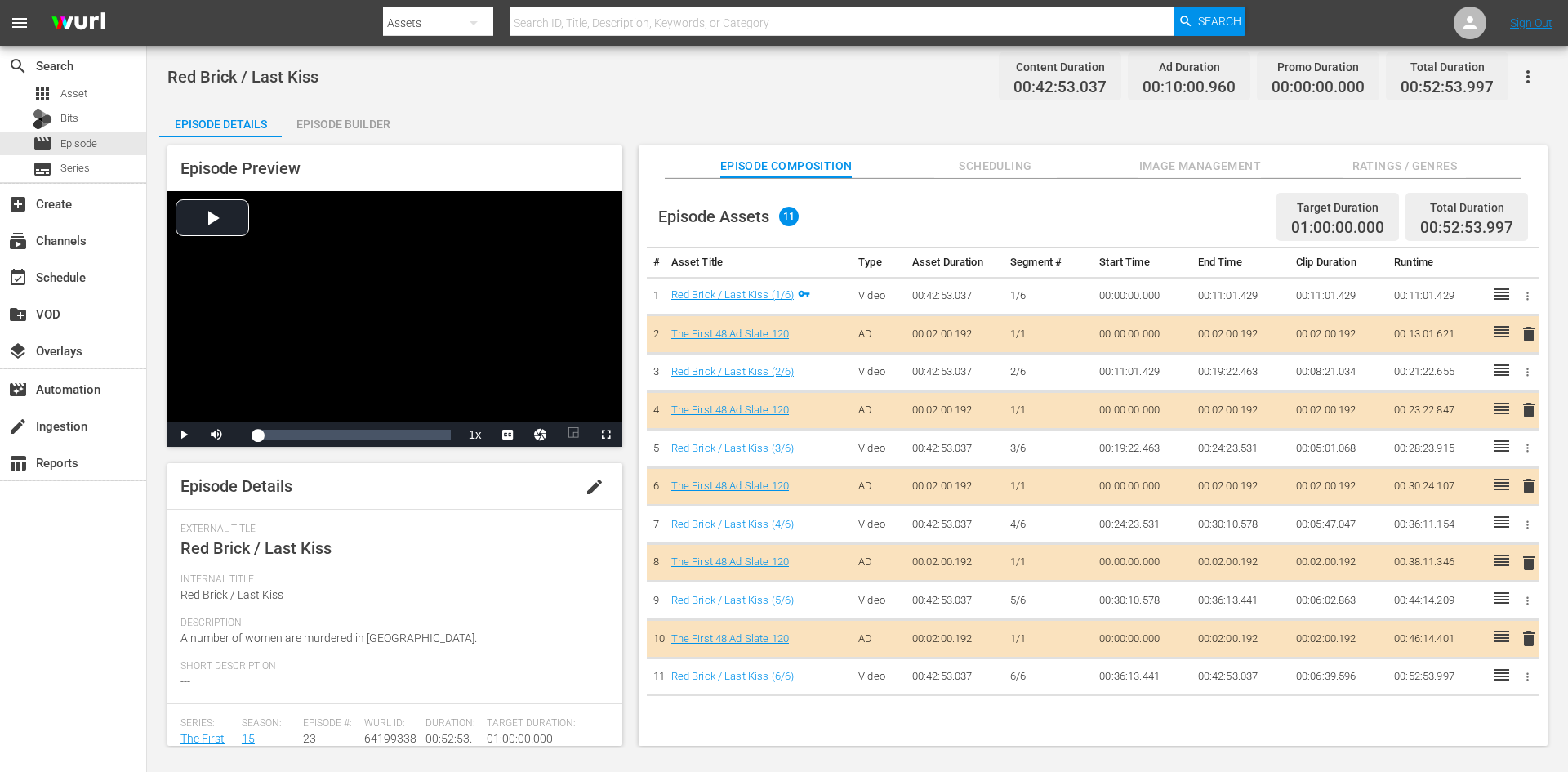 scroll, scrollTop: 0, scrollLeft: 0, axis: both 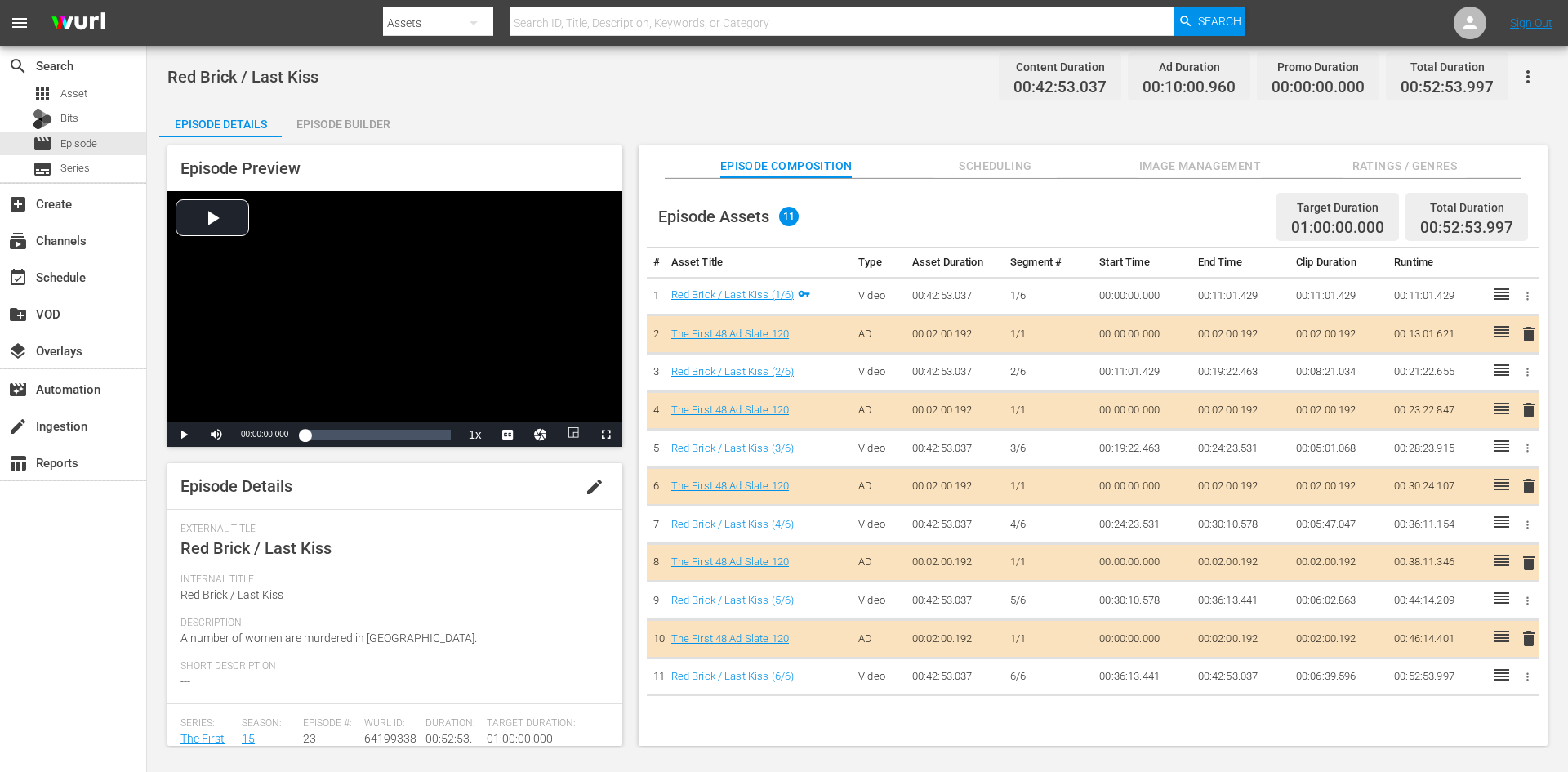 click on "Image Management" at bounding box center (1200, 166) 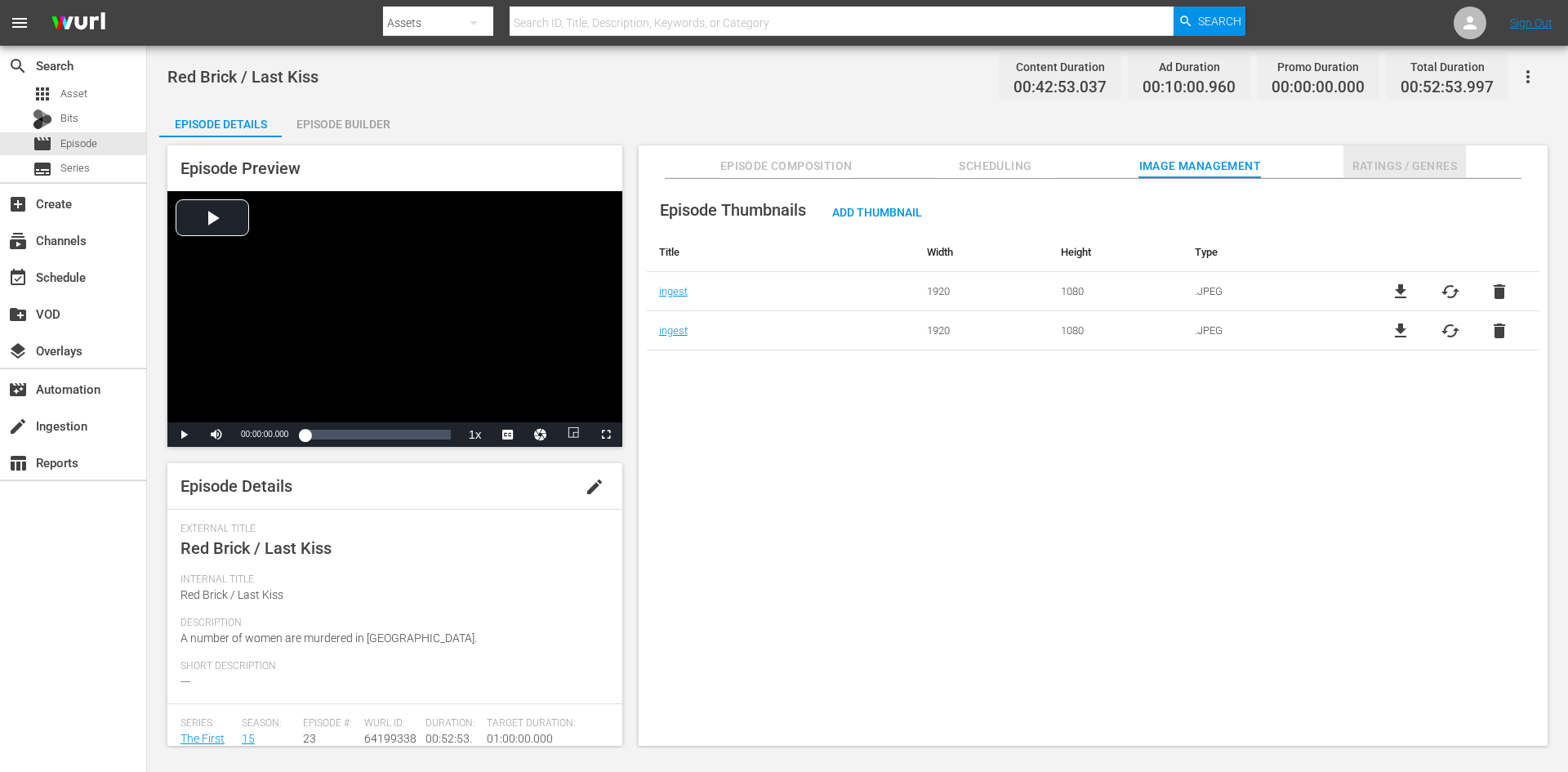 click on "Ratings / Genres" at bounding box center [1405, 166] 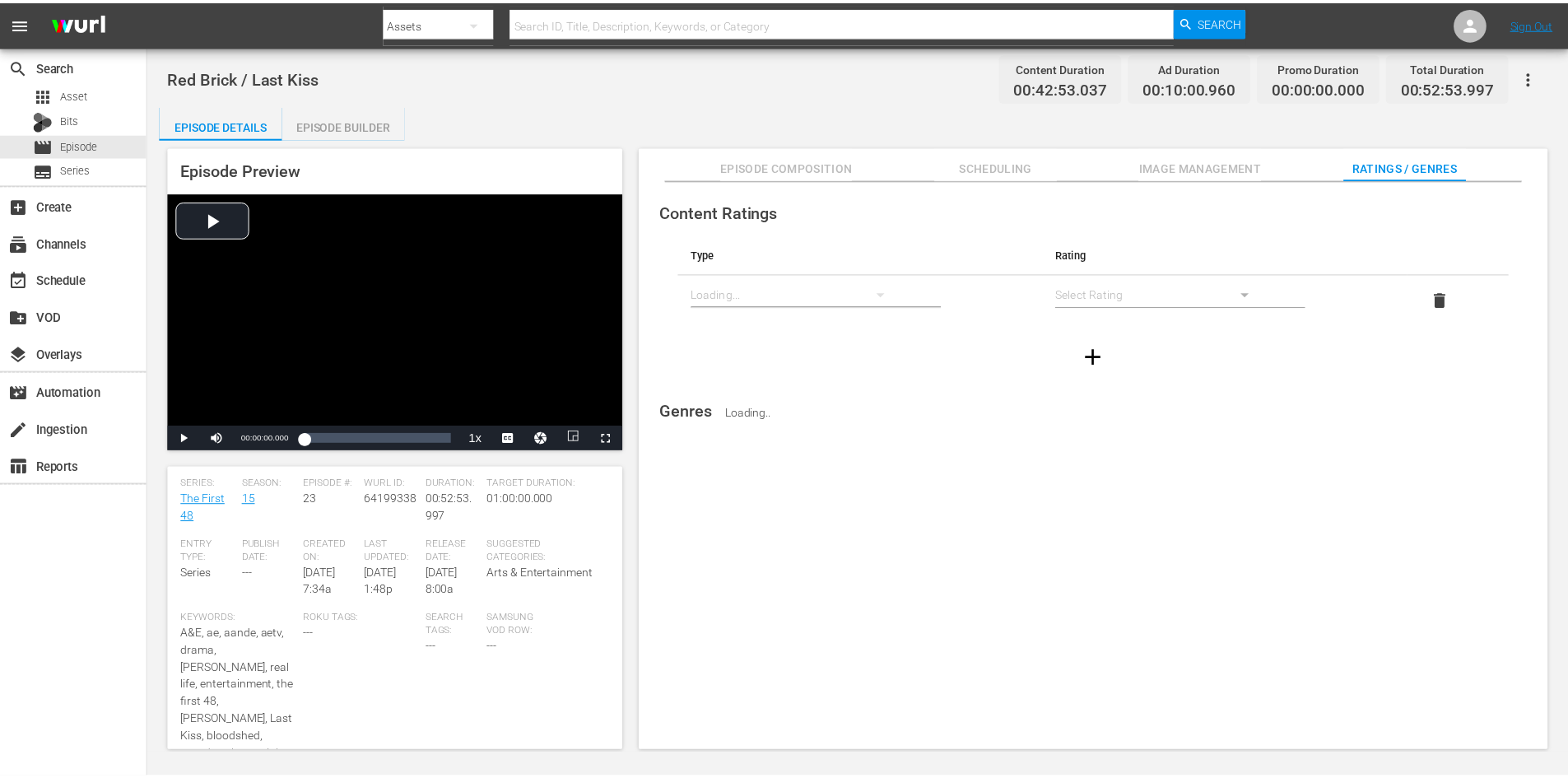 scroll, scrollTop: 247, scrollLeft: 0, axis: vertical 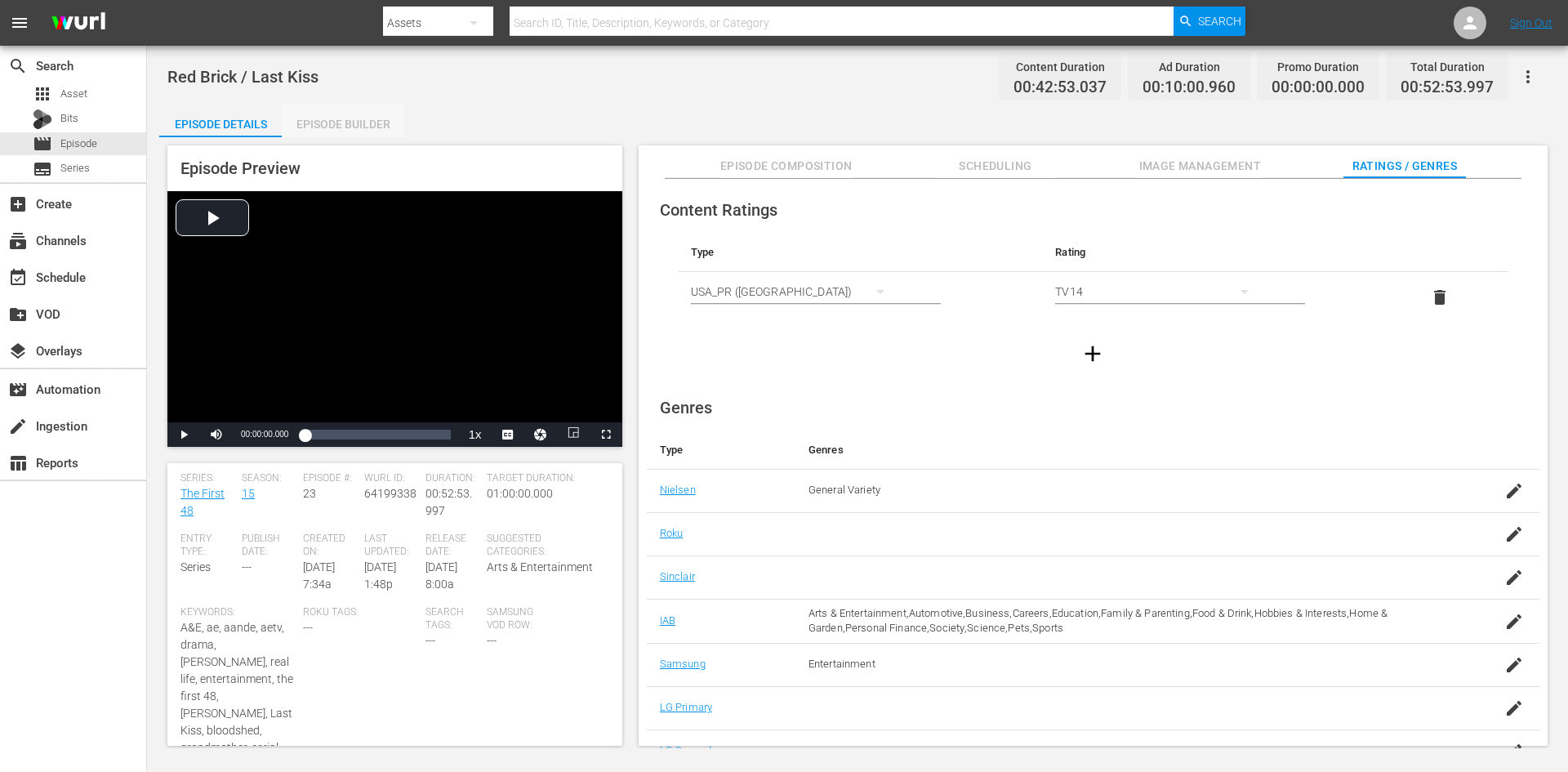 click on "Episode Builder" at bounding box center (343, 124) 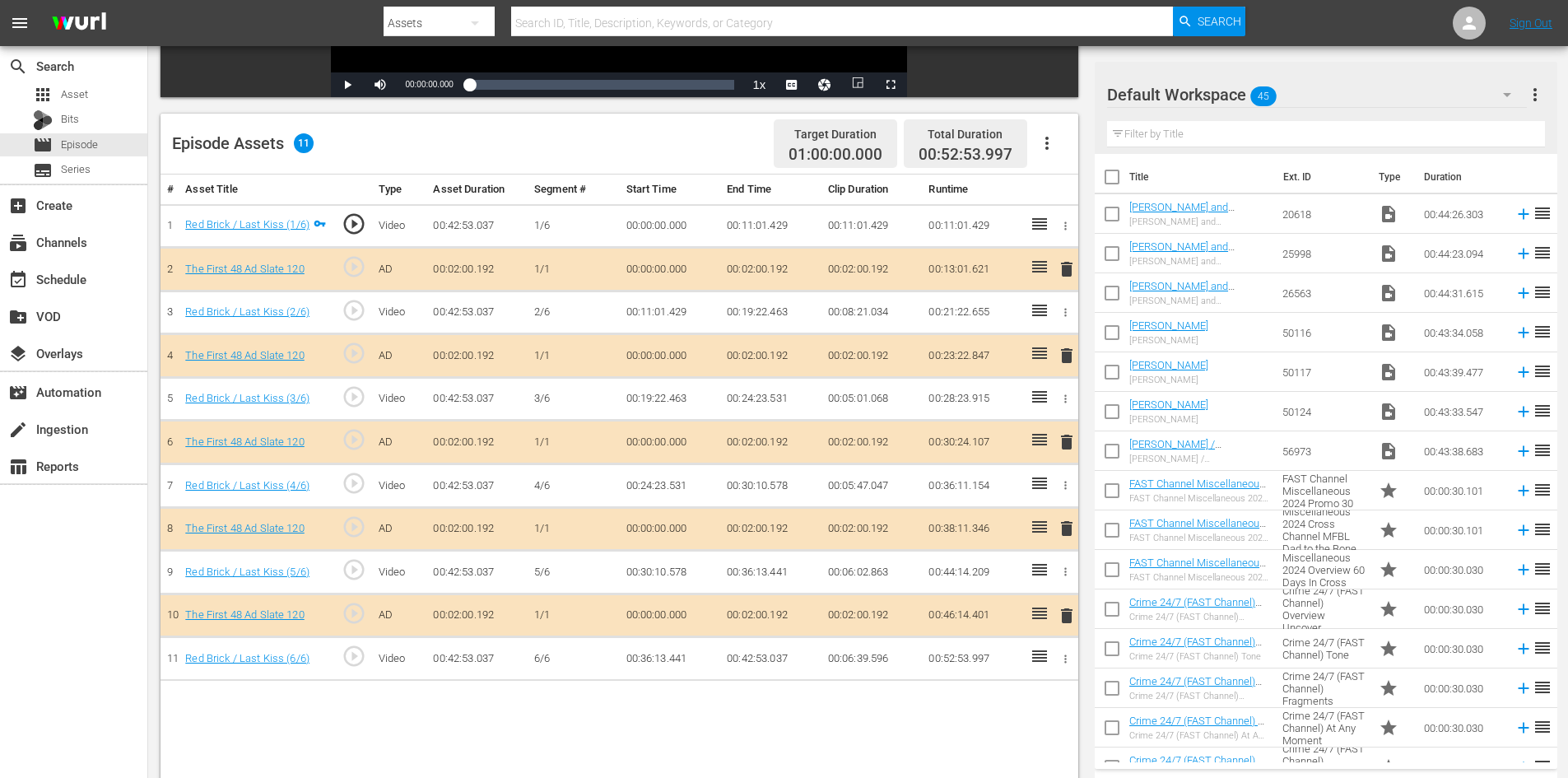 scroll, scrollTop: 429, scrollLeft: 0, axis: vertical 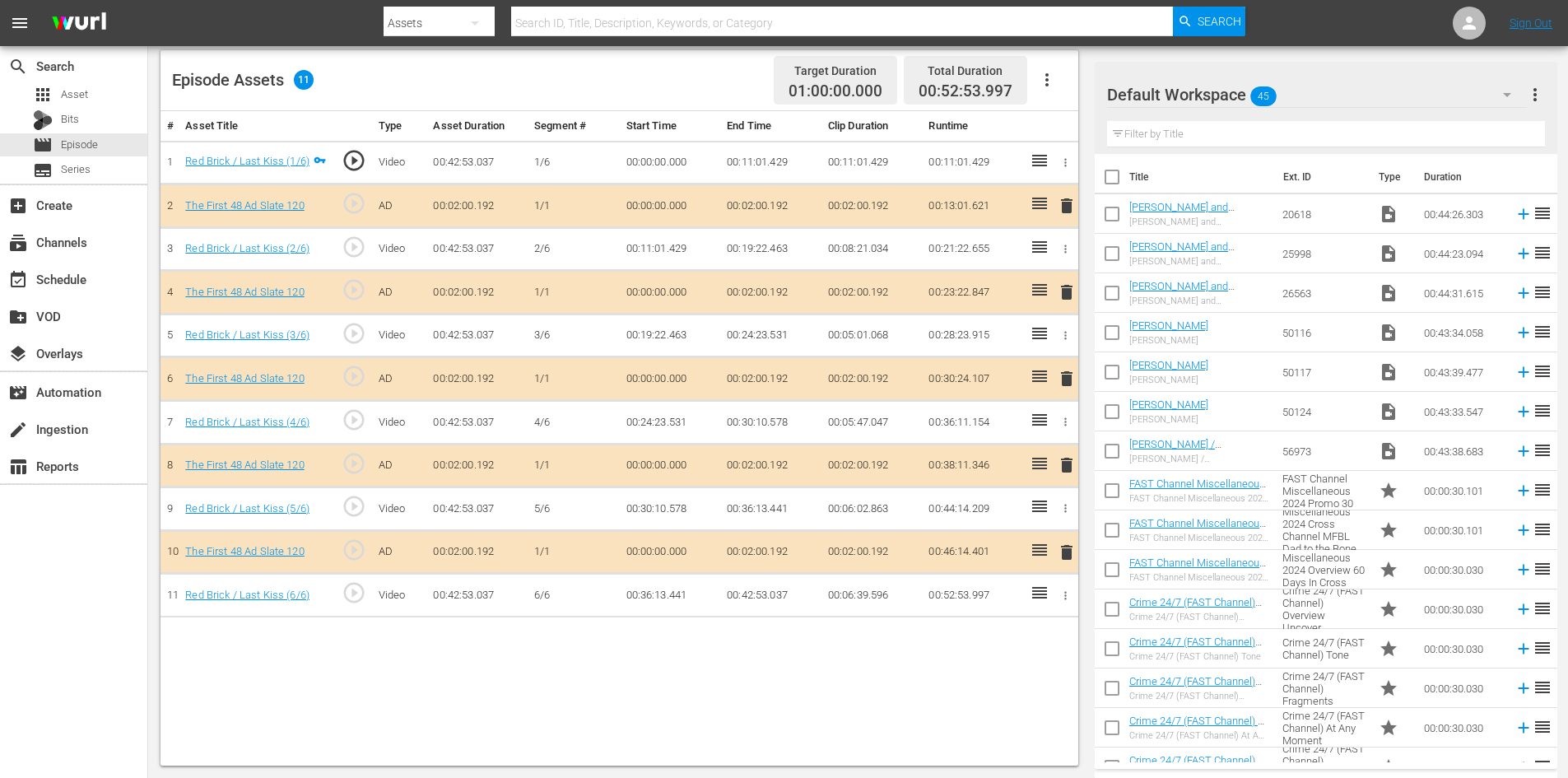 click on "delete" at bounding box center (1067, 465) 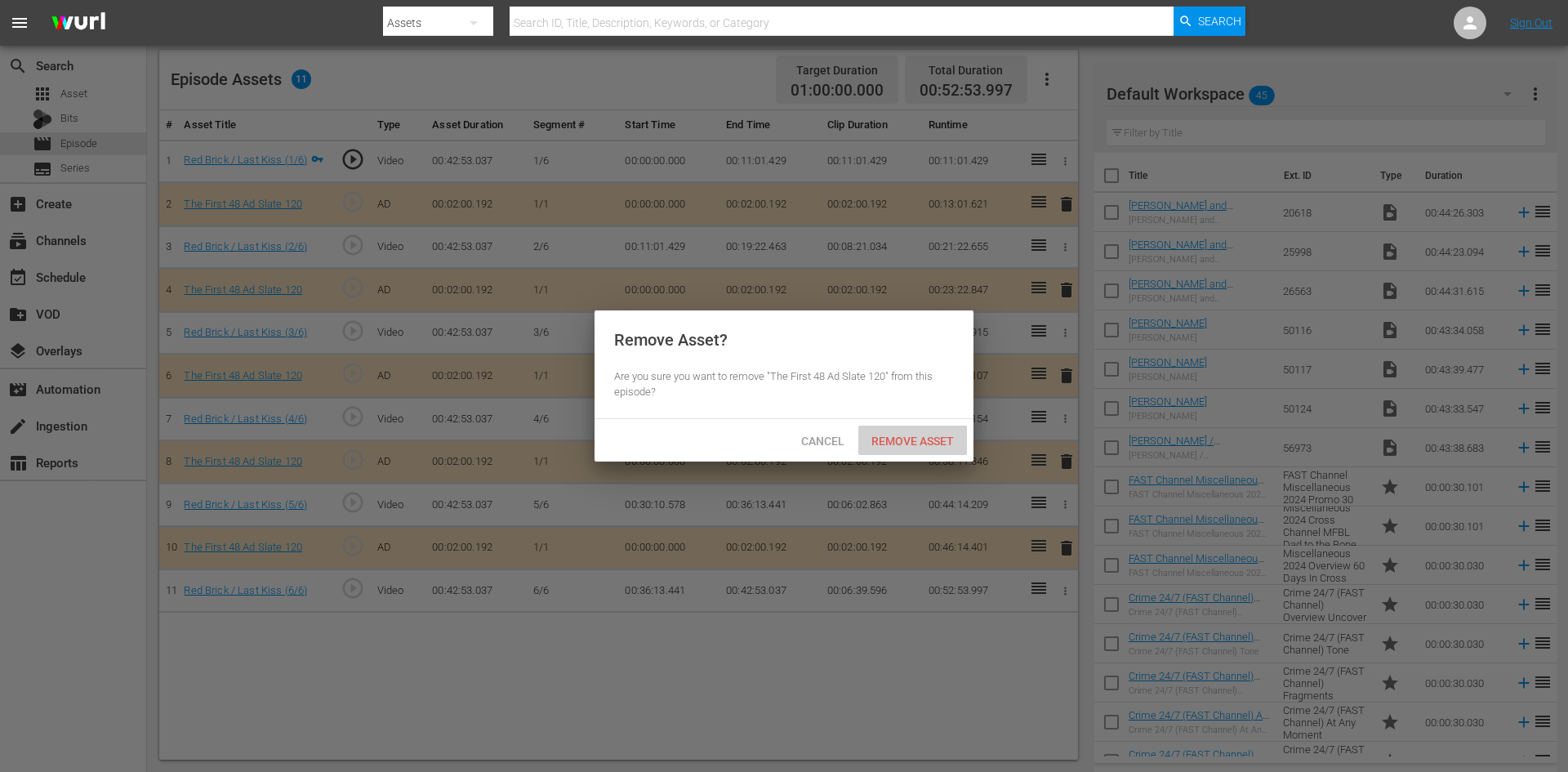 click on "Remove Asset" at bounding box center [912, 441] 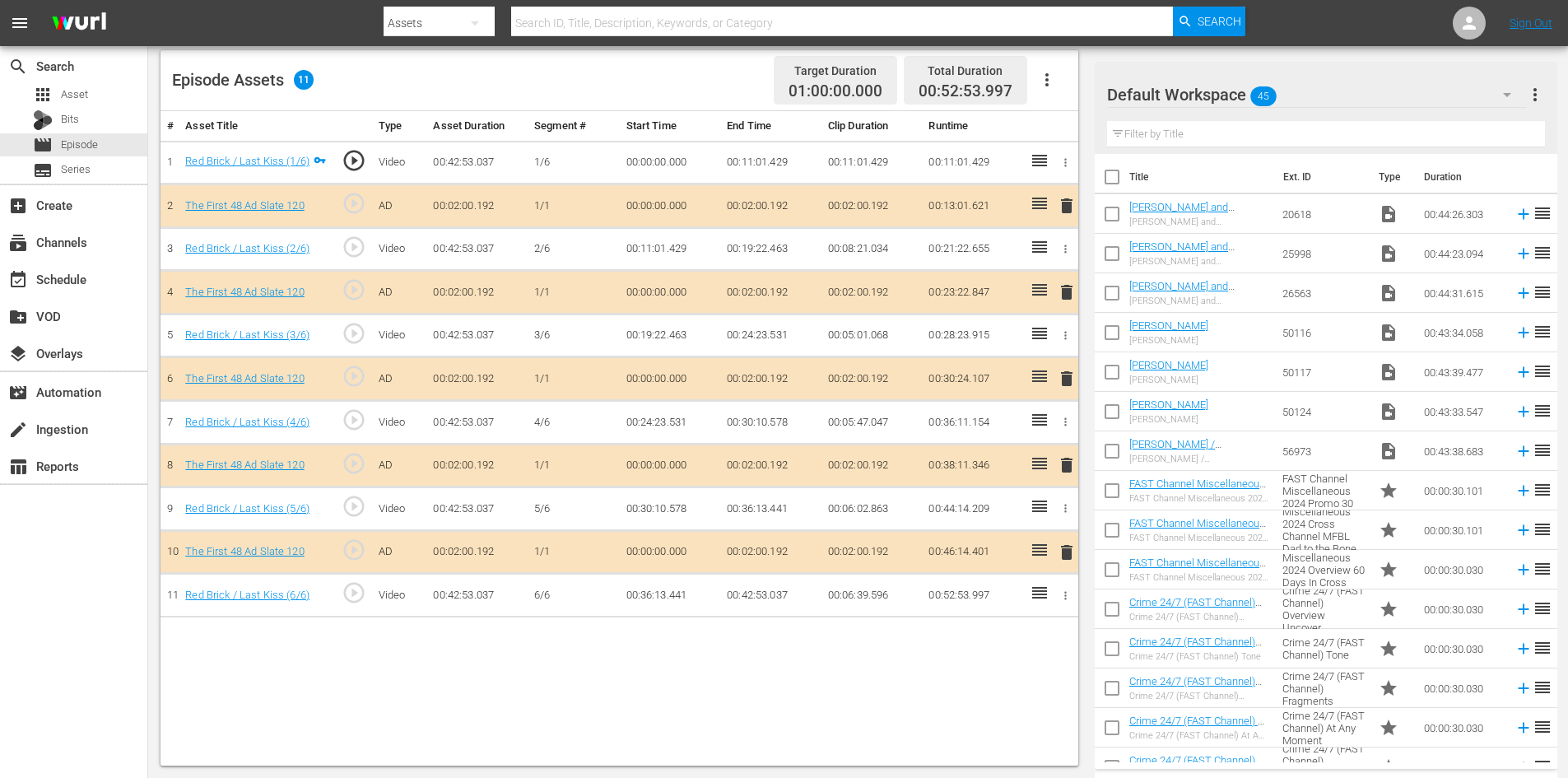 click 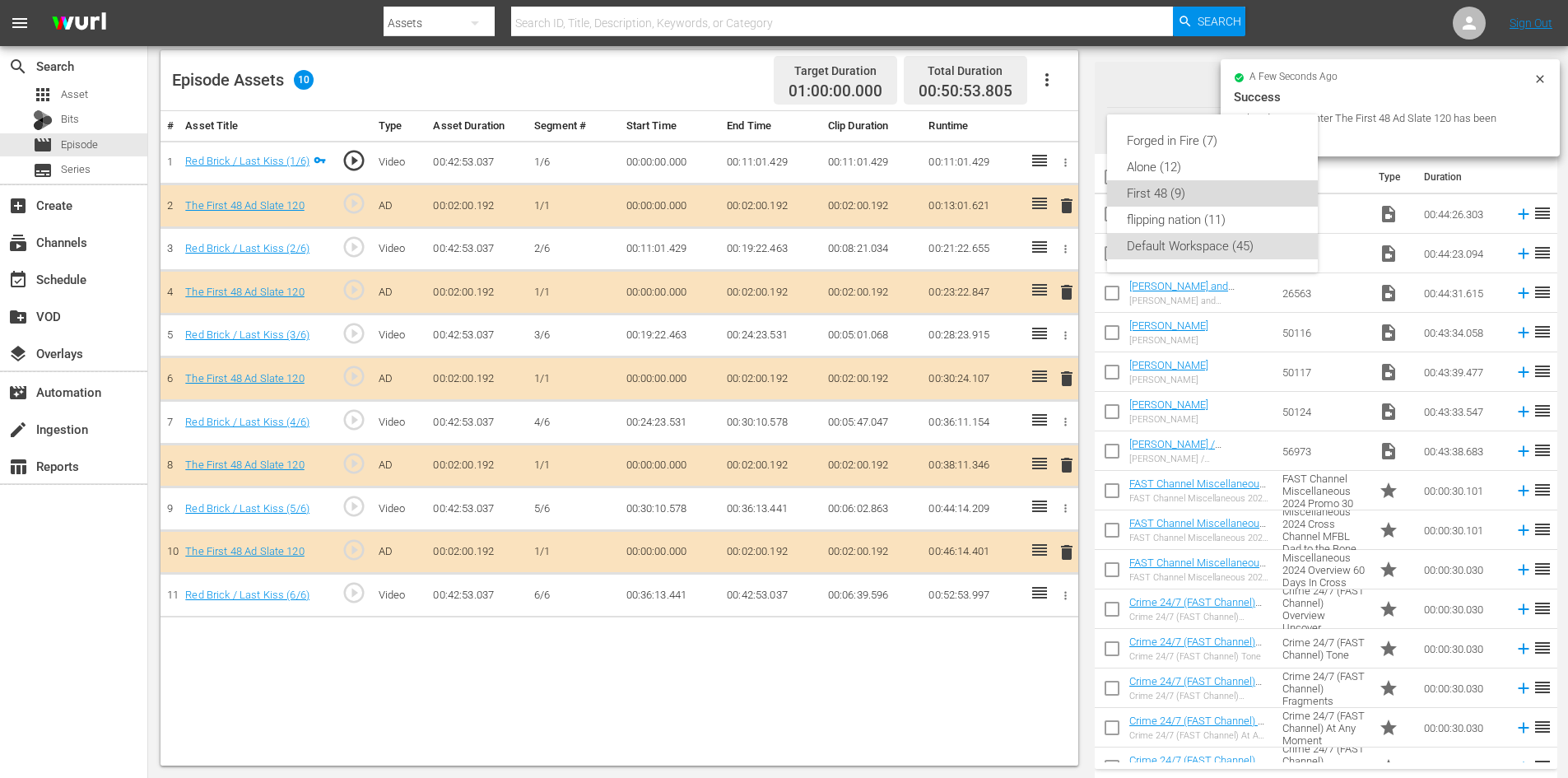 click on "First 48 (9)" at bounding box center (1212, 193) 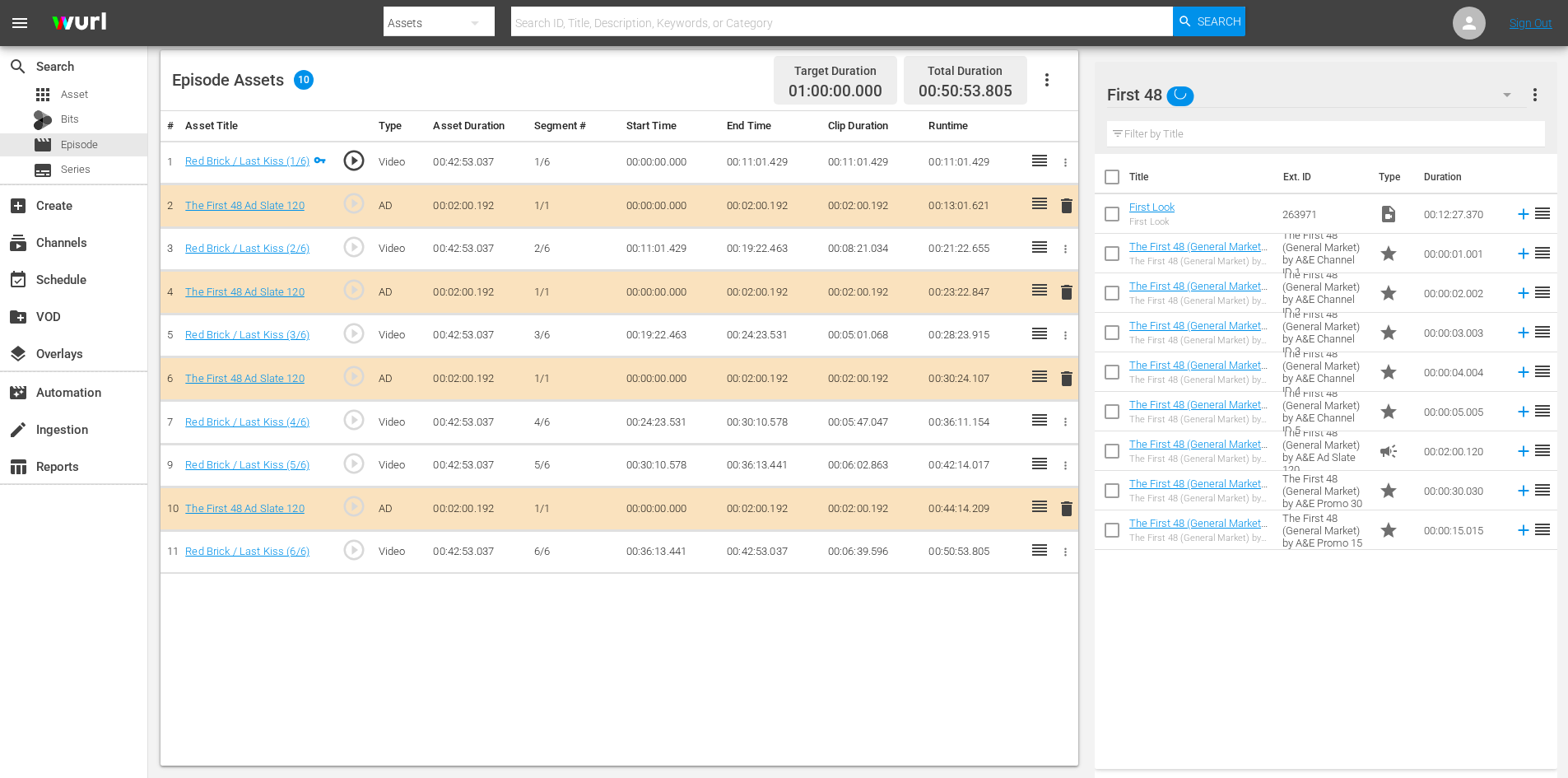 scroll, scrollTop: 0, scrollLeft: 0, axis: both 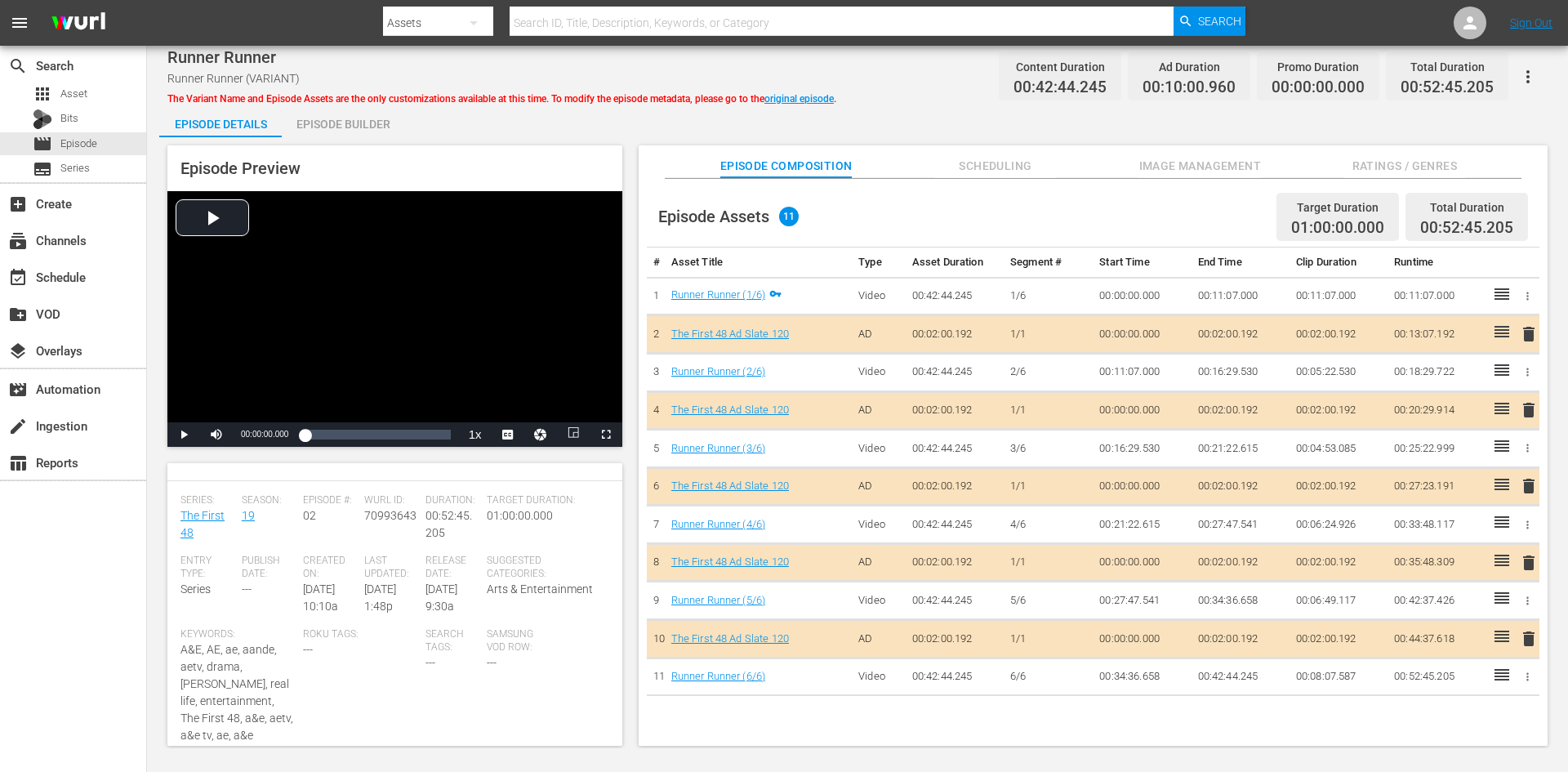 click on "Image Management" at bounding box center [1200, 166] 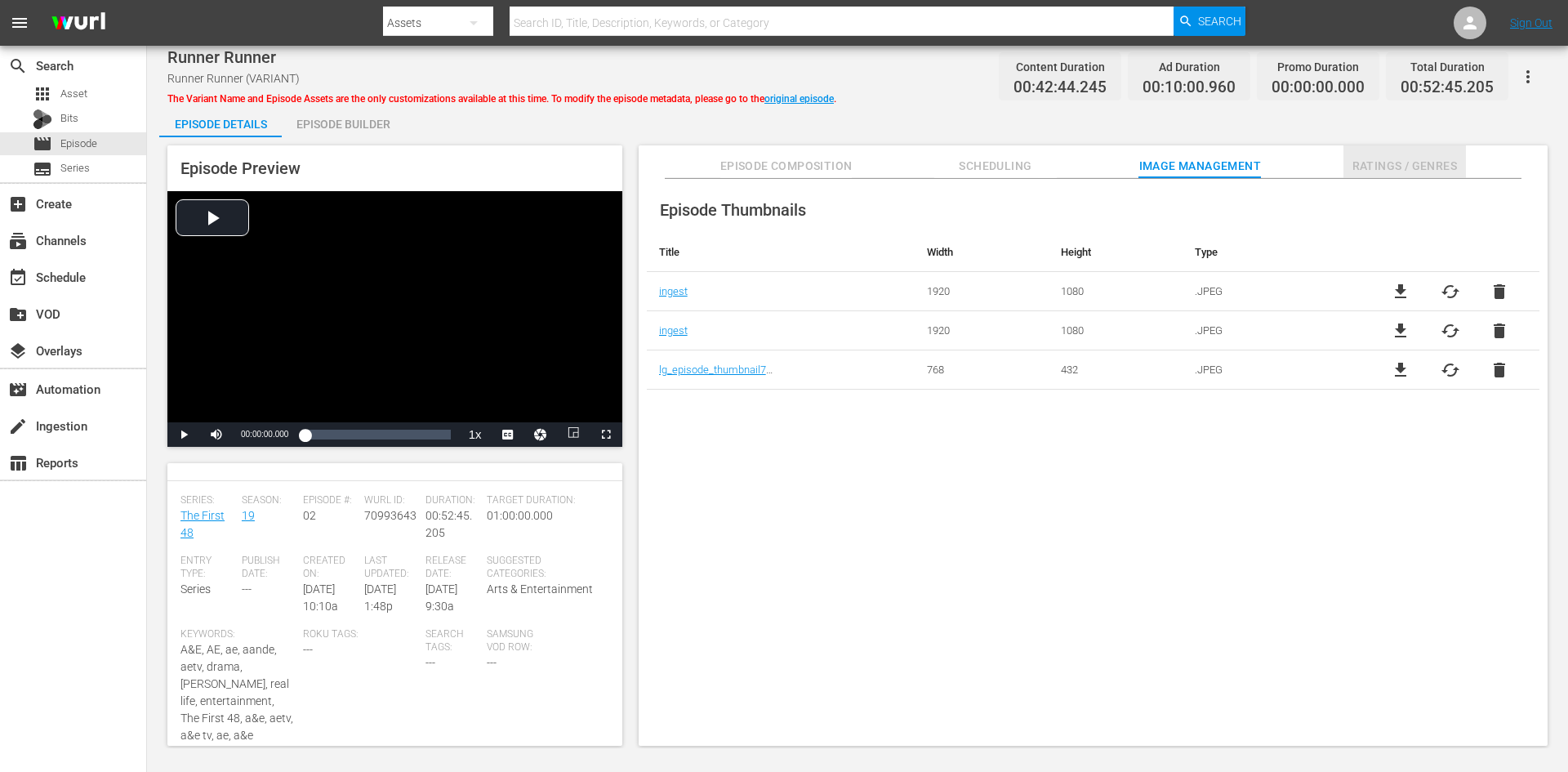 click on "Ratings / Genres" at bounding box center [1405, 166] 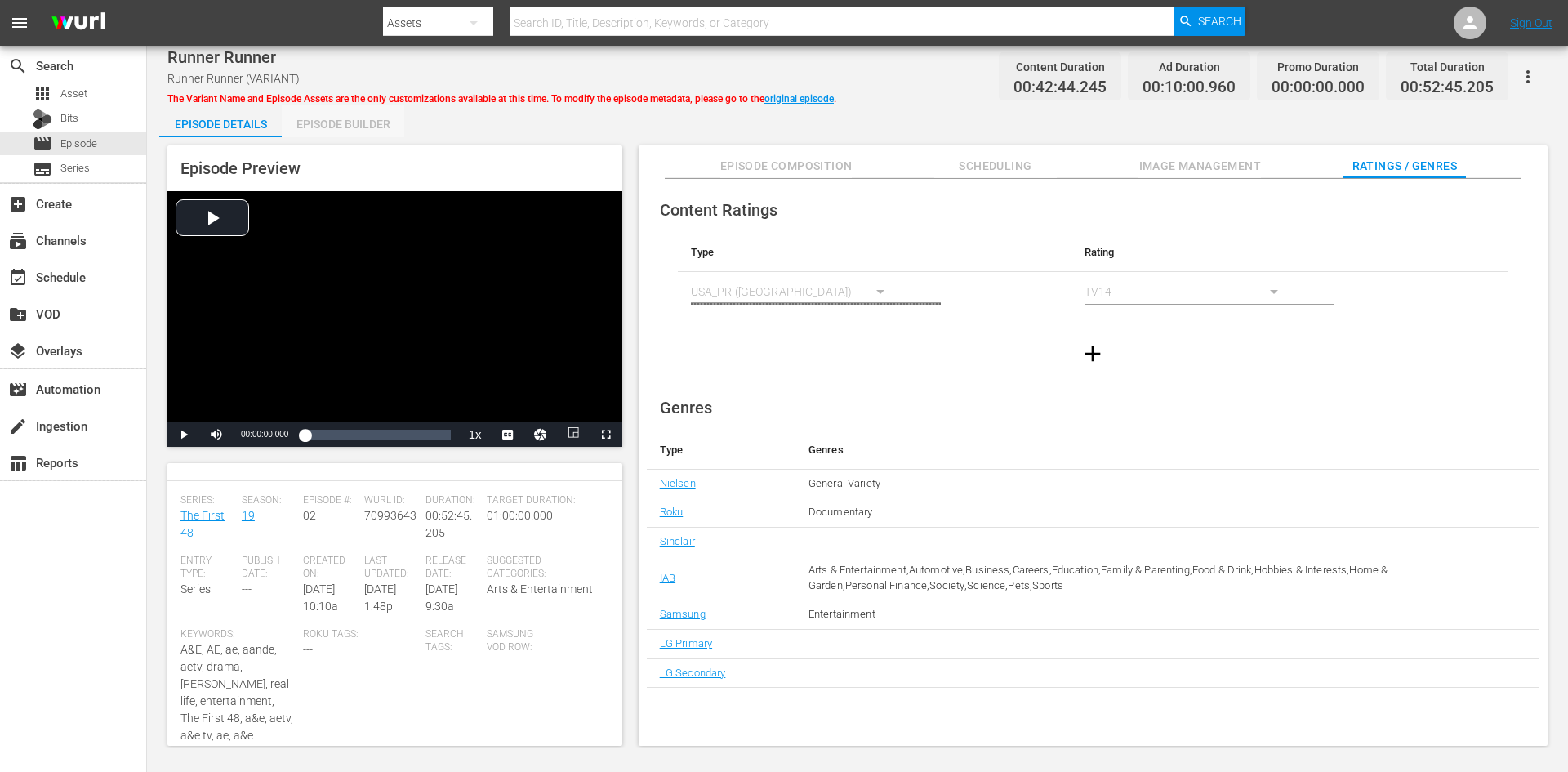 click on "Episode Builder" at bounding box center (343, 124) 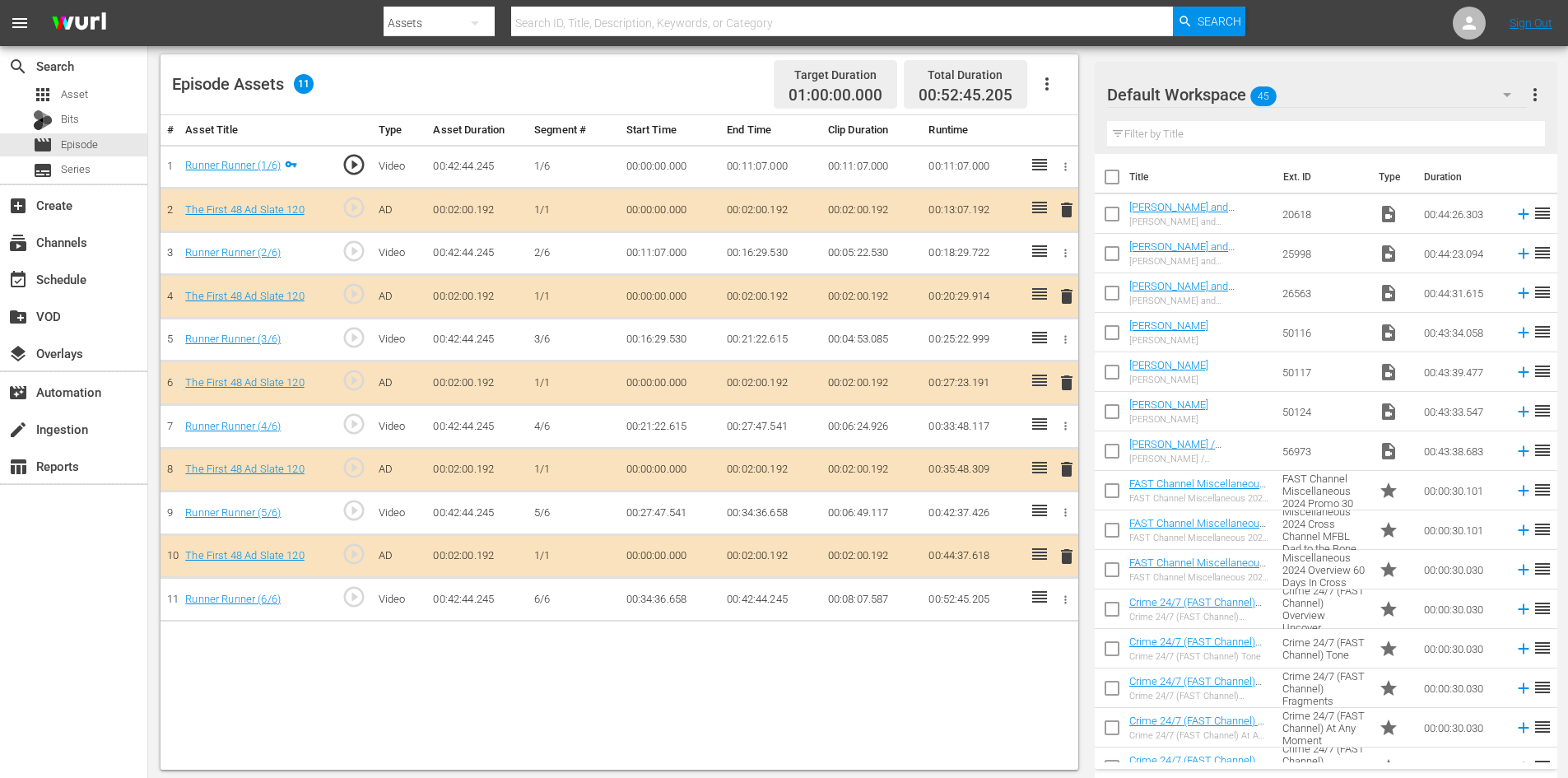 scroll, scrollTop: 429, scrollLeft: 0, axis: vertical 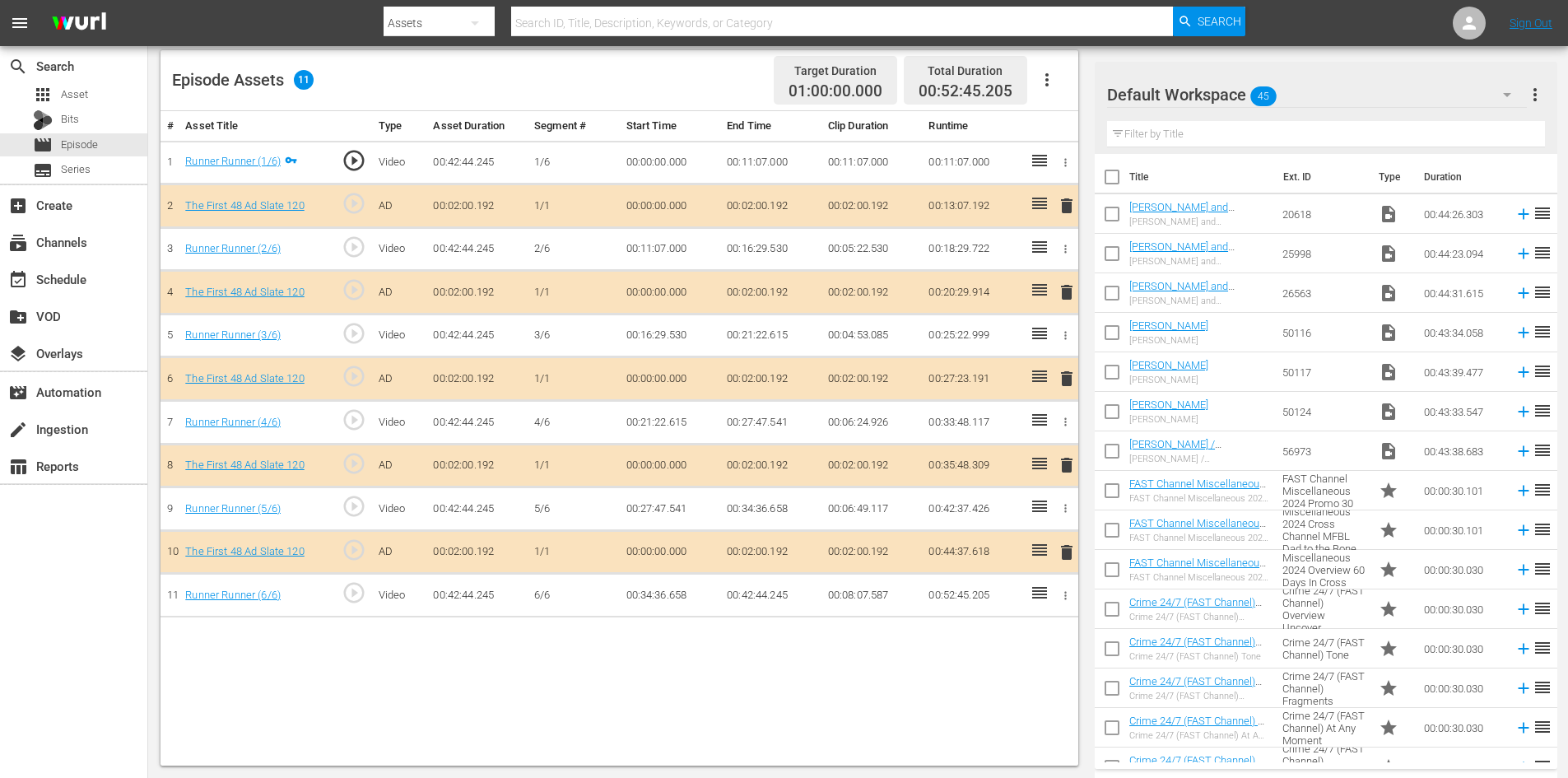 click on "delete" at bounding box center (1067, 465) 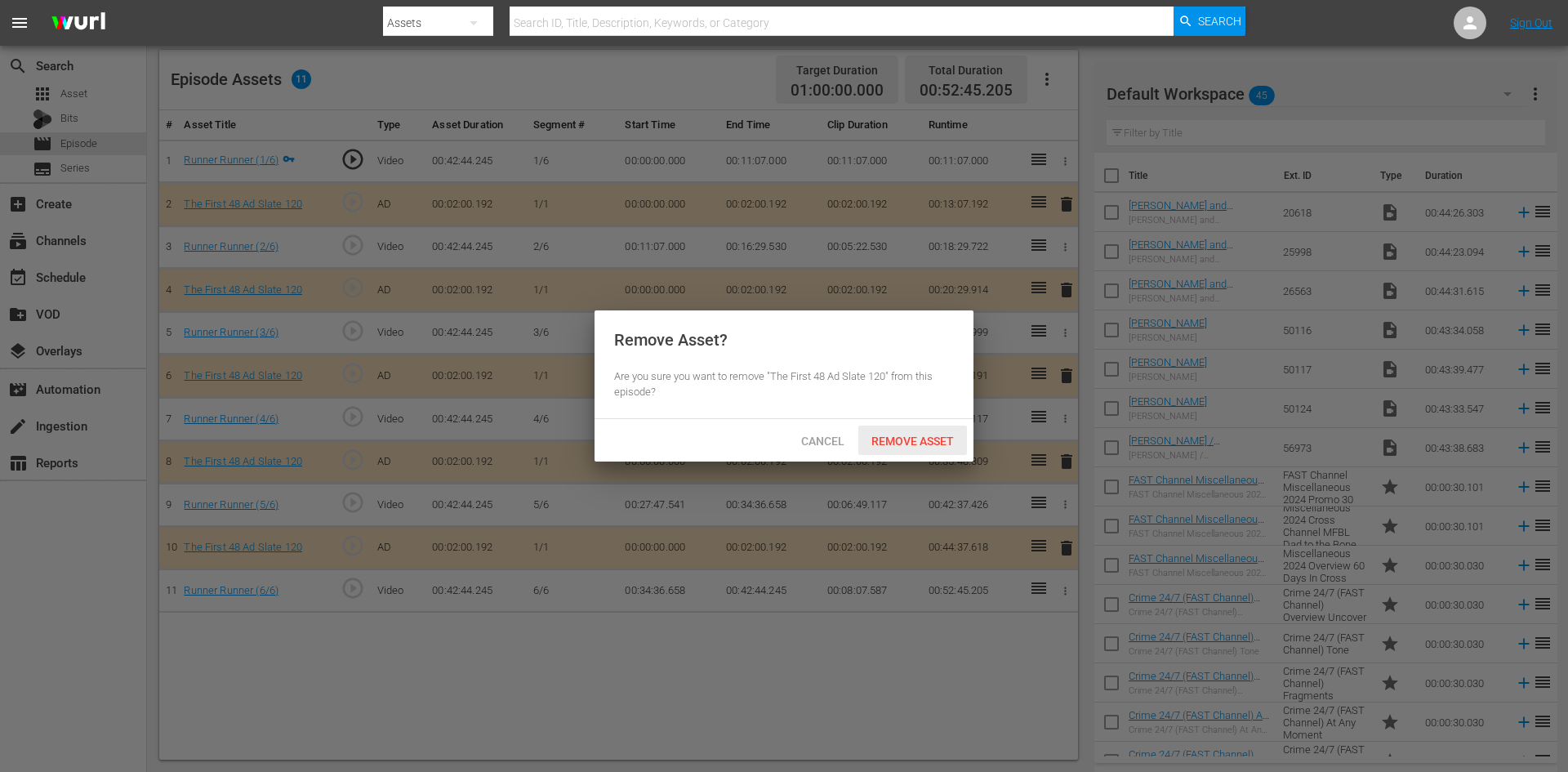 click on "Remove Asset" at bounding box center [912, 441] 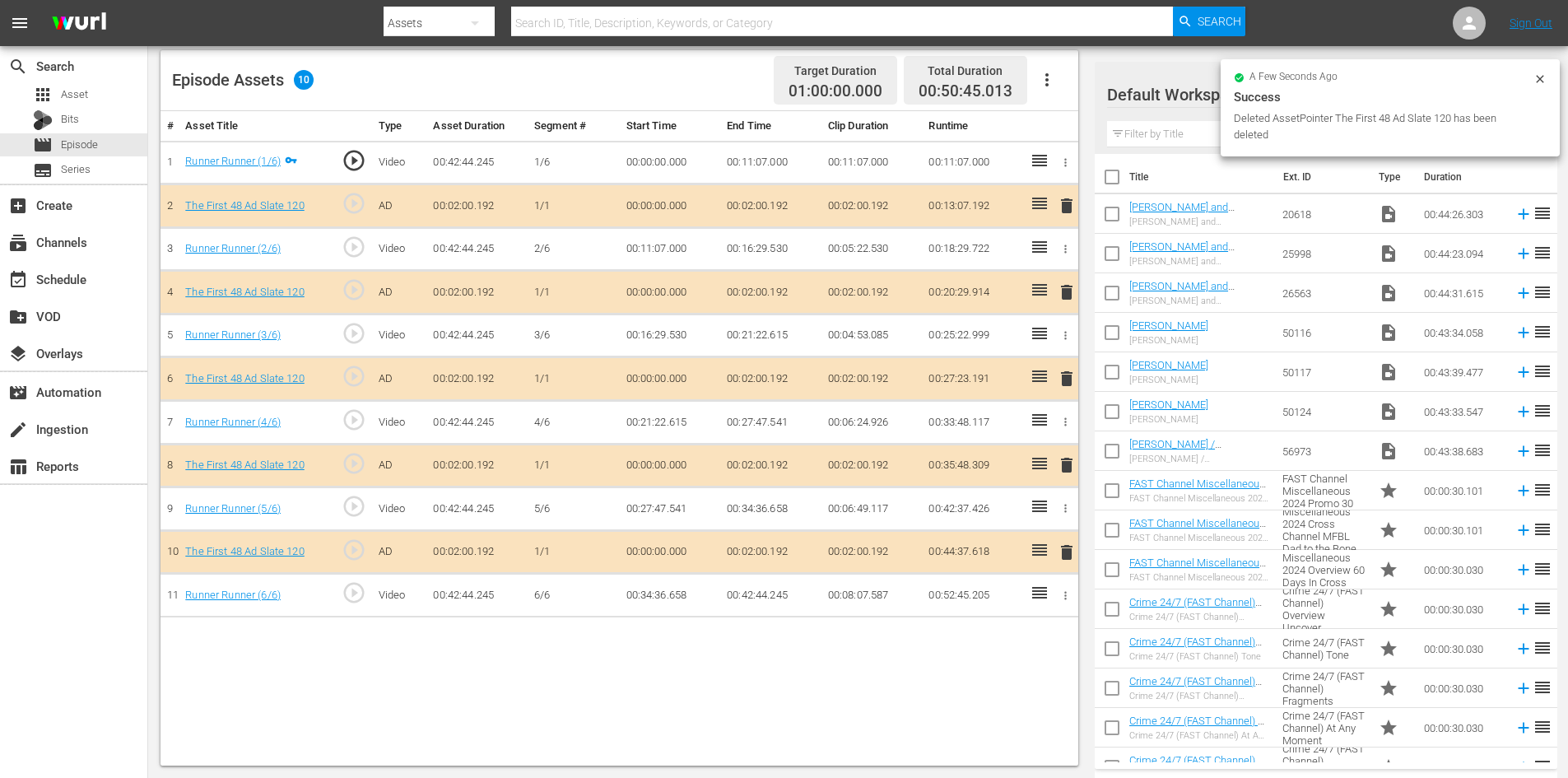 click on "Success" at bounding box center [1390, 97] 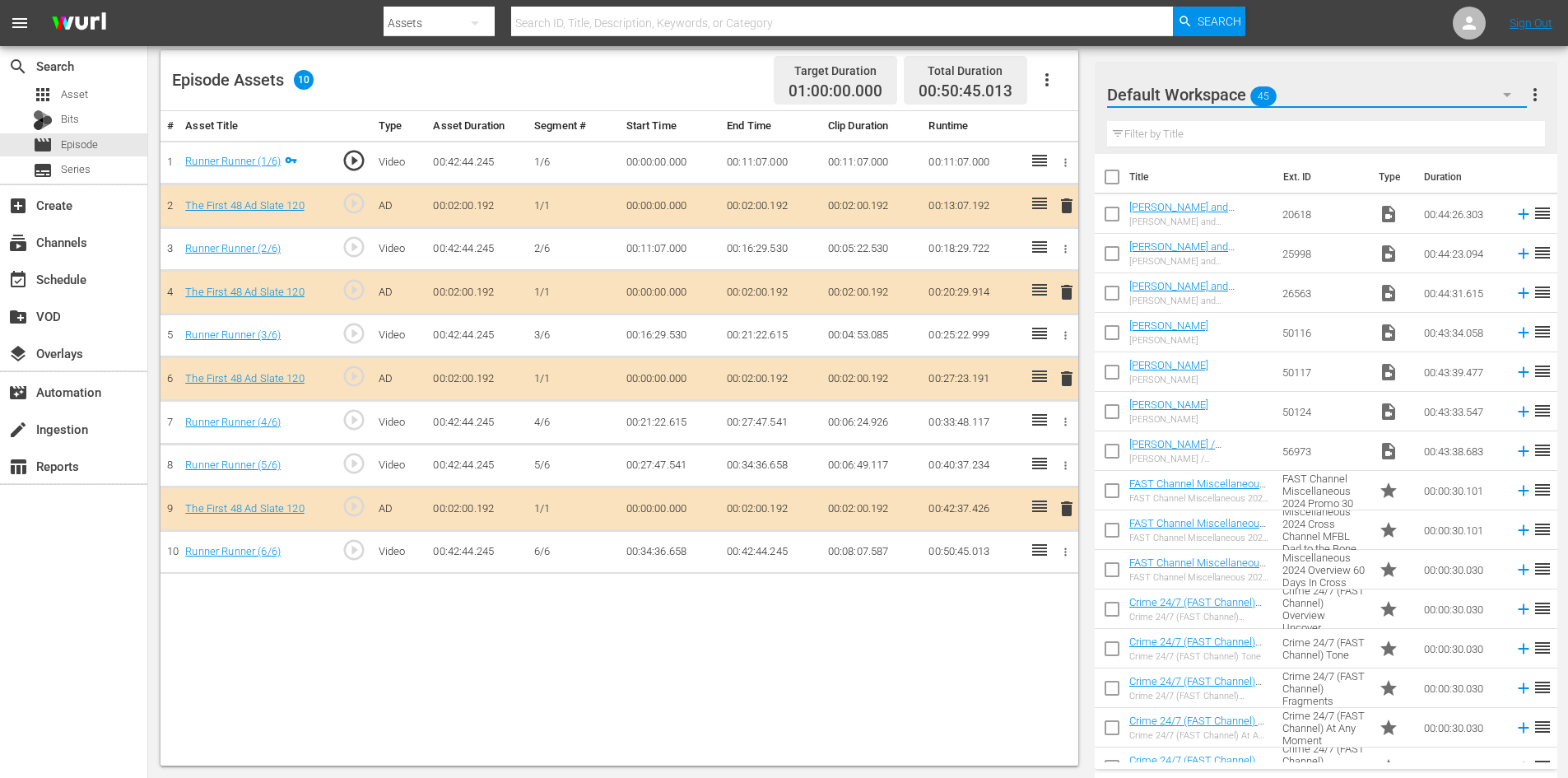 click at bounding box center (1507, 95) 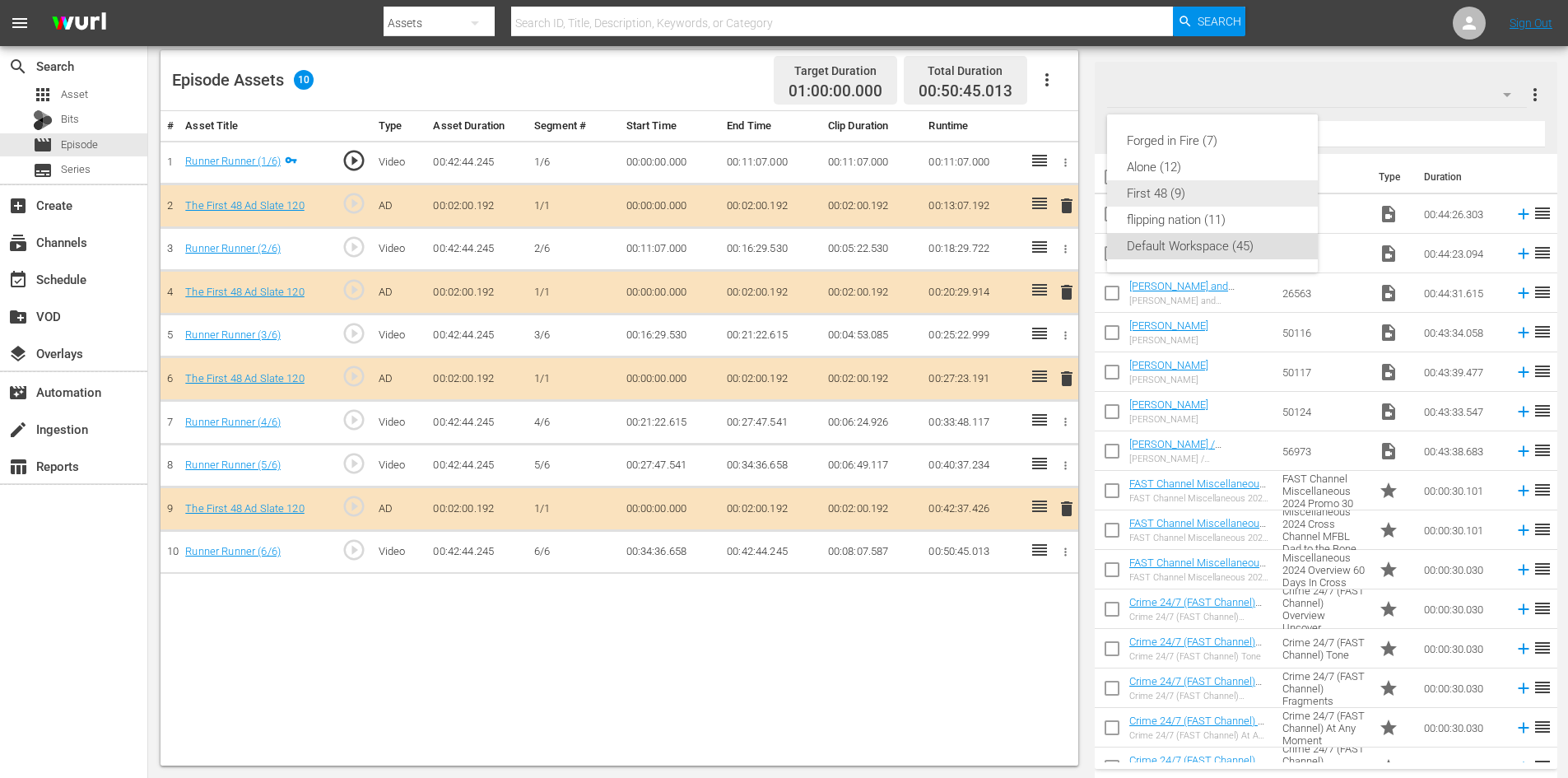 click on "First 48 (9)" at bounding box center (1212, 193) 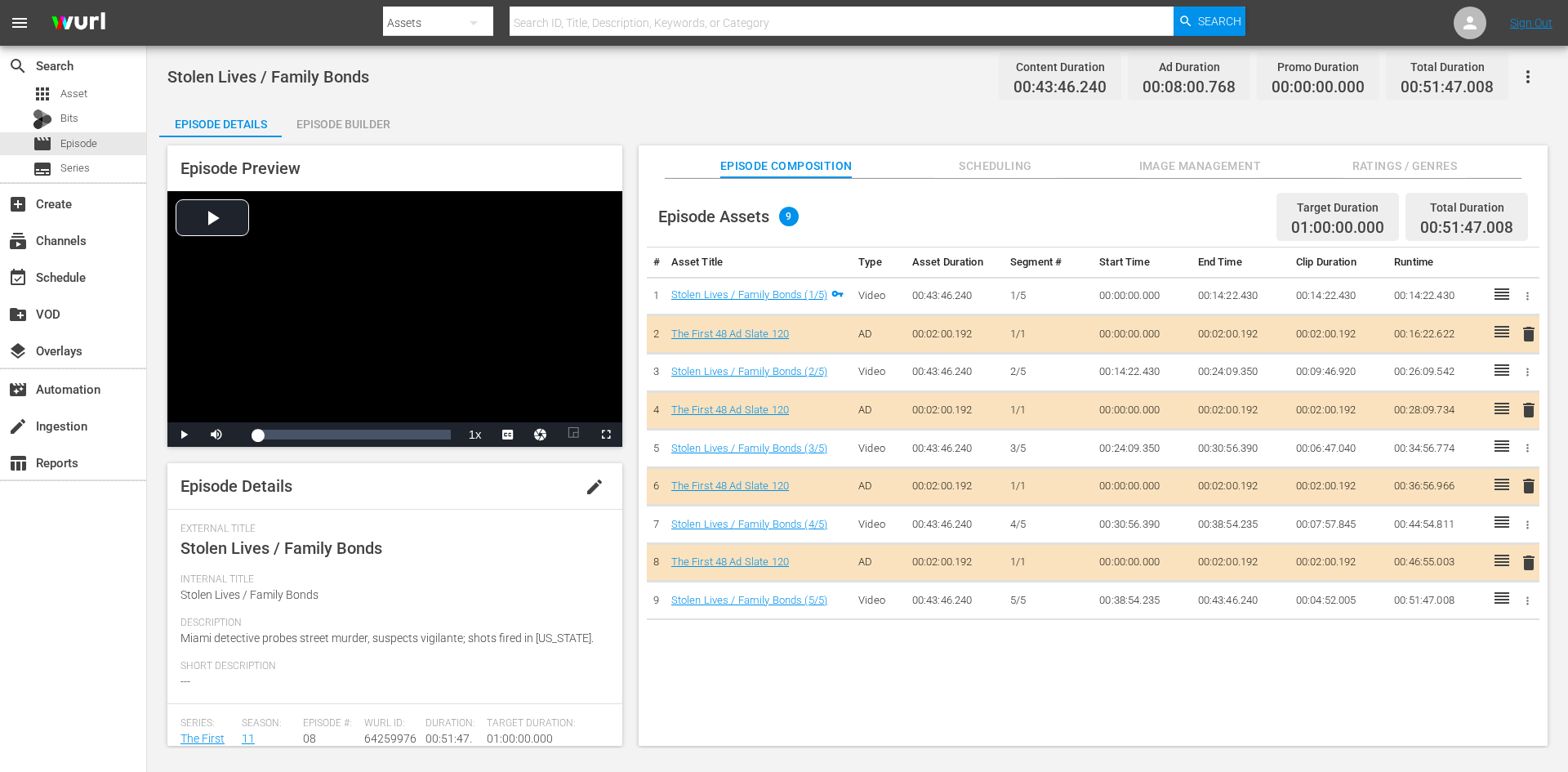 scroll, scrollTop: 0, scrollLeft: 0, axis: both 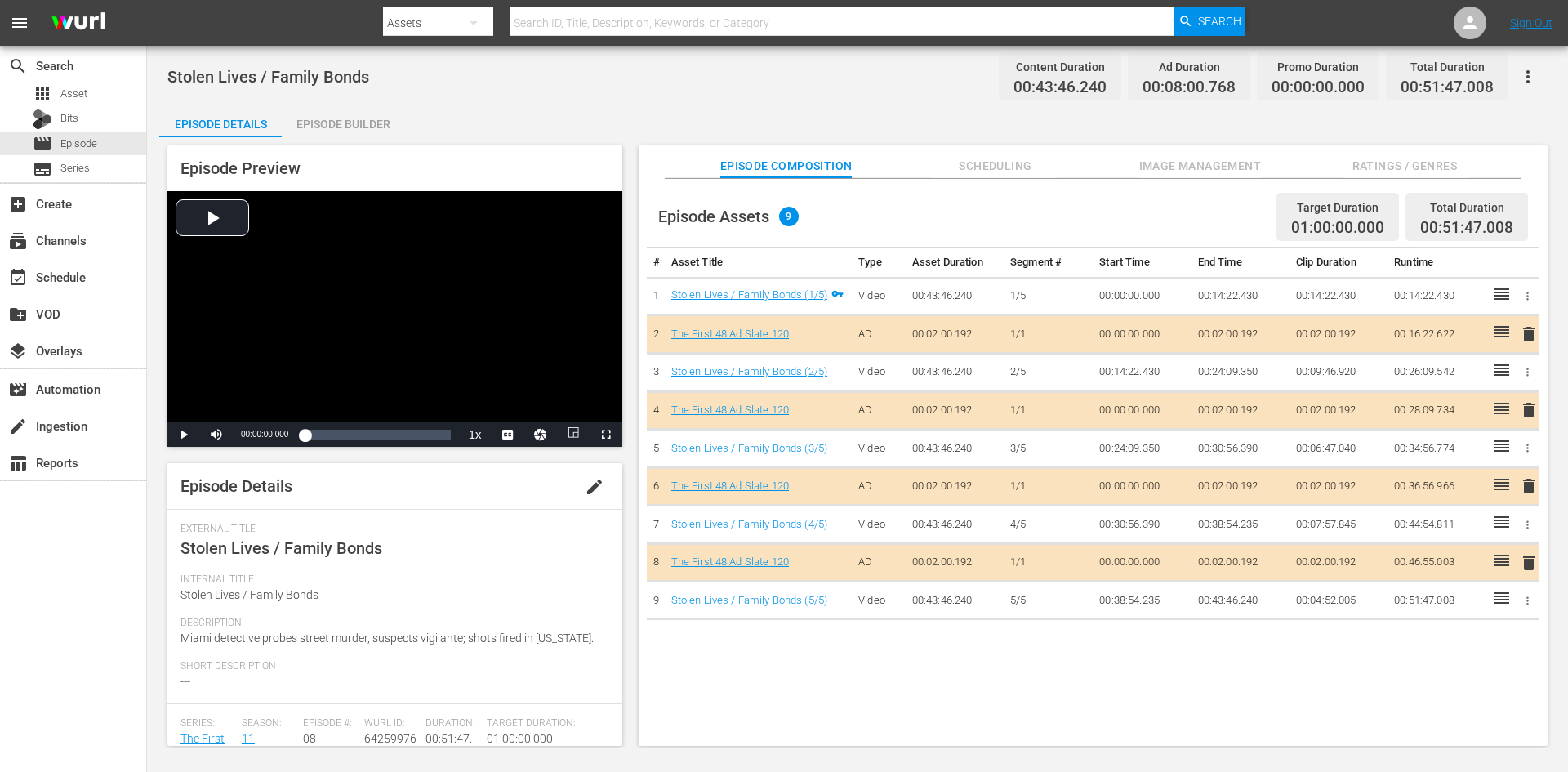 click on "Episode Preview Video Player is loading. Play Video Play Mute Current Time  00:00:00.000 / Duration  00:43:46.223 Loaded :  0.22% 00:39:16.438
Stolen Lives / Family Bonds (4/5) 00:00:00.000   1x Playback Rate 2x 1.5x 1x , selected 0.5x 0.1x Chapters Chapters Descriptions descriptions off , selected Captions captions settings , opens captions settings dialog captions off , selected english en-us Audio Track default , selected Picture-in-Picture Fullscreen This is a modal window. Beginning of dialog window. Escape will cancel and close the window. Text Color White Black Red Green Blue Yellow Magenta Cyan Transparency Opaque Semi-Transparent Background Color Black White Red Green Blue Yellow Magenta Cyan Transparency Opaque Semi-Transparent Transparent Window Color Black White Red Green Blue Yellow Magenta Cyan Transparency Transparent Semi-Transparent Opaque Font Size 50% 75% 100% 125% 150% 175% 200% 300% 400% Text Edge Style None Raised Depressed Uniform Dropshadow Font Family Proportional Sans-Serif Casual" at bounding box center [858, 448] 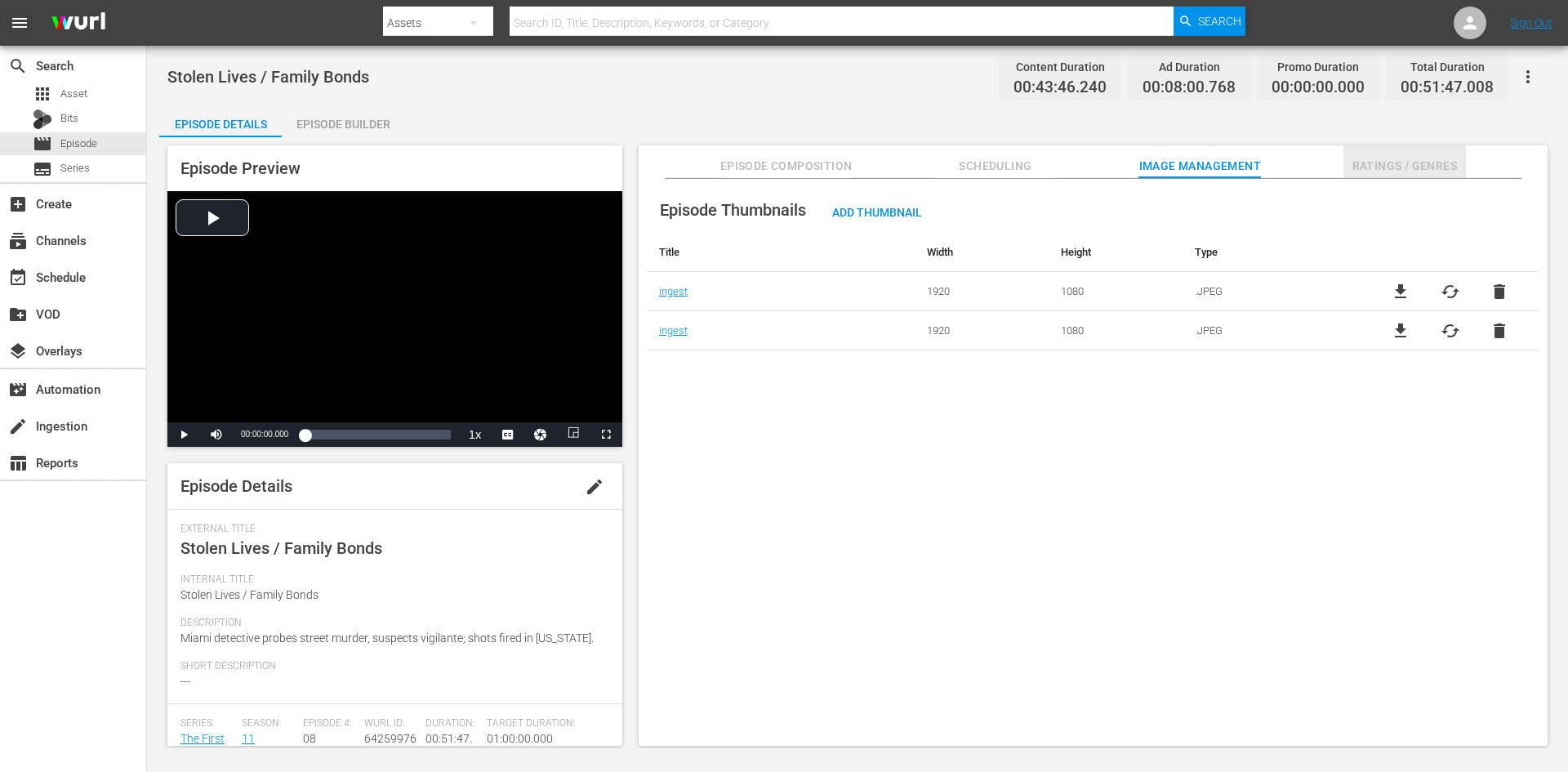 click on "Ratings / Genres" at bounding box center (1405, 166) 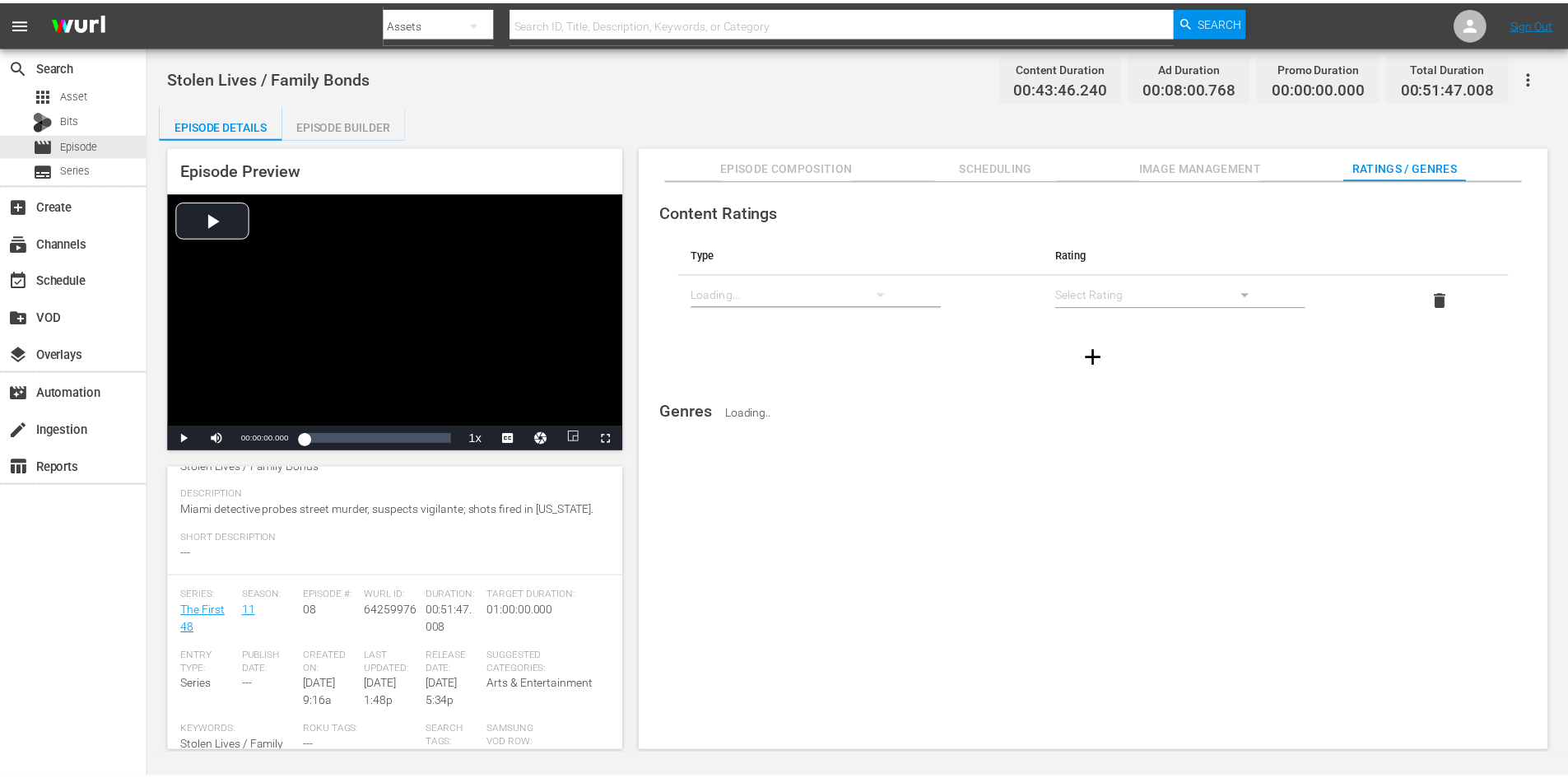 scroll, scrollTop: 165, scrollLeft: 0, axis: vertical 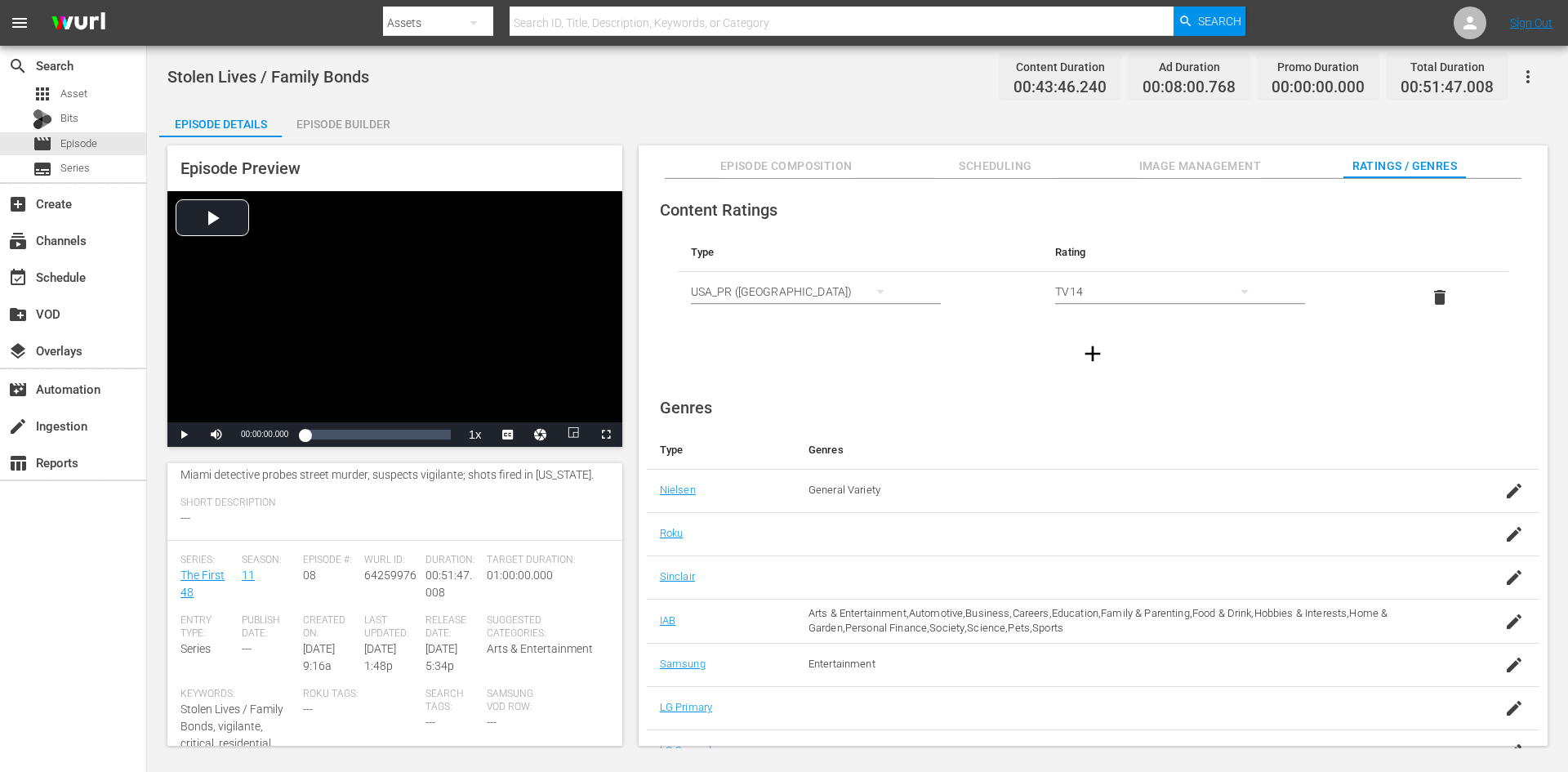 click on "Episode Builder" at bounding box center [343, 124] 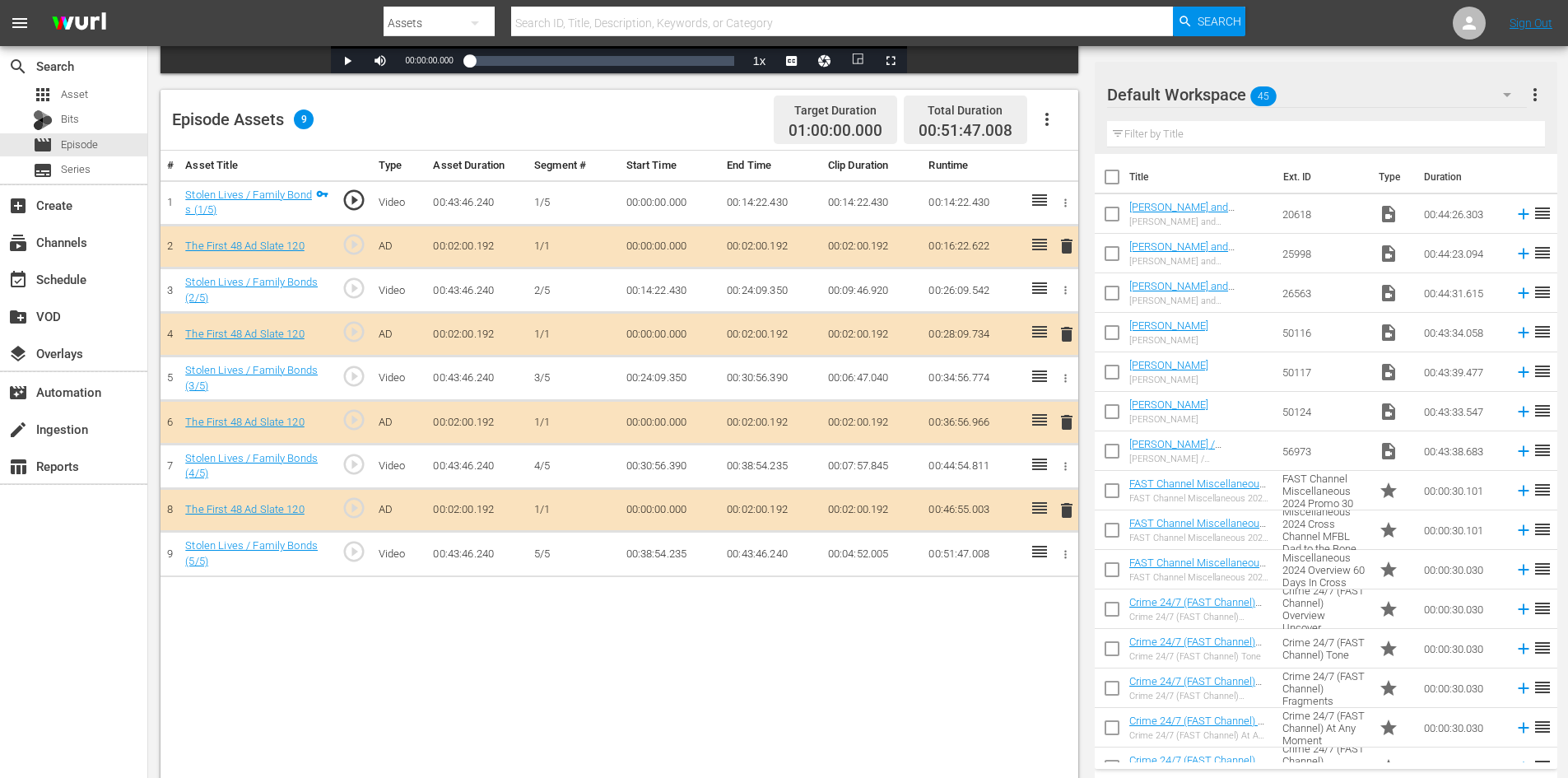 scroll, scrollTop: 412, scrollLeft: 0, axis: vertical 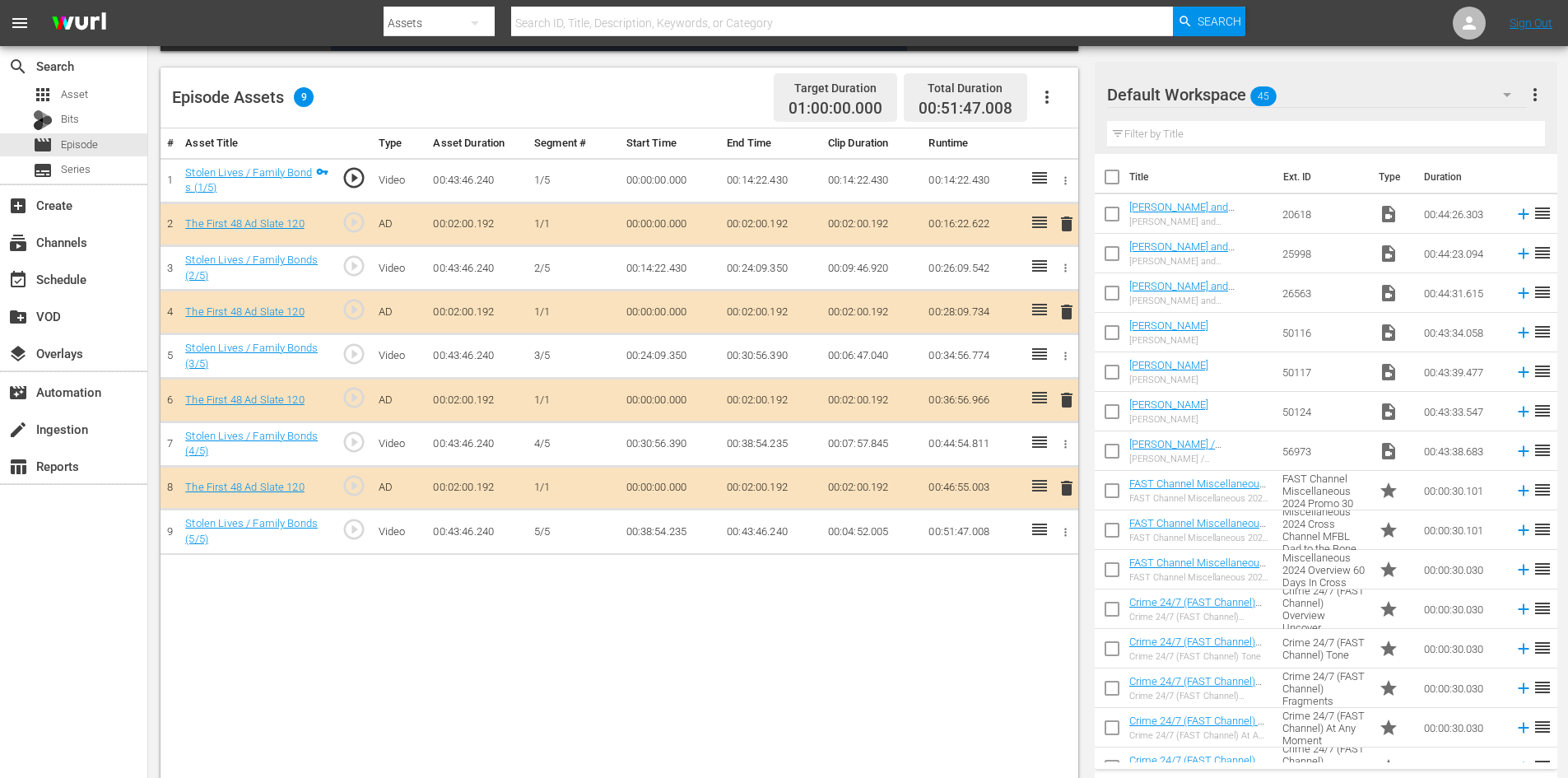click on "delete" at bounding box center (1067, 400) 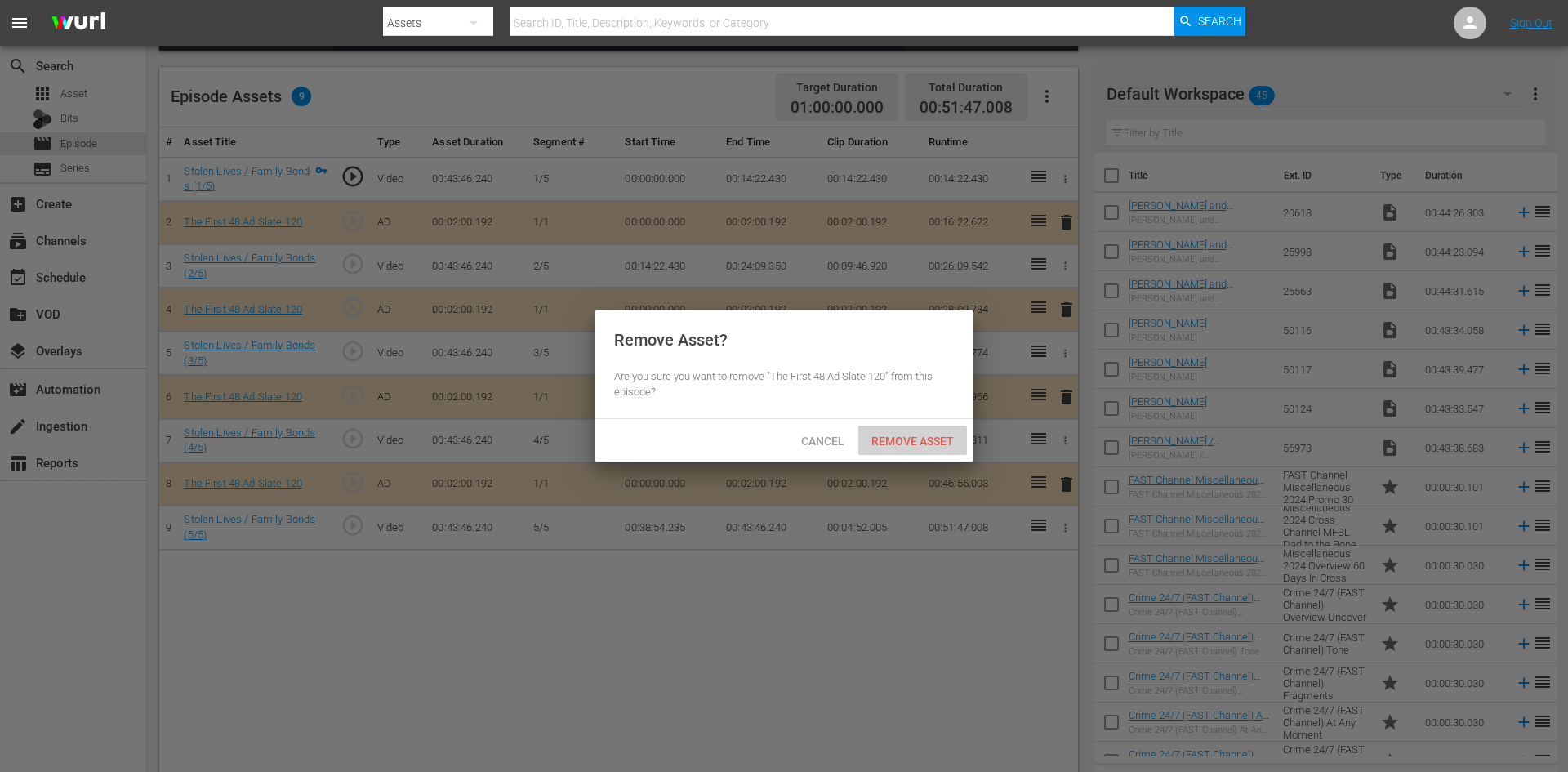 click on "Remove Asset" at bounding box center (912, 441) 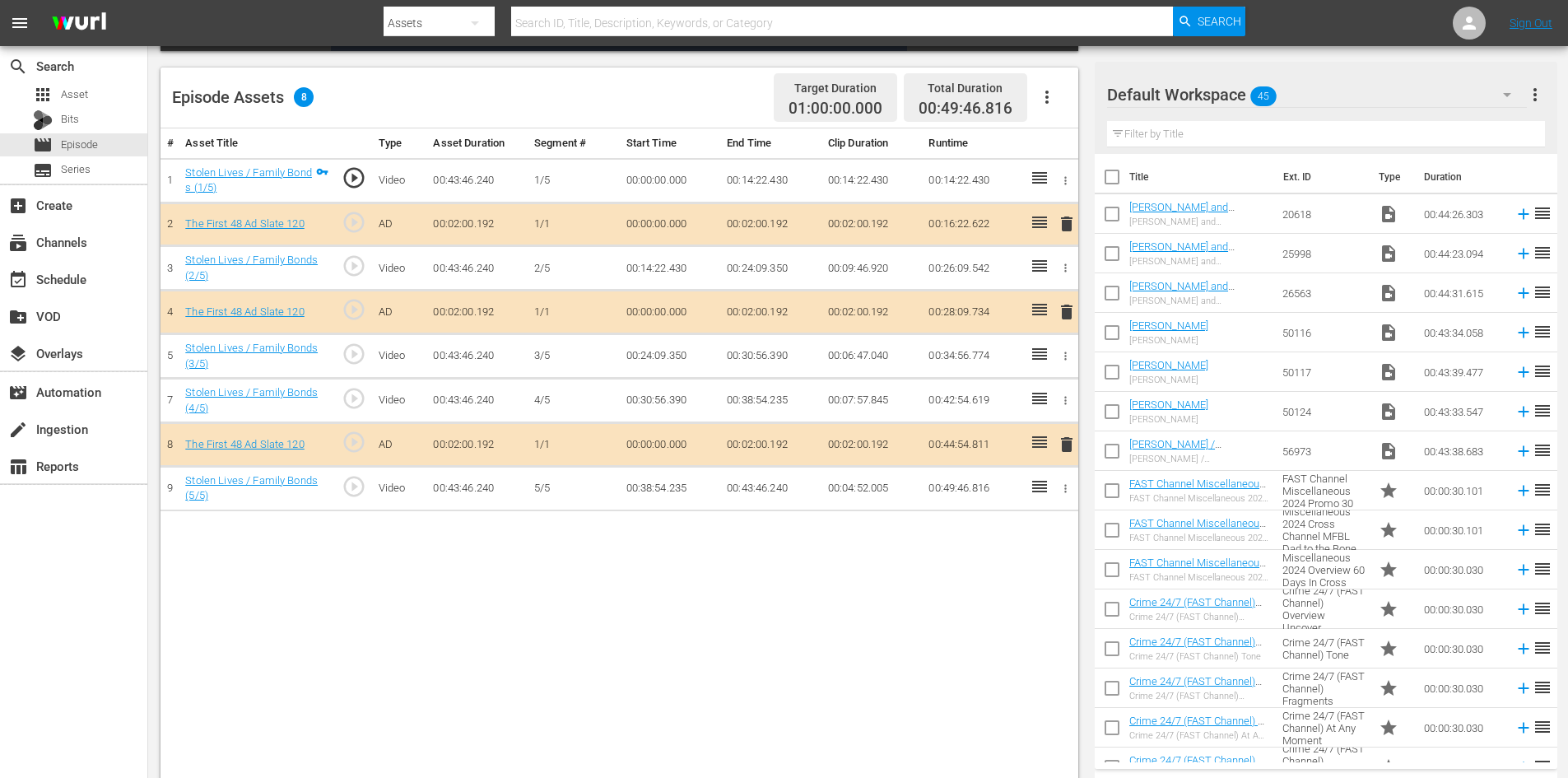 click 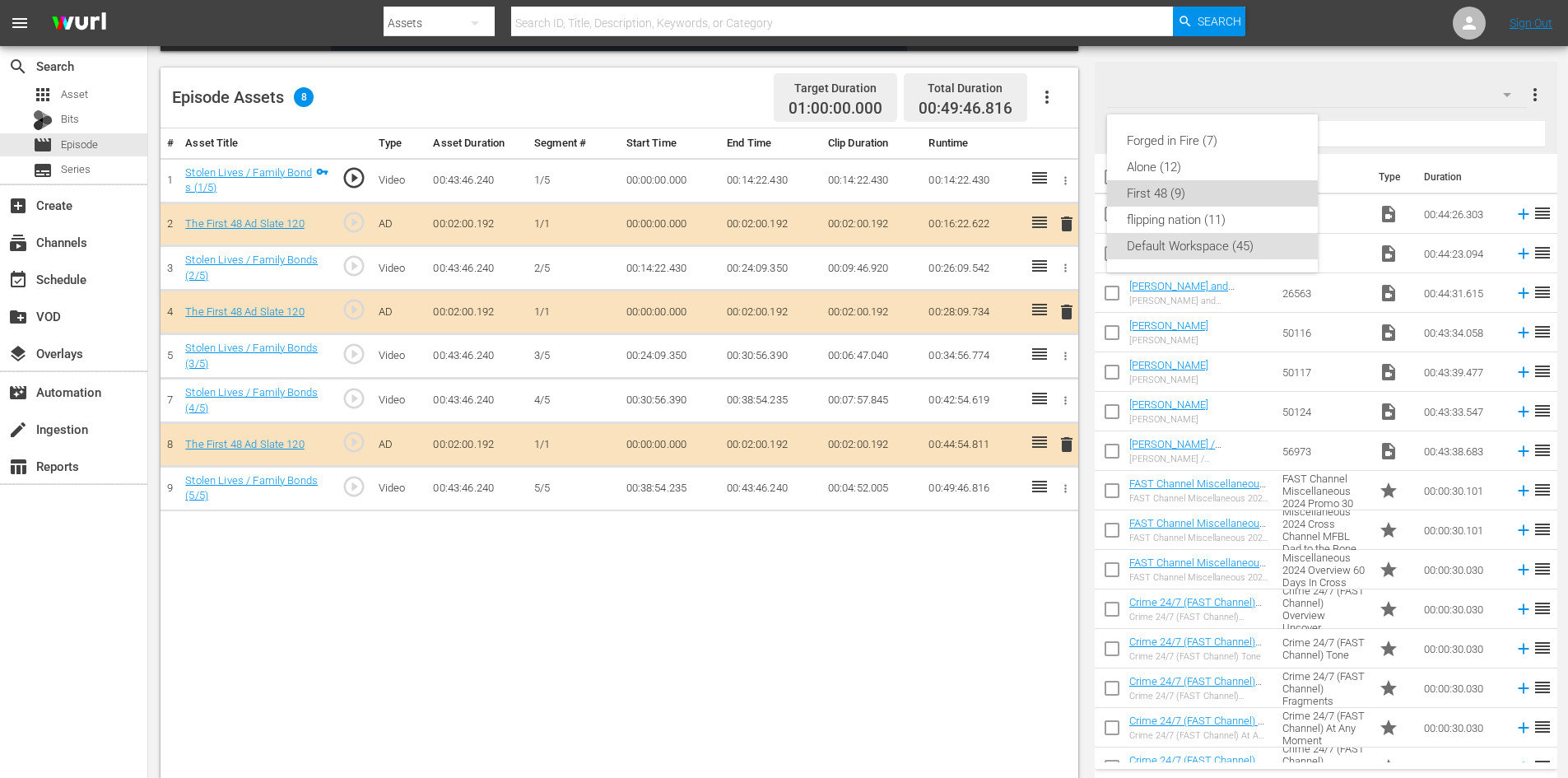 click on "First 48 (9)" at bounding box center [1212, 193] 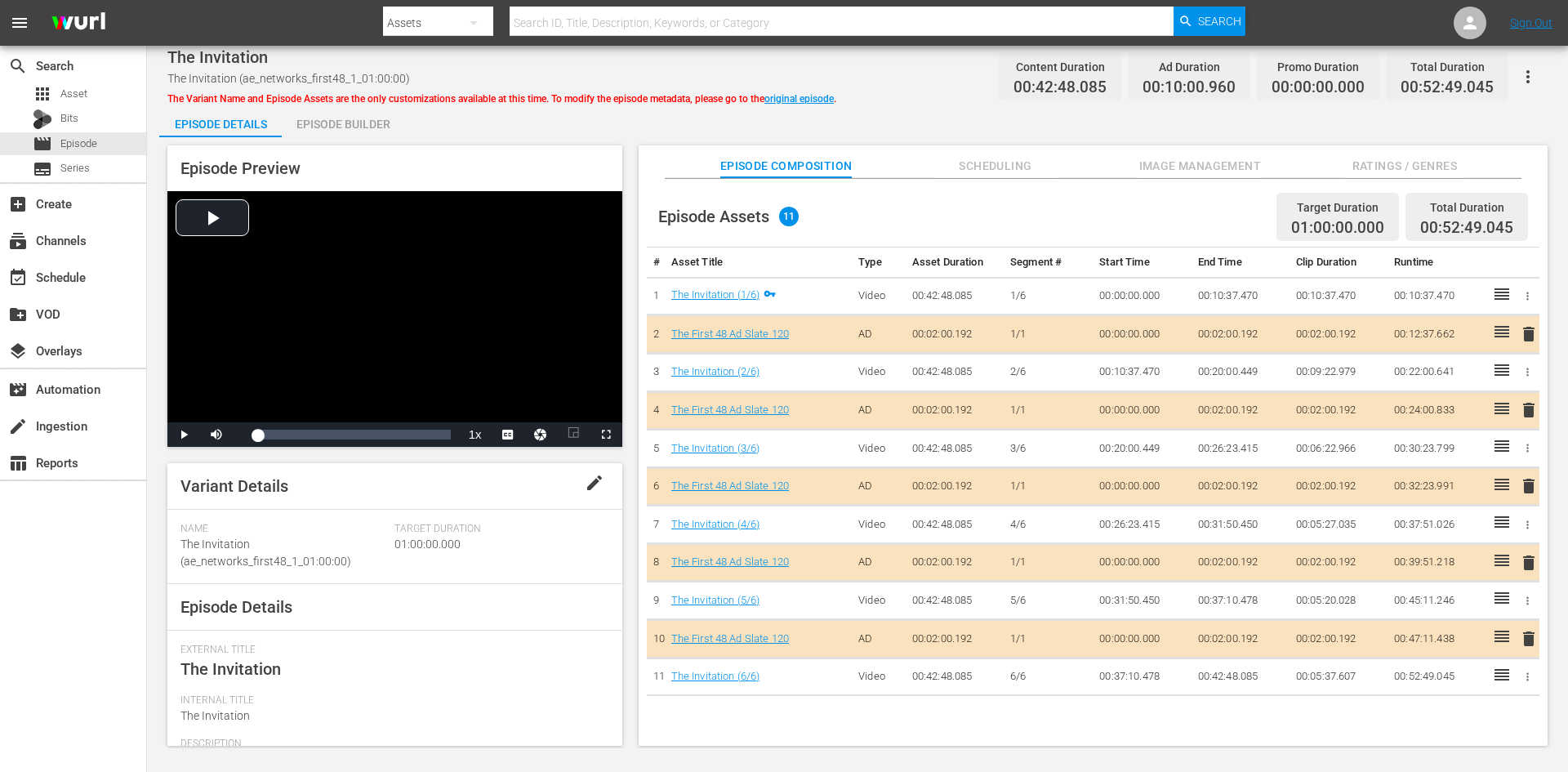 scroll, scrollTop: 0, scrollLeft: 0, axis: both 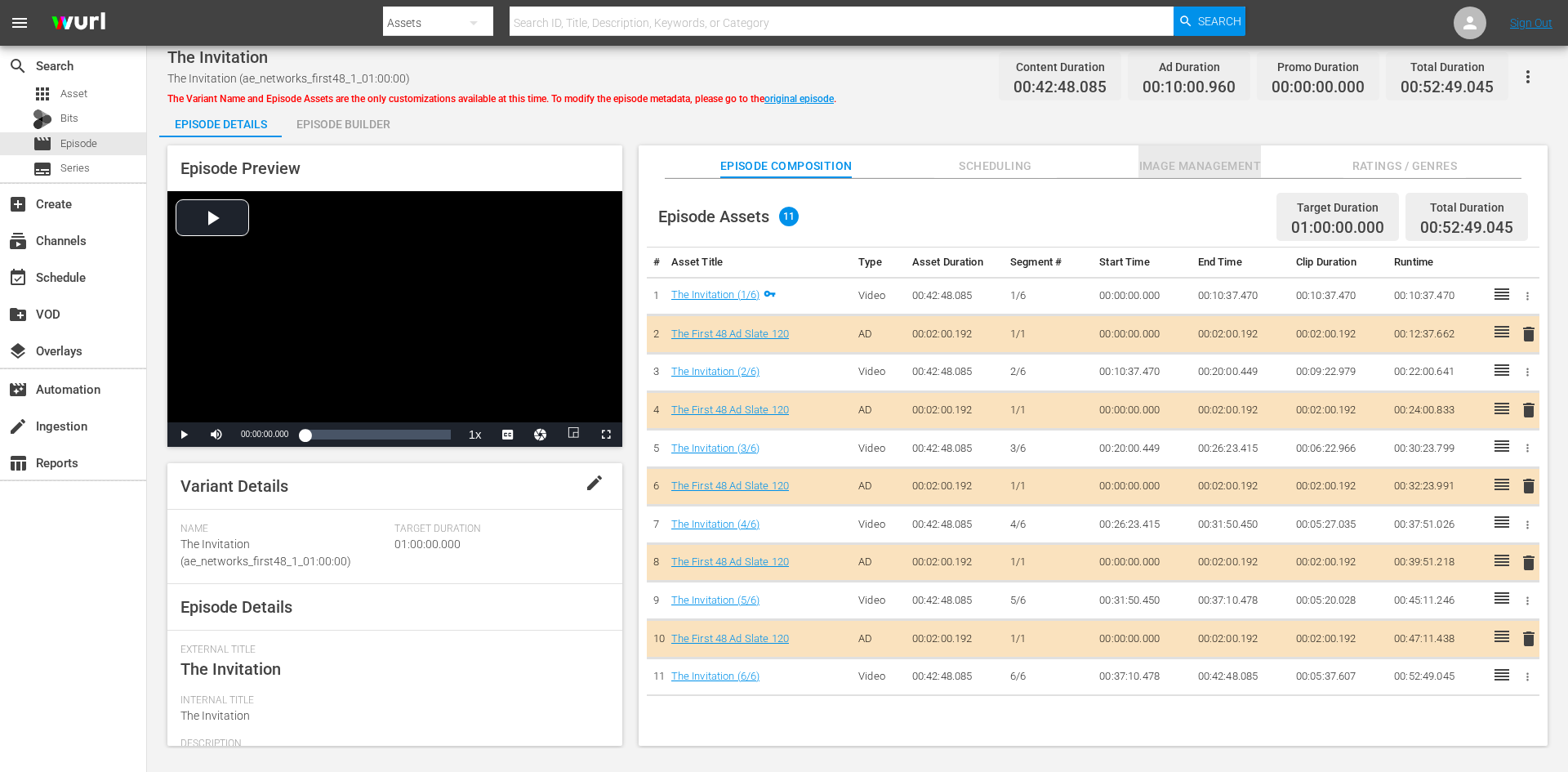click on "Image Management" at bounding box center [1200, 166] 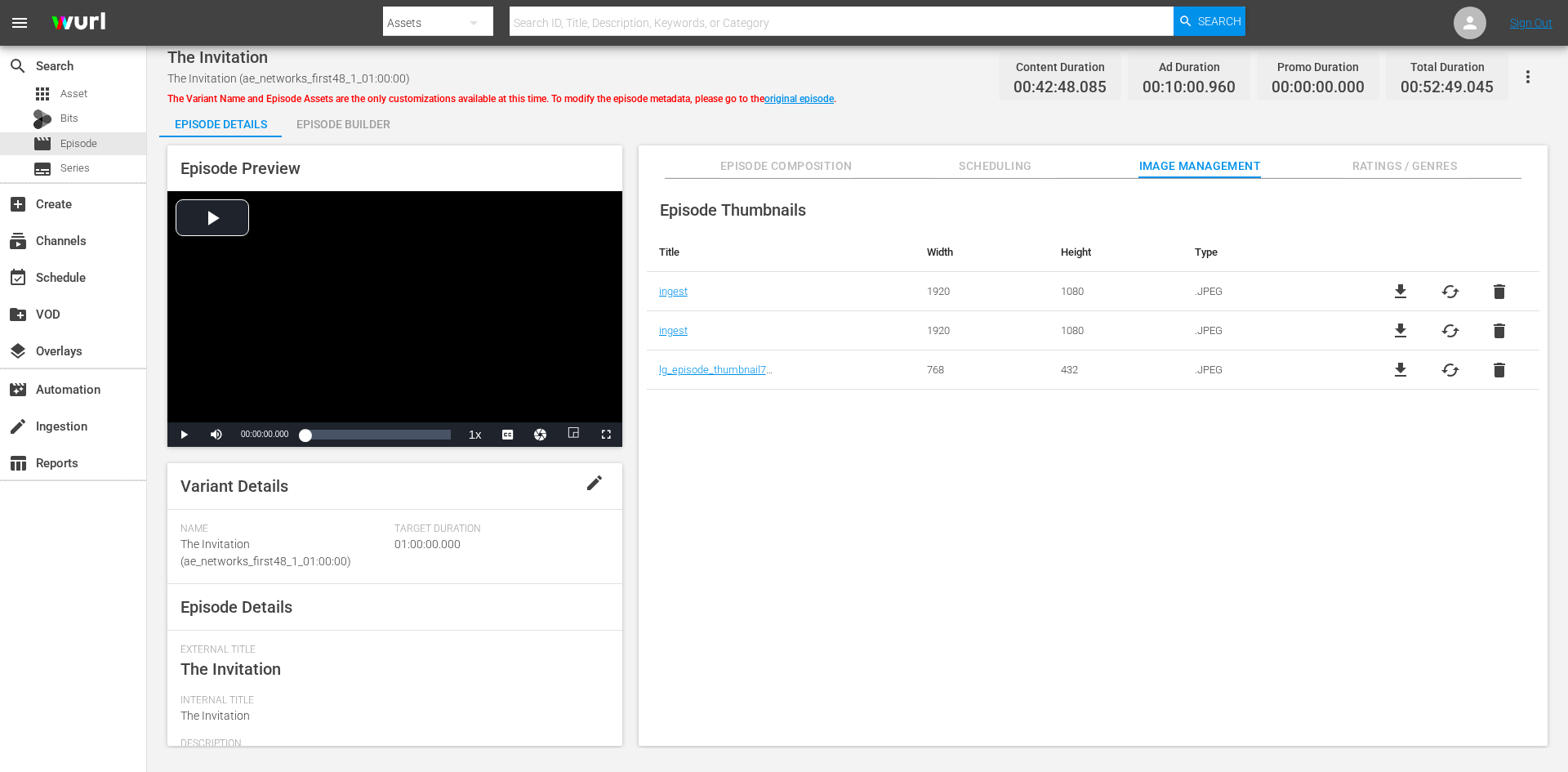 click on "Ratings / Genres" at bounding box center [1405, 166] 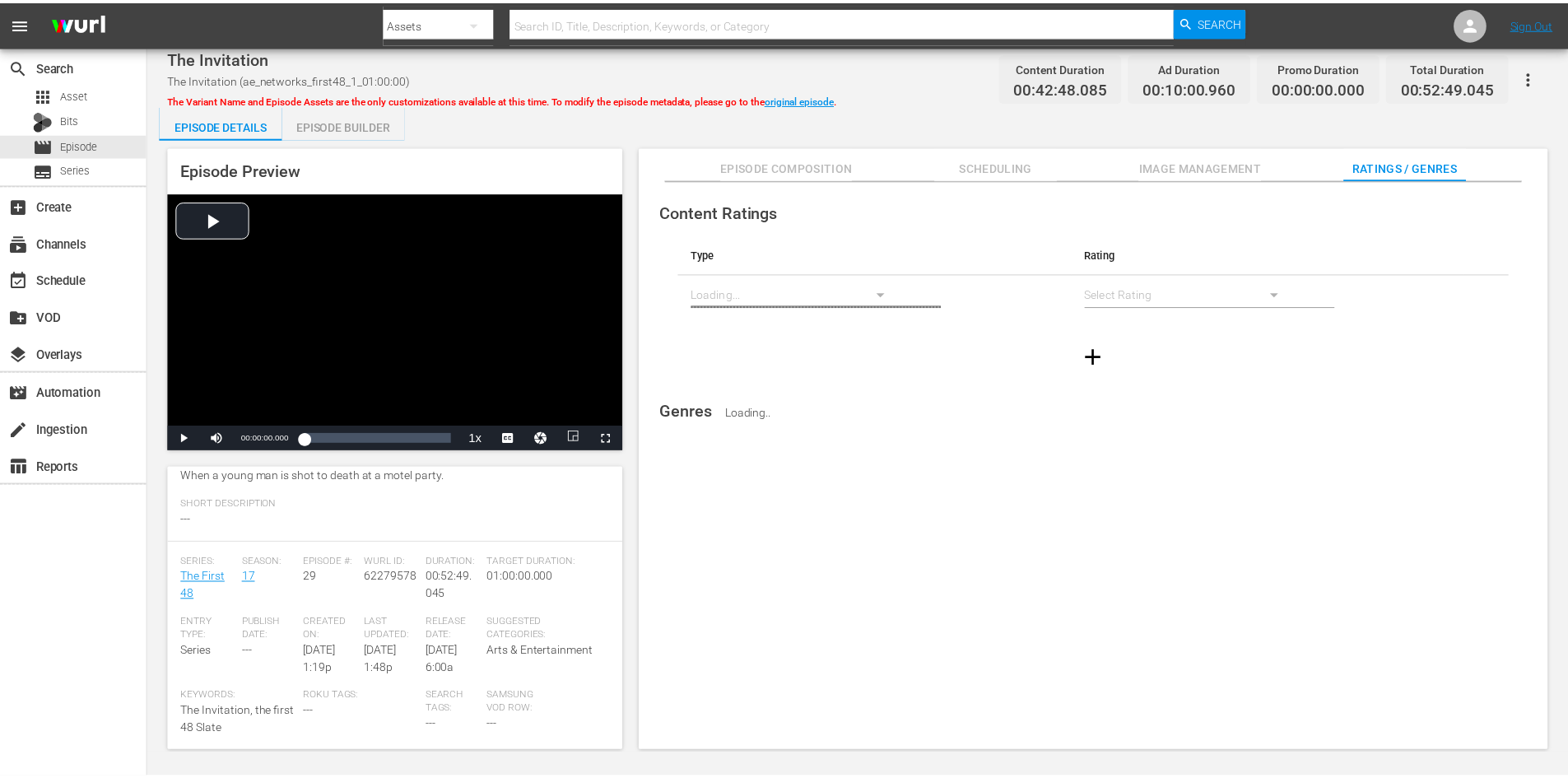 scroll, scrollTop: 329, scrollLeft: 0, axis: vertical 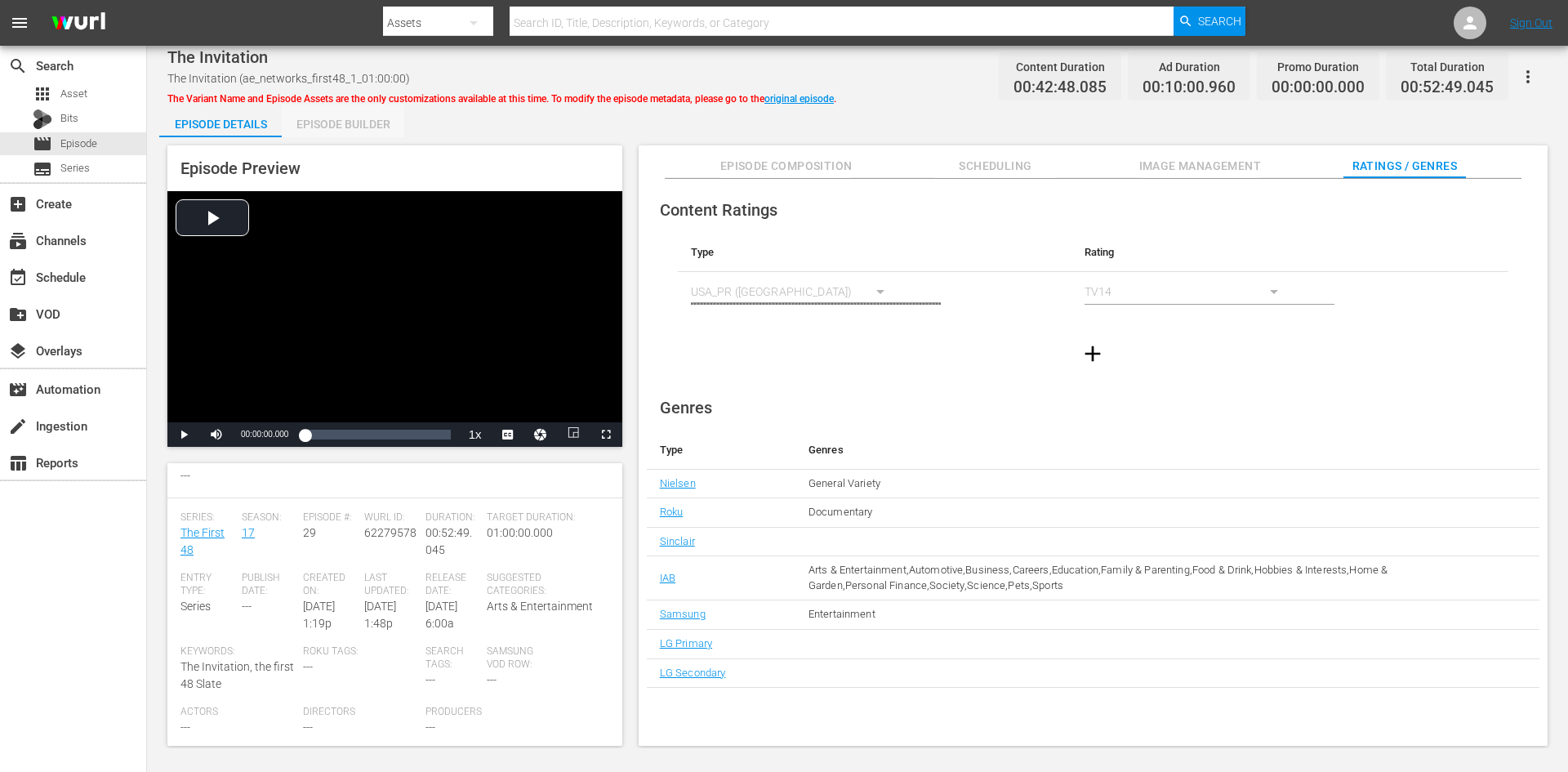 click on "Episode Builder" at bounding box center [343, 124] 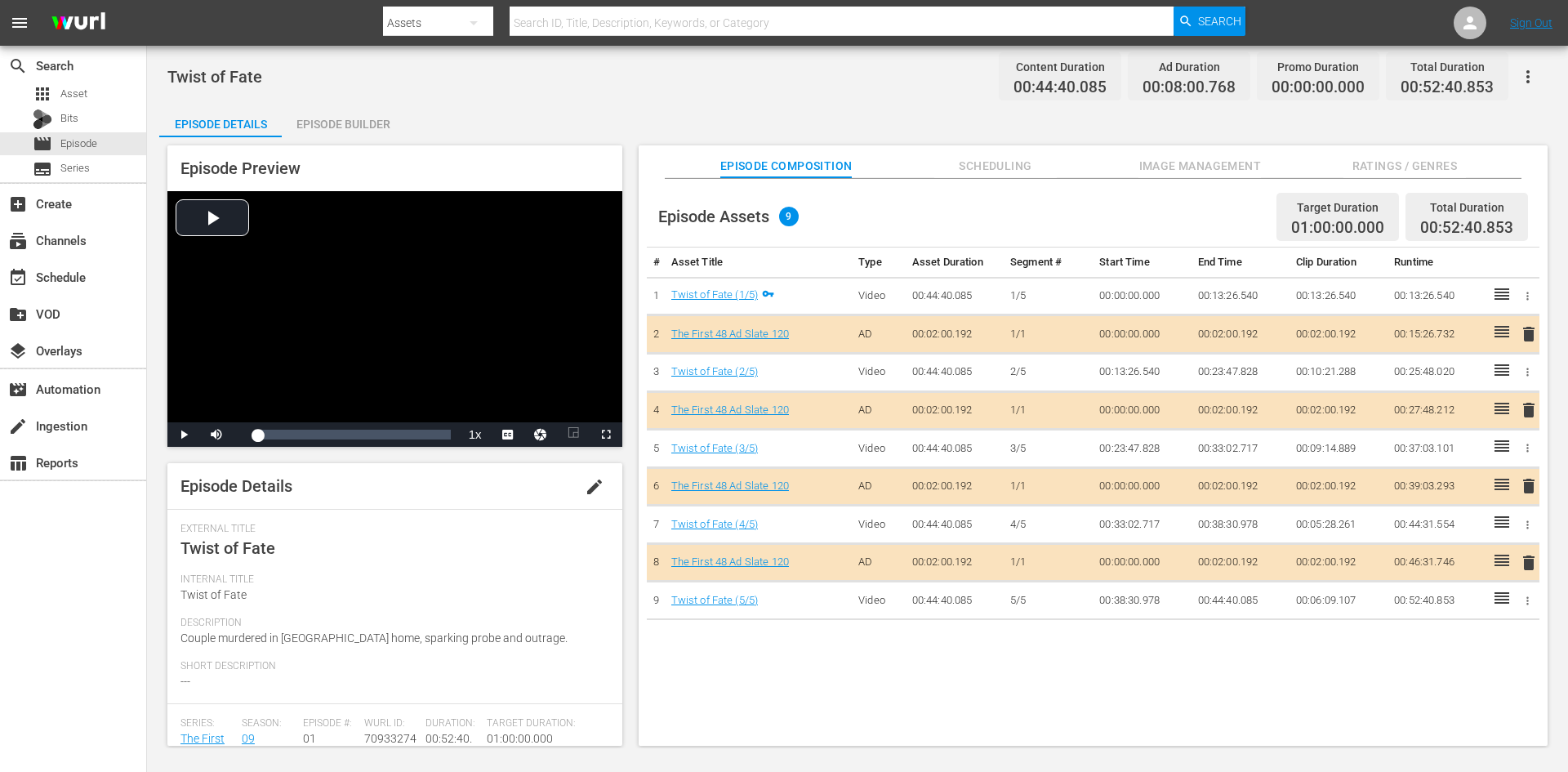scroll, scrollTop: 0, scrollLeft: 0, axis: both 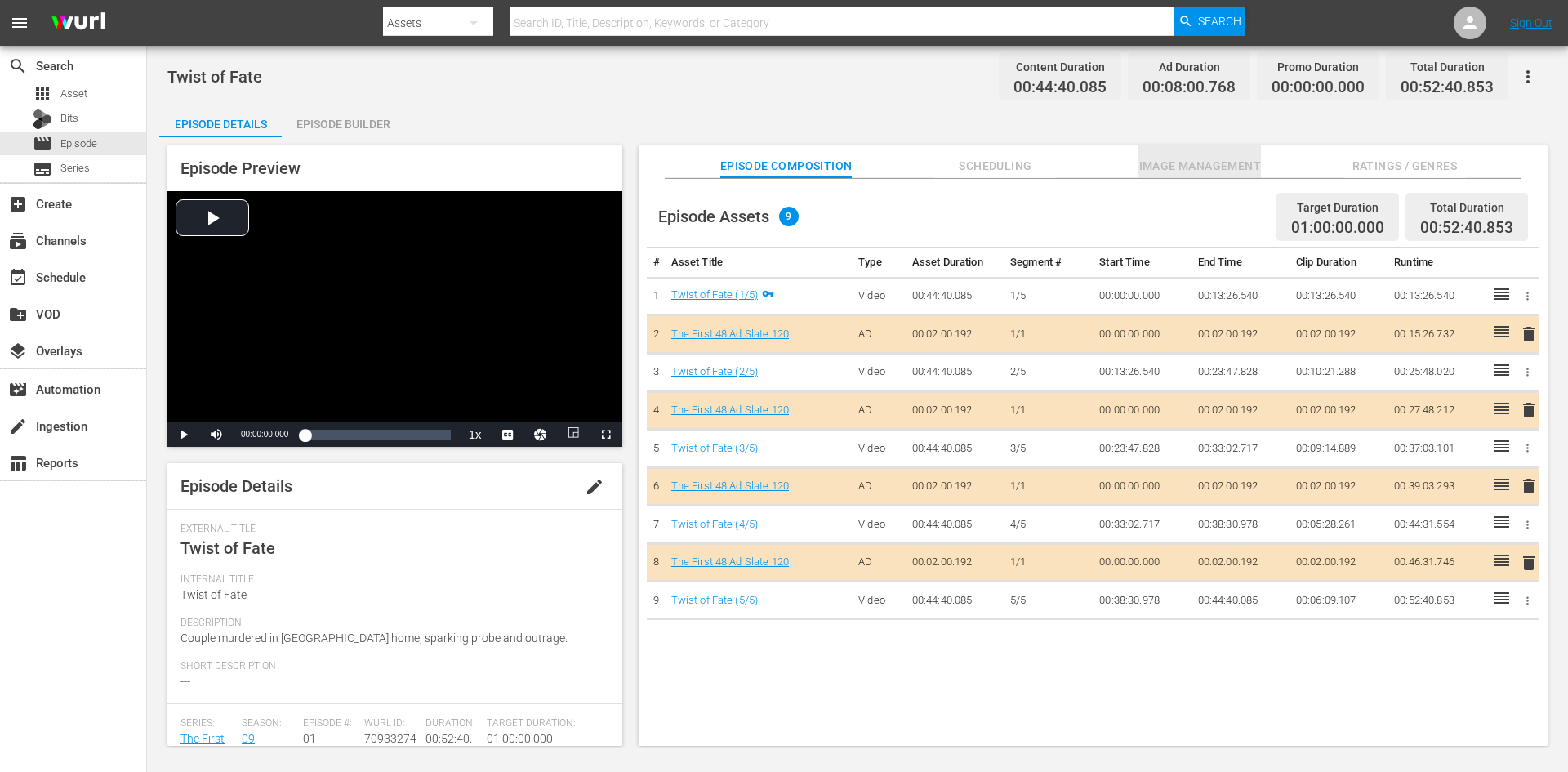 click on "Image Management" at bounding box center [1200, 166] 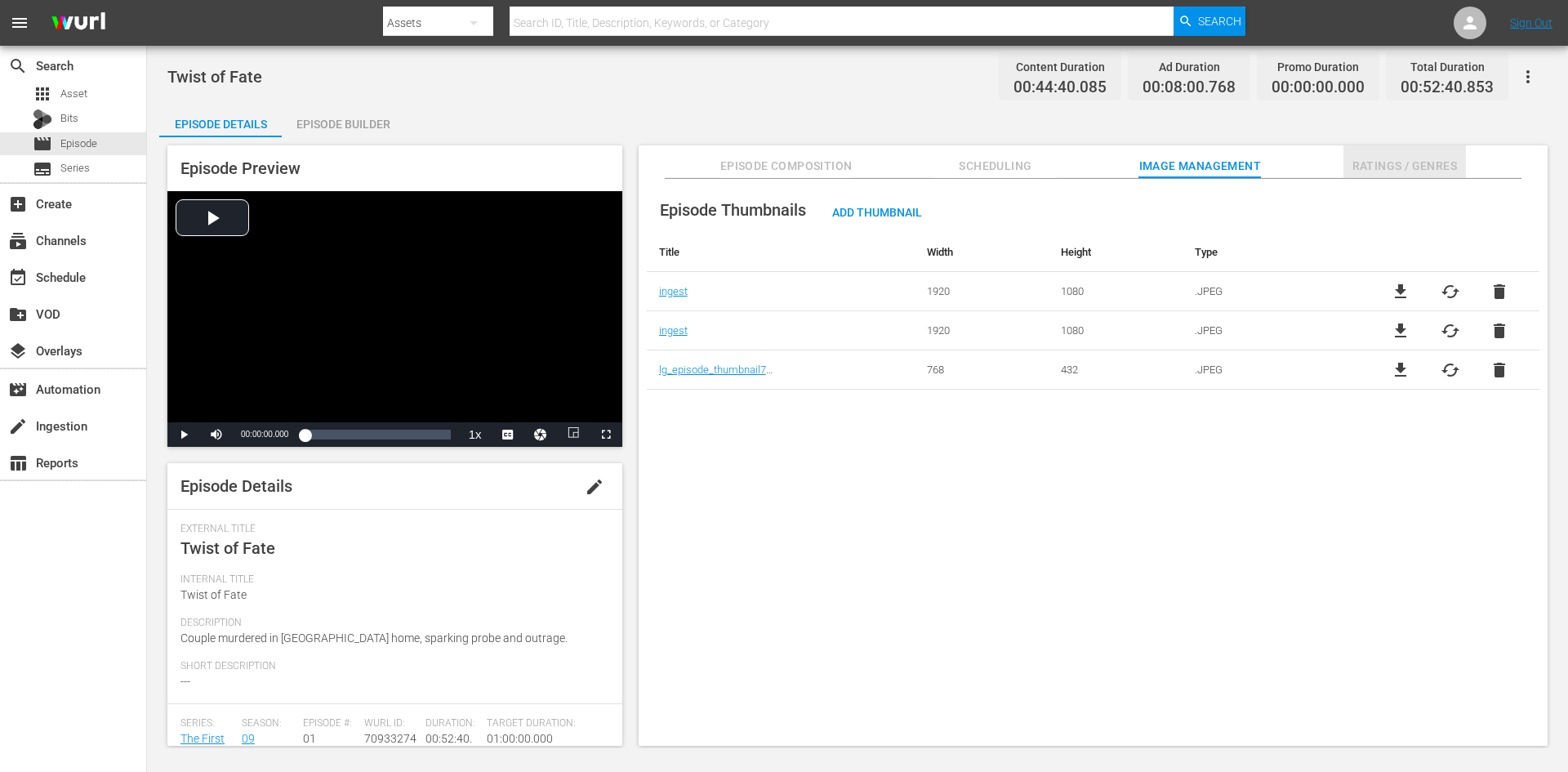 click on "Ratings / Genres" at bounding box center [1405, 166] 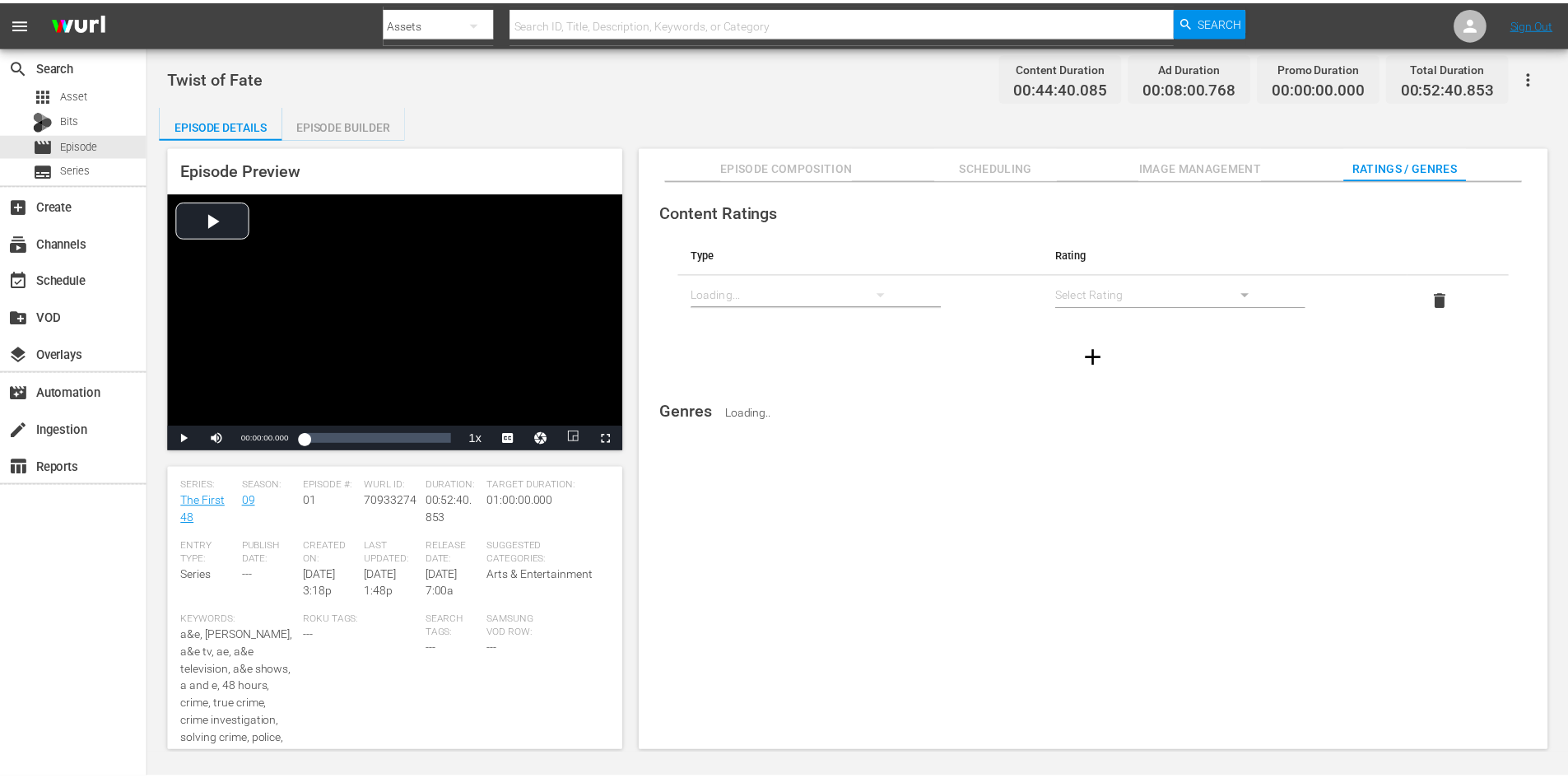 scroll, scrollTop: 247, scrollLeft: 0, axis: vertical 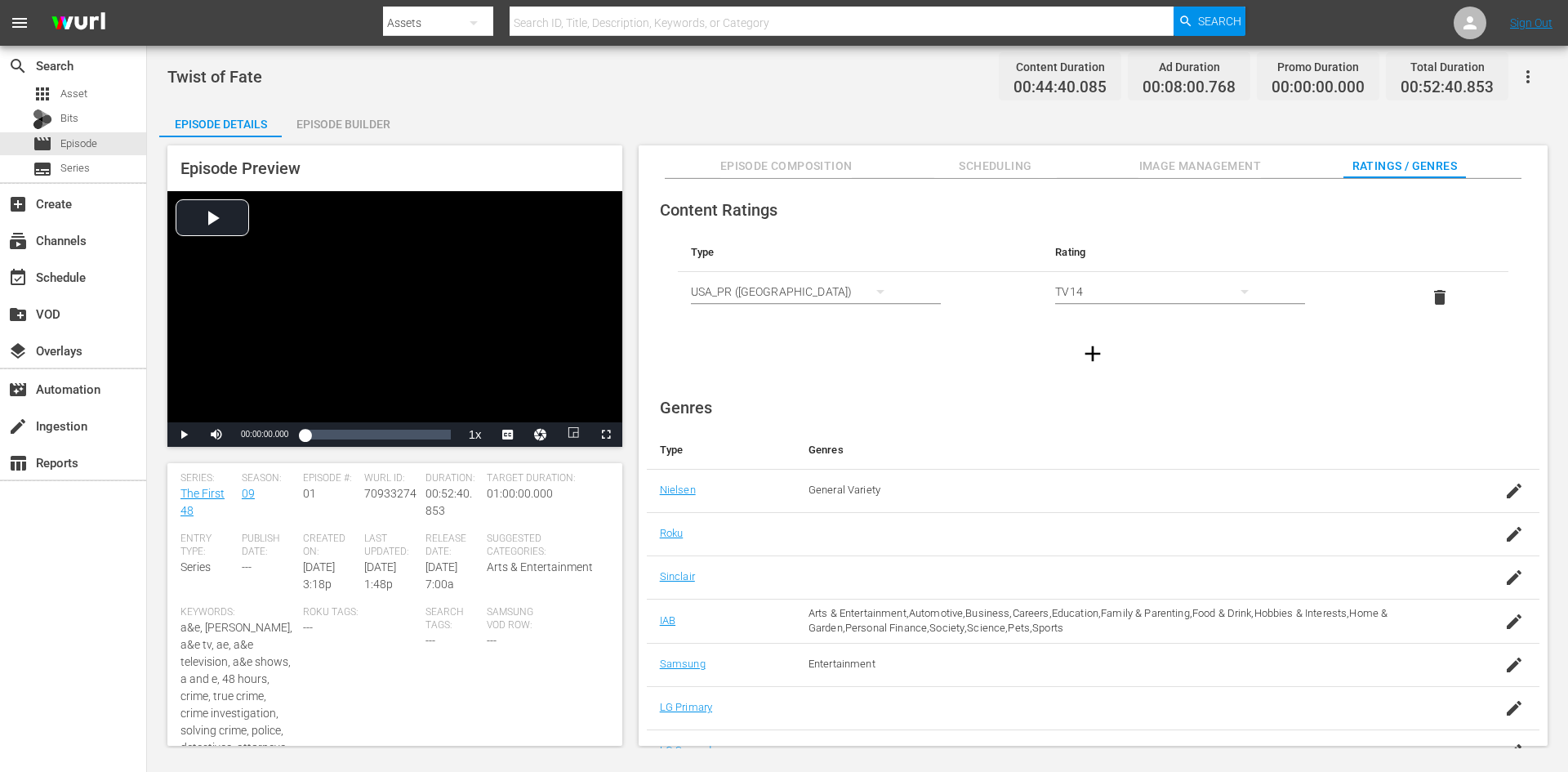click on "Episode Builder" at bounding box center (343, 124) 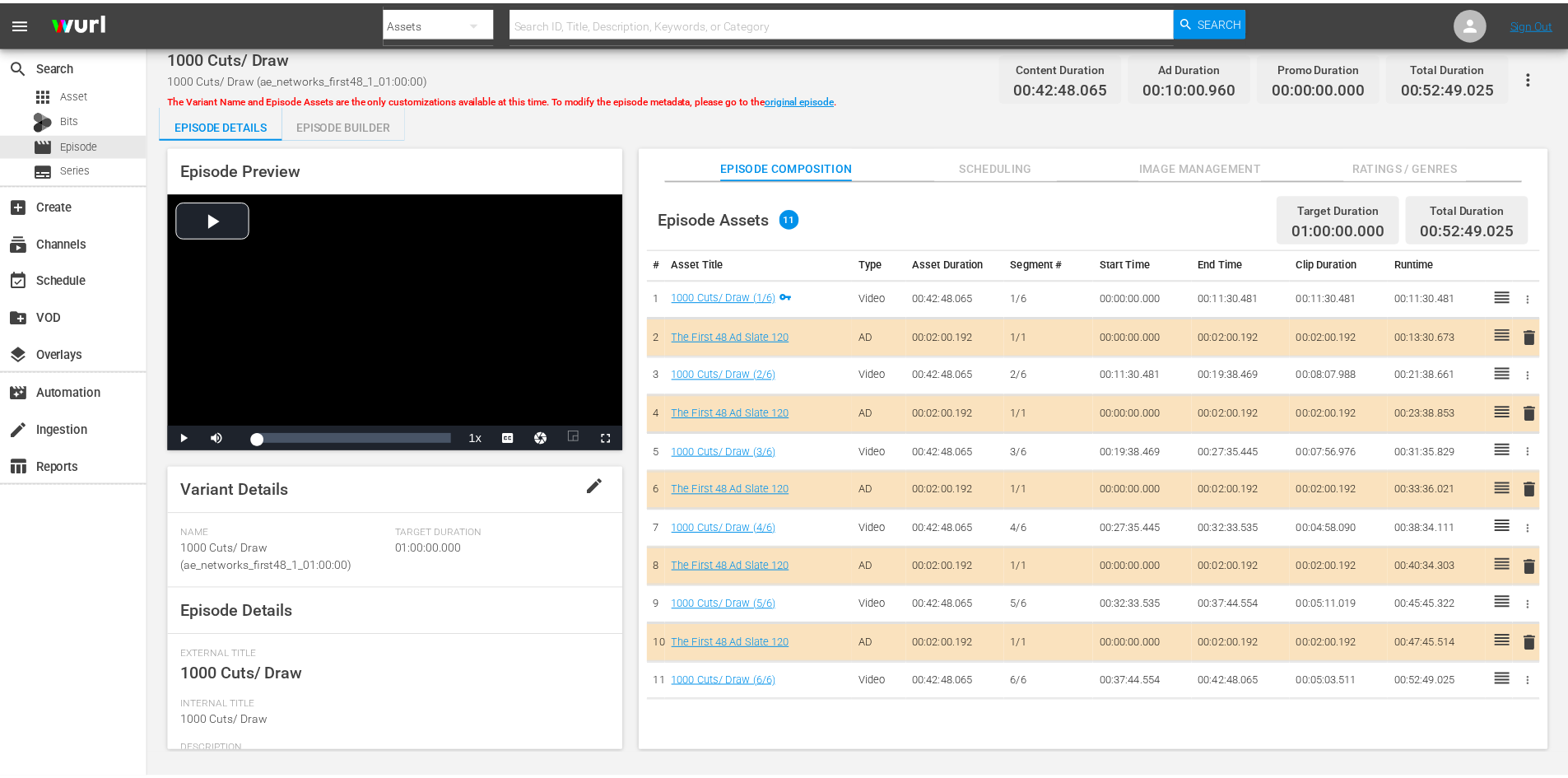 scroll, scrollTop: 0, scrollLeft: 0, axis: both 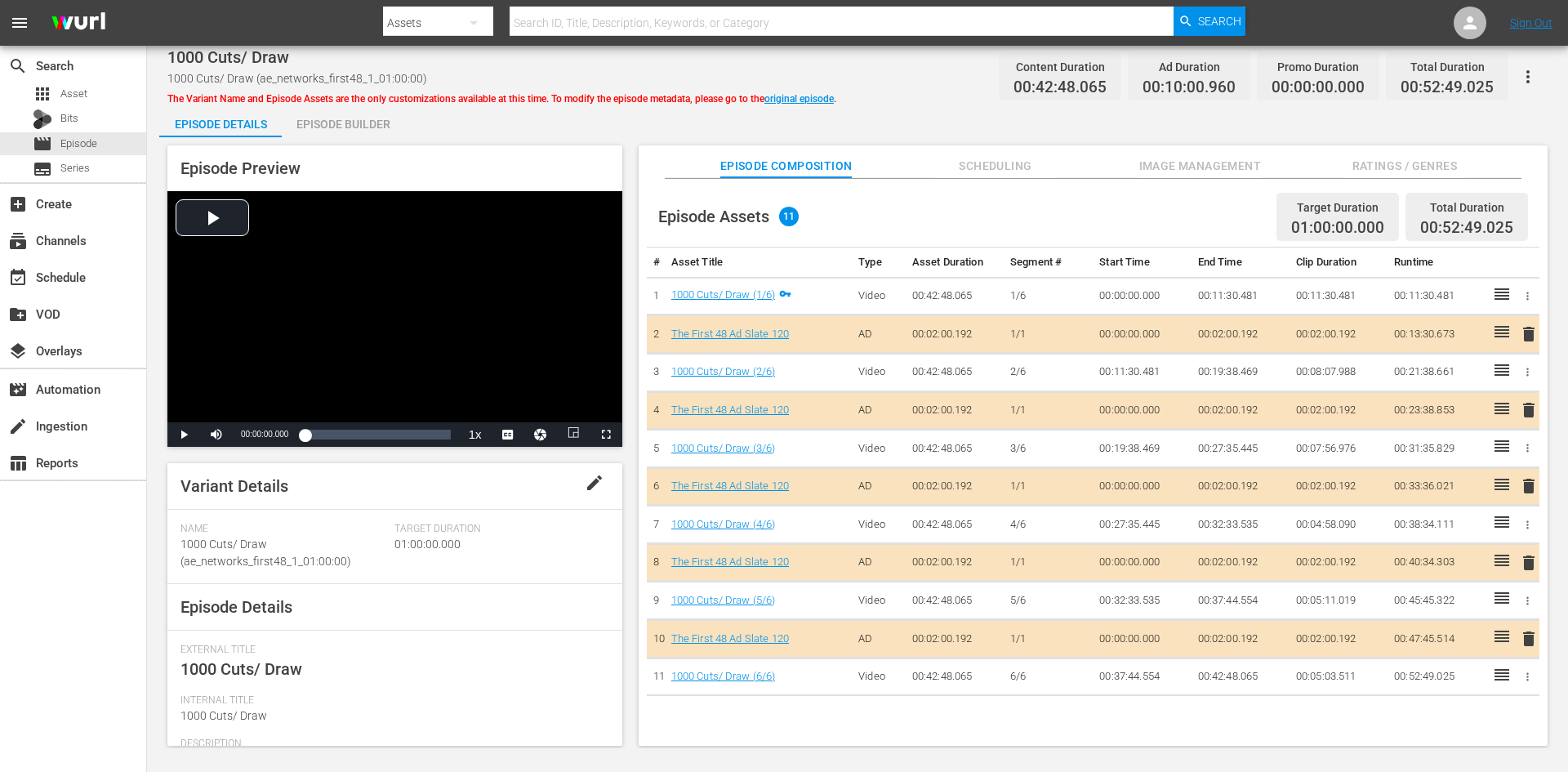 click on "Image Management" at bounding box center (1200, 166) 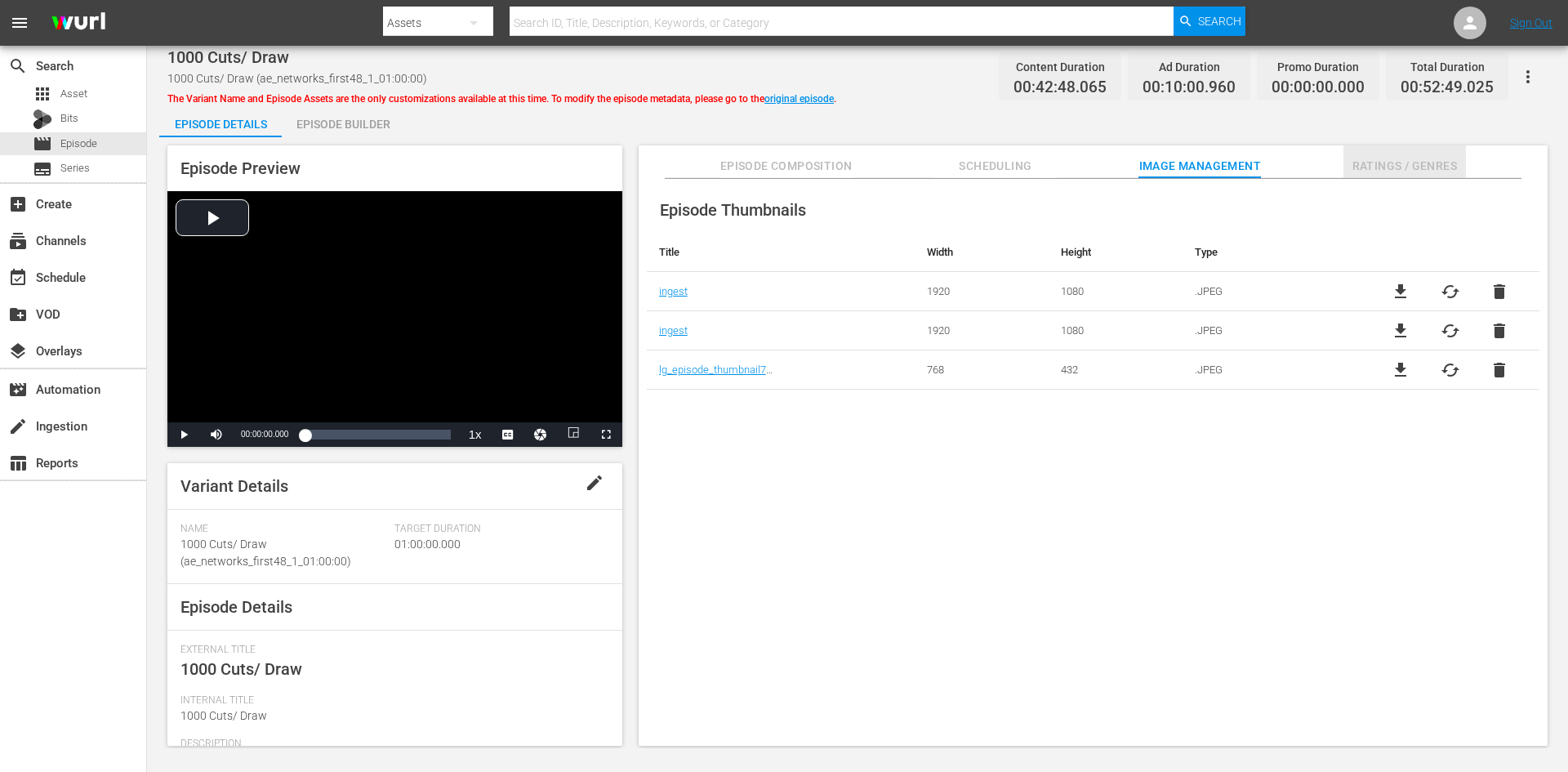 click on "Ratings / Genres" at bounding box center (1405, 166) 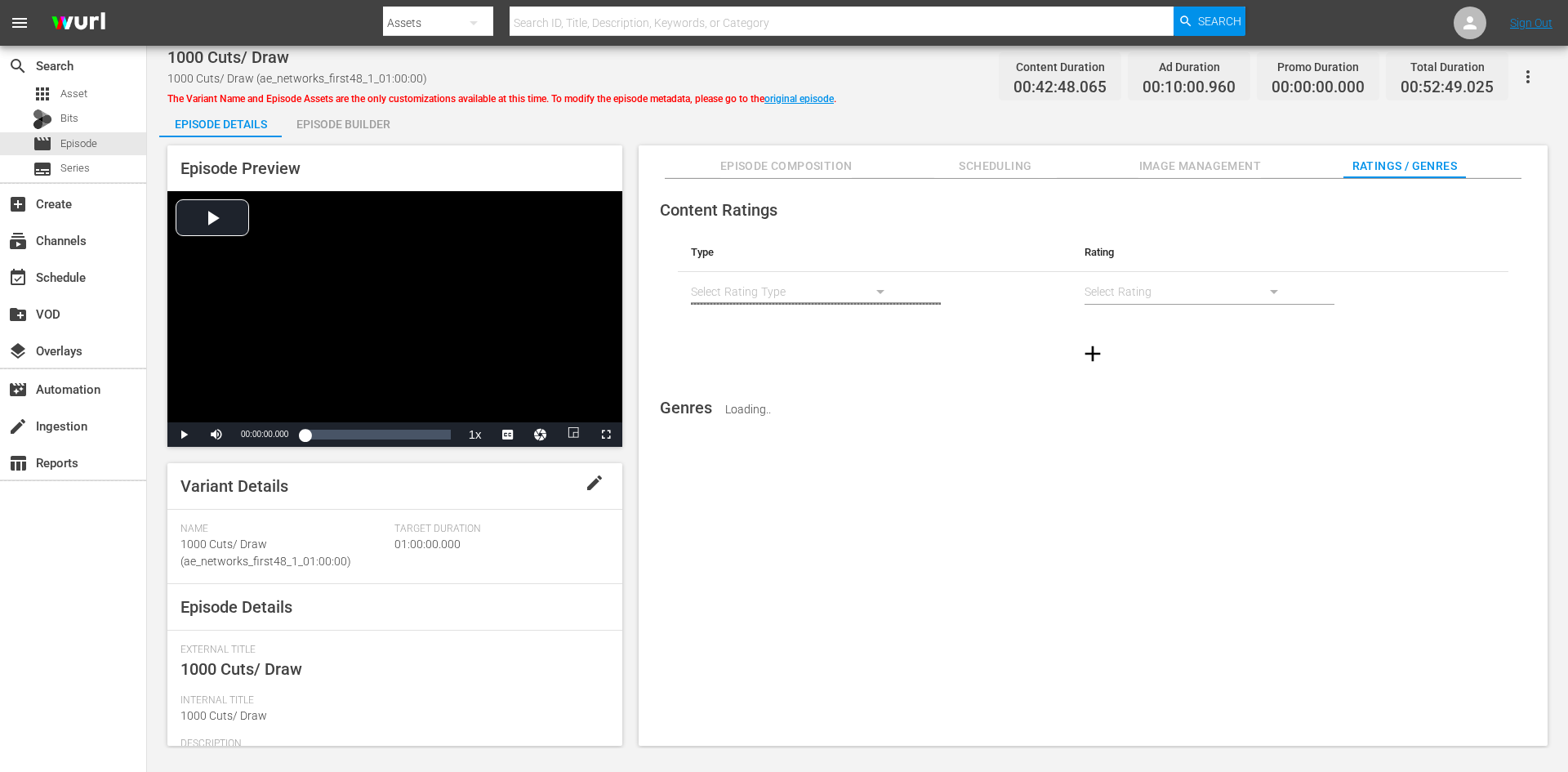 click on "Episode Builder" at bounding box center (343, 124) 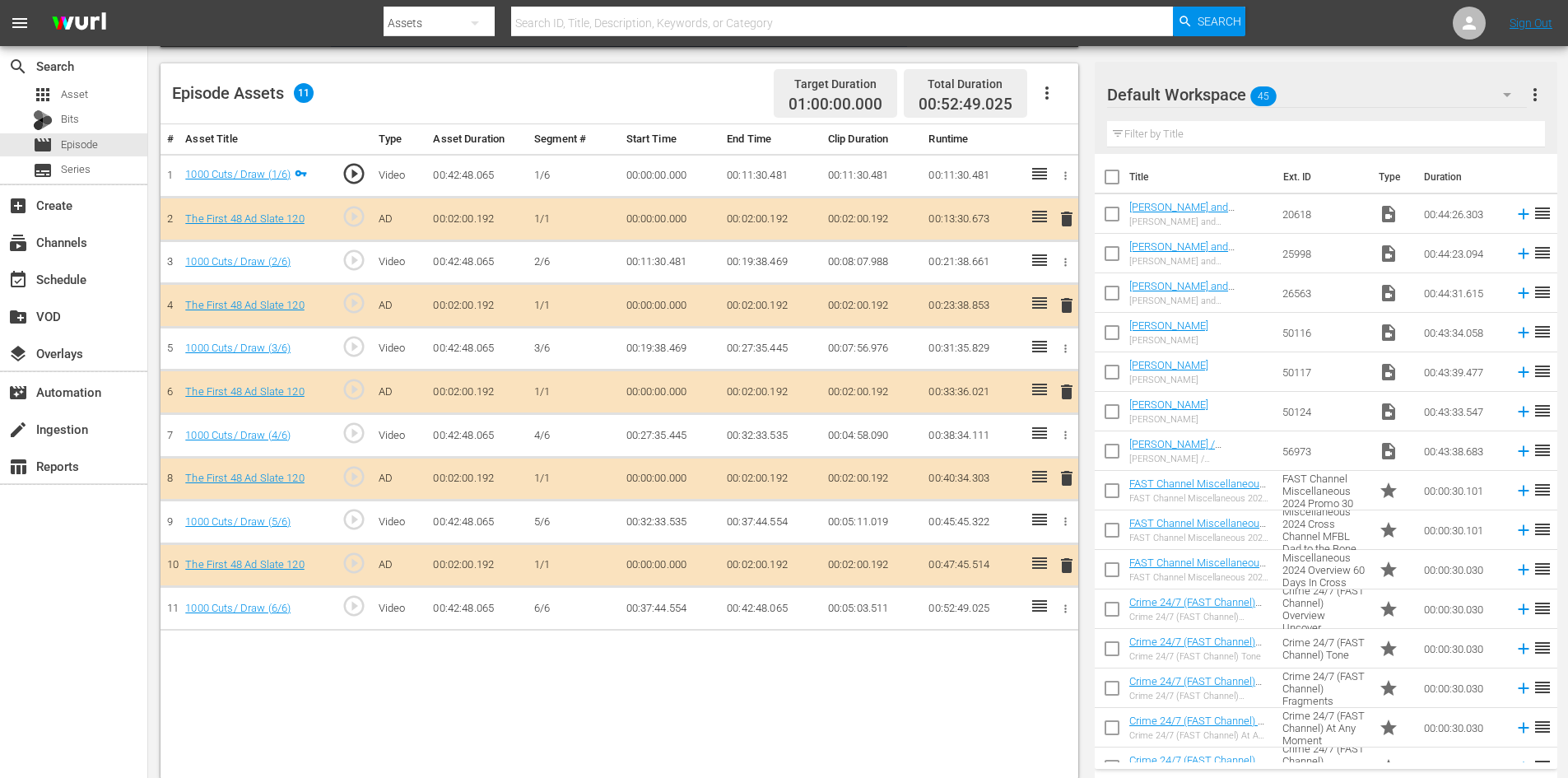 scroll, scrollTop: 429, scrollLeft: 0, axis: vertical 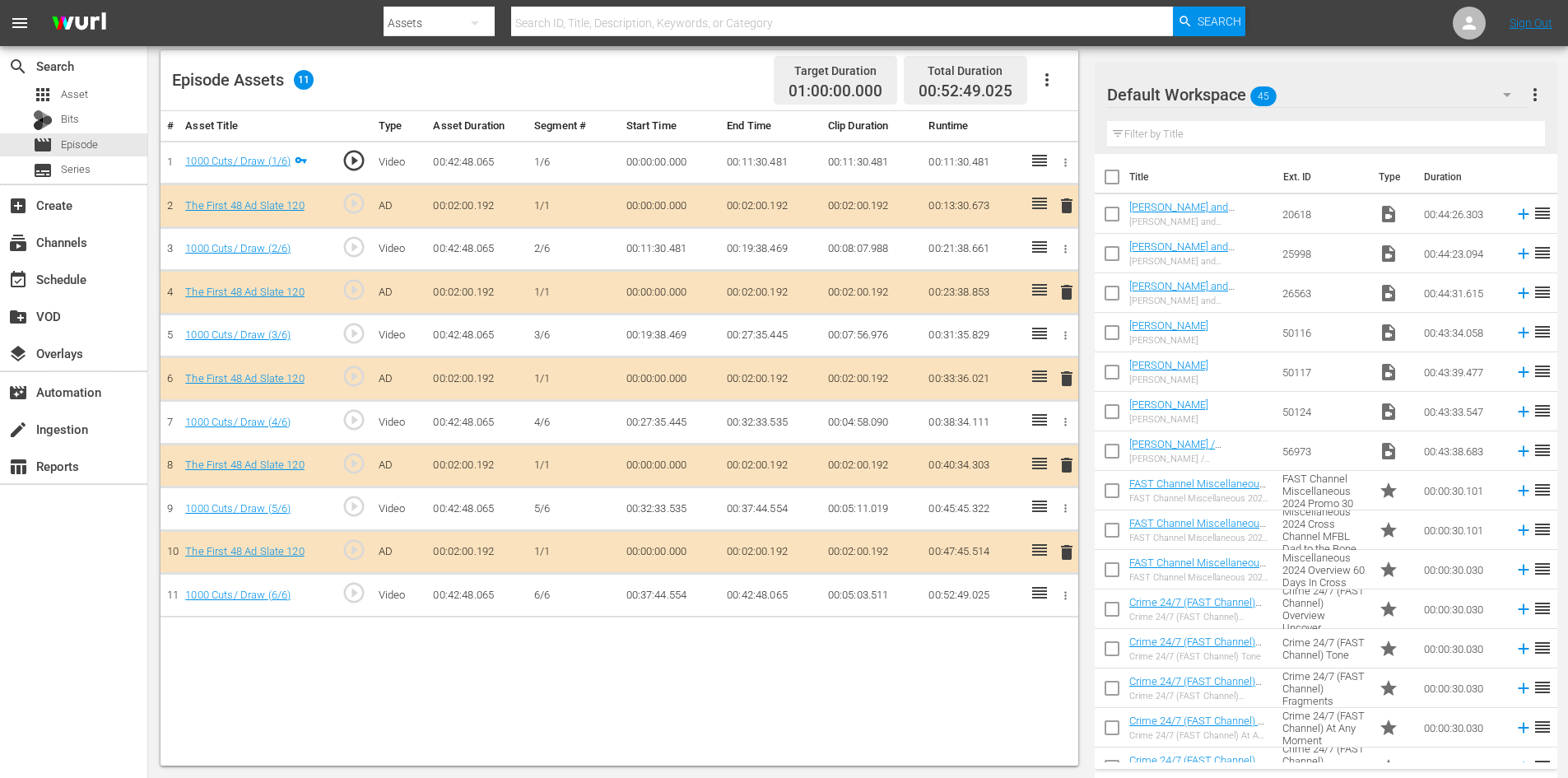 click on "delete" at bounding box center (1067, 465) 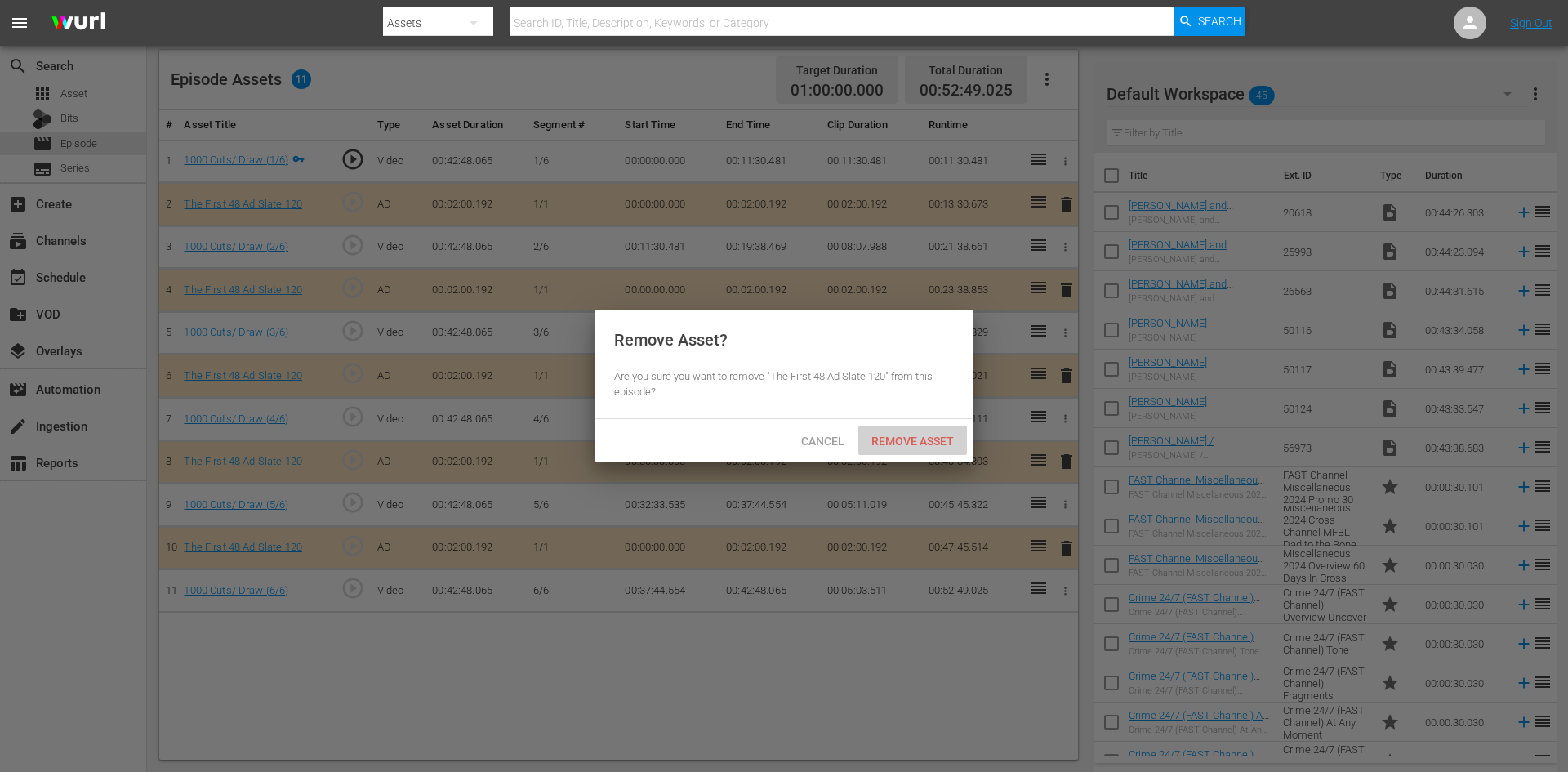 click on "Remove Asset" at bounding box center [912, 440] 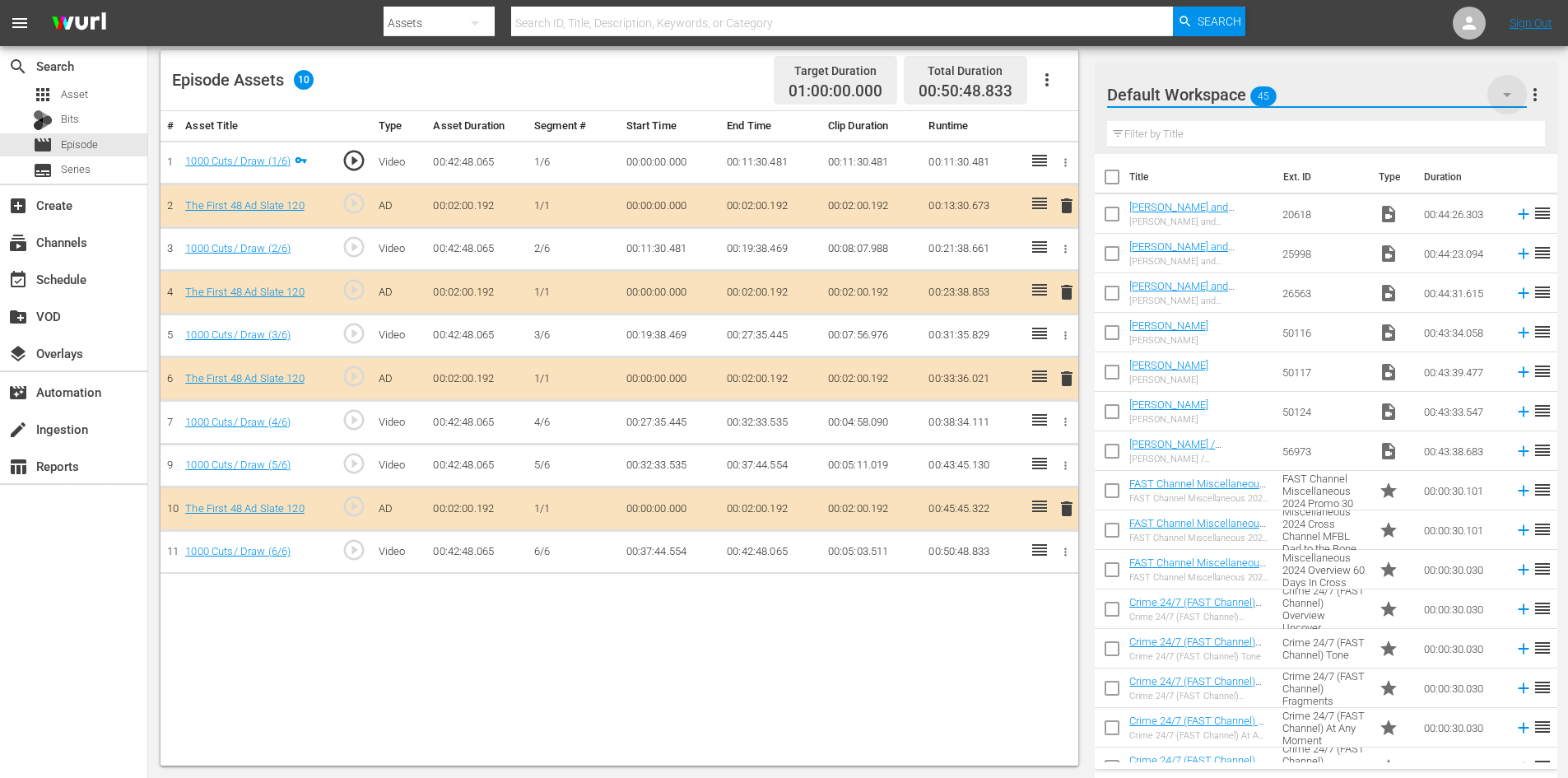 click 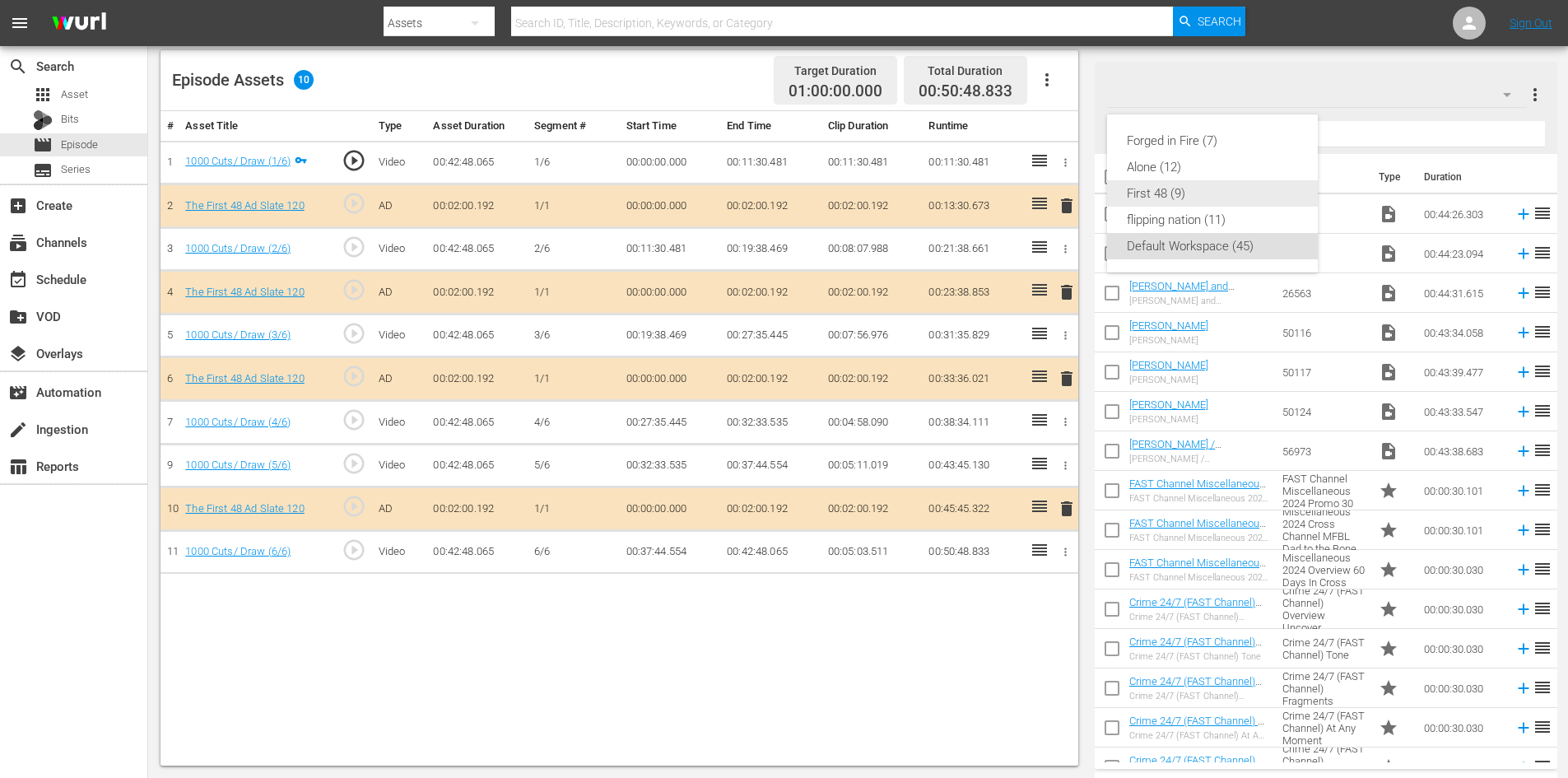click on "First 48 (9)" at bounding box center [1212, 193] 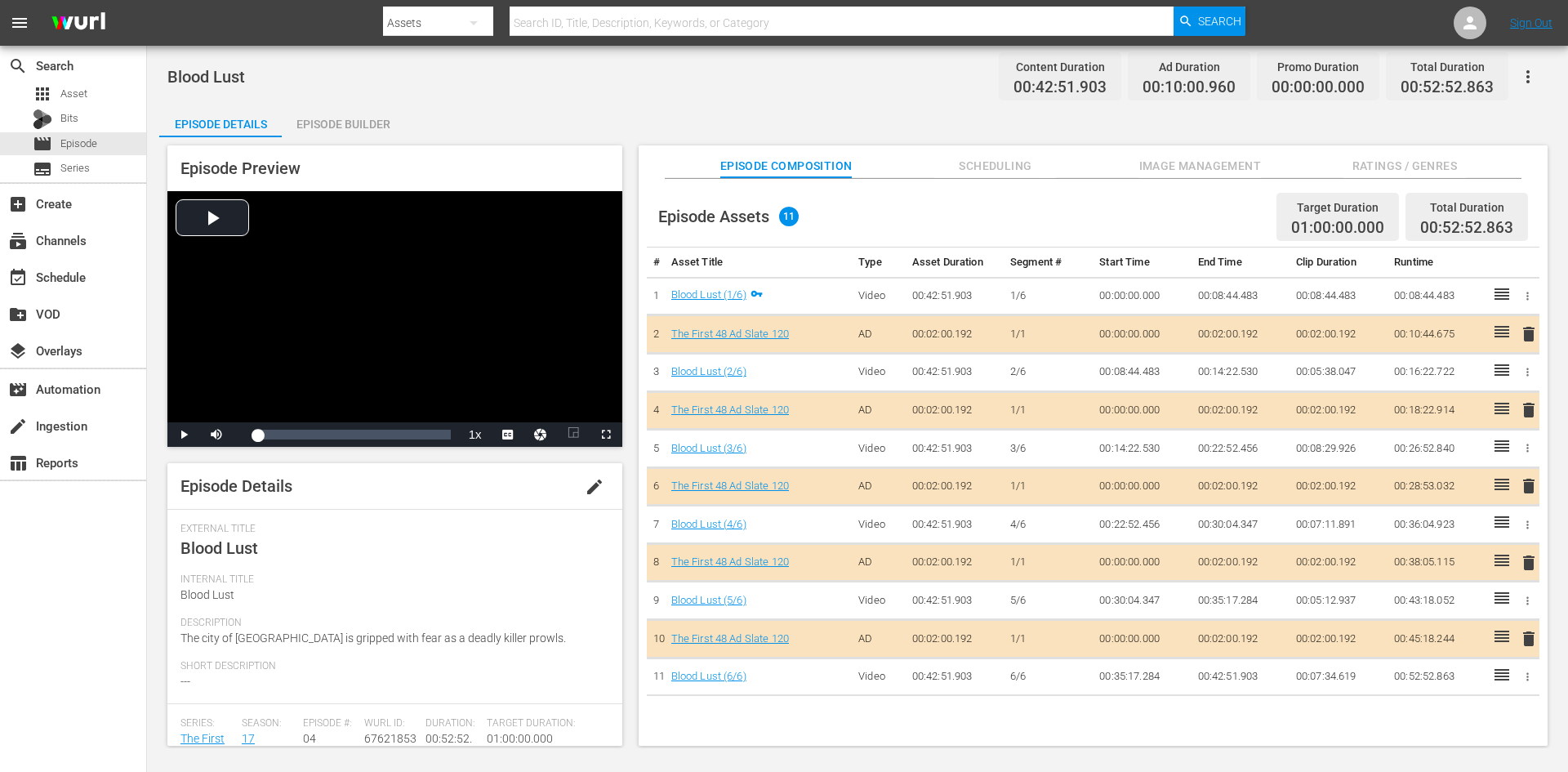 scroll, scrollTop: 0, scrollLeft: 0, axis: both 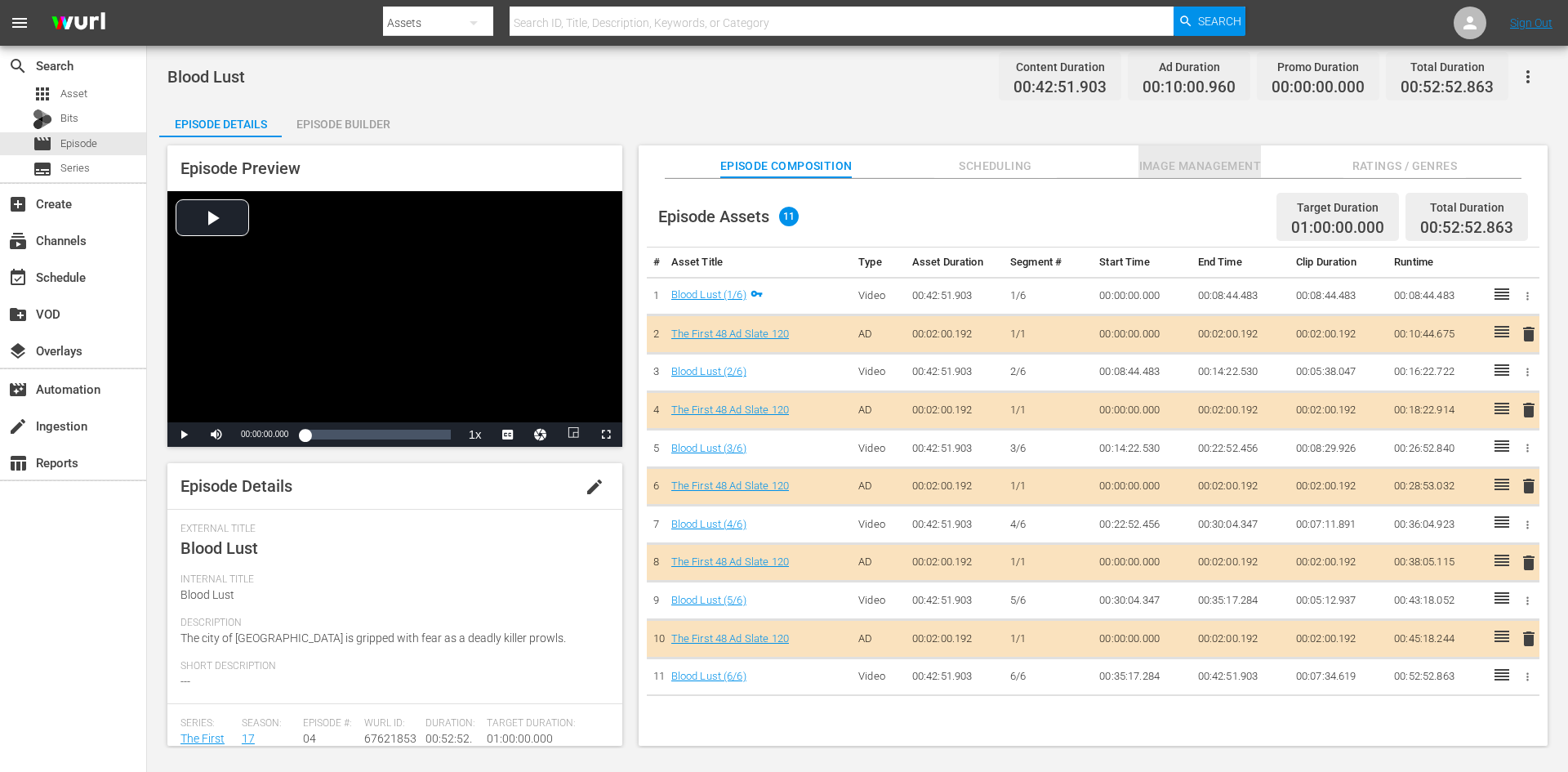 click on "Image Management" at bounding box center [1200, 166] 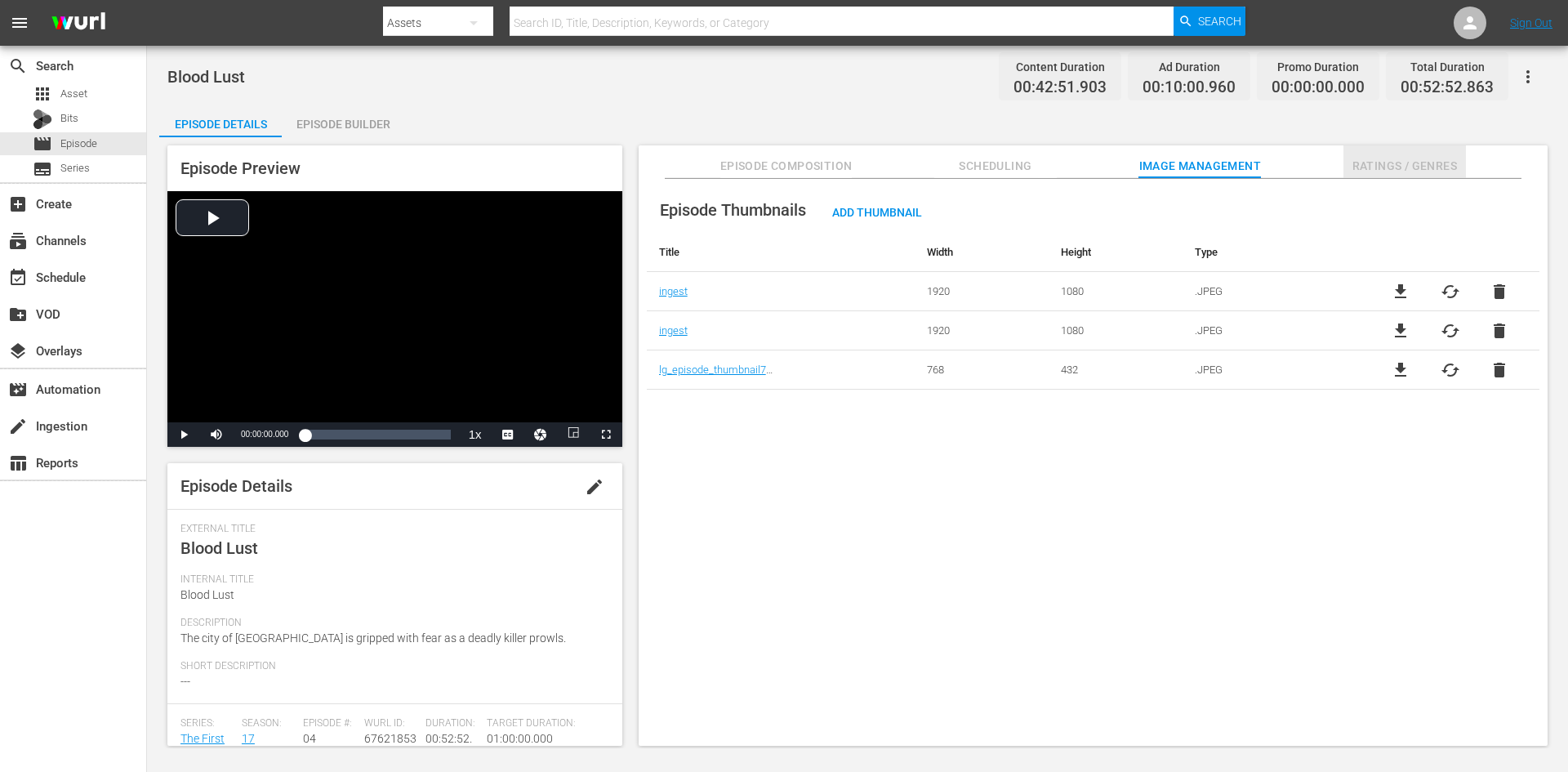 click on "Ratings / Genres" at bounding box center [1405, 162] 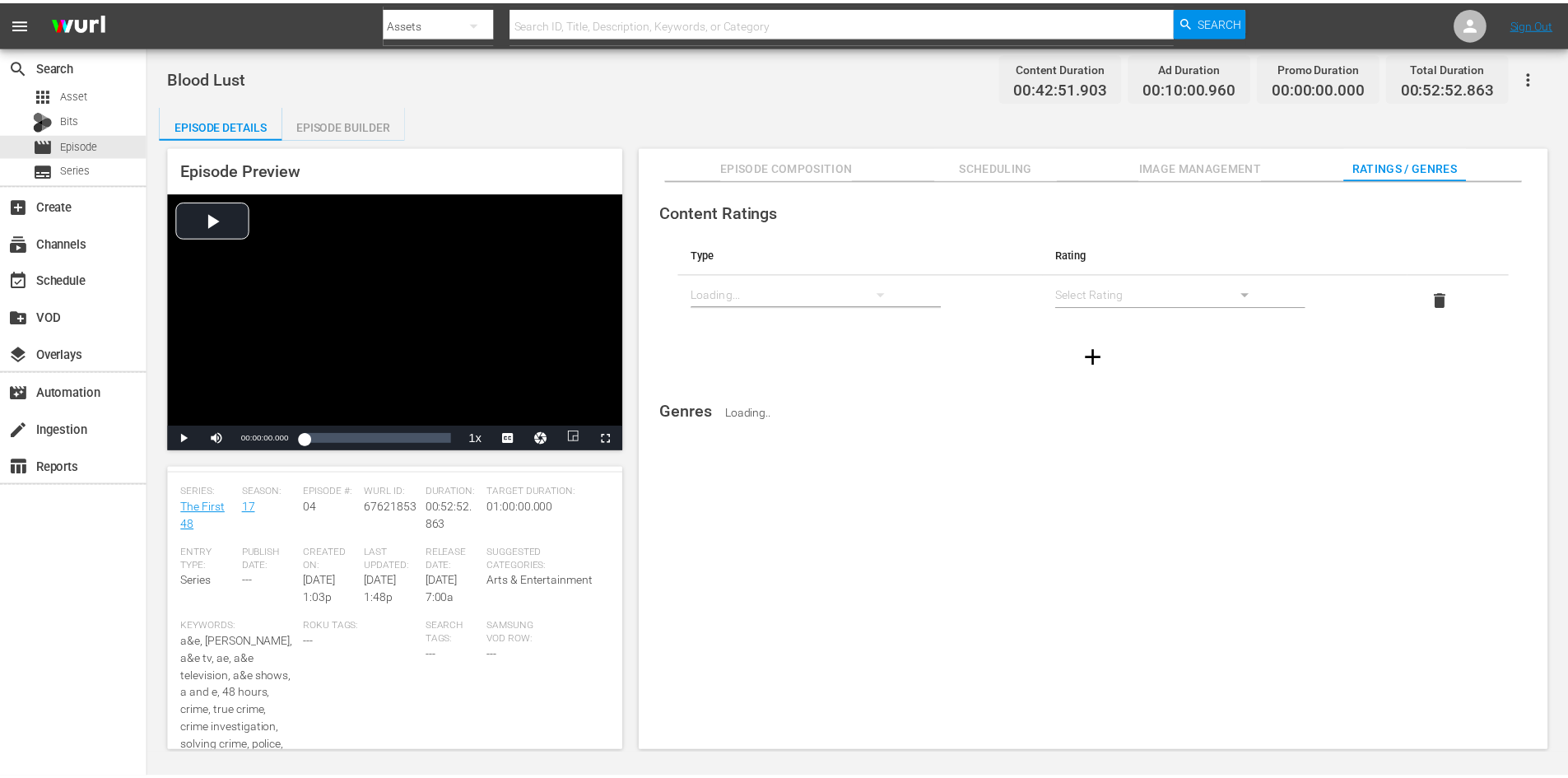 scroll, scrollTop: 247, scrollLeft: 0, axis: vertical 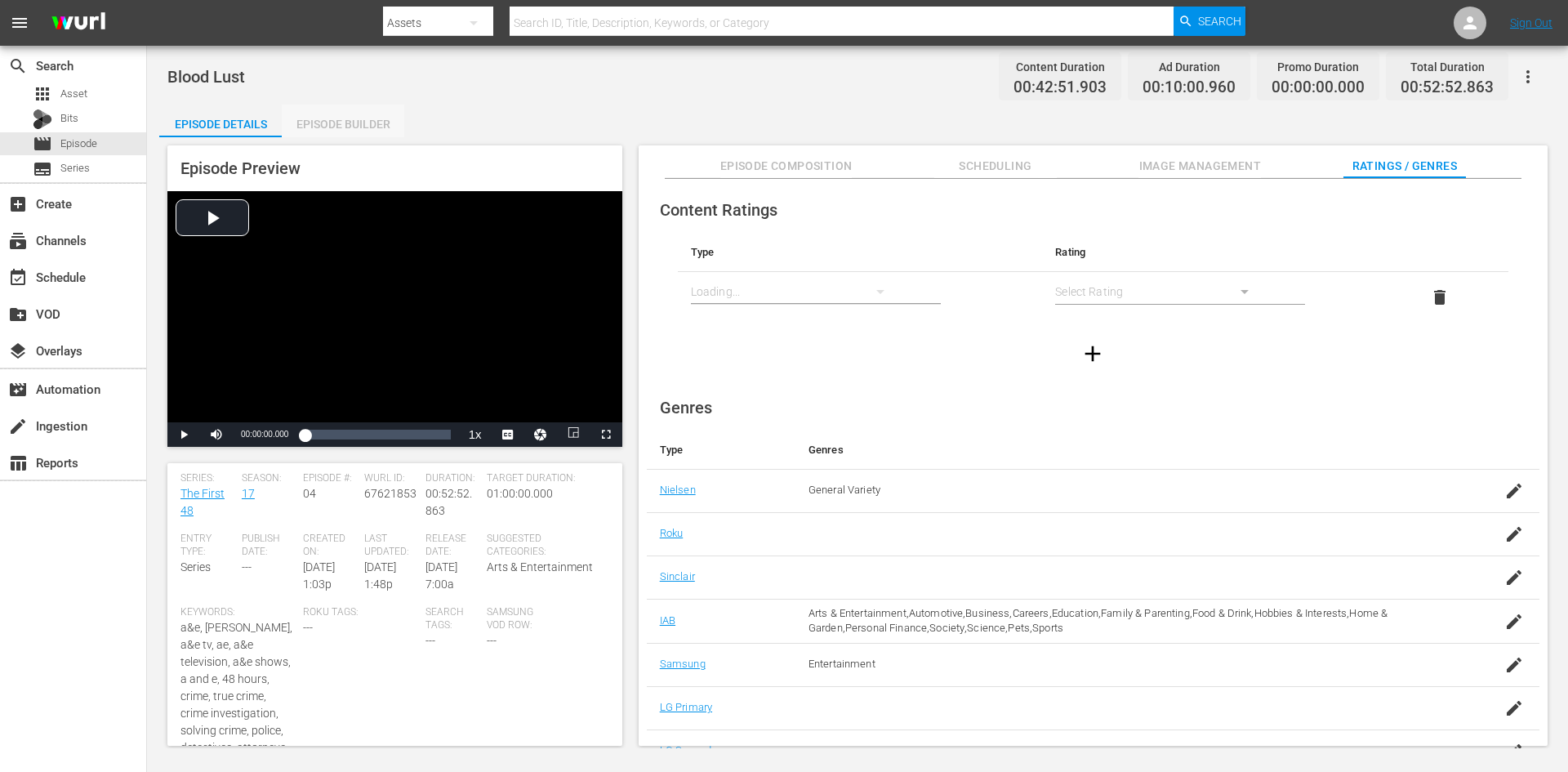 click on "Episode Builder" at bounding box center [343, 124] 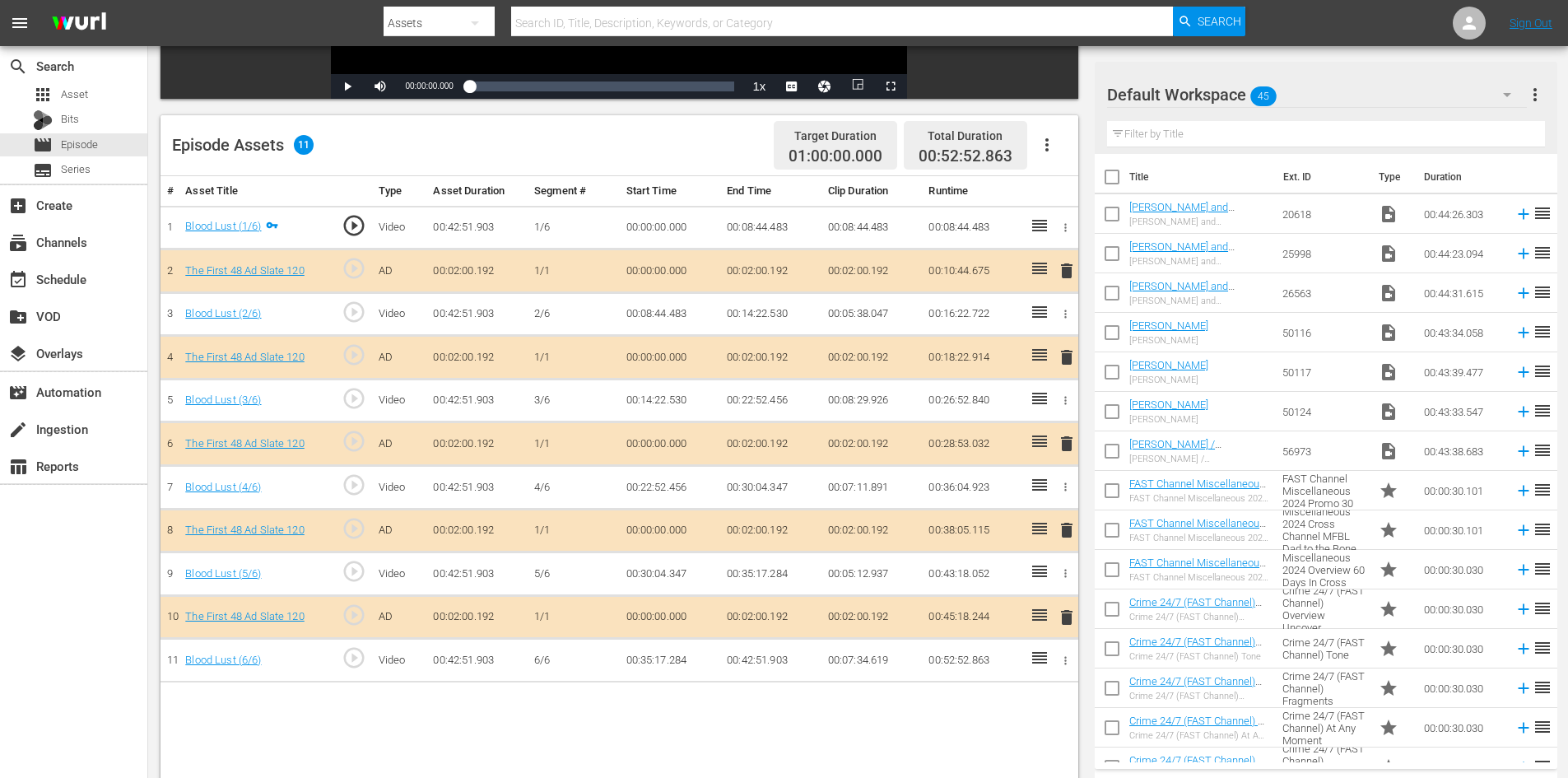 scroll, scrollTop: 412, scrollLeft: 0, axis: vertical 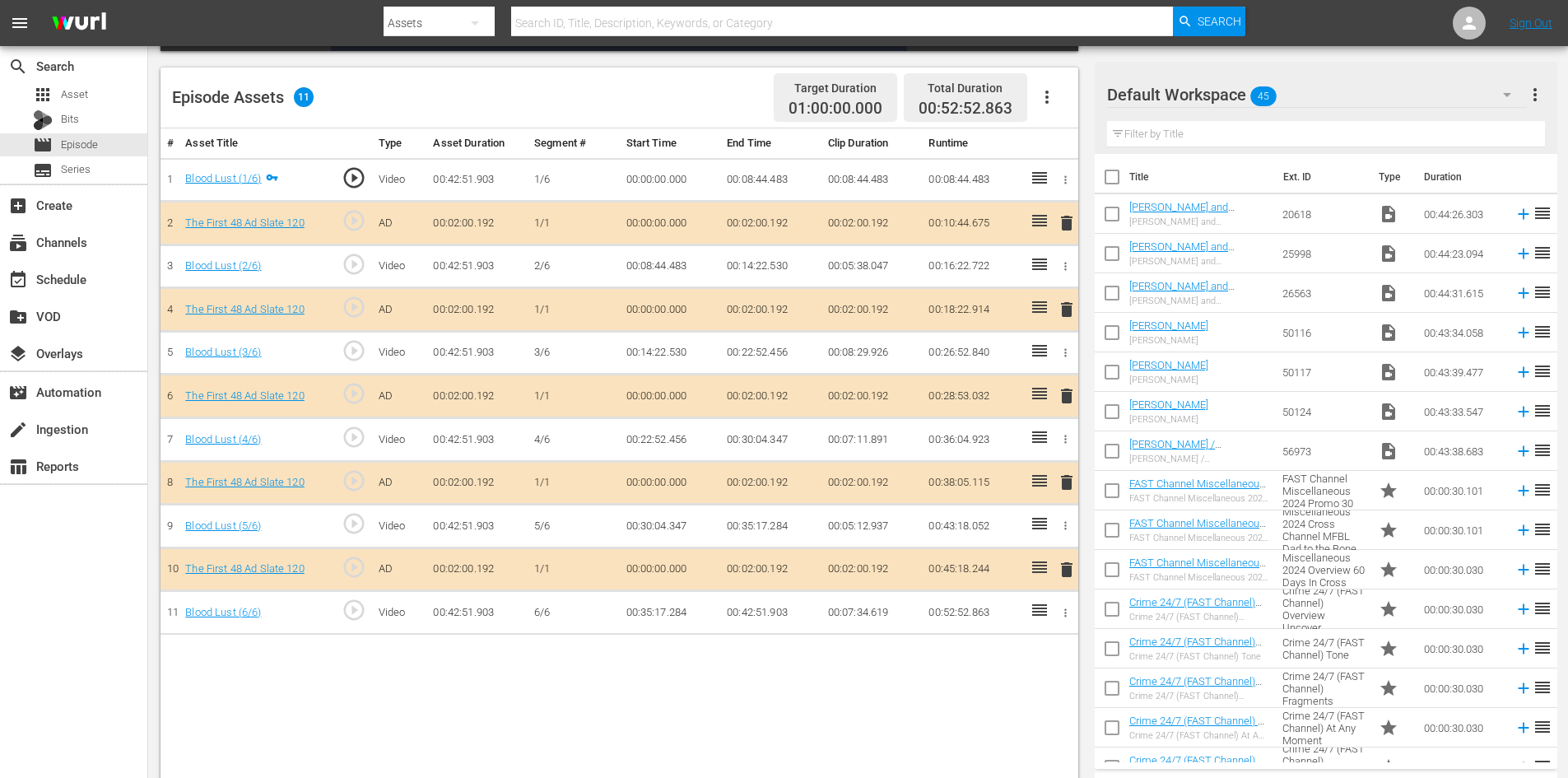 click on "delete" at bounding box center (1067, 482) 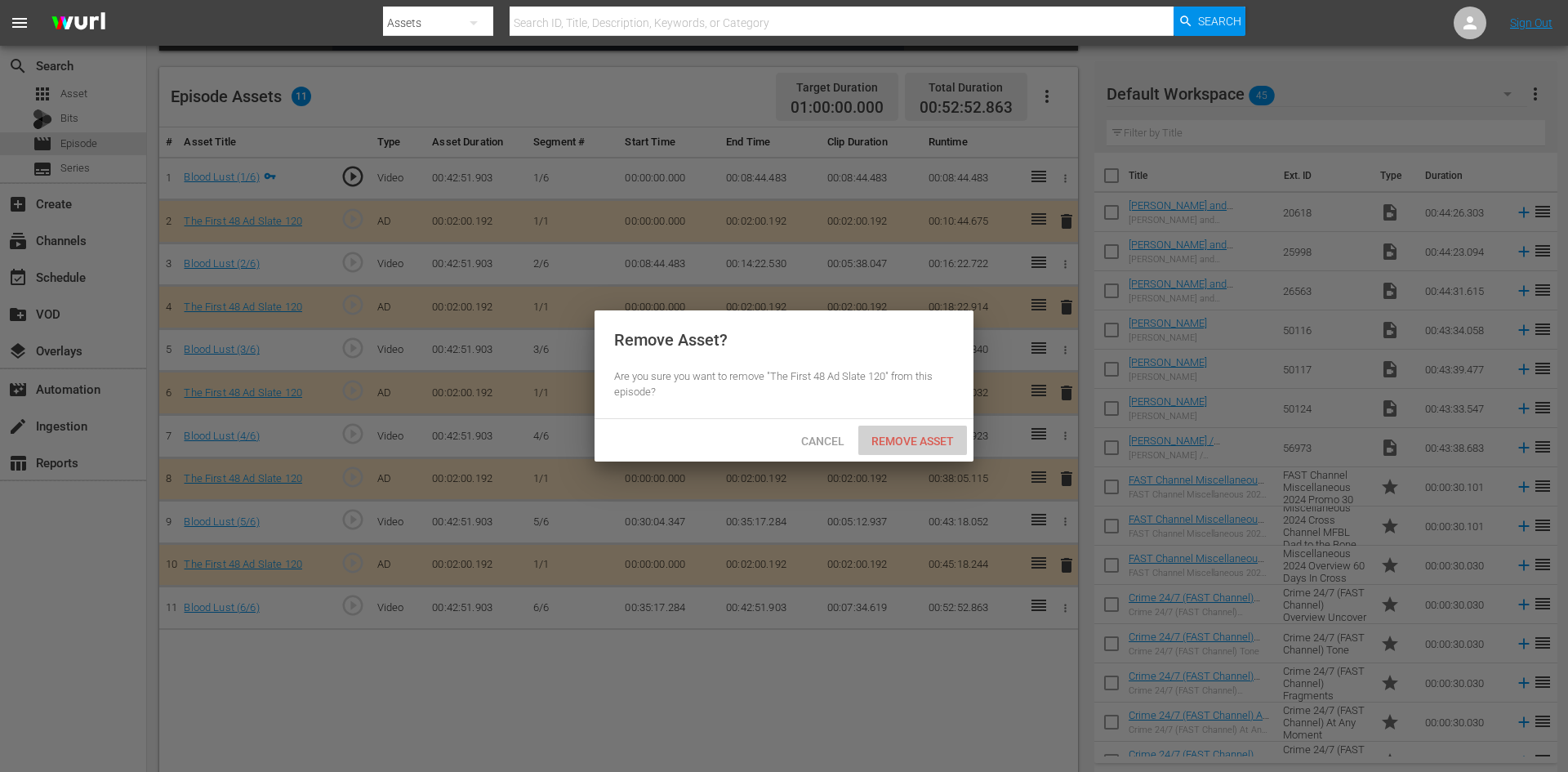 click on "Remove Asset" at bounding box center [912, 441] 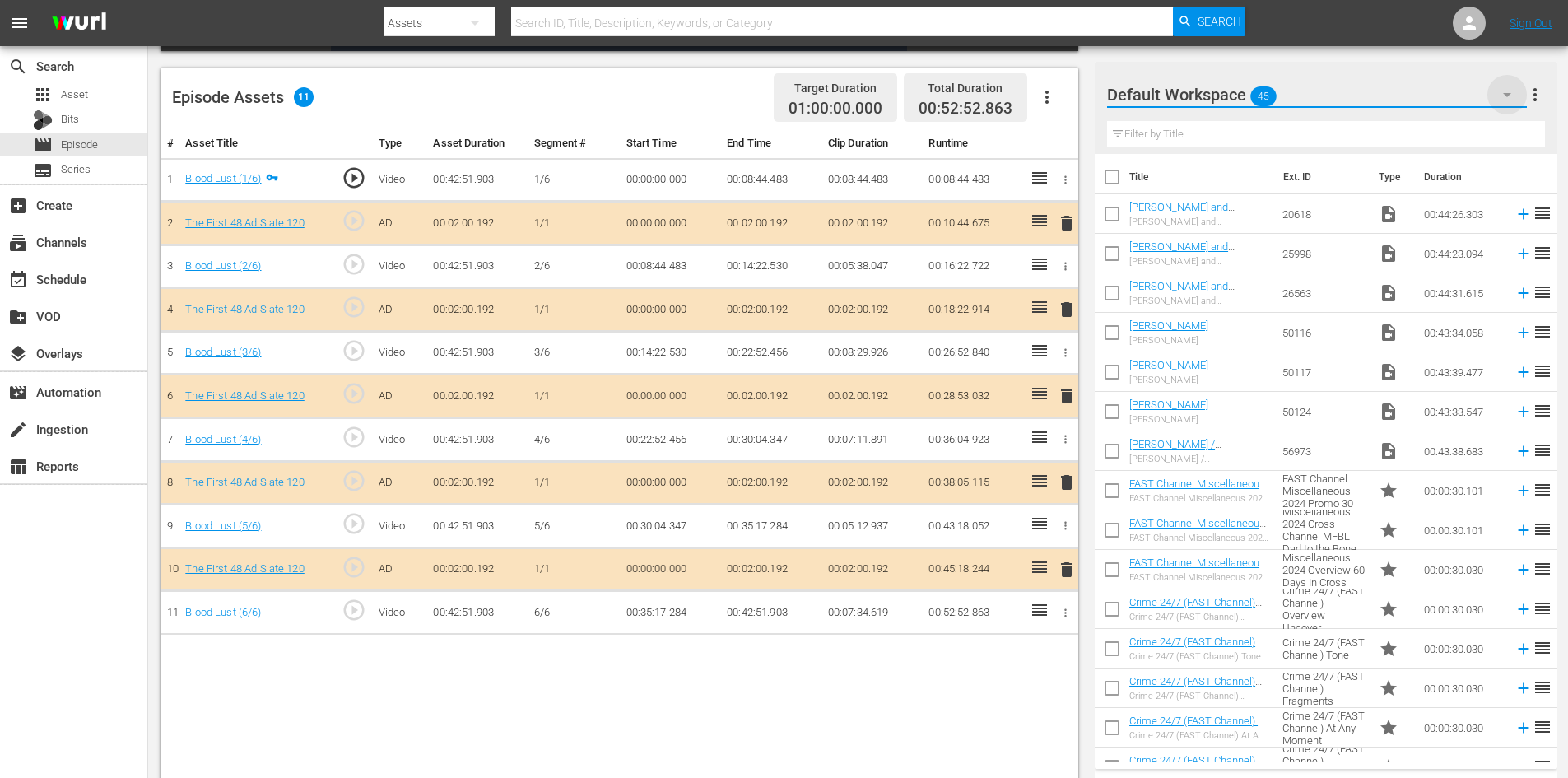 click 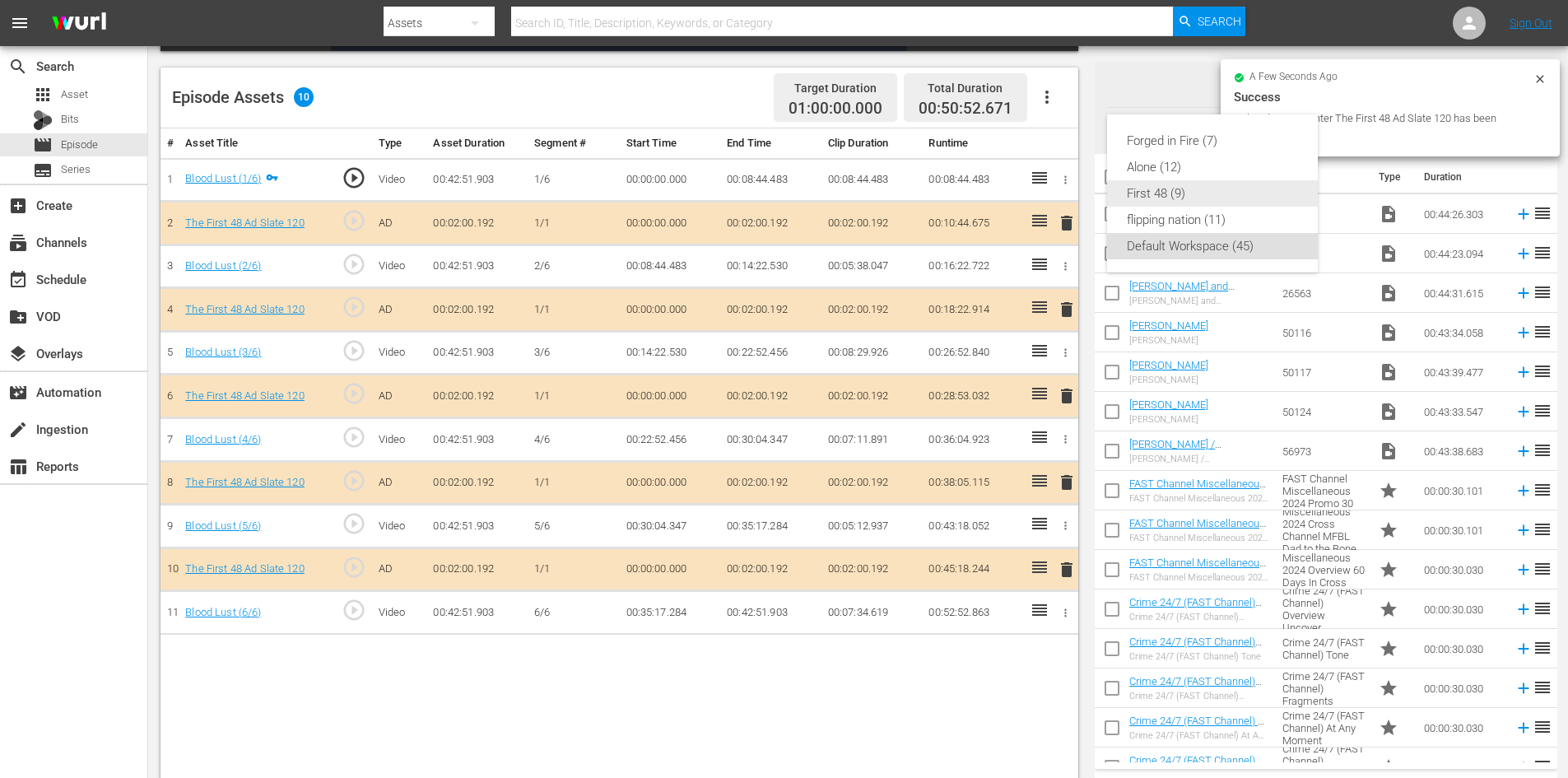 click on "First 48 (9)" at bounding box center [1212, 193] 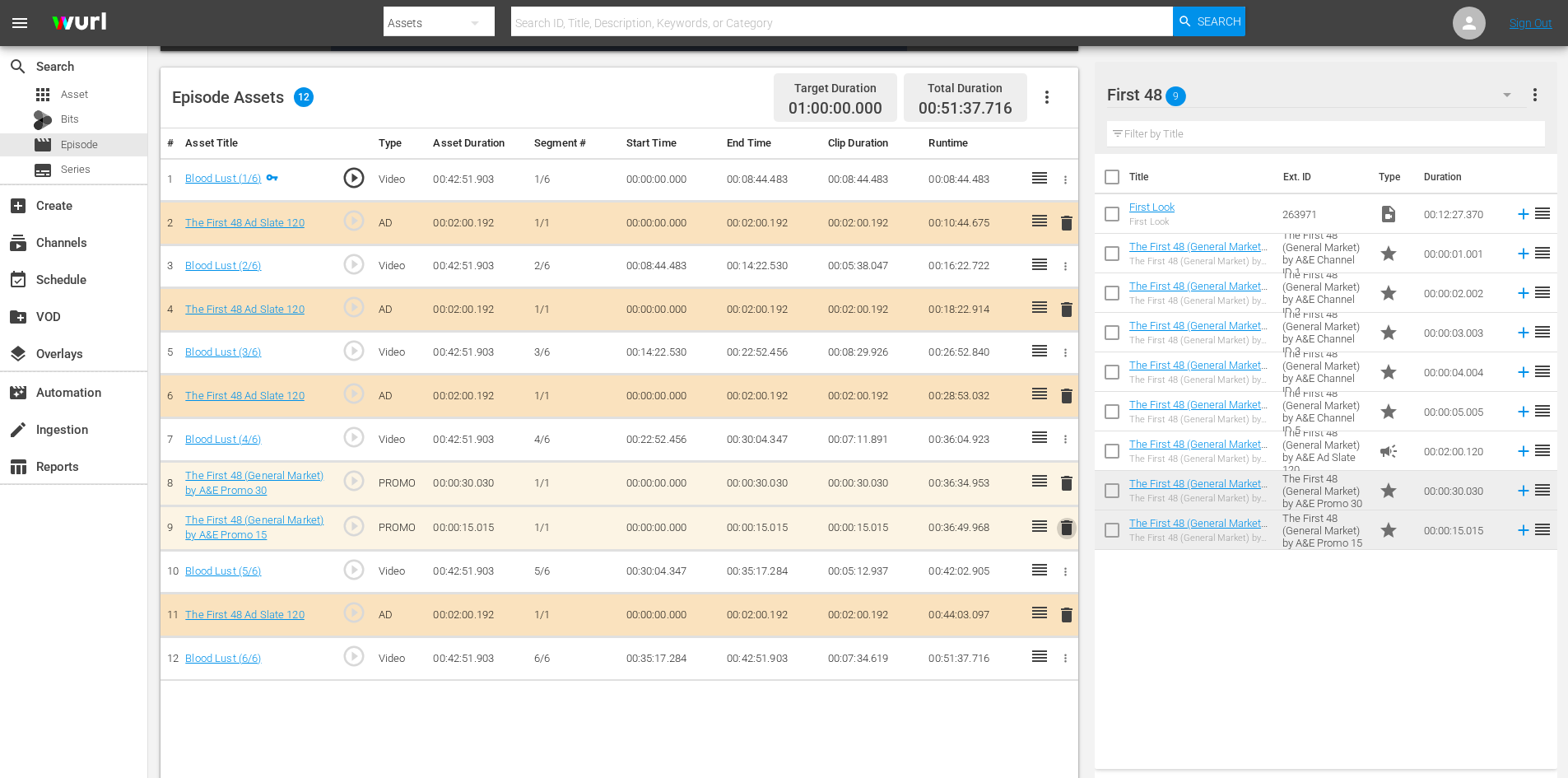 click on "delete" at bounding box center [1067, 528] 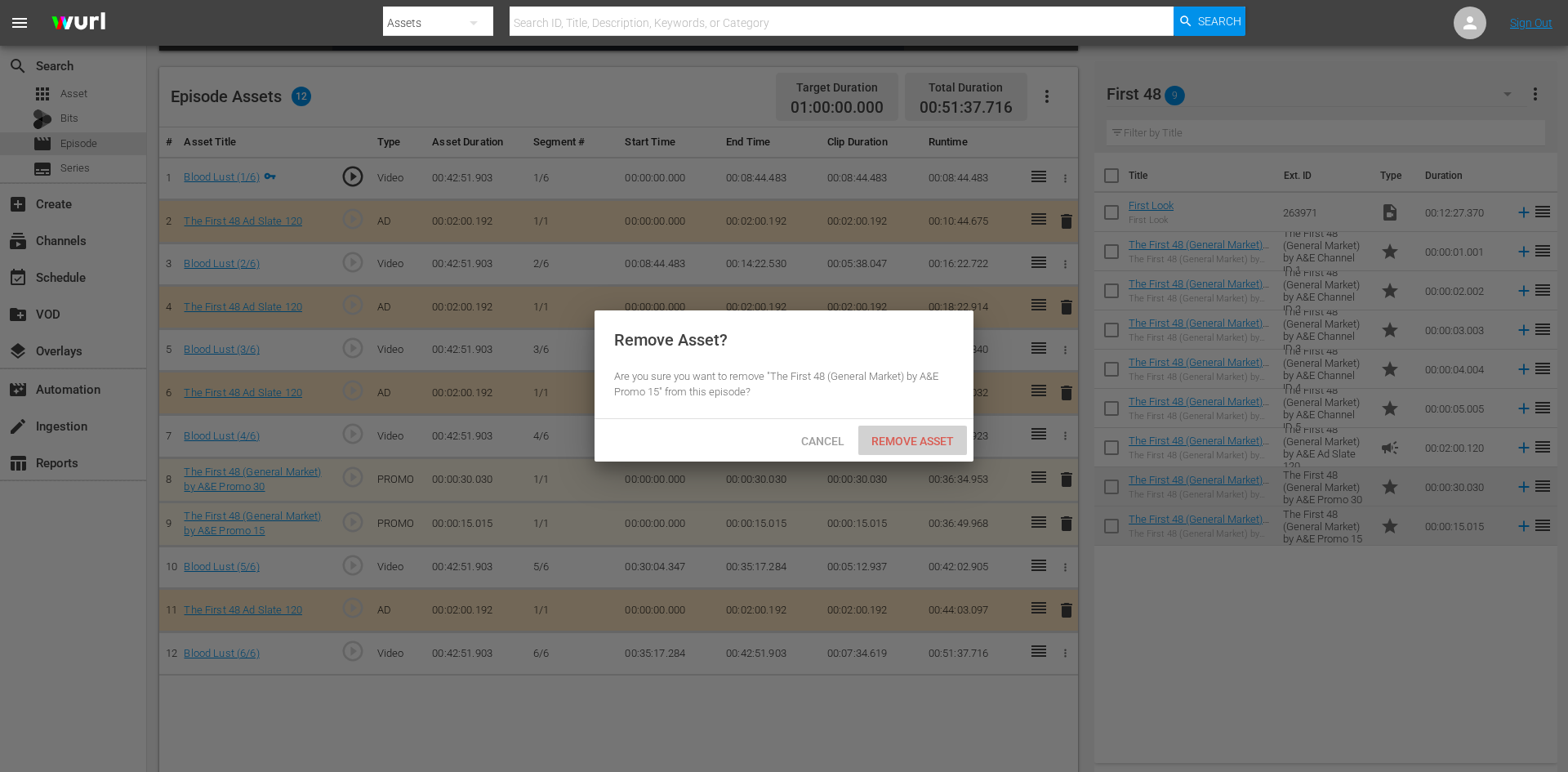 click on "Remove Asset" at bounding box center (912, 441) 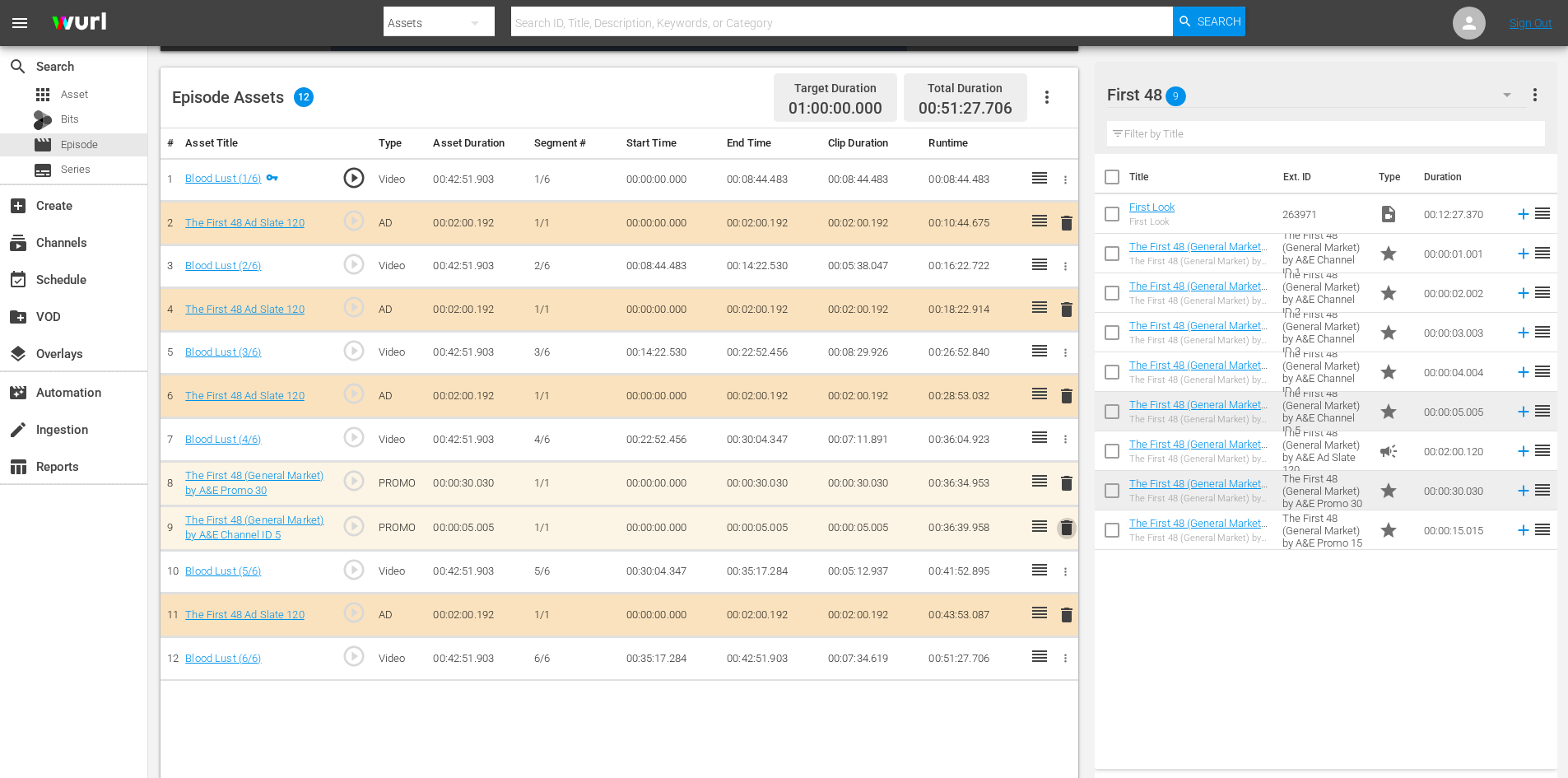click on "delete" at bounding box center [1067, 528] 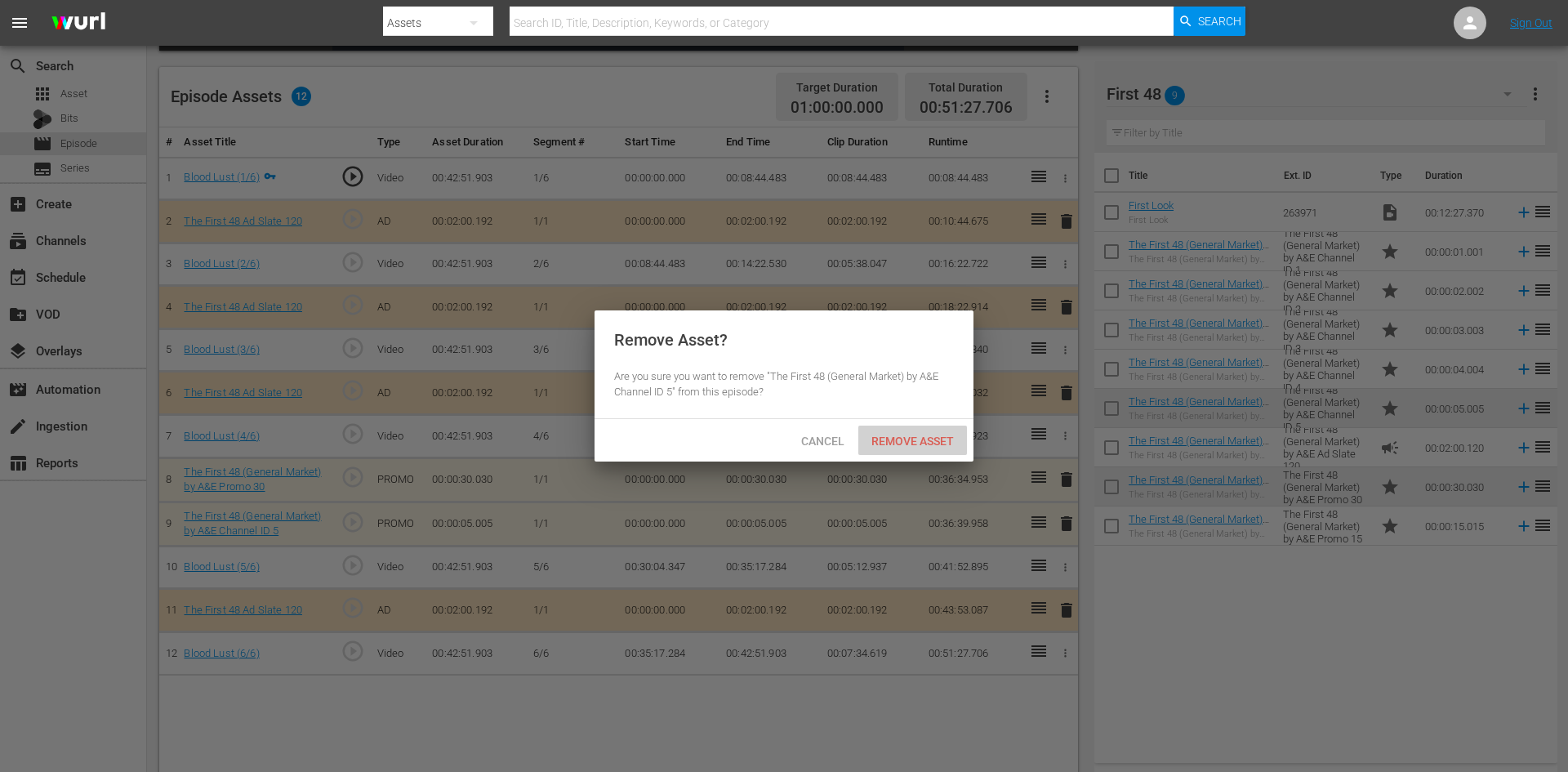 click on "Remove Asset" at bounding box center [912, 441] 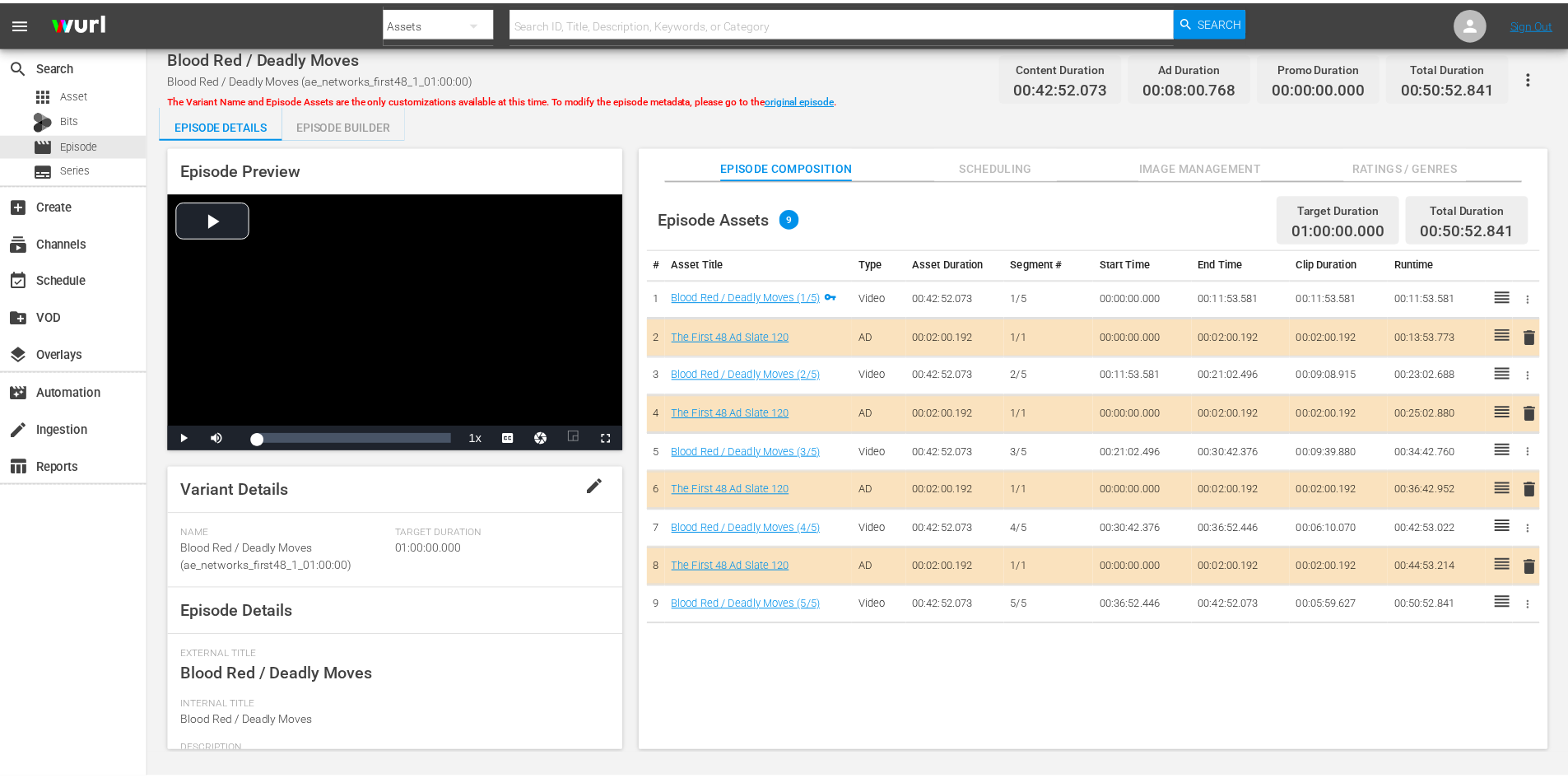 scroll, scrollTop: 0, scrollLeft: 0, axis: both 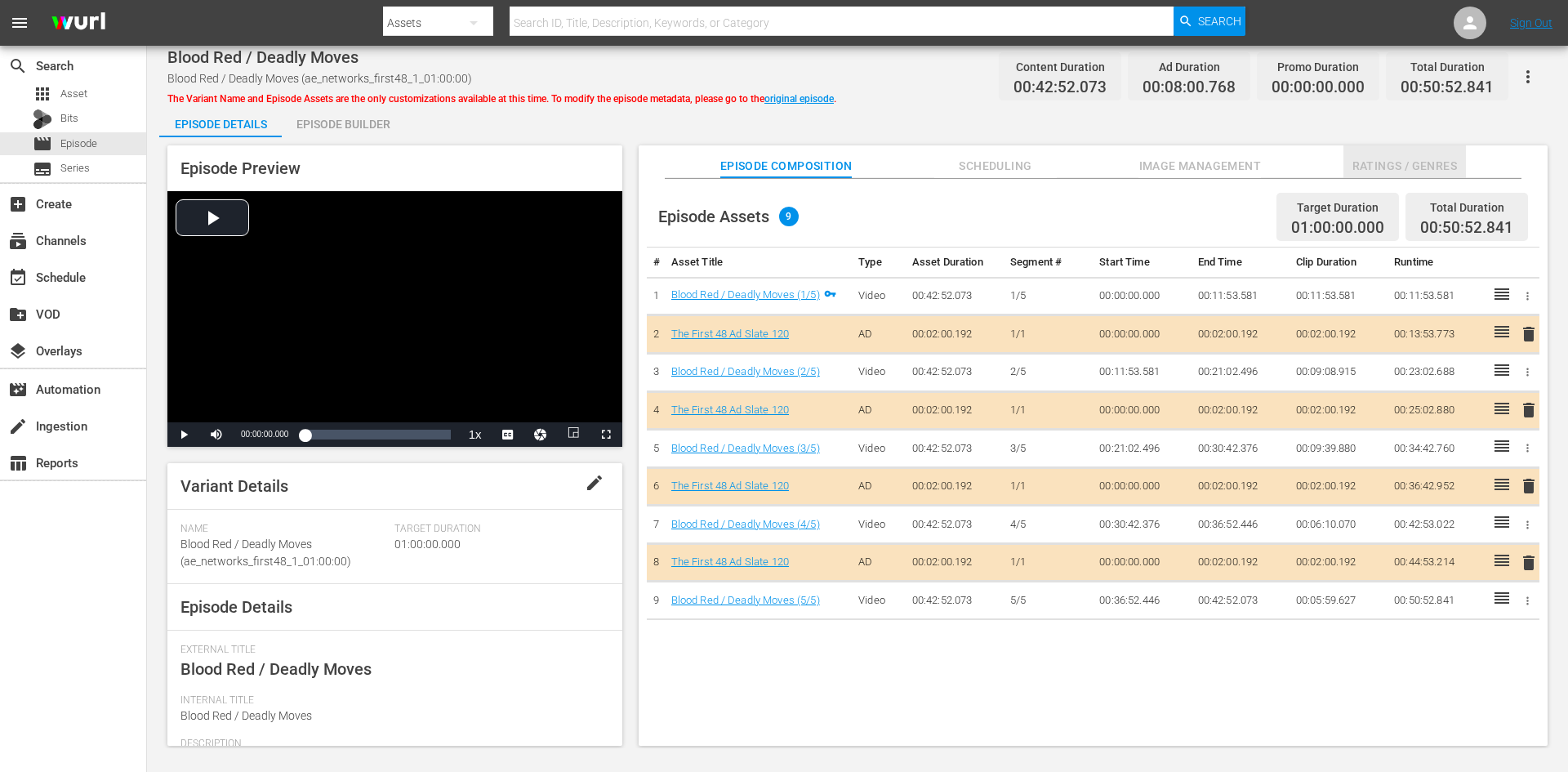 click on "Ratings / Genres" at bounding box center [1405, 166] 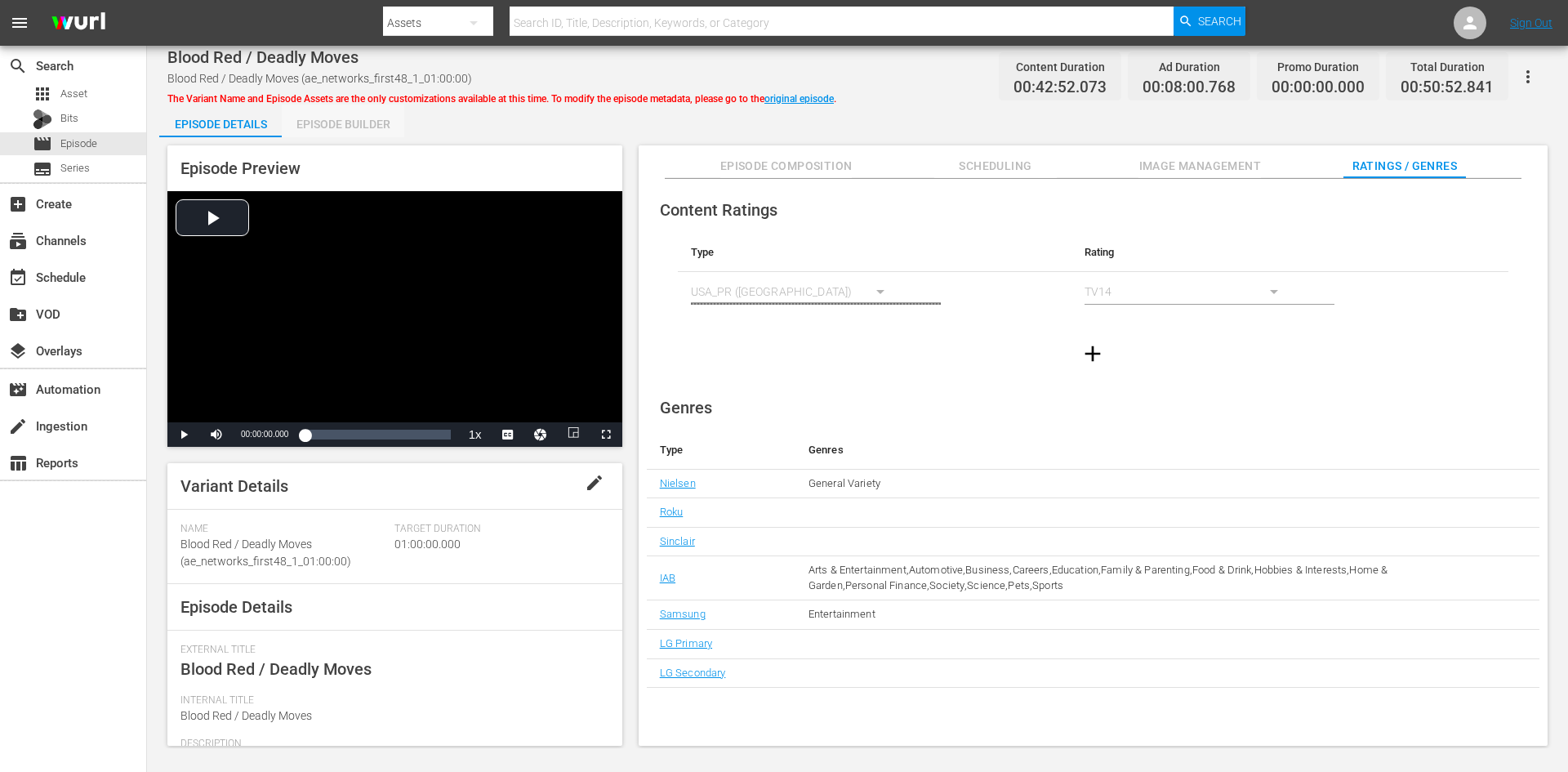 click on "Episode Builder" at bounding box center [343, 124] 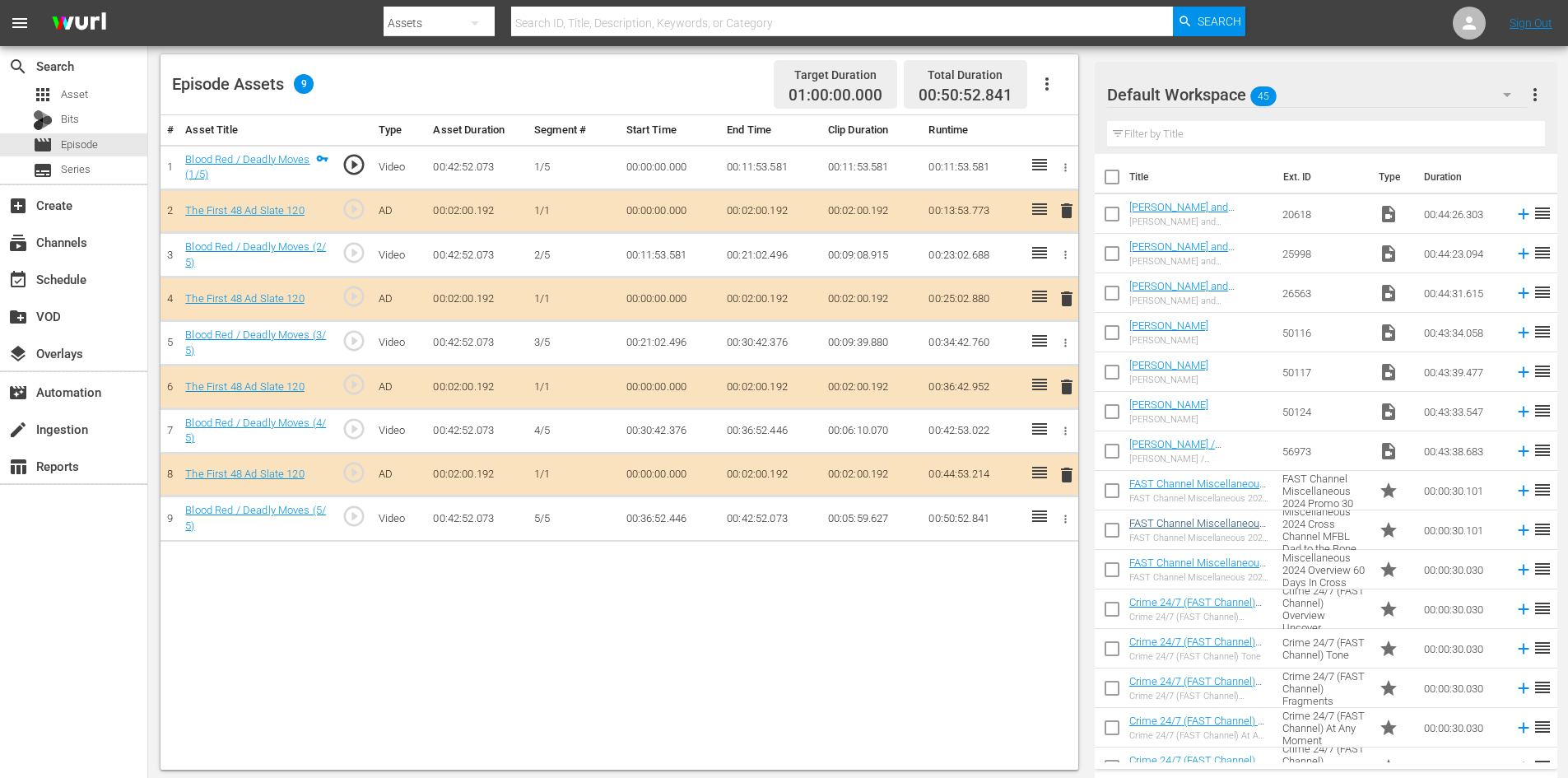 scroll, scrollTop: 429, scrollLeft: 0, axis: vertical 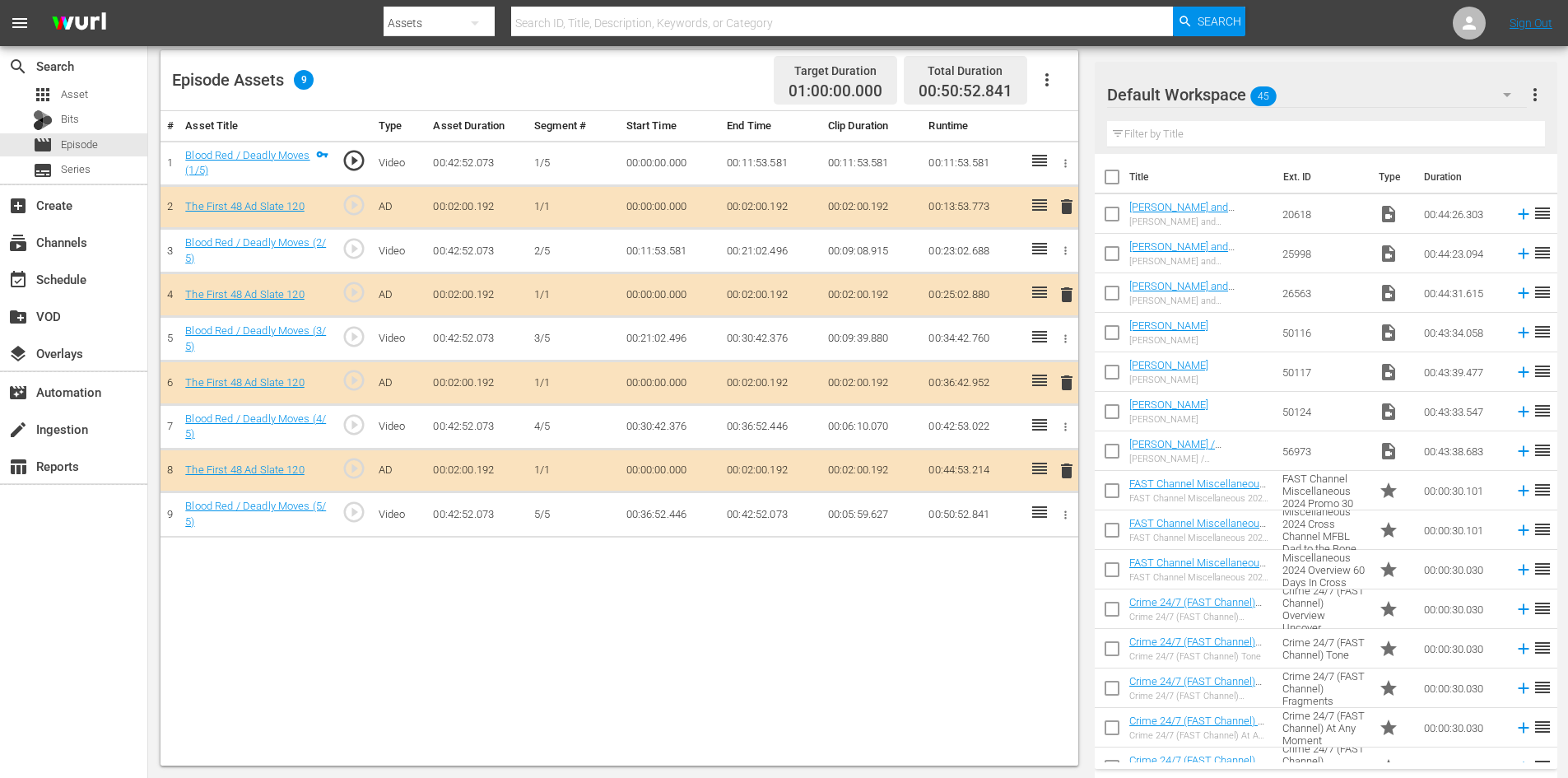click 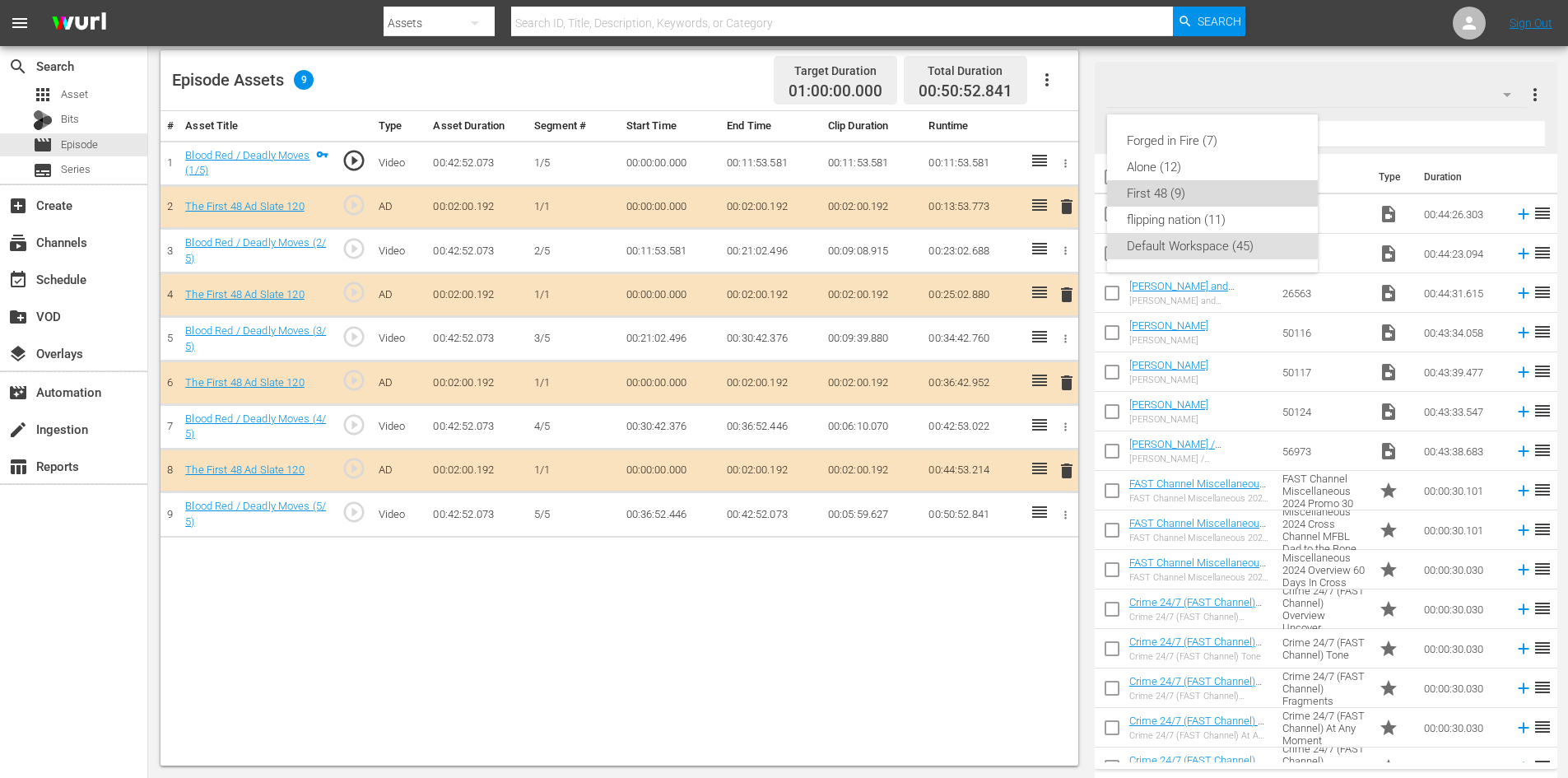 click on "First 48 (9)" at bounding box center (1212, 193) 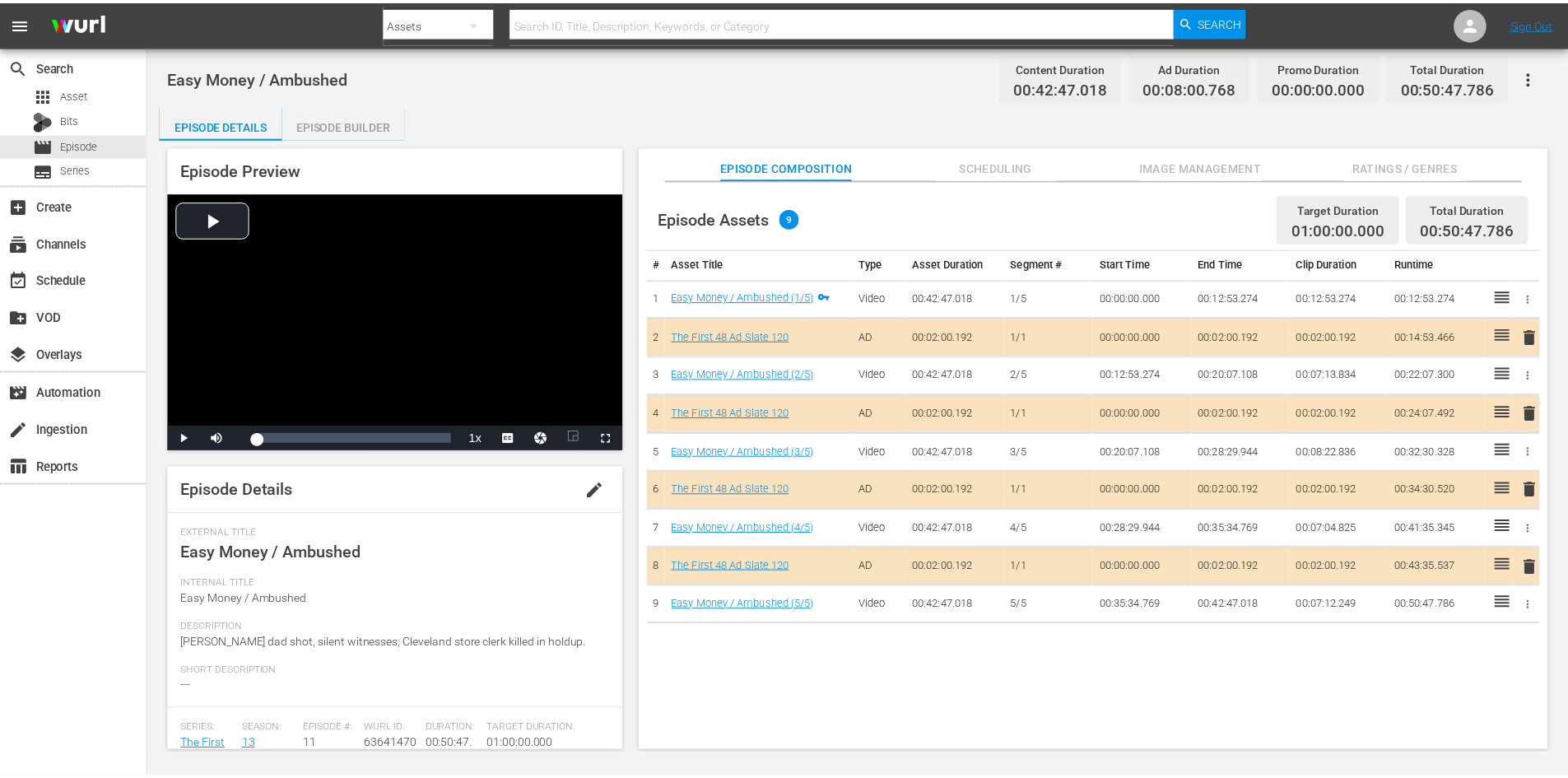scroll, scrollTop: 0, scrollLeft: 0, axis: both 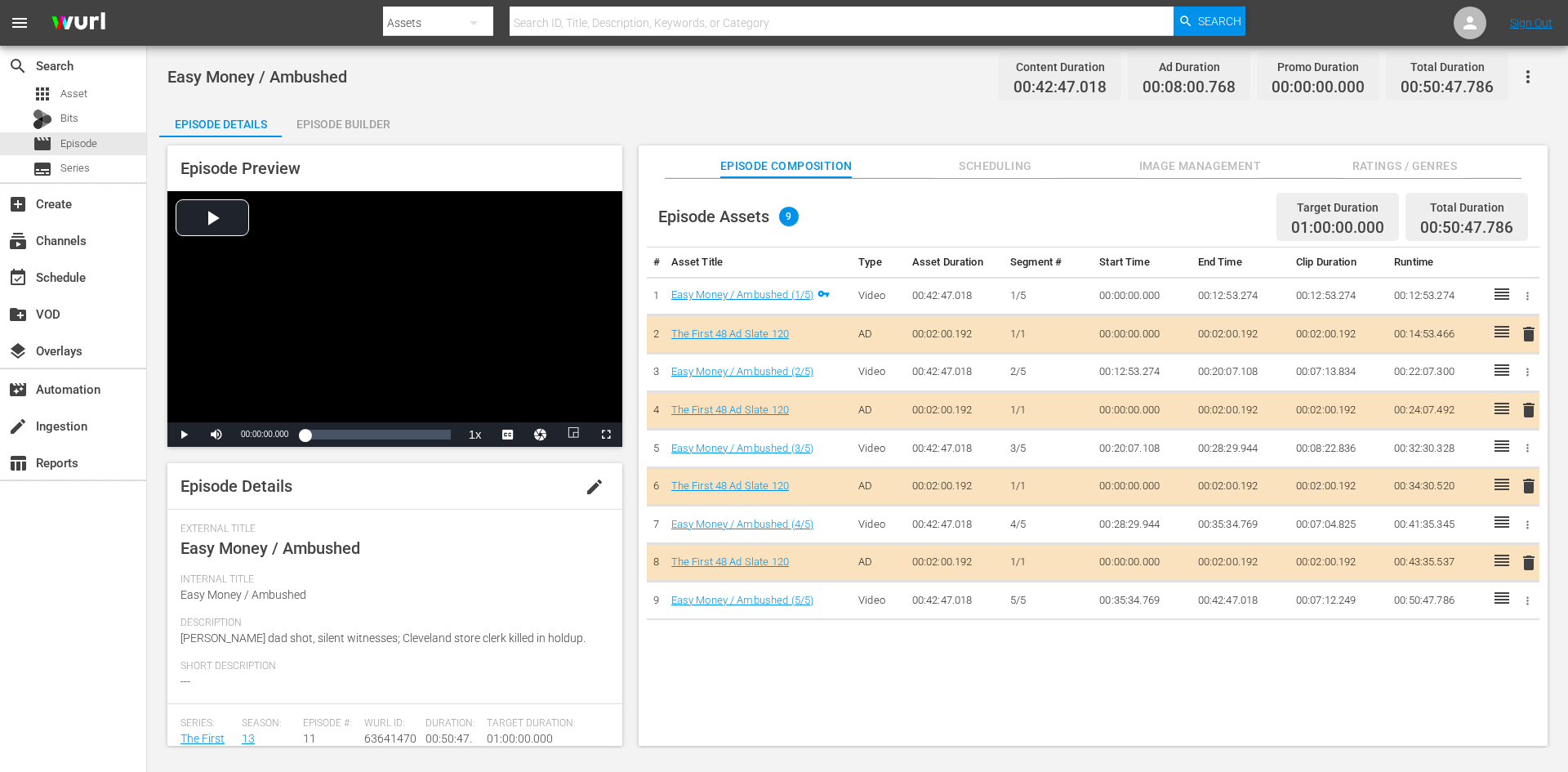 click on "Image Management" at bounding box center (1200, 166) 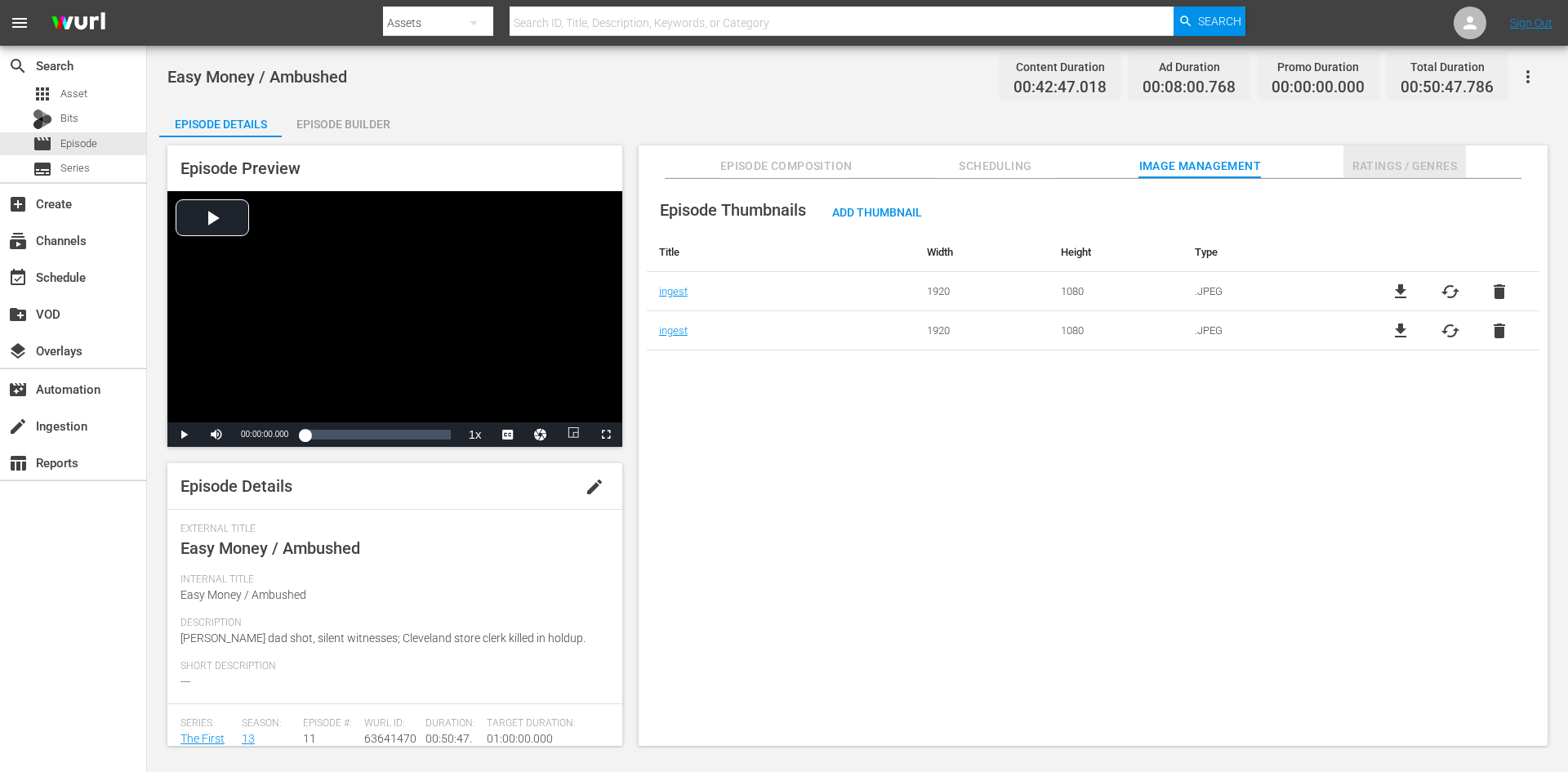click on "Ratings / Genres" at bounding box center [1405, 166] 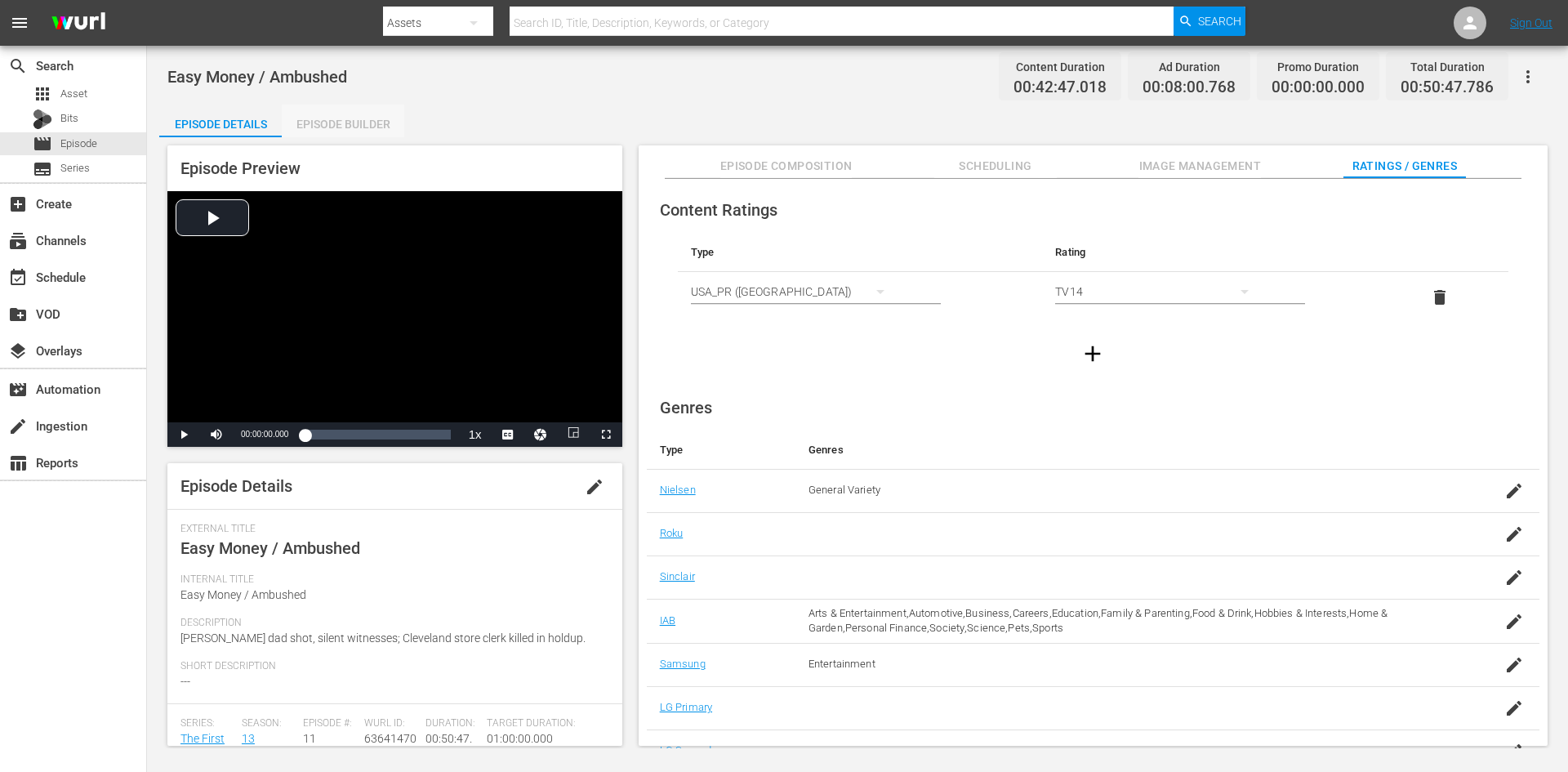 click on "Episode Builder" at bounding box center [343, 124] 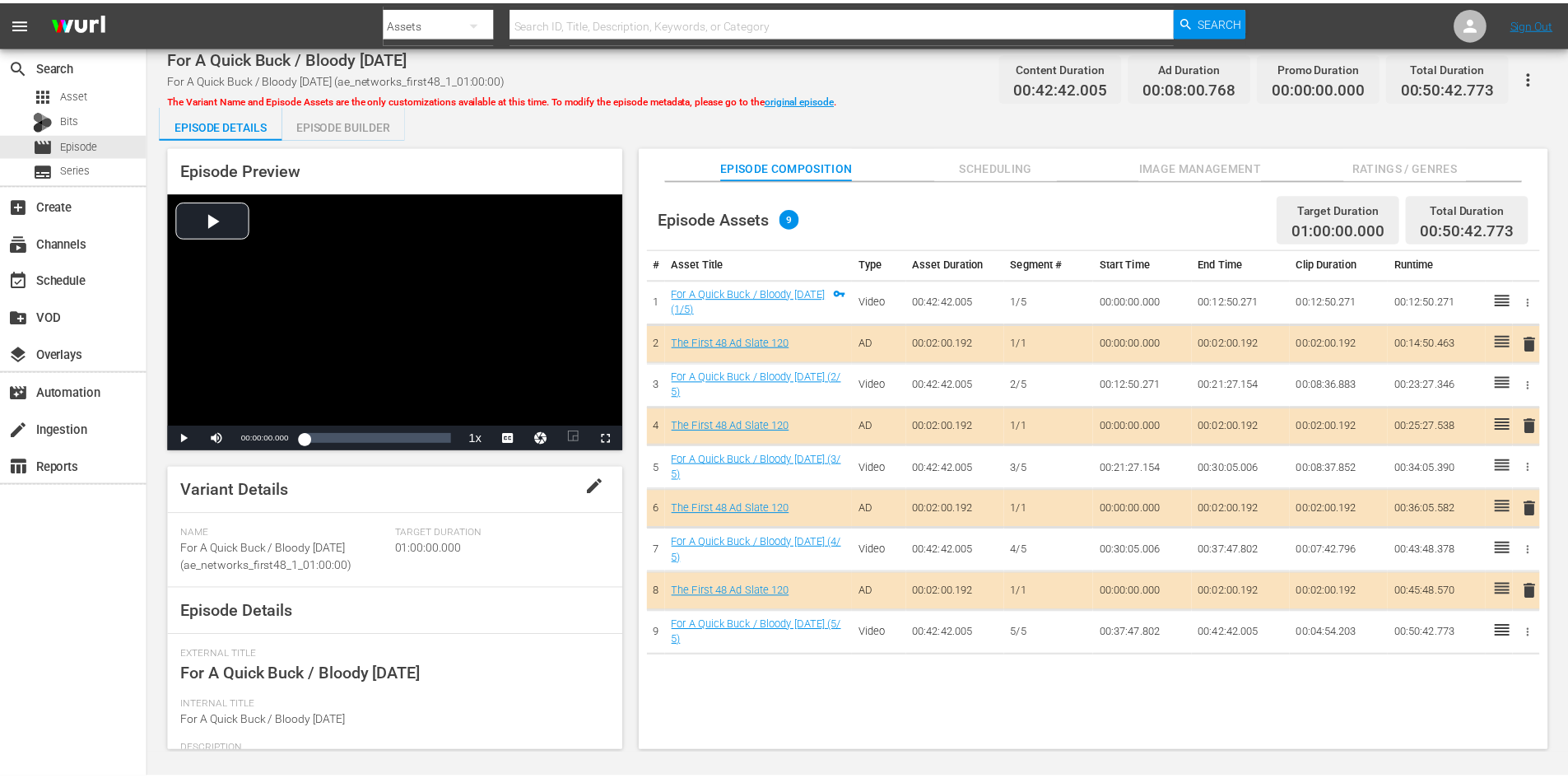 scroll, scrollTop: 0, scrollLeft: 0, axis: both 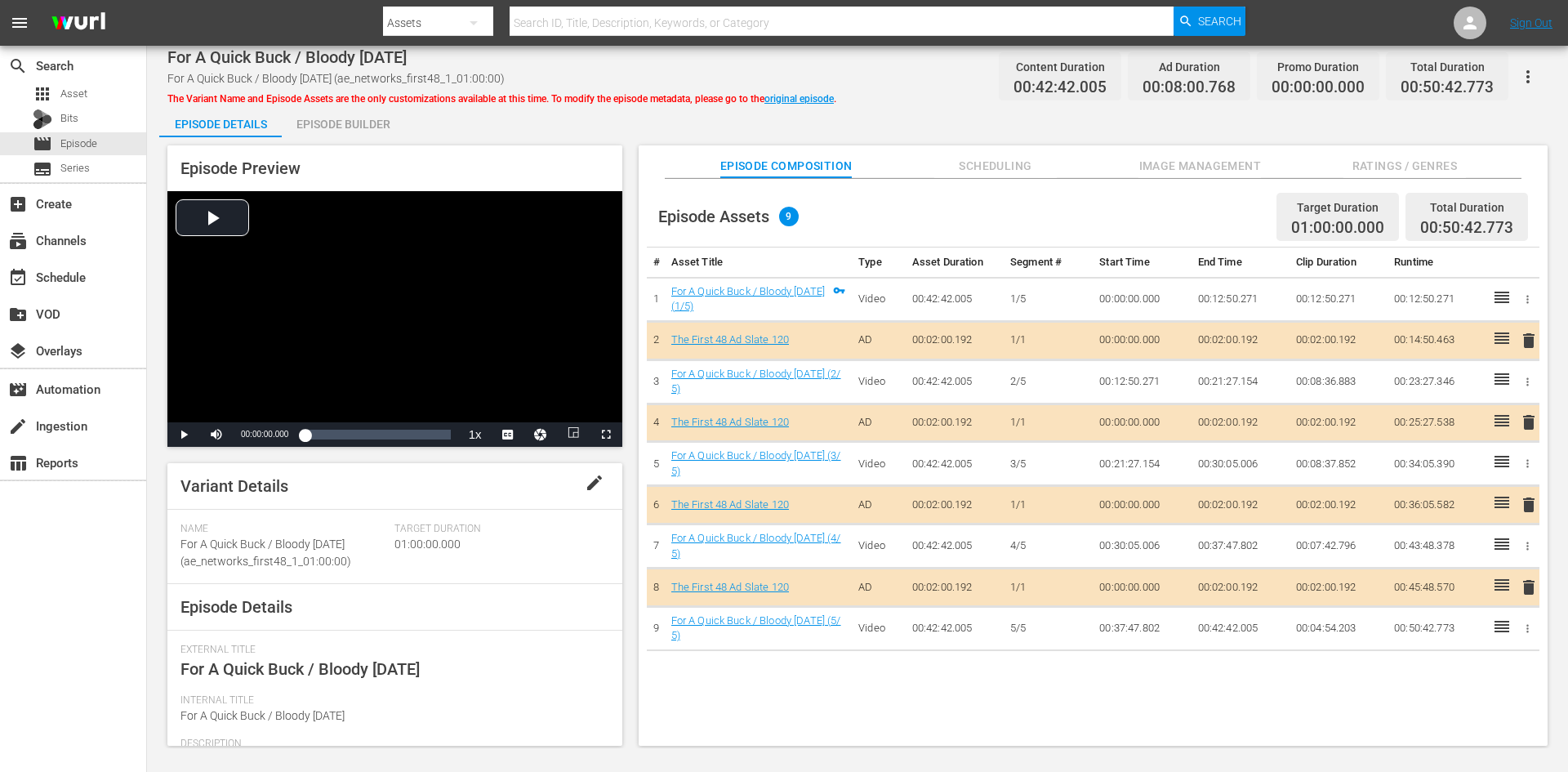 click on "Image Management" at bounding box center (1200, 166) 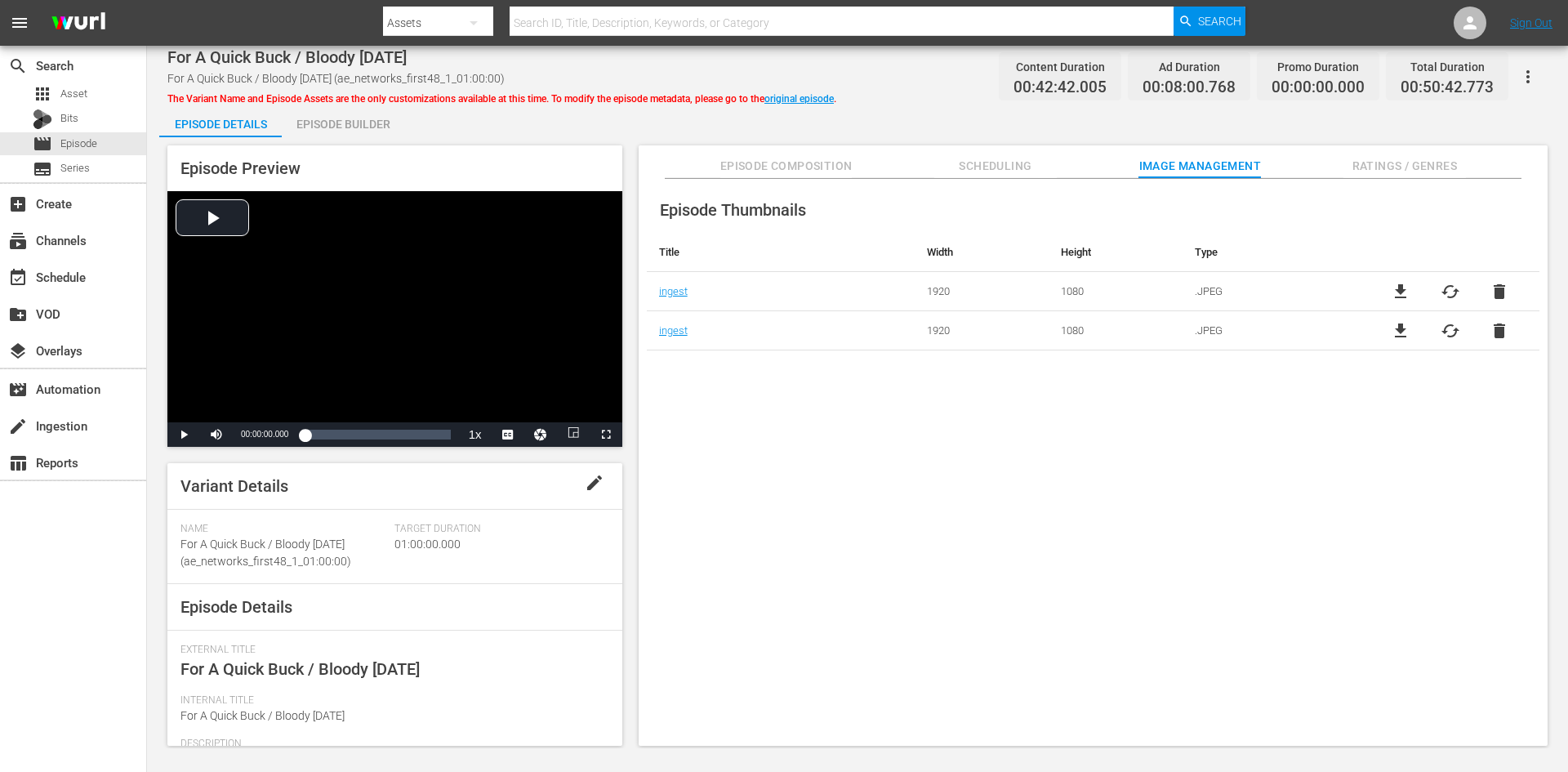 click on "Ratings / Genres" at bounding box center [1405, 166] 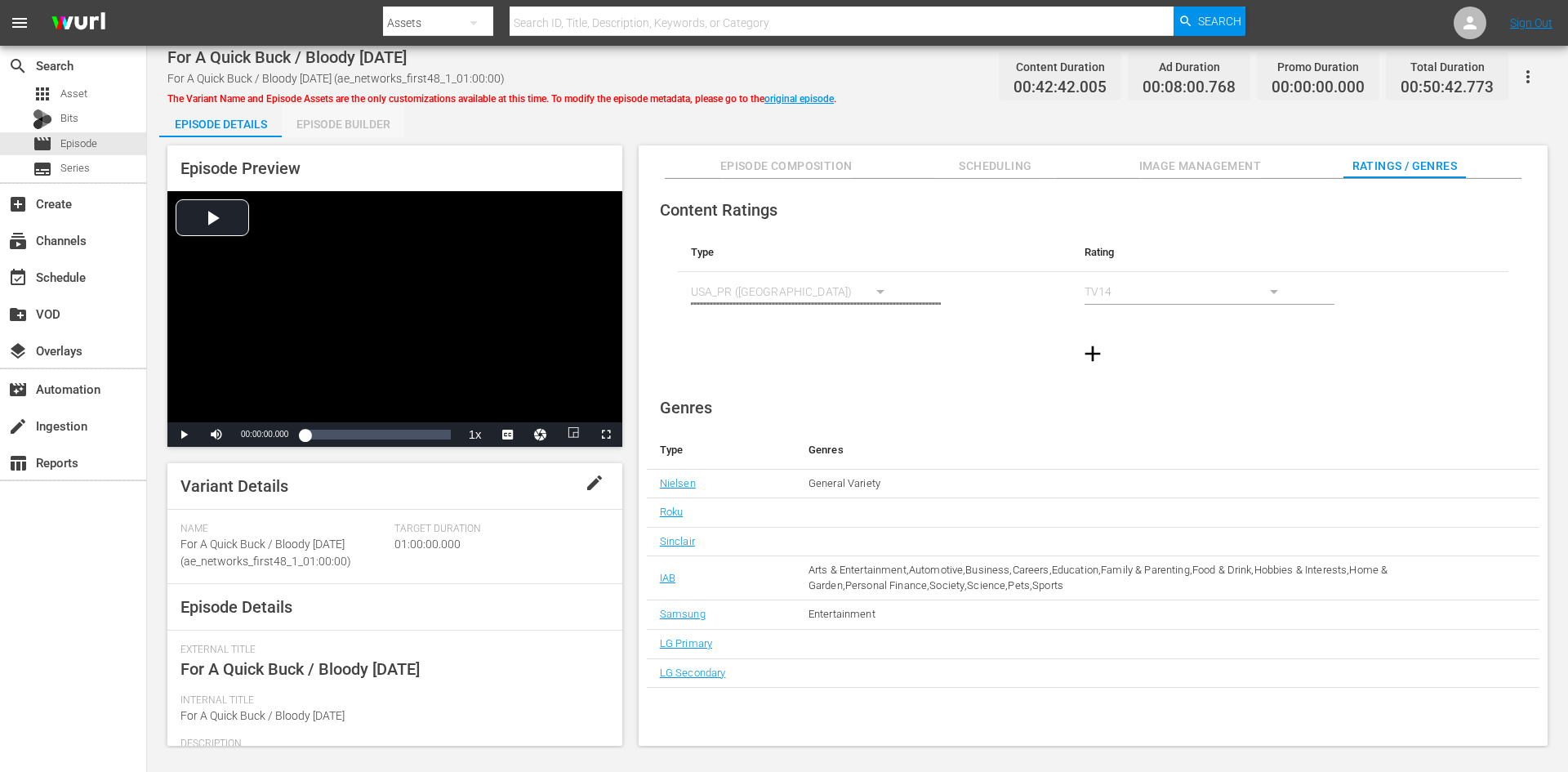 click on "Episode Builder" at bounding box center [343, 124] 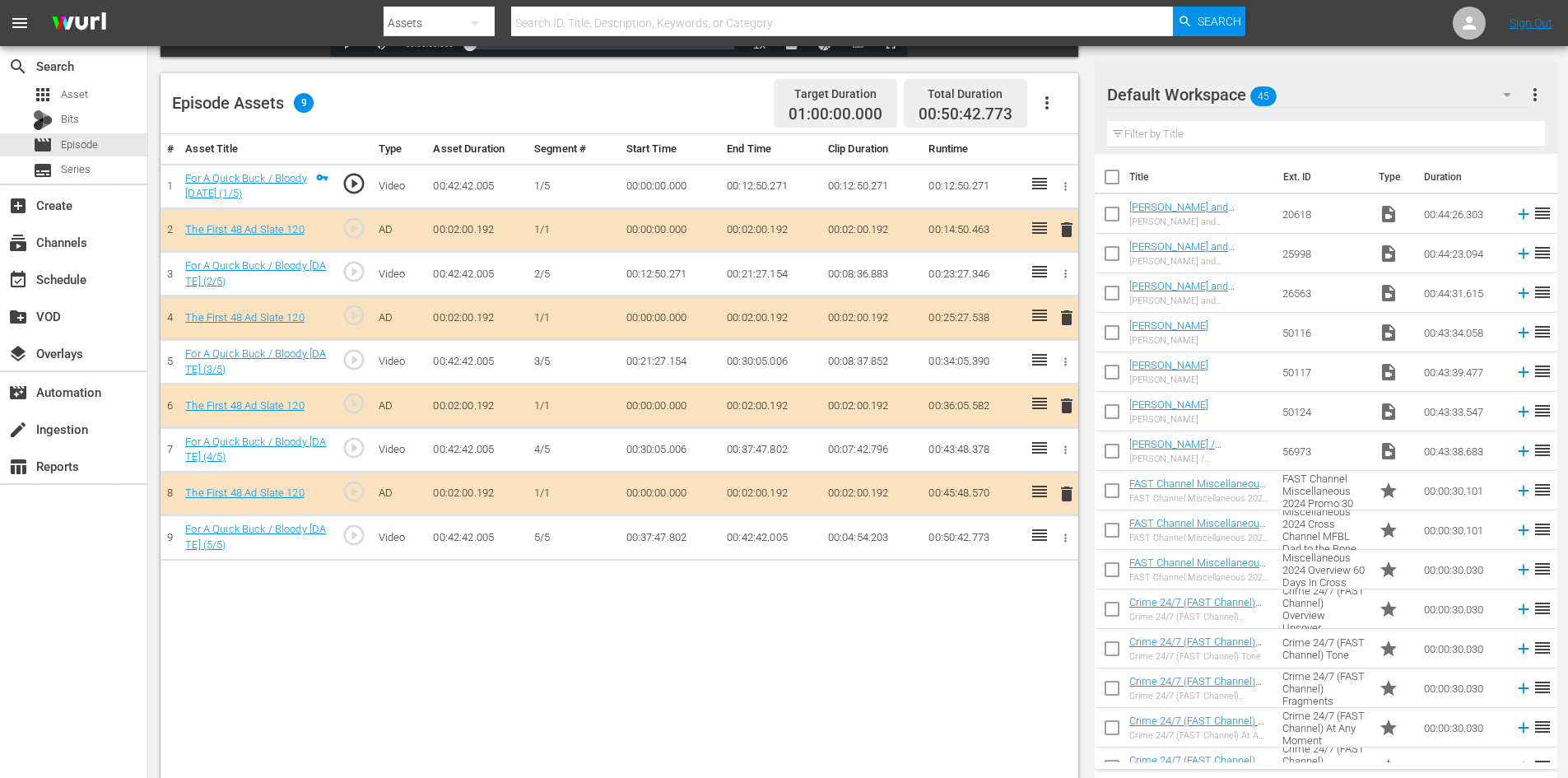 scroll, scrollTop: 429, scrollLeft: 0, axis: vertical 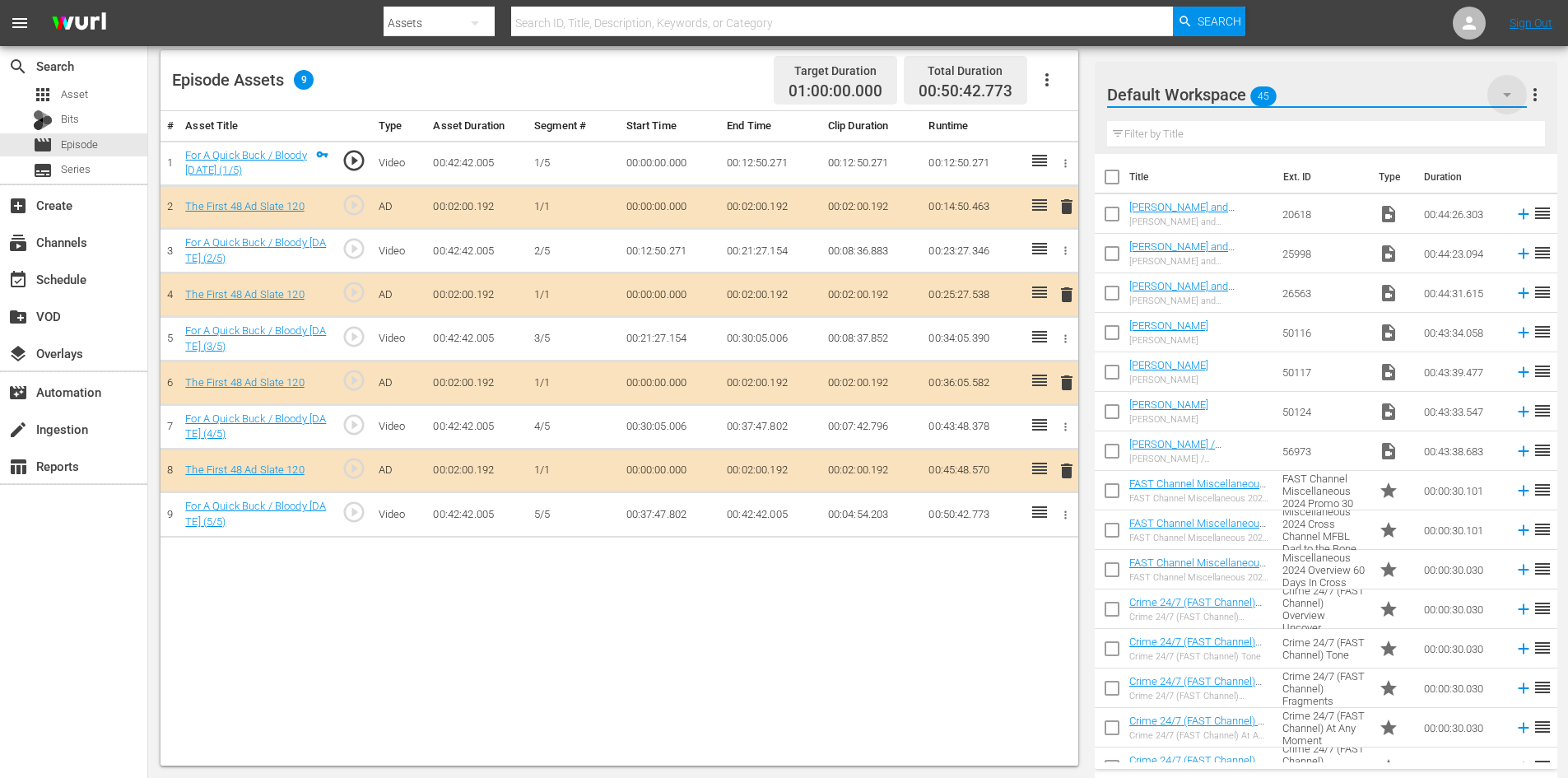 click 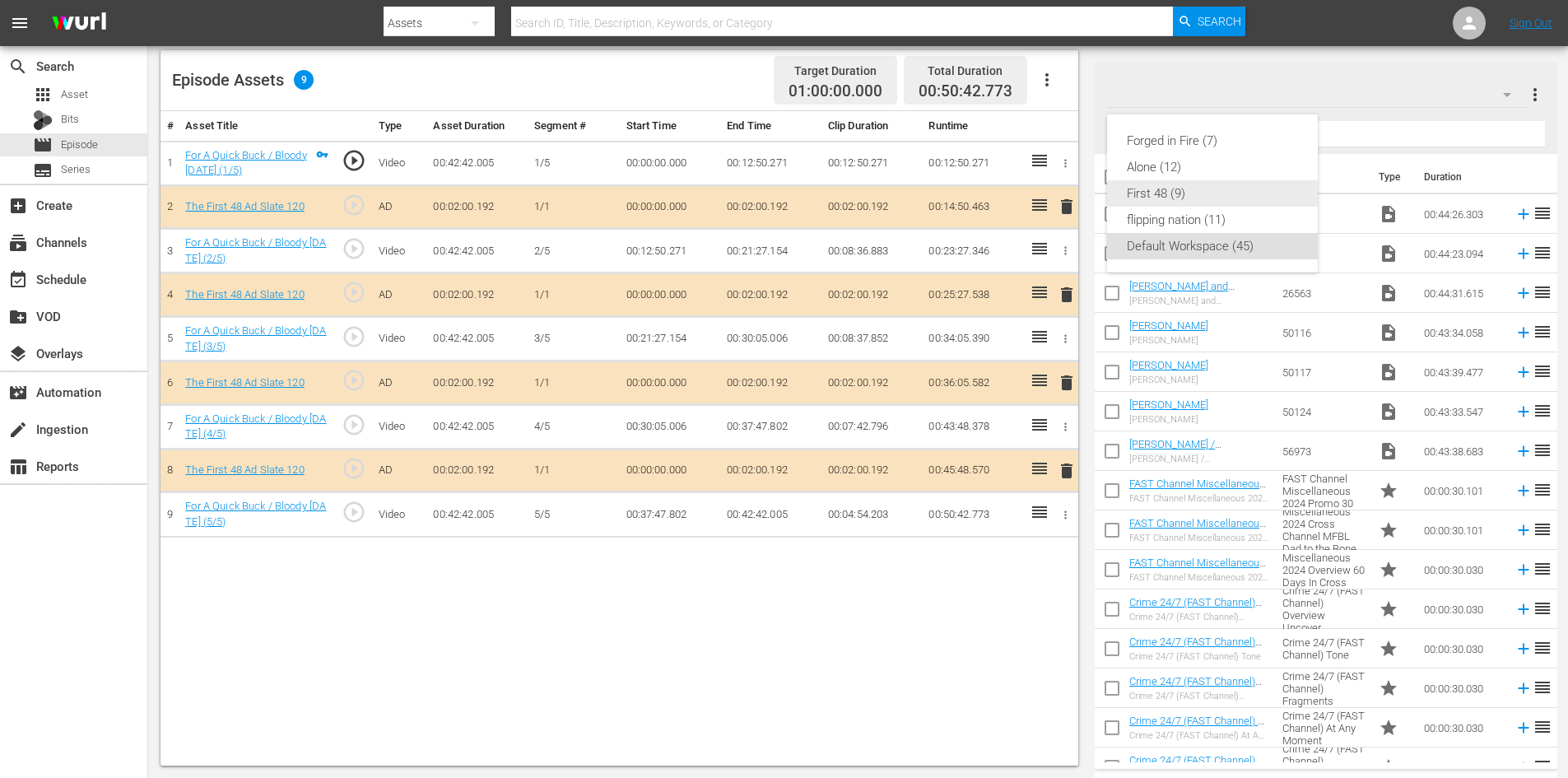 click on "First 48 (9)" at bounding box center (1212, 193) 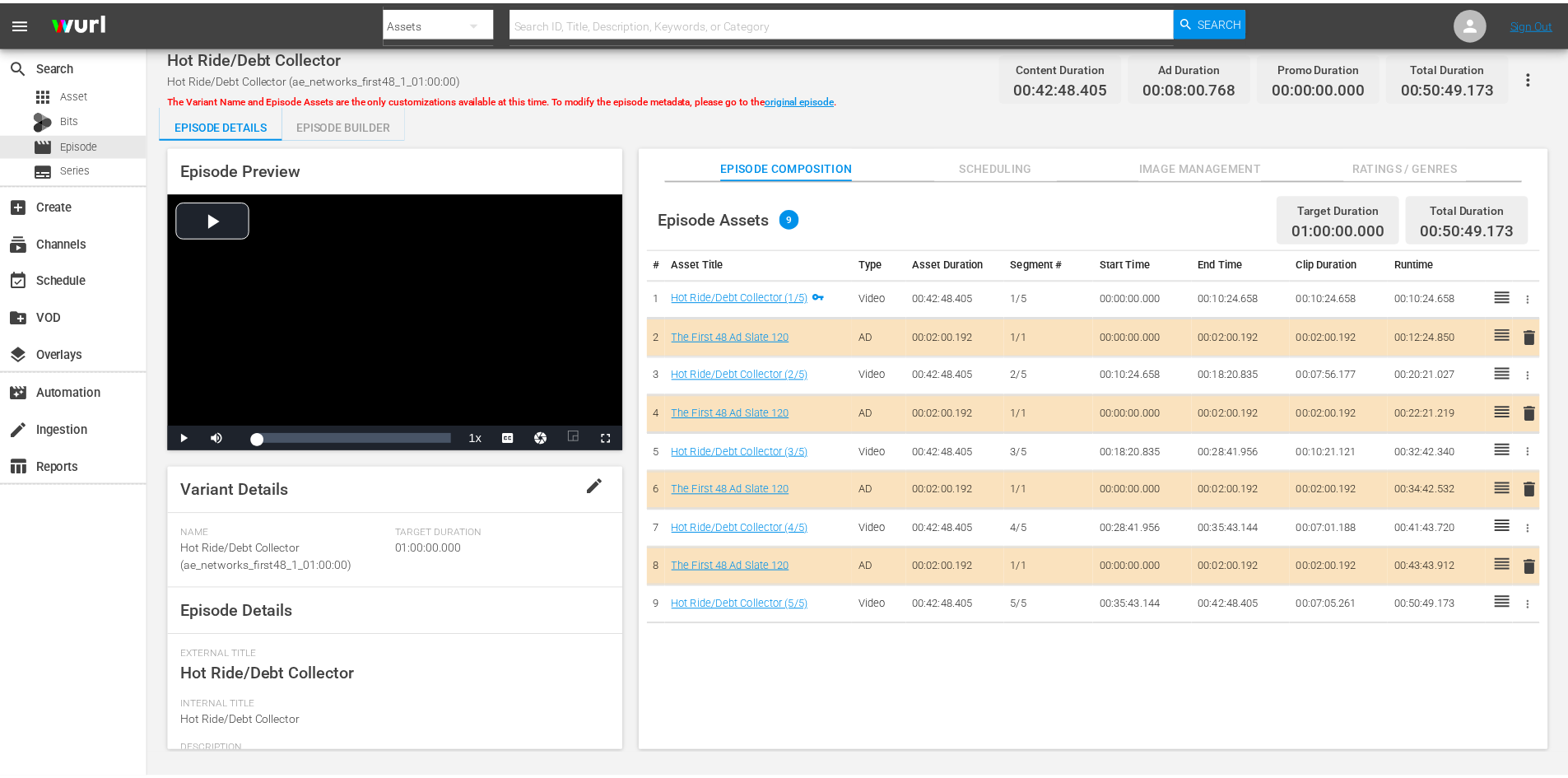 scroll, scrollTop: 0, scrollLeft: 0, axis: both 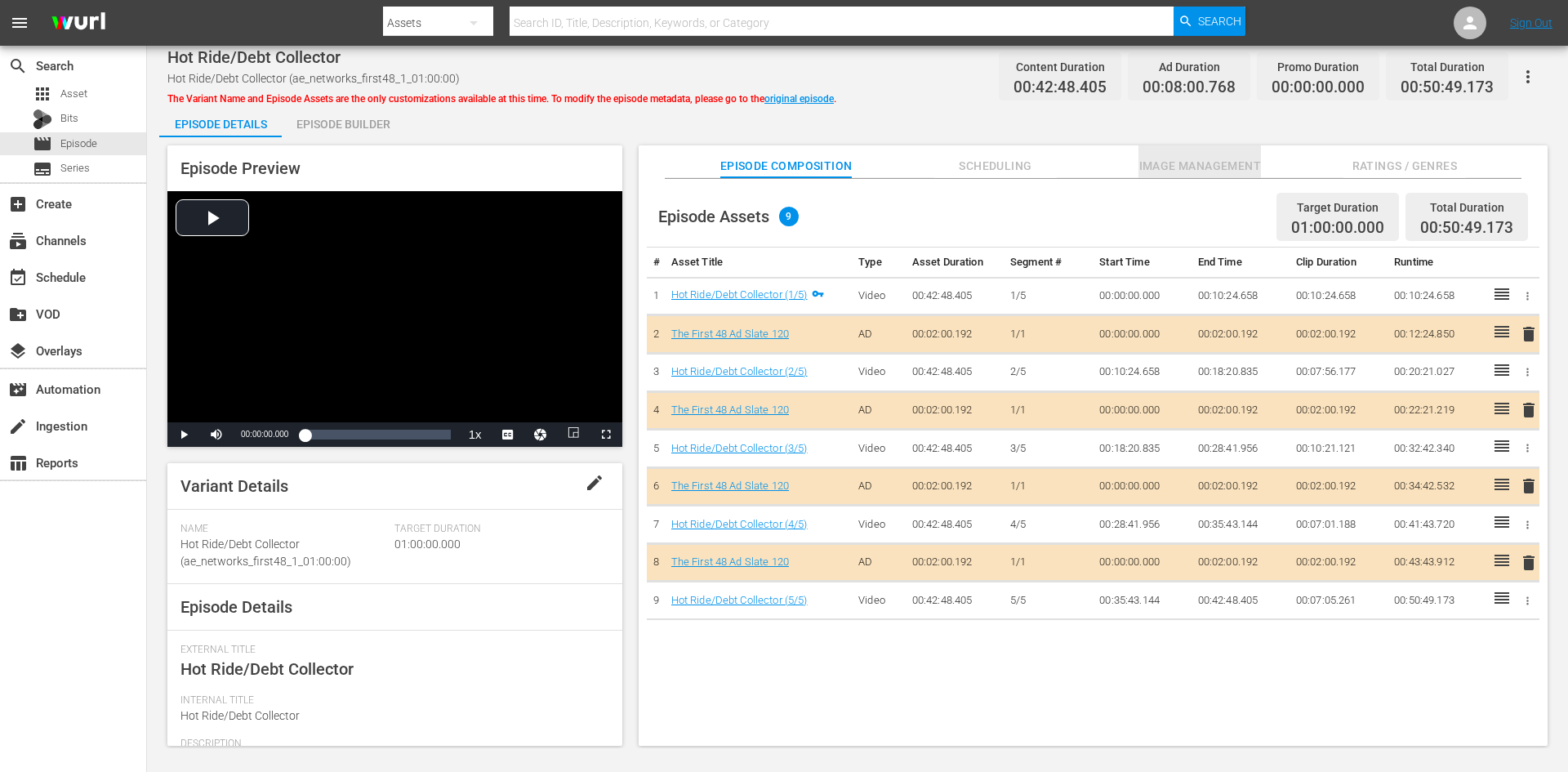 click on "Image Management" at bounding box center (1200, 166) 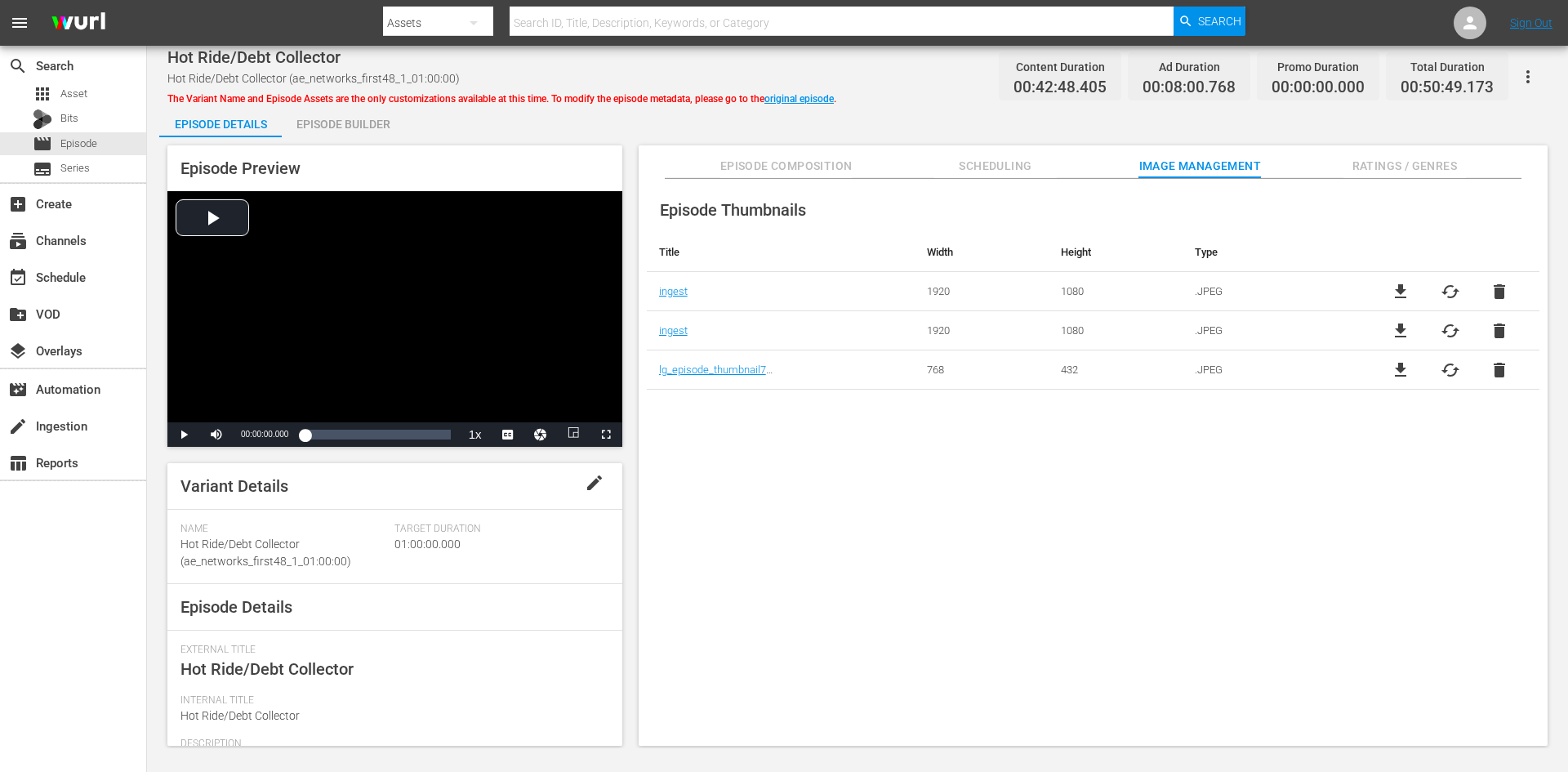 click on "Ratings / Genres" at bounding box center [1405, 162] 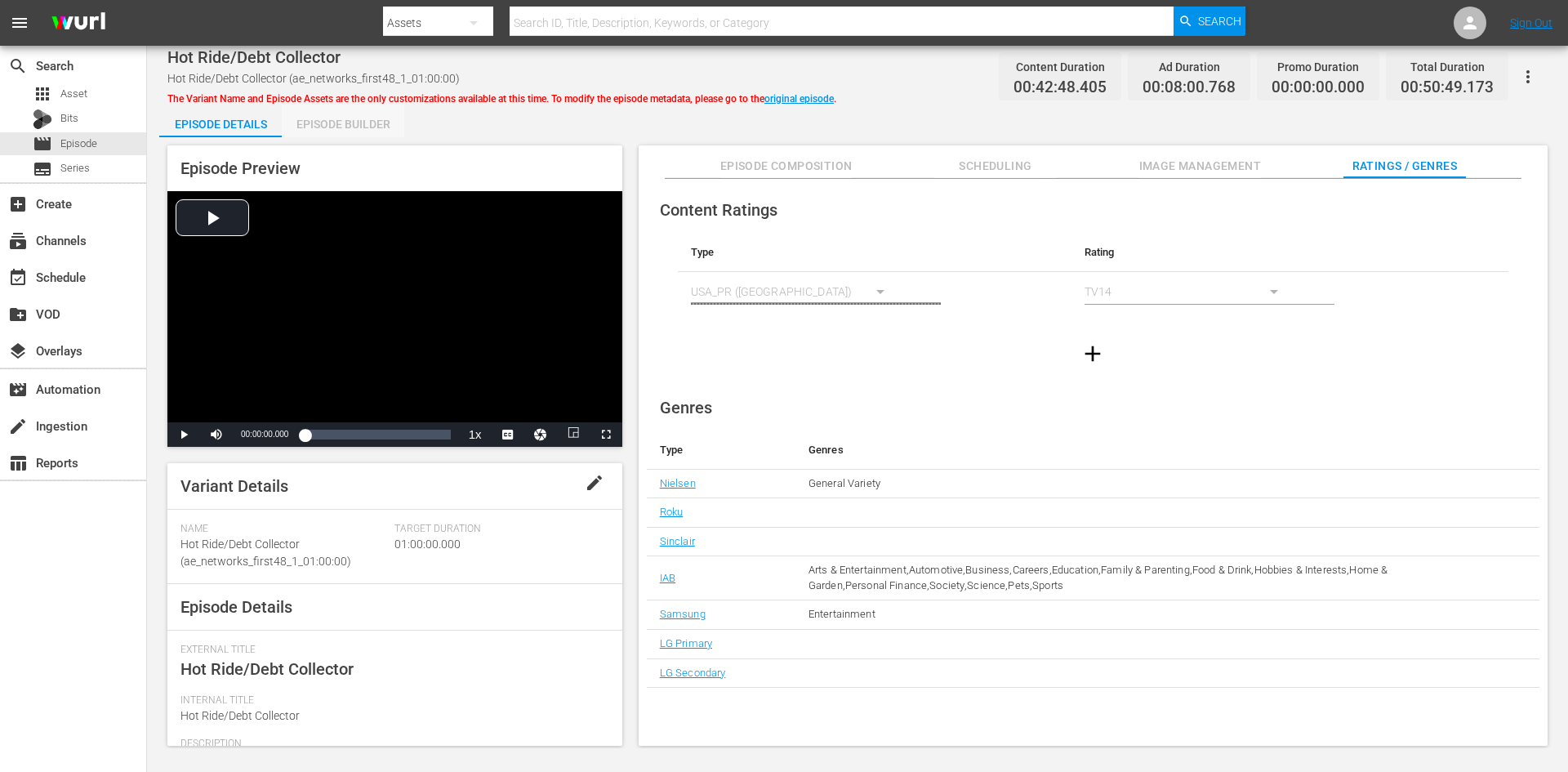 click on "Episode Builder" at bounding box center [343, 124] 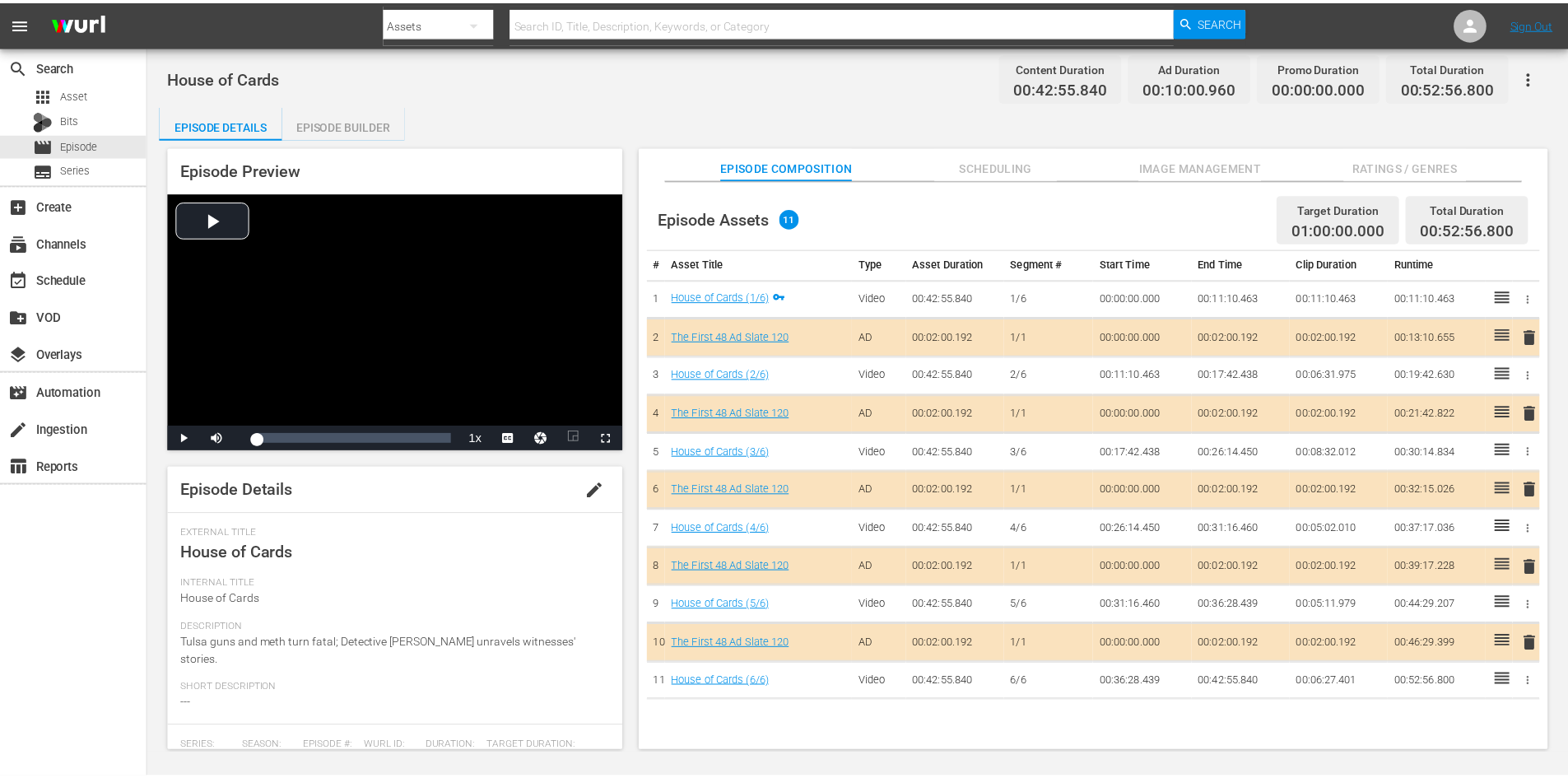 scroll, scrollTop: 0, scrollLeft: 0, axis: both 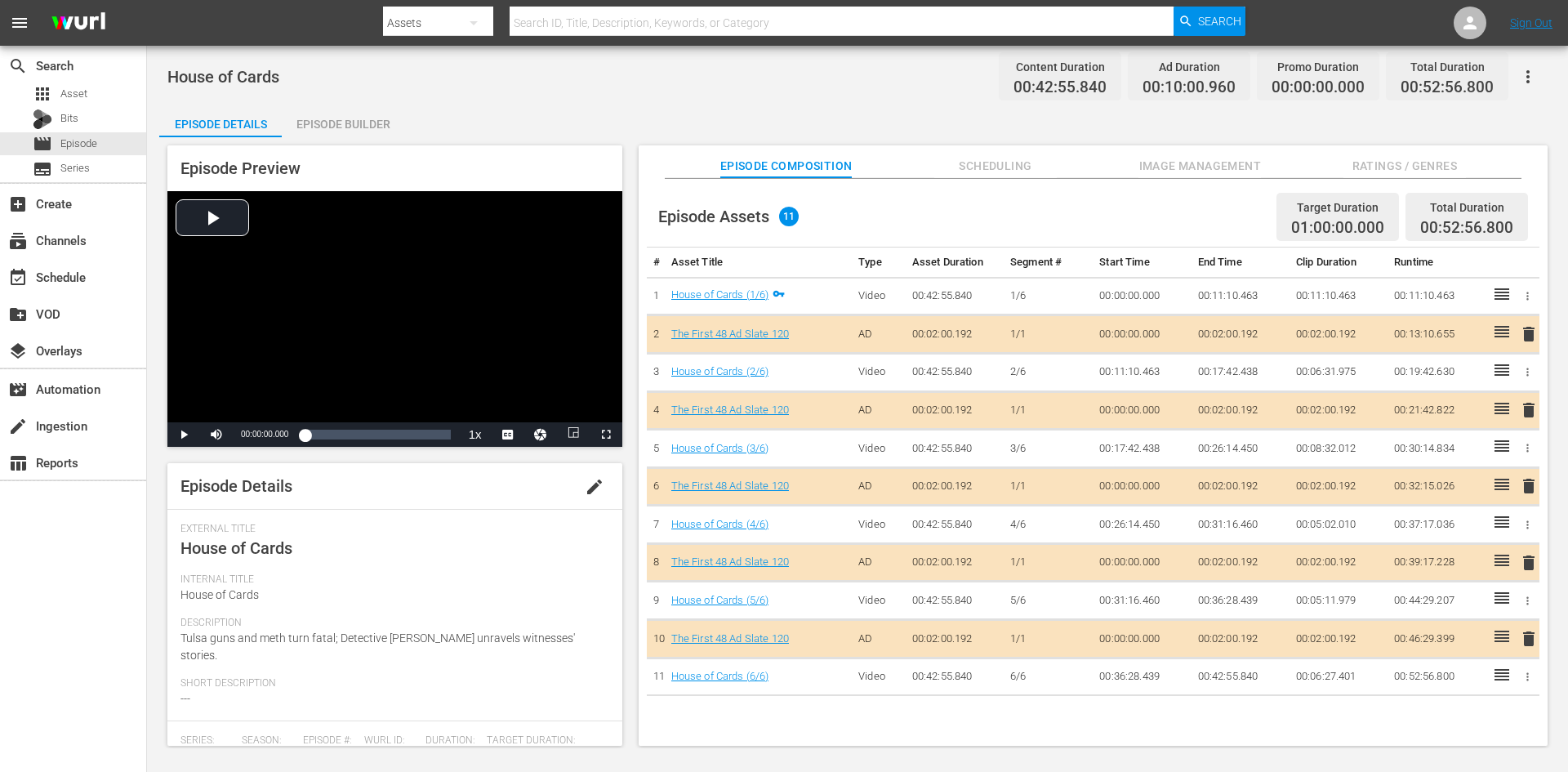 click on "Ratings / Genres" at bounding box center (1405, 166) 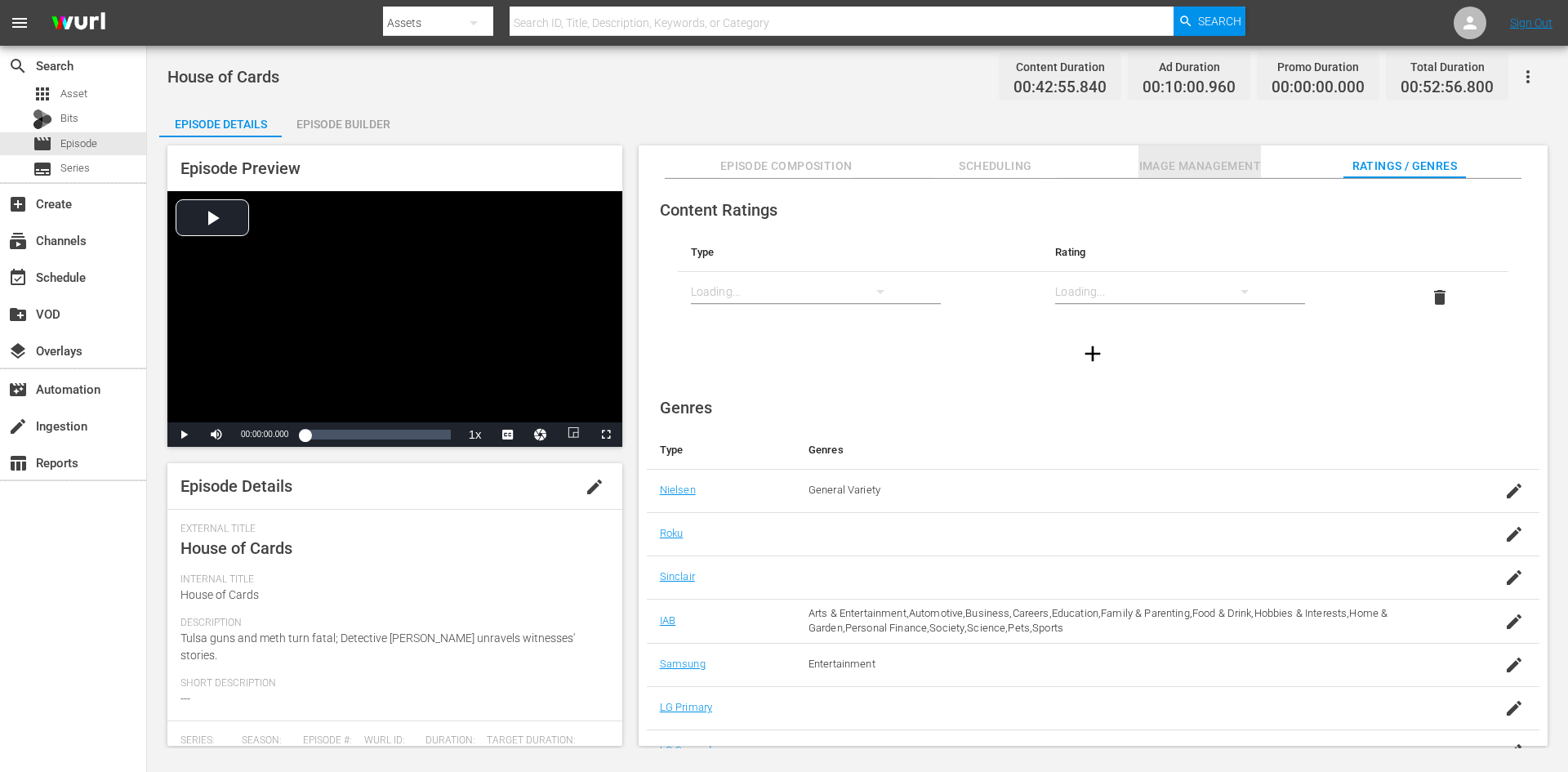 click on "Image Management" at bounding box center (1200, 166) 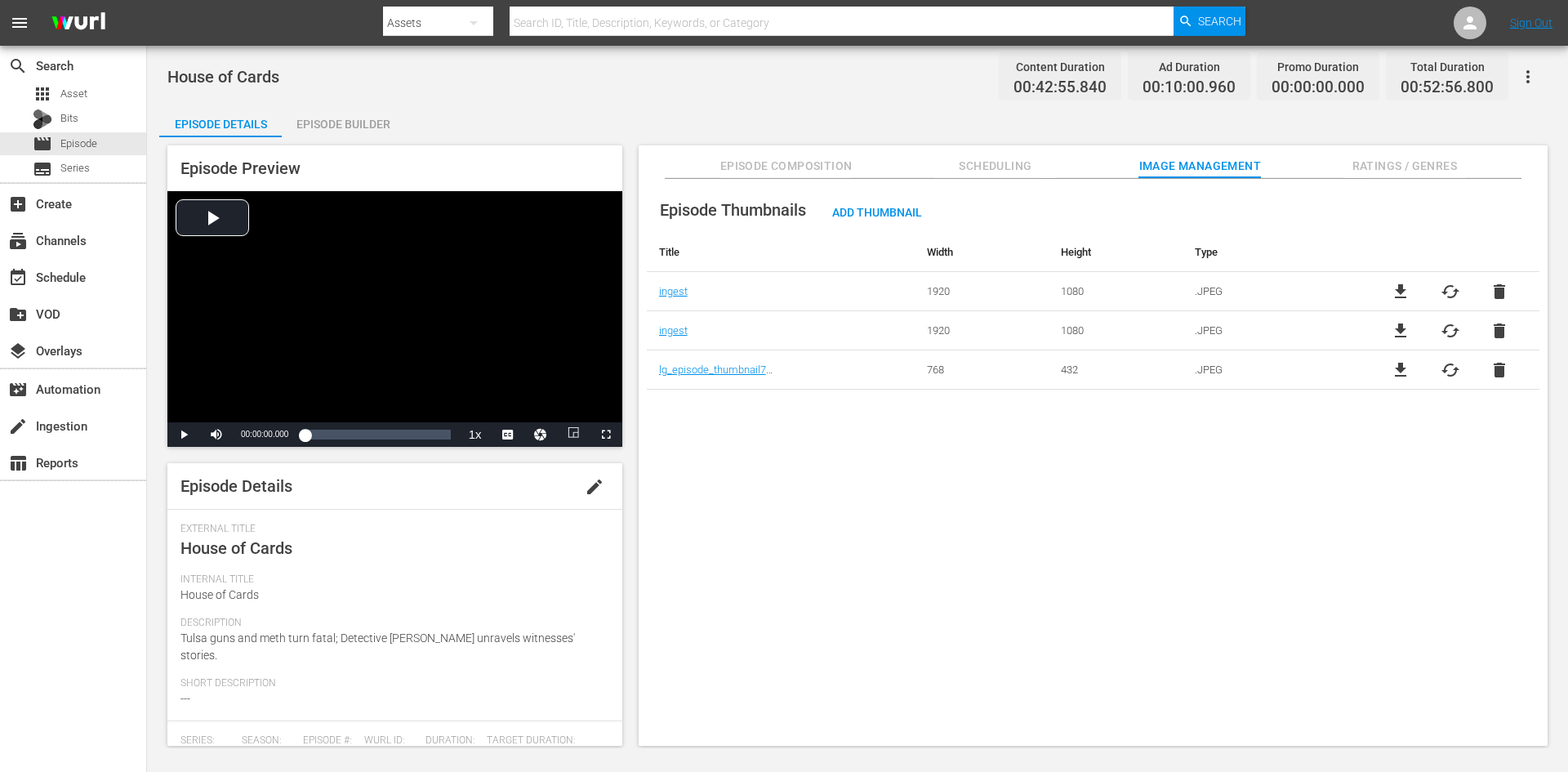 click on "Episode Builder" at bounding box center (343, 124) 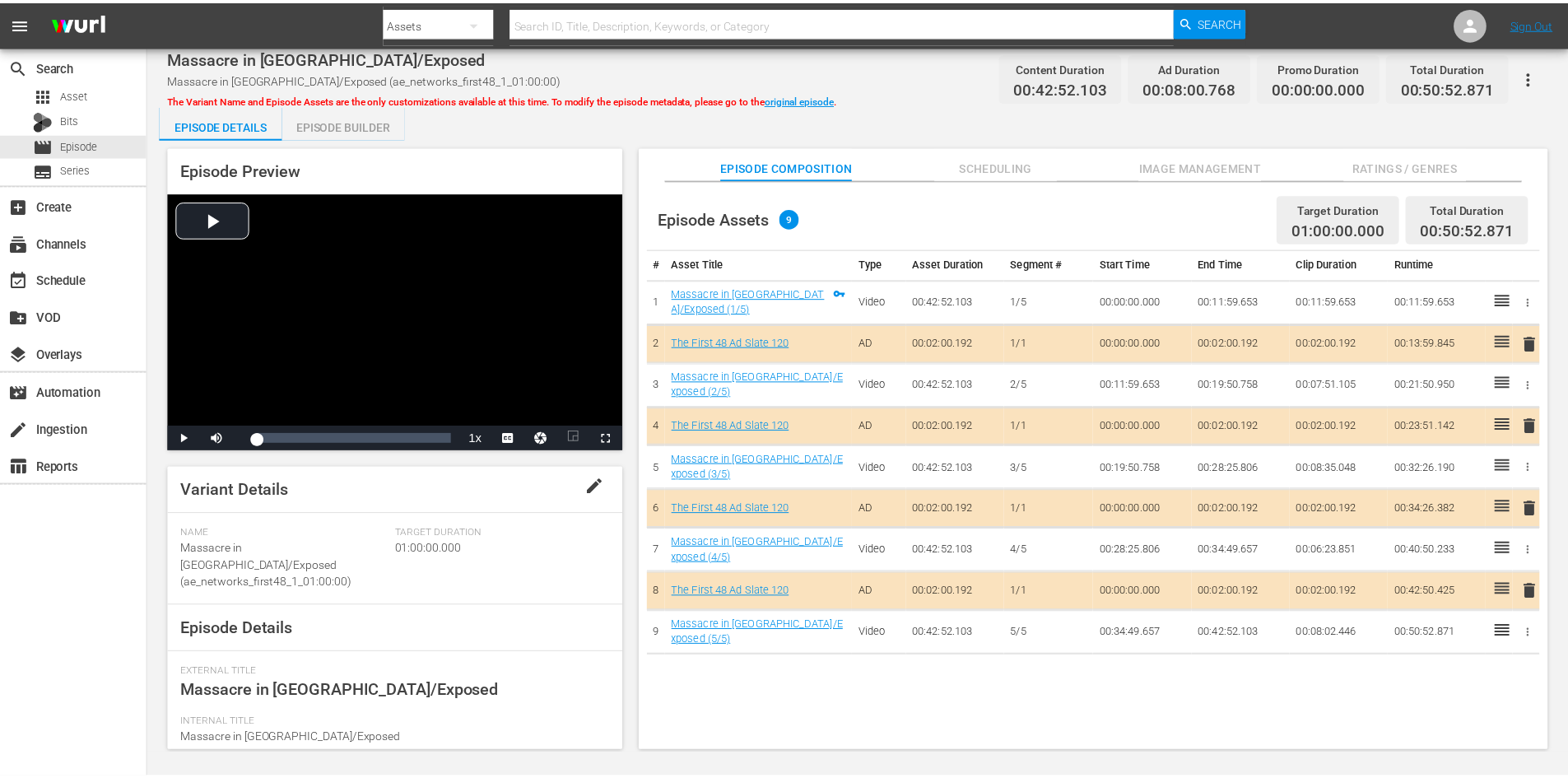 scroll, scrollTop: 0, scrollLeft: 0, axis: both 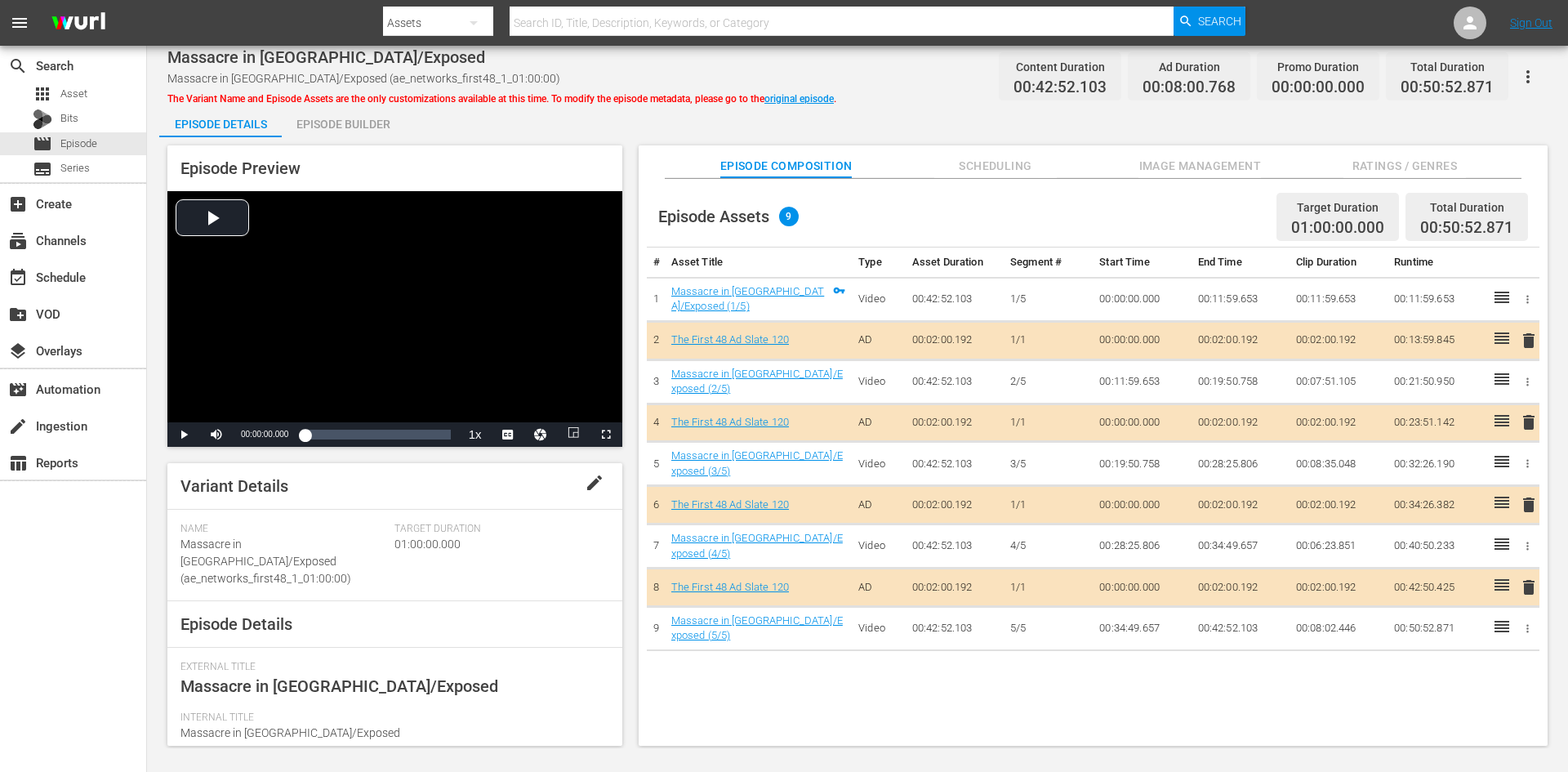 click on "Ratings / Genres" at bounding box center [1405, 166] 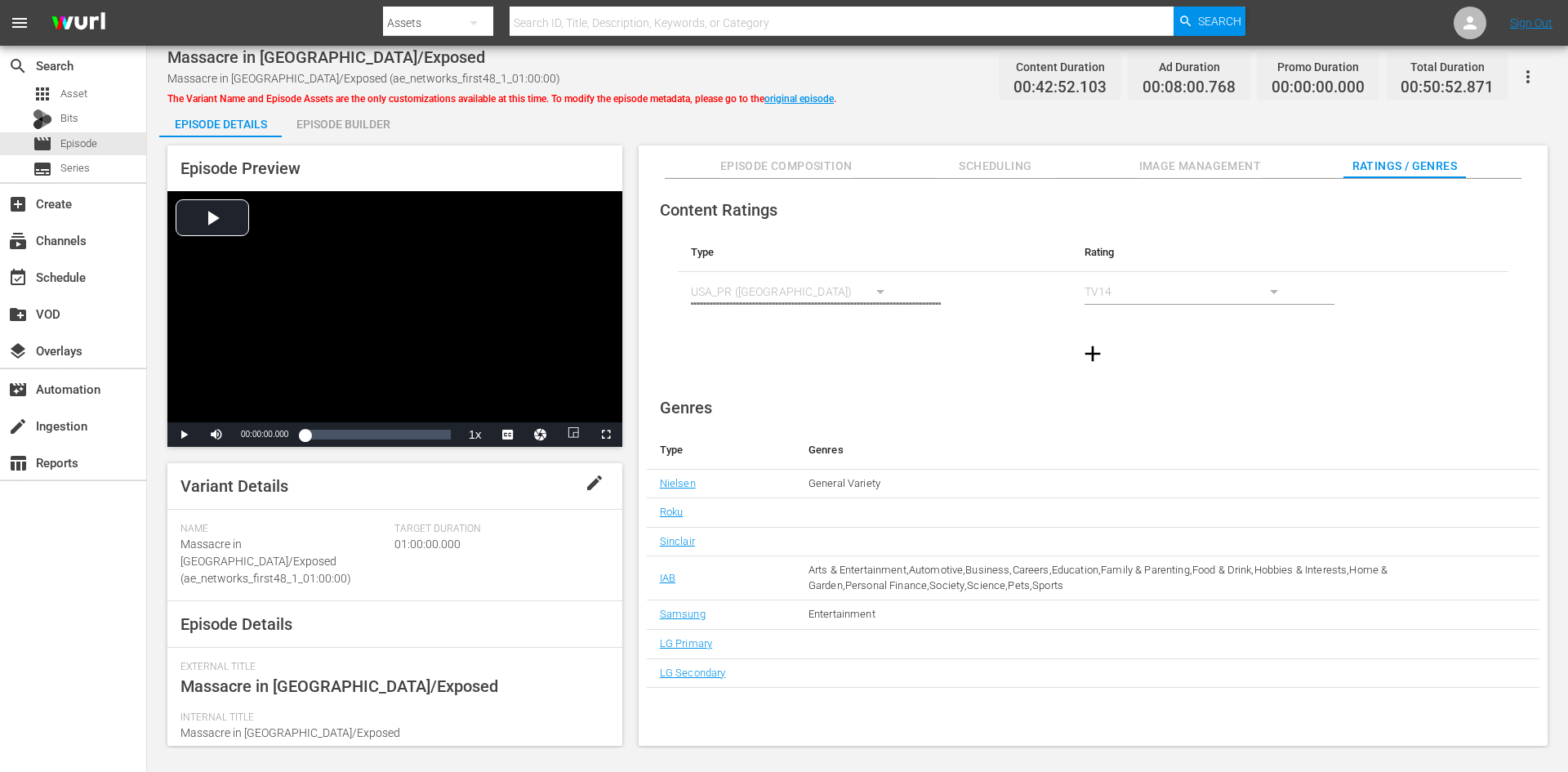 click on "Episode Builder" at bounding box center (343, 124) 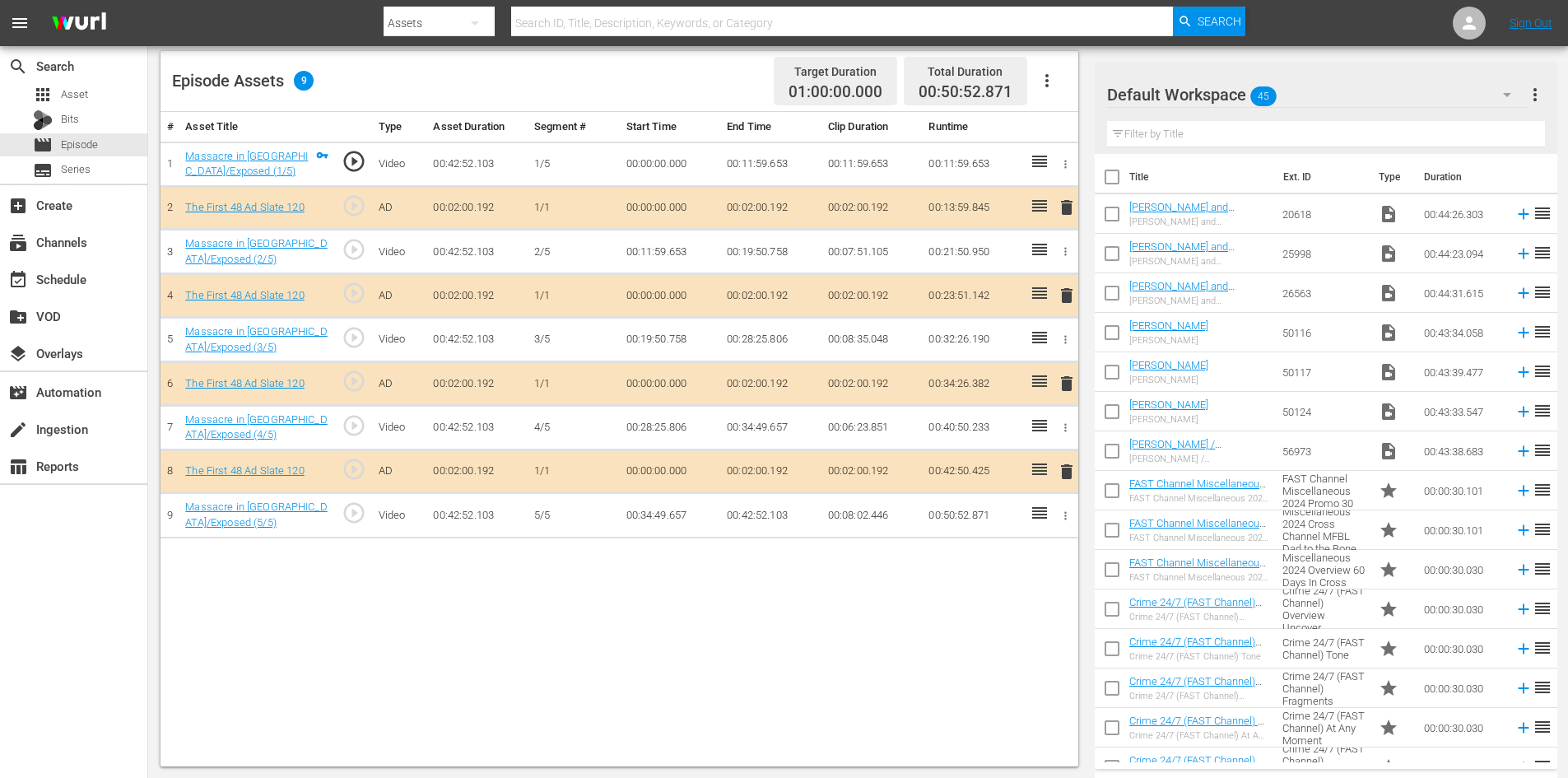 scroll, scrollTop: 429, scrollLeft: 0, axis: vertical 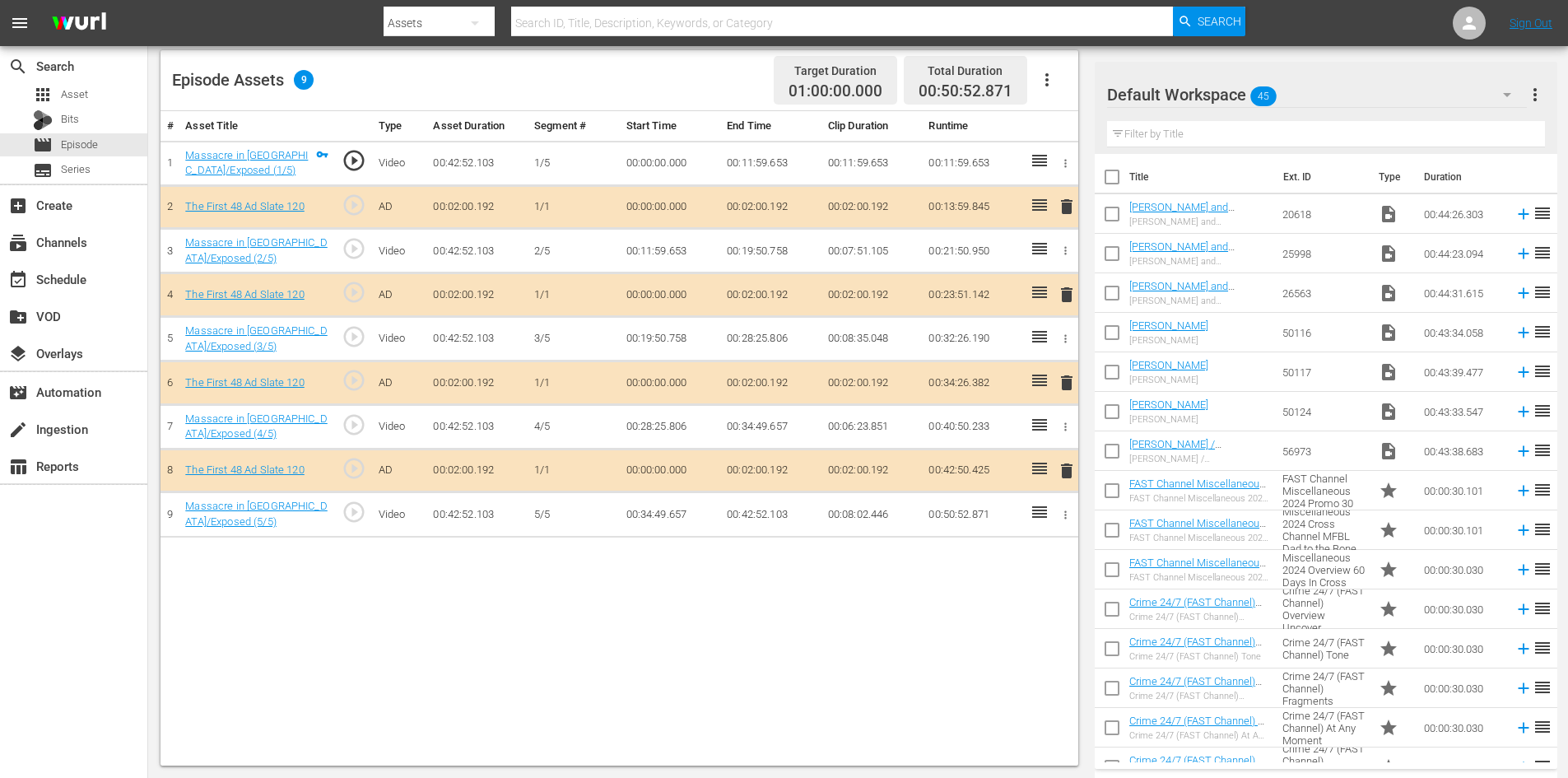 click on "delete" at bounding box center [1067, 383] 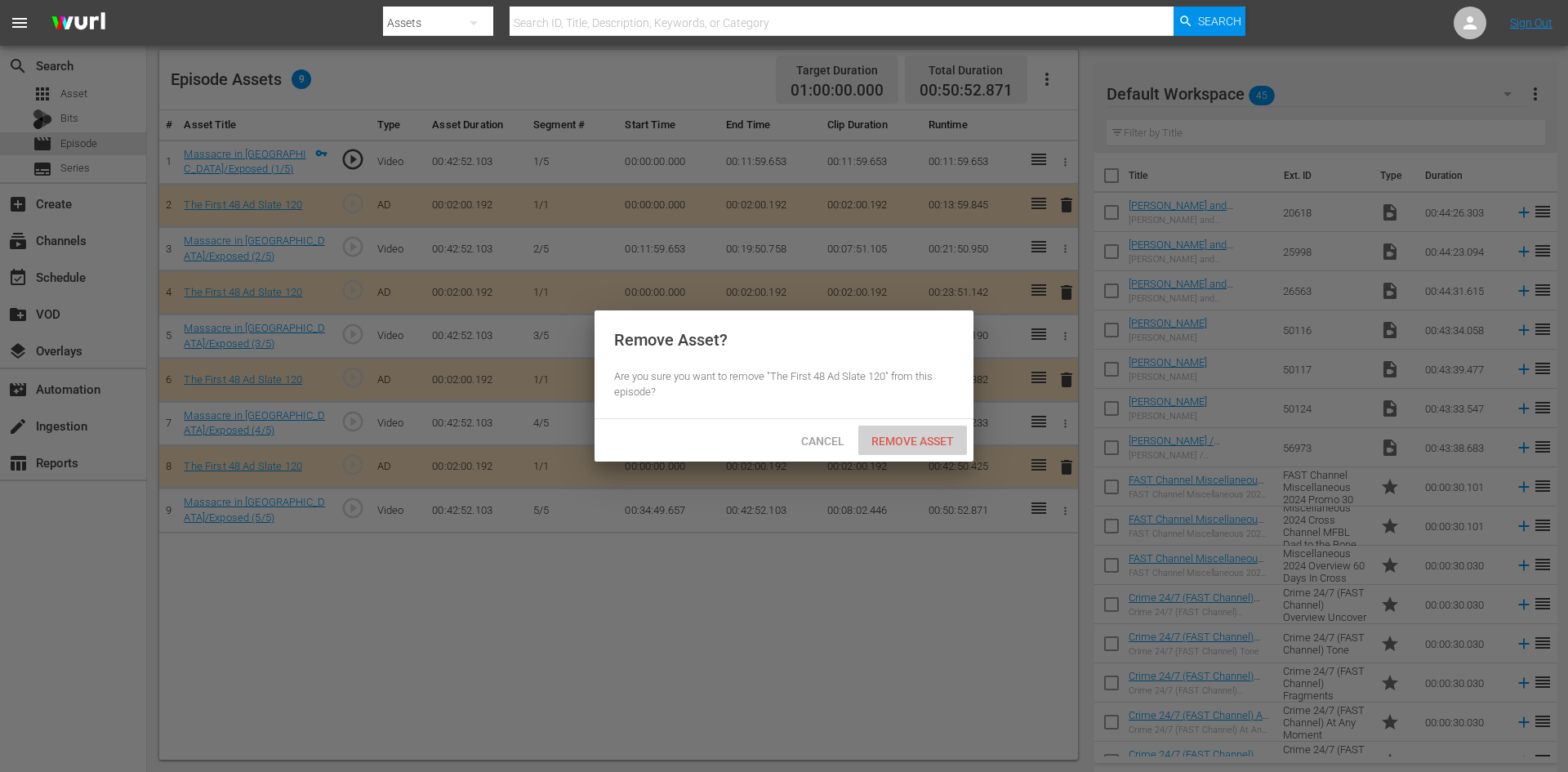 click on "Remove Asset" at bounding box center [912, 441] 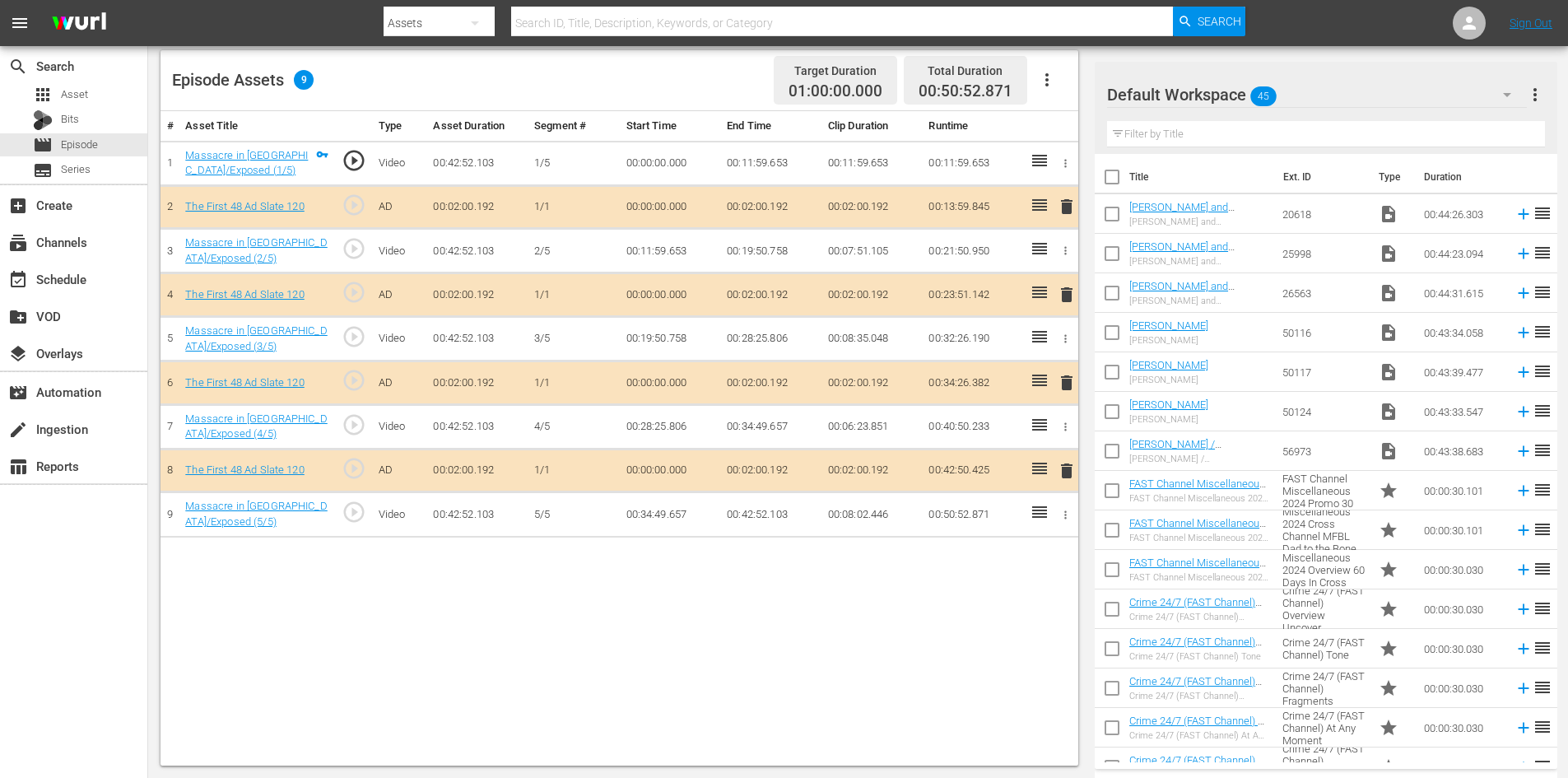 click 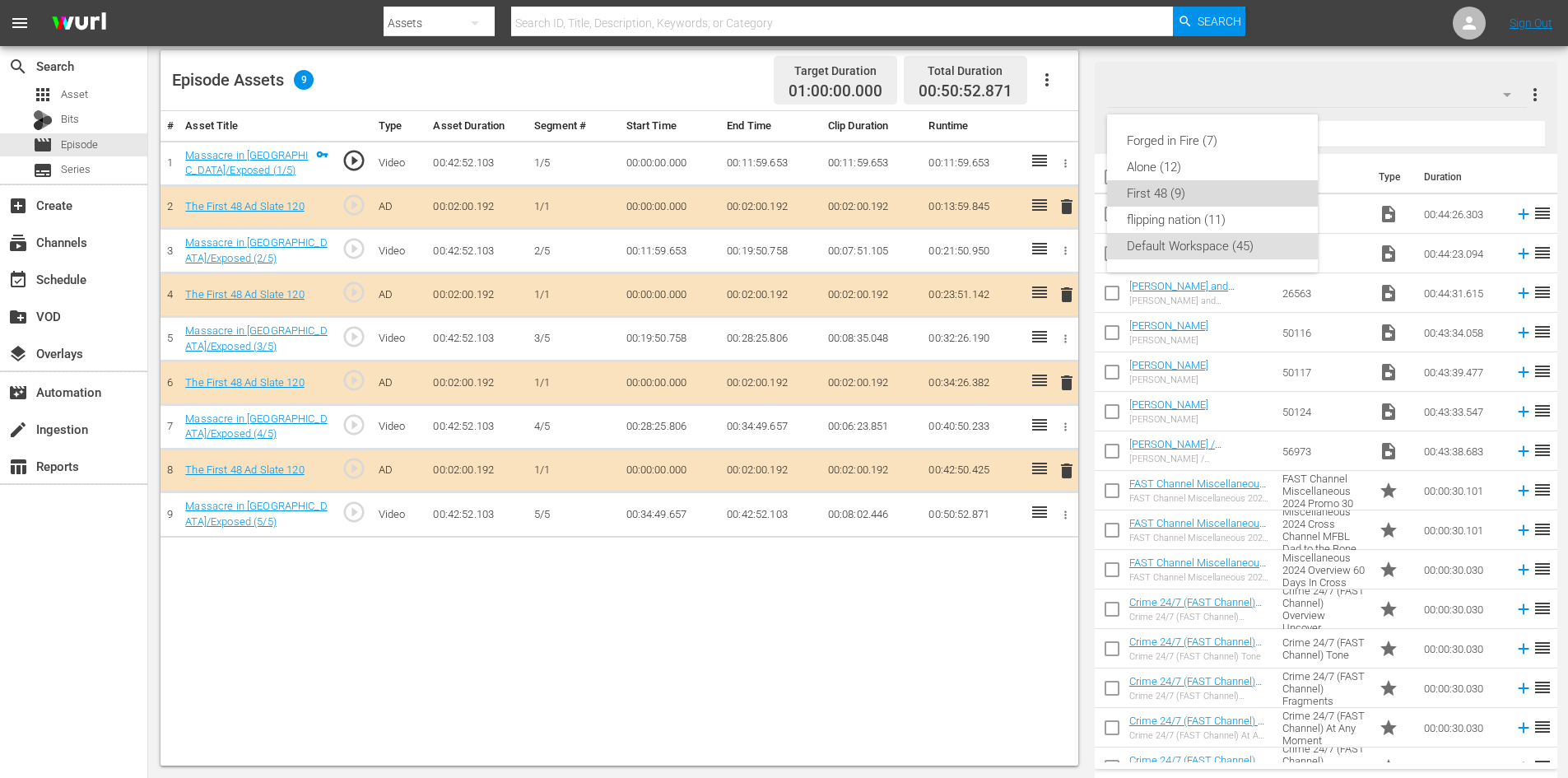 click on "First 48 (9)" at bounding box center [1212, 193] 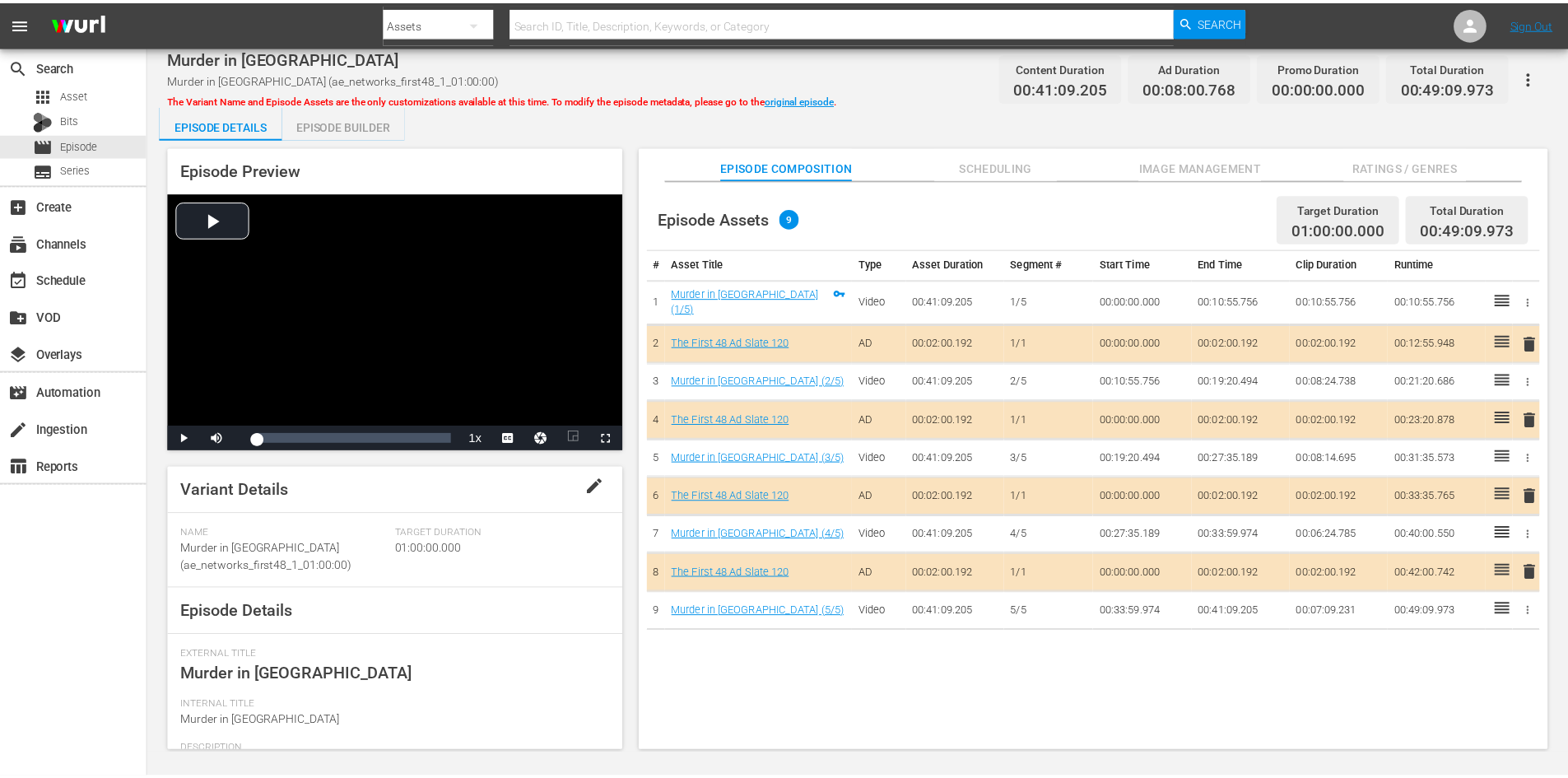 scroll, scrollTop: 0, scrollLeft: 0, axis: both 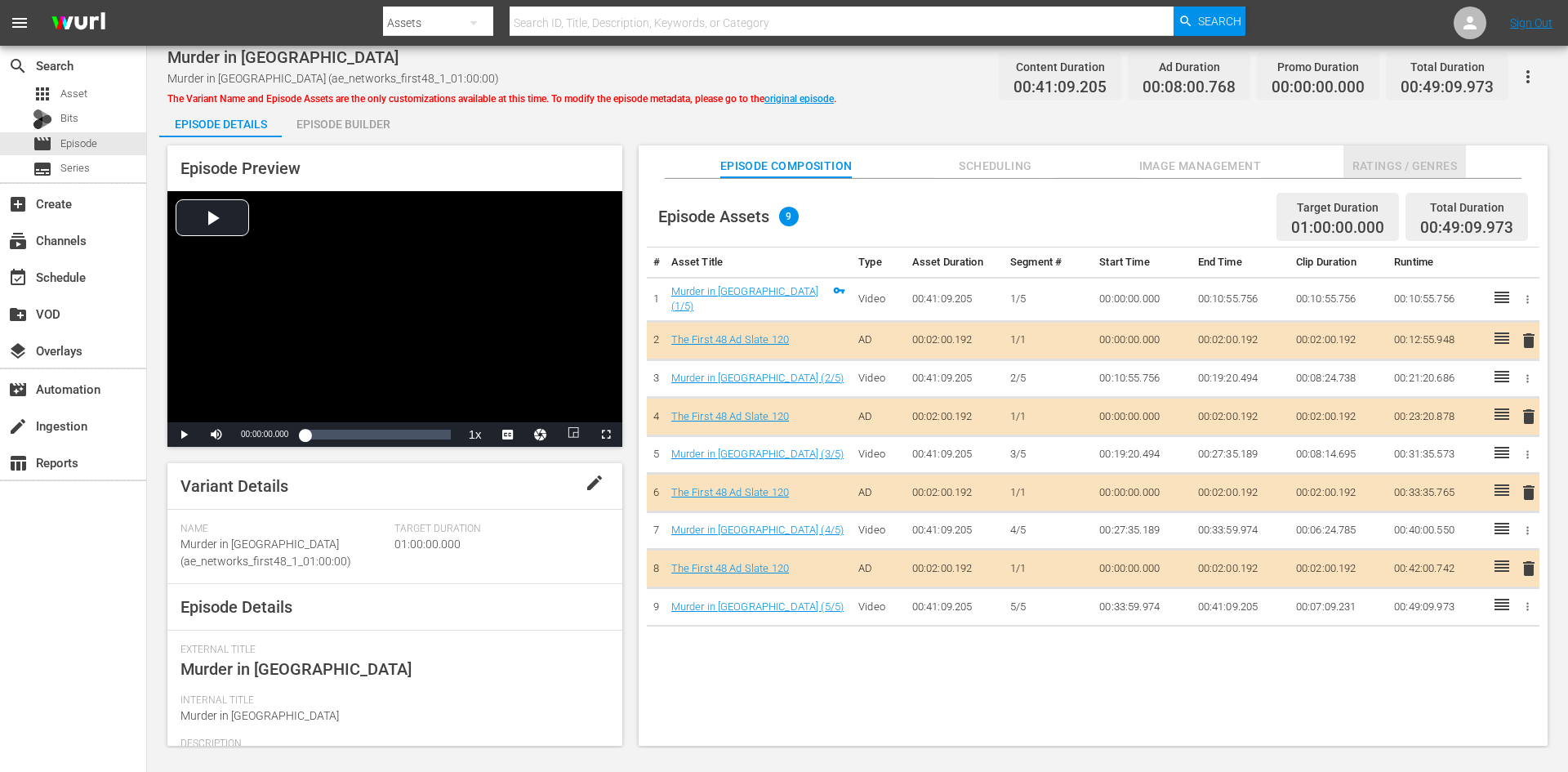 click on "Ratings / Genres" at bounding box center (1405, 166) 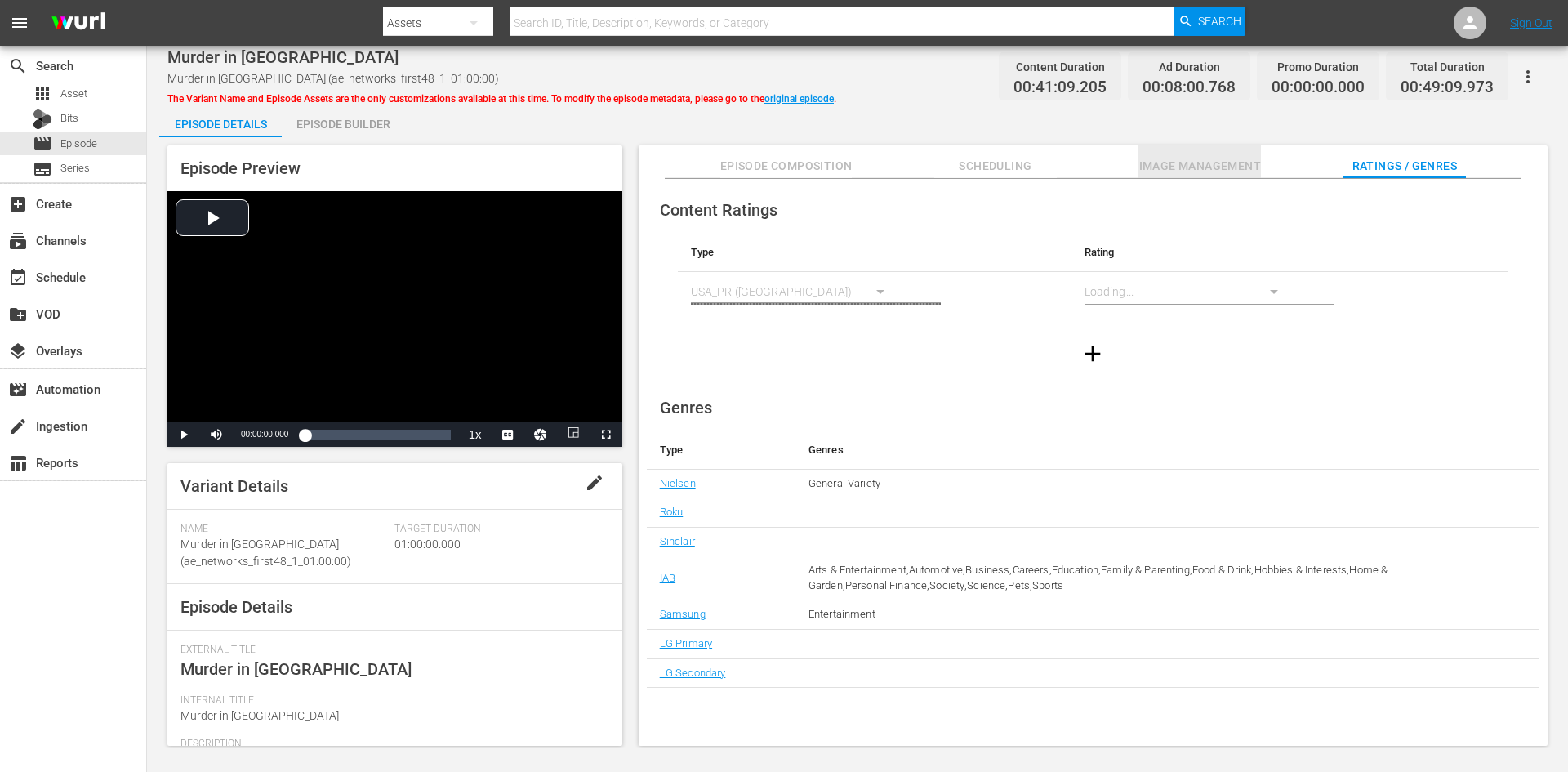 click on "Image Management" at bounding box center (1200, 166) 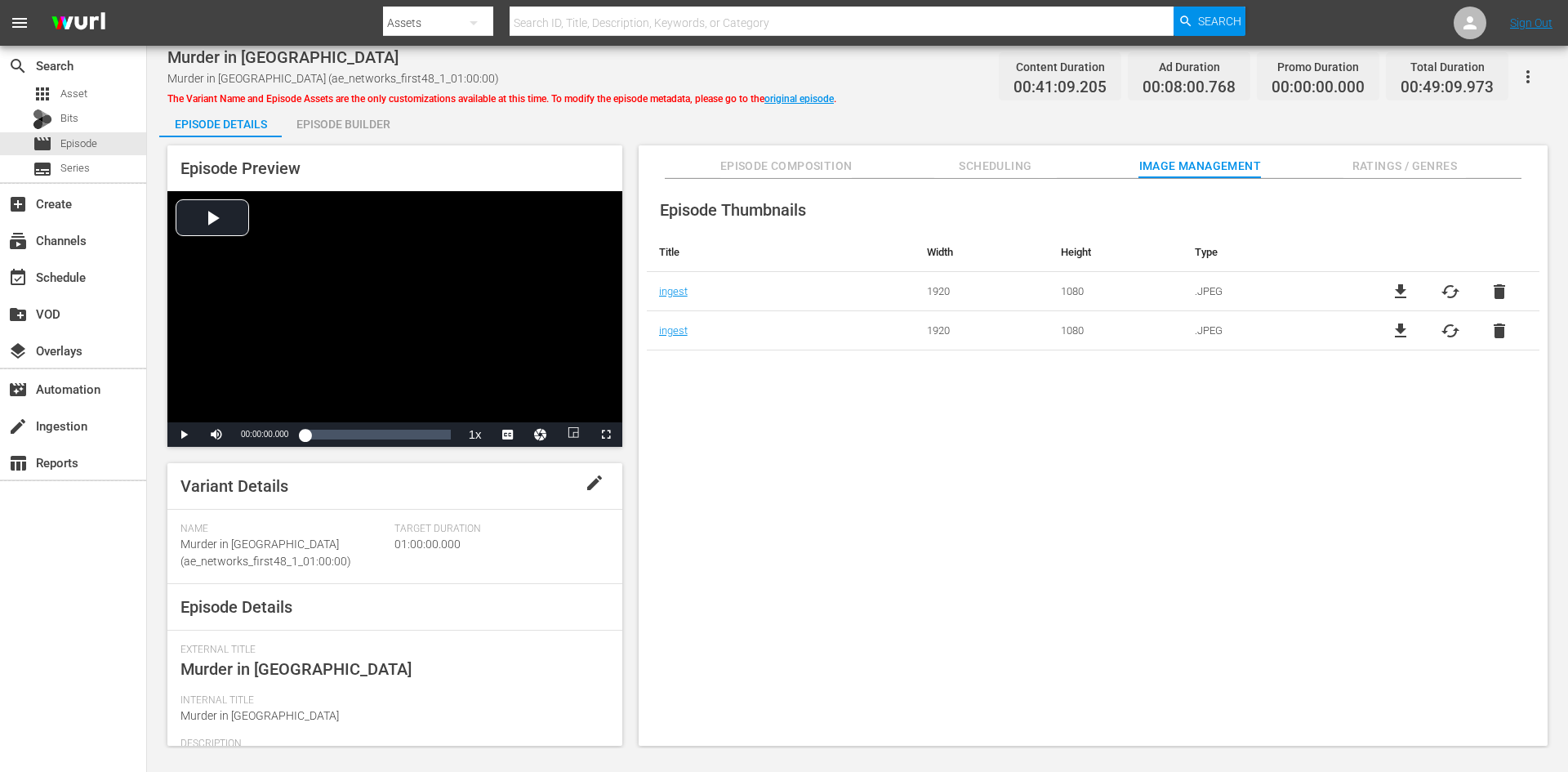 click on "Ratings / Genres" at bounding box center (1405, 166) 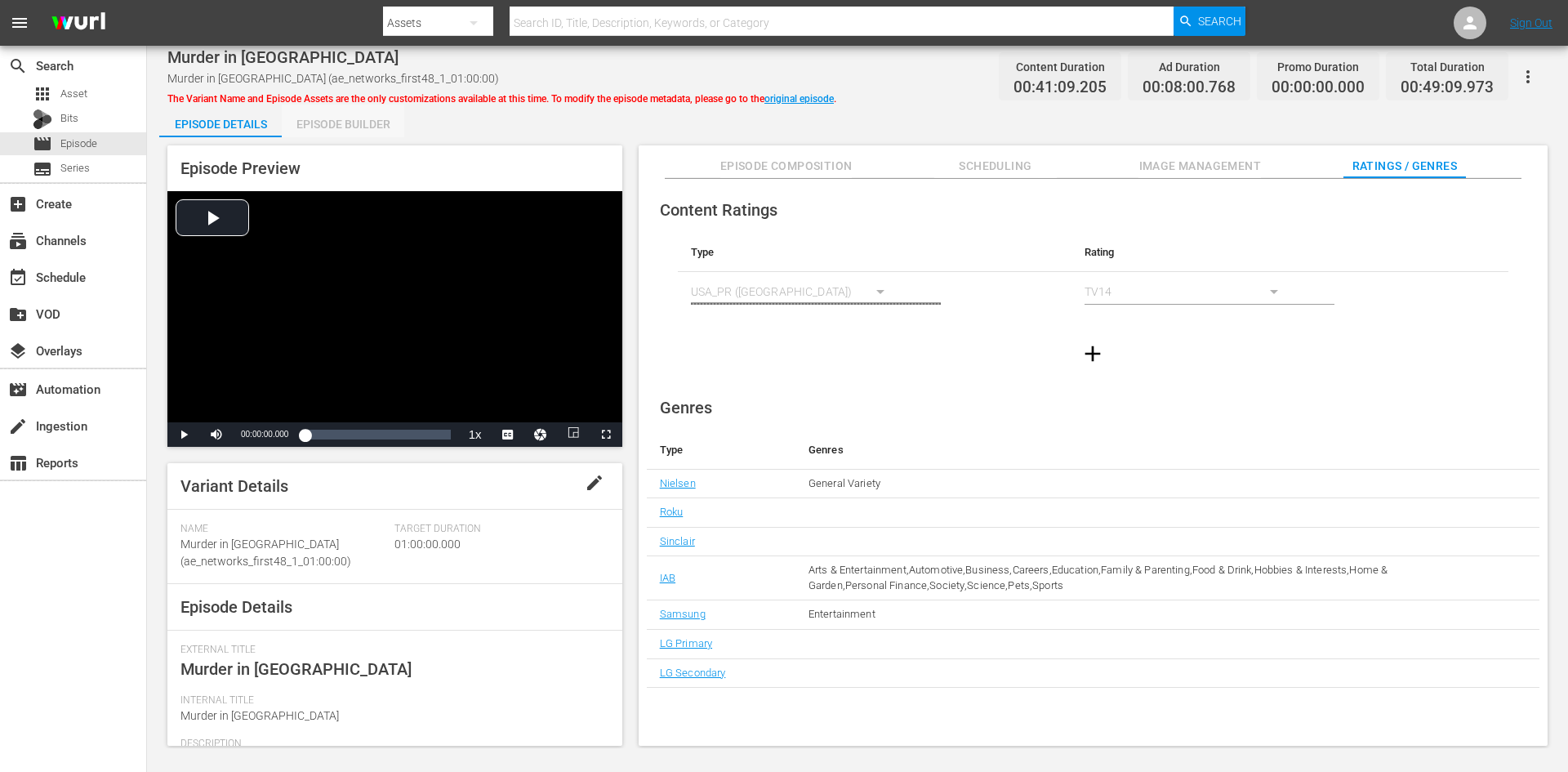 click on "Episode Builder" at bounding box center [343, 124] 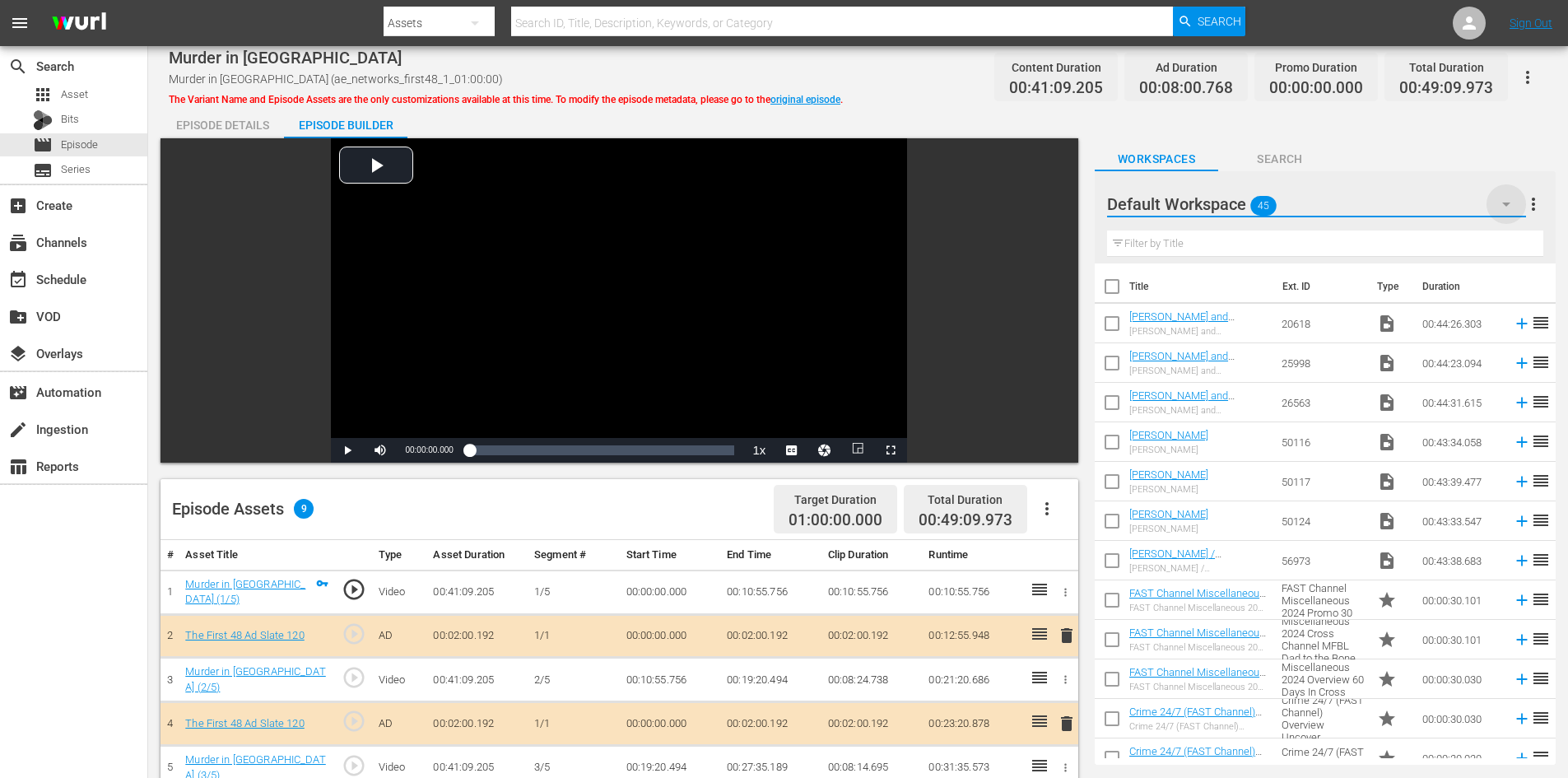 click 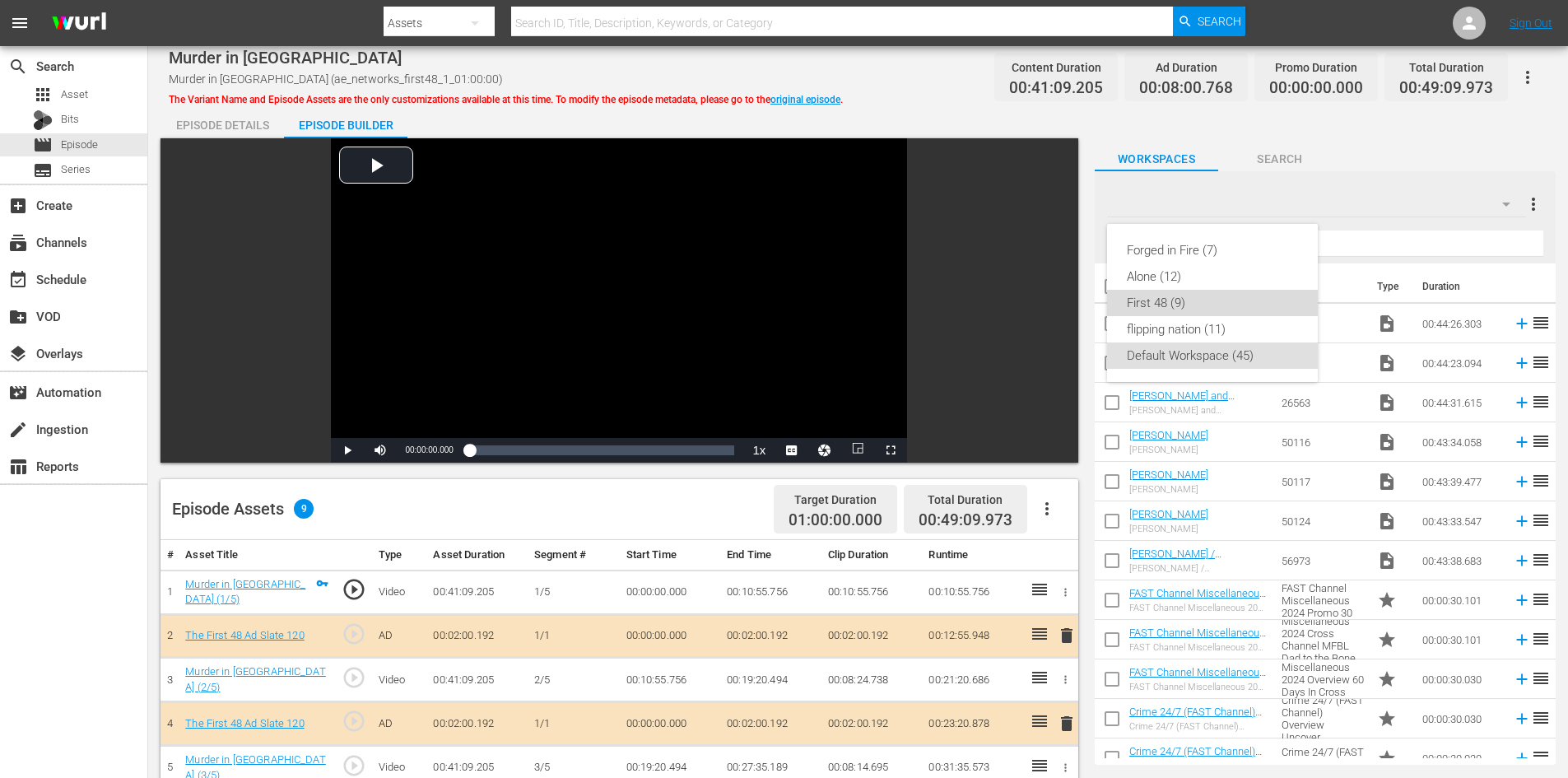 click on "First 48 (9)" at bounding box center [1212, 303] 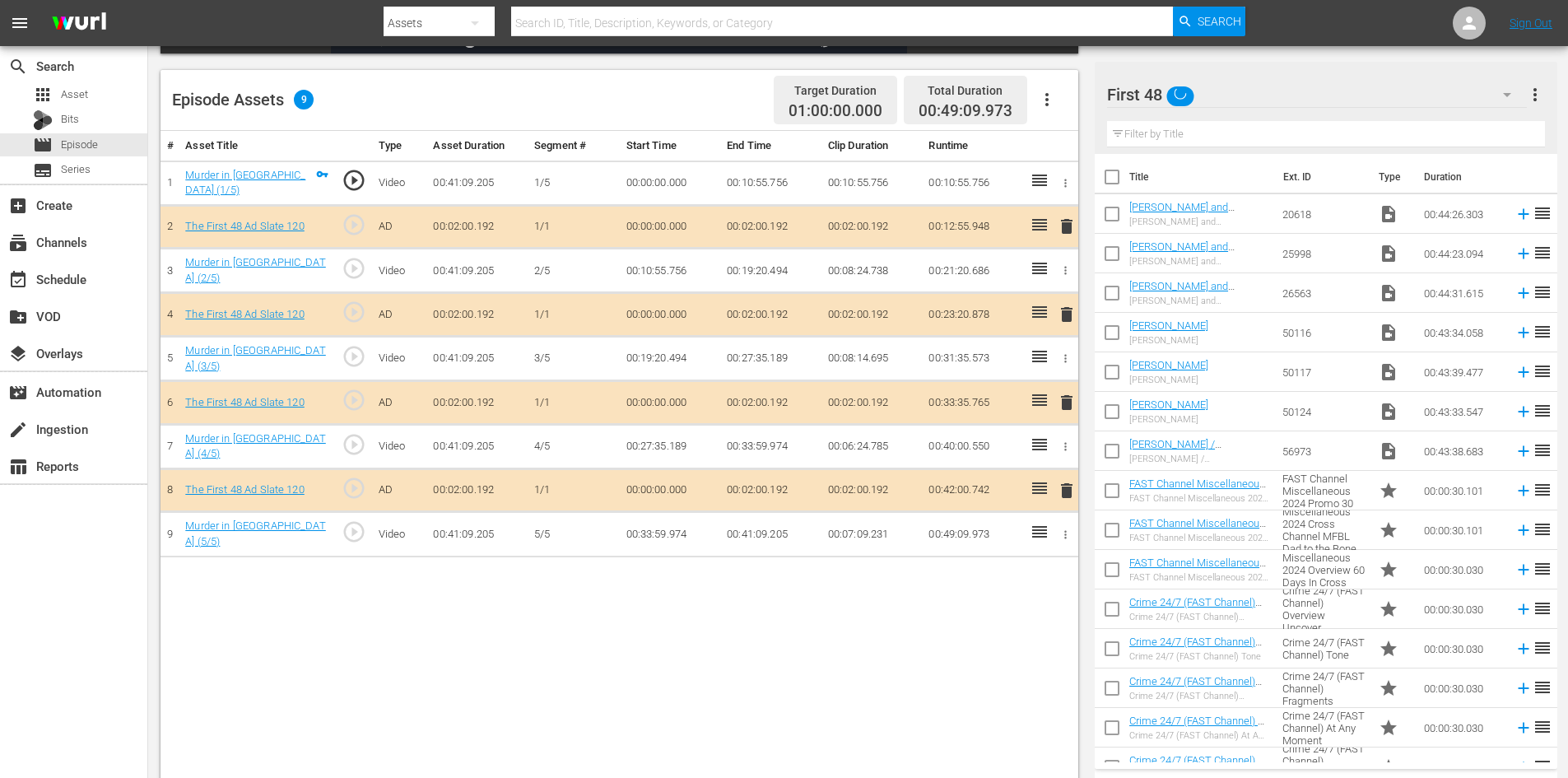 scroll, scrollTop: 412, scrollLeft: 0, axis: vertical 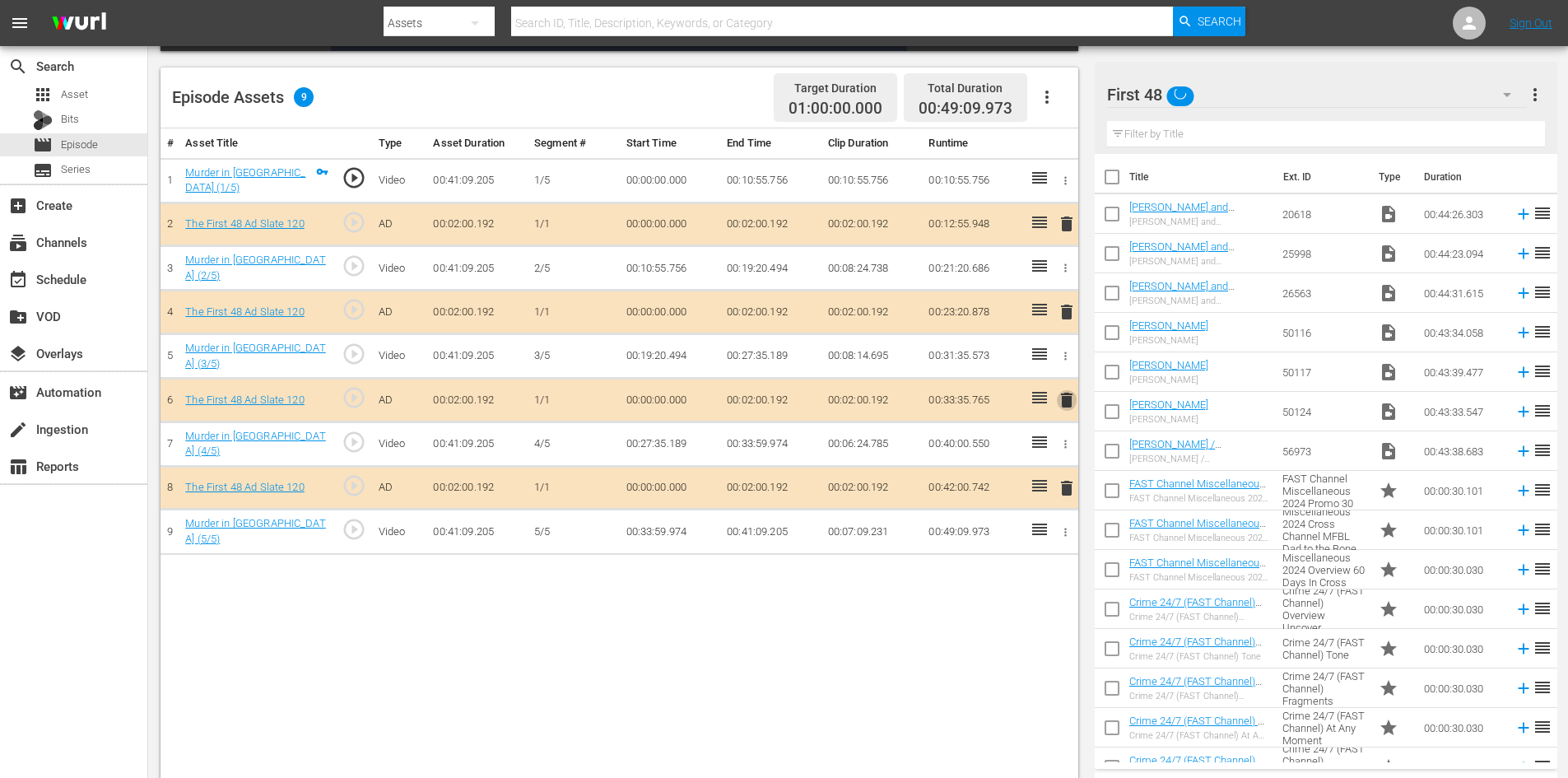 click on "delete" at bounding box center (1067, 400) 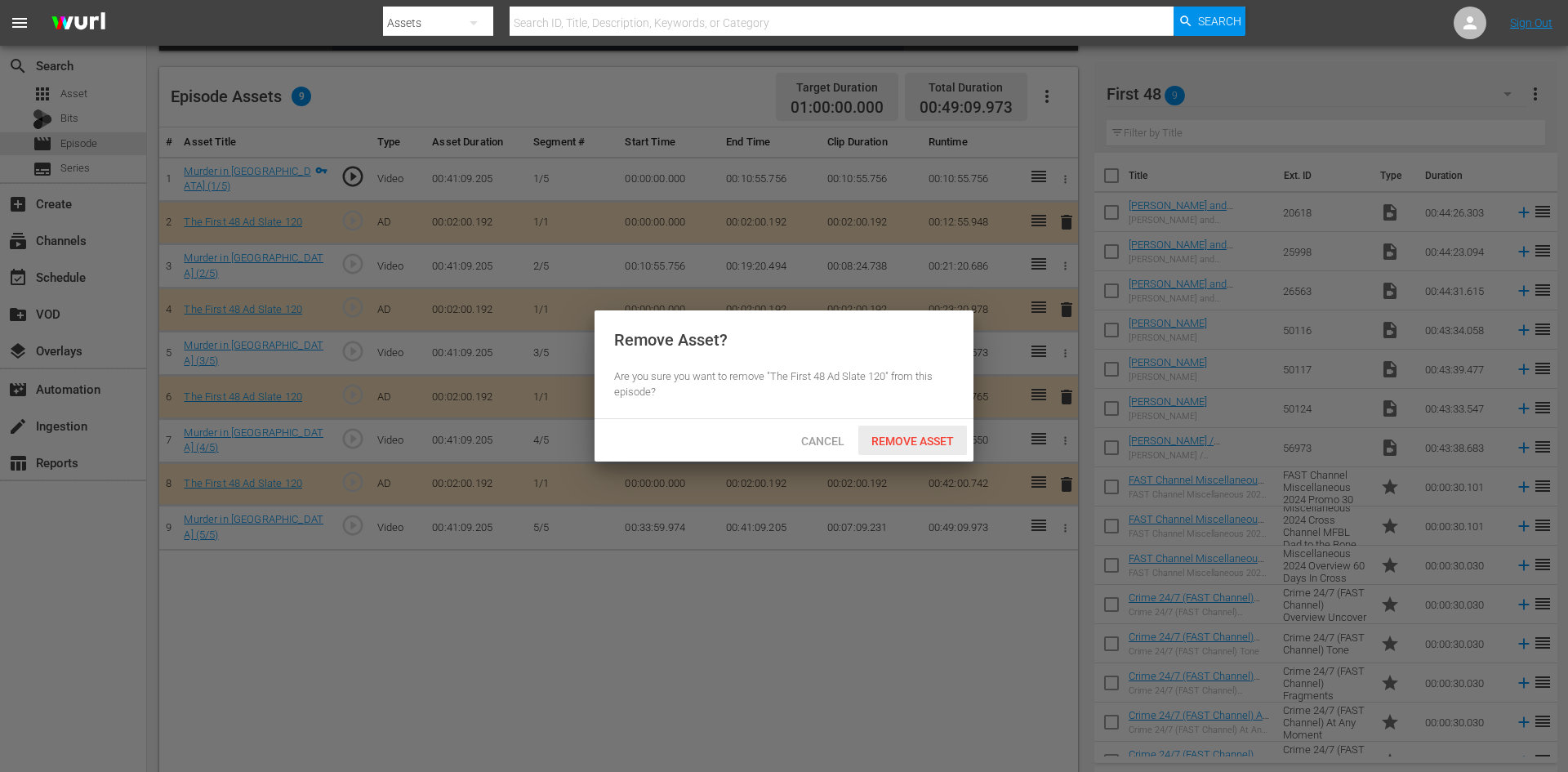 click on "Remove Asset" at bounding box center [912, 441] 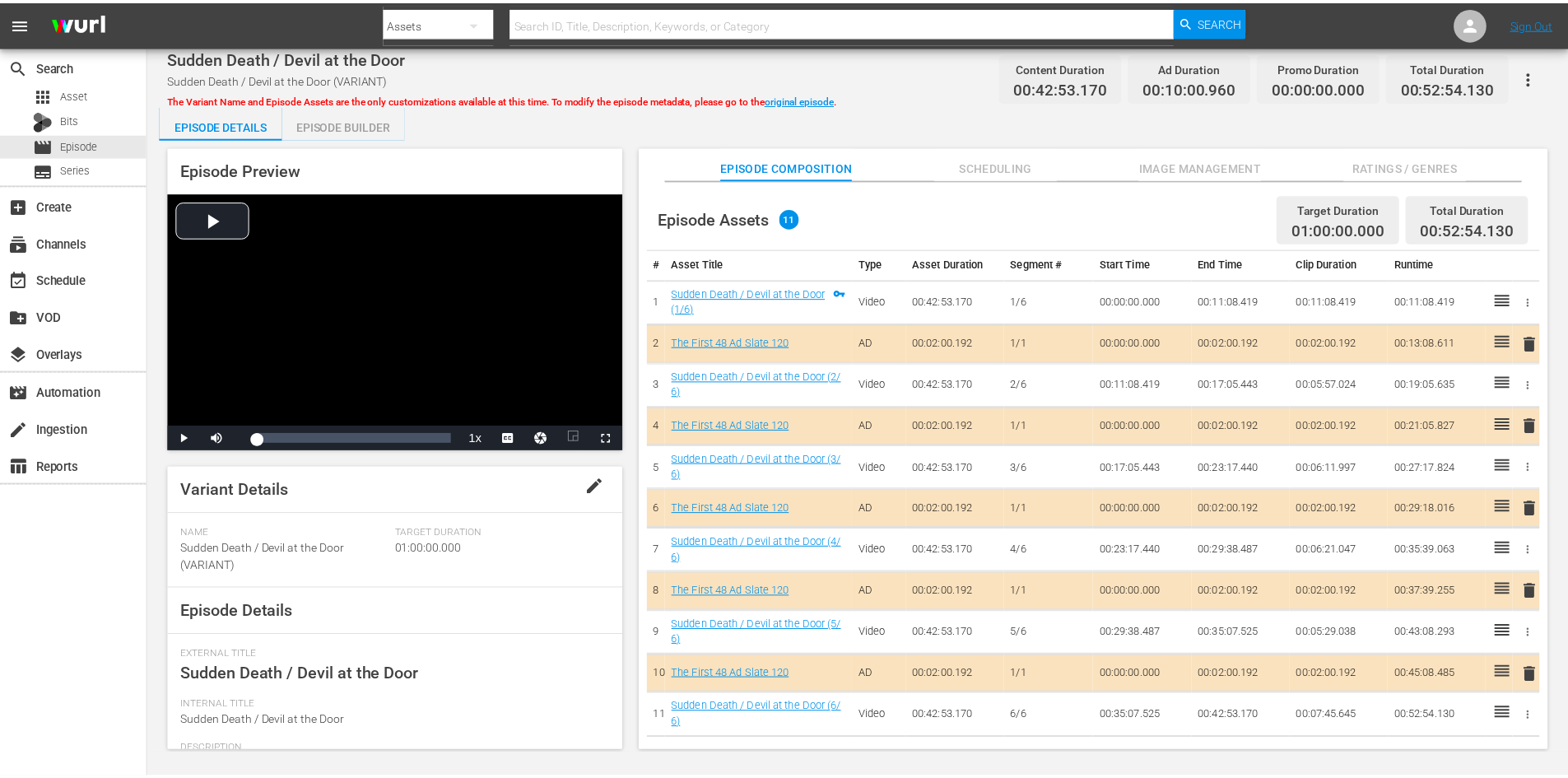 scroll, scrollTop: 0, scrollLeft: 0, axis: both 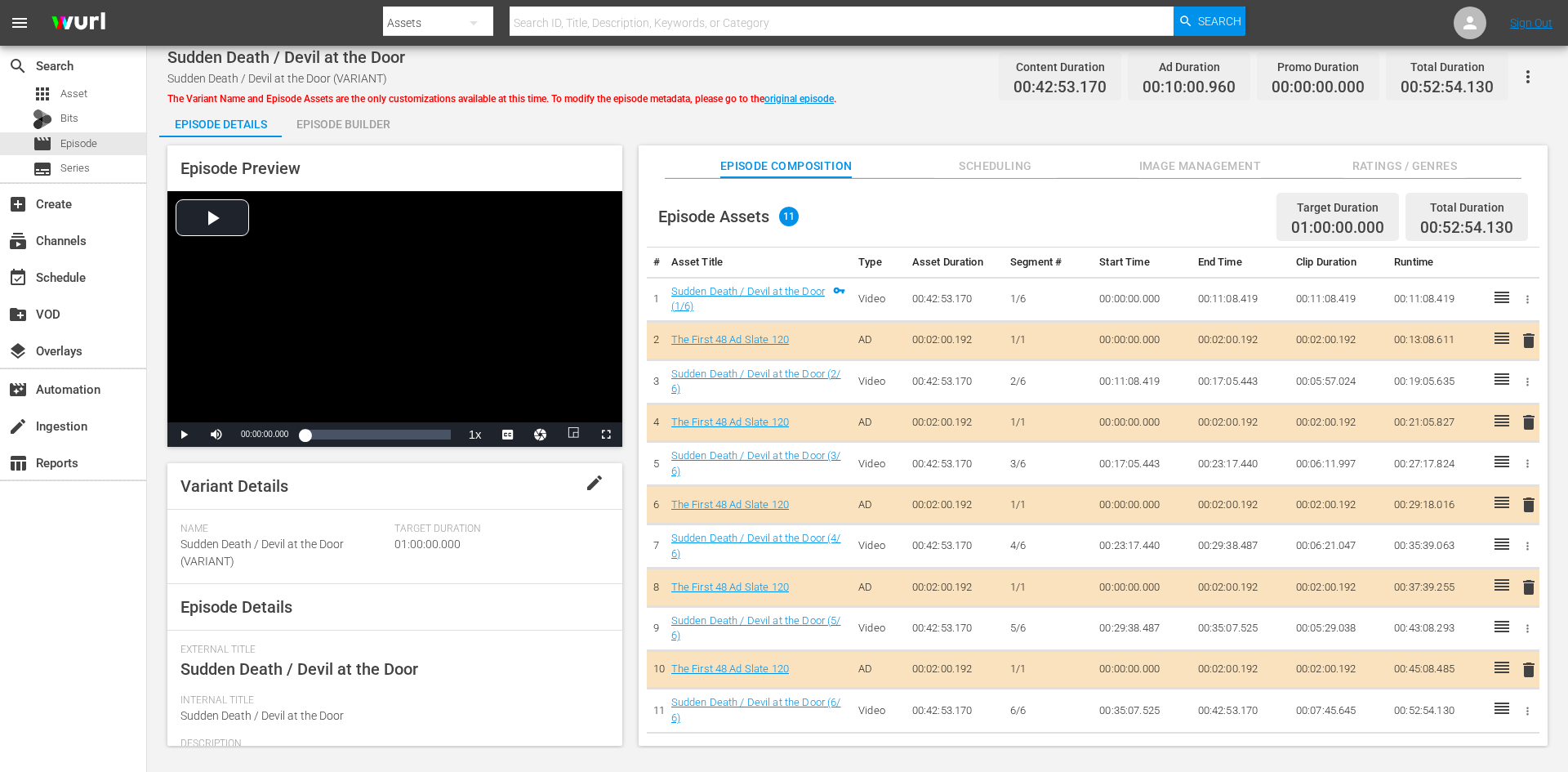 click on "Image Management" at bounding box center [1200, 166] 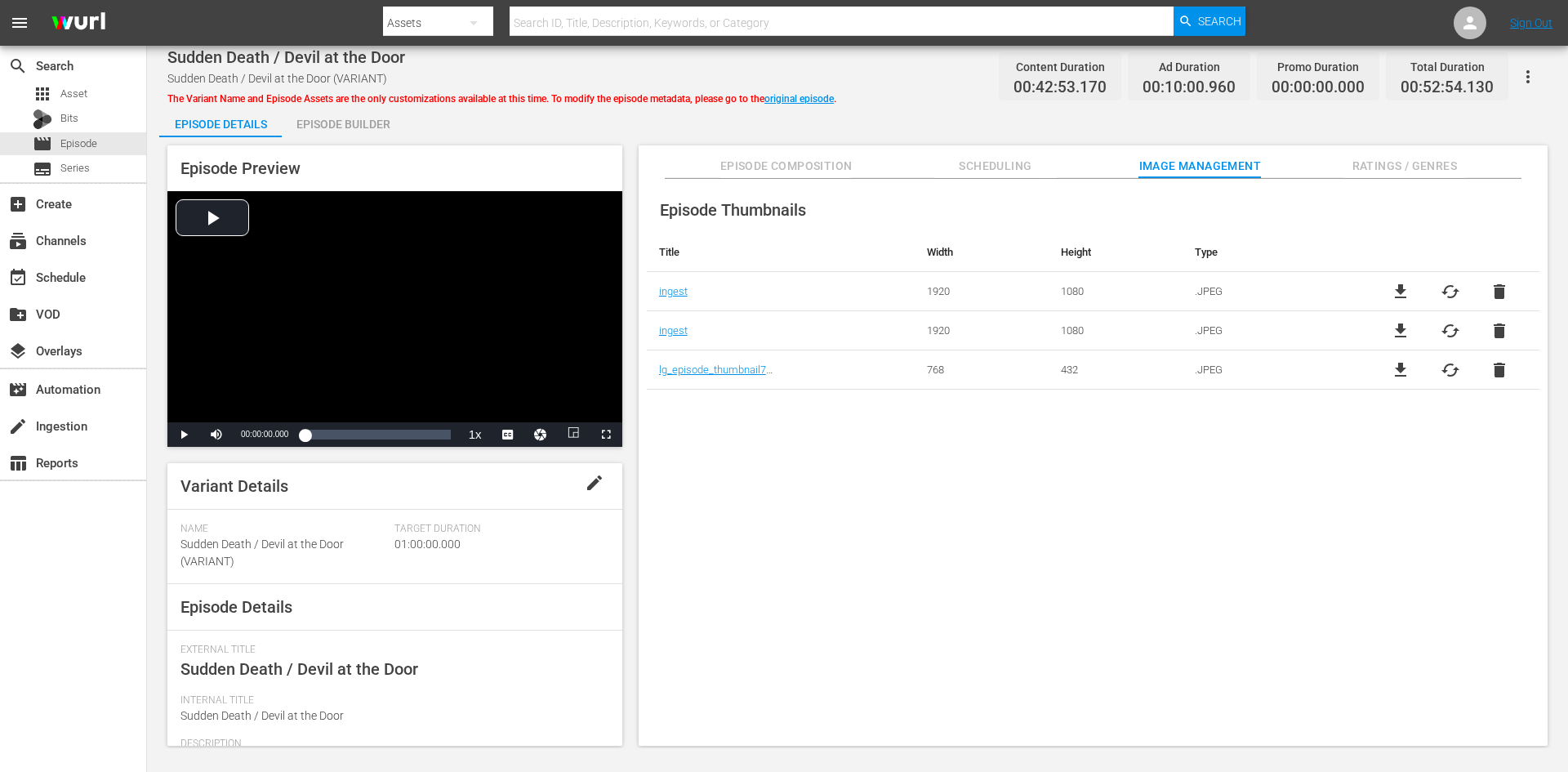click on "Ratings / Genres" at bounding box center (1405, 166) 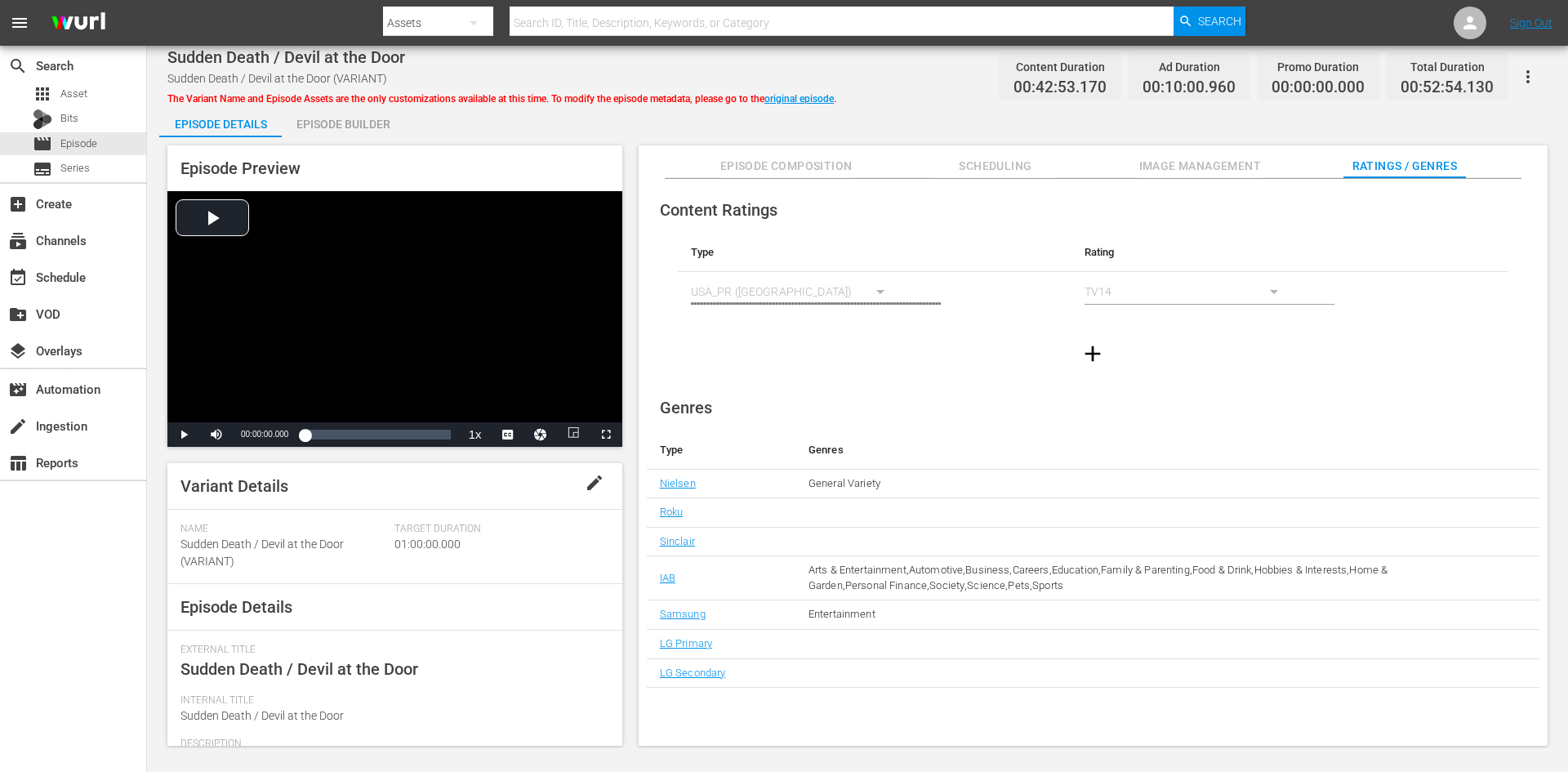click on "Episode Builder" at bounding box center (343, 124) 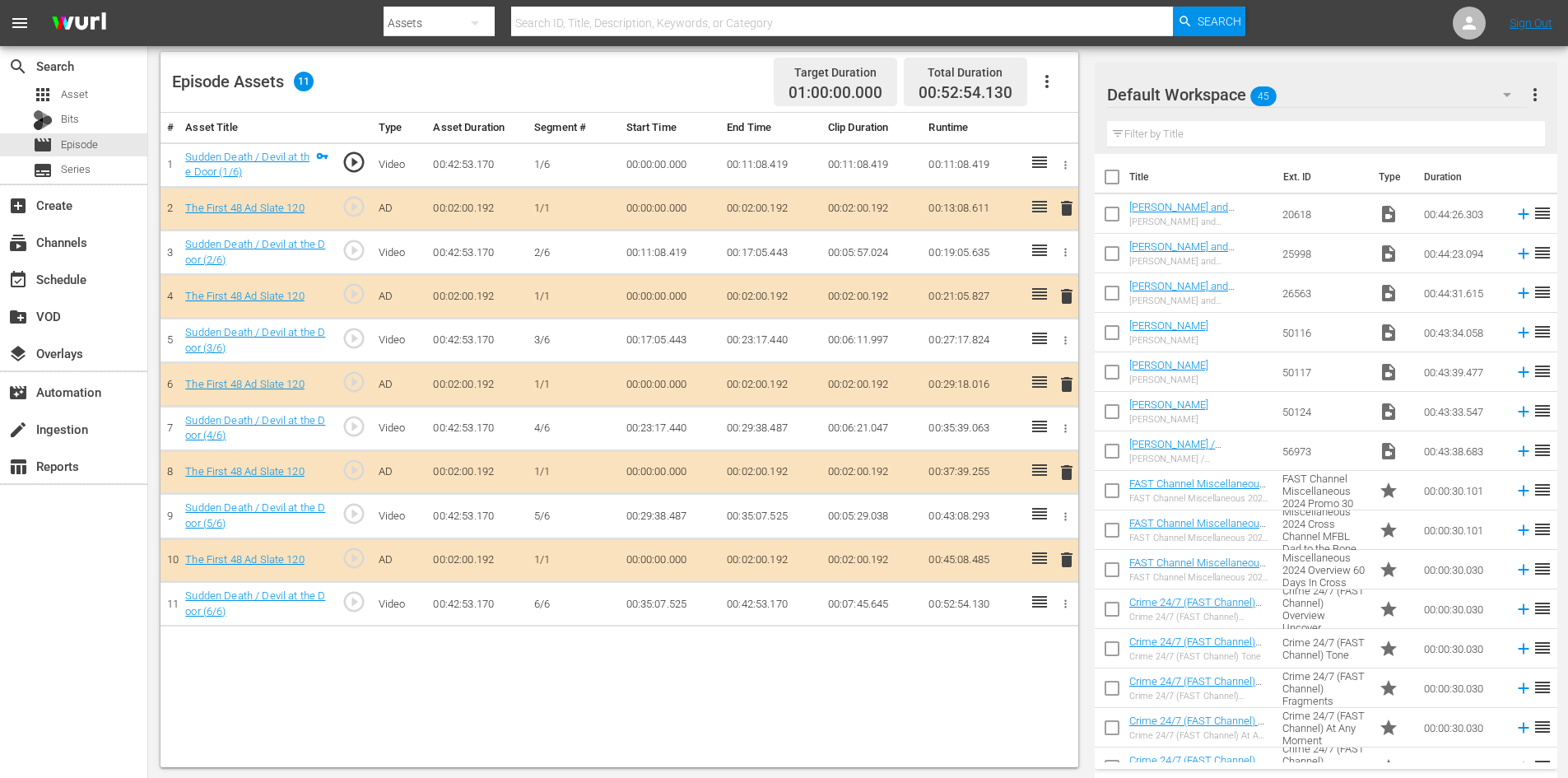 scroll, scrollTop: 429, scrollLeft: 0, axis: vertical 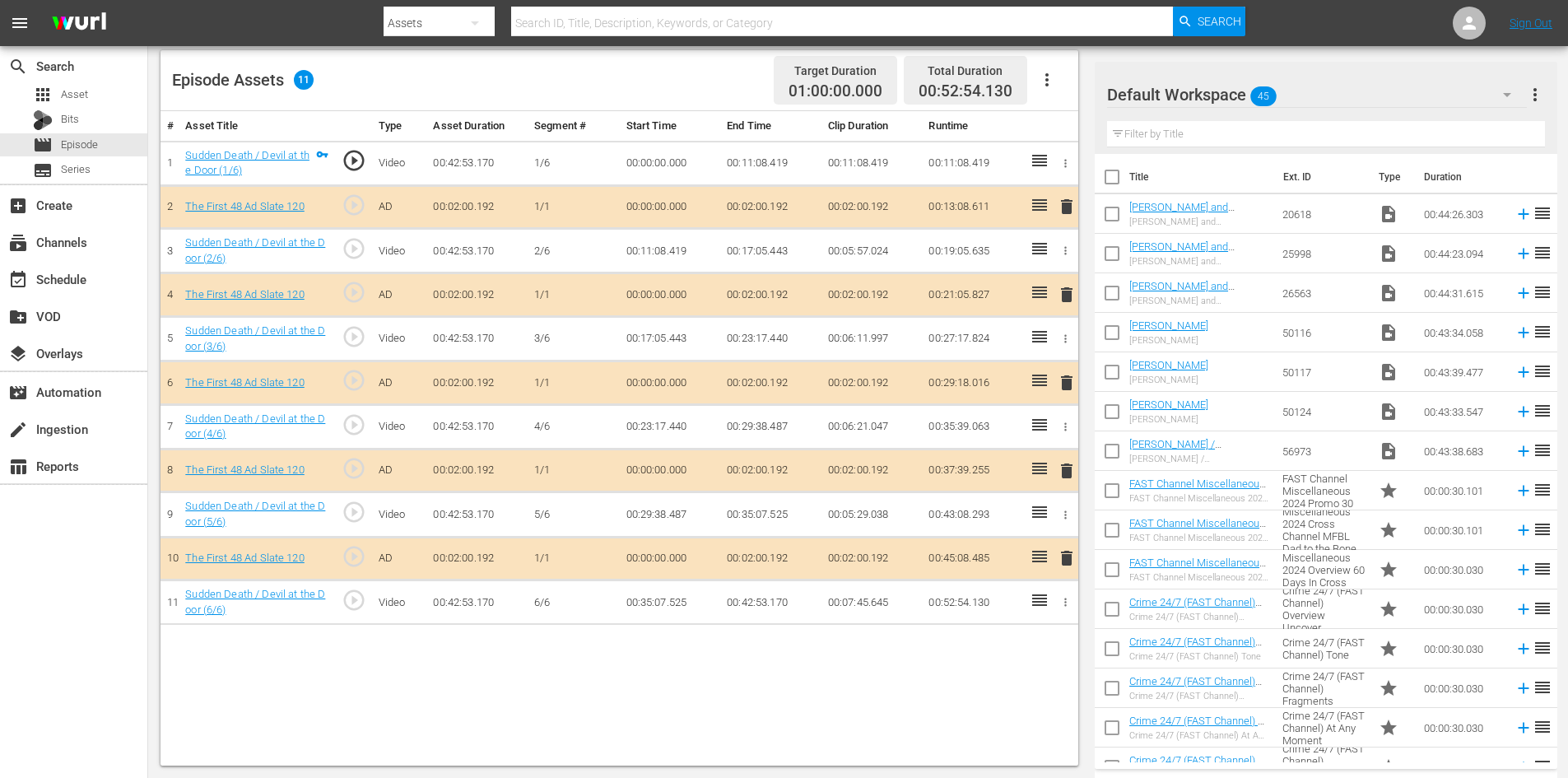 click on "delete" at bounding box center (1067, 471) 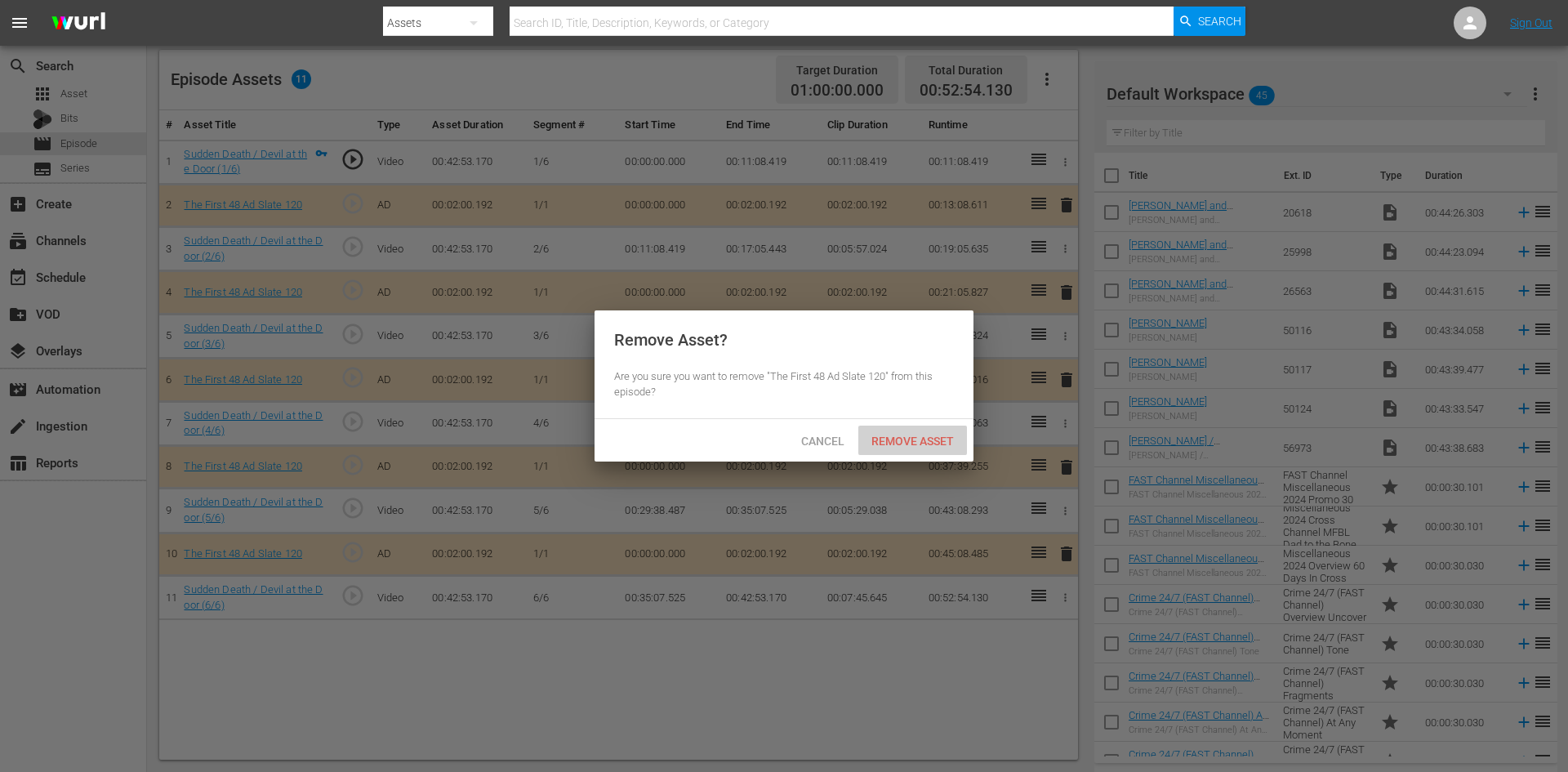 click on "Remove Asset" at bounding box center (912, 441) 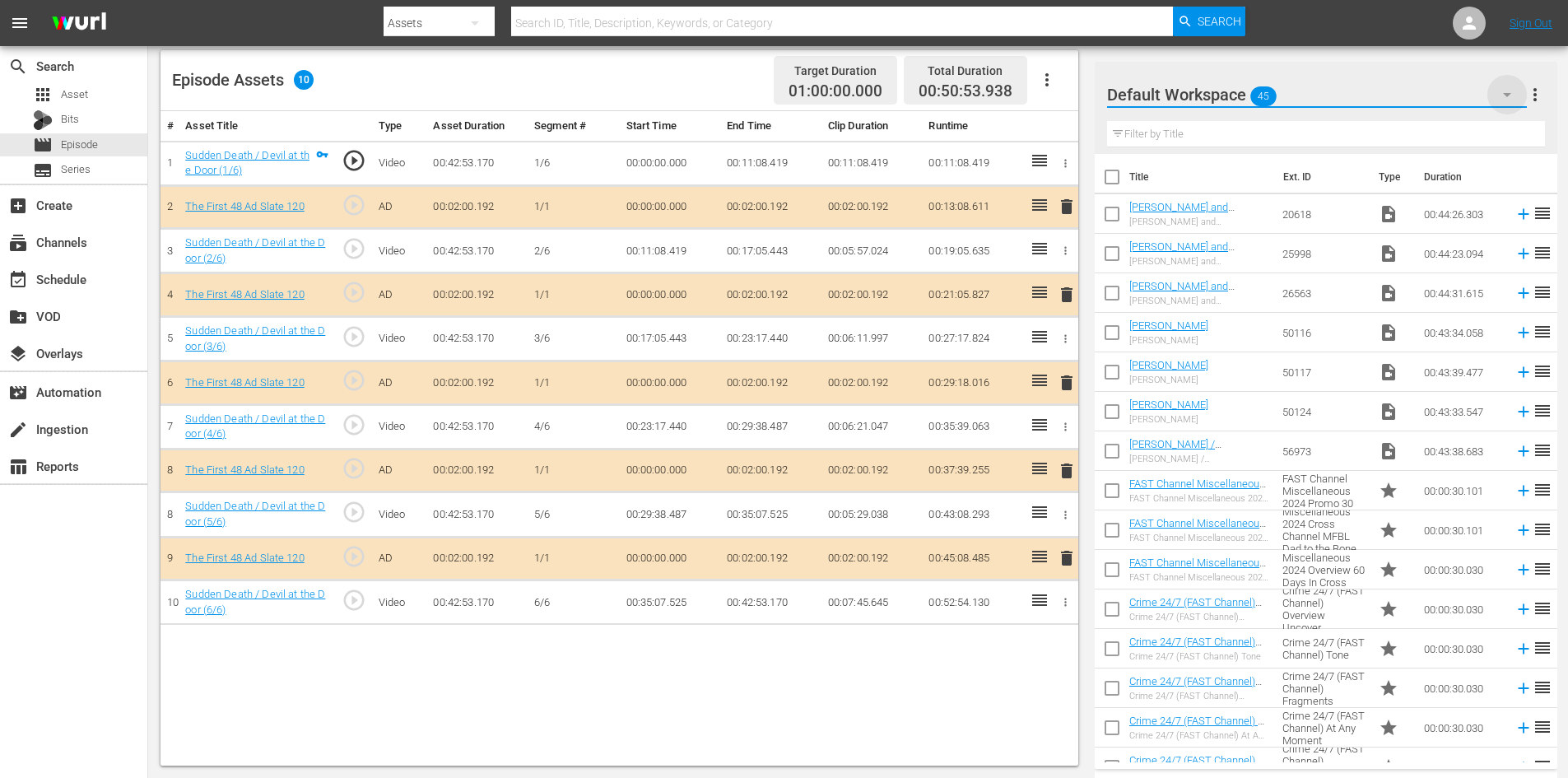 click 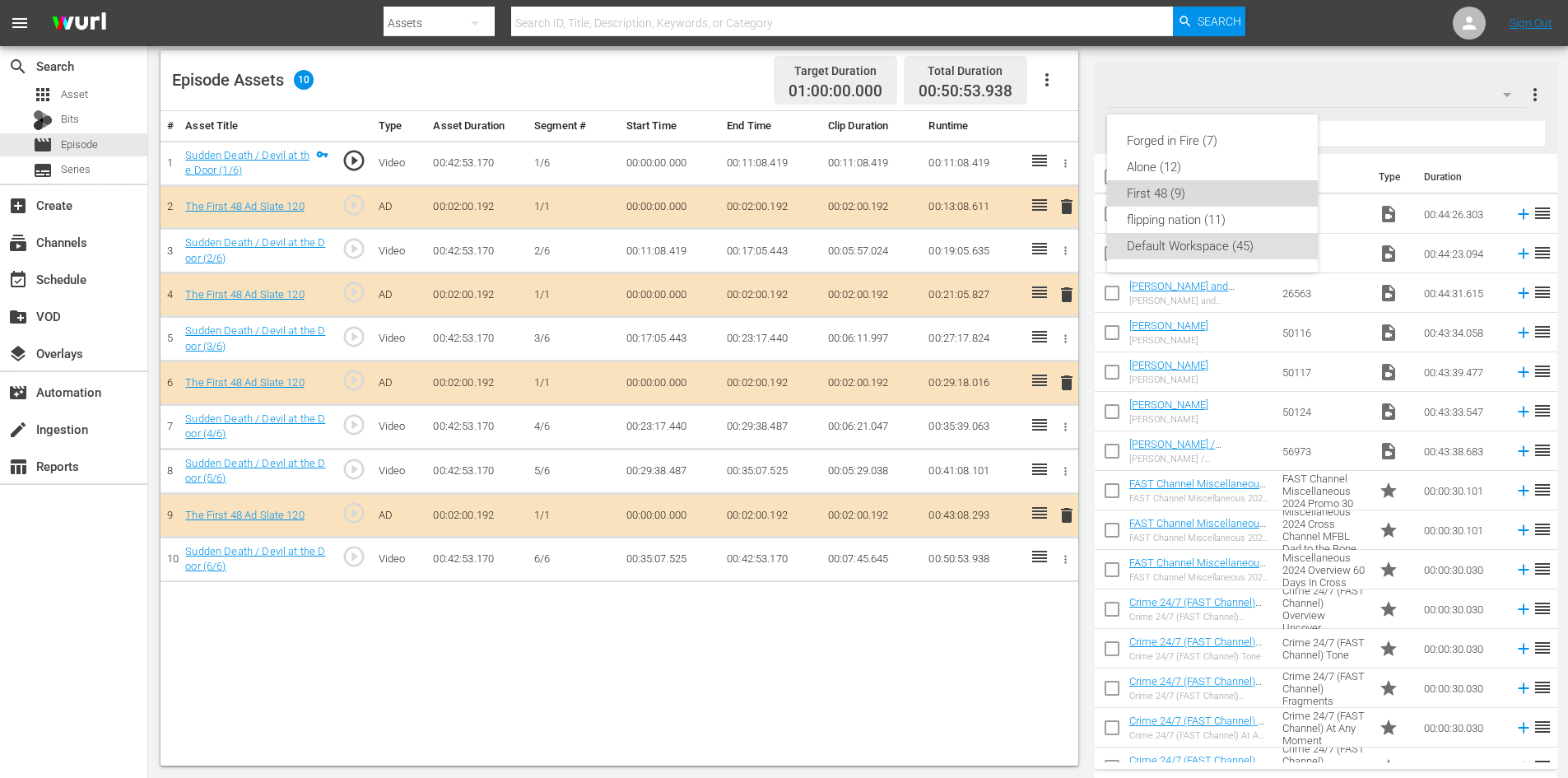 click on "First 48 (9)" at bounding box center (1212, 193) 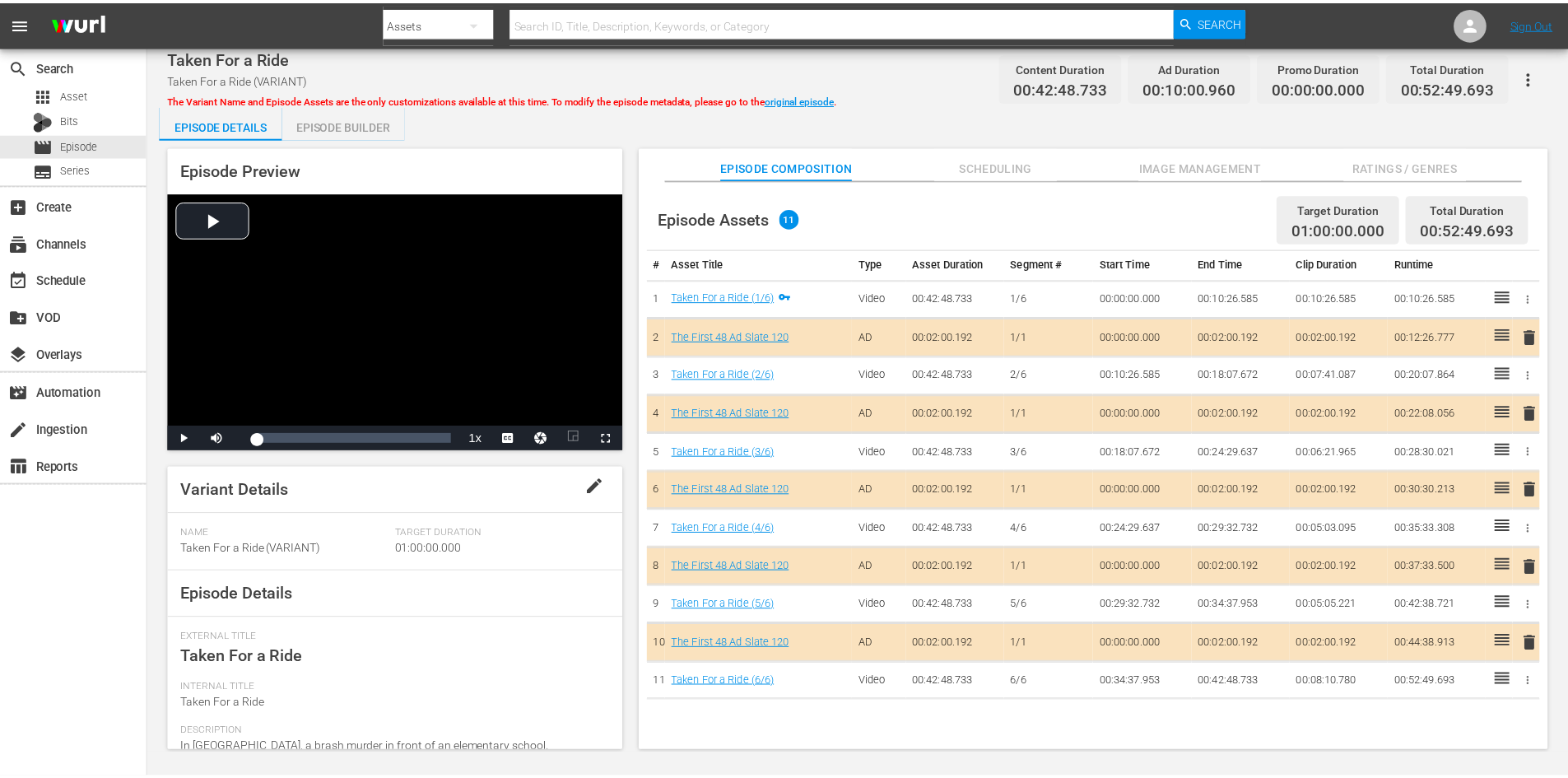 scroll, scrollTop: 0, scrollLeft: 0, axis: both 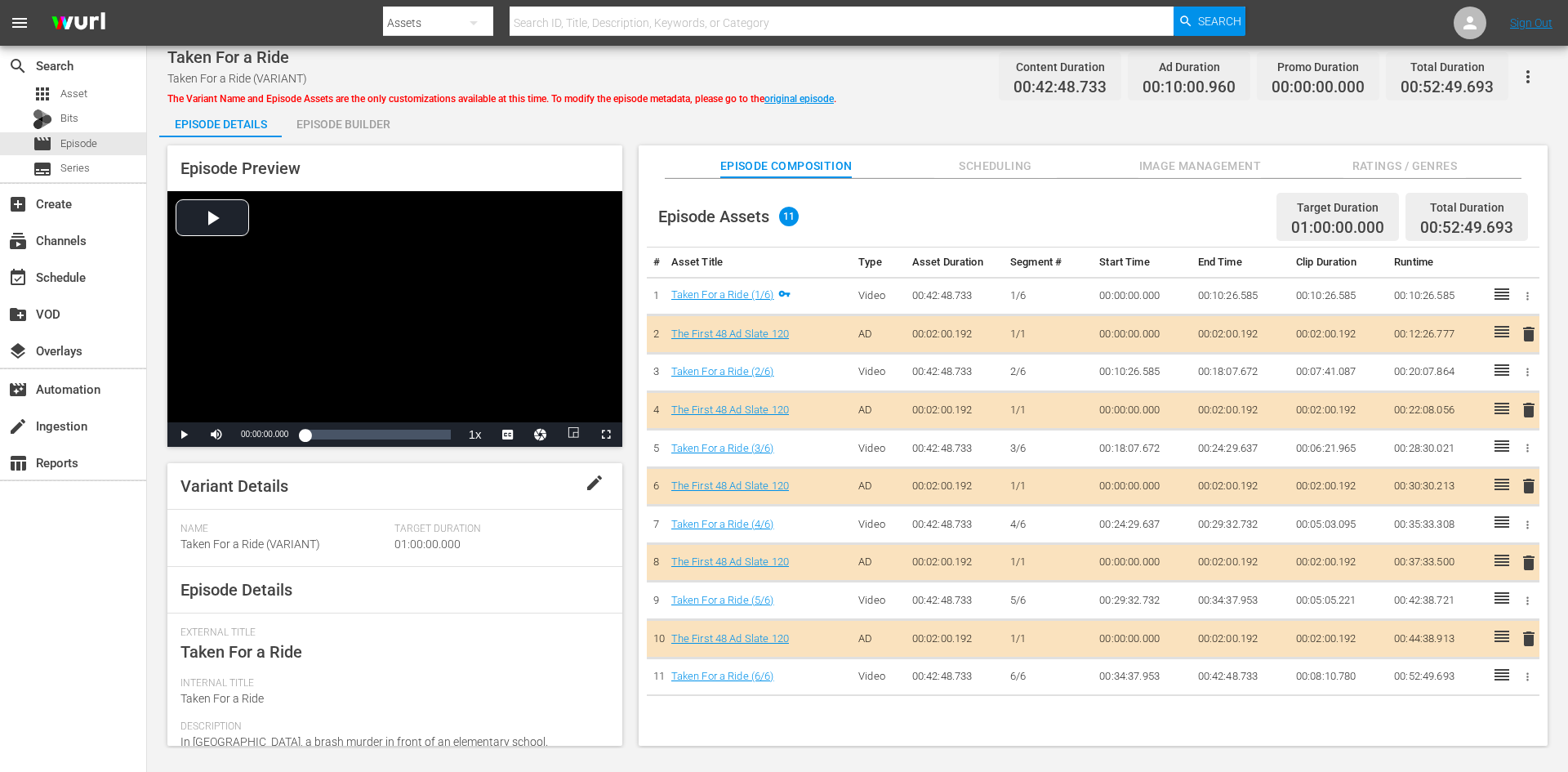 click on "Image Management" at bounding box center [1200, 166] 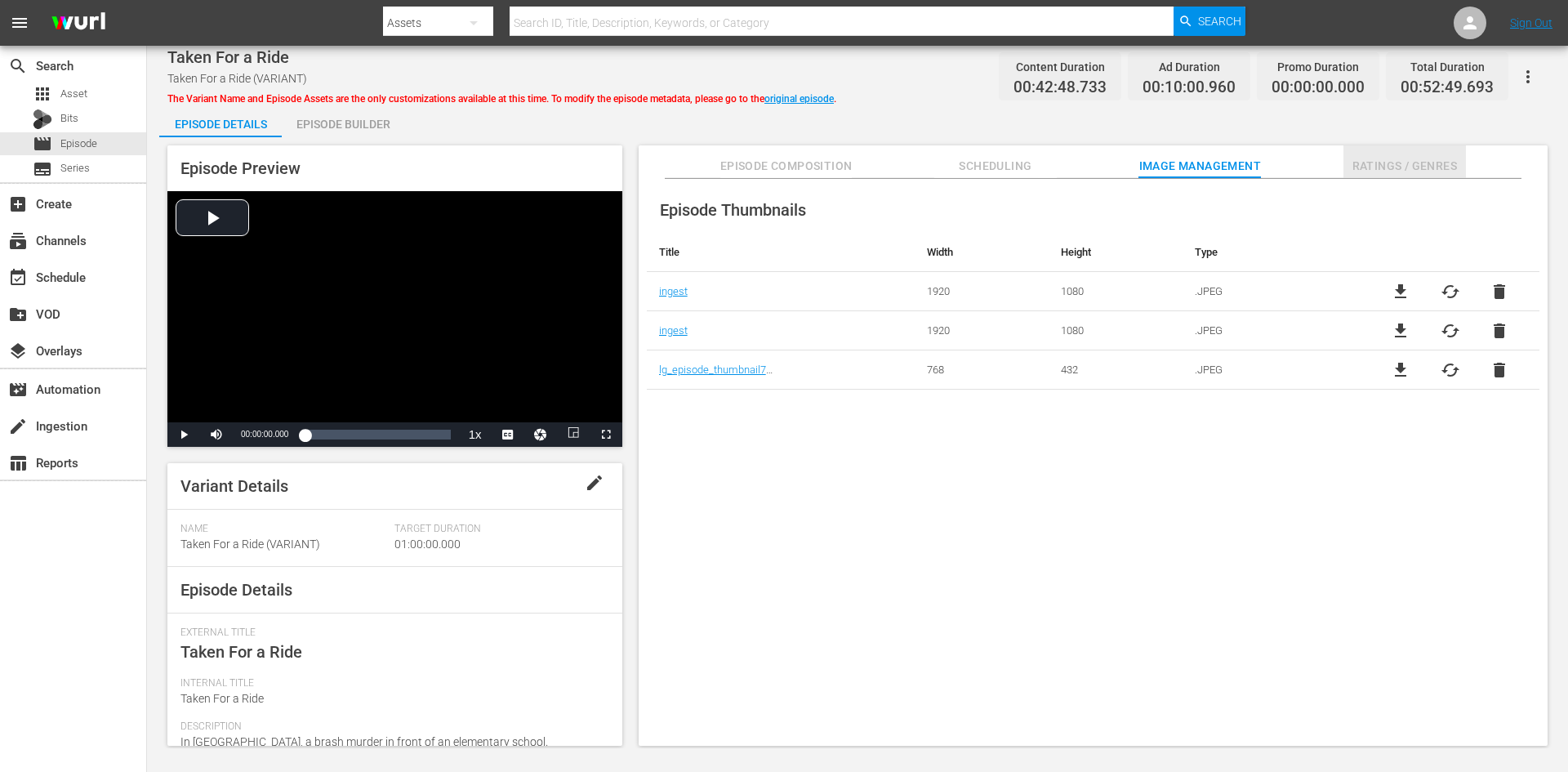 click on "Ratings / Genres" at bounding box center (1405, 162) 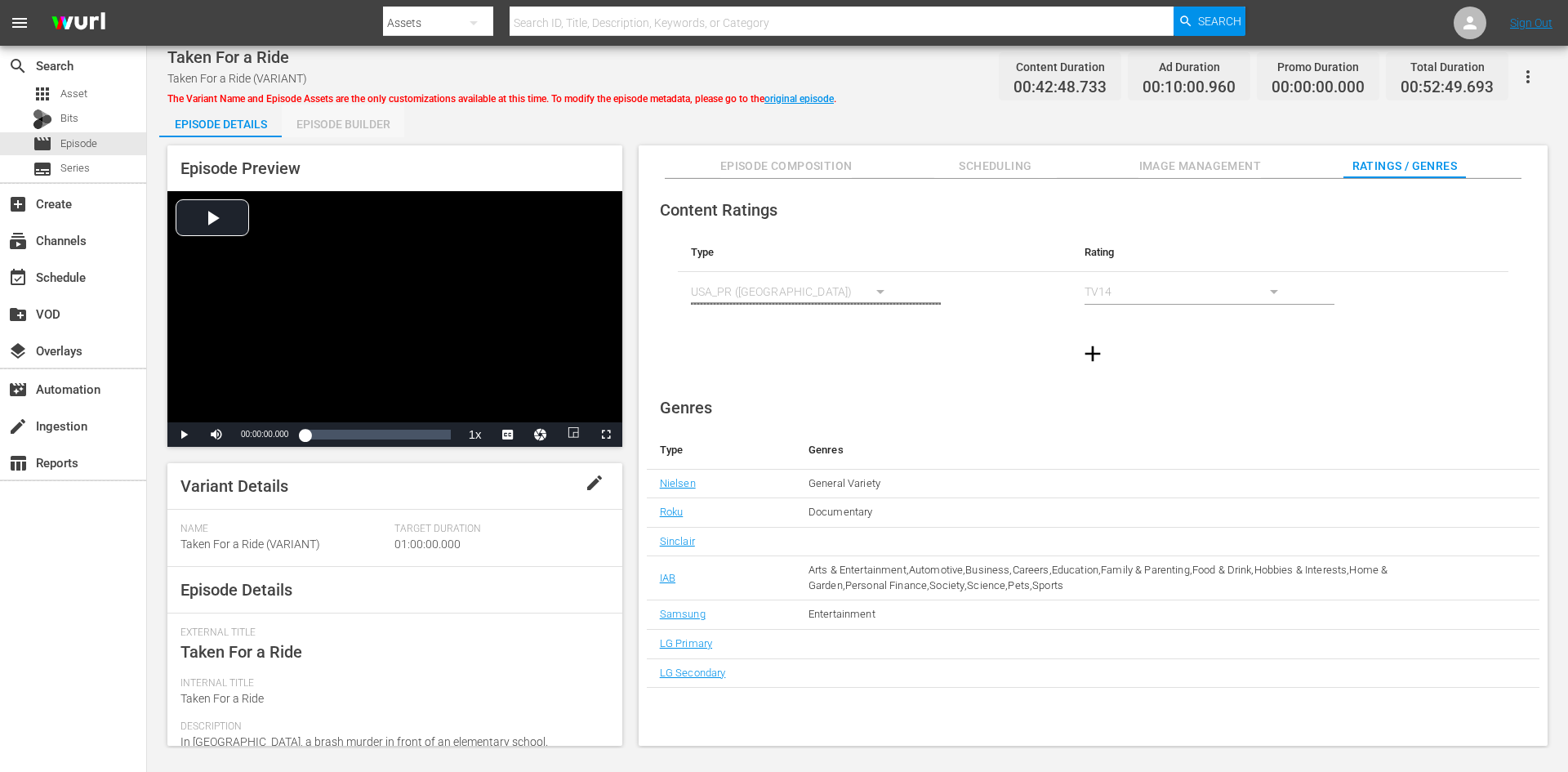 click on "Episode Builder" at bounding box center (343, 124) 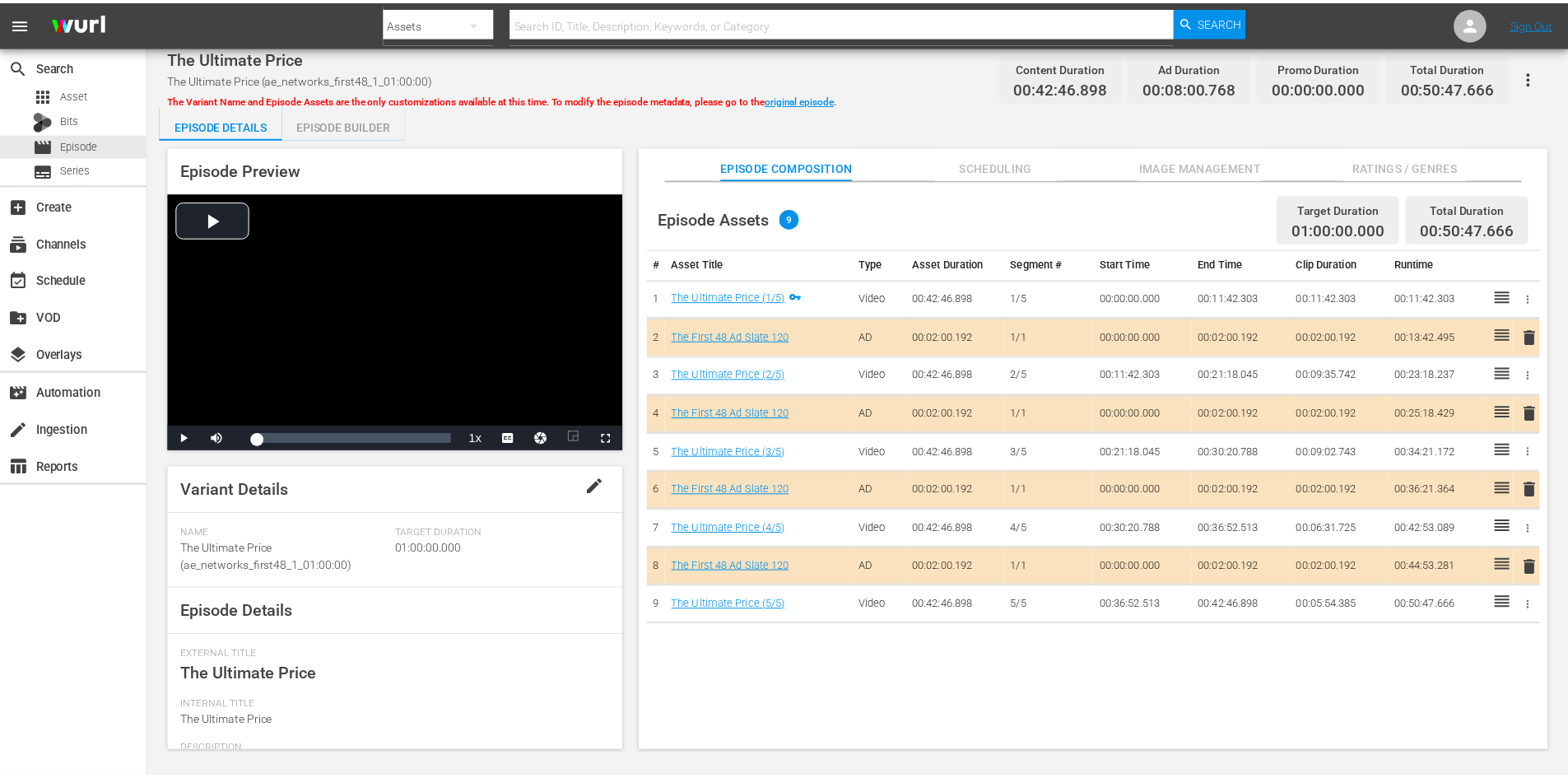 scroll, scrollTop: 0, scrollLeft: 0, axis: both 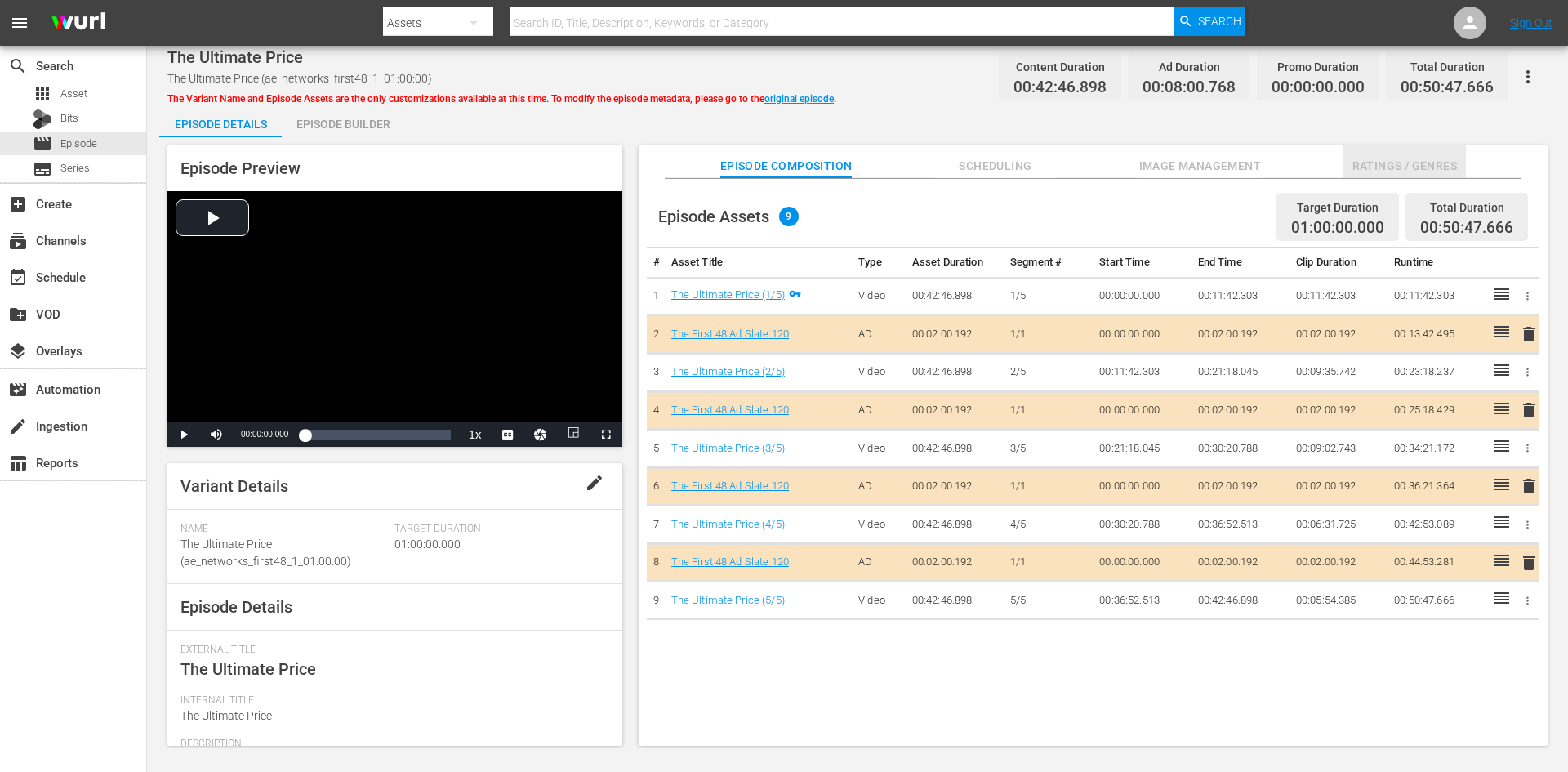 click on "Ratings / Genres" at bounding box center [1405, 166] 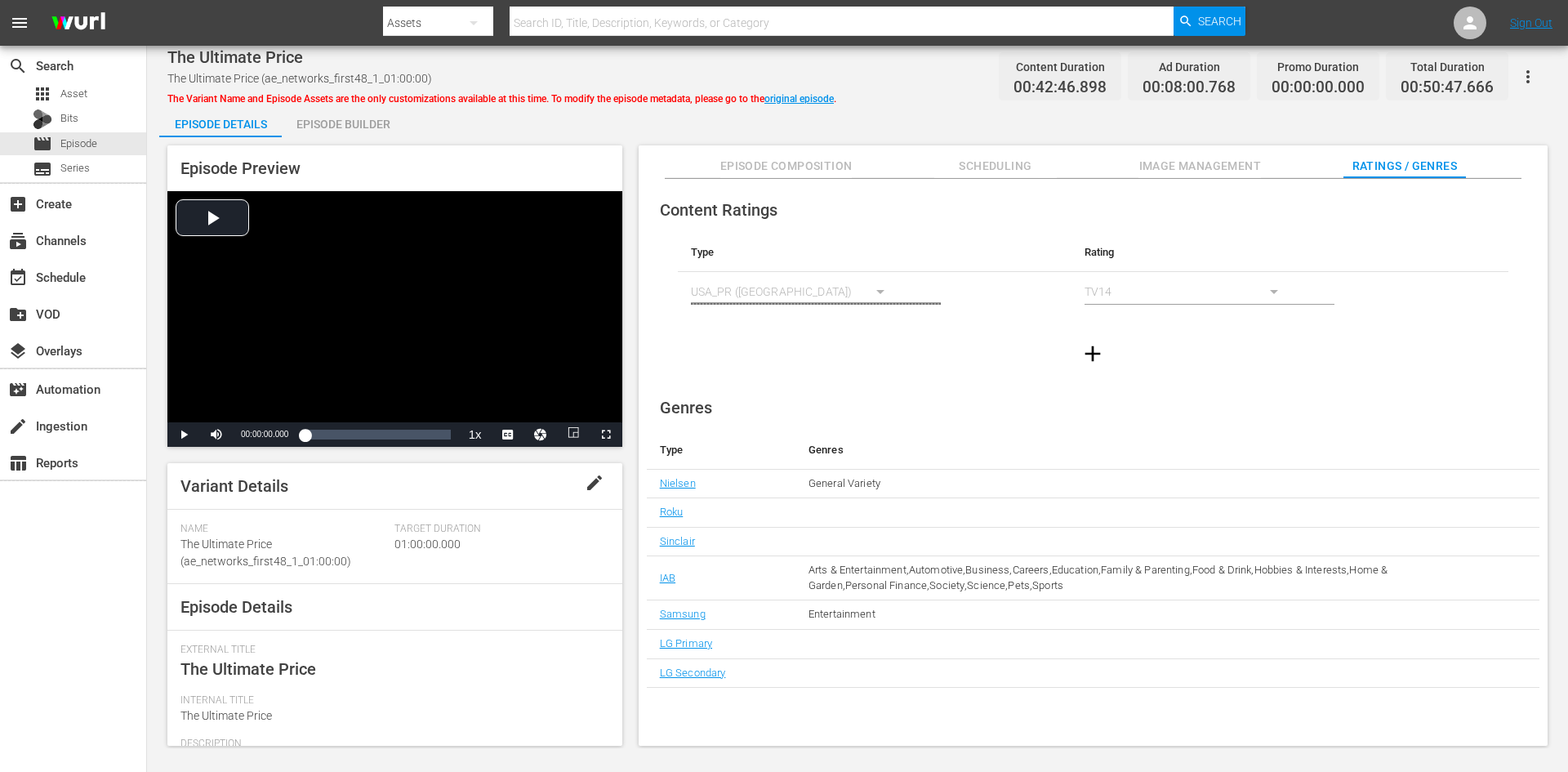 click on "Image Management" at bounding box center (1200, 166) 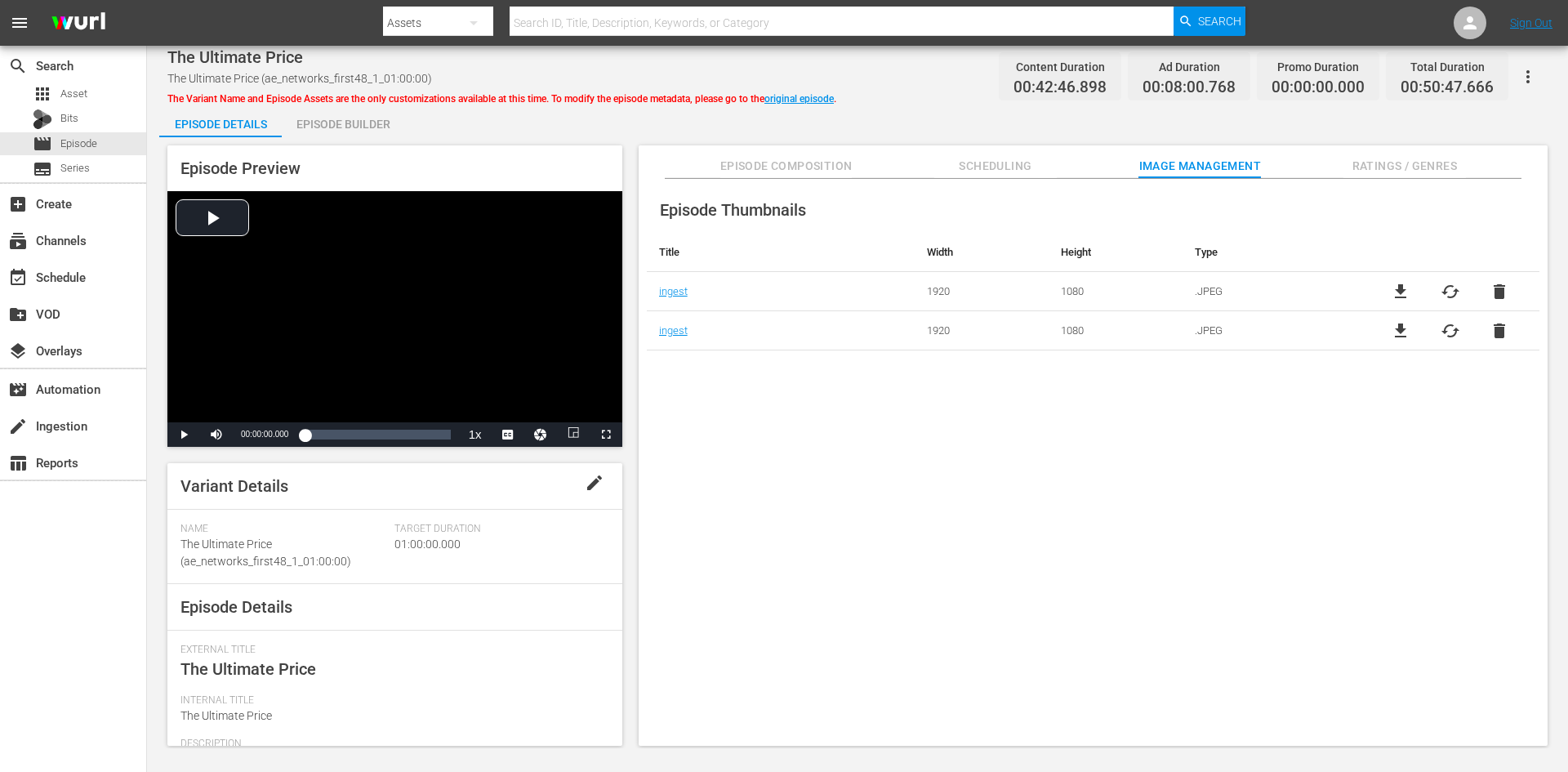 click on "Episode Builder" at bounding box center [343, 124] 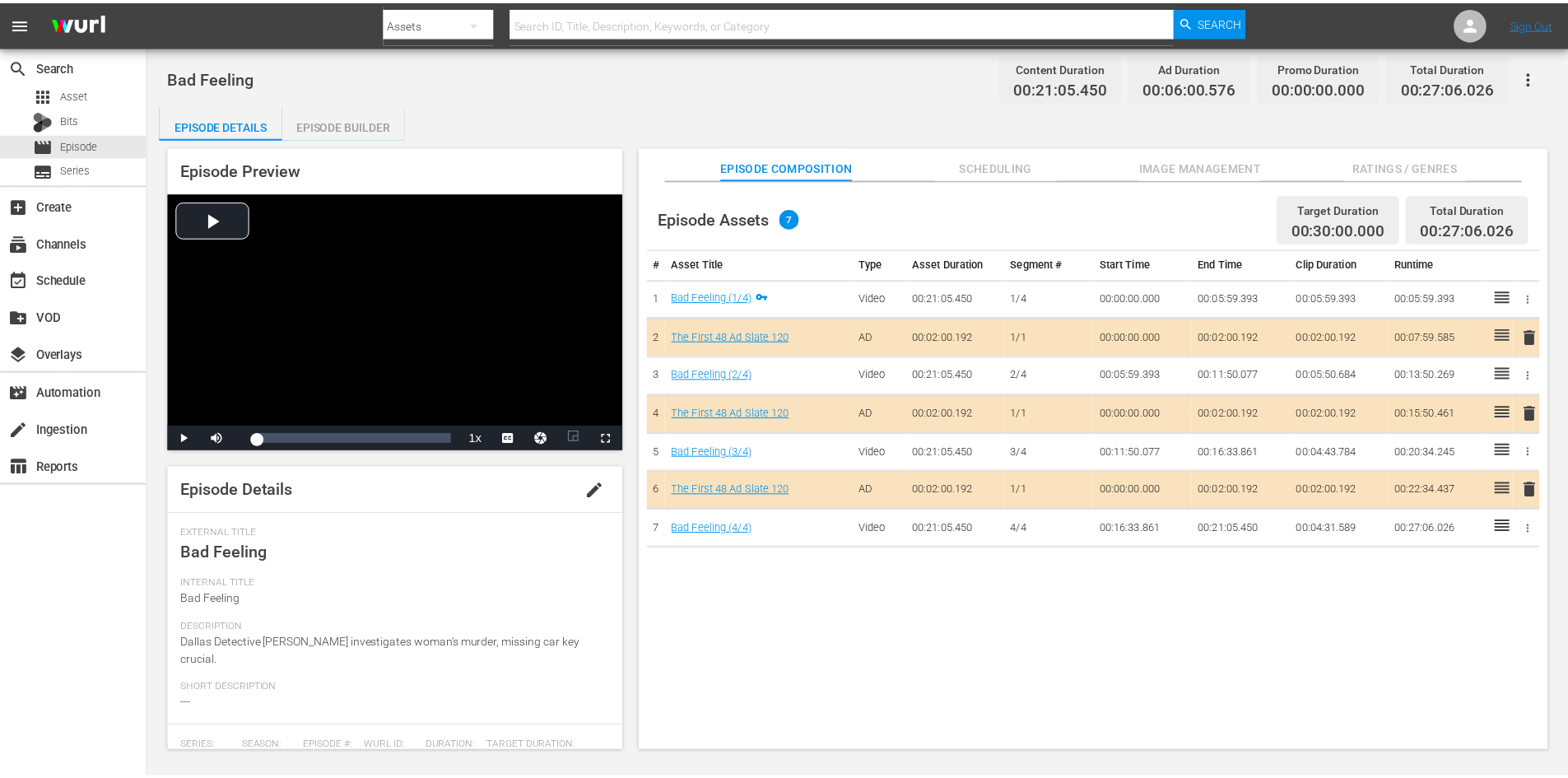 scroll, scrollTop: 0, scrollLeft: 0, axis: both 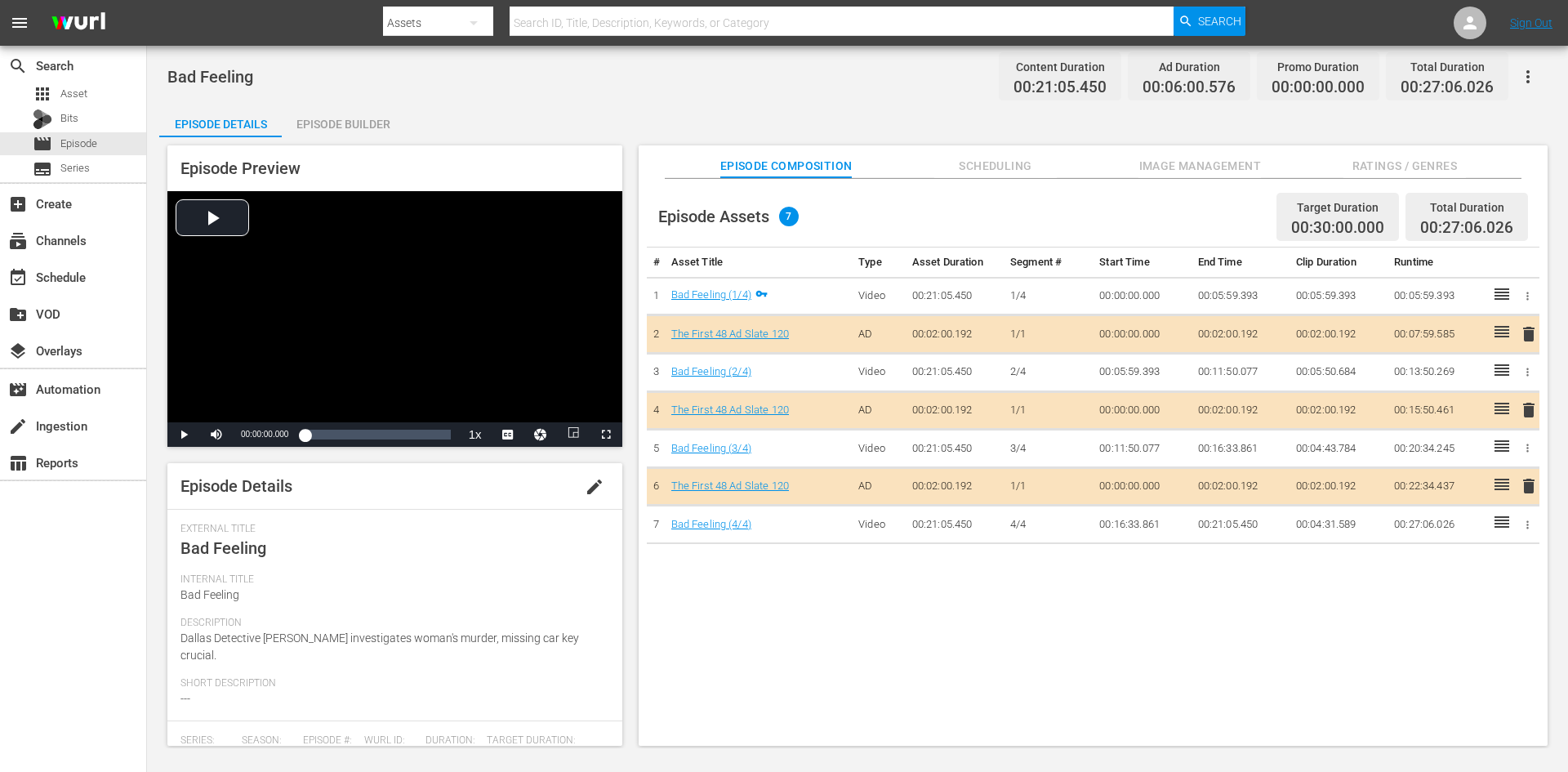 click on "Image Management" at bounding box center (1200, 166) 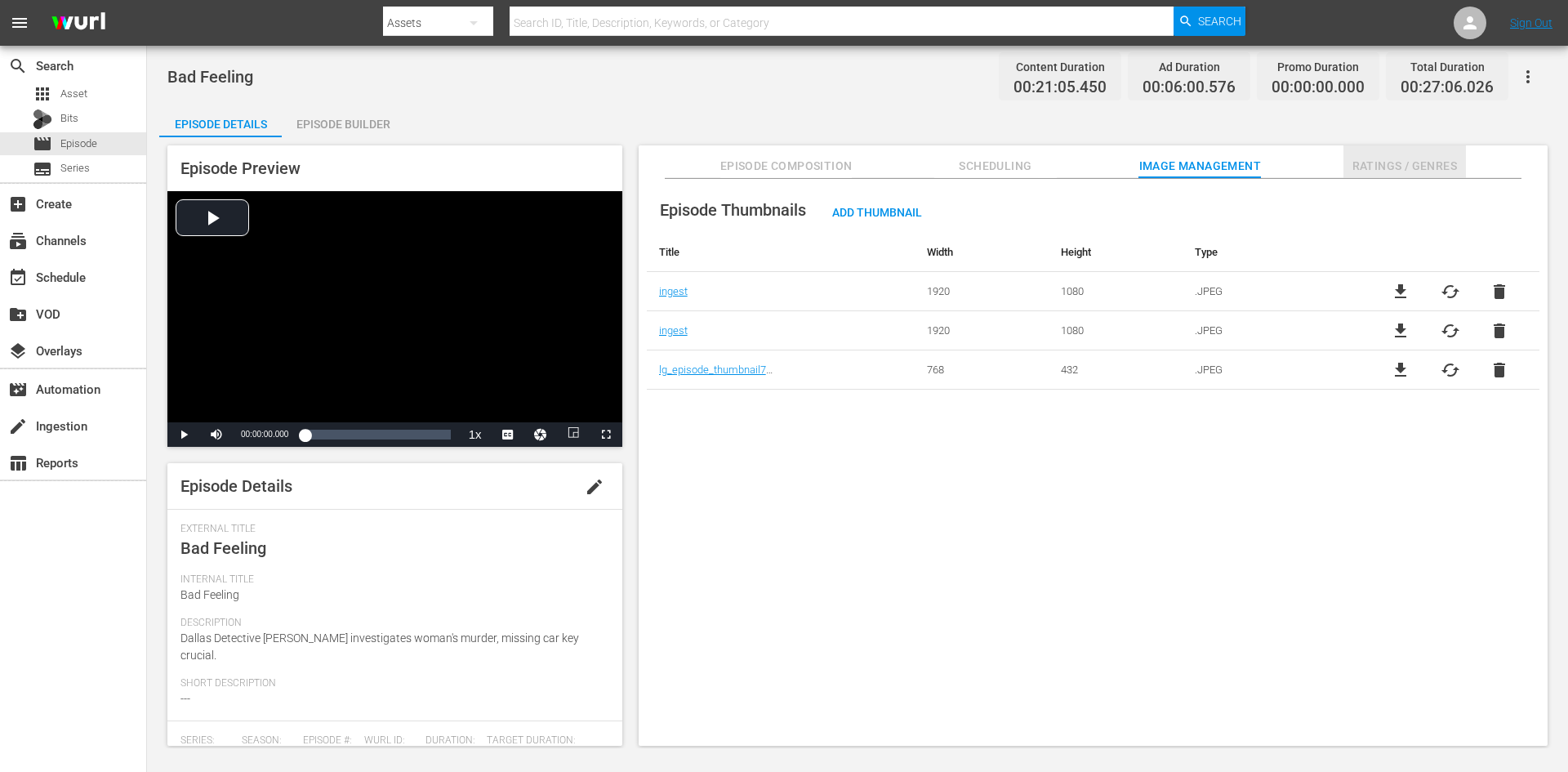 click on "Ratings / Genres" at bounding box center [1405, 166] 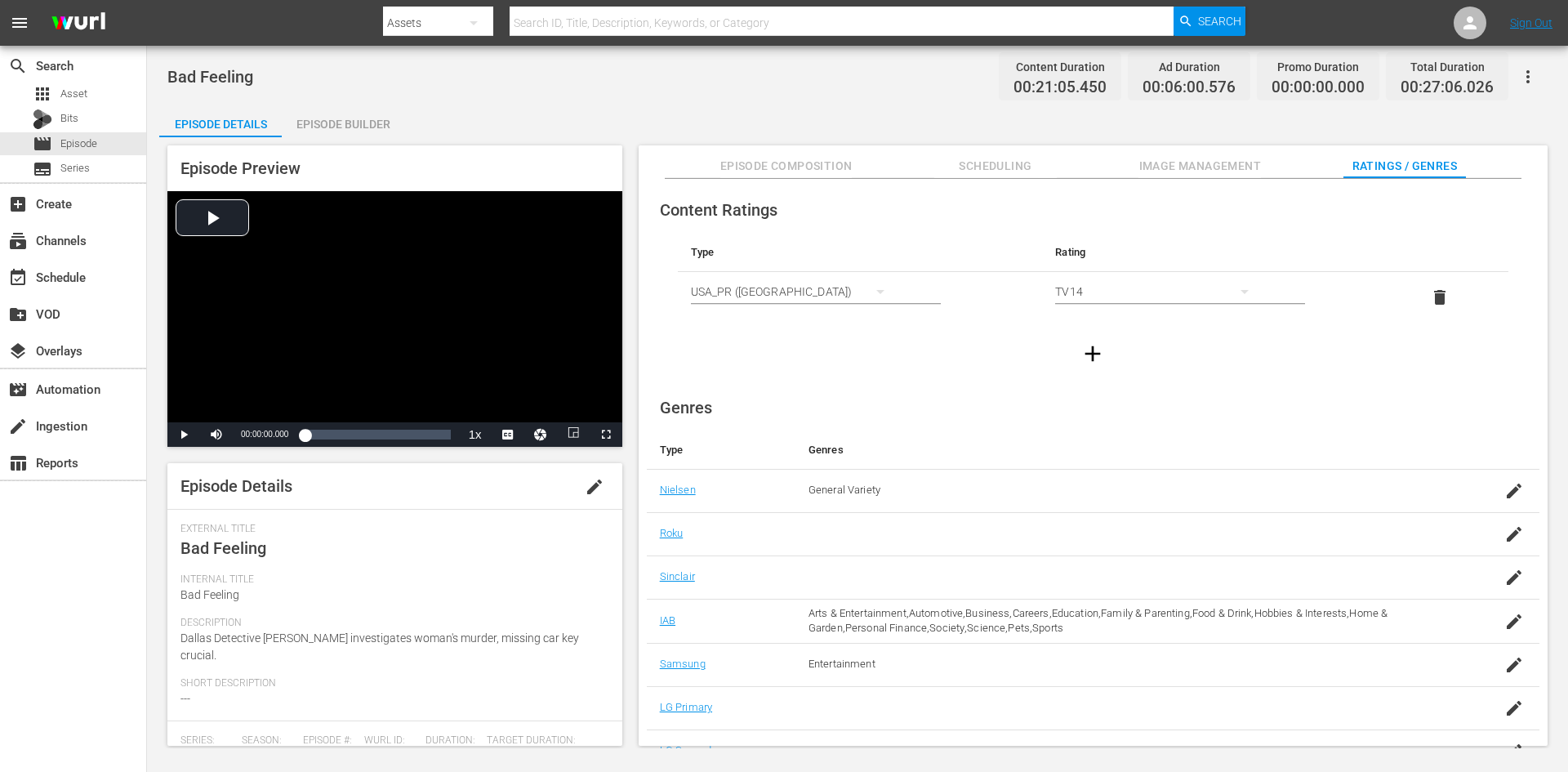 click on "Episode Builder" at bounding box center [343, 124] 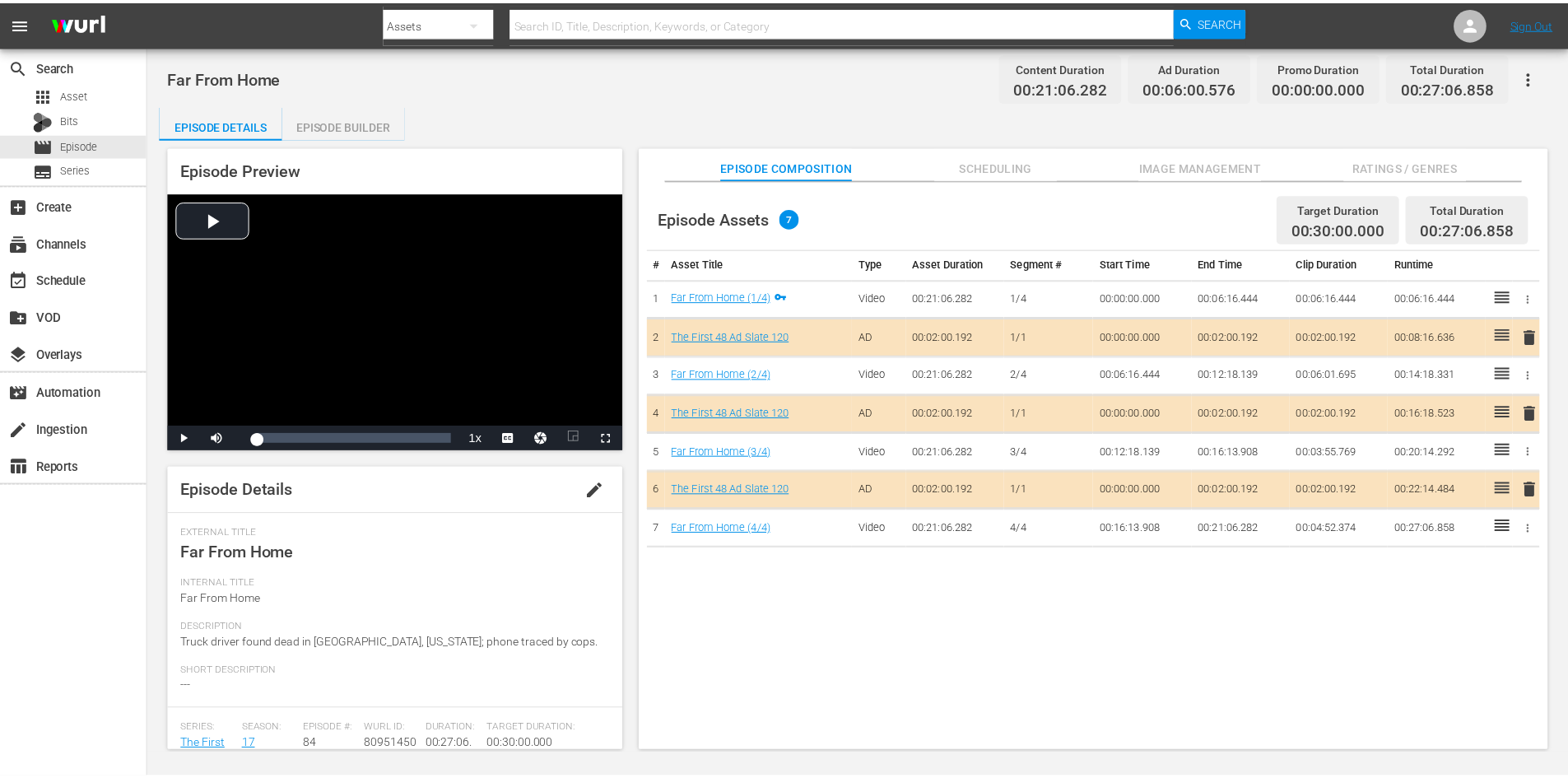 scroll, scrollTop: 0, scrollLeft: 0, axis: both 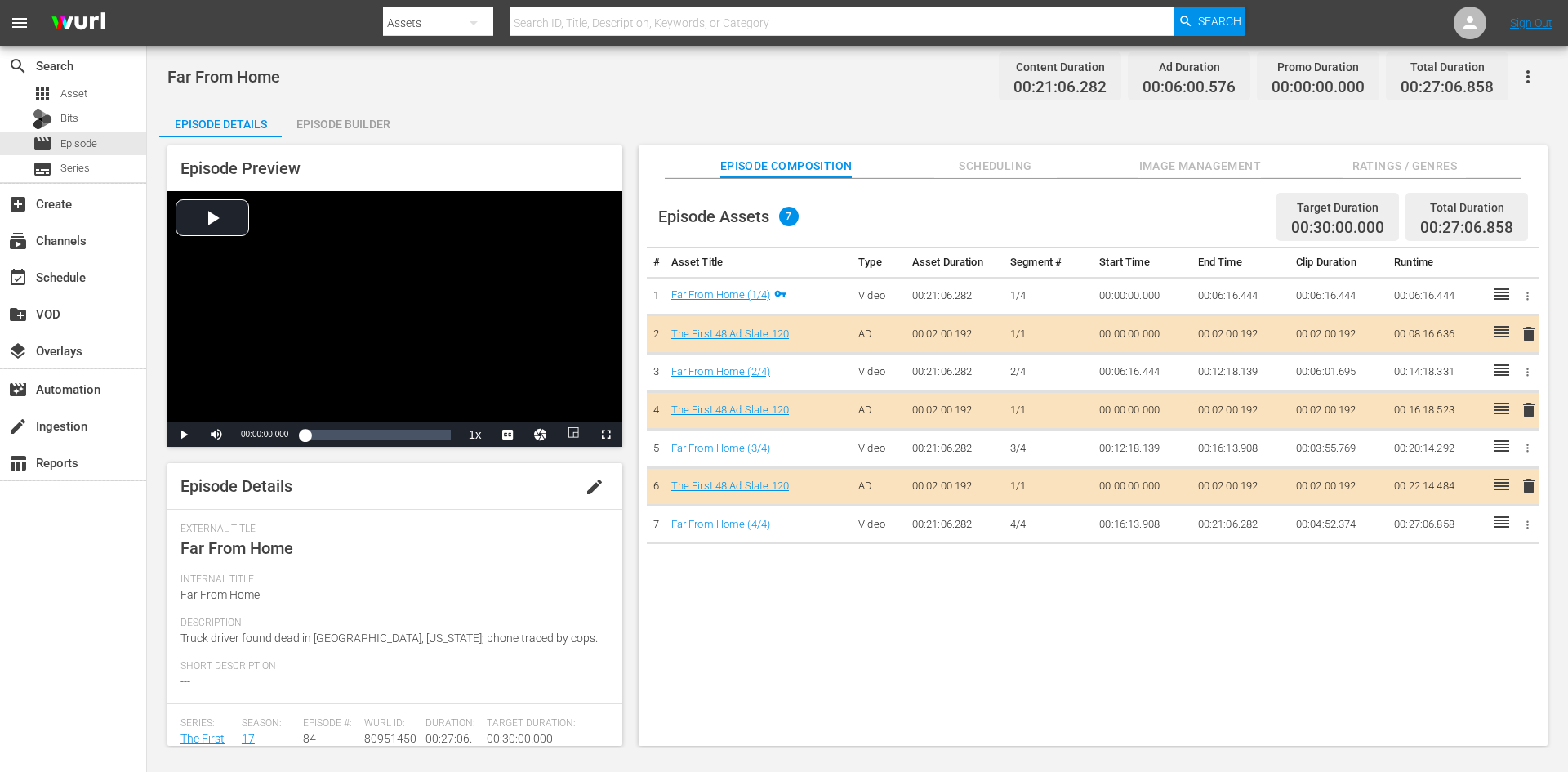 click on "Image Management" at bounding box center (1200, 166) 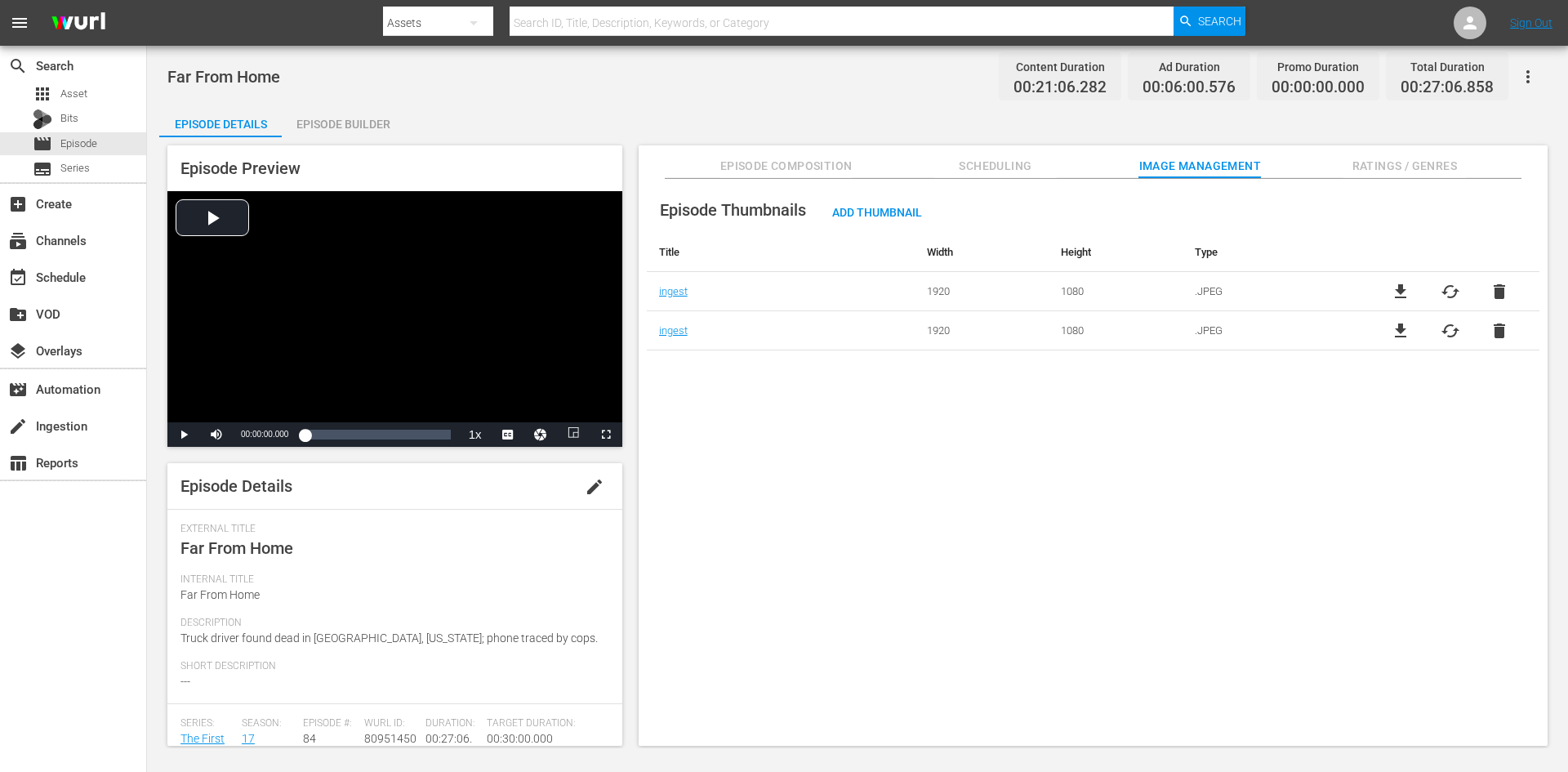 click on "Ratings / Genres" at bounding box center (1405, 166) 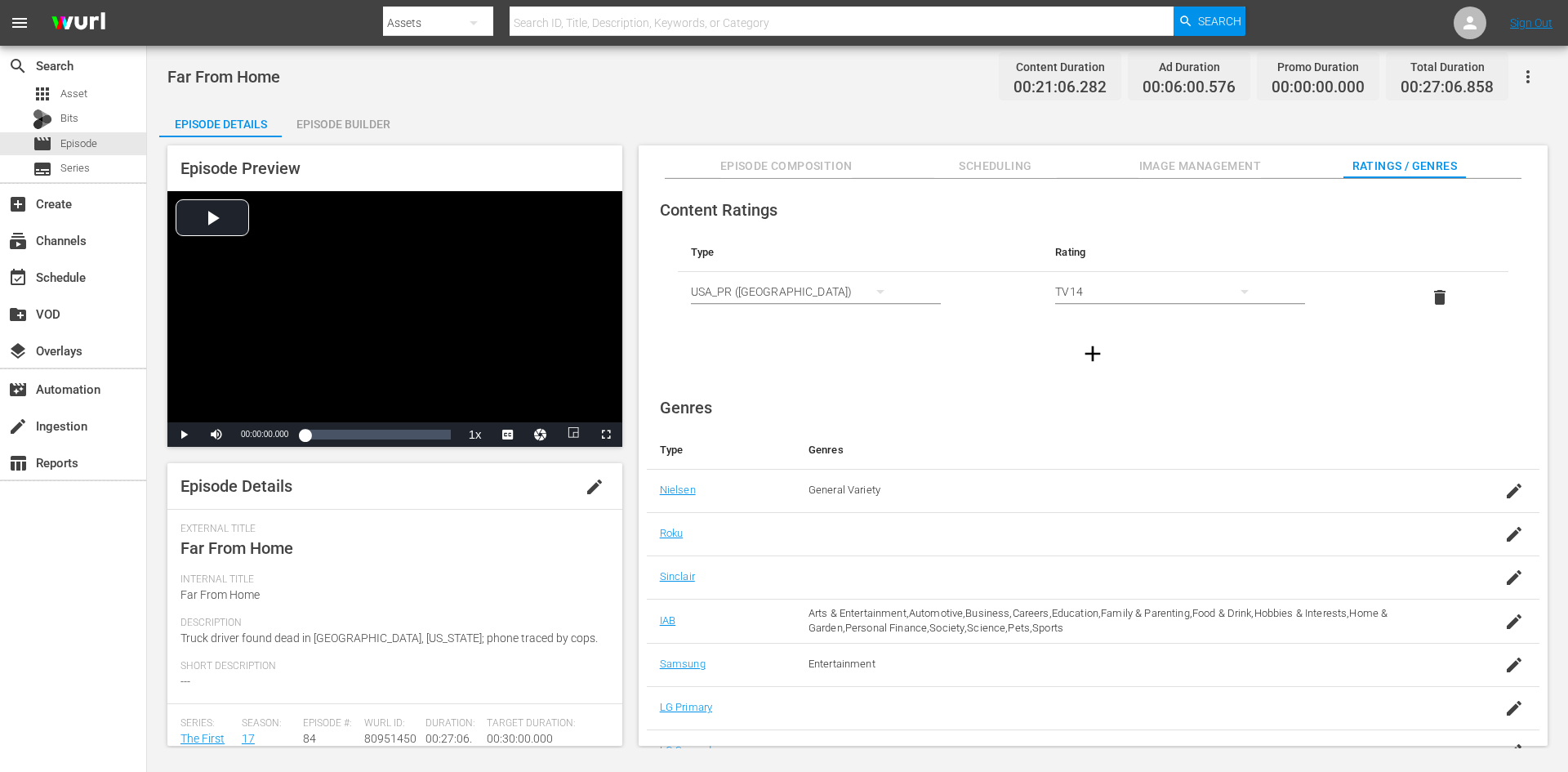 click on "Episode Builder" at bounding box center (343, 124) 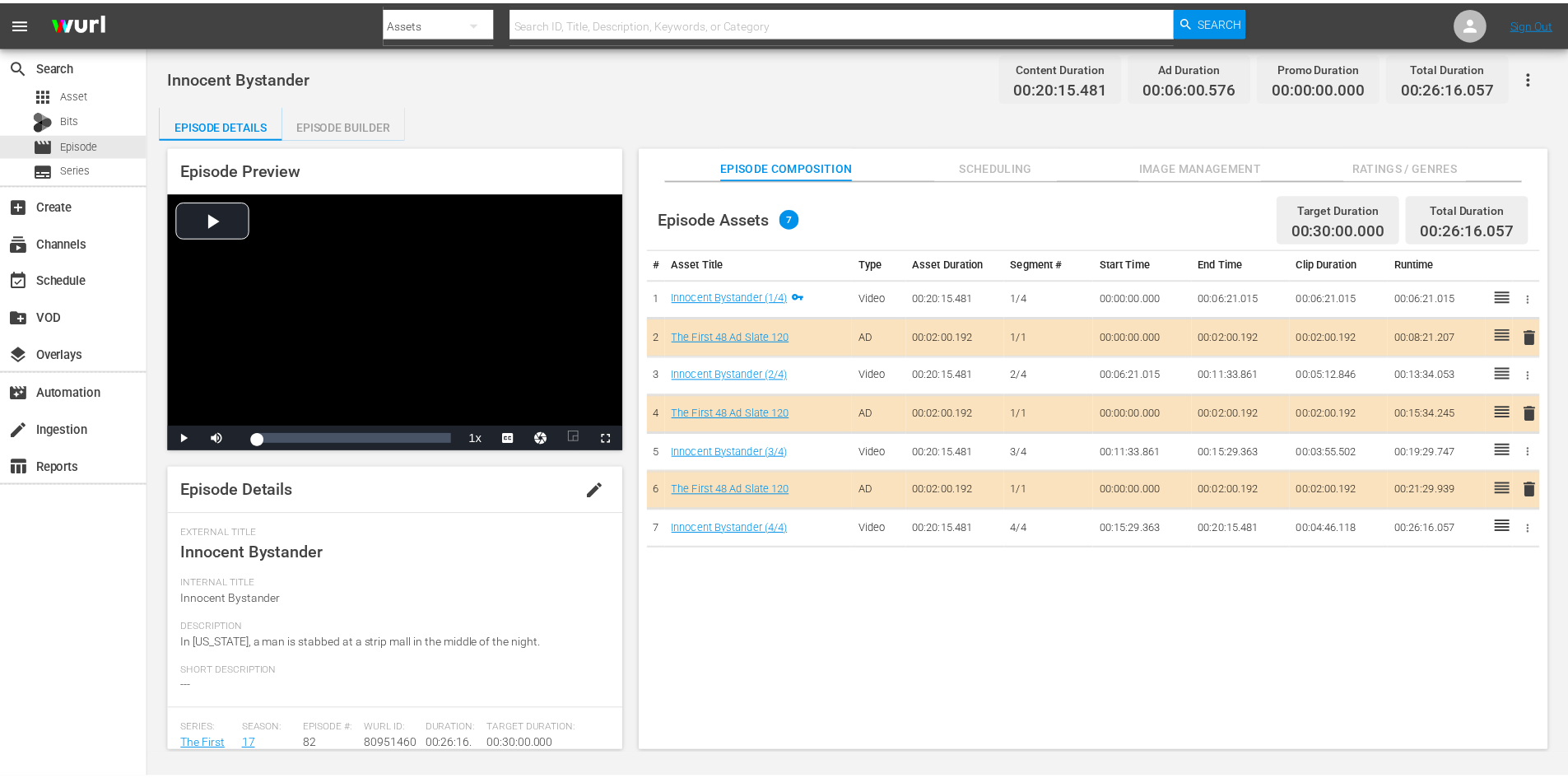 scroll, scrollTop: 0, scrollLeft: 0, axis: both 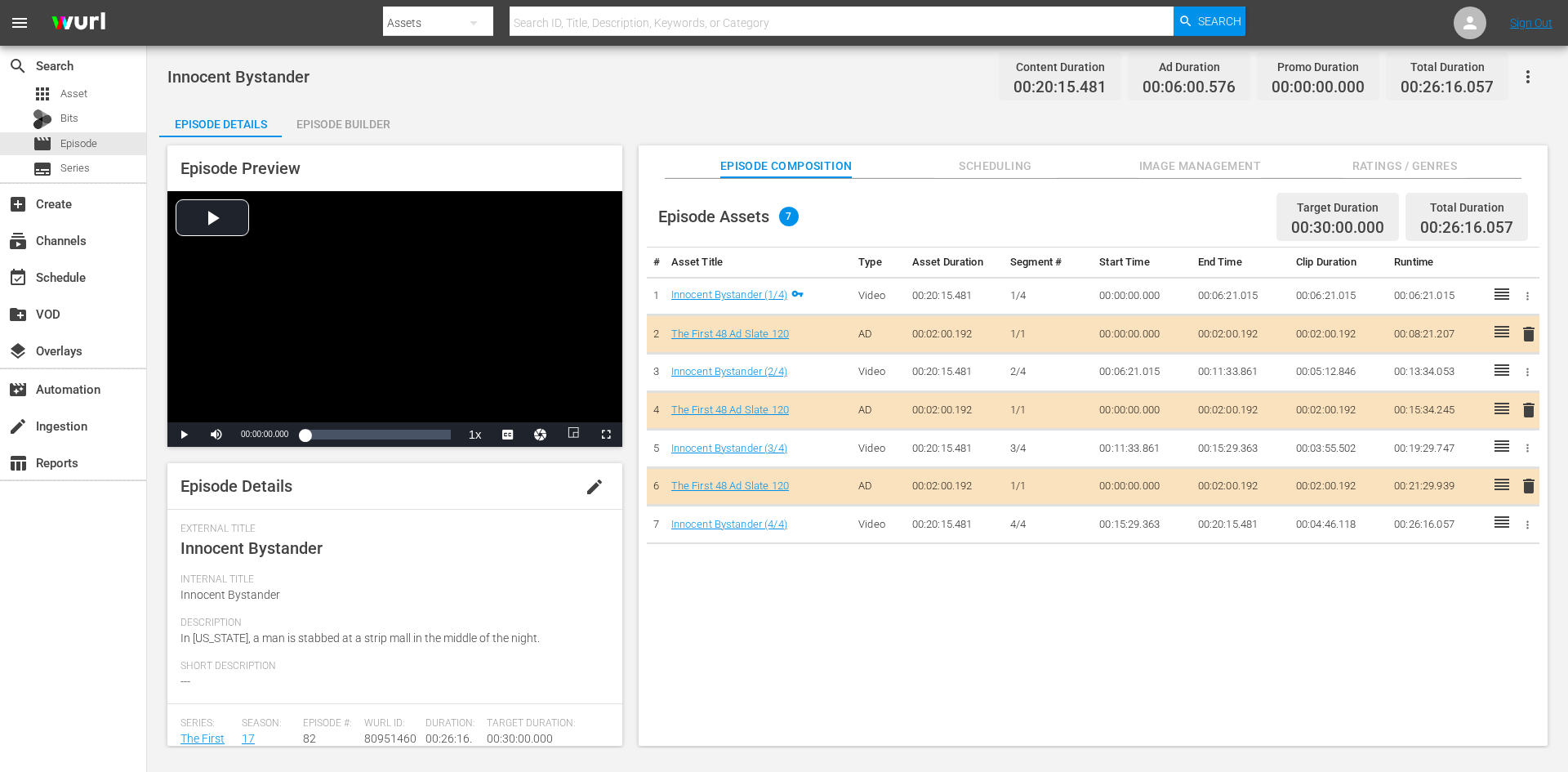 click on "Image Management" at bounding box center [1200, 166] 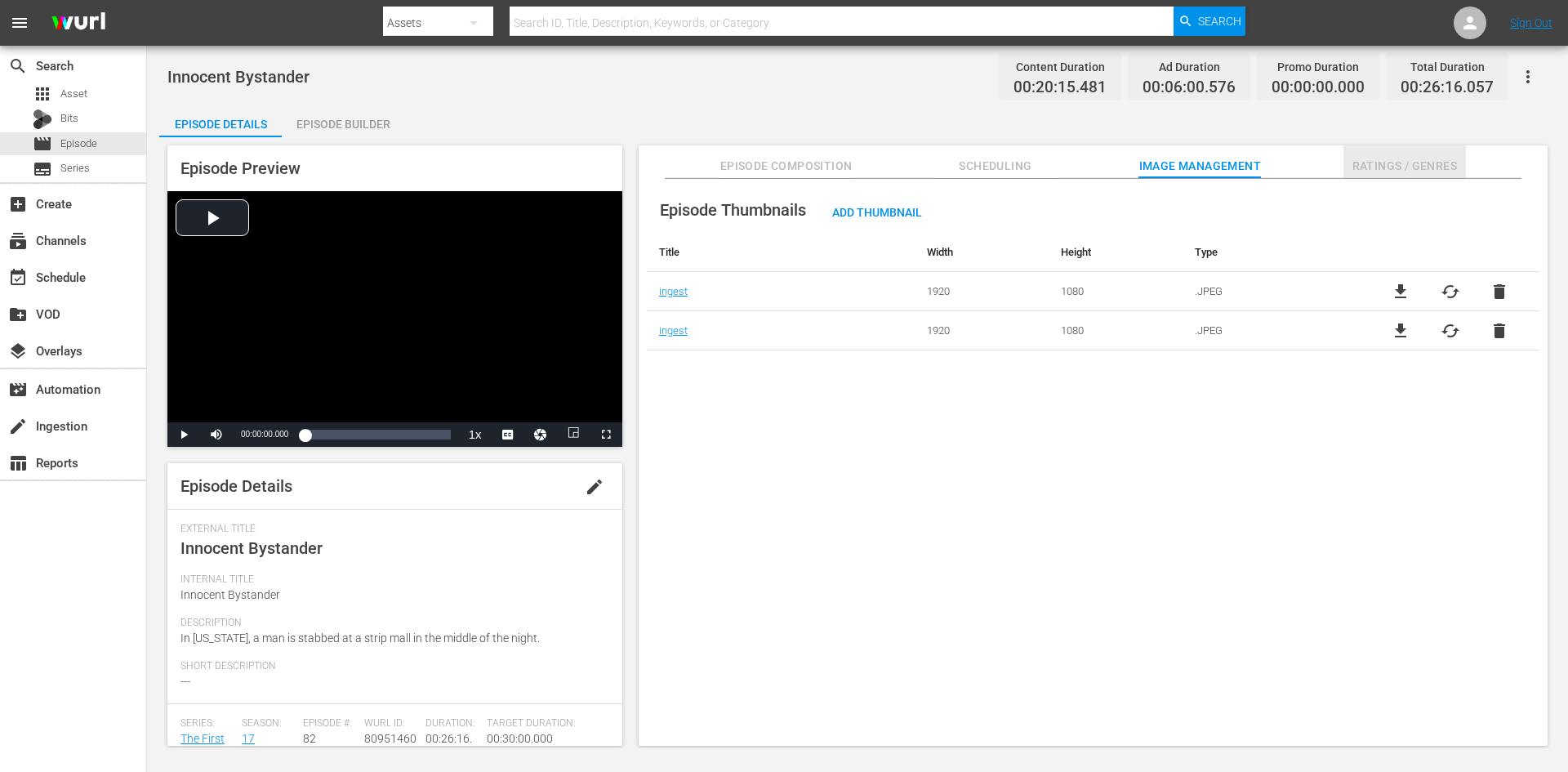 click on "Ratings / Genres" at bounding box center [1405, 166] 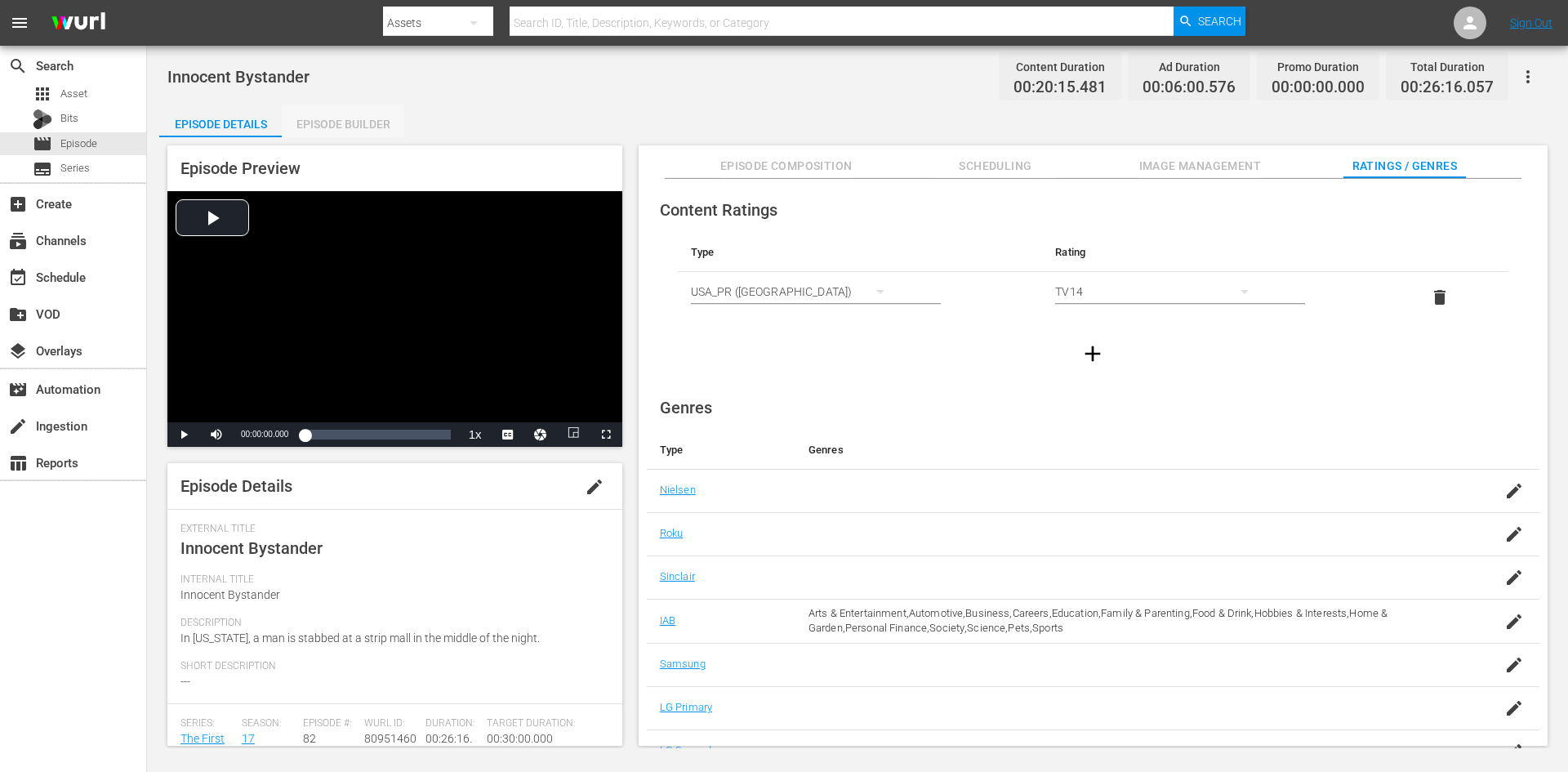 click on "Episode Builder" at bounding box center [343, 124] 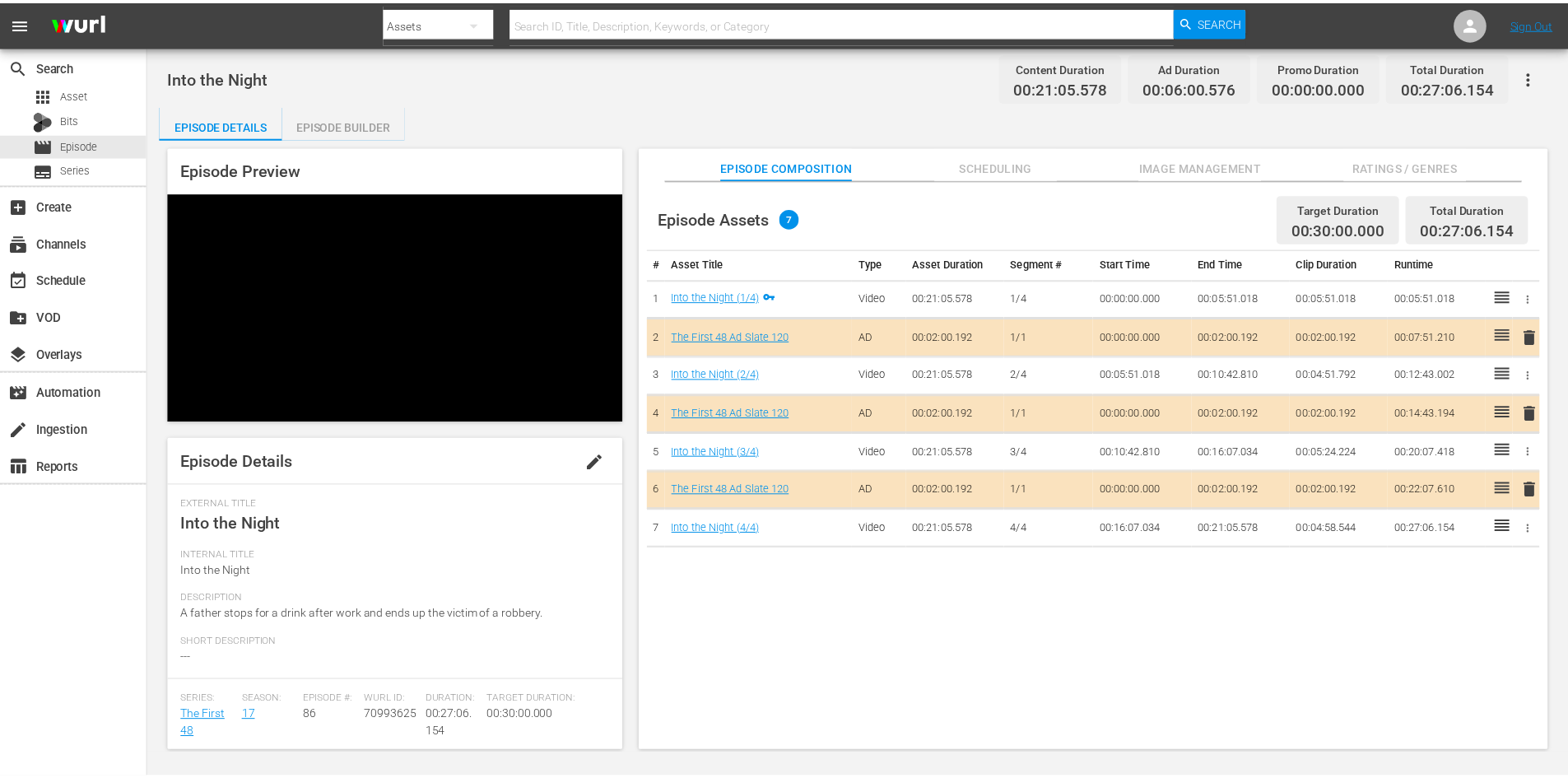 scroll, scrollTop: 0, scrollLeft: 0, axis: both 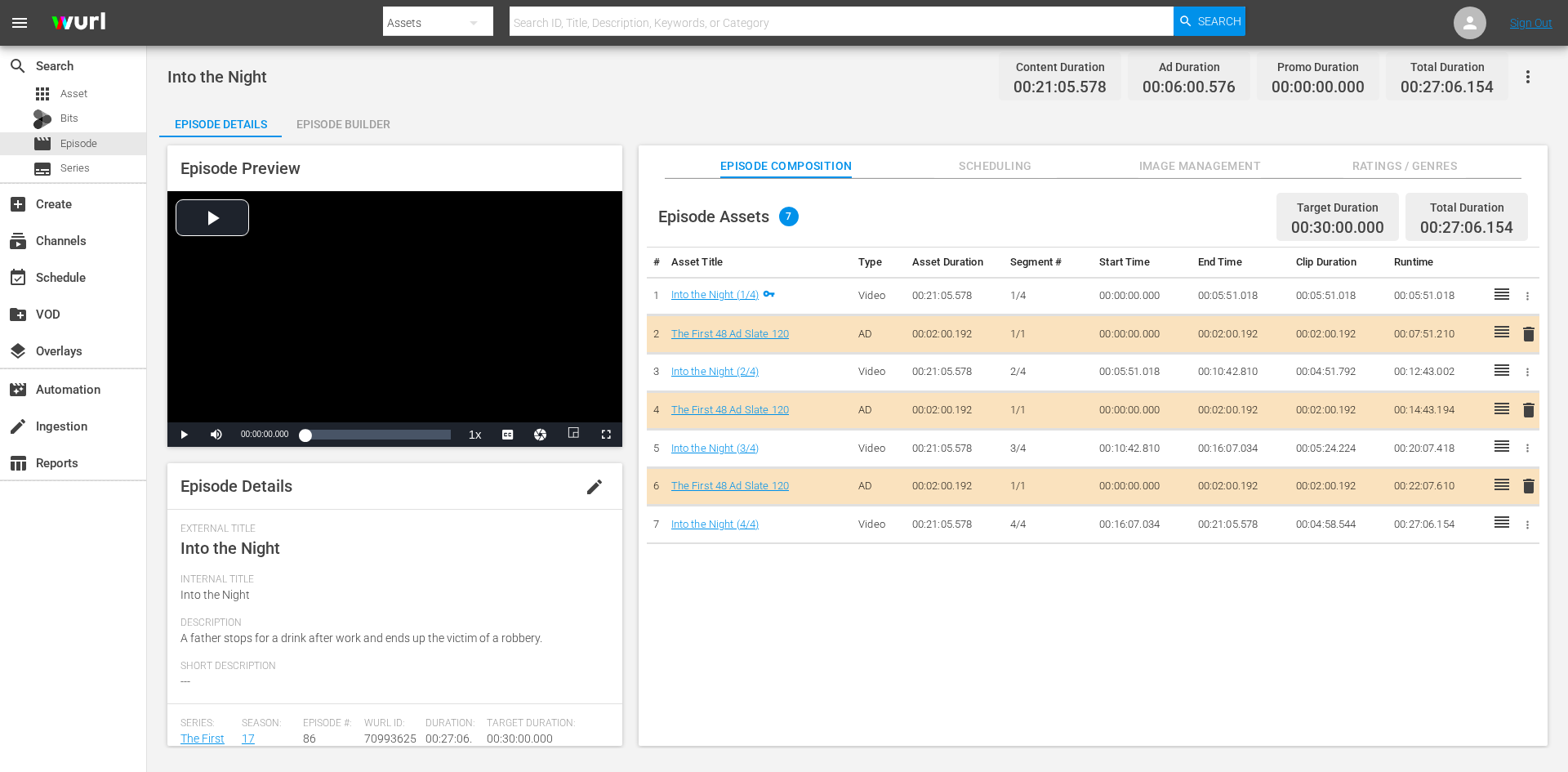 click on "Image Management" at bounding box center (1200, 162) 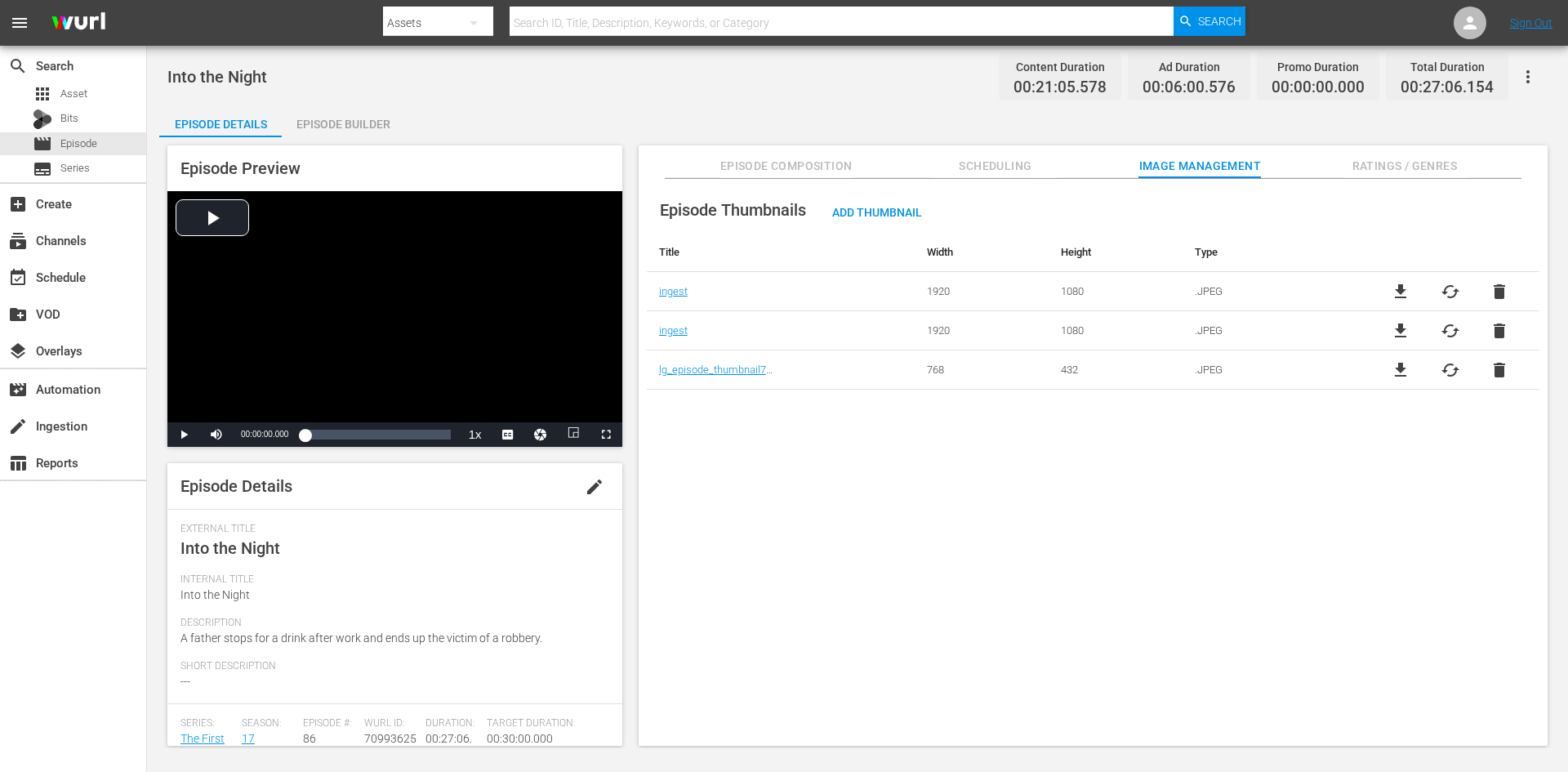 click on "Ratings / Genres" at bounding box center [1405, 166] 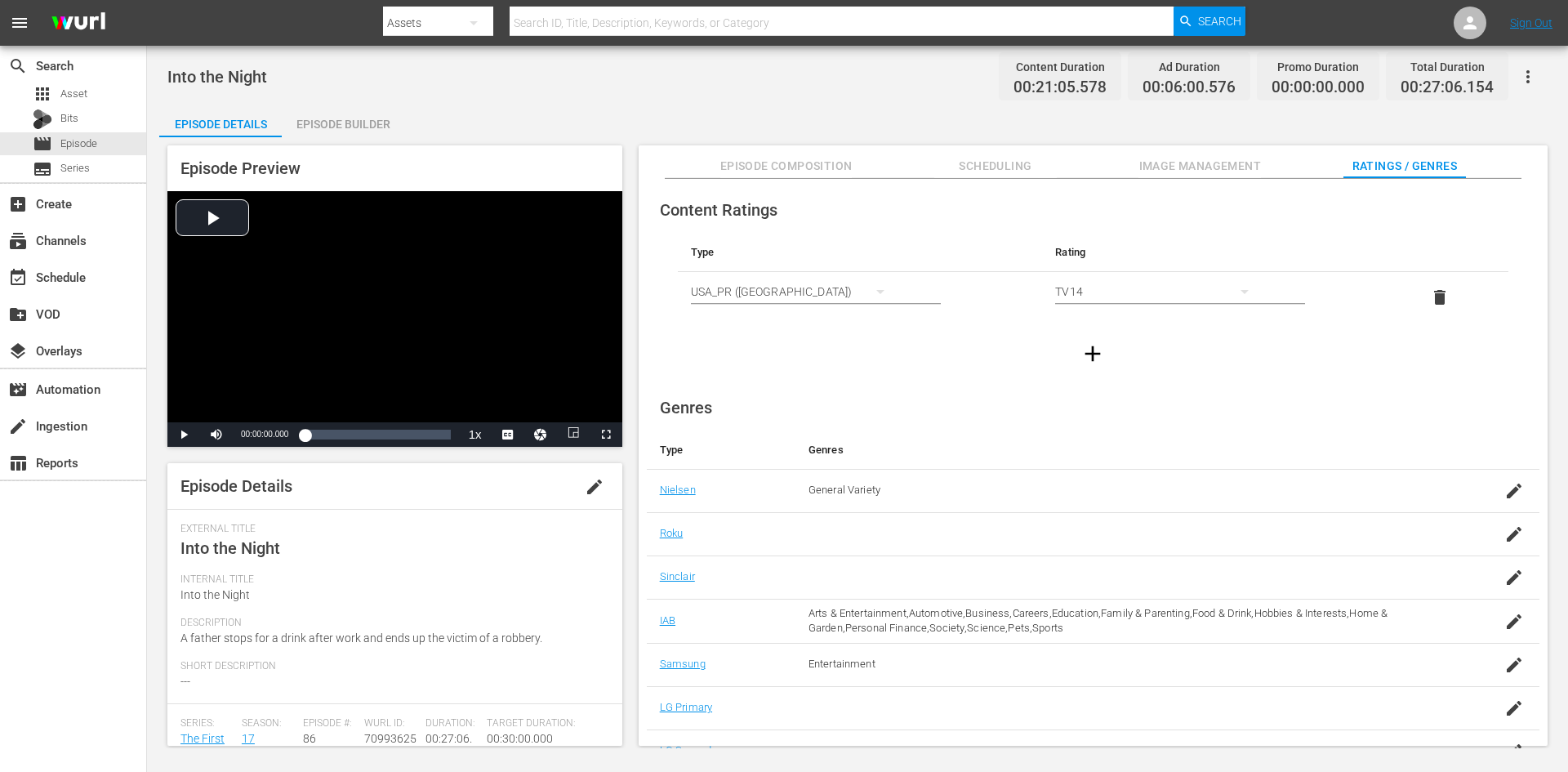 click on "Episode Builder" at bounding box center [343, 124] 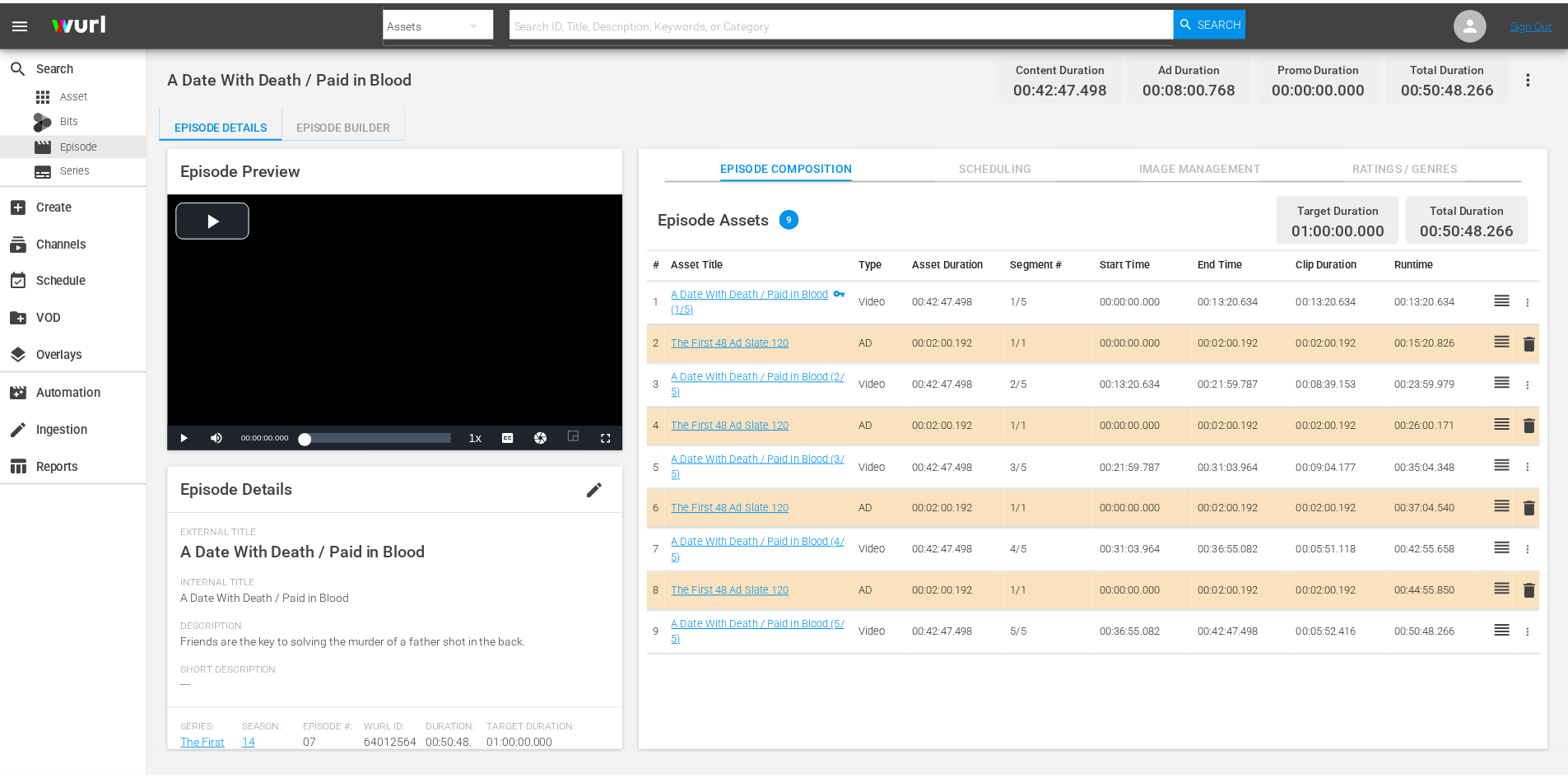 scroll, scrollTop: 0, scrollLeft: 0, axis: both 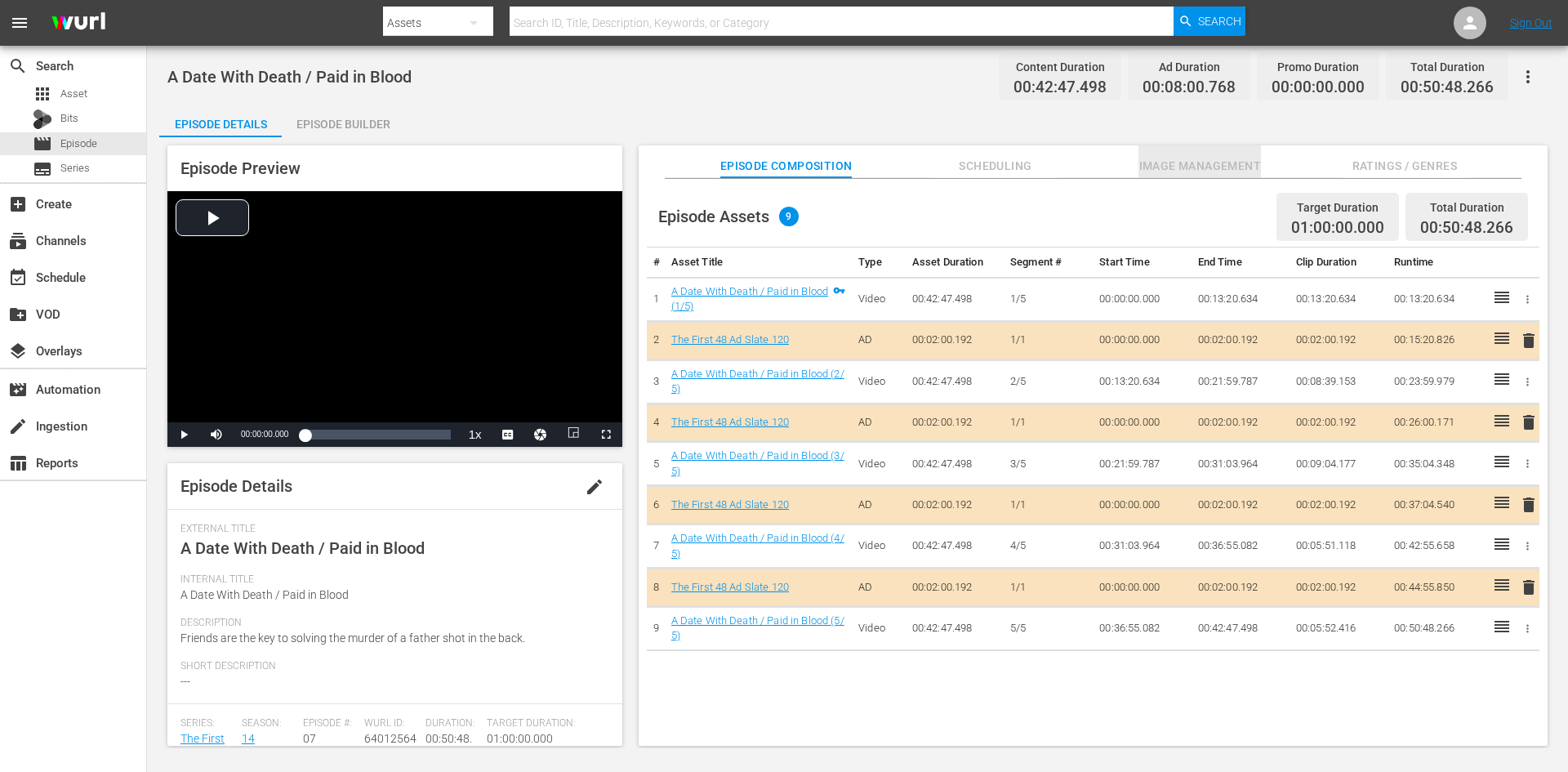 click on "Image Management" at bounding box center [1200, 166] 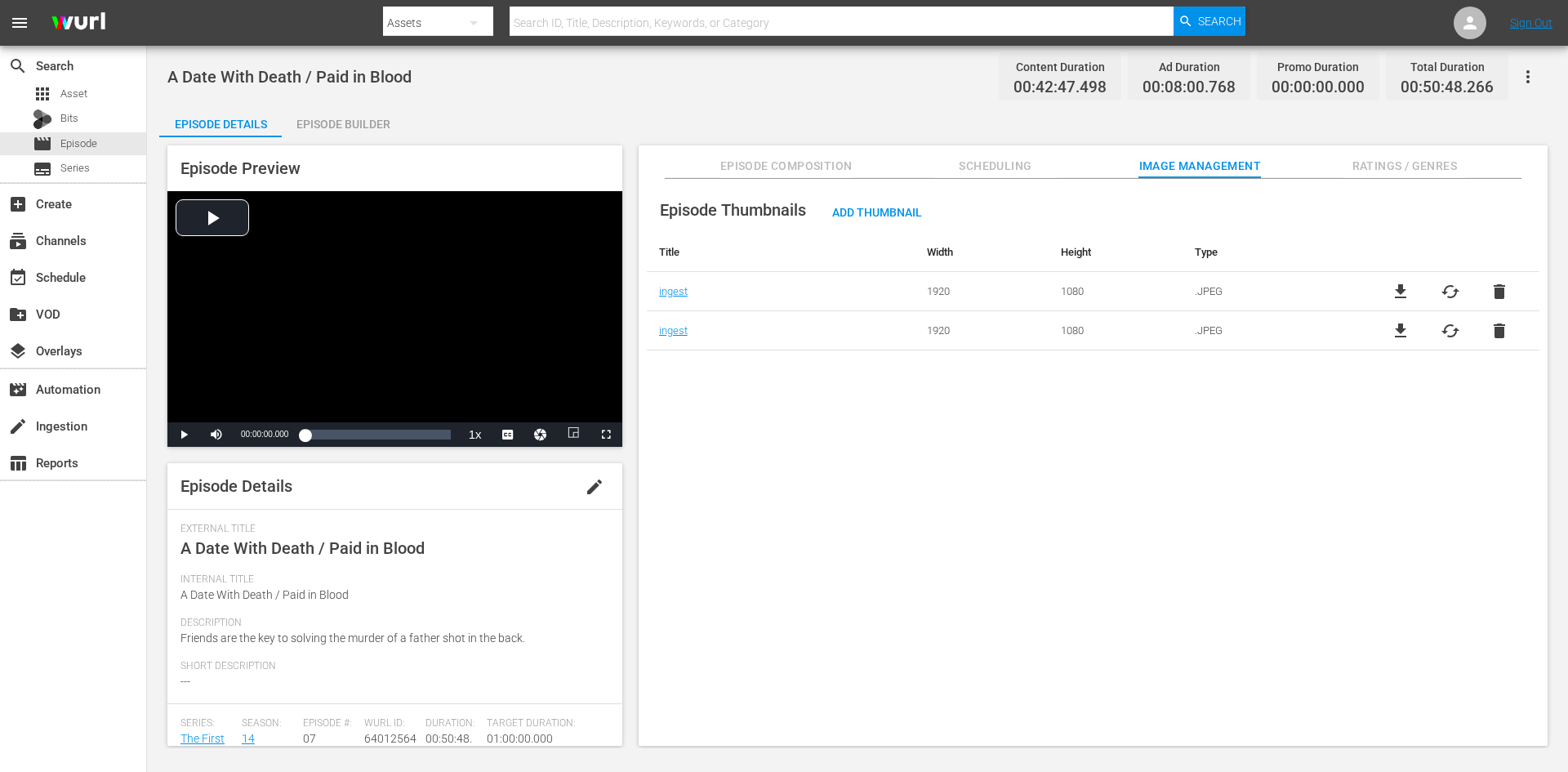 click on "Ratings / Genres" at bounding box center [1405, 166] 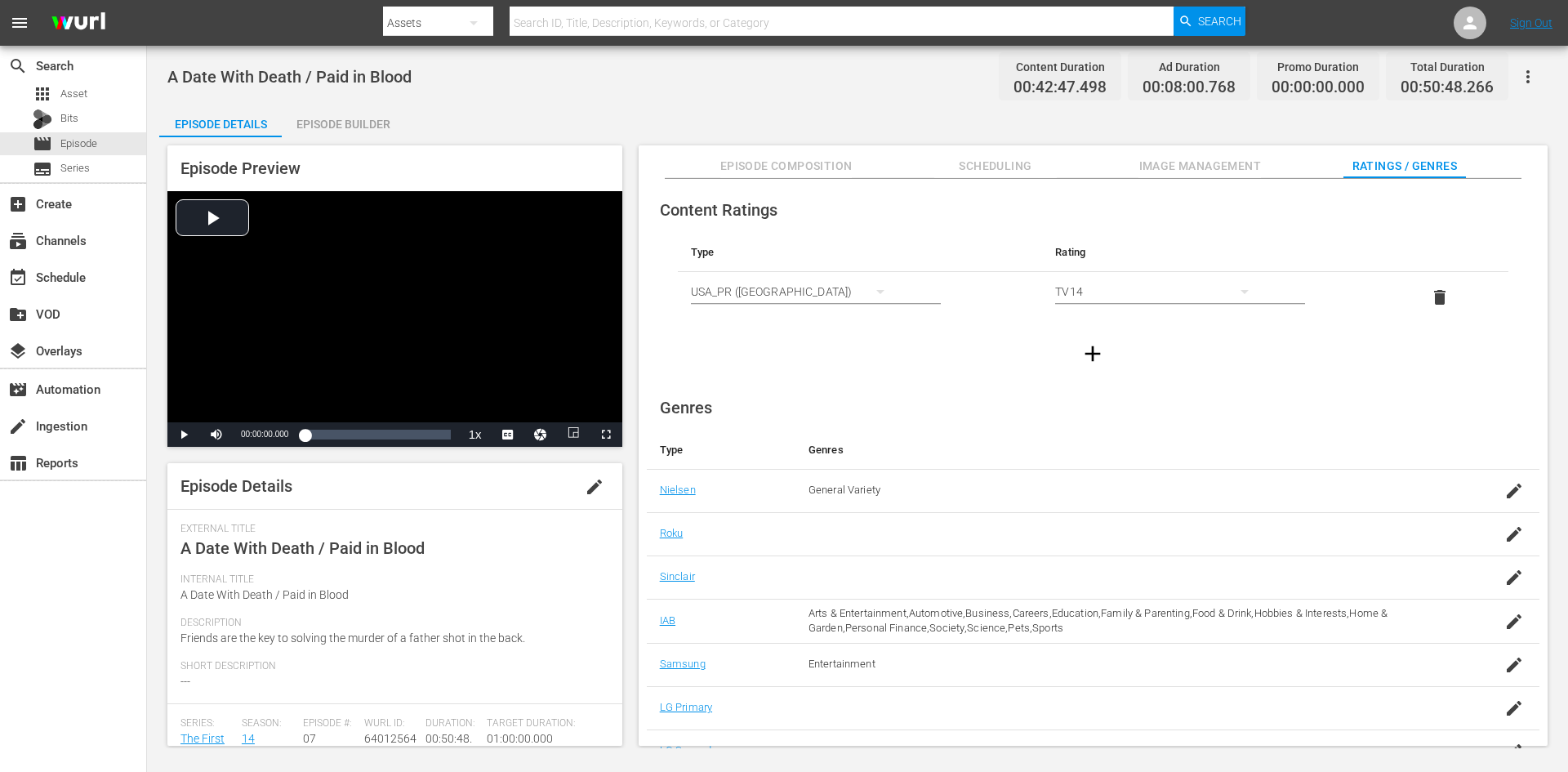 click on "Episode Builder" at bounding box center [343, 124] 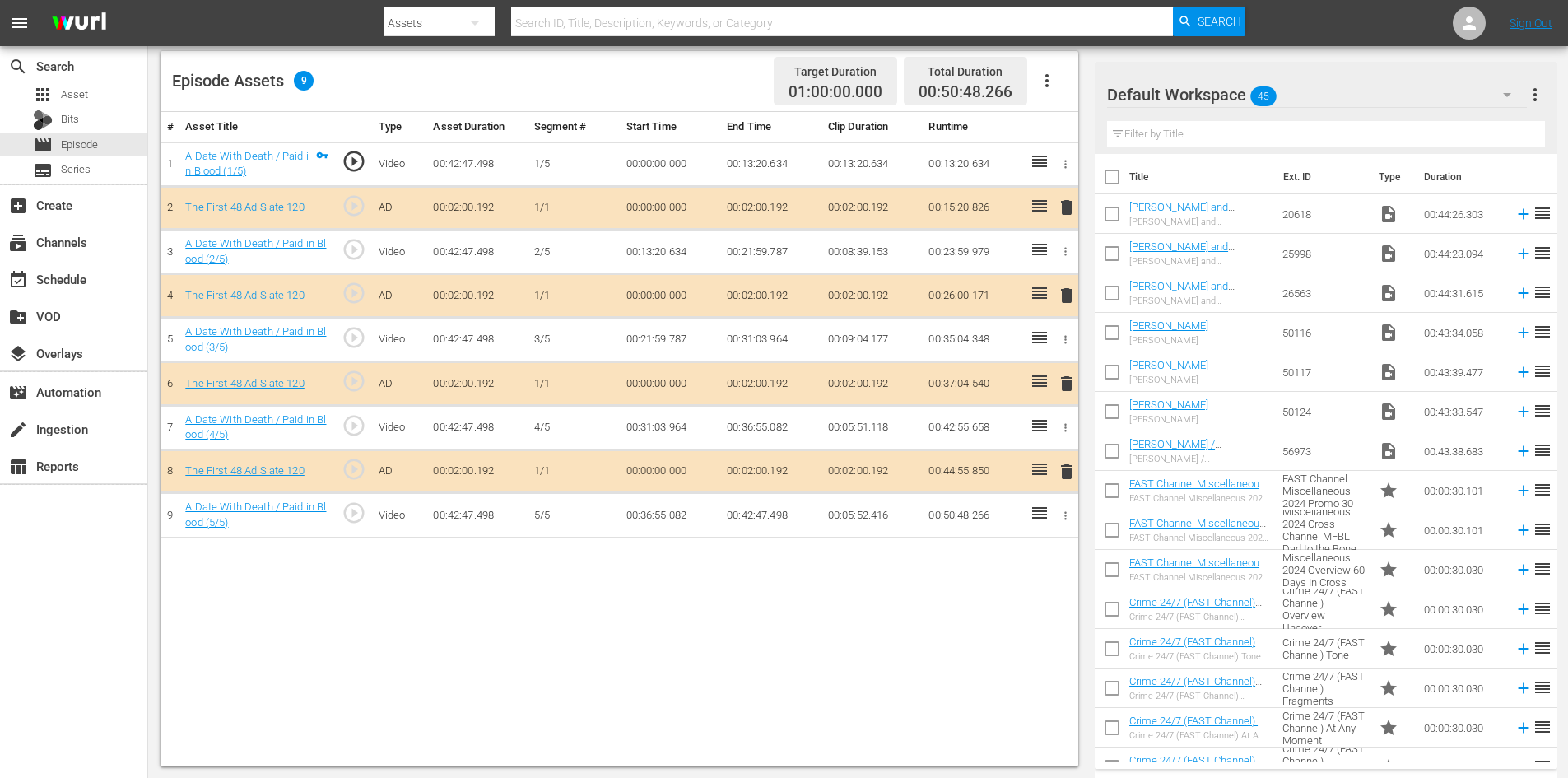 scroll, scrollTop: 429, scrollLeft: 0, axis: vertical 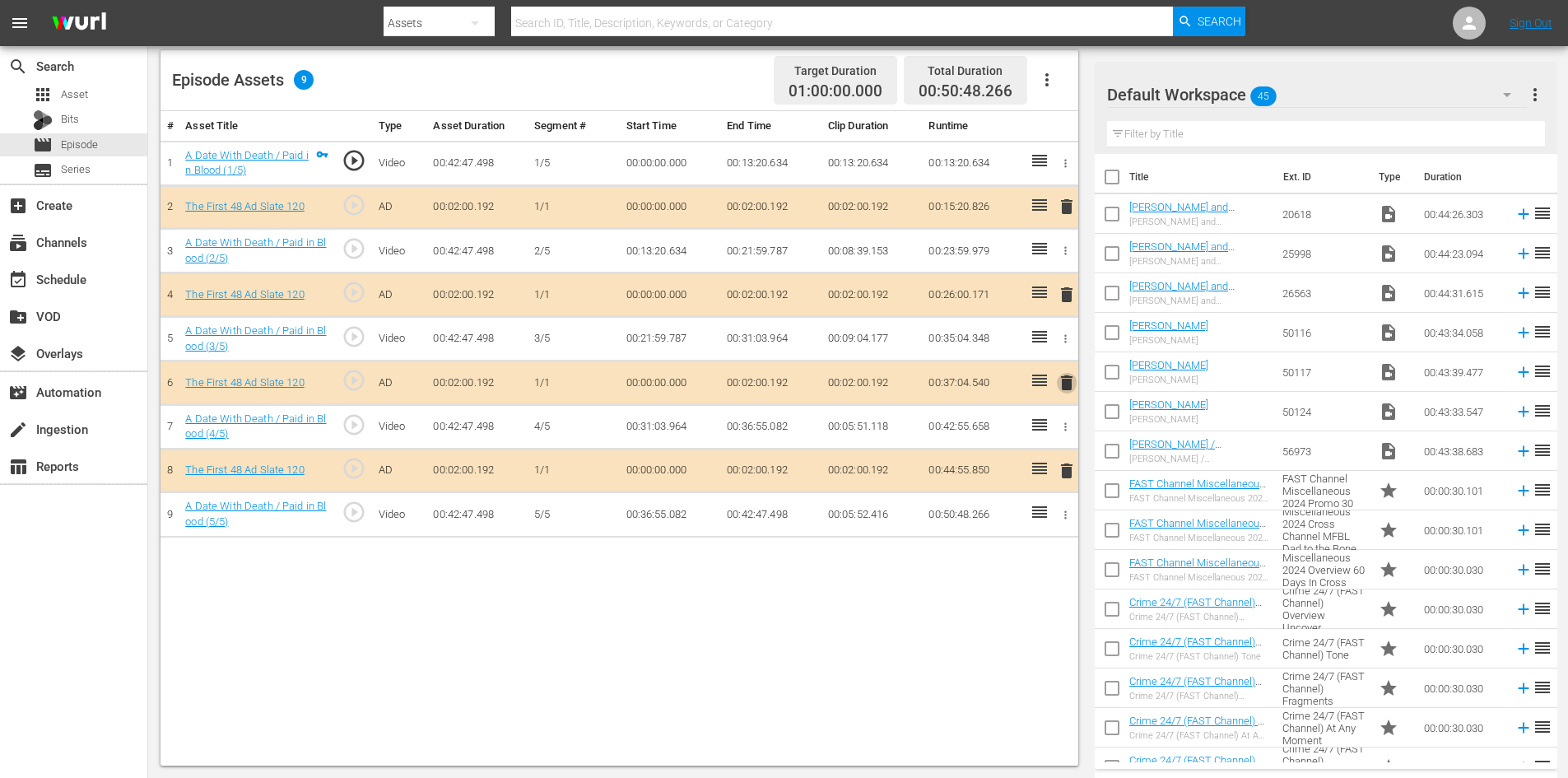 click on "delete" at bounding box center [1067, 383] 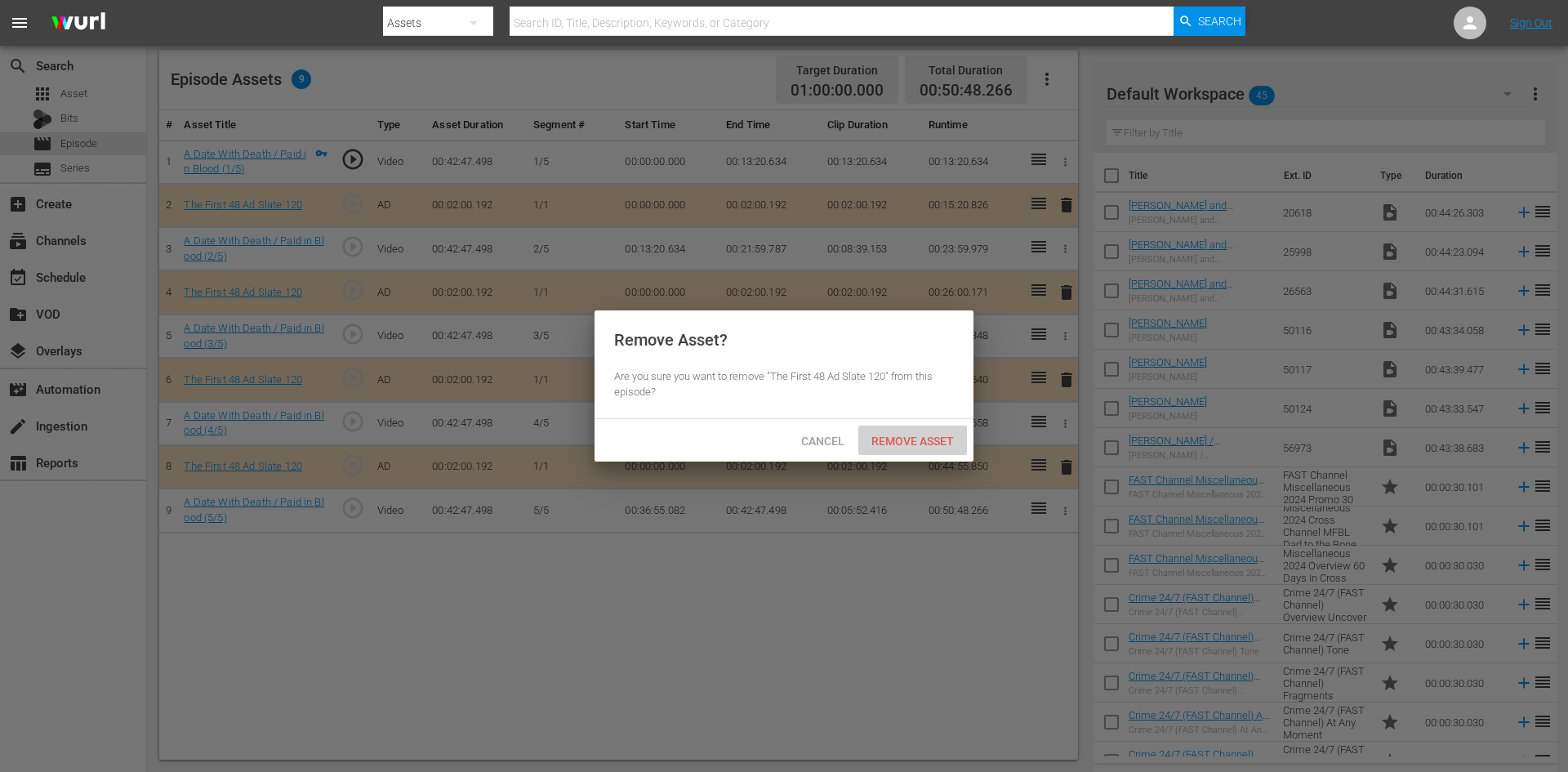 click on "Remove Asset" at bounding box center [912, 441] 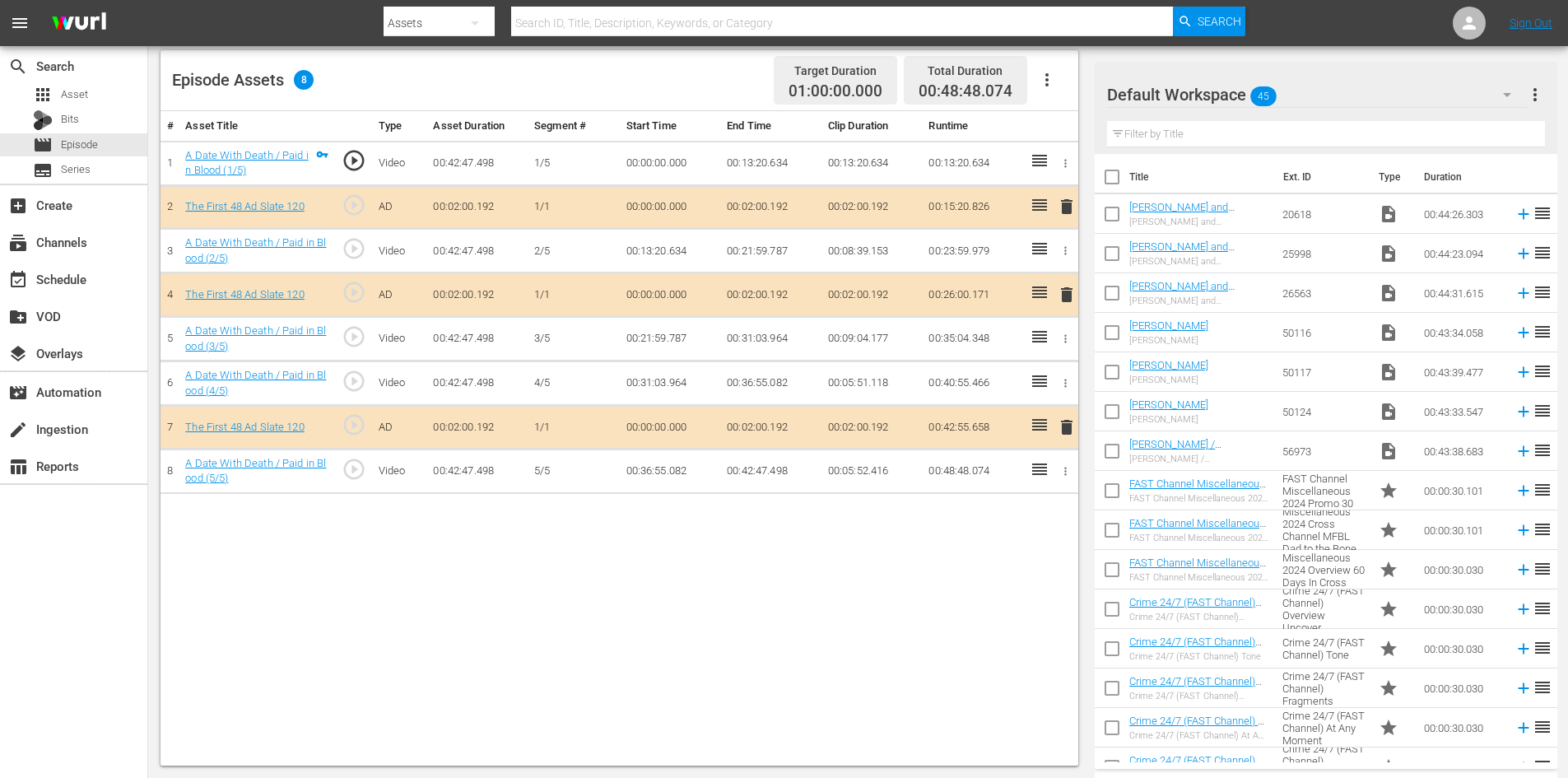 click 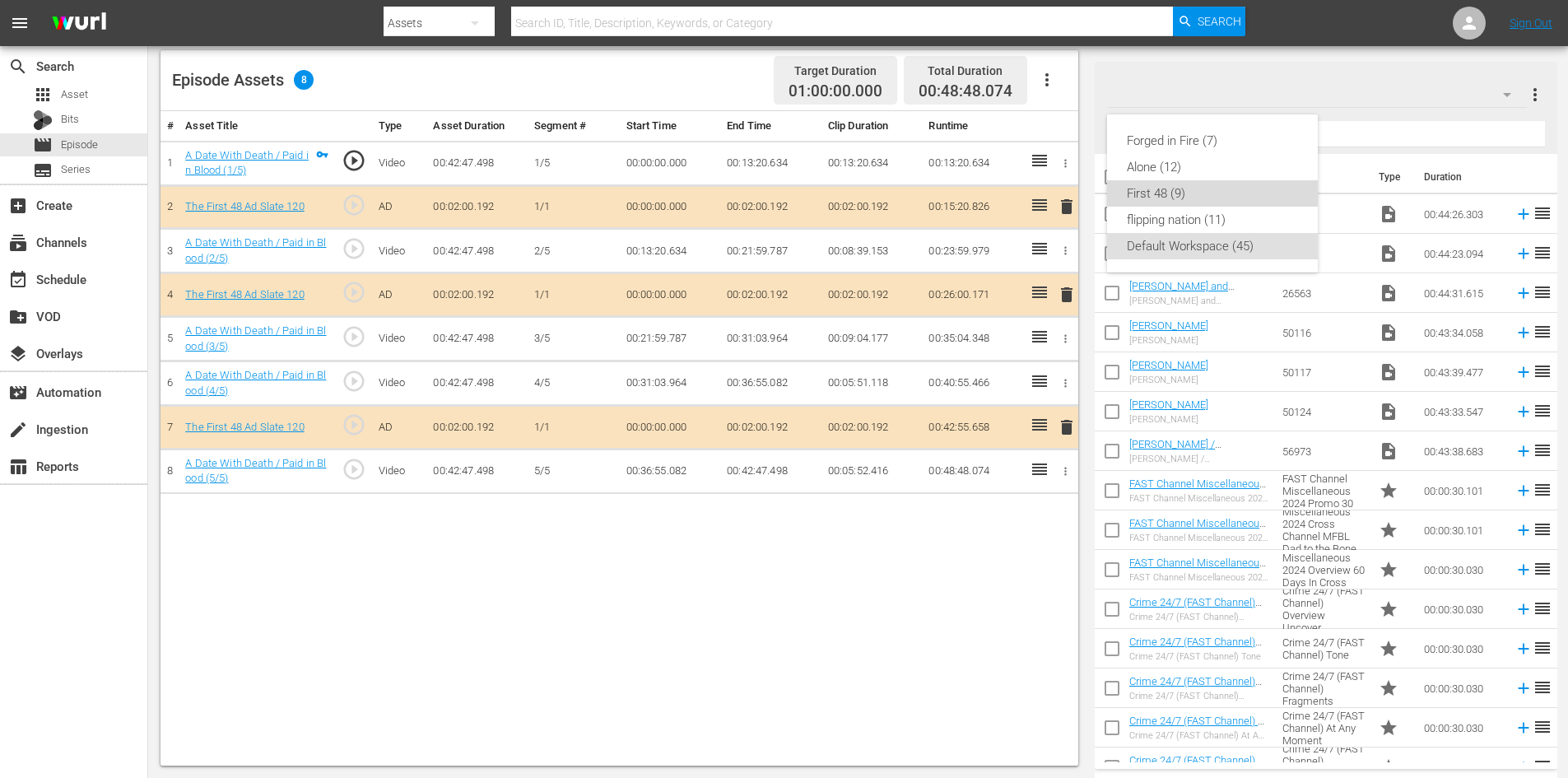 click on "First 48 (9)" at bounding box center (1212, 193) 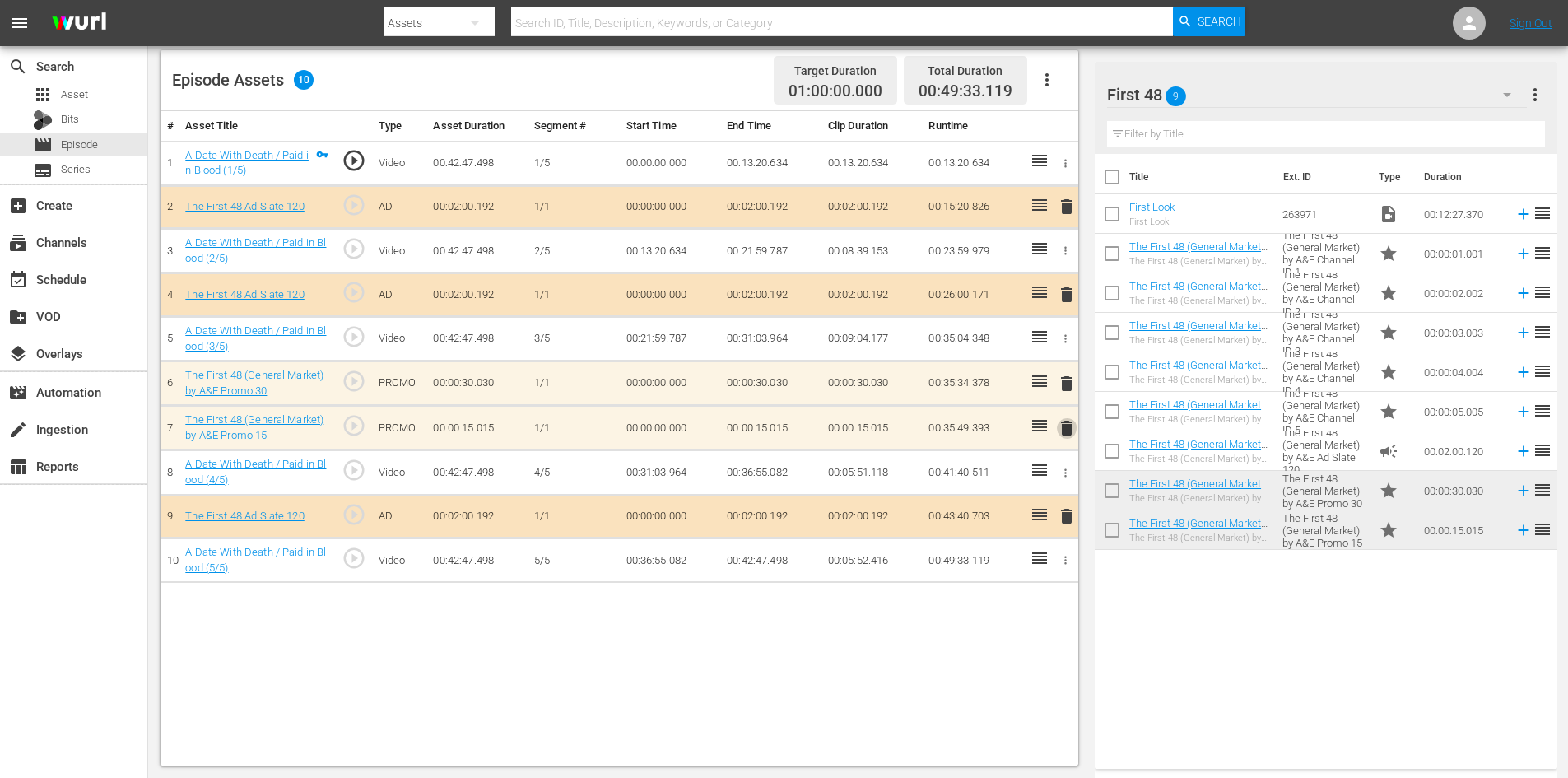 click on "delete" at bounding box center [1067, 428] 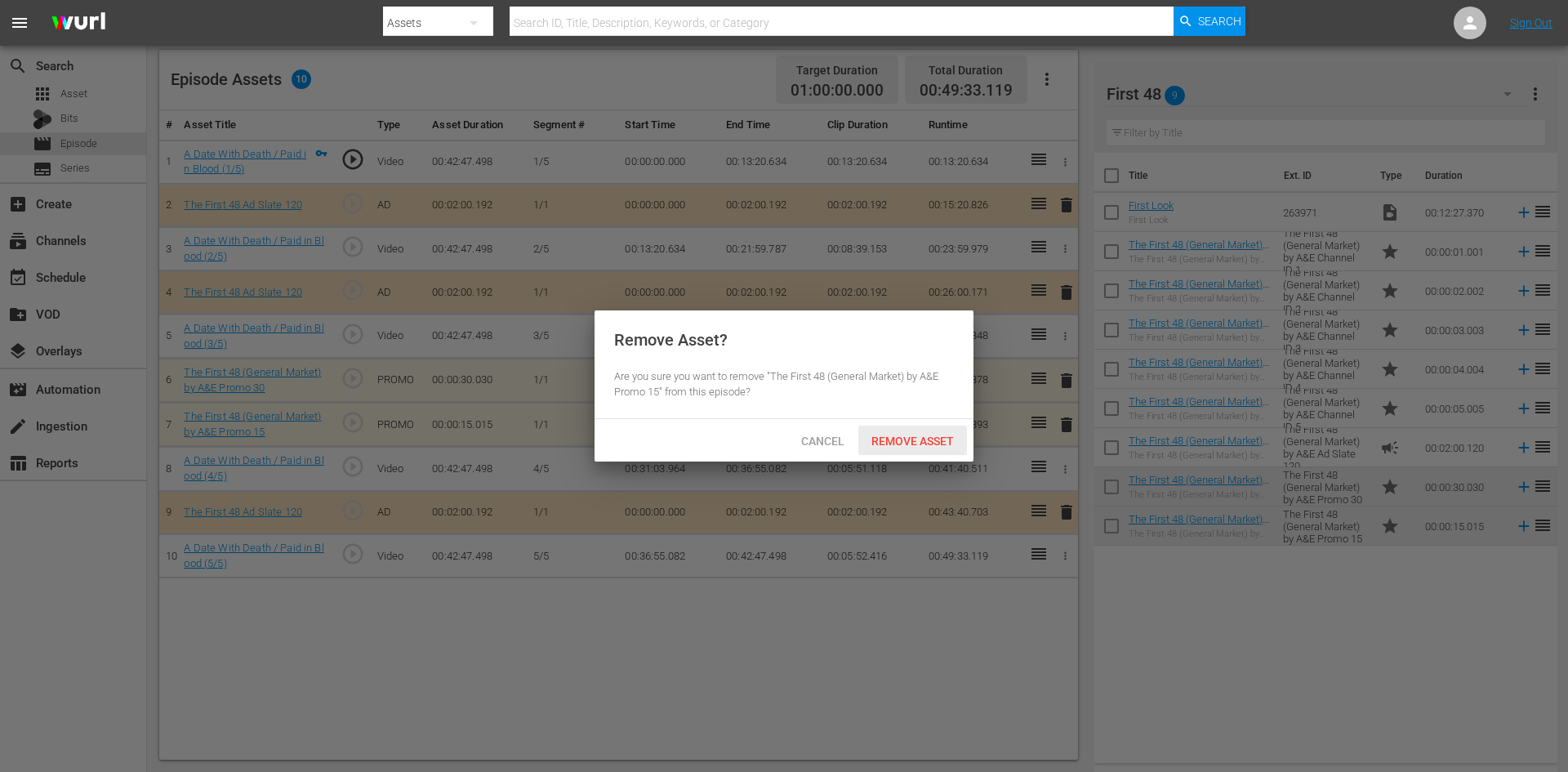 click on "Remove Asset" at bounding box center [912, 441] 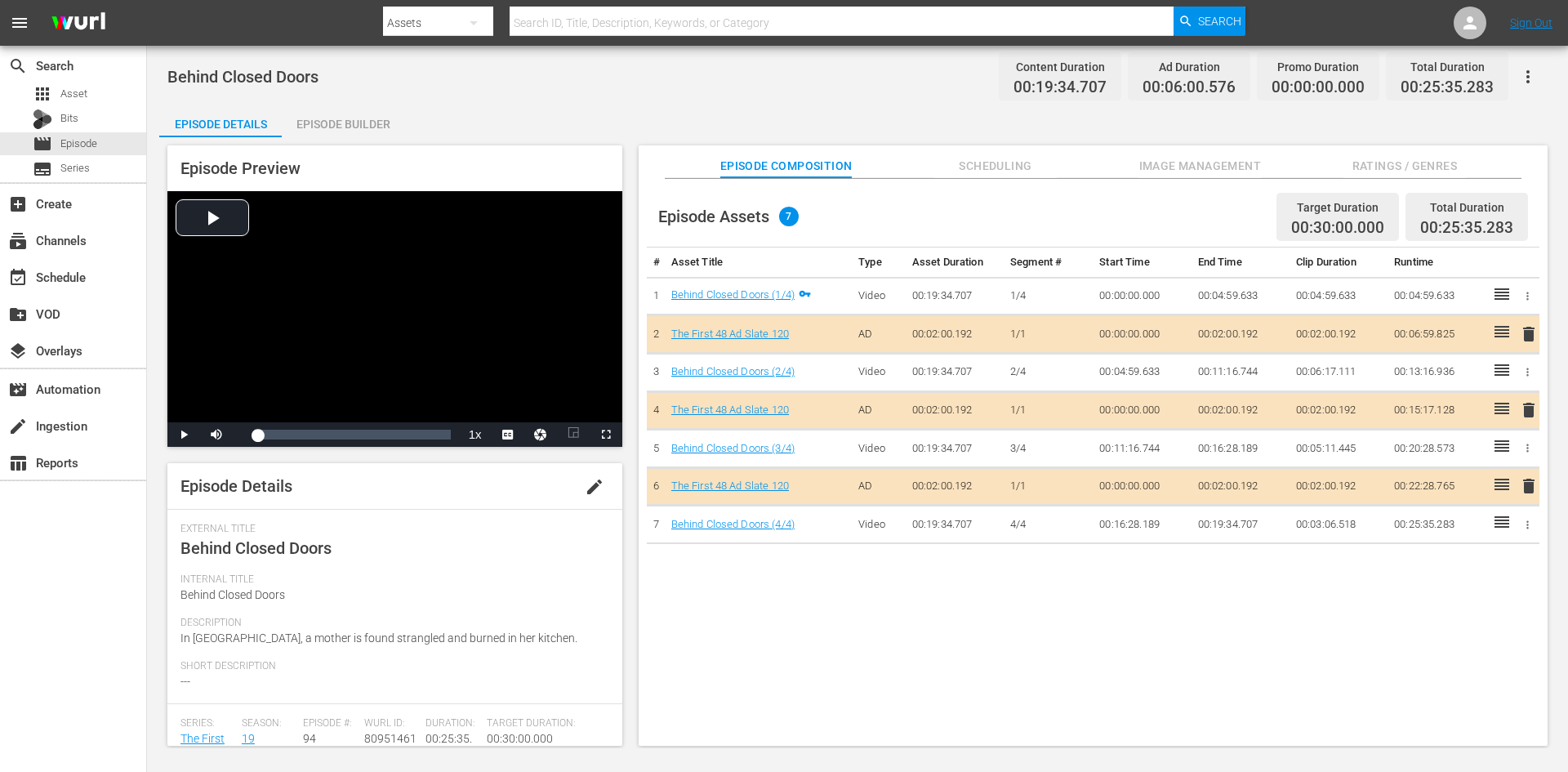 scroll, scrollTop: 0, scrollLeft: 0, axis: both 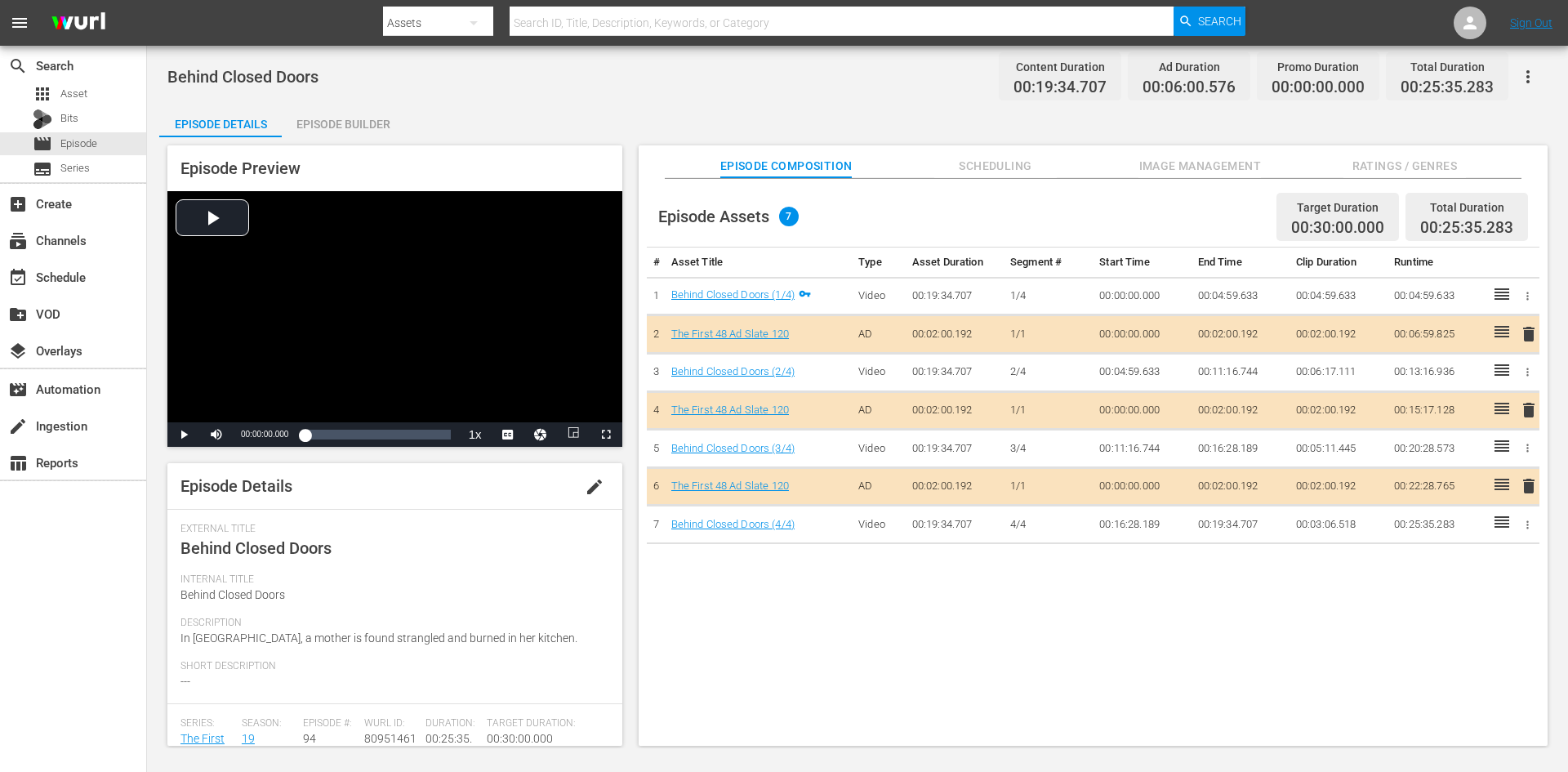 click on "Image Management" at bounding box center (1200, 166) 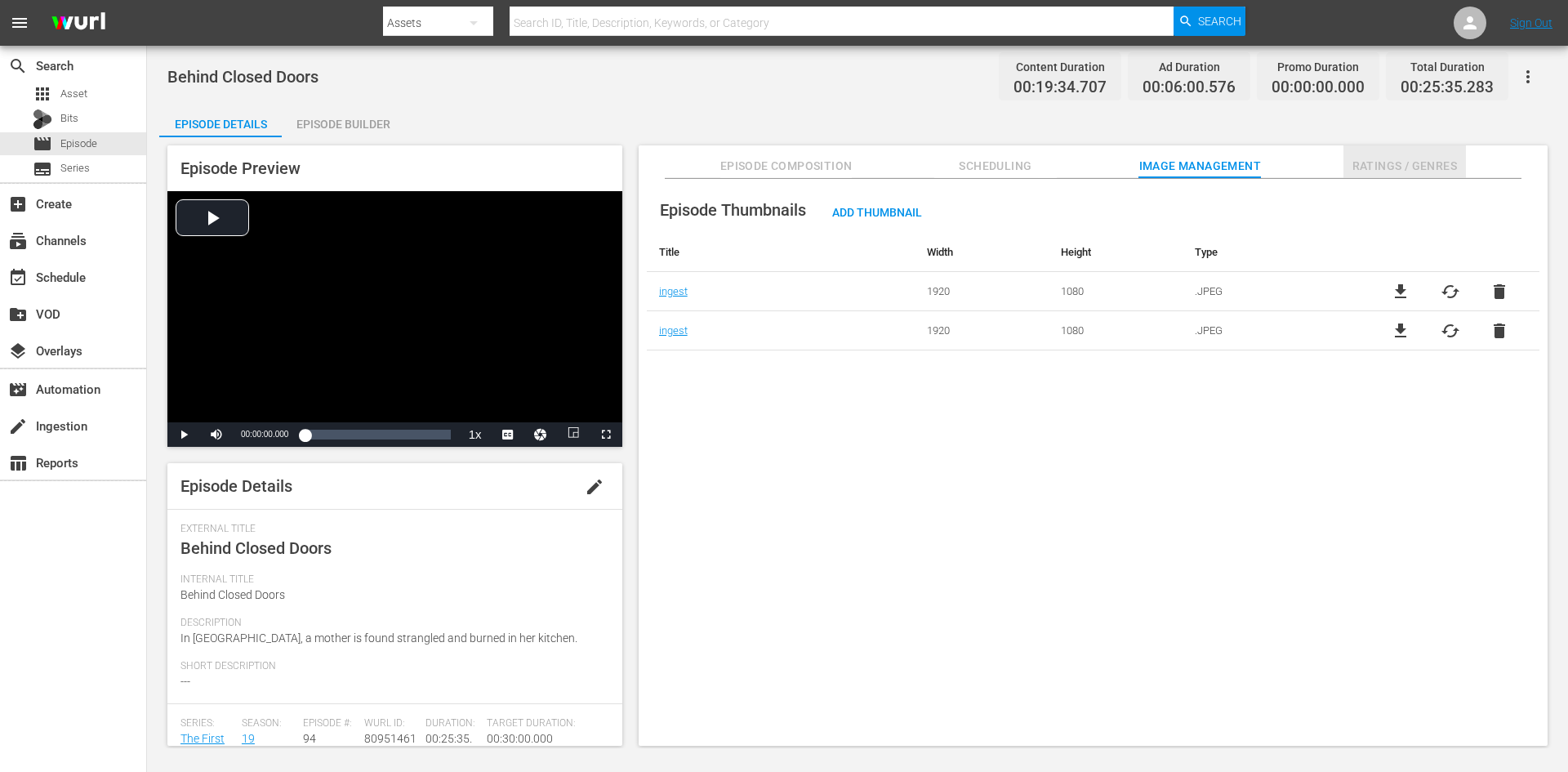 click on "Ratings / Genres" at bounding box center [1405, 166] 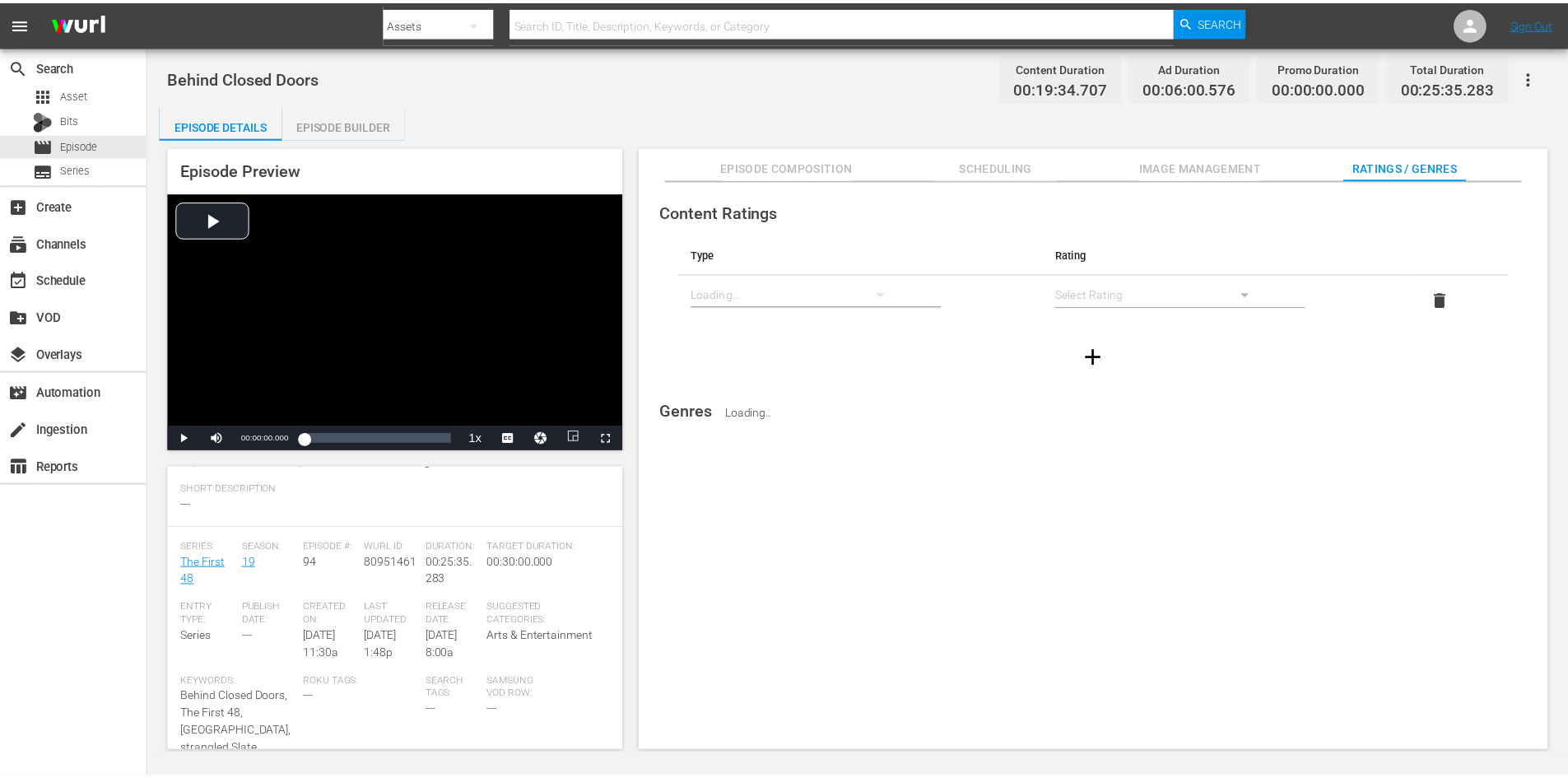 scroll, scrollTop: 165, scrollLeft: 0, axis: vertical 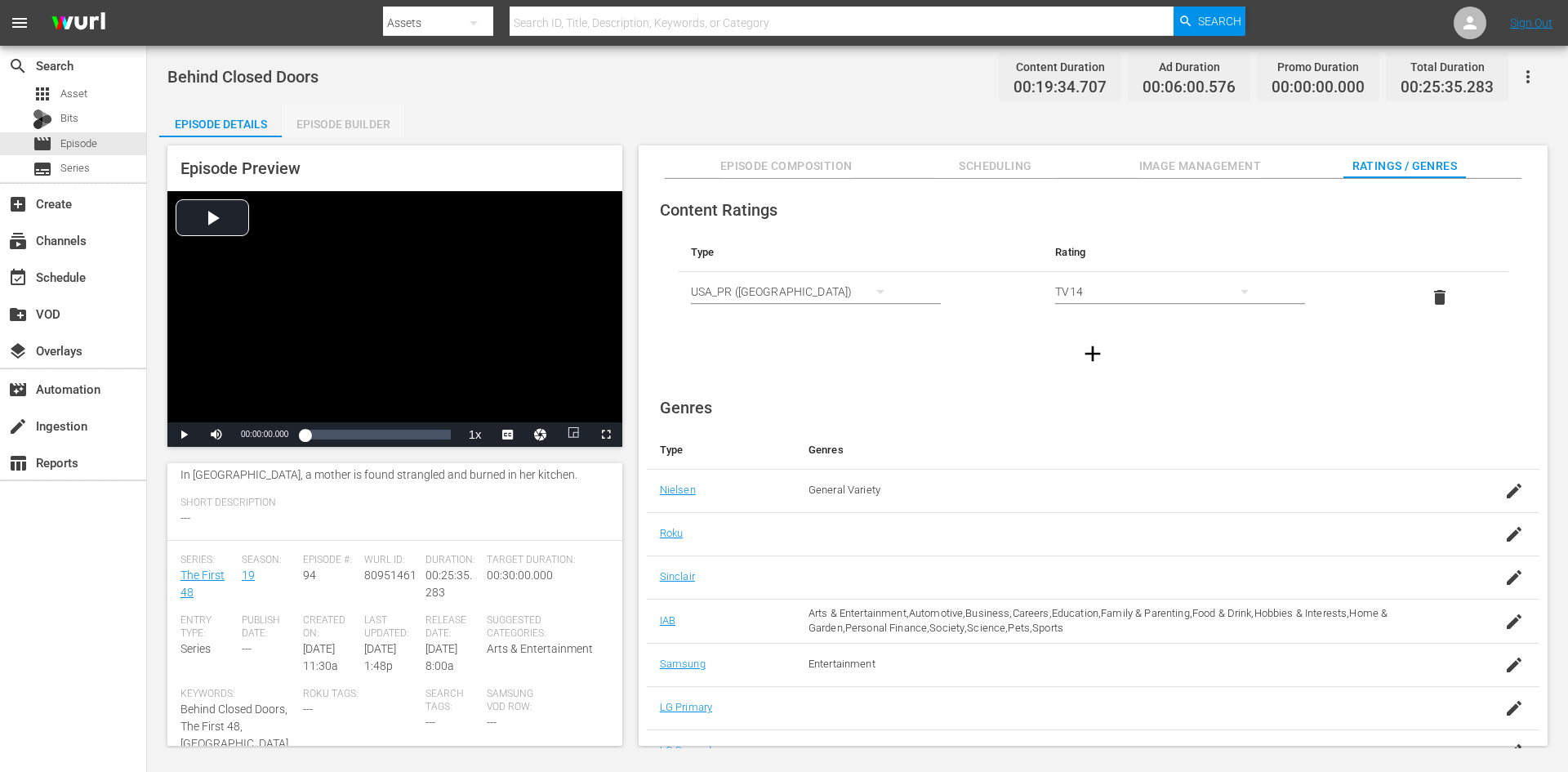 click on "Episode Builder" at bounding box center [343, 124] 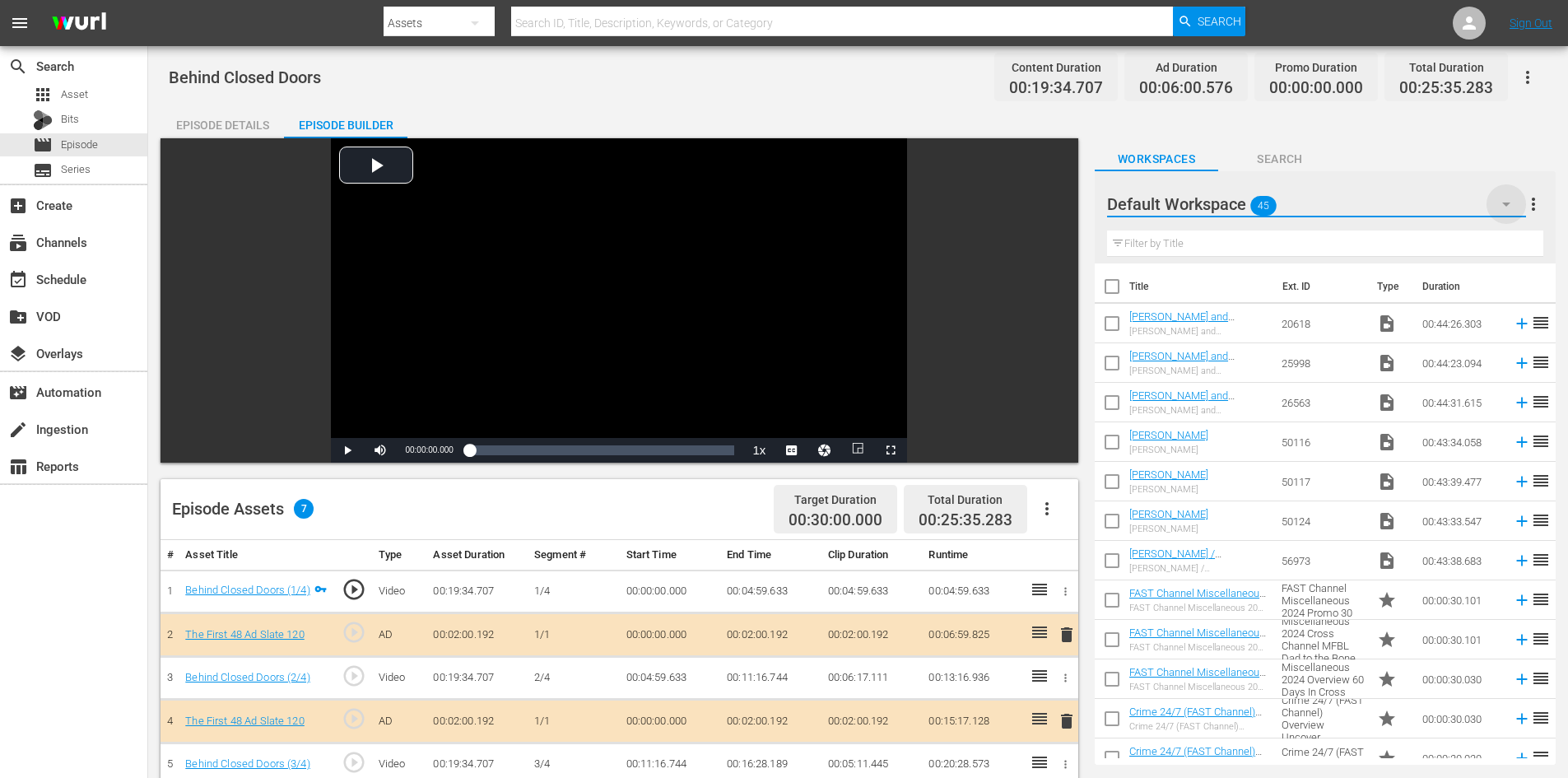 click 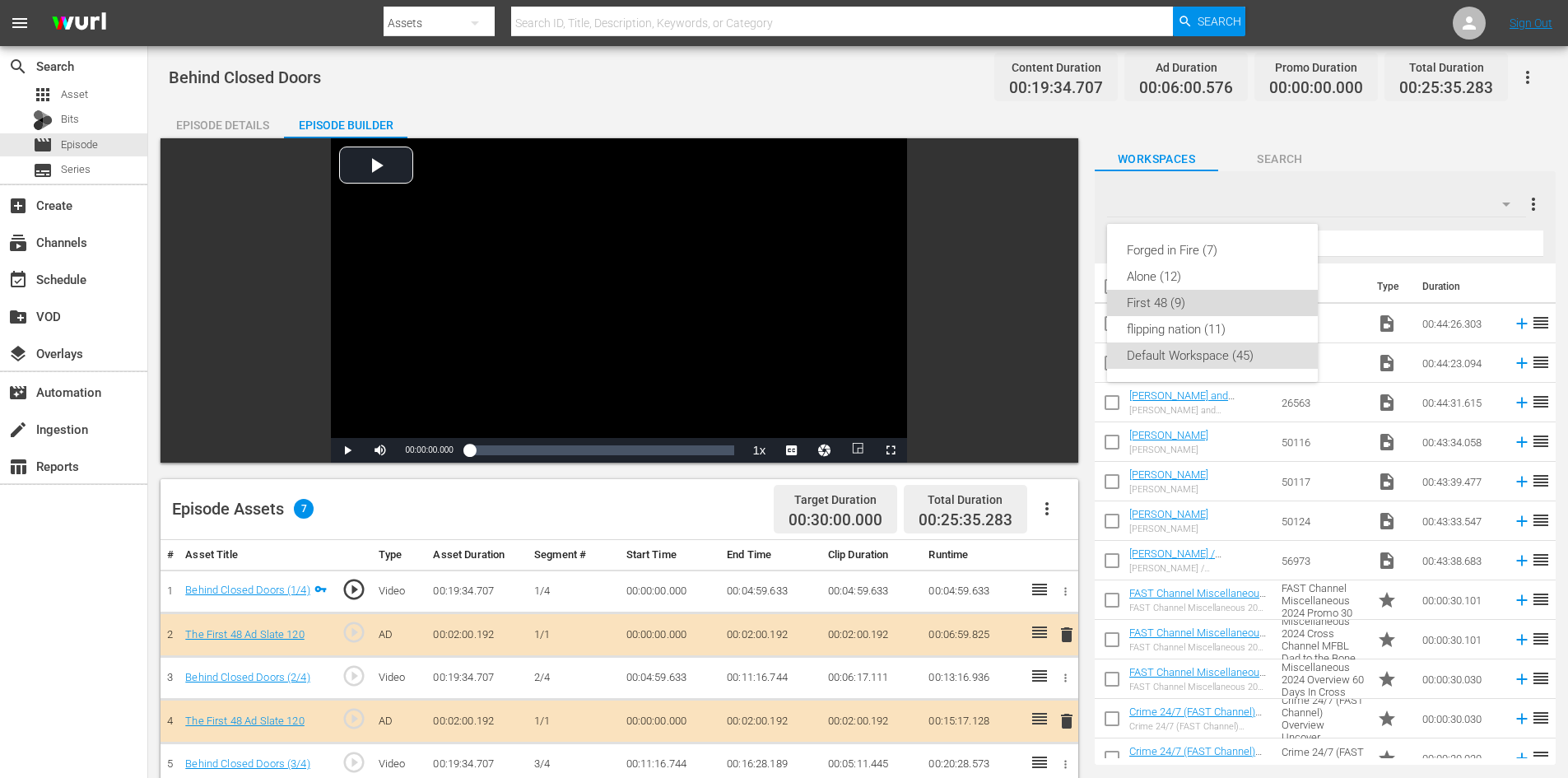 click on "First 48 (9)" at bounding box center (1212, 303) 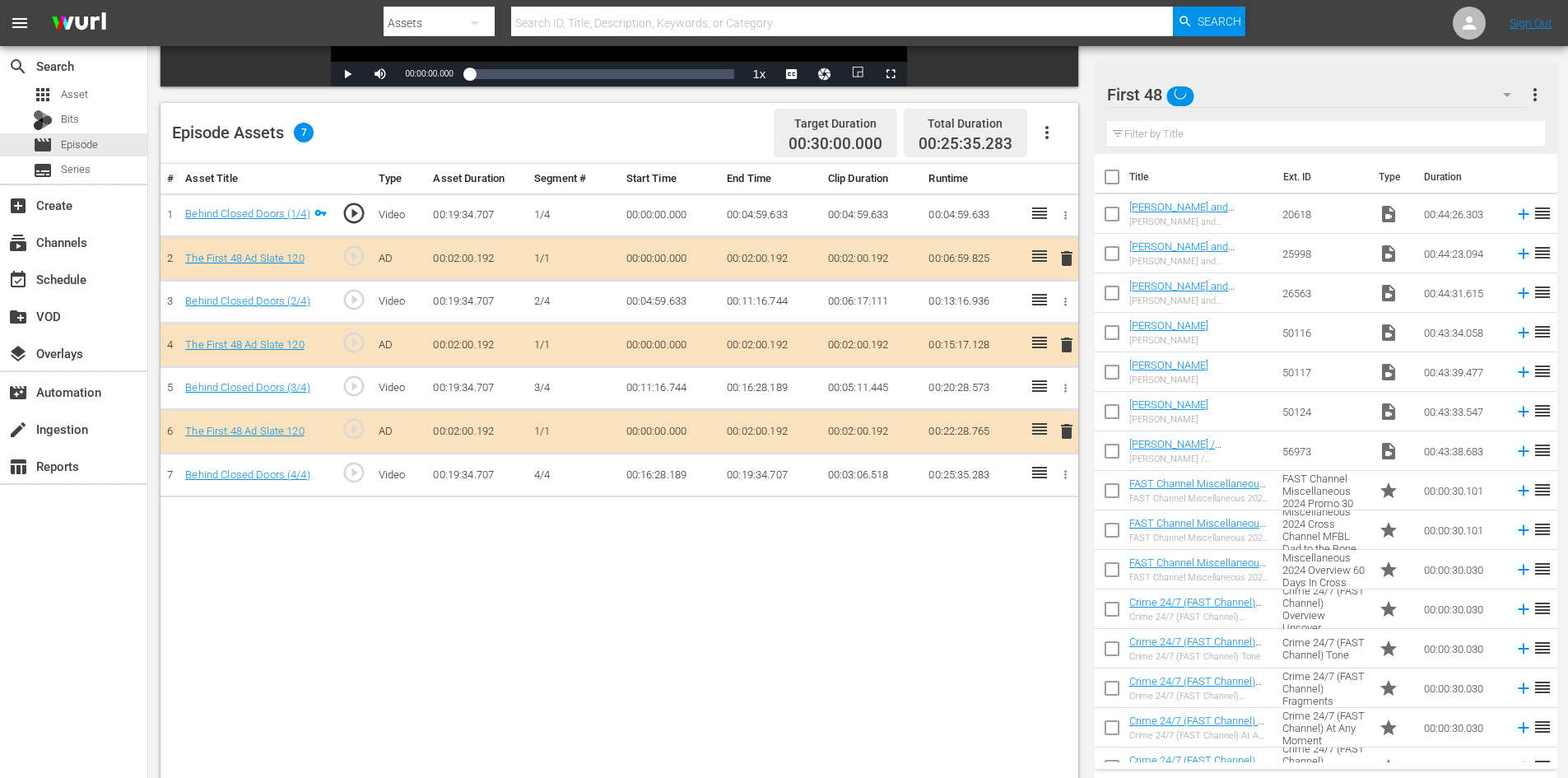 scroll, scrollTop: 429, scrollLeft: 0, axis: vertical 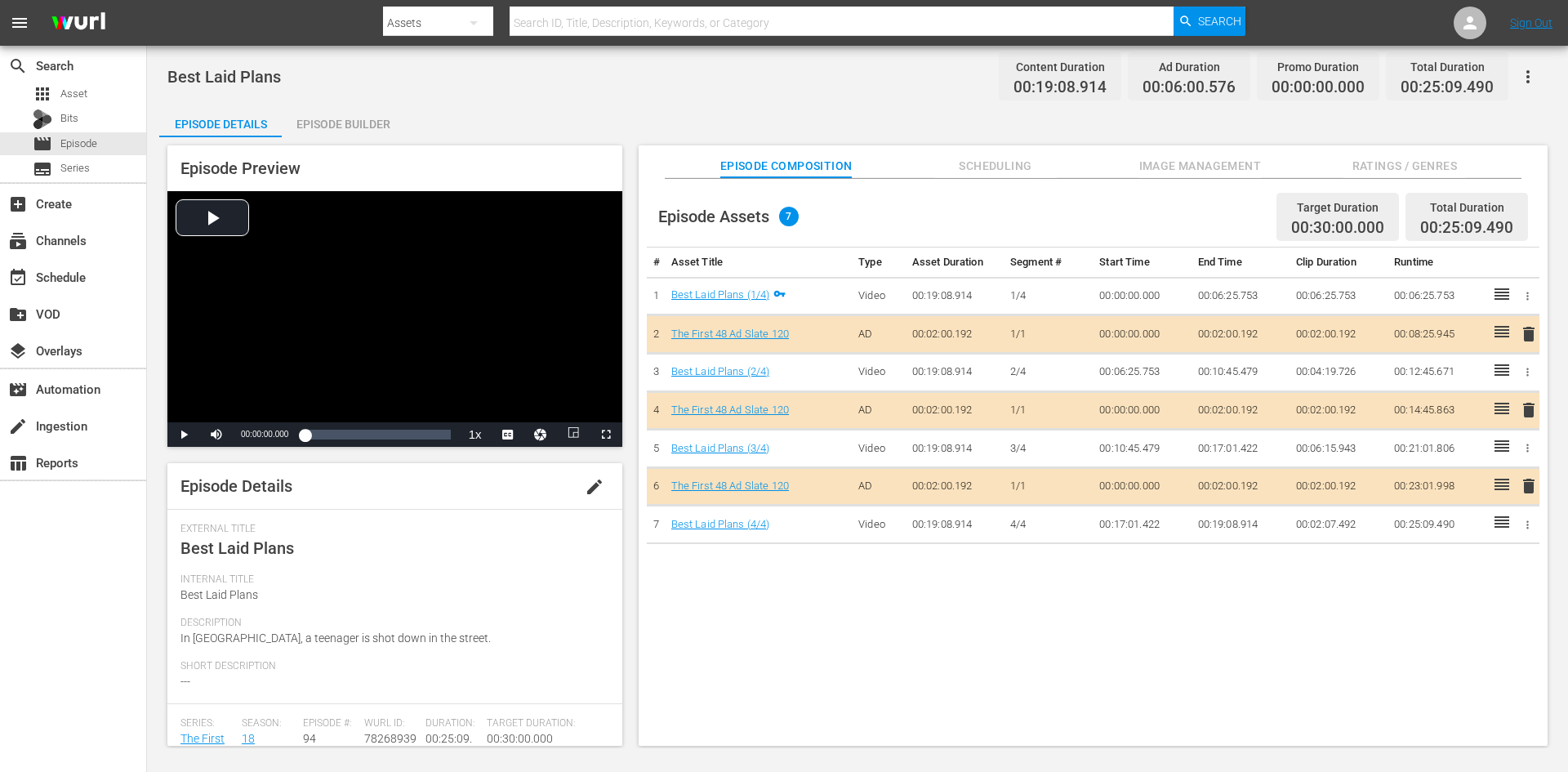 click on "Image Management" at bounding box center [1200, 166] 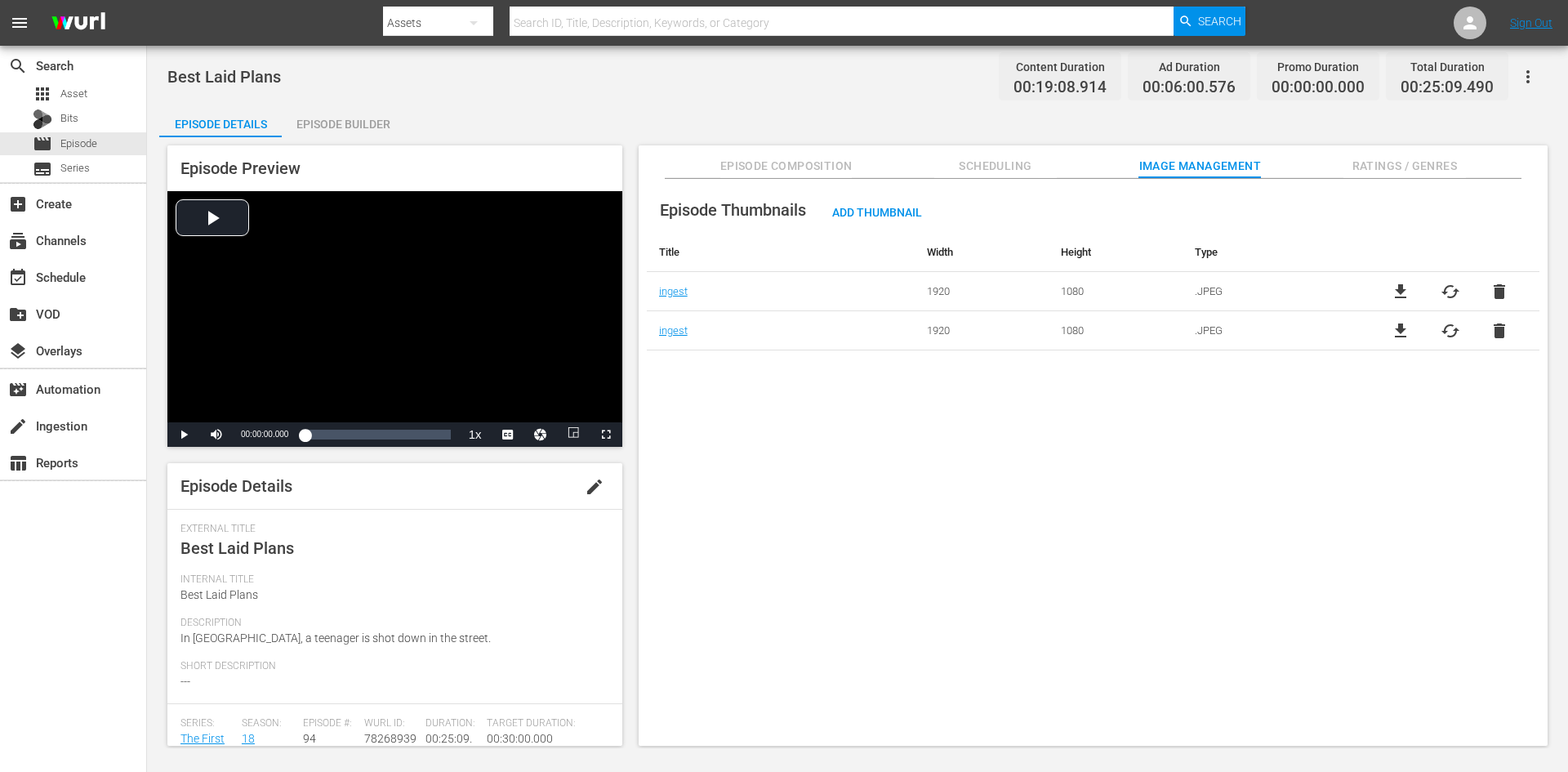 click on "Ratings / Genres" at bounding box center (1405, 166) 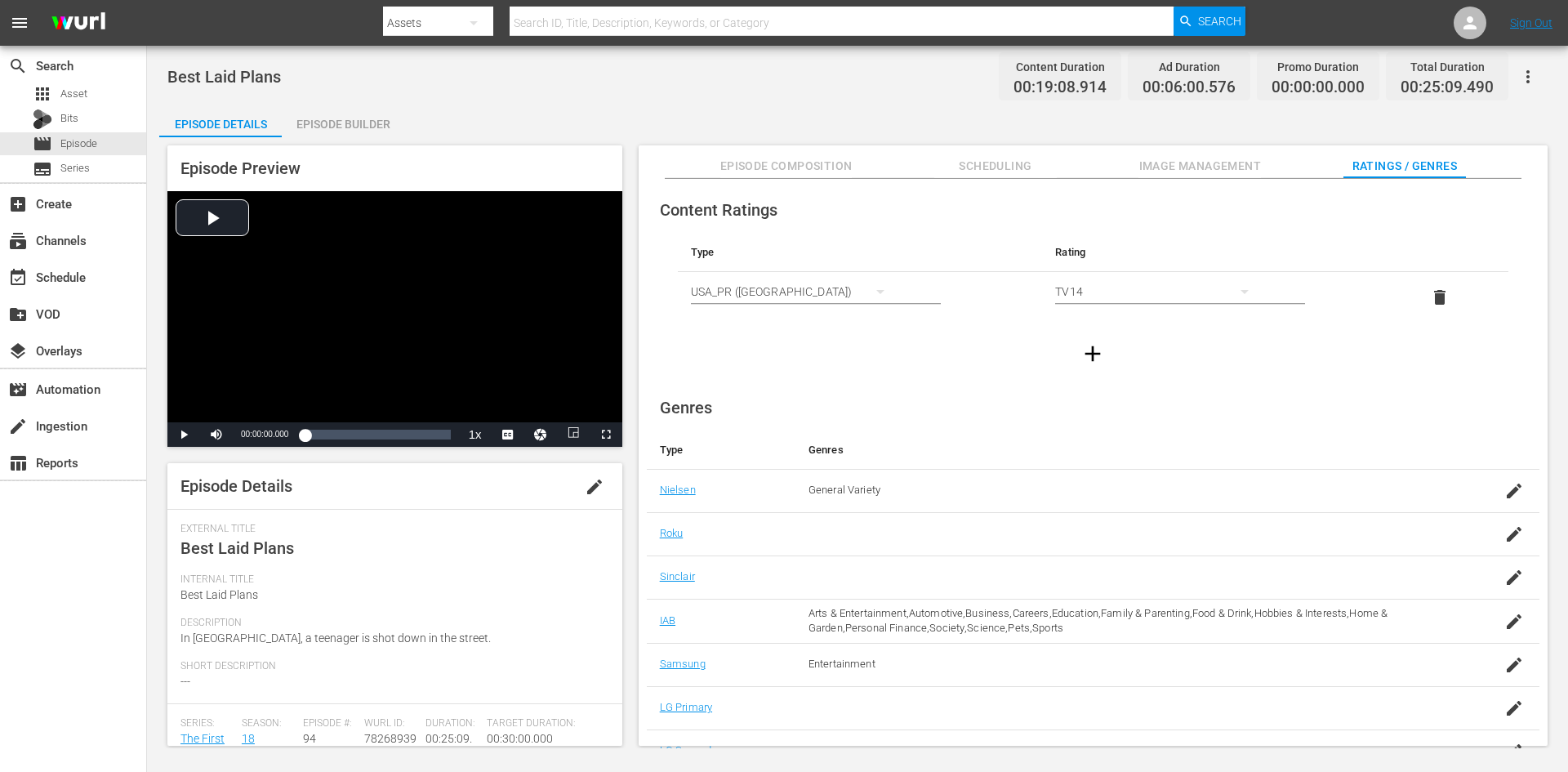 click on "Episode Builder" at bounding box center (343, 124) 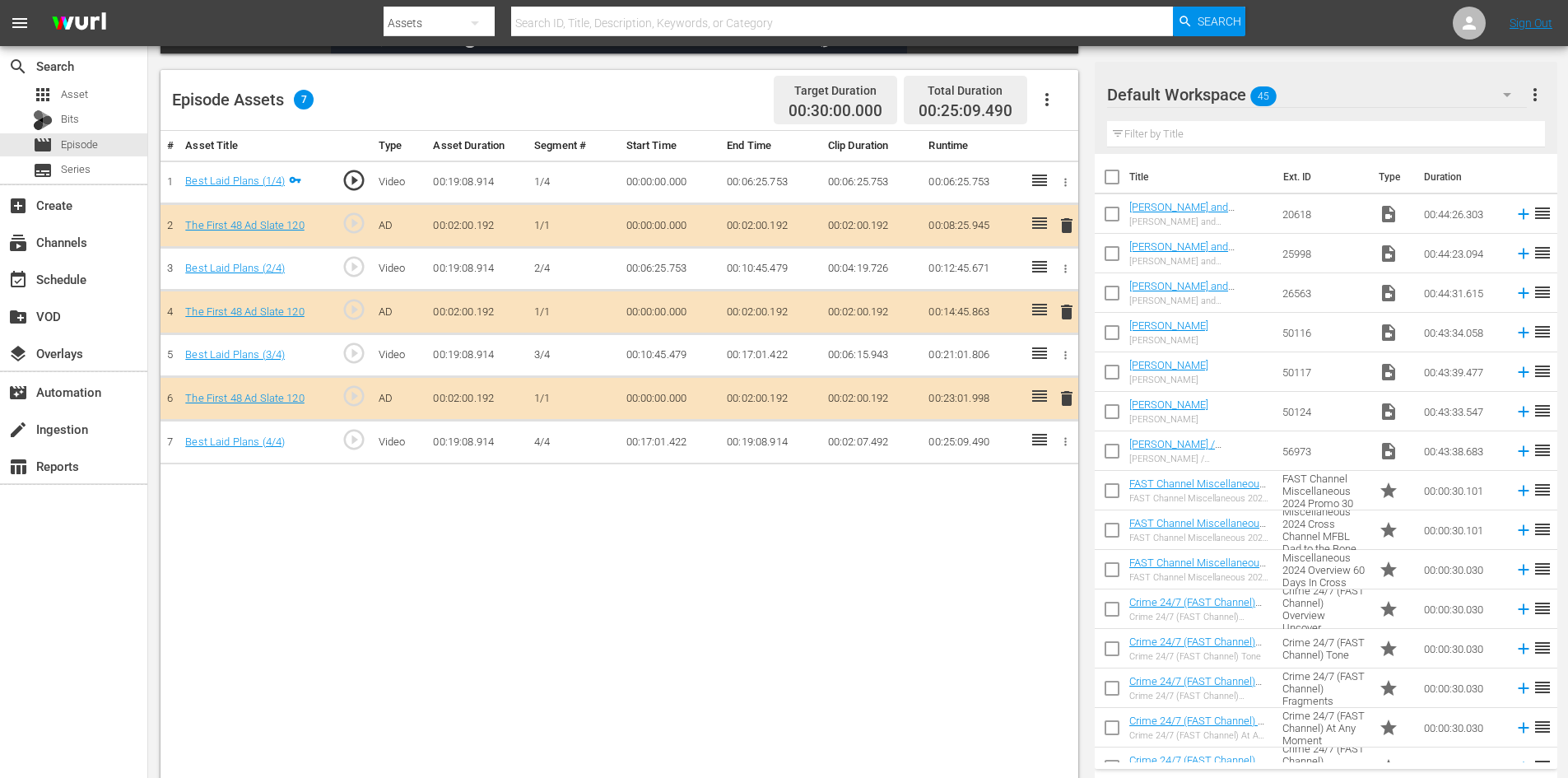 scroll, scrollTop: 412, scrollLeft: 0, axis: vertical 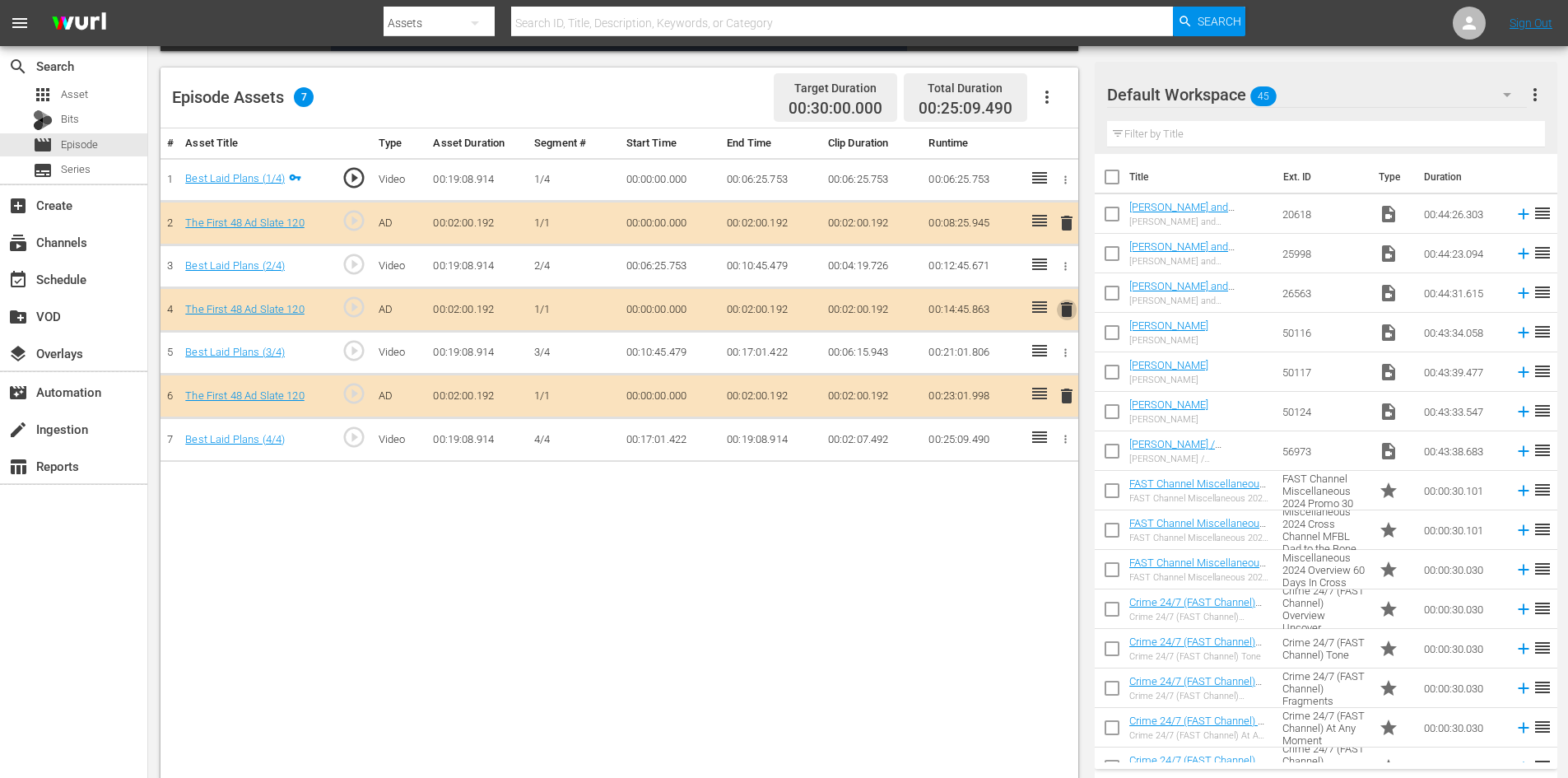 click on "delete" at bounding box center (1067, 310) 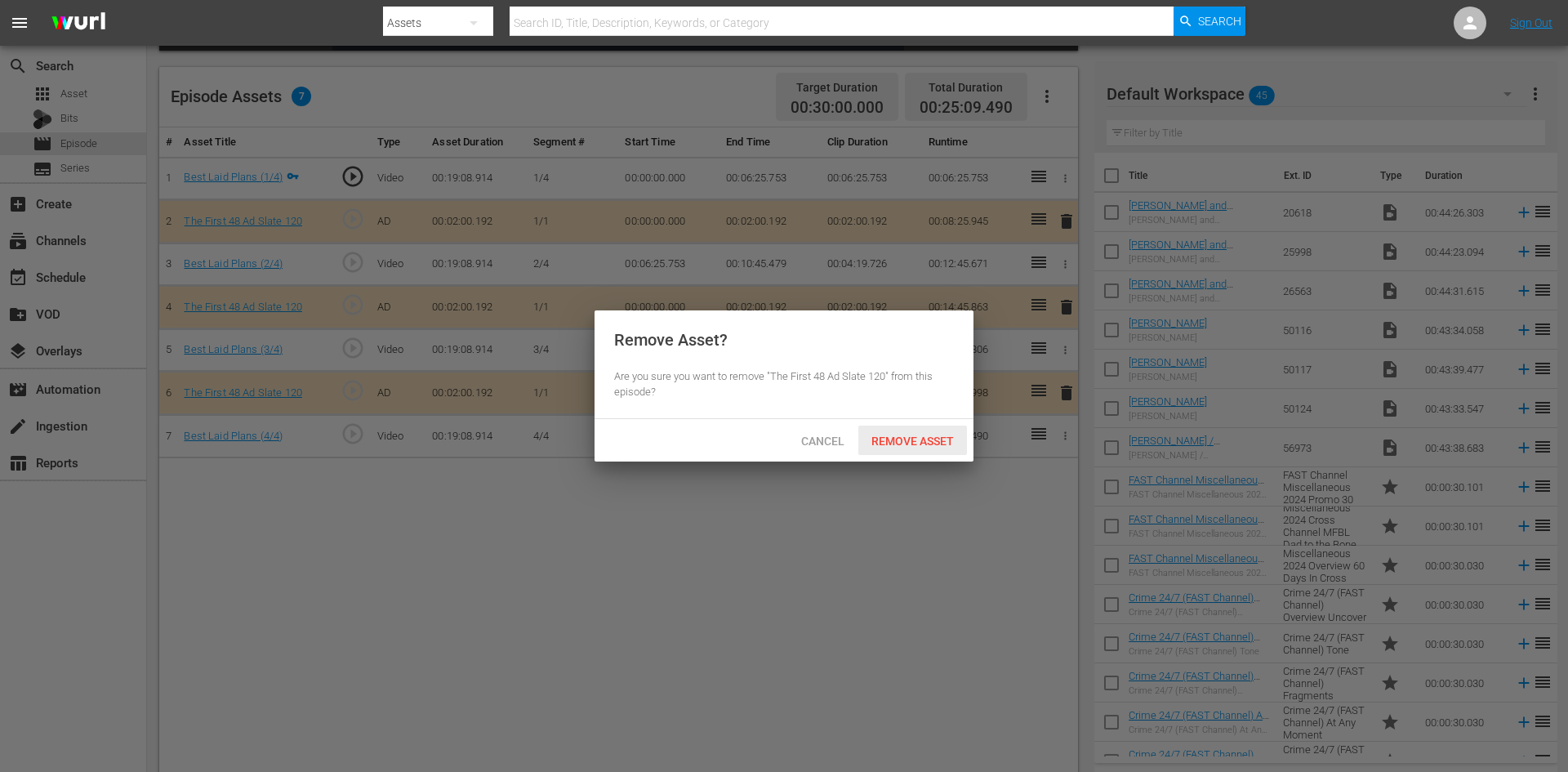 click on "Remove Asset" at bounding box center (912, 441) 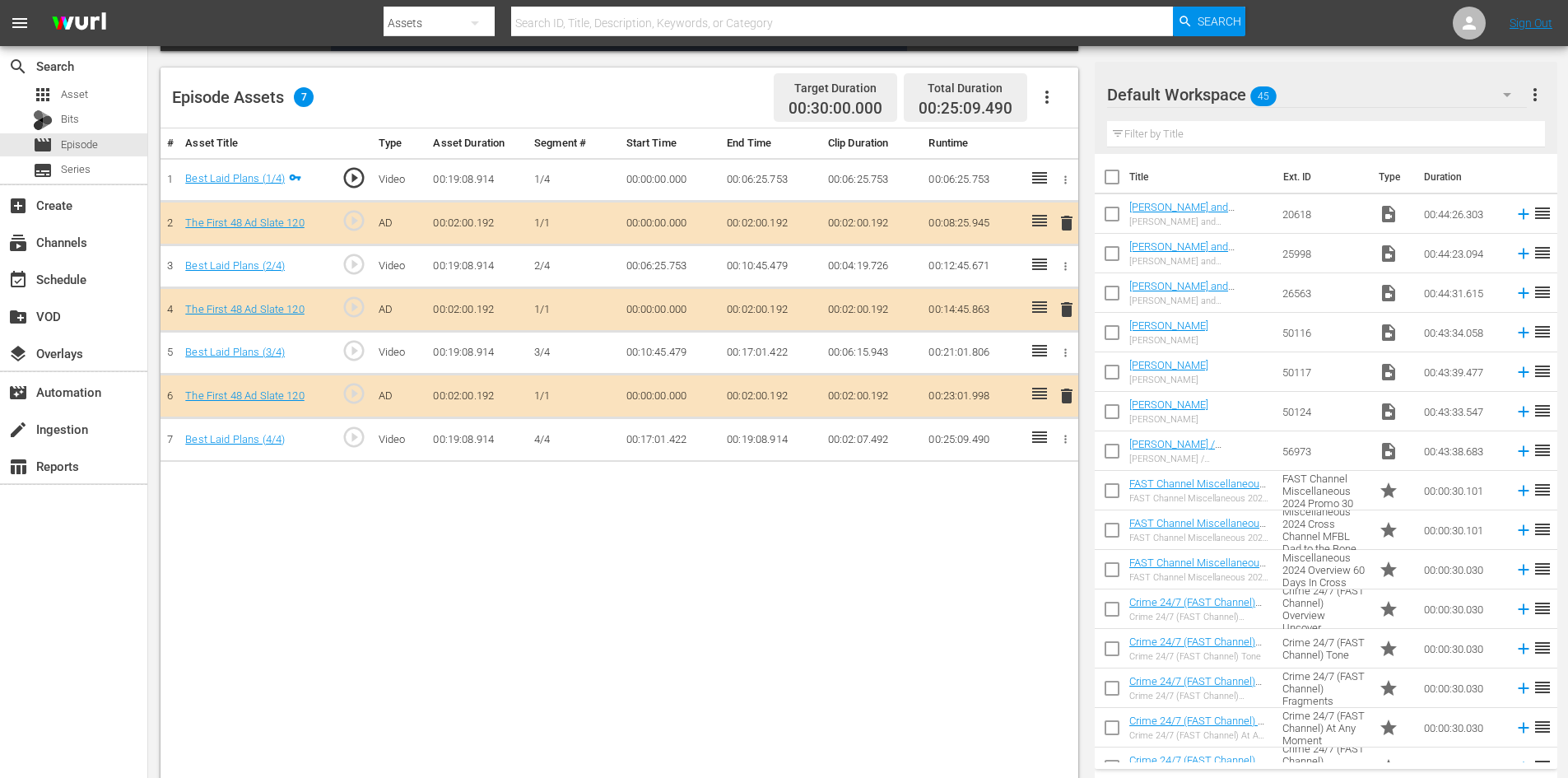 click 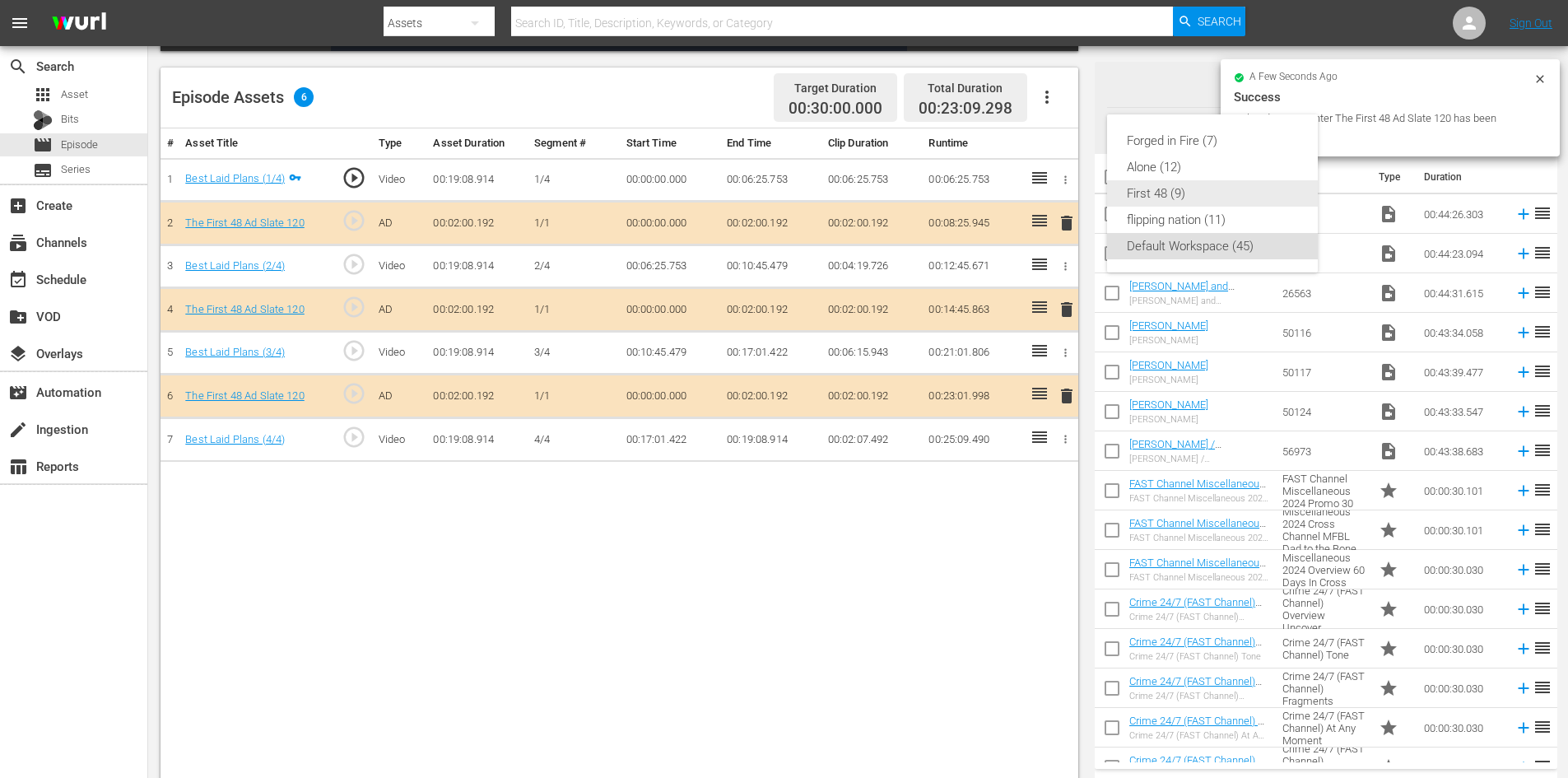 click on "First 48 (9)" at bounding box center (1212, 193) 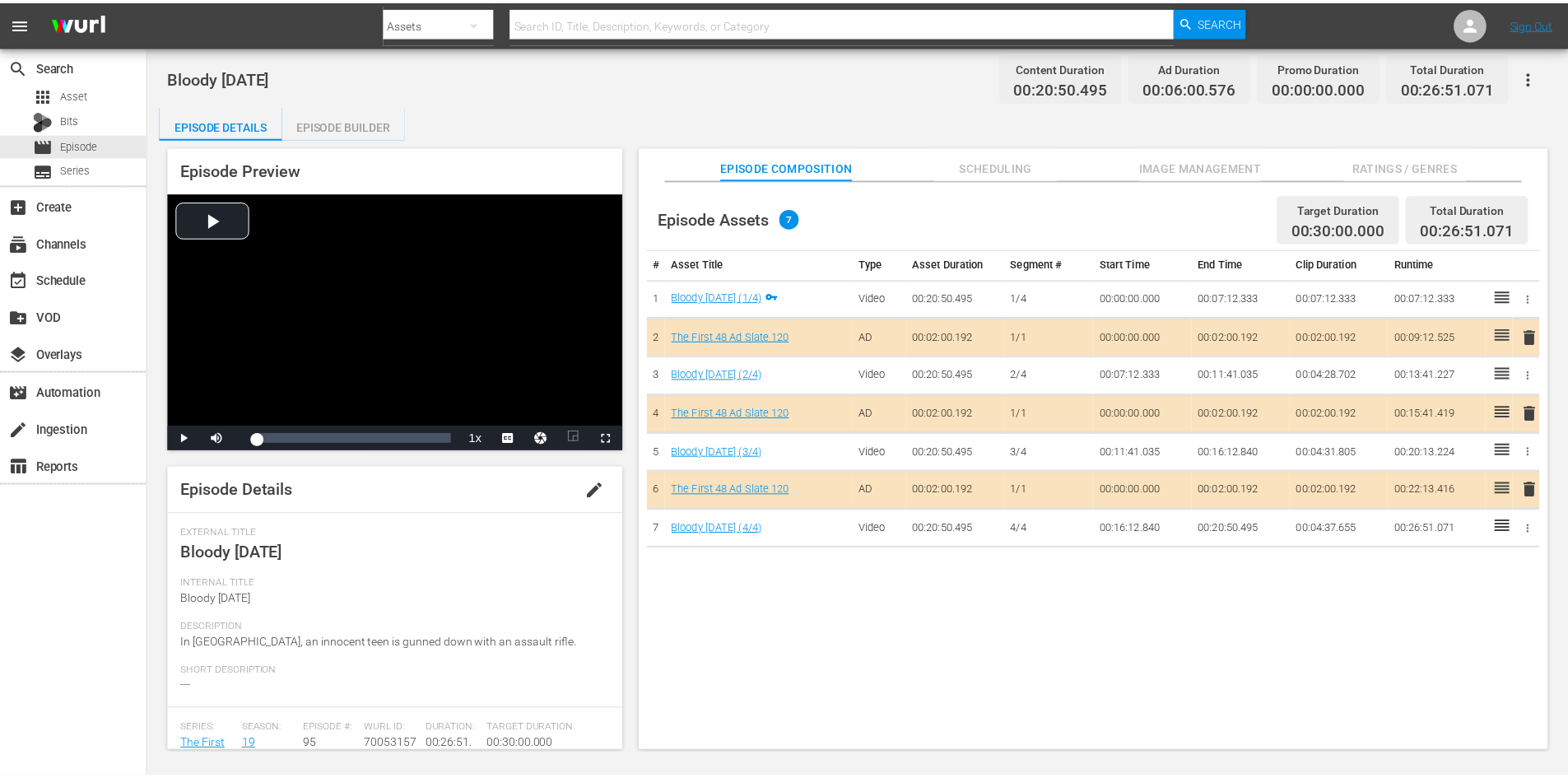 scroll, scrollTop: 0, scrollLeft: 0, axis: both 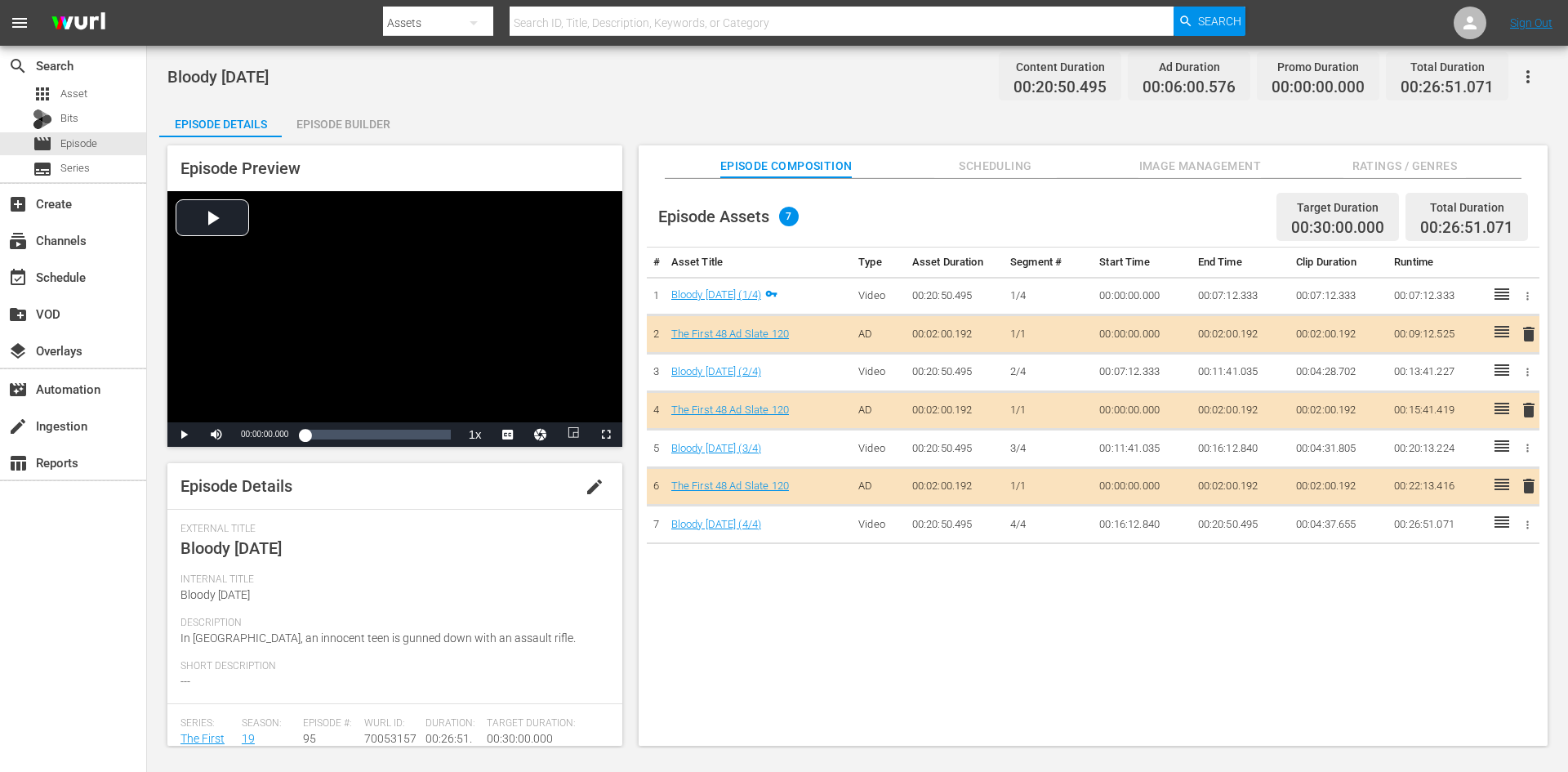click on "Image Management" at bounding box center (1200, 166) 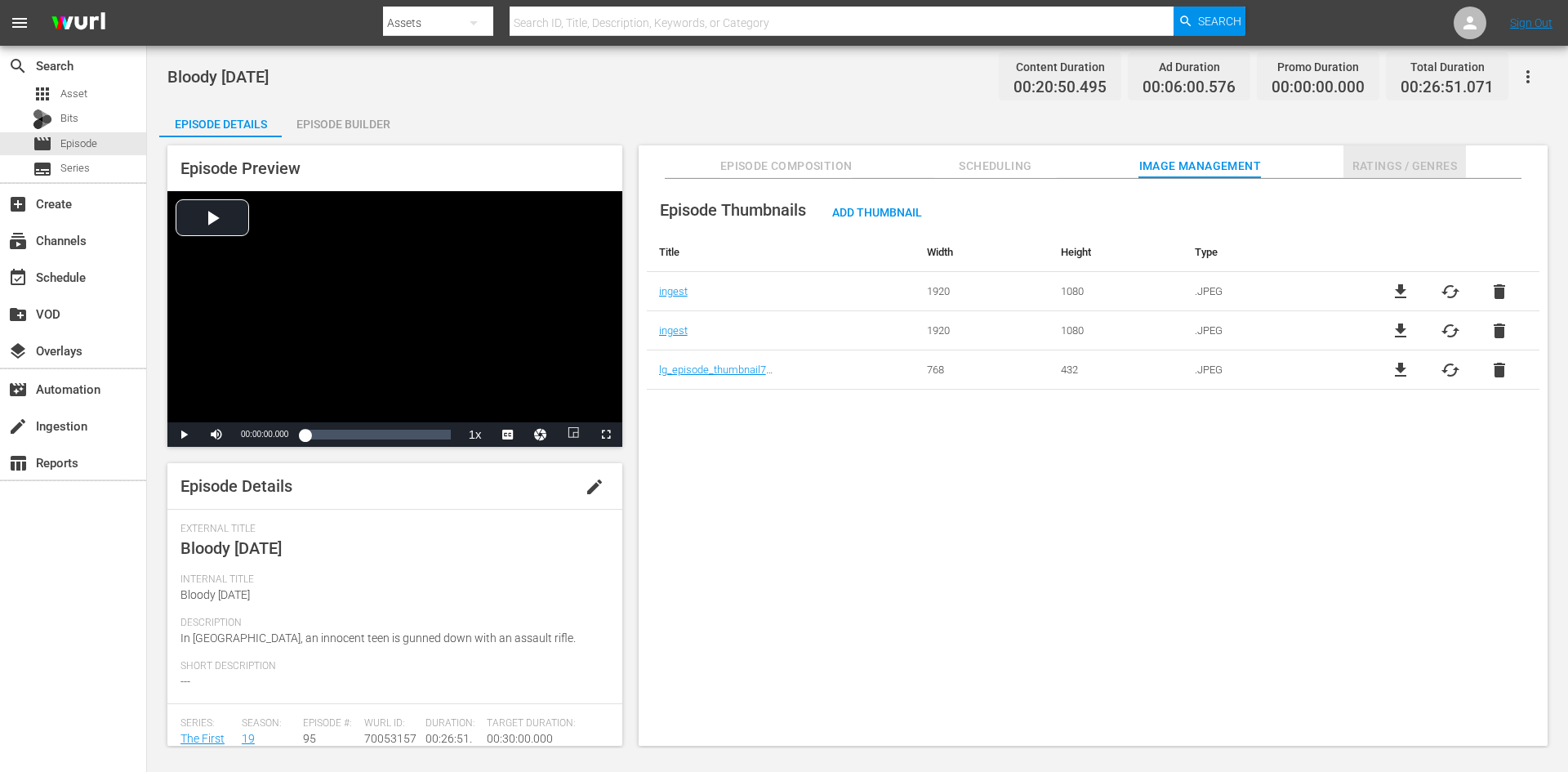 click on "Ratings / Genres" at bounding box center (1405, 166) 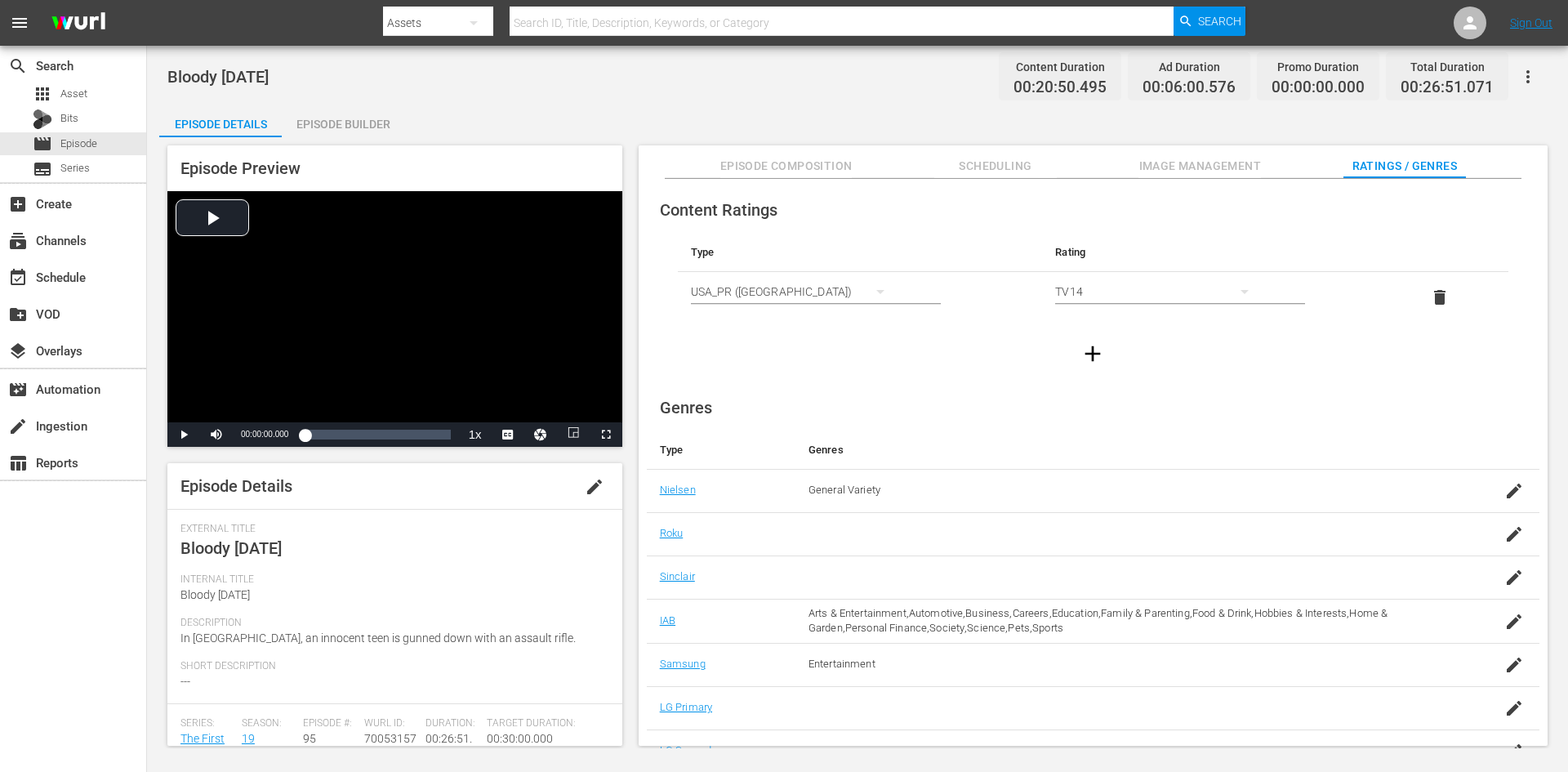 click on "Episode Builder" at bounding box center (343, 124) 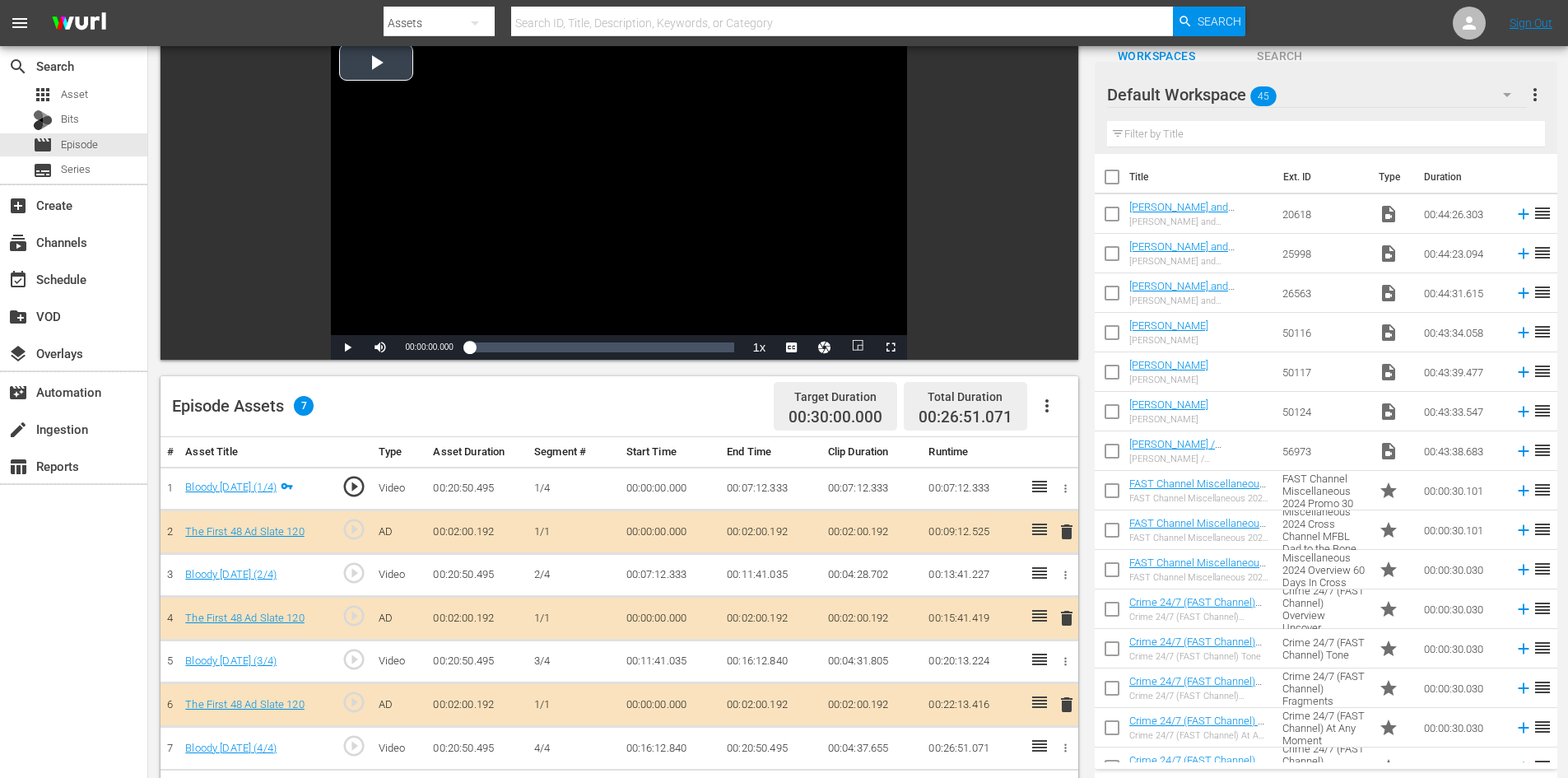scroll, scrollTop: 329, scrollLeft: 0, axis: vertical 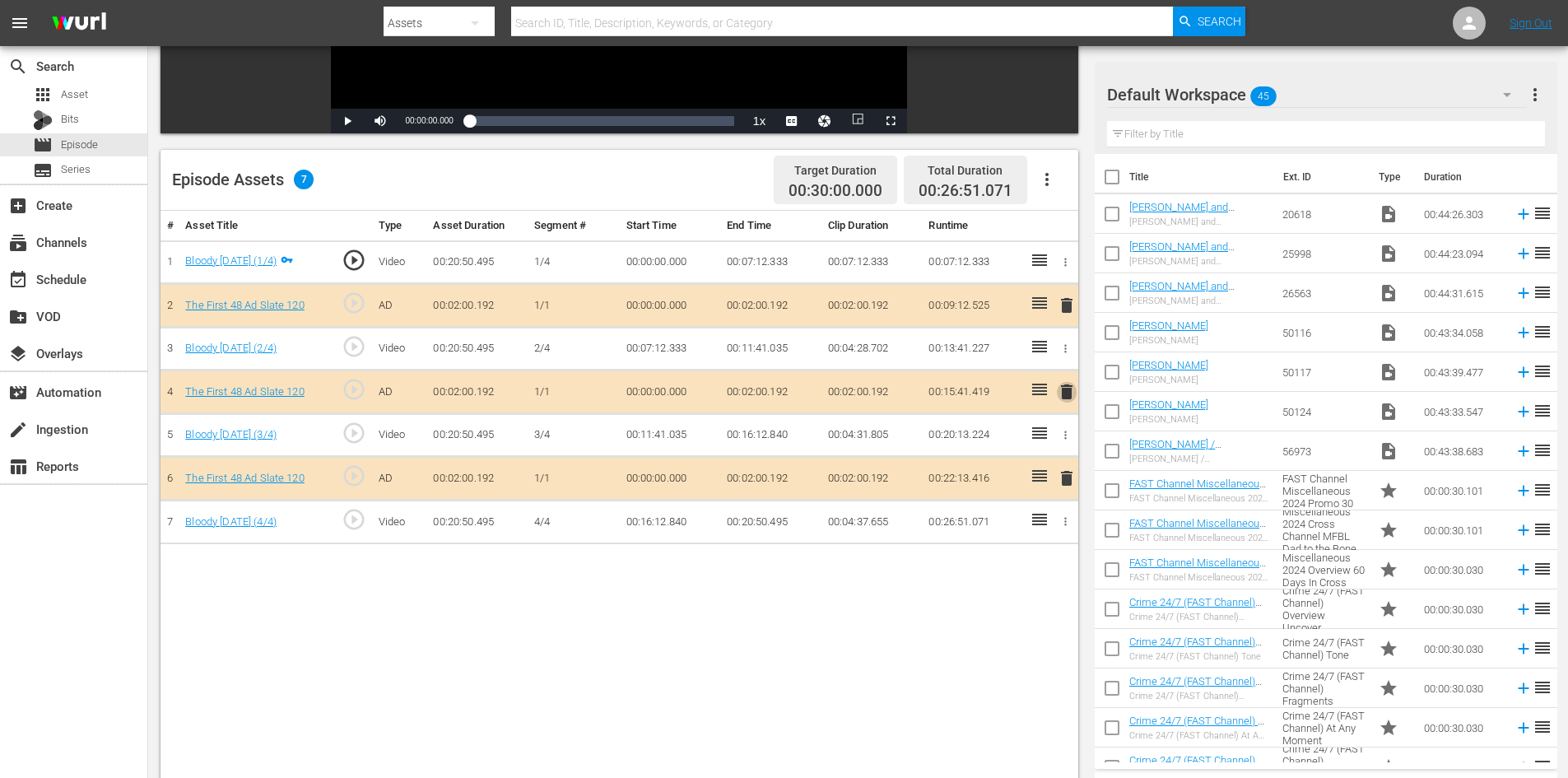 click on "delete" at bounding box center (1067, 392) 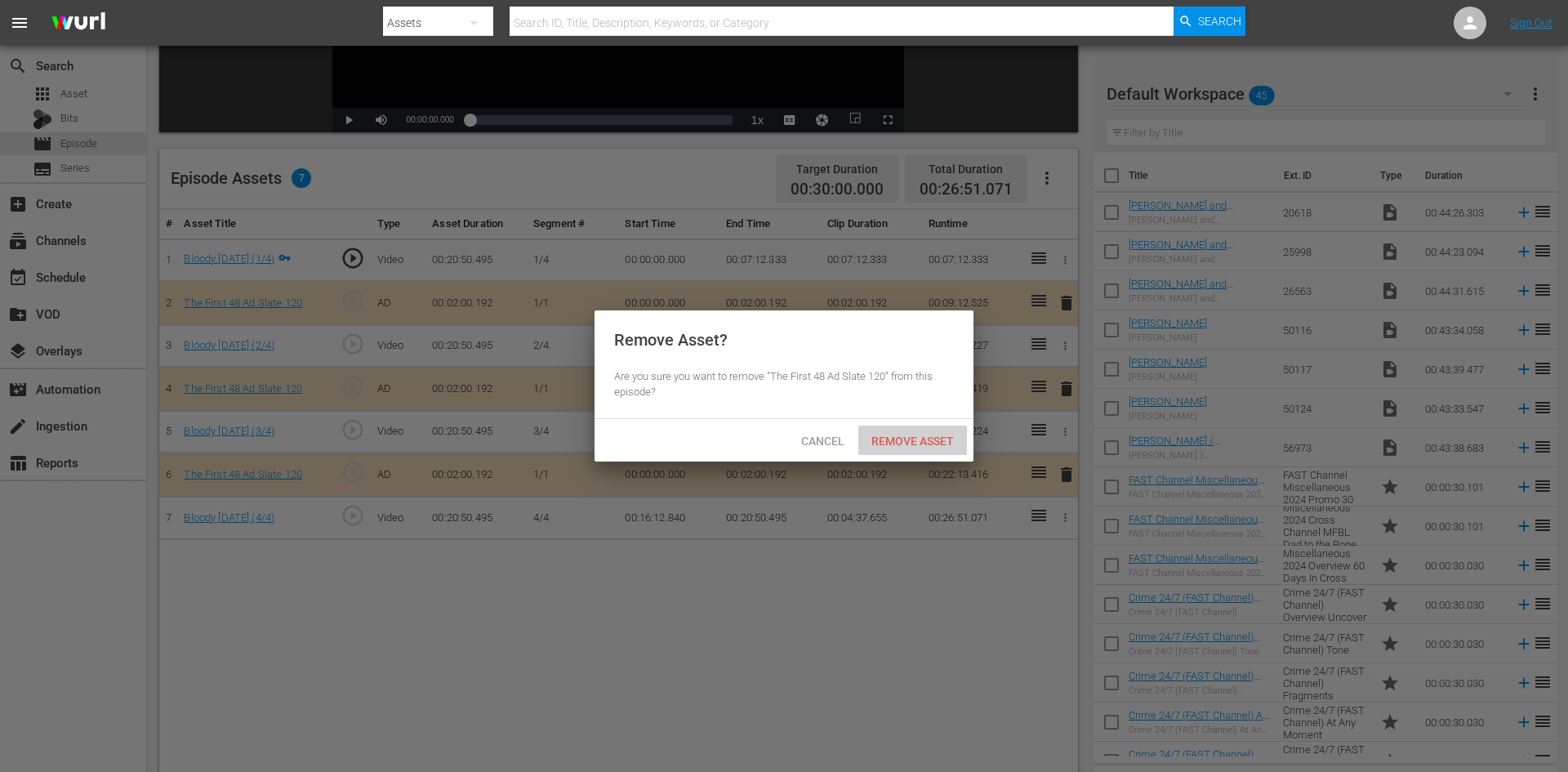click on "Remove Asset" at bounding box center (912, 440) 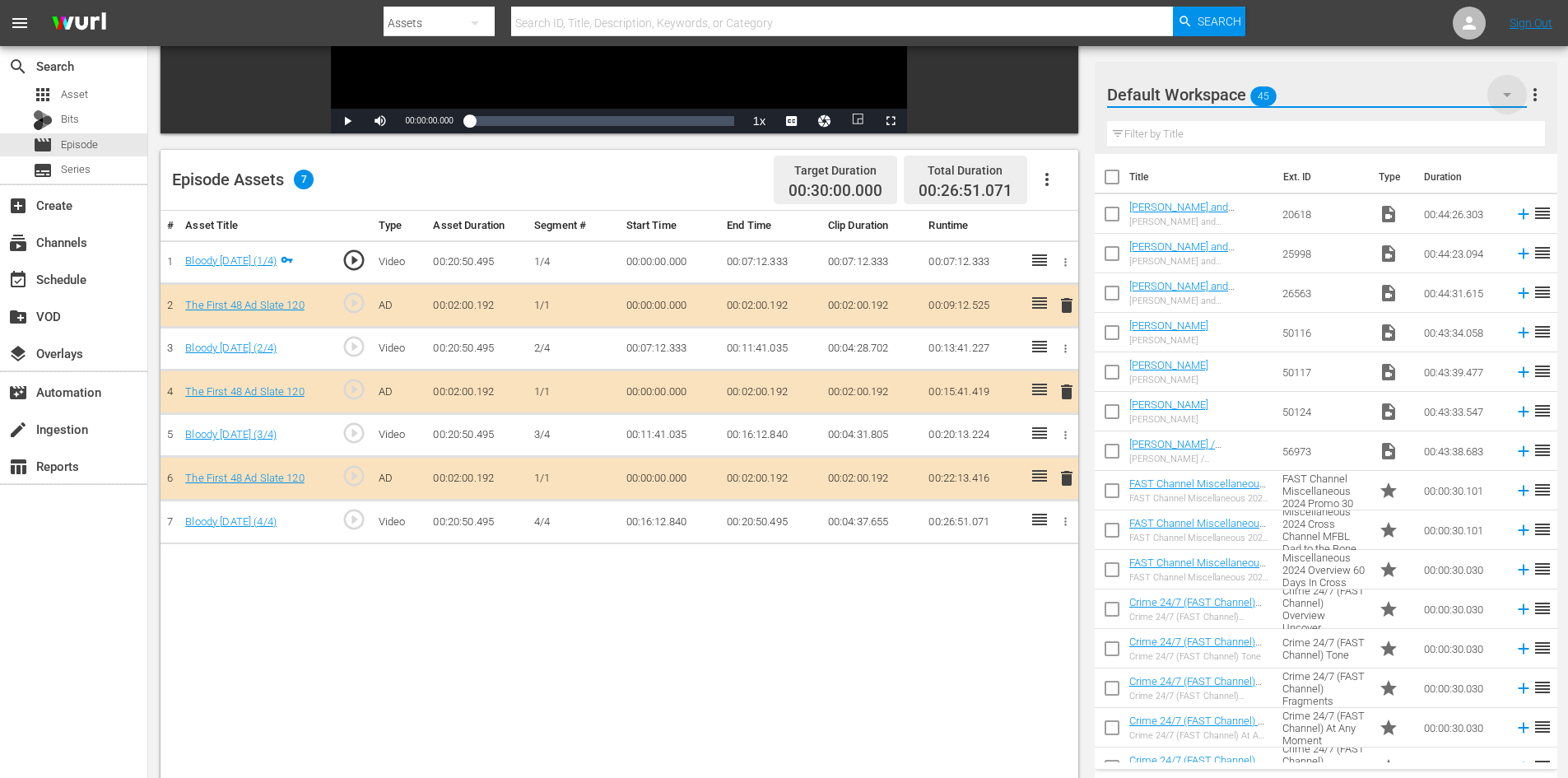 click 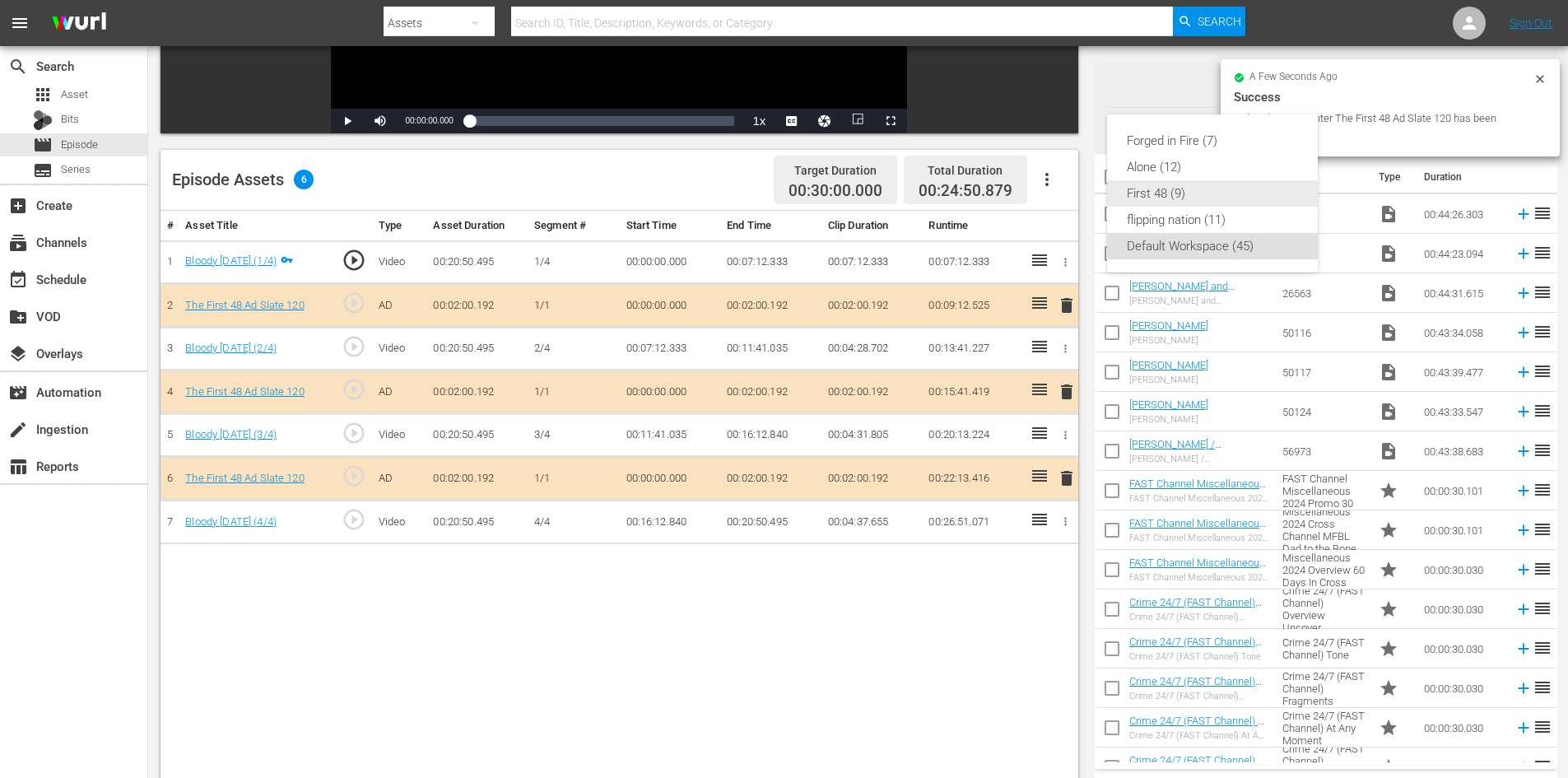 click on "First 48 (9)" at bounding box center (1212, 193) 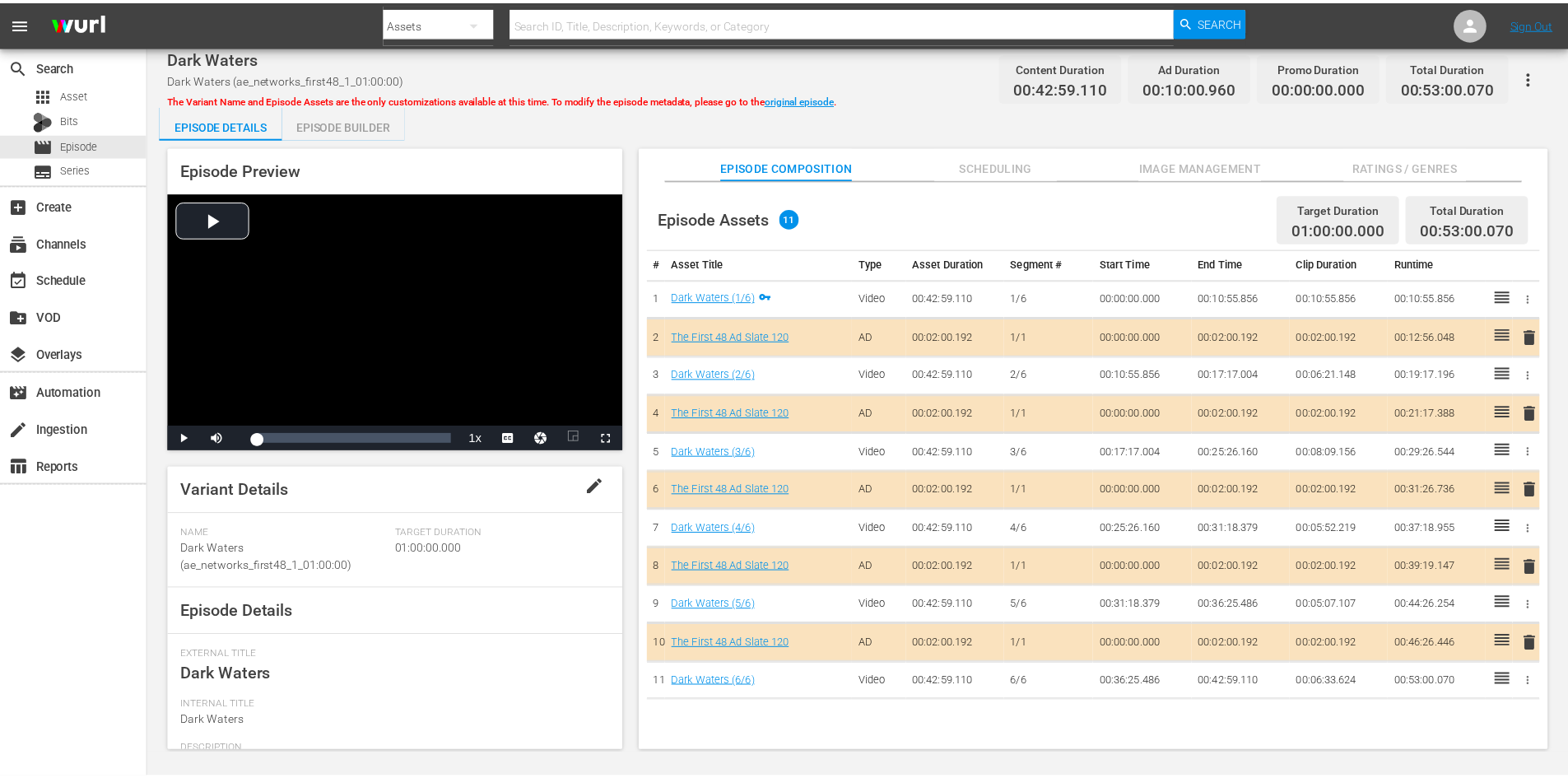 scroll, scrollTop: 0, scrollLeft: 0, axis: both 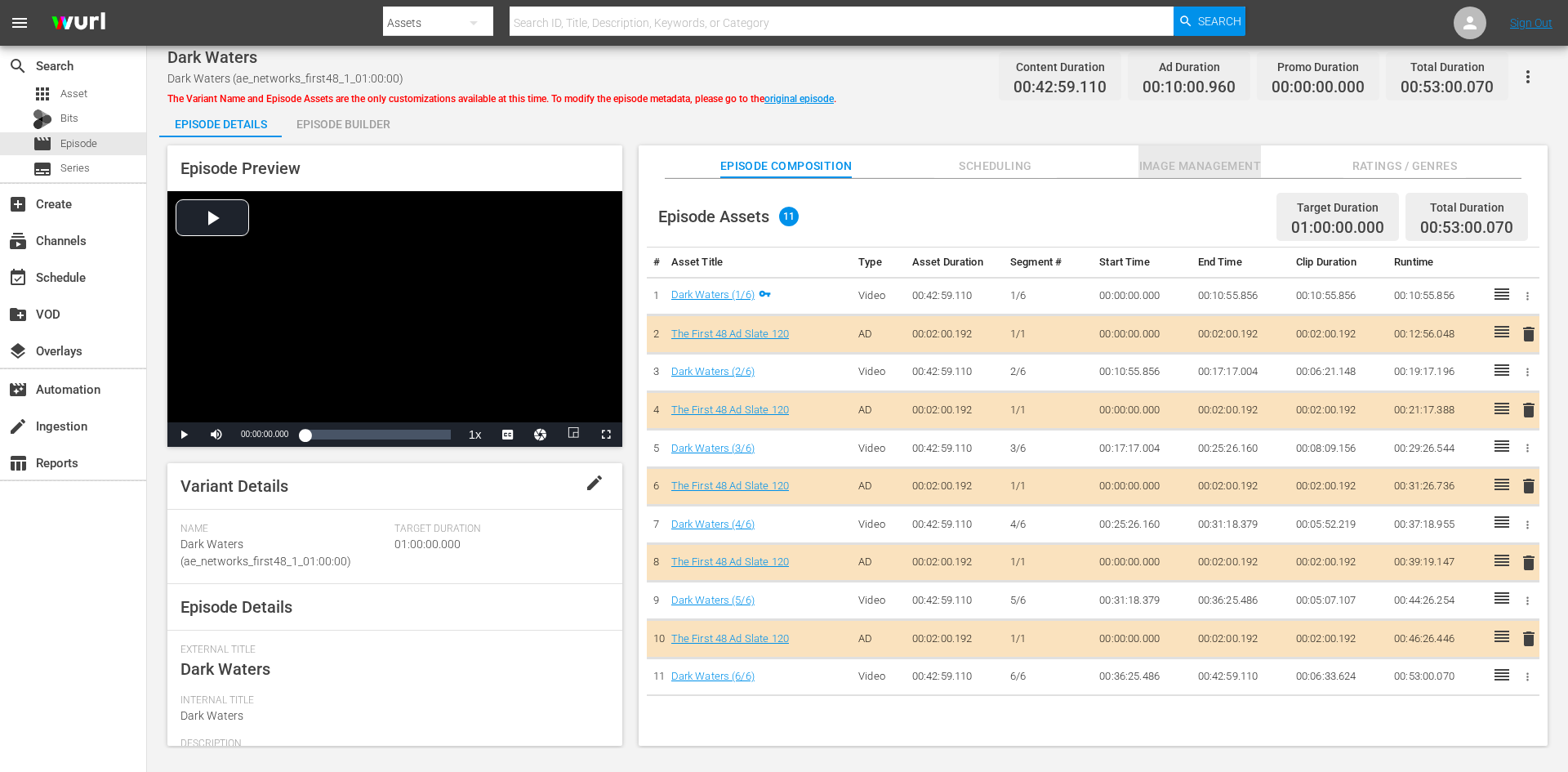 click on "Image Management" at bounding box center [1200, 166] 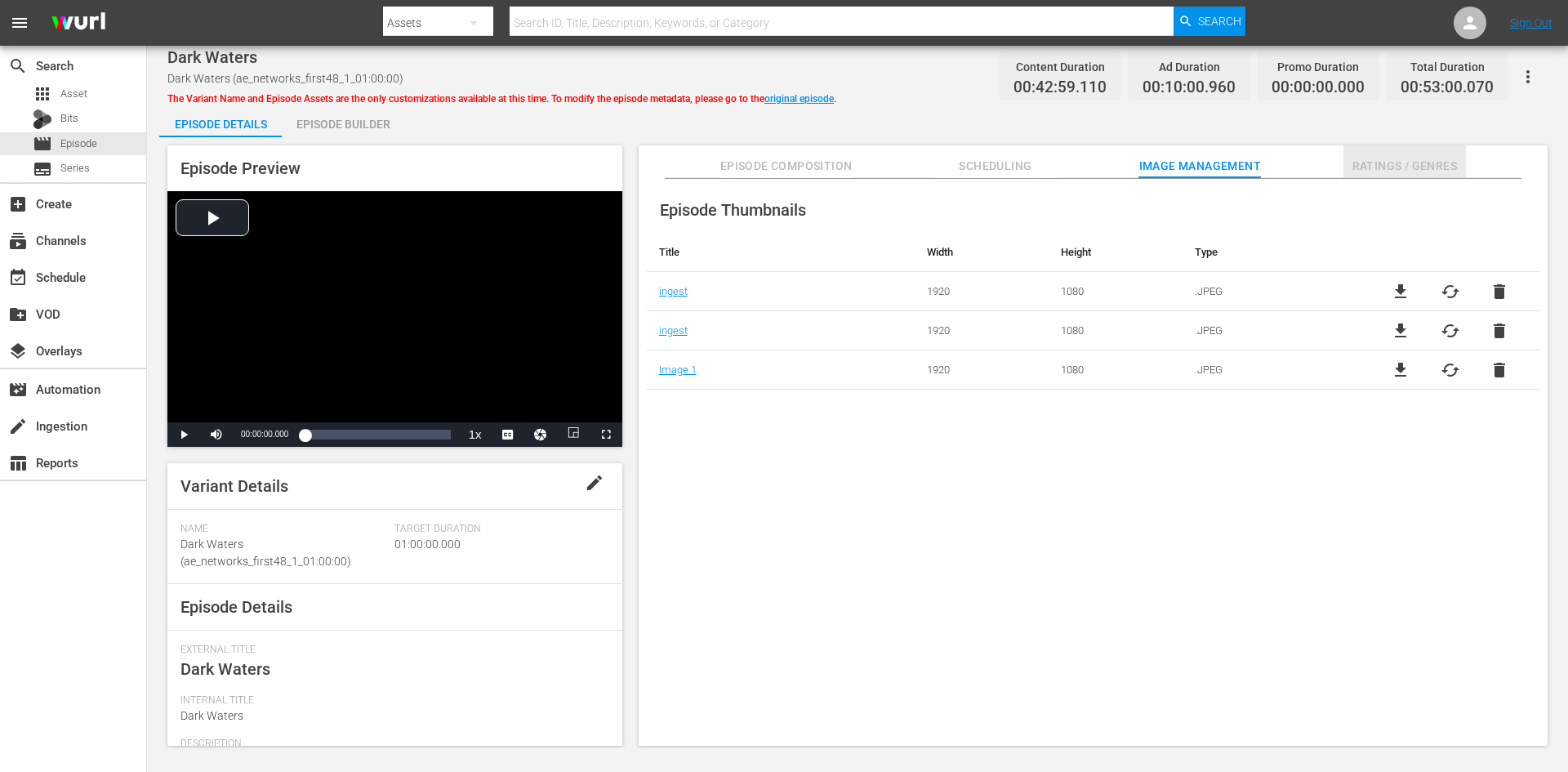 click on "Ratings / Genres" at bounding box center (1405, 166) 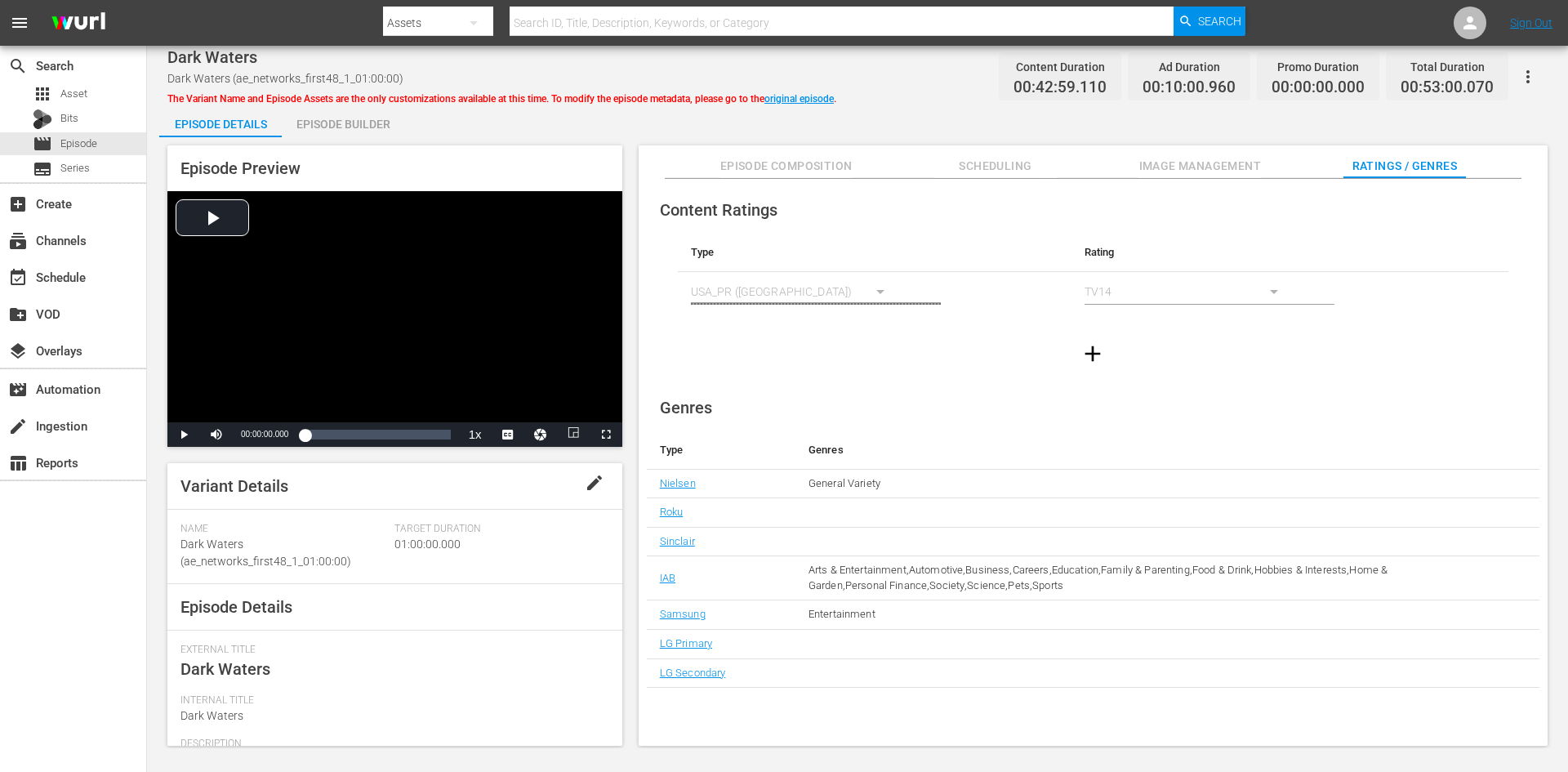 click on "Episode Builder" at bounding box center (343, 124) 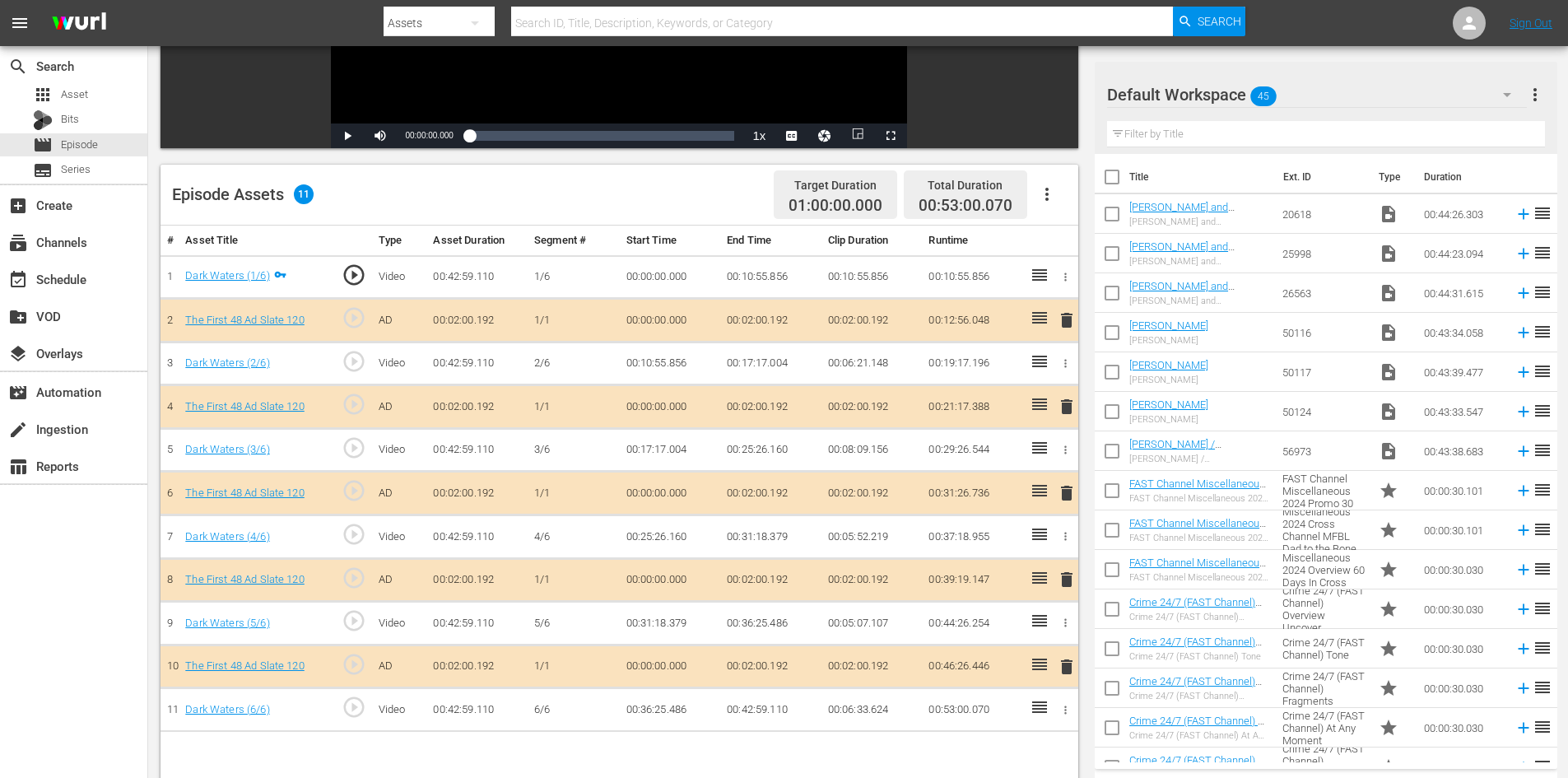 scroll, scrollTop: 412, scrollLeft: 0, axis: vertical 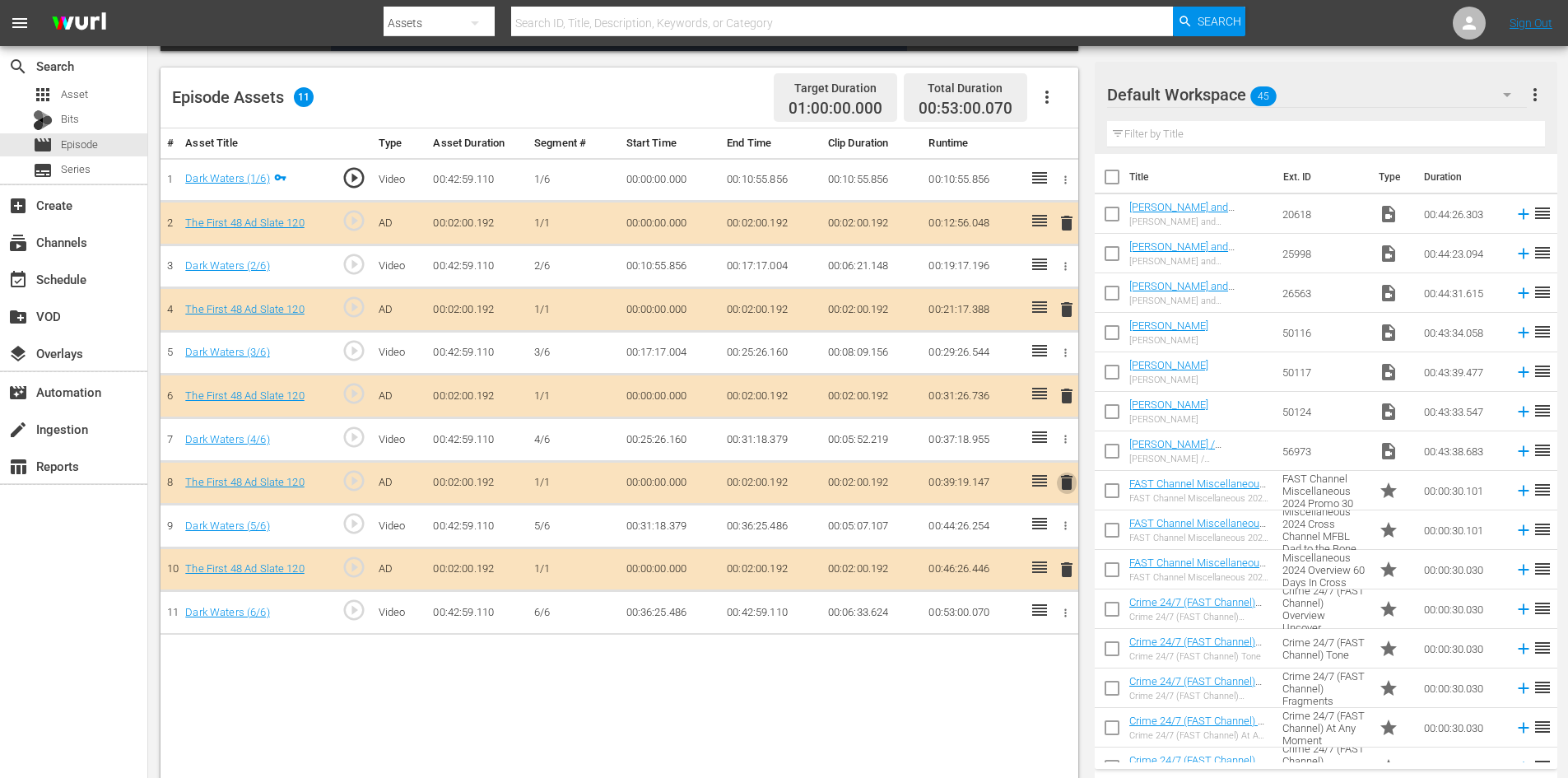 click on "delete" at bounding box center (1067, 482) 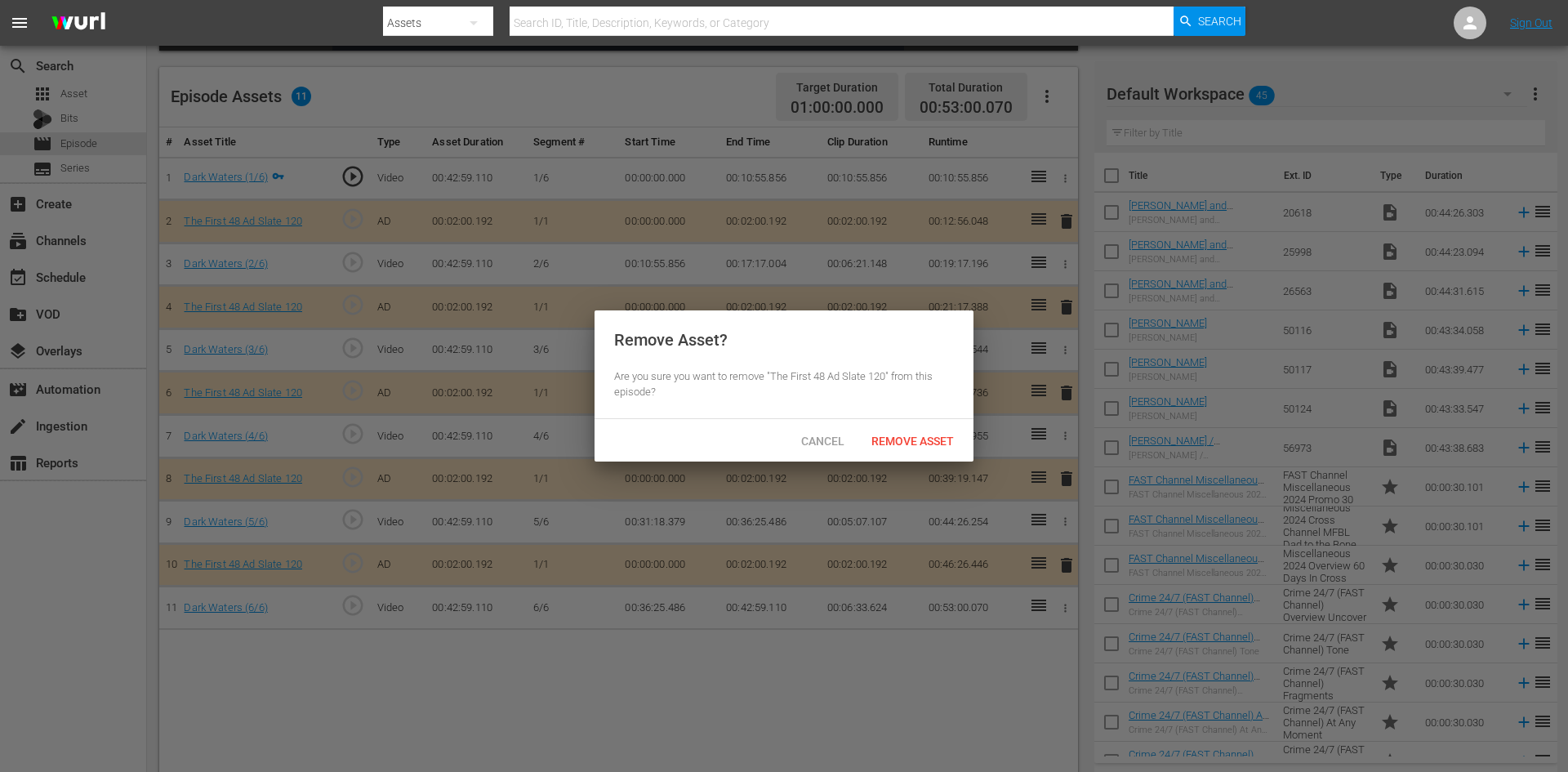 click on "Cancel Remove Asset" at bounding box center (784, 440) 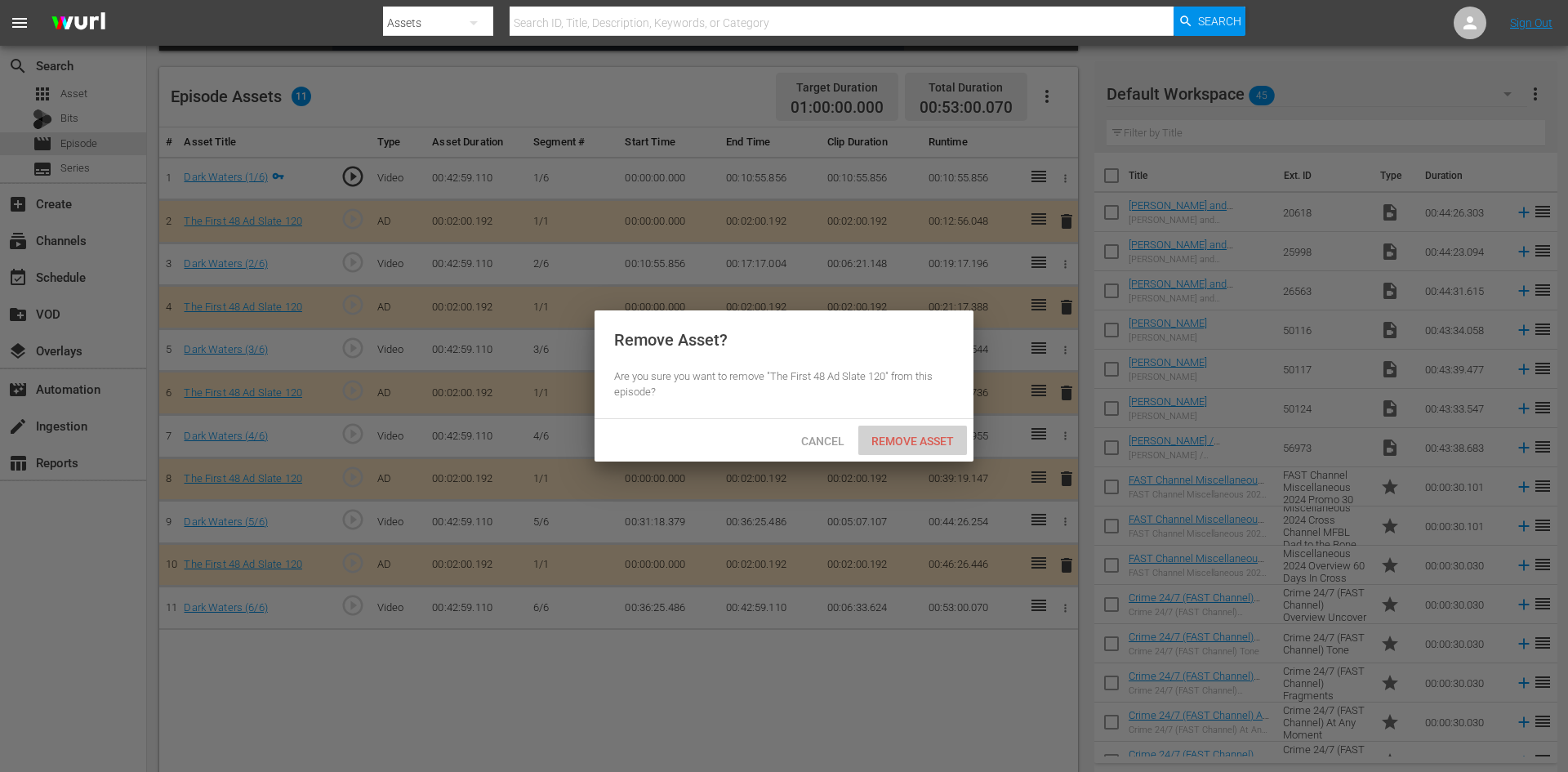 click on "Remove Asset" at bounding box center [912, 441] 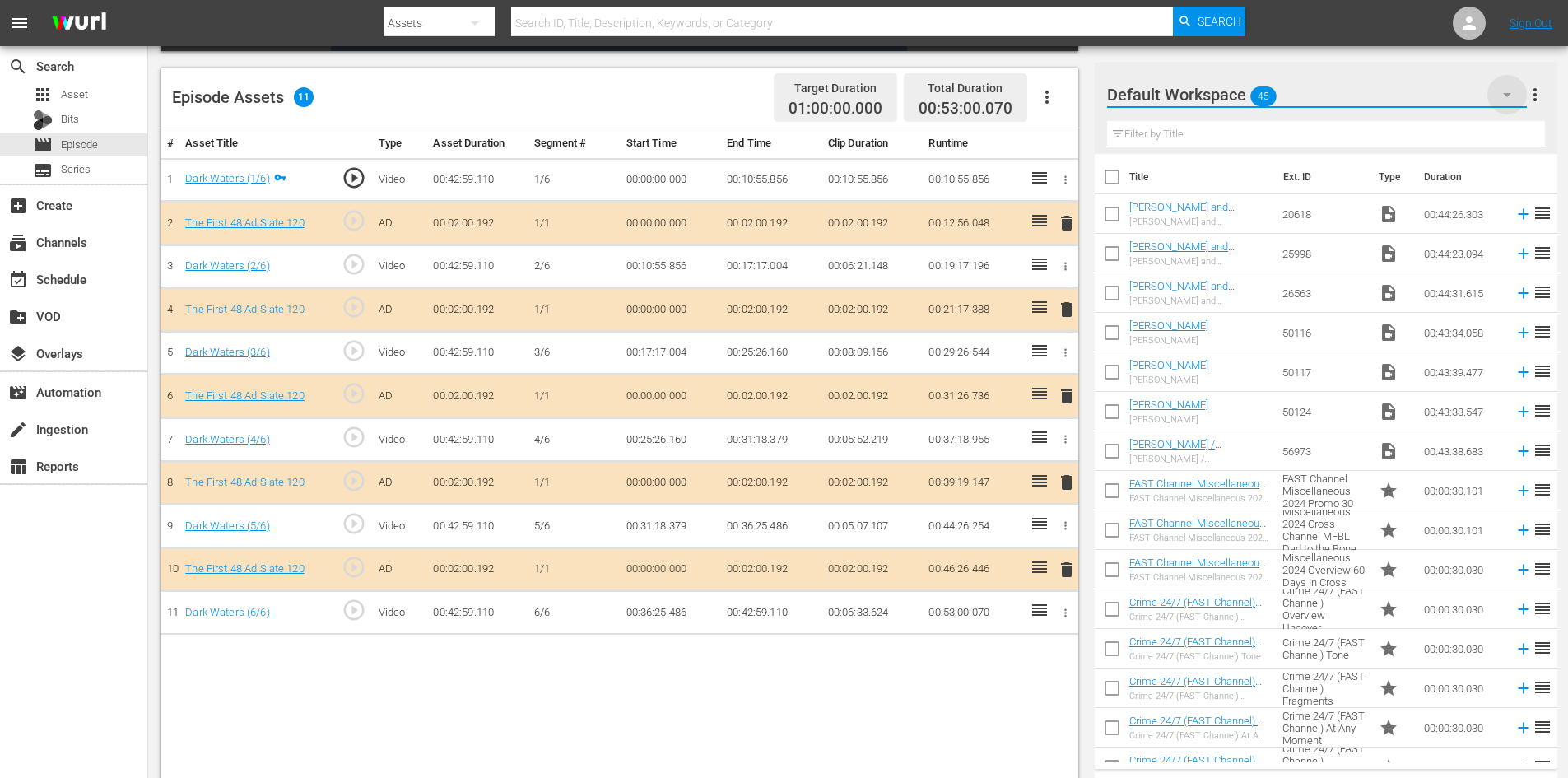 click 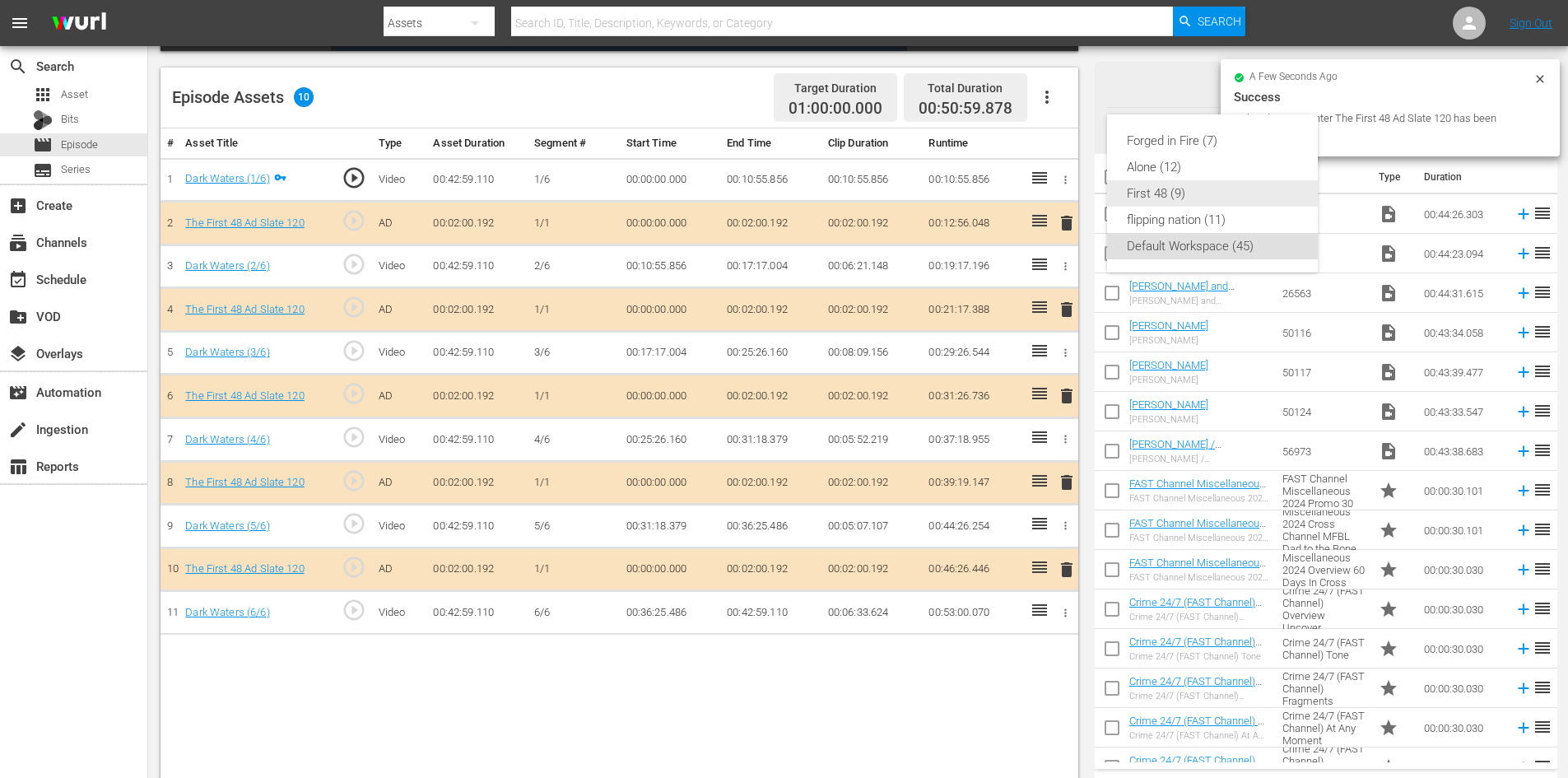 click on "First 48 (9)" at bounding box center [1212, 193] 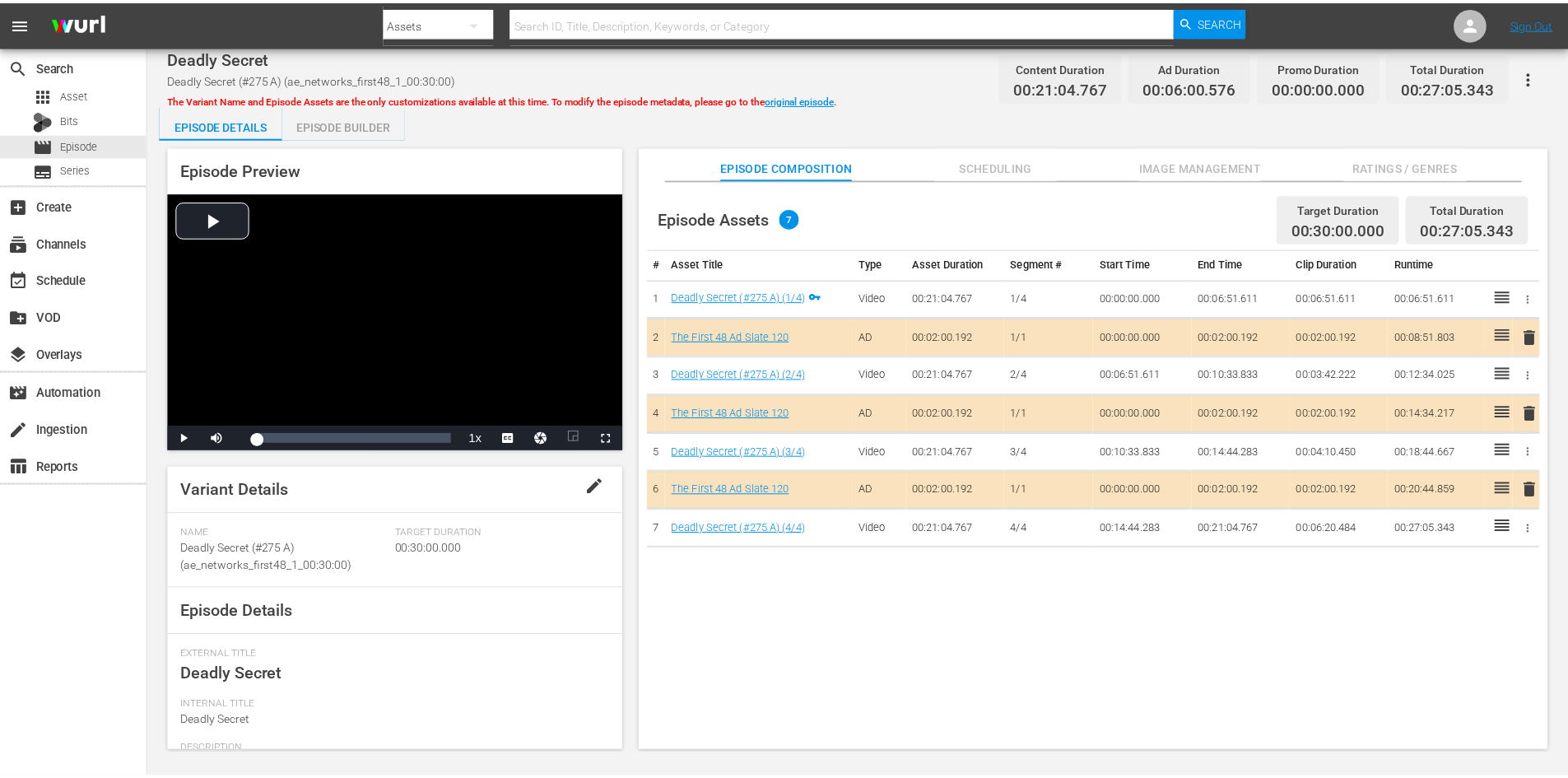 scroll, scrollTop: 0, scrollLeft: 0, axis: both 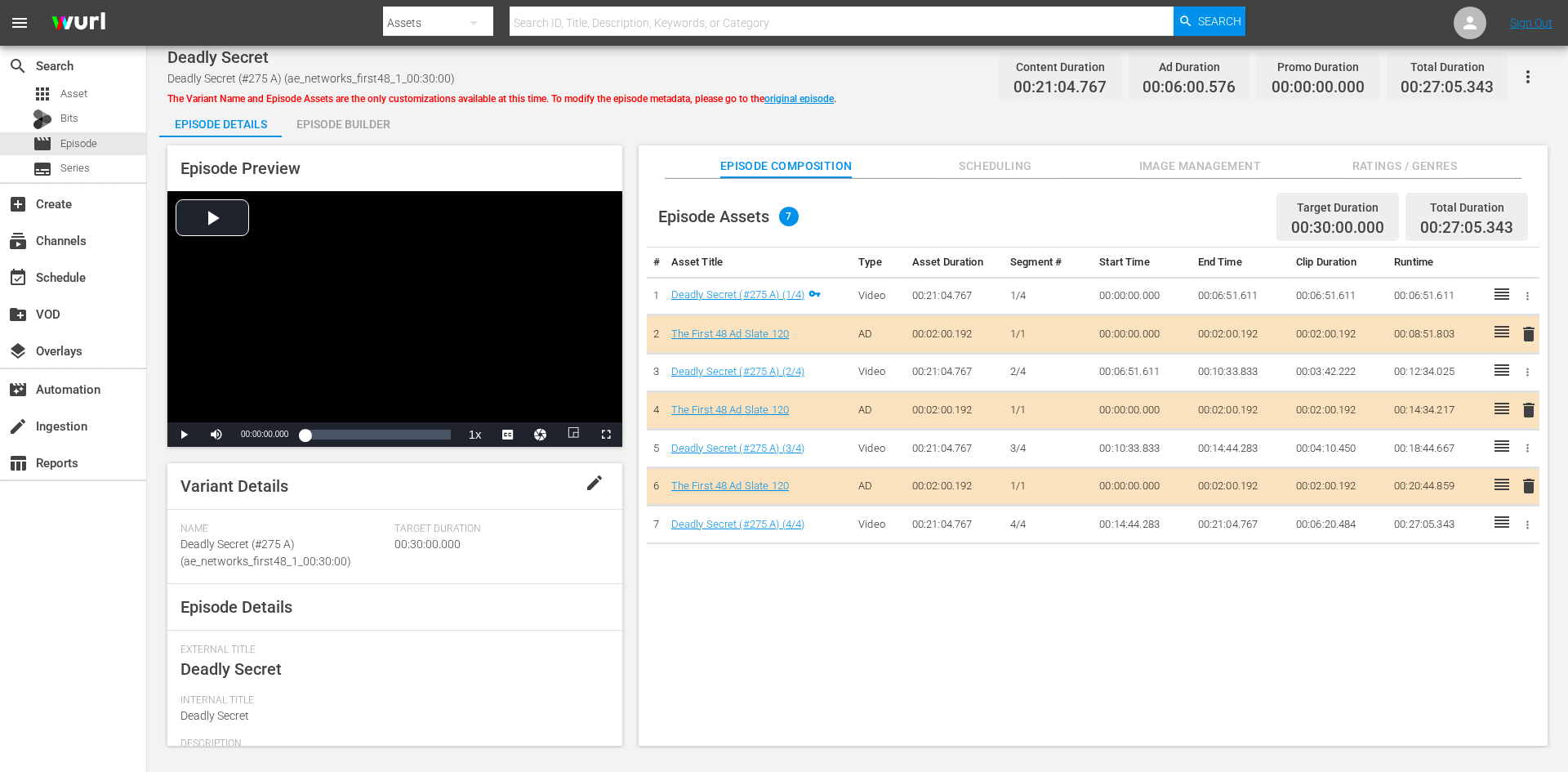 click on "Episode Builder" at bounding box center (343, 124) 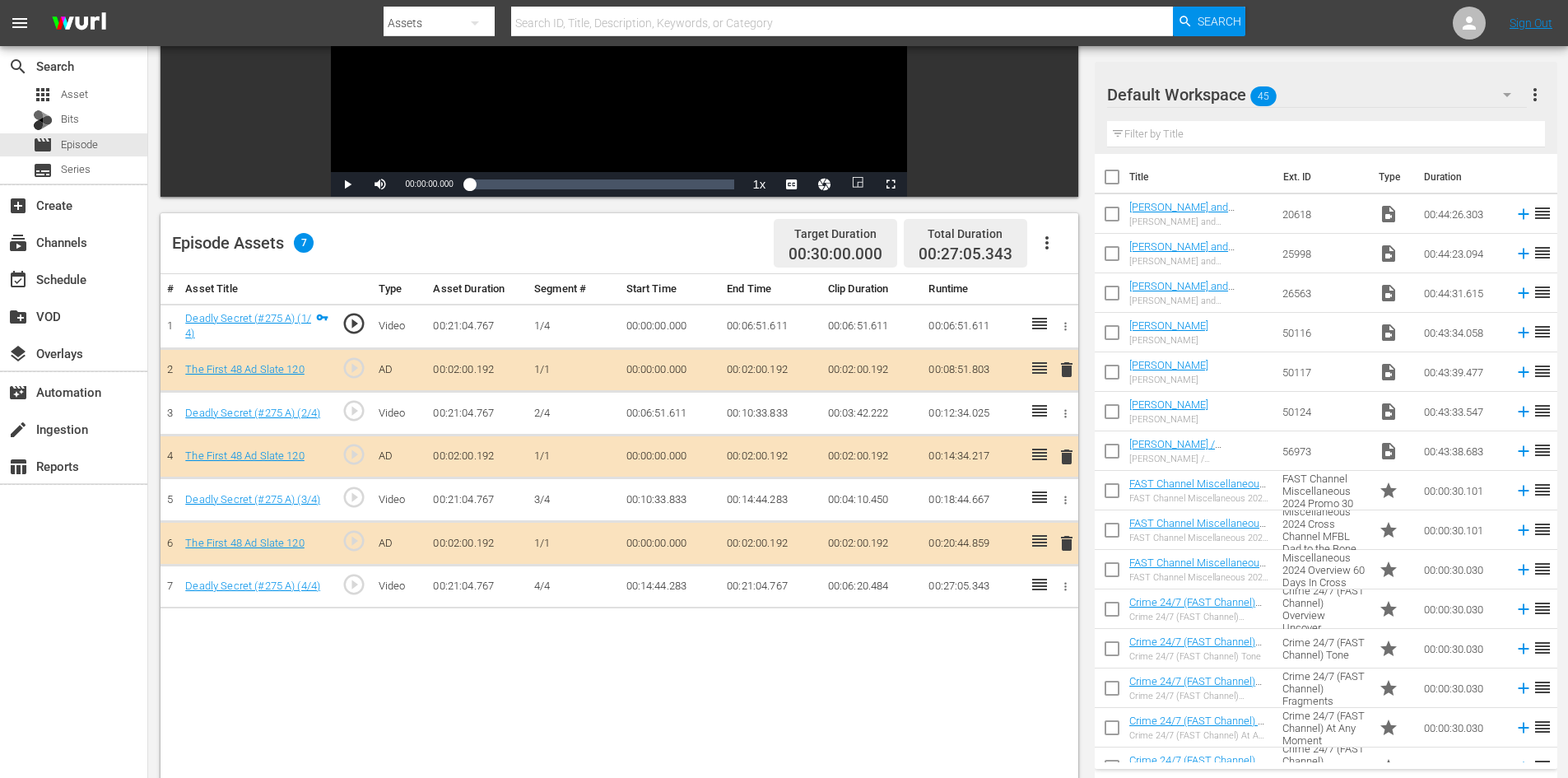 scroll, scrollTop: 329, scrollLeft: 0, axis: vertical 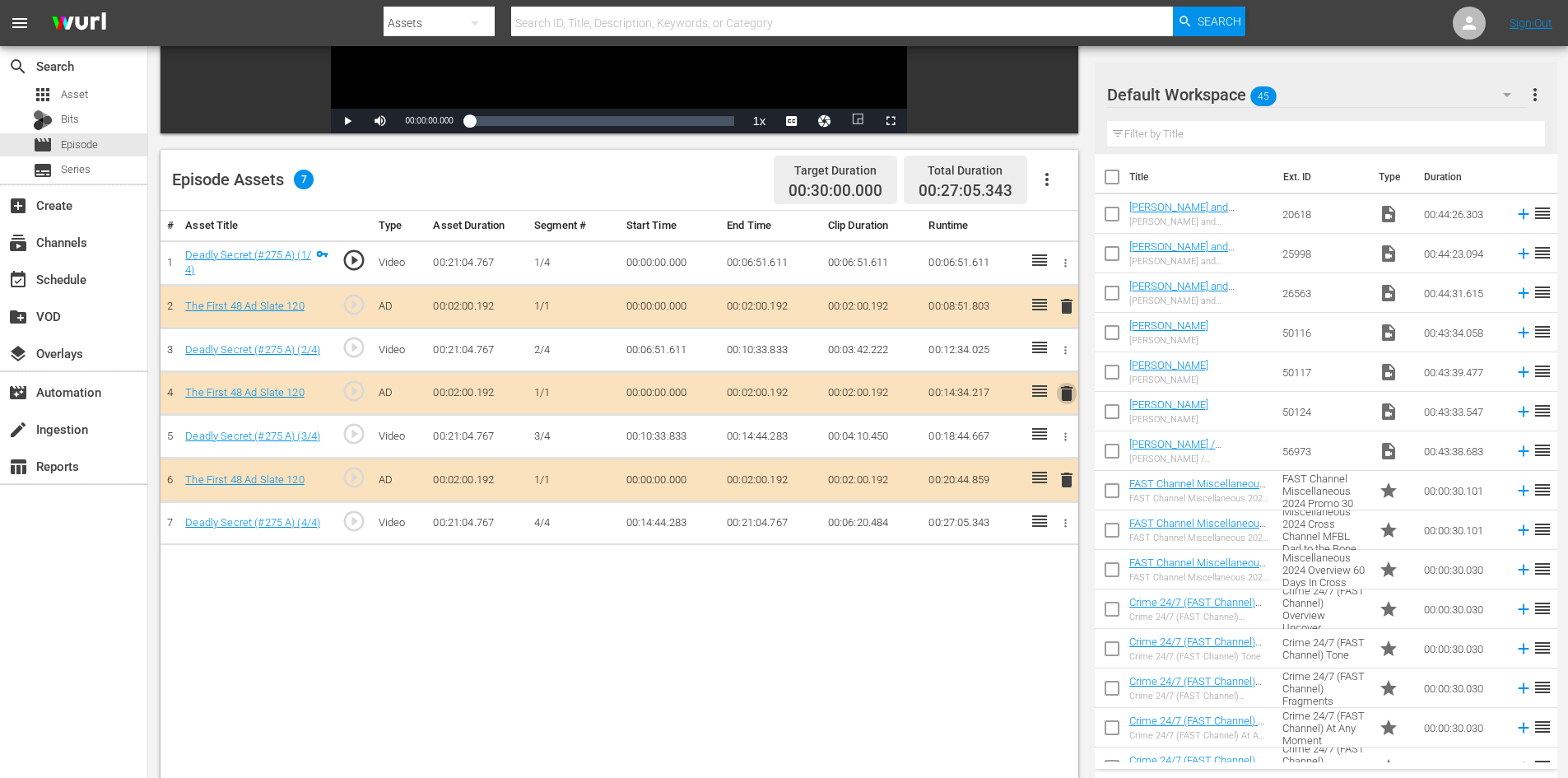 click on "delete" at bounding box center (1067, 394) 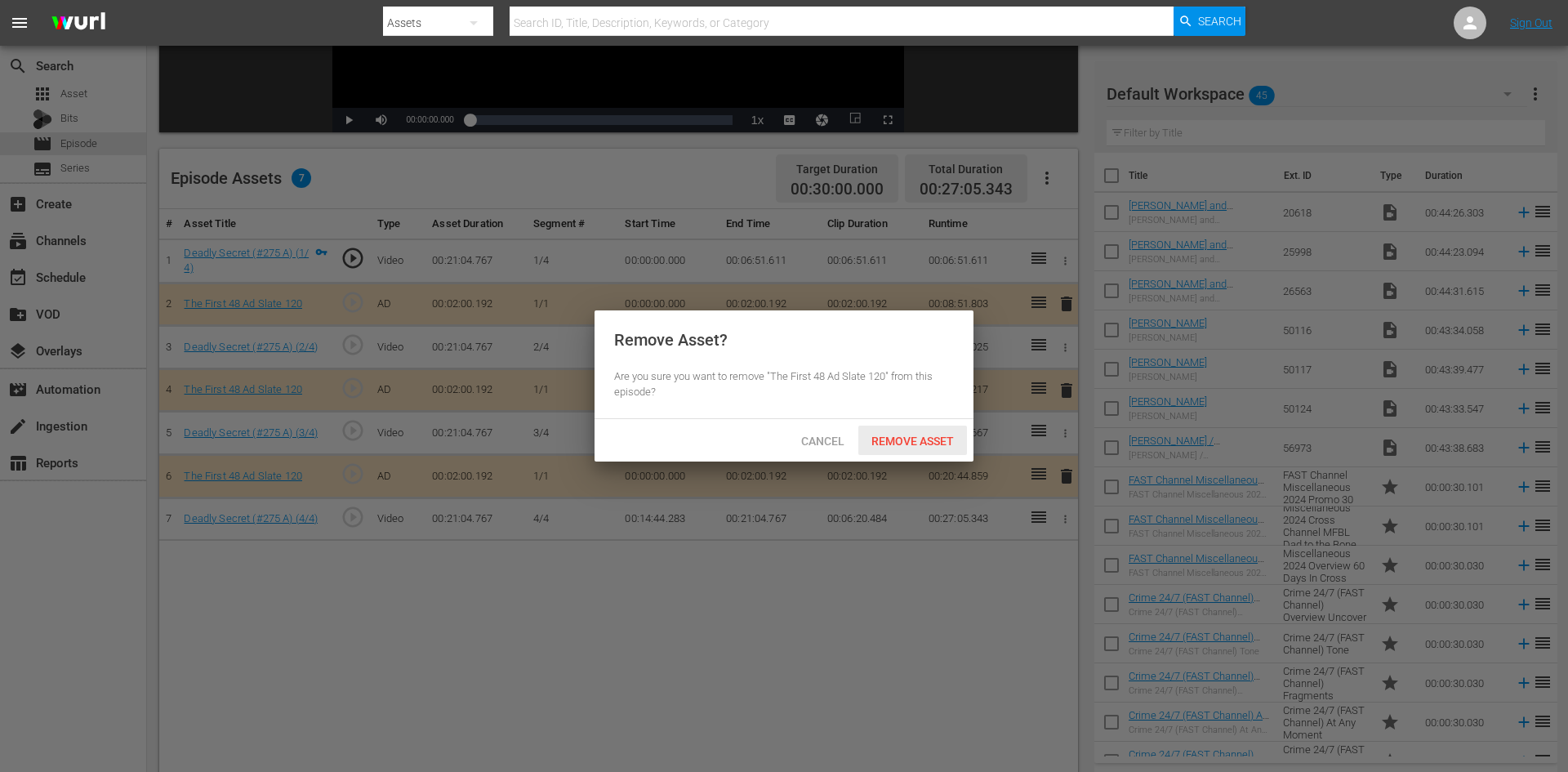 click on "Remove Asset" at bounding box center [912, 441] 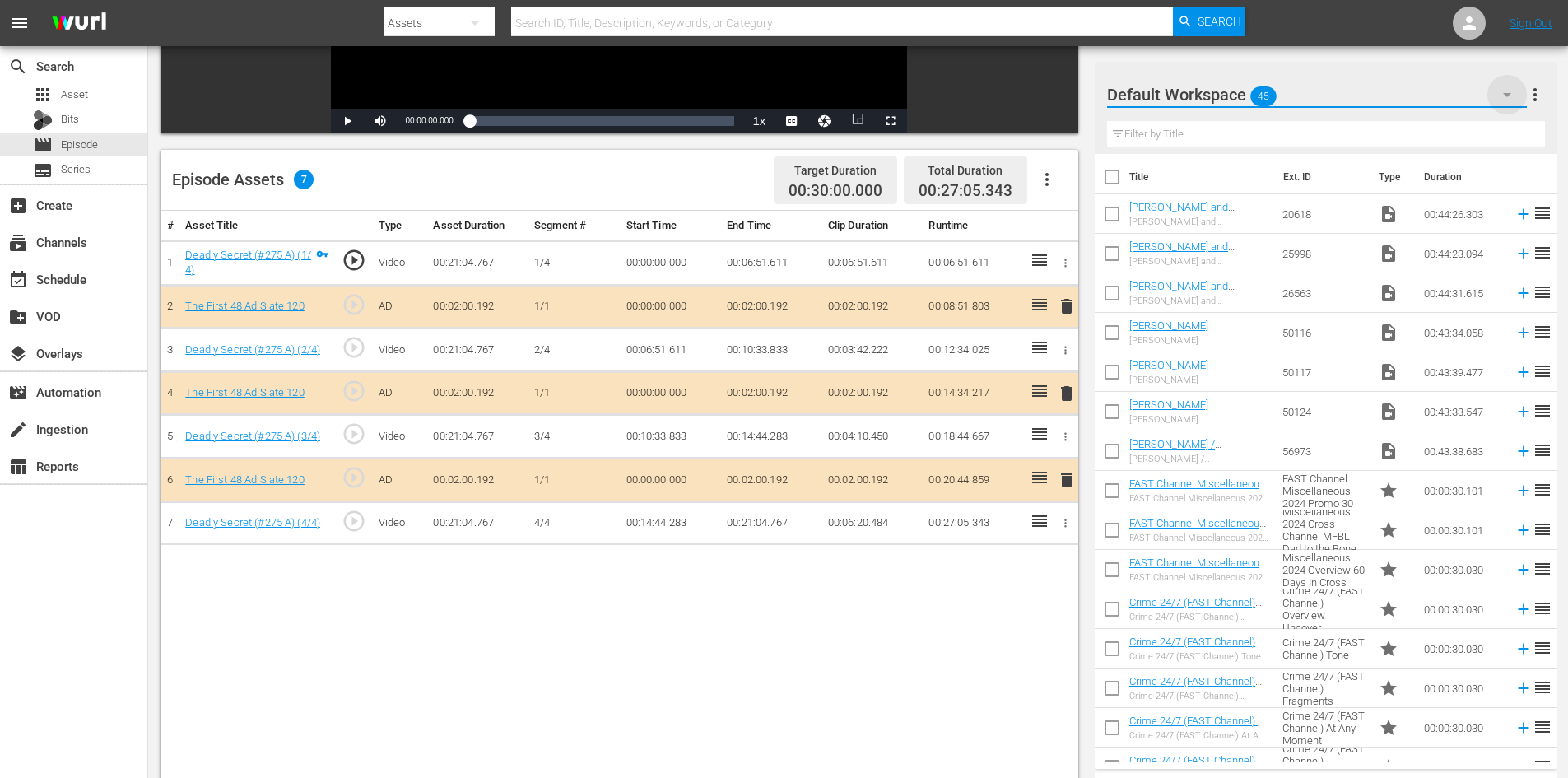 click 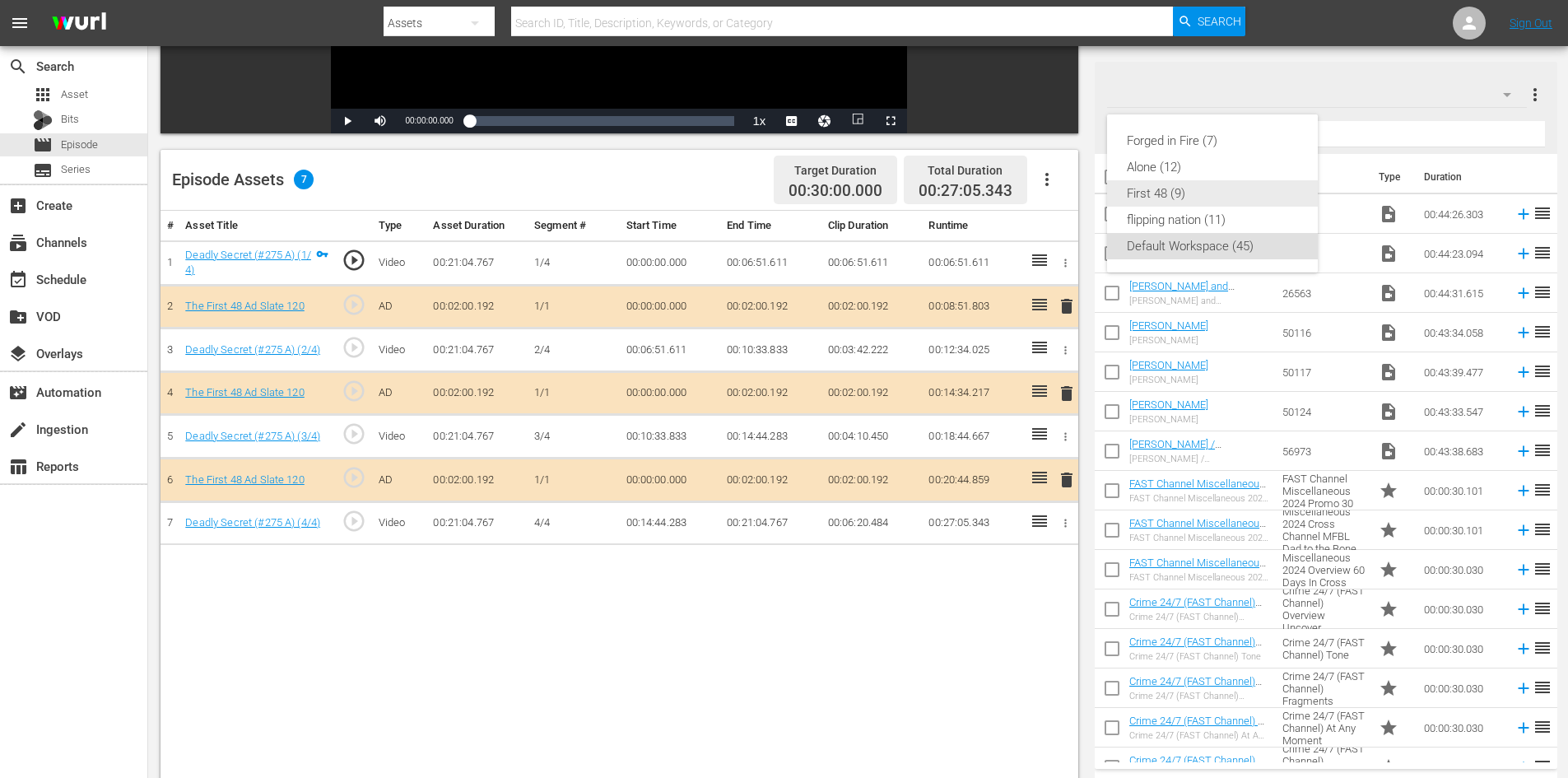 click on "First 48 (9)" at bounding box center [1212, 193] 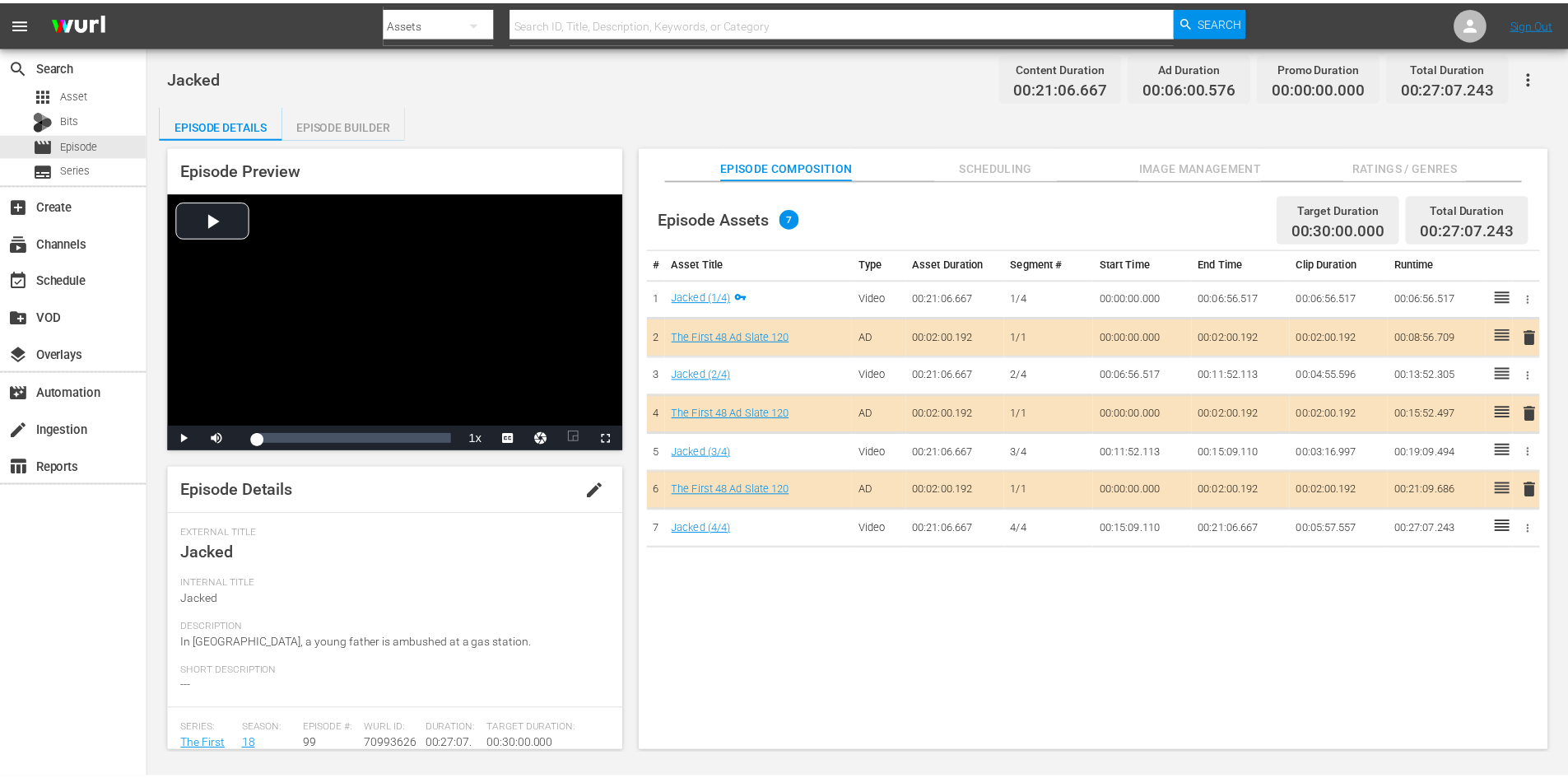 scroll, scrollTop: 0, scrollLeft: 0, axis: both 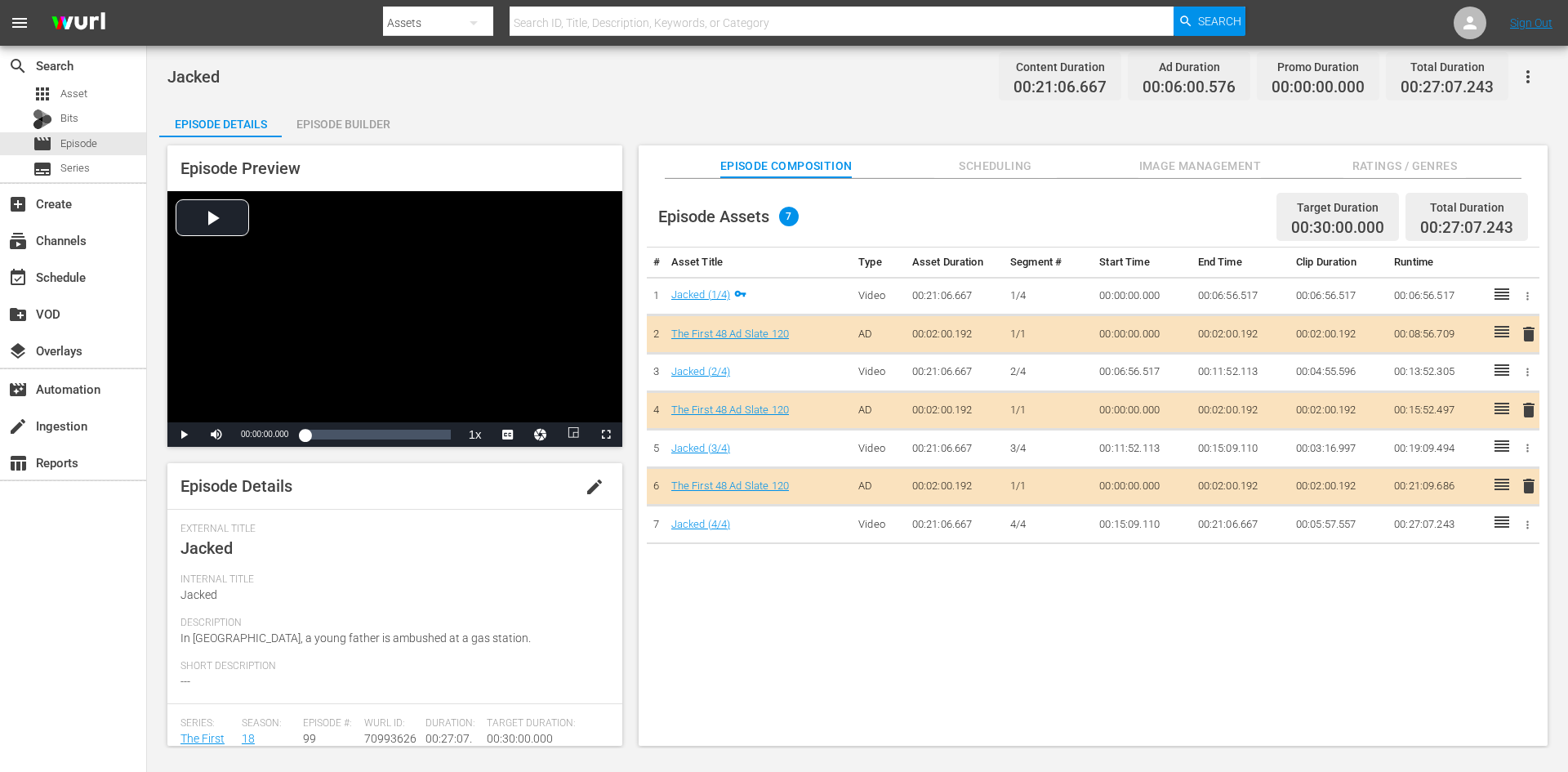 click on "Image Management" at bounding box center [1200, 166] 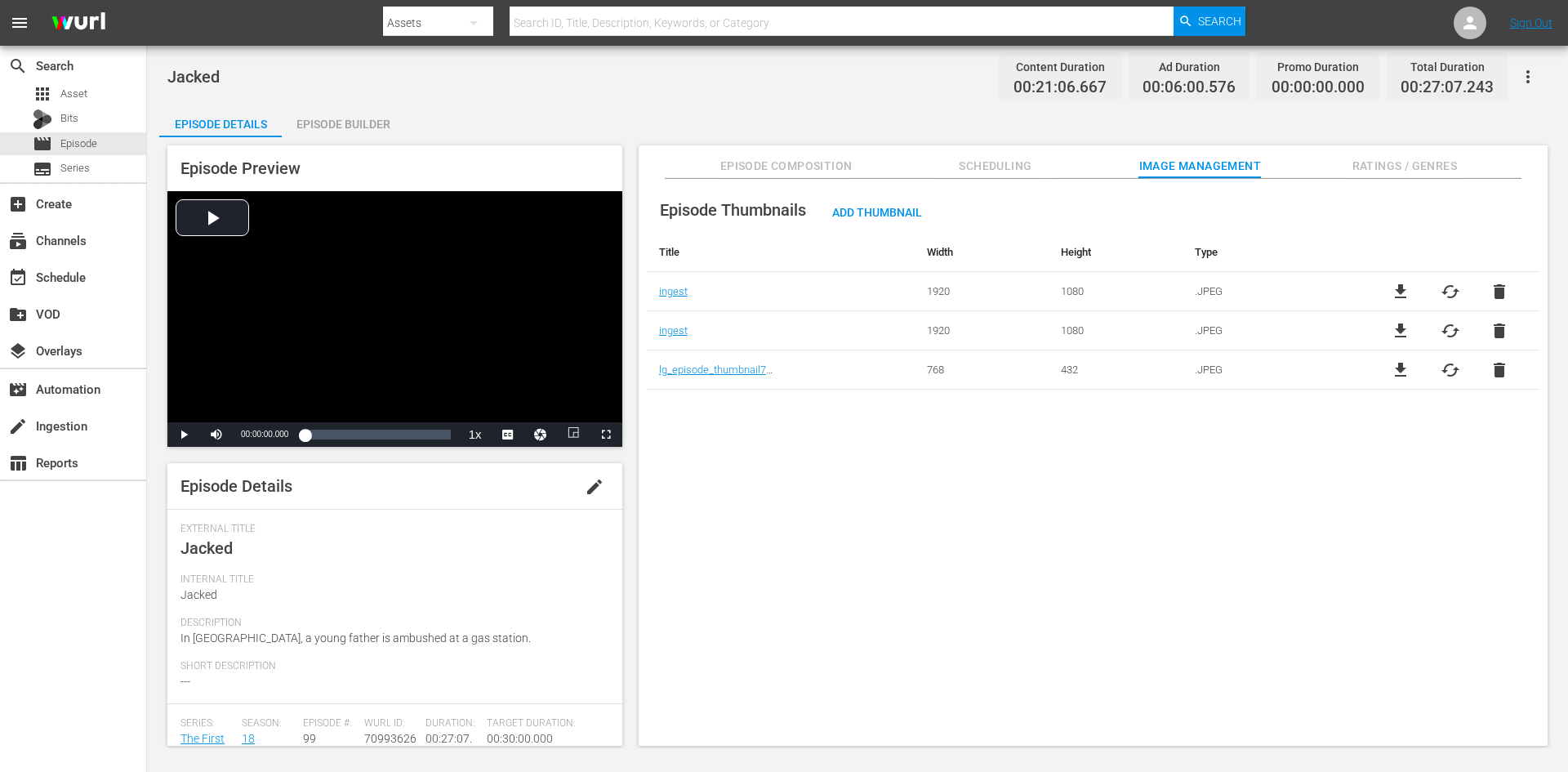 click on "Ratings / Genres" at bounding box center [1405, 166] 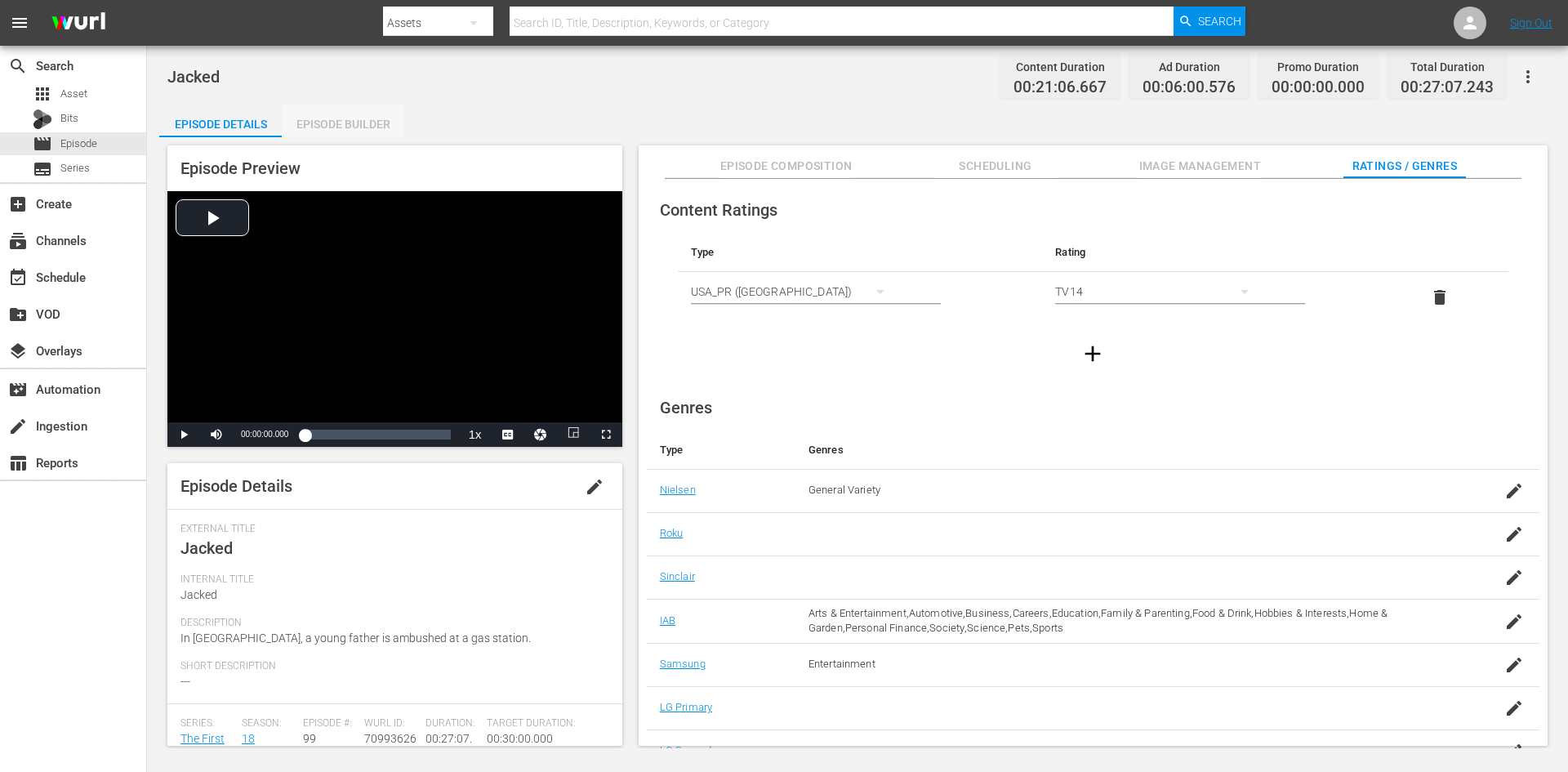 click on "Episode Builder" at bounding box center [343, 124] 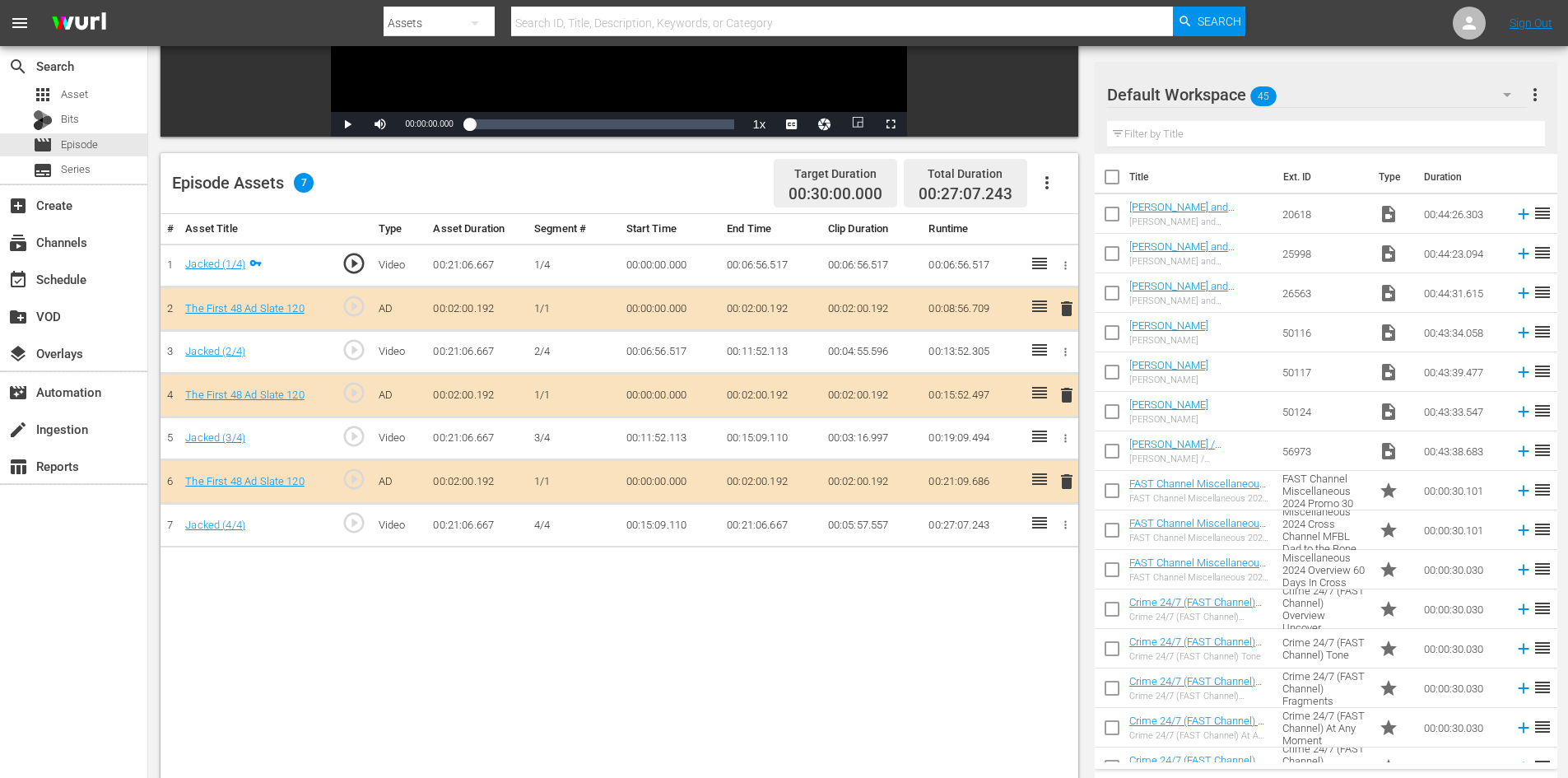 scroll, scrollTop: 329, scrollLeft: 0, axis: vertical 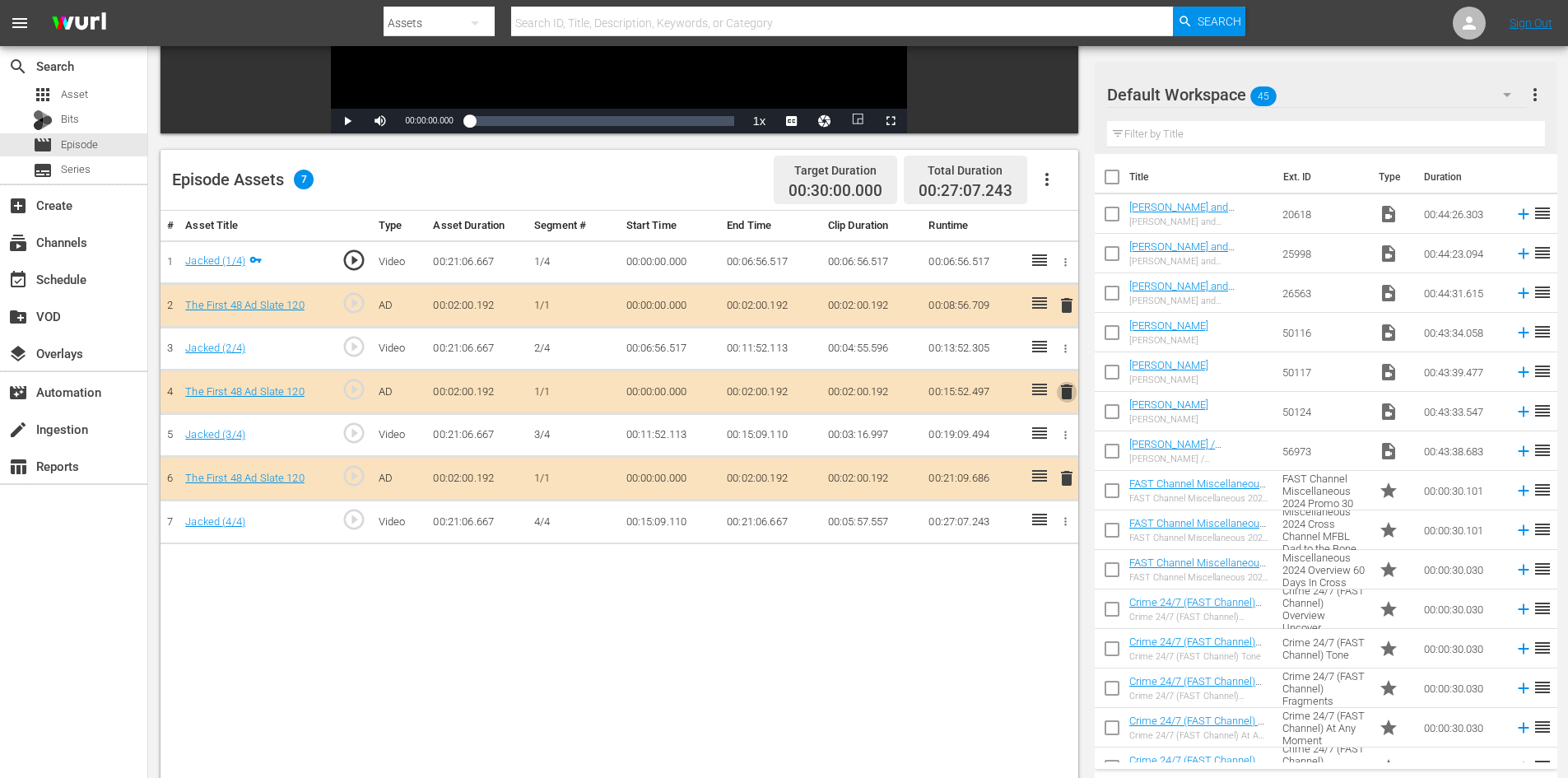 click on "delete" at bounding box center (1067, 392) 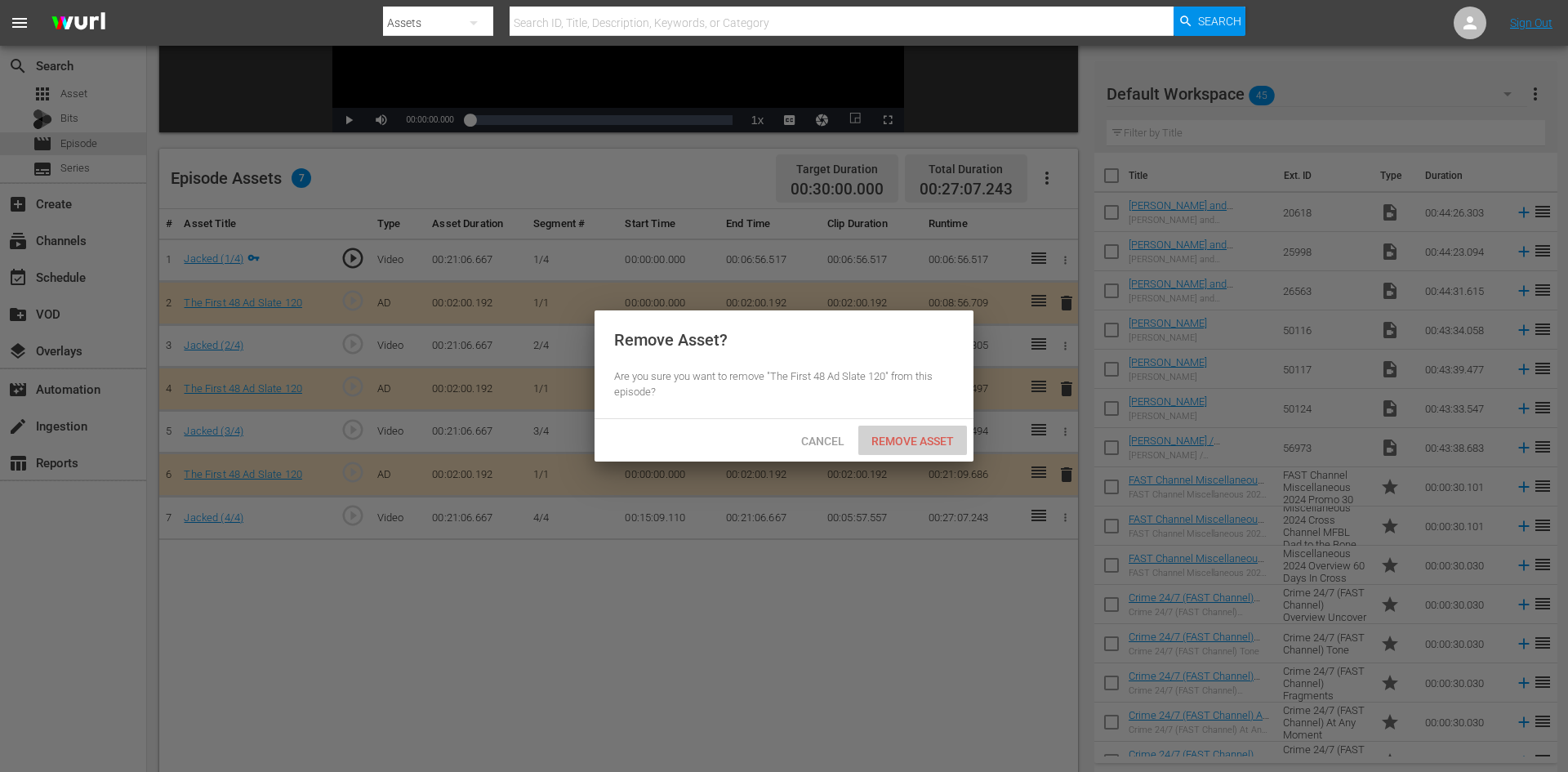 click on "Remove Asset" at bounding box center [912, 441] 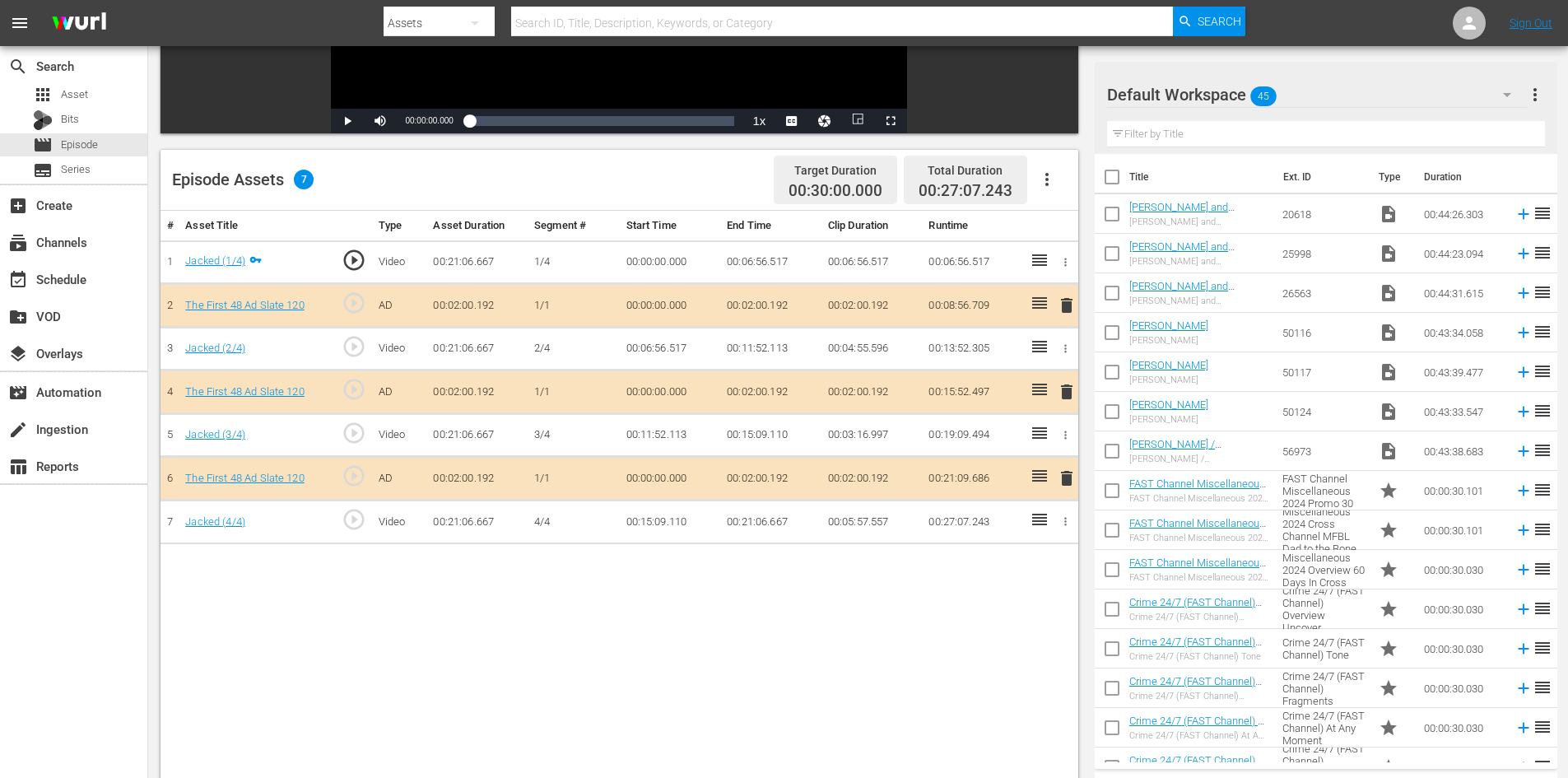 click 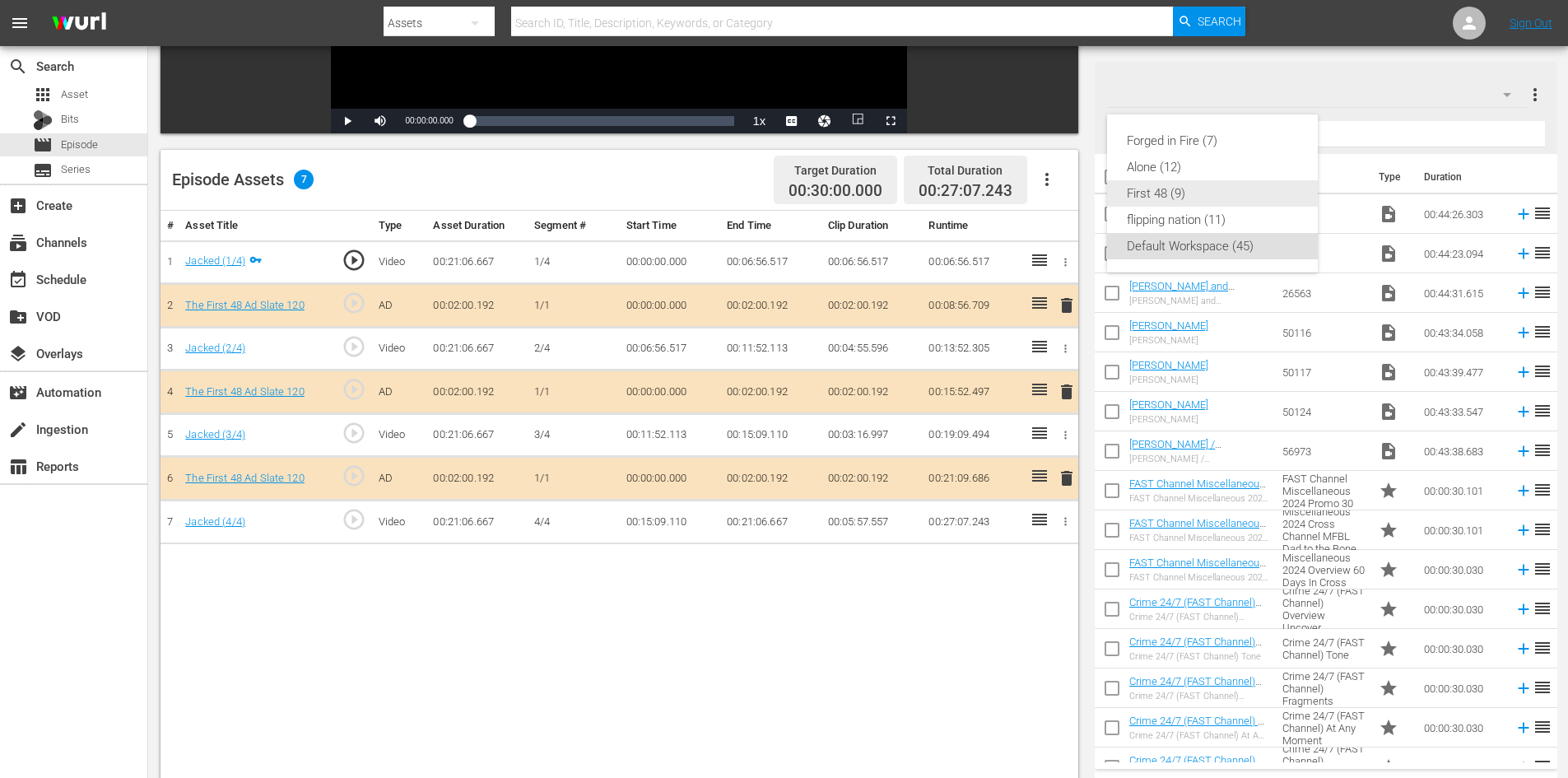 click on "First 48 (9)" at bounding box center (1212, 193) 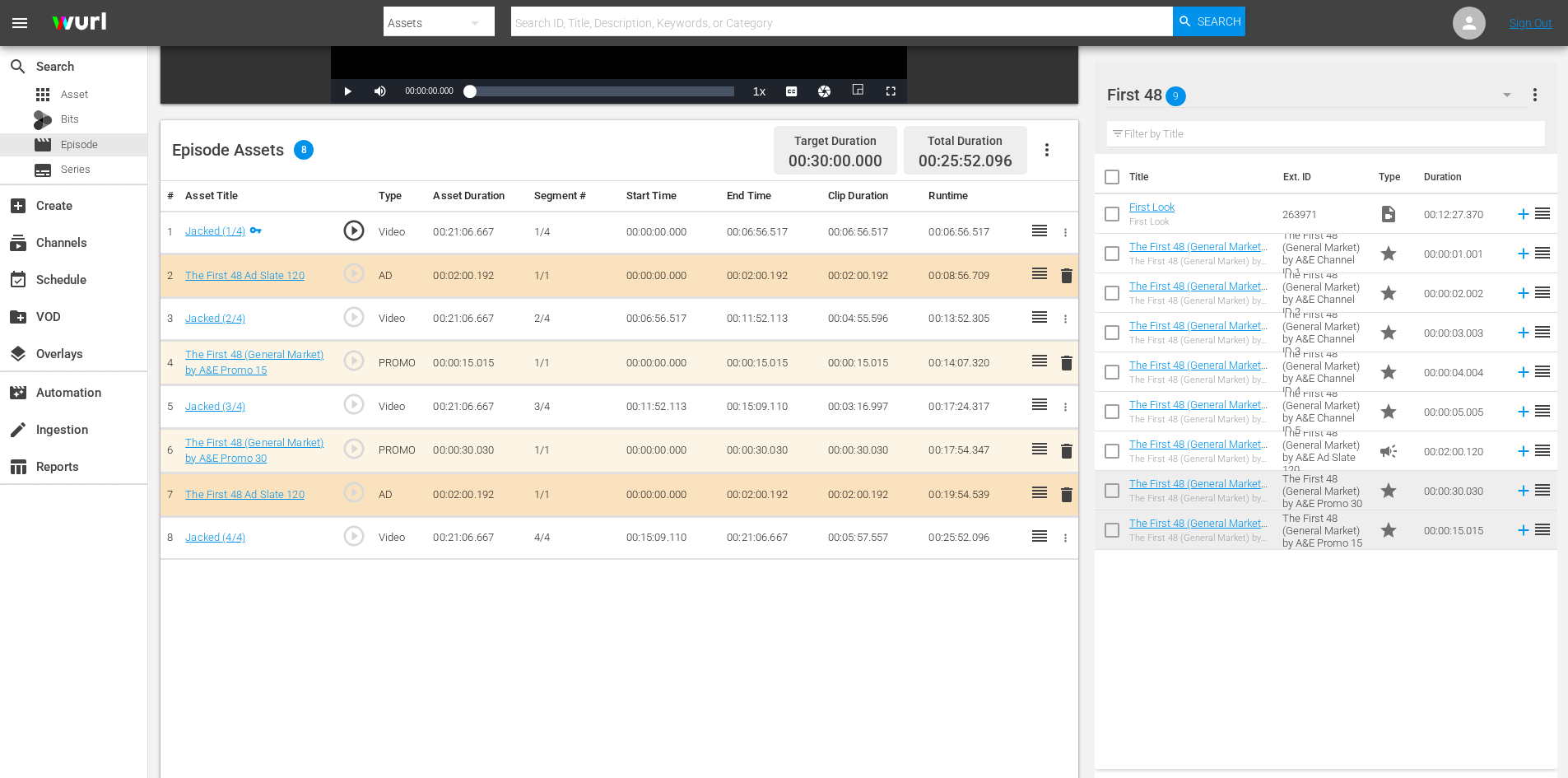 scroll, scrollTop: 362, scrollLeft: 0, axis: vertical 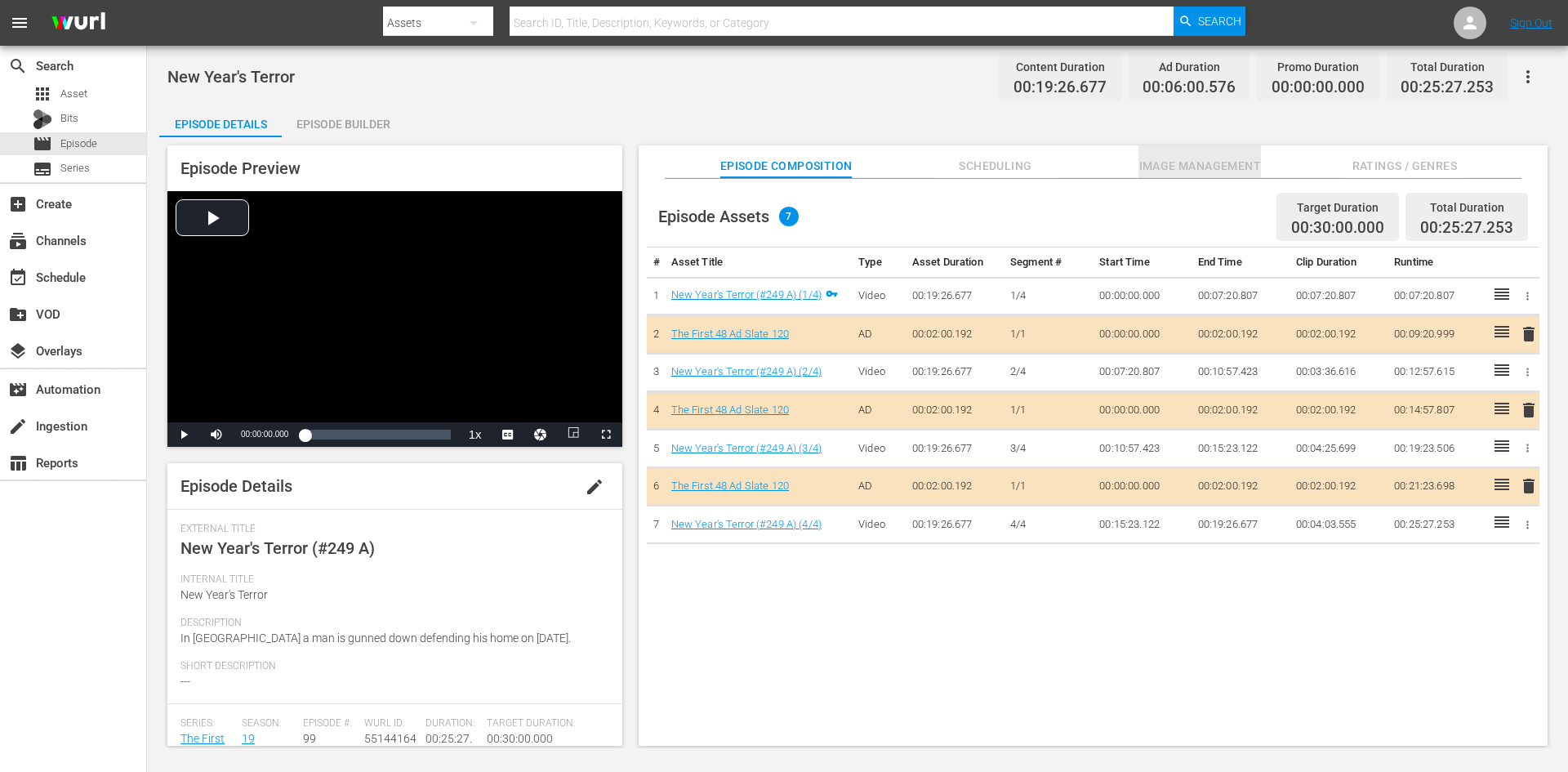 click on "Image Management" at bounding box center (1200, 166) 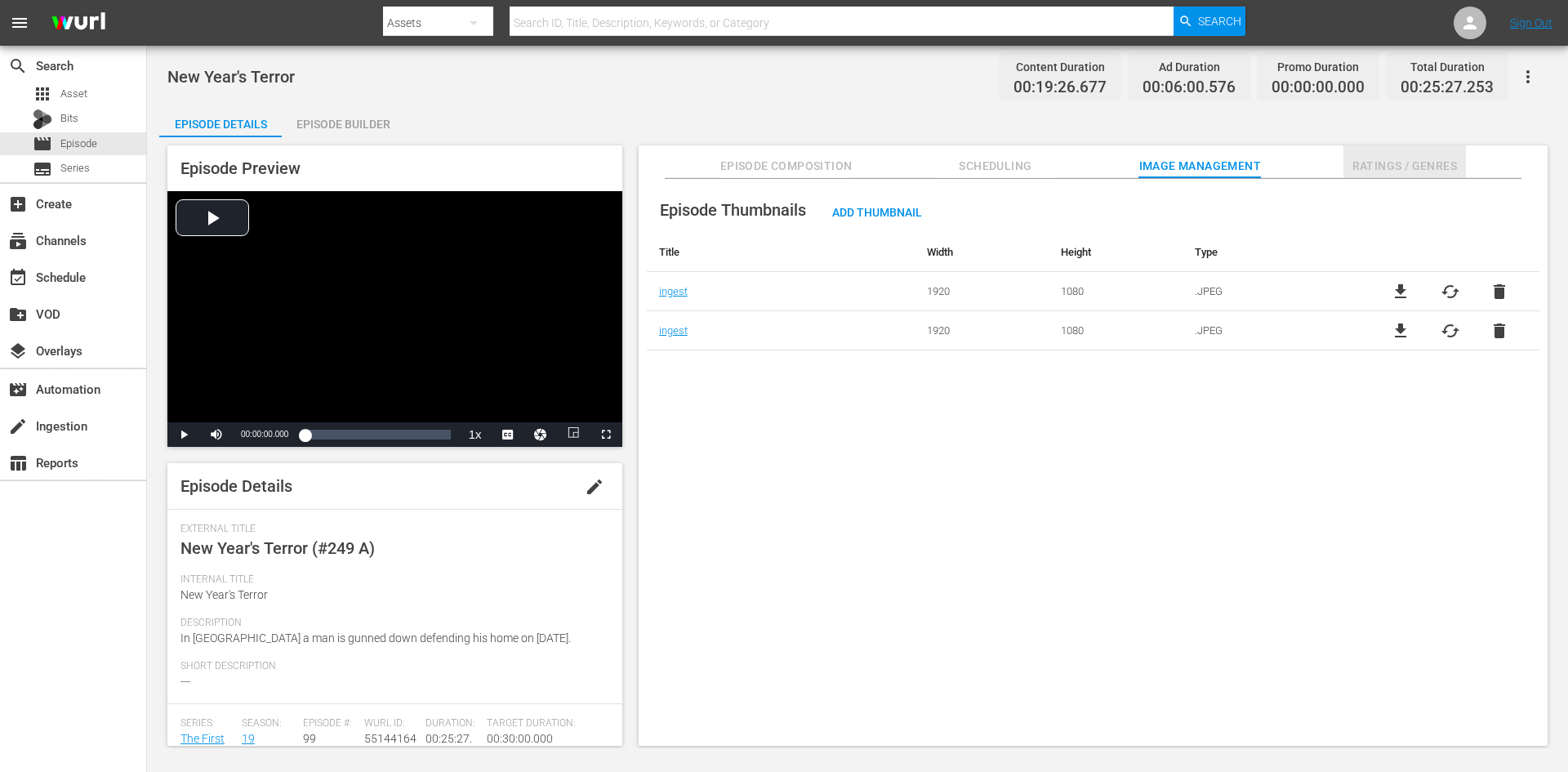 click on "Ratings / Genres" at bounding box center [1405, 166] 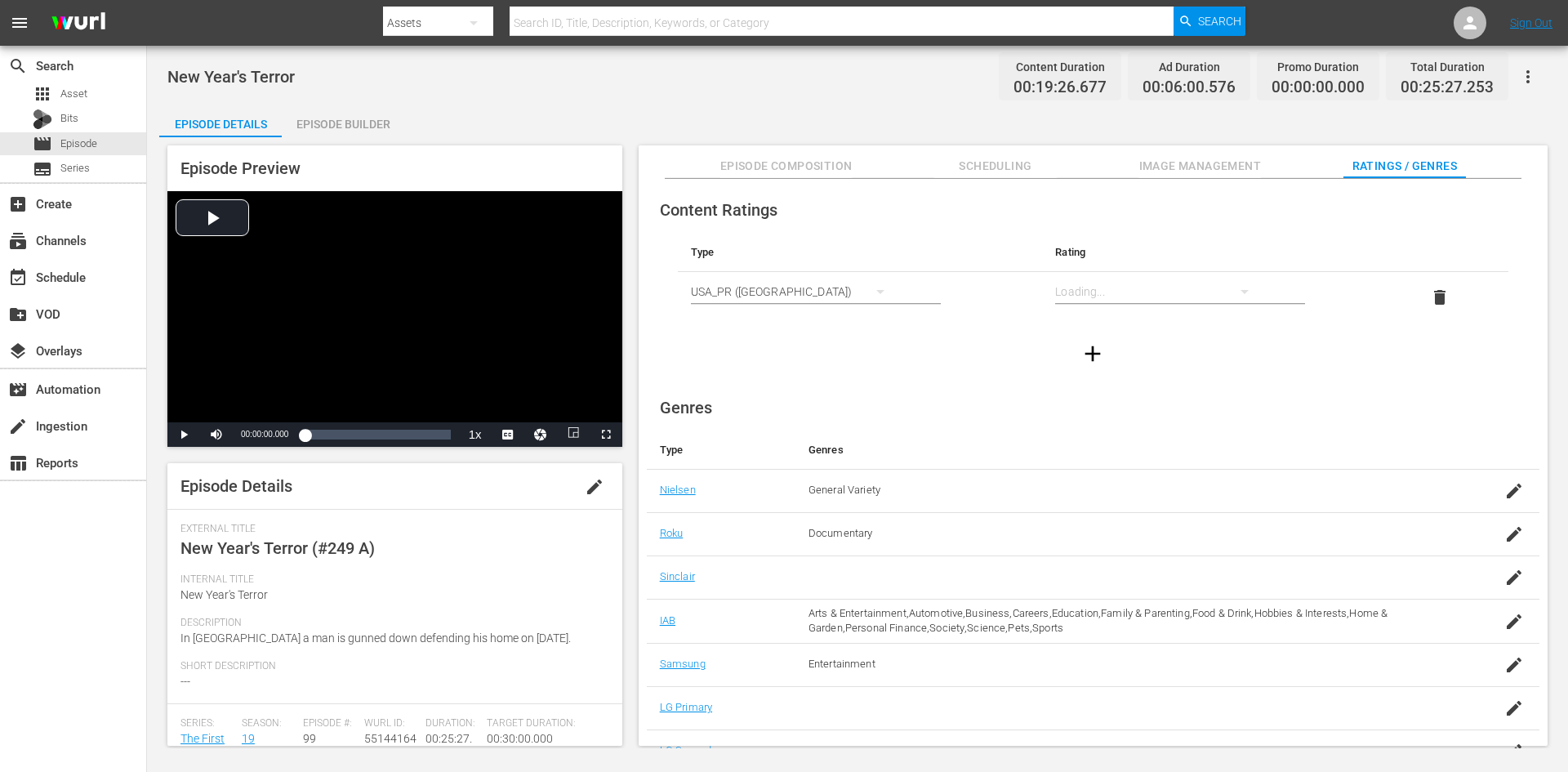 click on "Episode Builder" at bounding box center [343, 124] 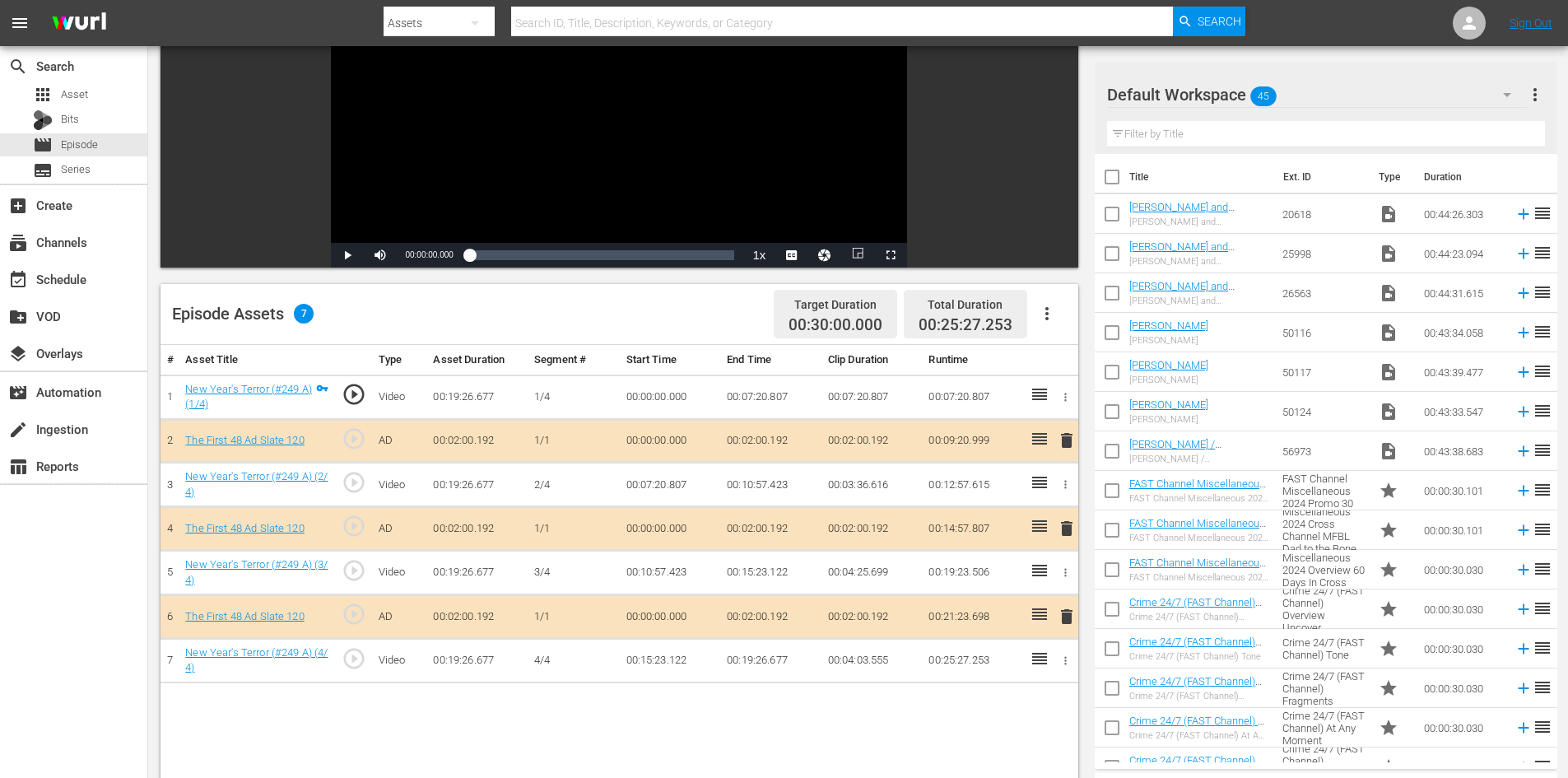 scroll, scrollTop: 329, scrollLeft: 0, axis: vertical 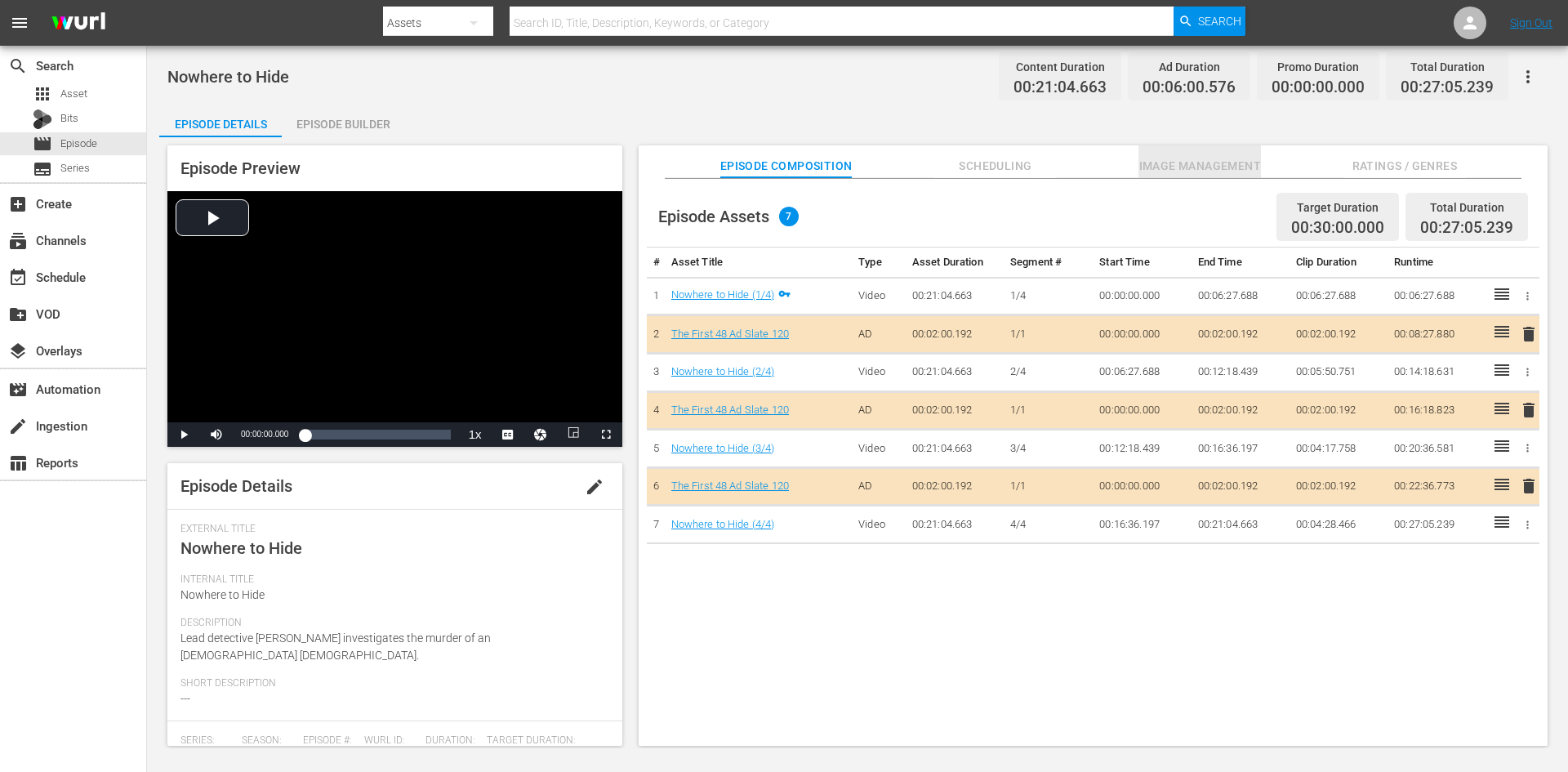 click on "Image Management" at bounding box center (1200, 166) 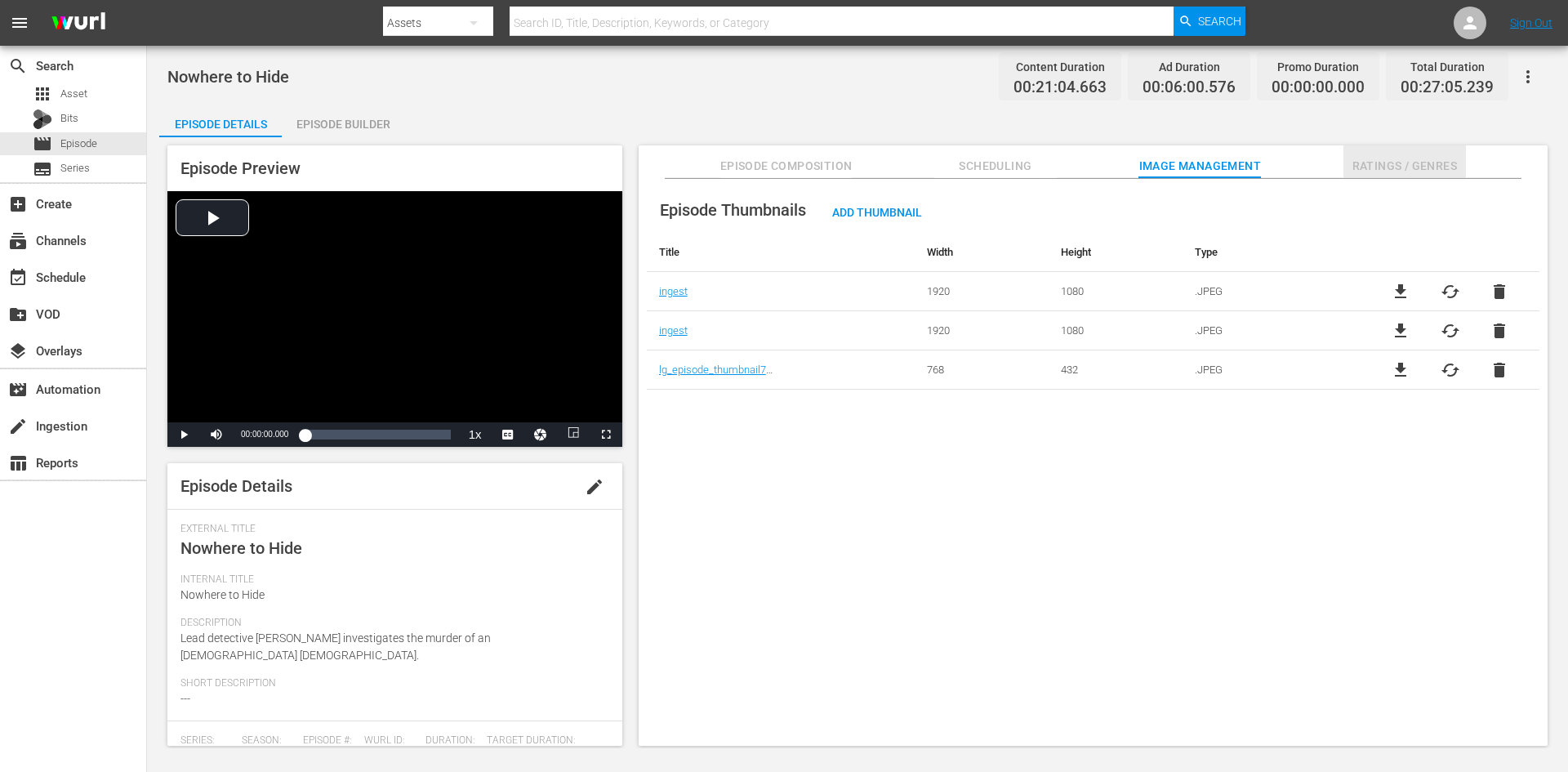 click on "Ratings / Genres" at bounding box center [1405, 166] 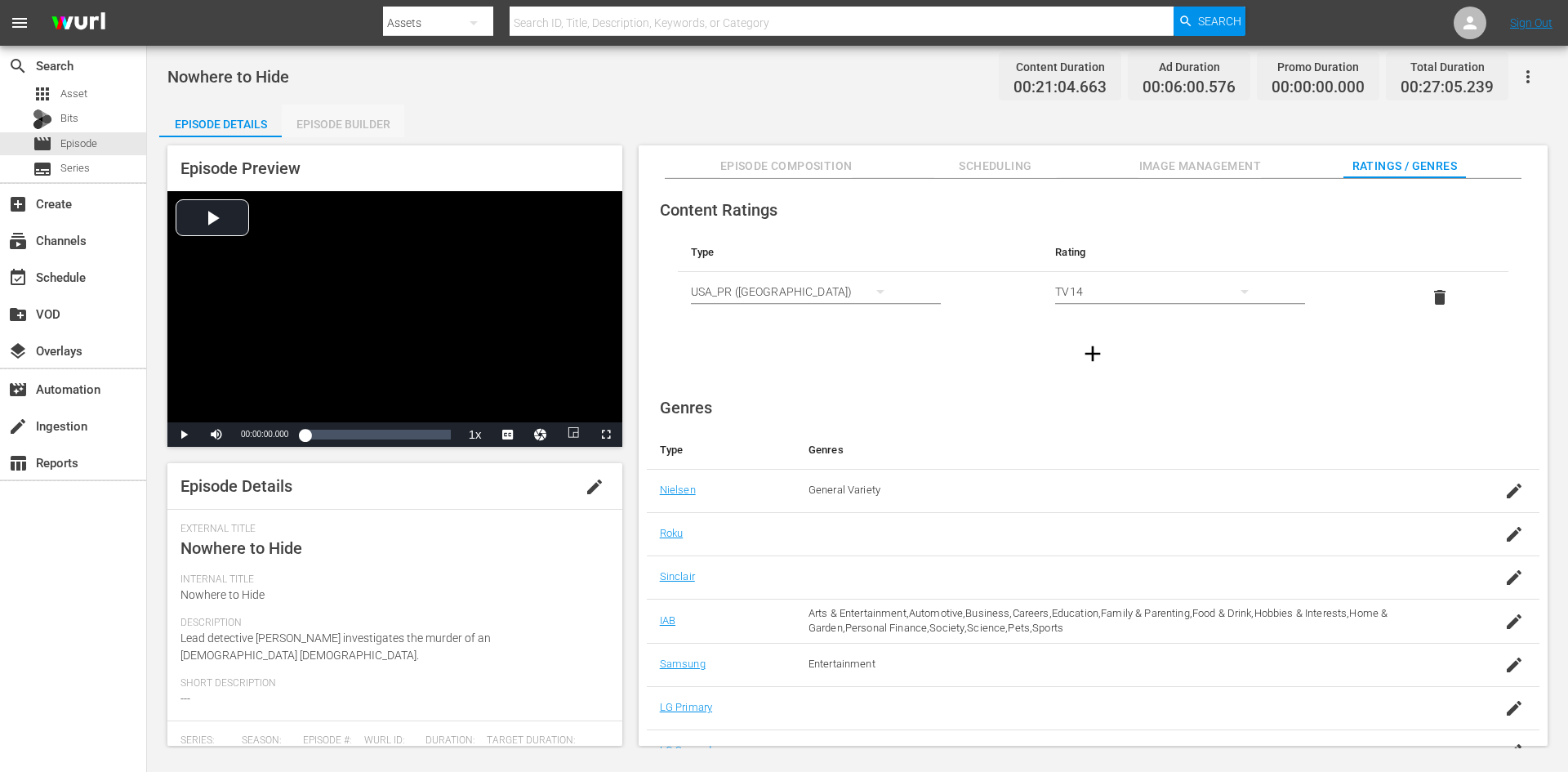 click on "Episode Builder" at bounding box center (343, 124) 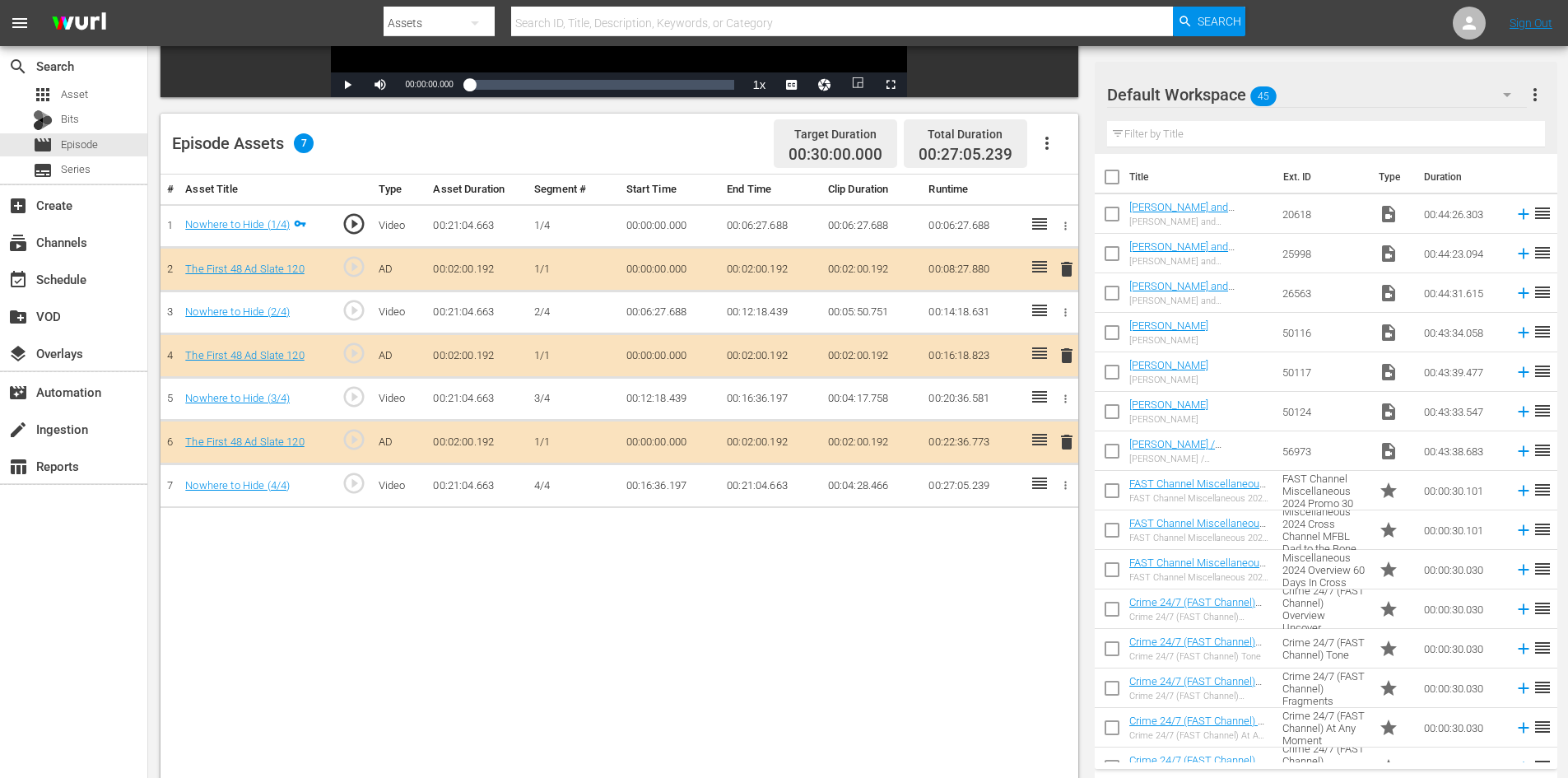 scroll, scrollTop: 412, scrollLeft: 0, axis: vertical 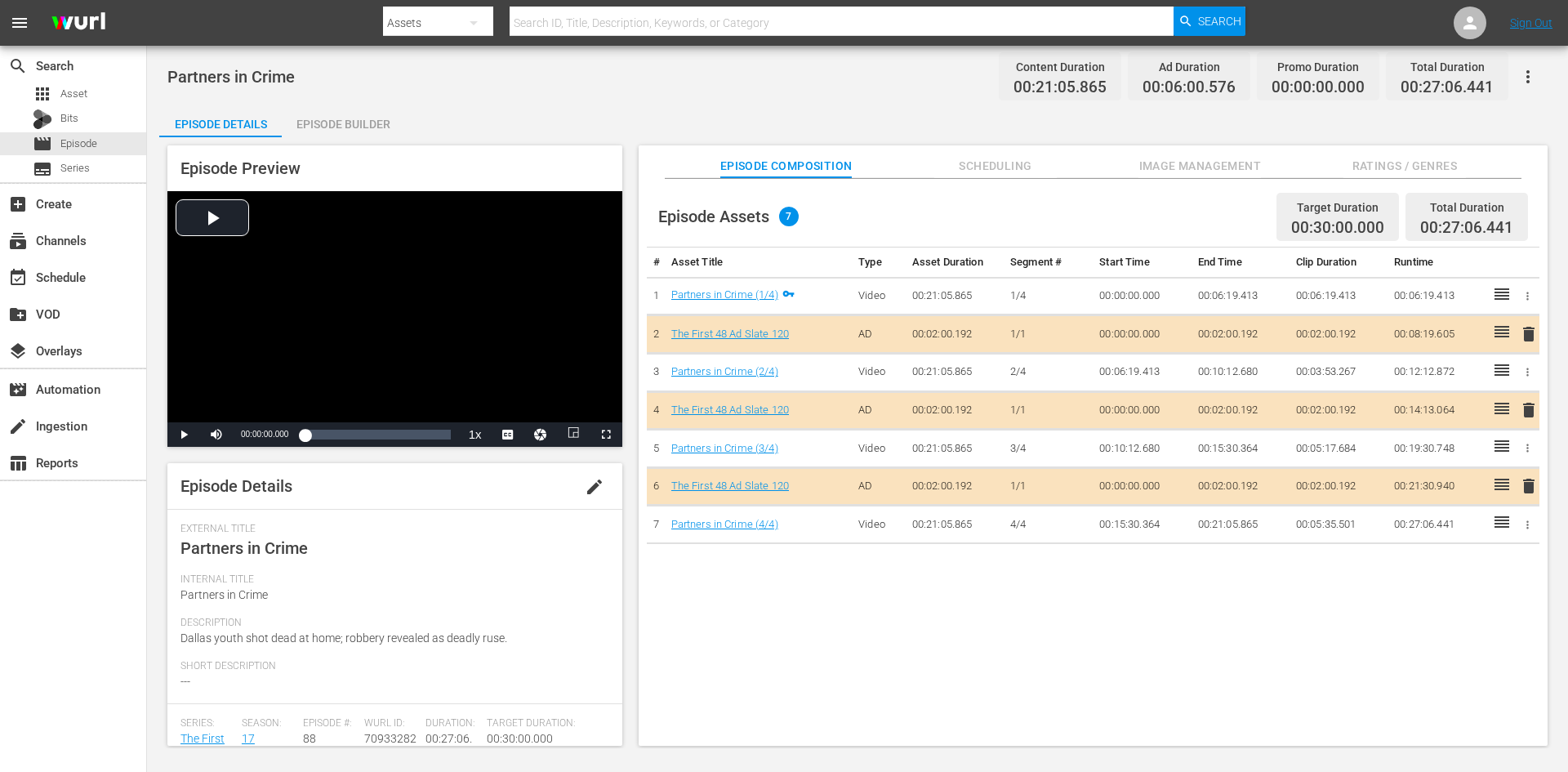 click on "Image Management" at bounding box center (1200, 166) 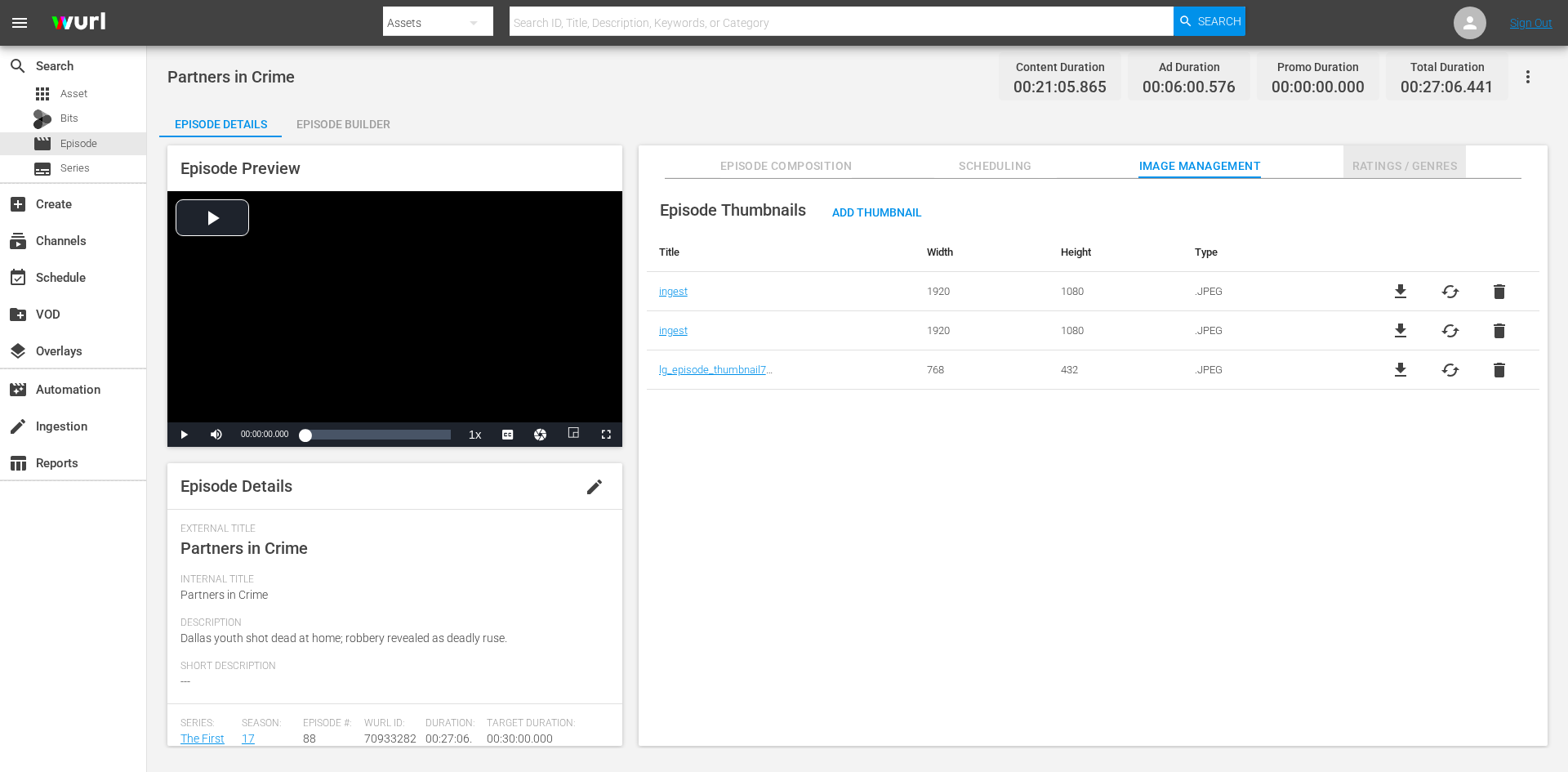 click on "Ratings / Genres" at bounding box center (1405, 166) 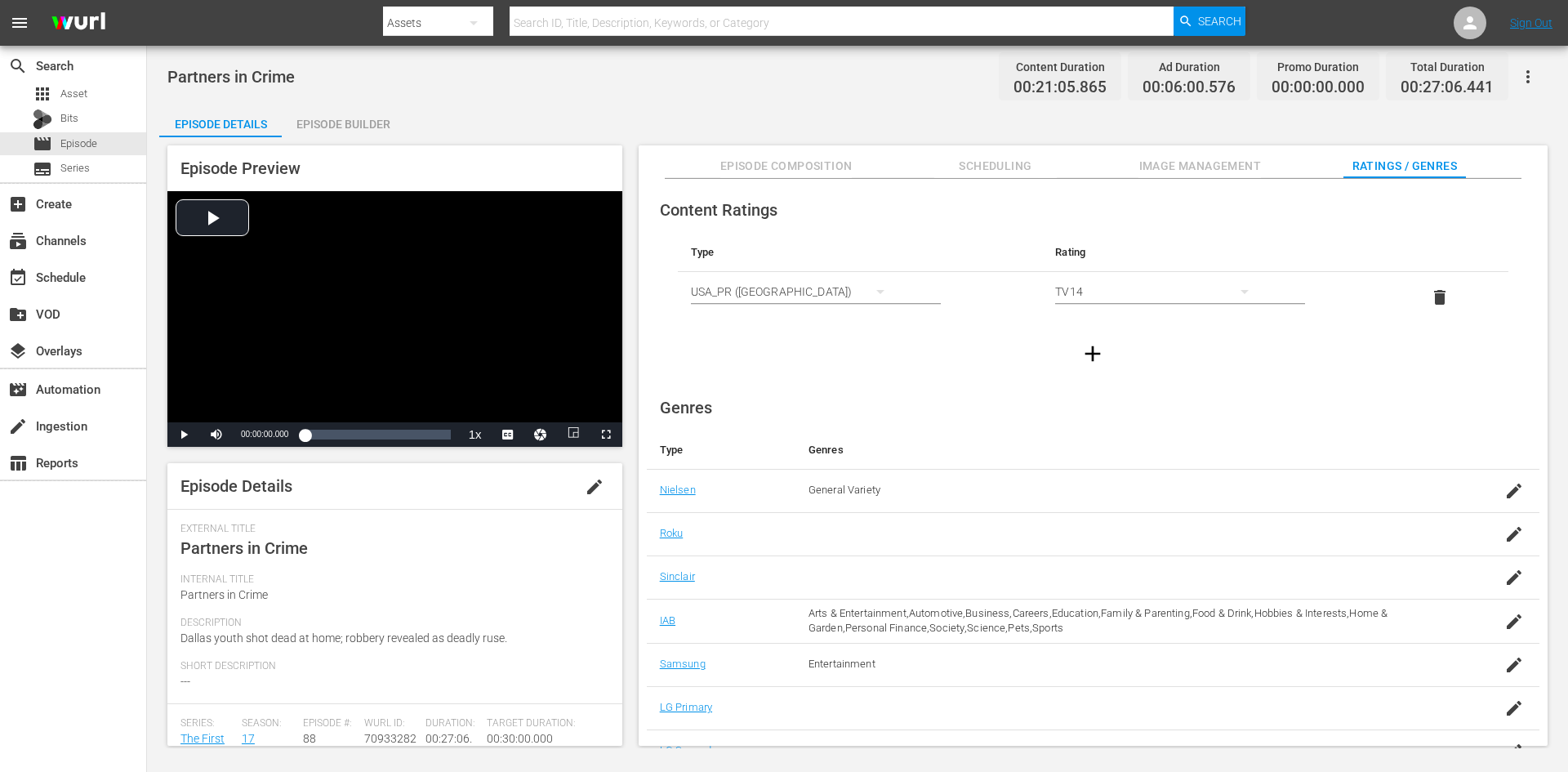 click on "Episode Builder" at bounding box center (343, 124) 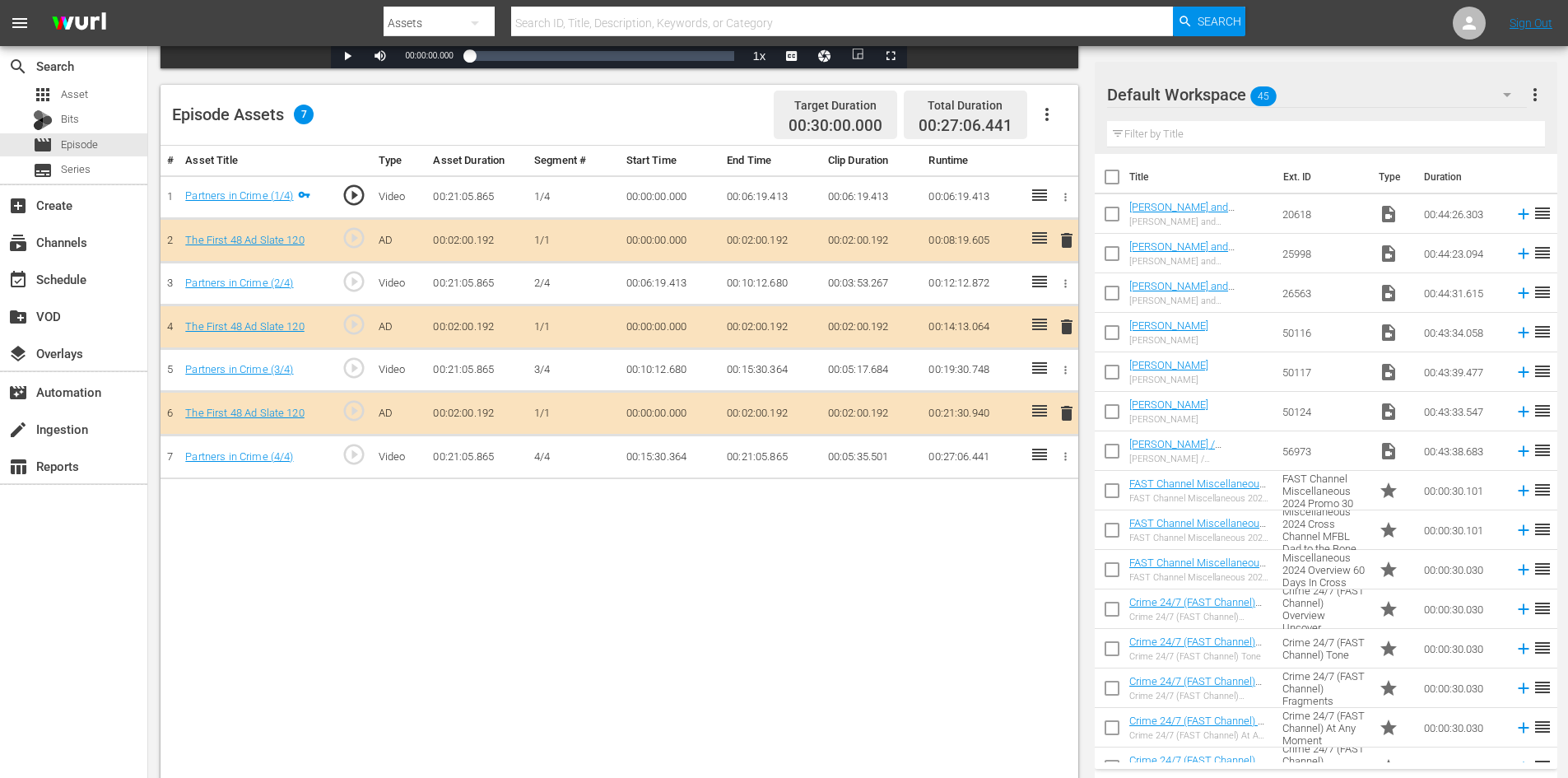 scroll, scrollTop: 412, scrollLeft: 0, axis: vertical 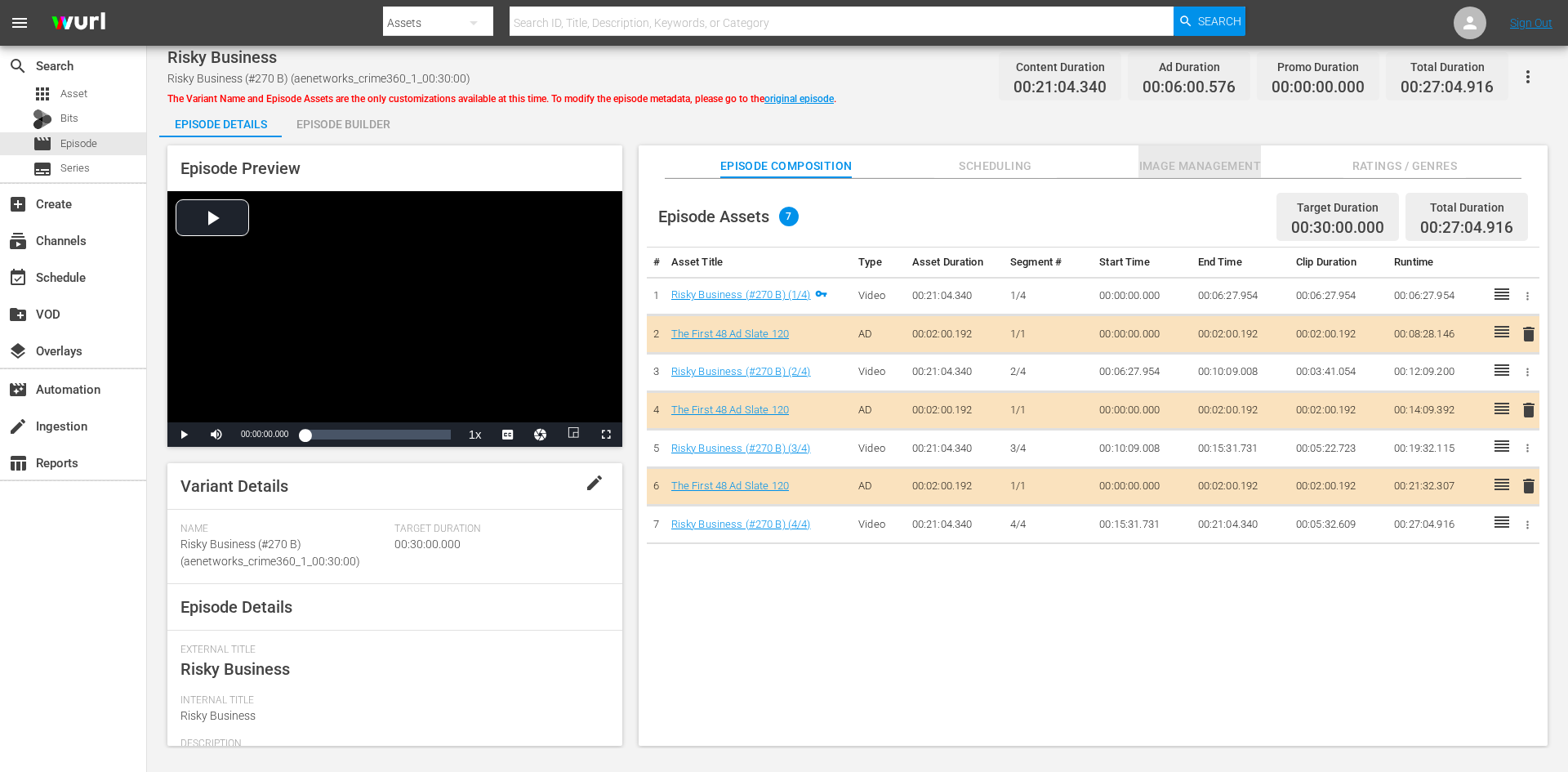 click on "Image Management" at bounding box center [1200, 162] 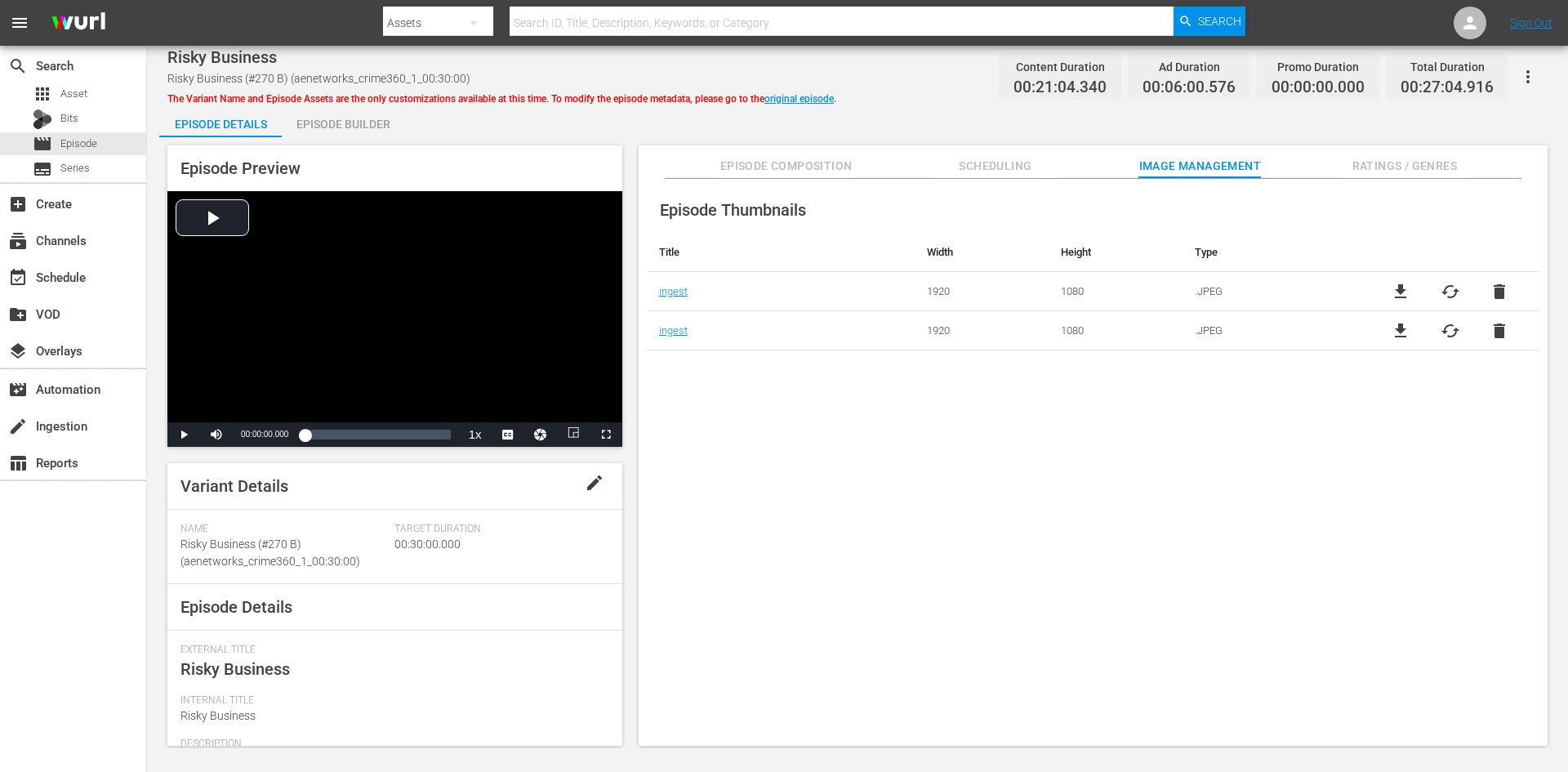 click on "Ratings / Genres" at bounding box center [1405, 166] 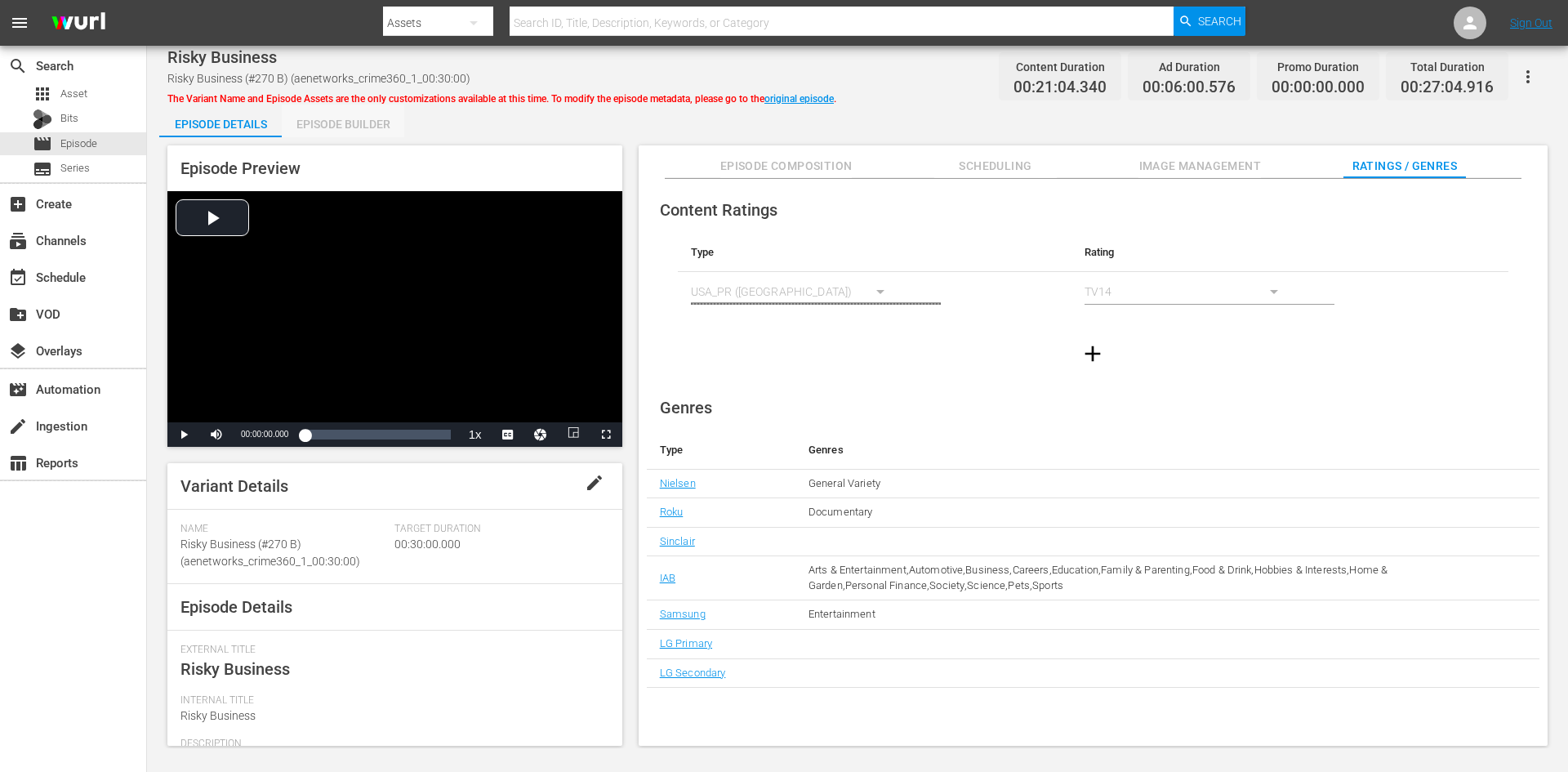 click on "Episode Builder" at bounding box center (343, 124) 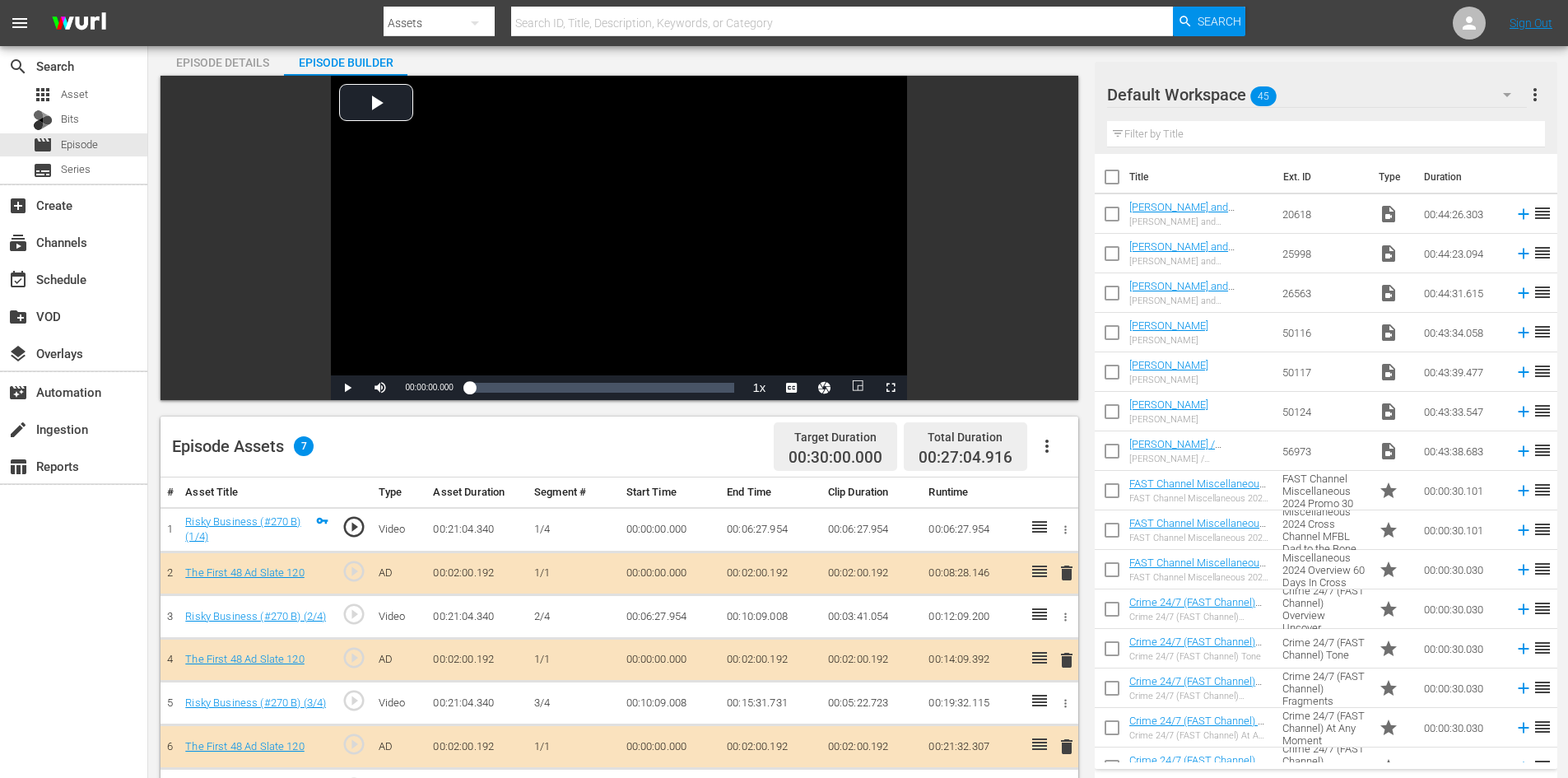 scroll, scrollTop: 329, scrollLeft: 0, axis: vertical 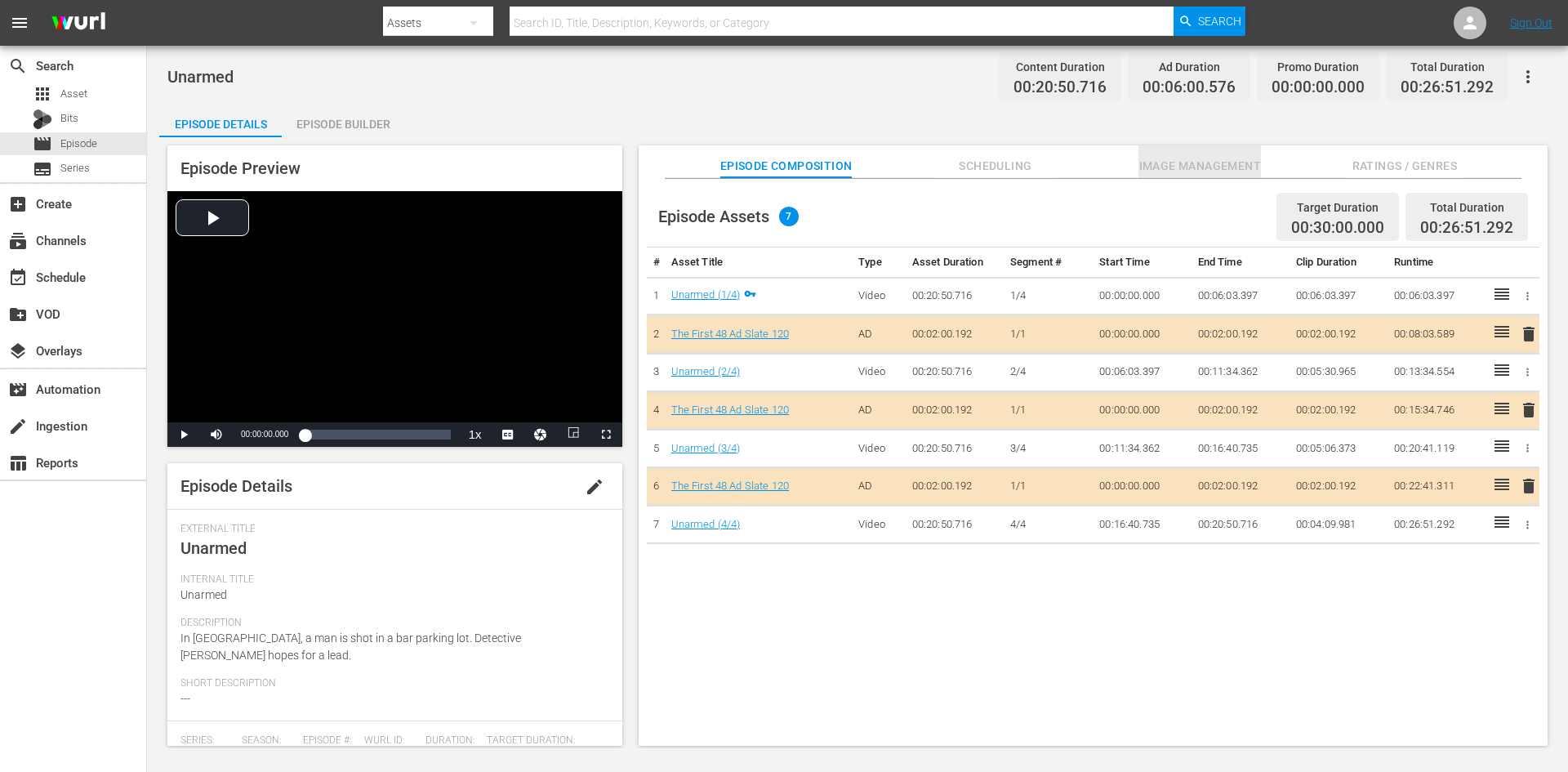 click on "Image Management" at bounding box center (1200, 166) 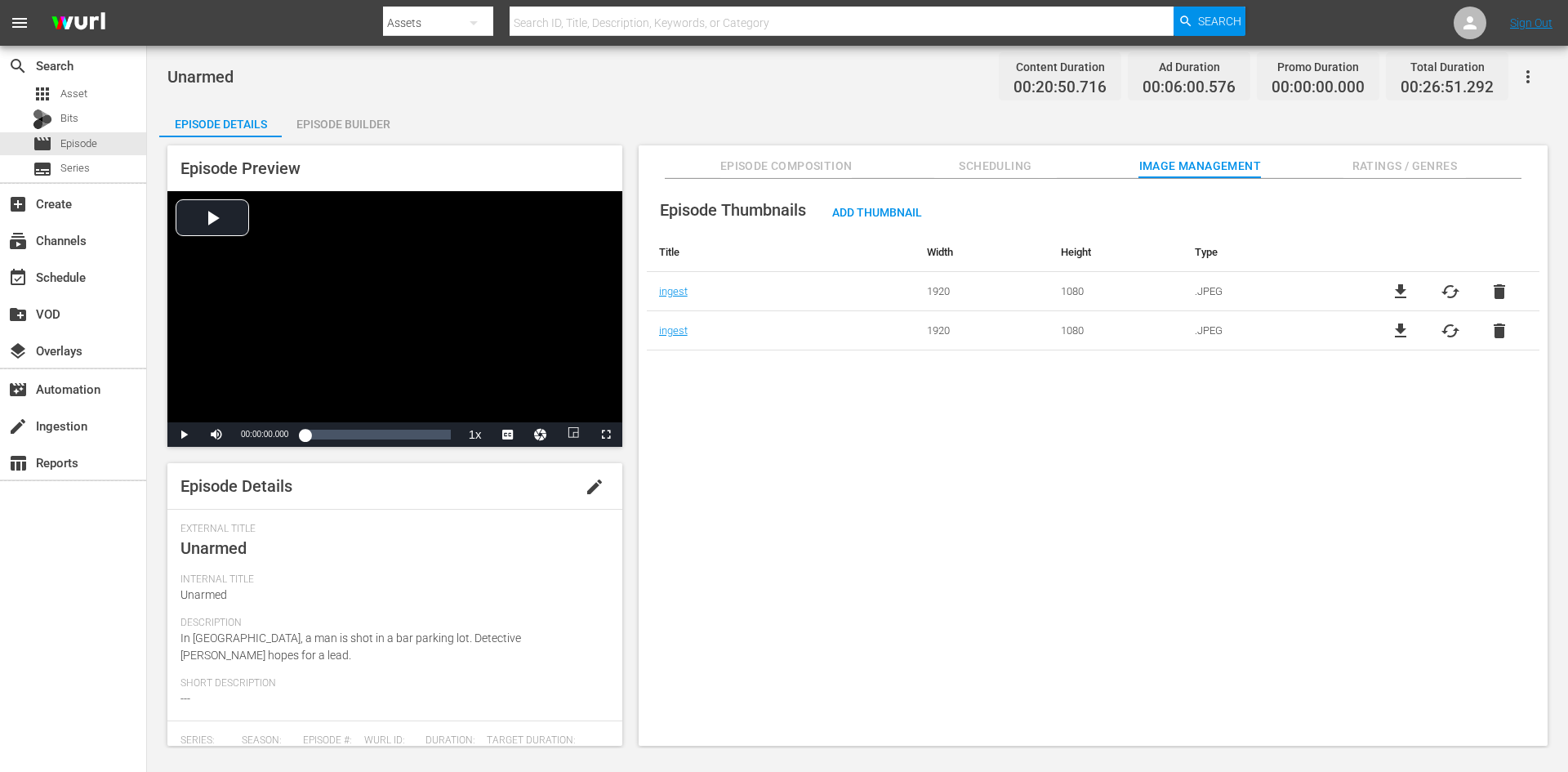 click on "Ratings / Genres" at bounding box center [1405, 166] 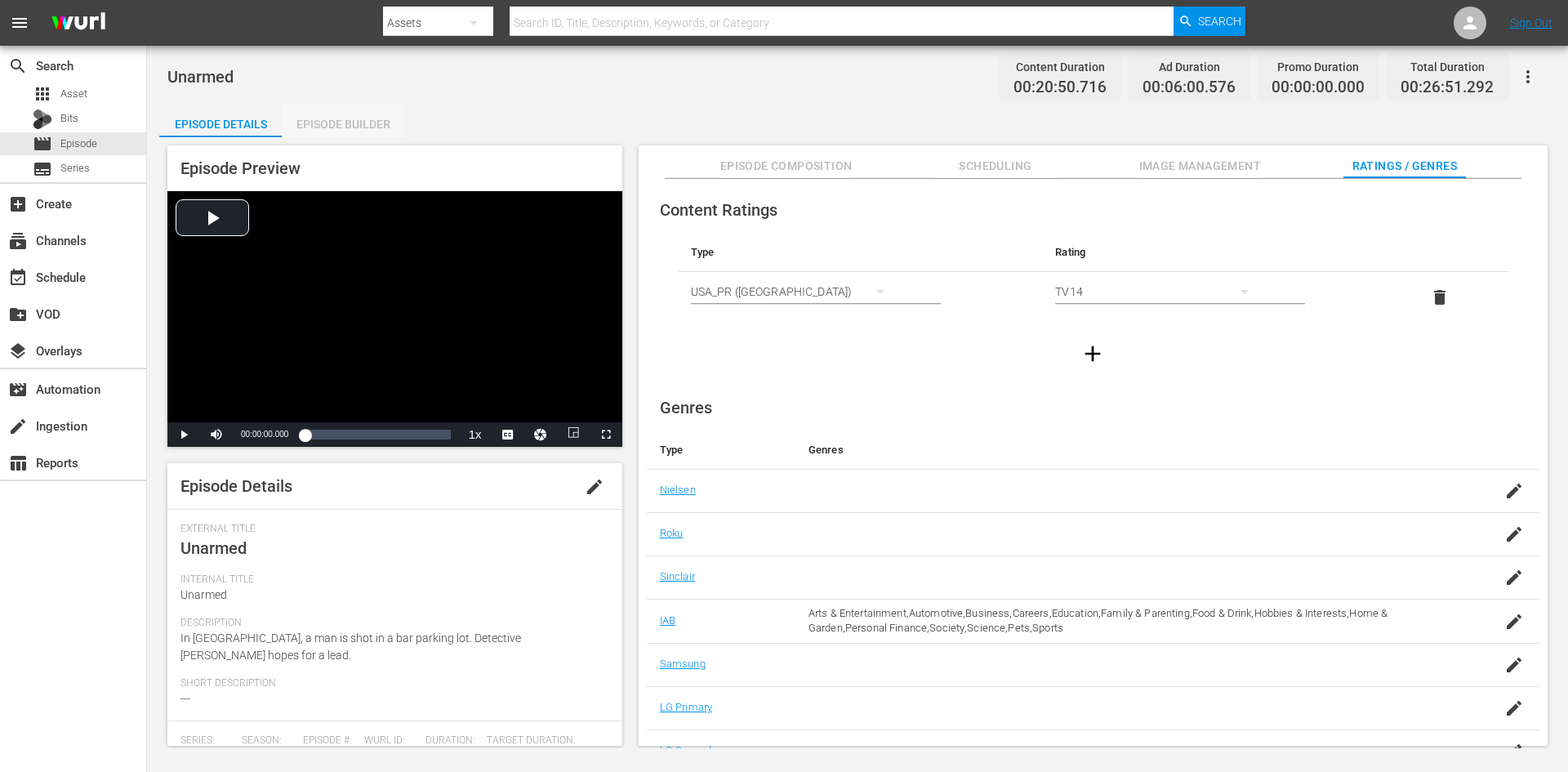 click on "Episode Builder" at bounding box center [343, 124] 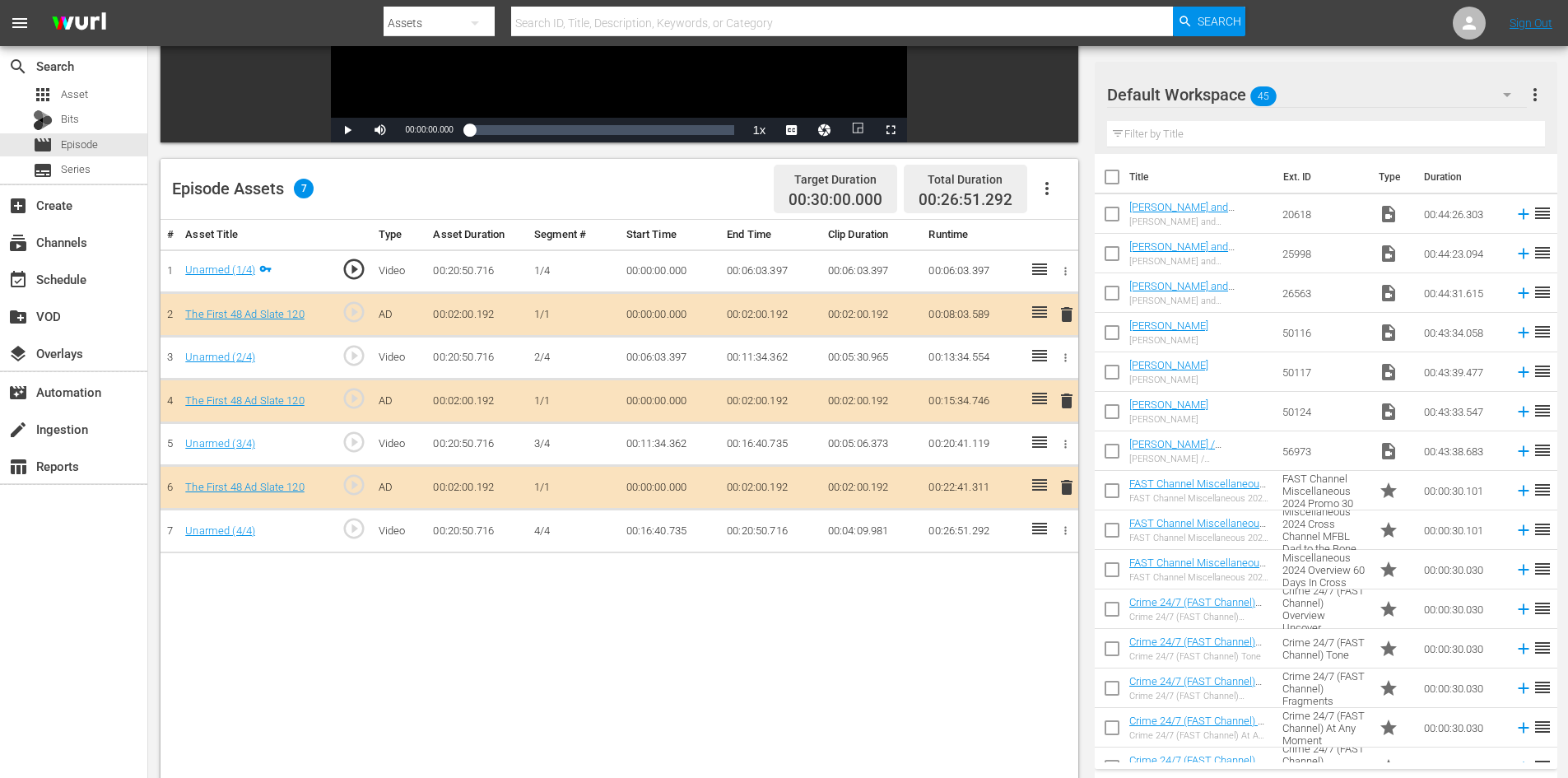 scroll, scrollTop: 329, scrollLeft: 0, axis: vertical 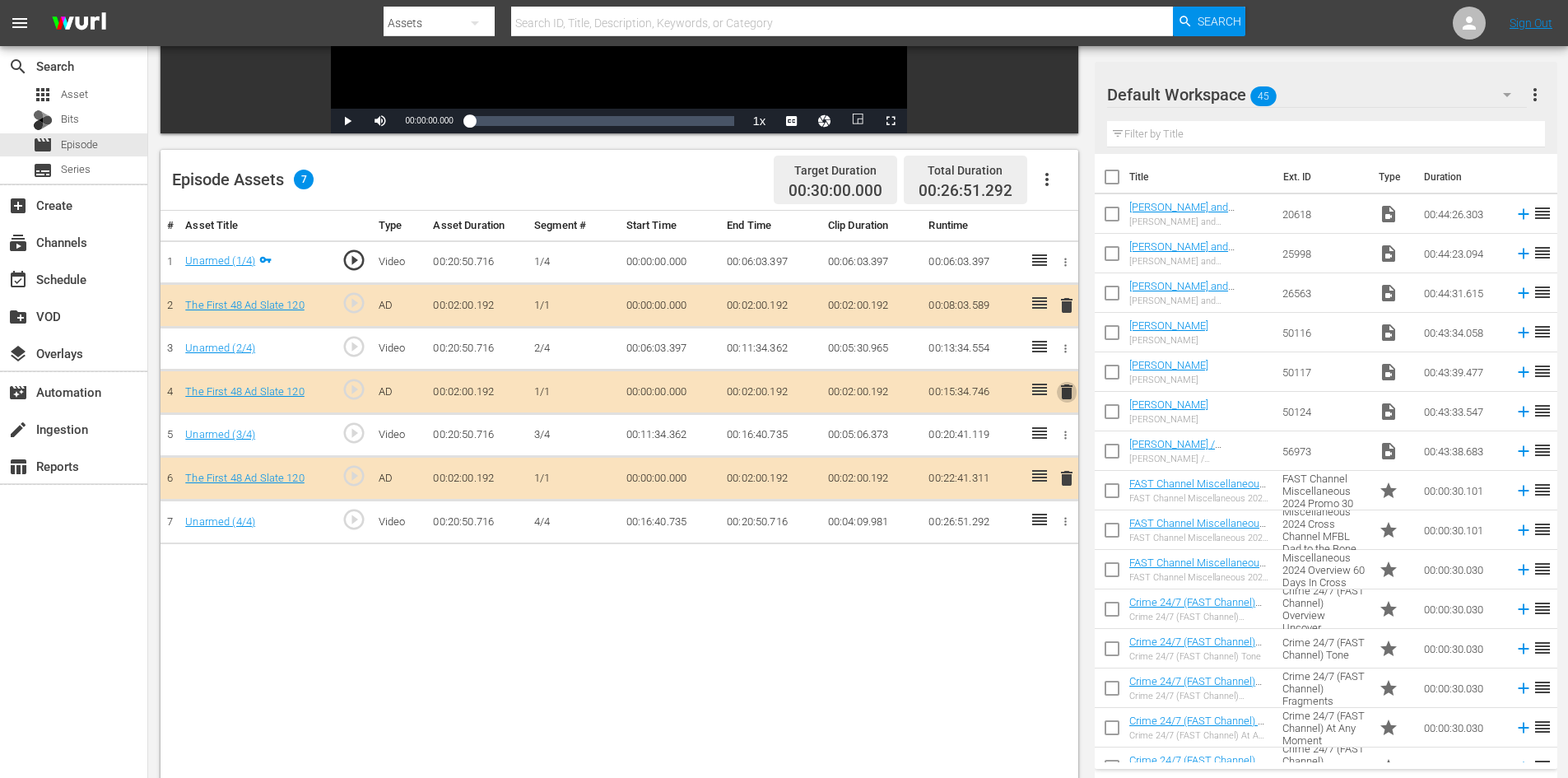 click on "delete" at bounding box center [1067, 392] 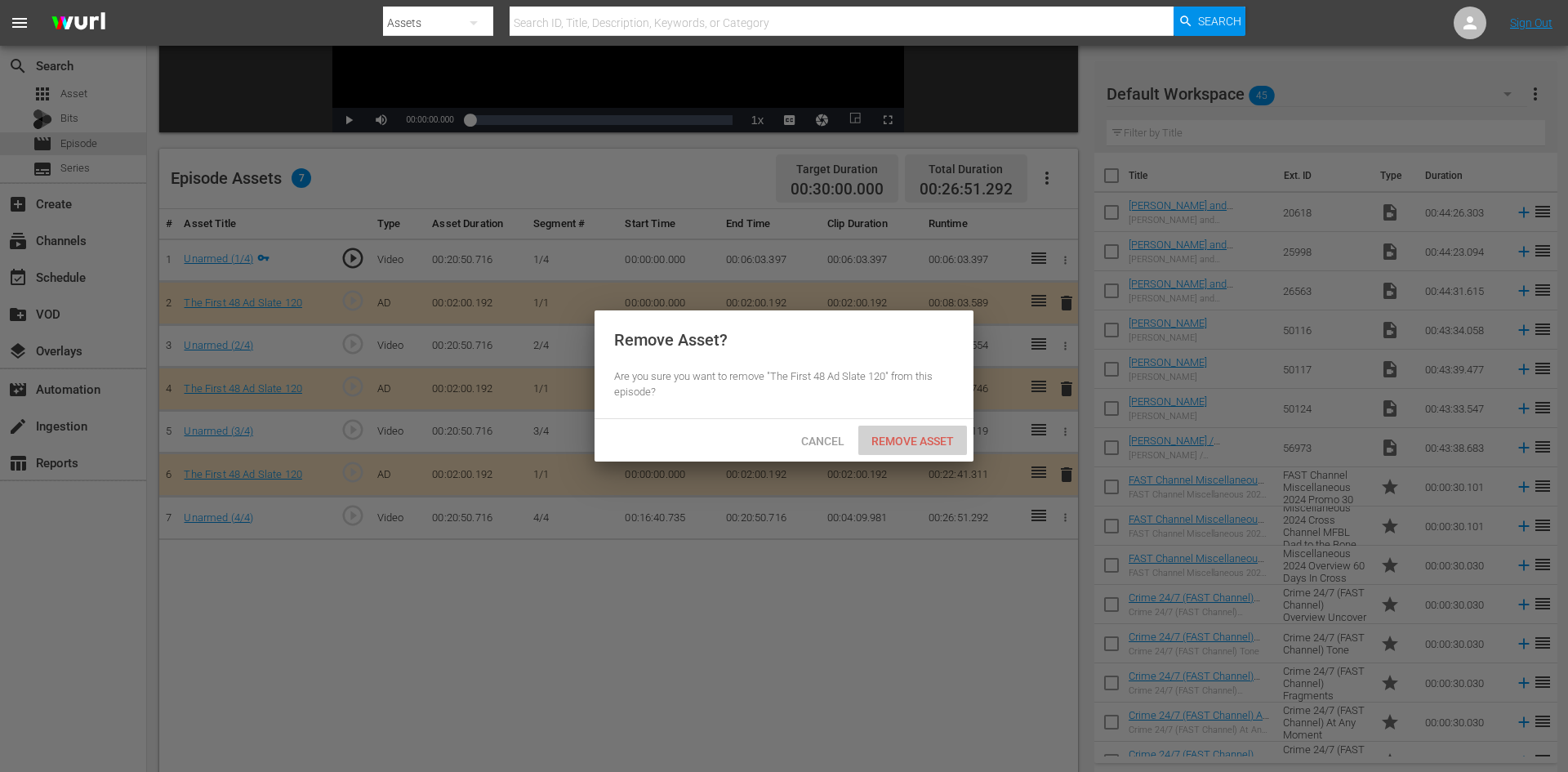 click on "Remove Asset" at bounding box center (912, 441) 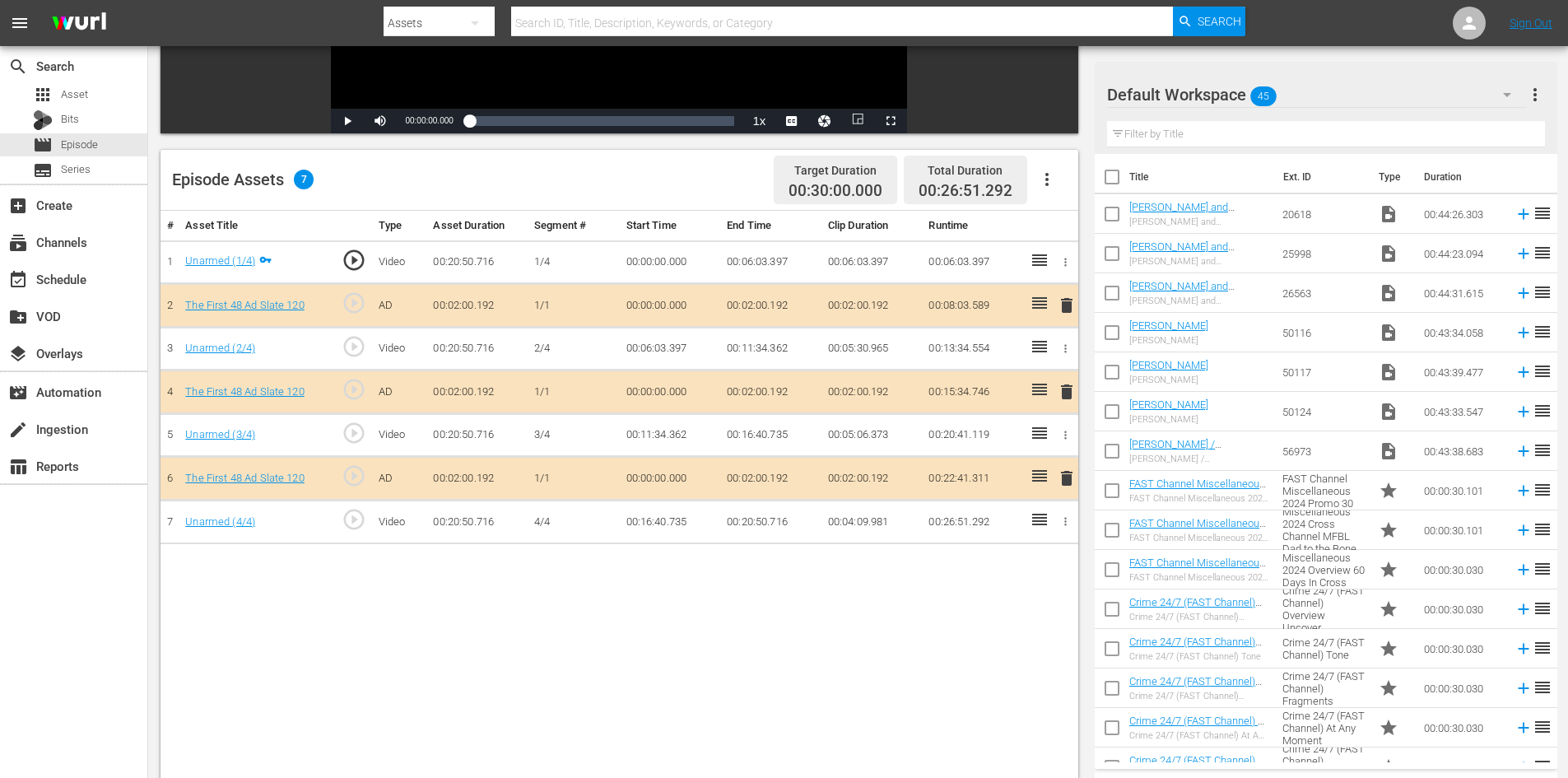 click on "search   Search apps Asset Bits movie Episode subtitles Series add_box   Create subscriptions   Channels event_available   Schedule create_new_folder   VOD layers   Overlays movie_filter   Automation create   Ingestion table_chart   Reports Unarmed Content Duration 00:20:50.716 Ad Duration 00:06:00.576 Promo Duration 00:00:00.000 Total Duration 00:26:51.292 Episode Details Episode Builder Episode Preview Video Player is loading. Play Video Play Mute Current Time  00:00:00.000 / Duration  00:20:50.716 Loaded :  0.47% 00:00:00.000   1x Playback Rate 2x 1.5x 1x , selected 0.5x 0.1x Chapters Chapters Descriptions descriptions off , selected Captions captions settings , opens captions settings dialog captions off , selected english CC1  Captions en-us Audio Track default , selected Picture-in-Picture Fullscreen This is a modal window. Beginning of dialog window. Escape will cancel and close the window. Text Color White Black Red Green Blue Yellow Magenta Cyan Transparency Opaque Semi-Transparent Background Red" at bounding box center (858, -329) 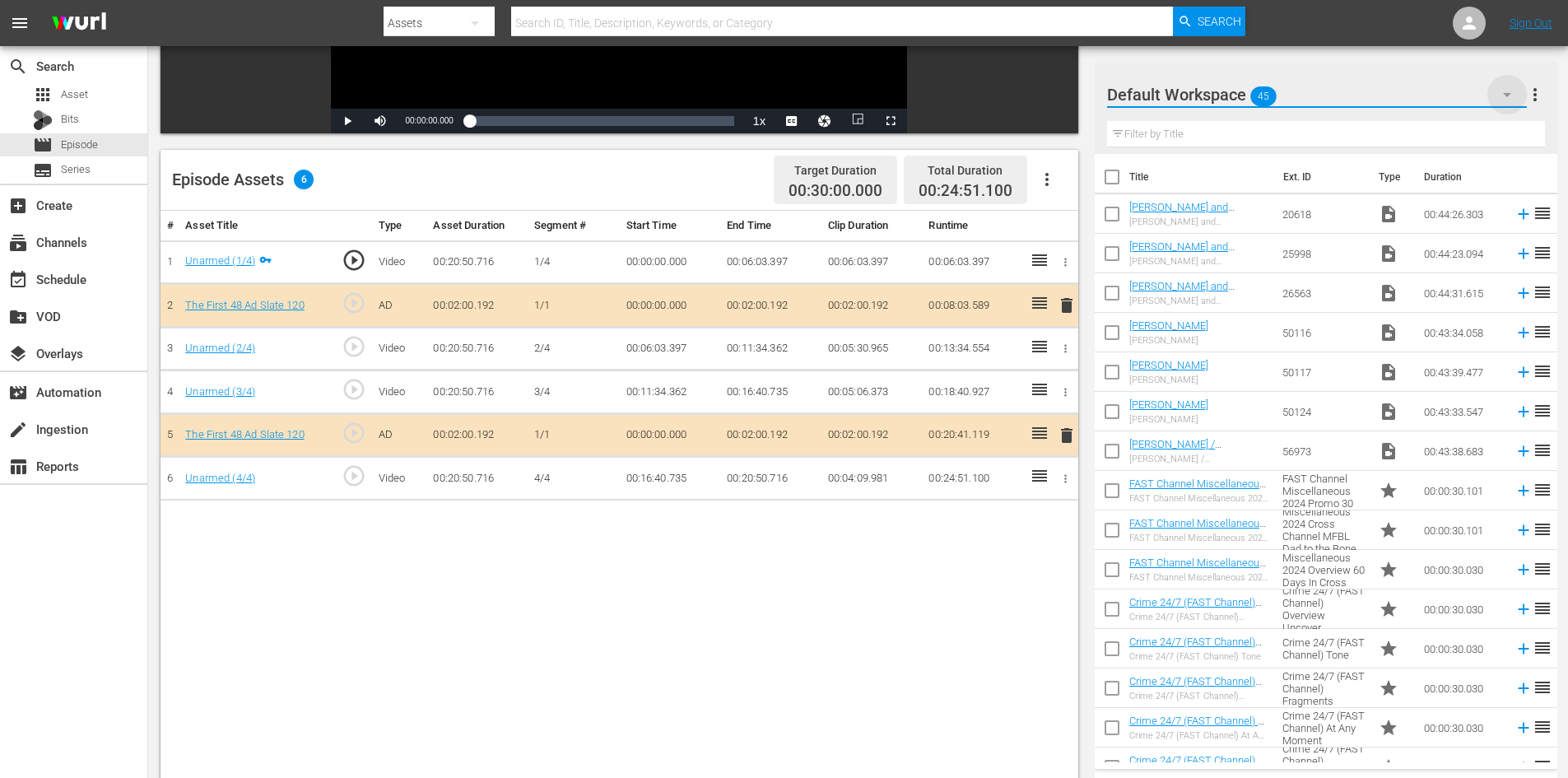 click 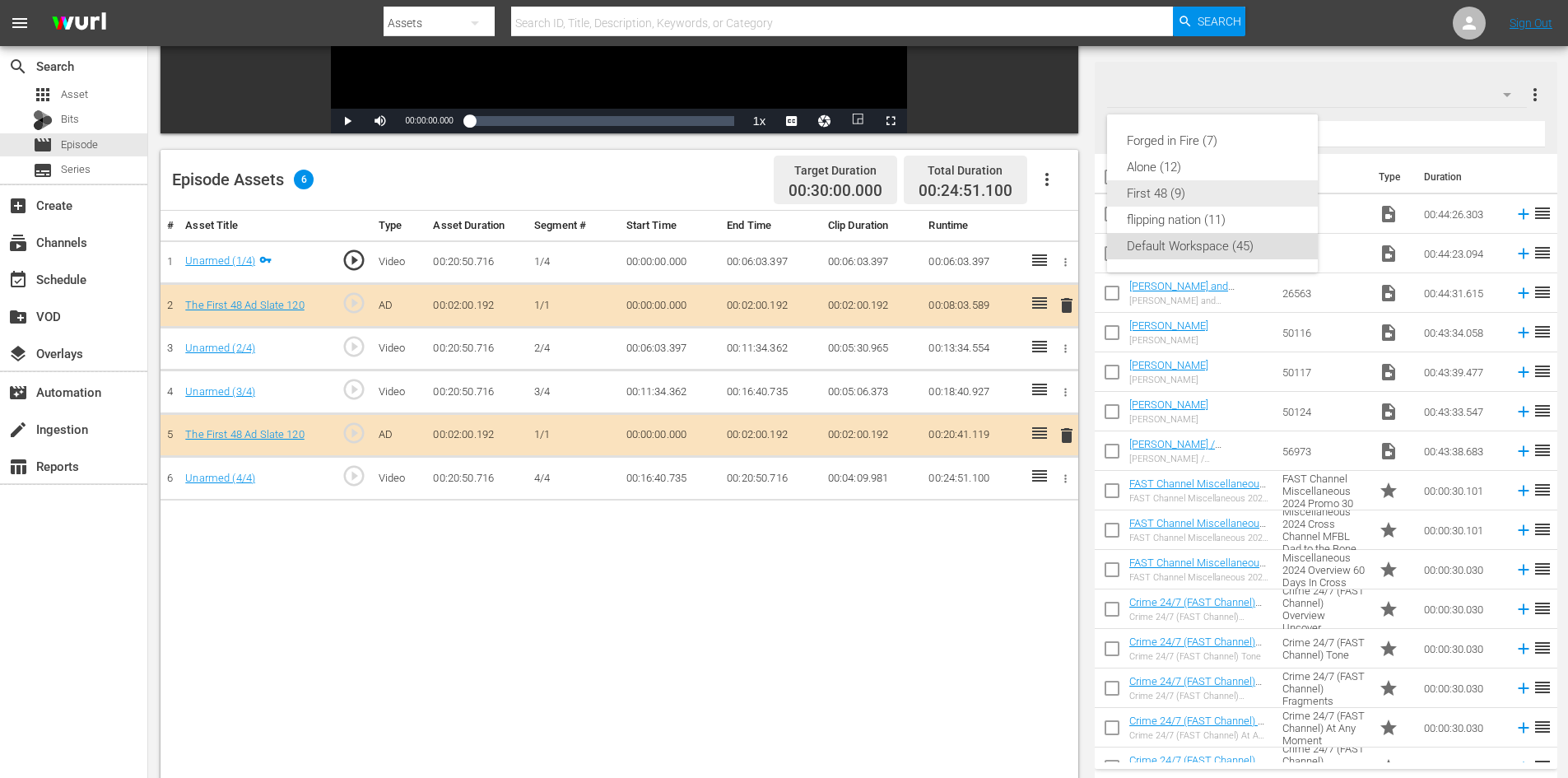 drag, startPoint x: 1231, startPoint y: 207, endPoint x: 1235, endPoint y: 188, distance: 19.41649 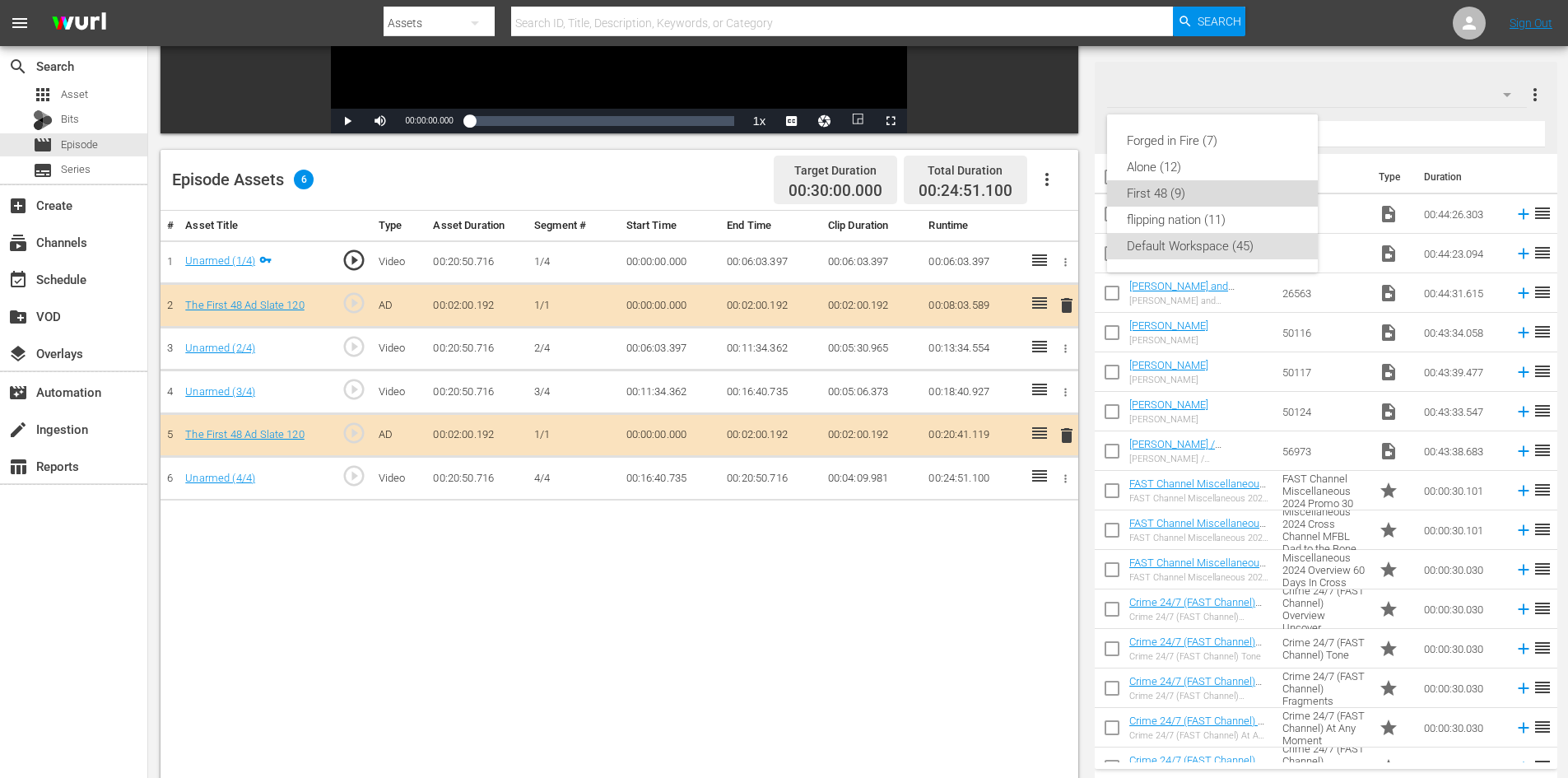click on "First 48 (9)" at bounding box center (1212, 193) 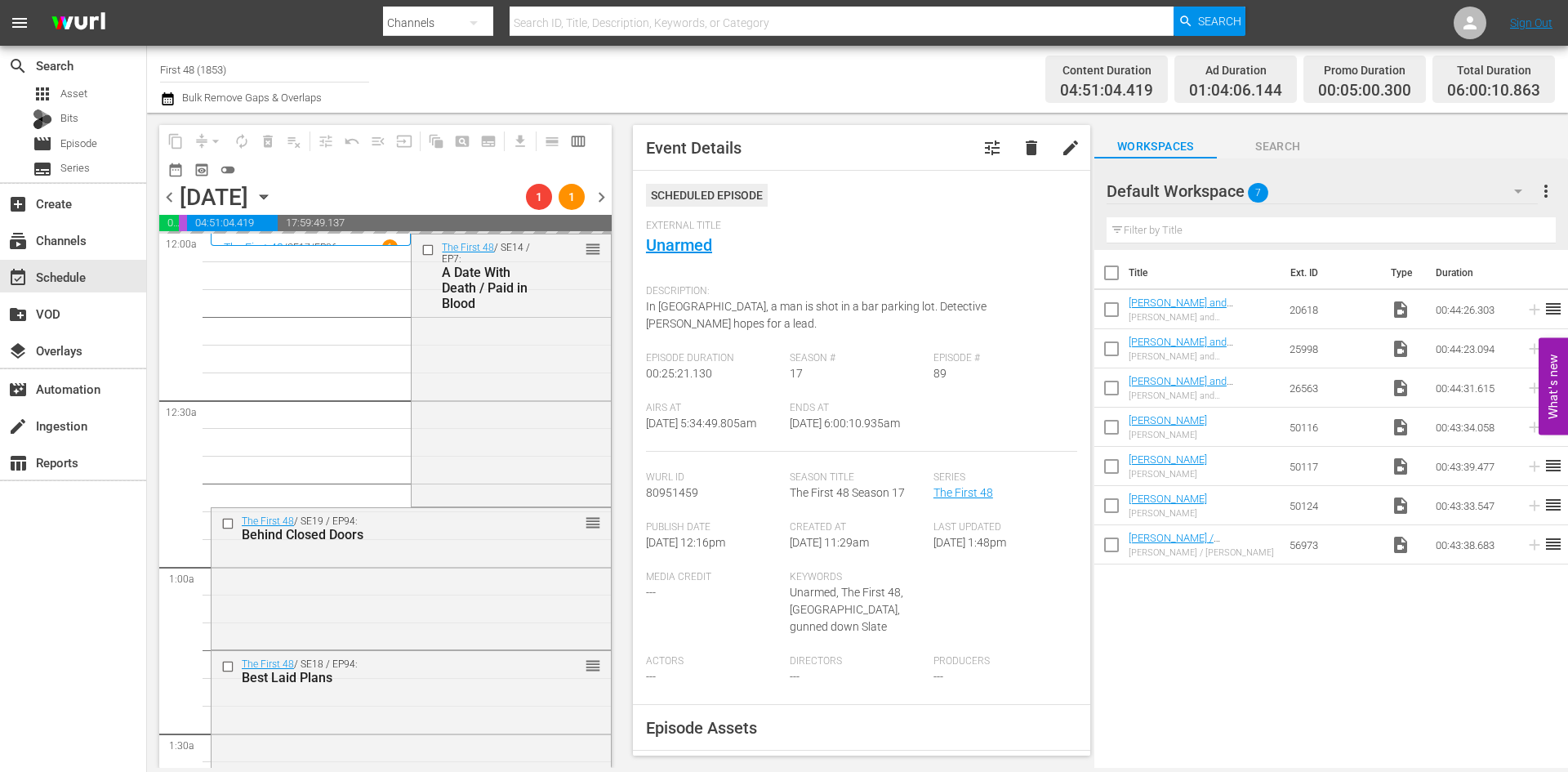 scroll, scrollTop: 0, scrollLeft: 0, axis: both 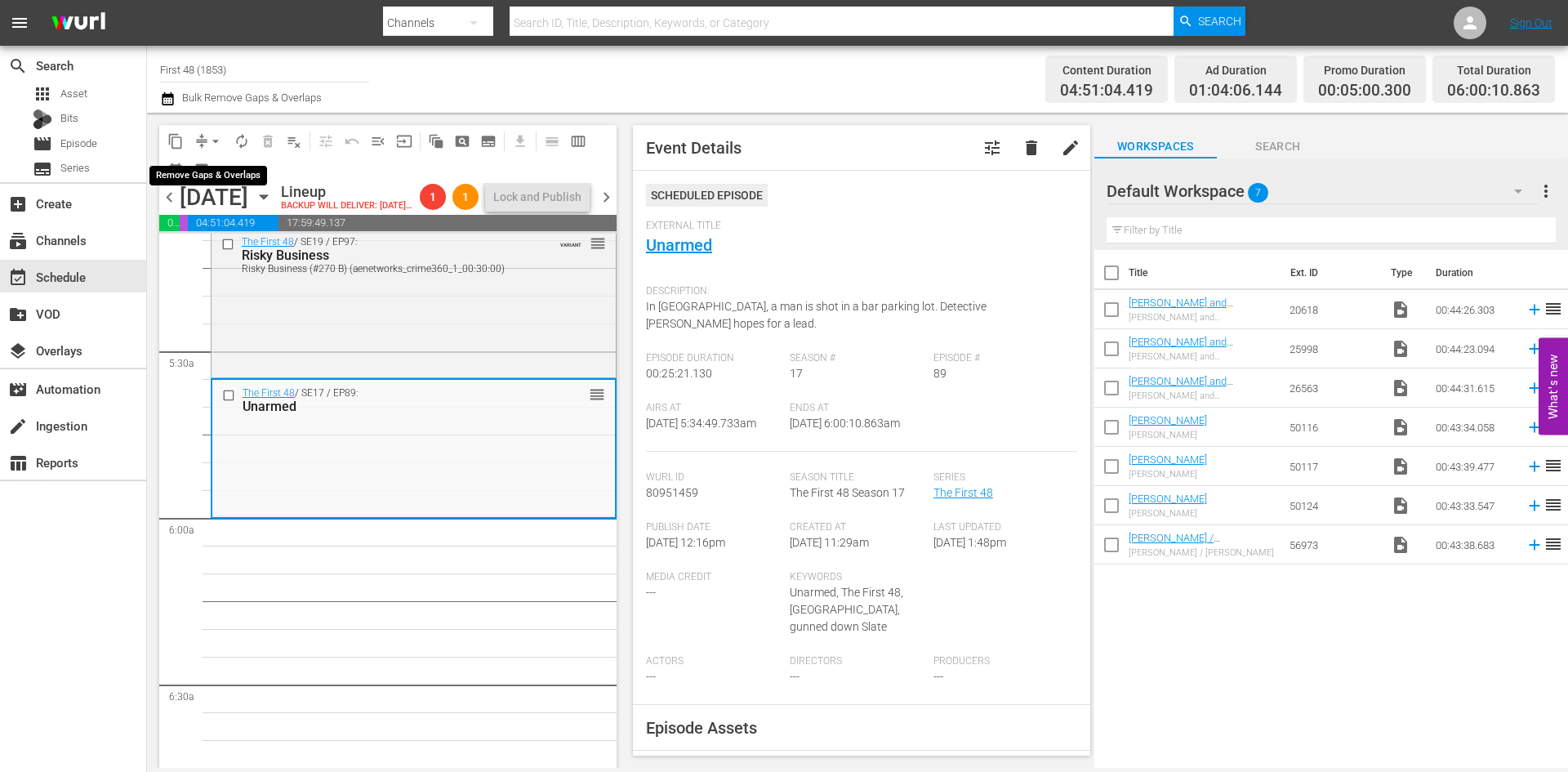 click on "arrow_drop_down" at bounding box center [216, 141] 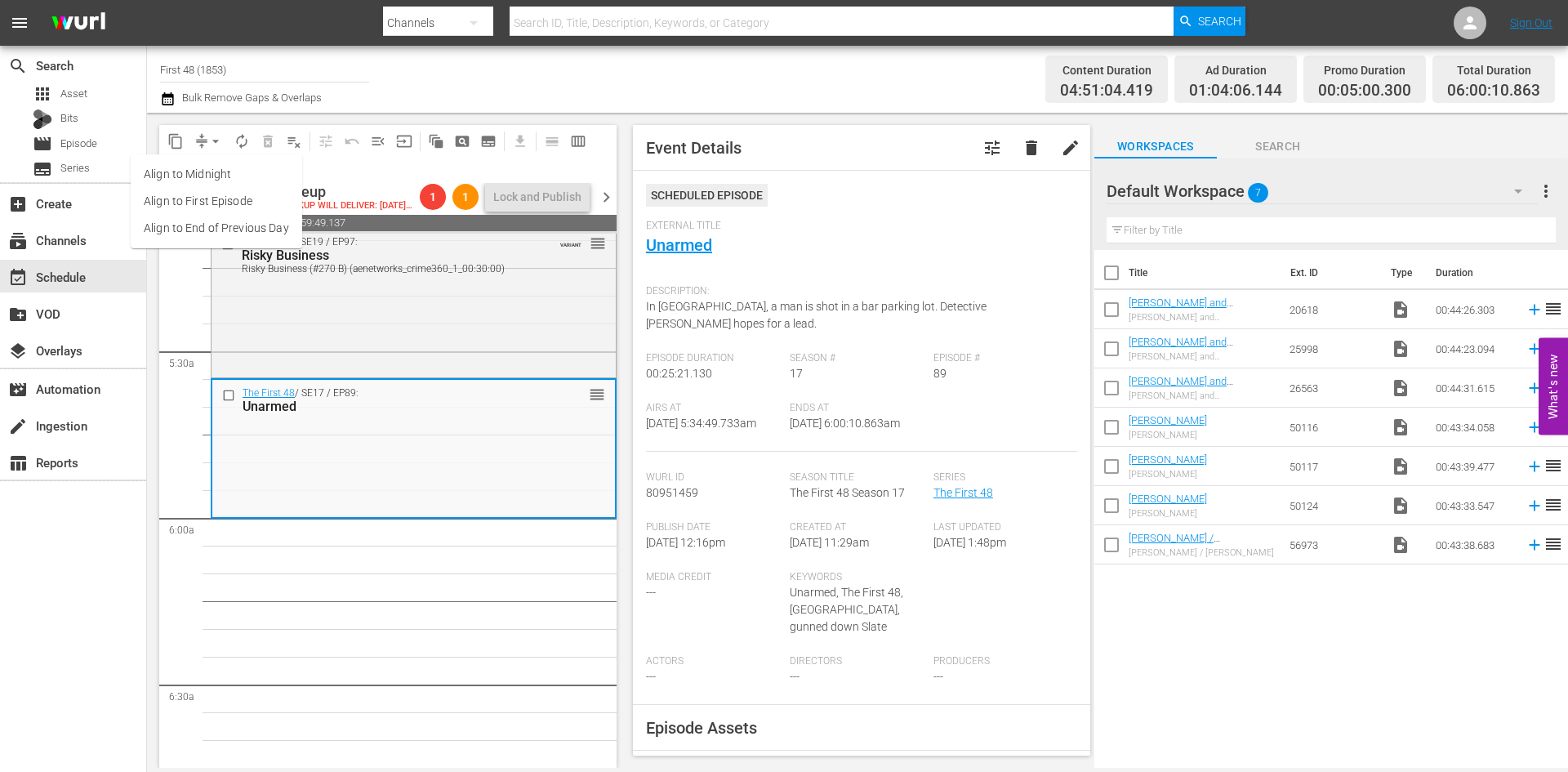click on "Align to Midnight" at bounding box center [216, 174] 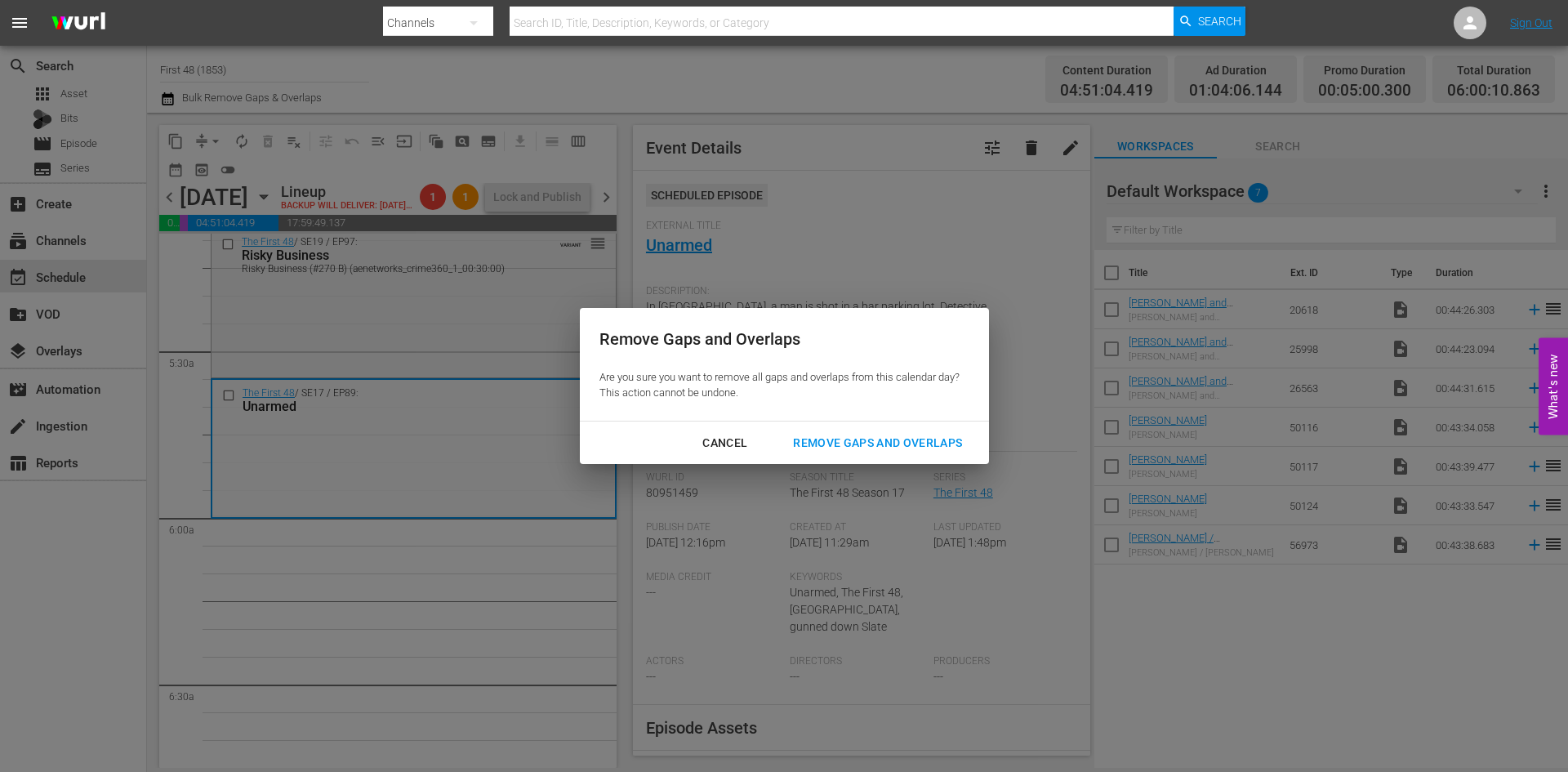 click on "Remove Gaps and Overlaps" at bounding box center [877, 443] 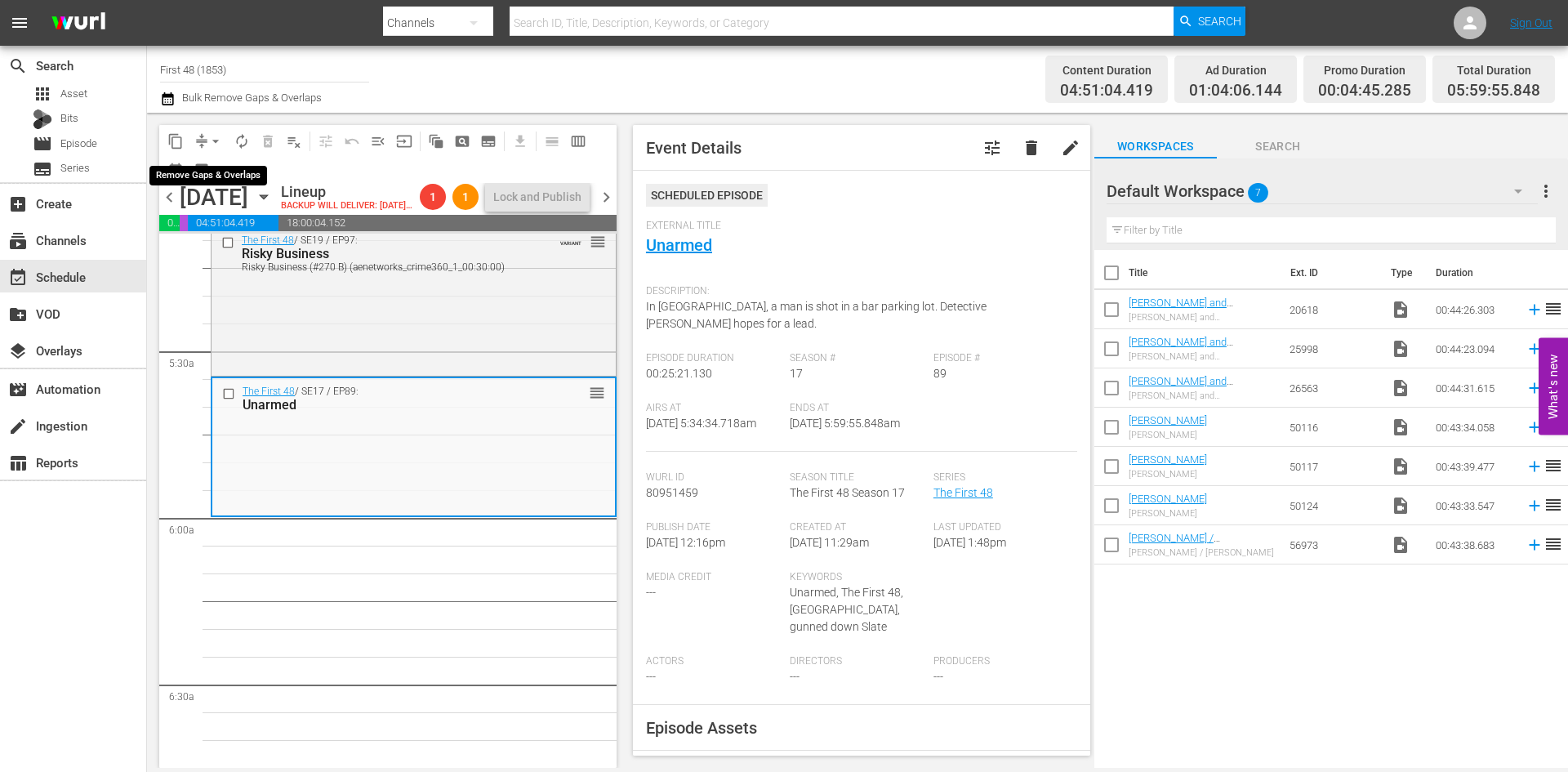 click on "arrow_drop_down" at bounding box center (216, 141) 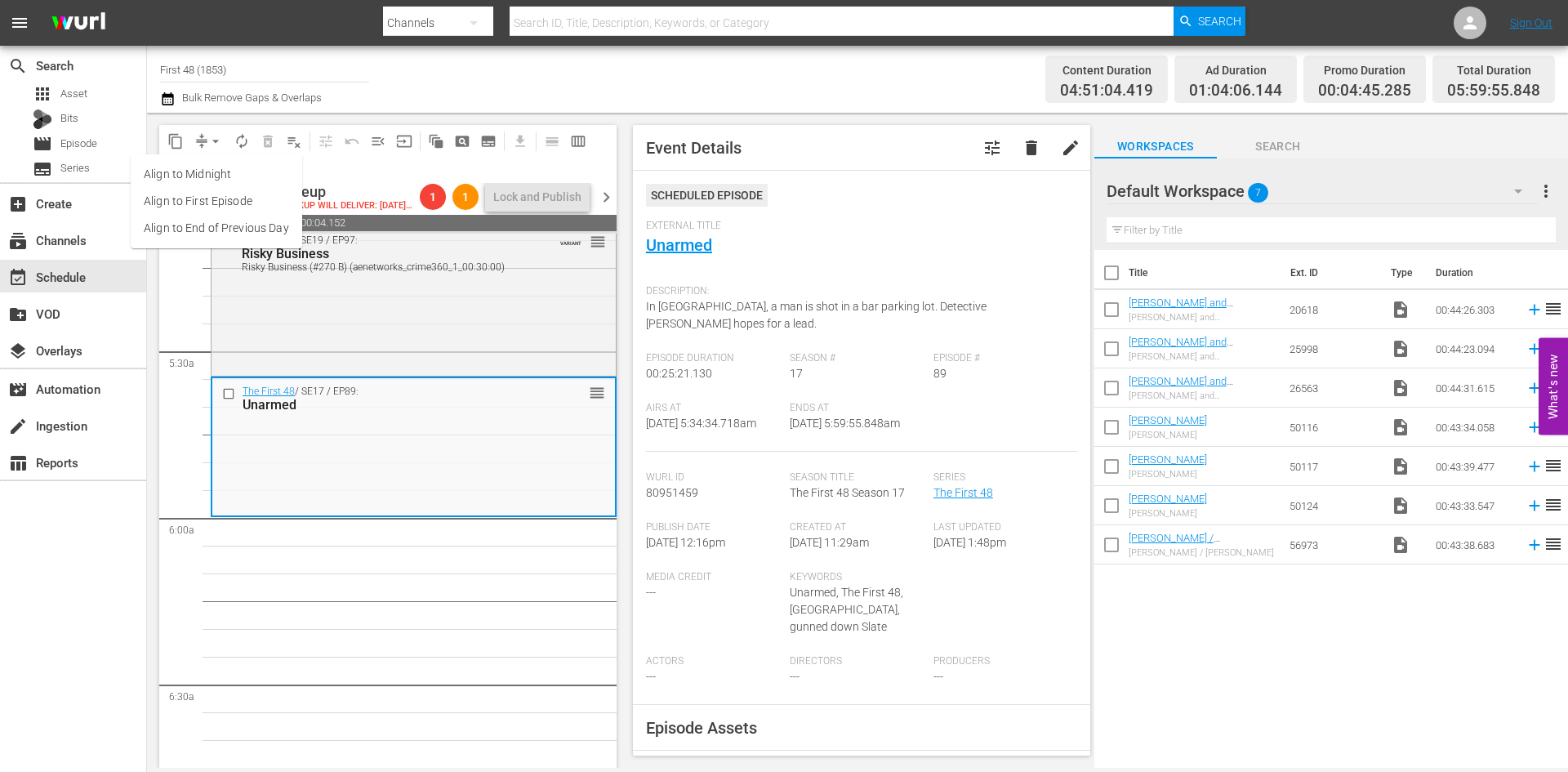 click on "Align to Midnight" at bounding box center (216, 174) 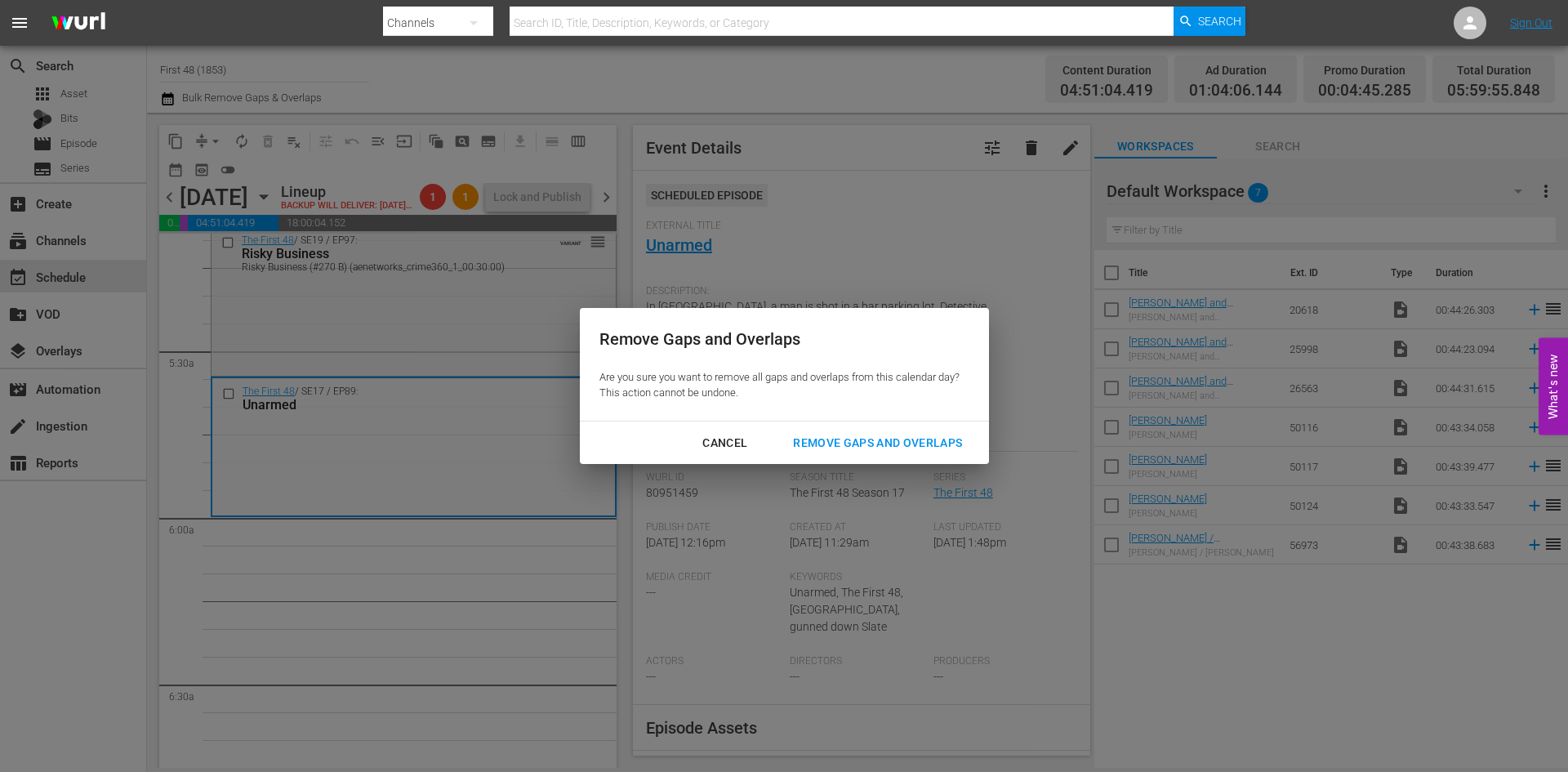 click on "Remove Gaps and Overlaps" at bounding box center [877, 443] 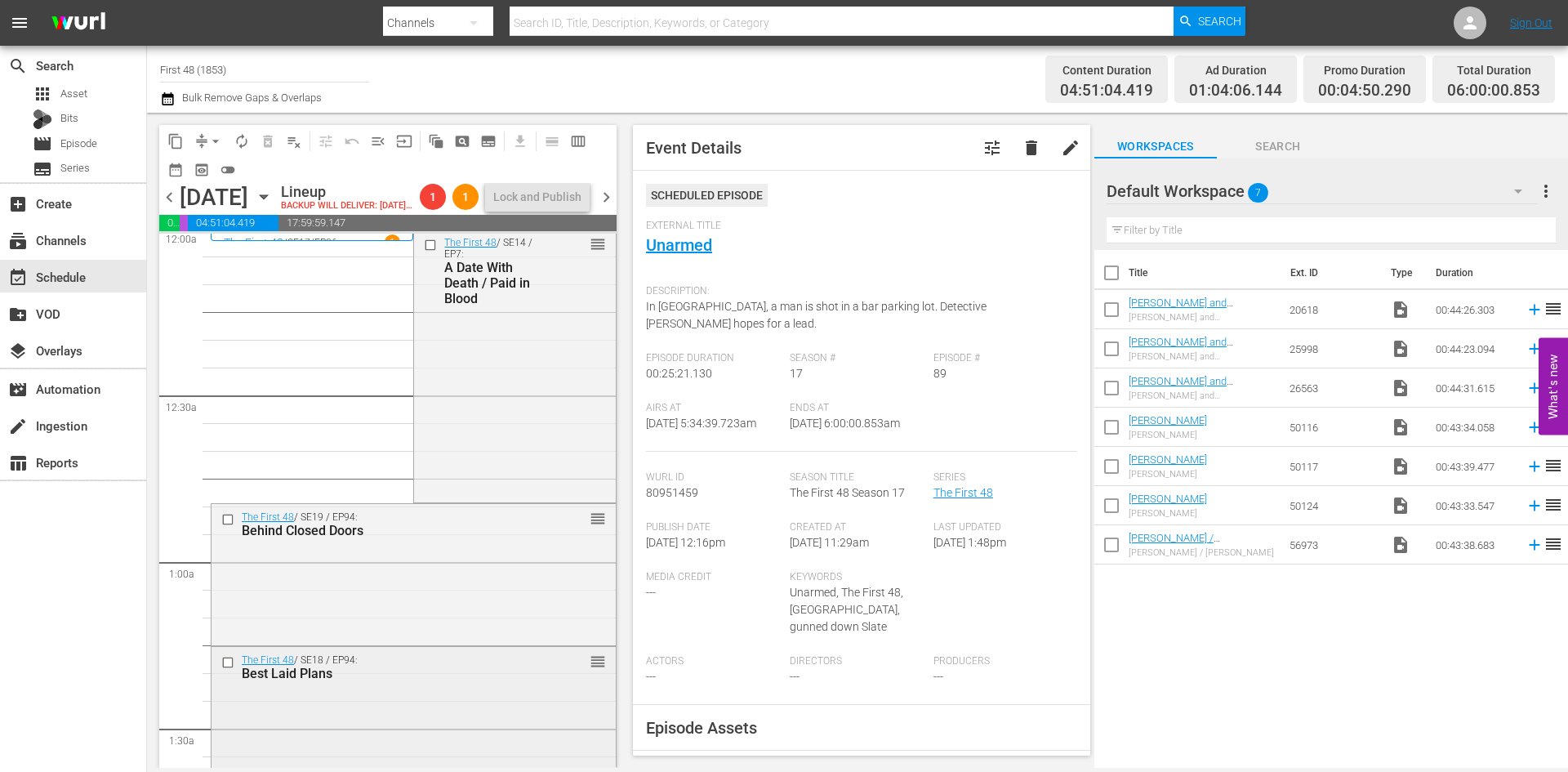 scroll, scrollTop: 0, scrollLeft: 0, axis: both 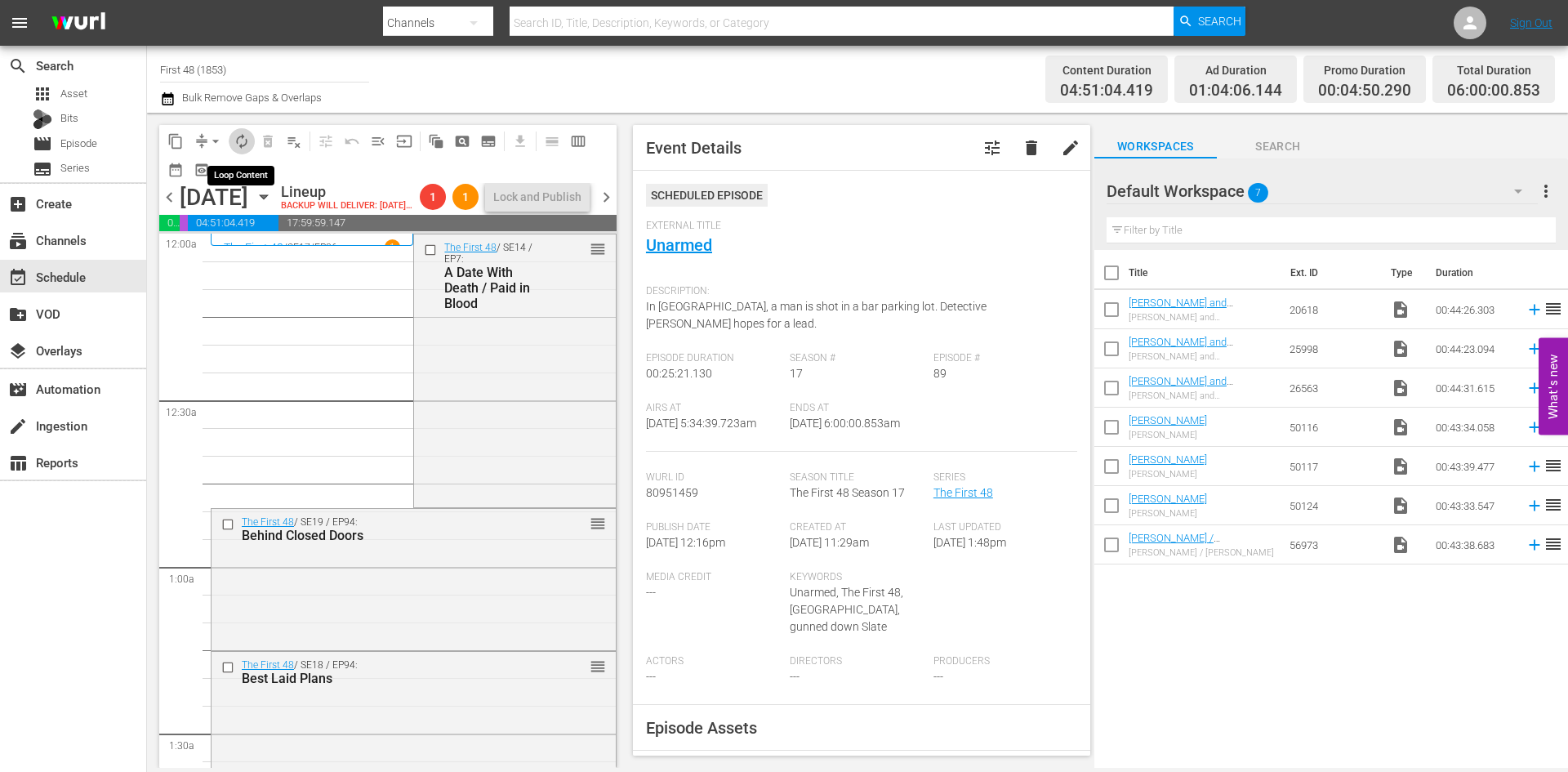click on "autorenew_outlined" at bounding box center [242, 141] 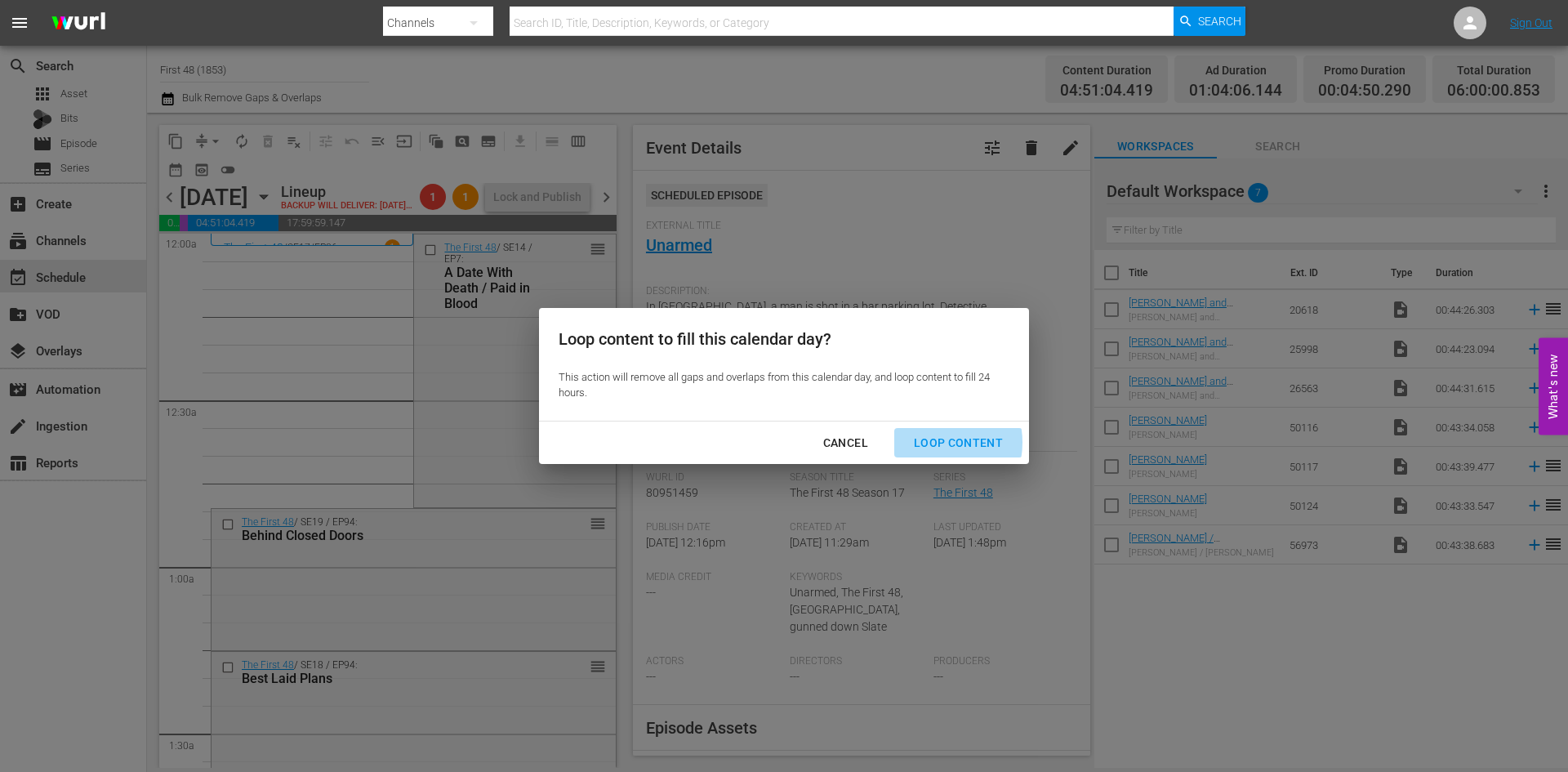 click on "Loop Content" at bounding box center (958, 443) 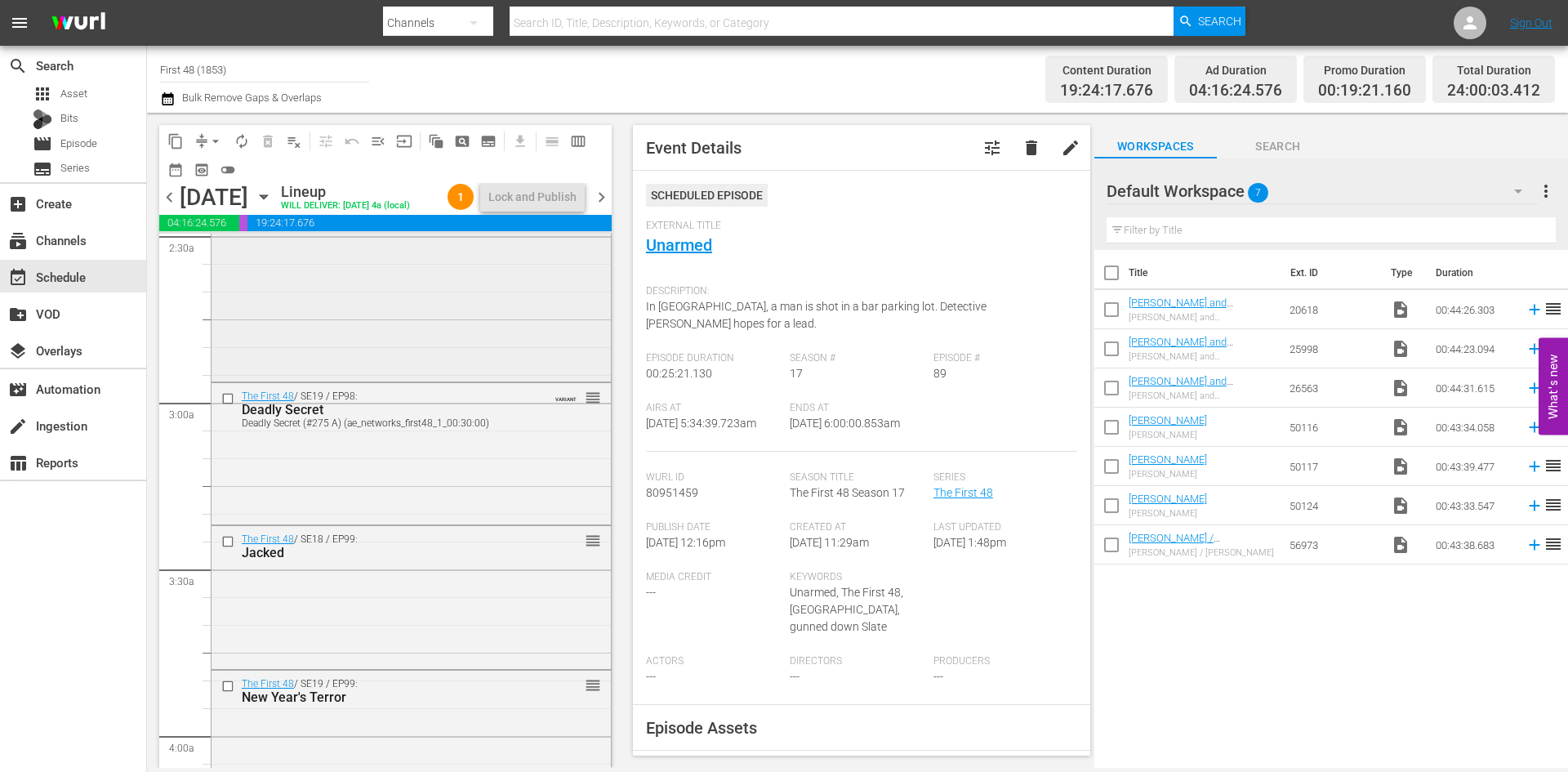 scroll, scrollTop: 817, scrollLeft: 0, axis: vertical 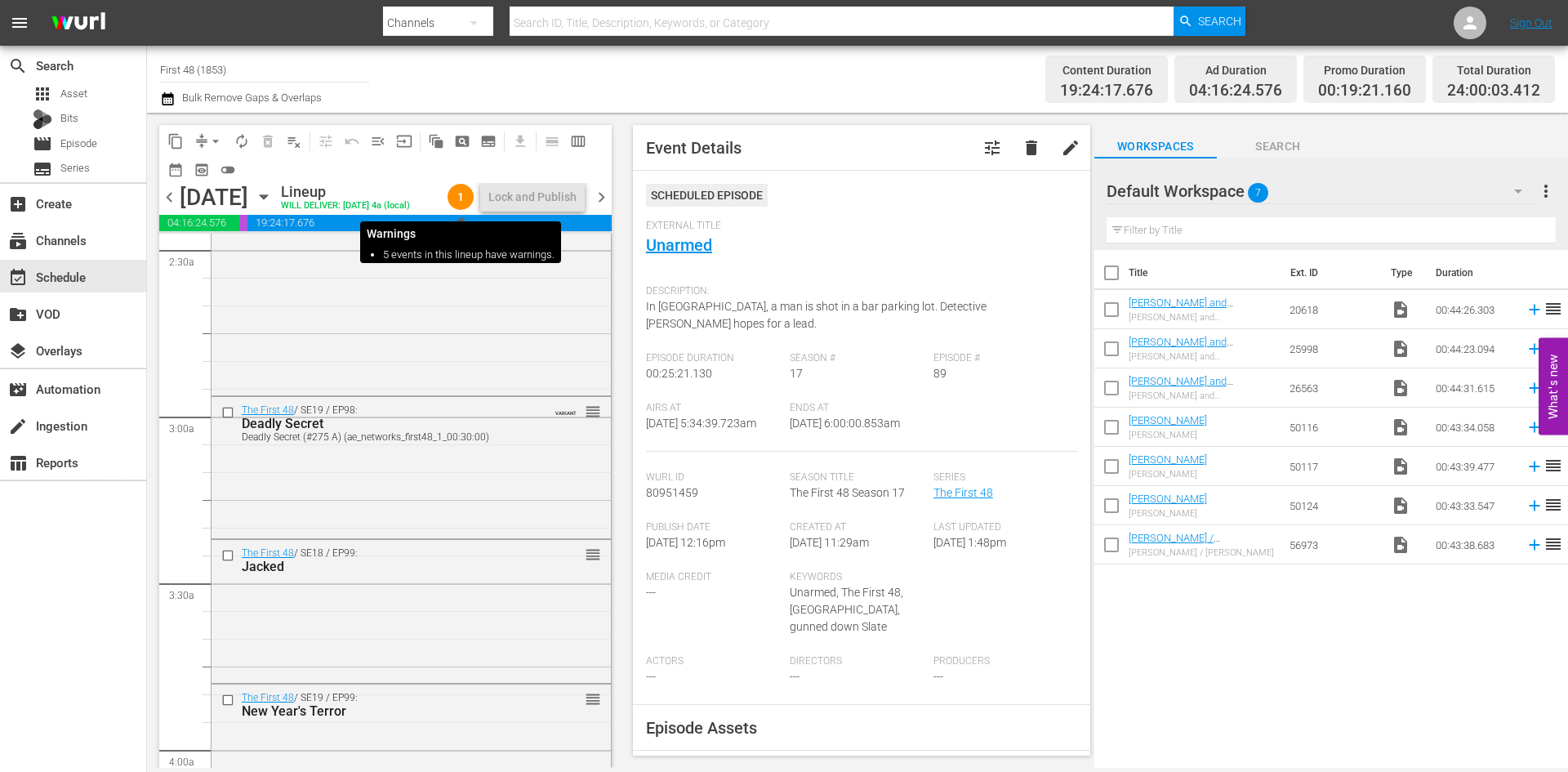 click on "1" at bounding box center (461, 197) 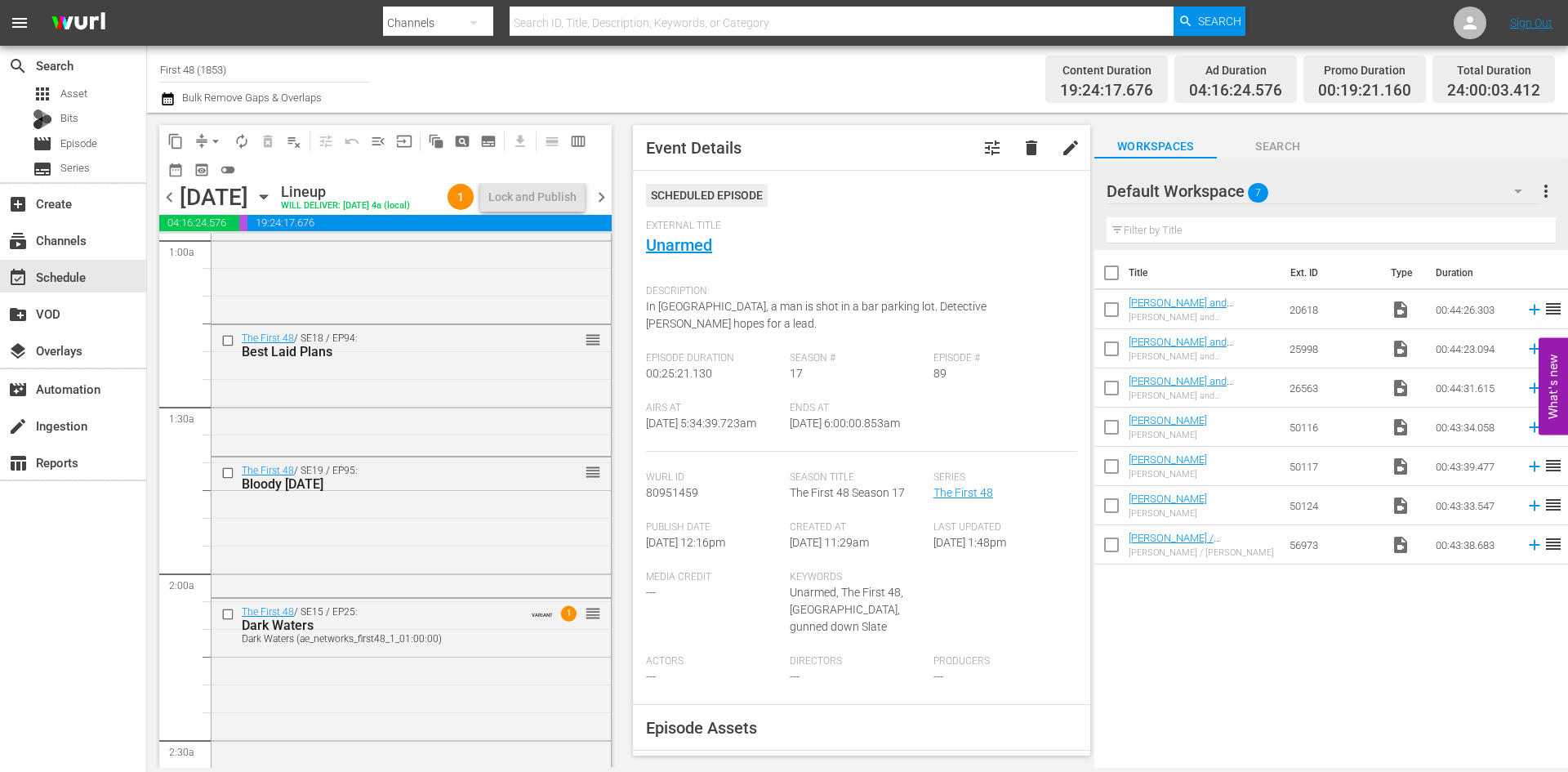 scroll, scrollTop: 490, scrollLeft: 0, axis: vertical 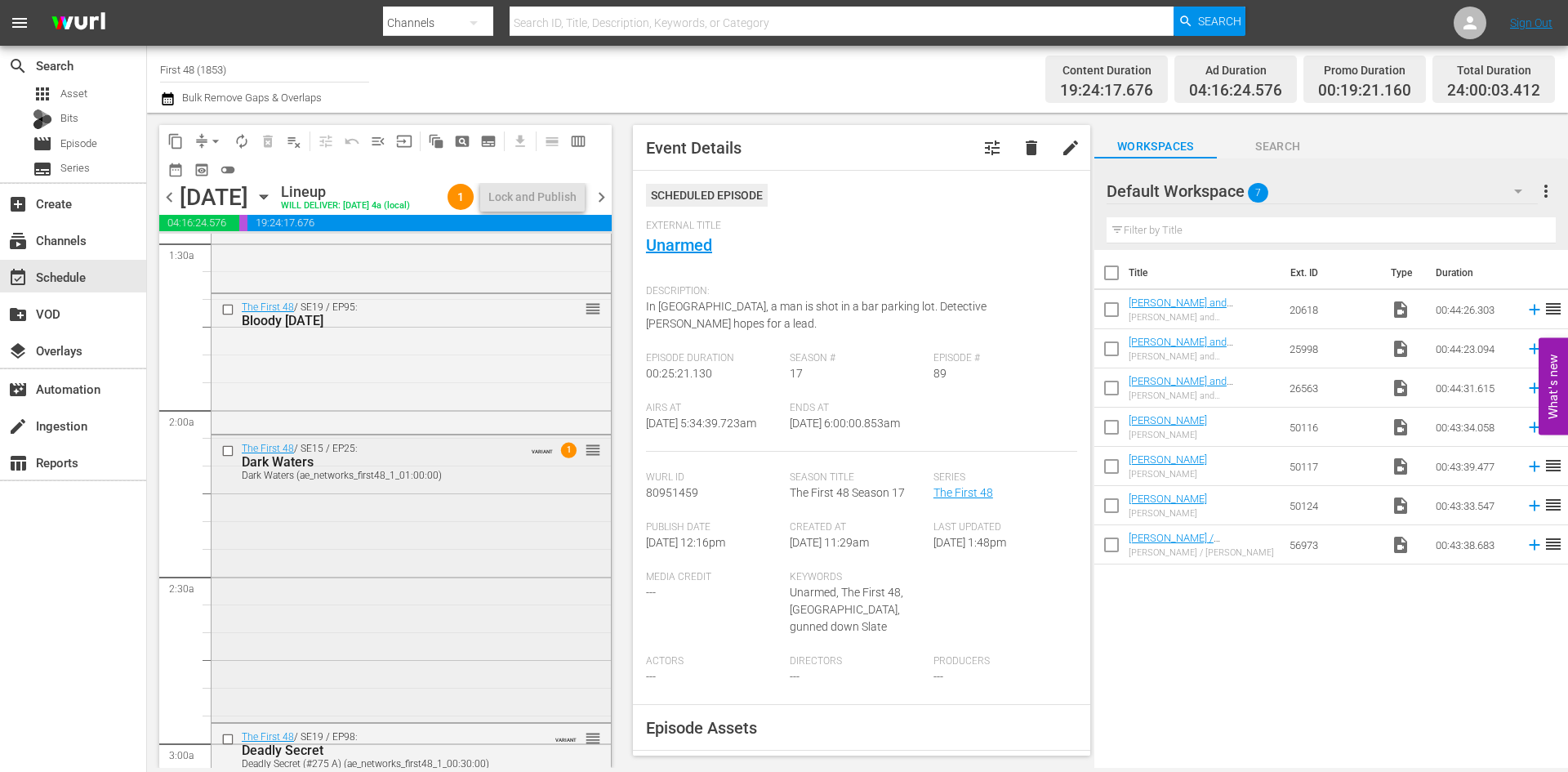 click on "1" at bounding box center (568, 450) 